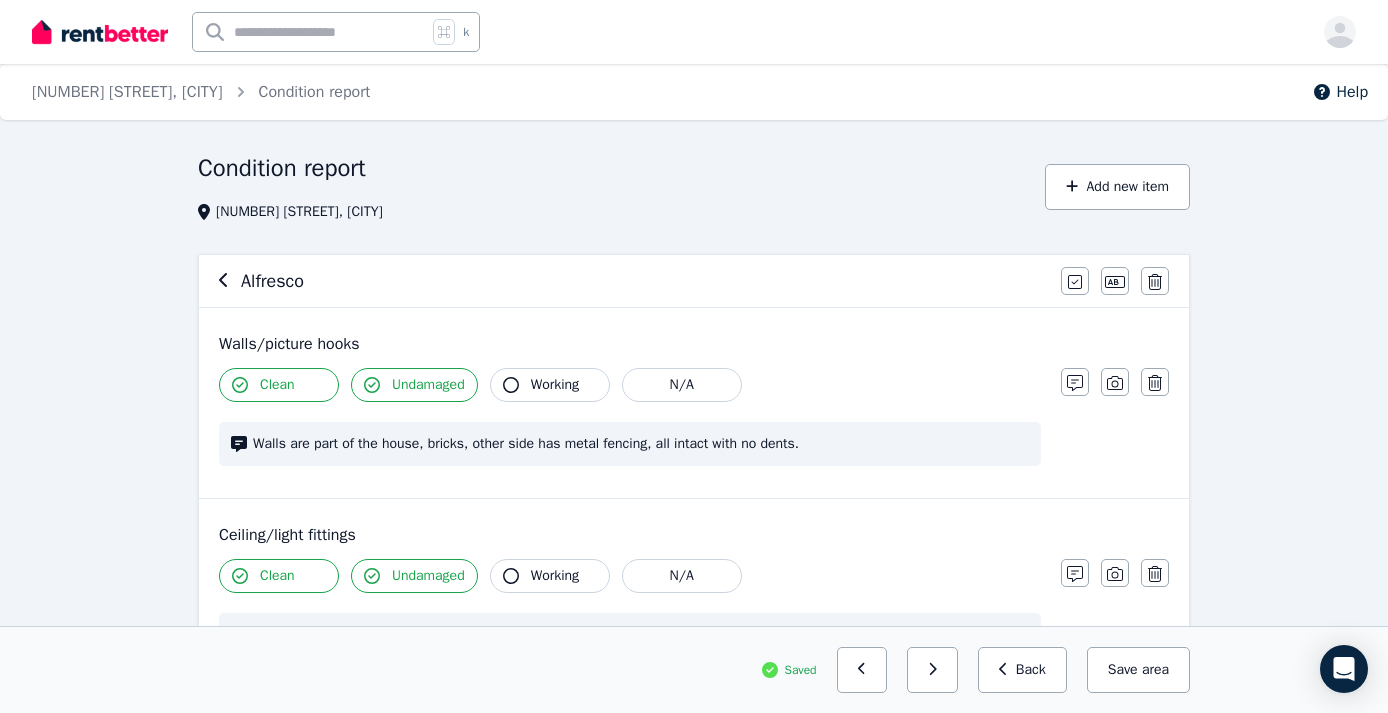 scroll, scrollTop: 14, scrollLeft: 0, axis: vertical 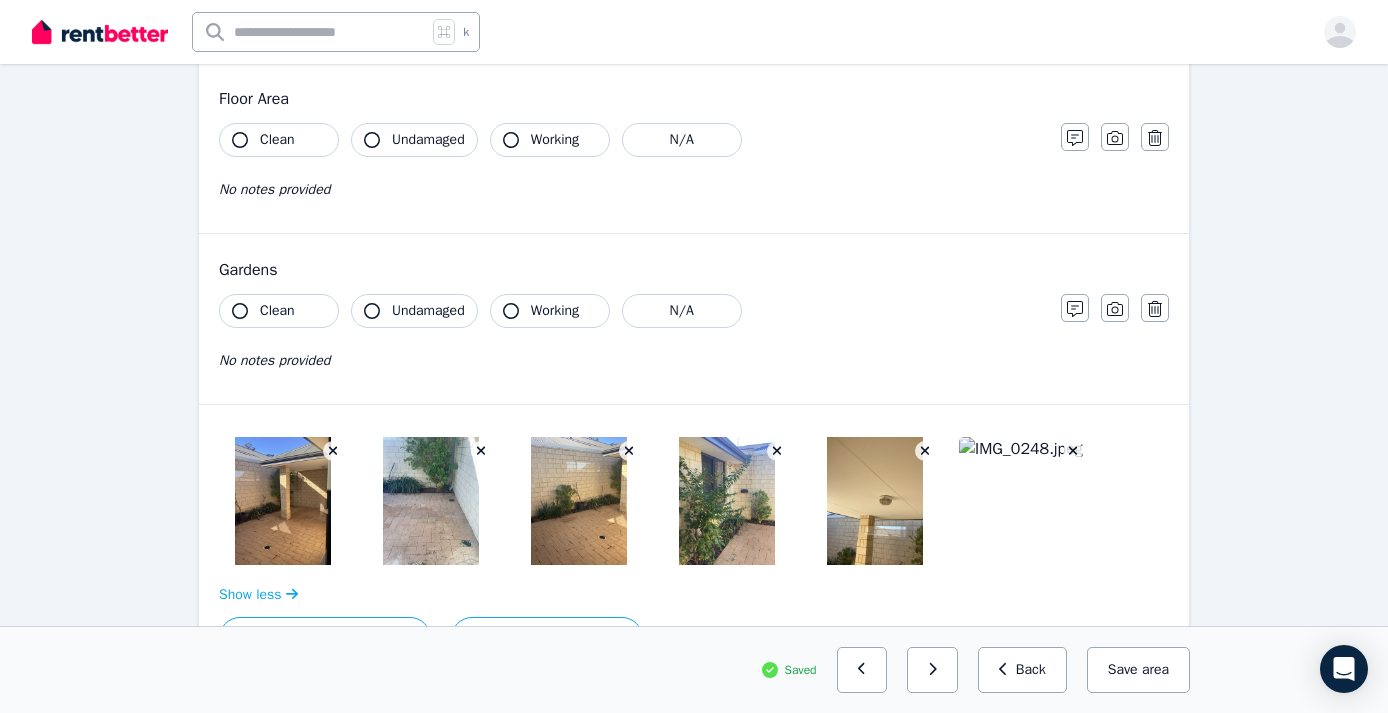 click 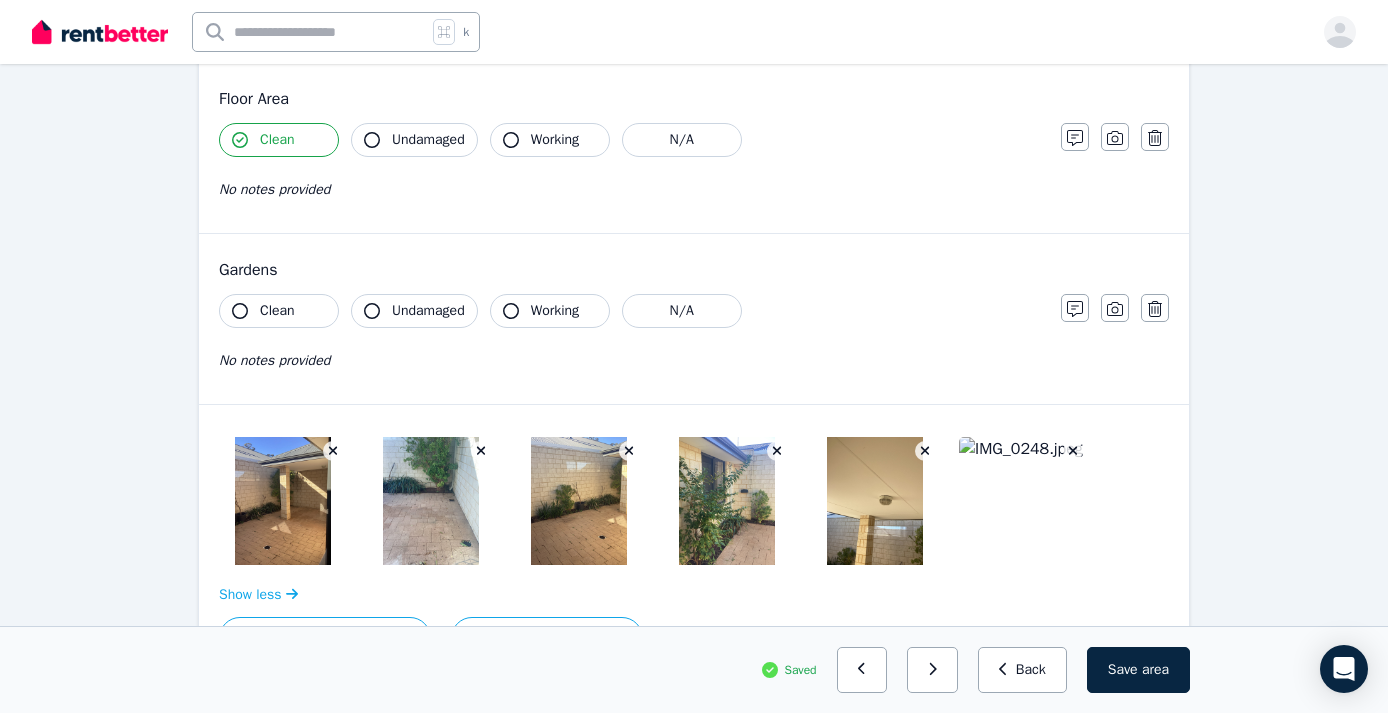 click 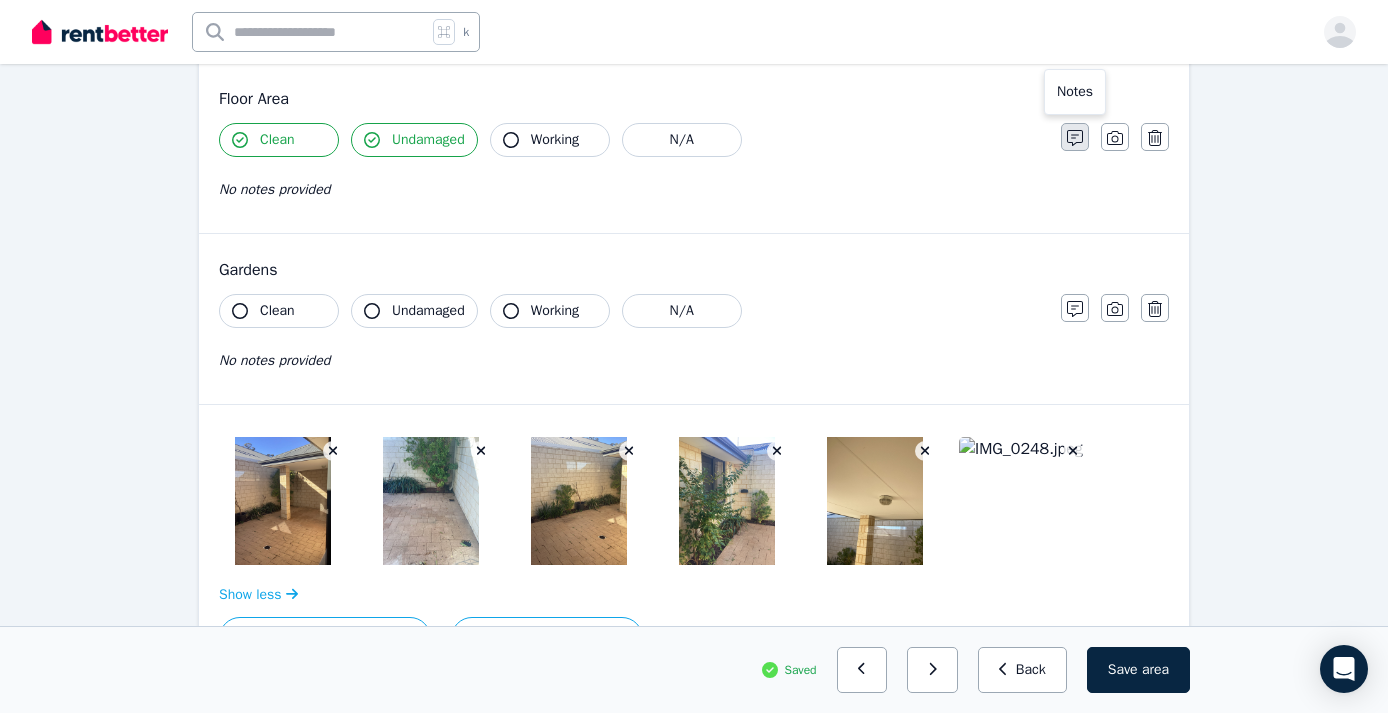 click 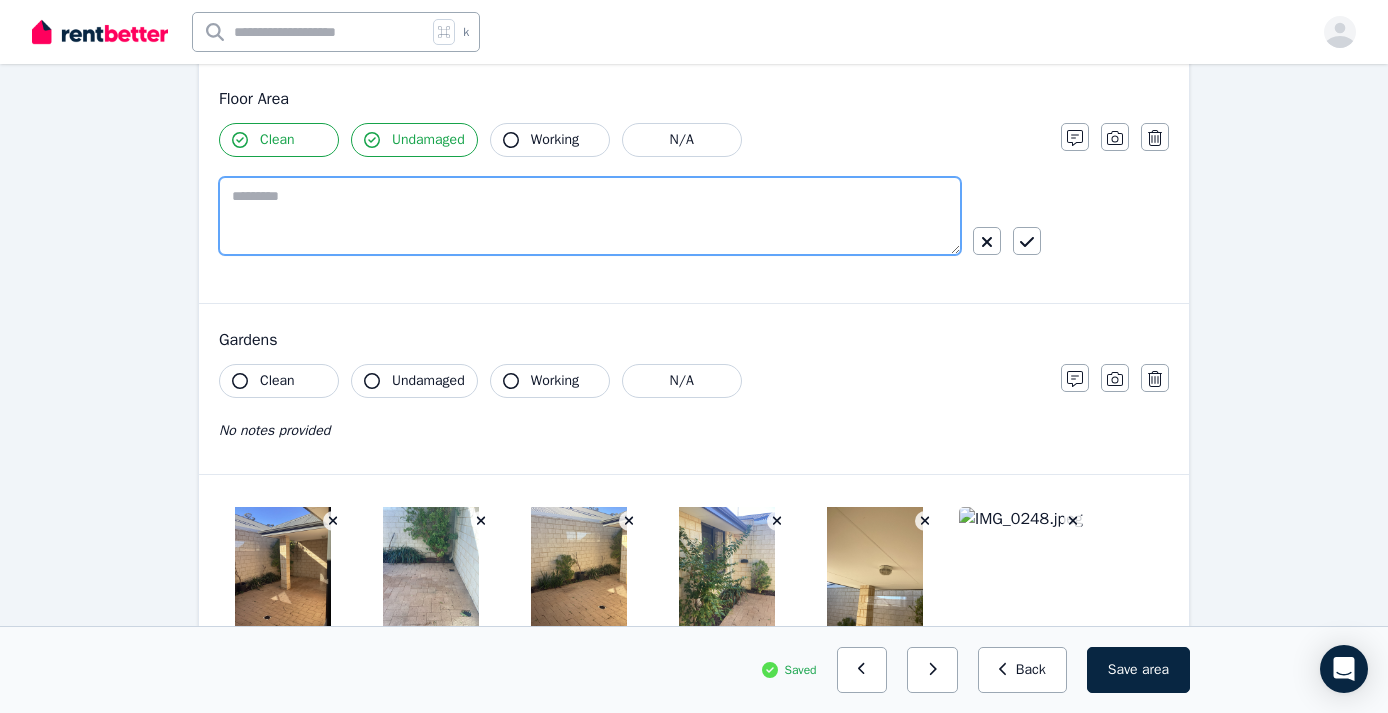 click at bounding box center [590, 216] 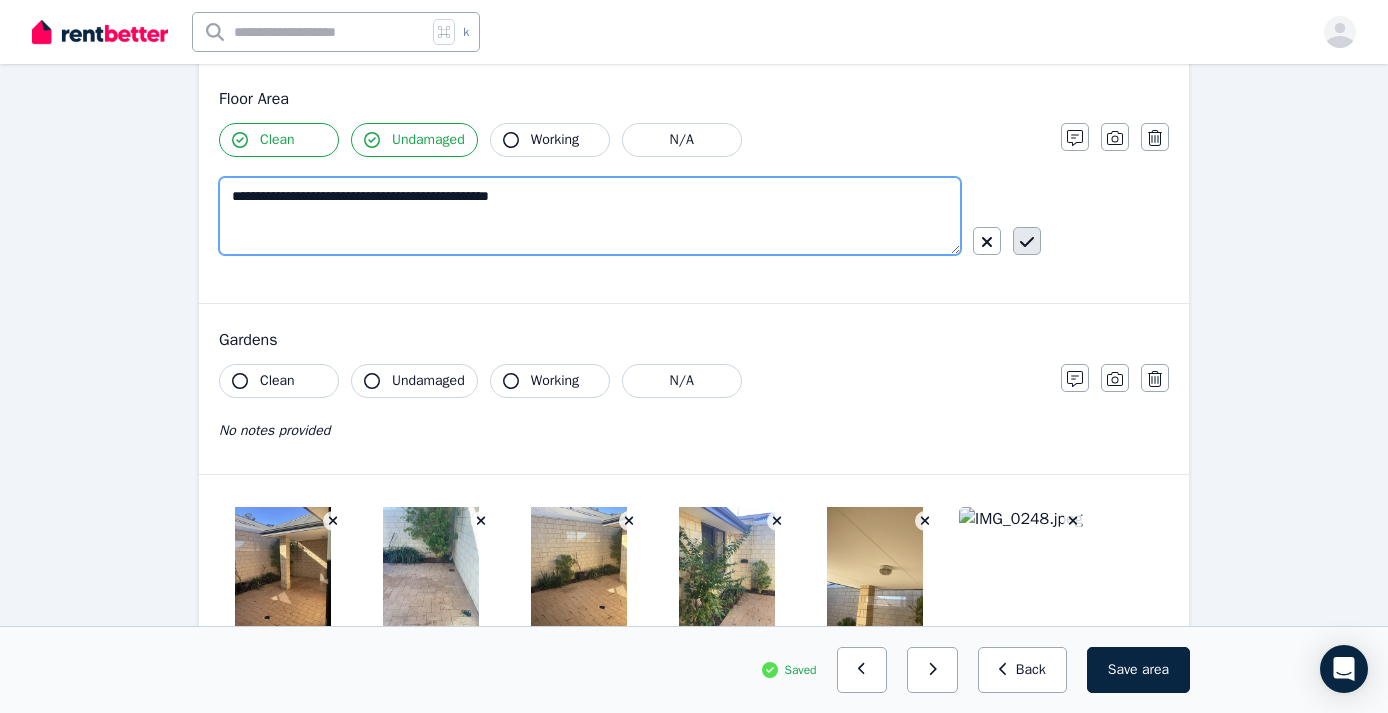 type on "**********" 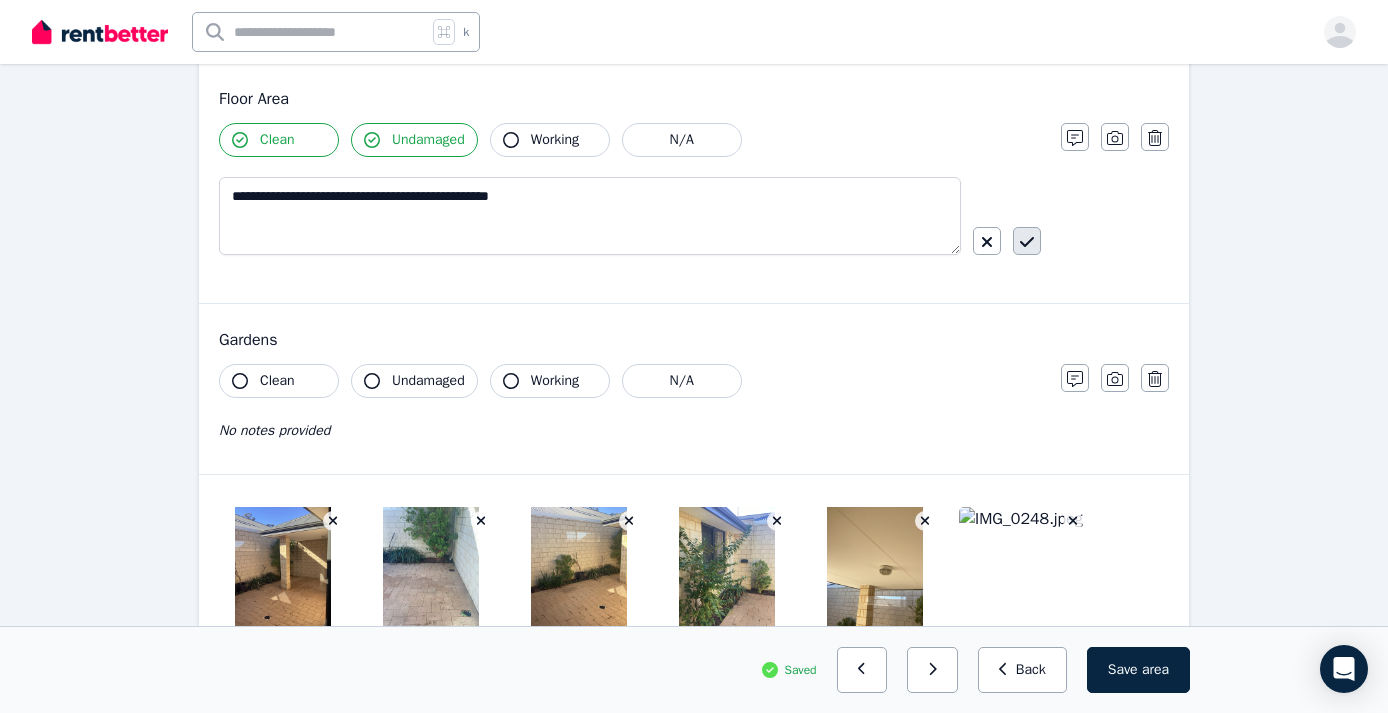 click 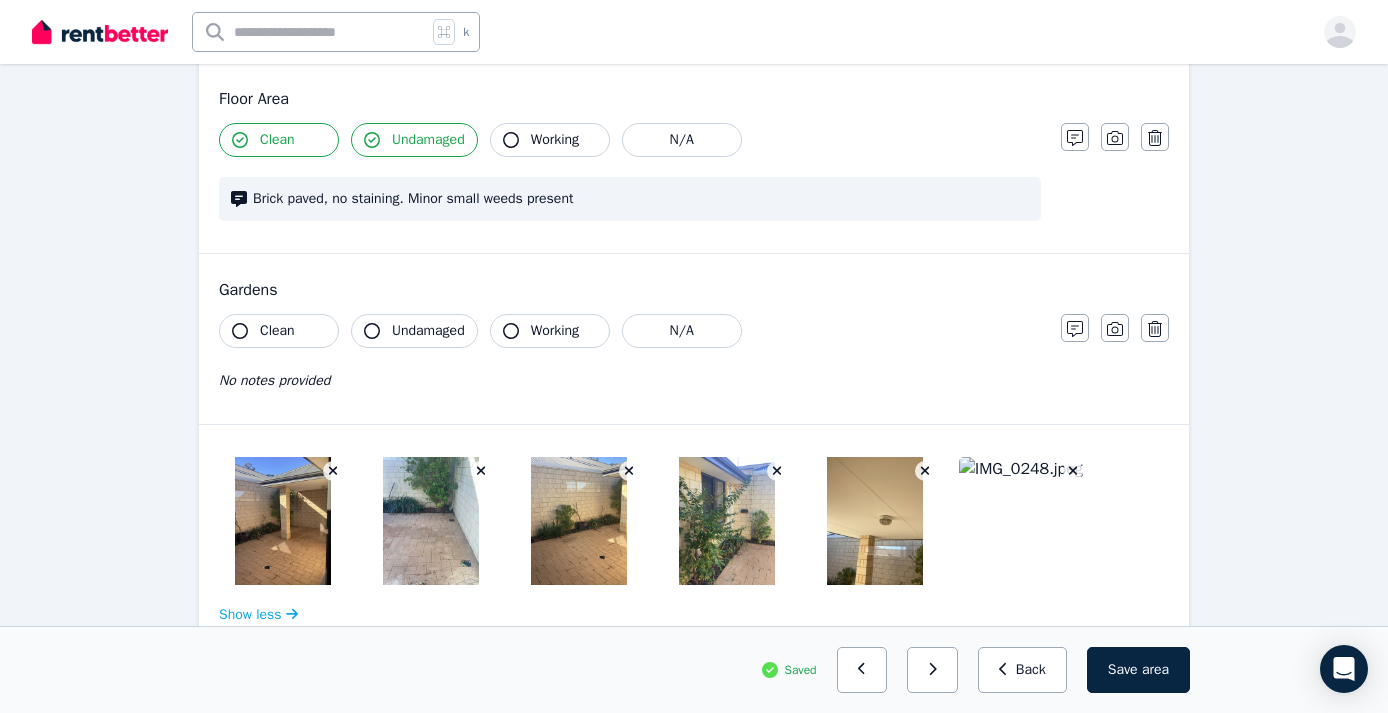 click 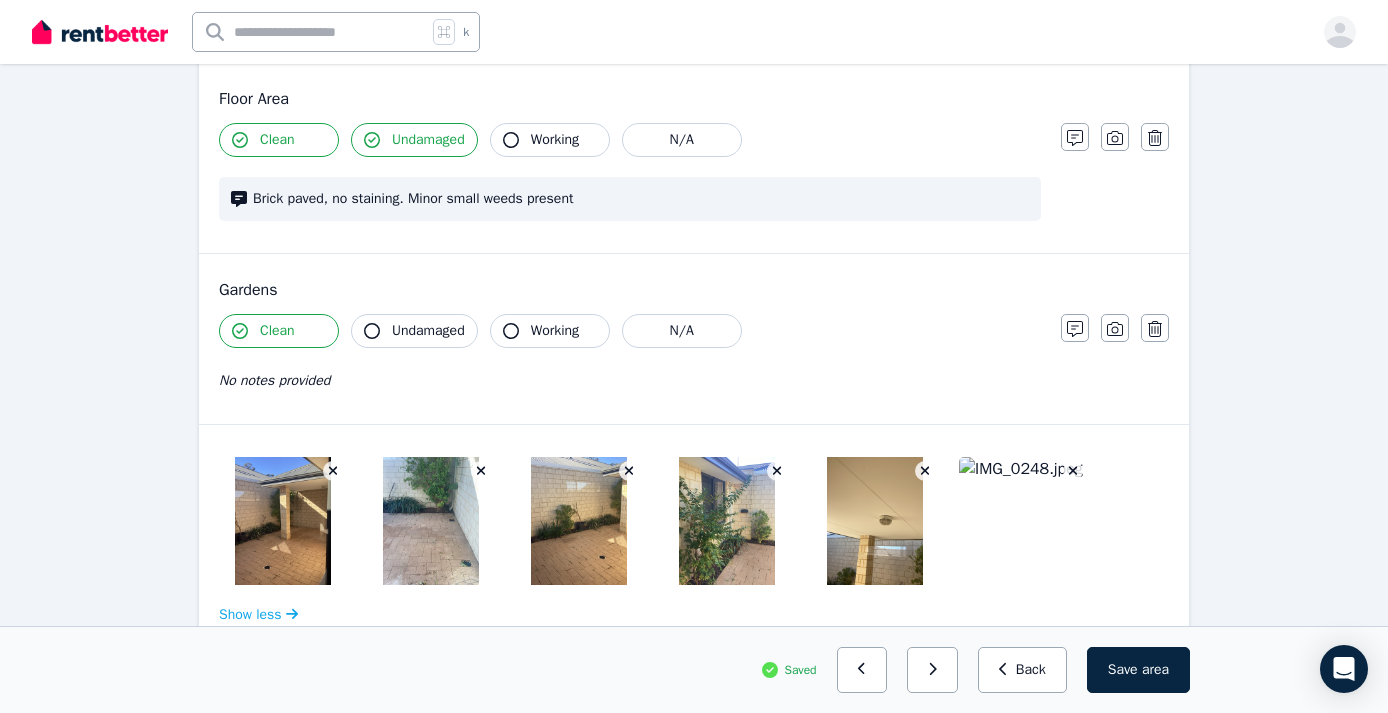 click 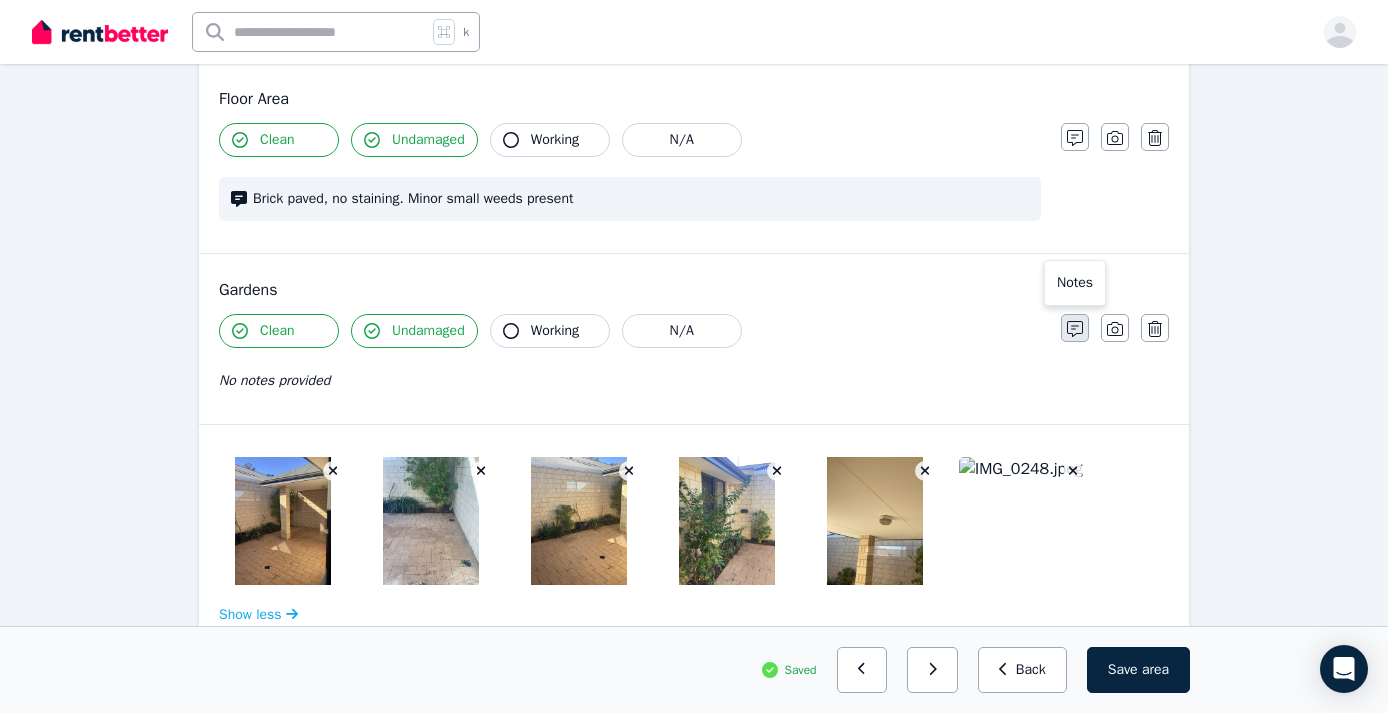 click 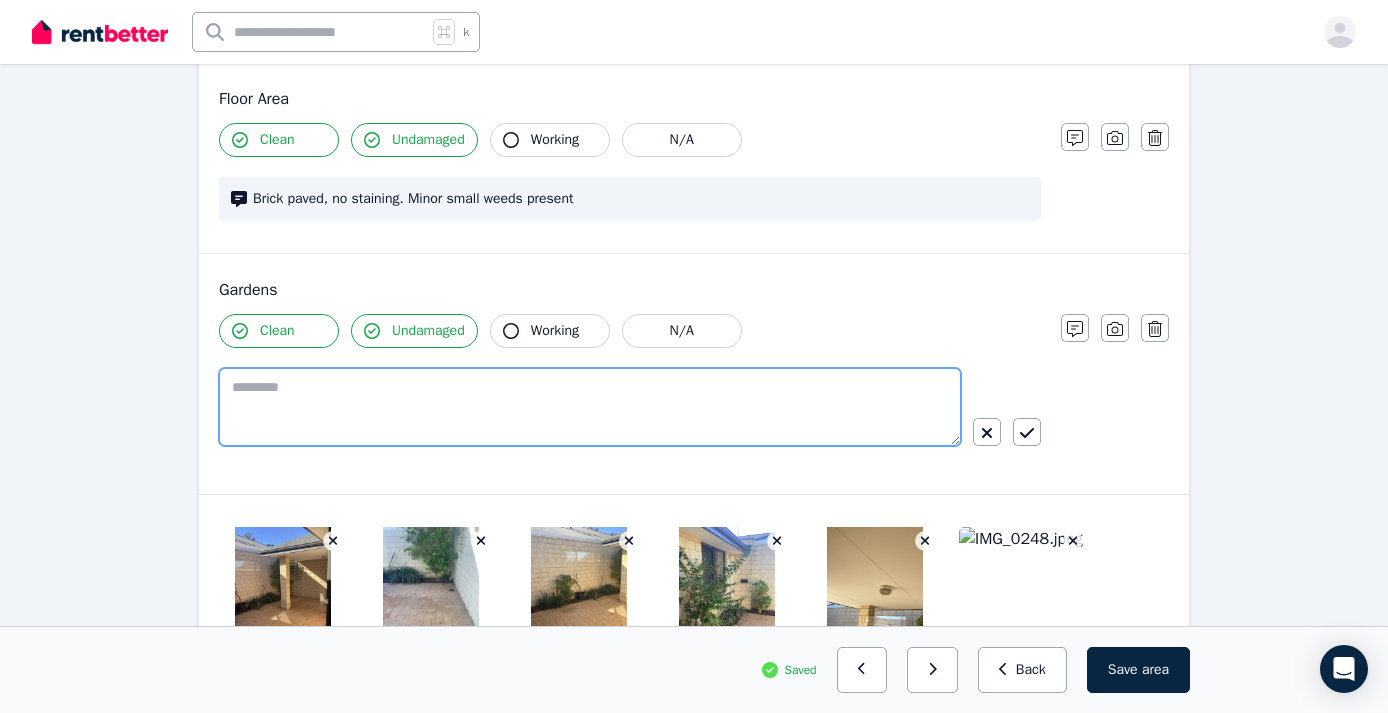 click at bounding box center [590, 407] 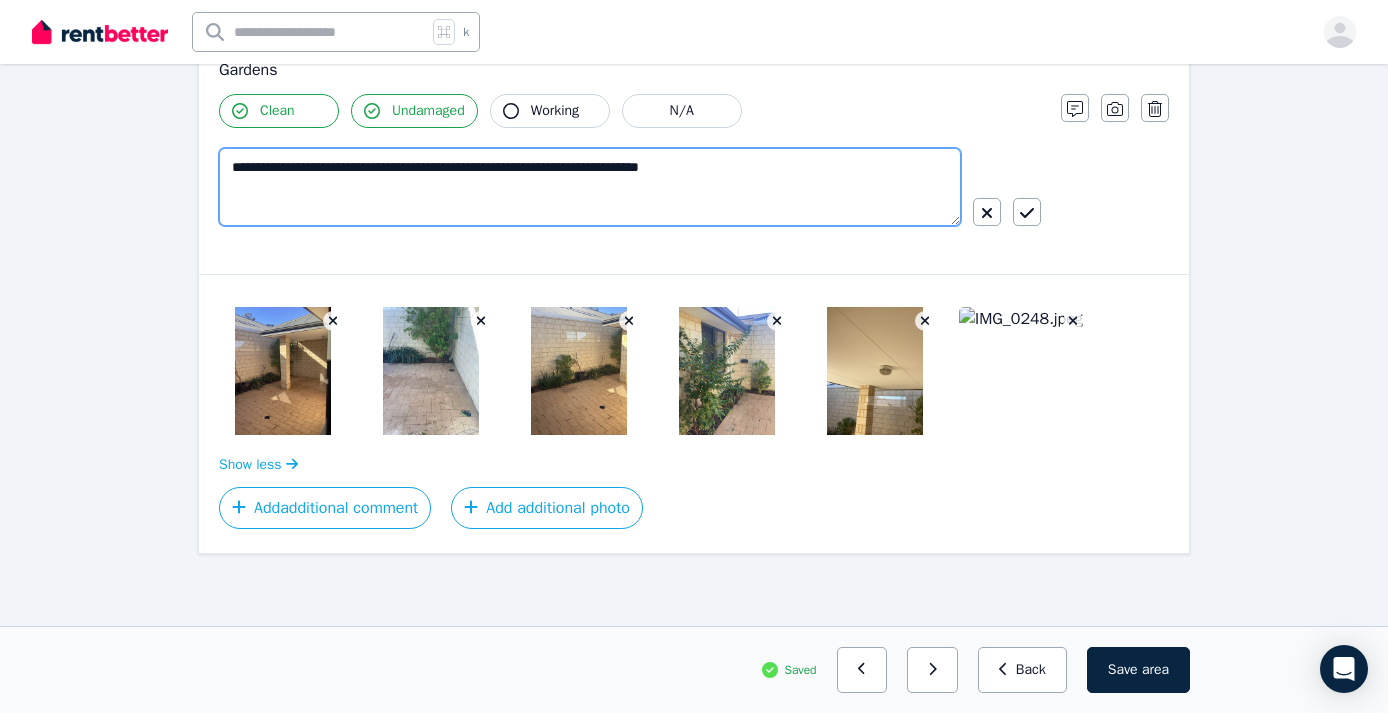 scroll, scrollTop: 847, scrollLeft: 0, axis: vertical 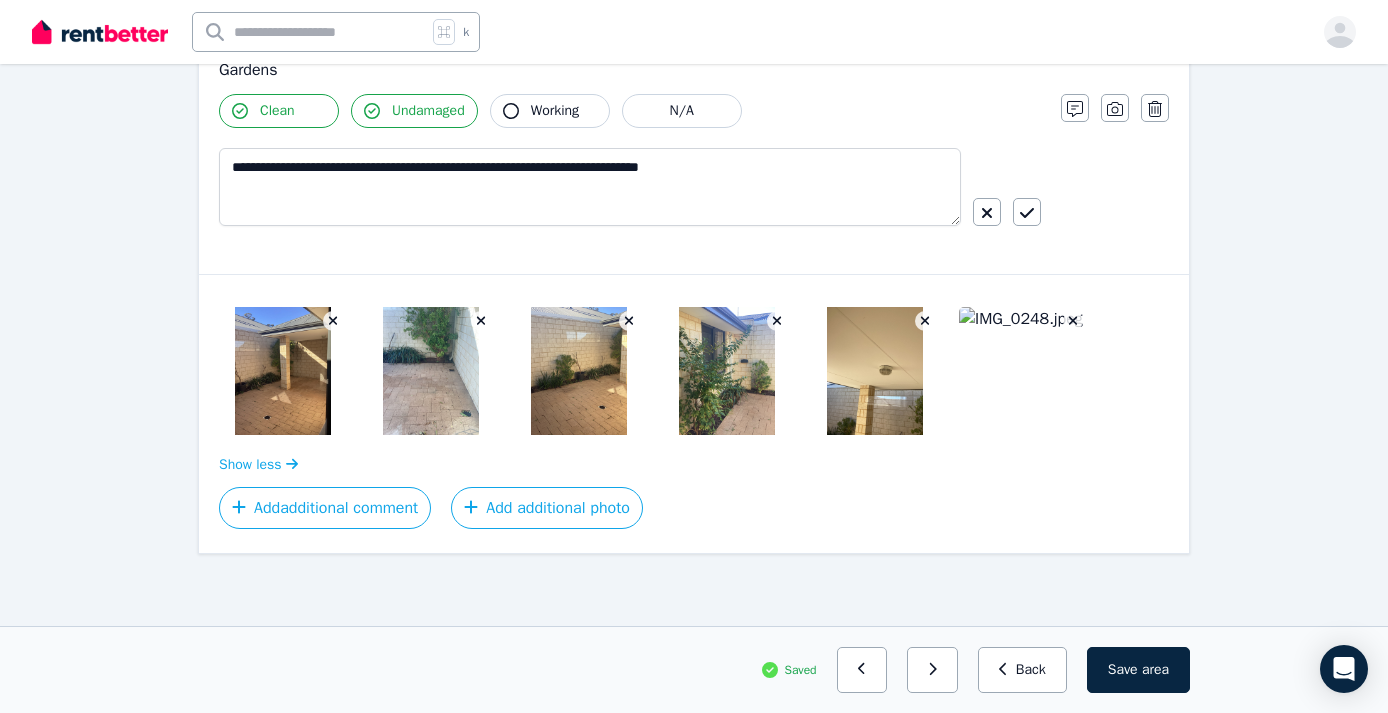 click at bounding box center (283, 371) 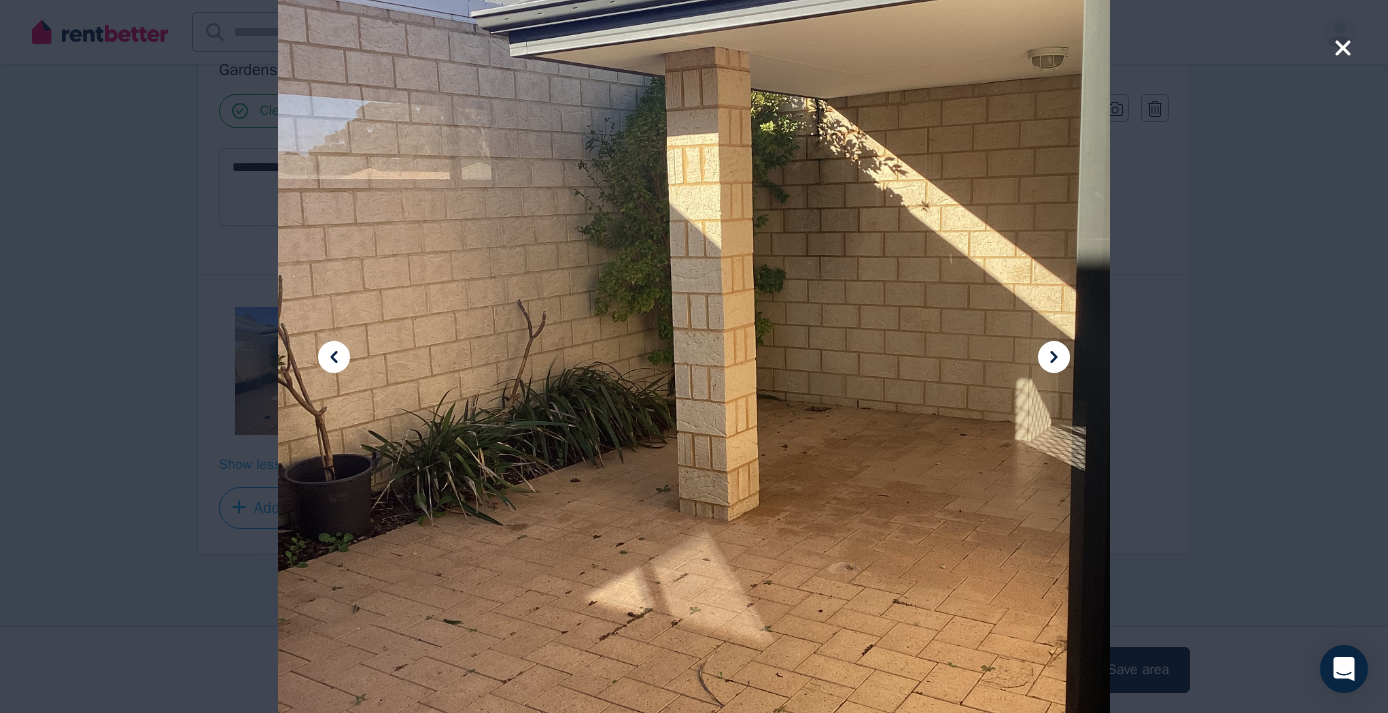click 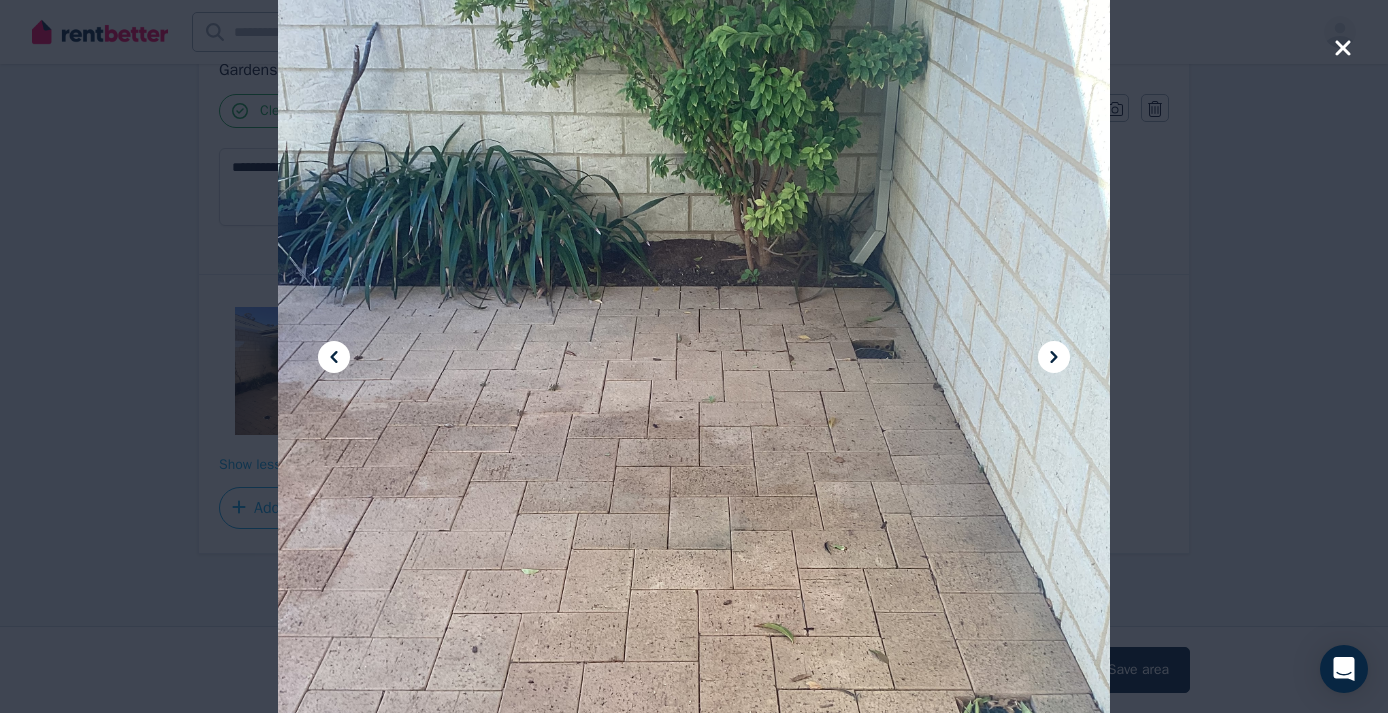 click 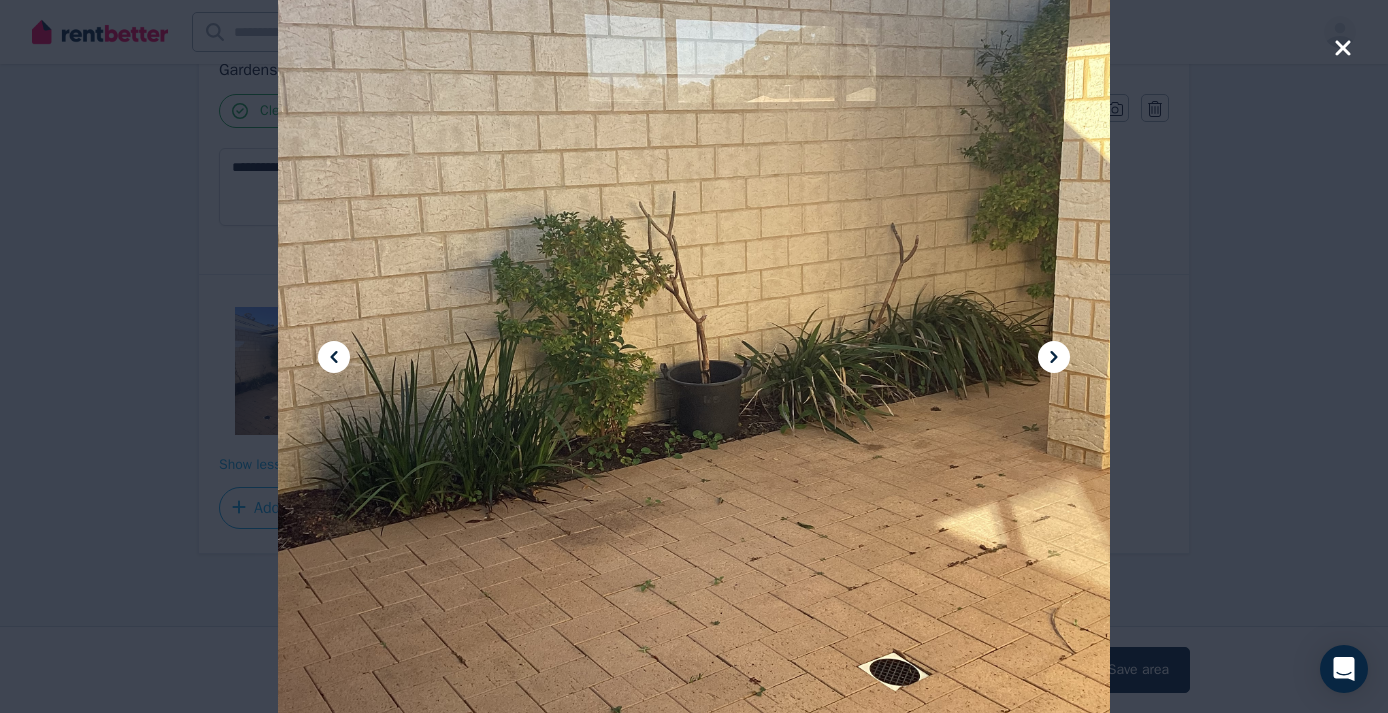 click 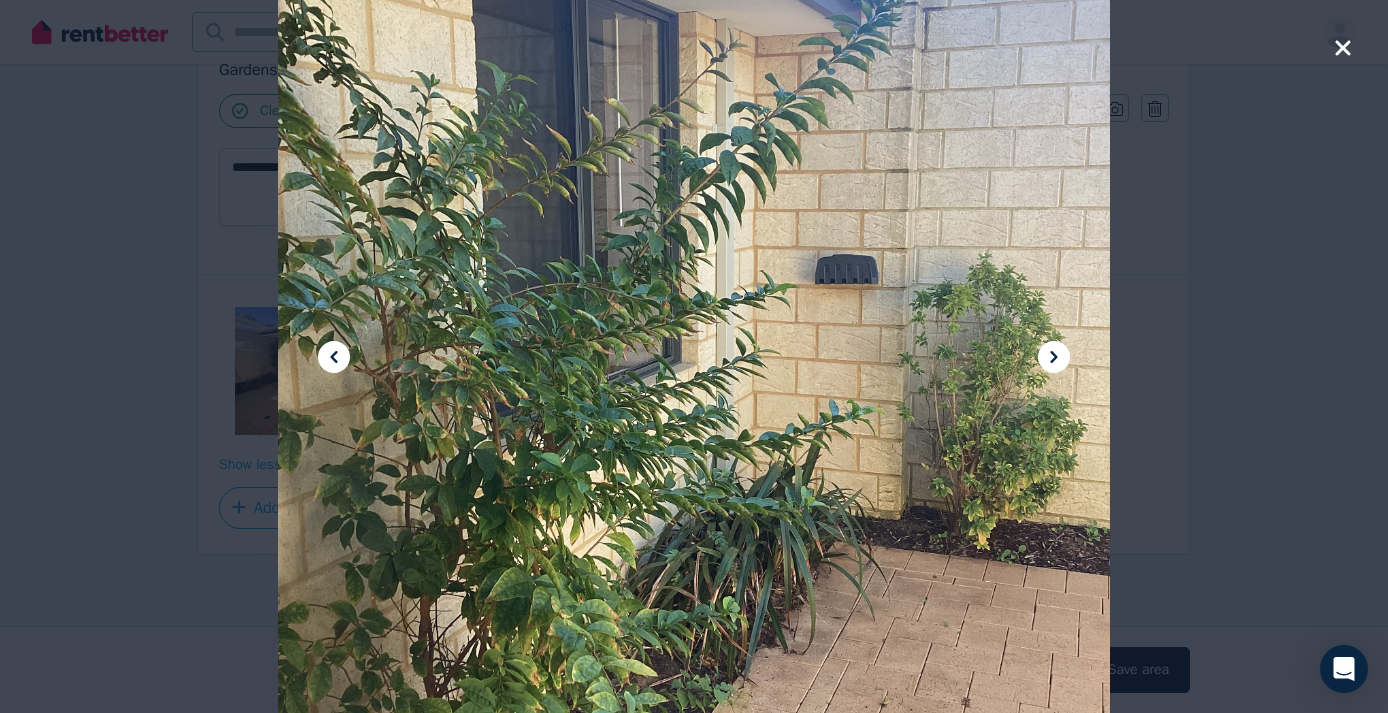 click 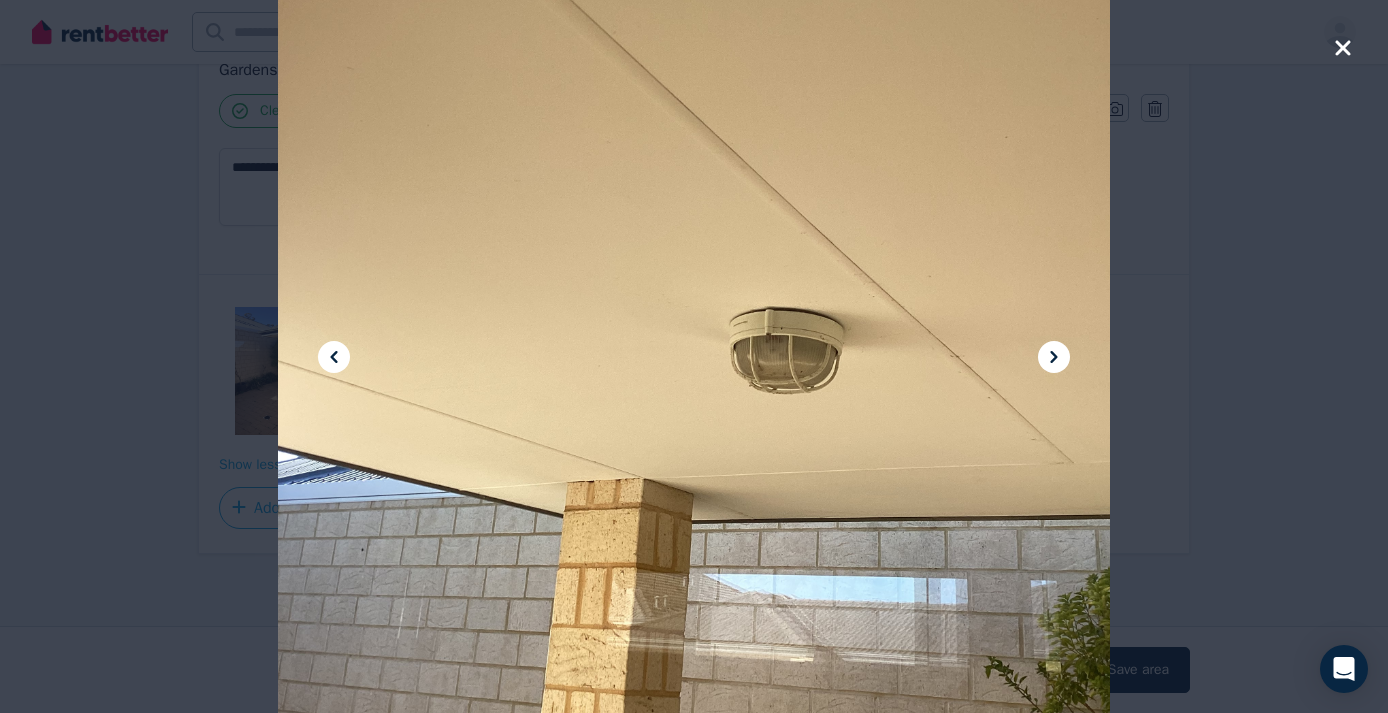 click 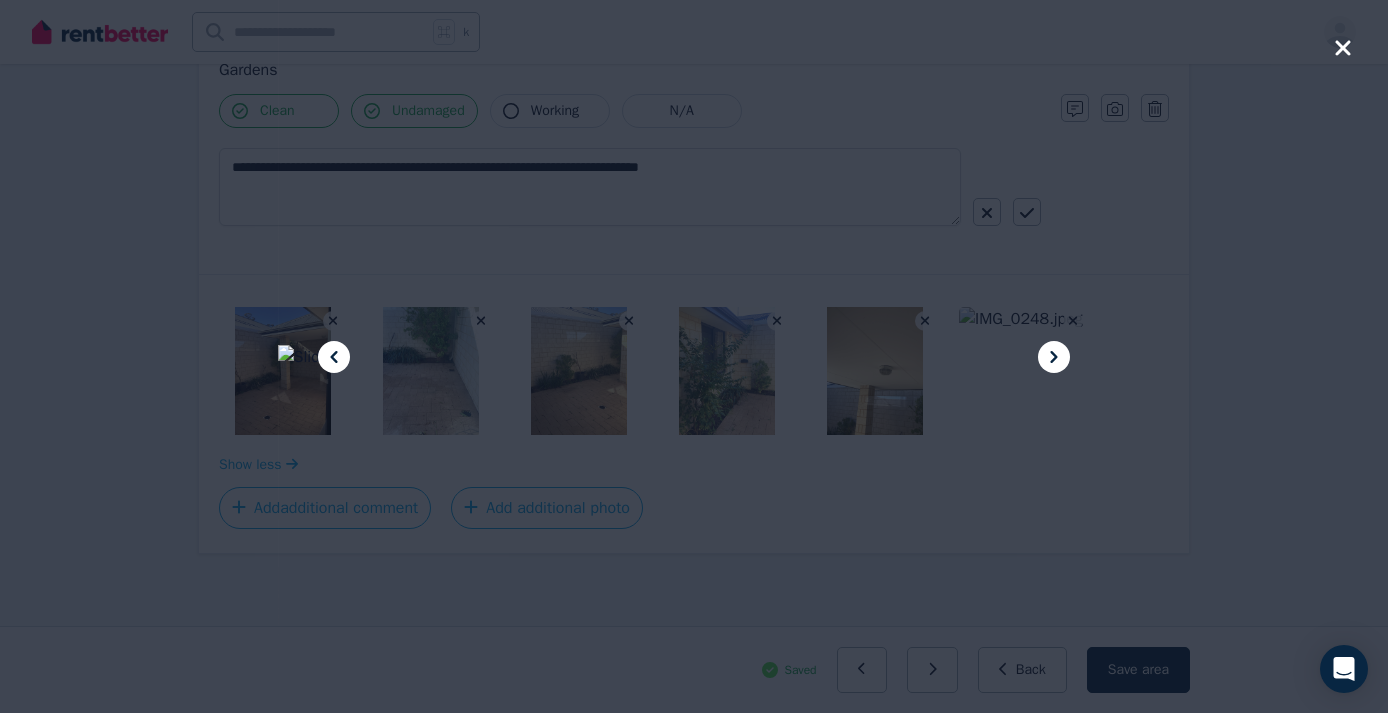 click 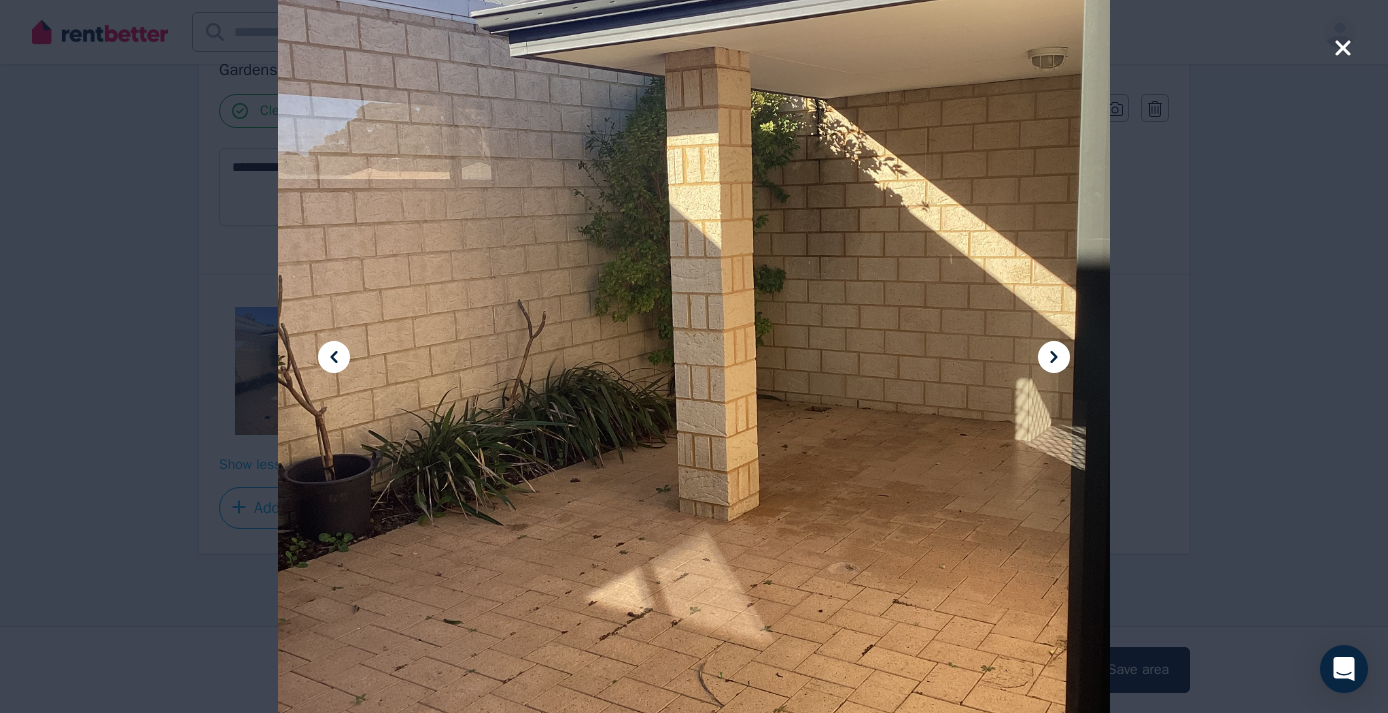 click 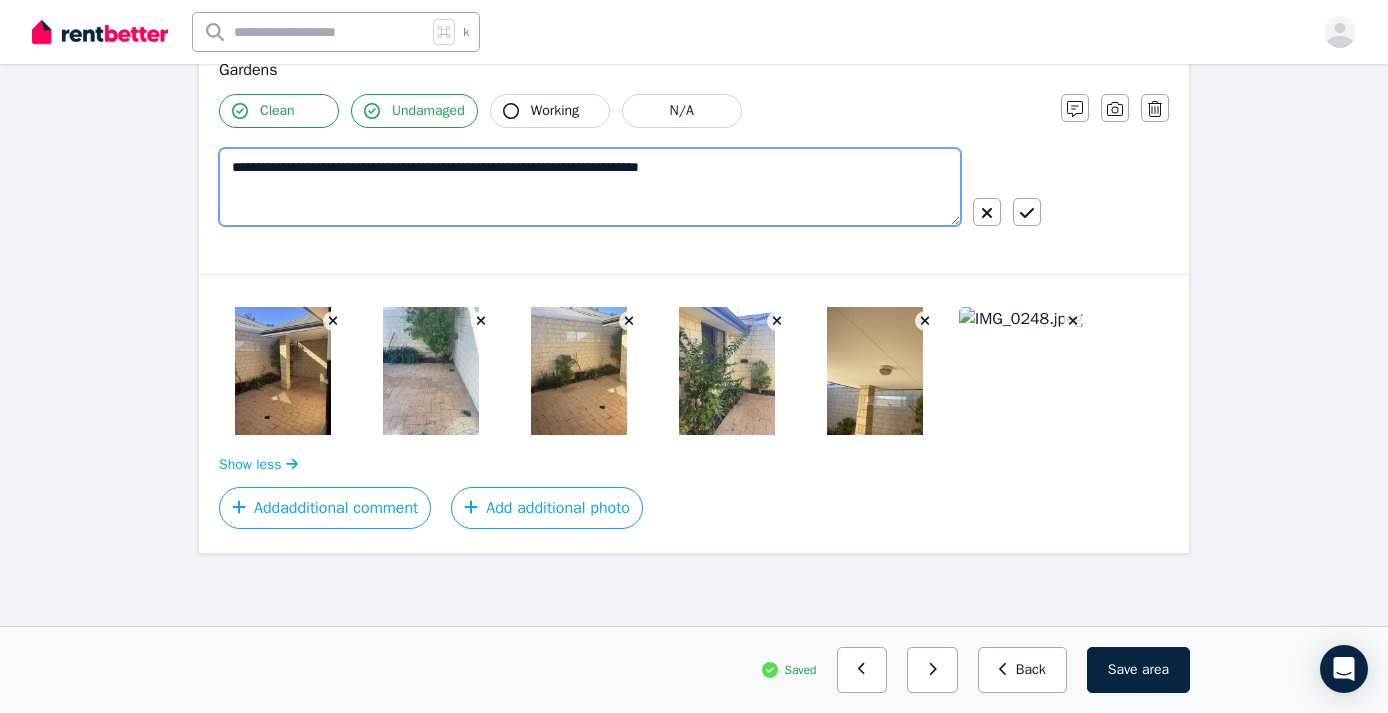 click on "**********" at bounding box center (590, 187) 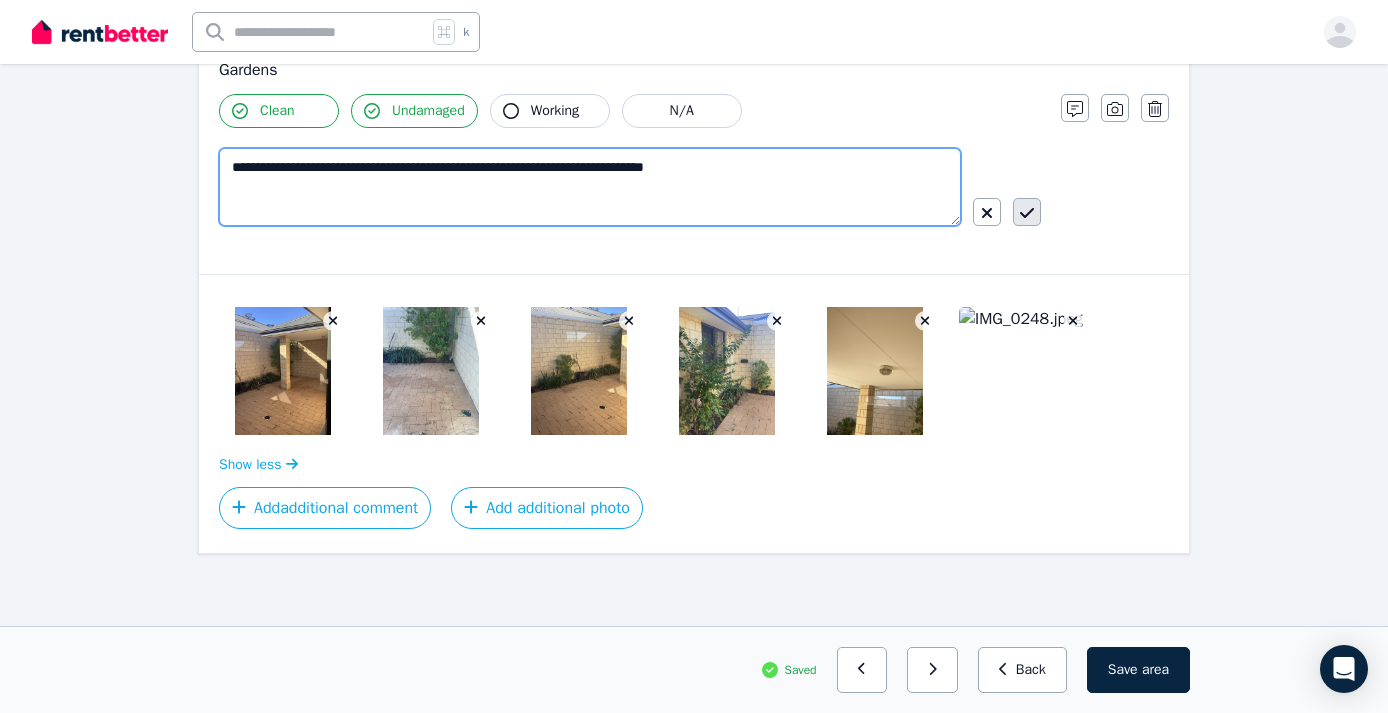 type on "**********" 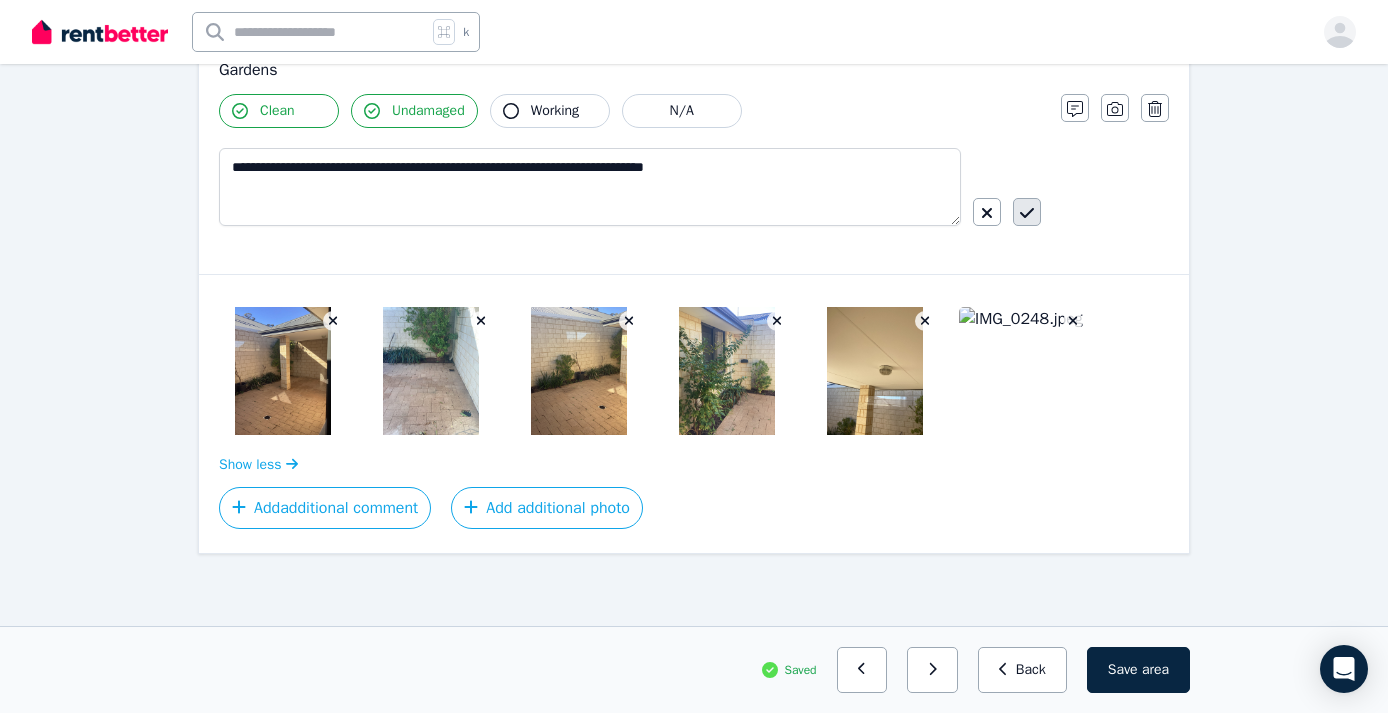 click at bounding box center [1027, 212] 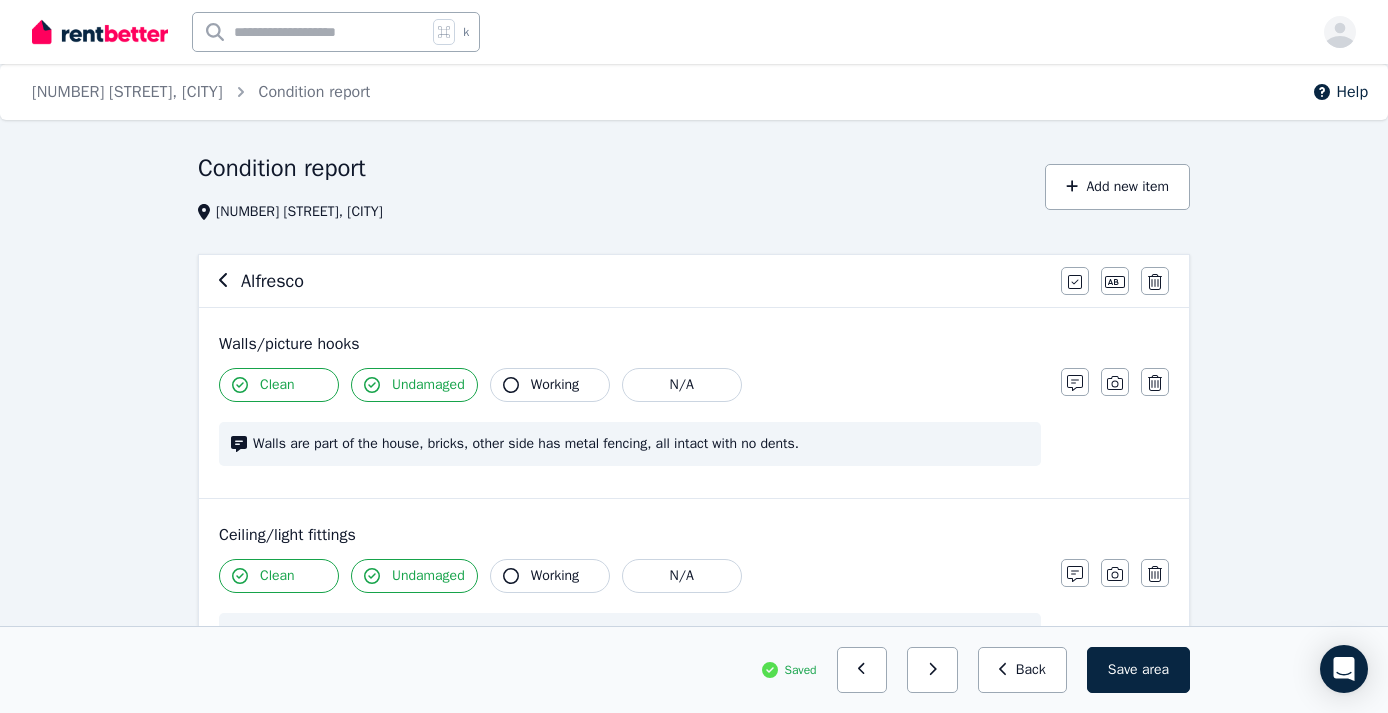 scroll, scrollTop: 0, scrollLeft: 0, axis: both 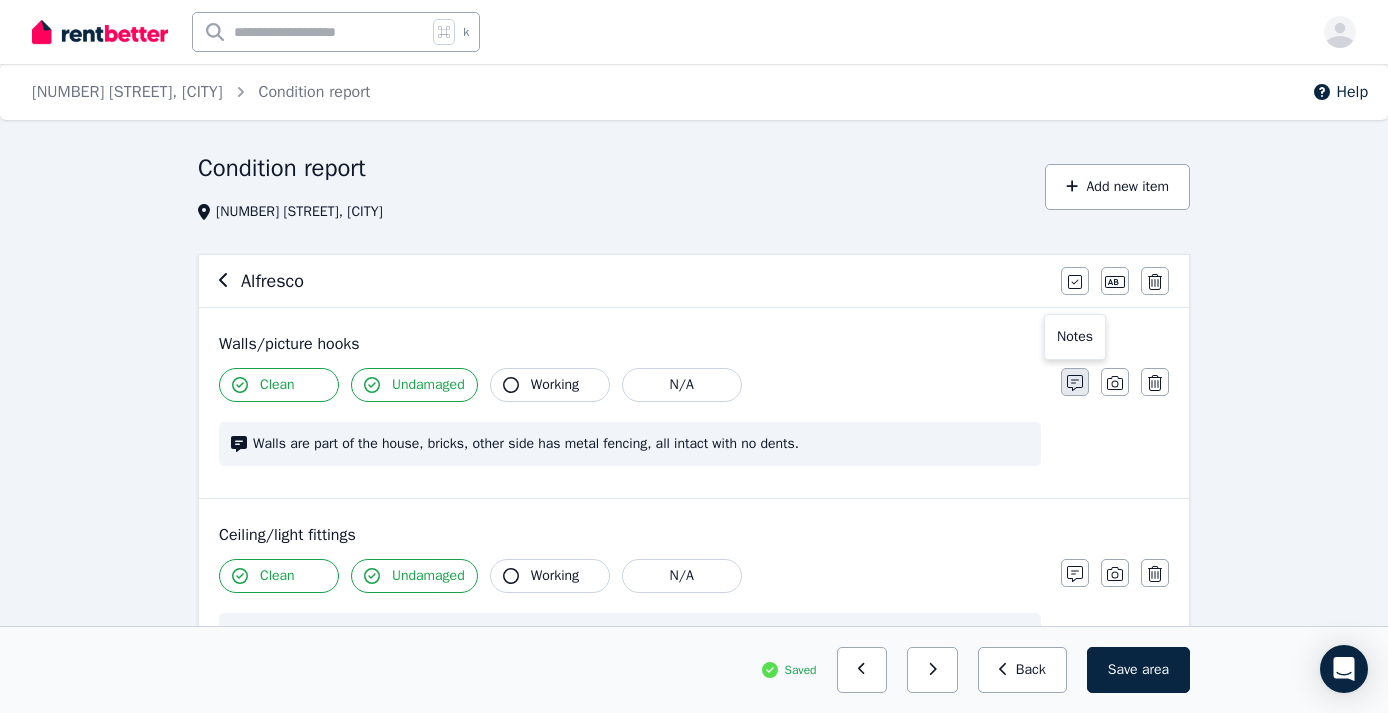 click 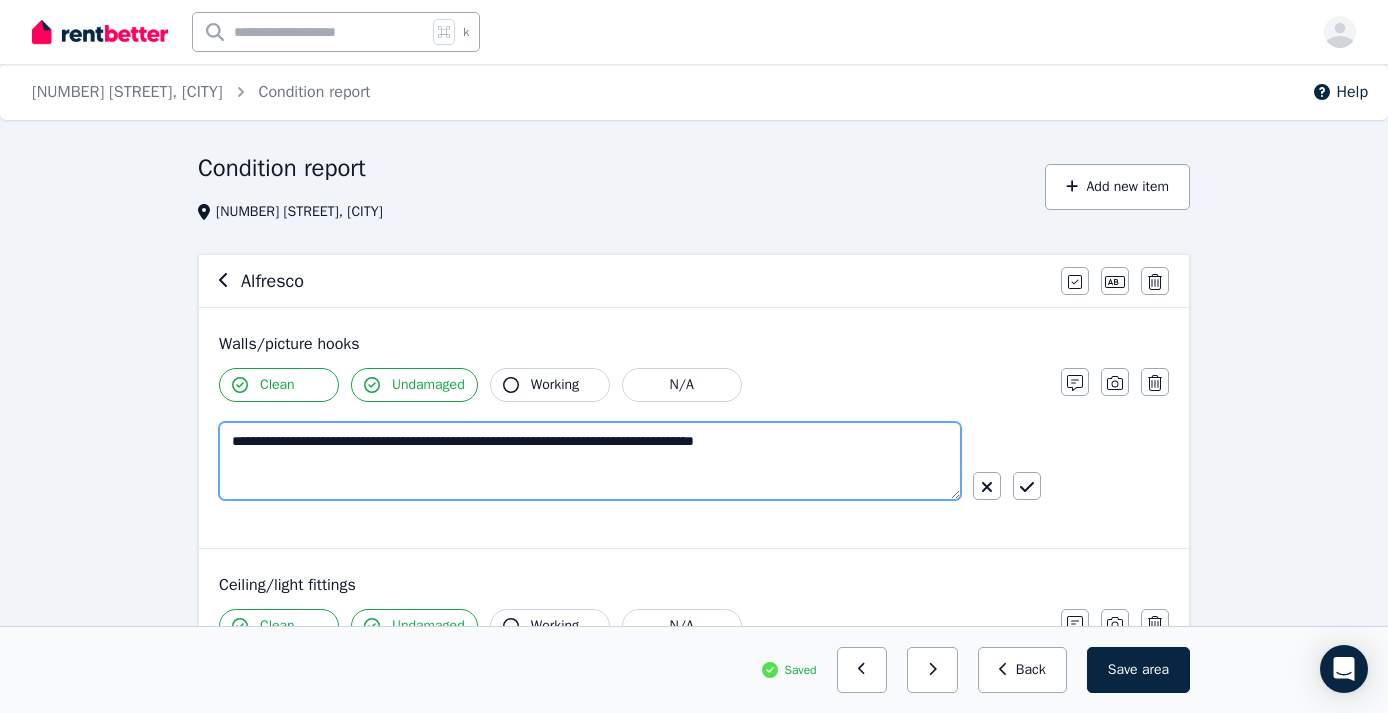 click on "**********" at bounding box center (590, 461) 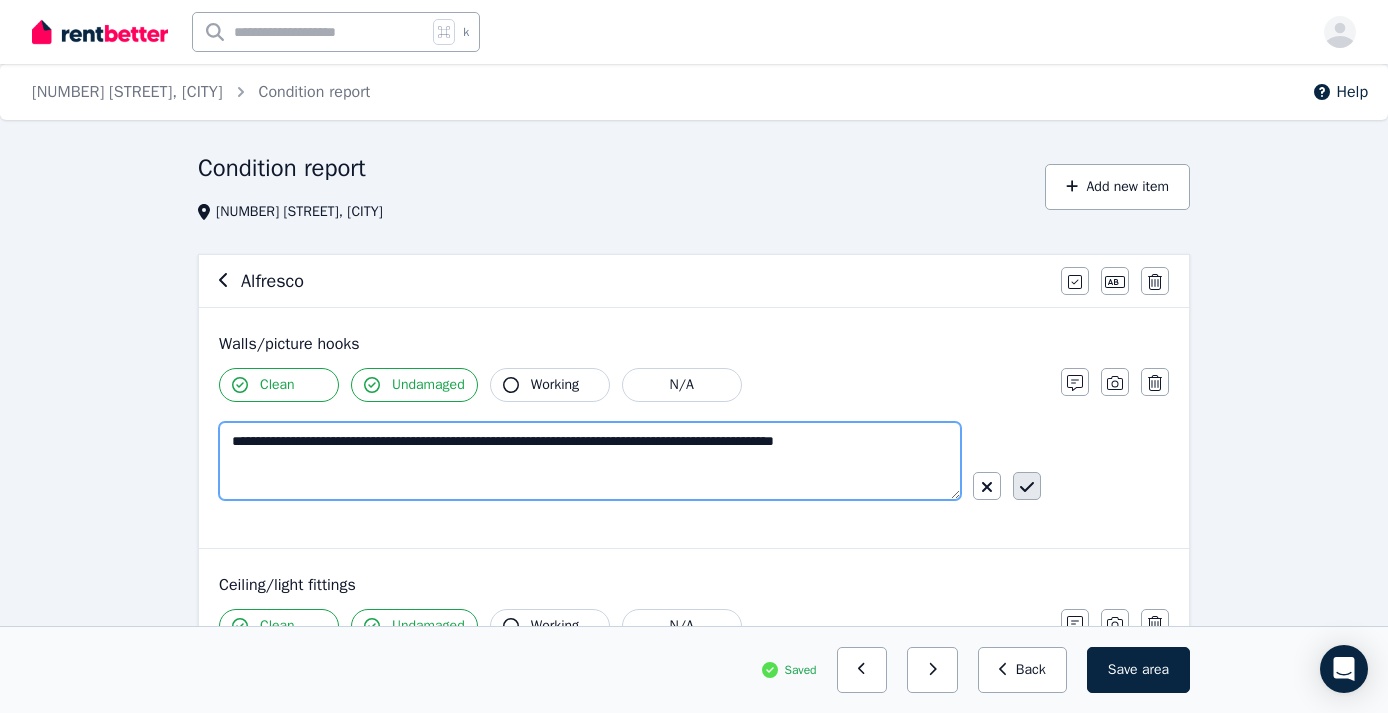 type on "**********" 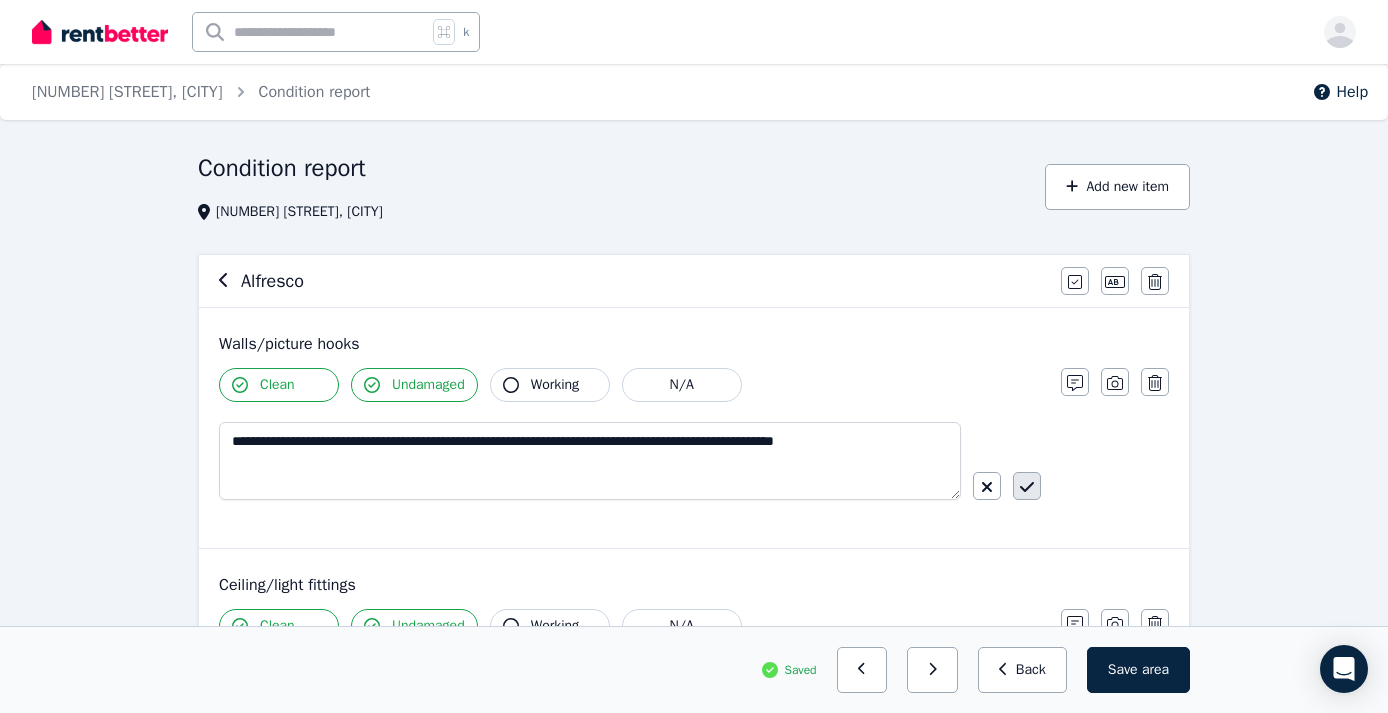 click 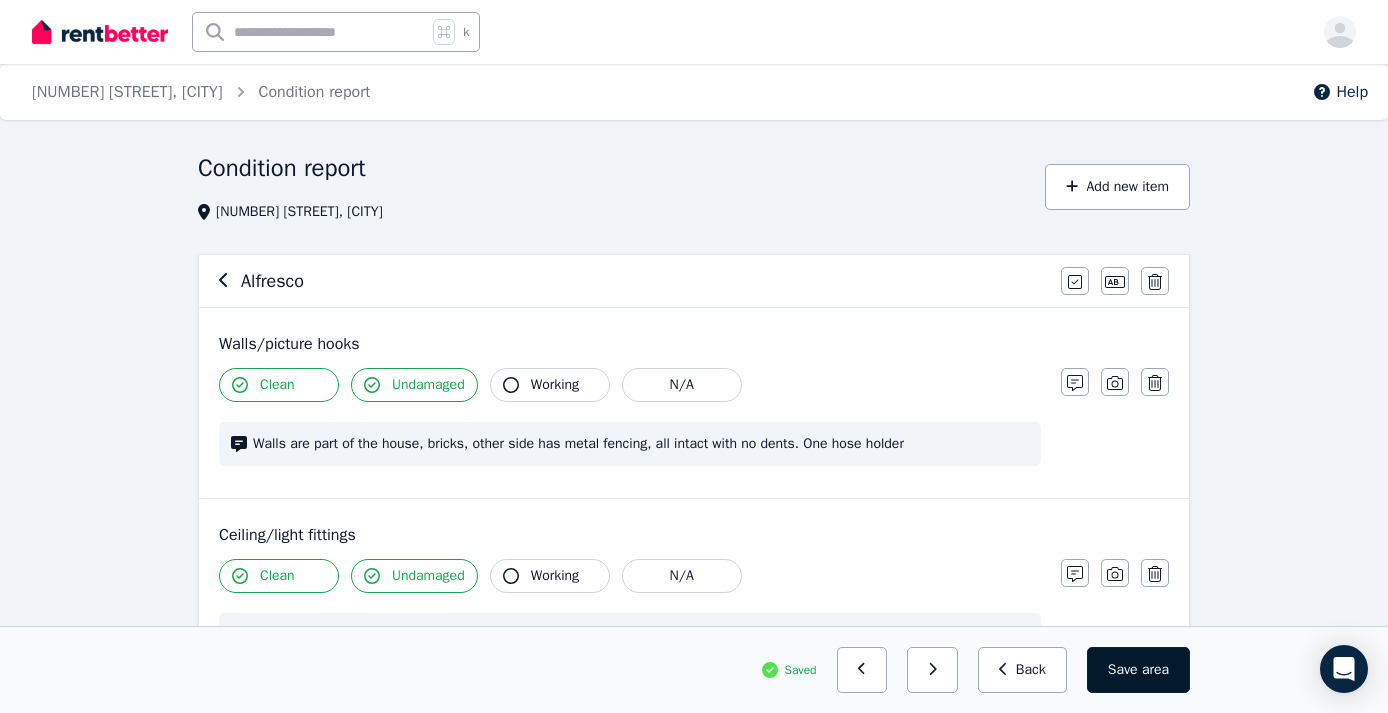 click on "Save   area" at bounding box center (1138, 670) 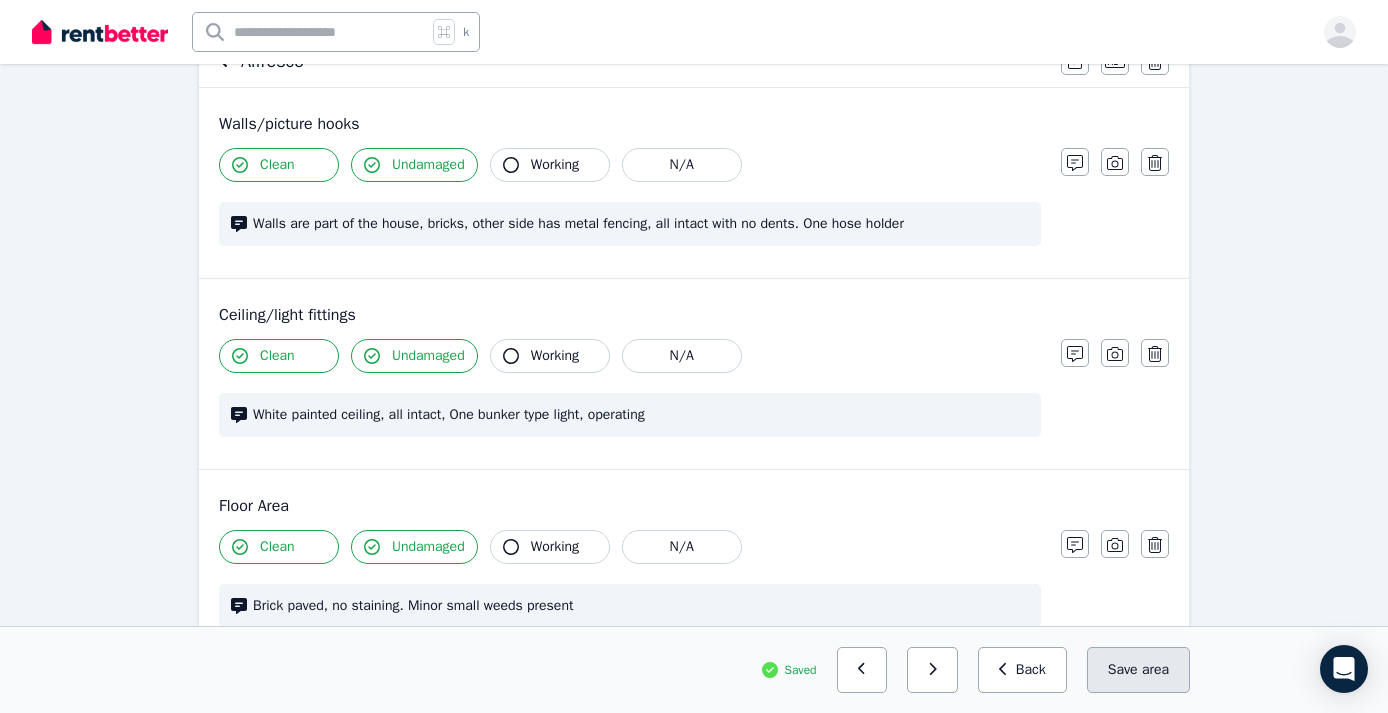 scroll, scrollTop: 240, scrollLeft: 0, axis: vertical 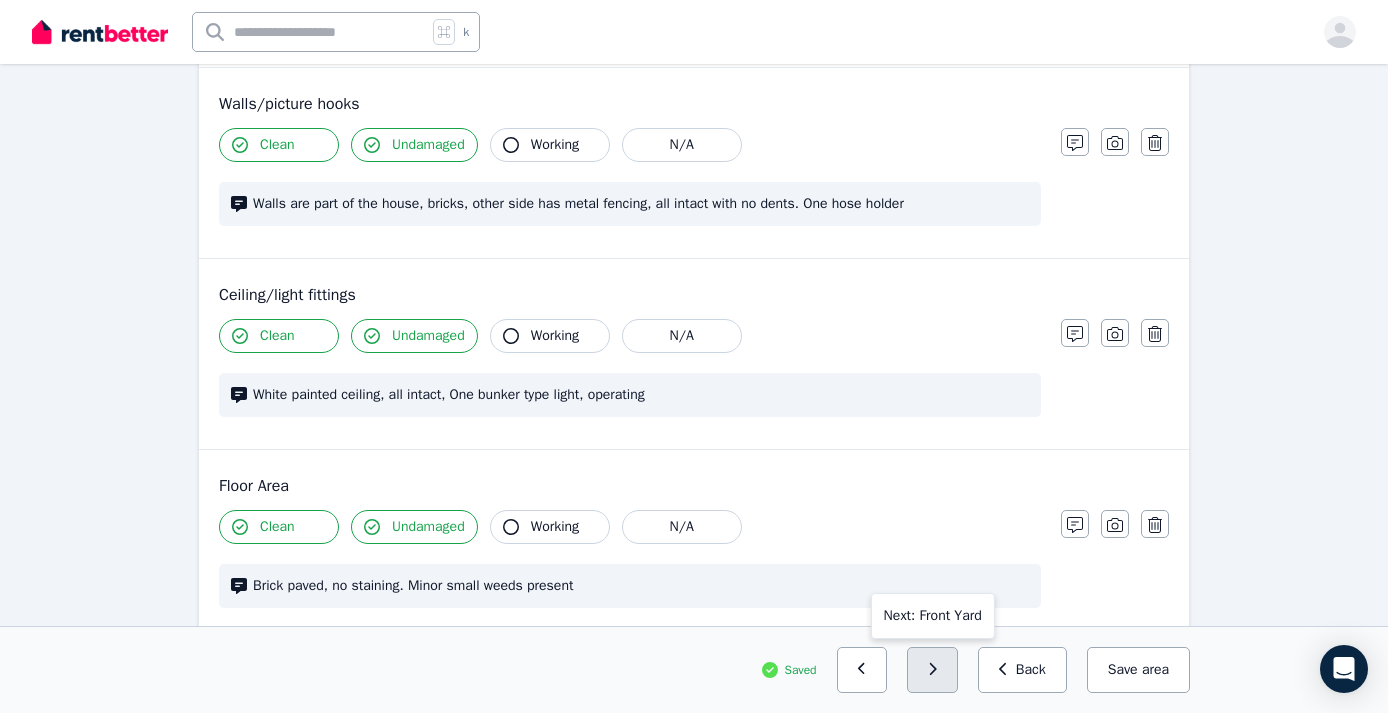 click 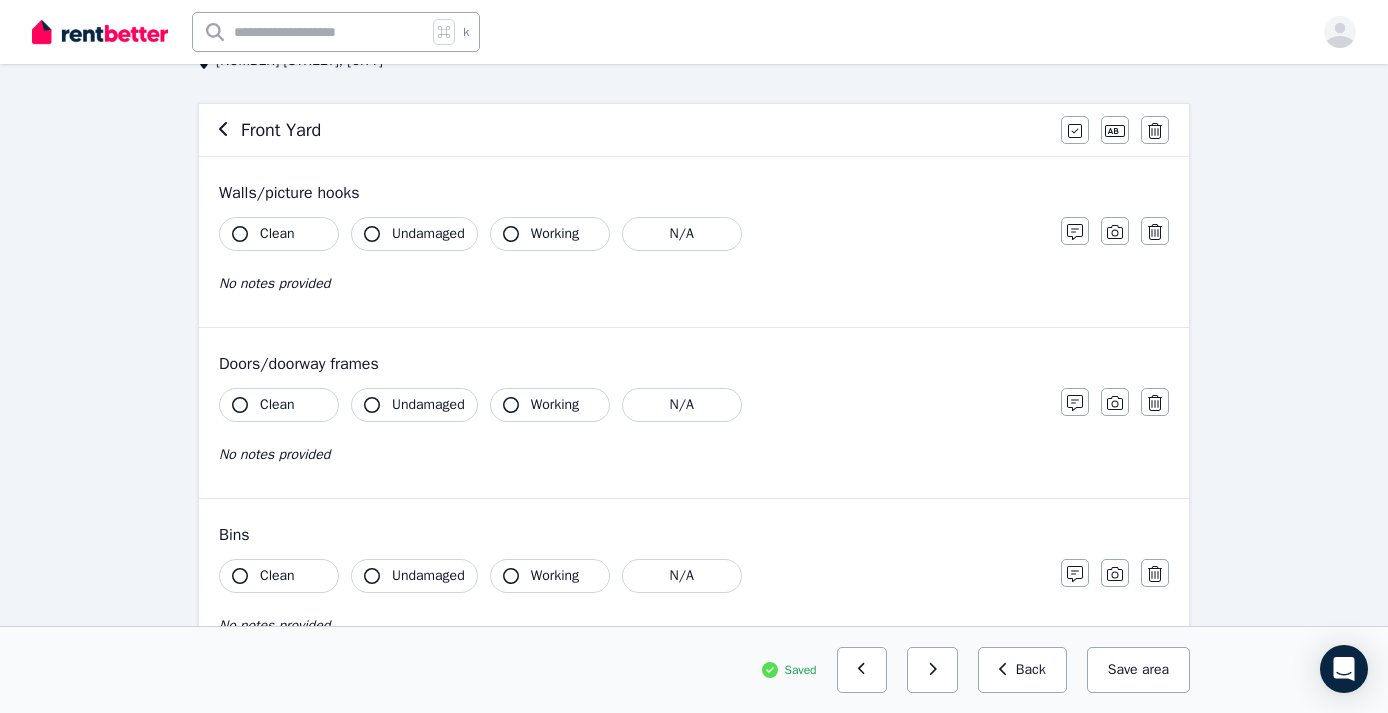 scroll, scrollTop: 96, scrollLeft: 0, axis: vertical 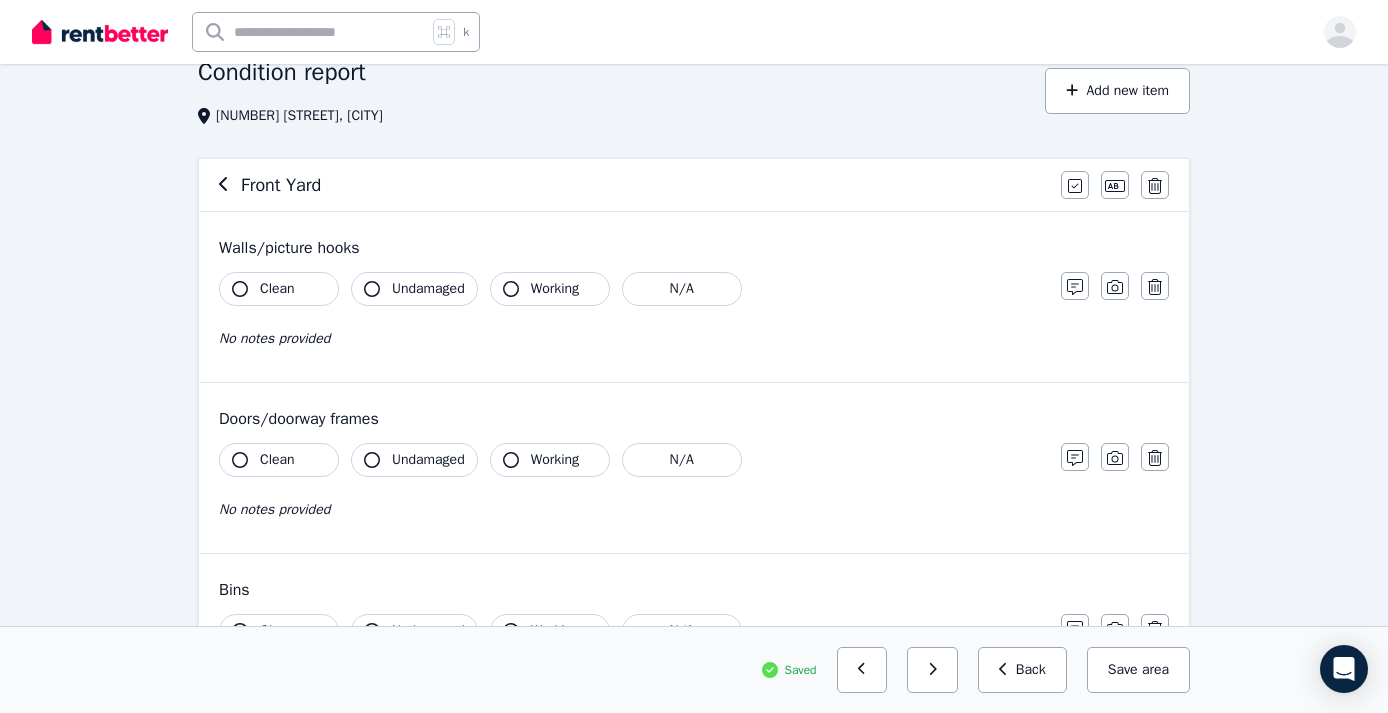 click 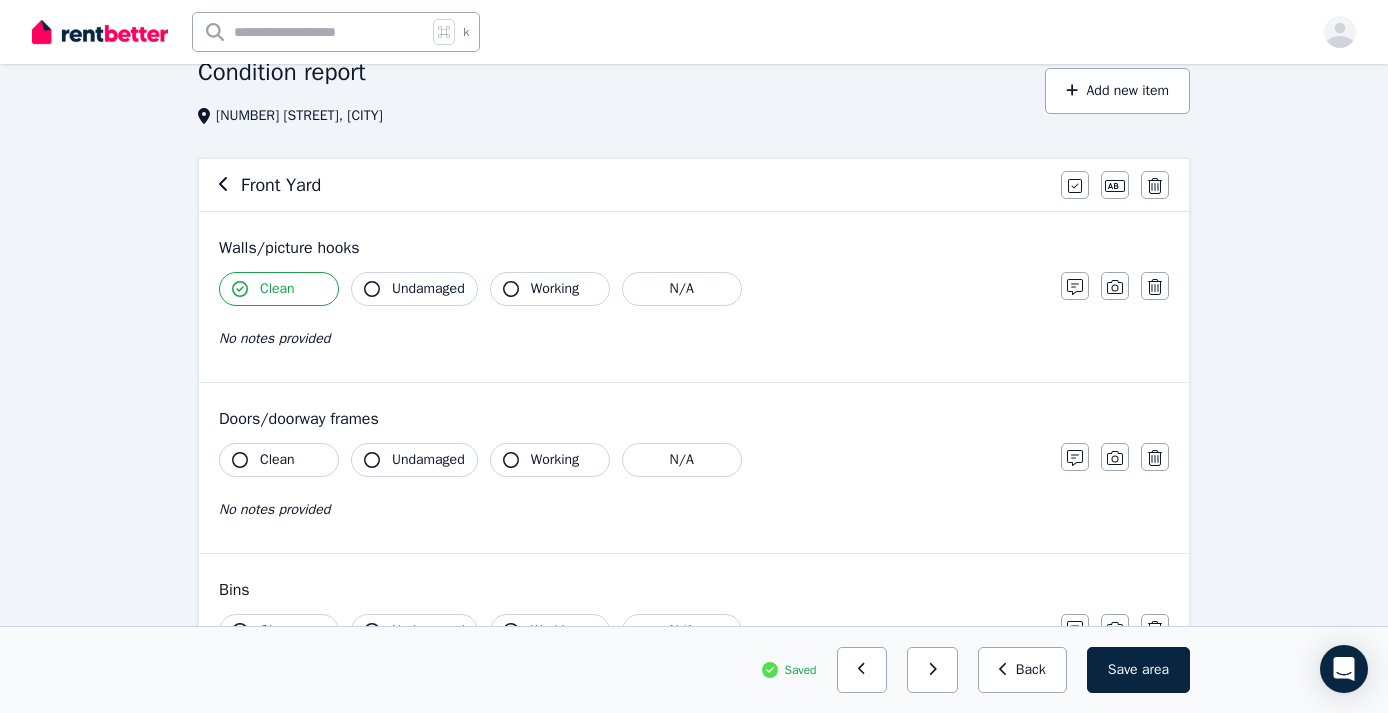 click 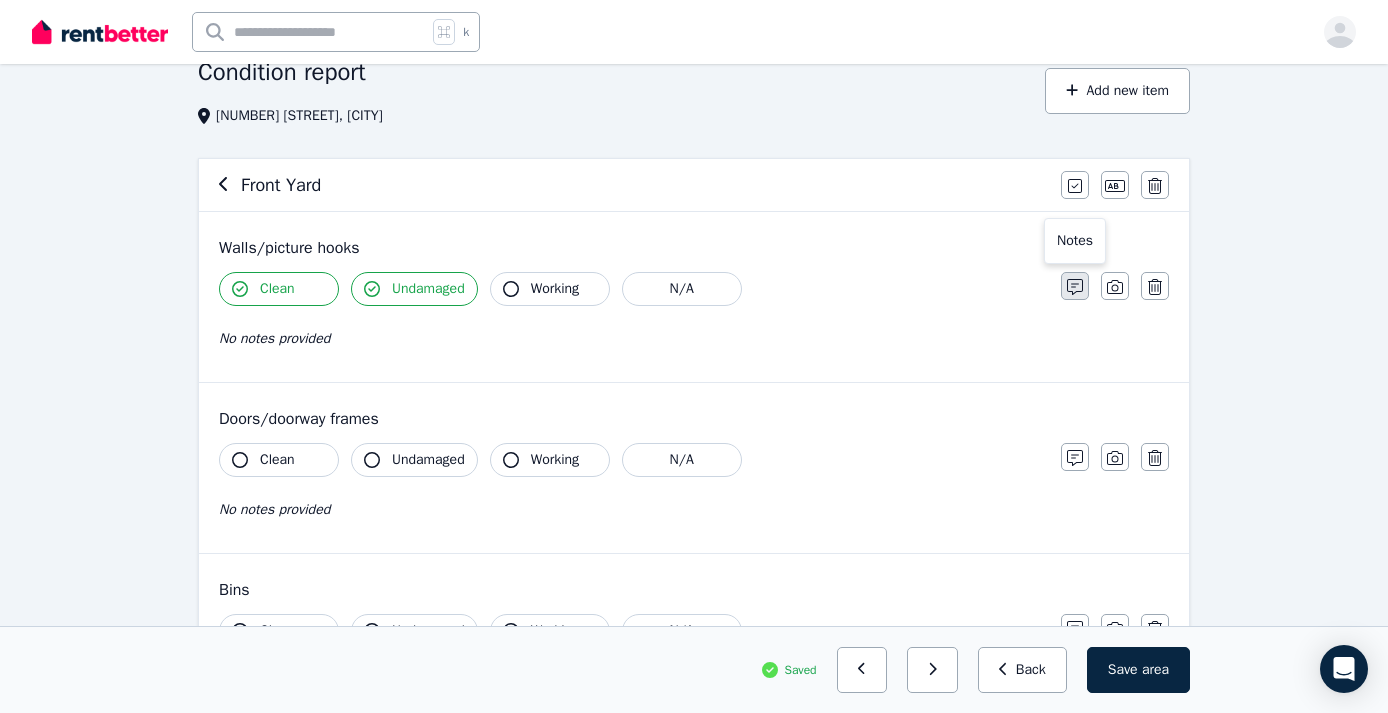 click 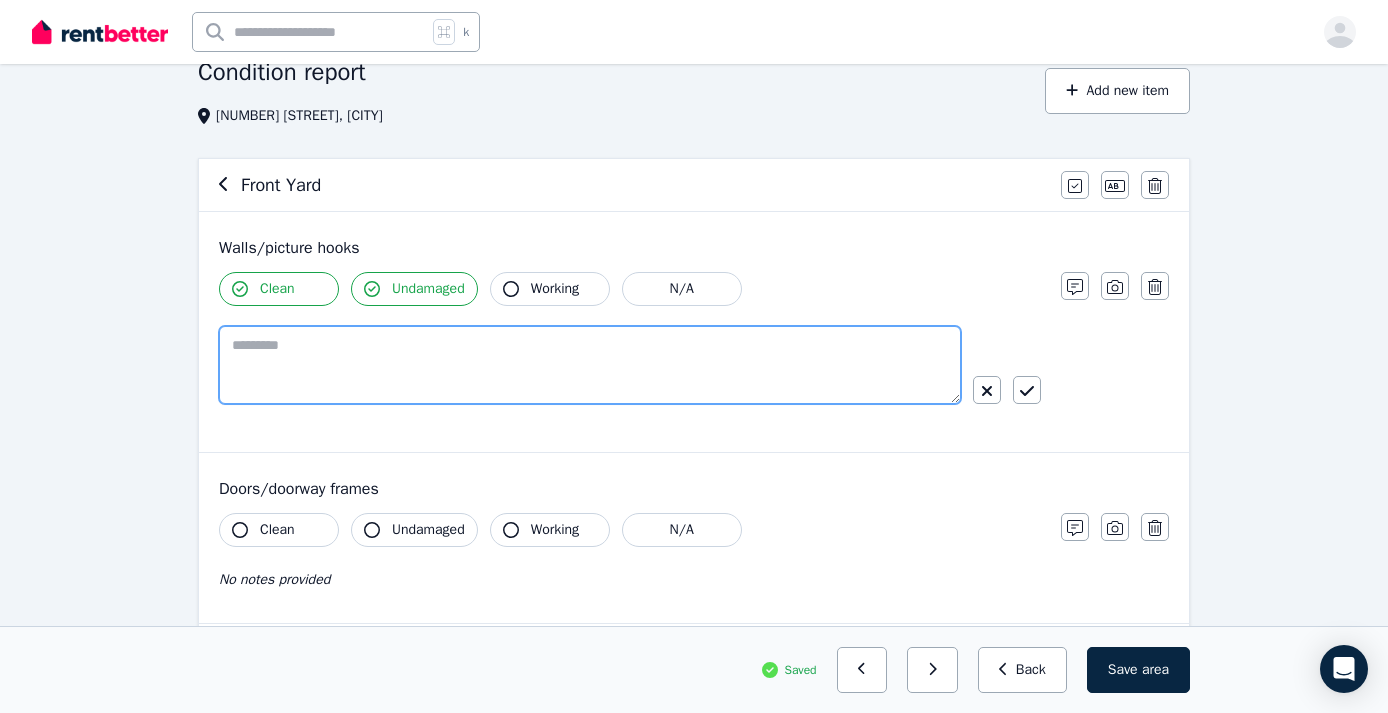 click at bounding box center [590, 365] 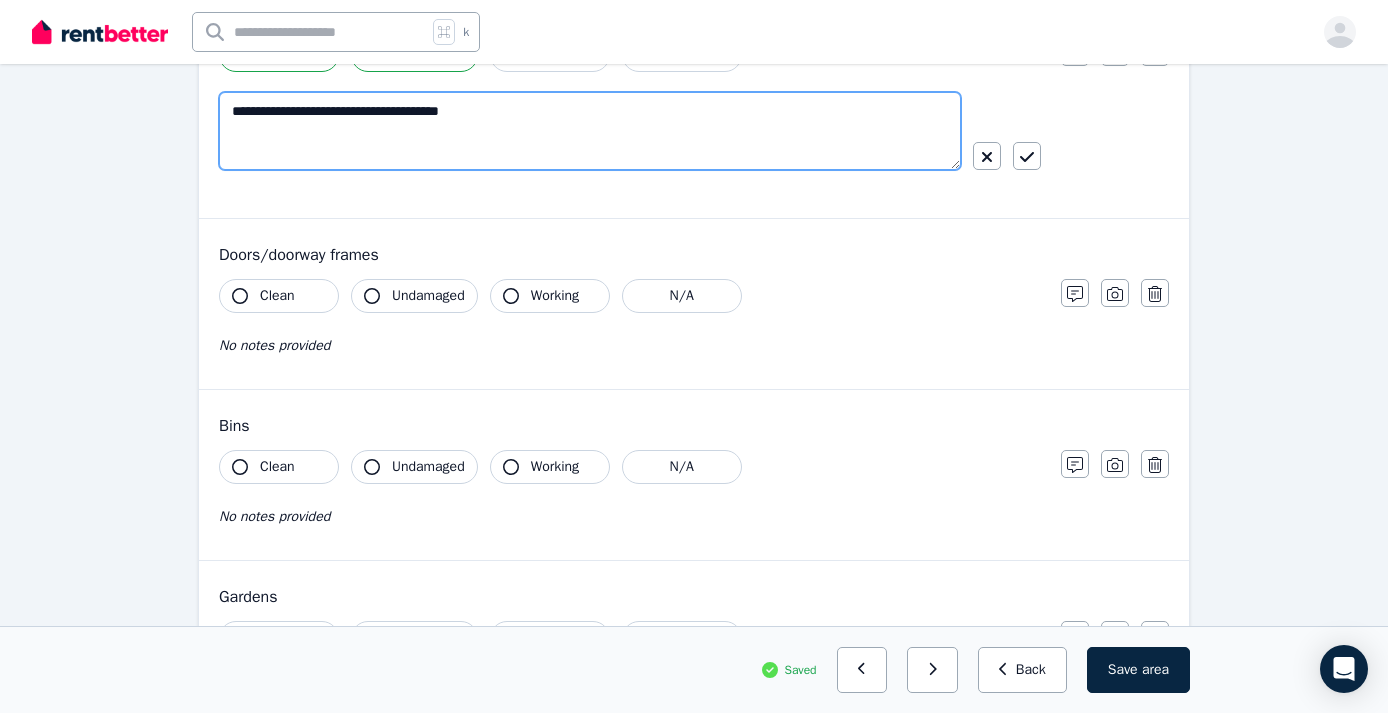 scroll, scrollTop: 335, scrollLeft: 0, axis: vertical 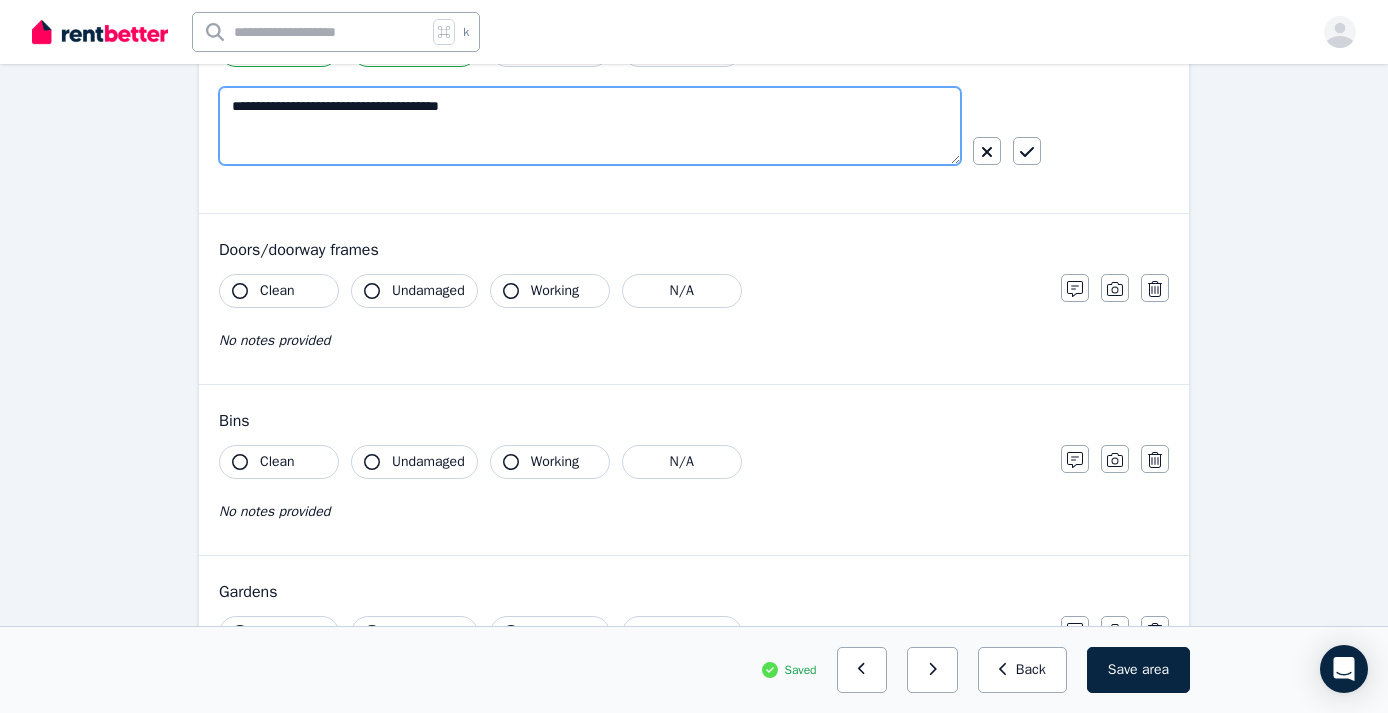 type on "**********" 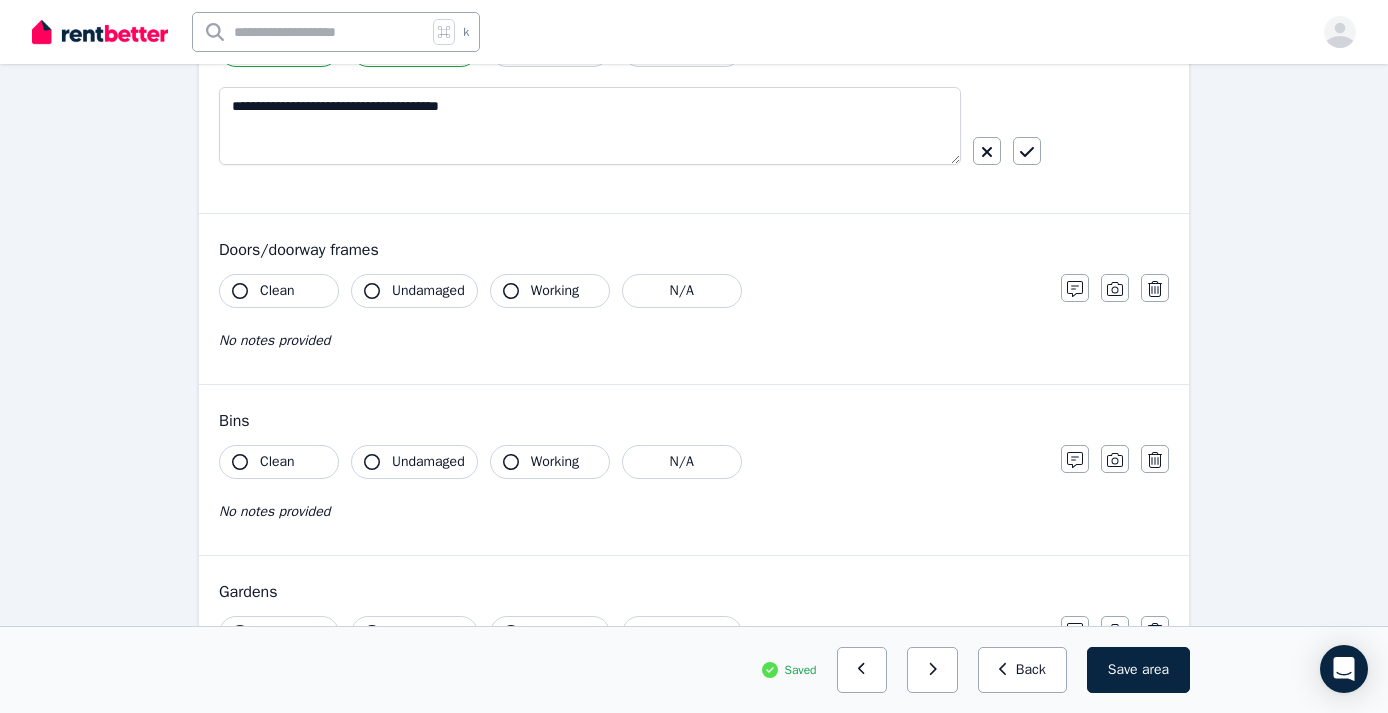 click 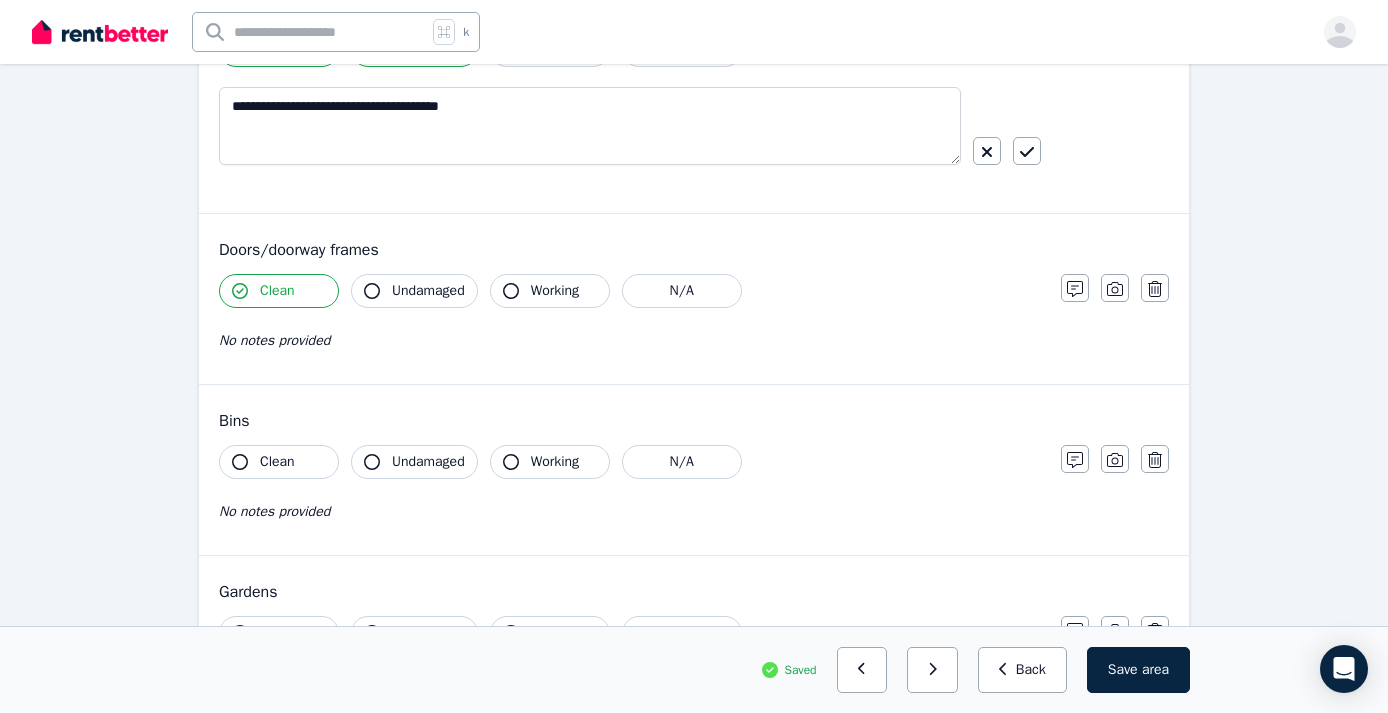 click 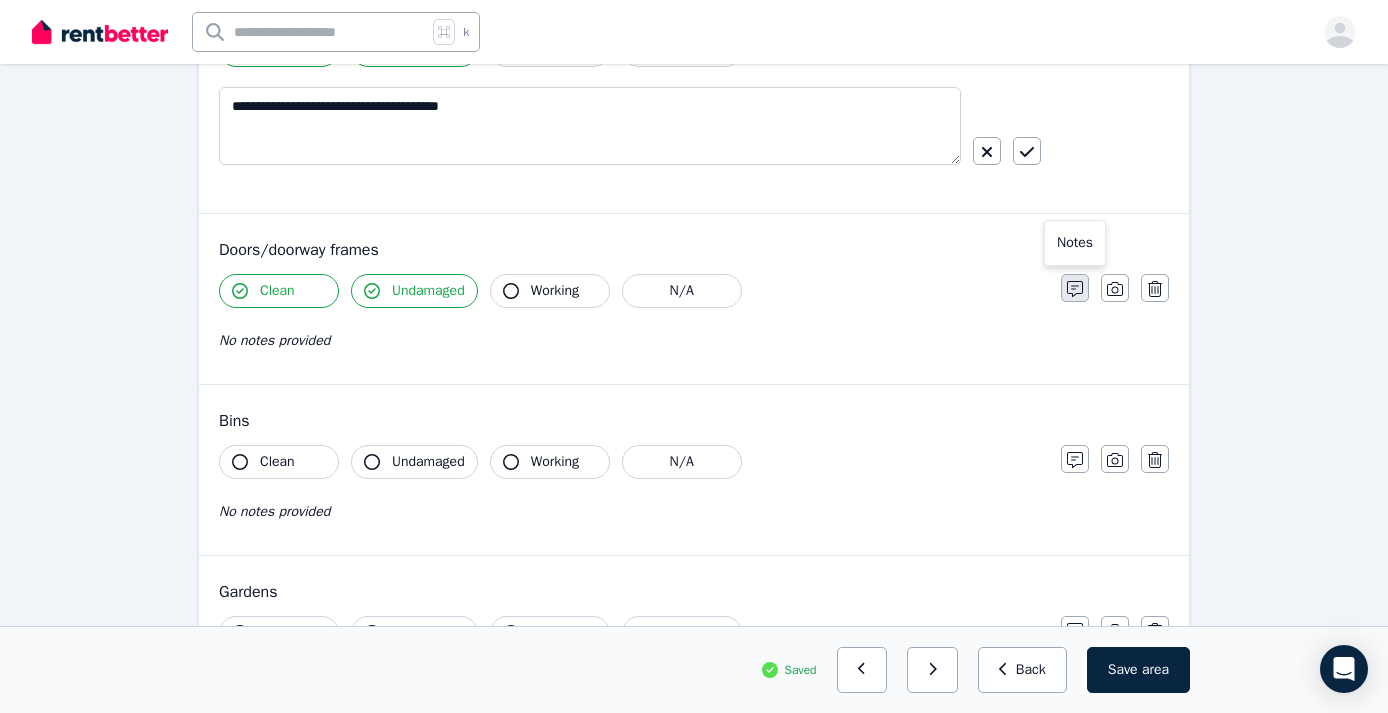 click at bounding box center [1075, 288] 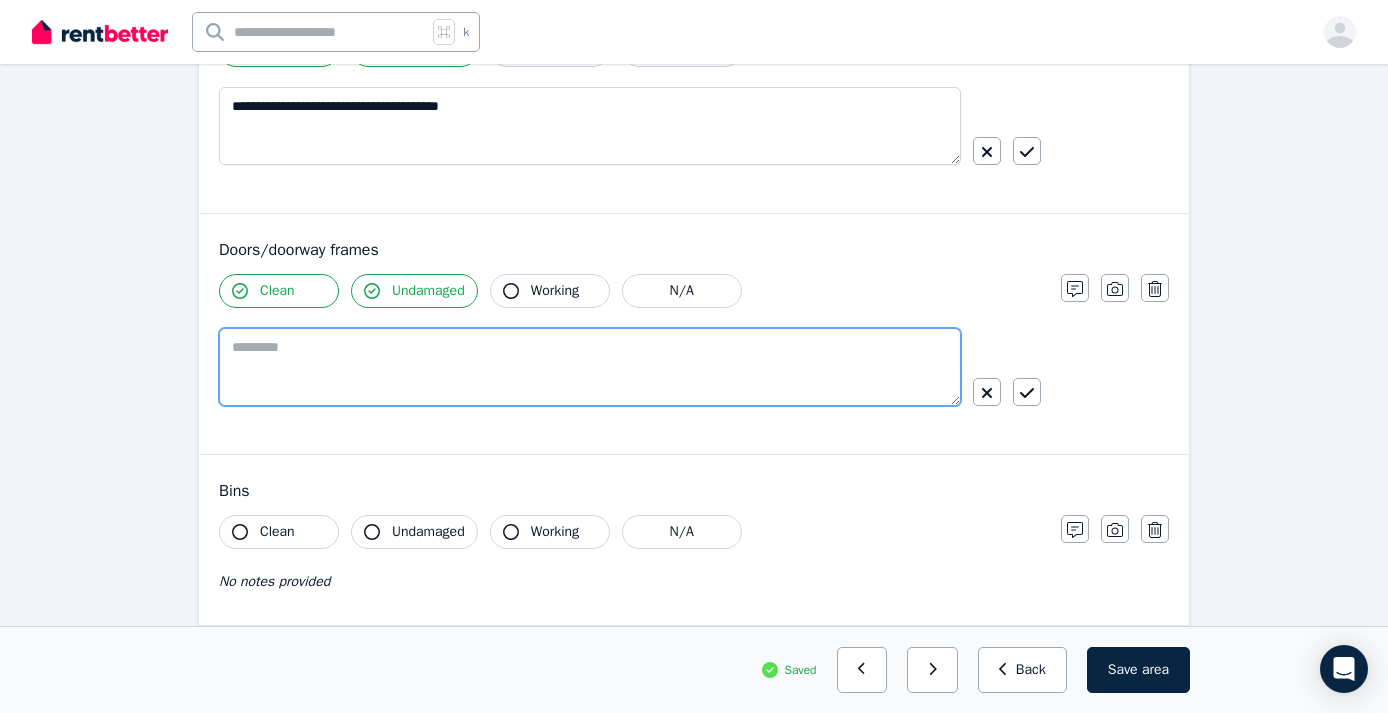 click at bounding box center (590, 367) 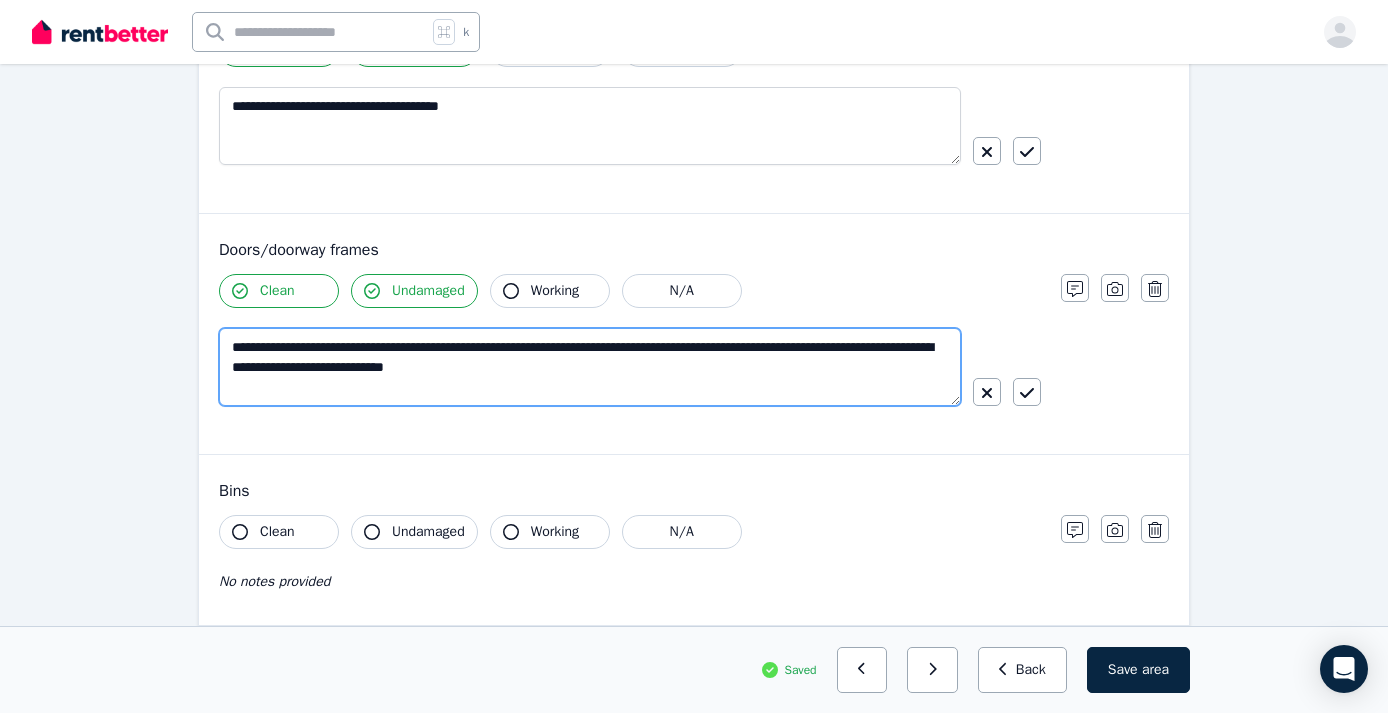 type on "**********" 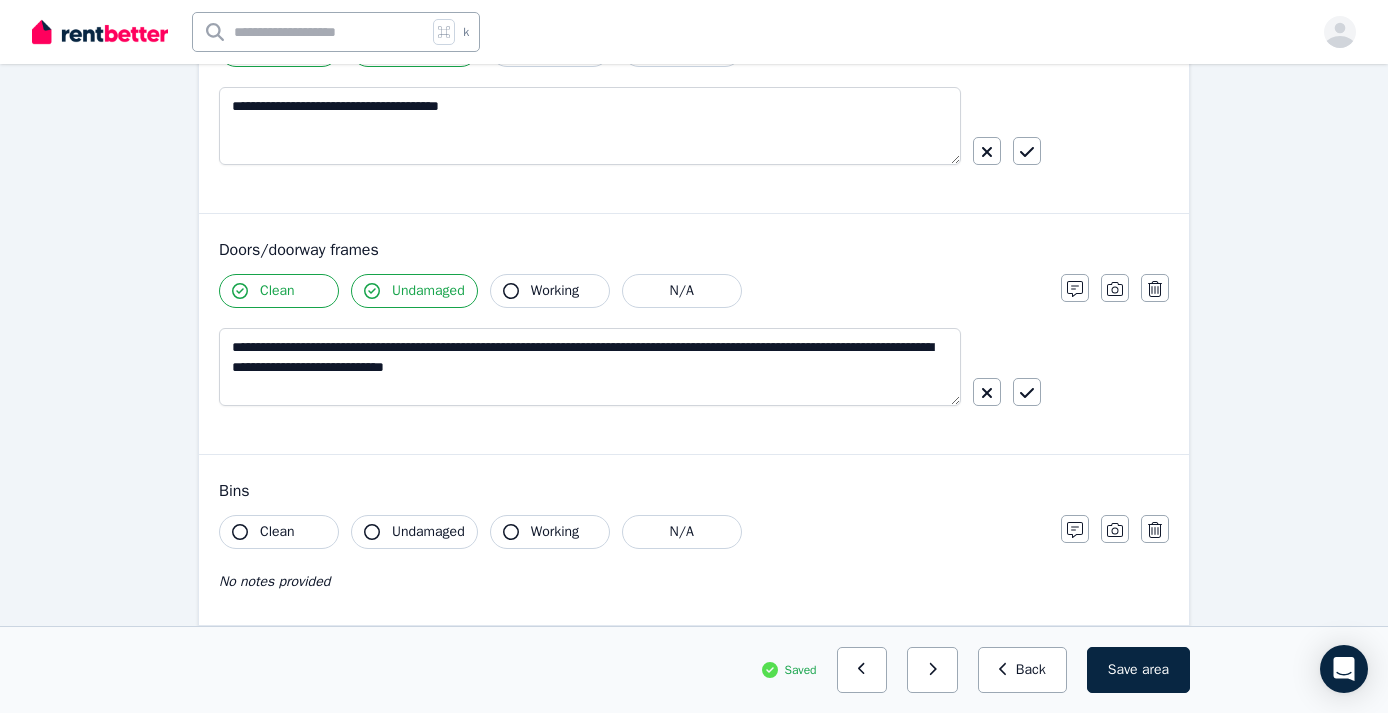 click 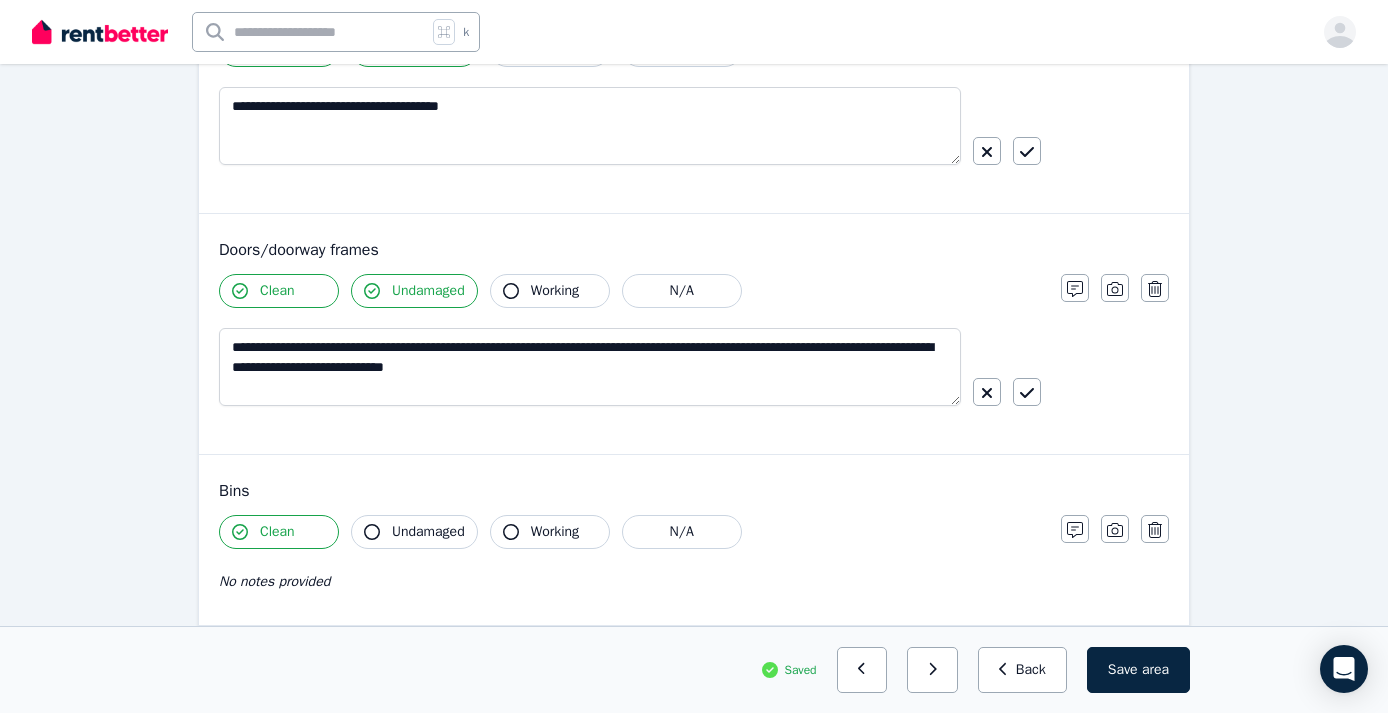 click 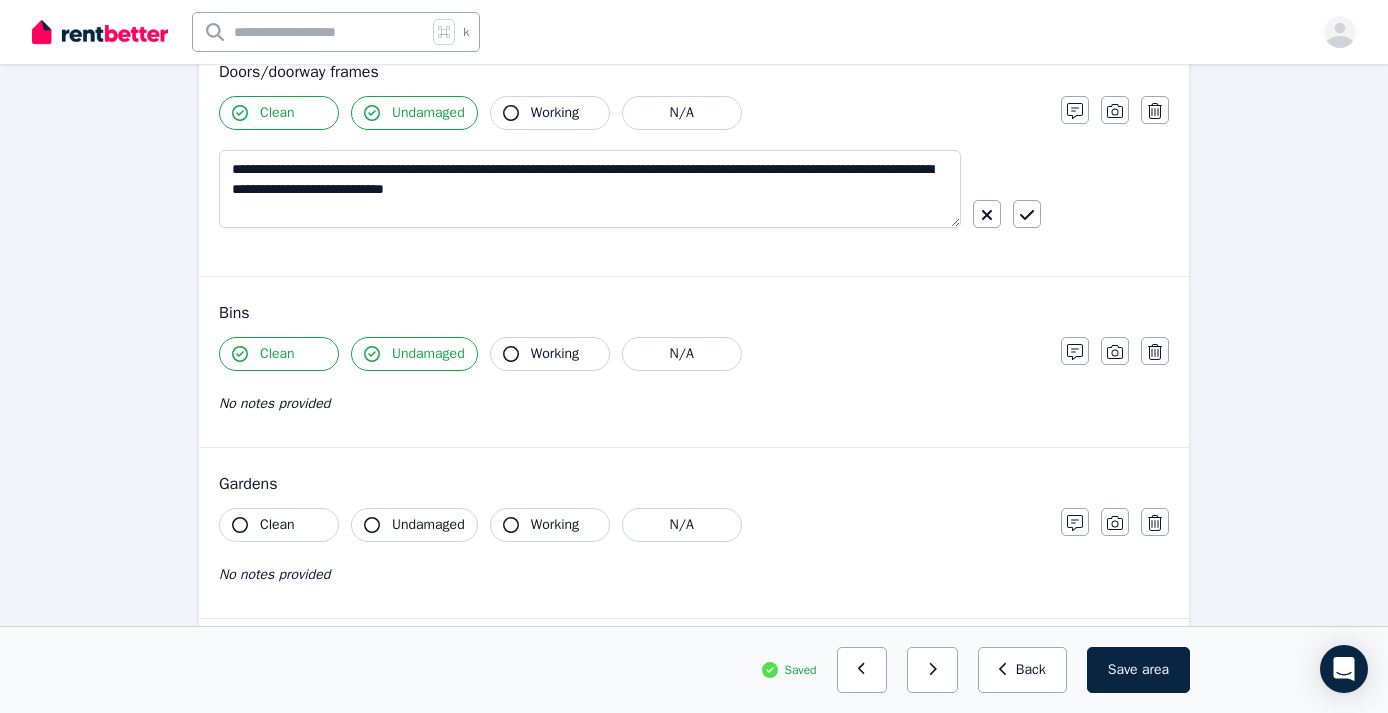 scroll, scrollTop: 535, scrollLeft: 0, axis: vertical 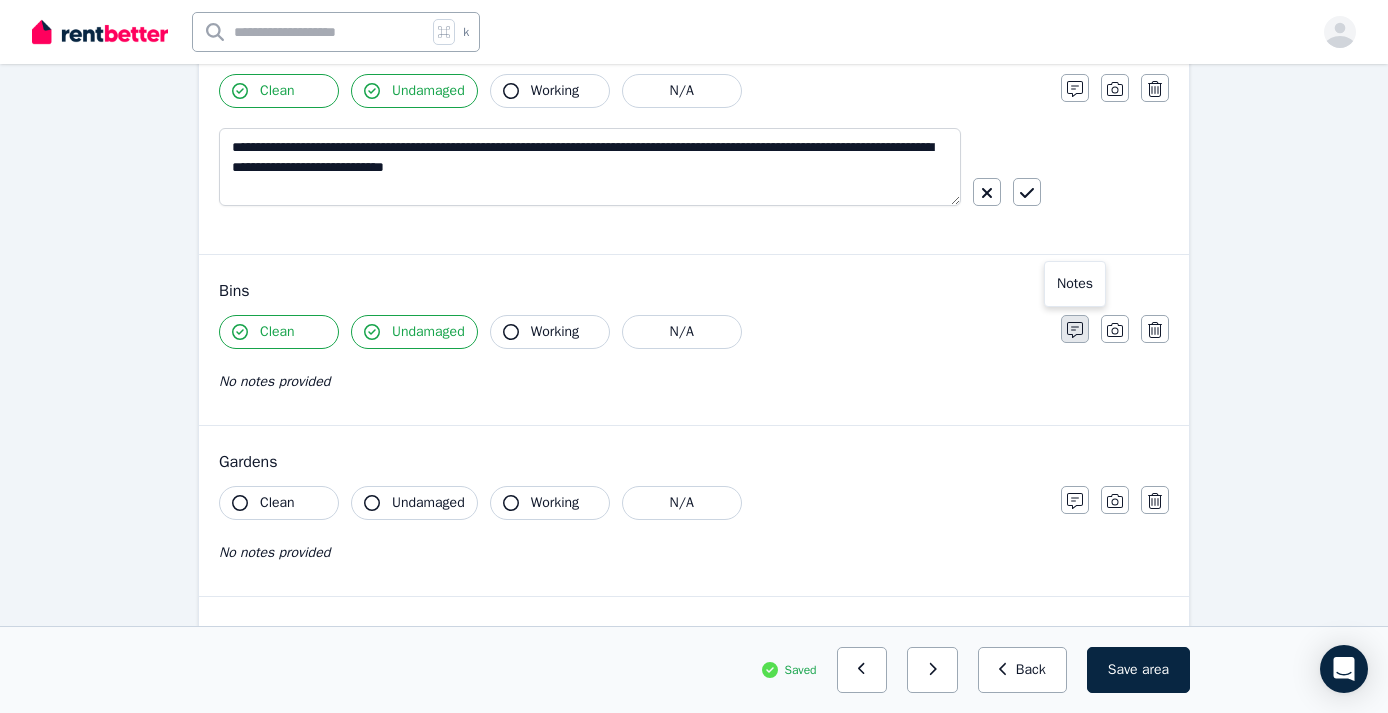 click 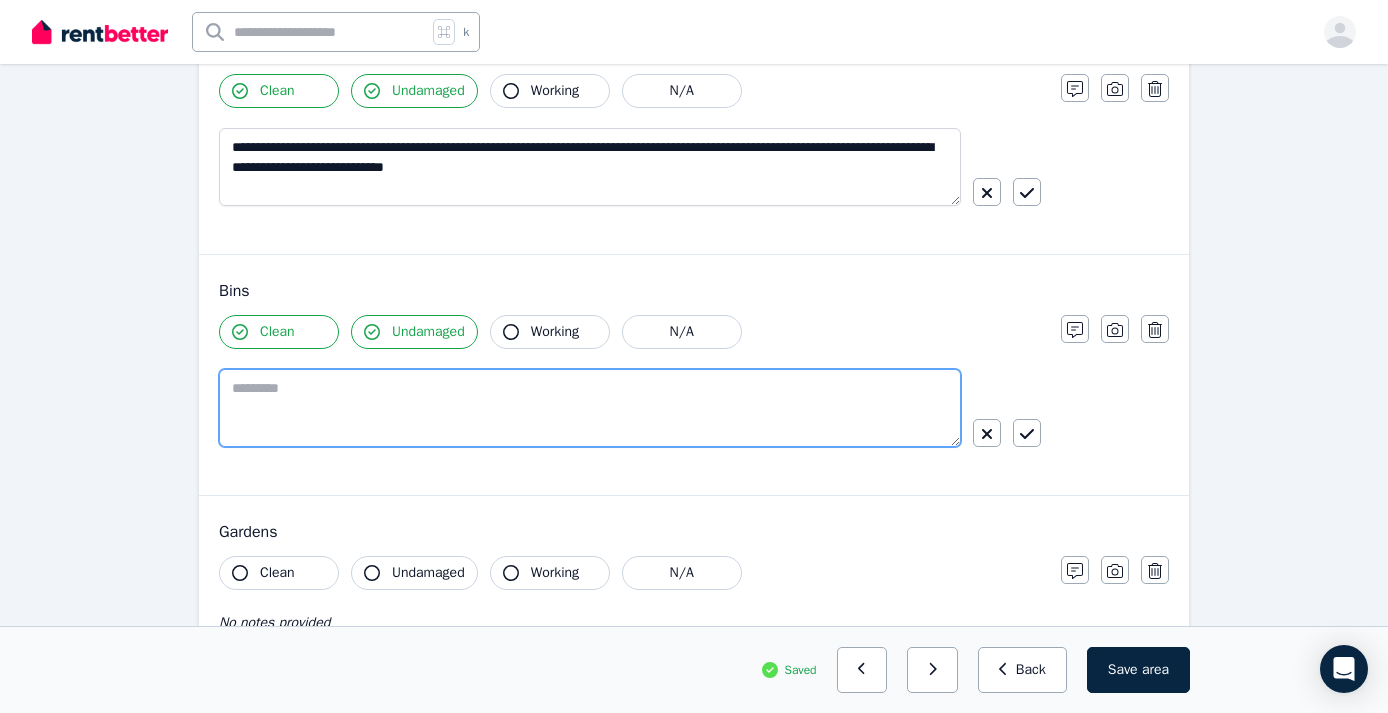 click at bounding box center [590, 408] 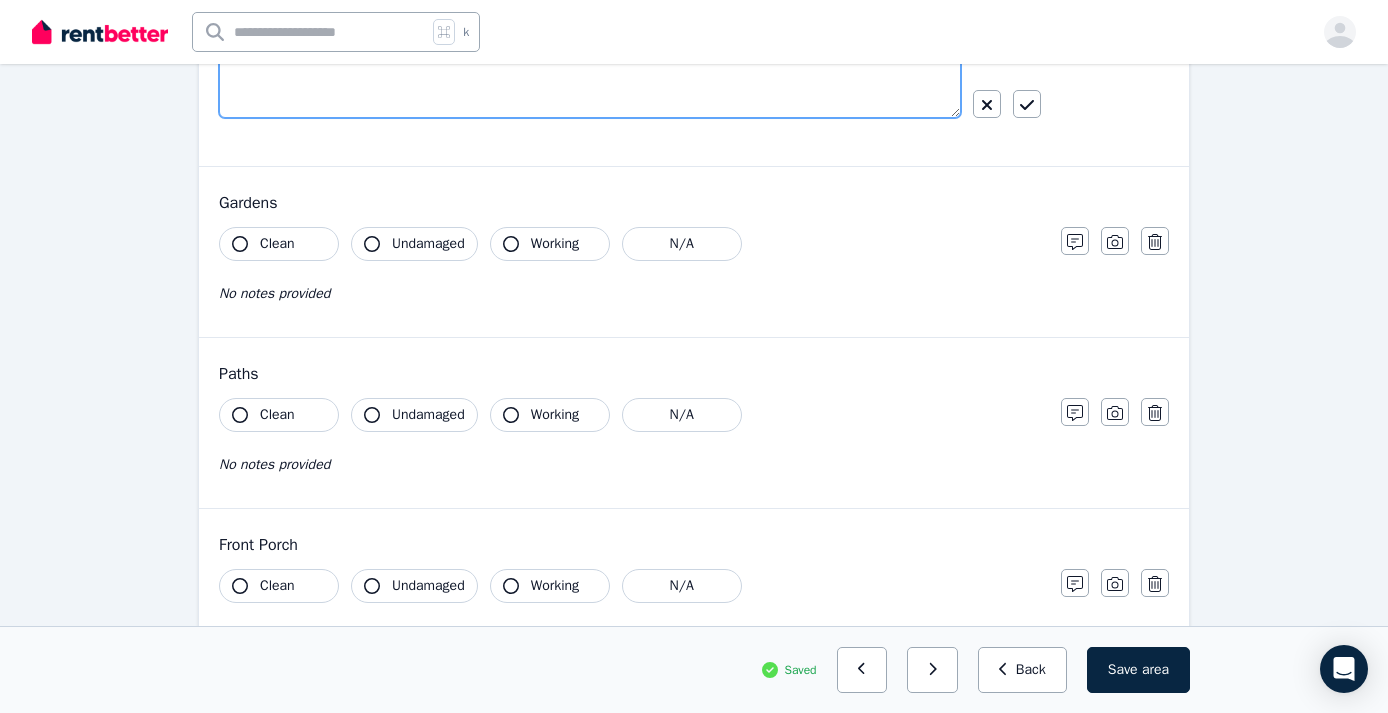 scroll, scrollTop: 902, scrollLeft: 0, axis: vertical 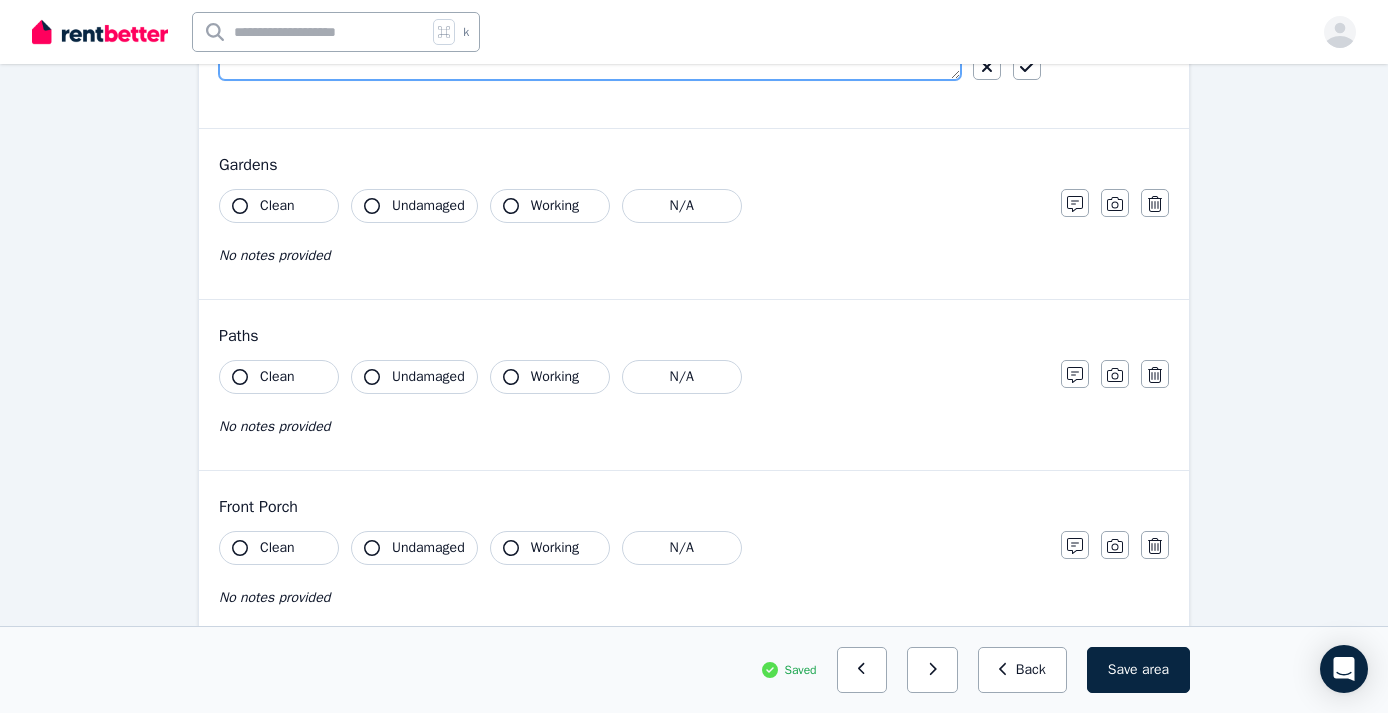 type on "**********" 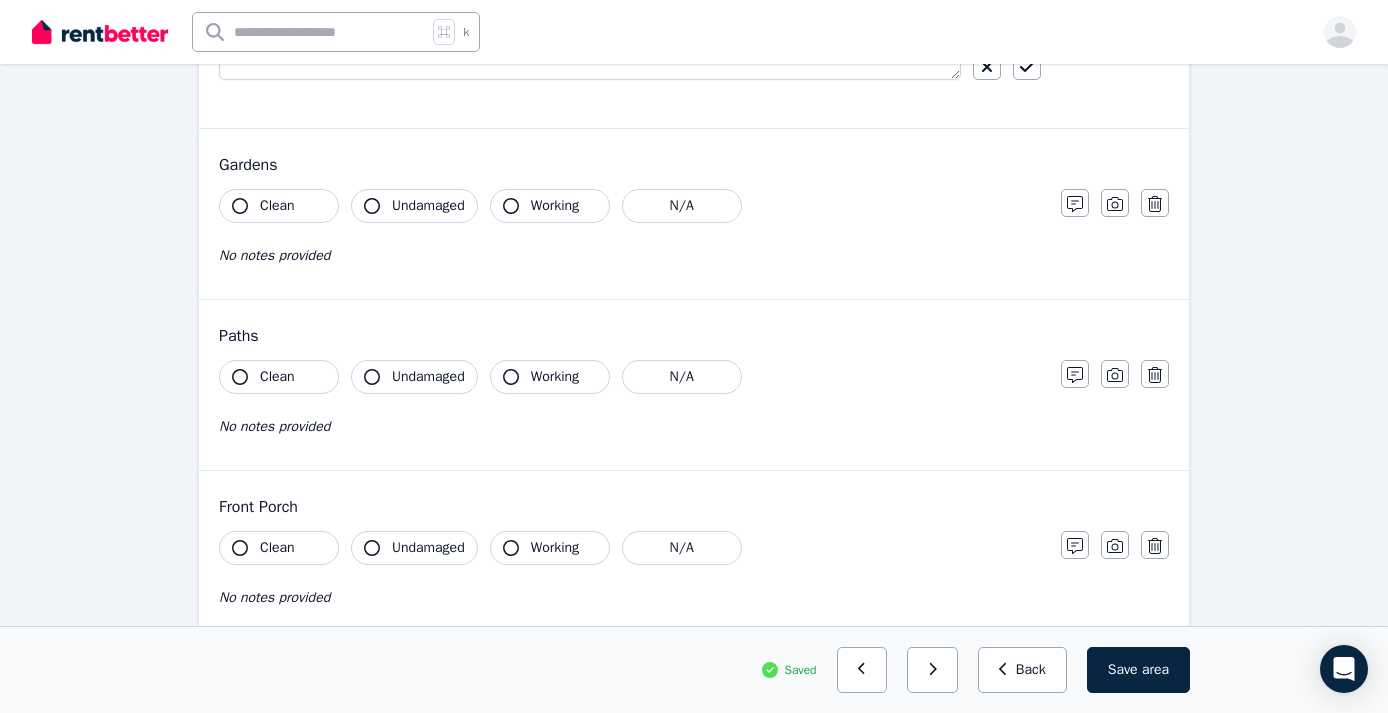 click 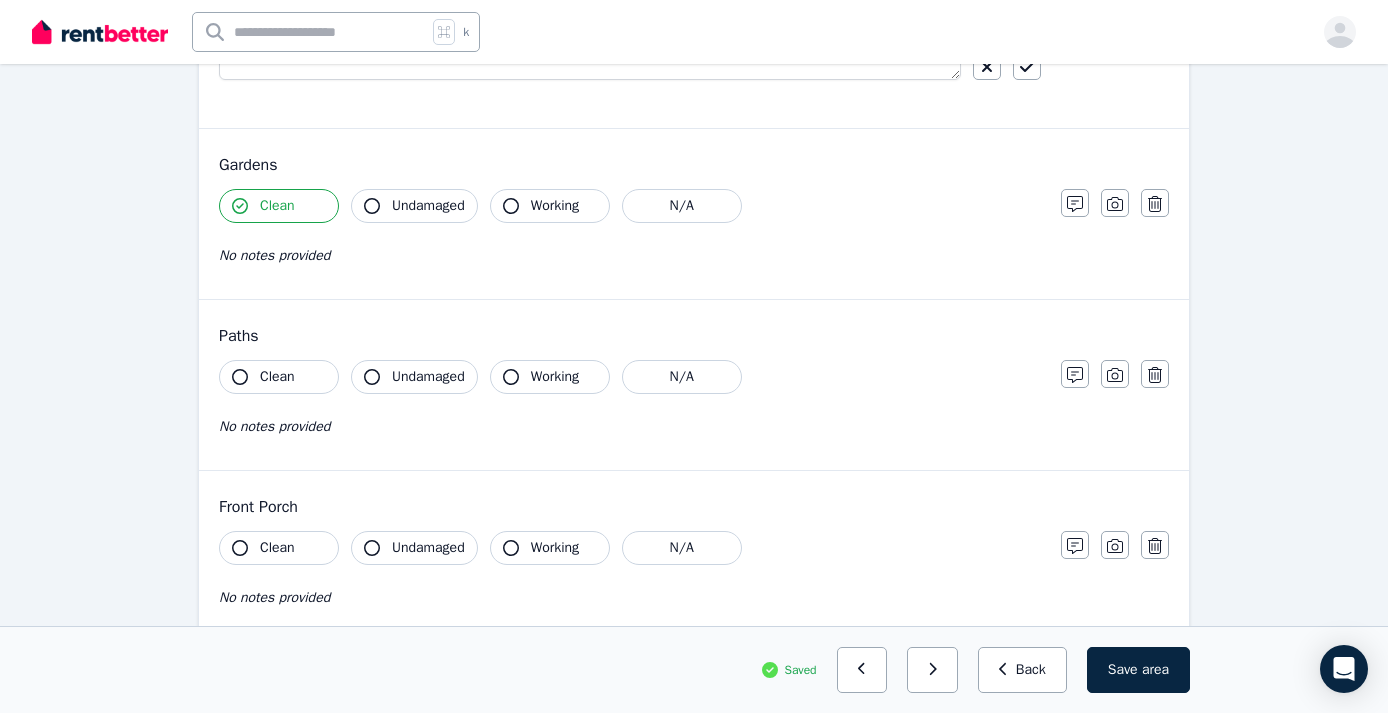 click 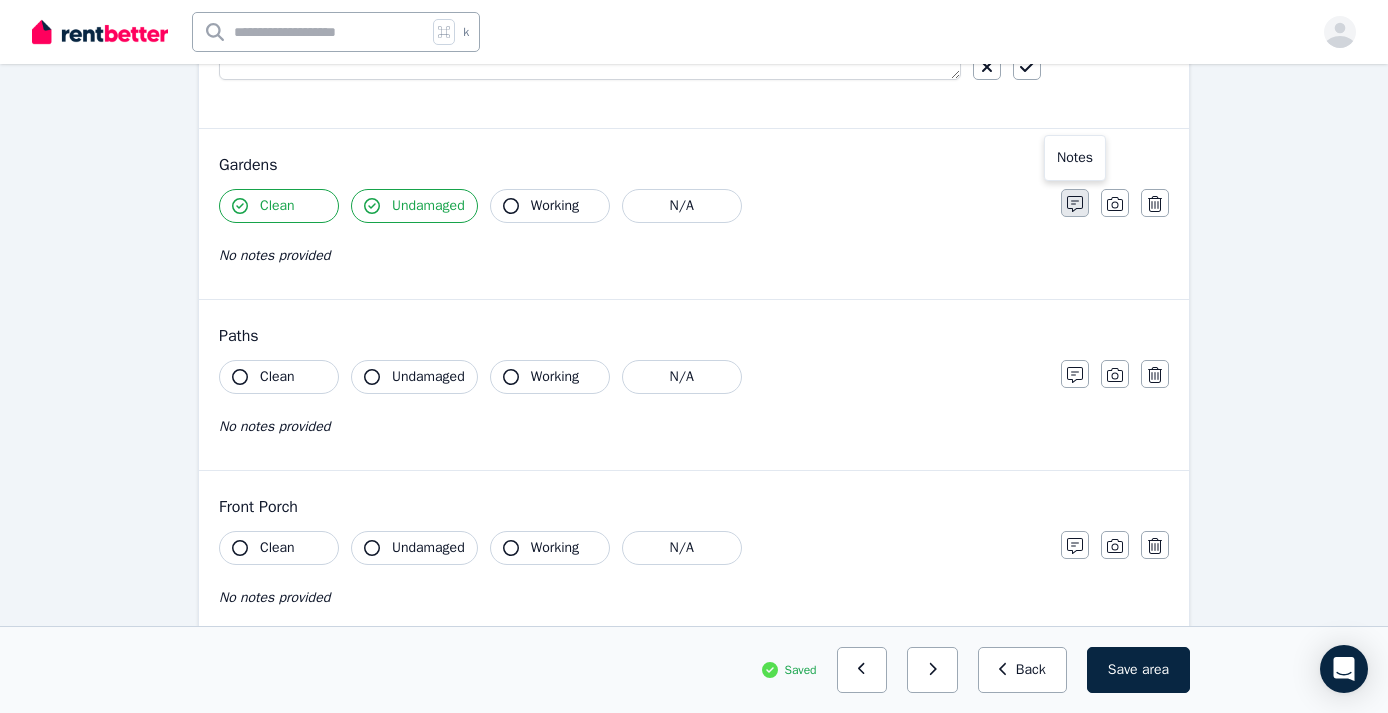 click 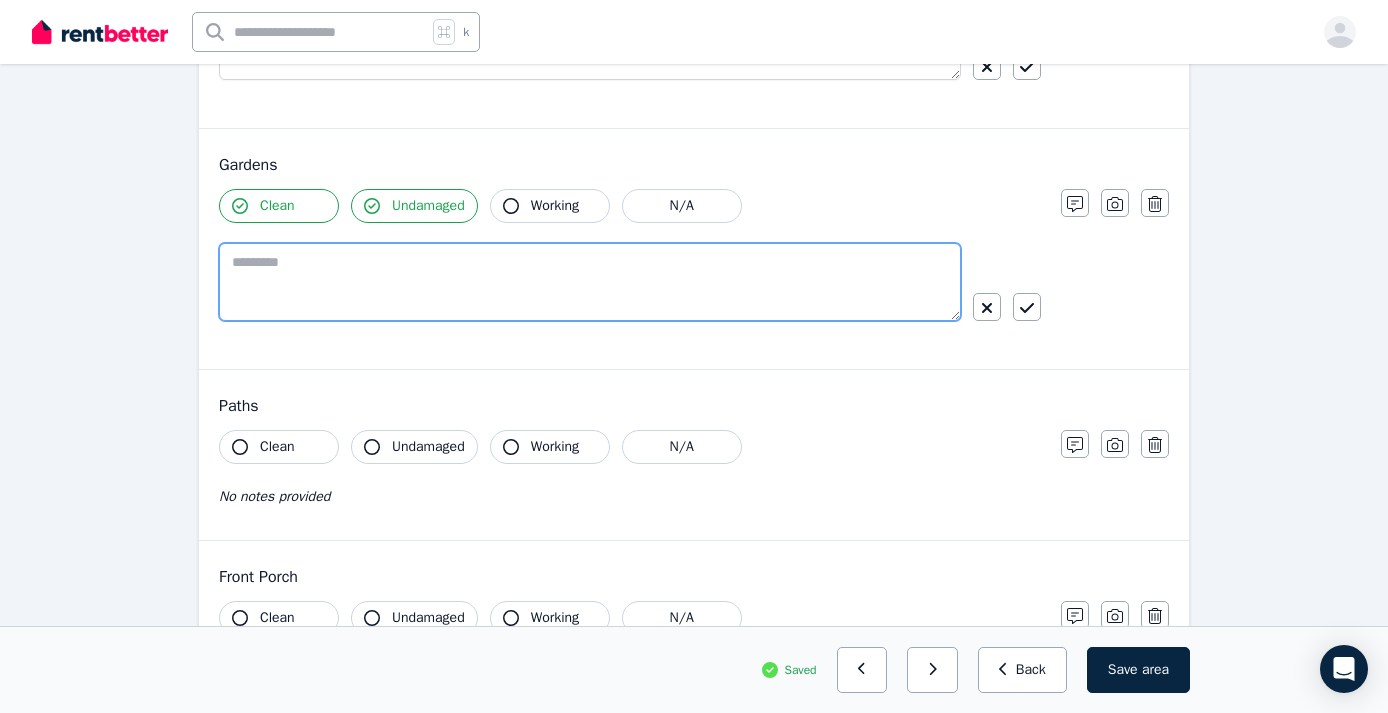 click at bounding box center [590, 282] 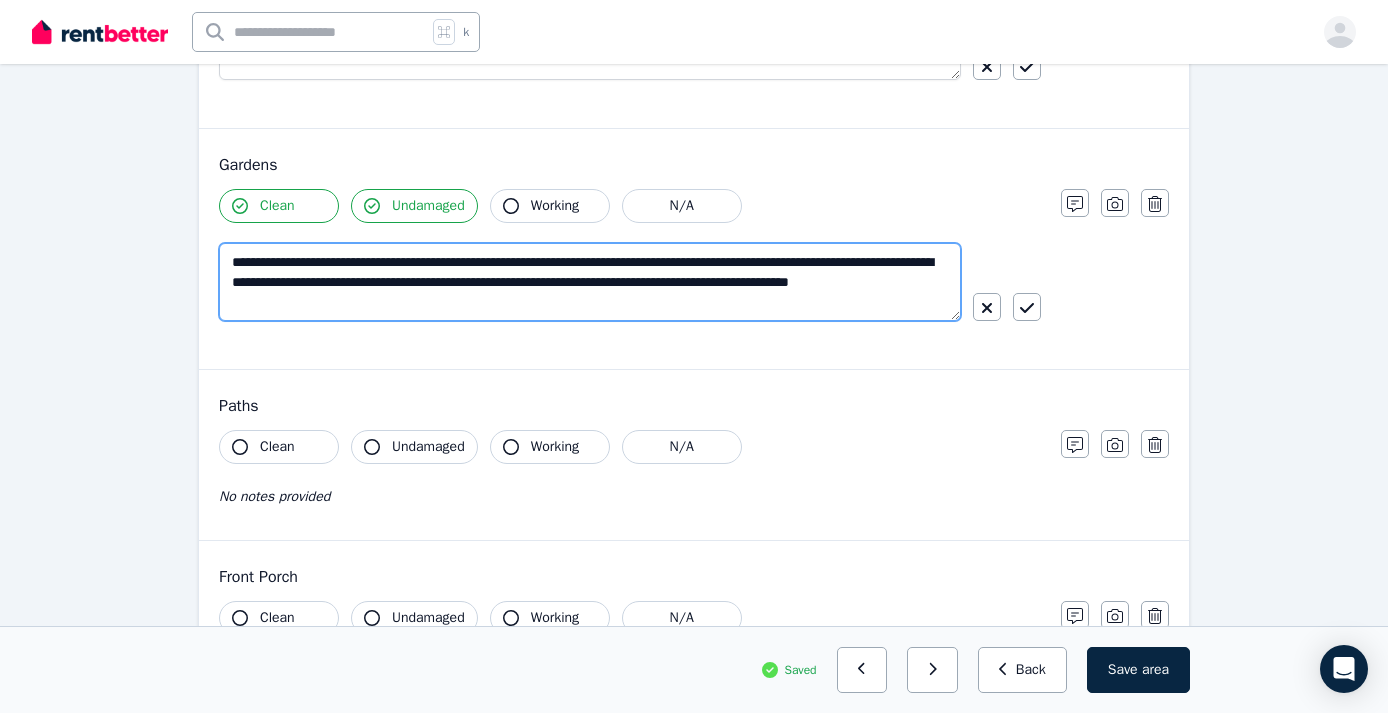 drag, startPoint x: 863, startPoint y: 284, endPoint x: 884, endPoint y: 317, distance: 39.115215 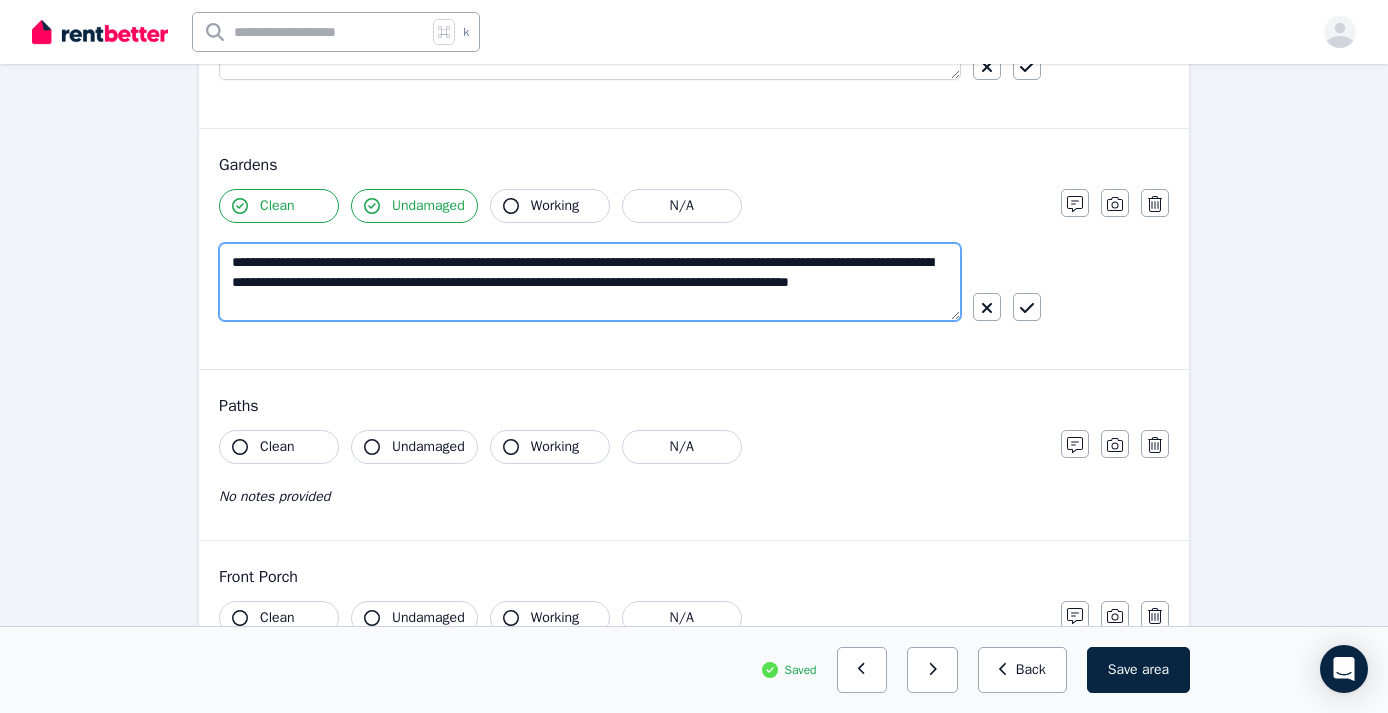 click on "**********" at bounding box center [590, 282] 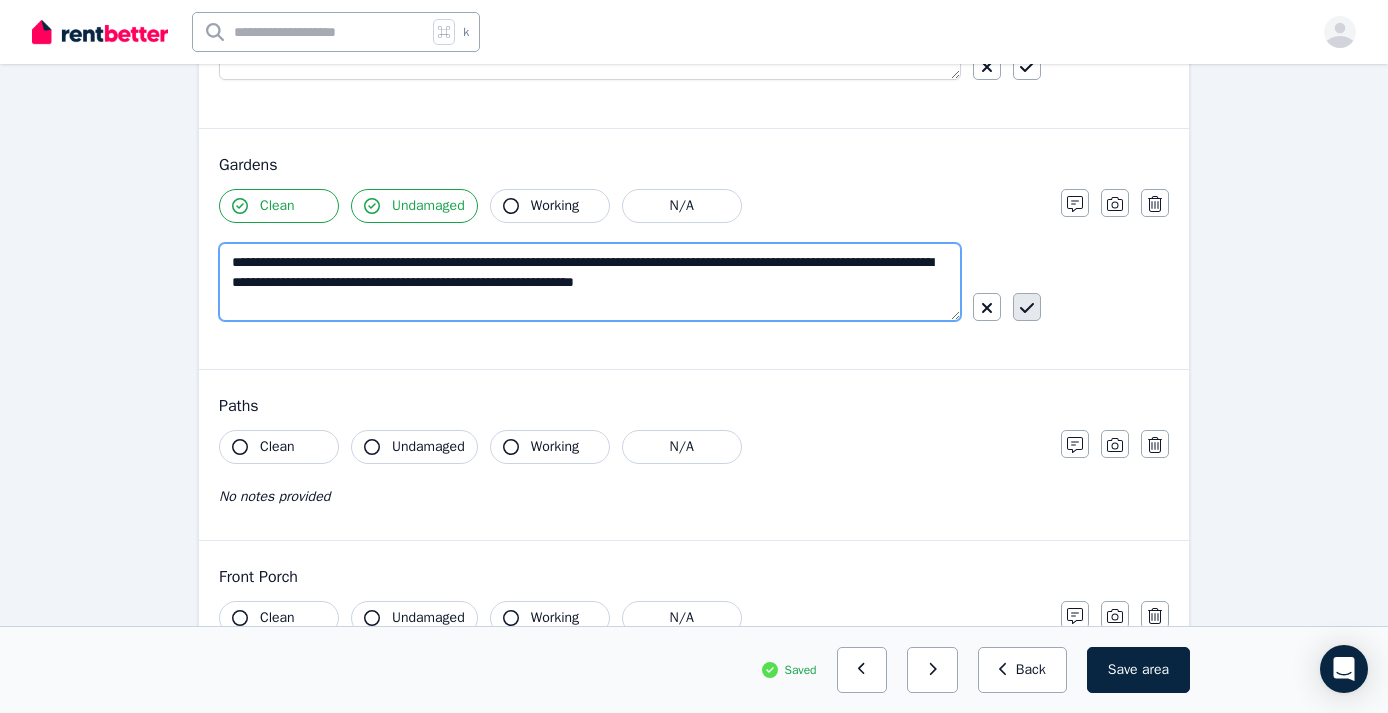 type on "**********" 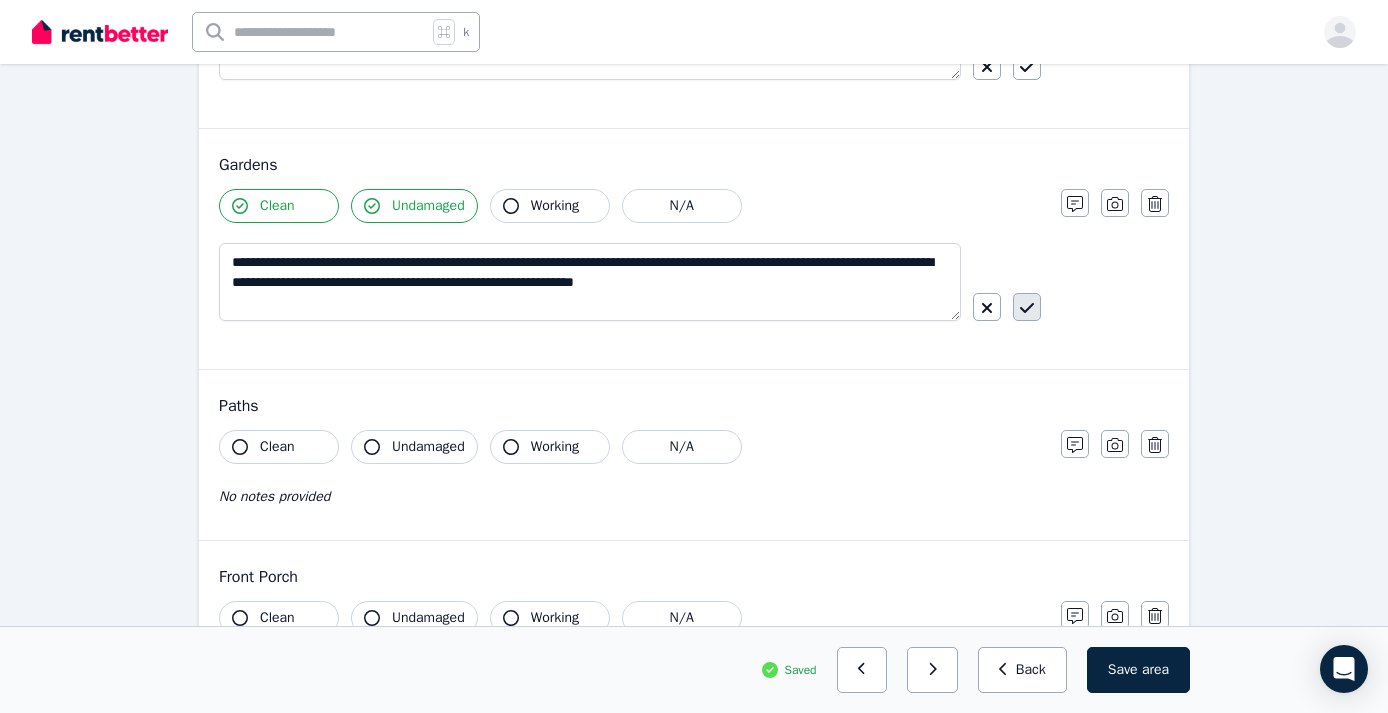 click 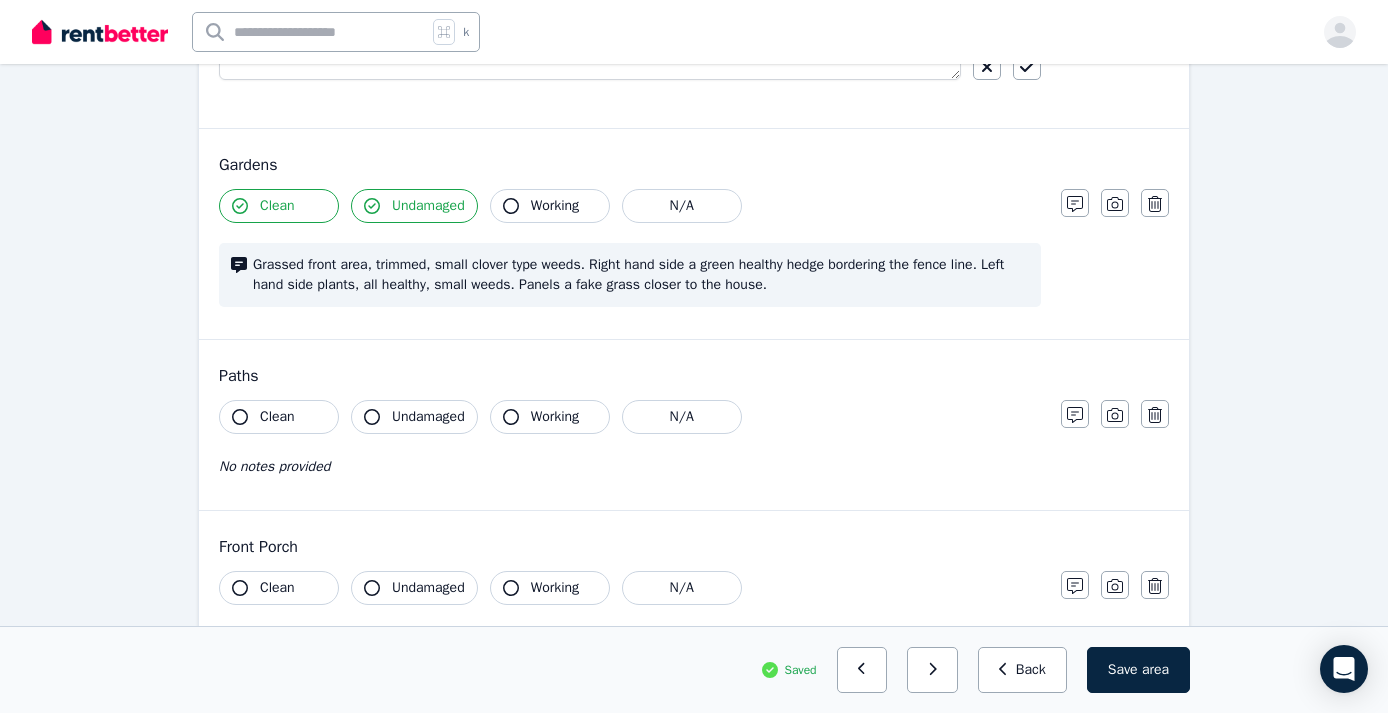 click on "Clean" at bounding box center (277, 417) 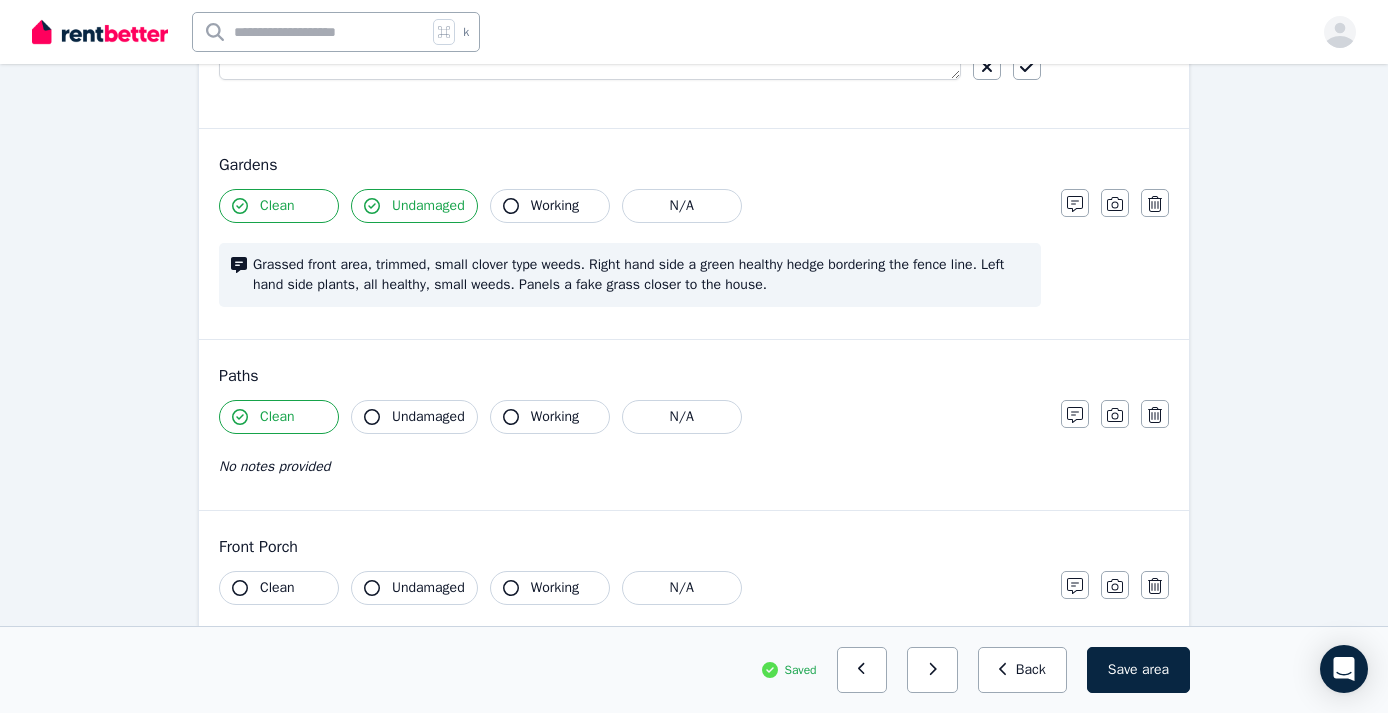 click on "Undamaged" at bounding box center (414, 417) 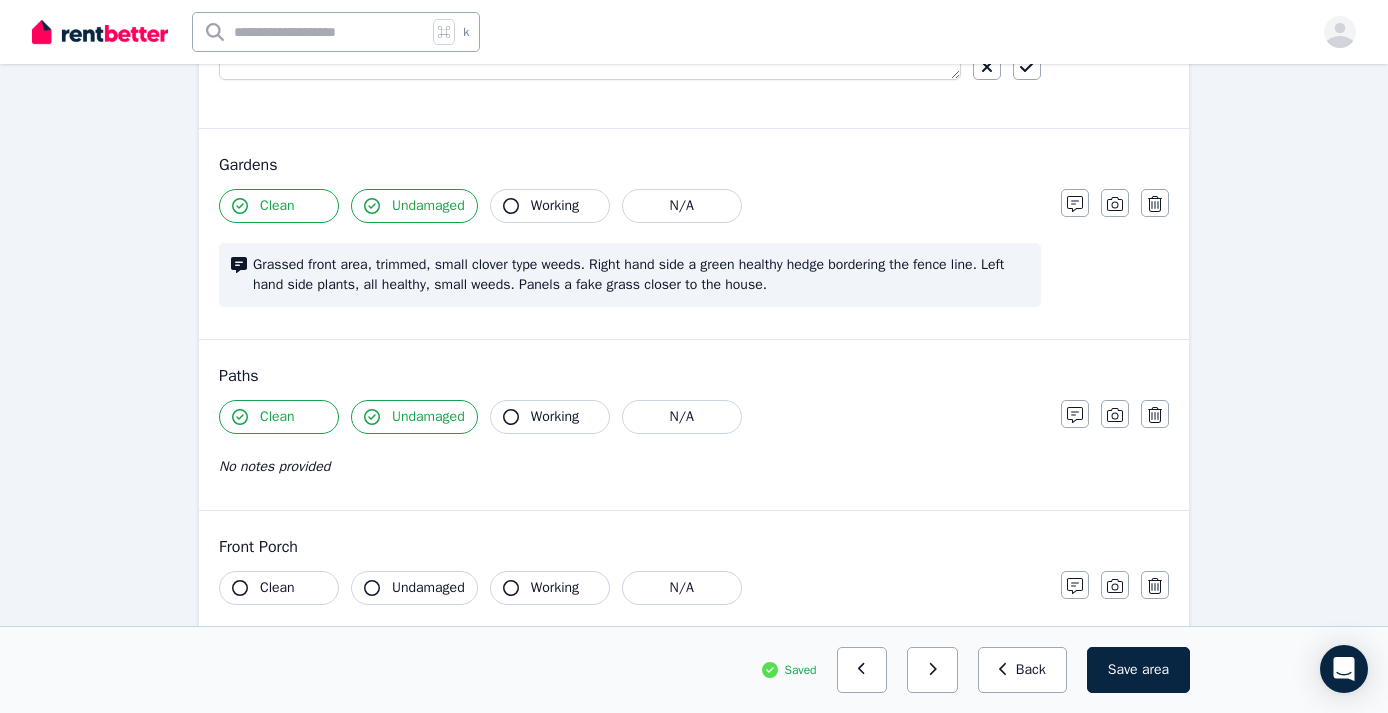 click on "No notes provided" at bounding box center [274, 466] 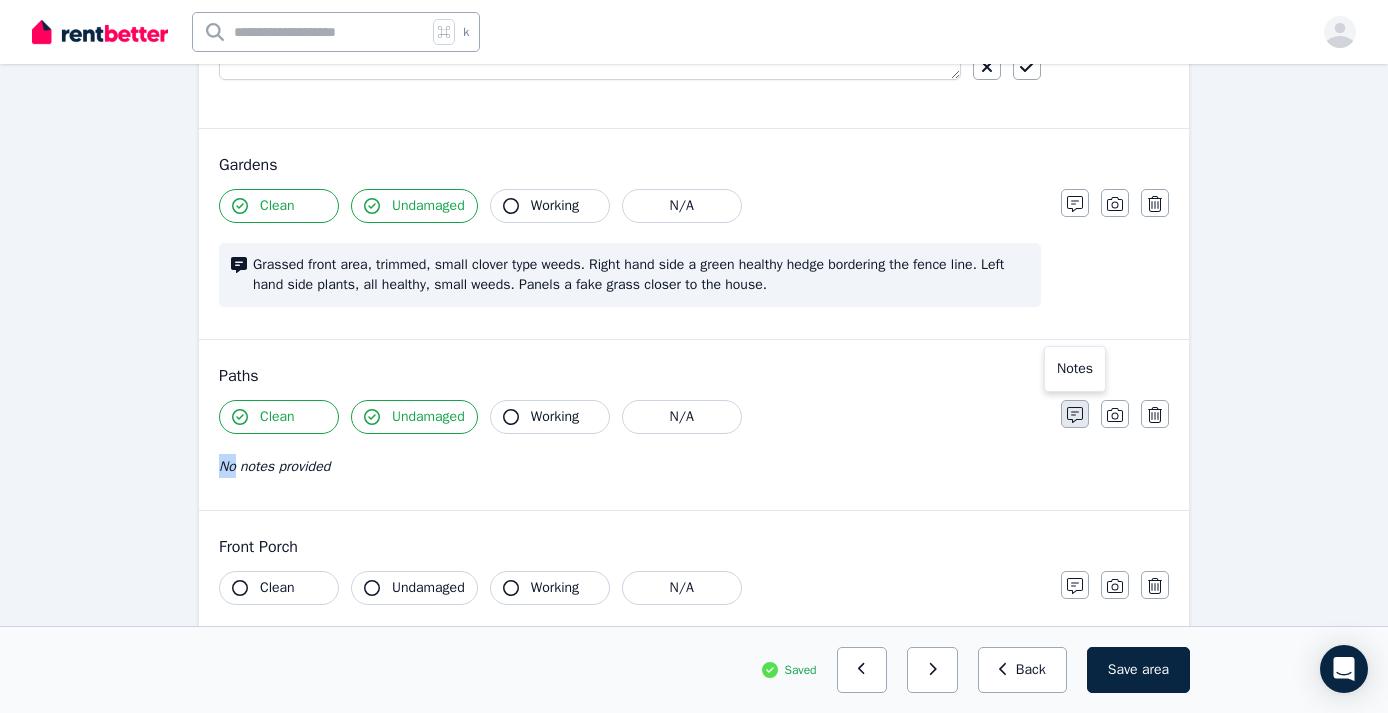 click 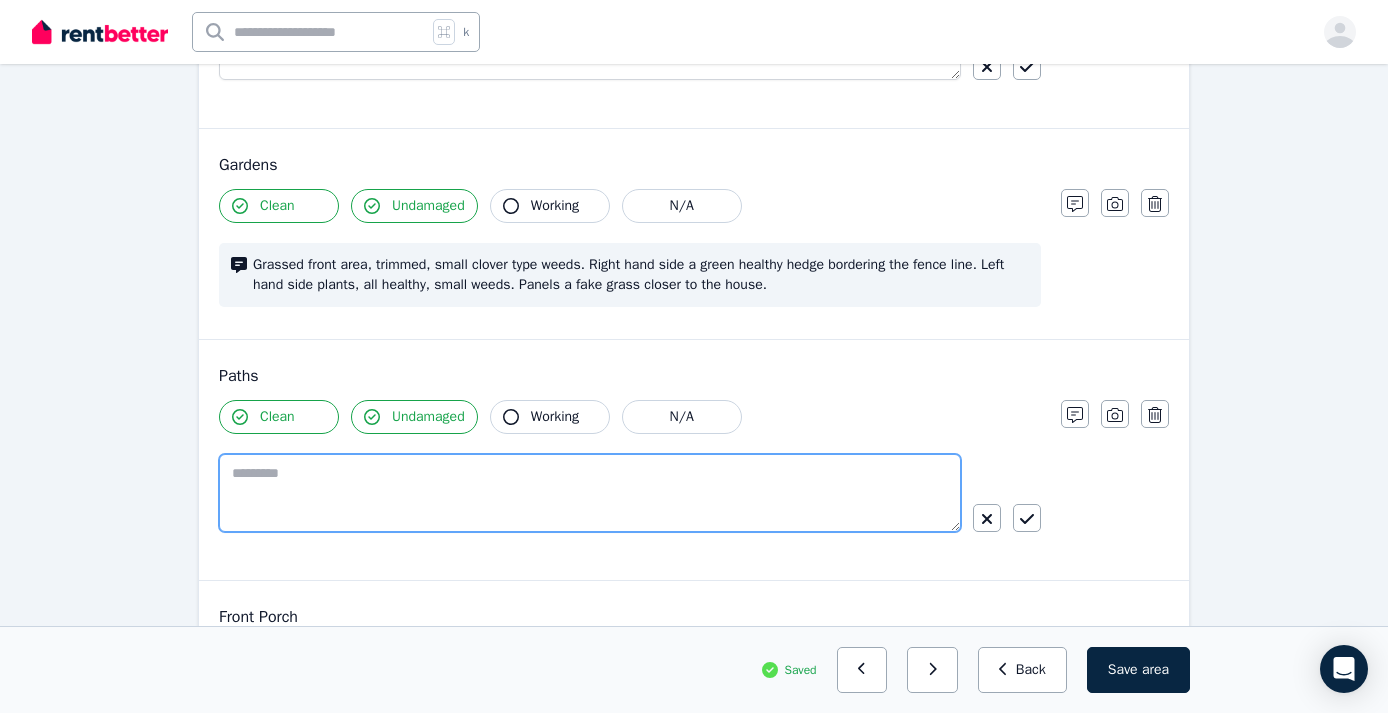 click at bounding box center [590, 493] 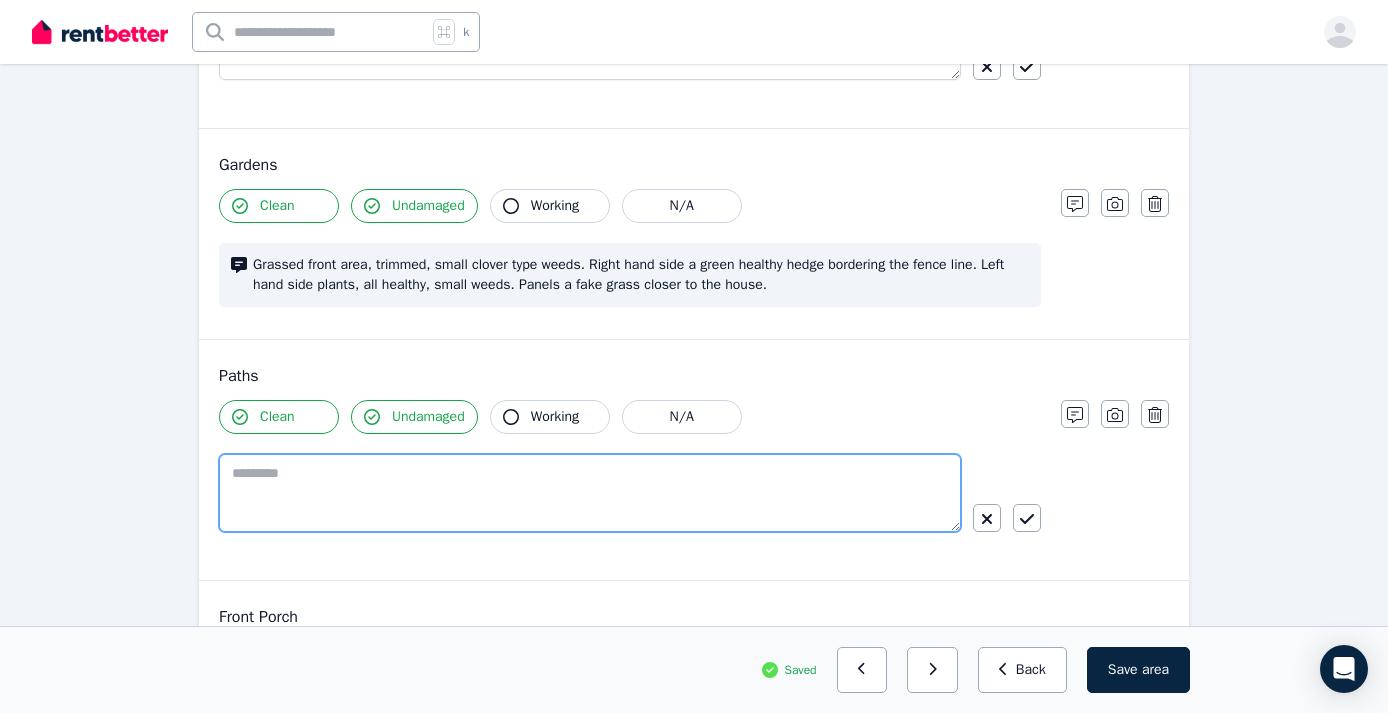 paste on "**********" 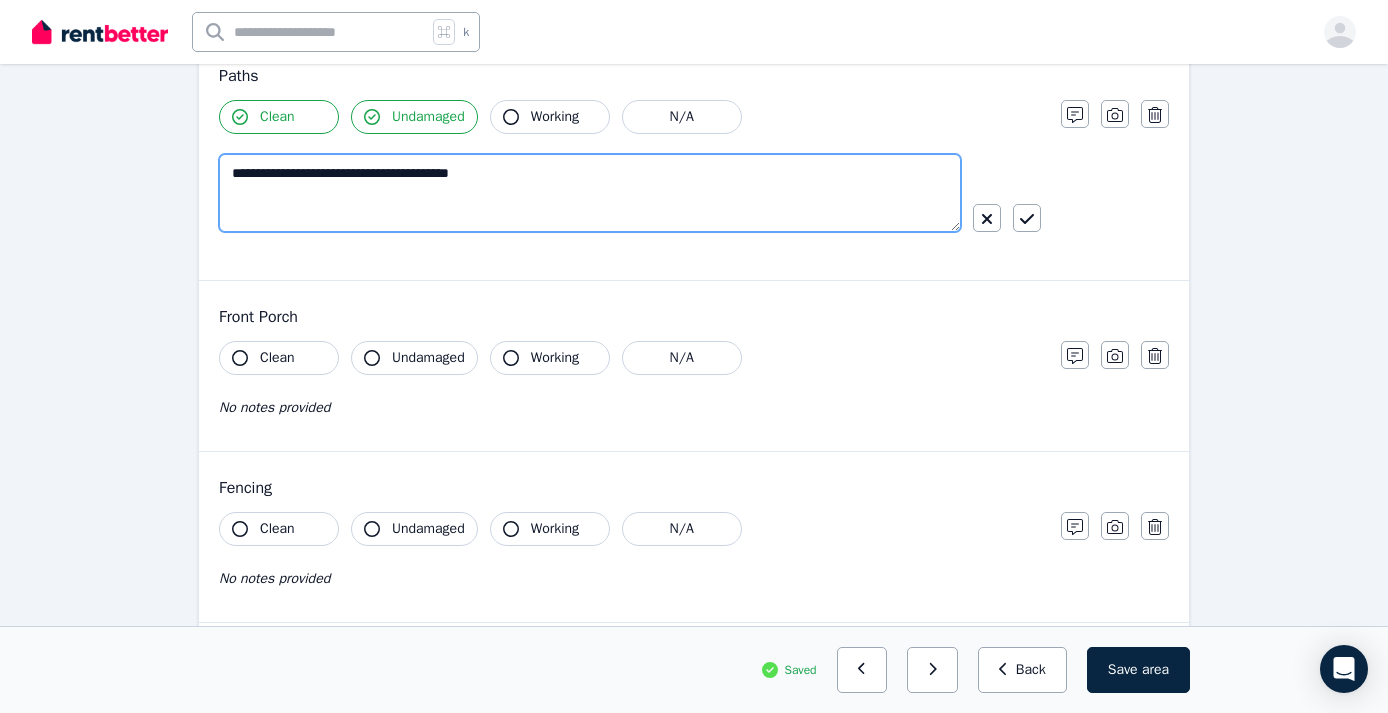 scroll, scrollTop: 1210, scrollLeft: 0, axis: vertical 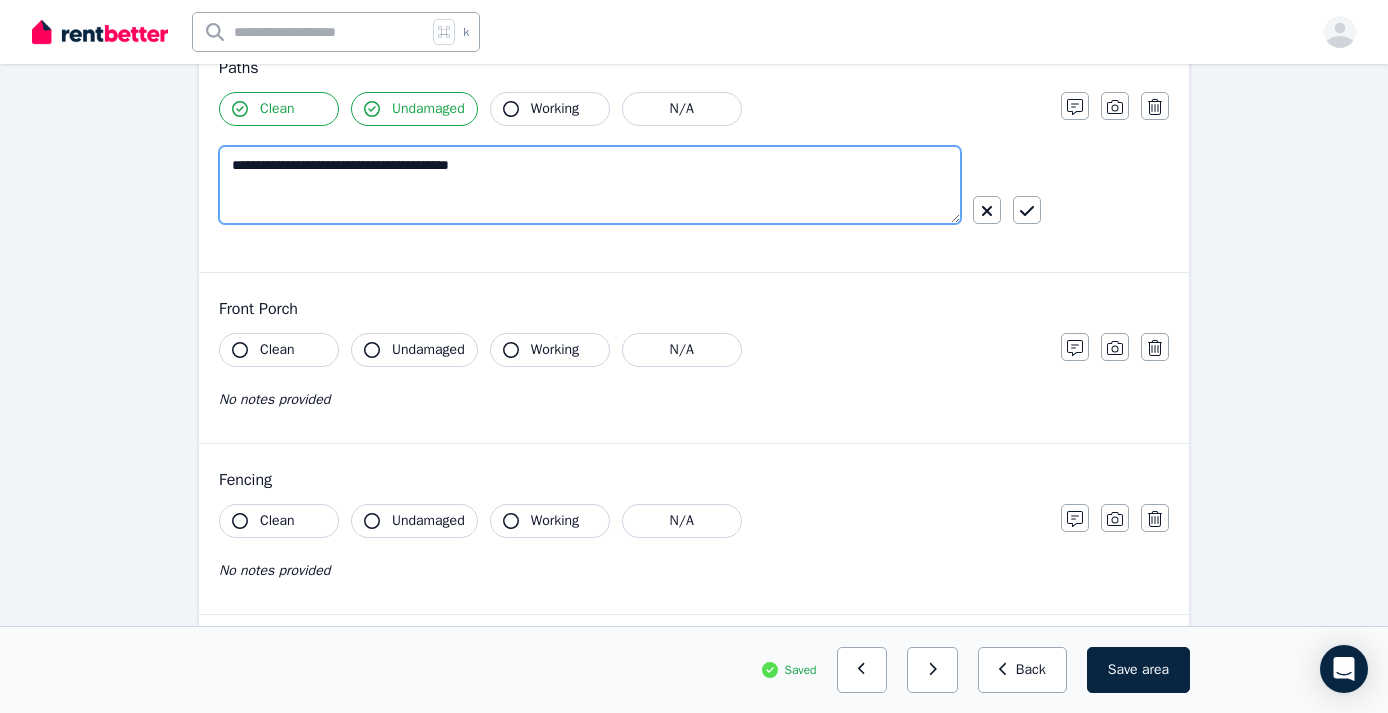 type on "**********" 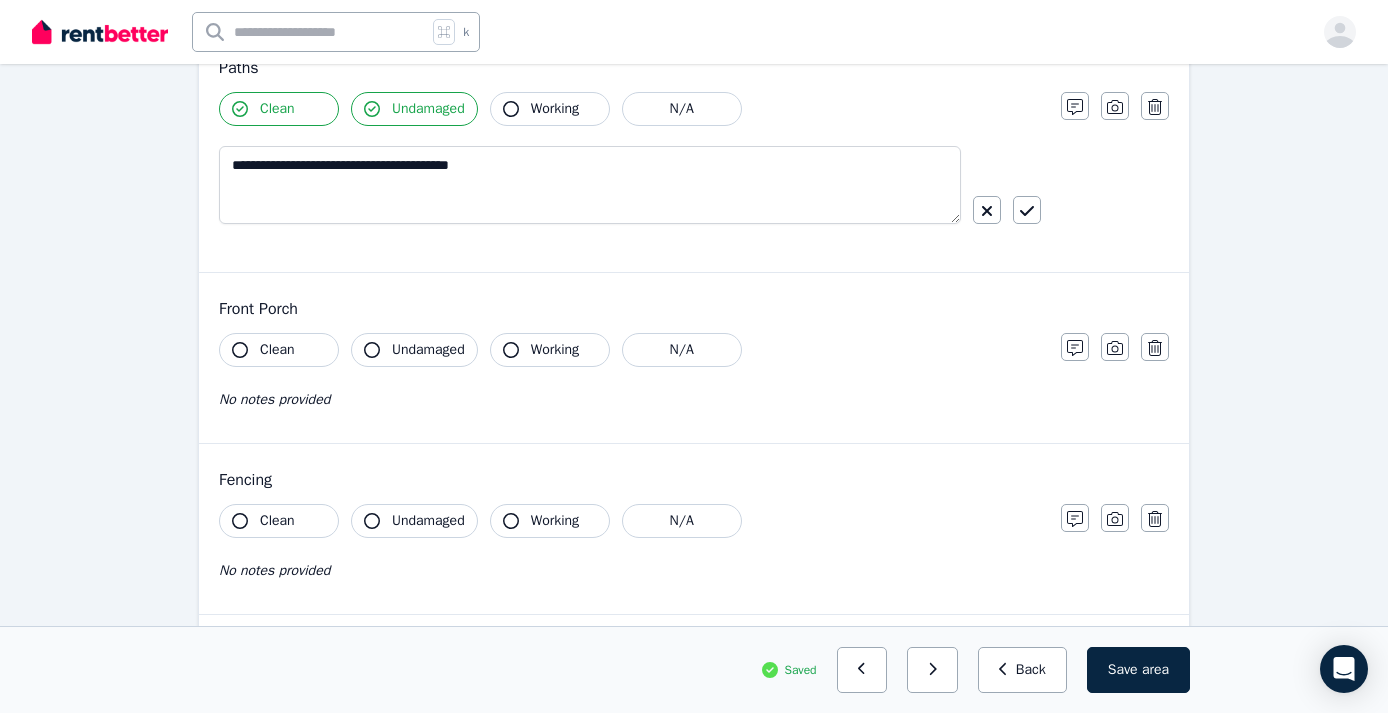 click 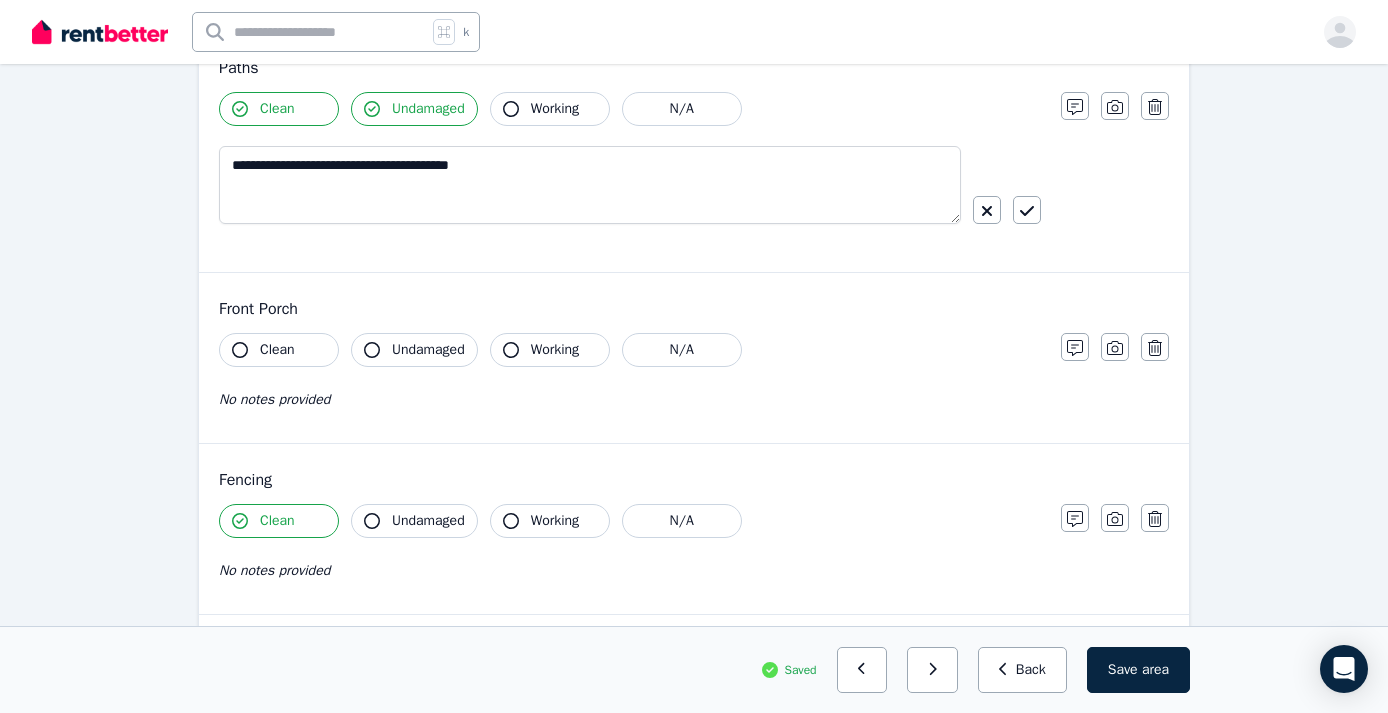 click 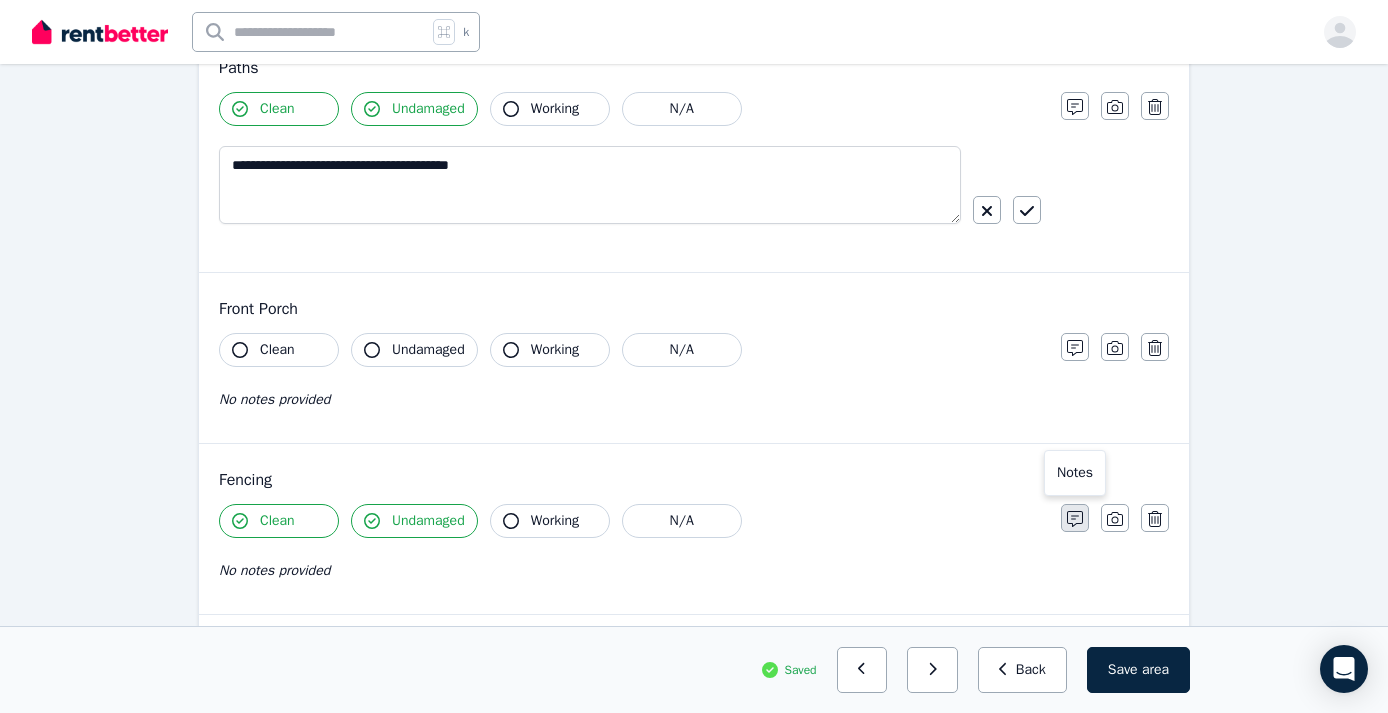 click at bounding box center [1075, 518] 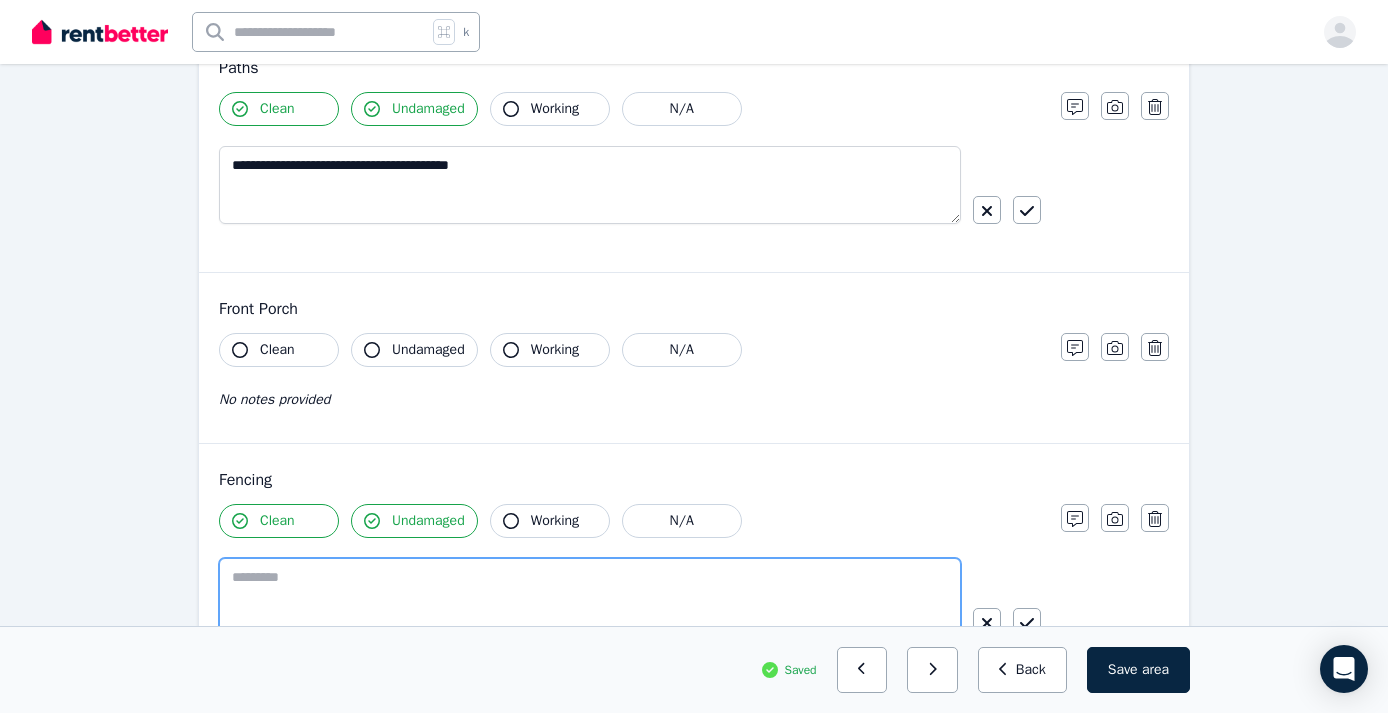 click at bounding box center [590, 597] 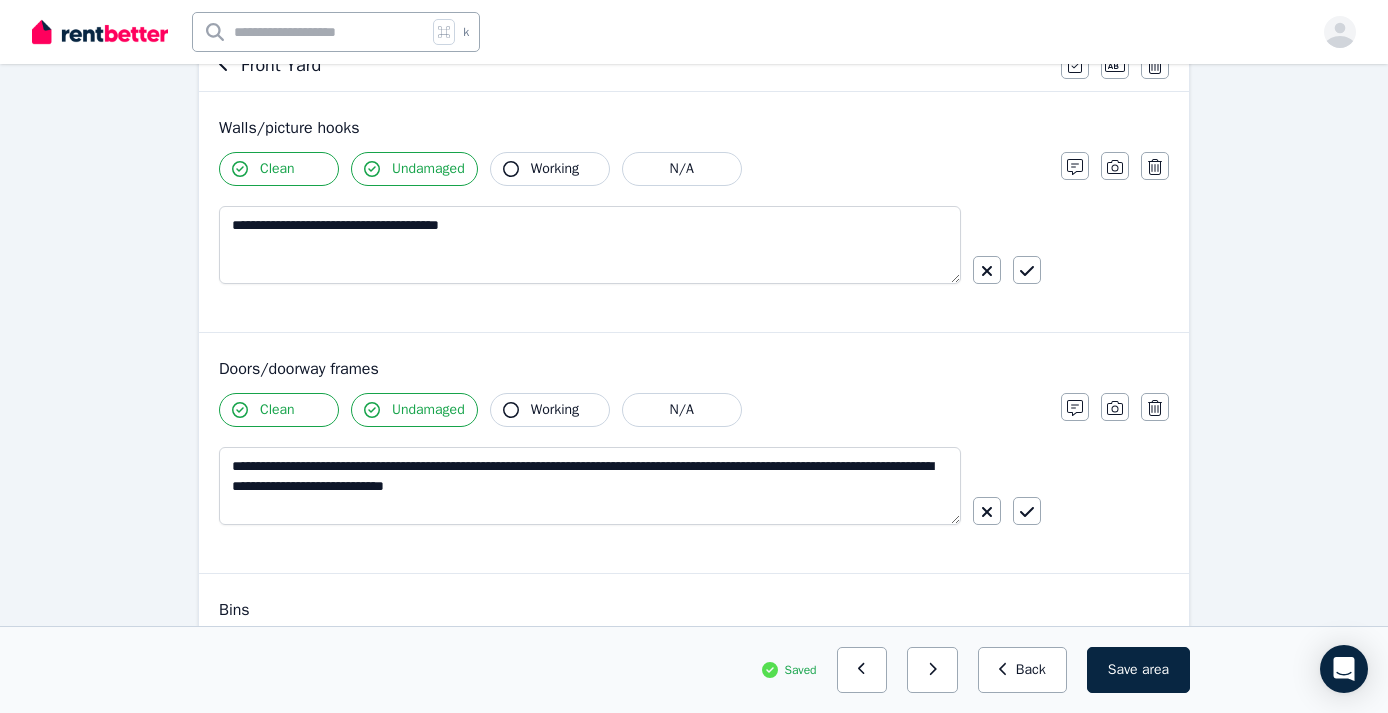scroll, scrollTop: 215, scrollLeft: 0, axis: vertical 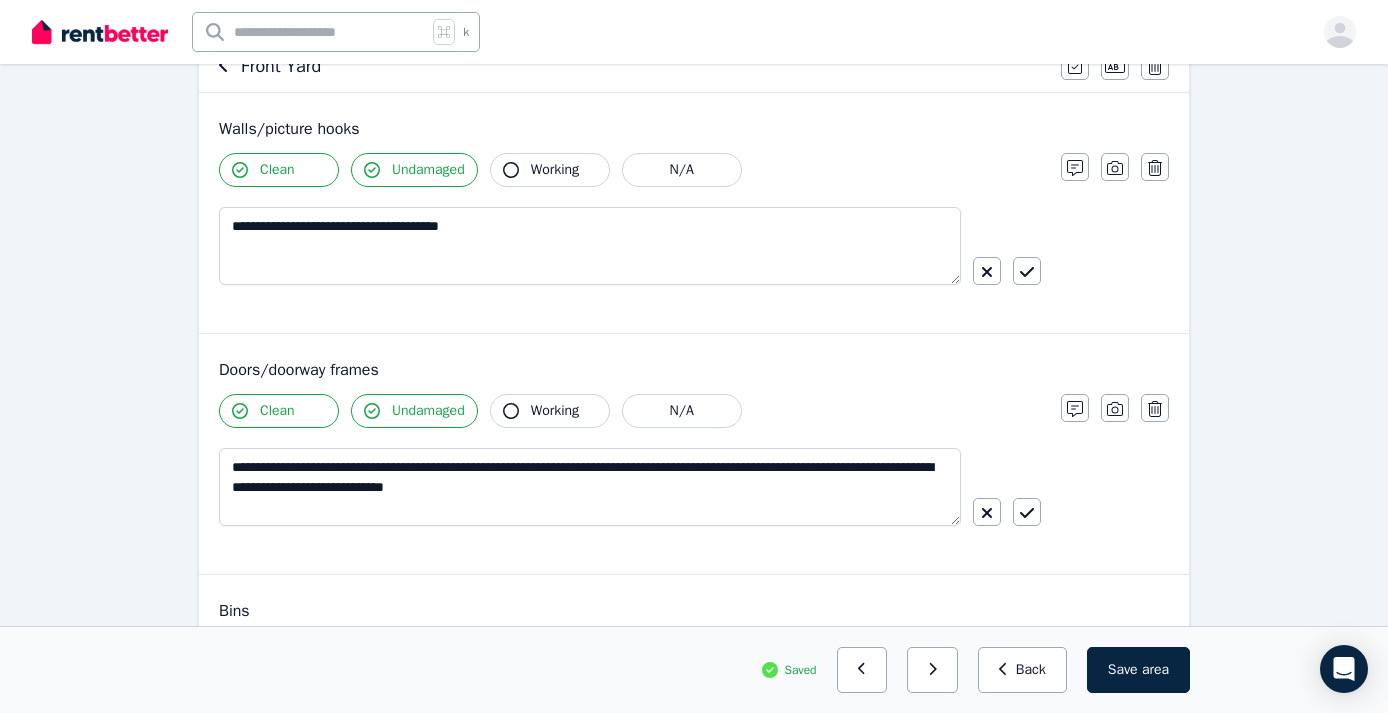 type on "**********" 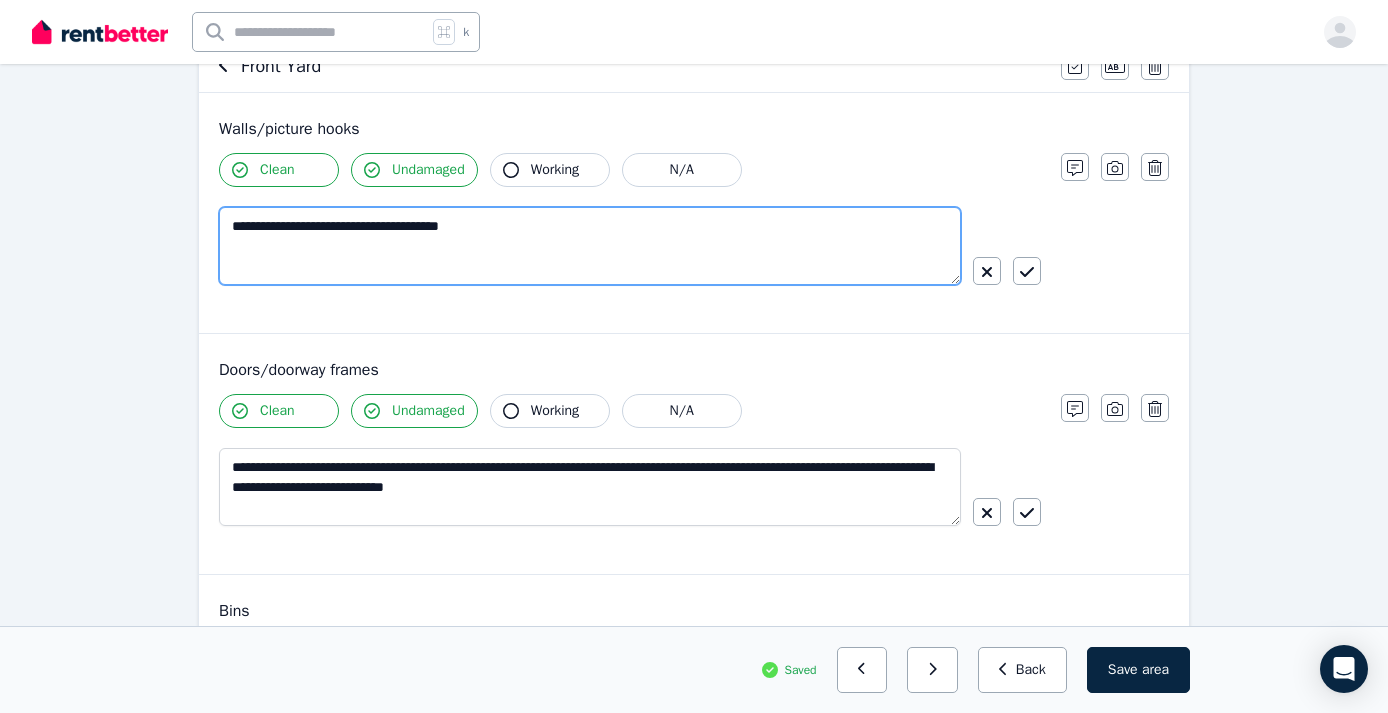 click on "**********" at bounding box center [590, 246] 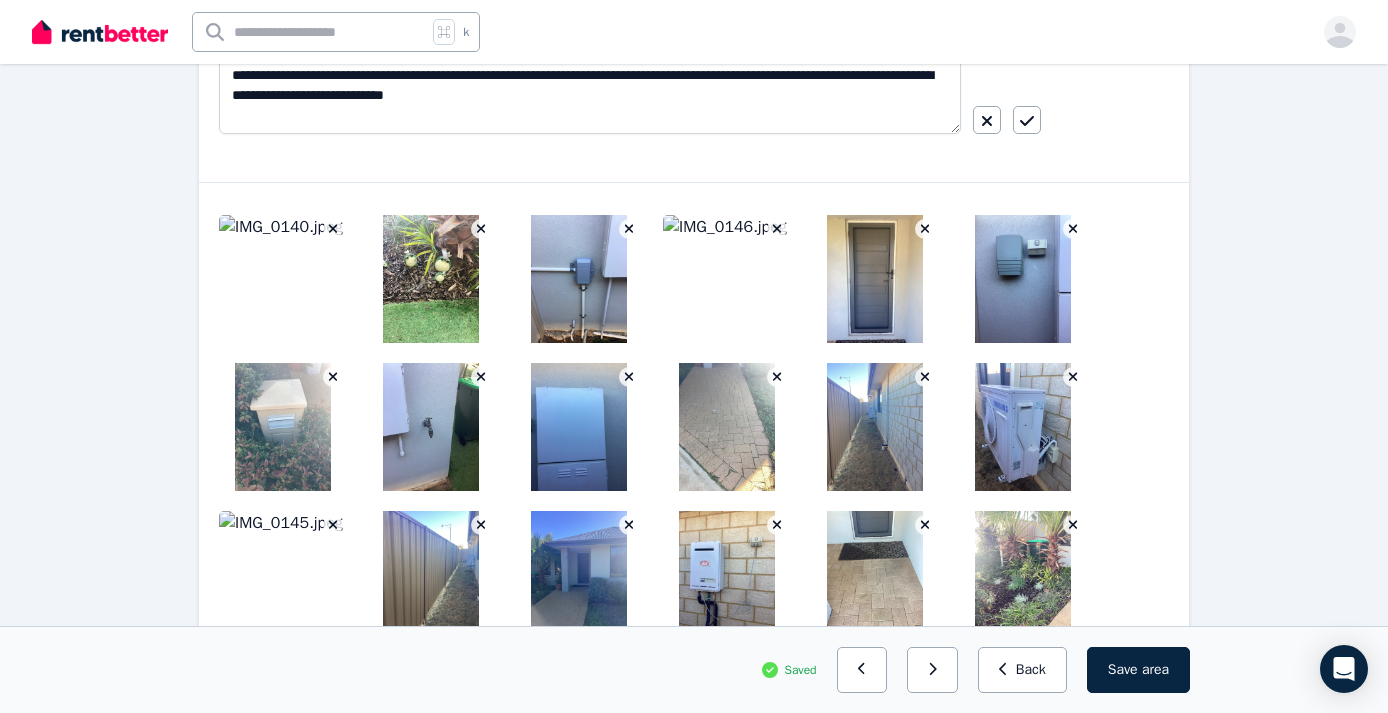 scroll, scrollTop: 1750, scrollLeft: 0, axis: vertical 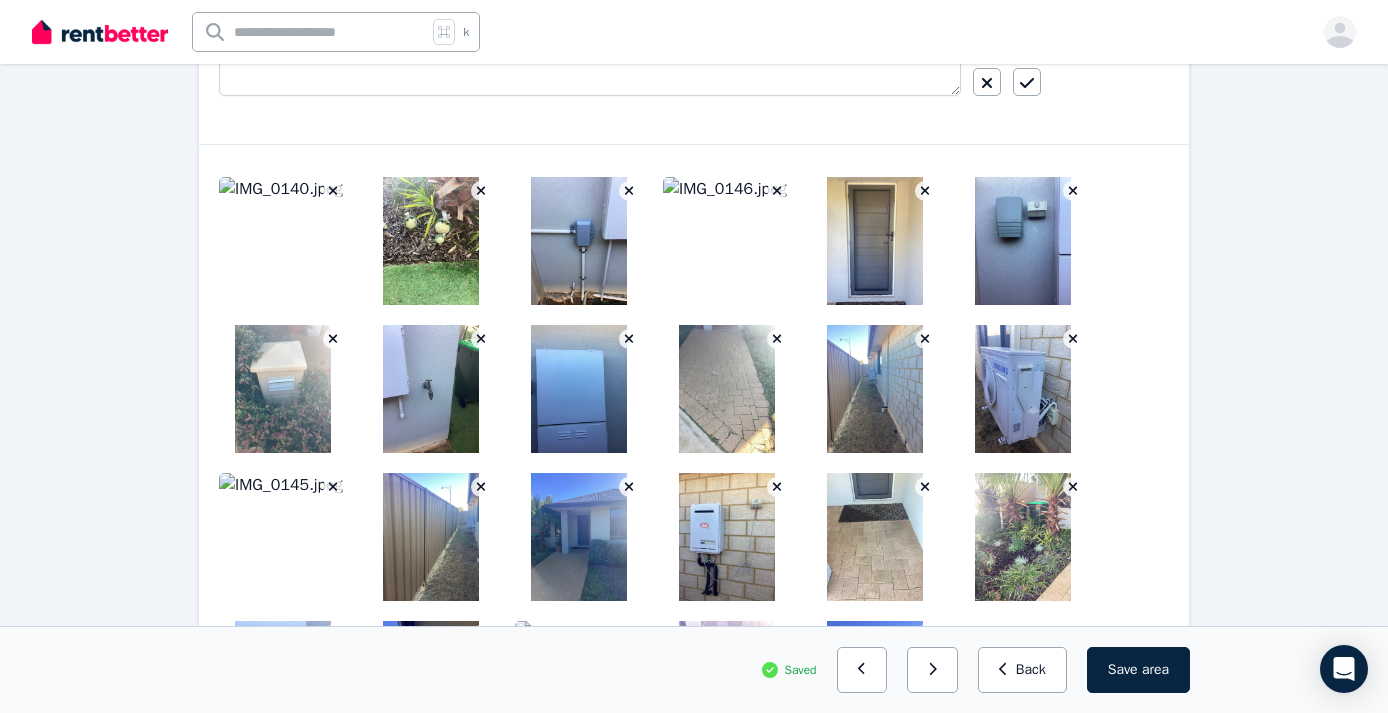 type on "**********" 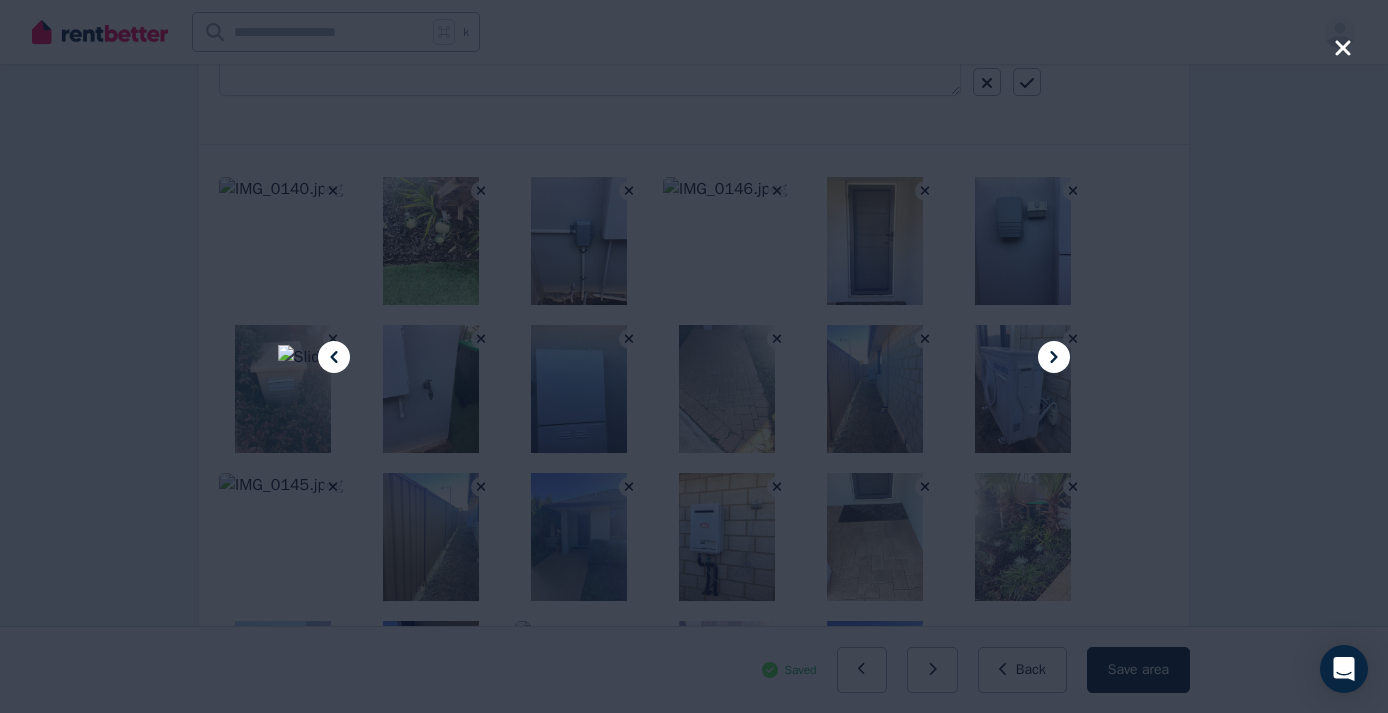 click 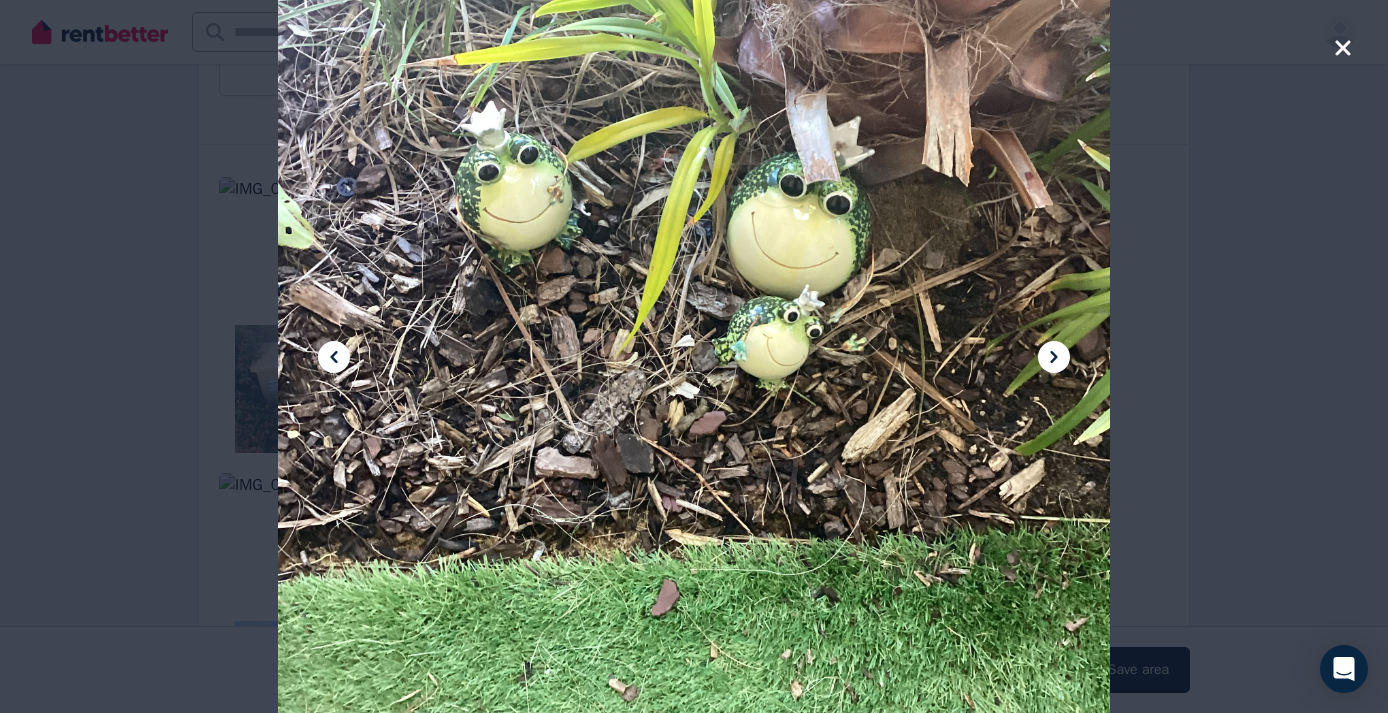 click 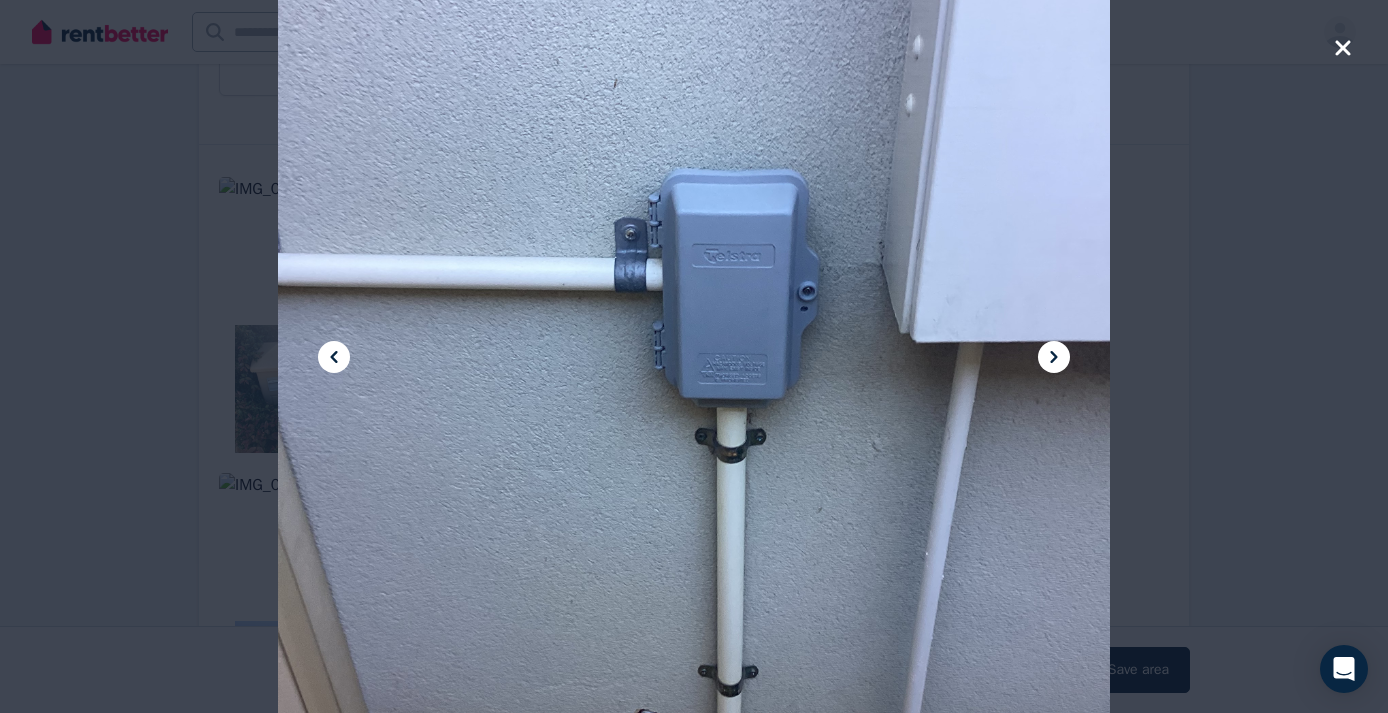 click 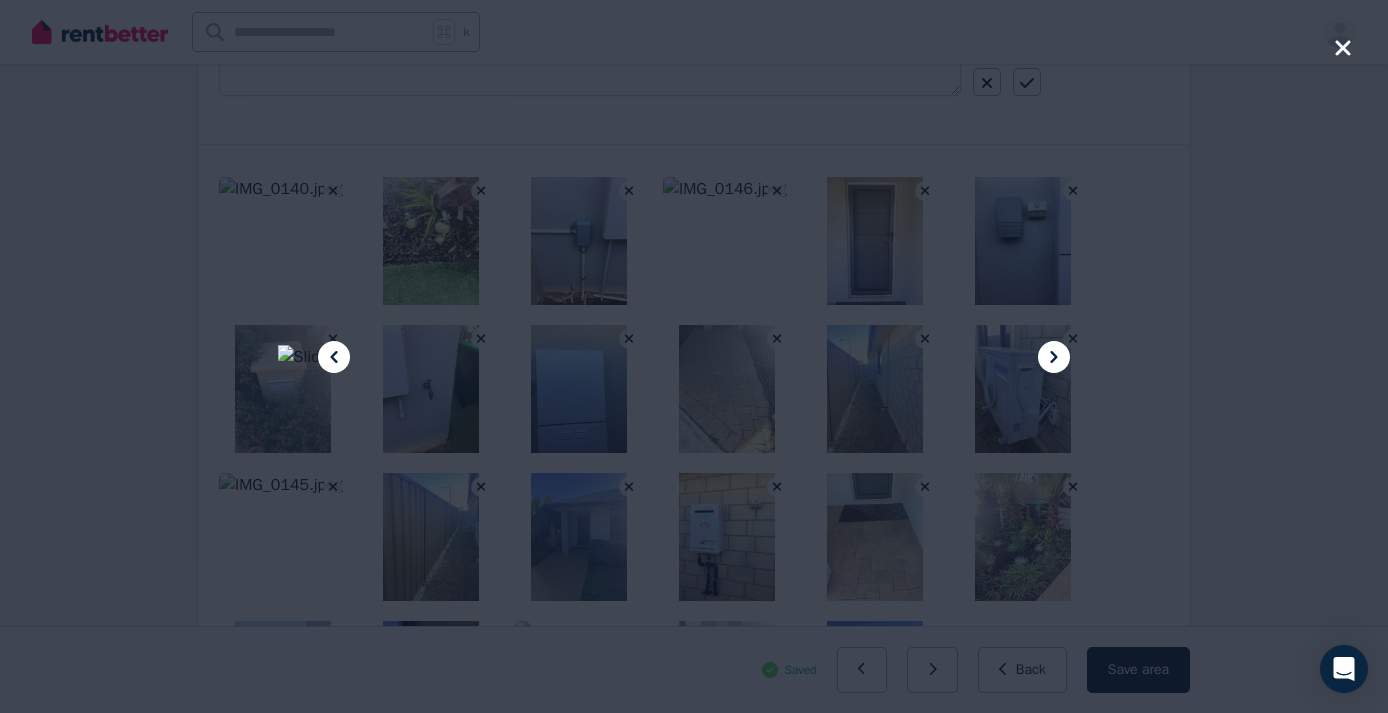 click 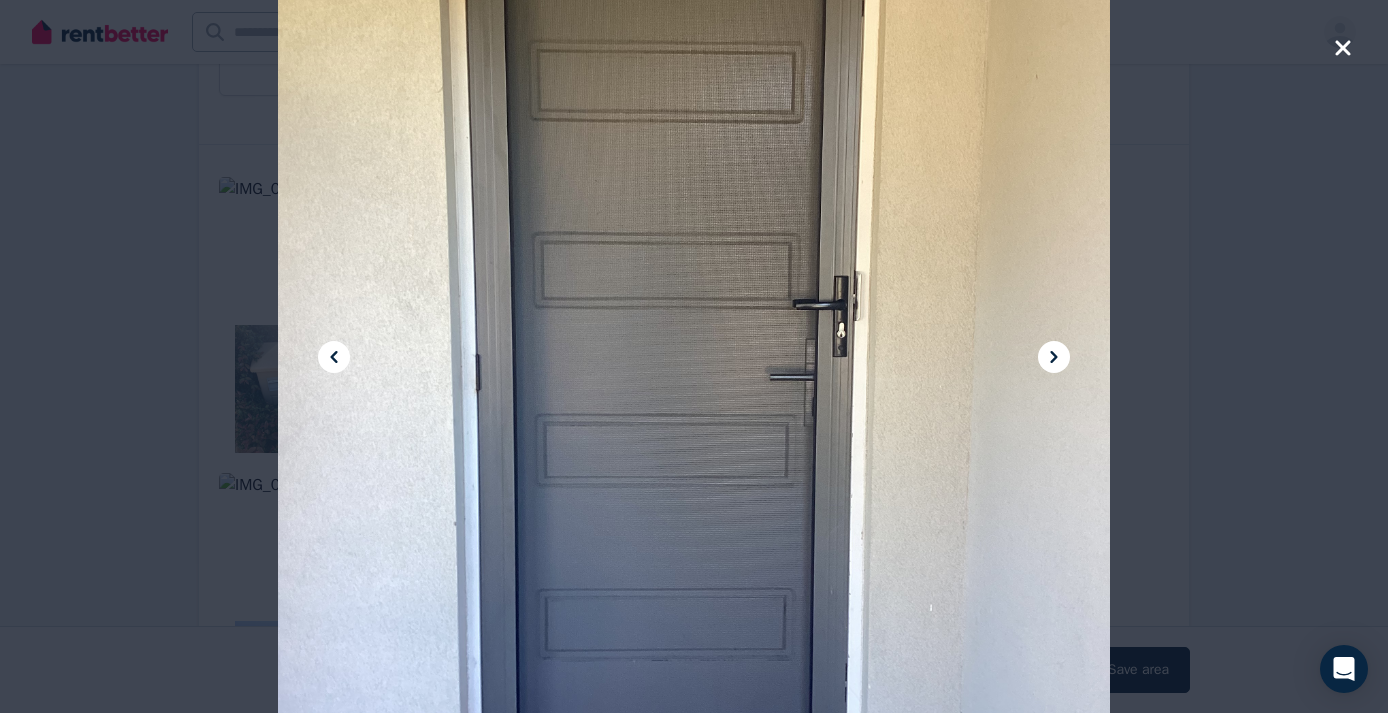 click 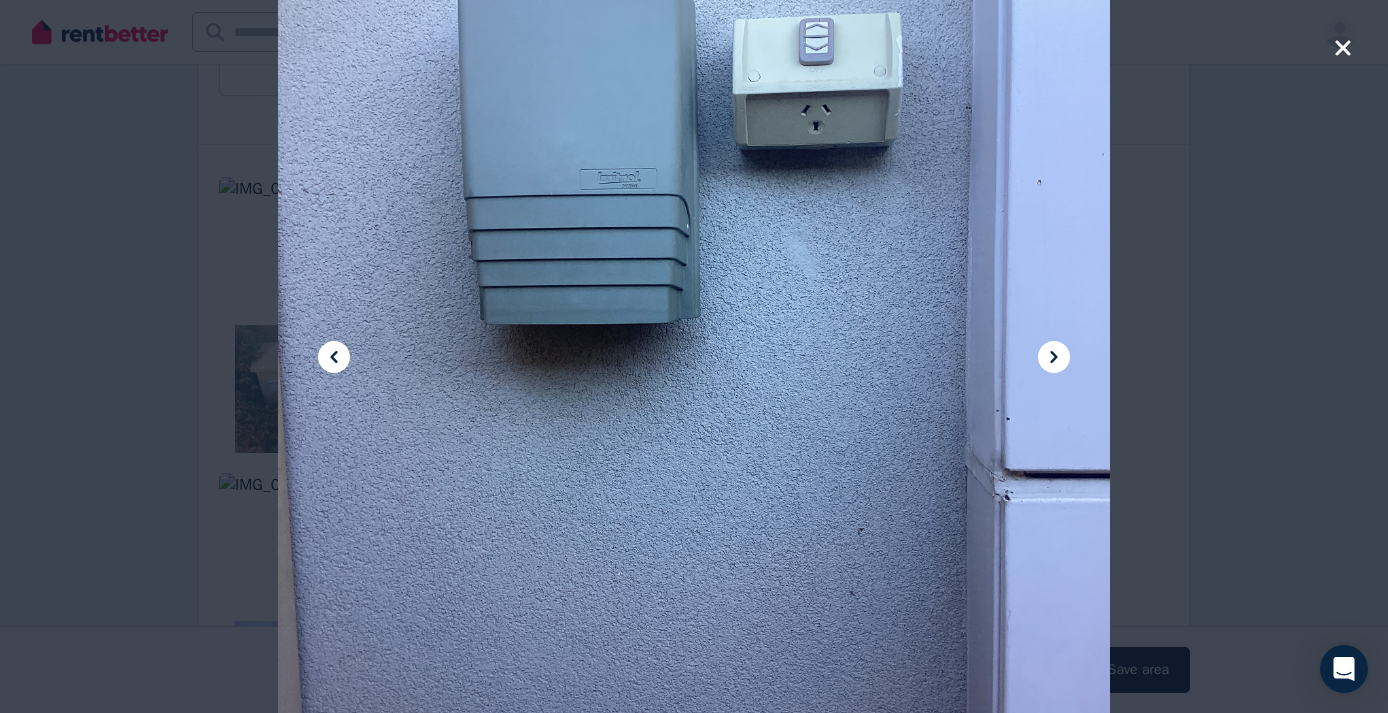 click 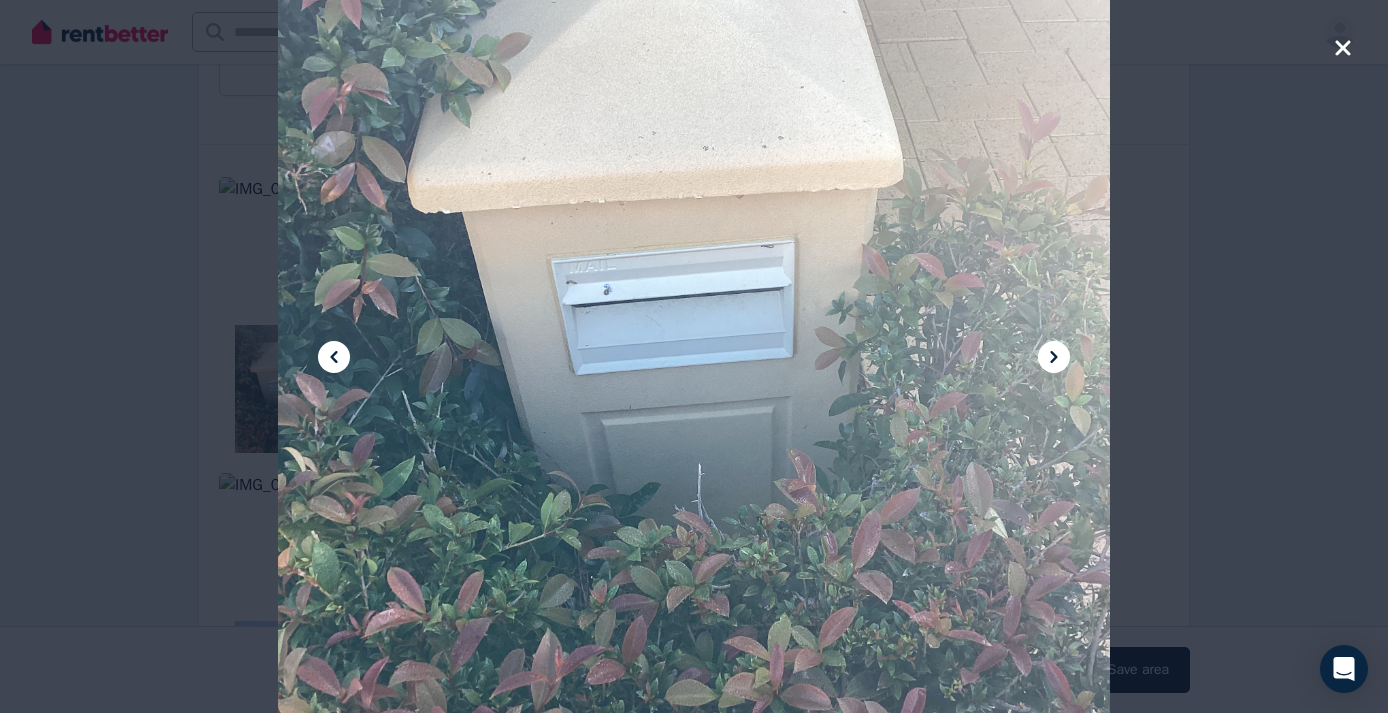 click 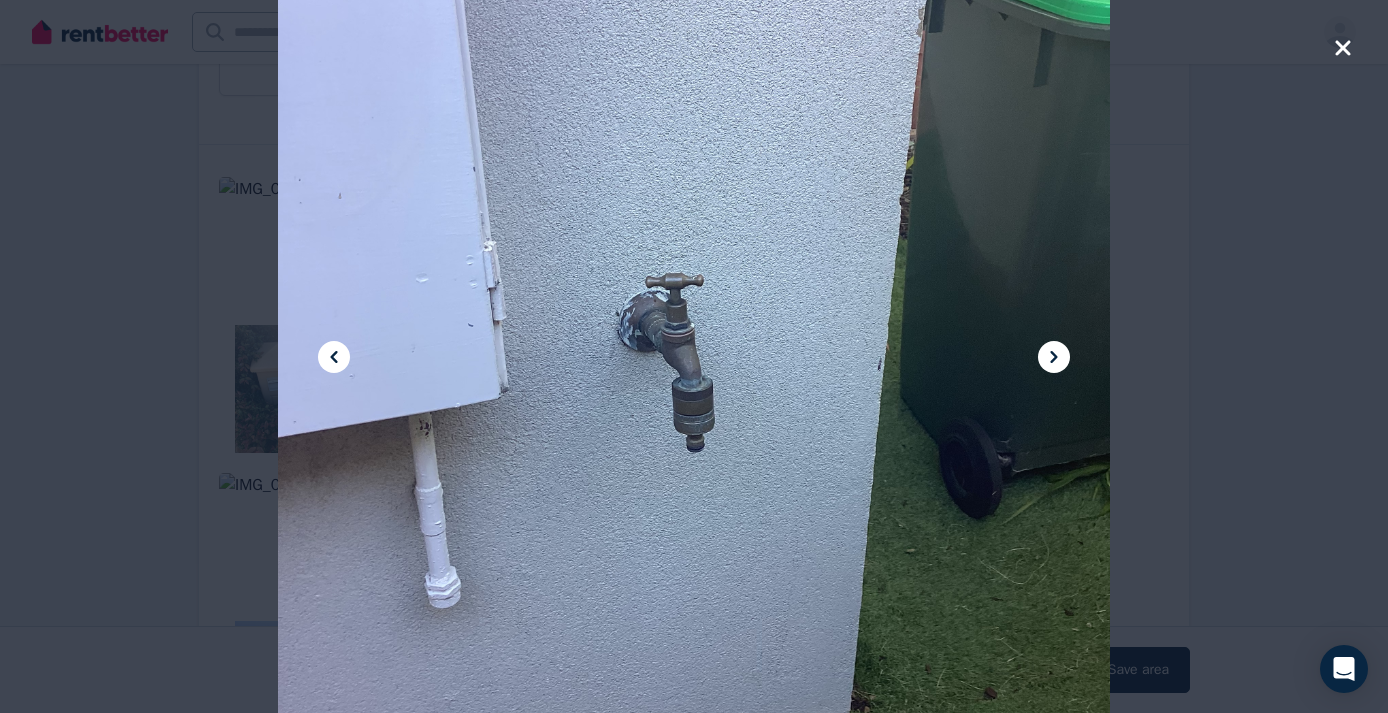 click 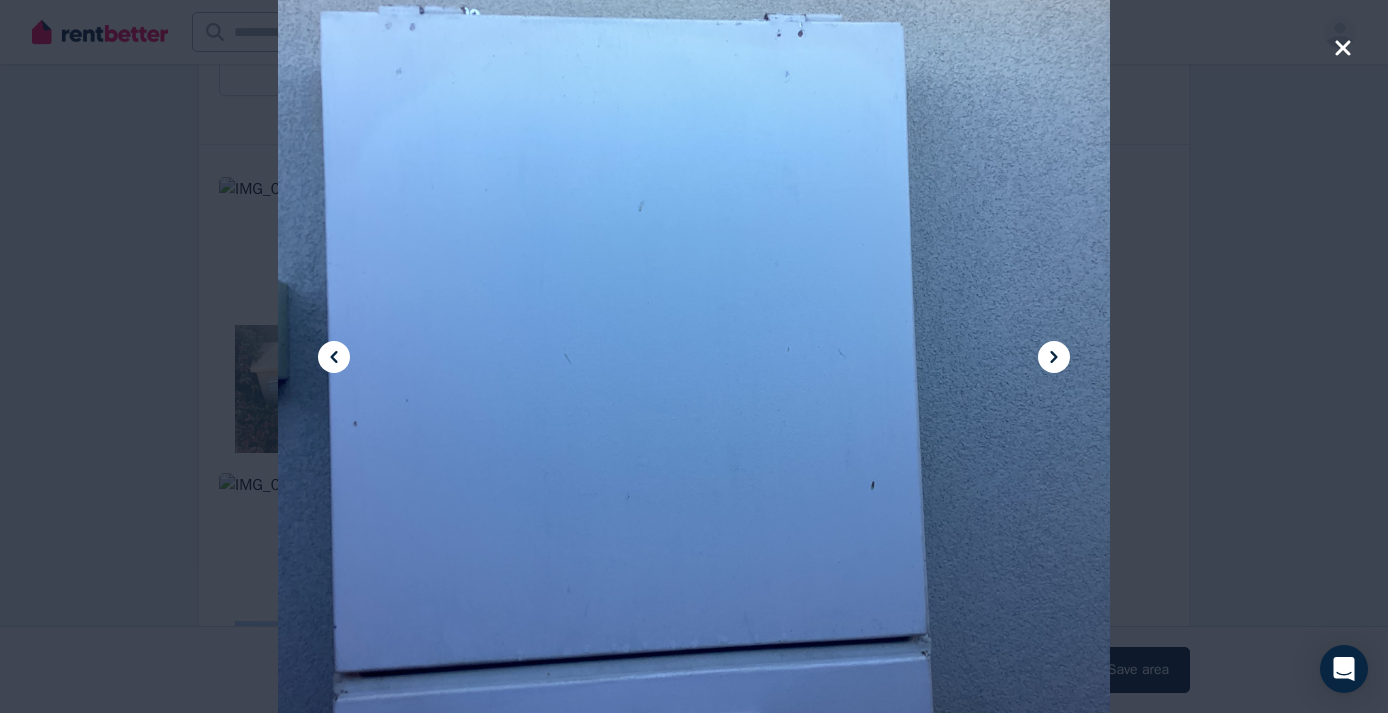 click 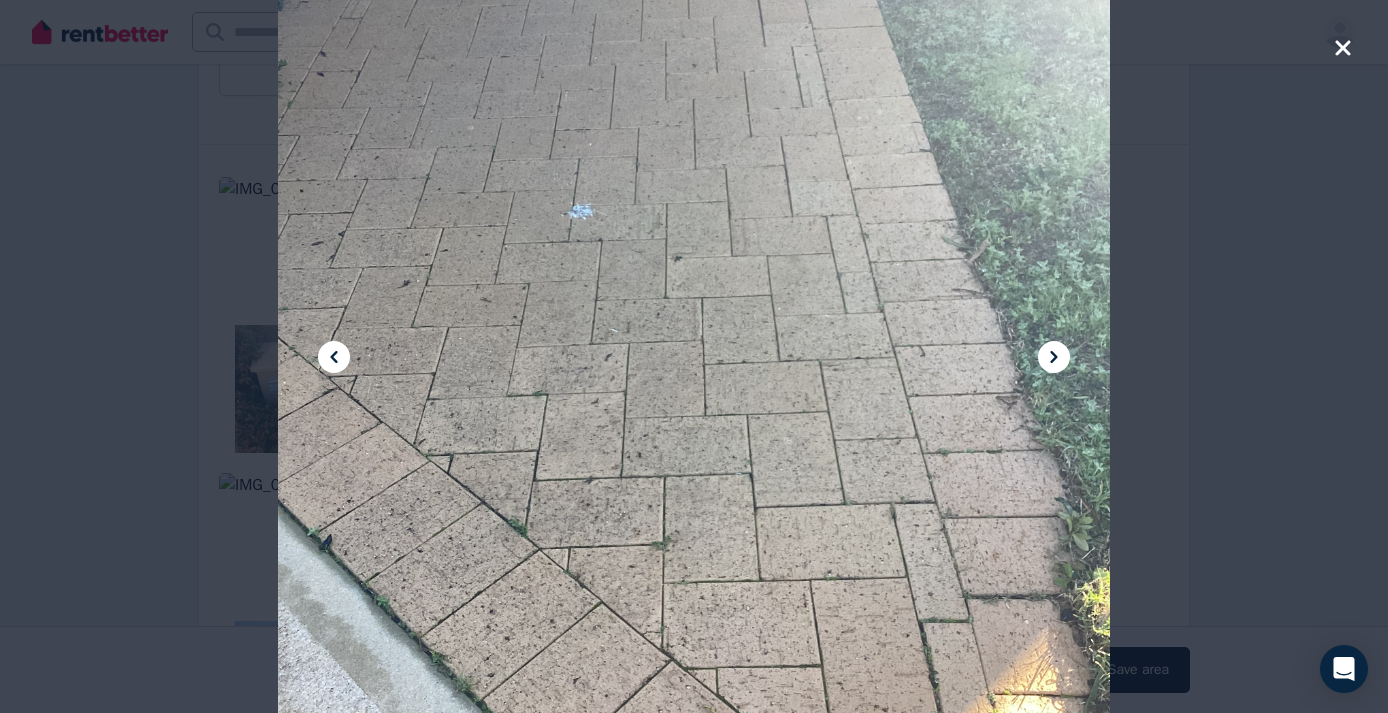 click 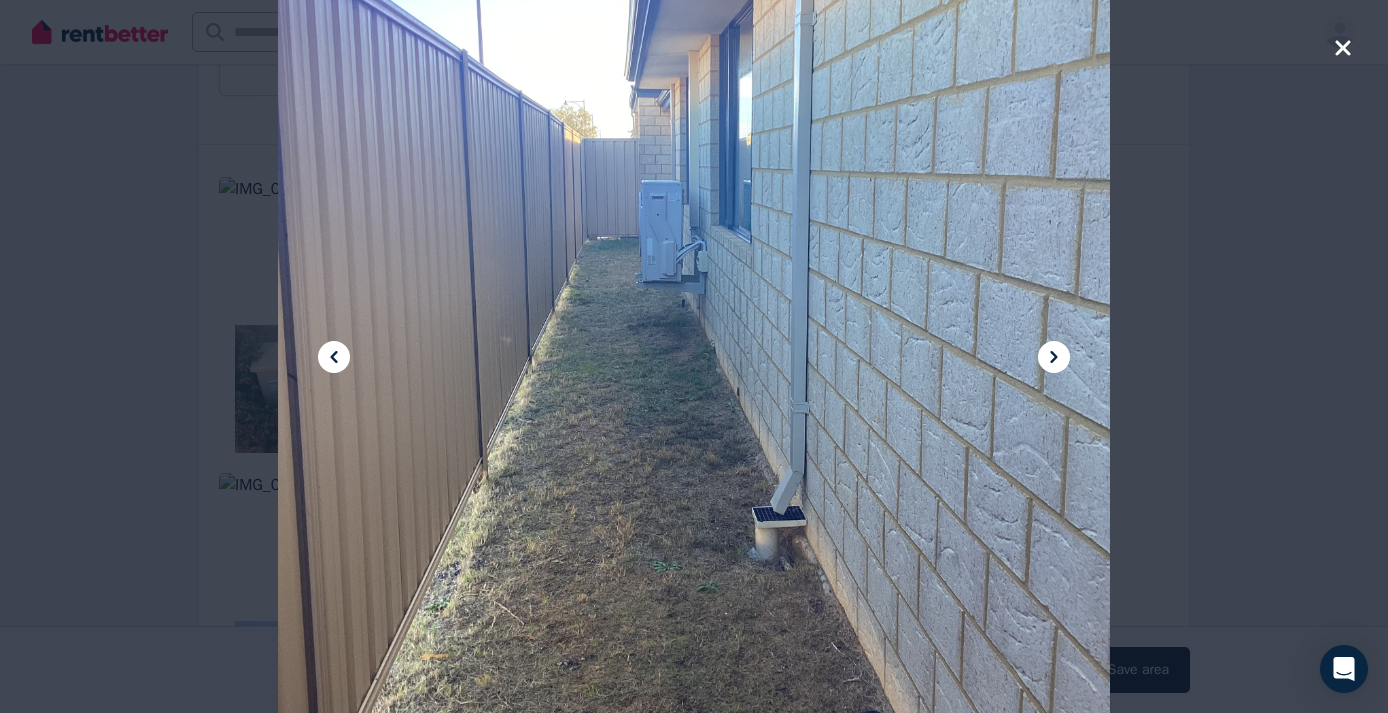 click 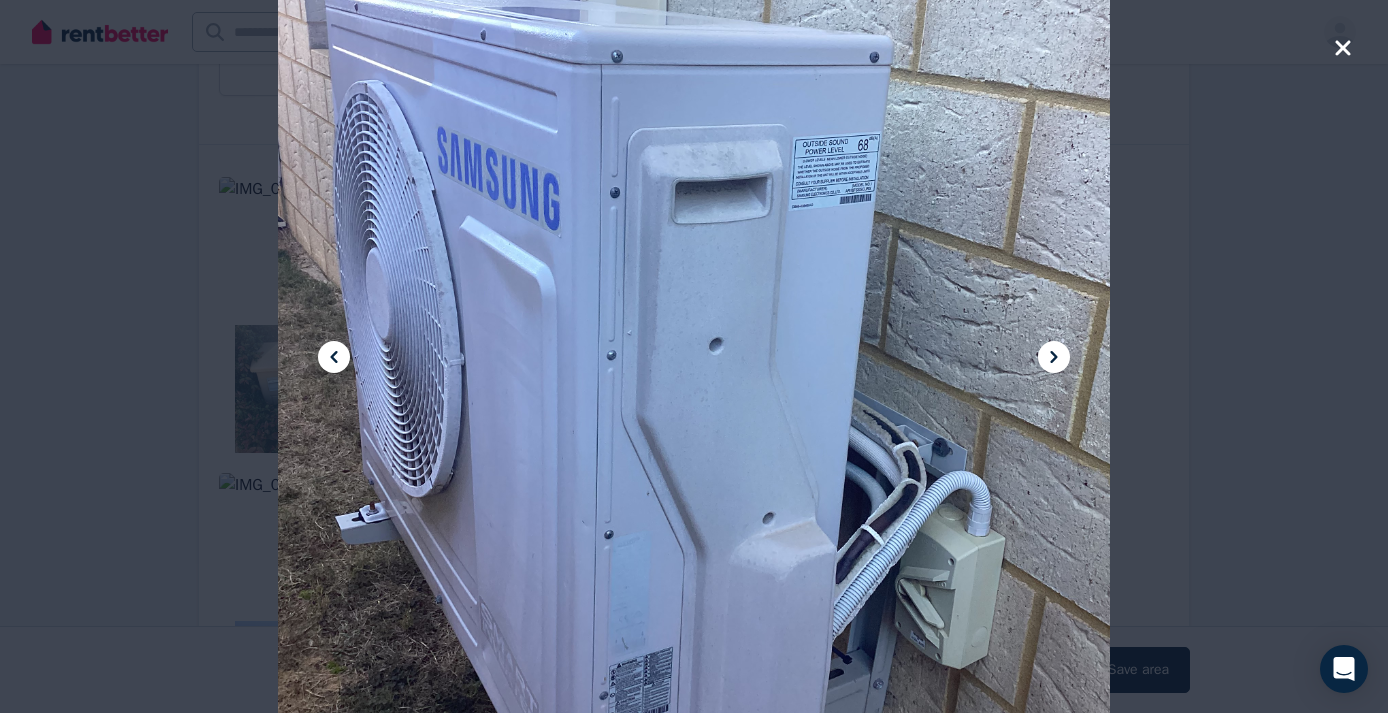 click 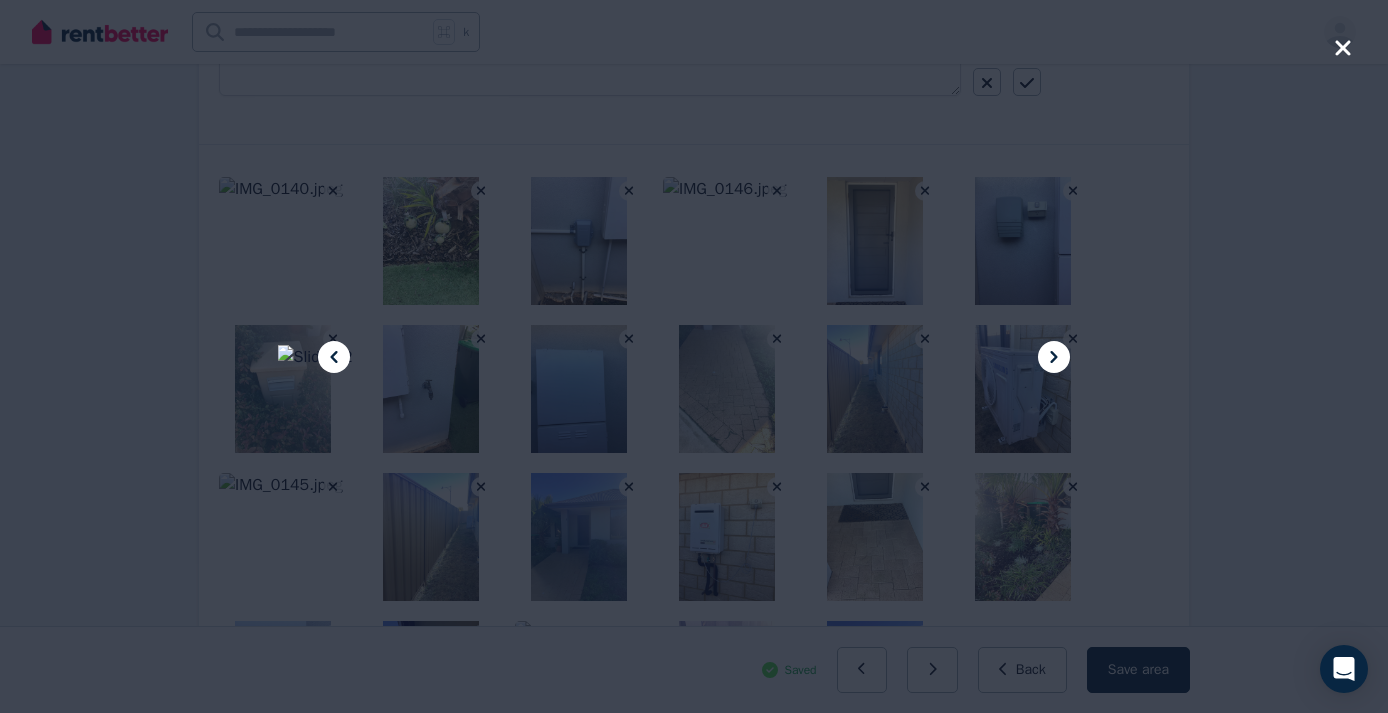 click 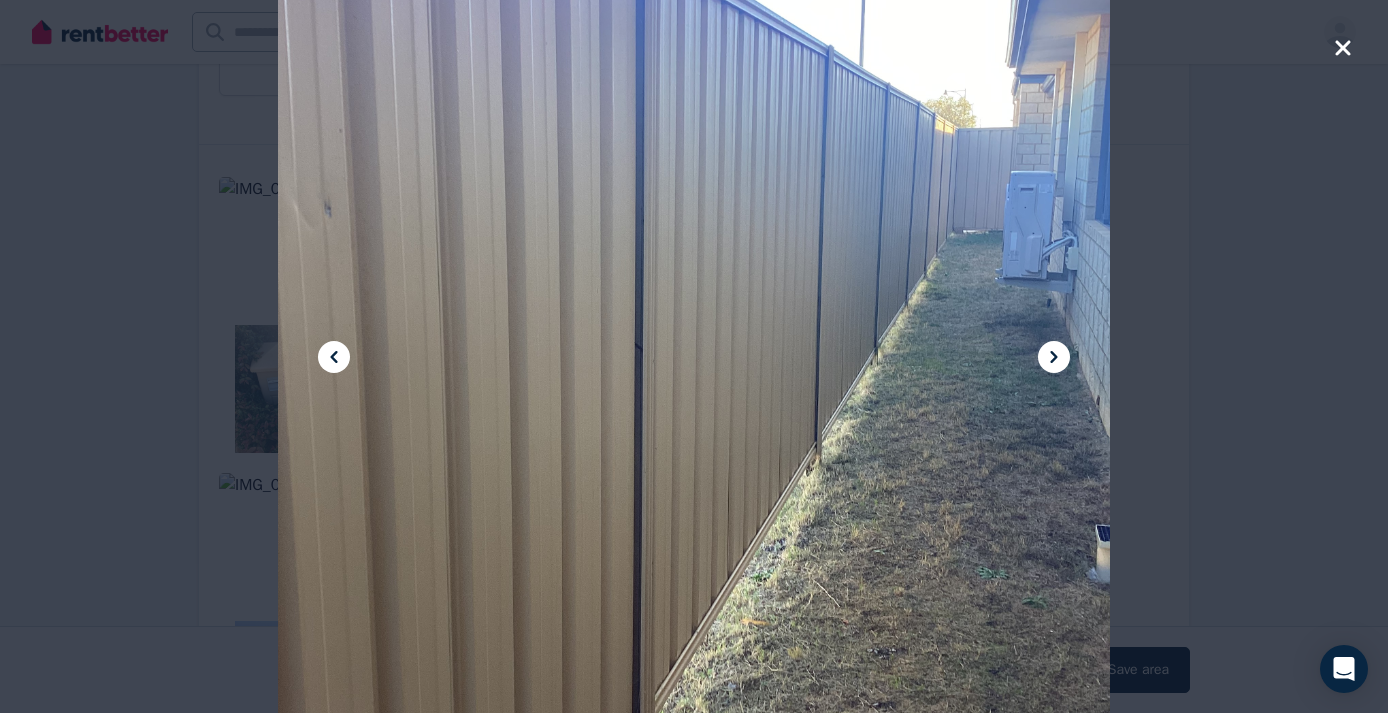 click 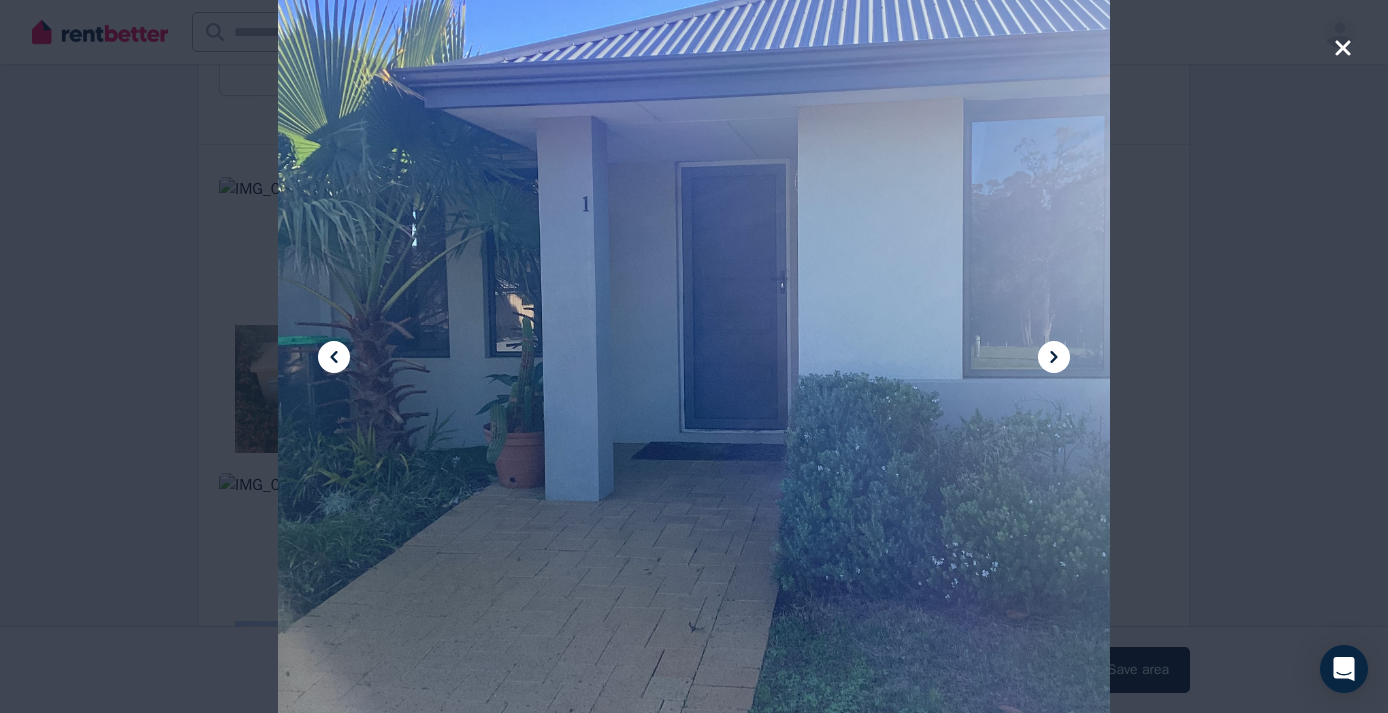click 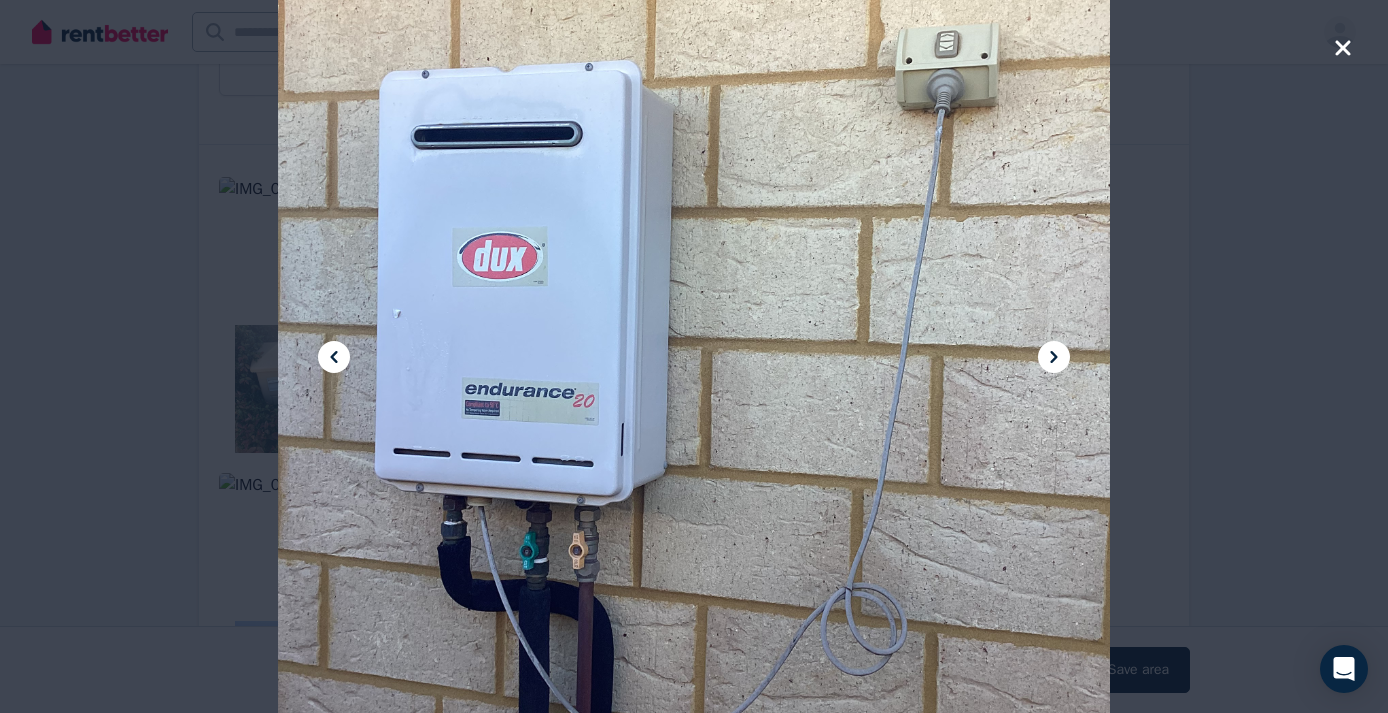 click 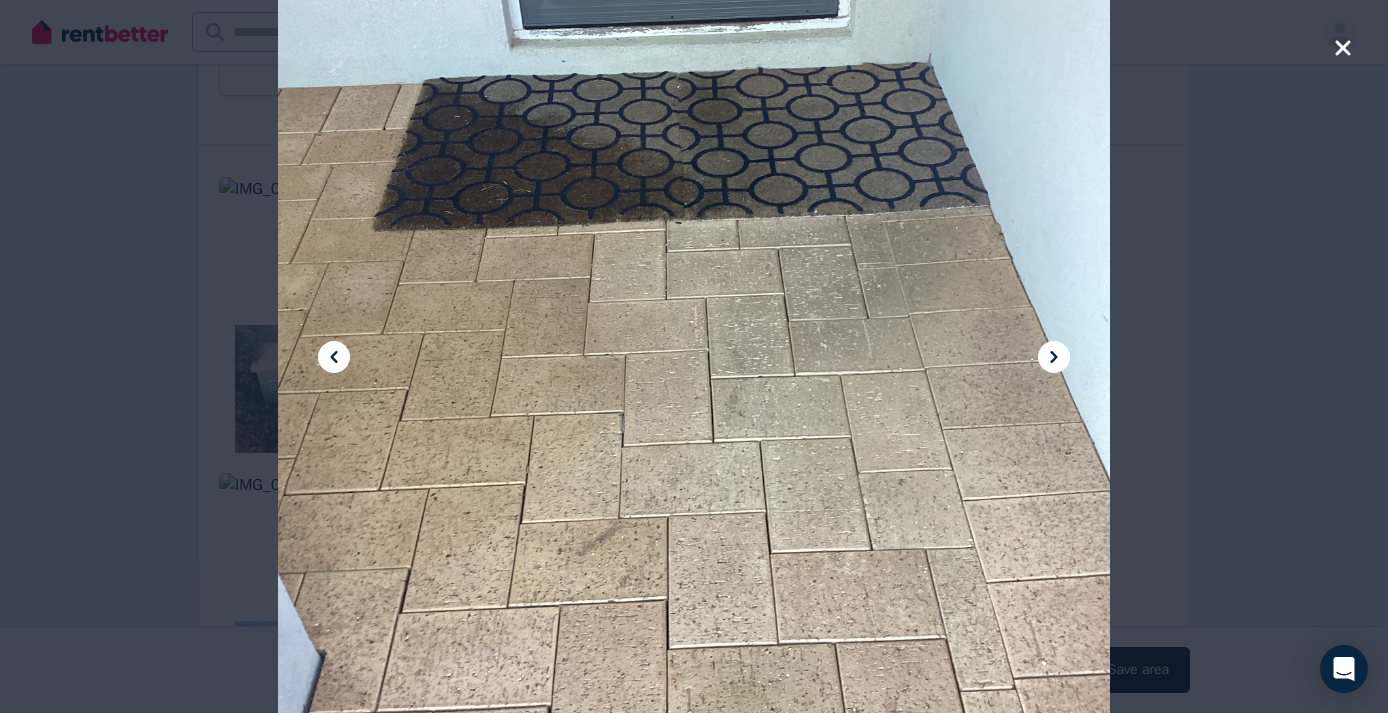 click 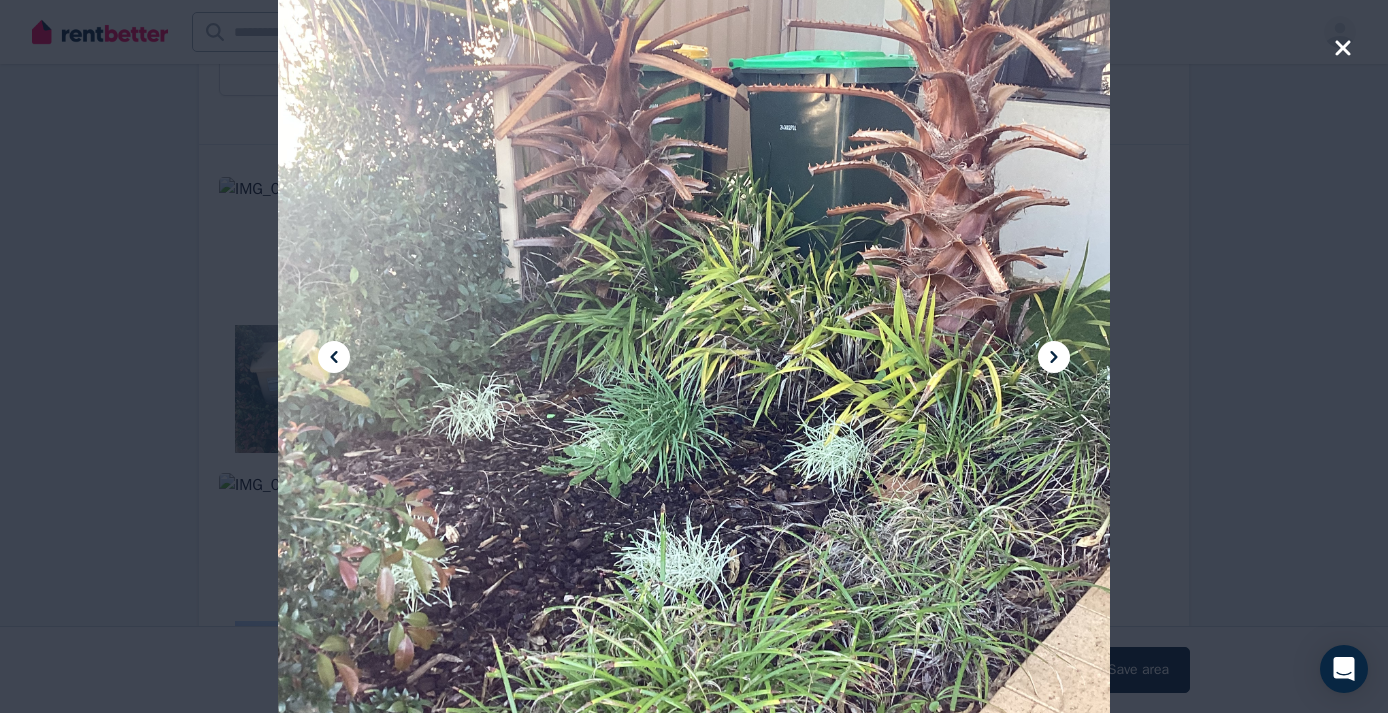 click 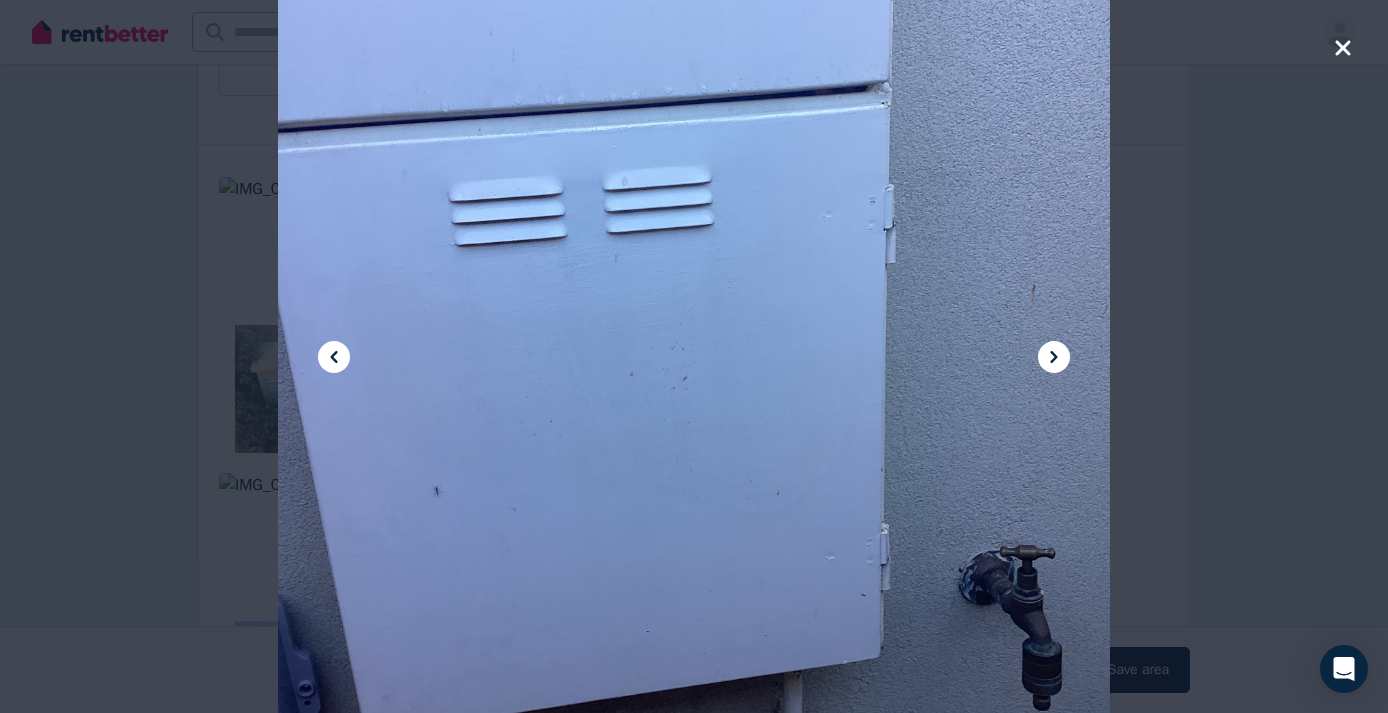 click 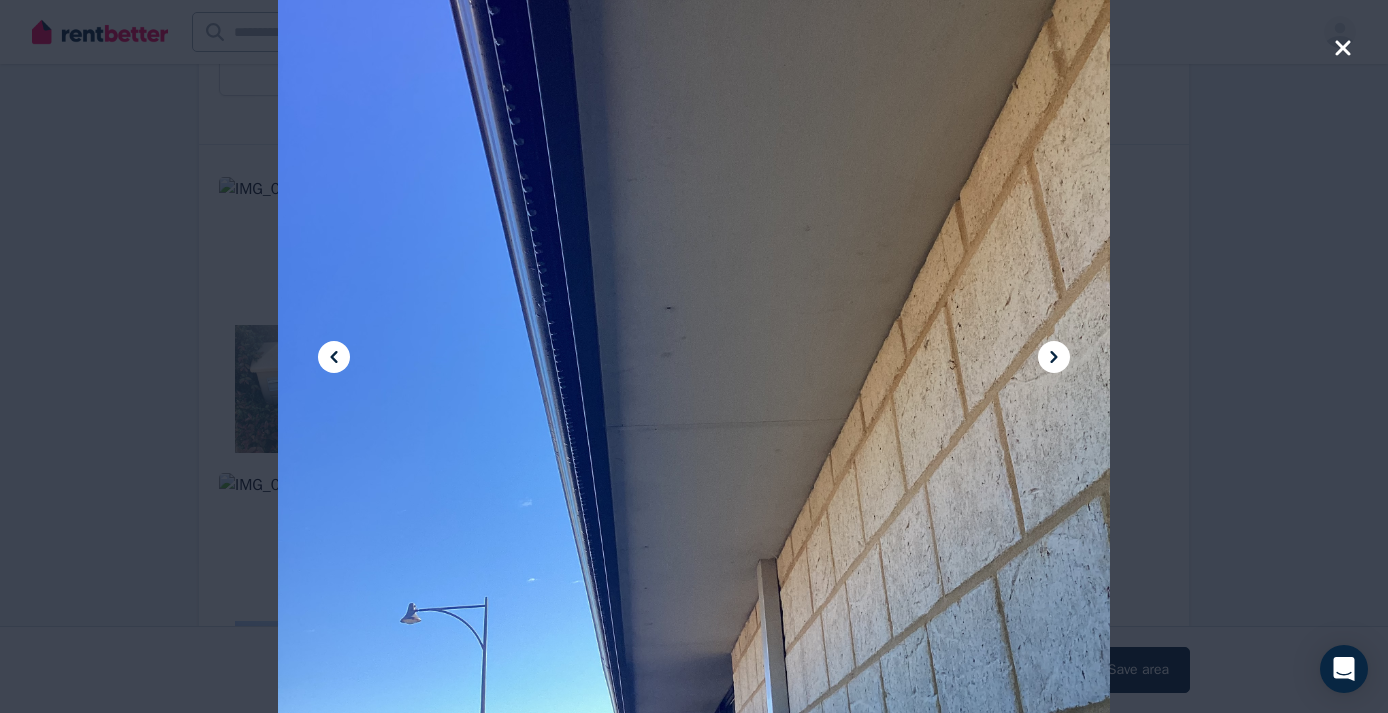click 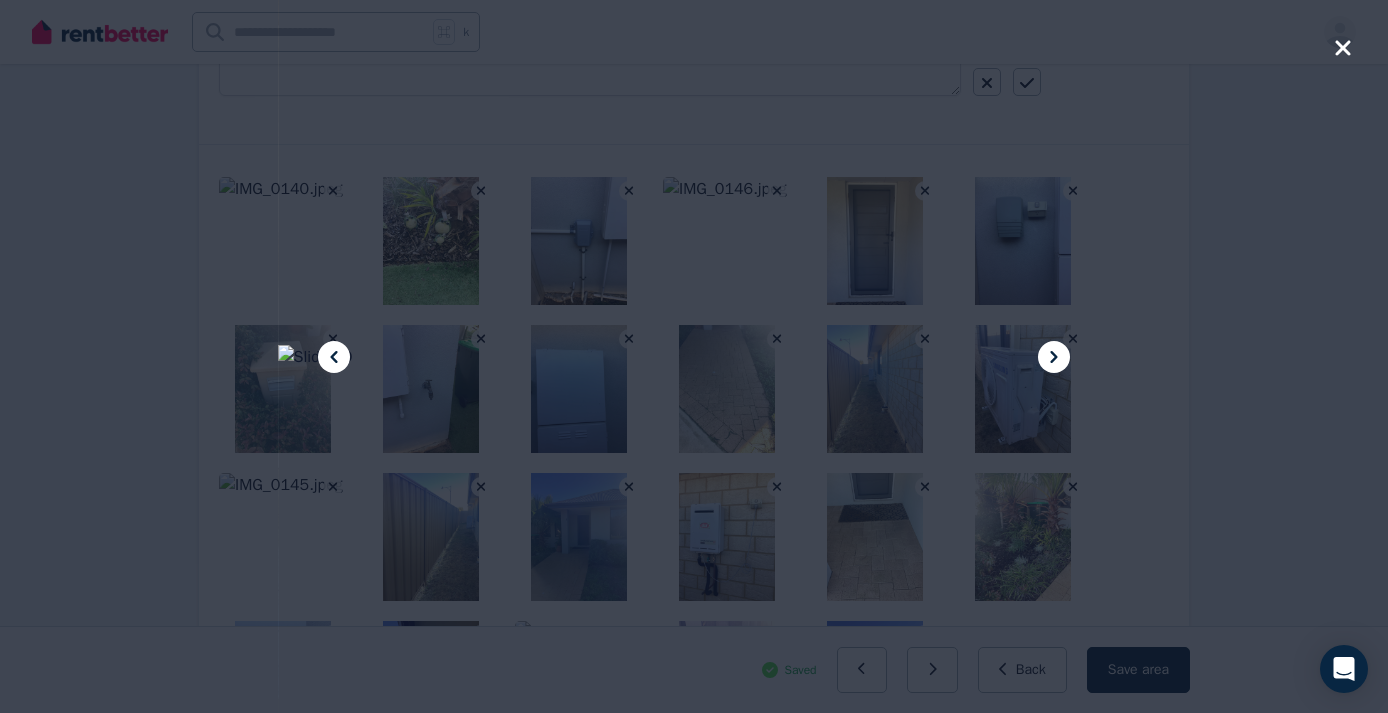 click 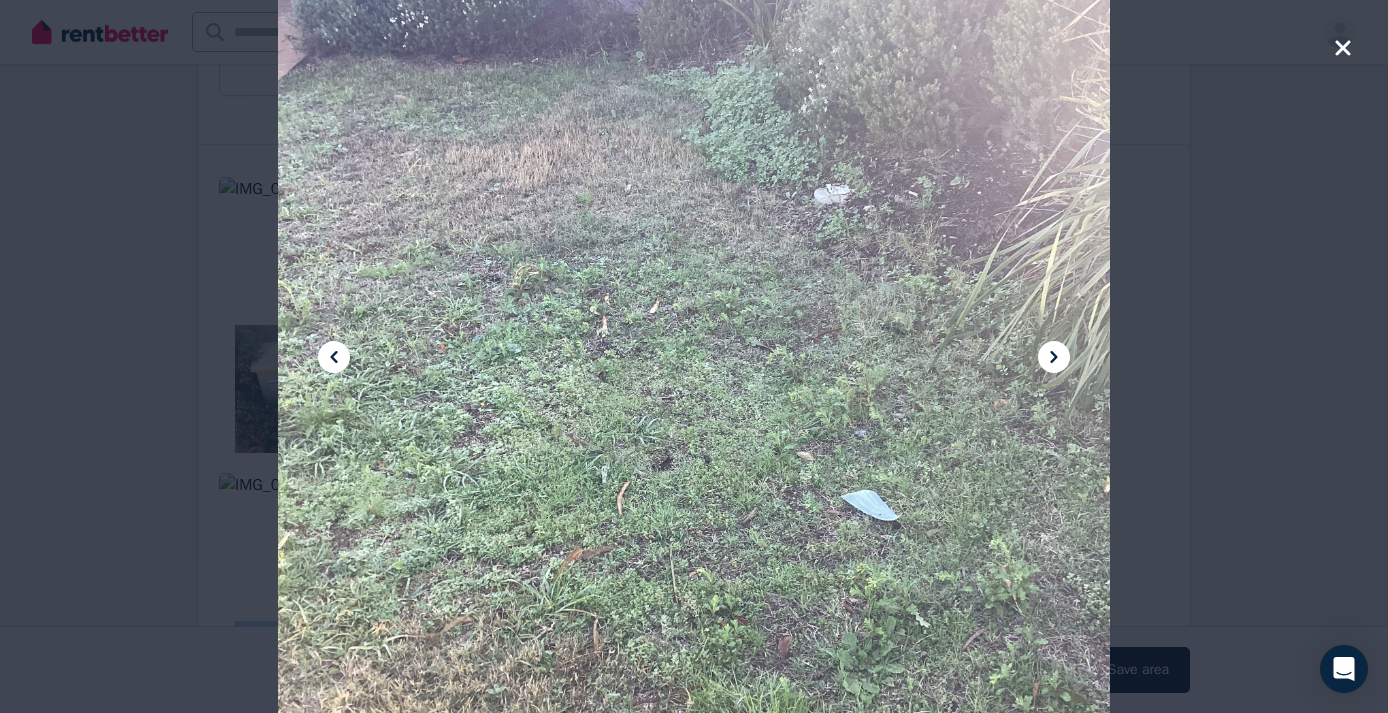 click 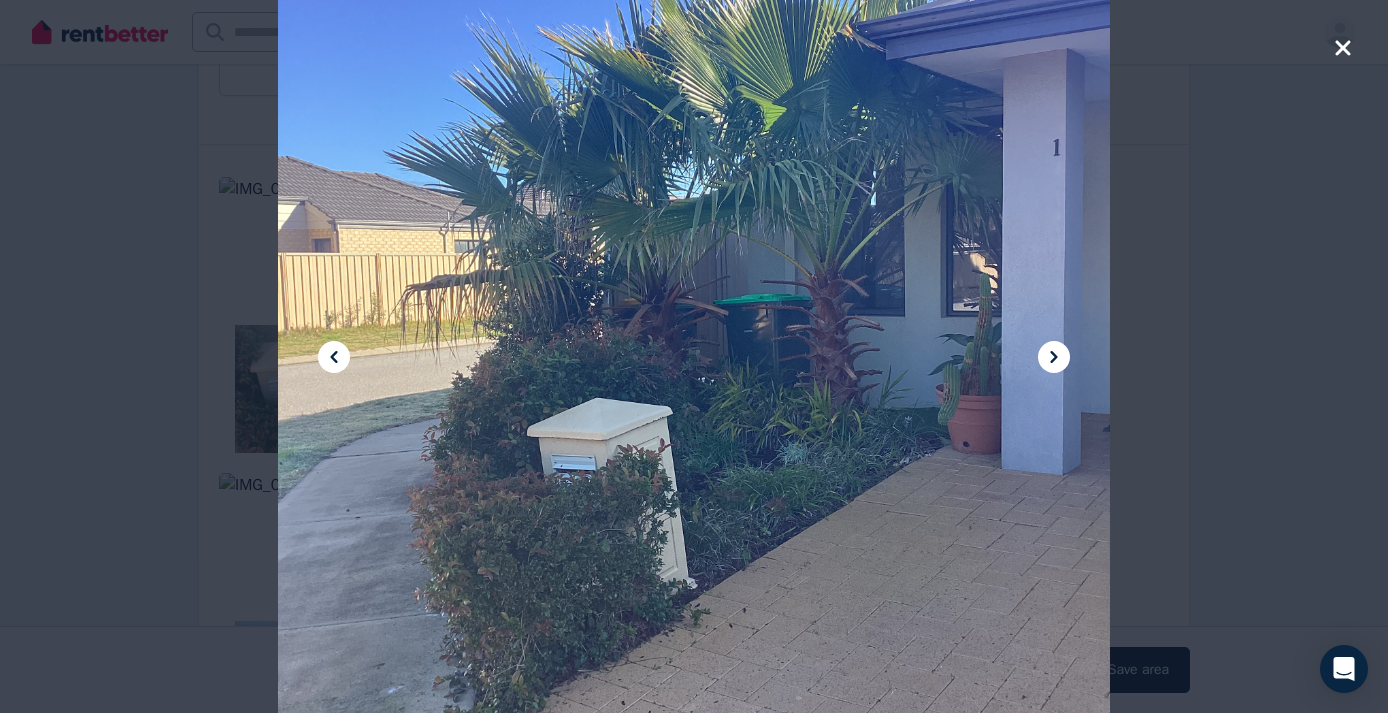 click 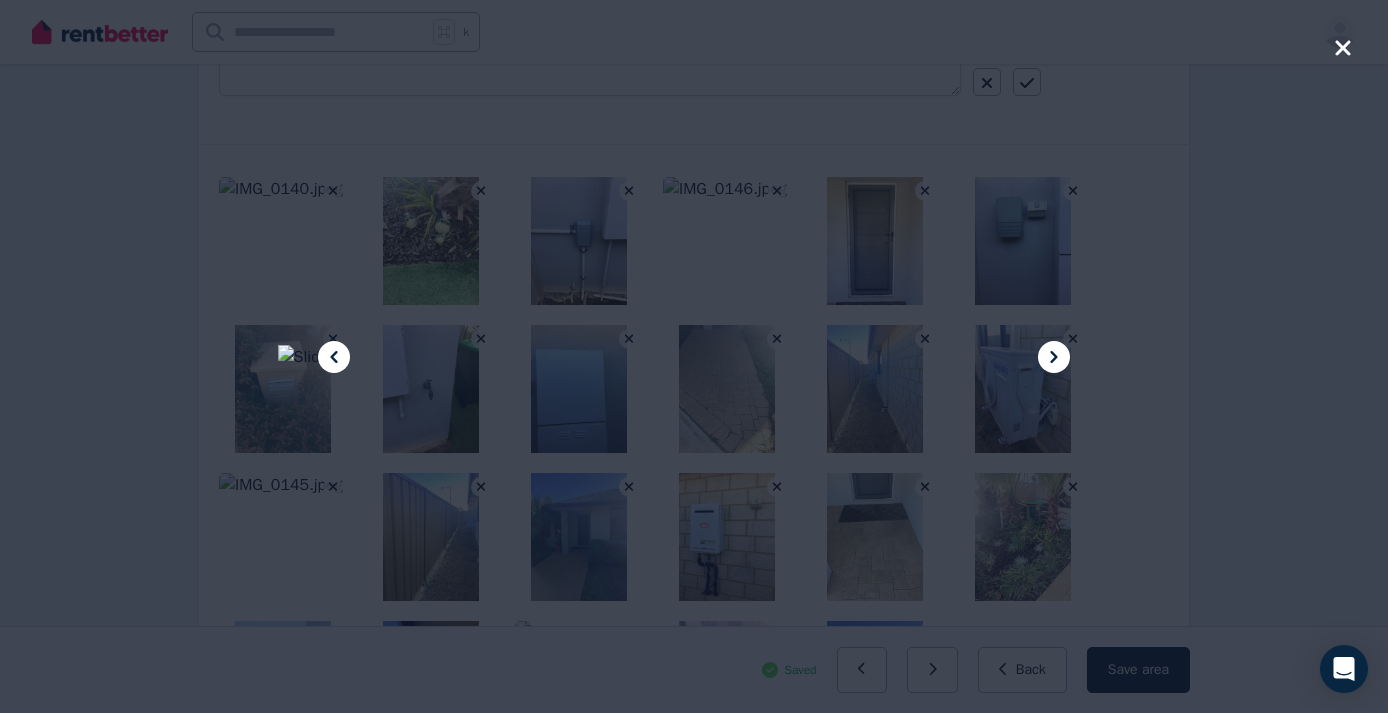 click 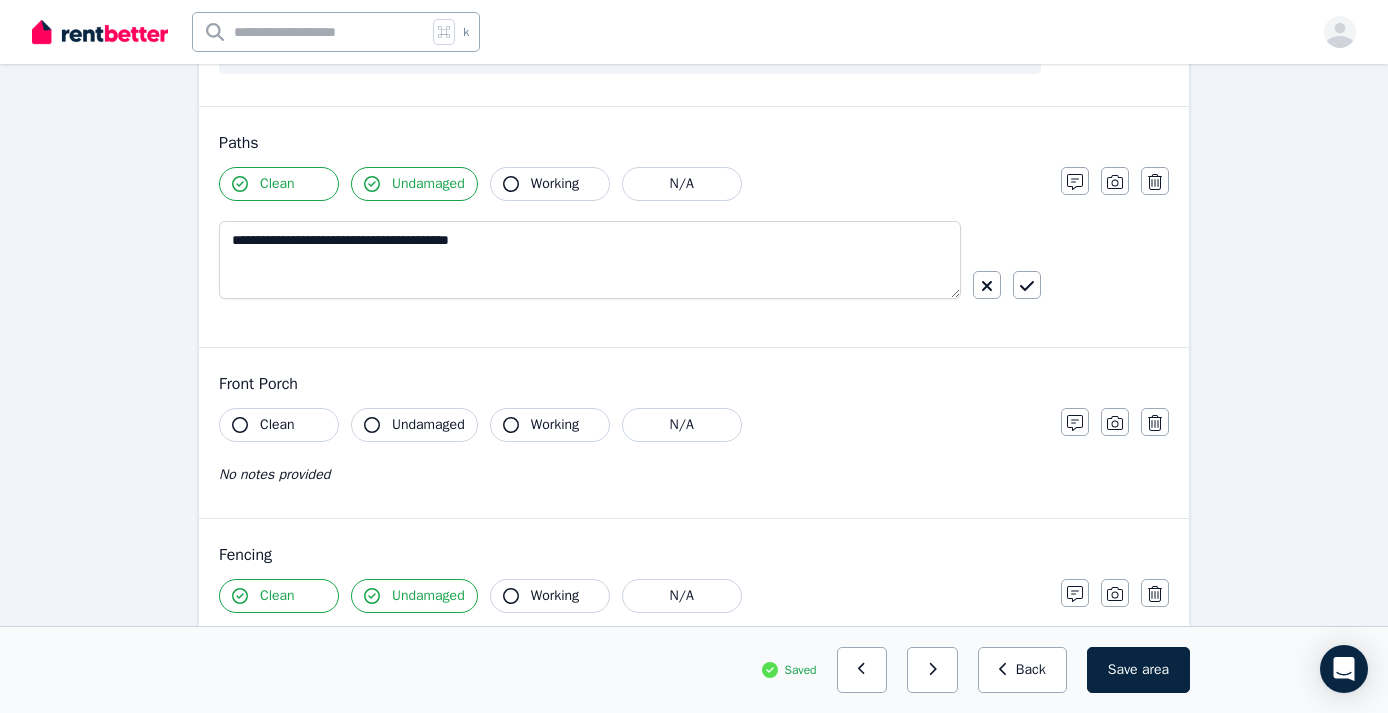 scroll, scrollTop: 1142, scrollLeft: 0, axis: vertical 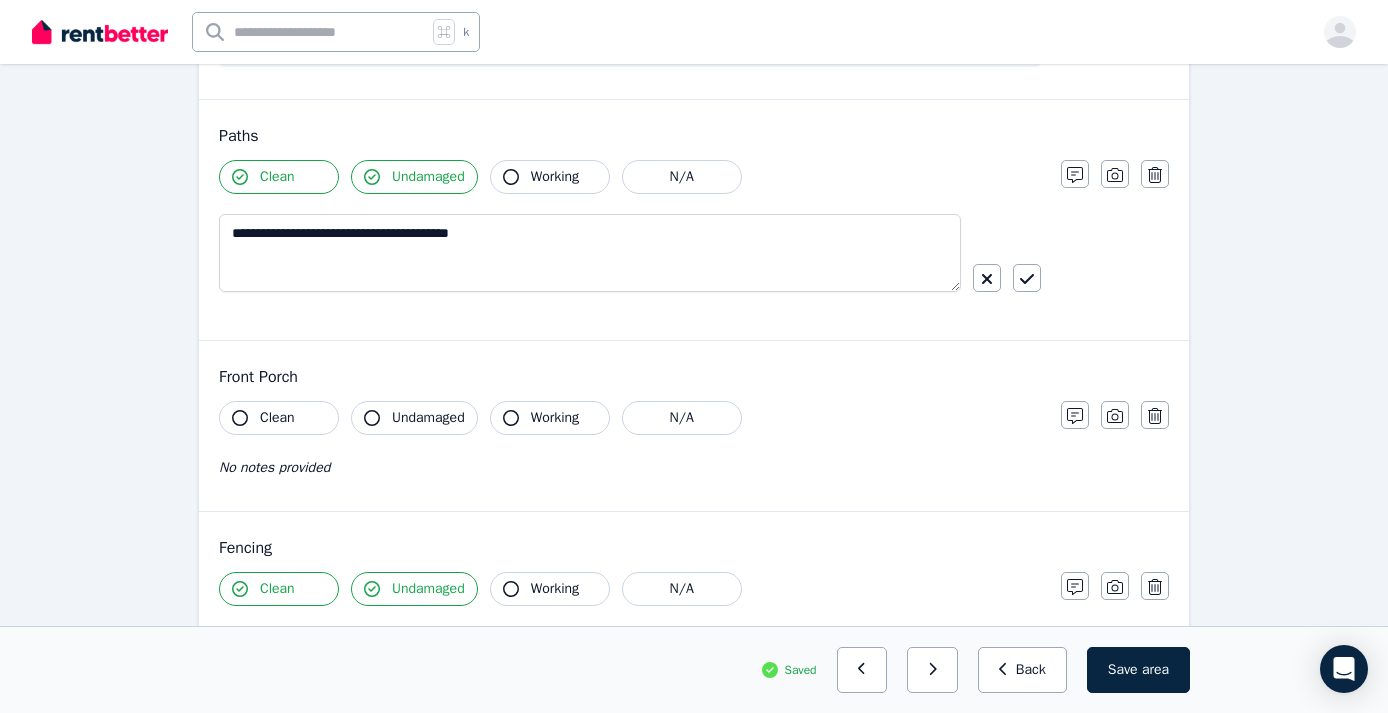 click 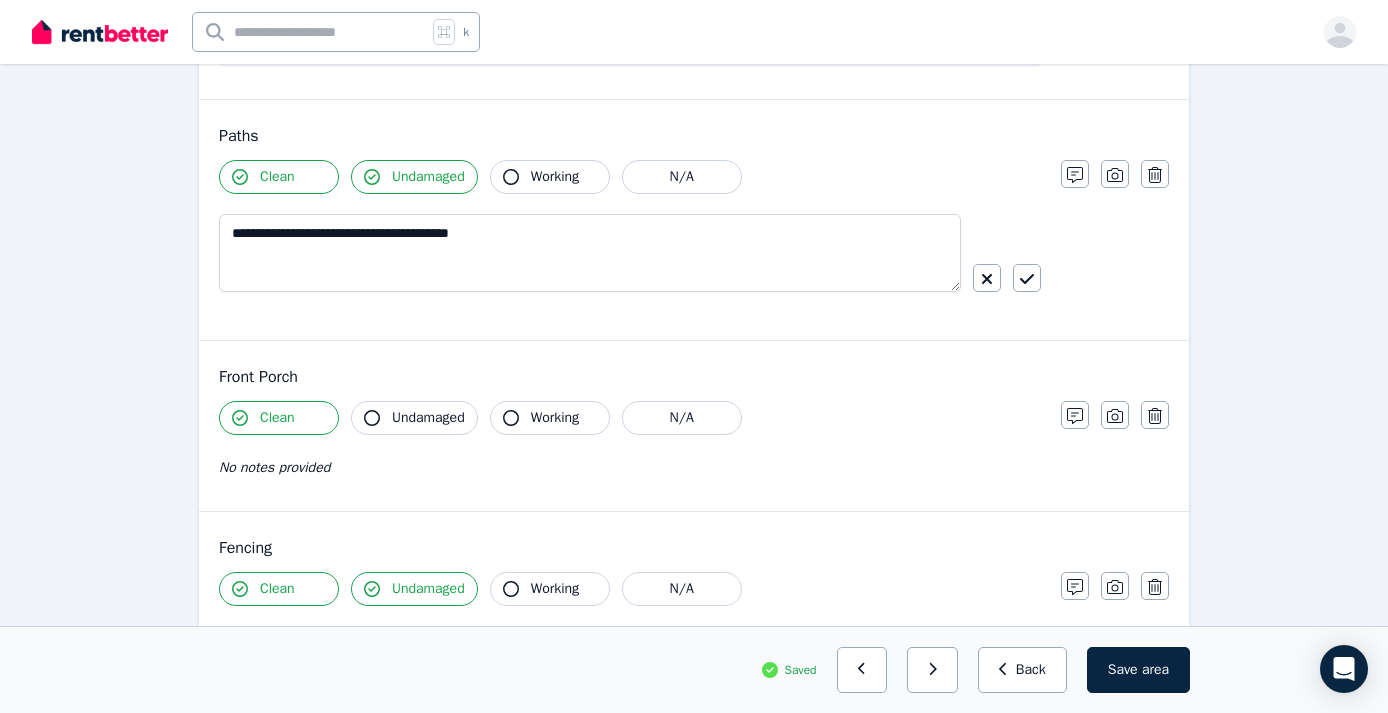 click 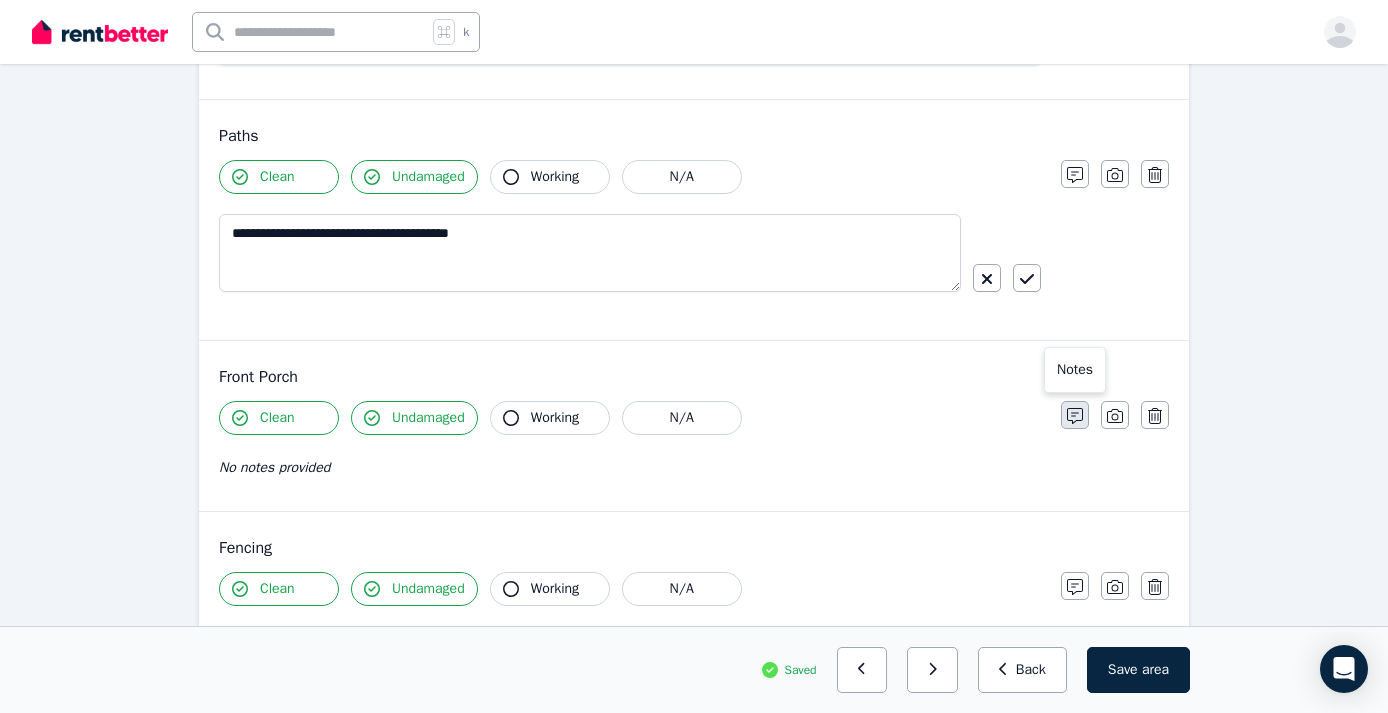 click 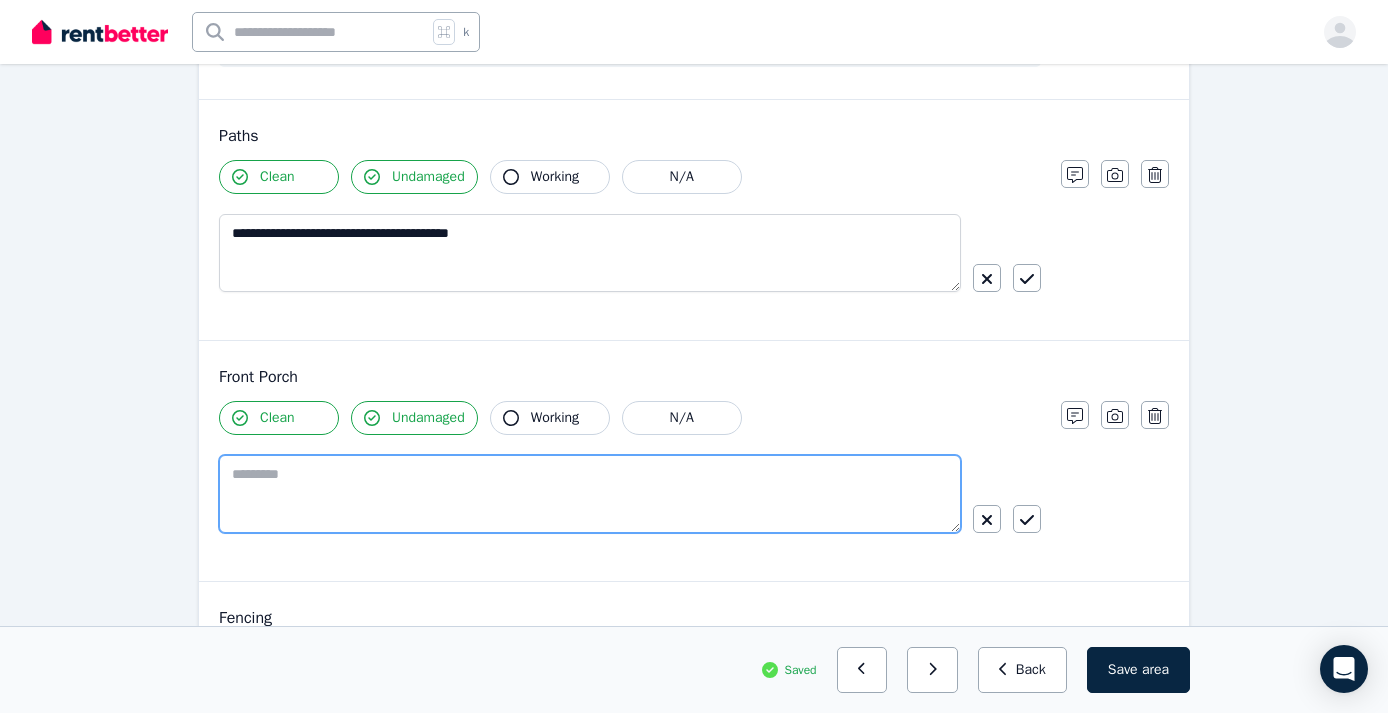 click at bounding box center [590, 494] 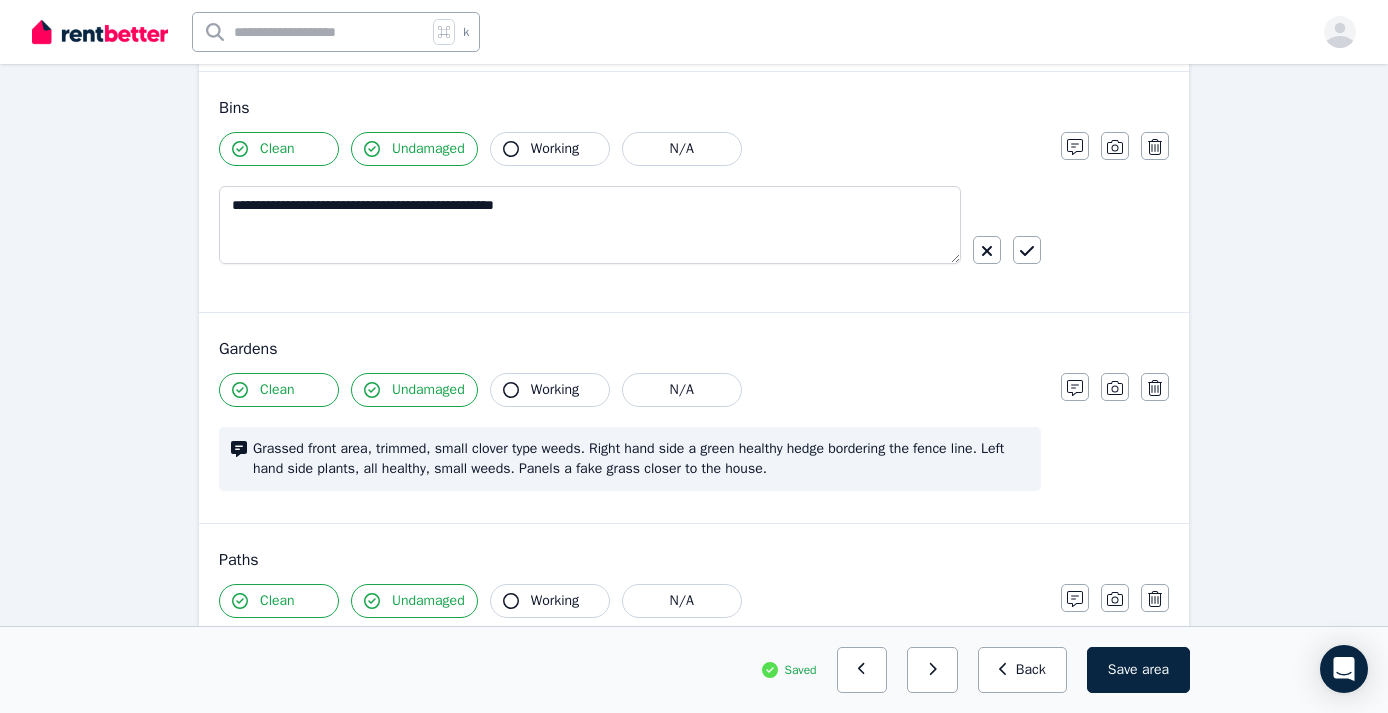 scroll, scrollTop: 717, scrollLeft: 0, axis: vertical 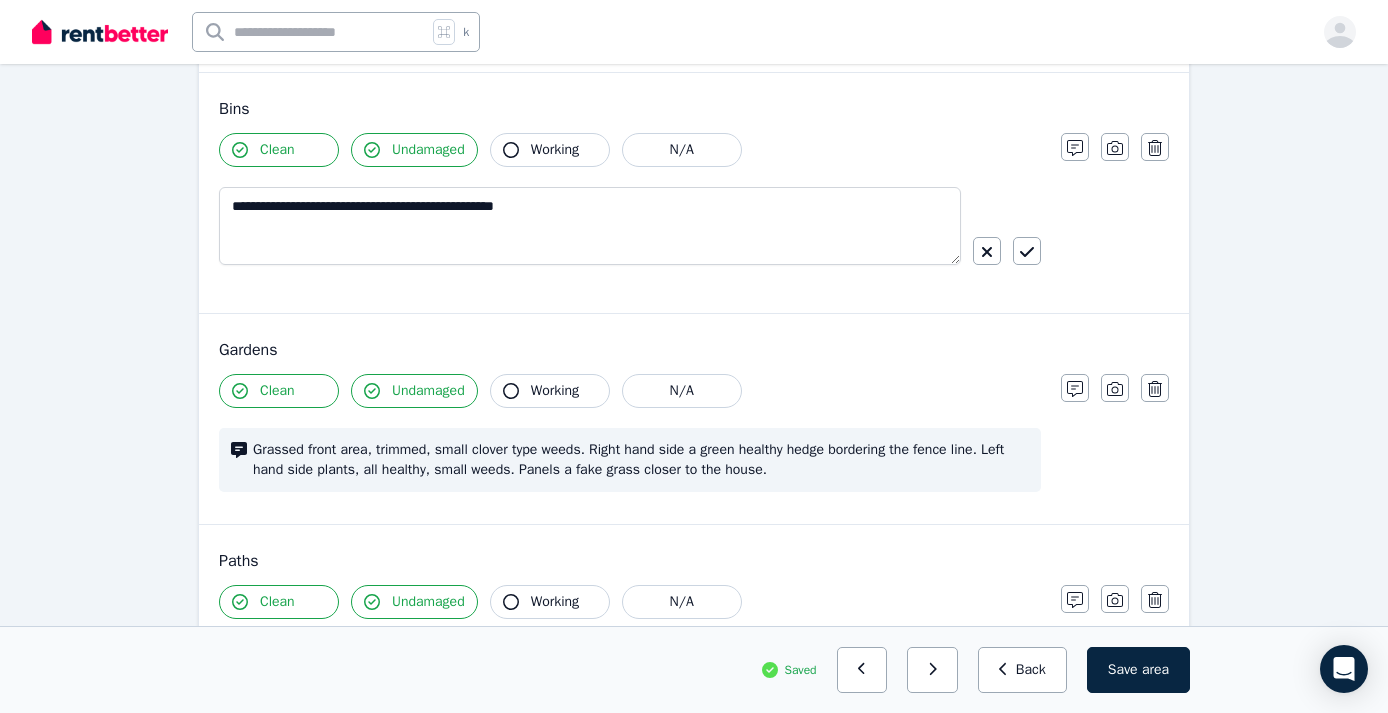 type on "**********" 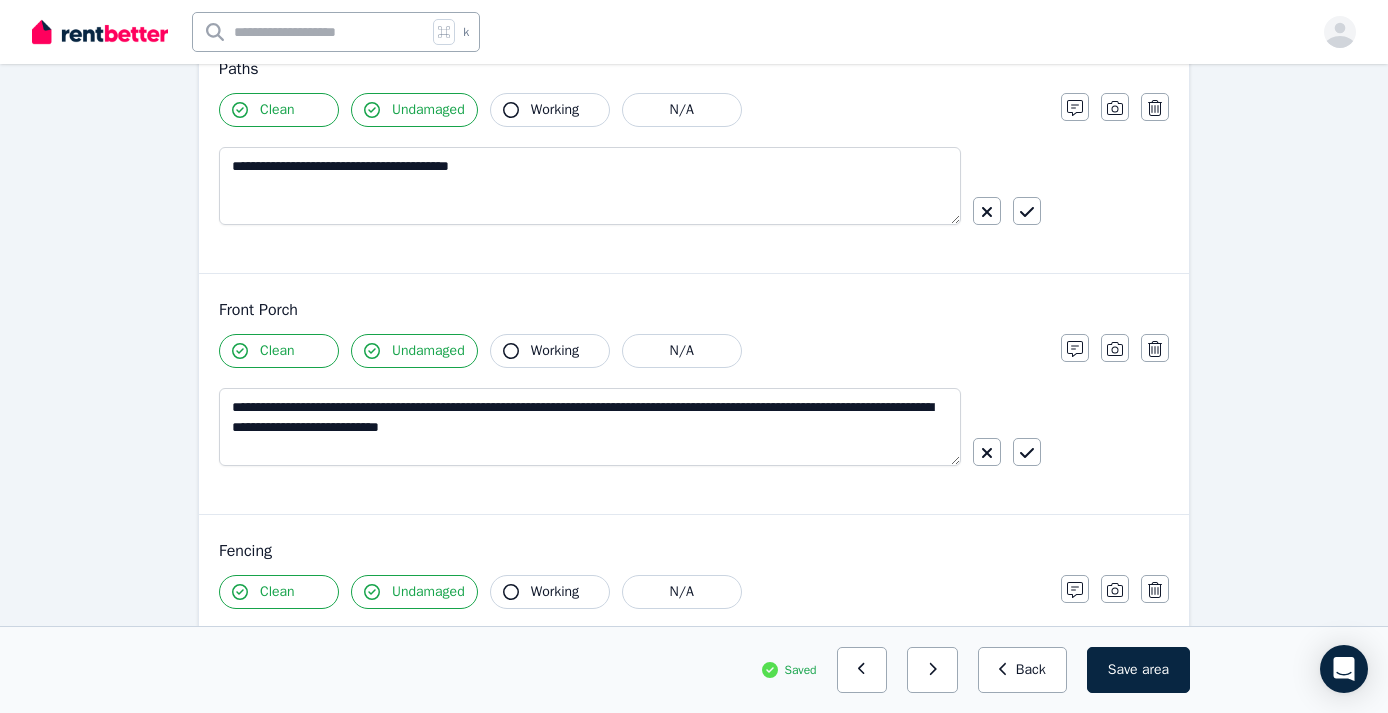 scroll, scrollTop: 1582, scrollLeft: 0, axis: vertical 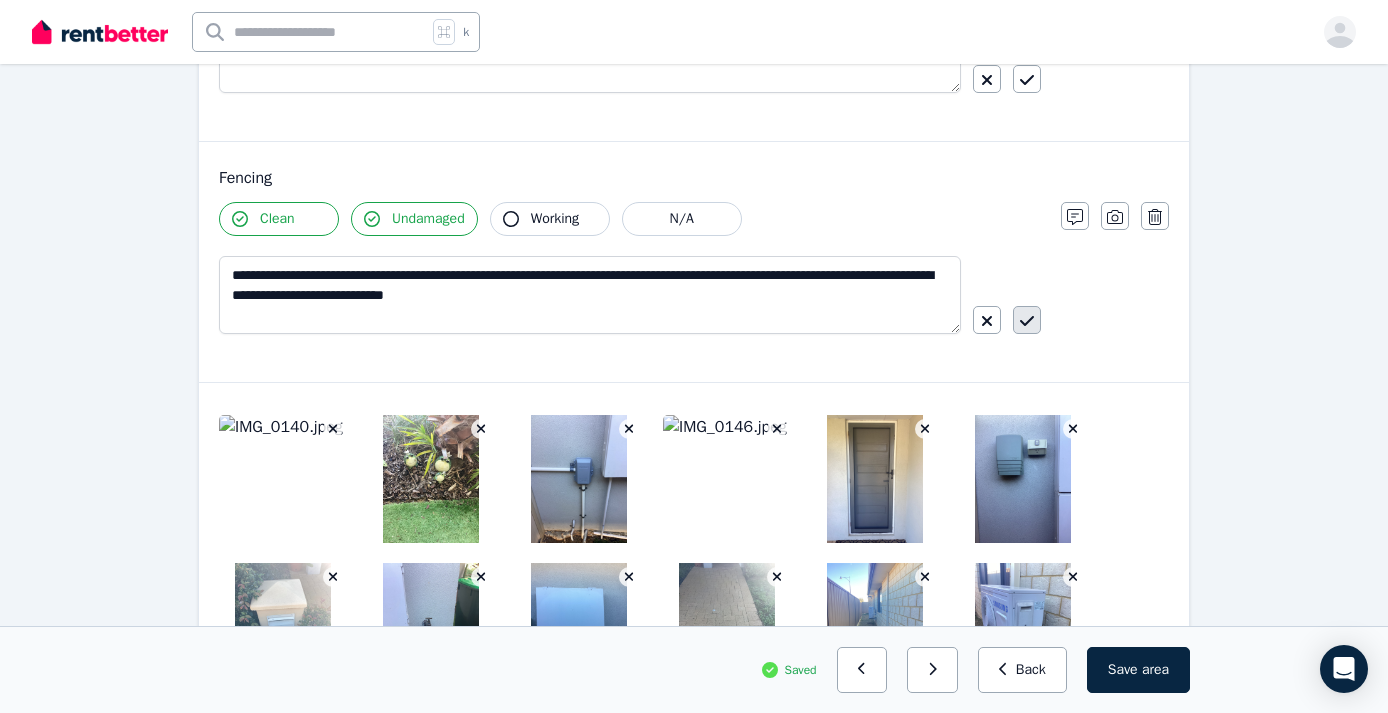 click 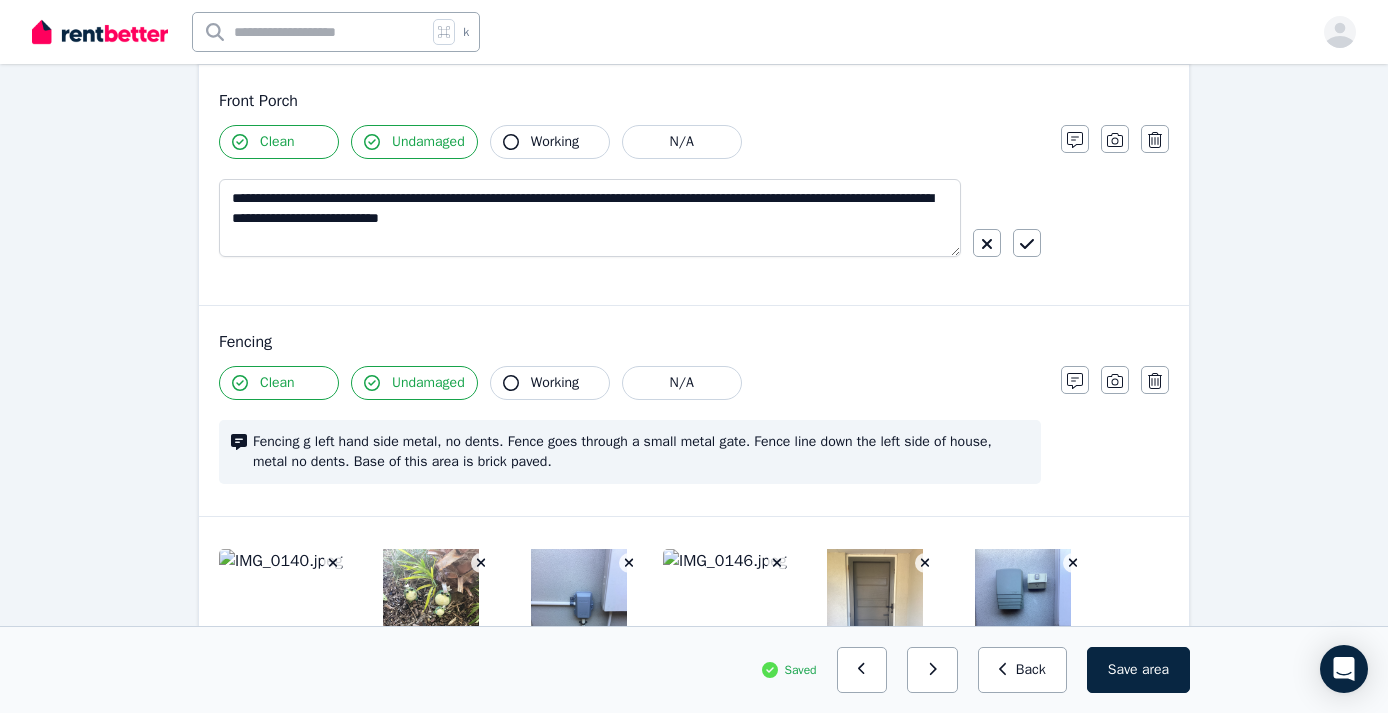 scroll, scrollTop: 1405, scrollLeft: 0, axis: vertical 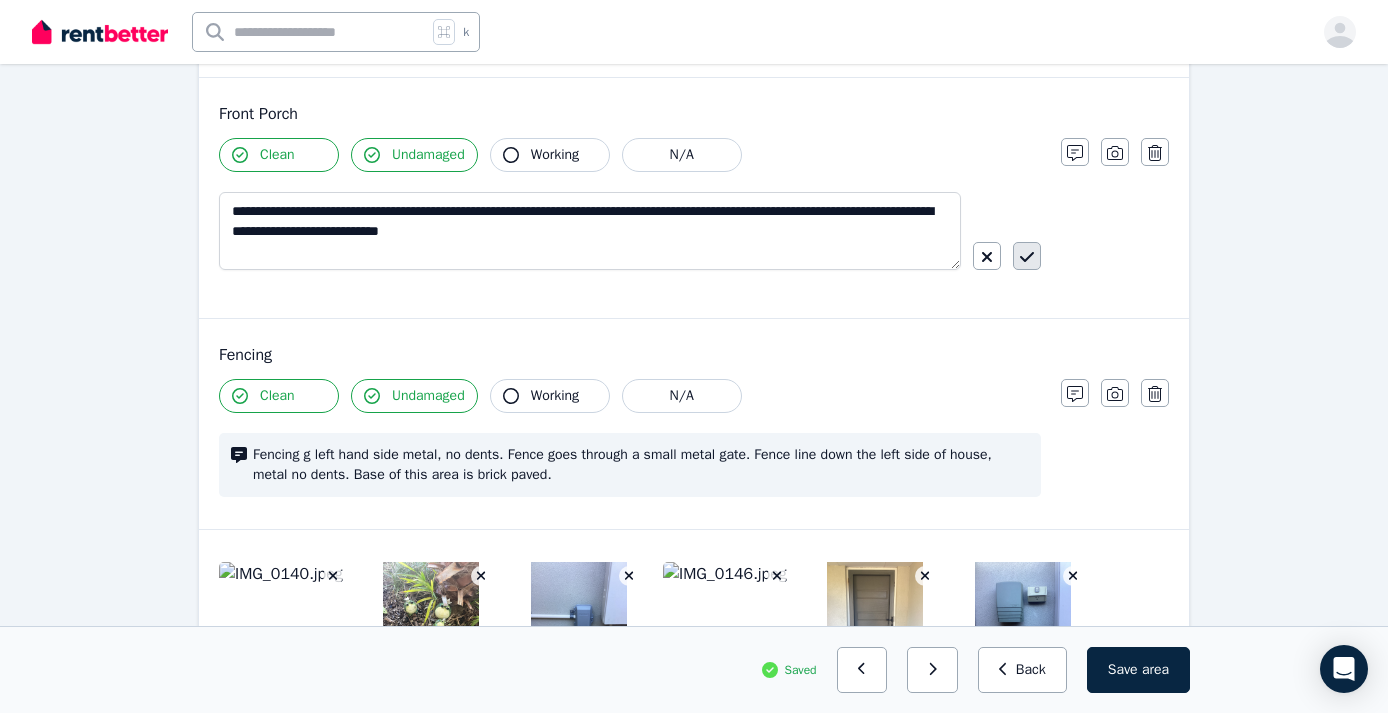click 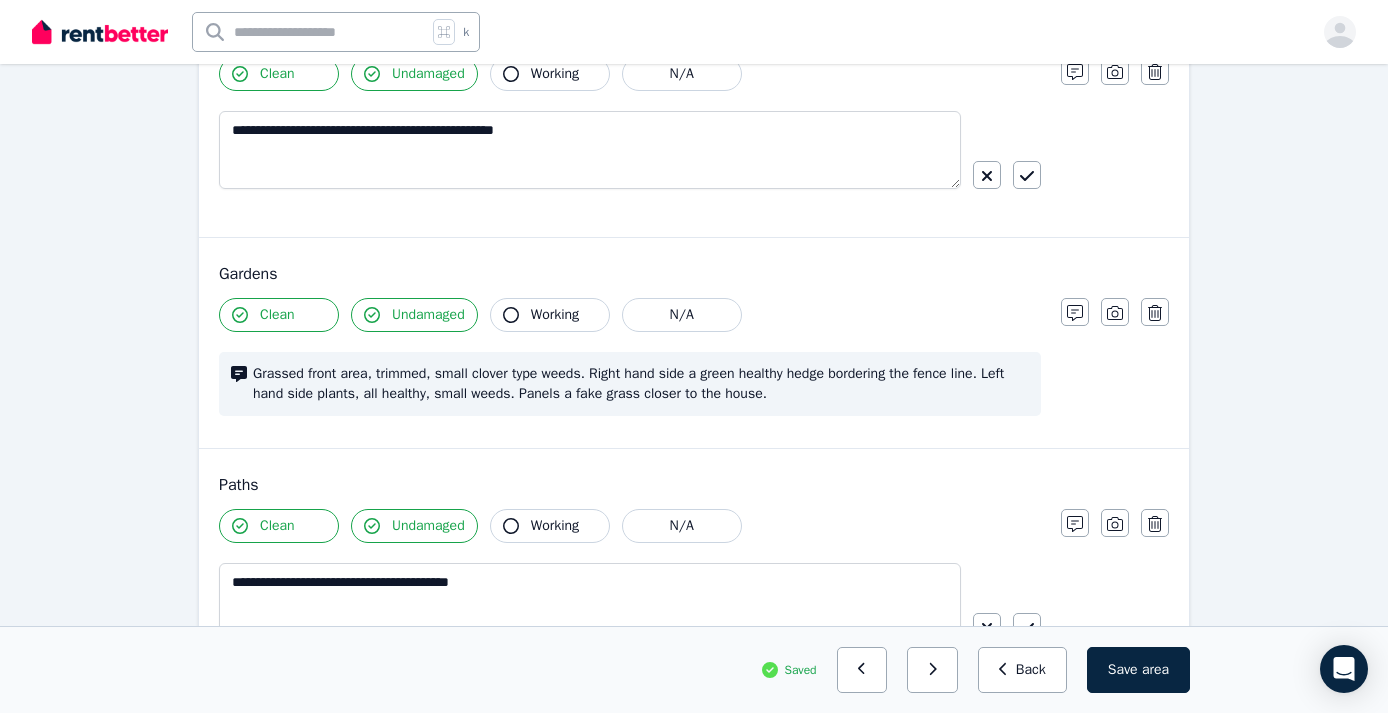 scroll, scrollTop: 790, scrollLeft: 0, axis: vertical 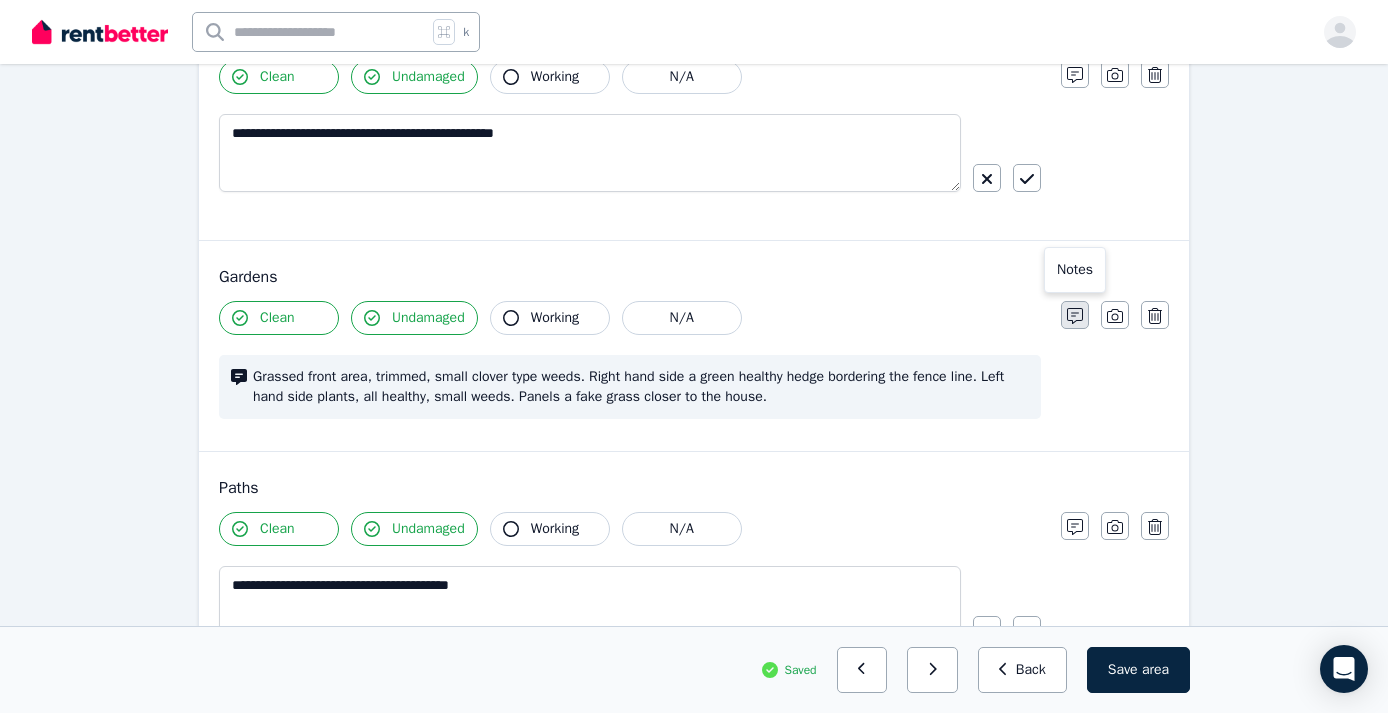 click 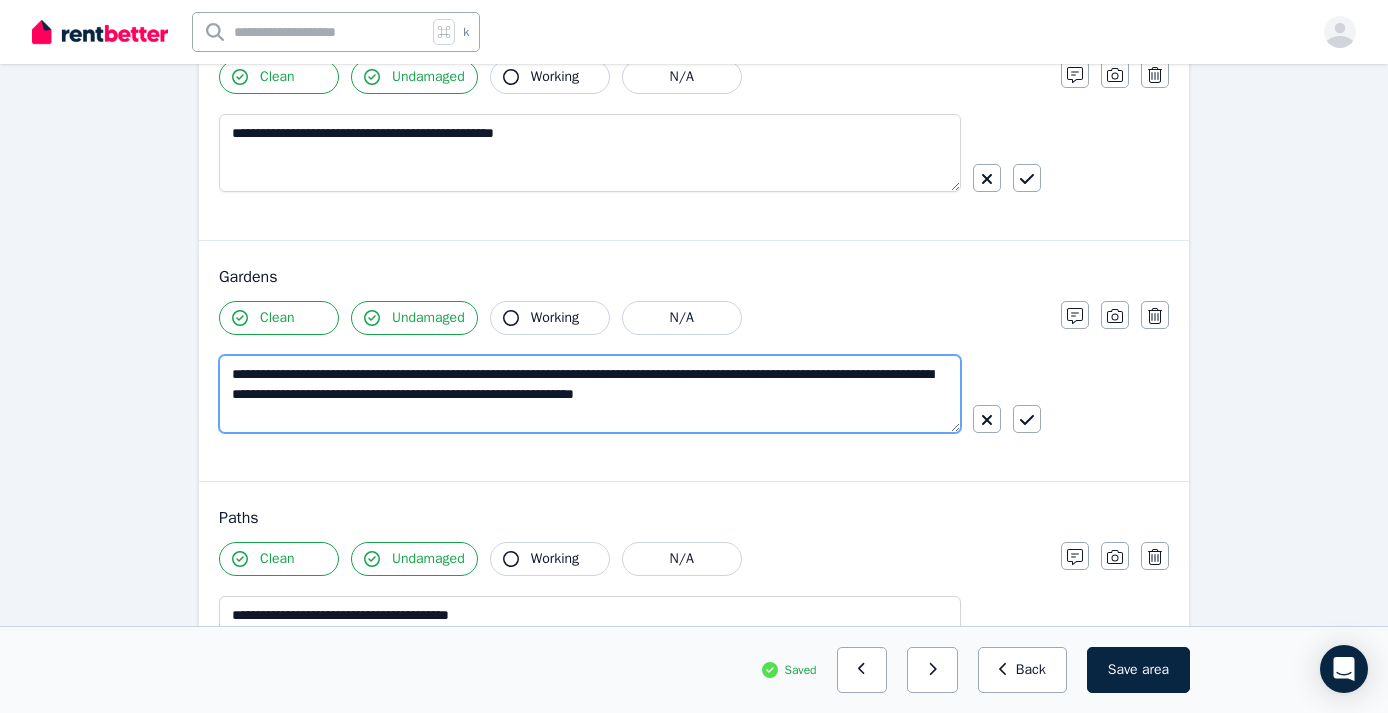 click on "**********" at bounding box center (590, 394) 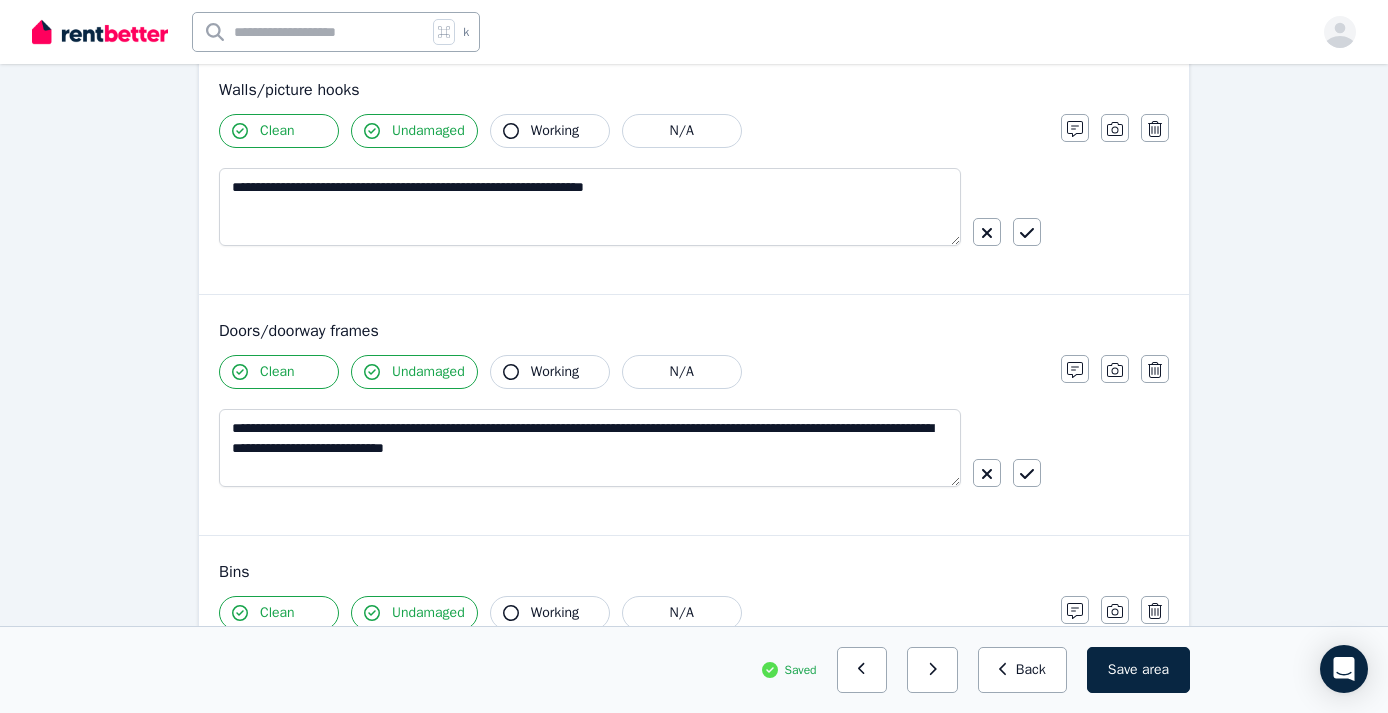 scroll, scrollTop: 265, scrollLeft: 0, axis: vertical 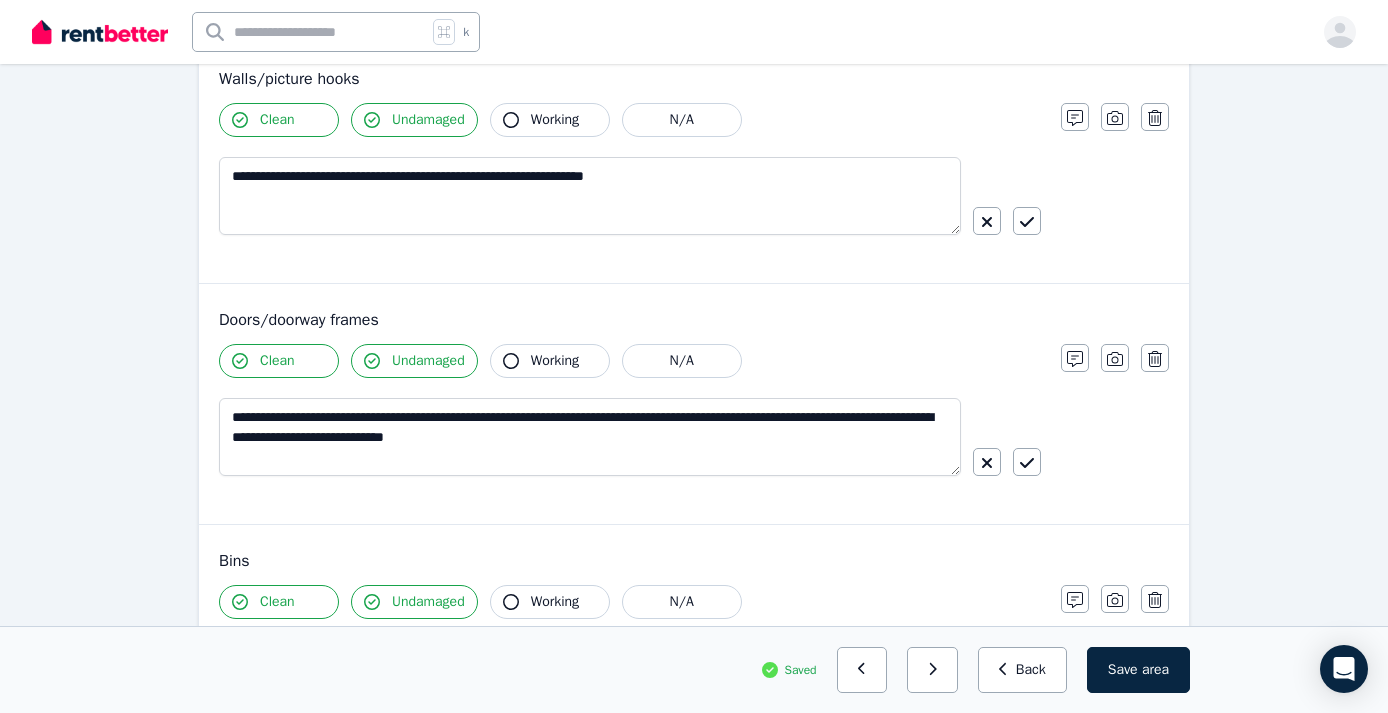 type on "**********" 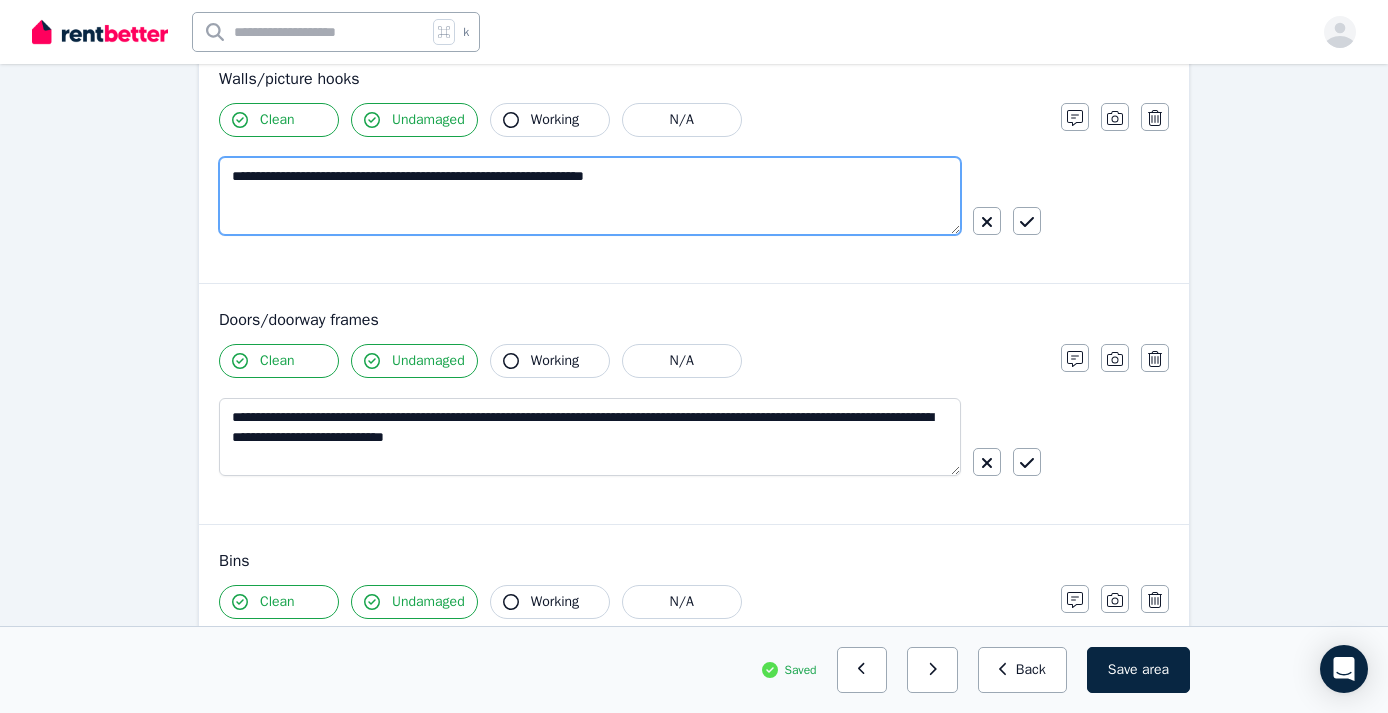 click on "**********" at bounding box center [590, 196] 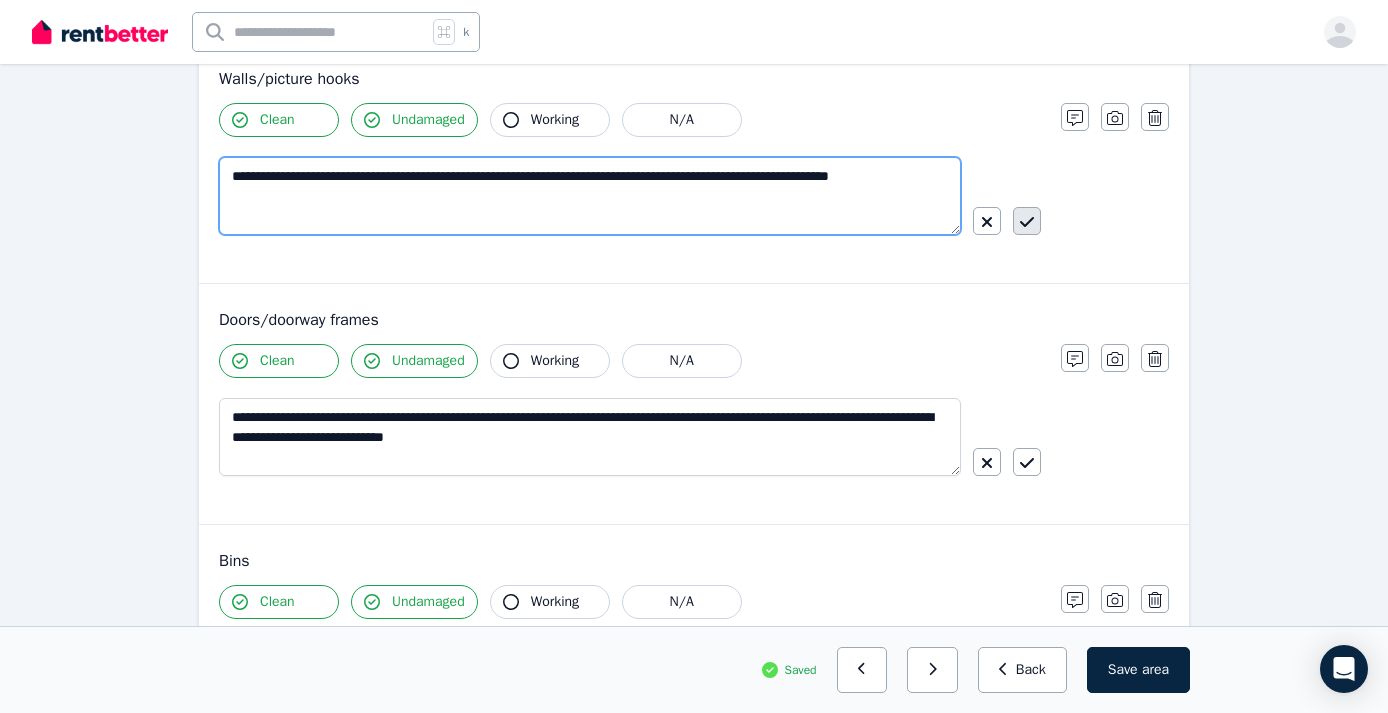 type on "**********" 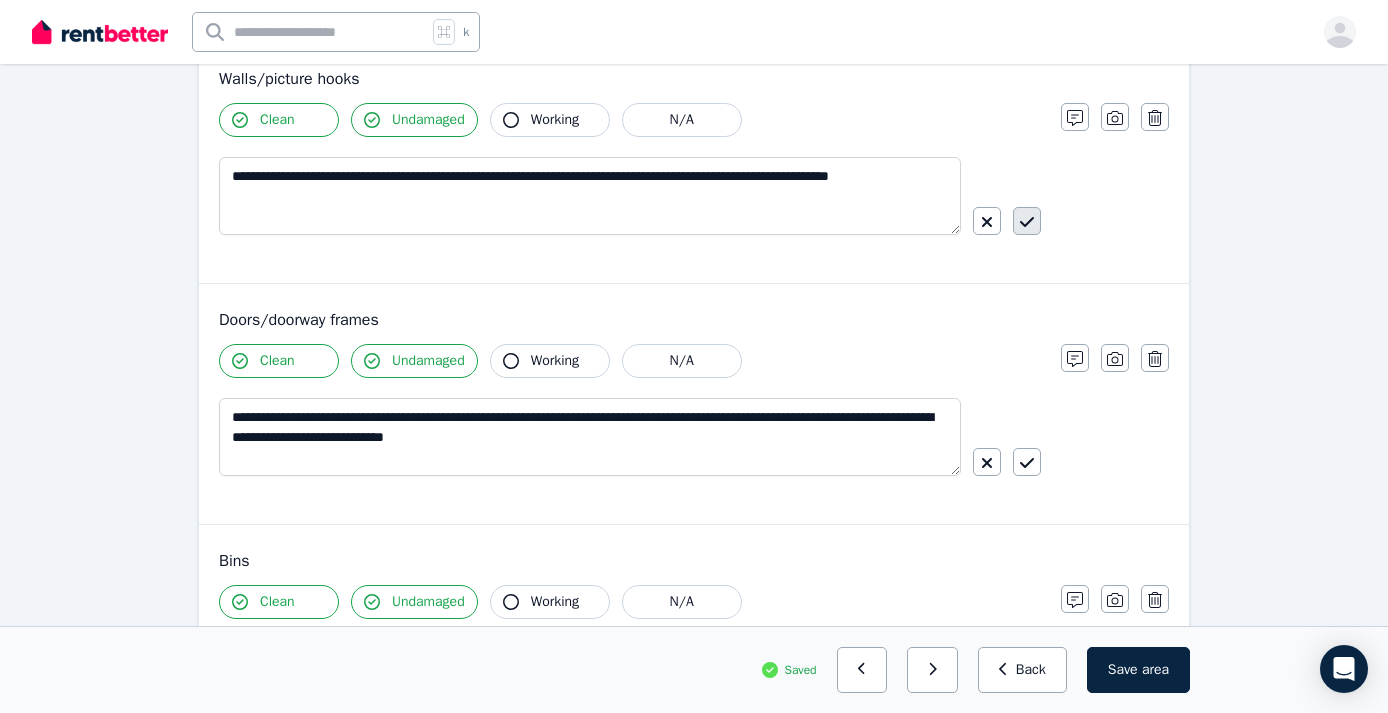 click 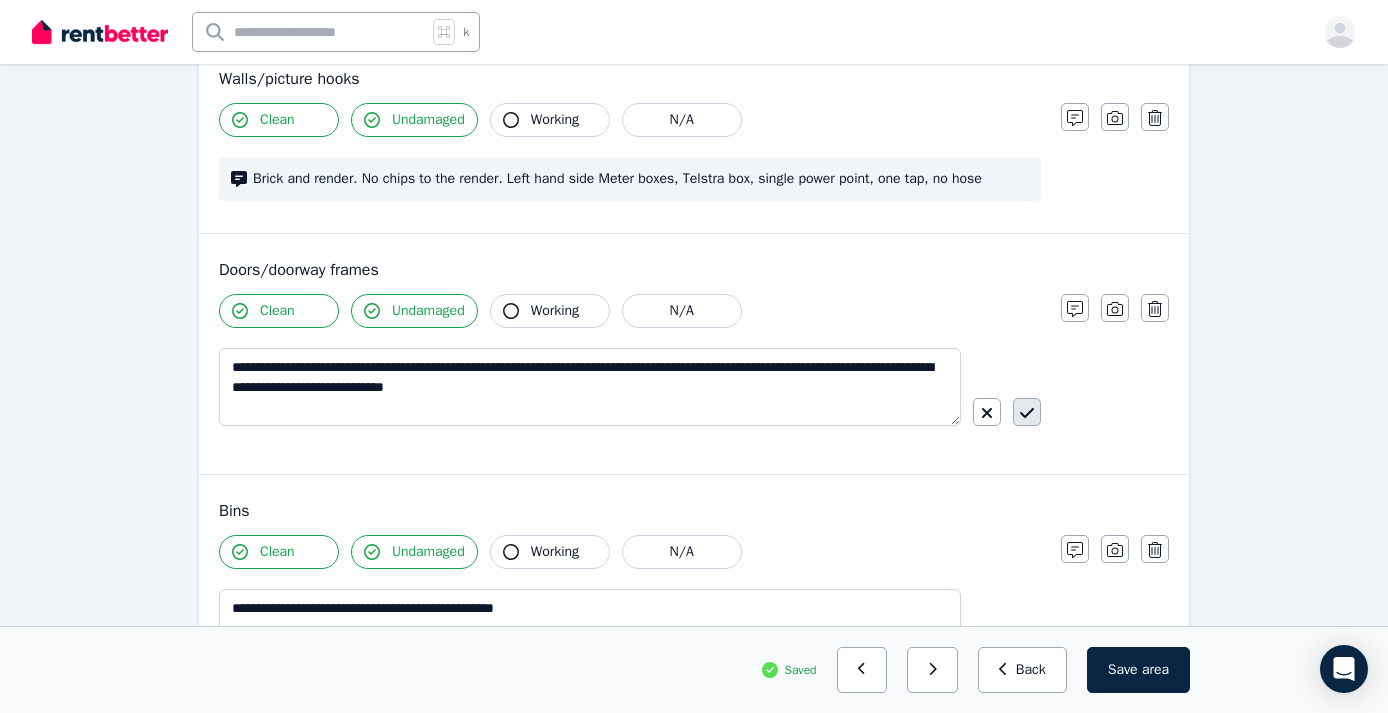 click at bounding box center [1027, 412] 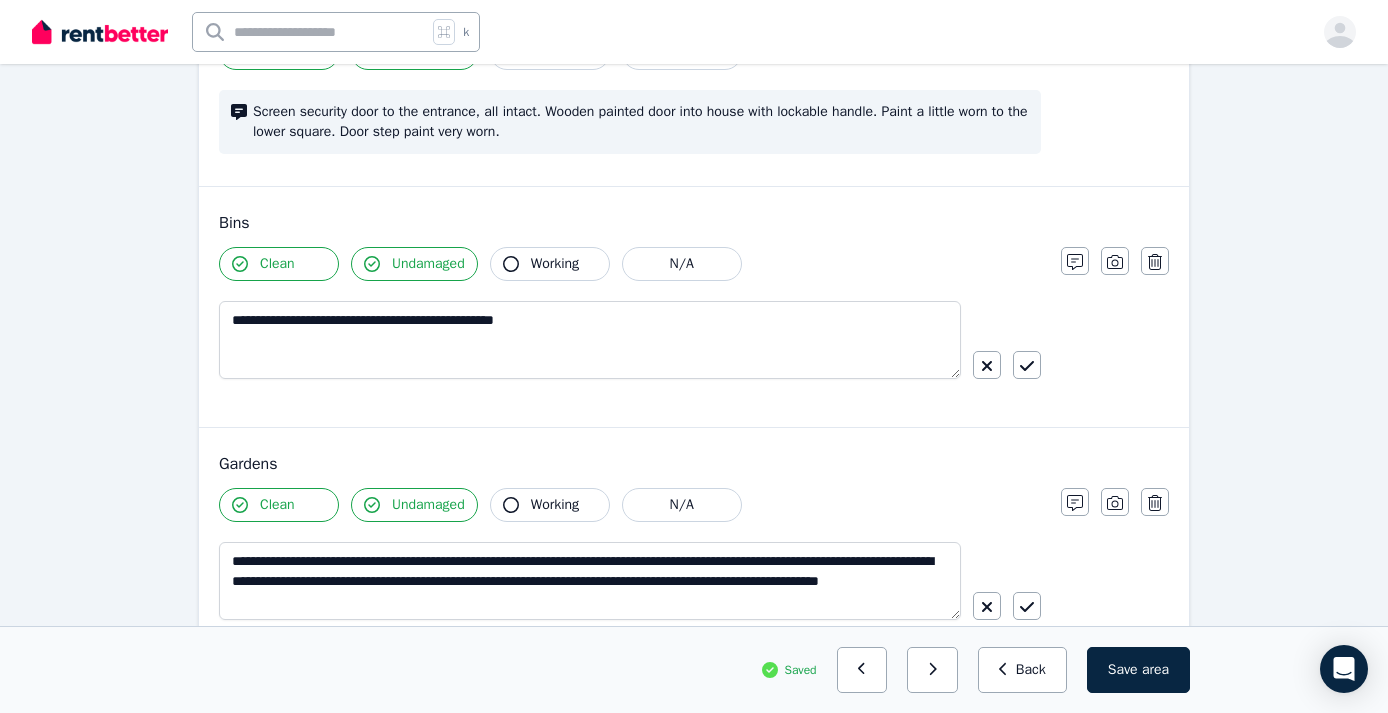 scroll, scrollTop: 532, scrollLeft: 0, axis: vertical 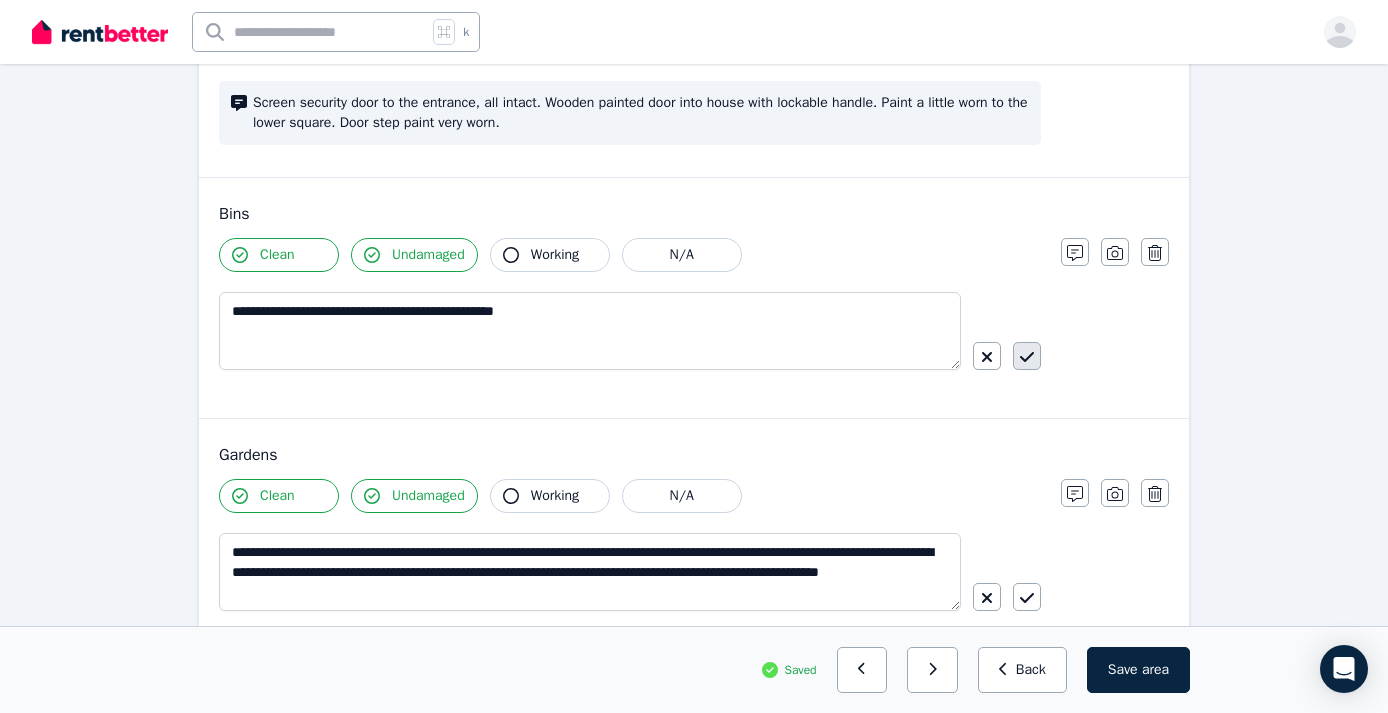 click 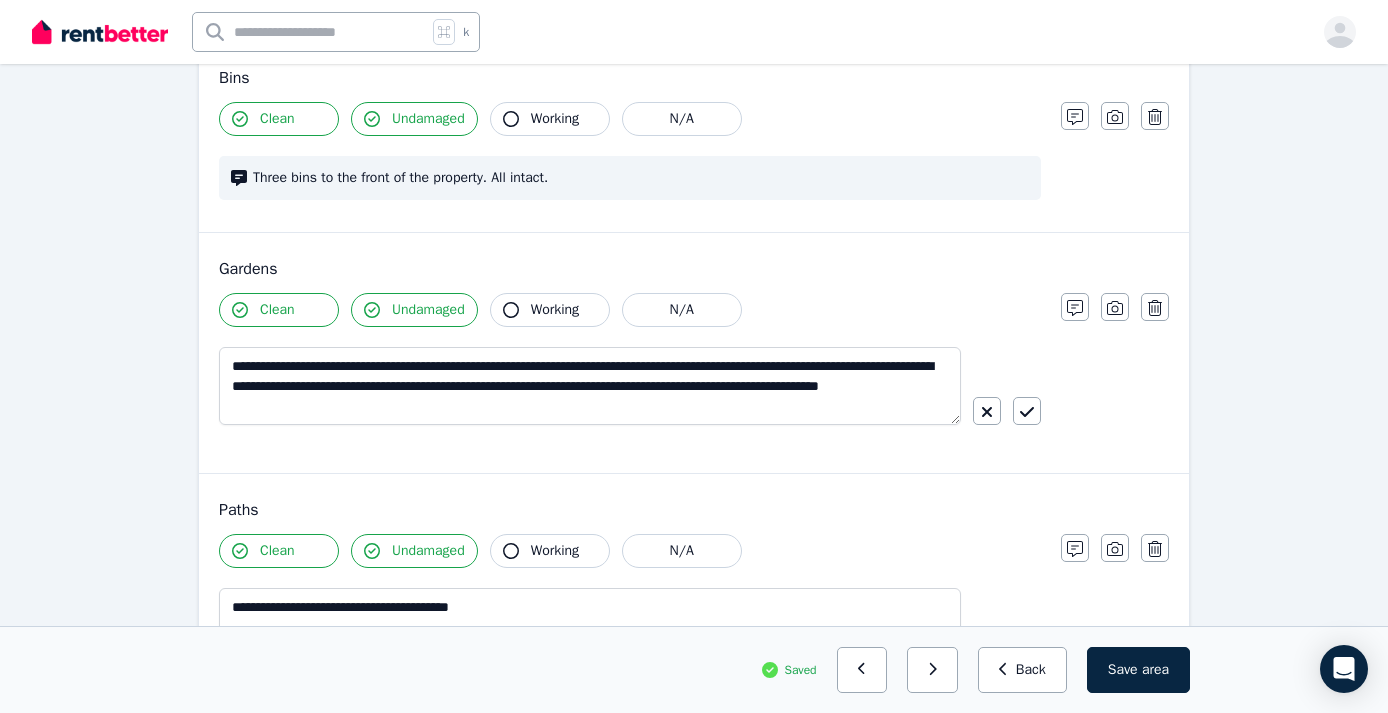 scroll, scrollTop: 691, scrollLeft: 0, axis: vertical 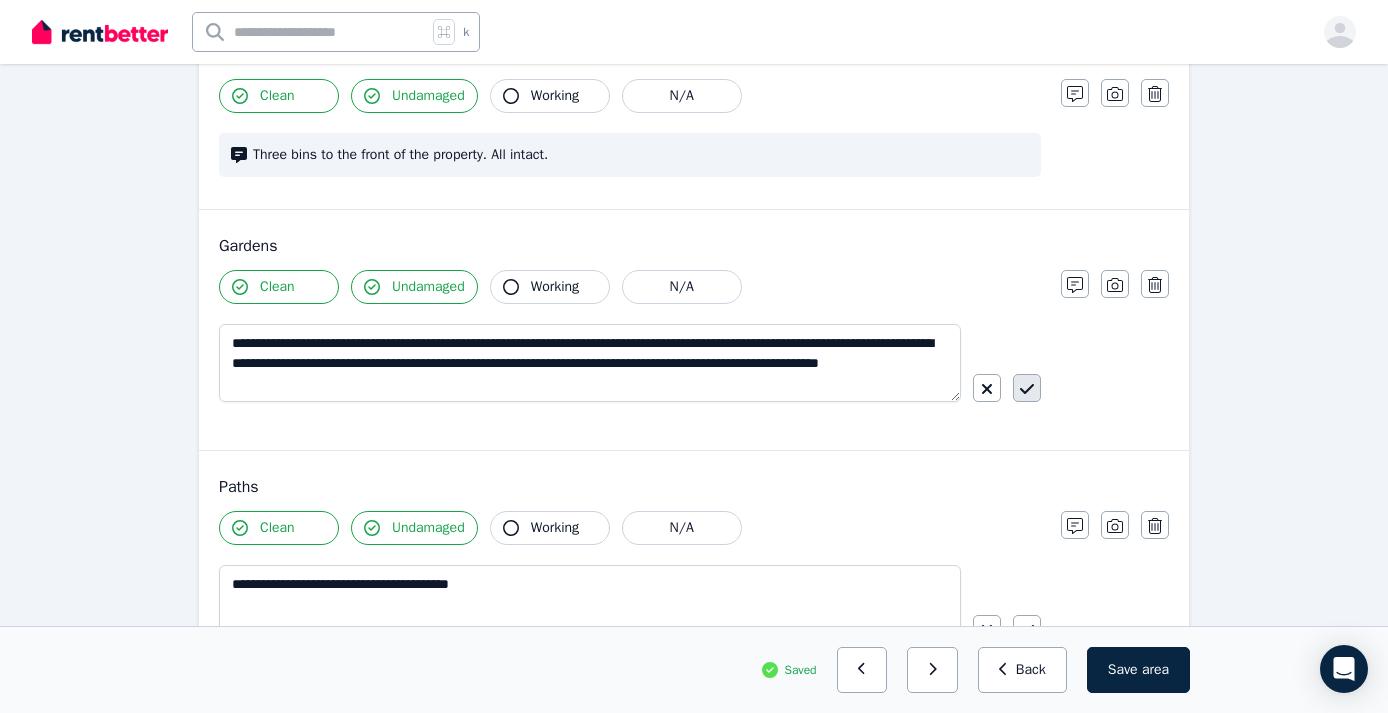 click 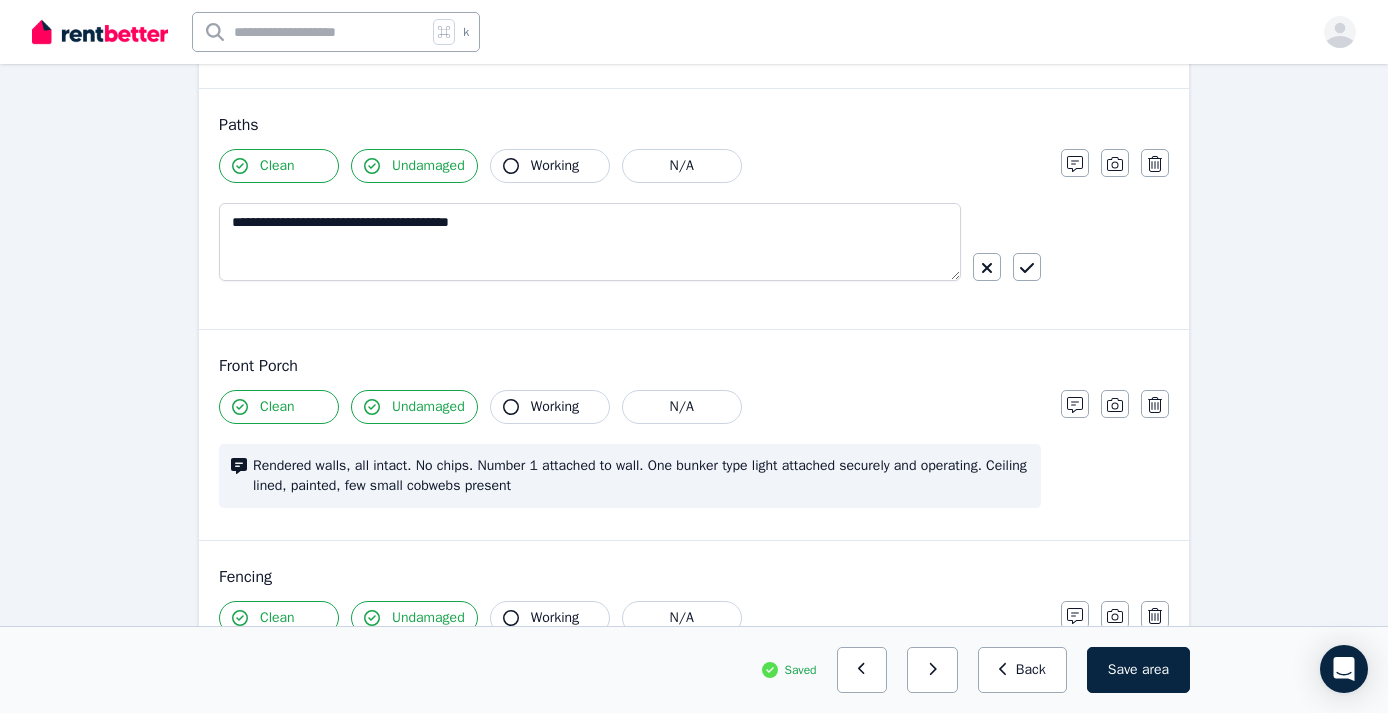 scroll, scrollTop: 1048, scrollLeft: 0, axis: vertical 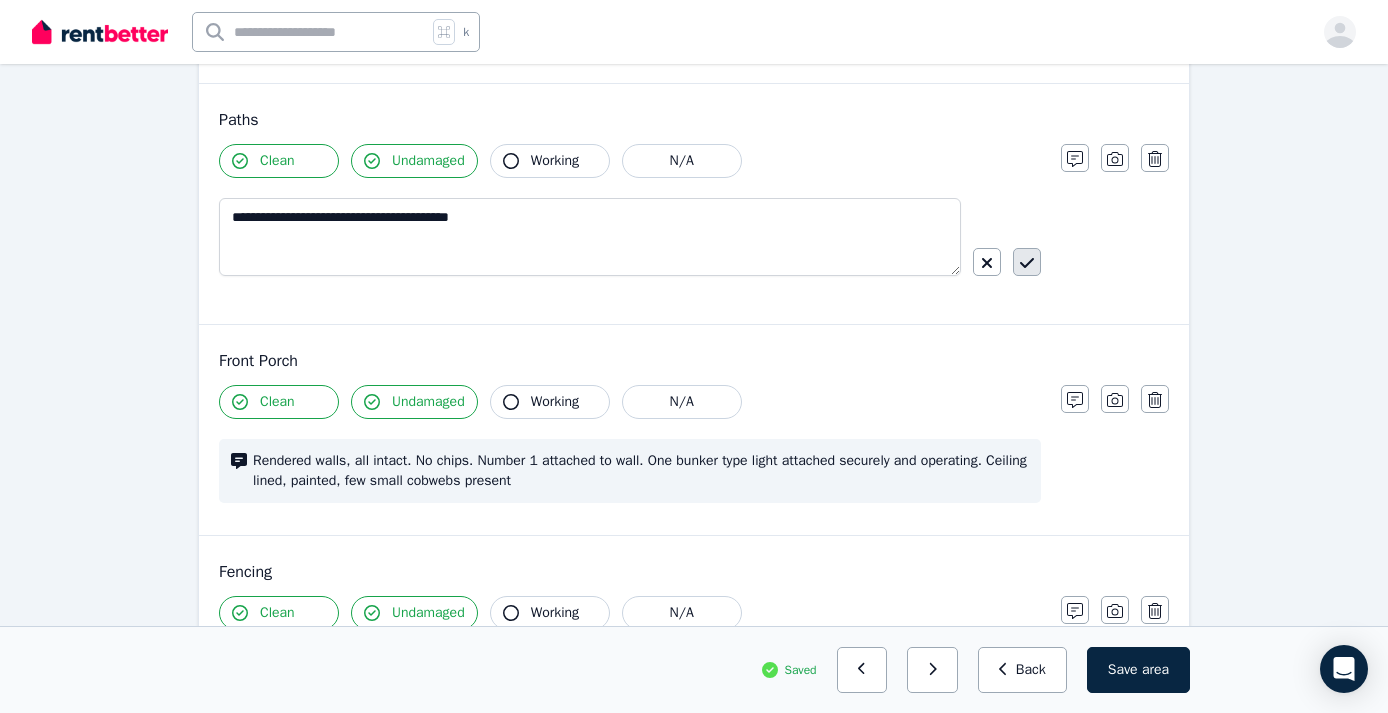 click at bounding box center (1027, 262) 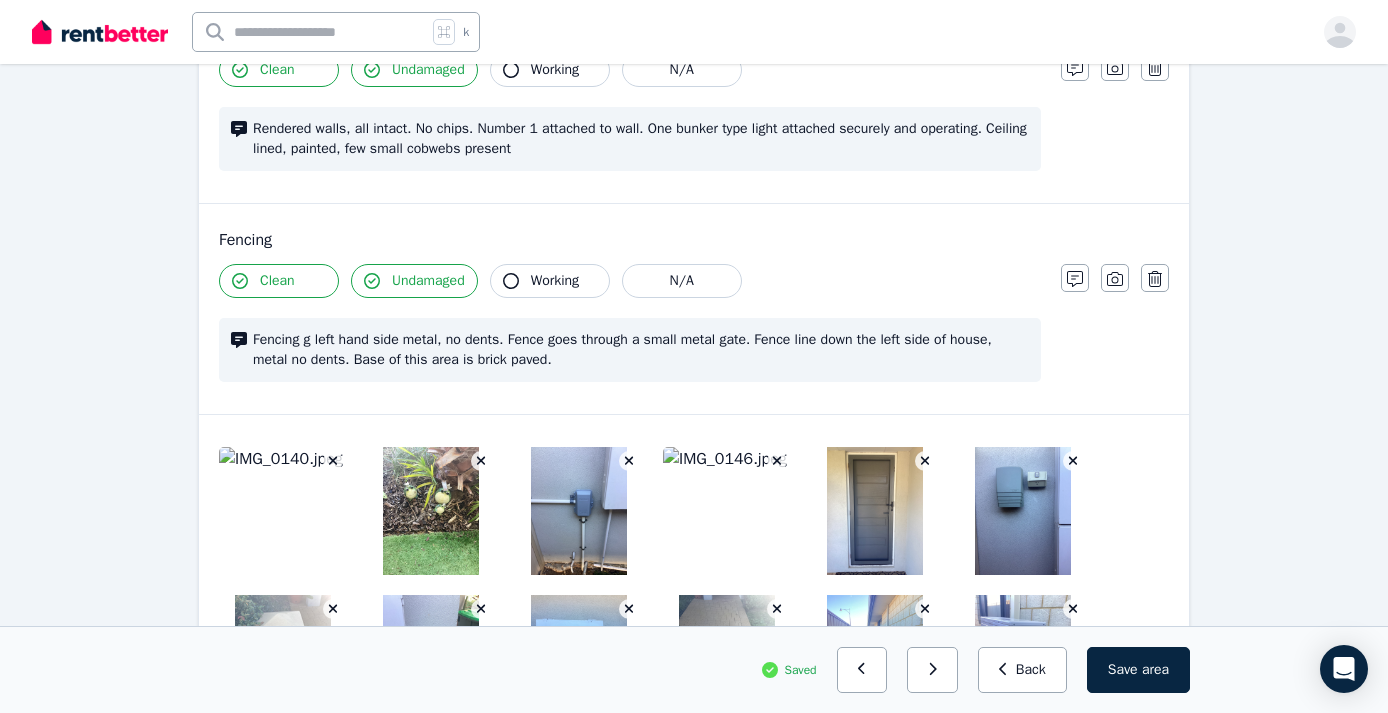 scroll, scrollTop: 1376, scrollLeft: 0, axis: vertical 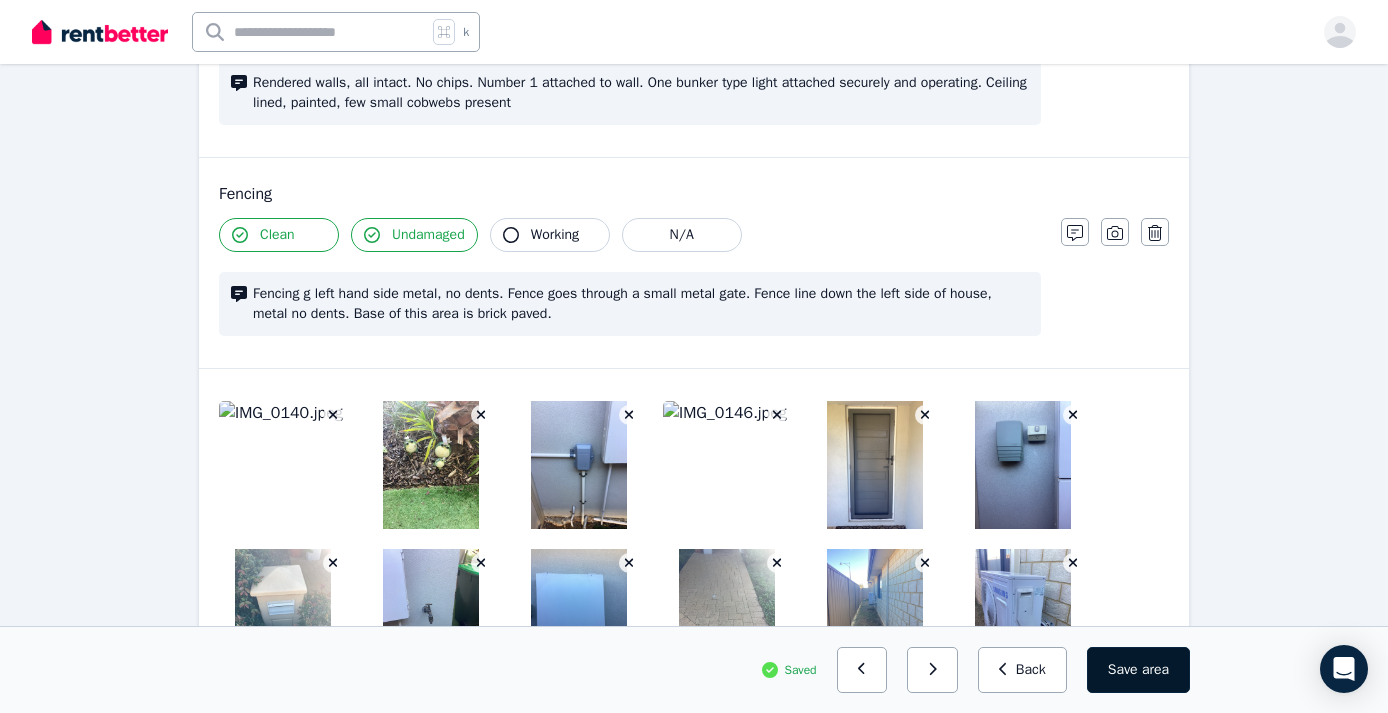 click on "Save   area" at bounding box center (1138, 670) 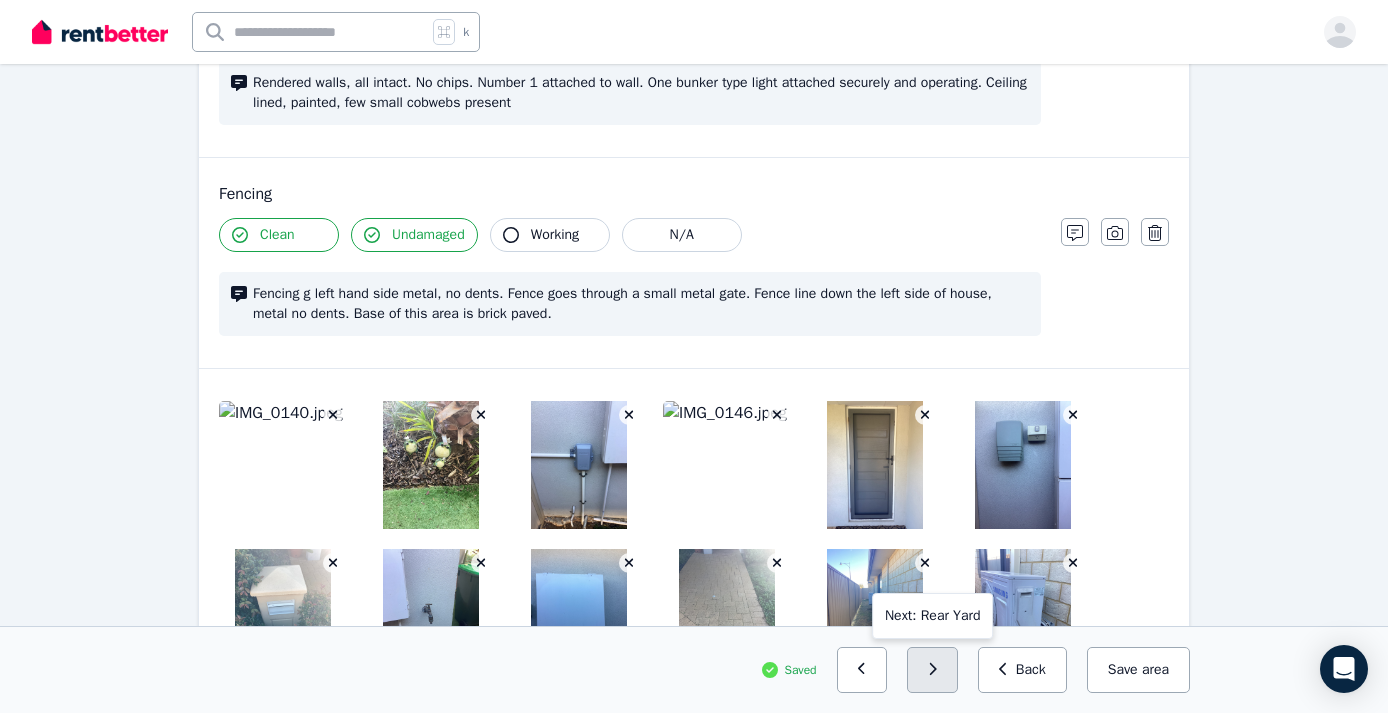 click at bounding box center [932, 670] 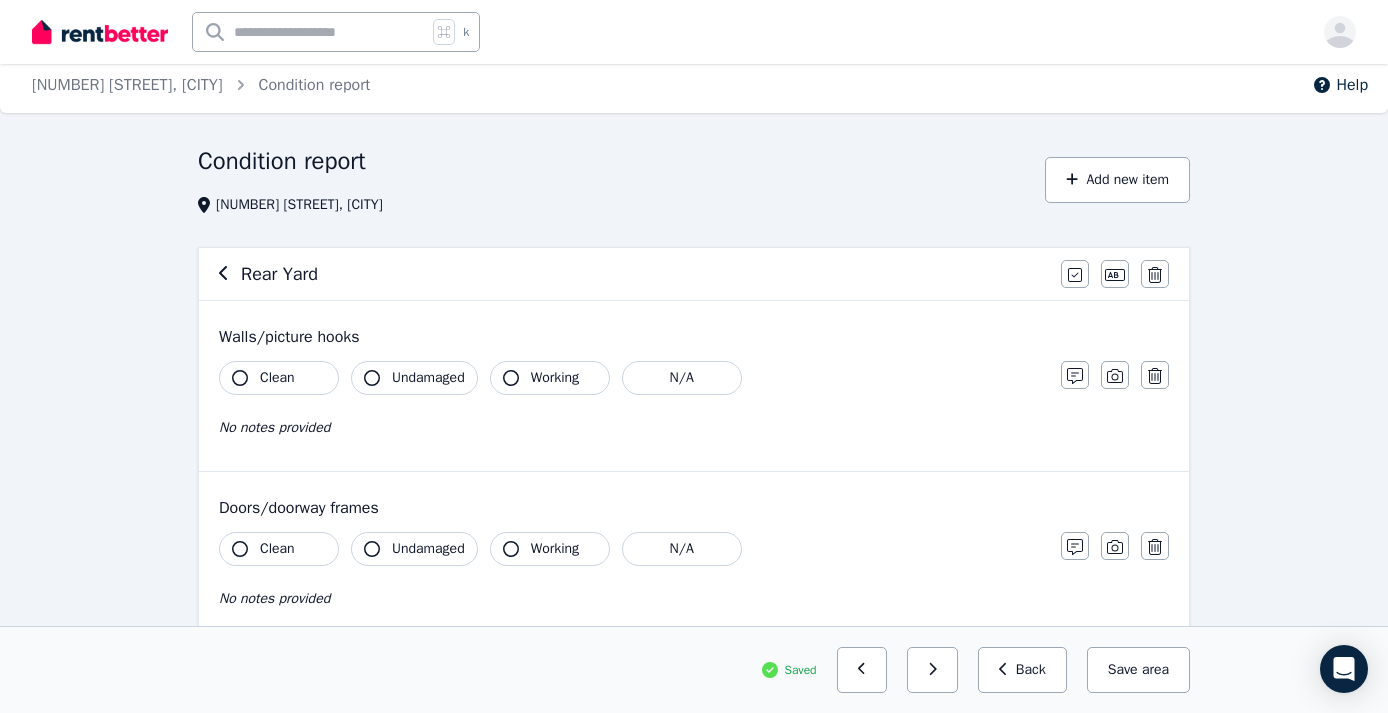 scroll, scrollTop: 0, scrollLeft: 0, axis: both 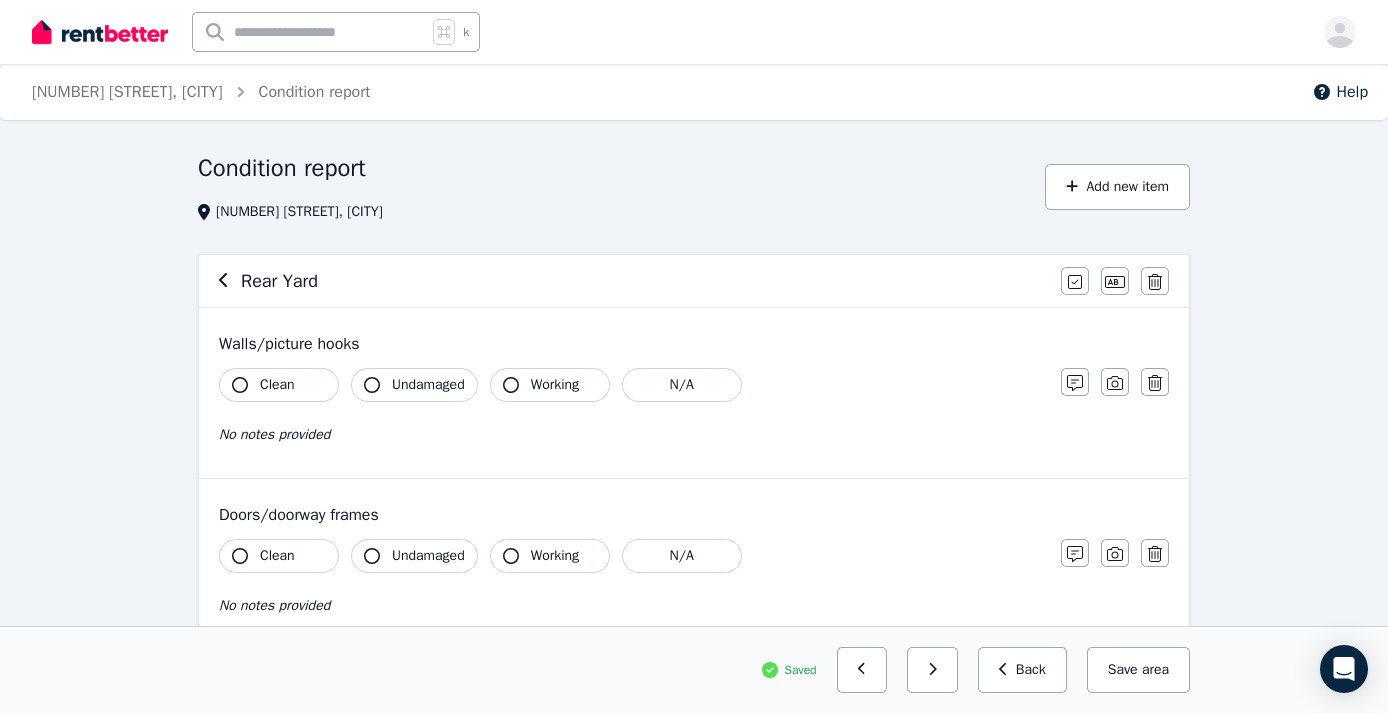 click 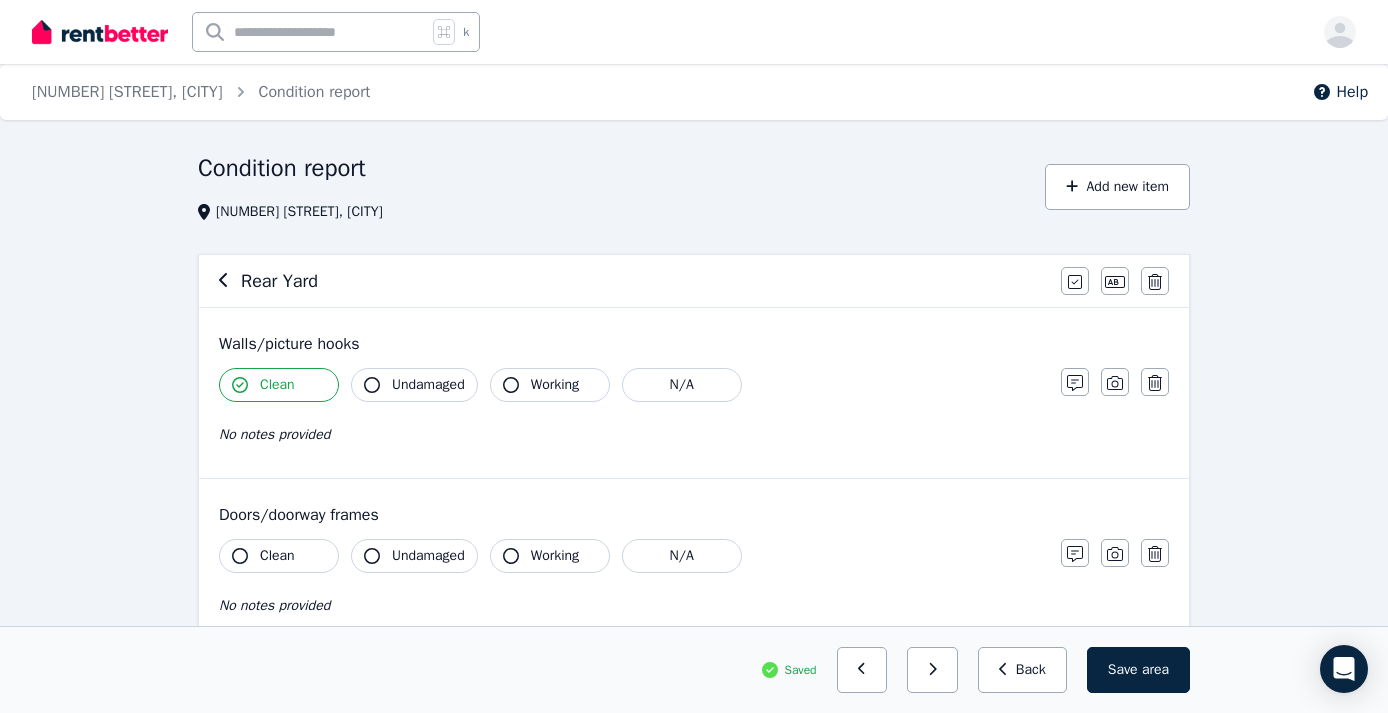 click 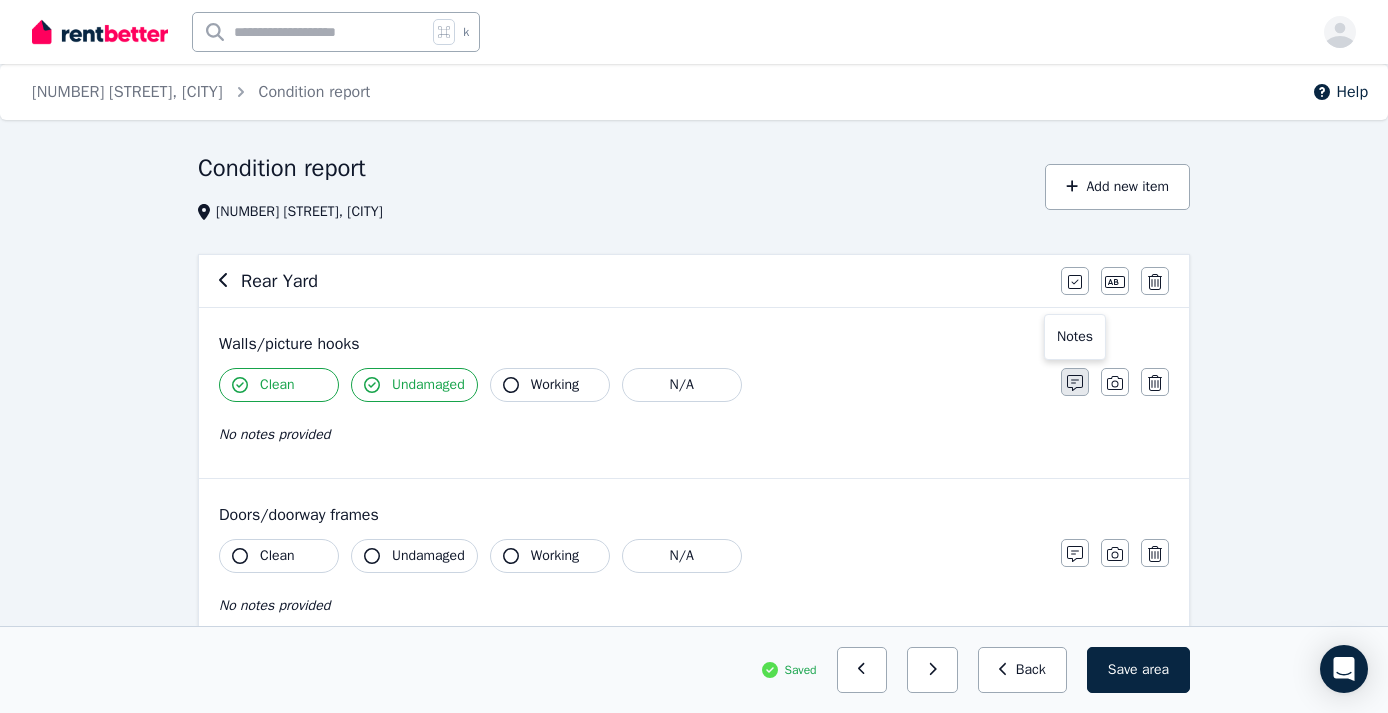click 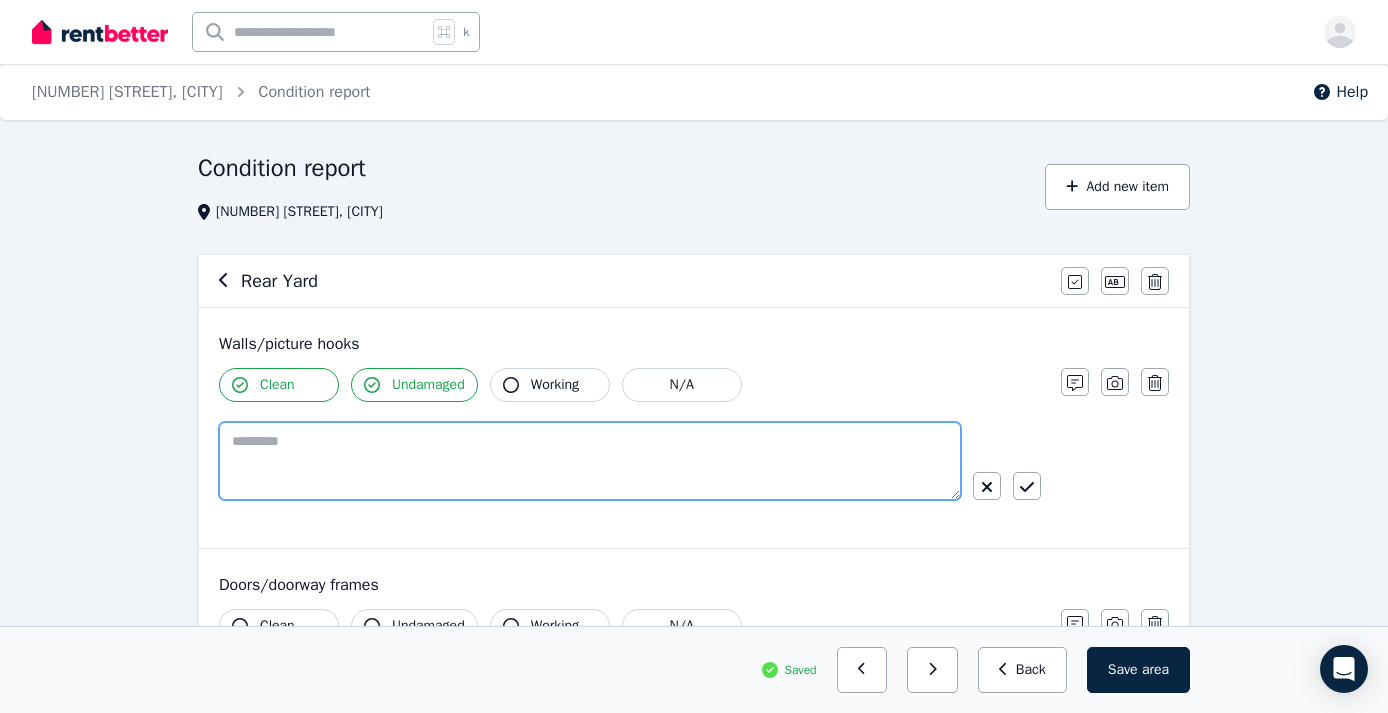 click at bounding box center [590, 461] 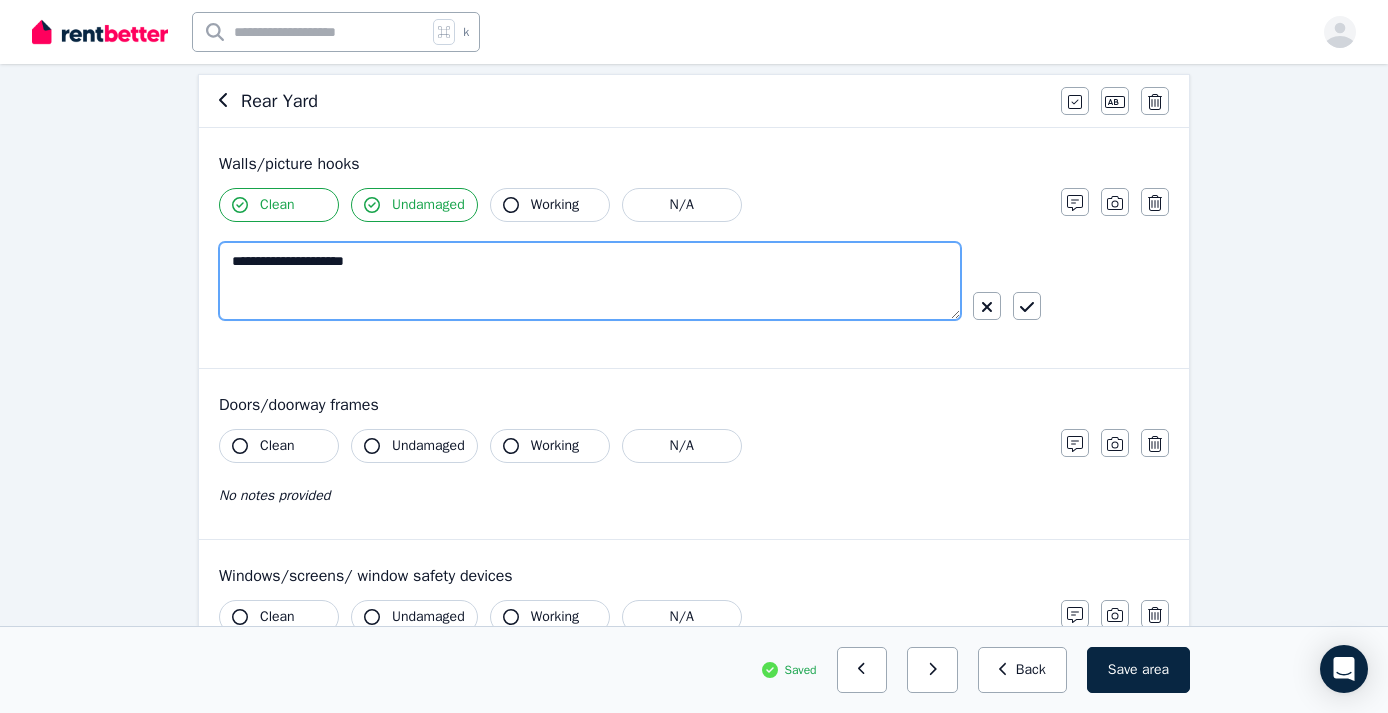 scroll, scrollTop: 198, scrollLeft: 0, axis: vertical 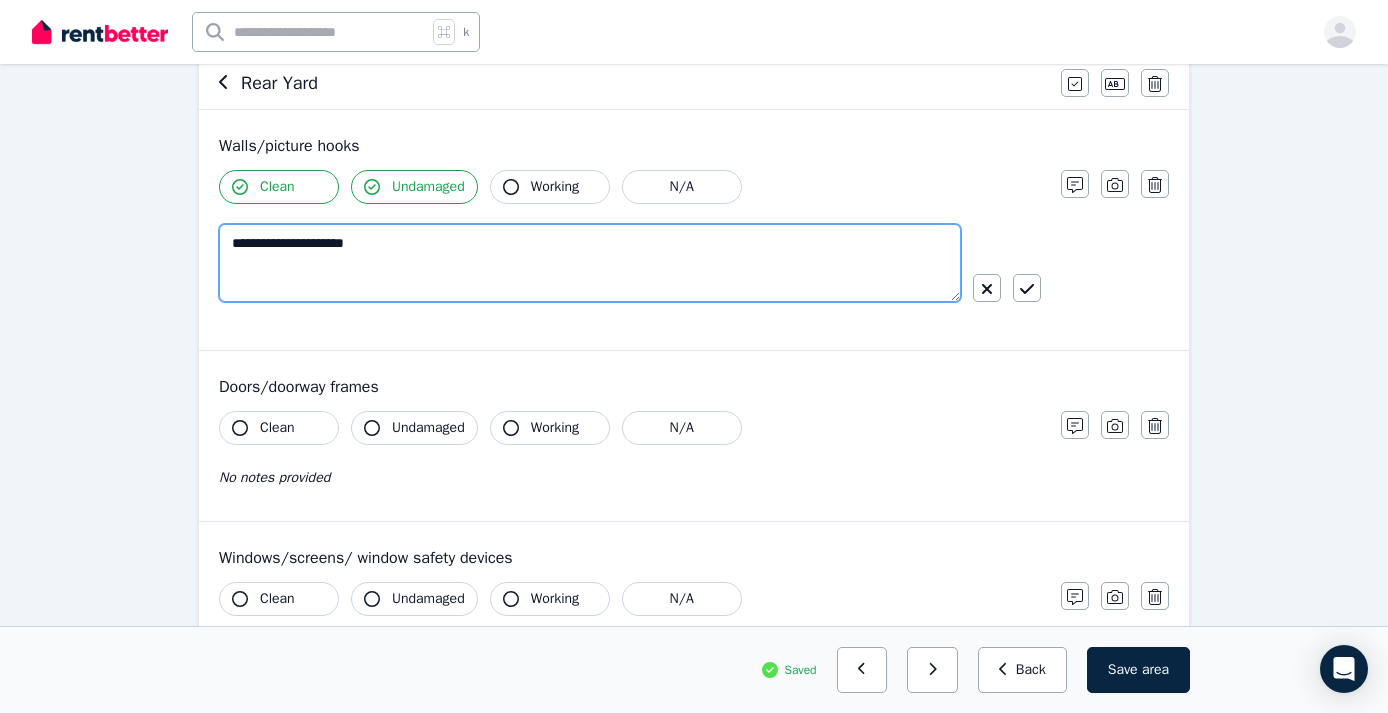 type on "**********" 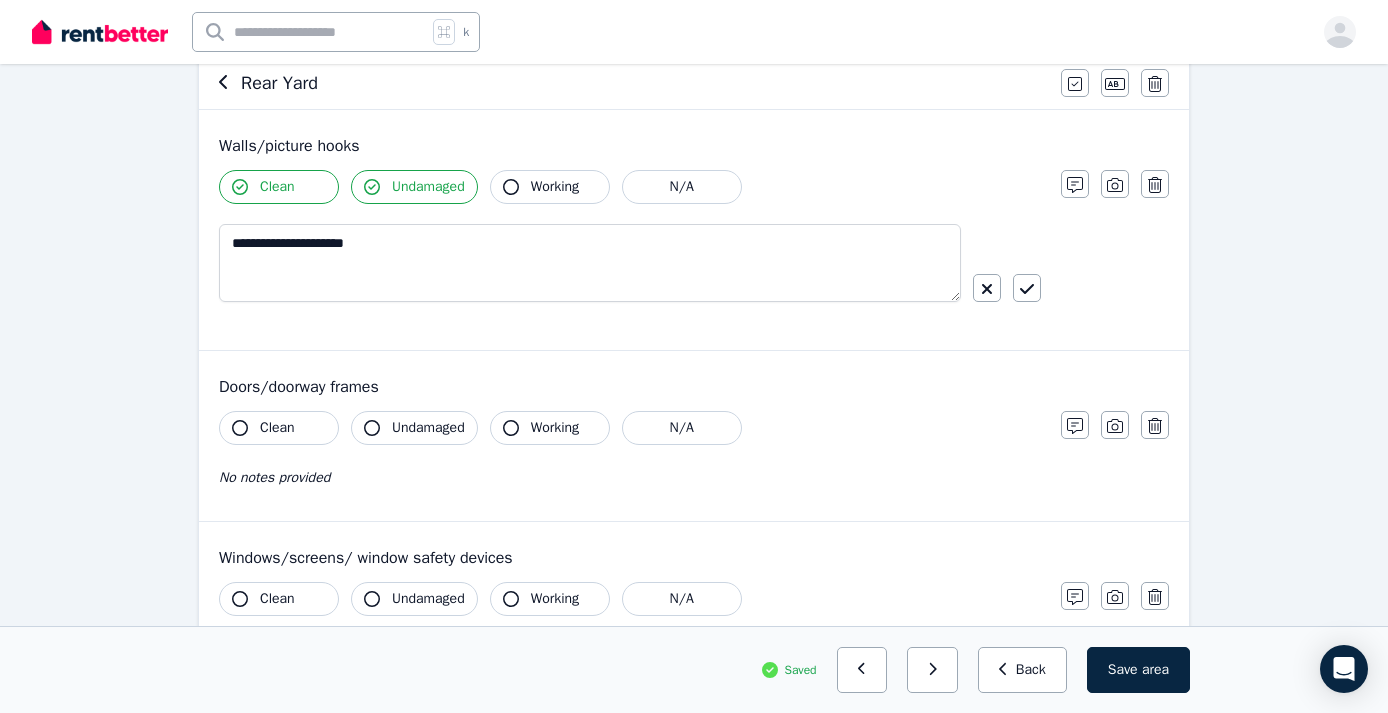 click 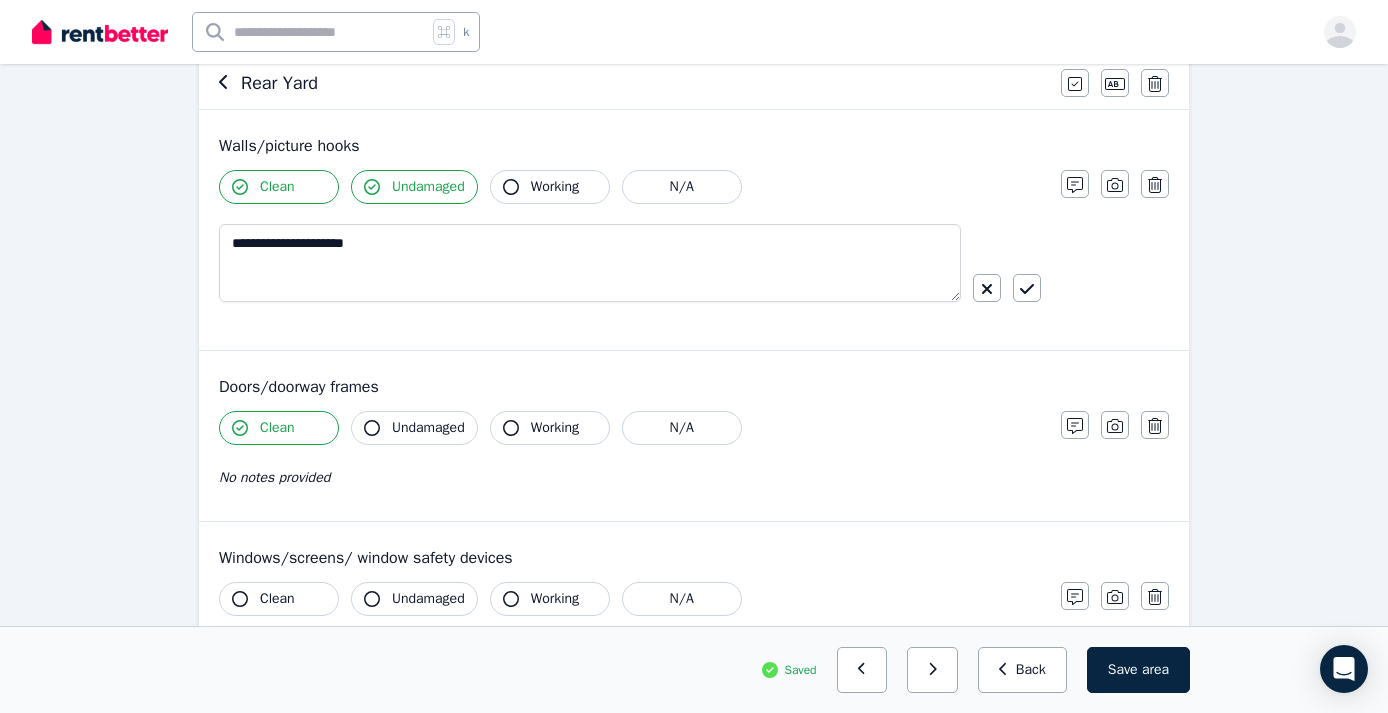 click 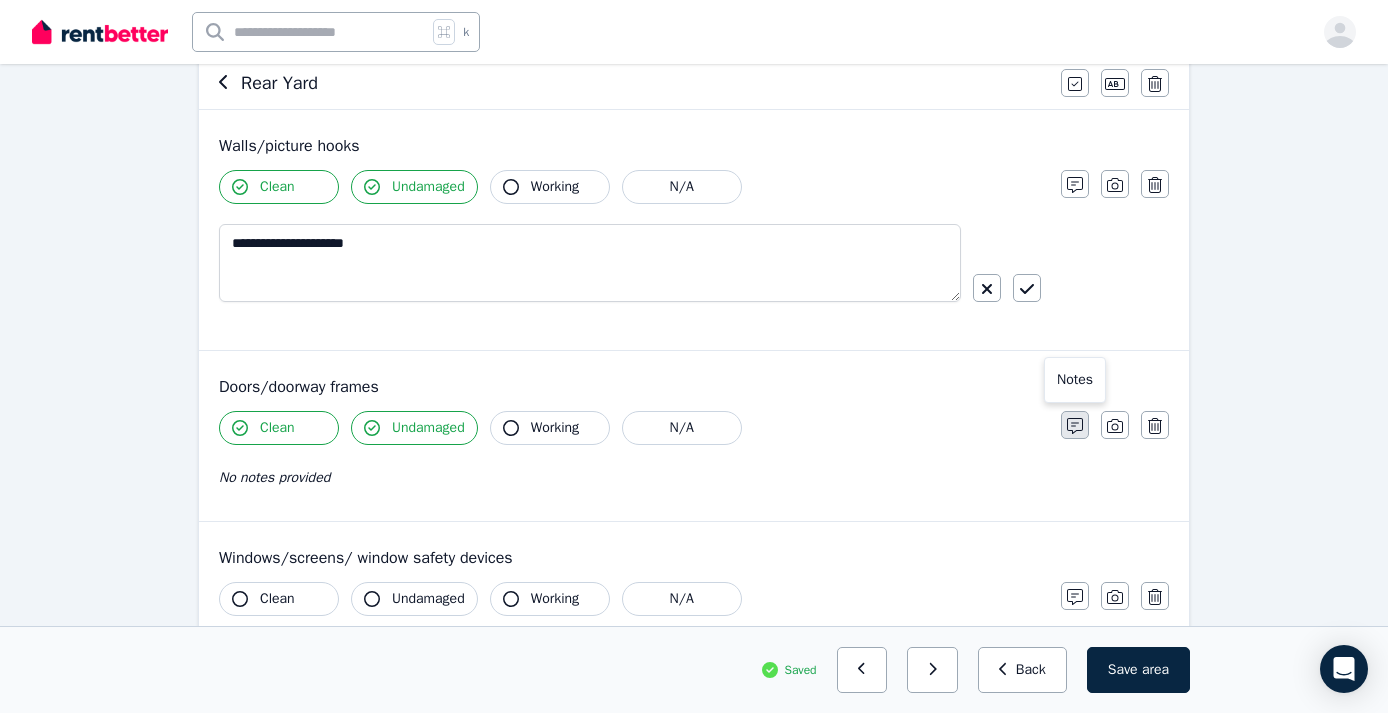 click 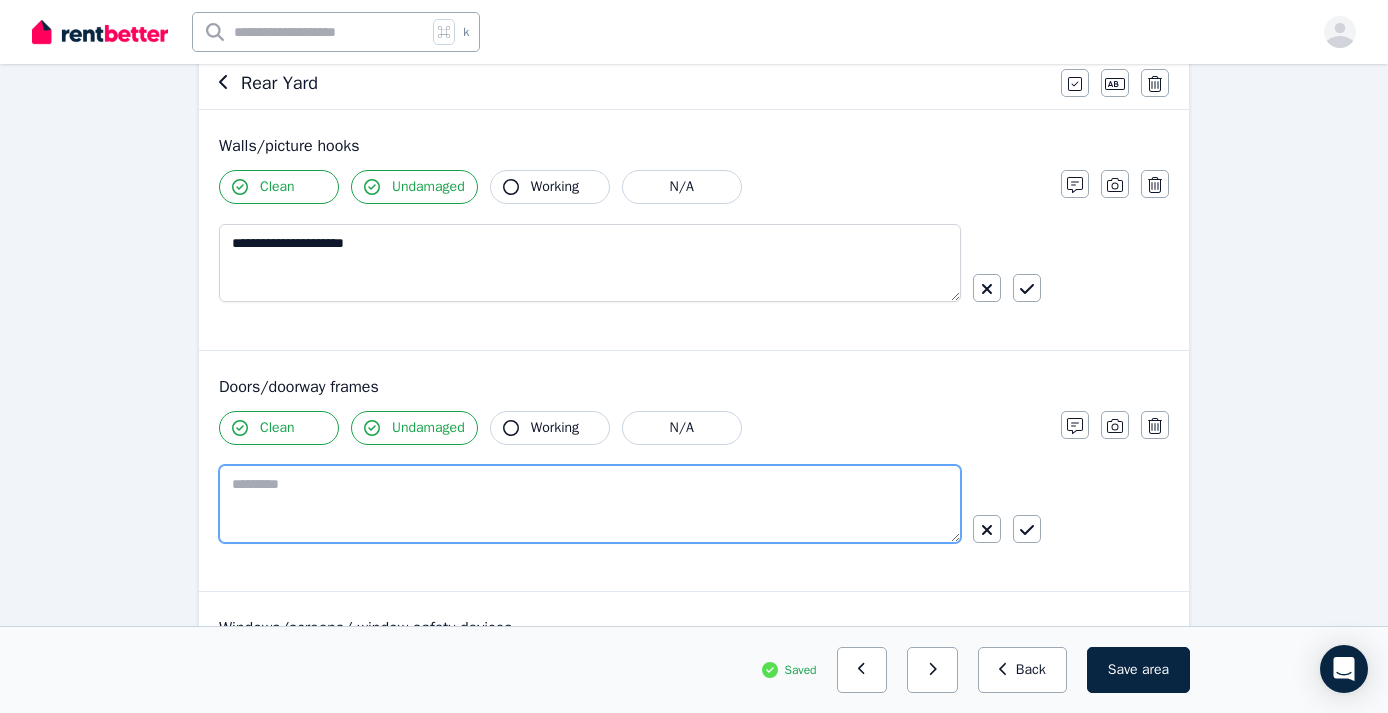 click at bounding box center [590, 504] 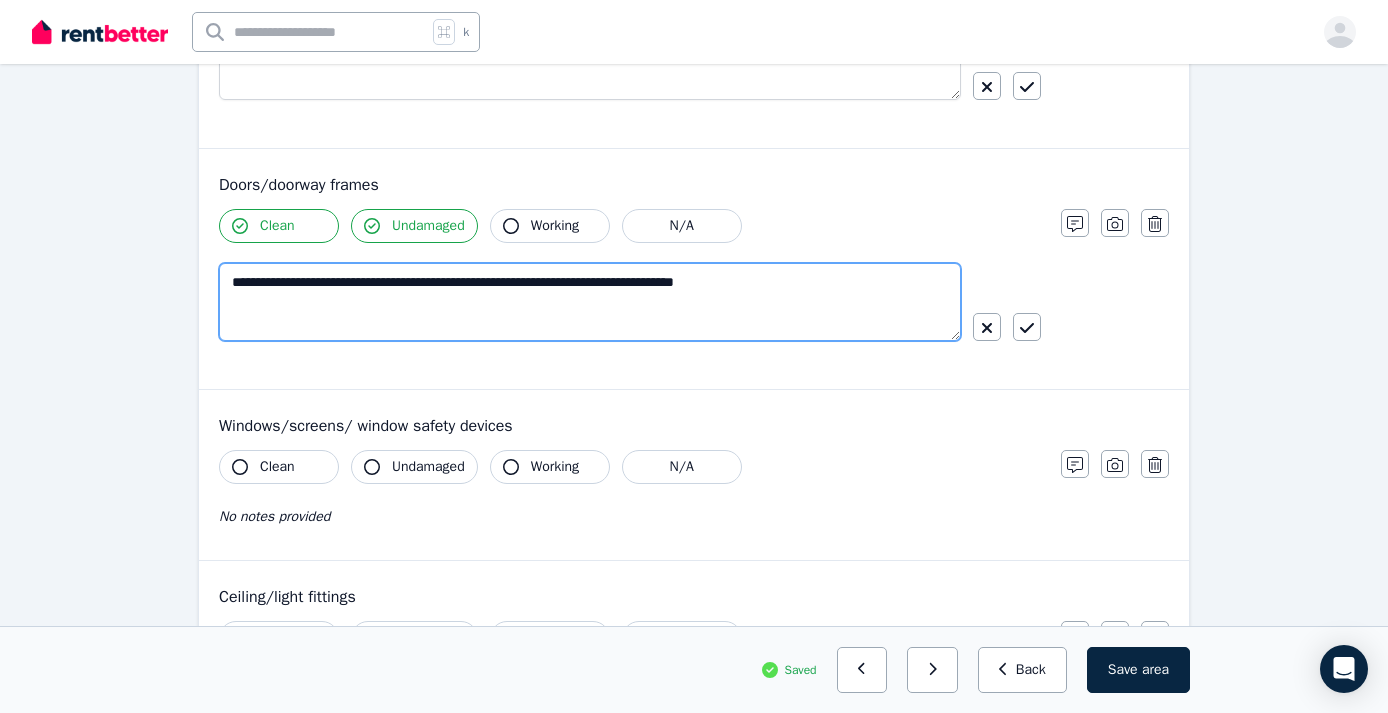 scroll, scrollTop: 400, scrollLeft: 0, axis: vertical 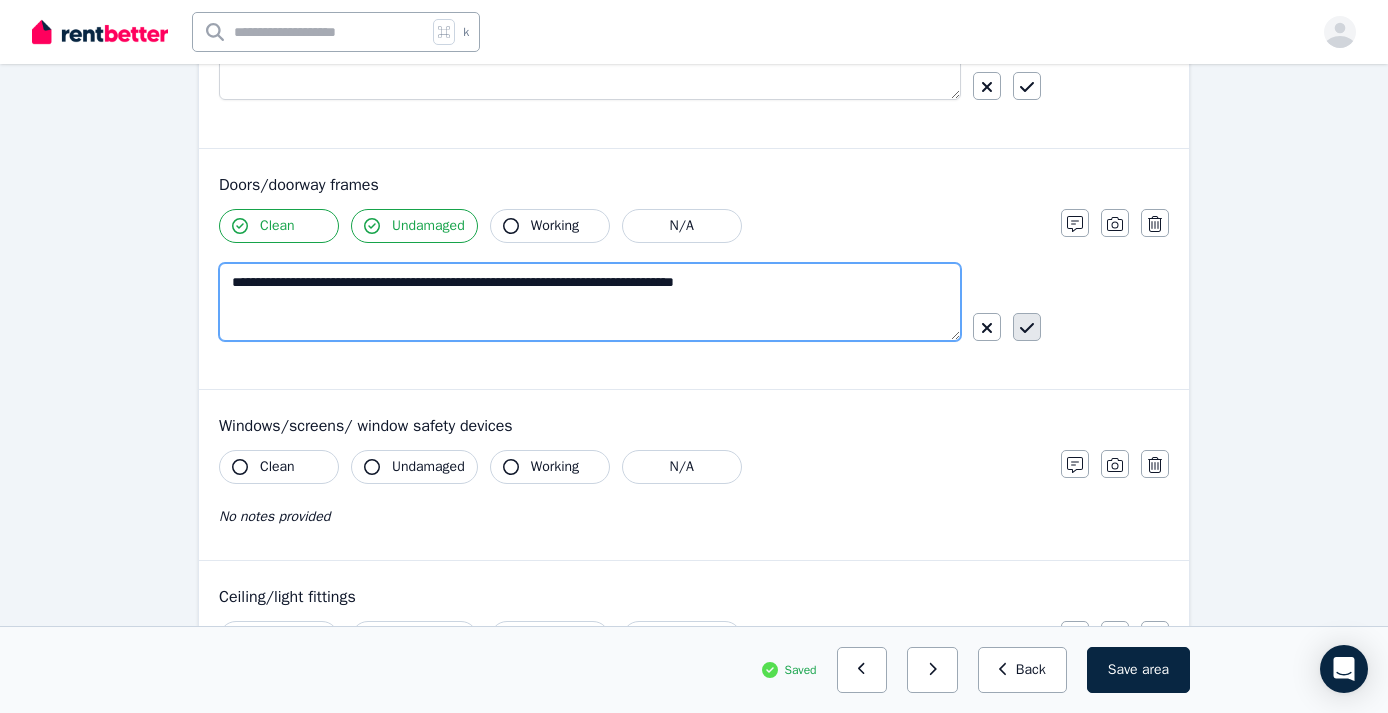 type on "**********" 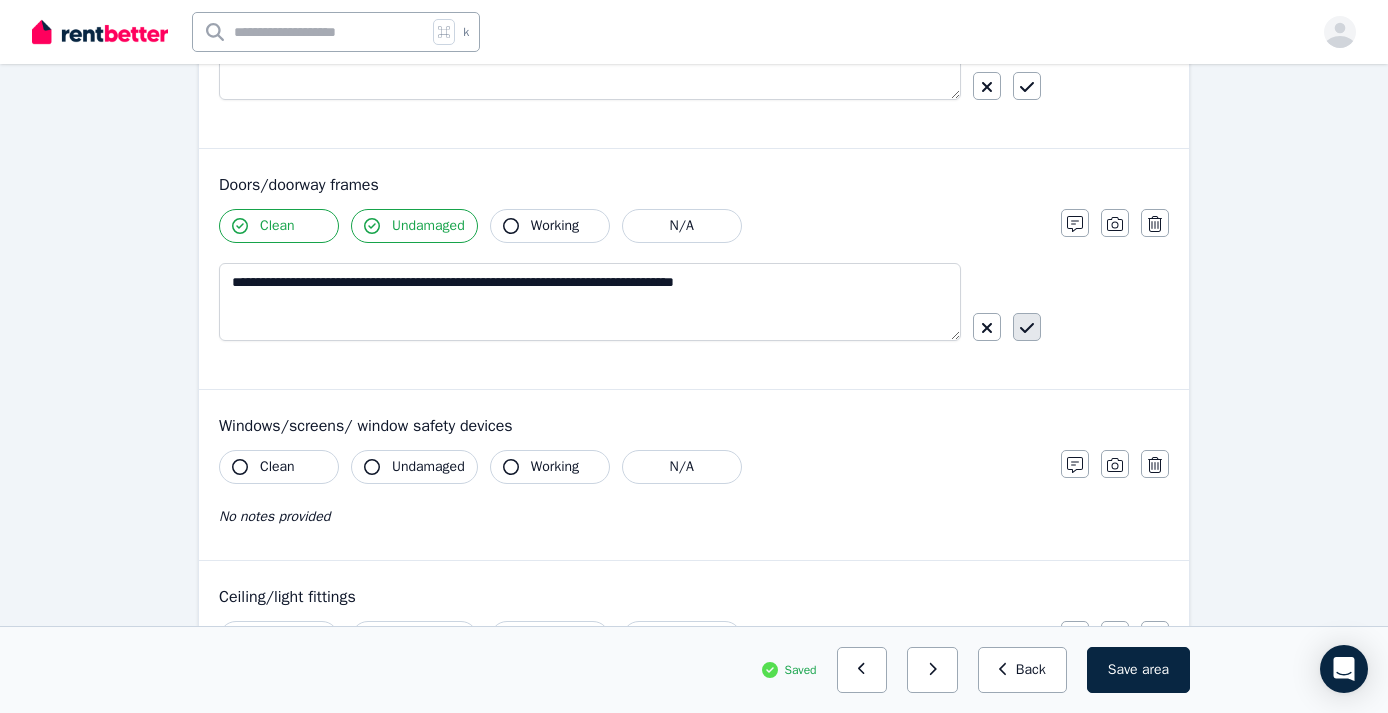 click 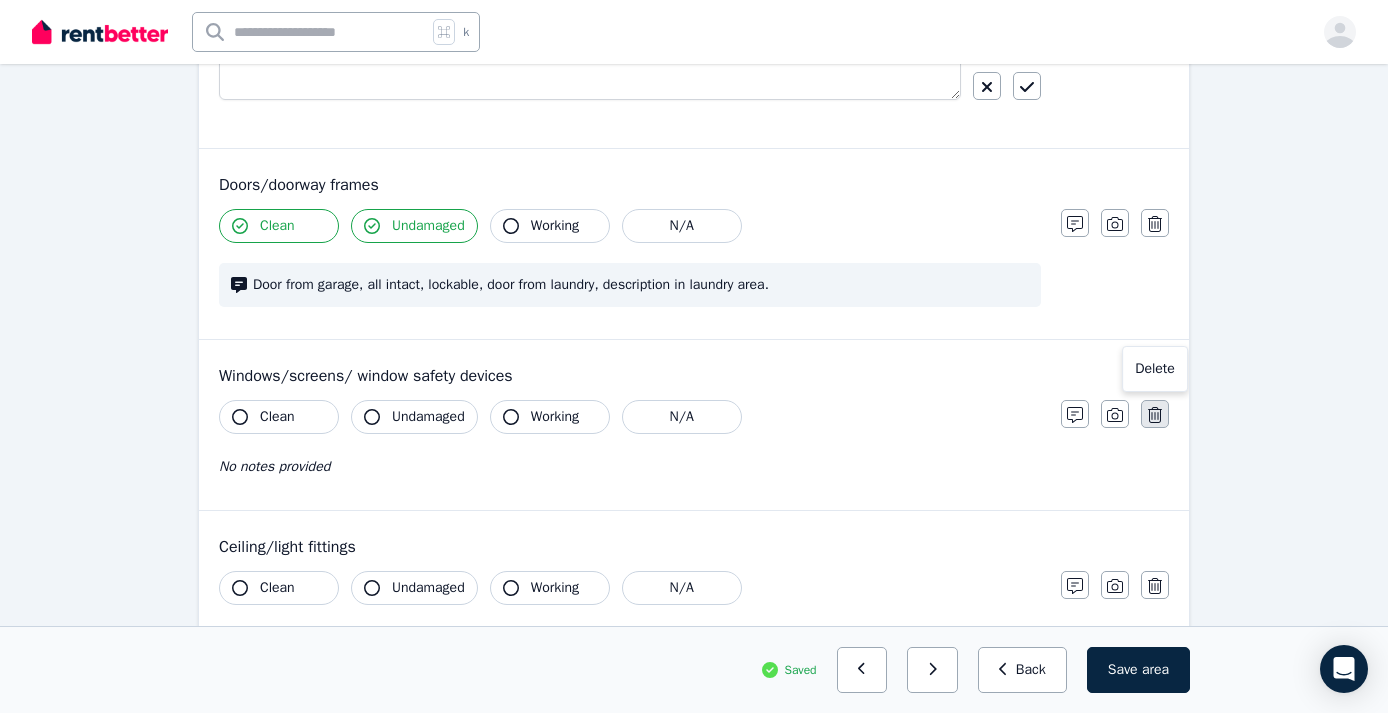 click 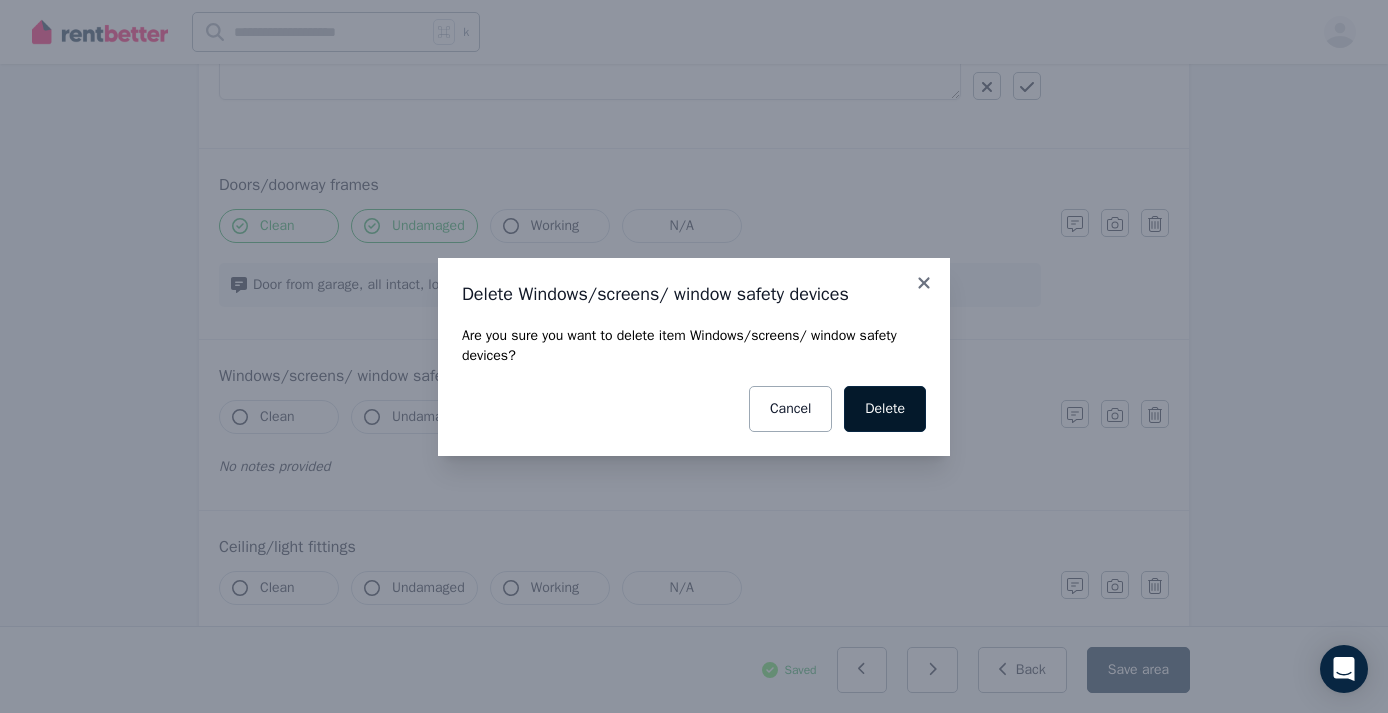 click on "Delete" at bounding box center [885, 409] 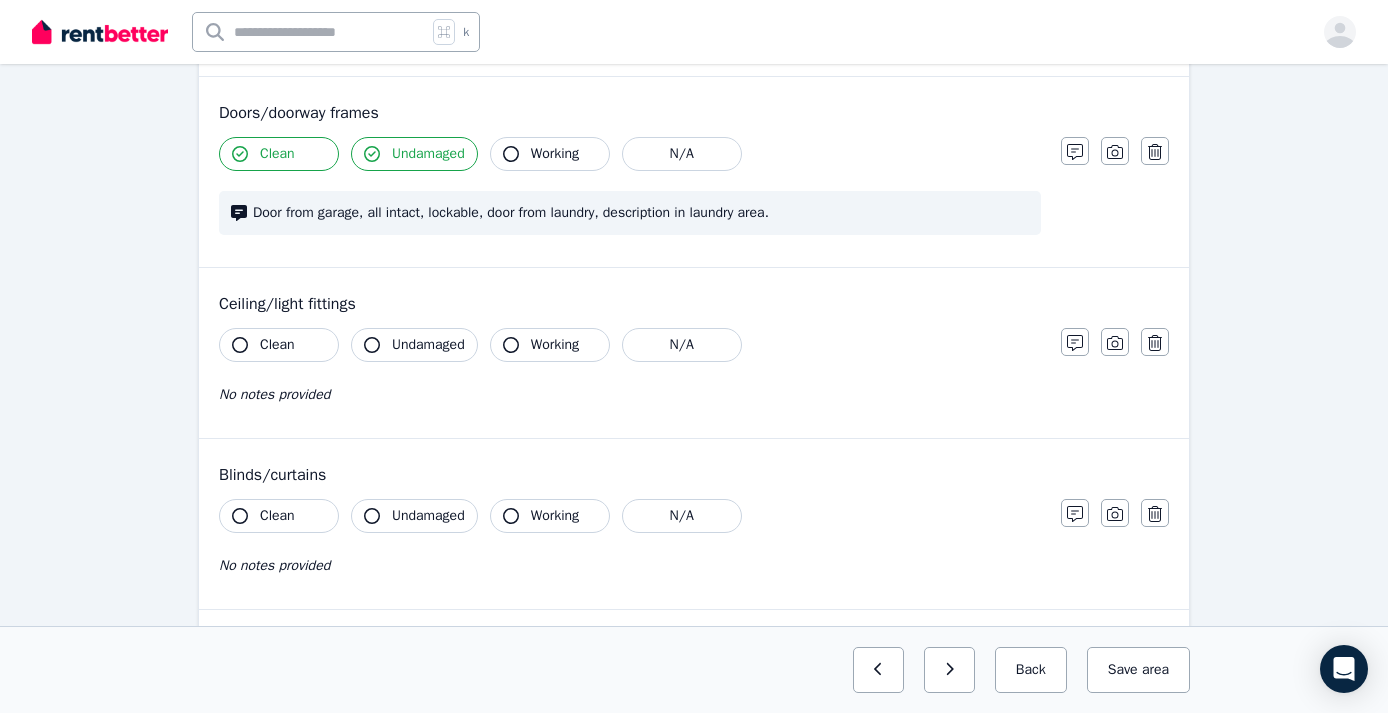 scroll, scrollTop: 487, scrollLeft: 0, axis: vertical 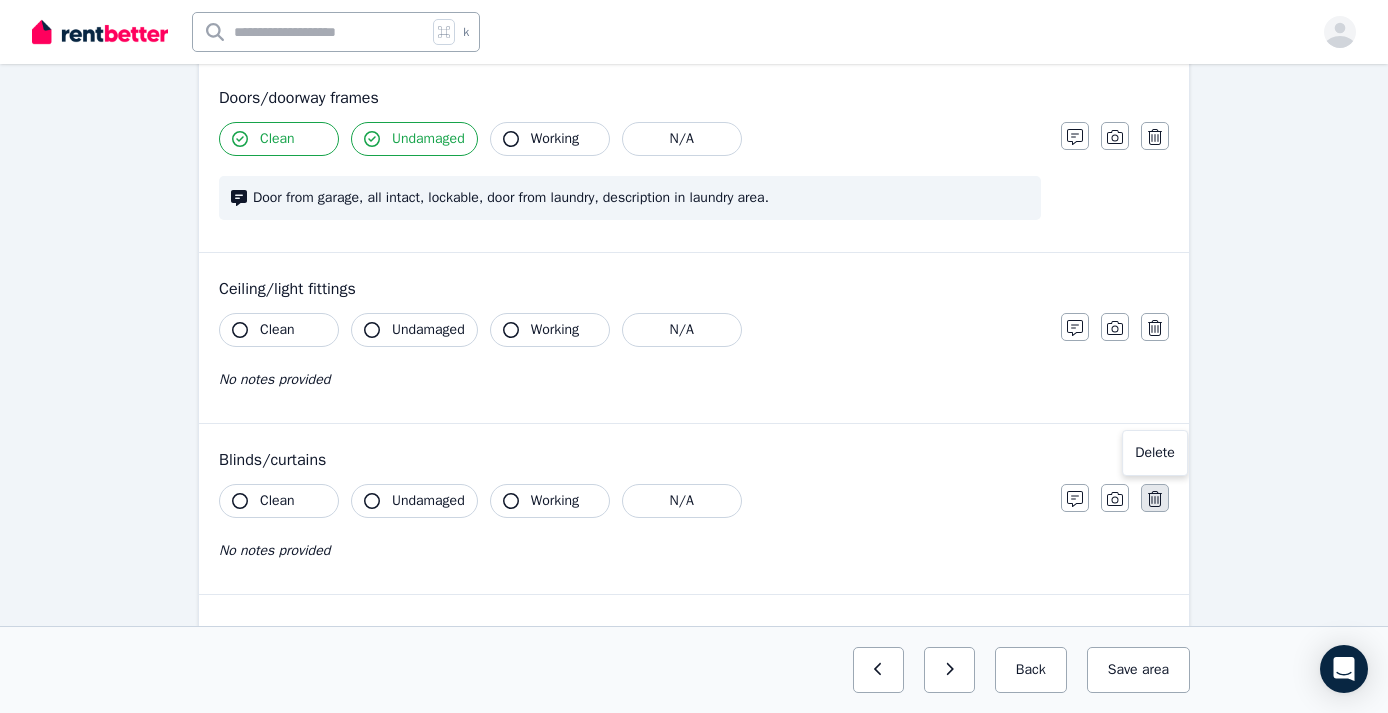 click 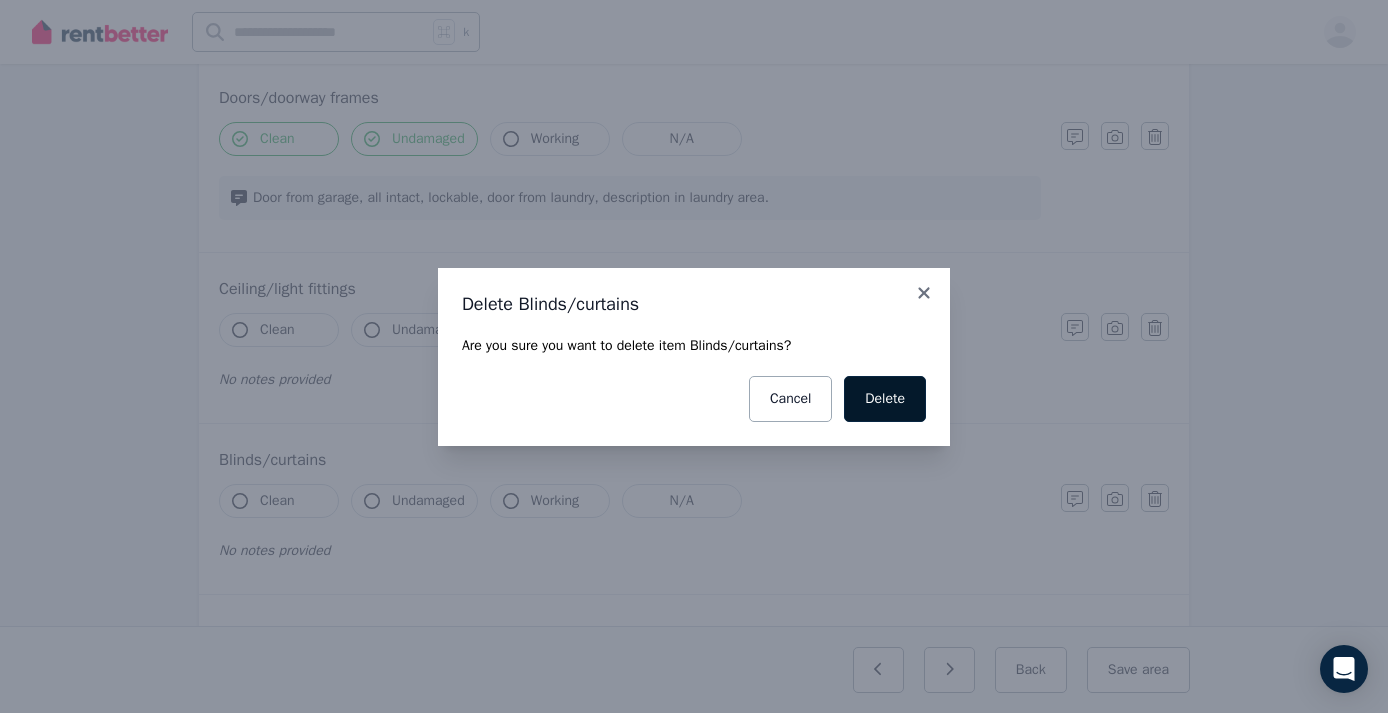 click on "Delete" at bounding box center [885, 399] 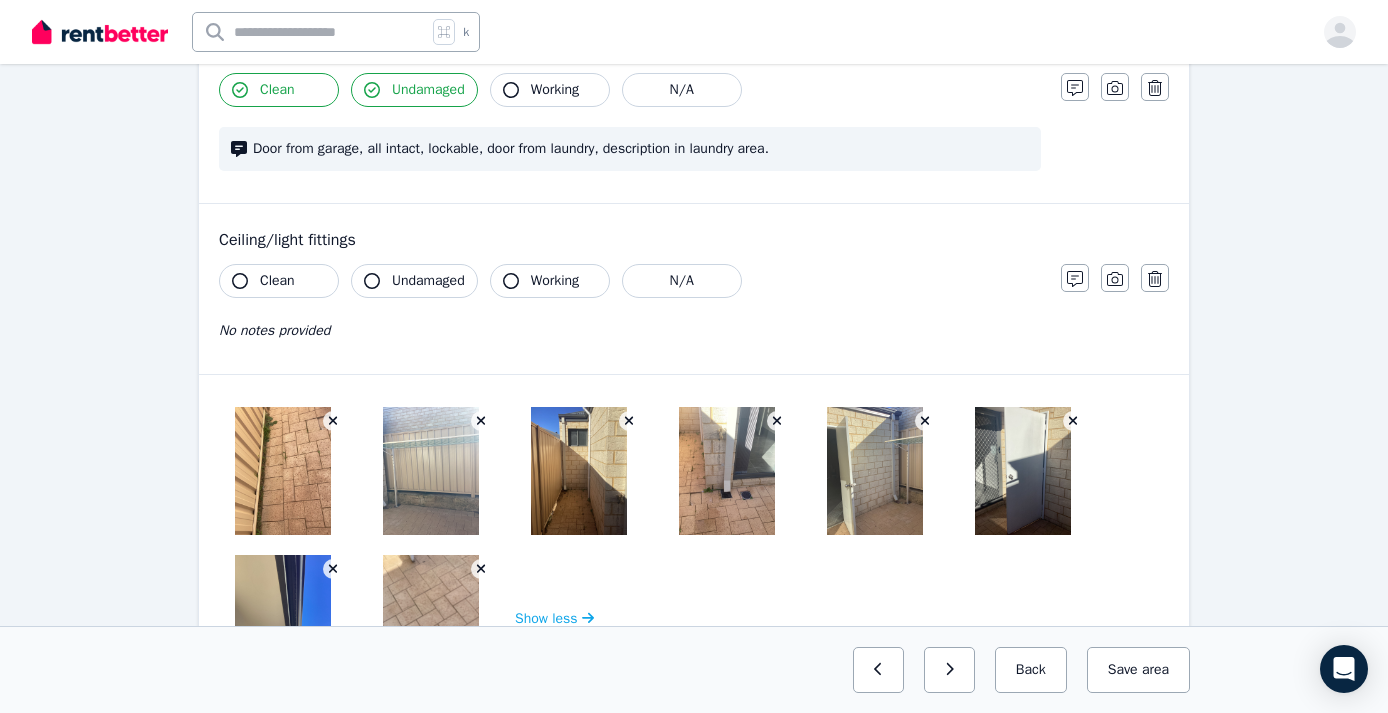 scroll, scrollTop: 533, scrollLeft: 0, axis: vertical 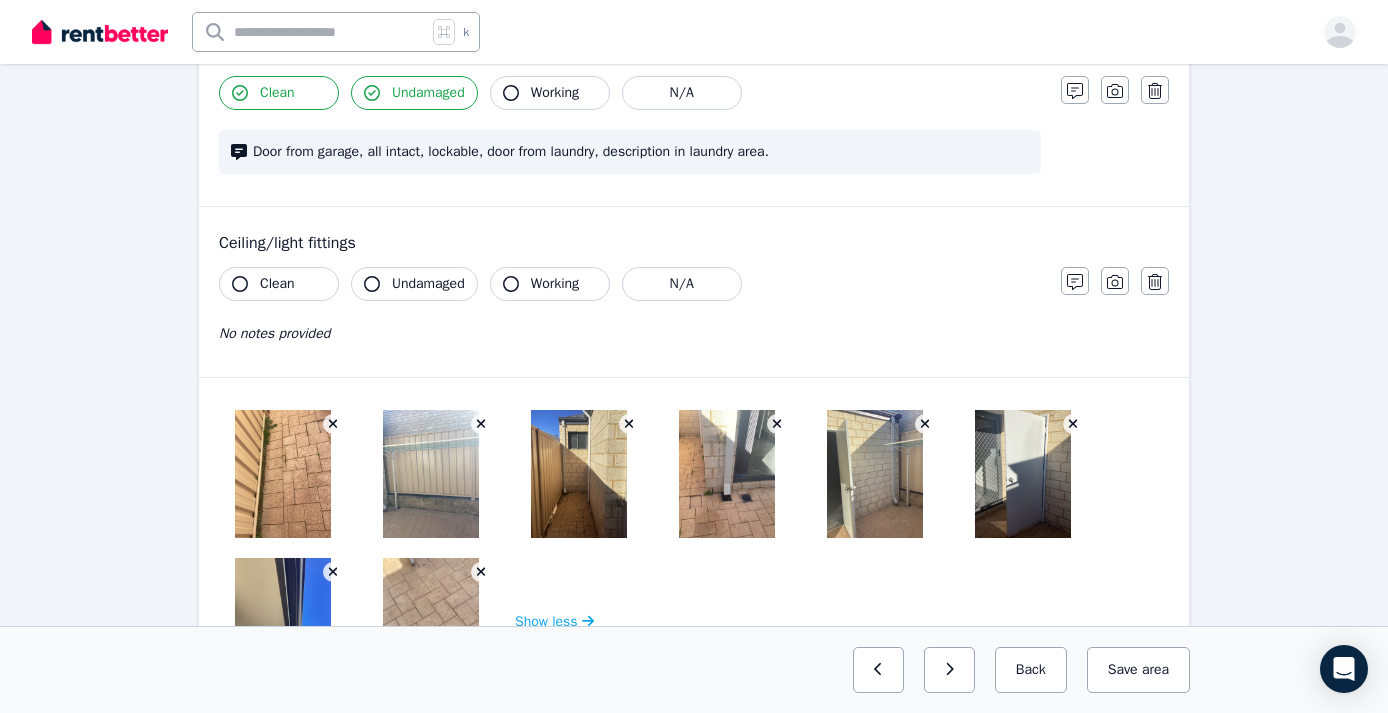 click at bounding box center (283, 474) 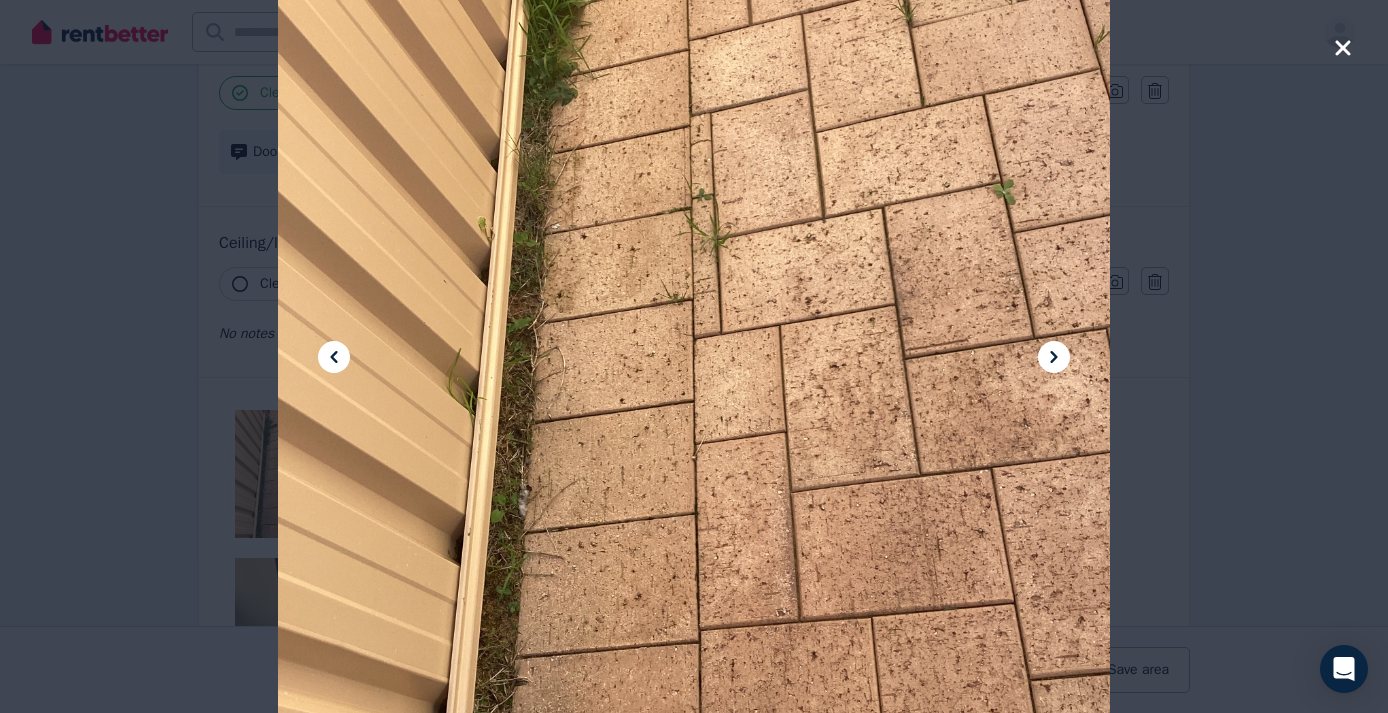 click 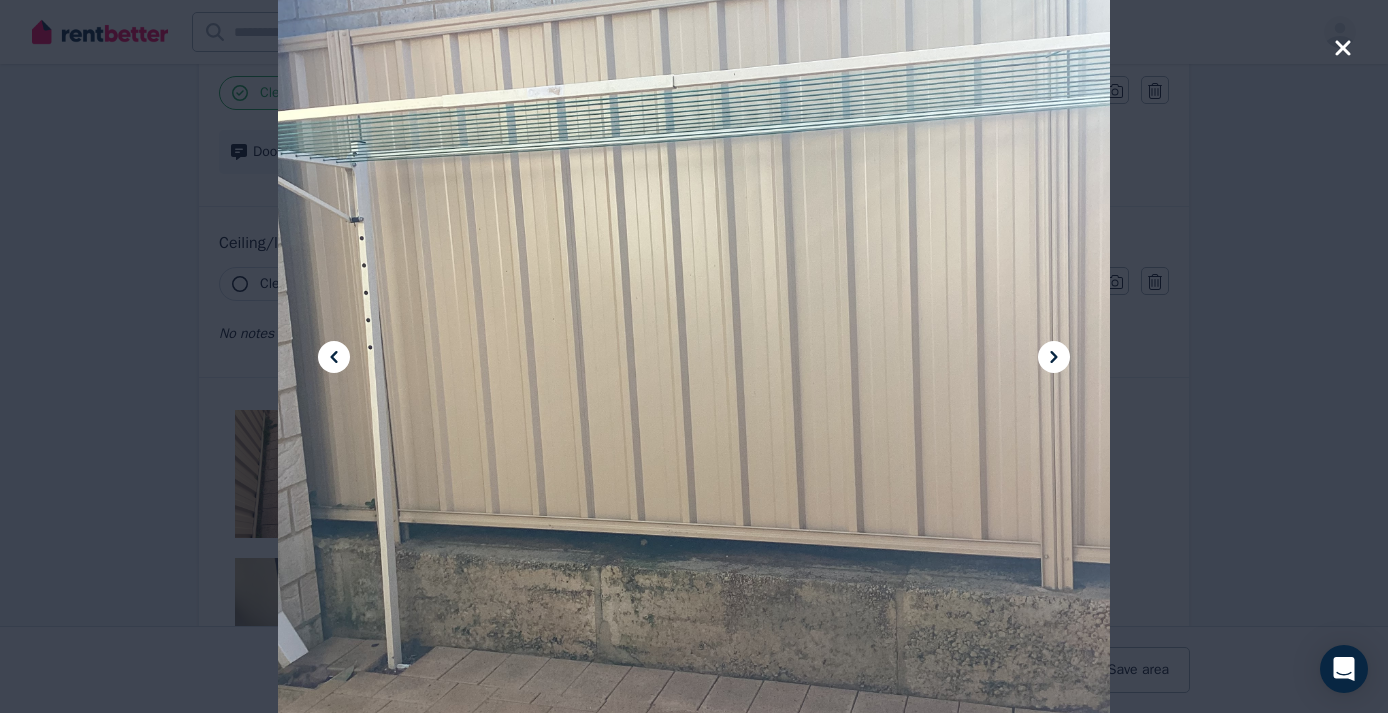 click 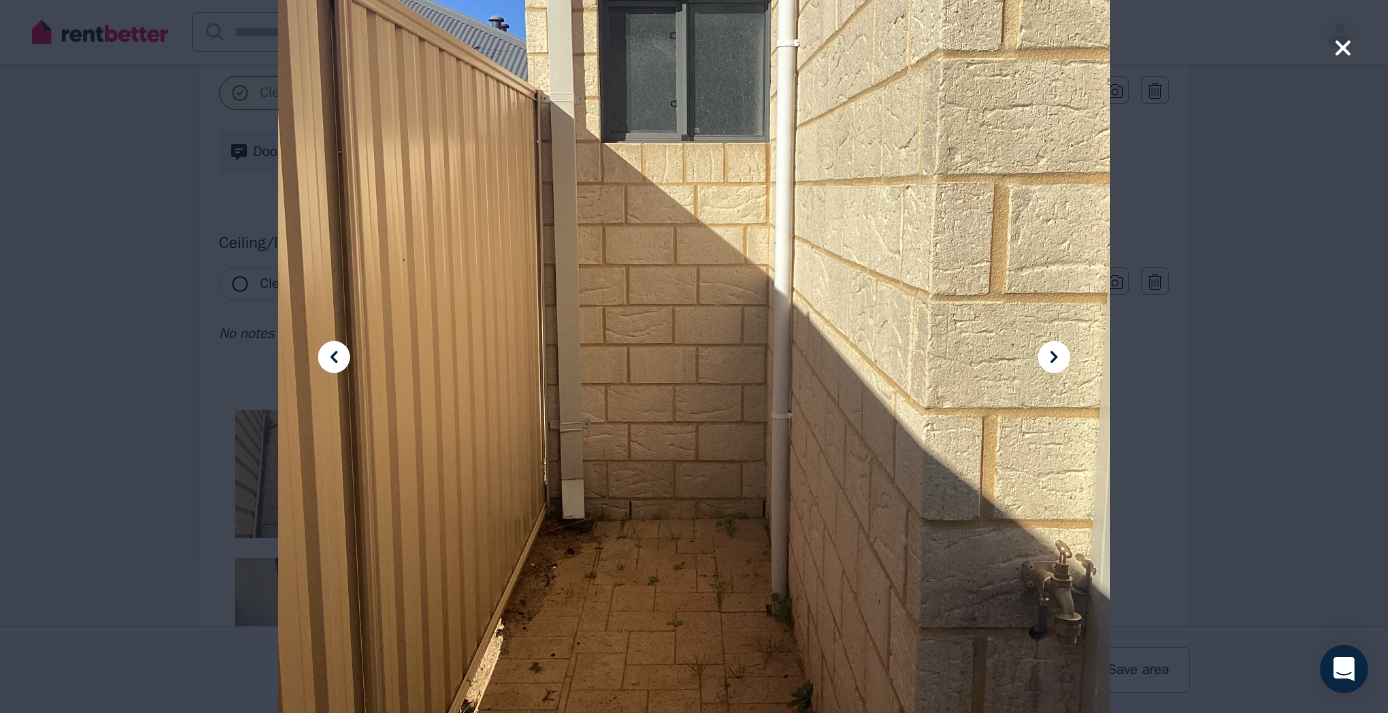 click 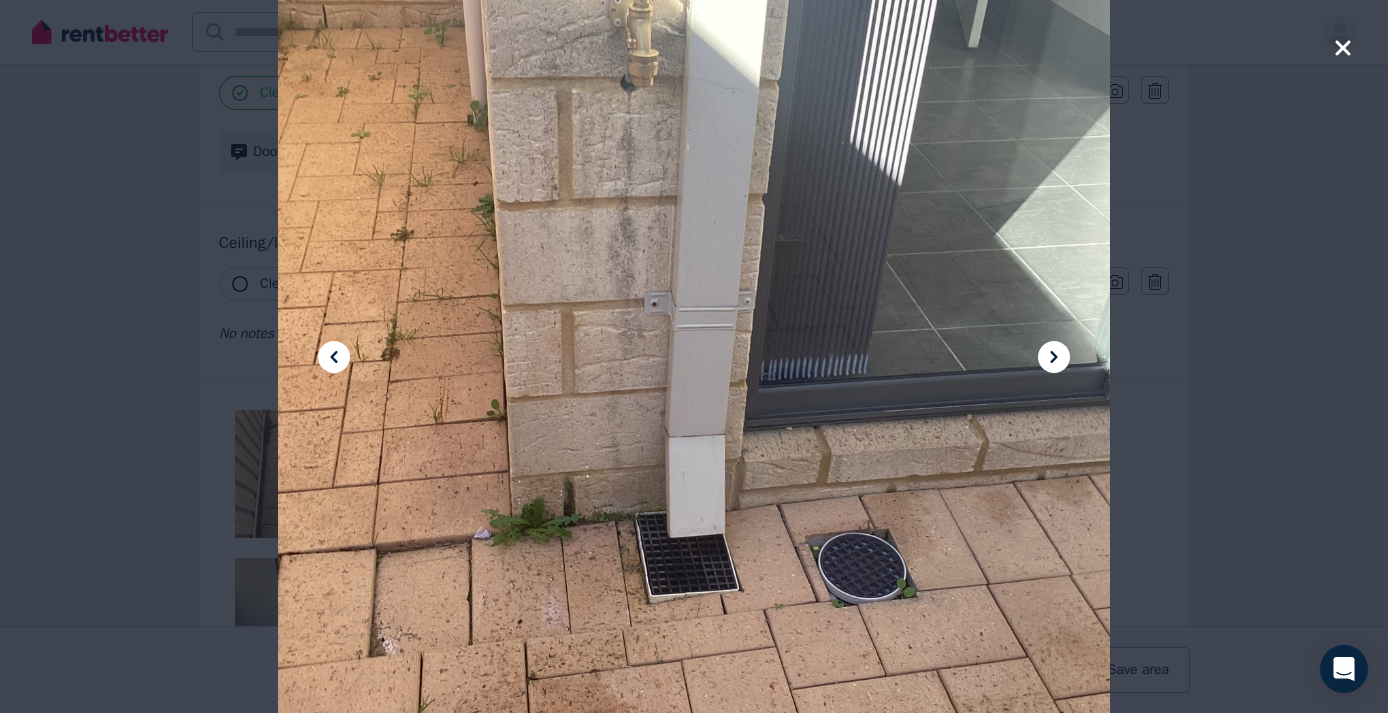 click 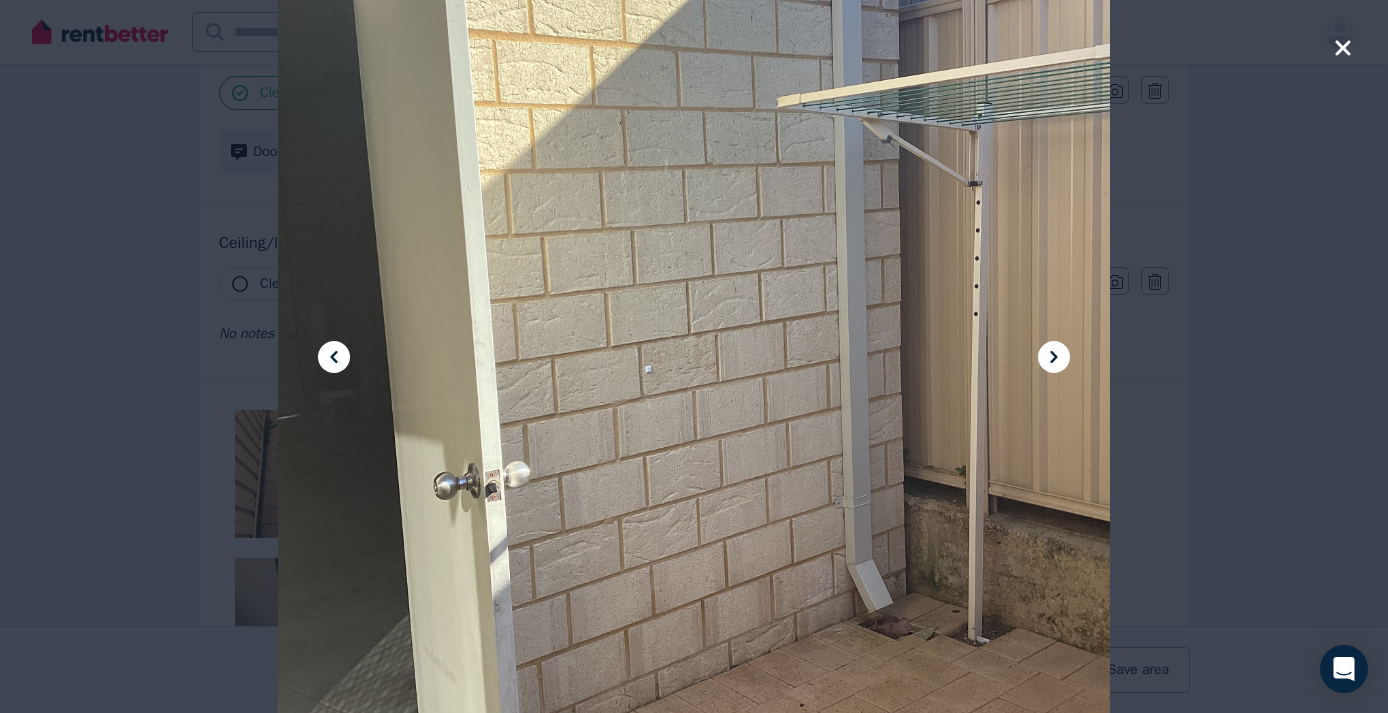 click 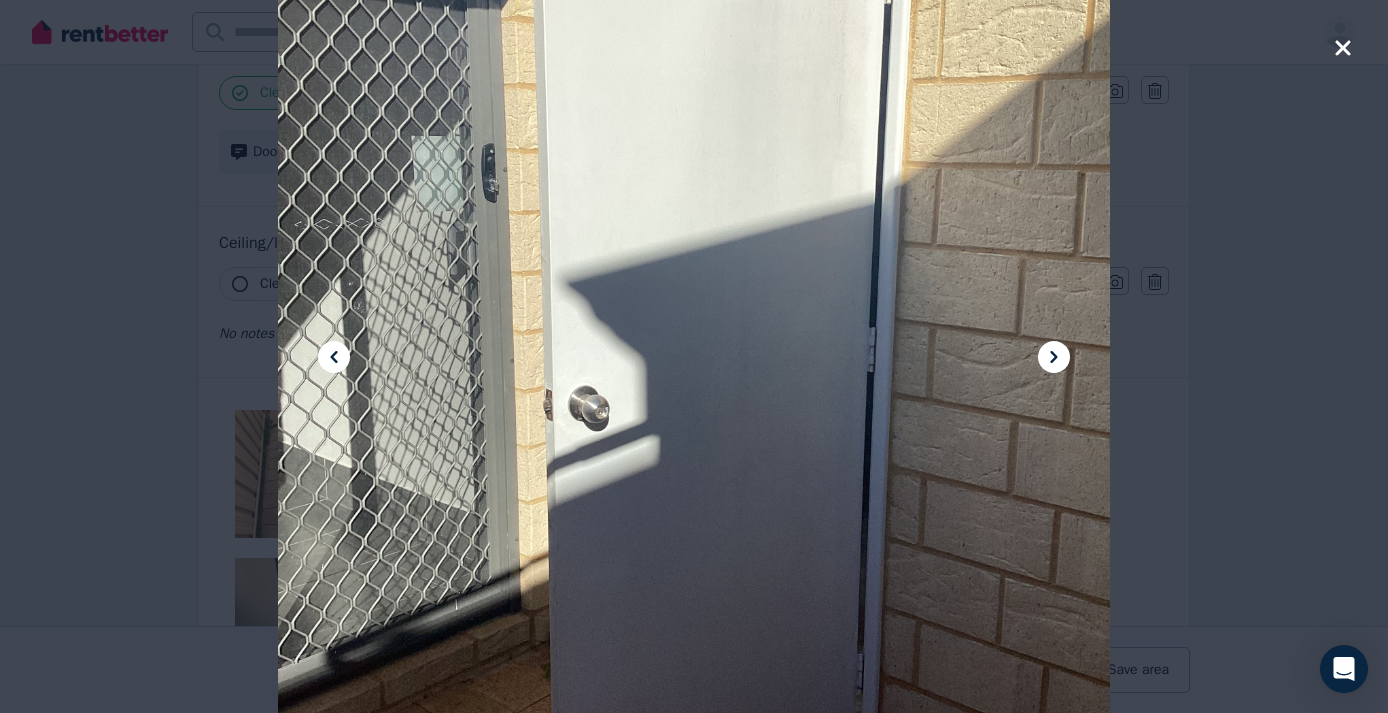 click 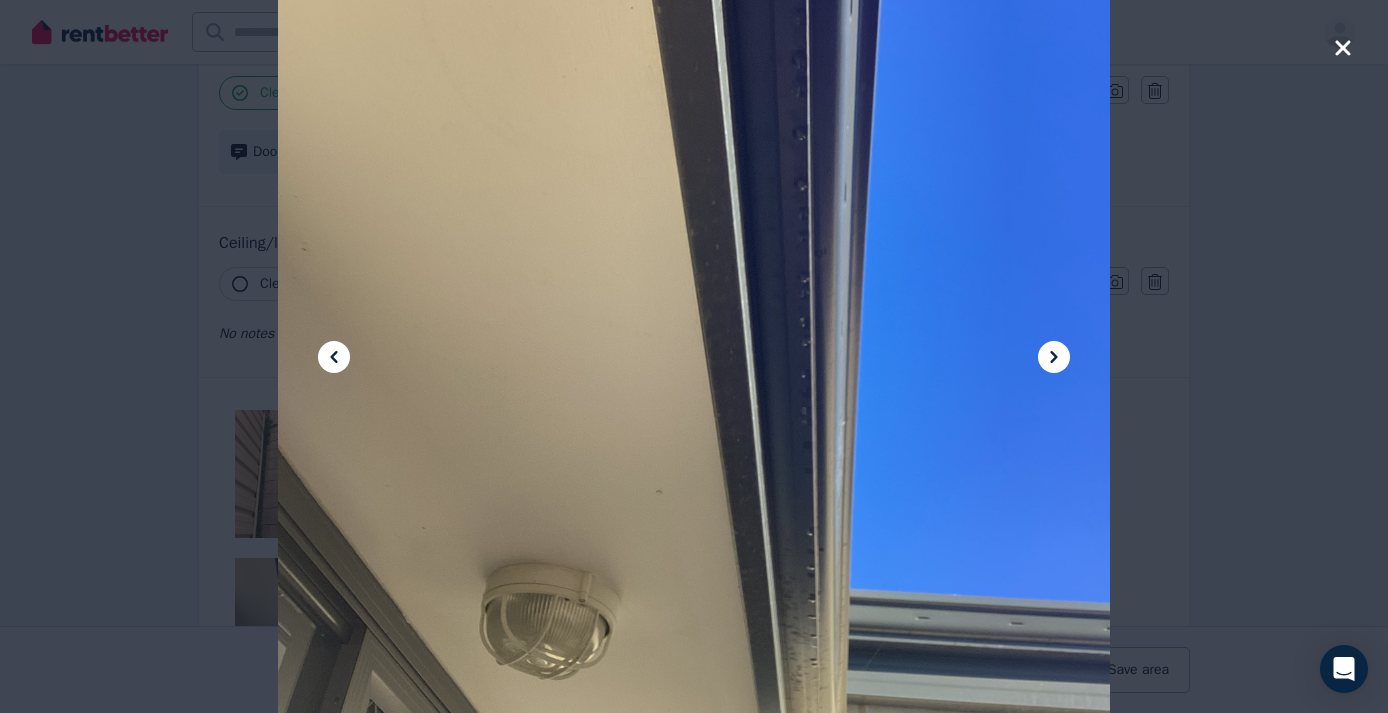 click 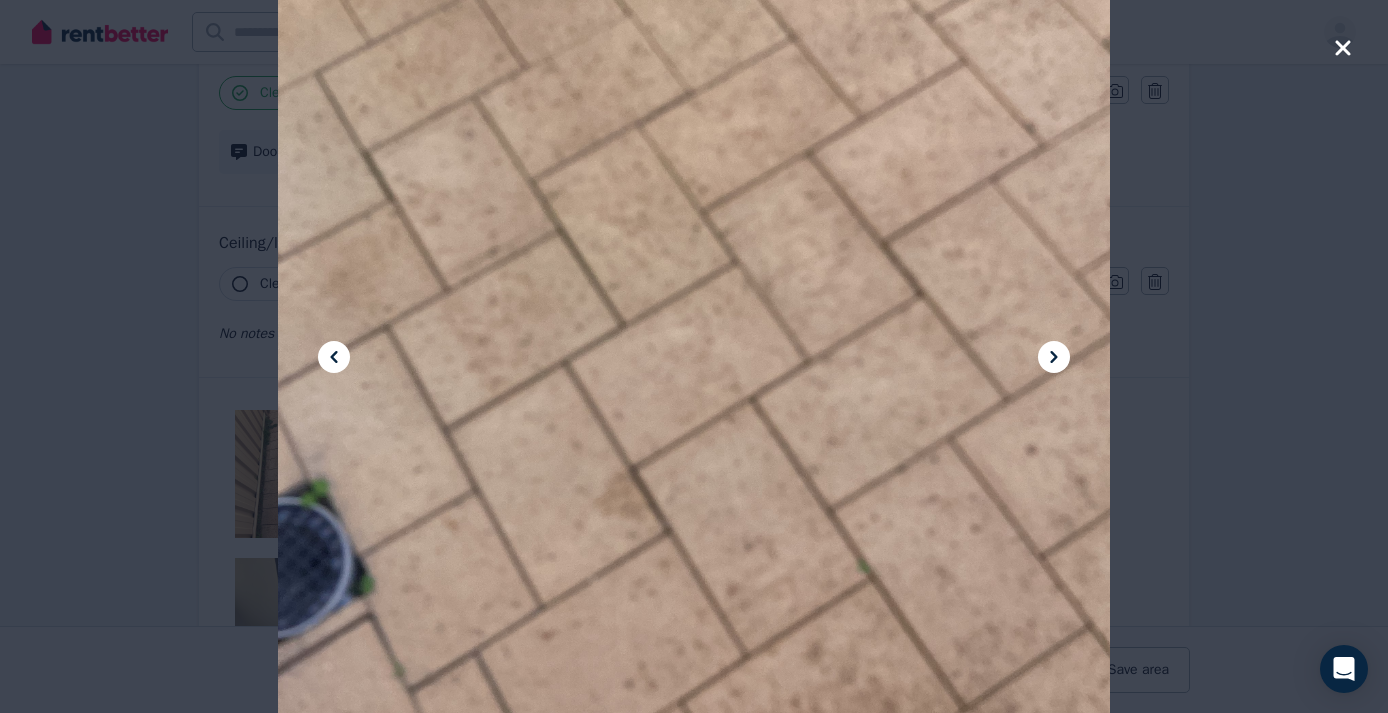 click 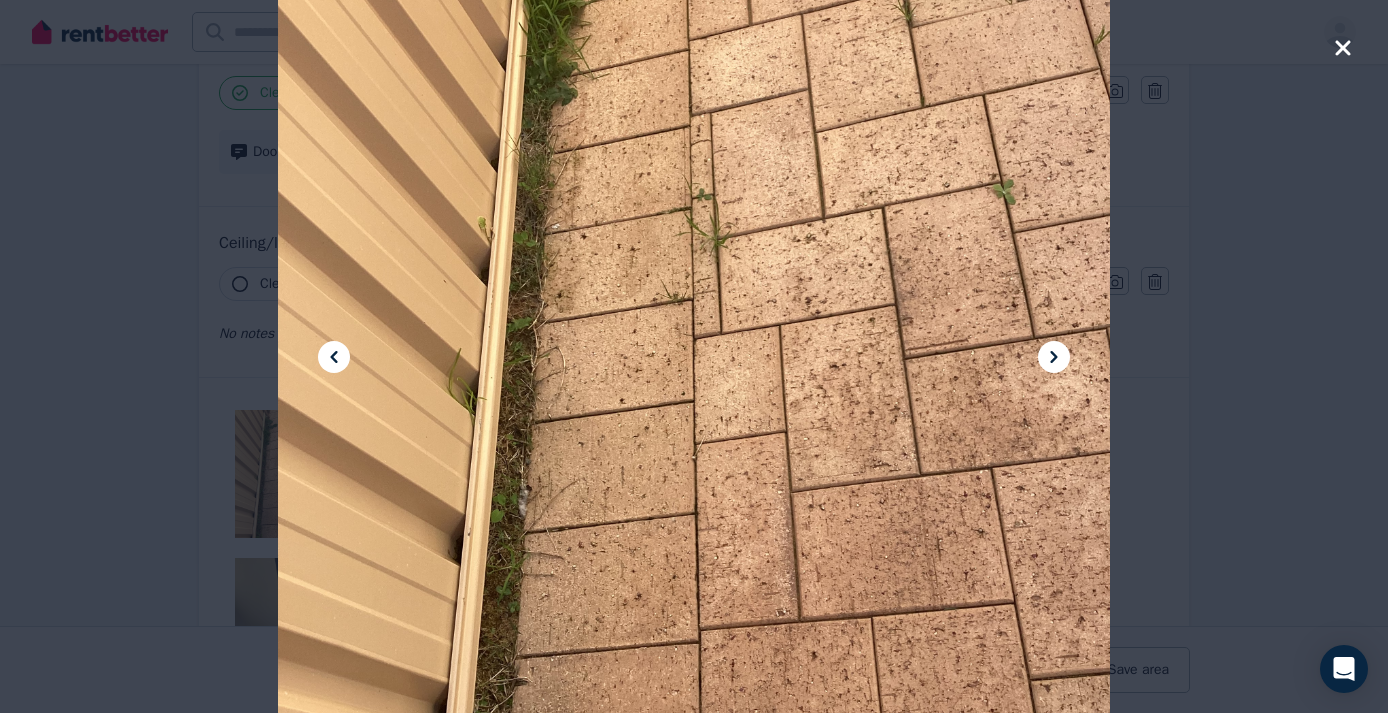 click 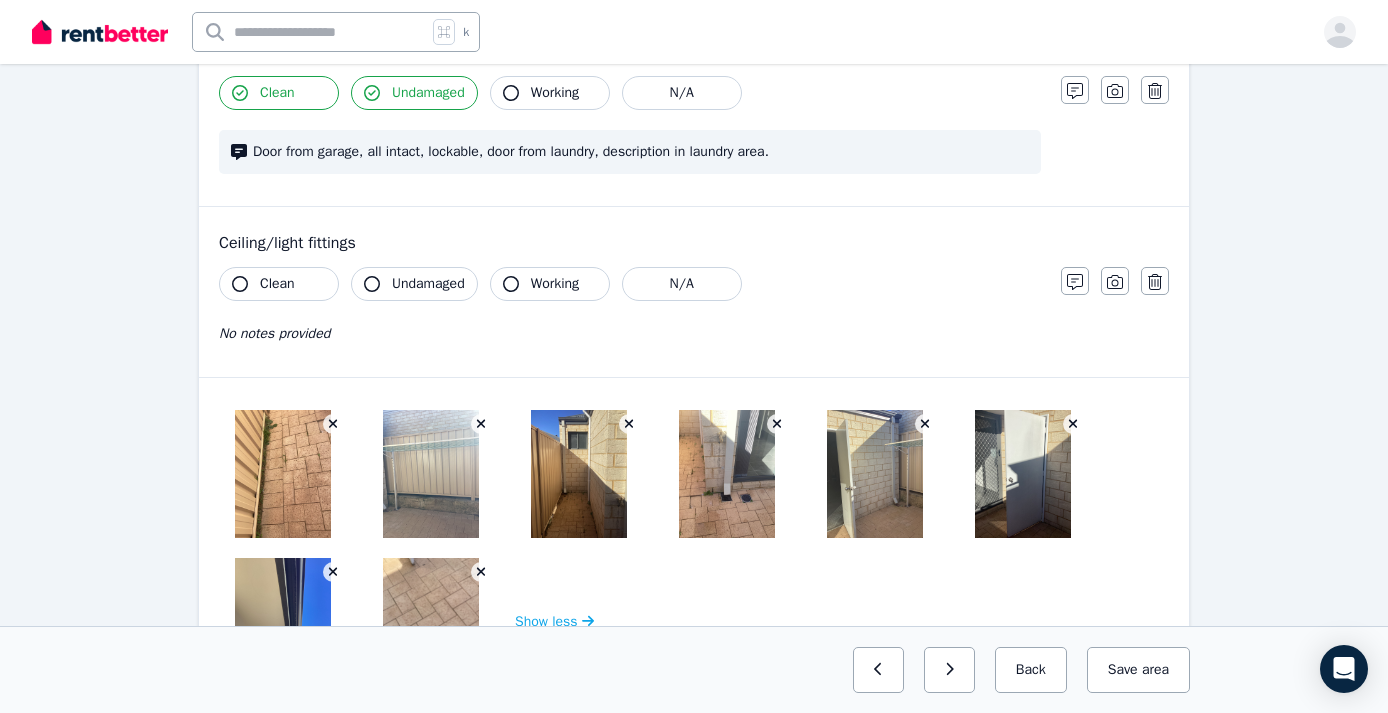 scroll, scrollTop: 501, scrollLeft: 0, axis: vertical 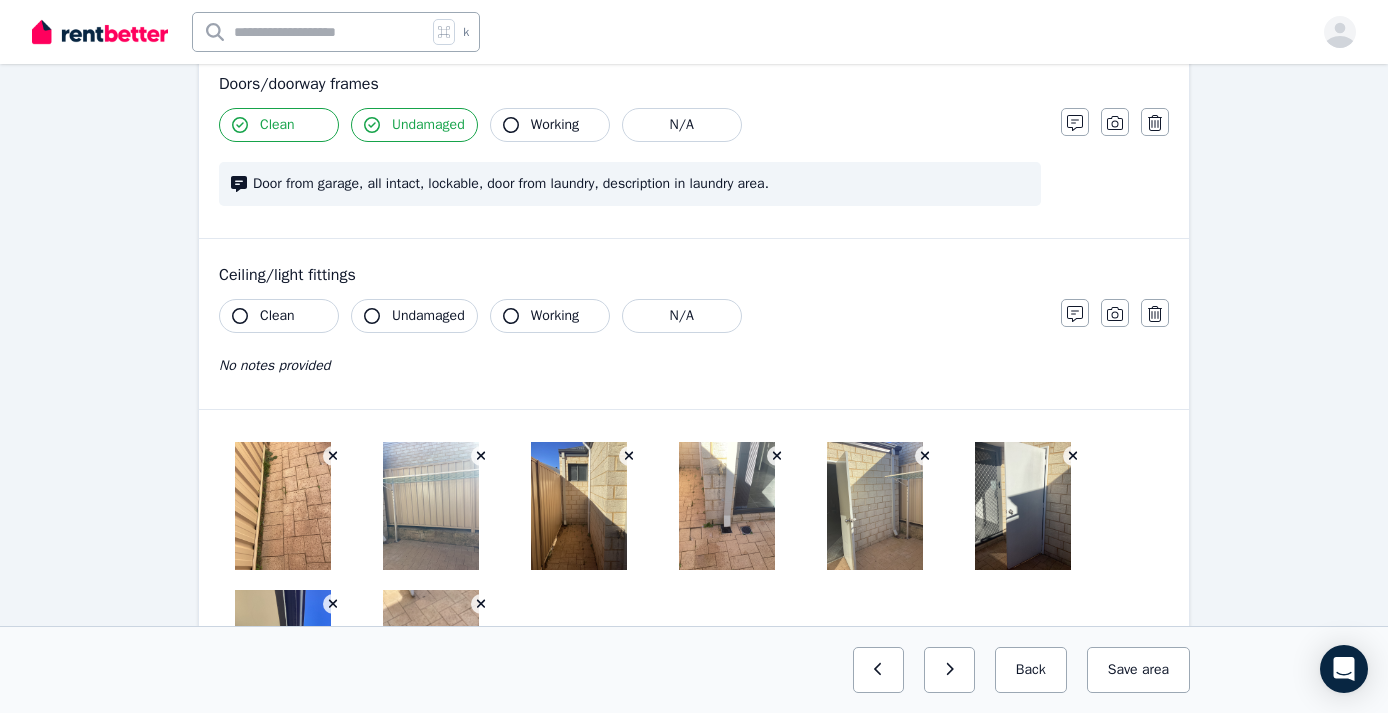 click on "Clean" at bounding box center (279, 316) 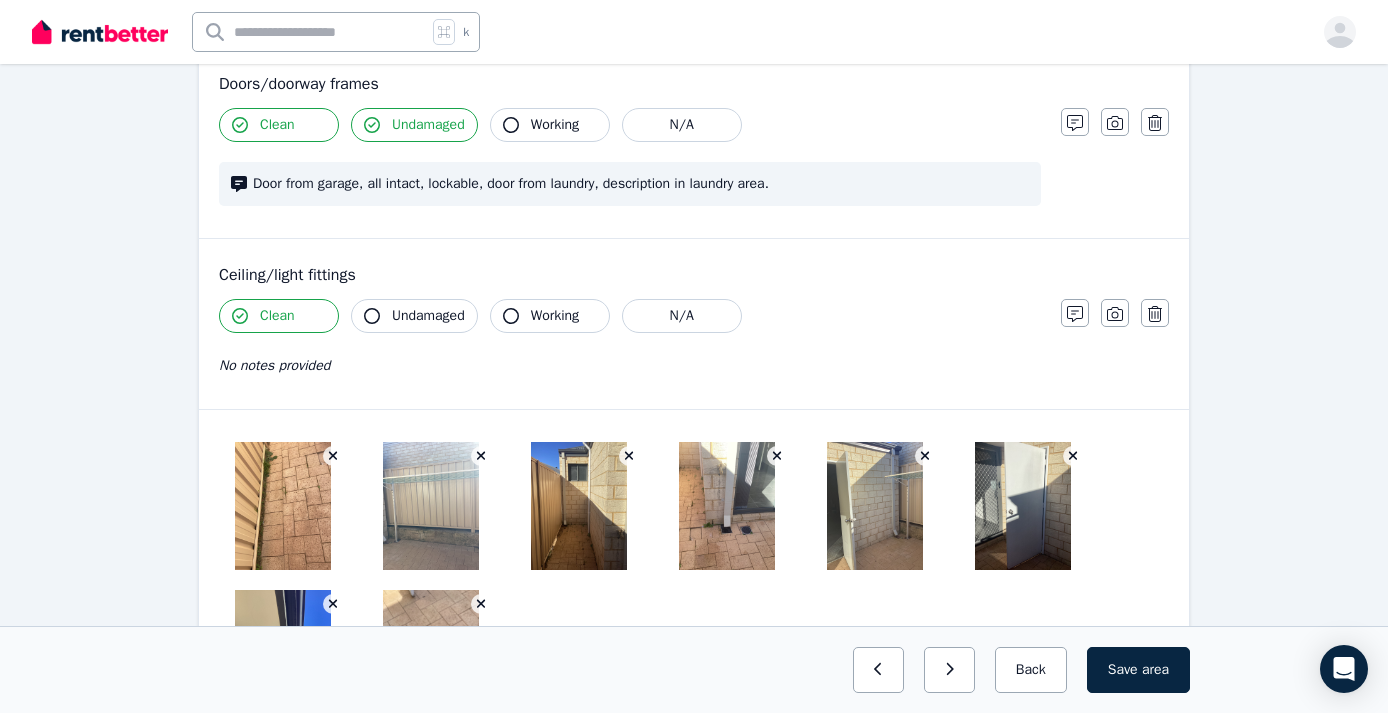click 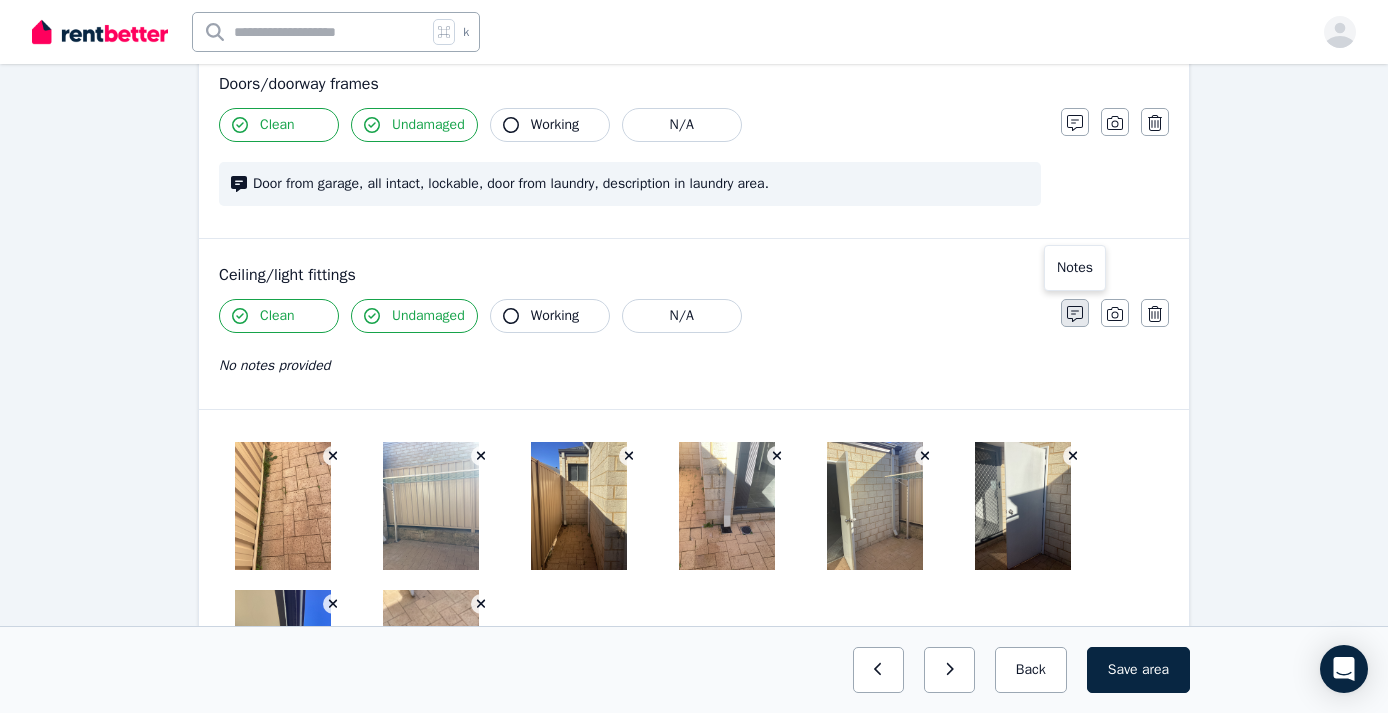 click 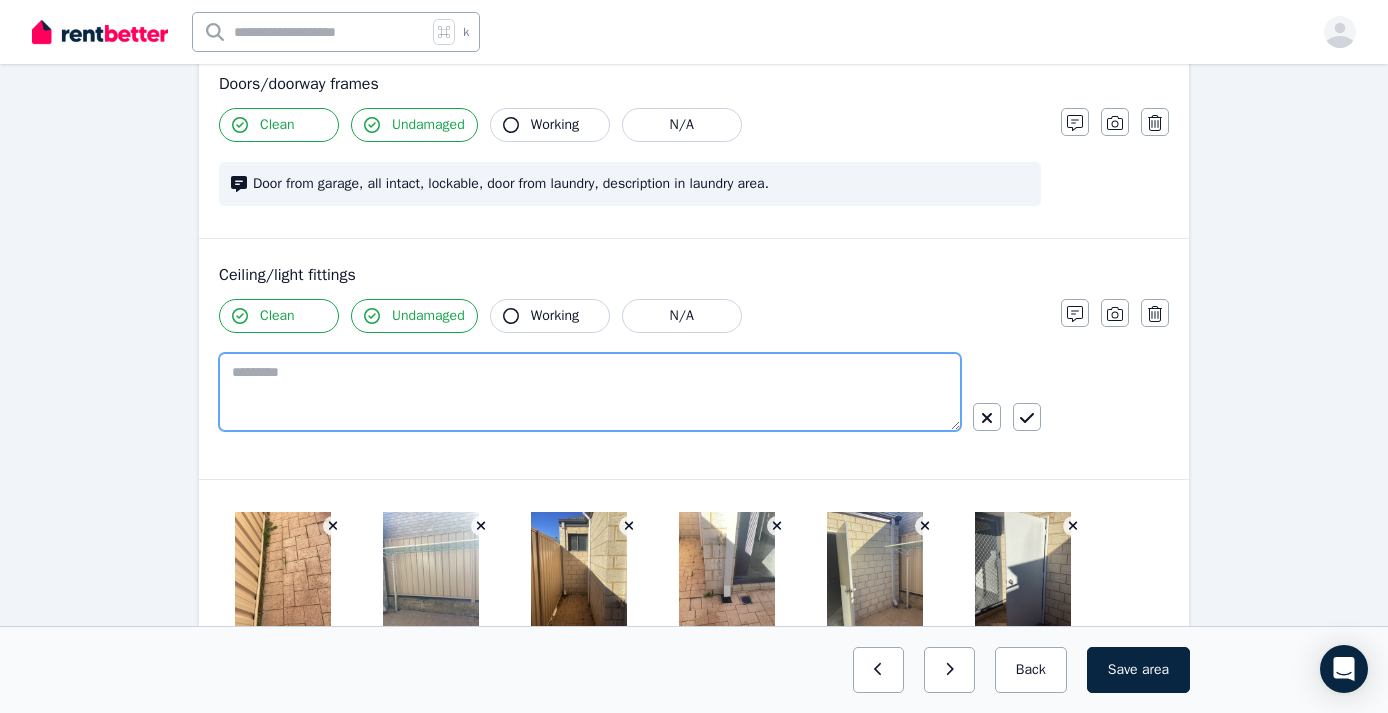 click at bounding box center (590, 392) 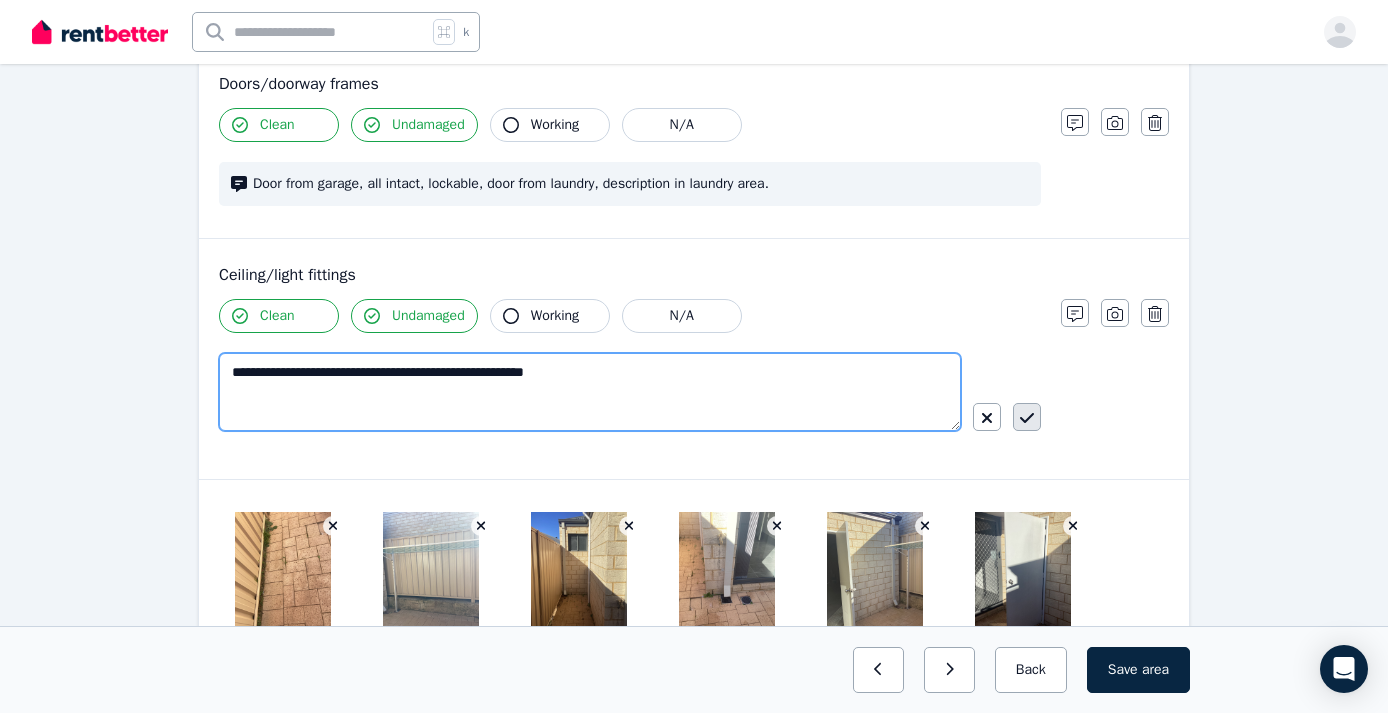 type on "**********" 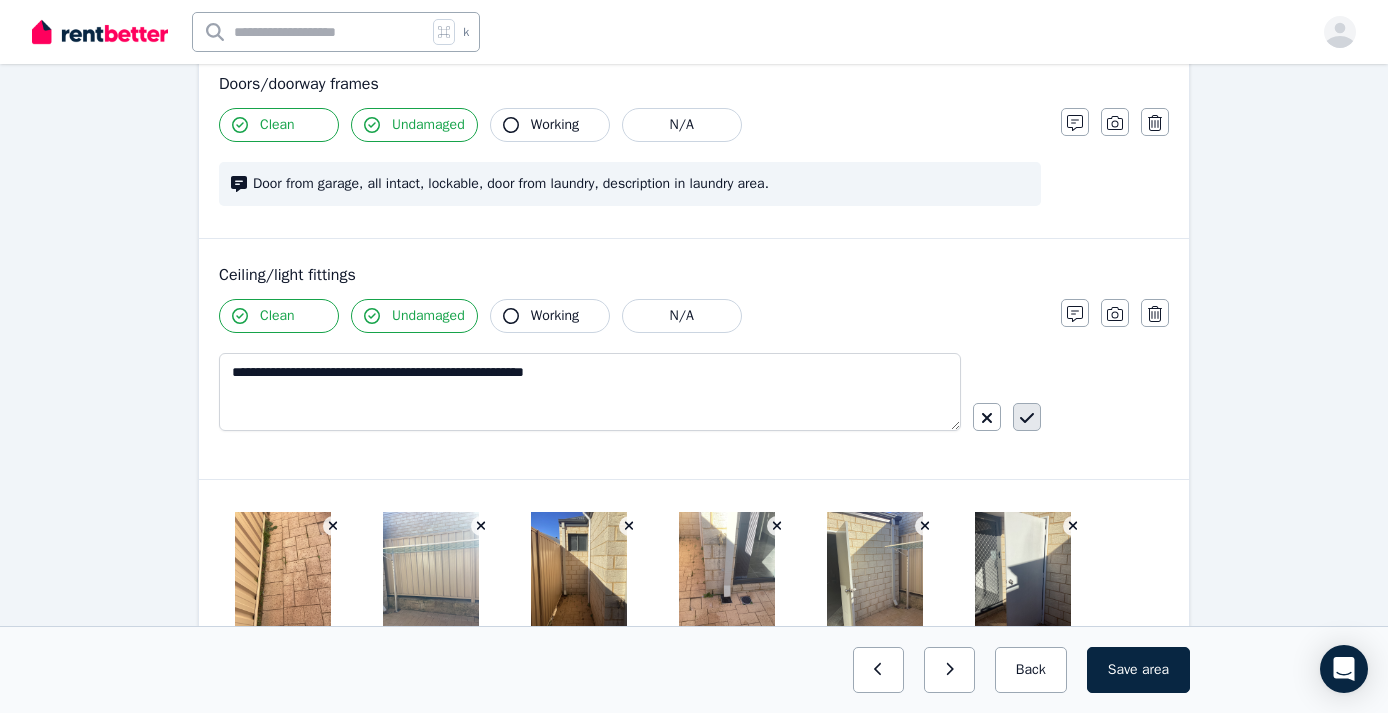 click 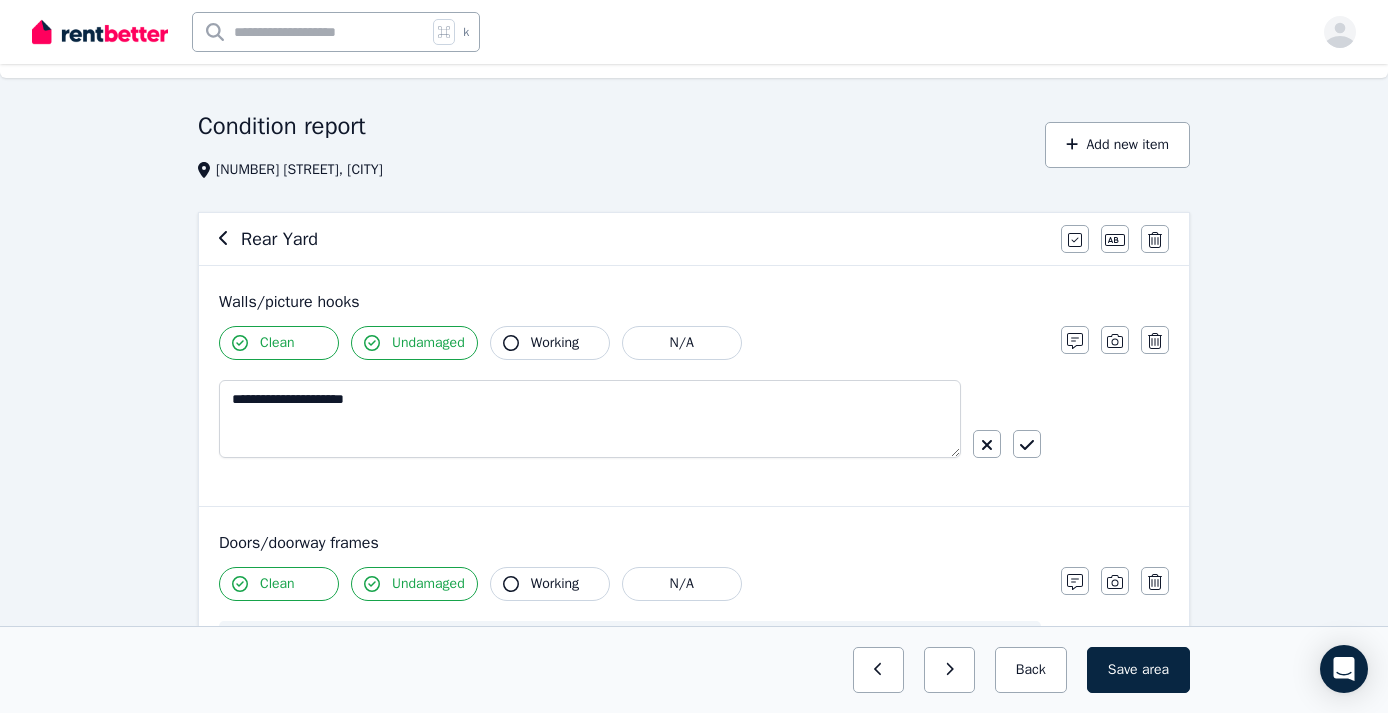 scroll, scrollTop: 40, scrollLeft: 0, axis: vertical 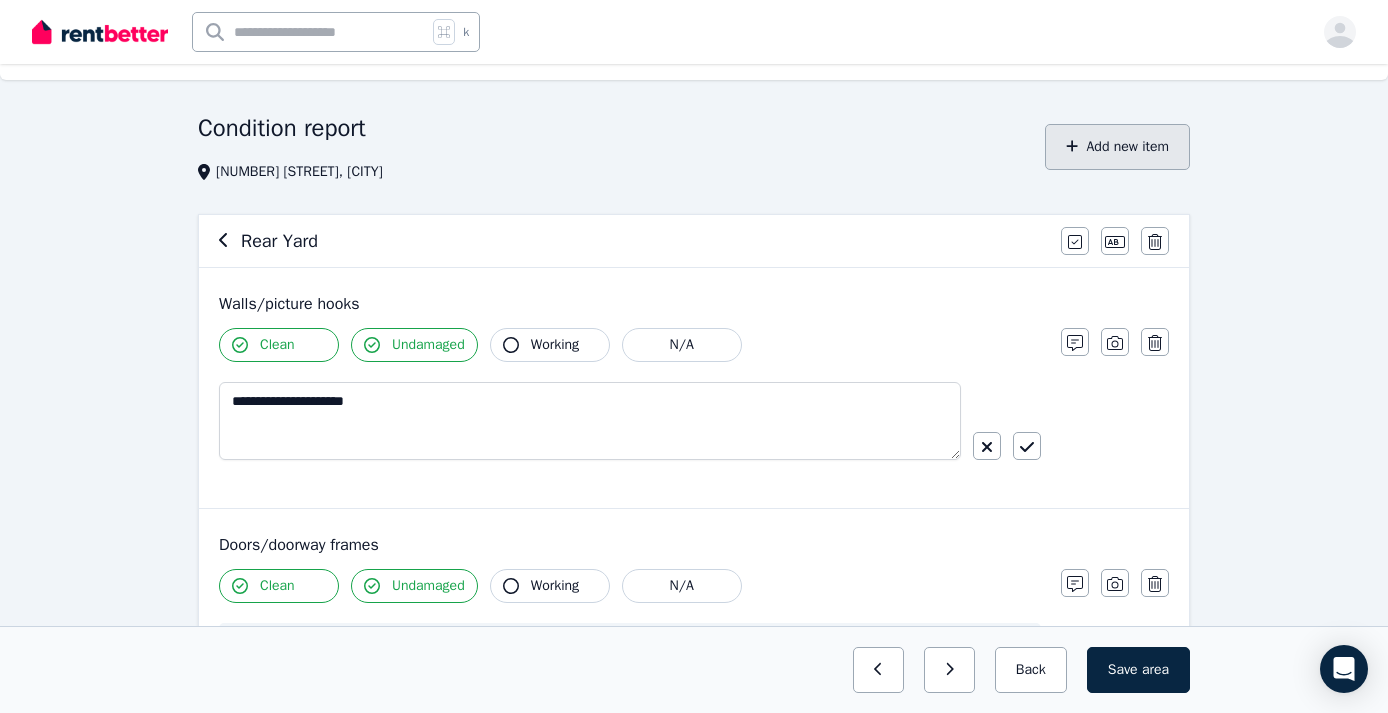 click on "Add new item" at bounding box center (1117, 147) 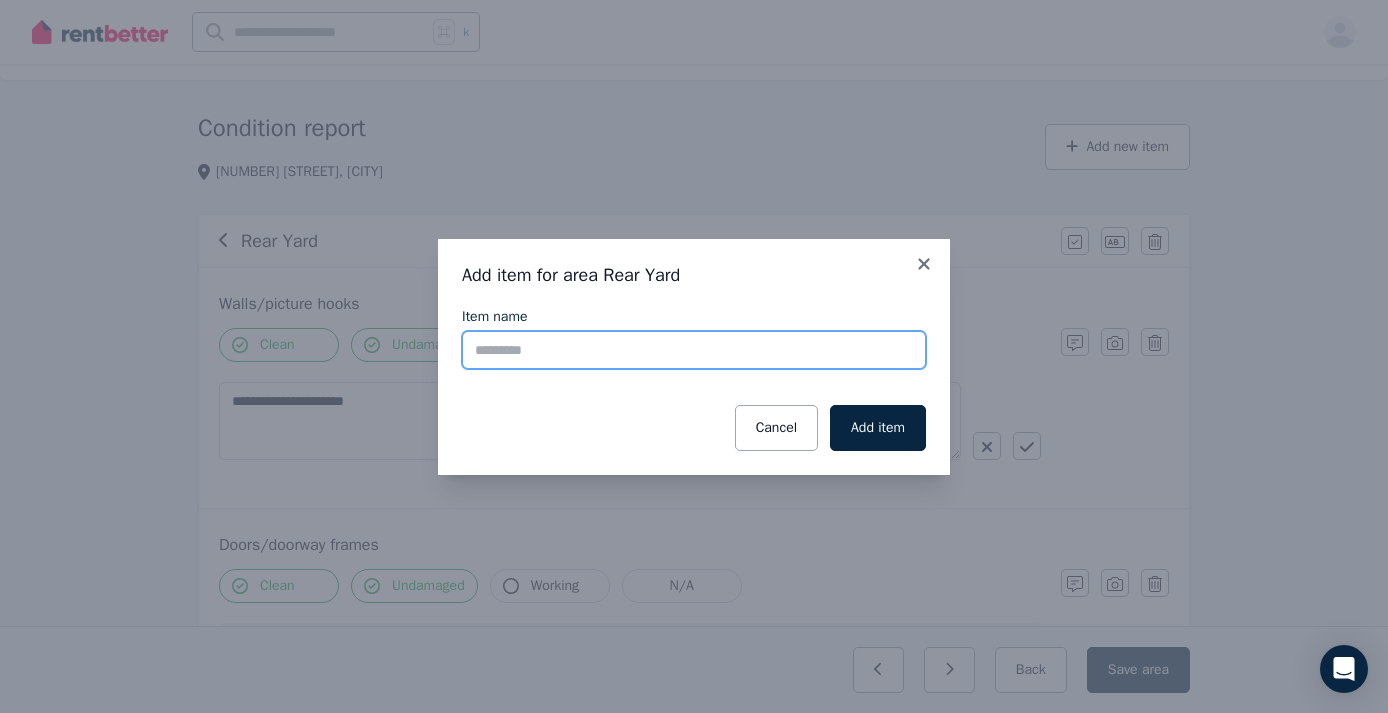 click on "Item name" at bounding box center (694, 350) 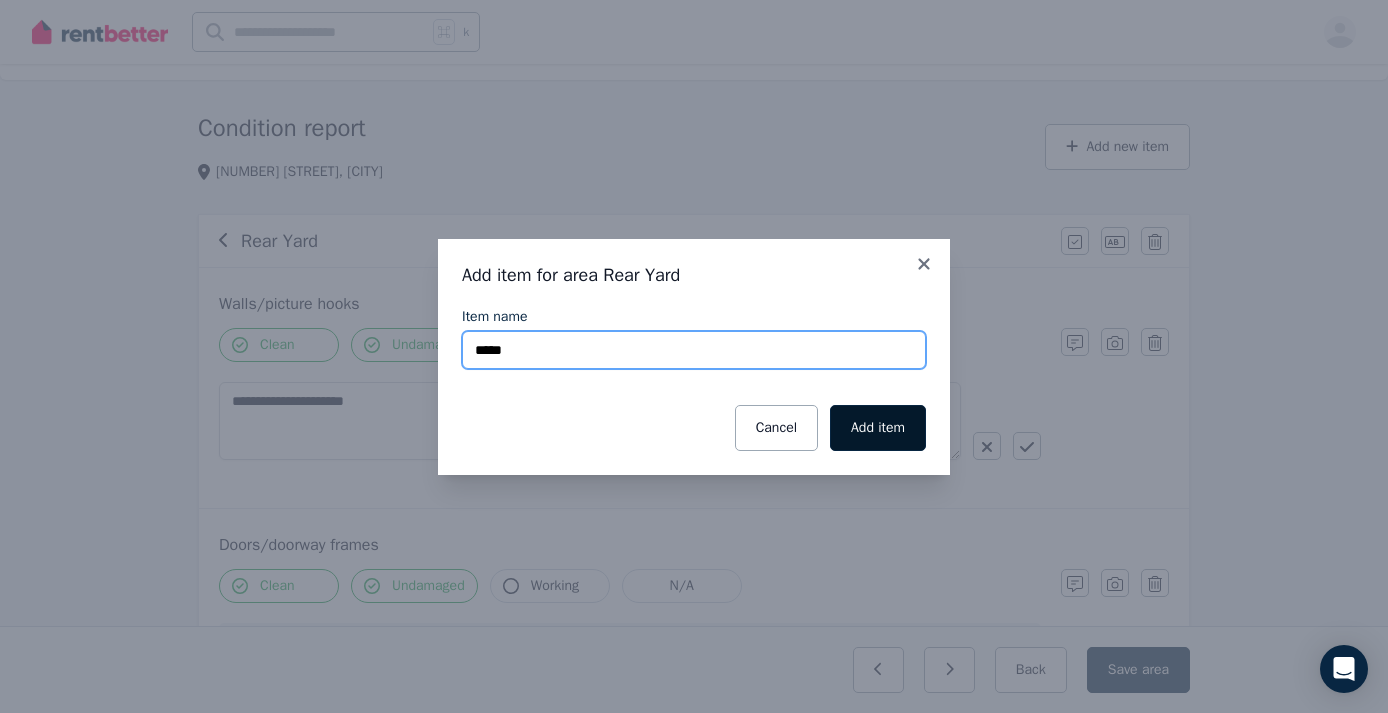 type on "*****" 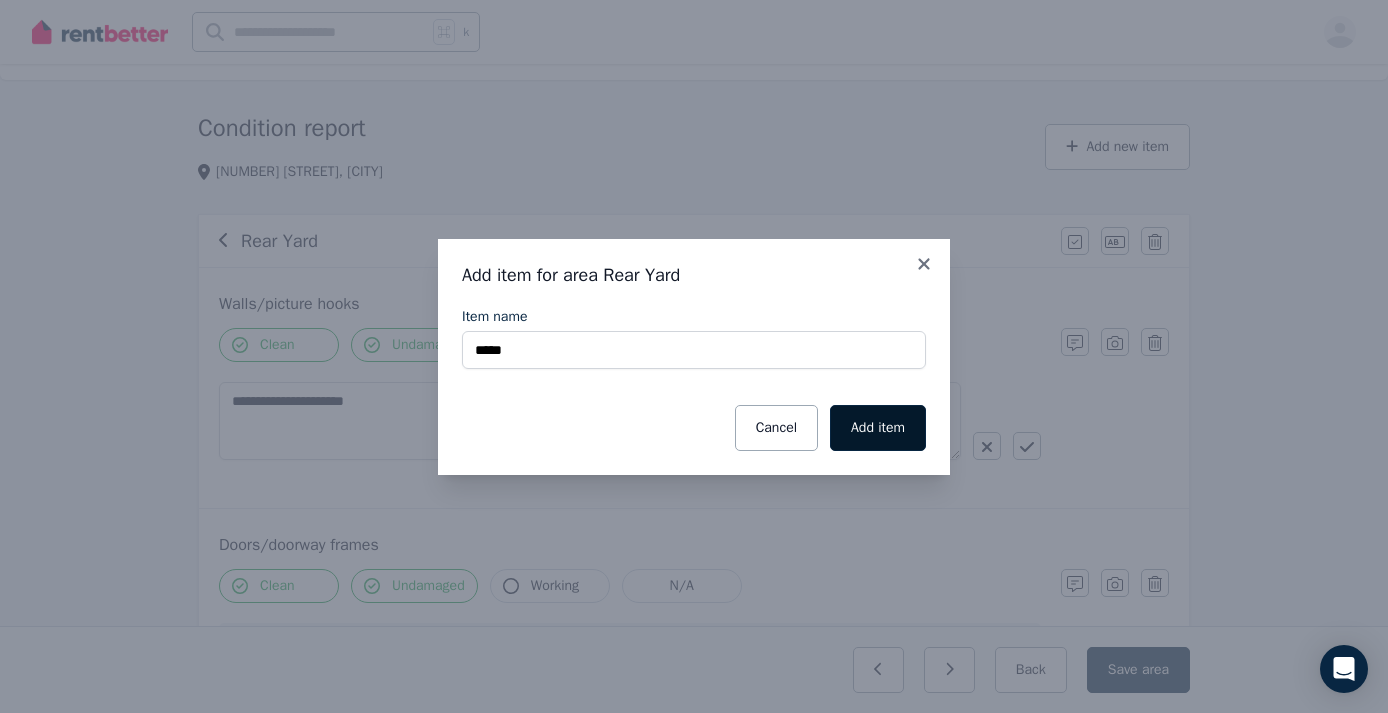 click on "Add item" at bounding box center [878, 428] 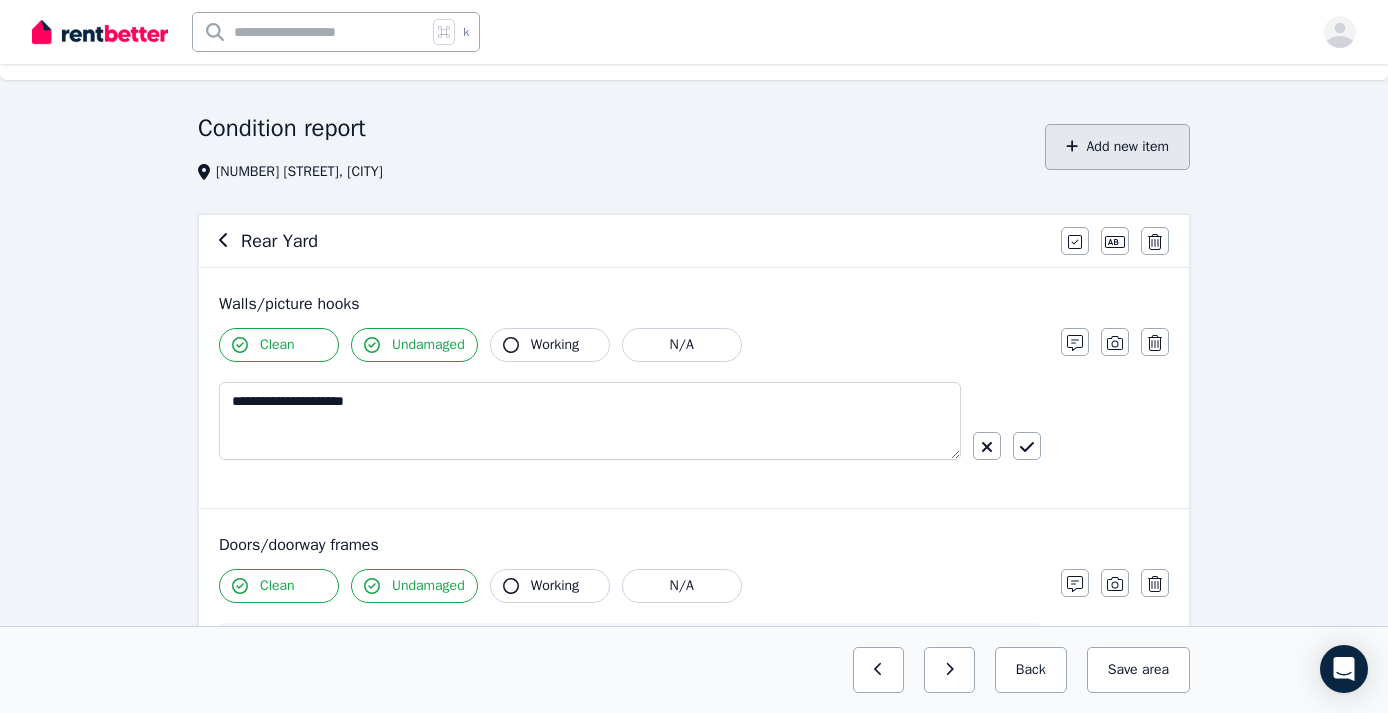 click on "Add new item" at bounding box center (1117, 147) 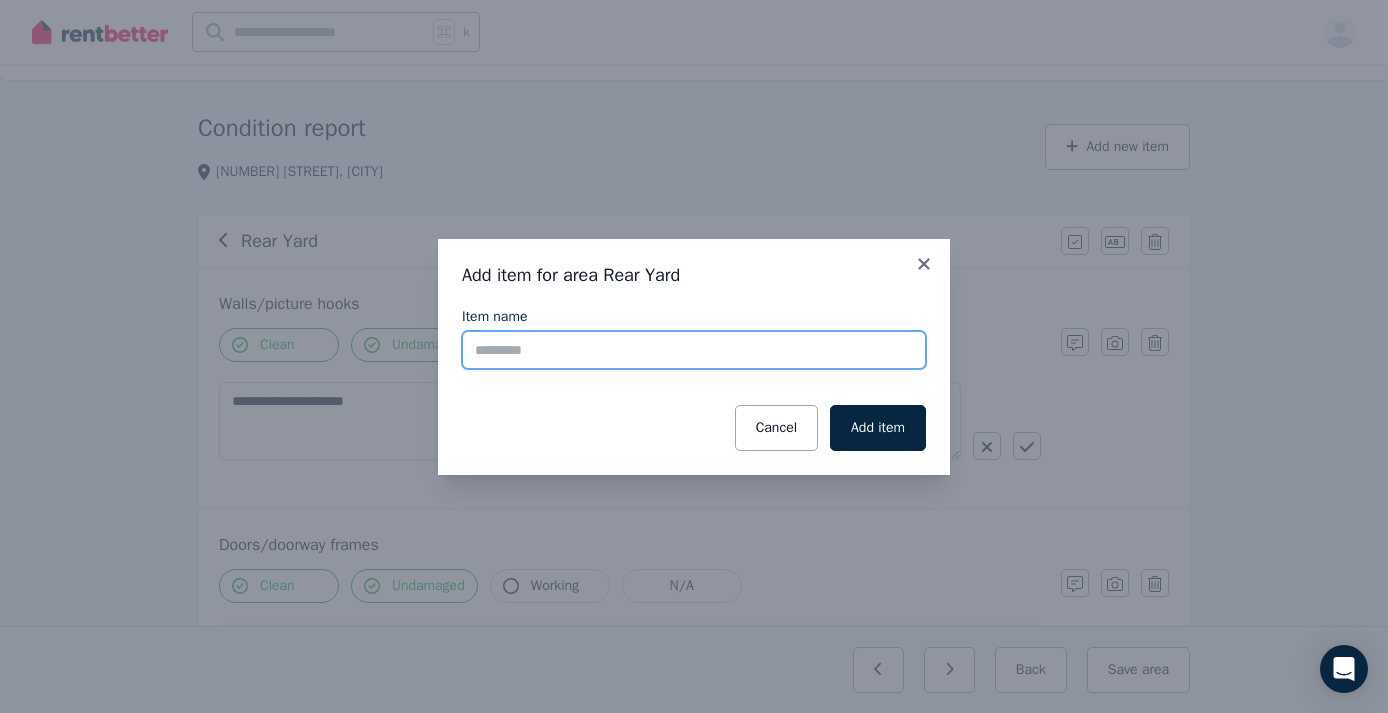 click on "Item name" at bounding box center (694, 350) 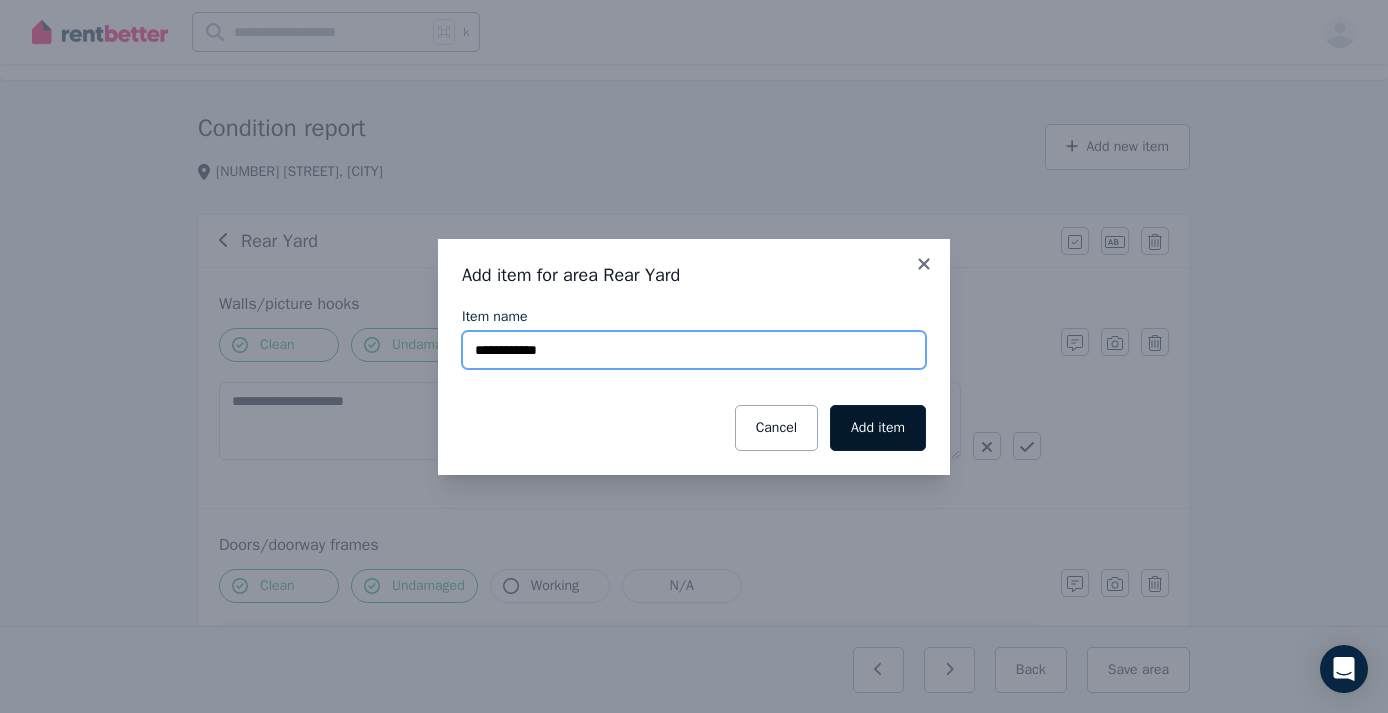 type on "**********" 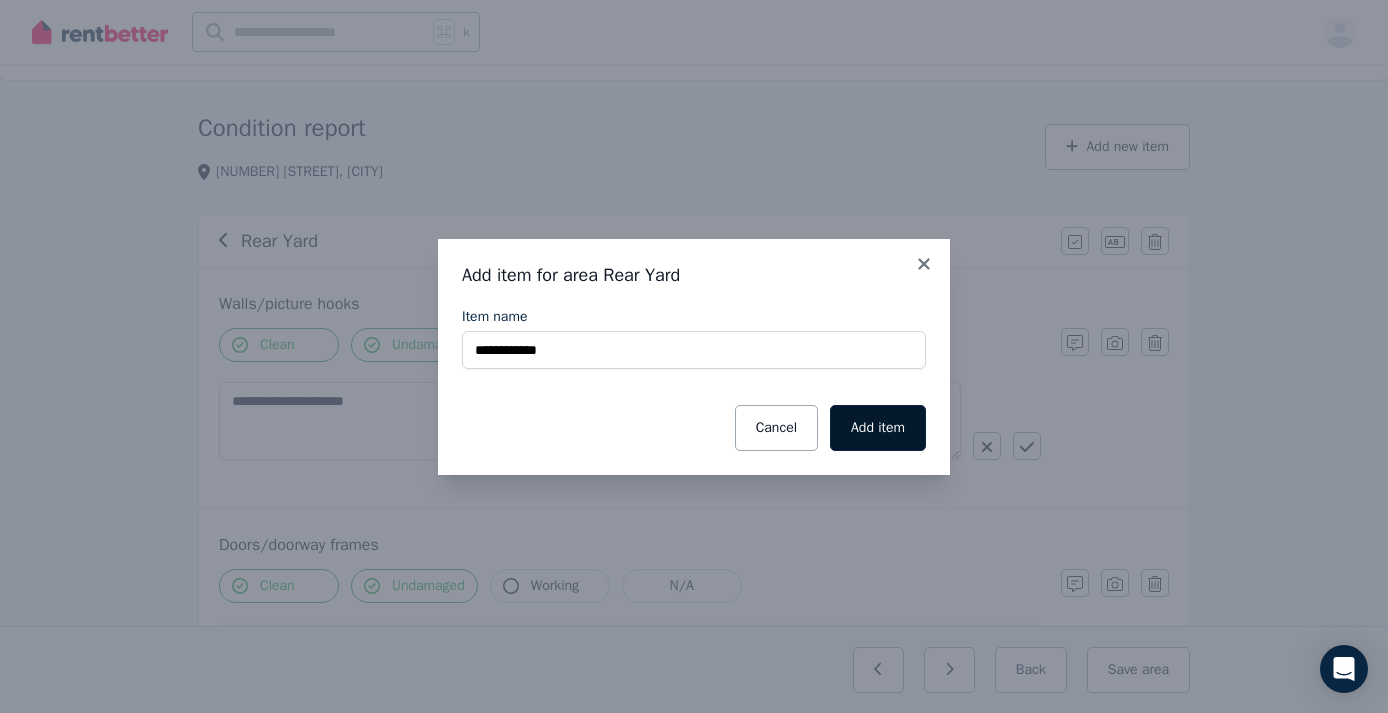 click on "Add item" at bounding box center [878, 428] 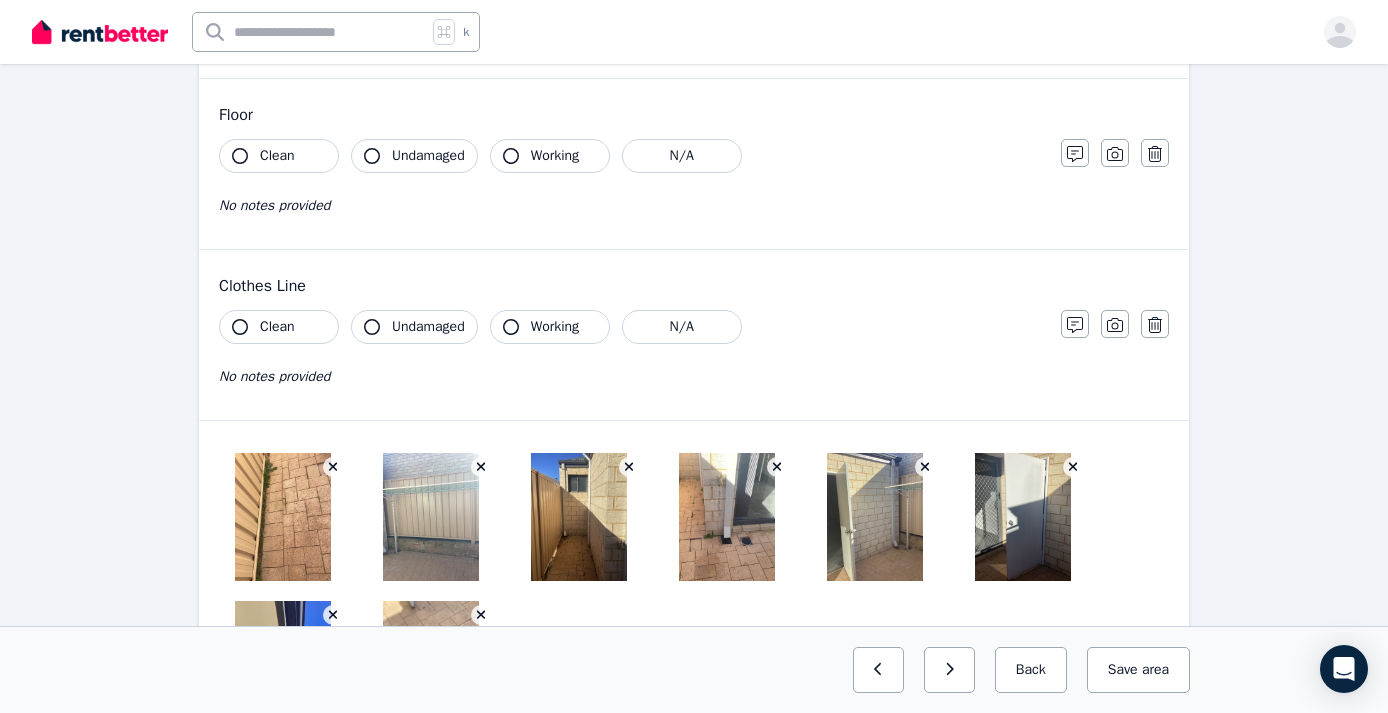 scroll, scrollTop: 832, scrollLeft: 0, axis: vertical 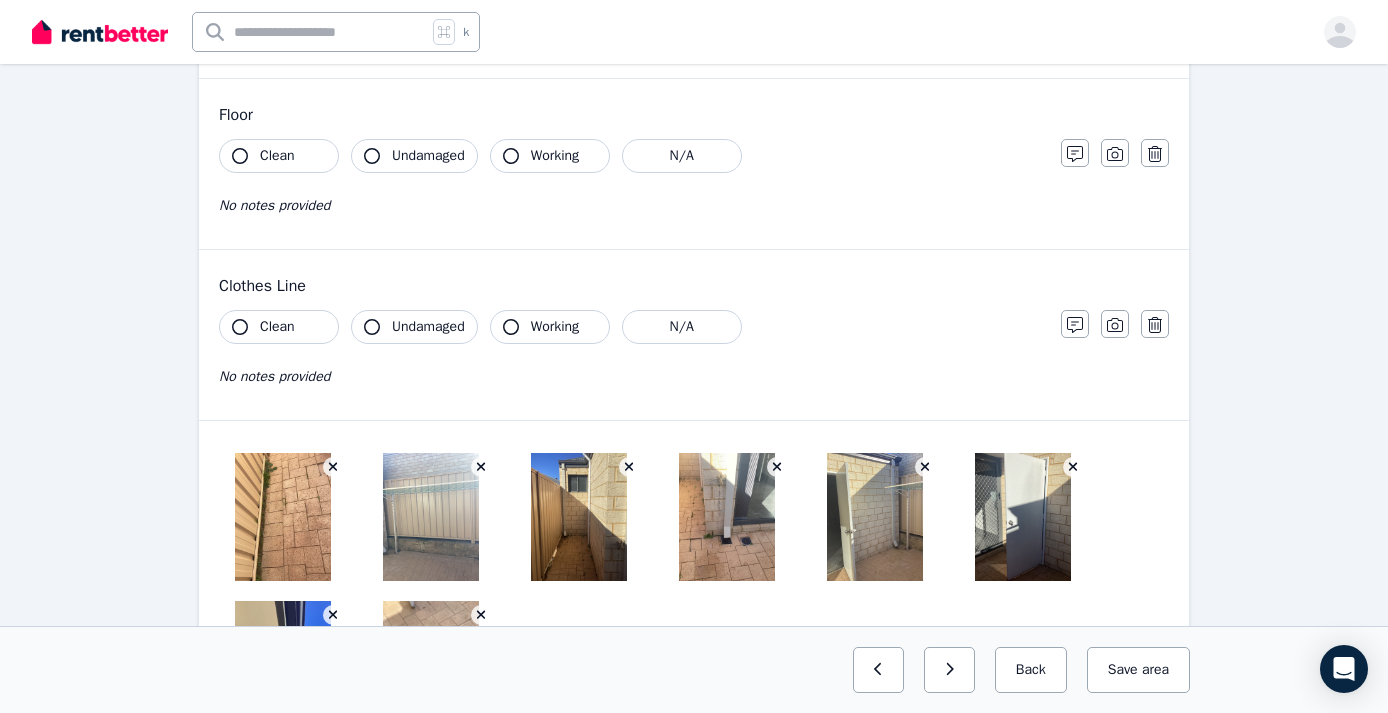 click on "Clean" at bounding box center (279, 327) 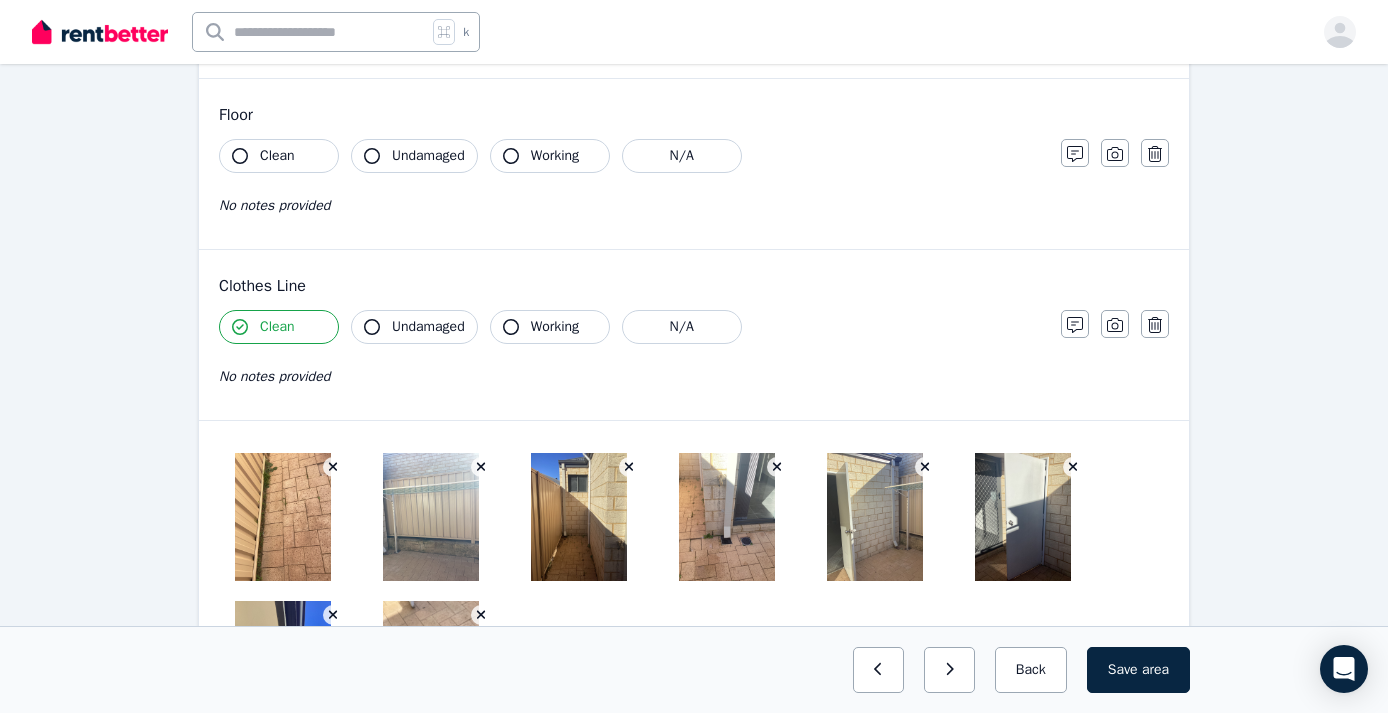 click on "Undamaged" at bounding box center [414, 327] 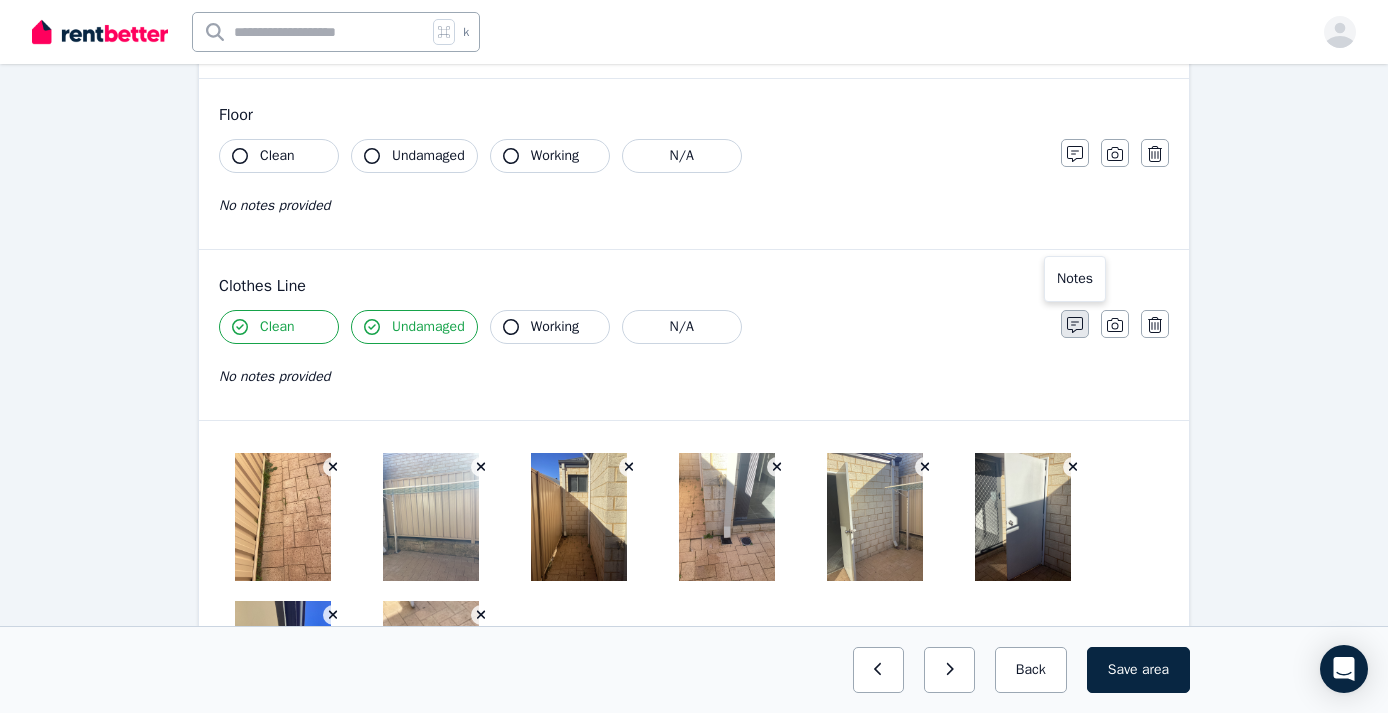 click 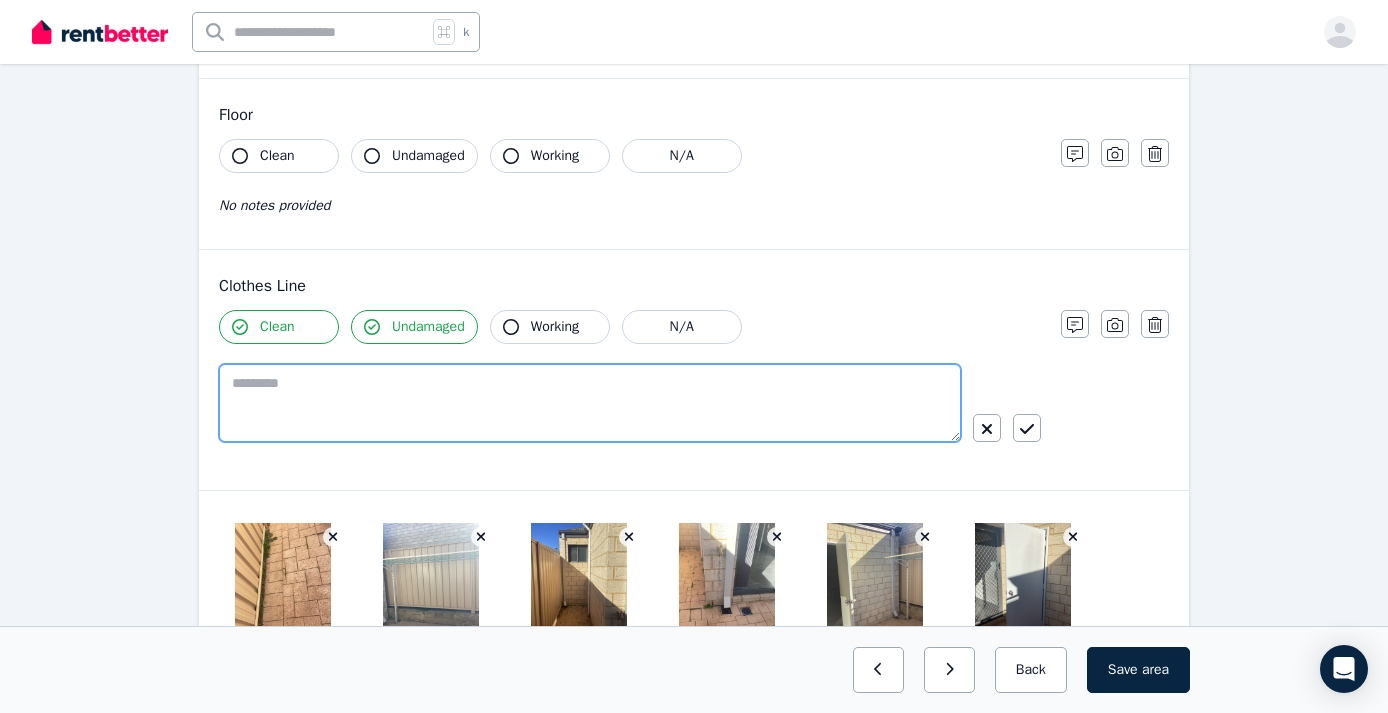 click at bounding box center [590, 403] 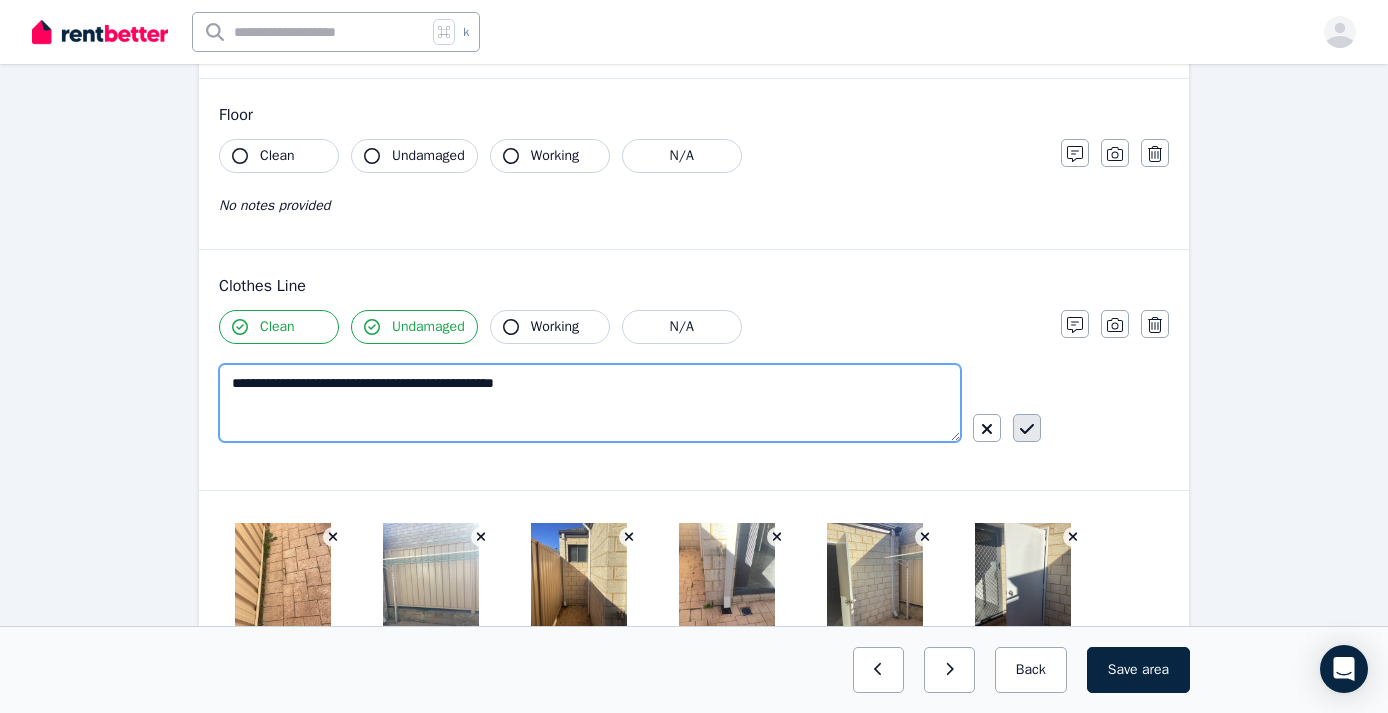 type on "**********" 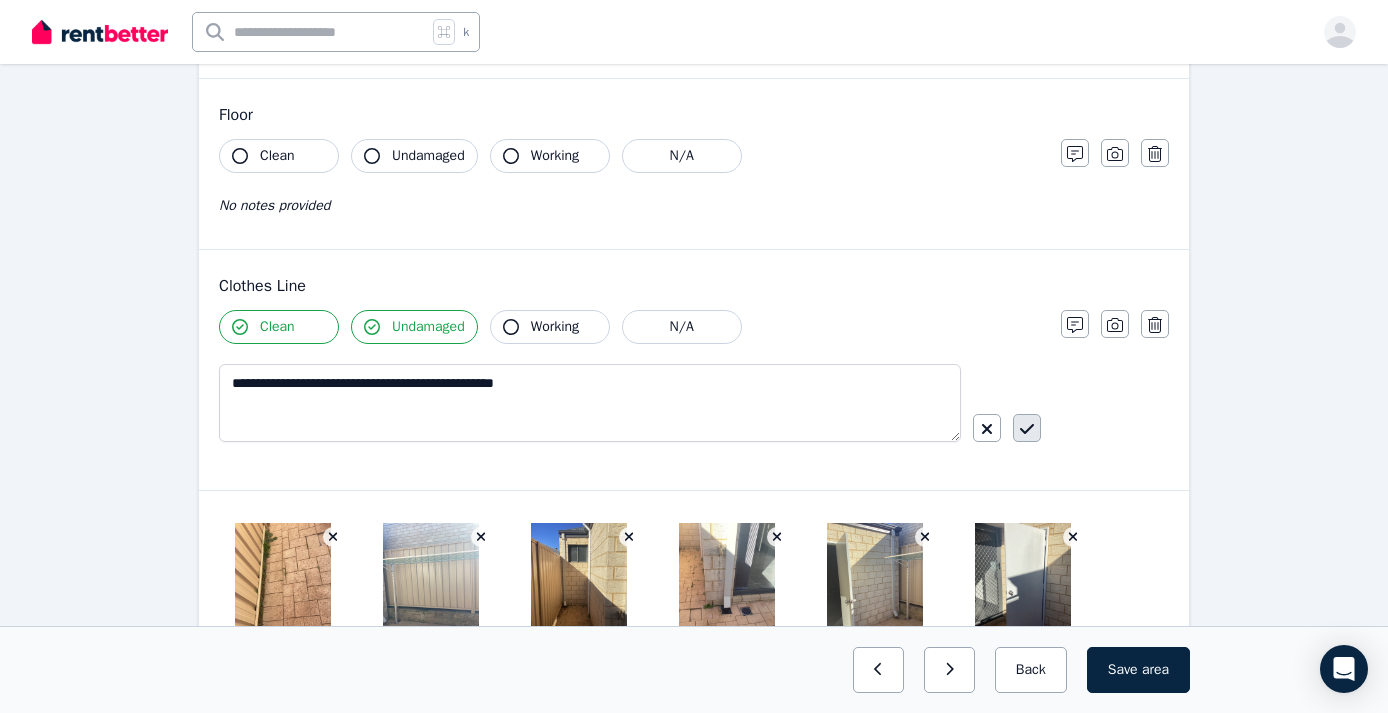 click 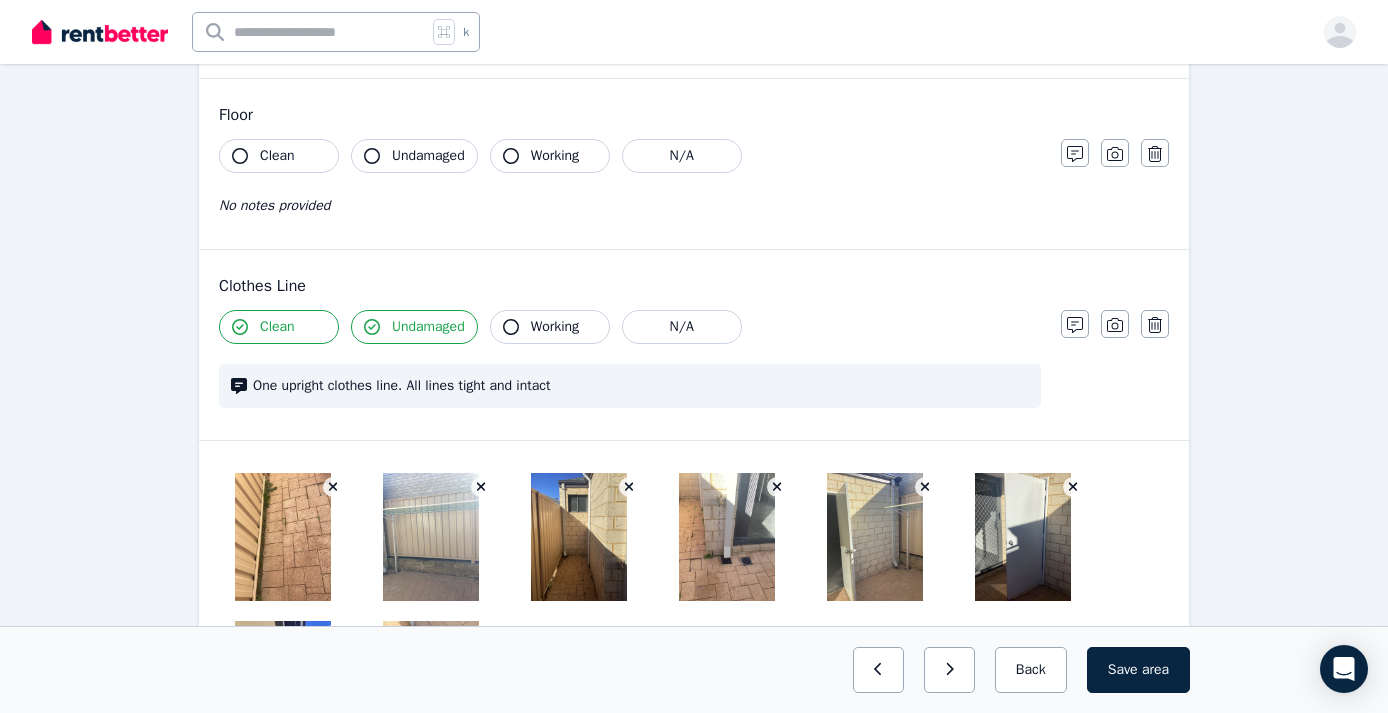 click 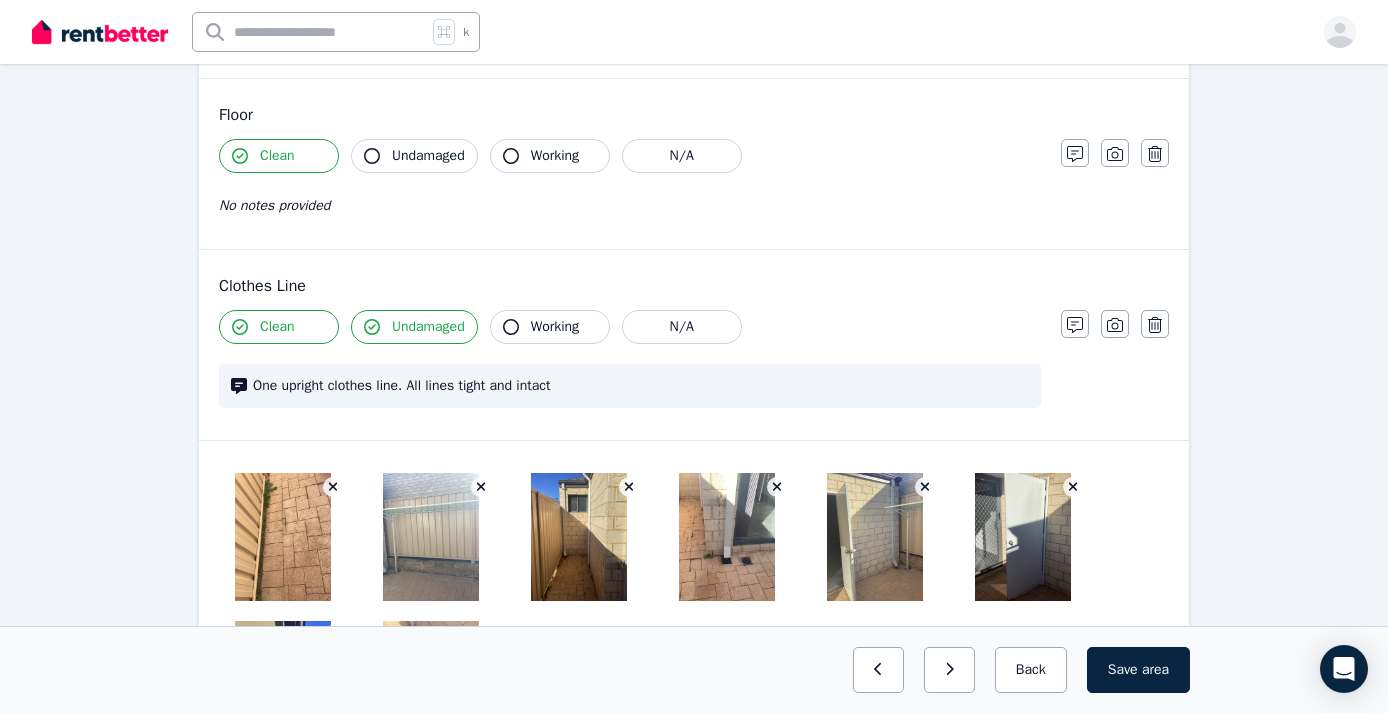 click 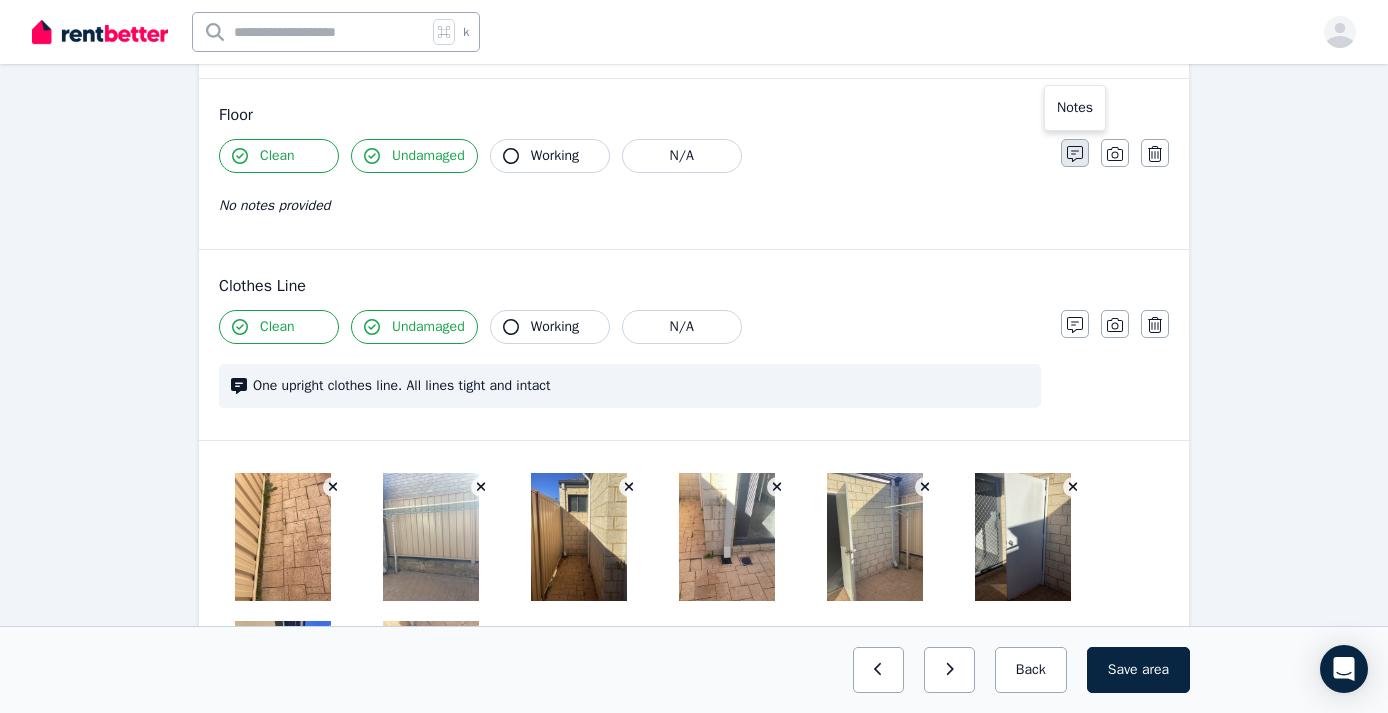 click 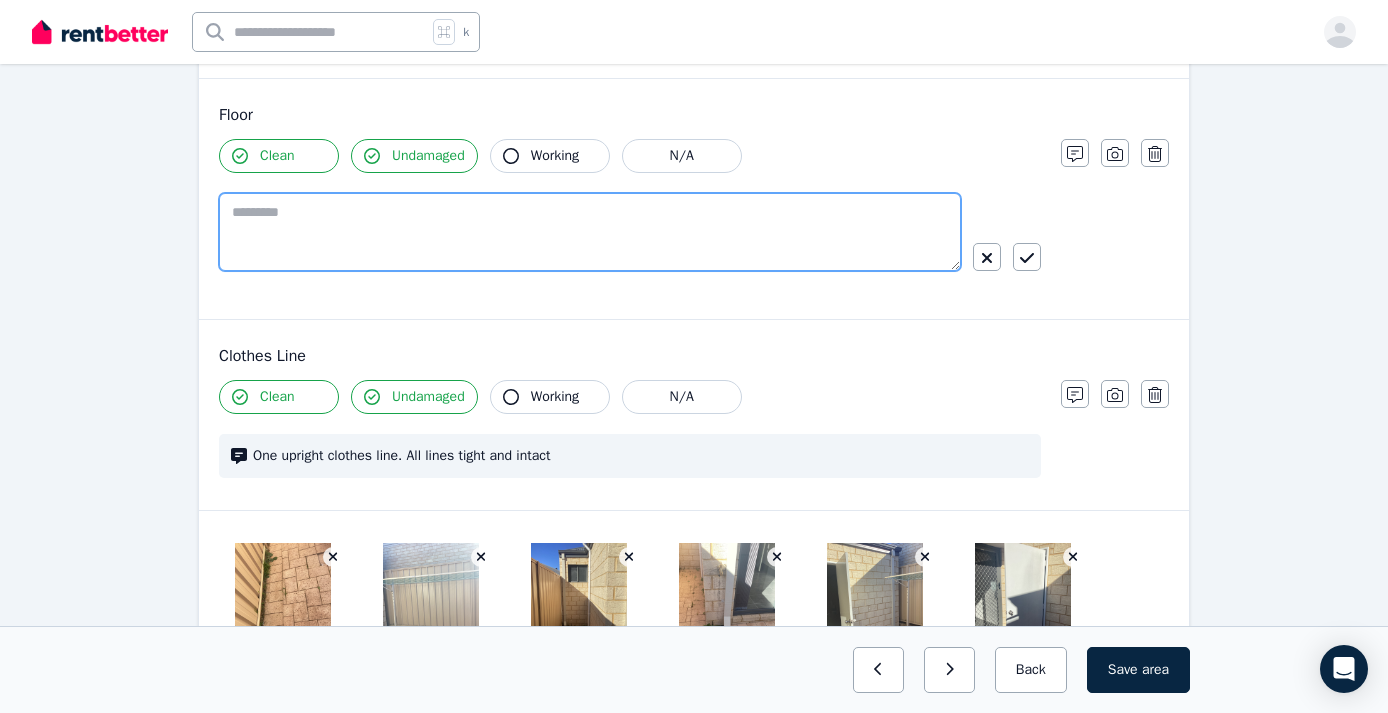 click at bounding box center [590, 232] 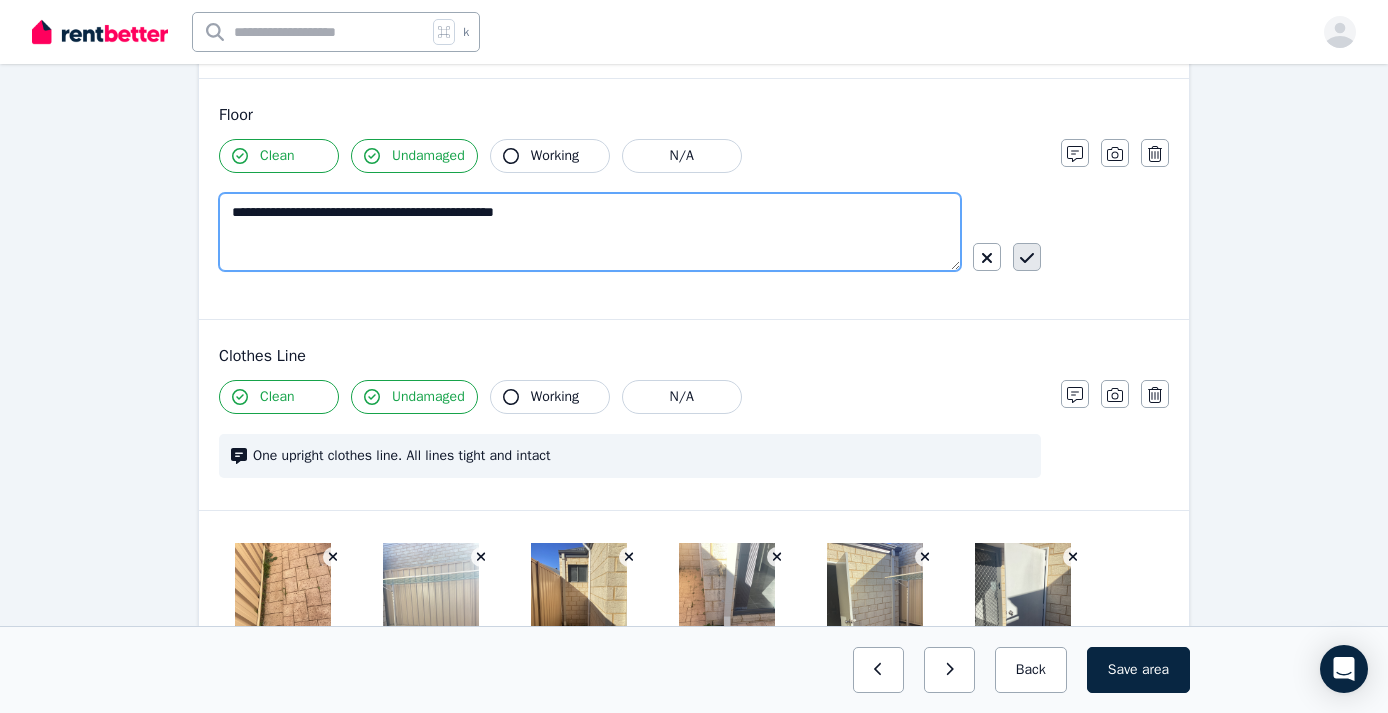 type on "**********" 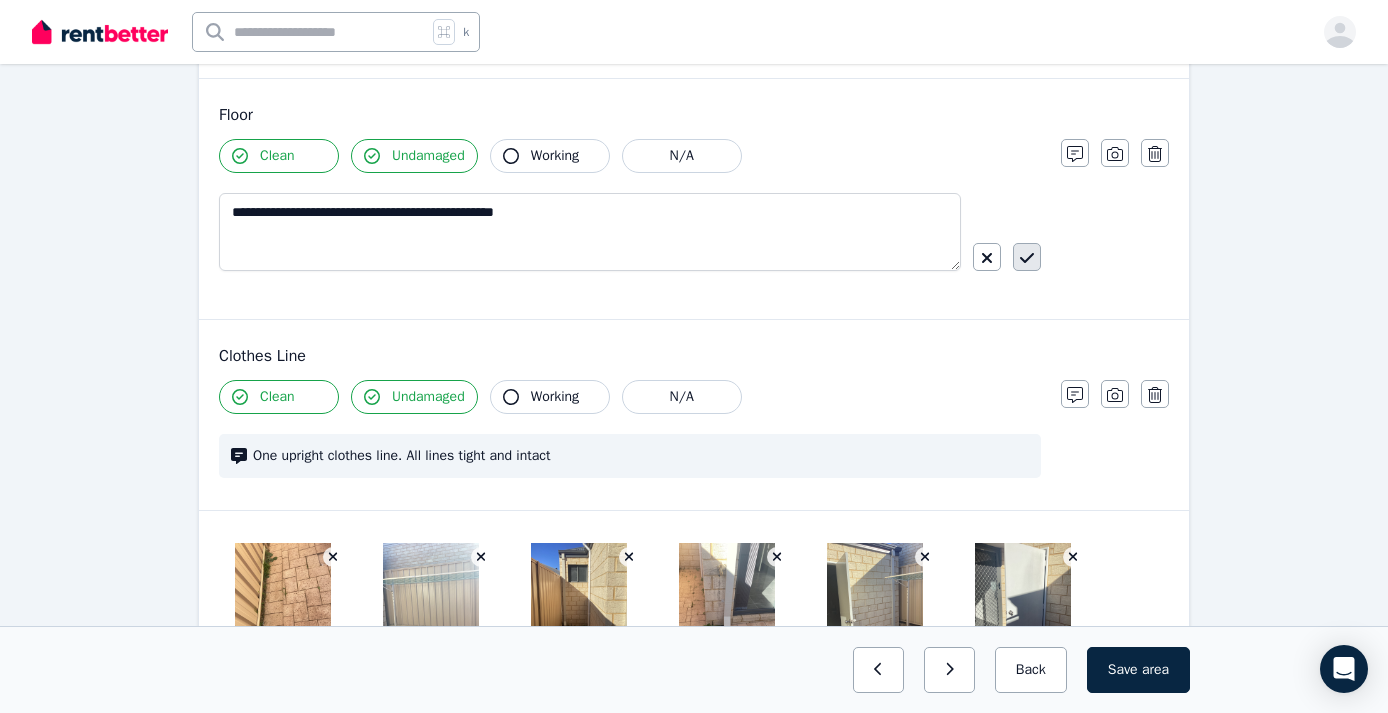 click 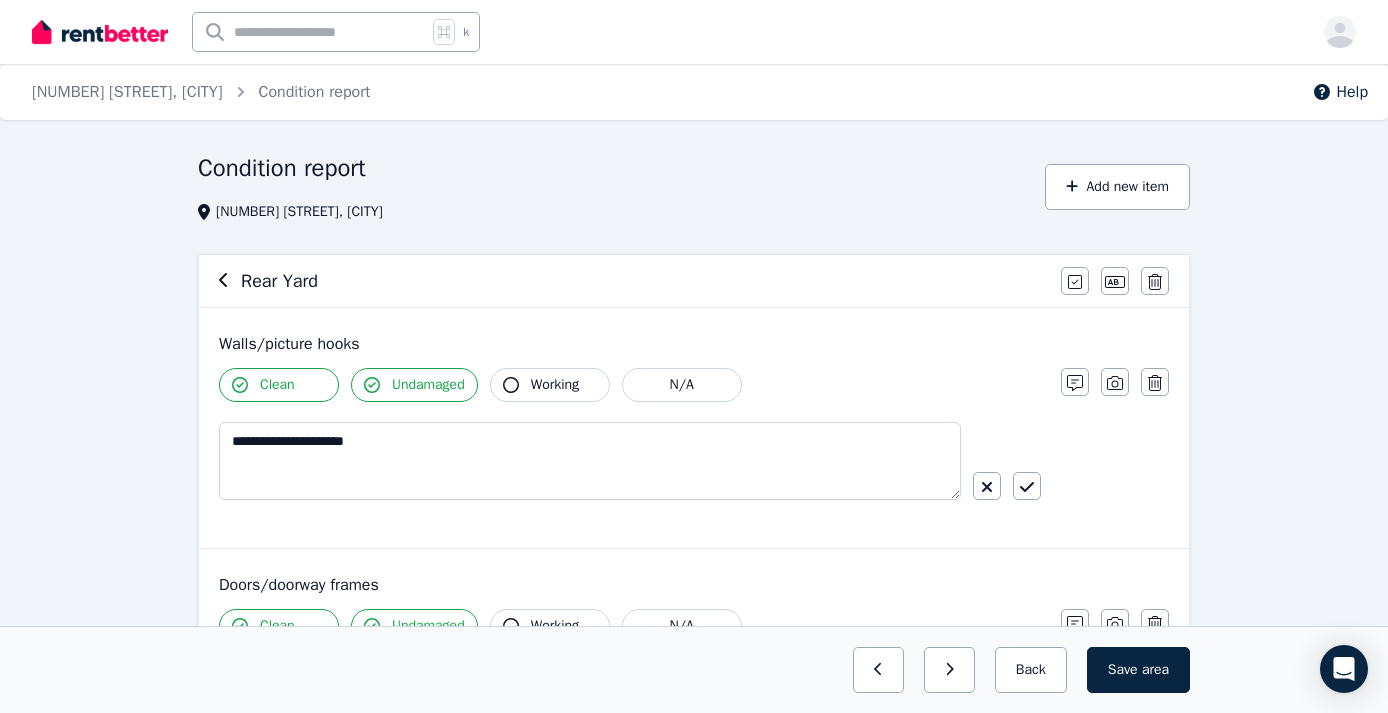 scroll, scrollTop: 0, scrollLeft: 0, axis: both 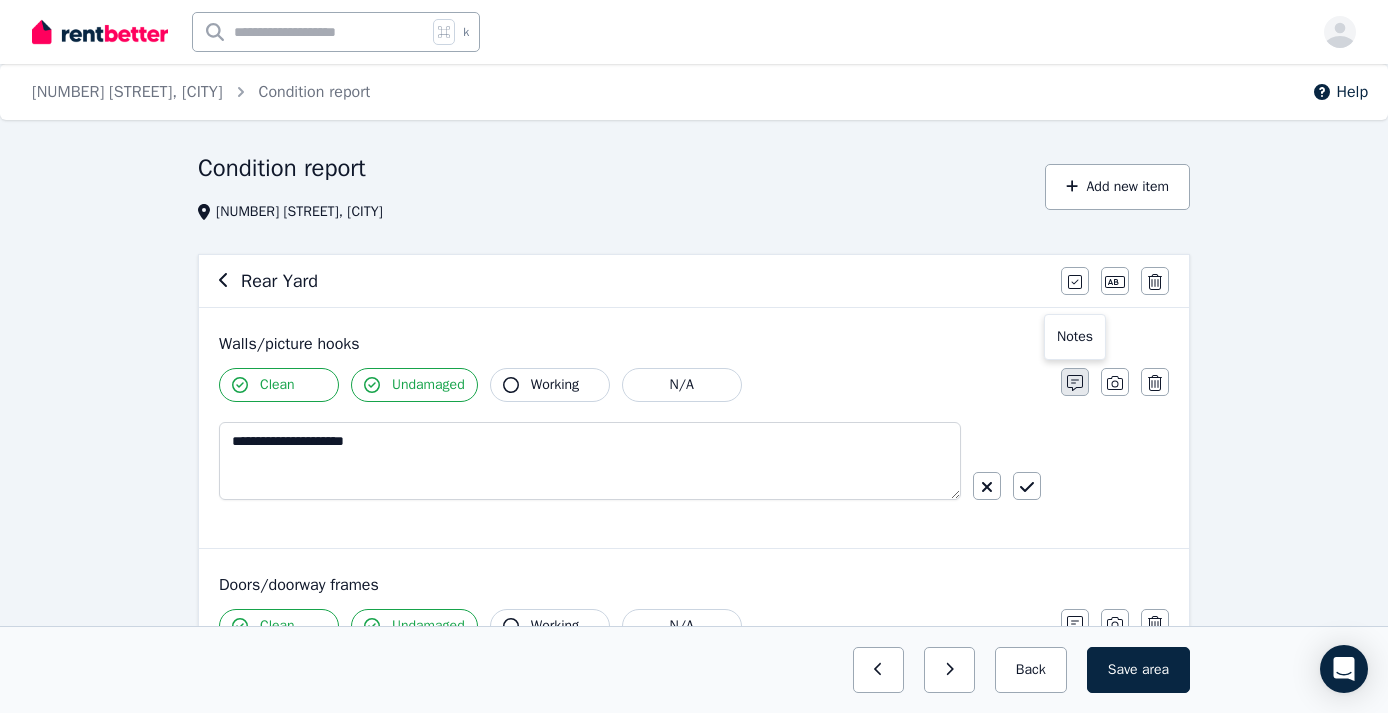 click 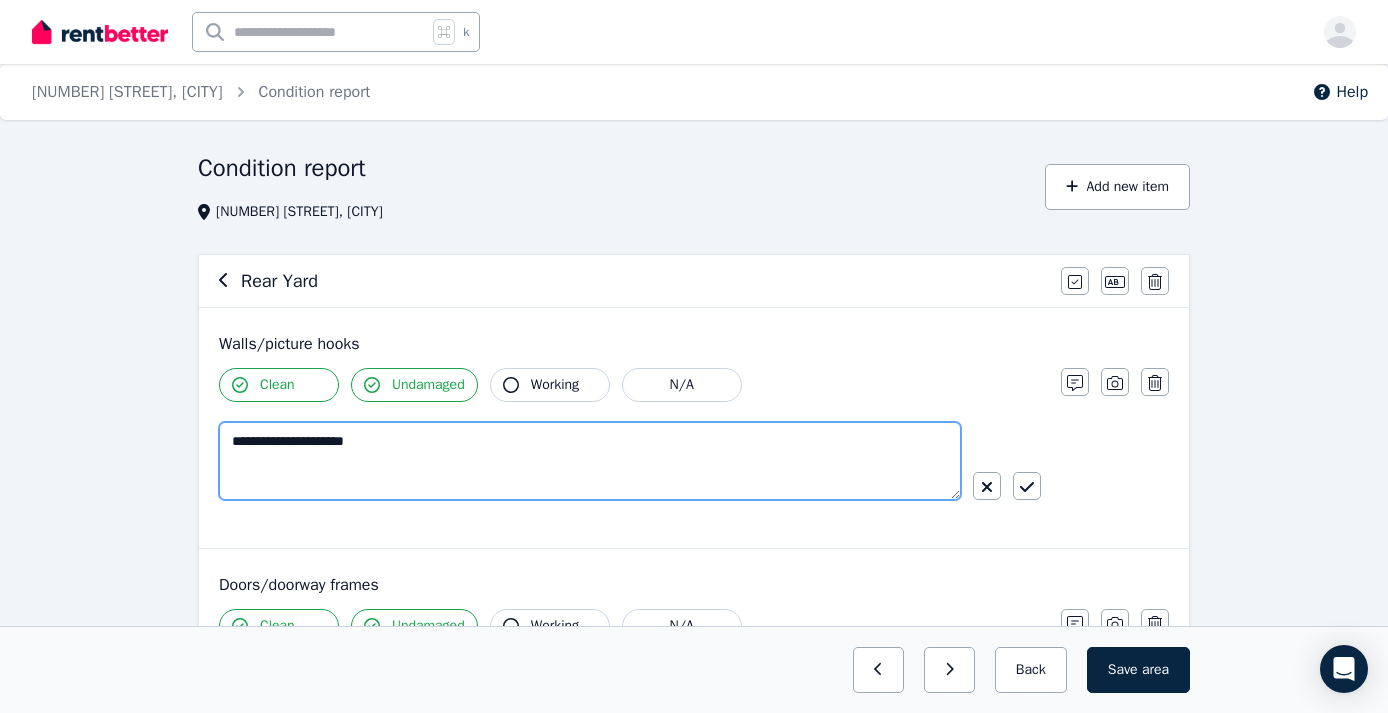 click on "**********" at bounding box center (590, 461) 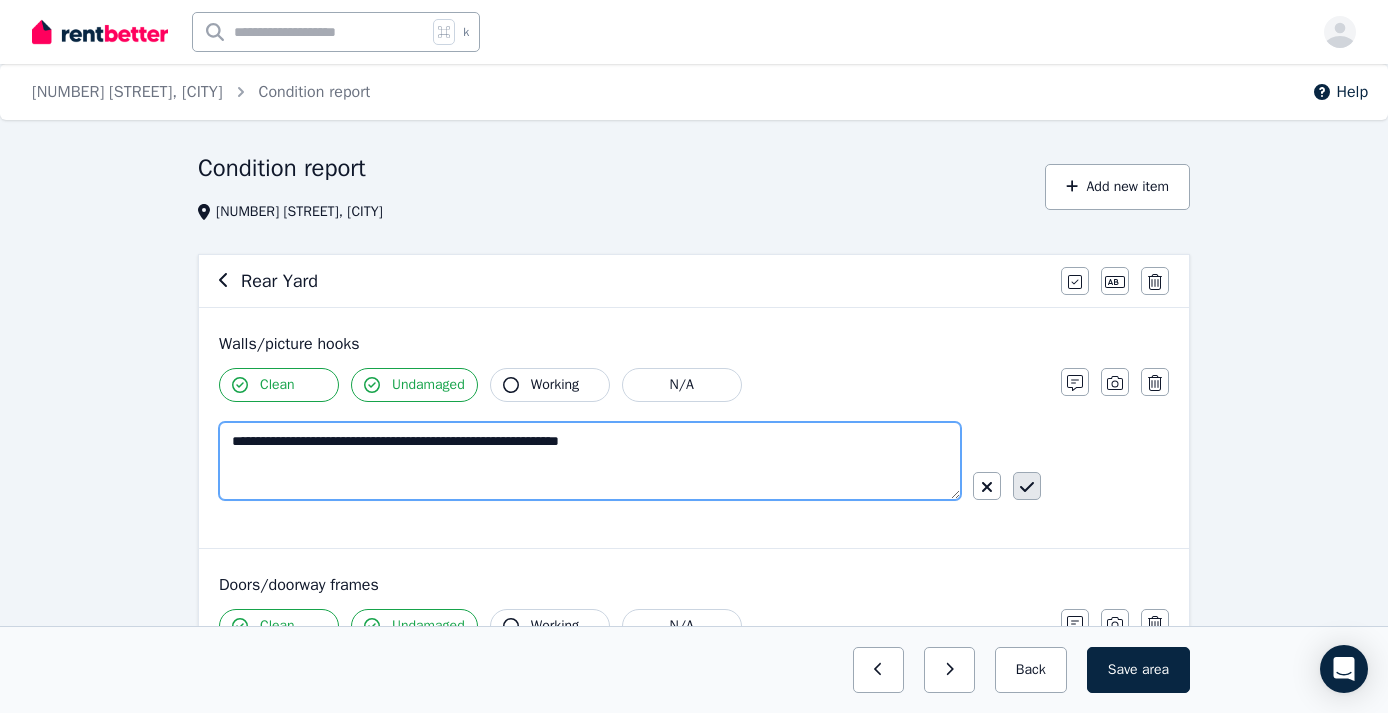 type on "**********" 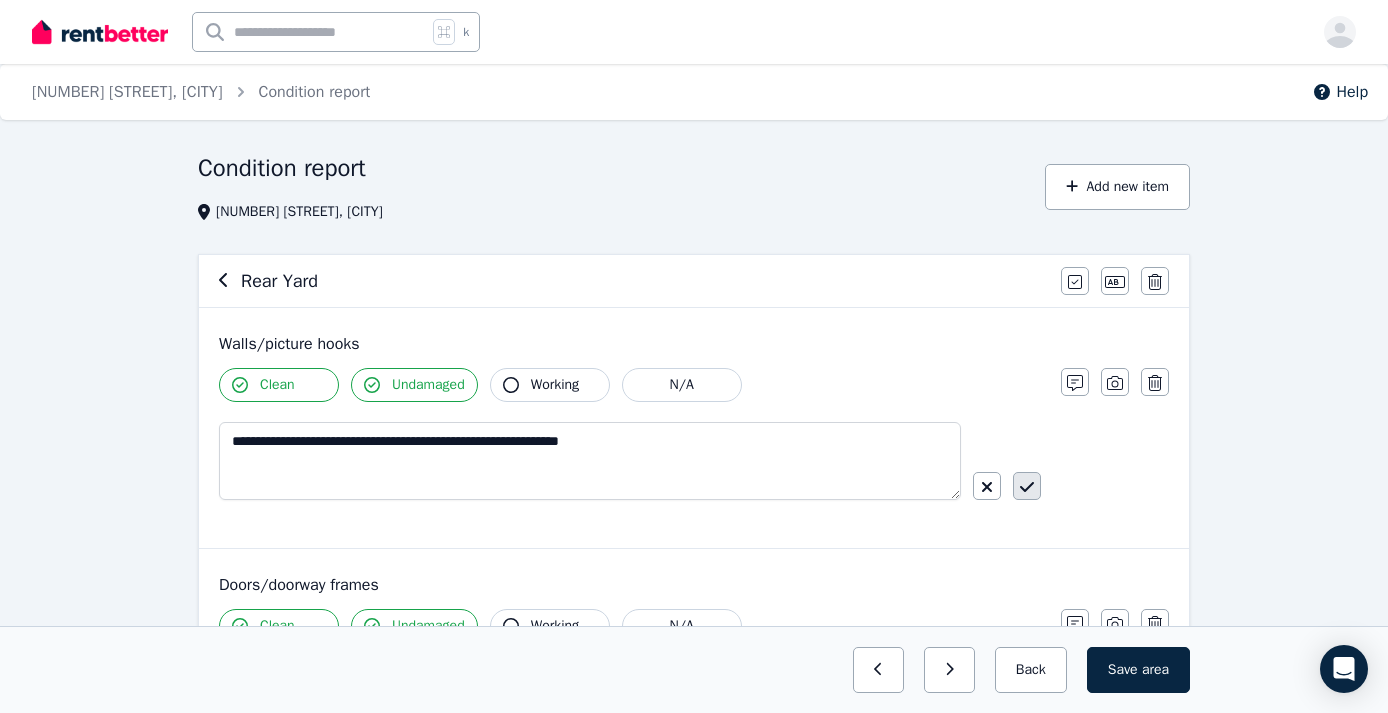 click 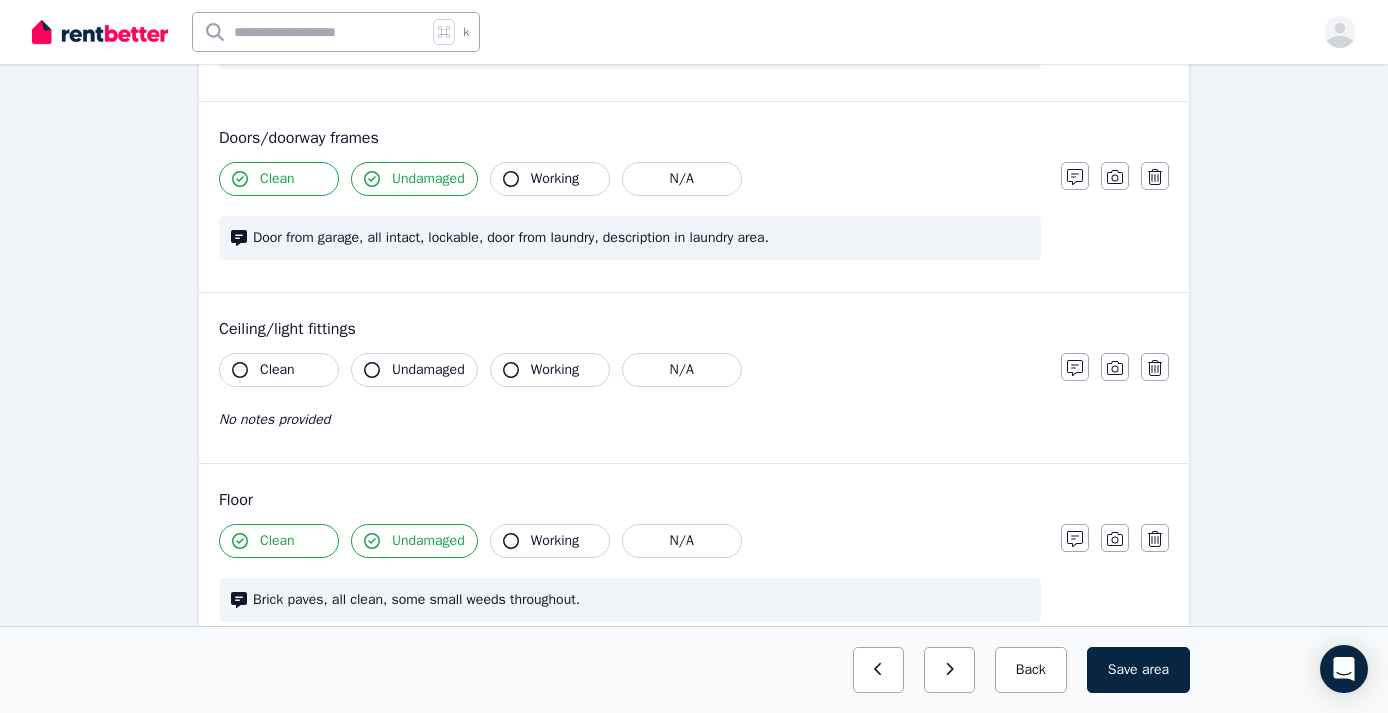 scroll, scrollTop: 411, scrollLeft: 0, axis: vertical 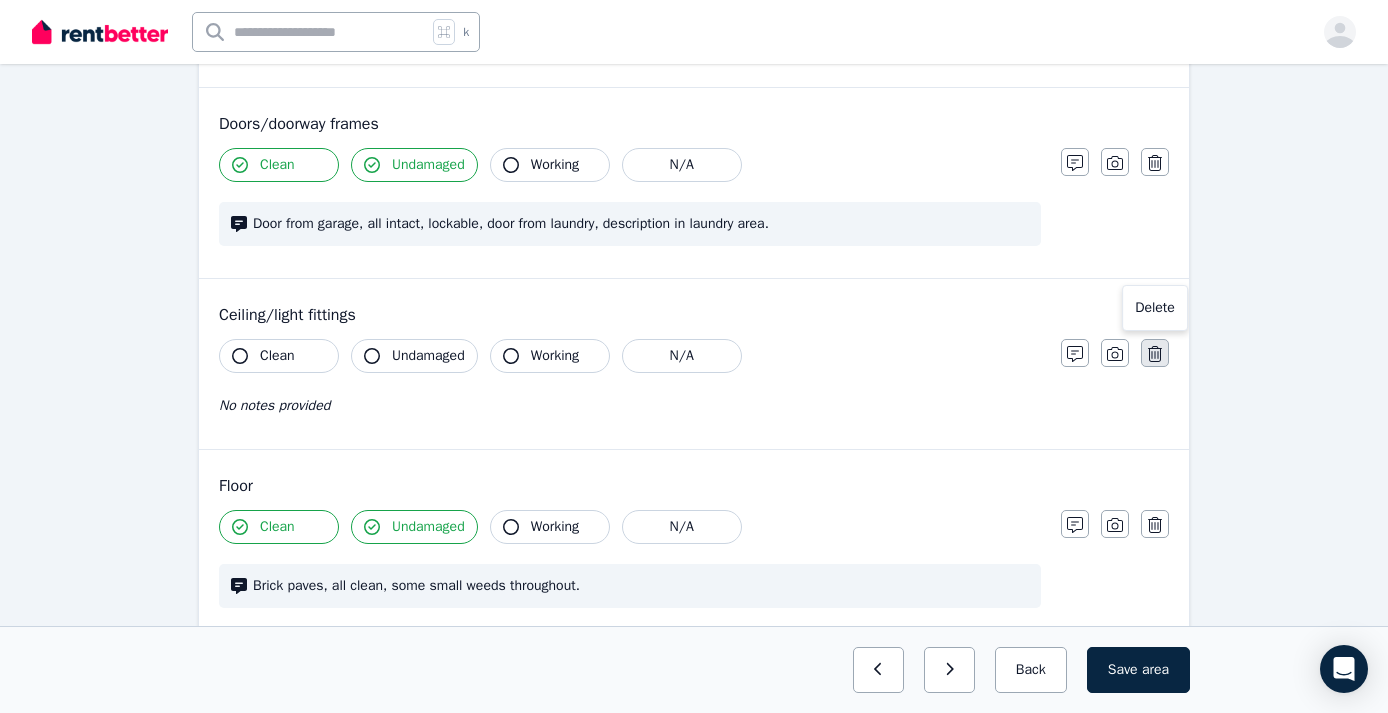 click at bounding box center (1155, 353) 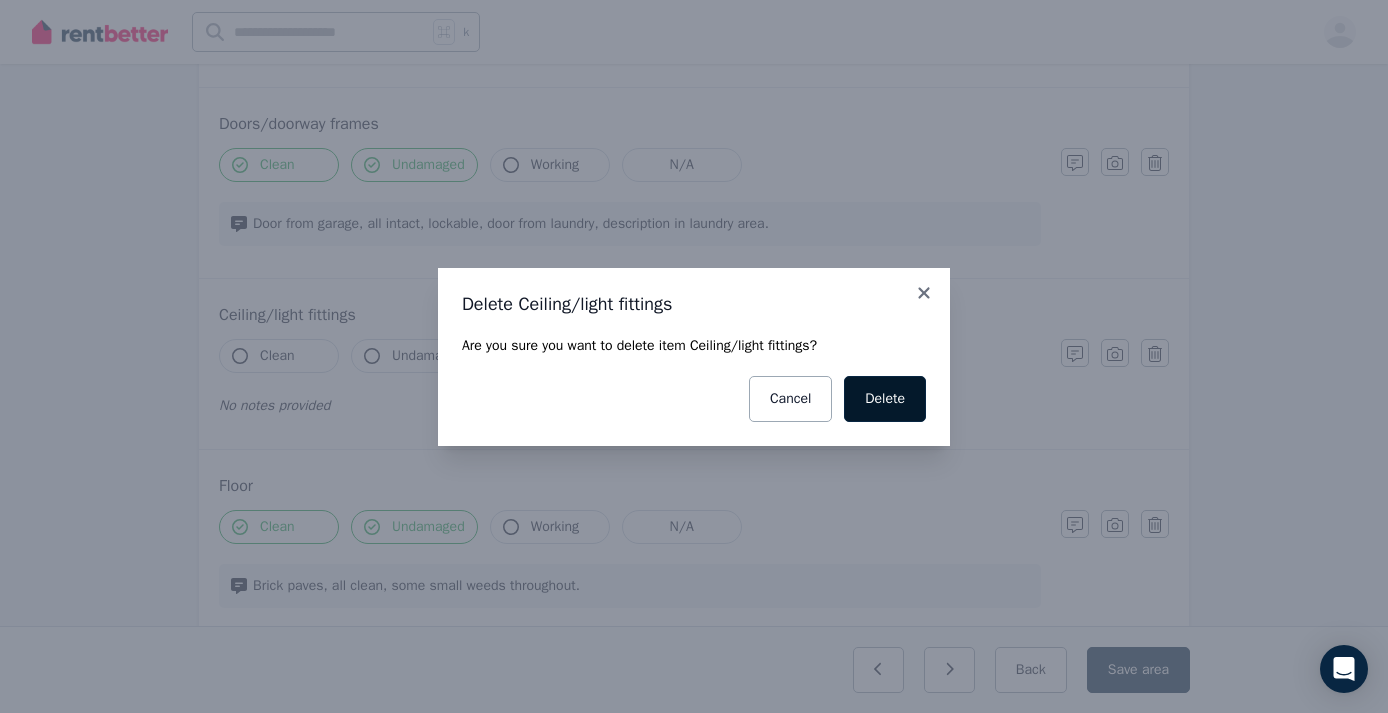 click on "Delete" at bounding box center [885, 399] 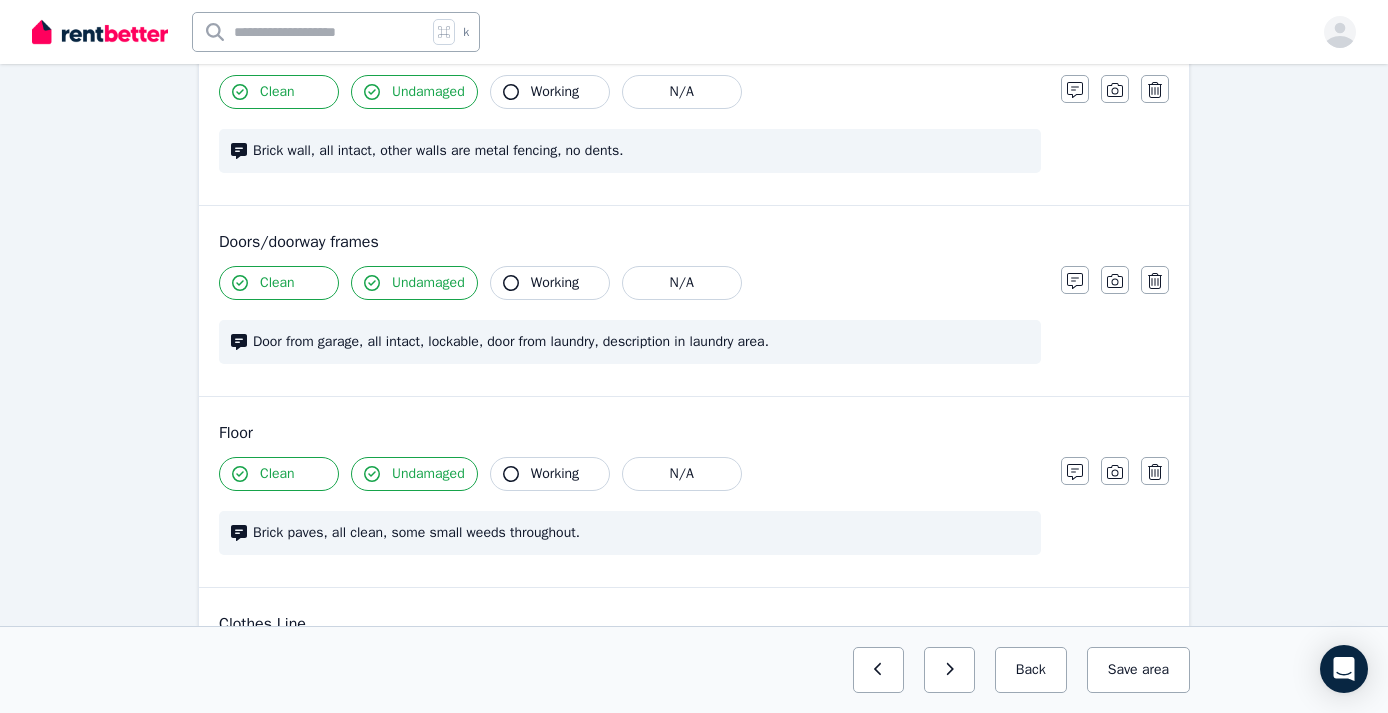 scroll, scrollTop: 303, scrollLeft: 0, axis: vertical 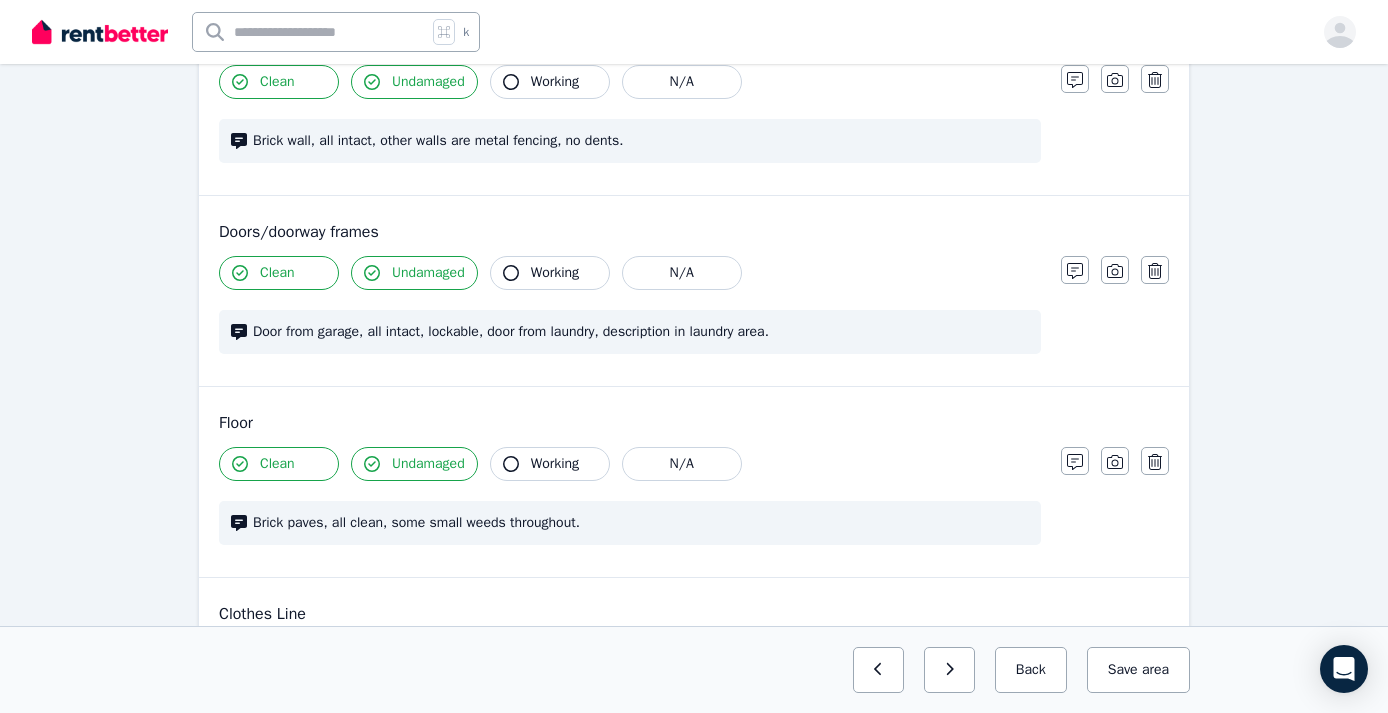 click on "Brick paves, all clean, some small weeds throughout." at bounding box center (641, 523) 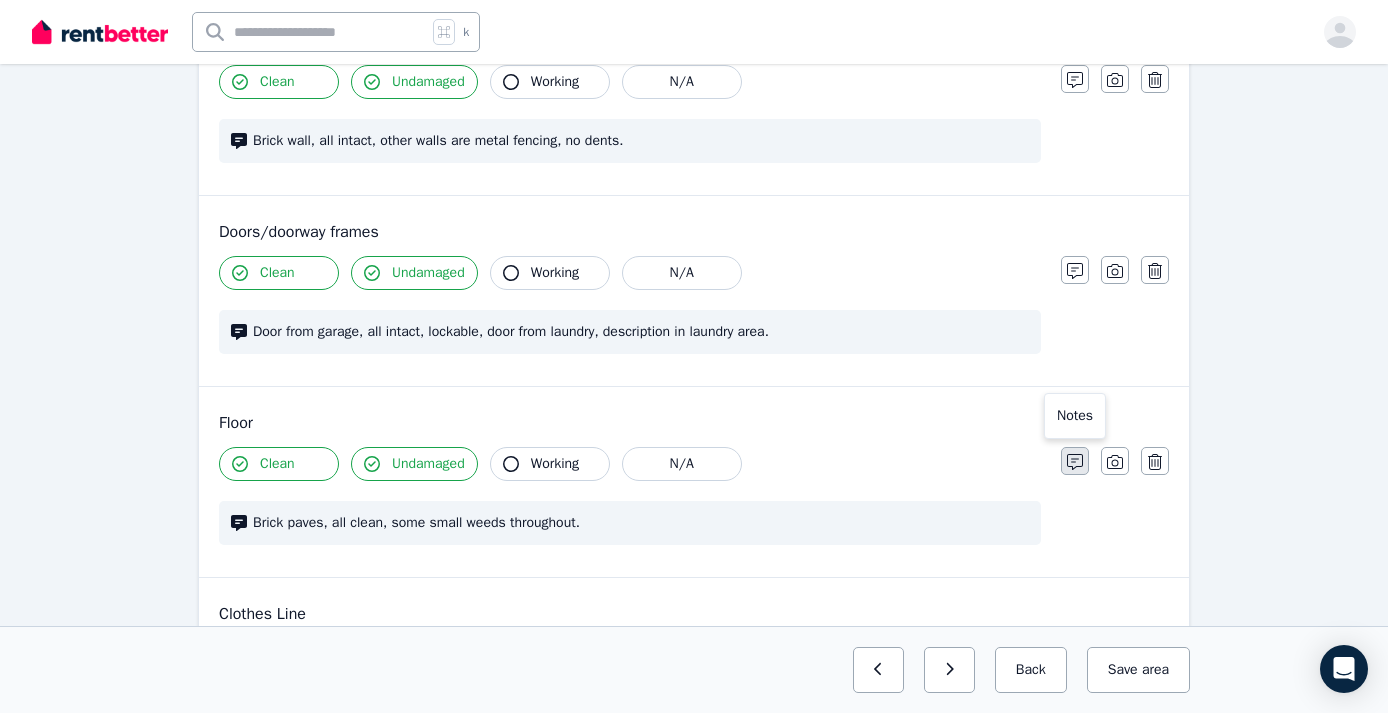 click 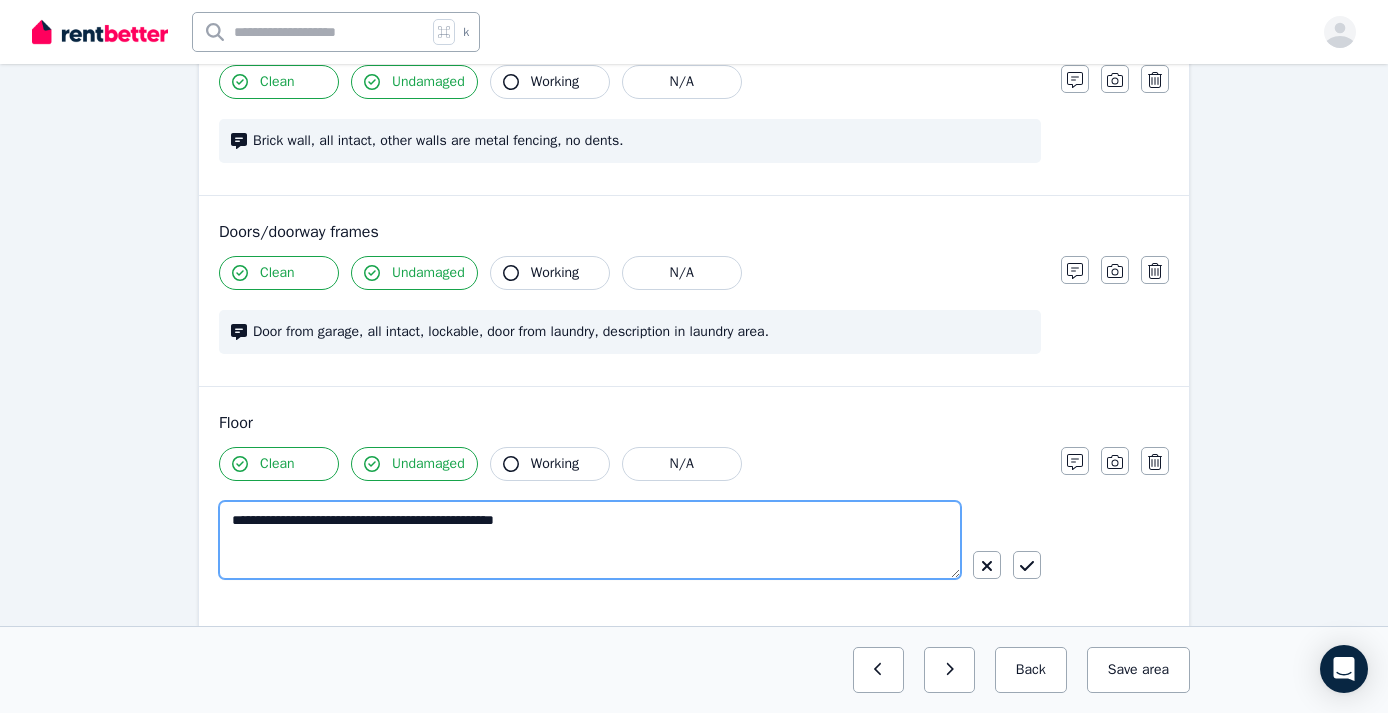 click on "**********" at bounding box center (590, 540) 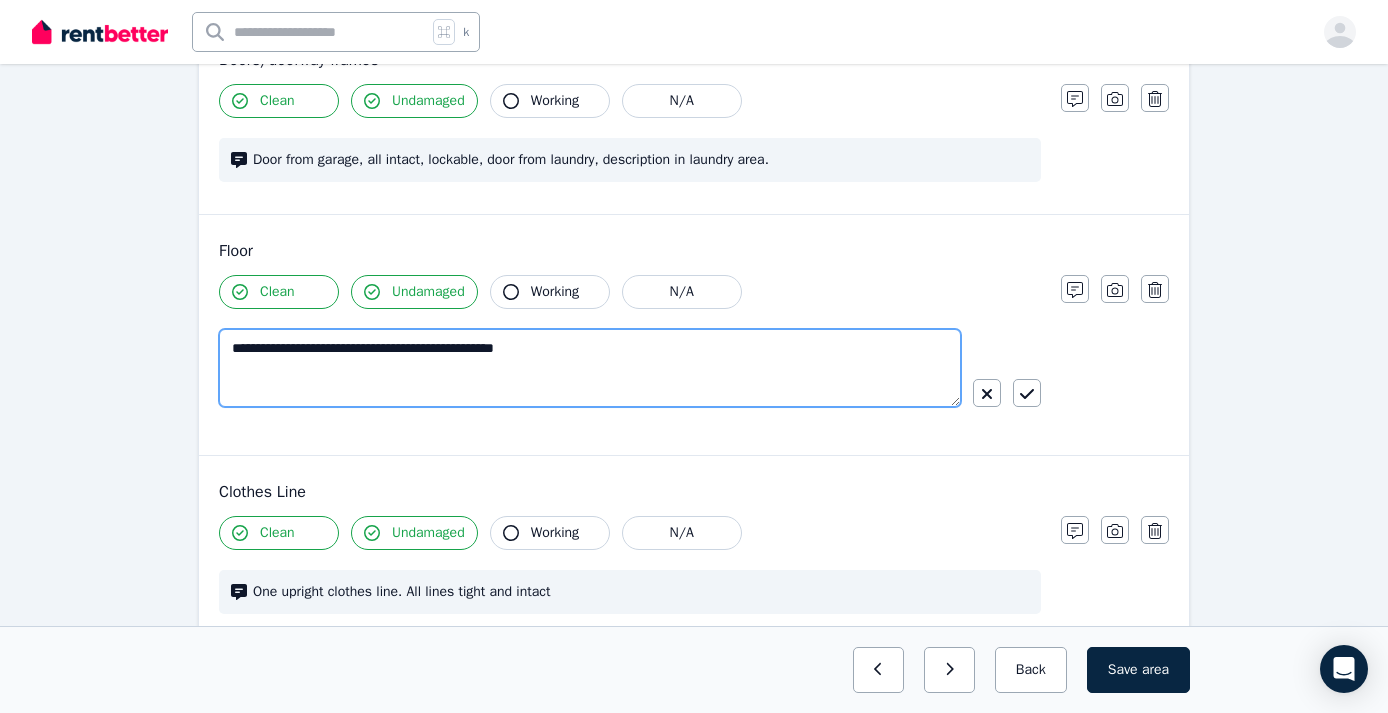 scroll, scrollTop: 482, scrollLeft: 0, axis: vertical 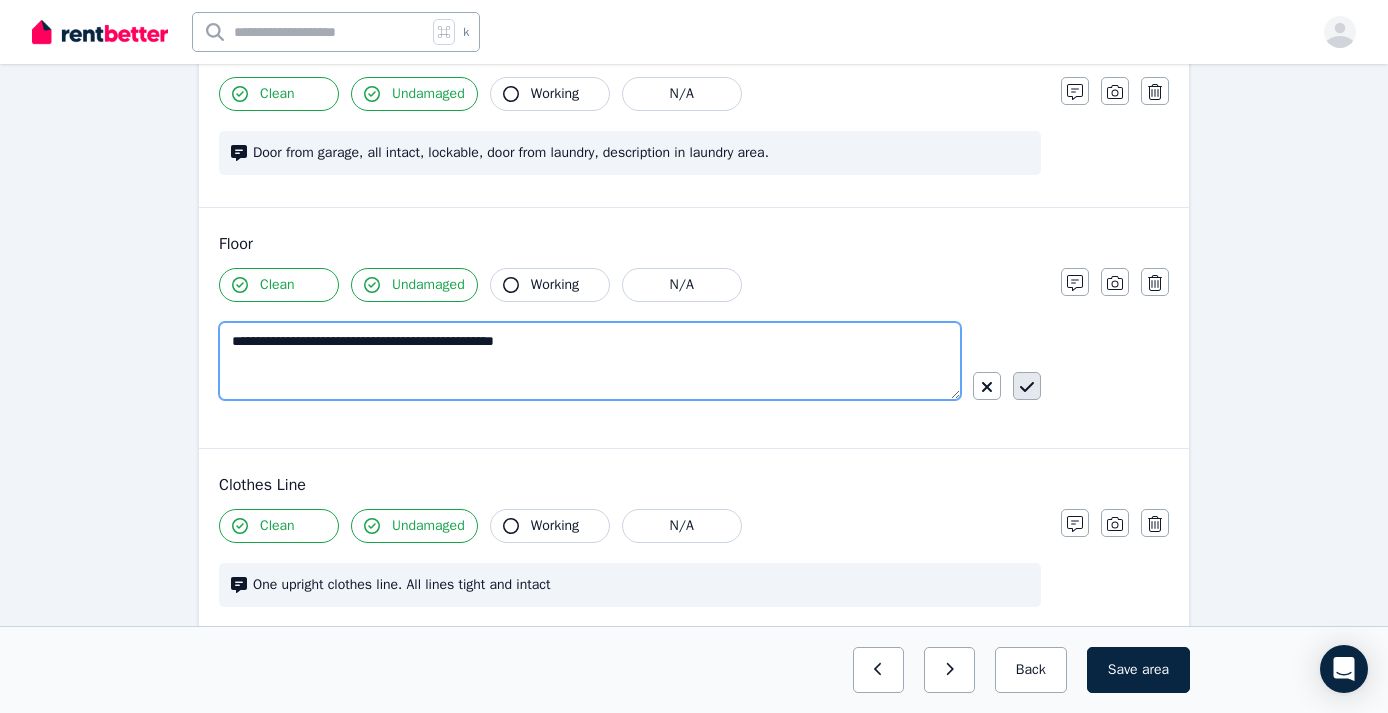 type on "**********" 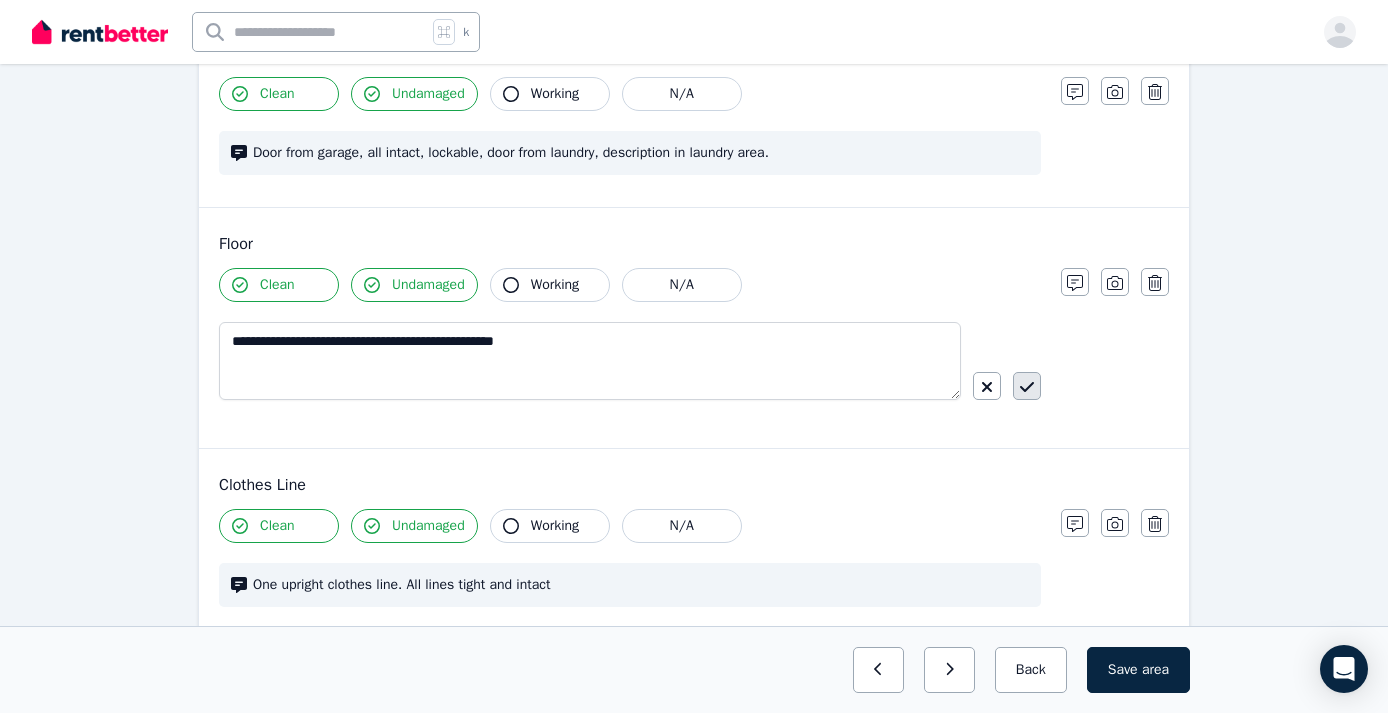 click at bounding box center (1027, 386) 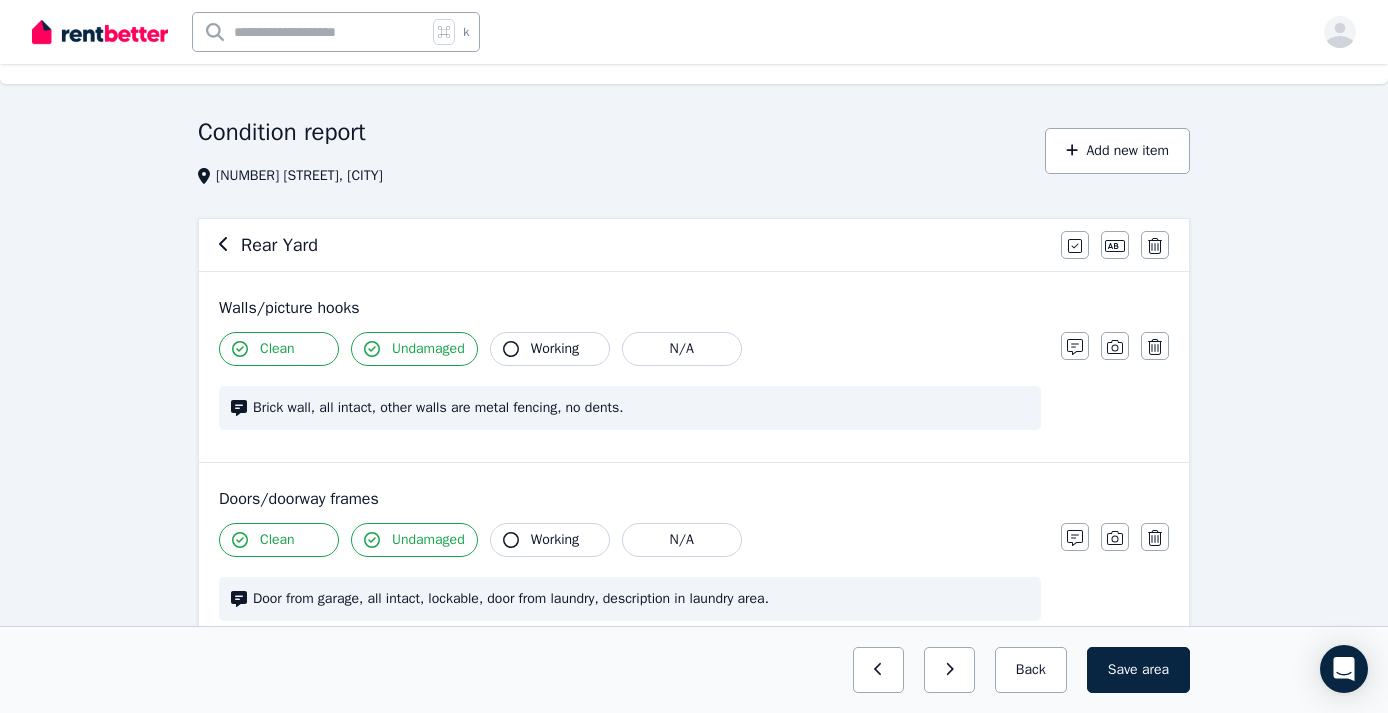 scroll, scrollTop: 29, scrollLeft: 0, axis: vertical 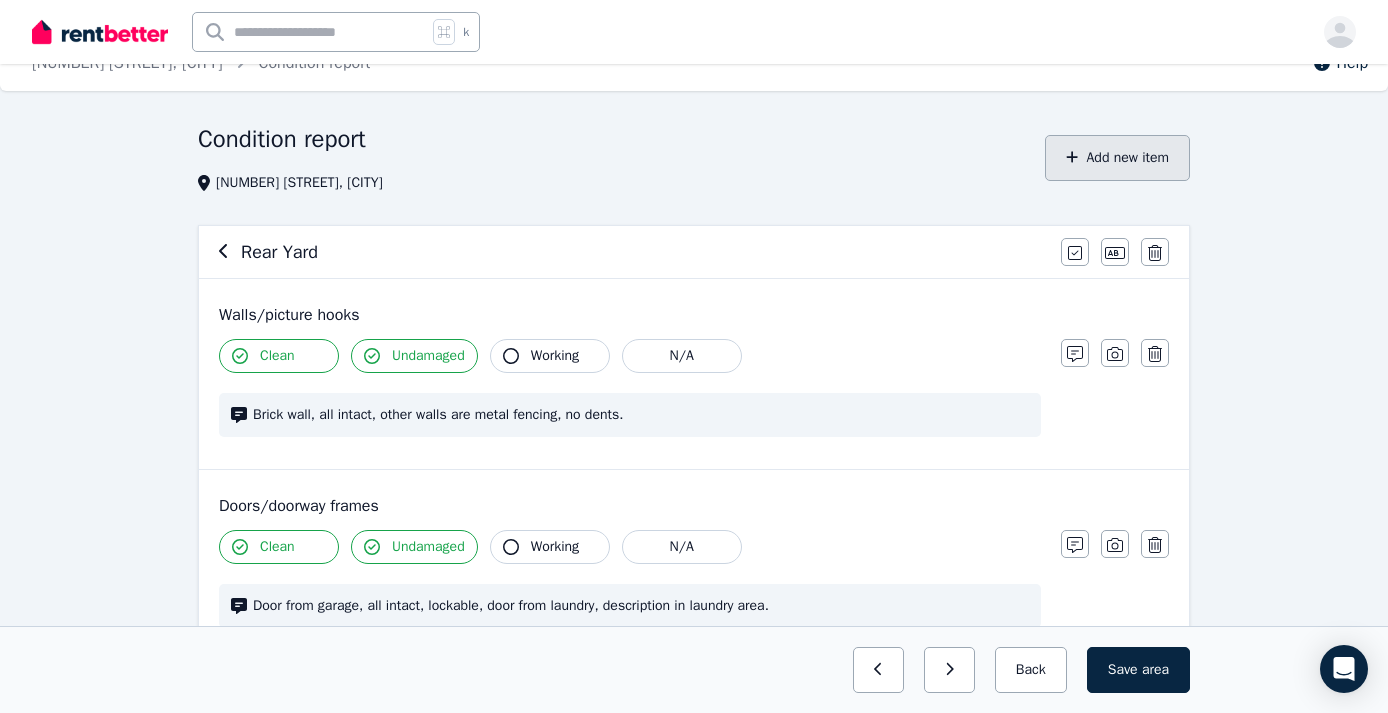 click on "Add new item" at bounding box center (1117, 158) 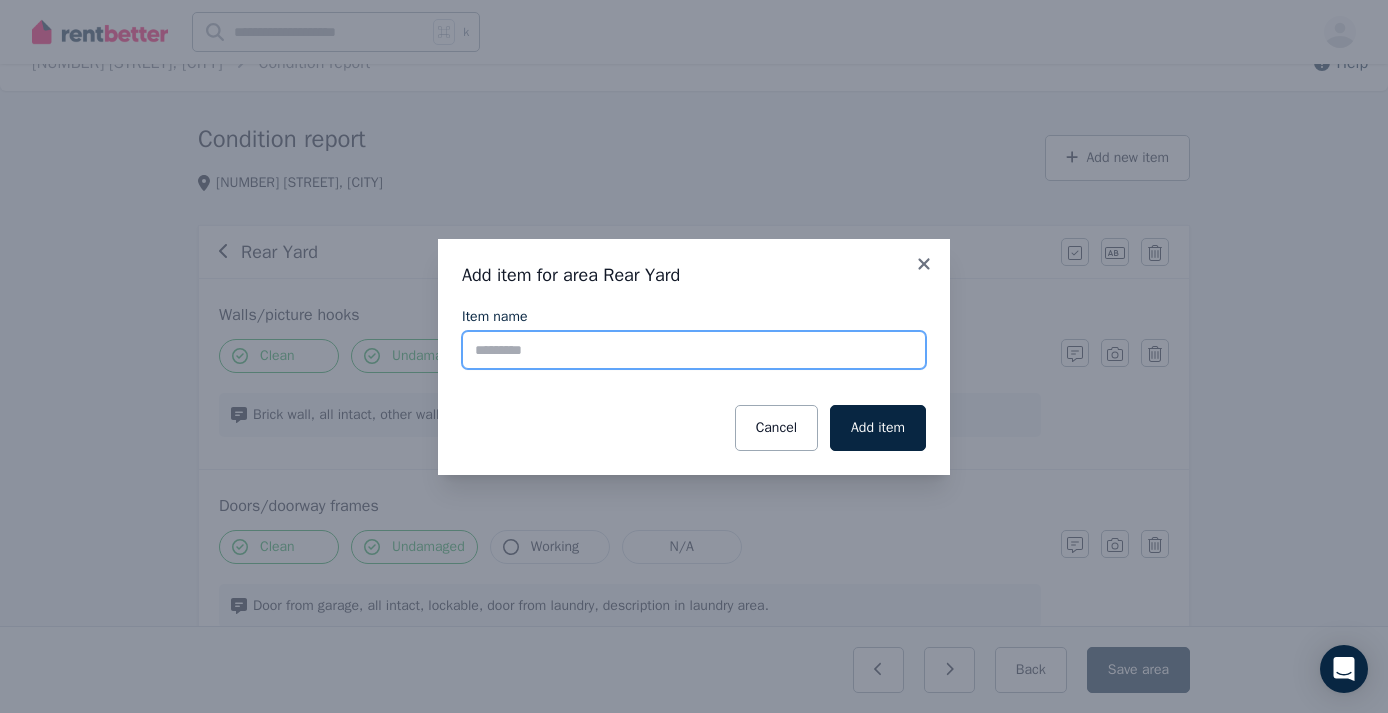click on "Item name" at bounding box center (694, 350) 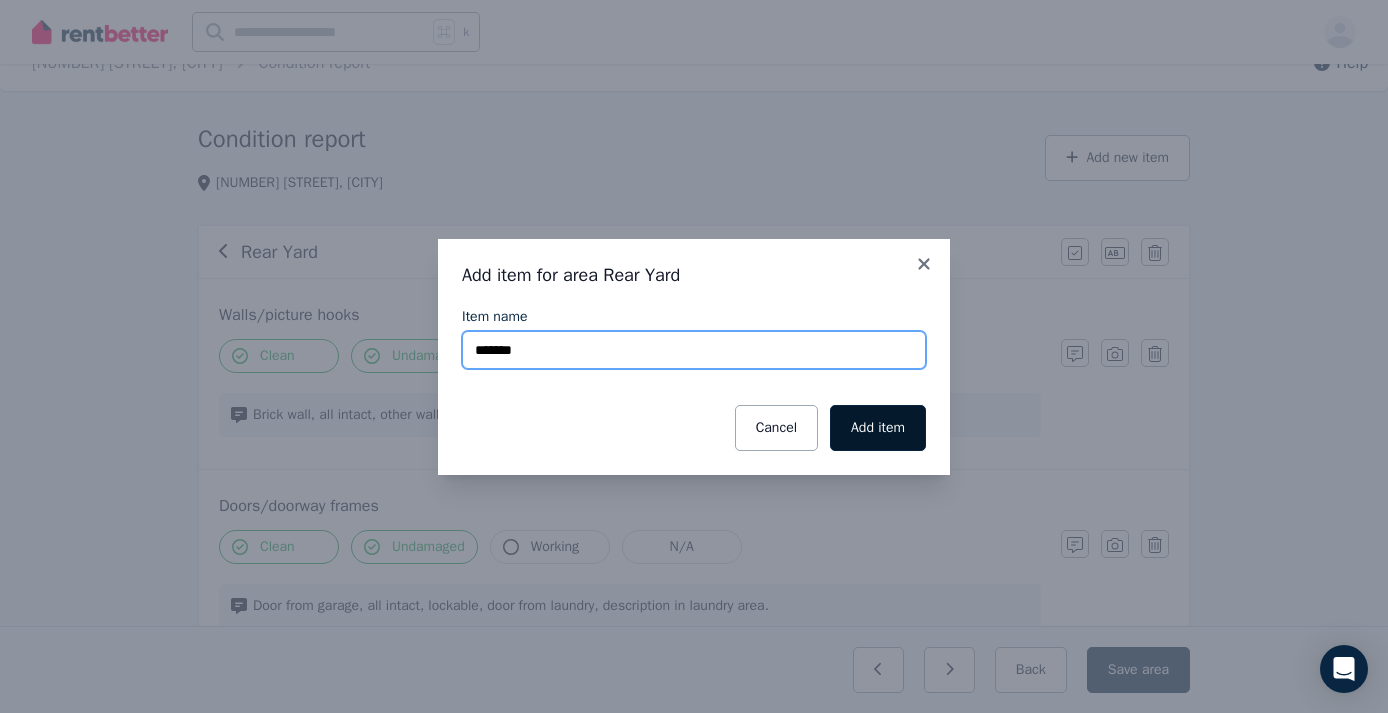 type on "*******" 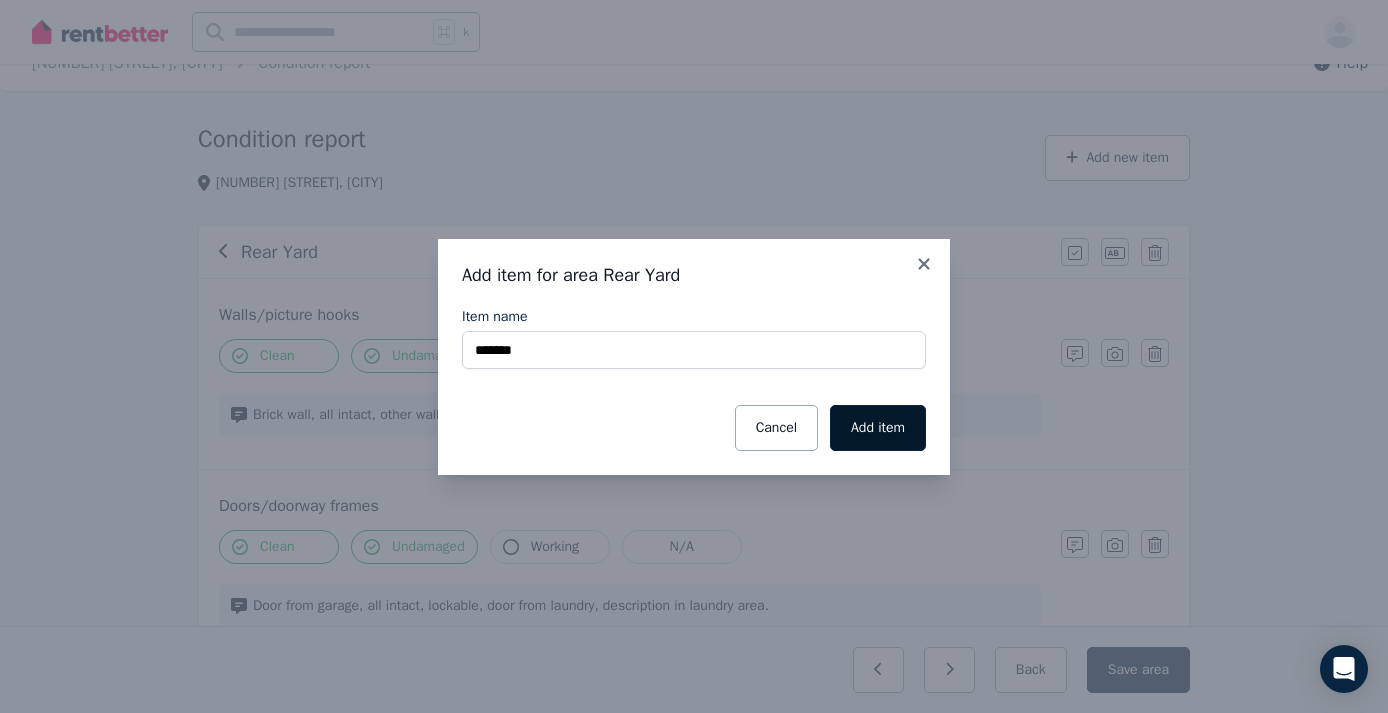 click on "Add item" at bounding box center [878, 428] 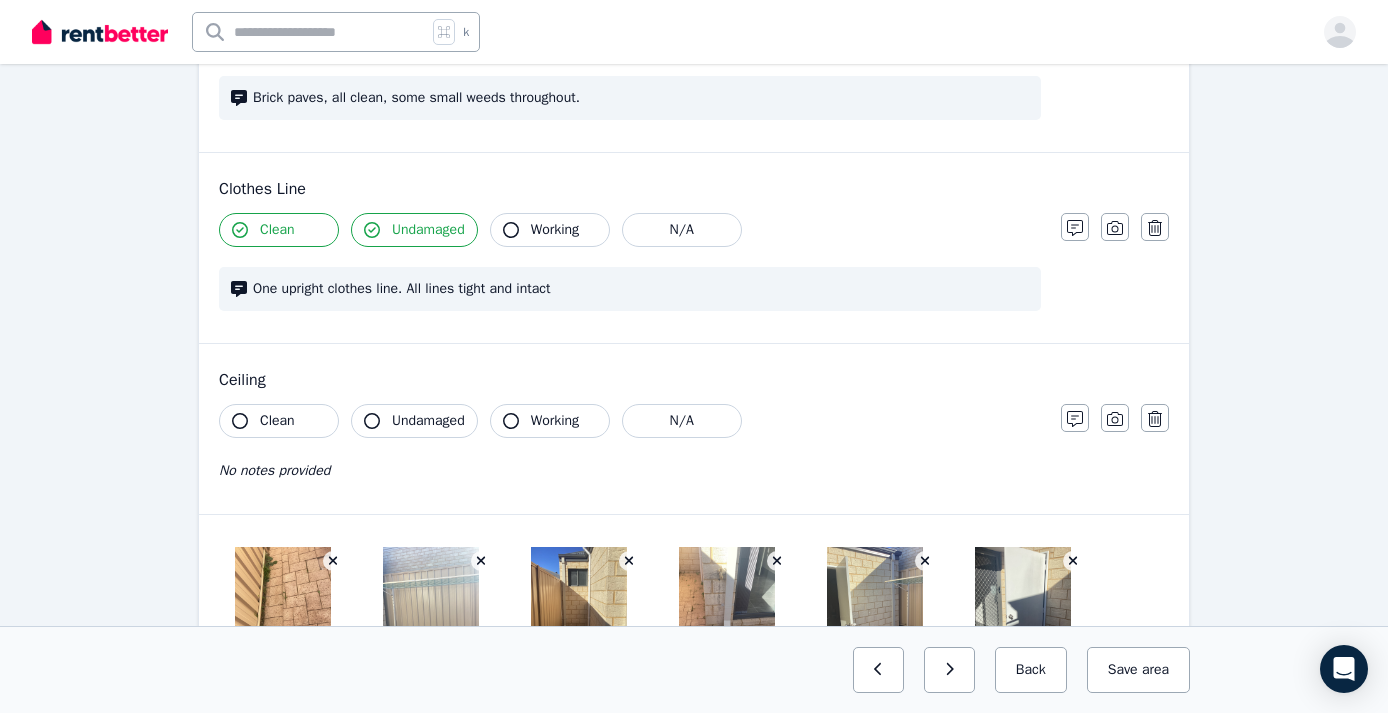 scroll, scrollTop: 739, scrollLeft: 0, axis: vertical 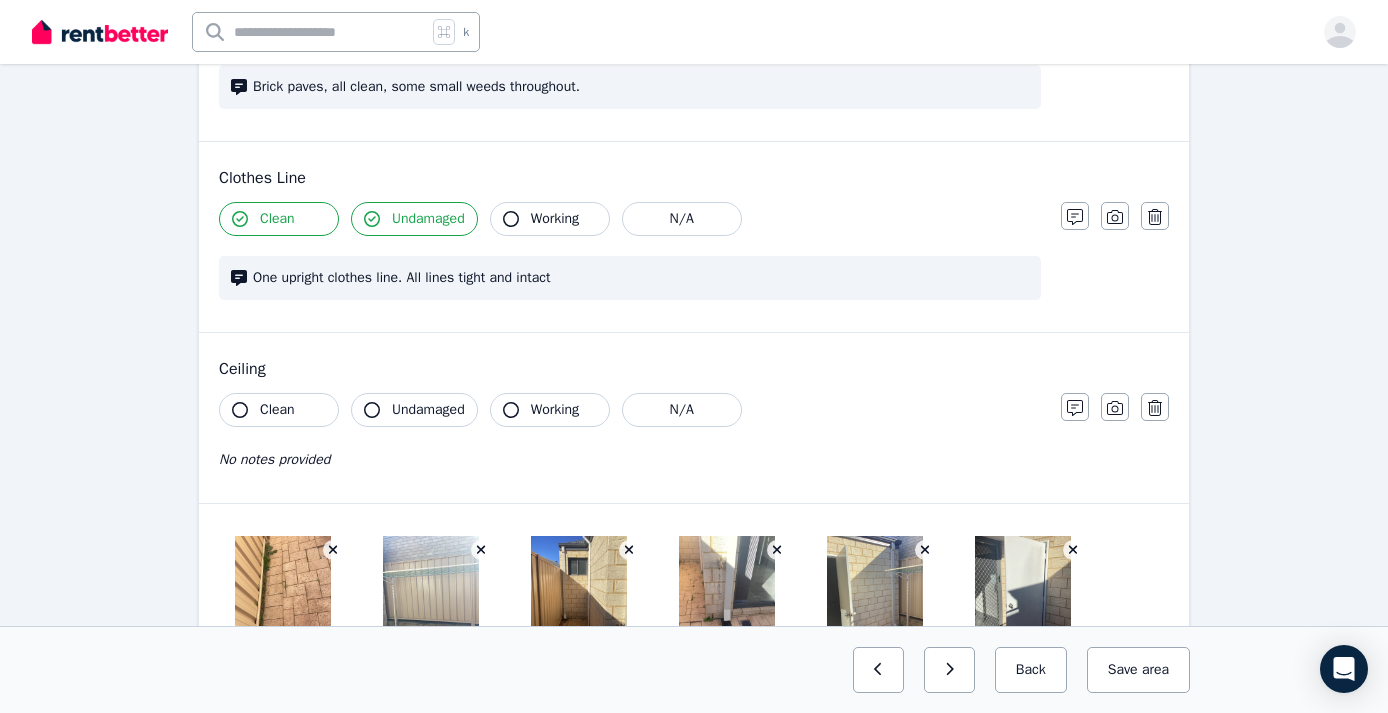 click 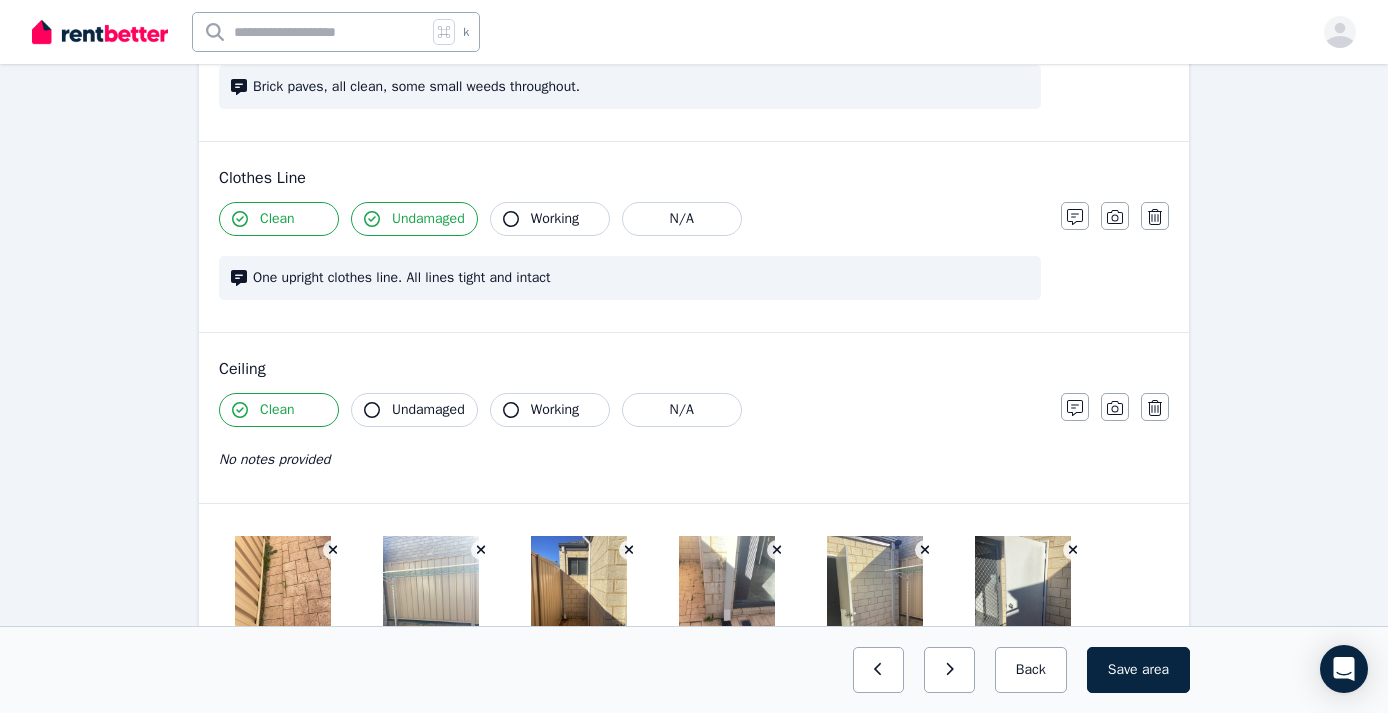 click 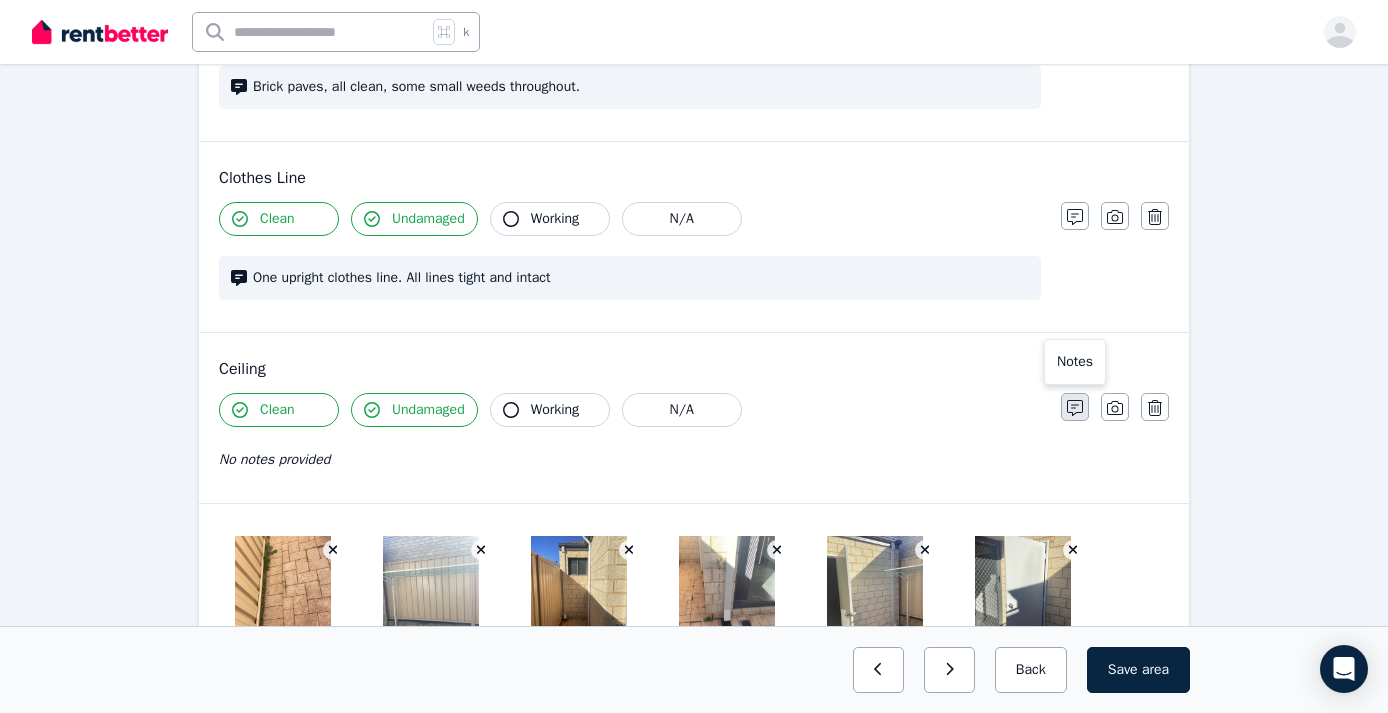 click 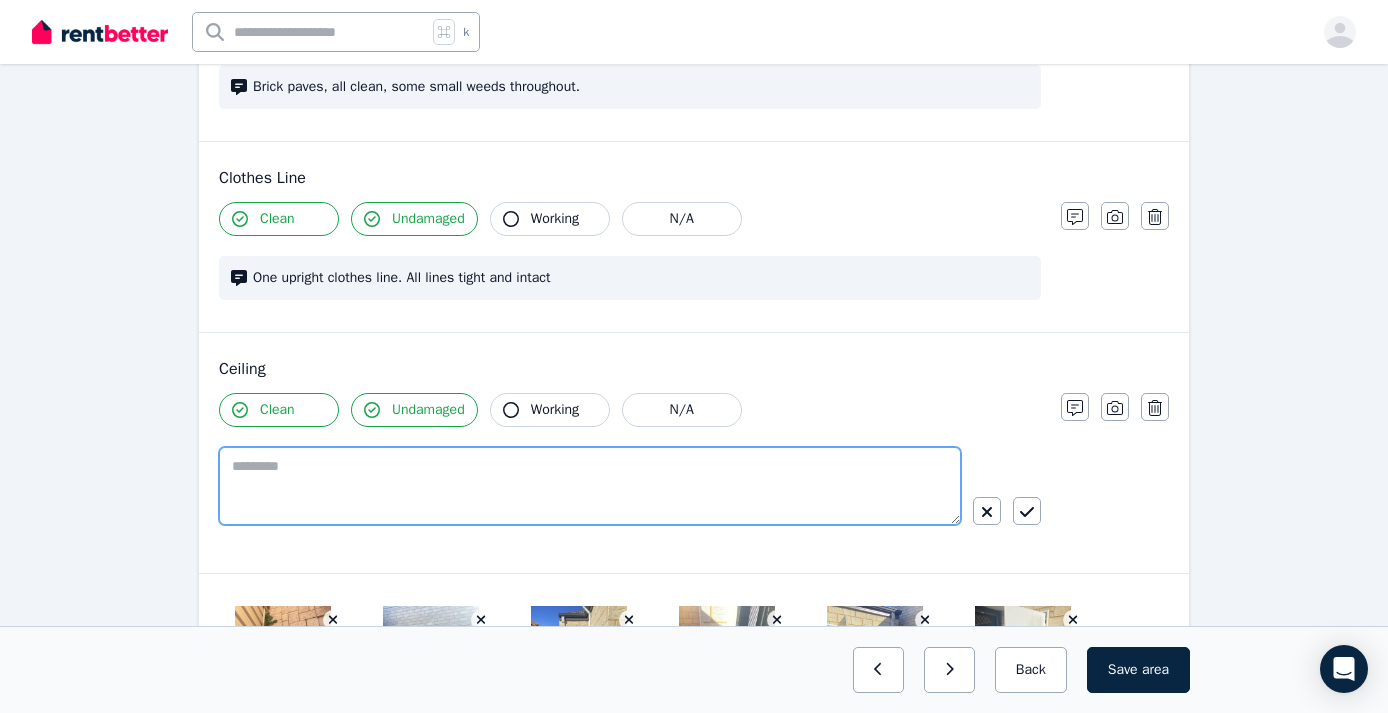 click at bounding box center [590, 486] 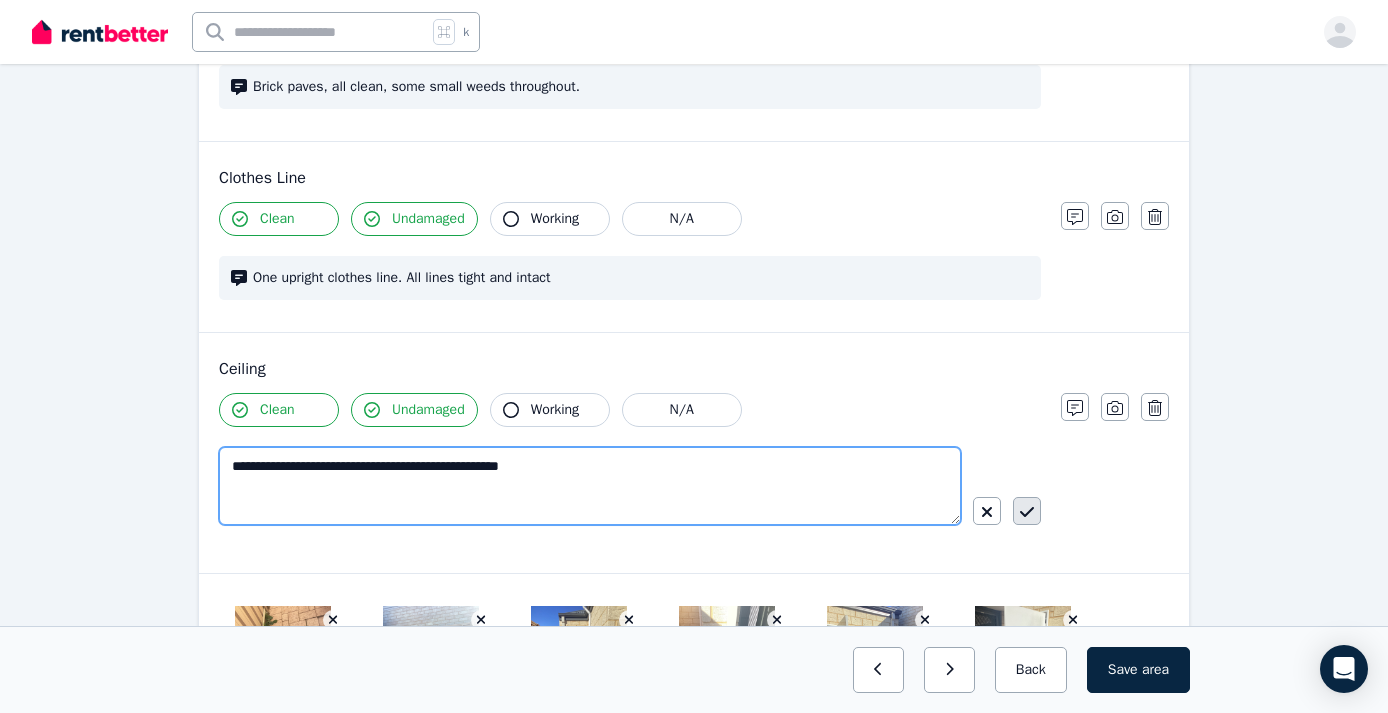 type on "**********" 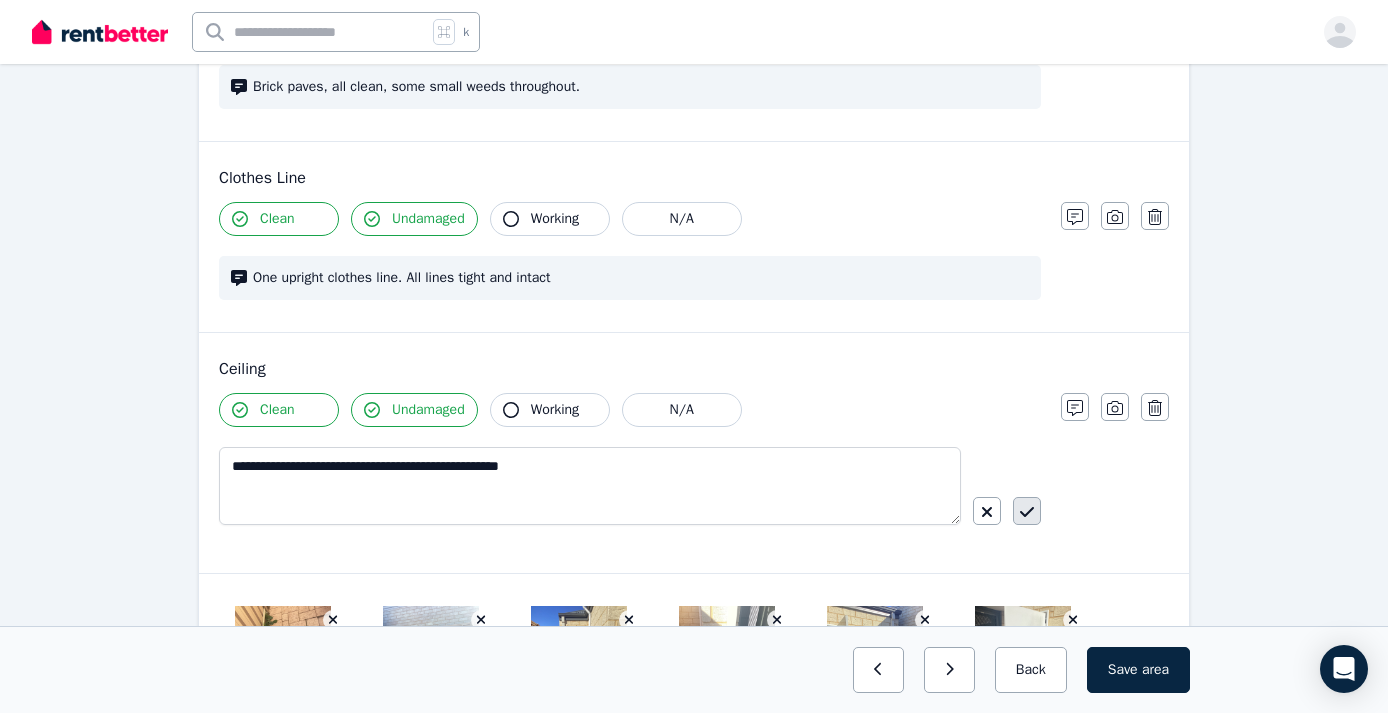 click at bounding box center [1027, 511] 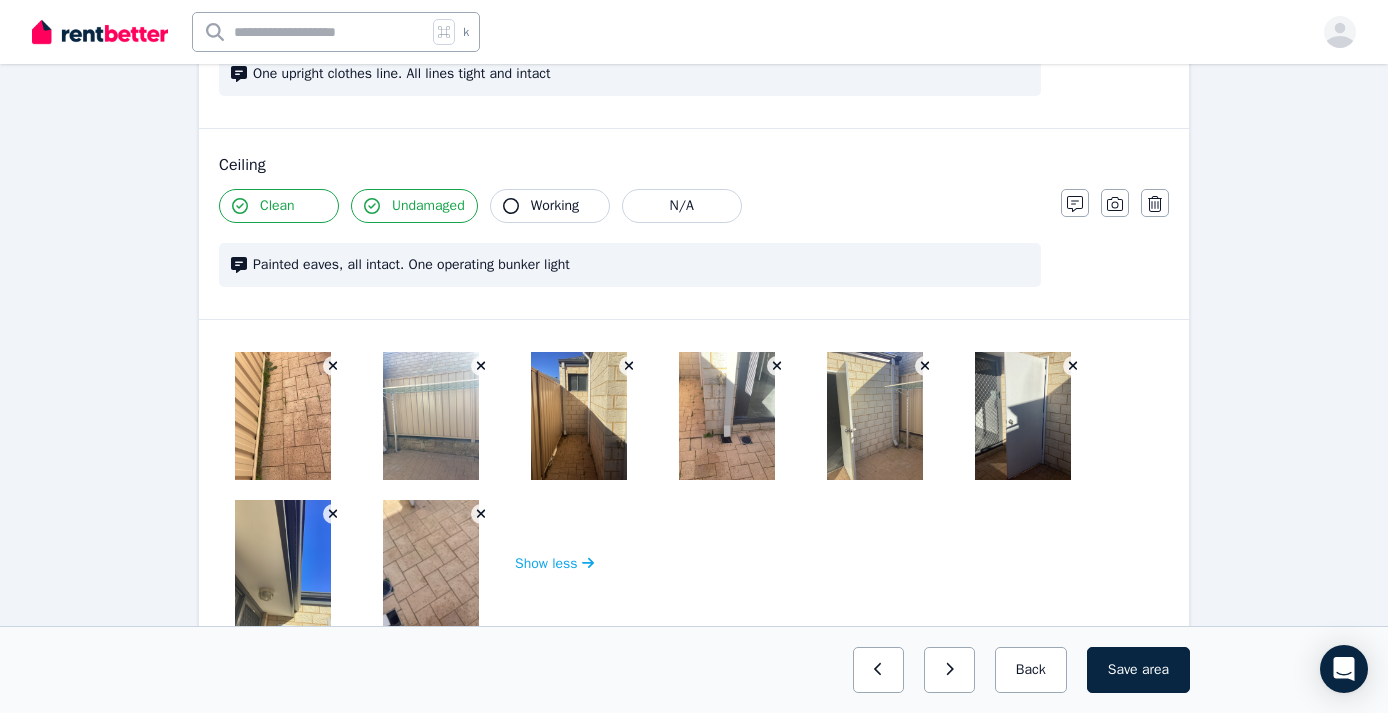 scroll, scrollTop: 955, scrollLeft: 0, axis: vertical 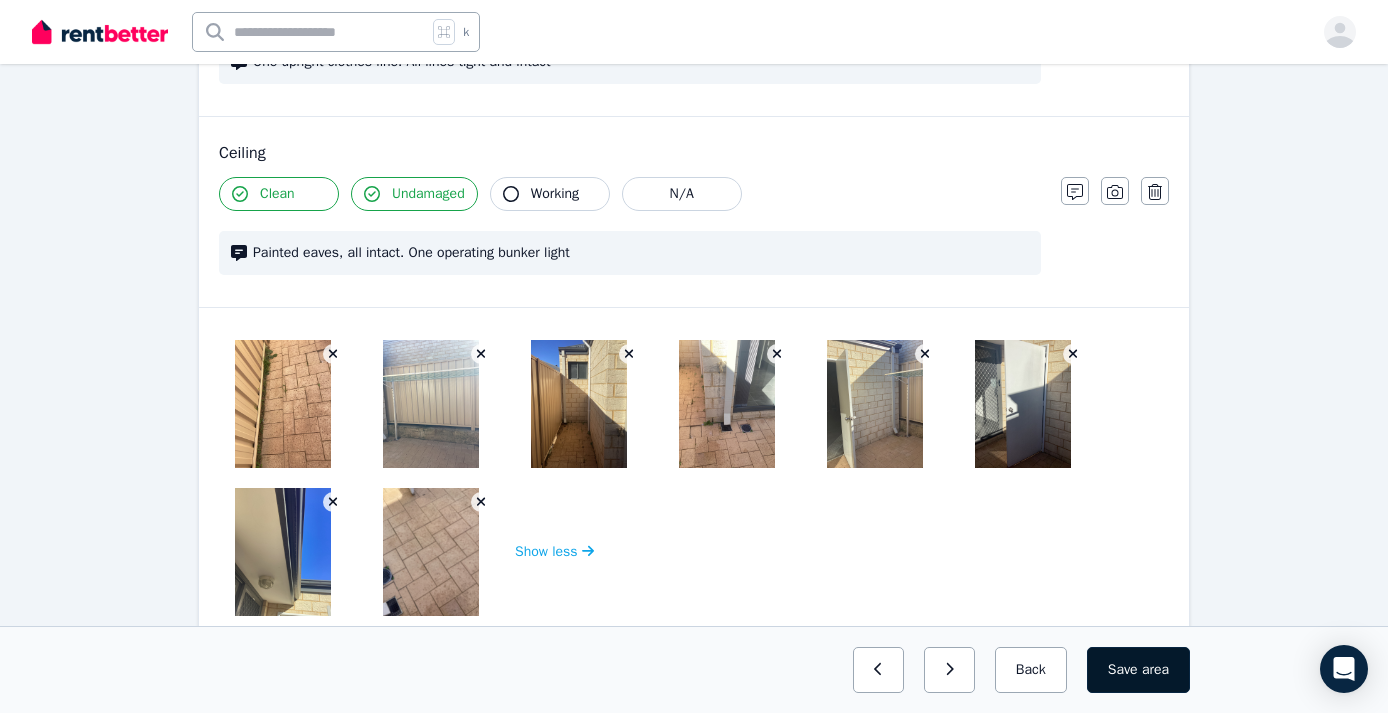 click on "Save   area" at bounding box center (1138, 670) 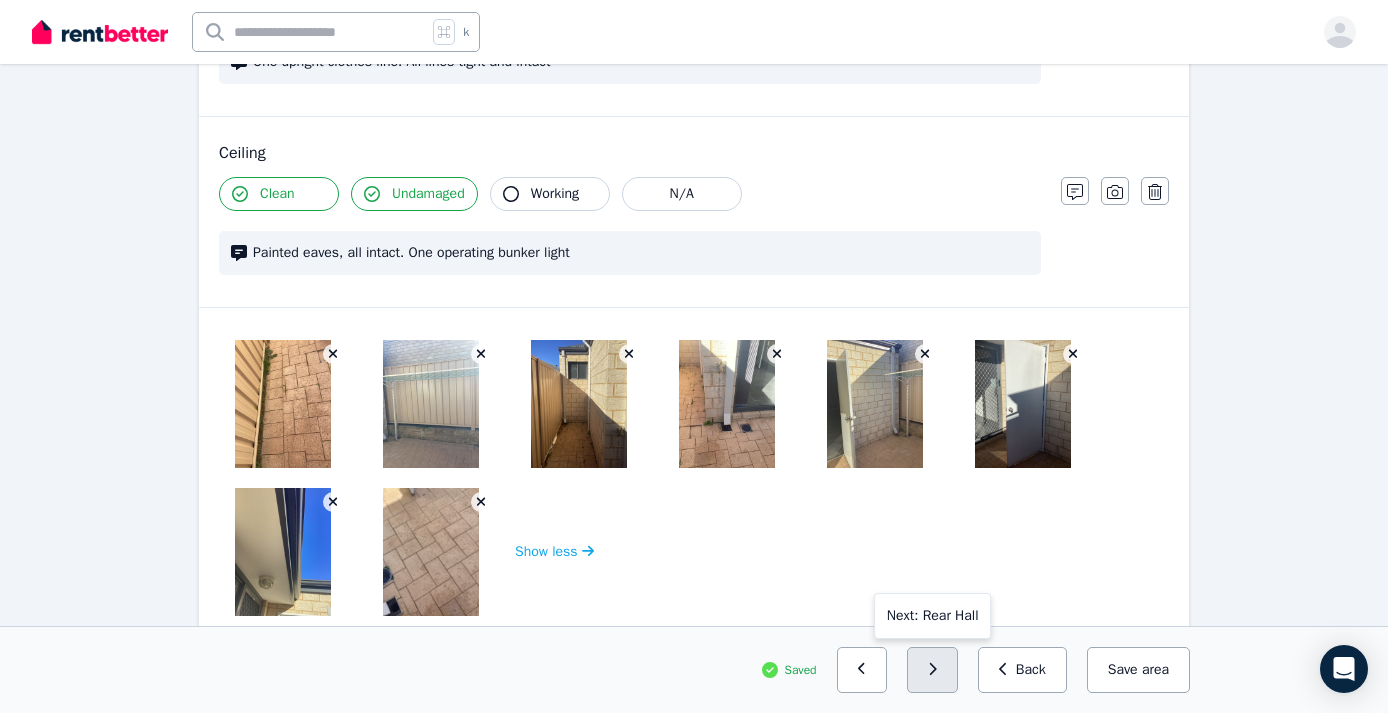 click at bounding box center (932, 670) 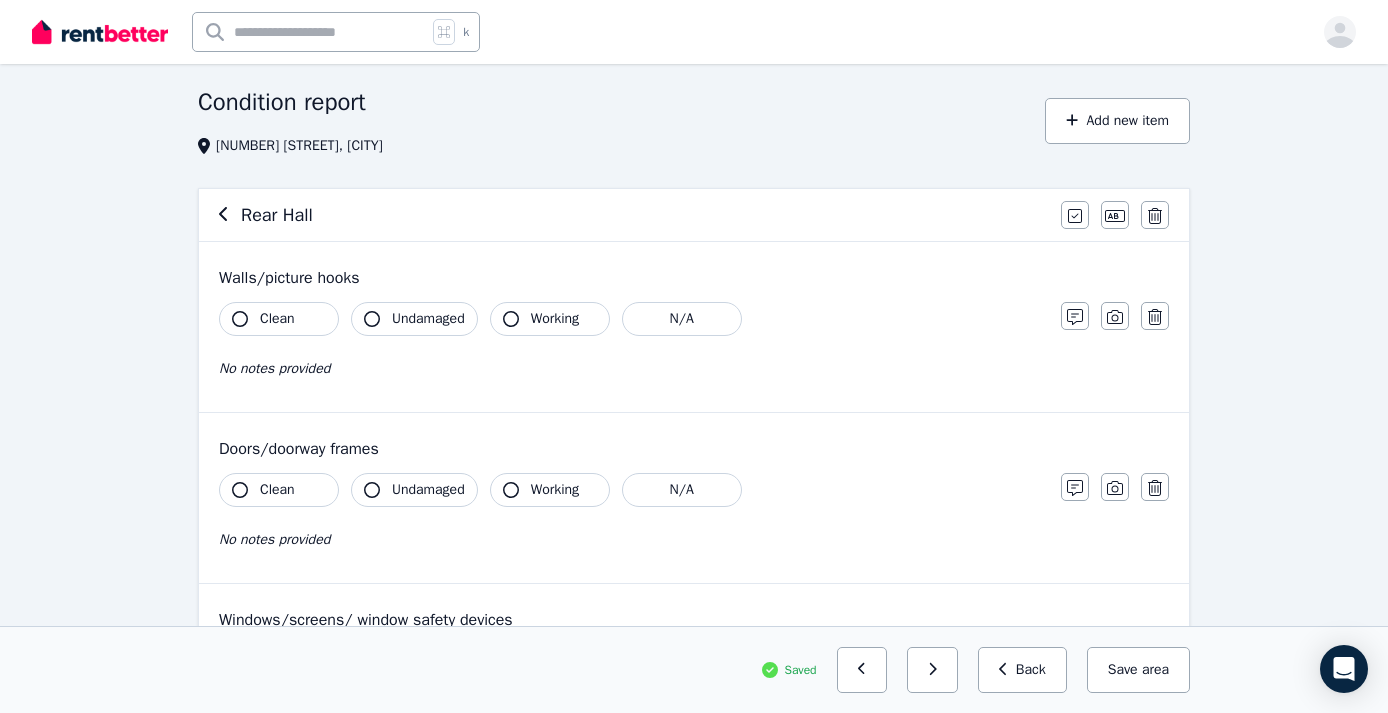 scroll, scrollTop: 65, scrollLeft: 0, axis: vertical 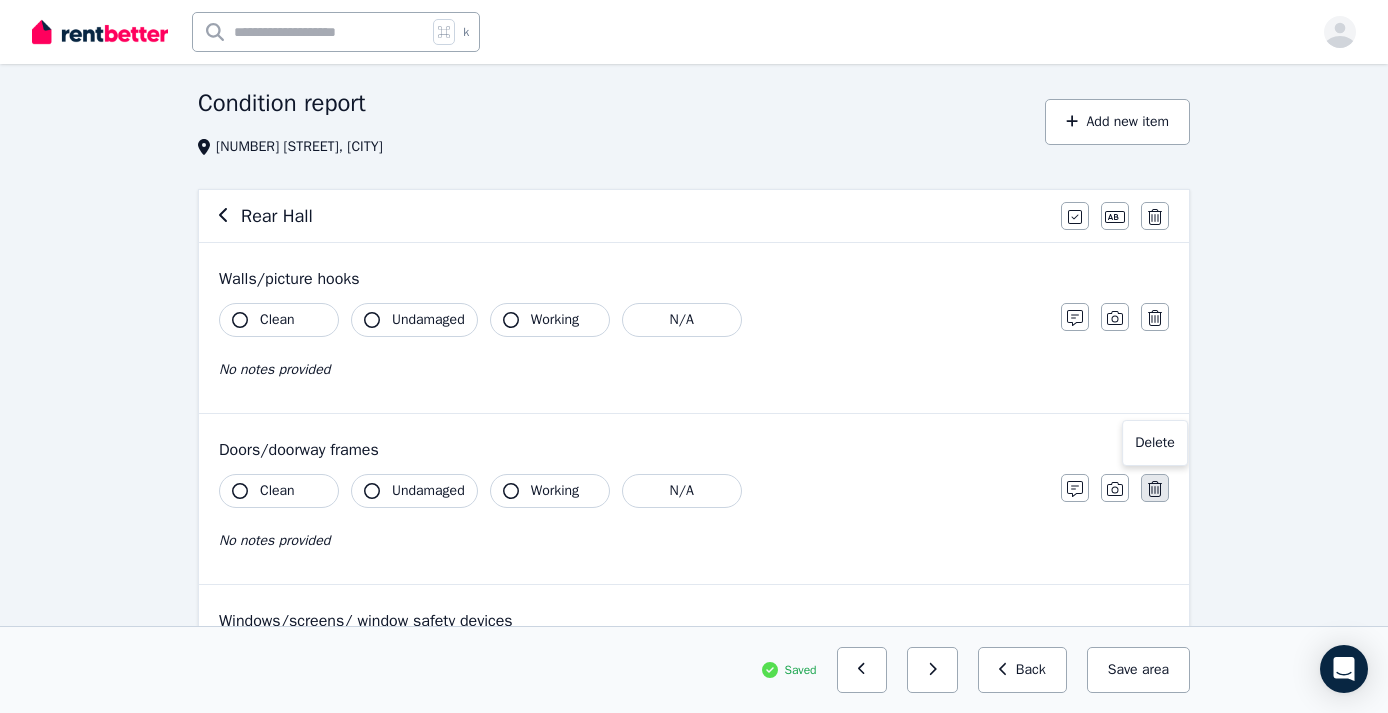 click 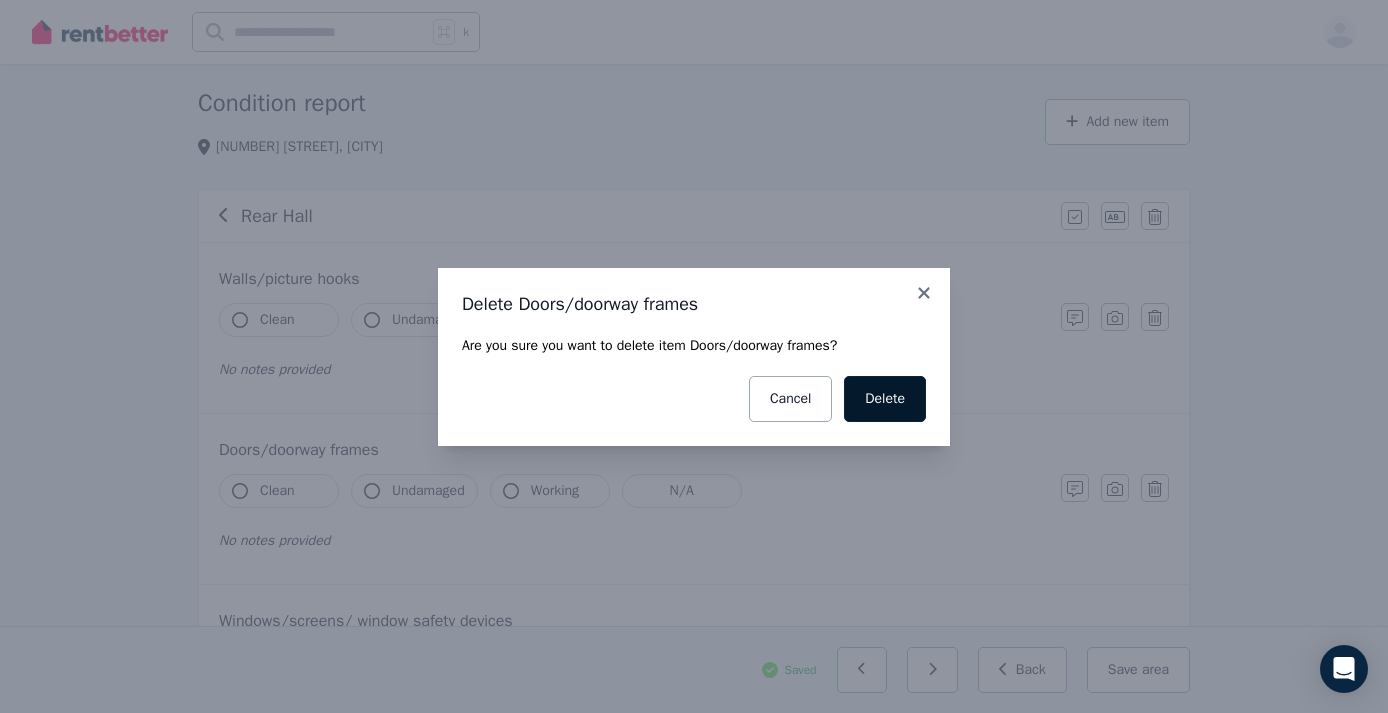 click on "Delete" at bounding box center [885, 399] 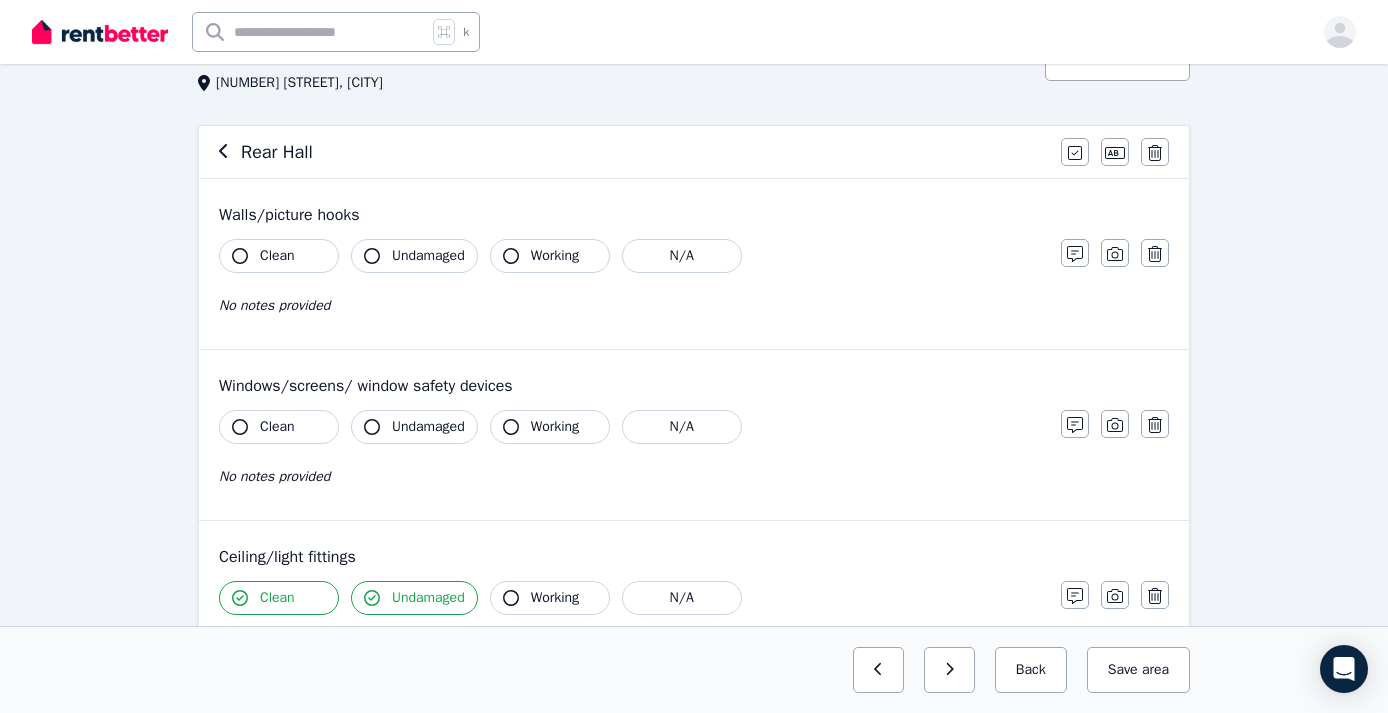 scroll, scrollTop: 144, scrollLeft: 0, axis: vertical 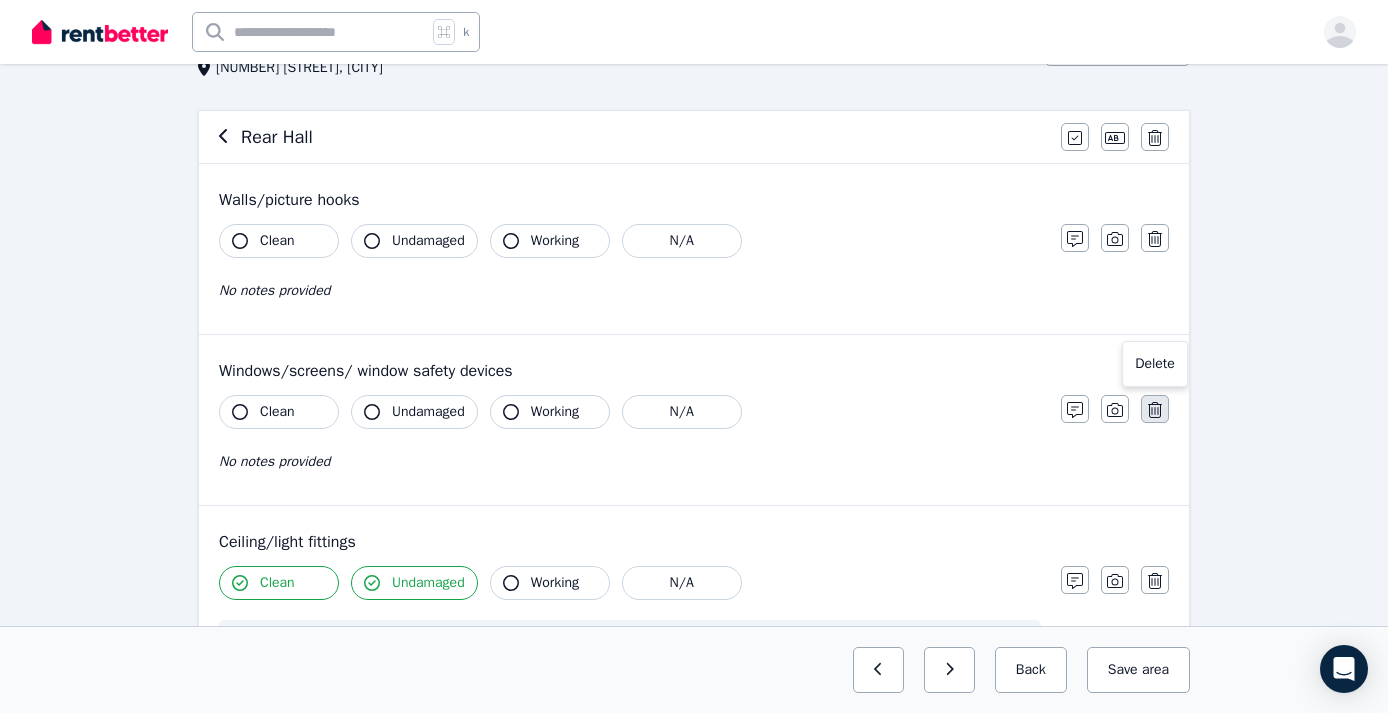 click at bounding box center (1155, 409) 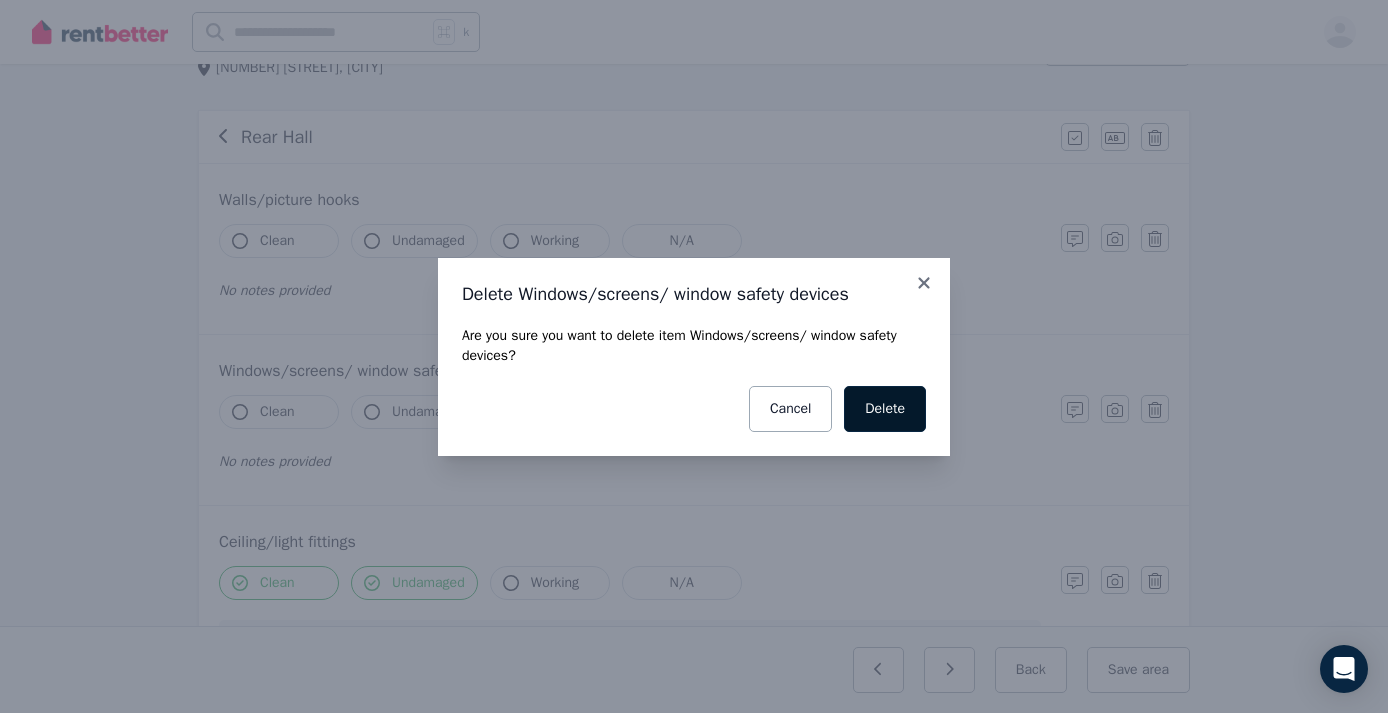 click on "Delete" at bounding box center (885, 409) 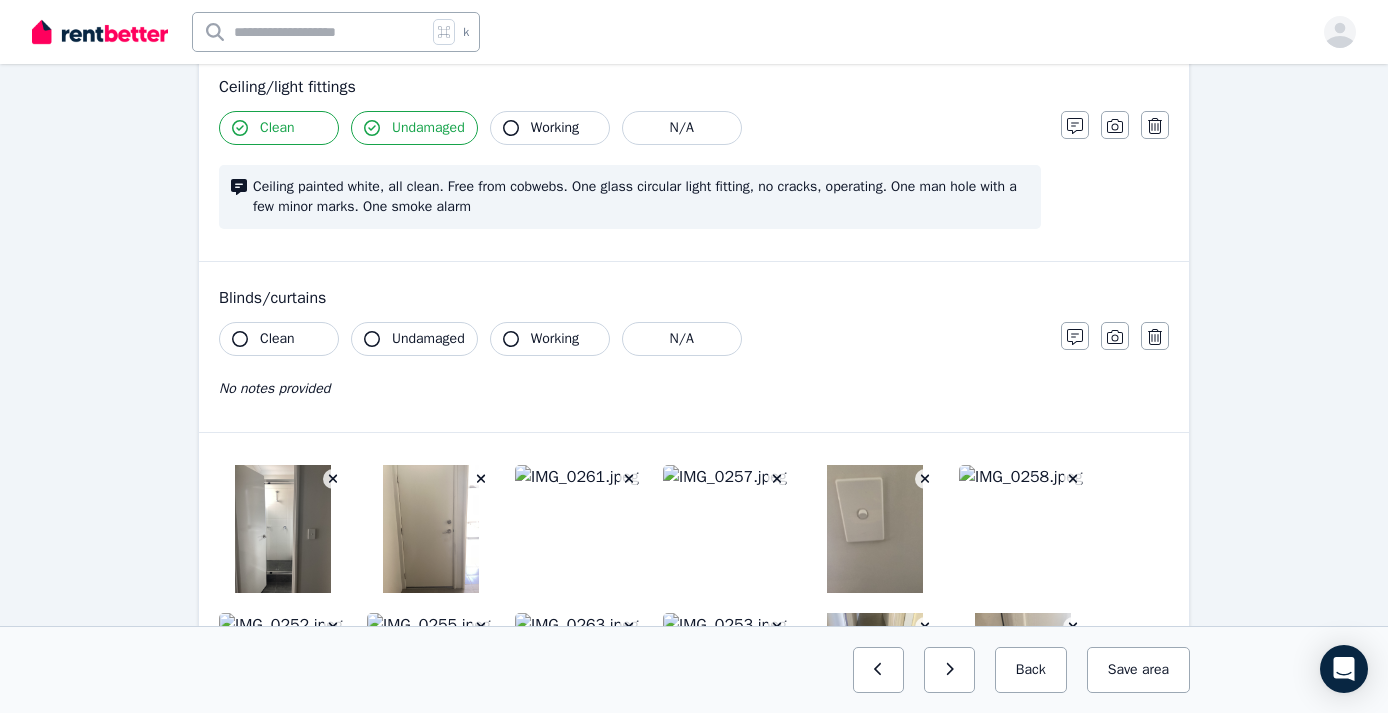 scroll, scrollTop: 443, scrollLeft: 0, axis: vertical 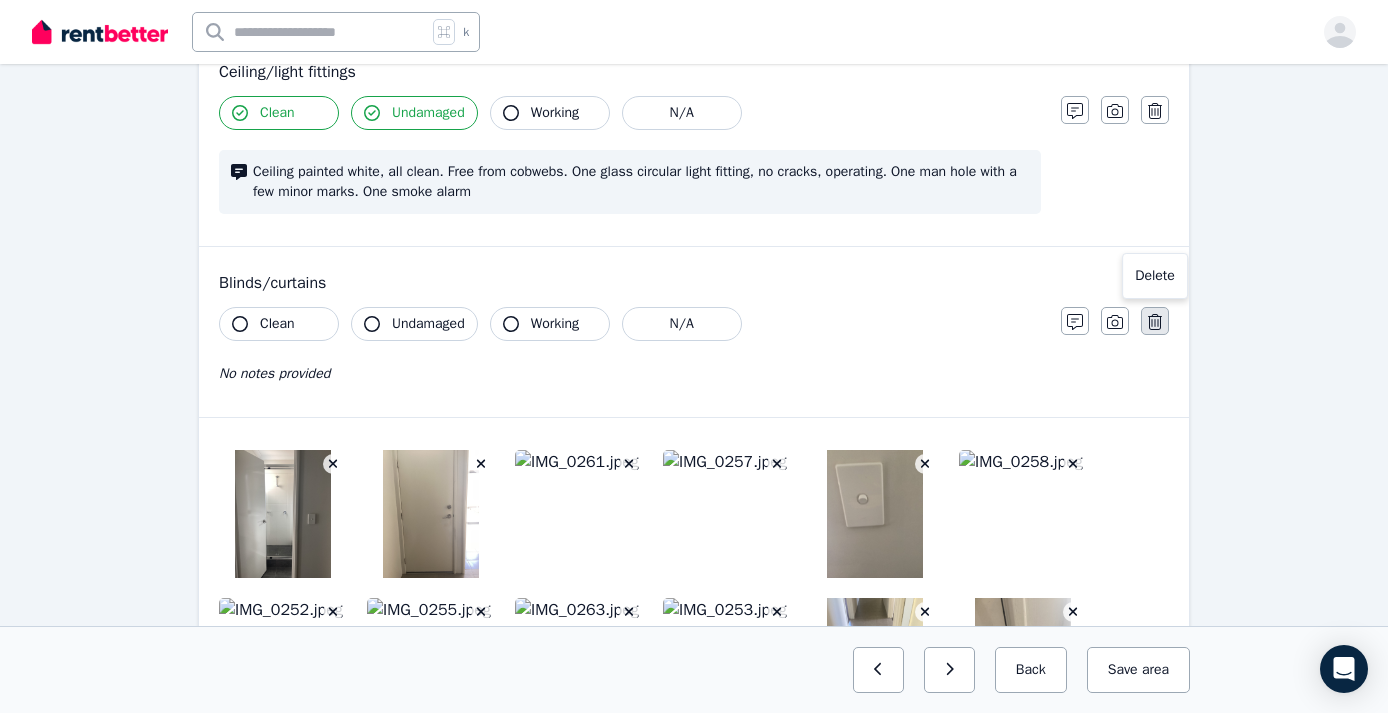 click at bounding box center (1155, 321) 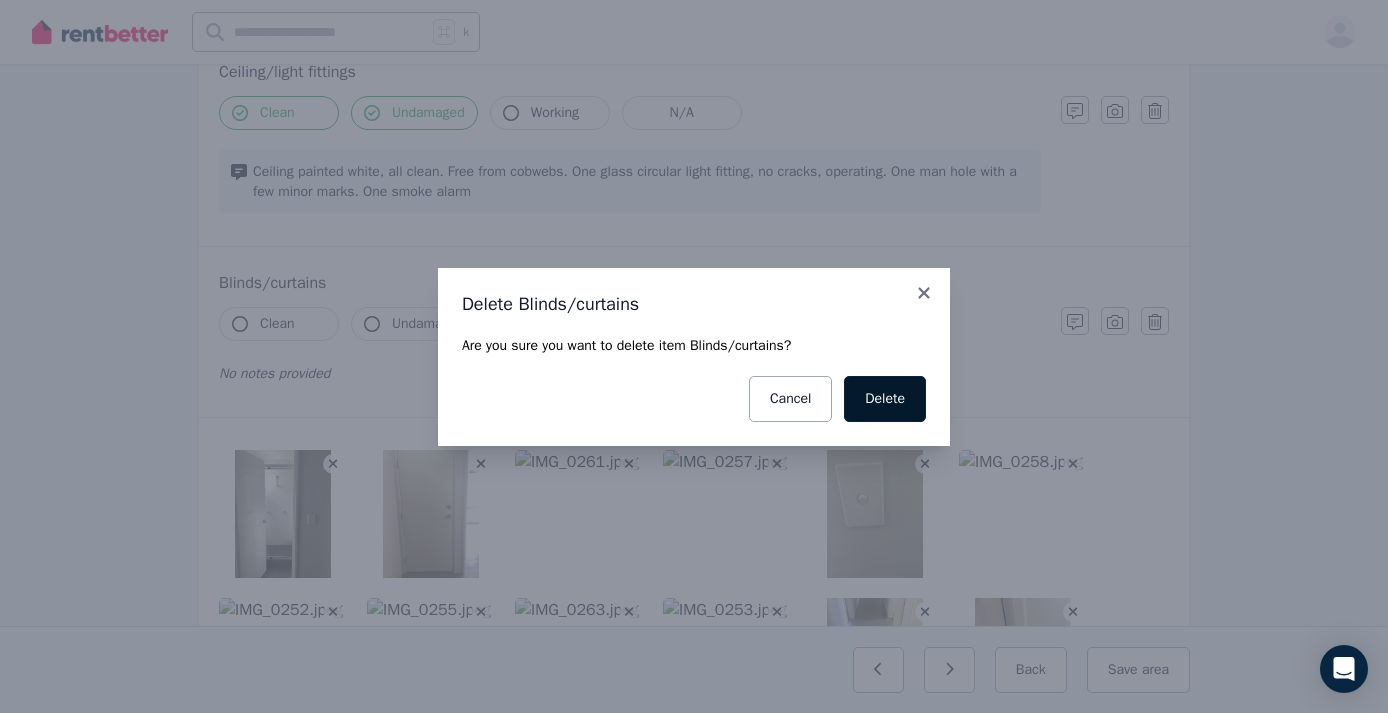 click on "Delete" at bounding box center (885, 399) 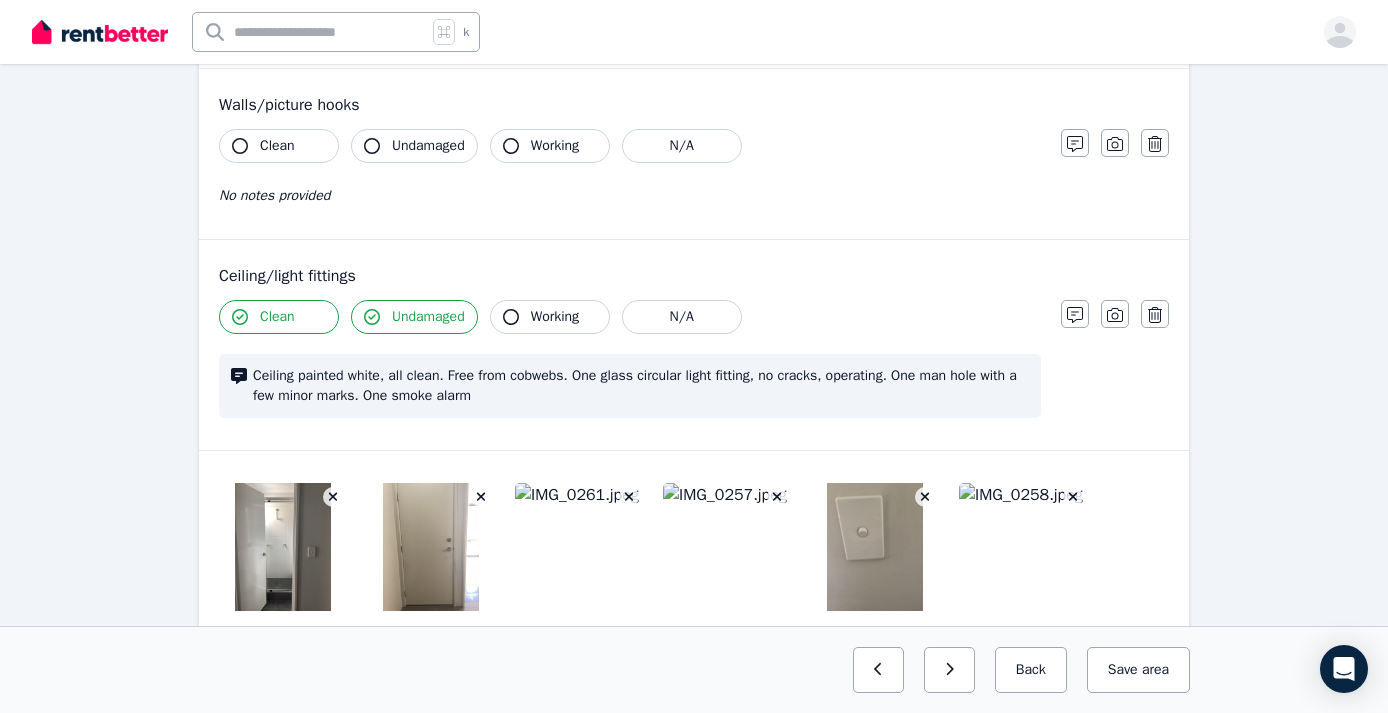 scroll, scrollTop: 238, scrollLeft: 0, axis: vertical 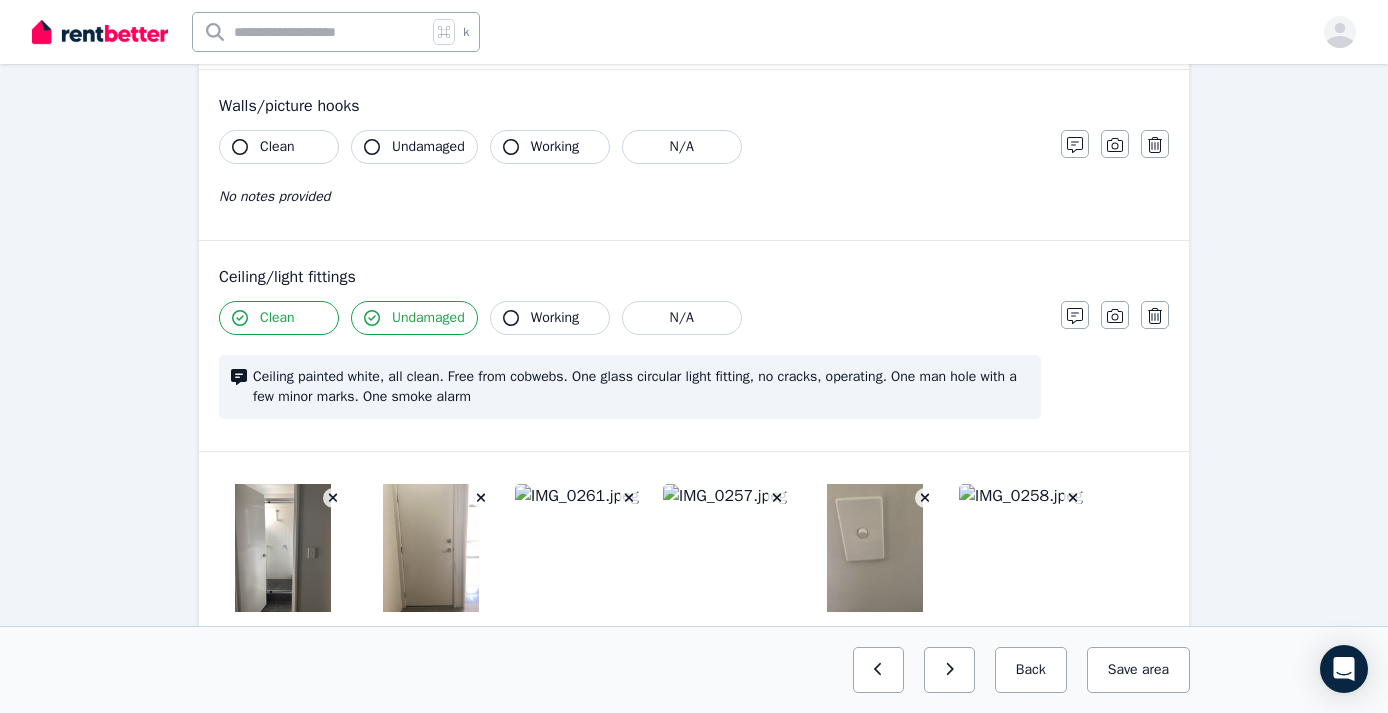 click 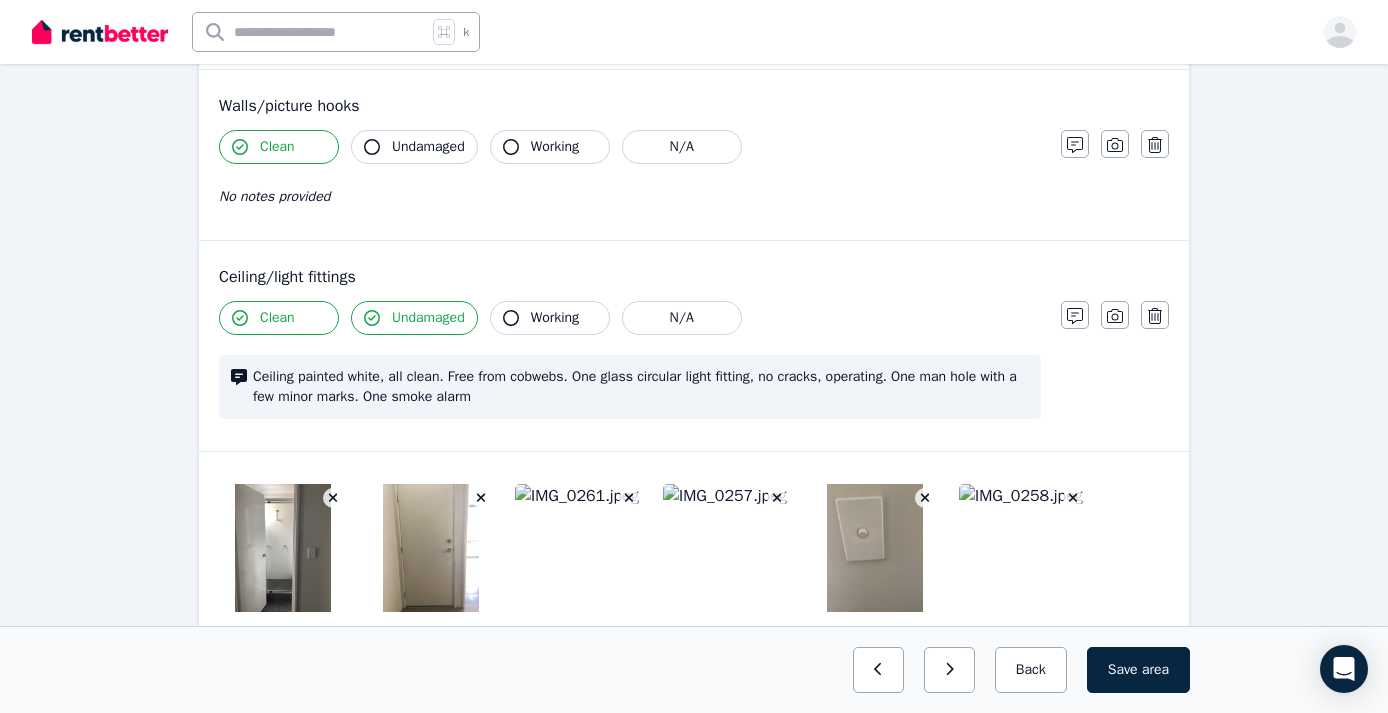 click 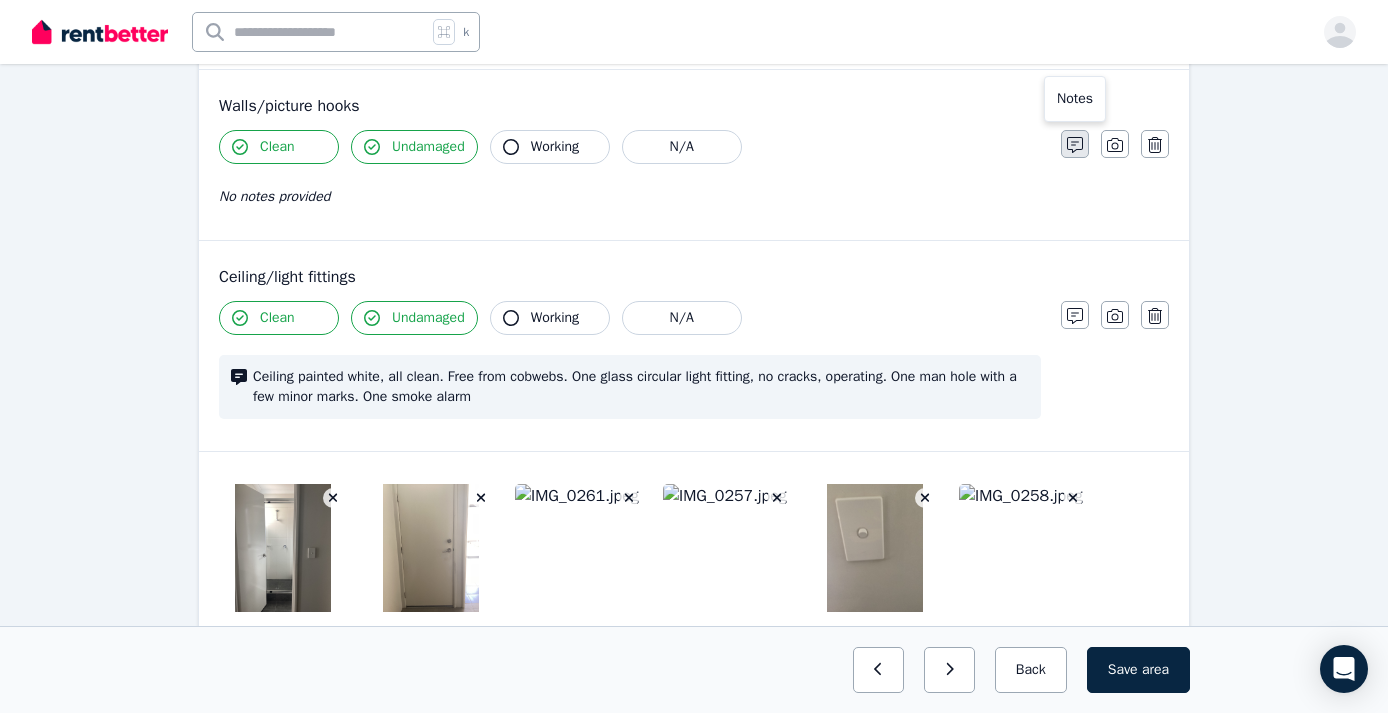 click 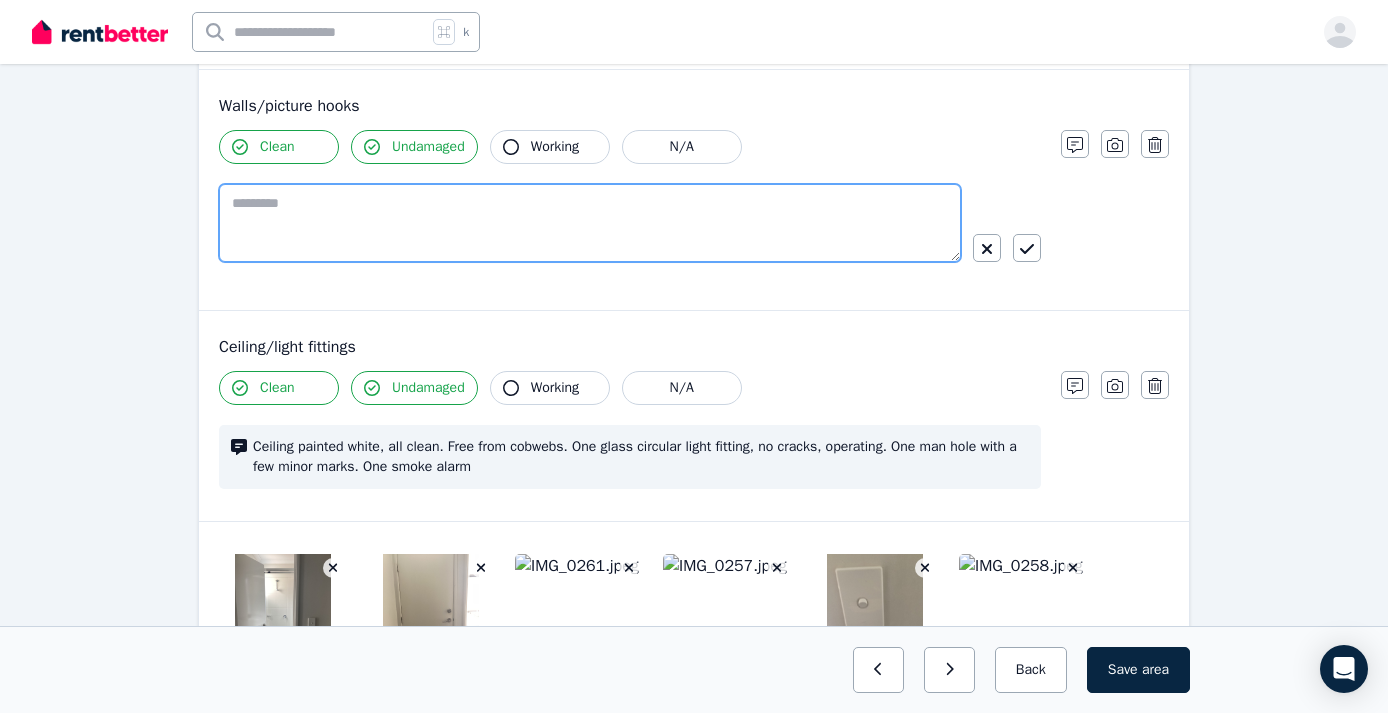 click at bounding box center (590, 223) 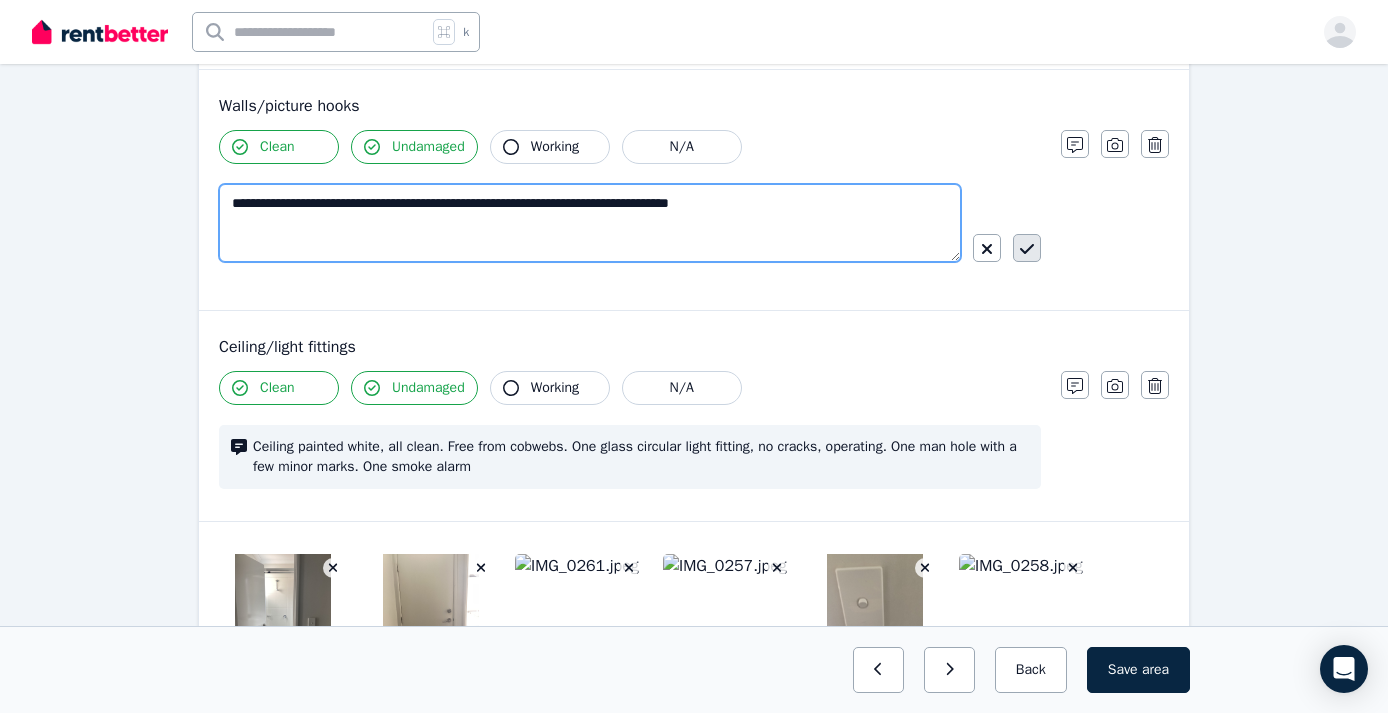 type on "**********" 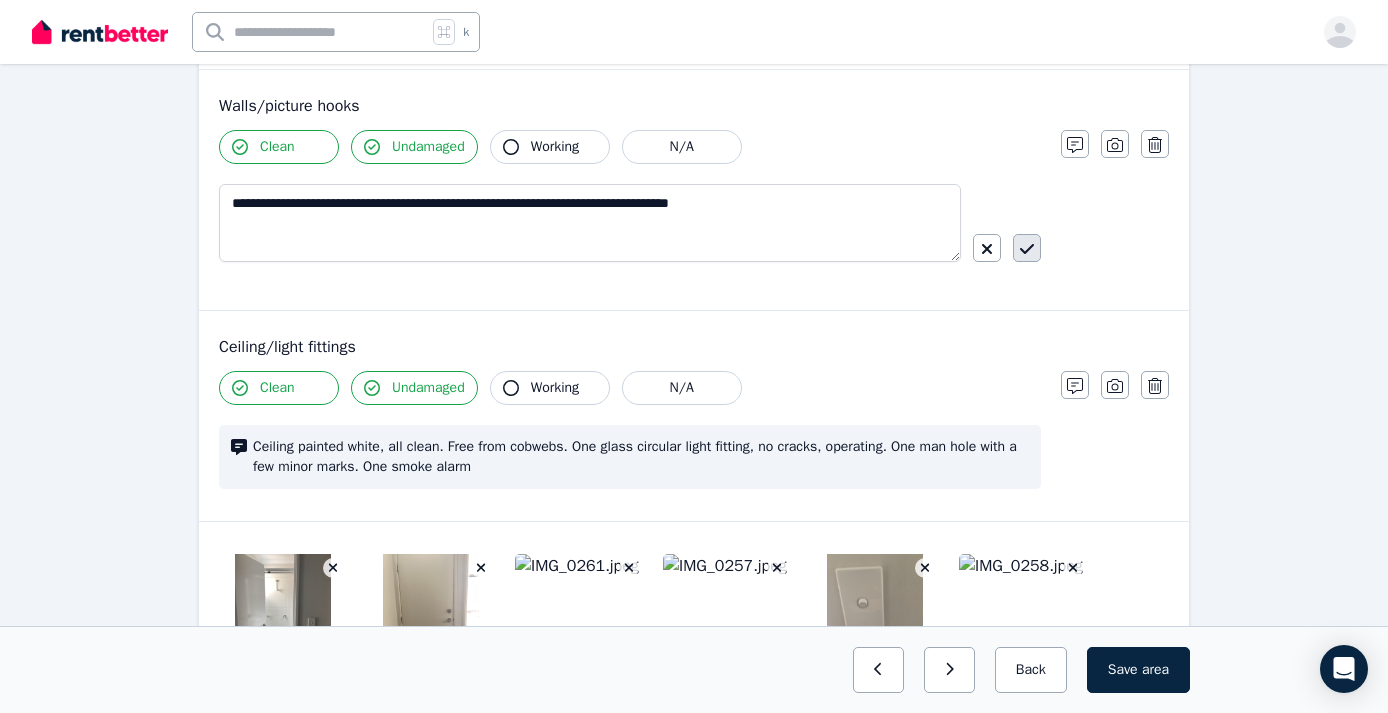 click 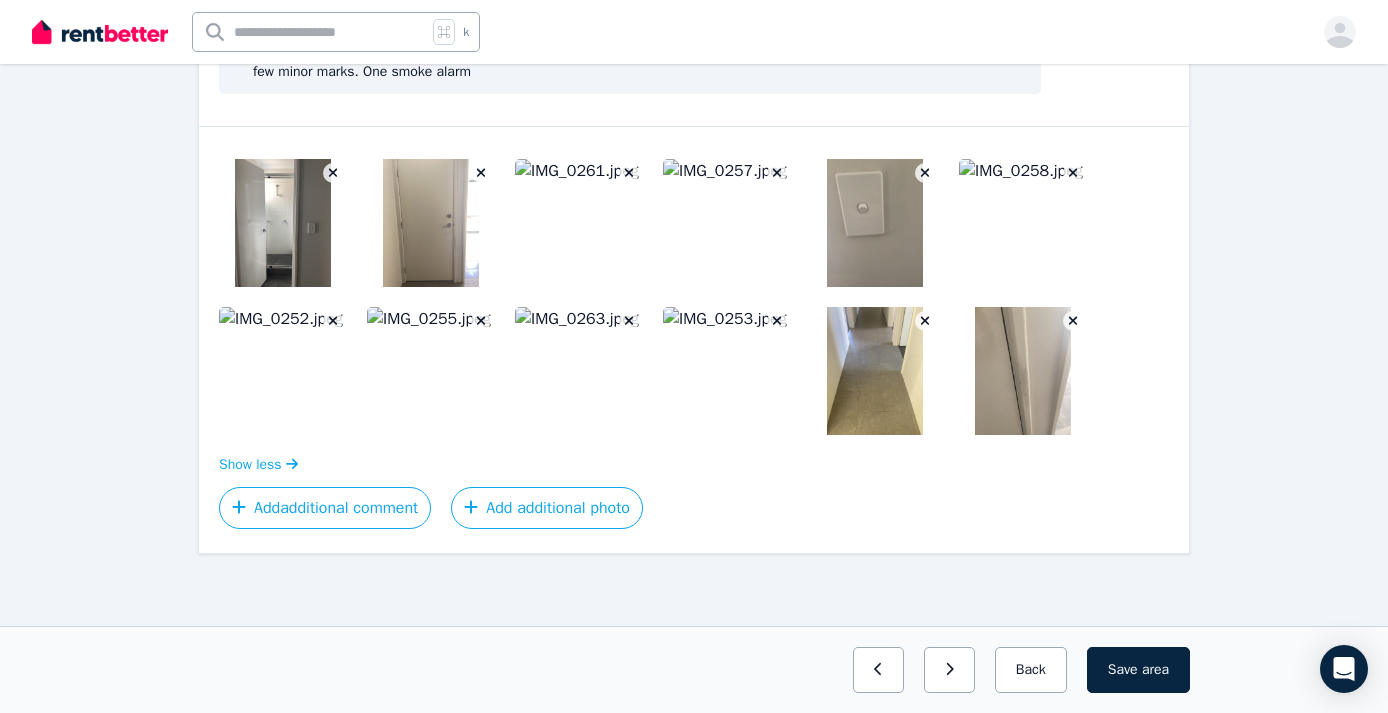 scroll, scrollTop: 583, scrollLeft: 0, axis: vertical 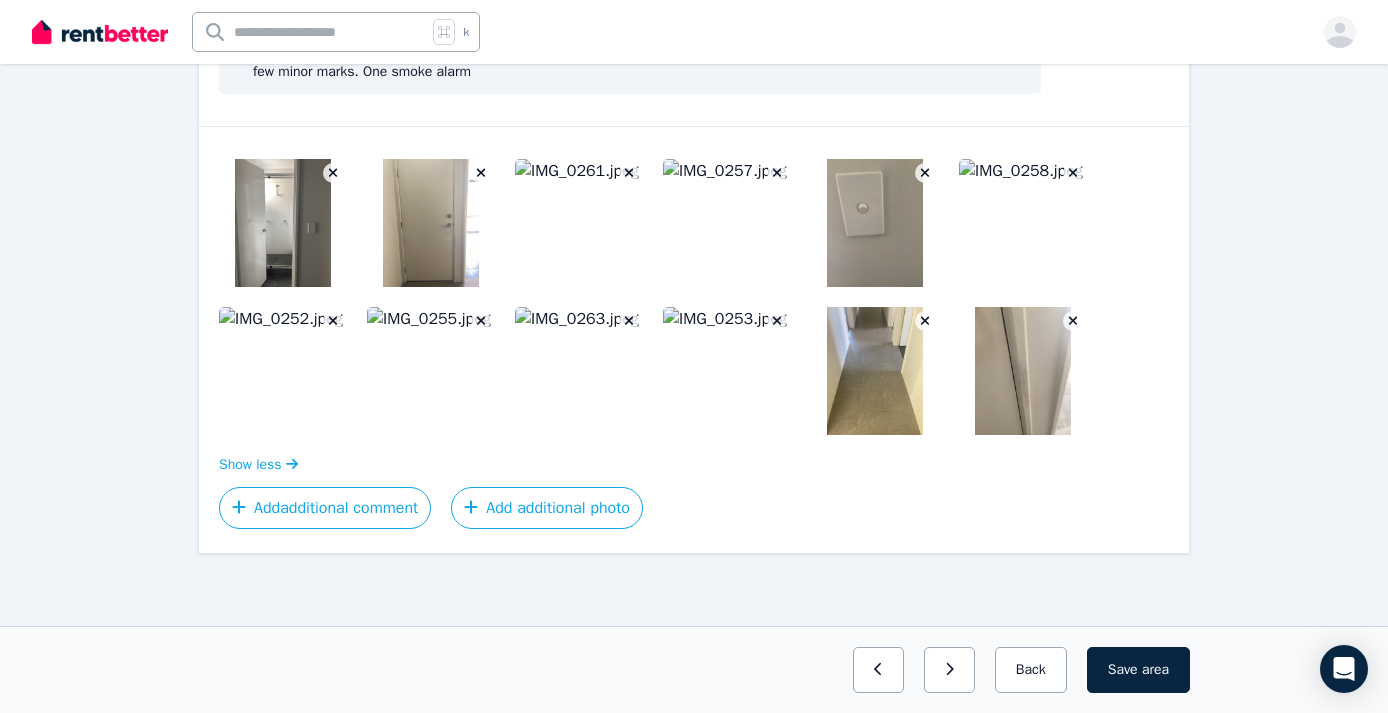 click at bounding box center [283, 223] 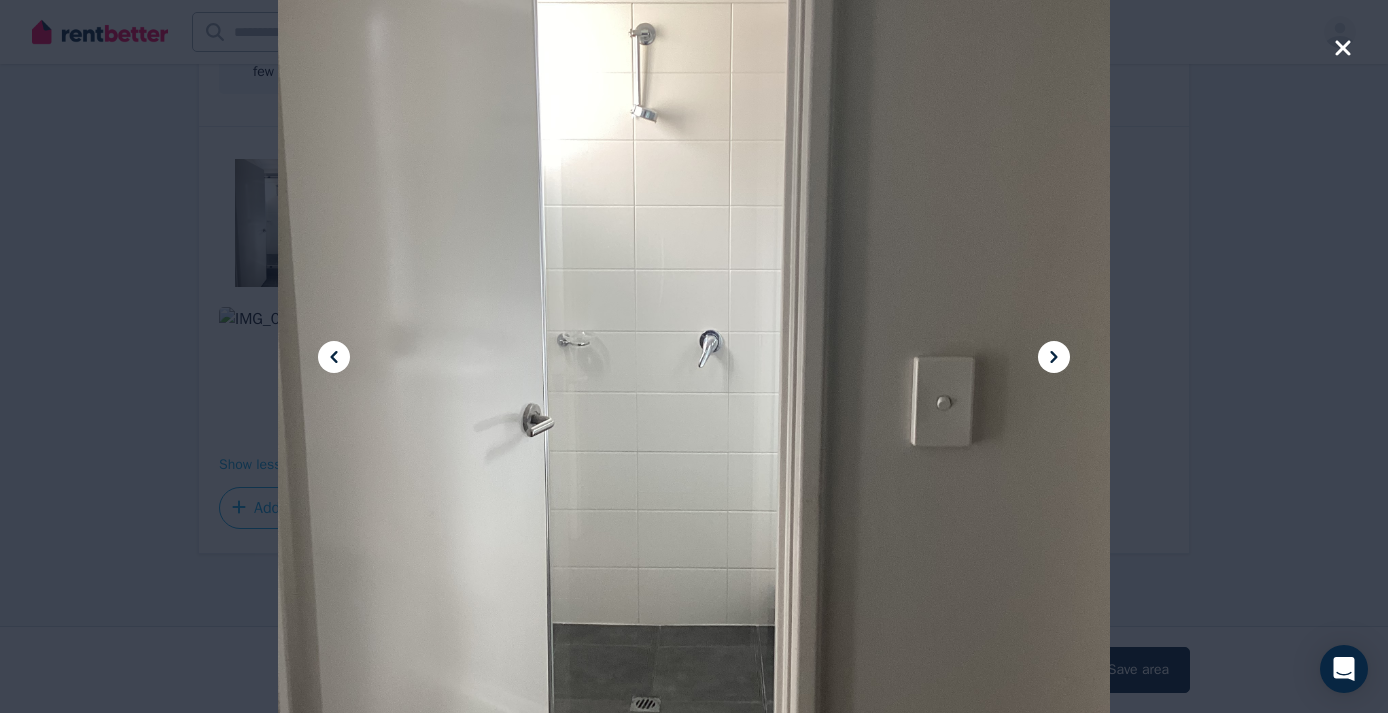 click 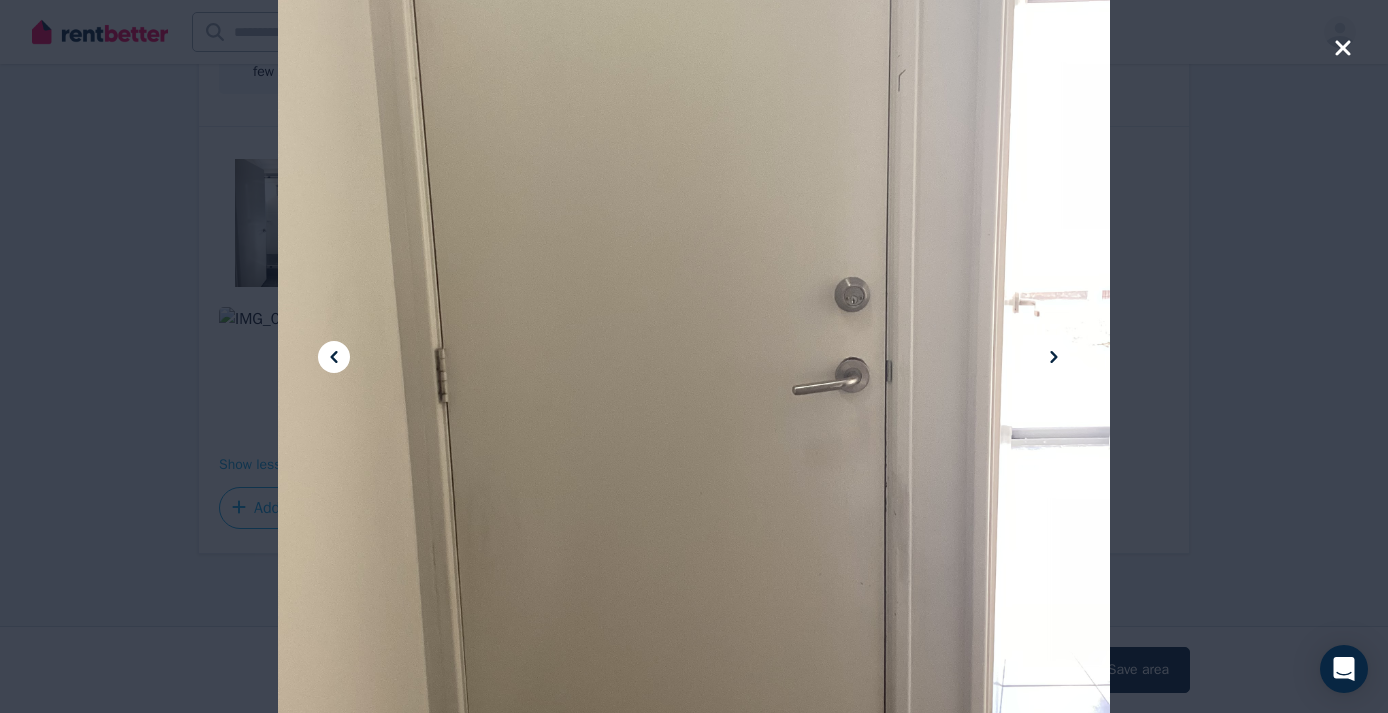click 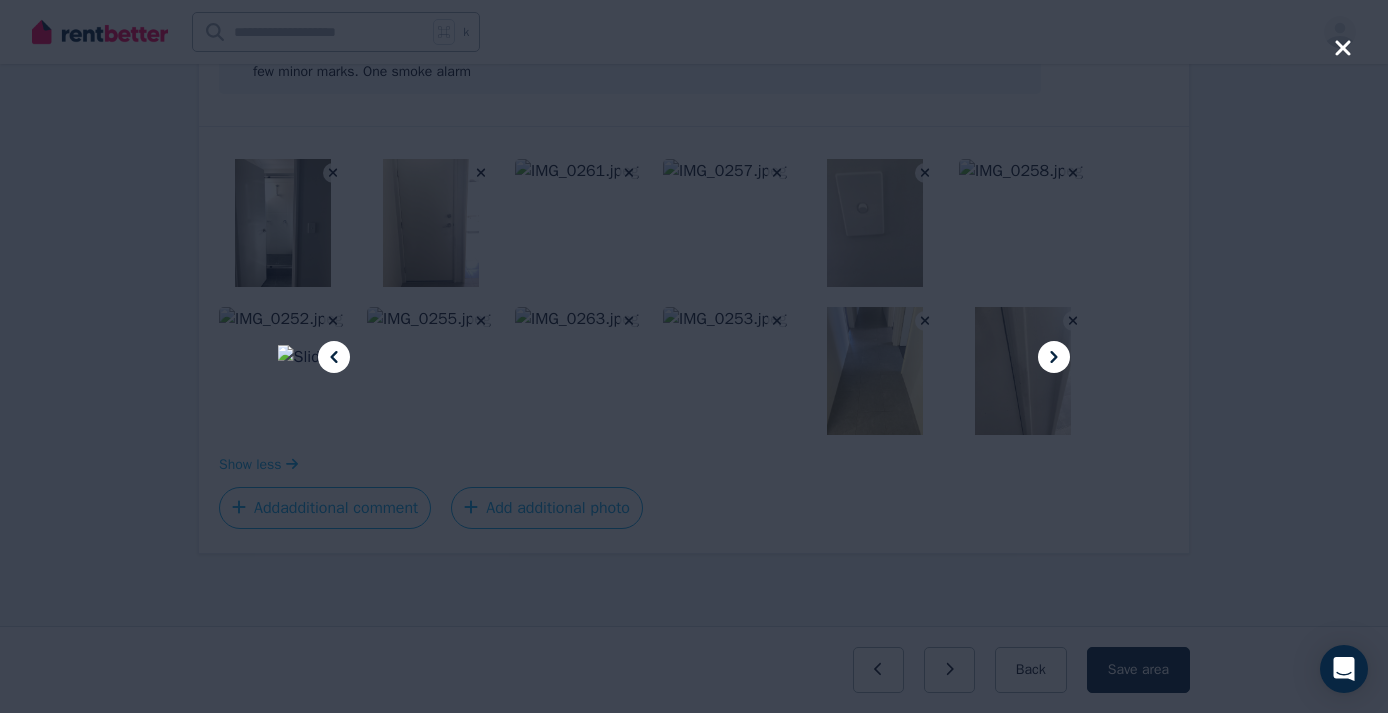 click 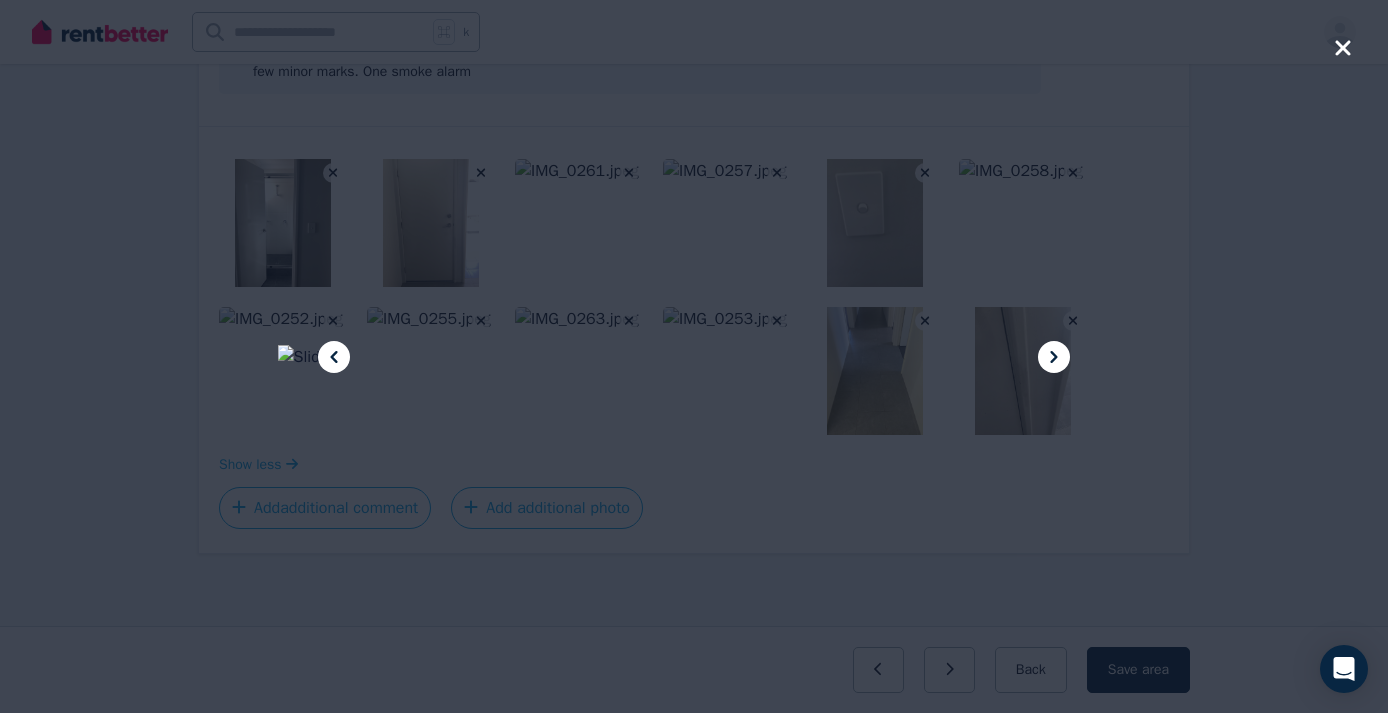 click 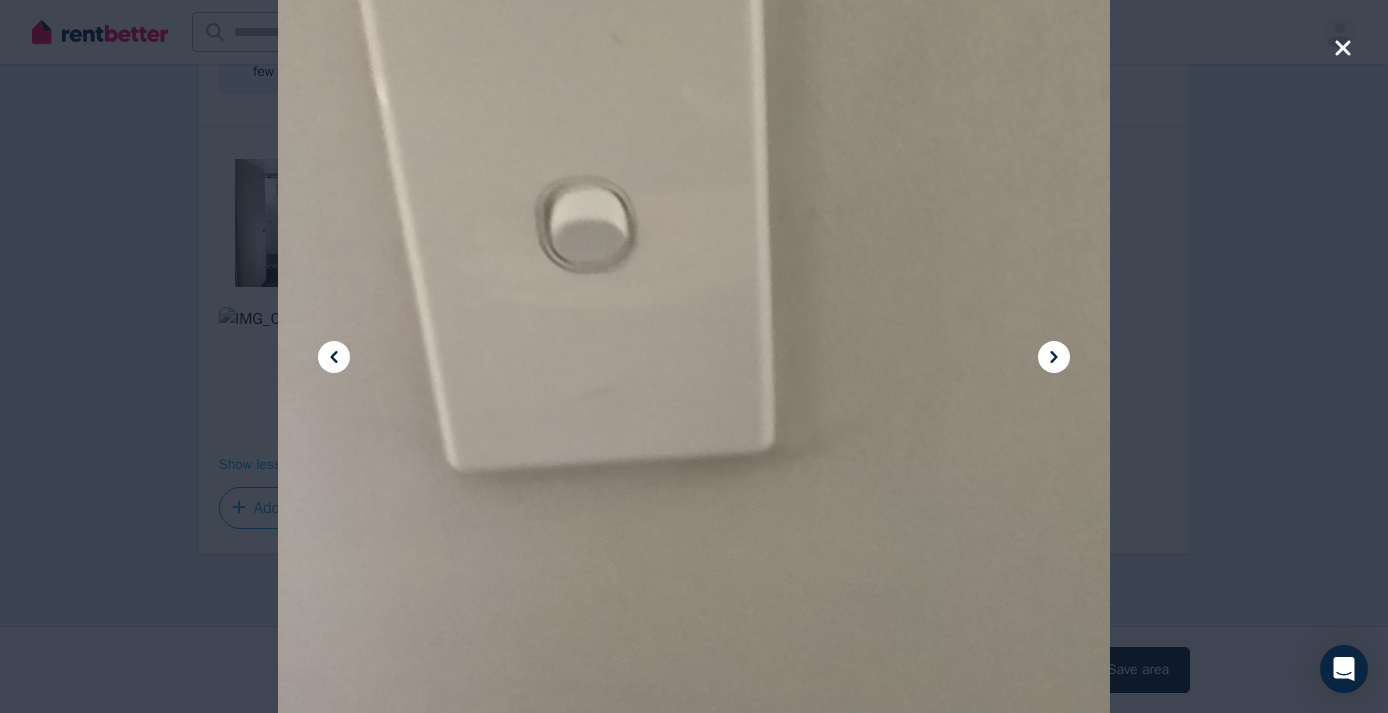 click 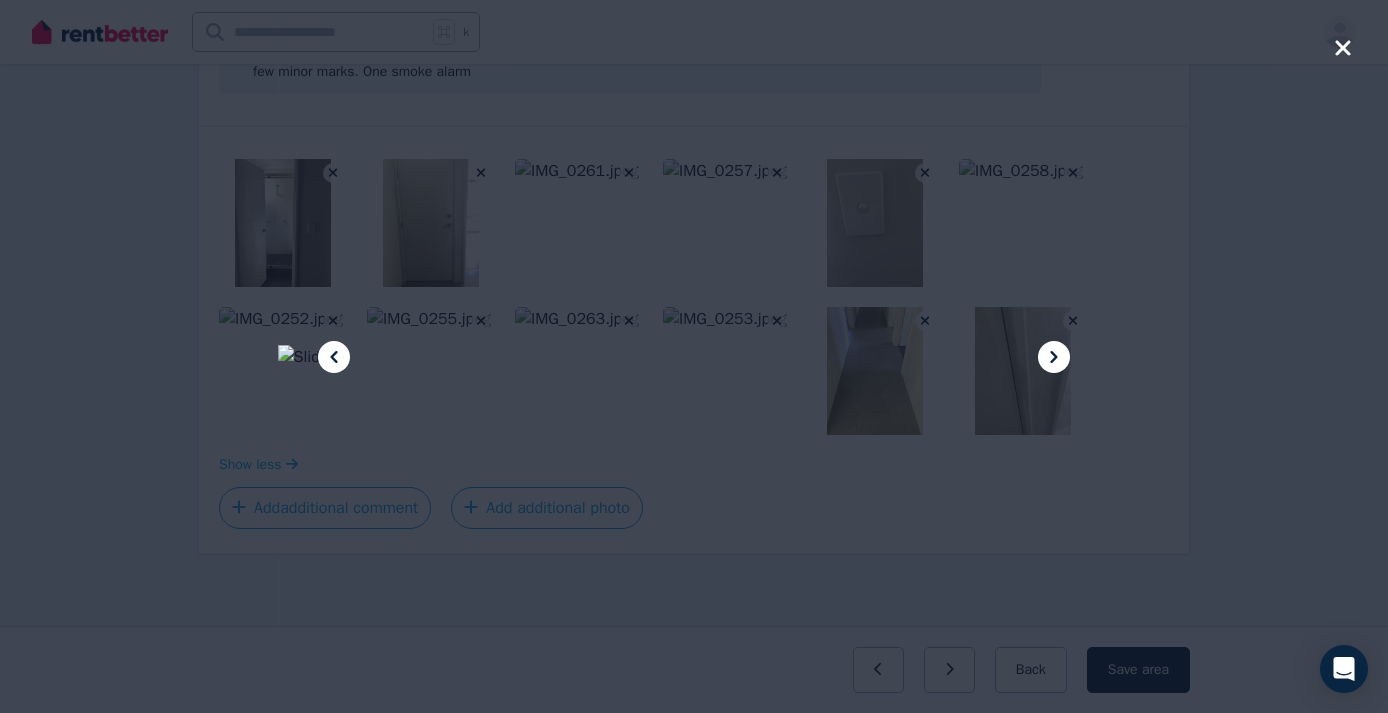 click 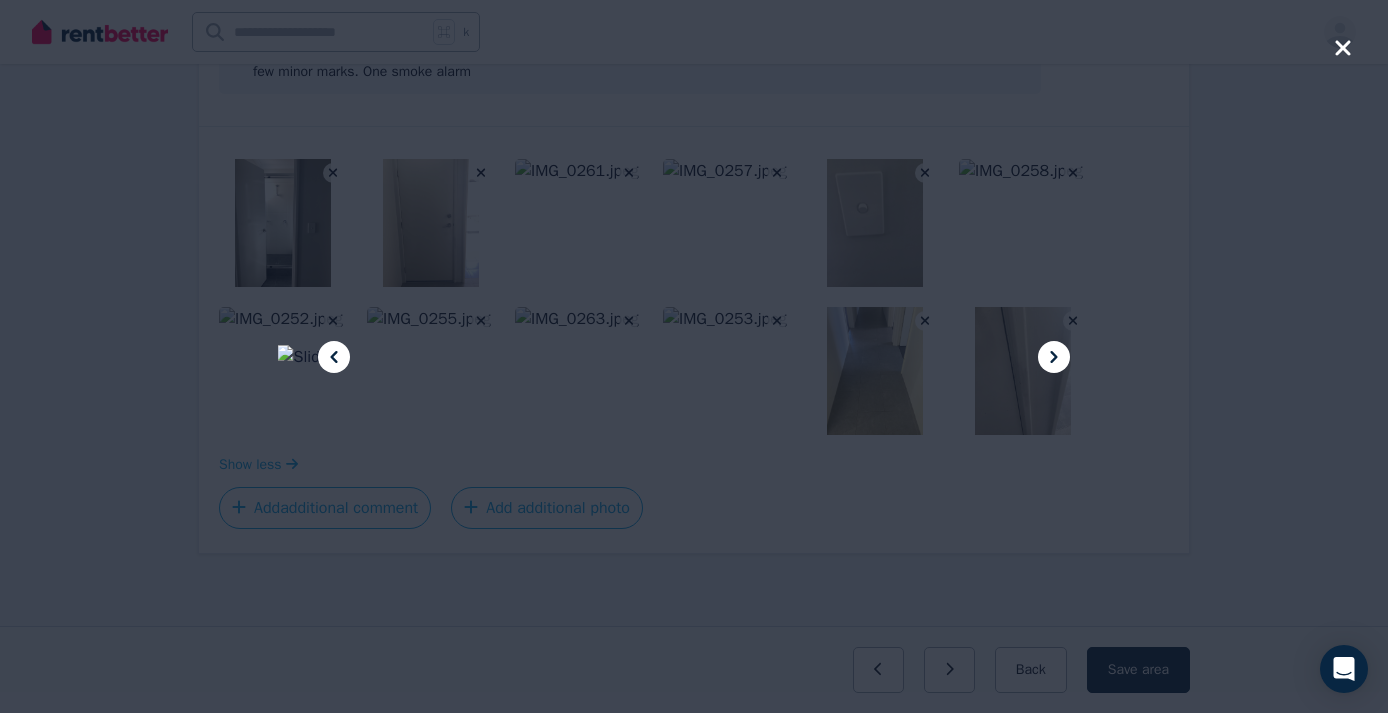 click 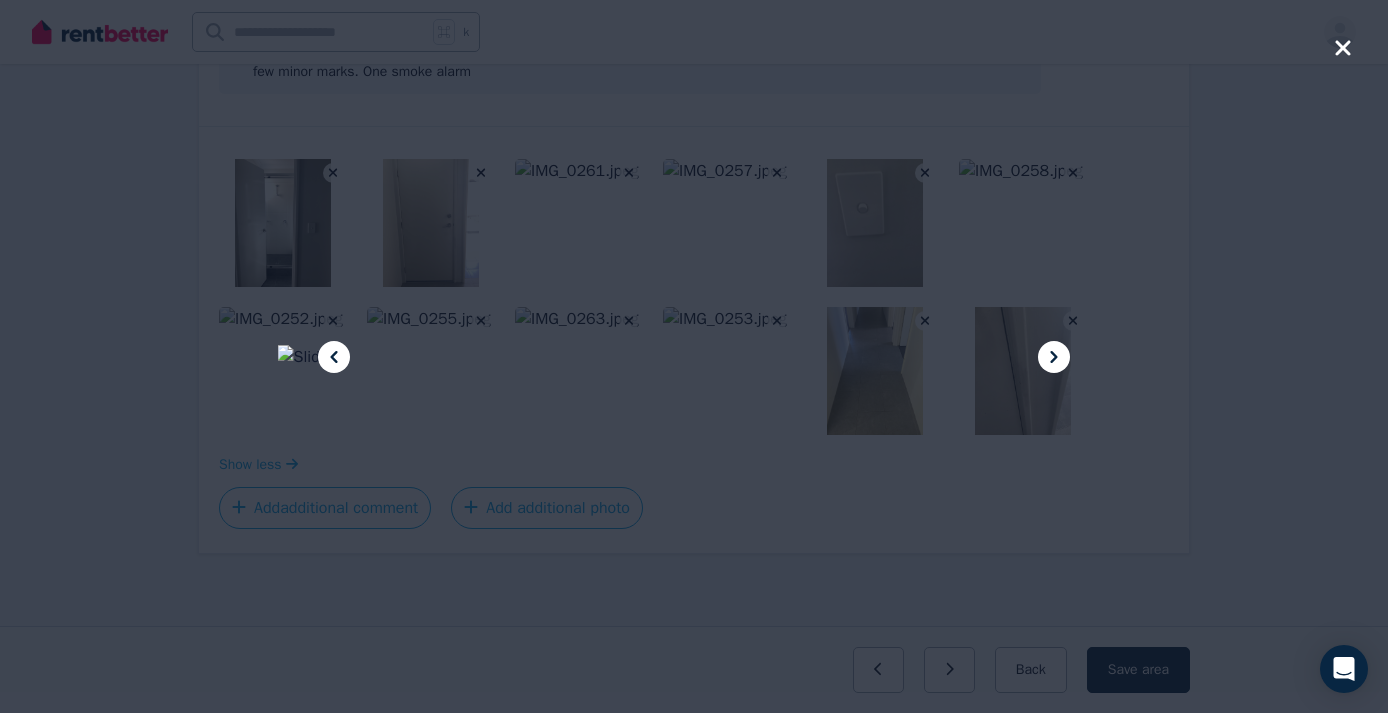 click 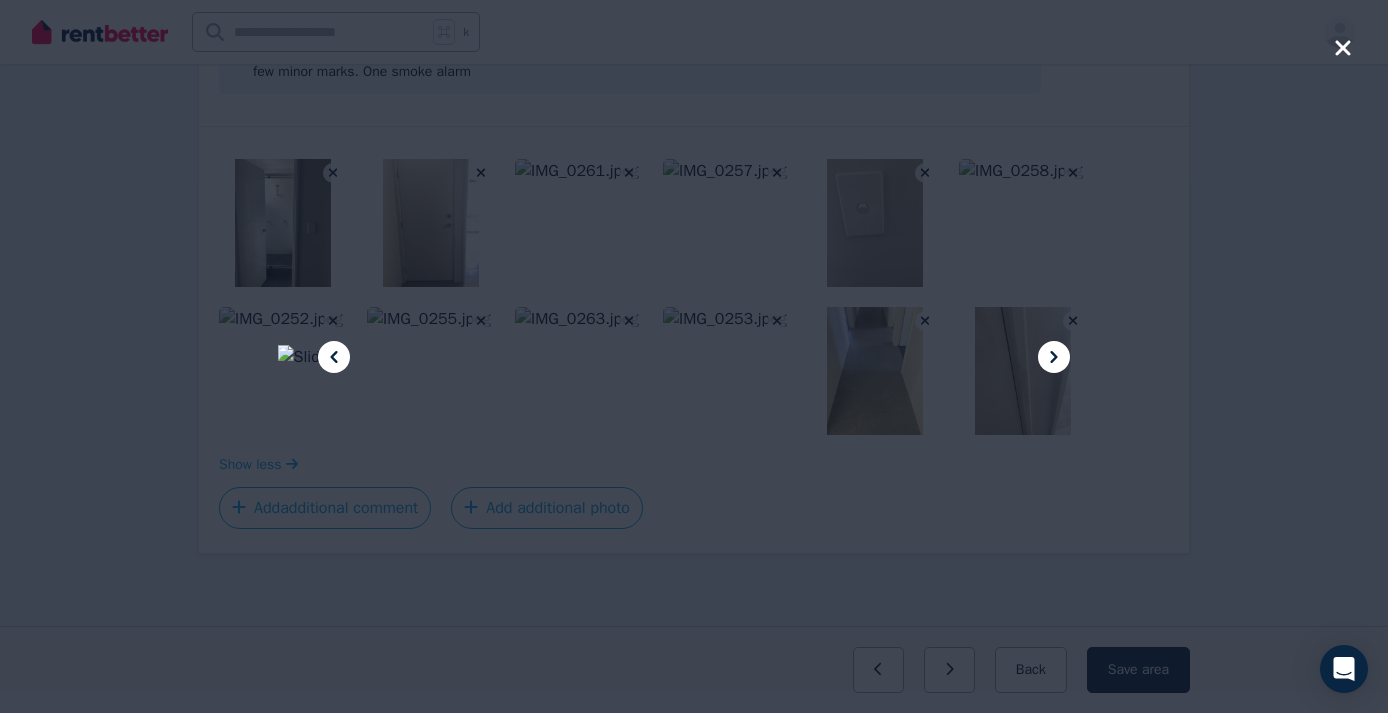 click 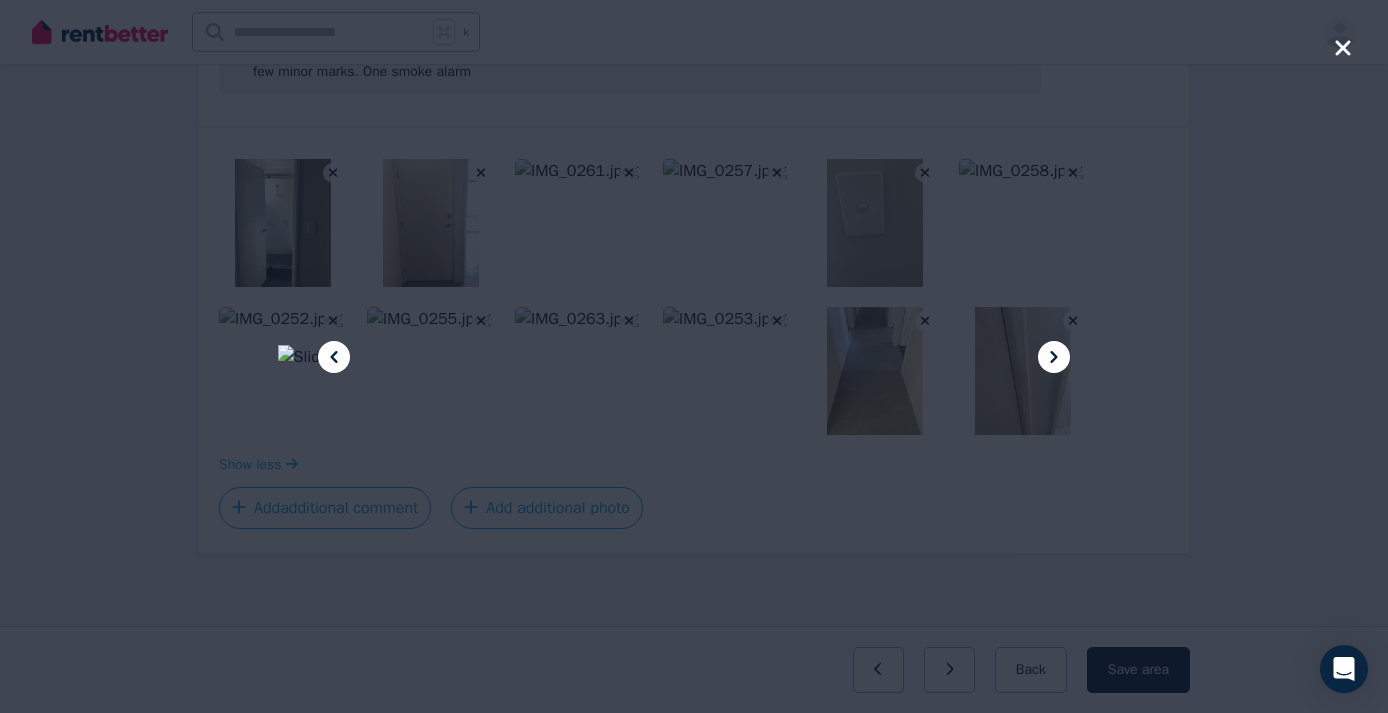 click 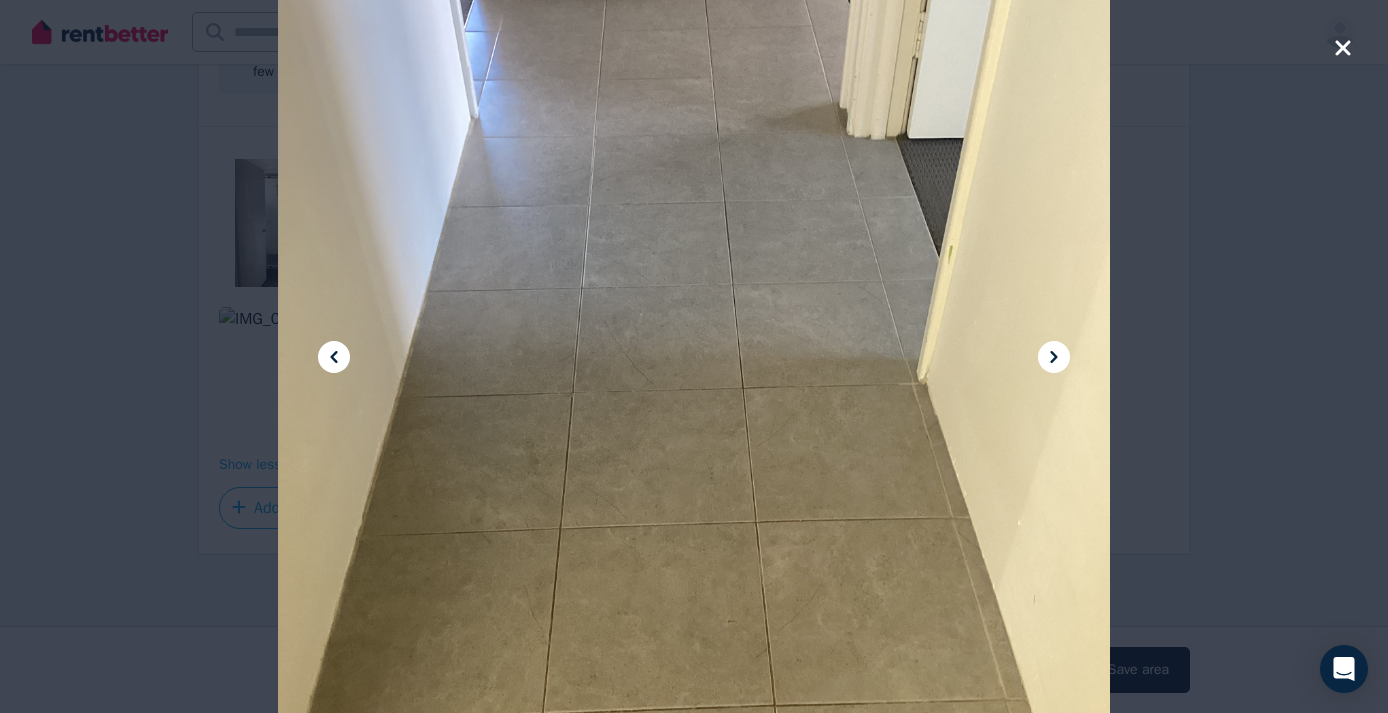 click 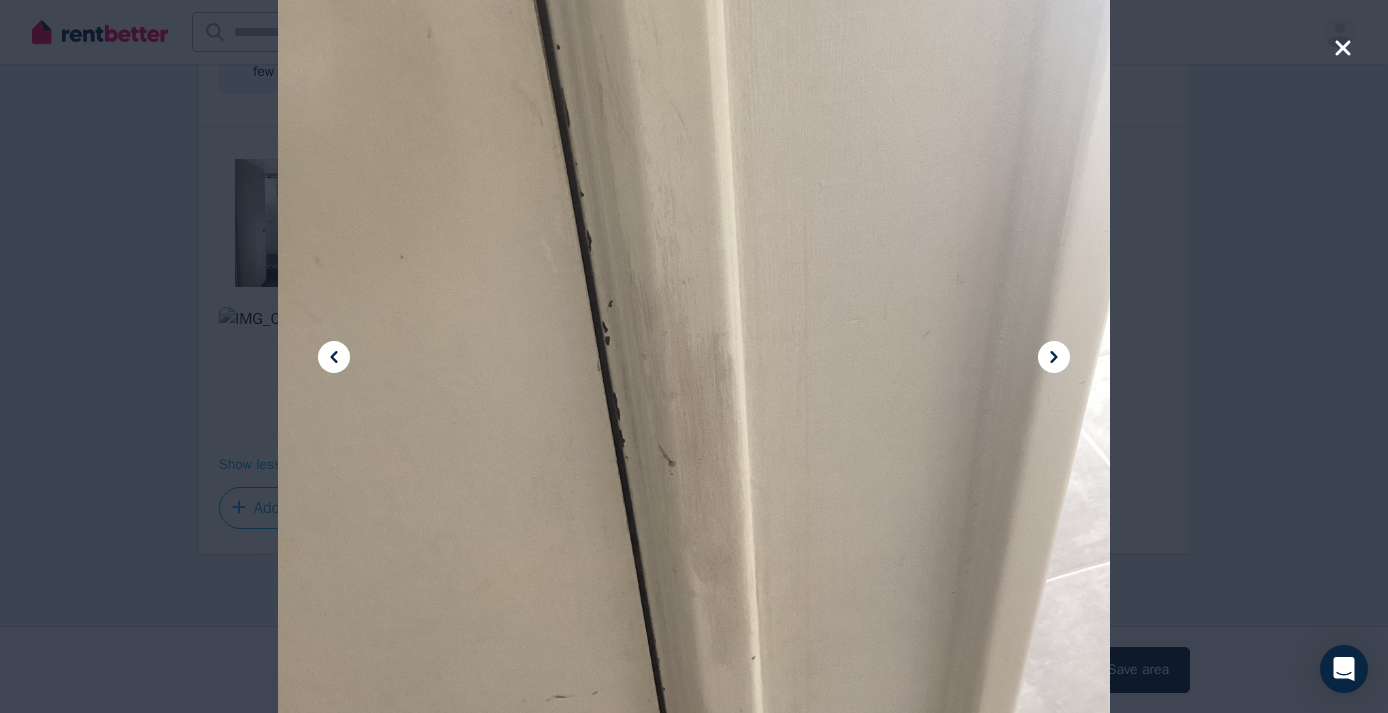 click 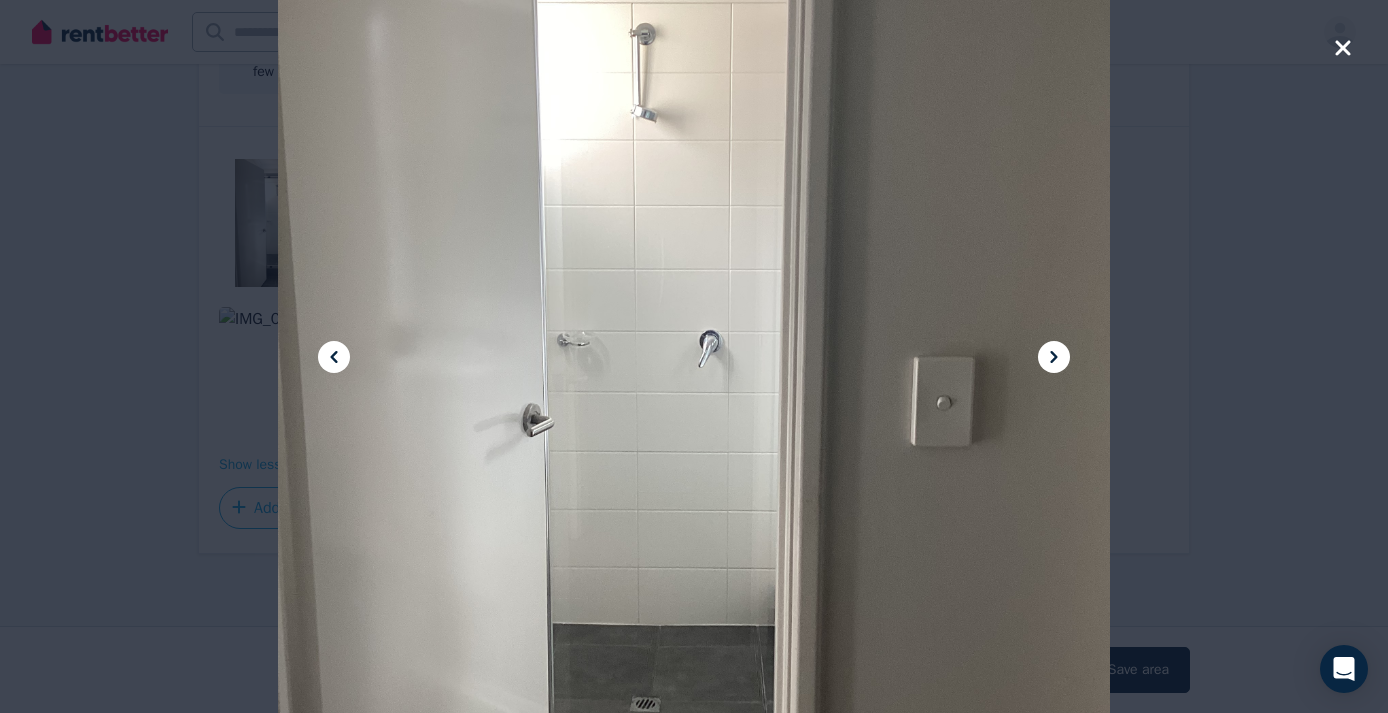 click 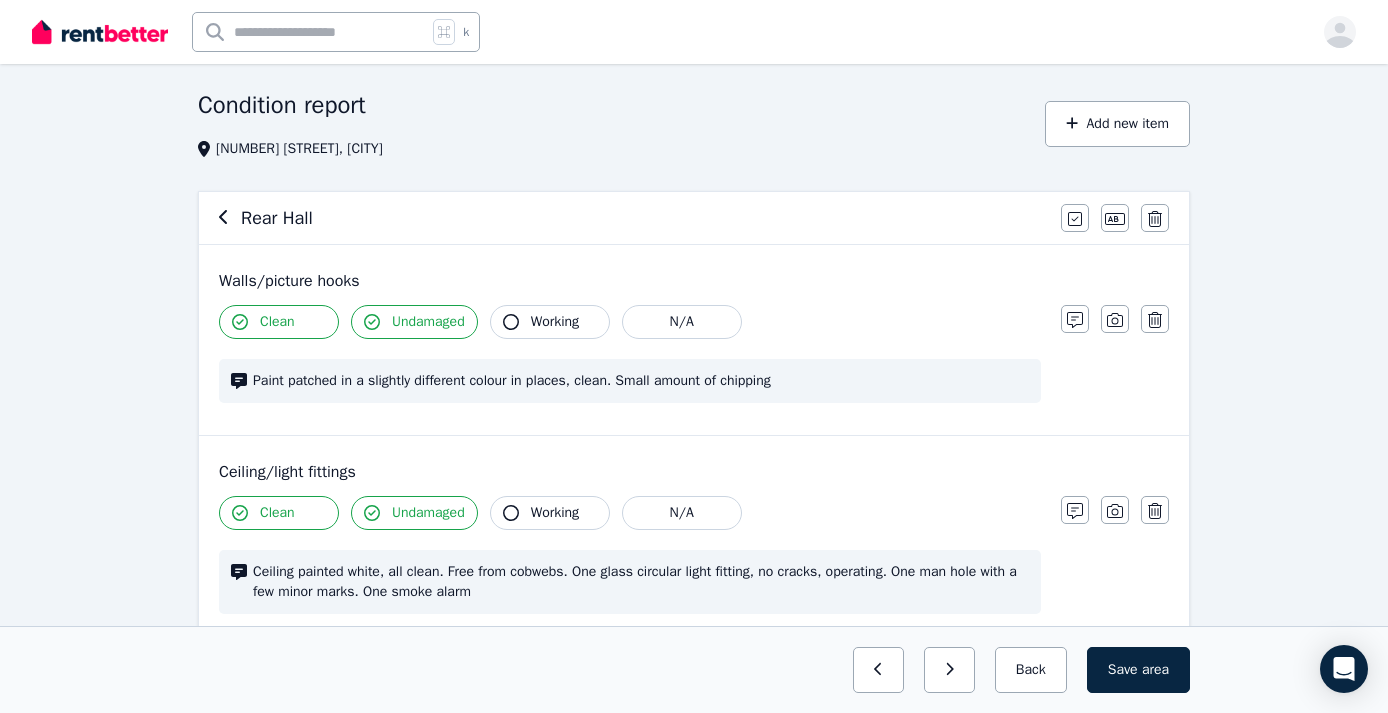 scroll, scrollTop: 61, scrollLeft: 0, axis: vertical 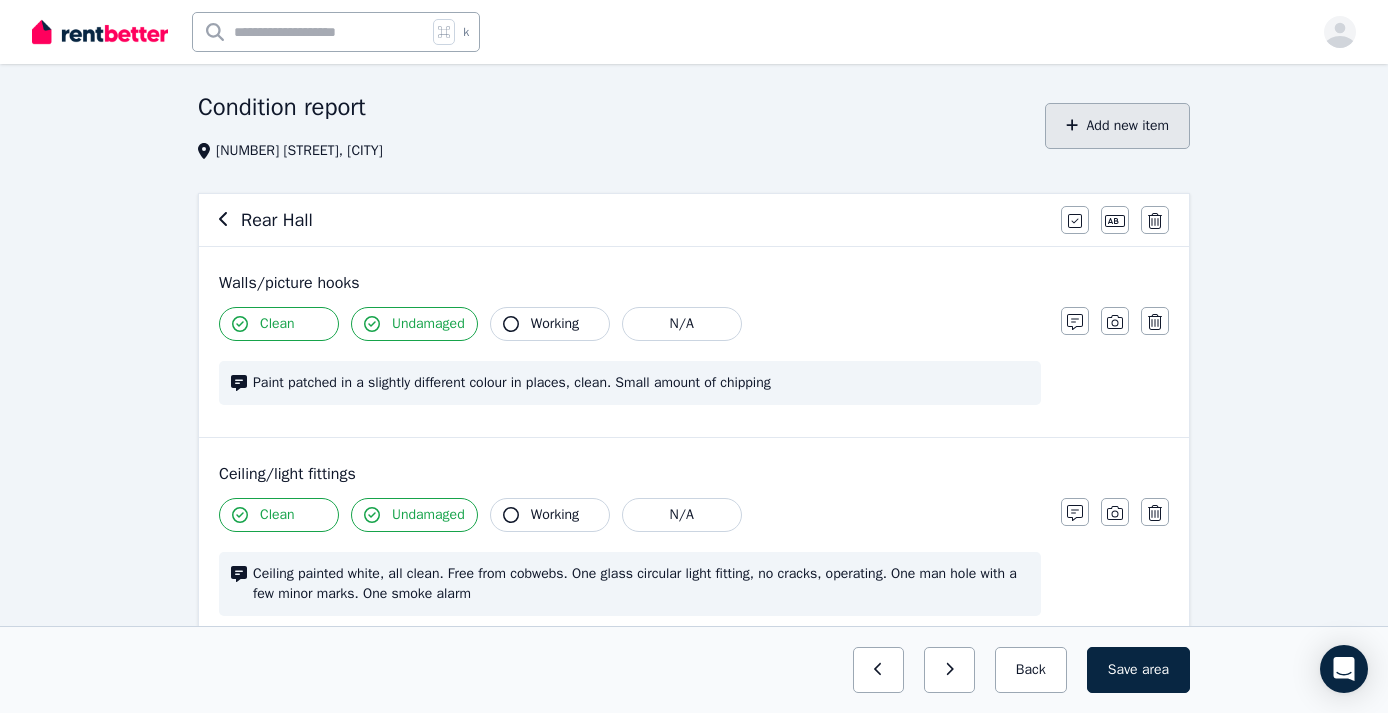 click on "Add new item" at bounding box center [1117, 126] 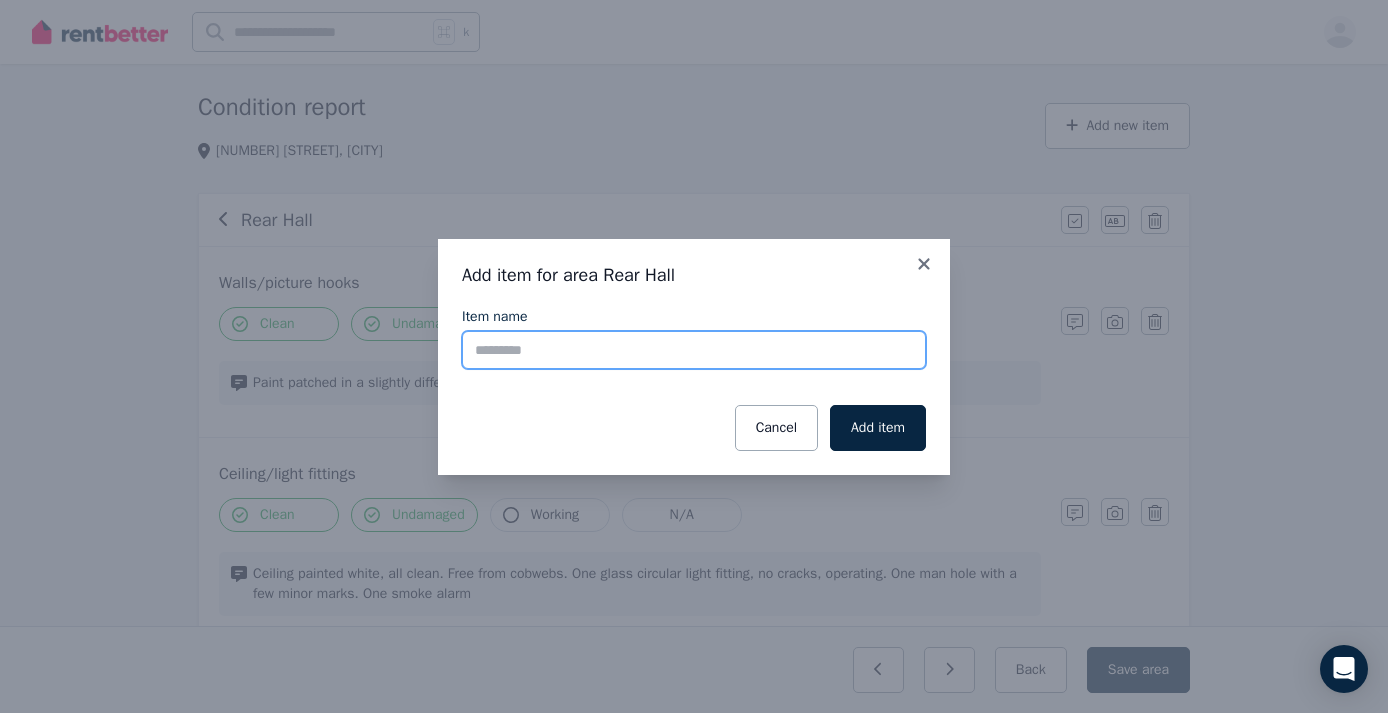 click on "Item name" at bounding box center [694, 350] 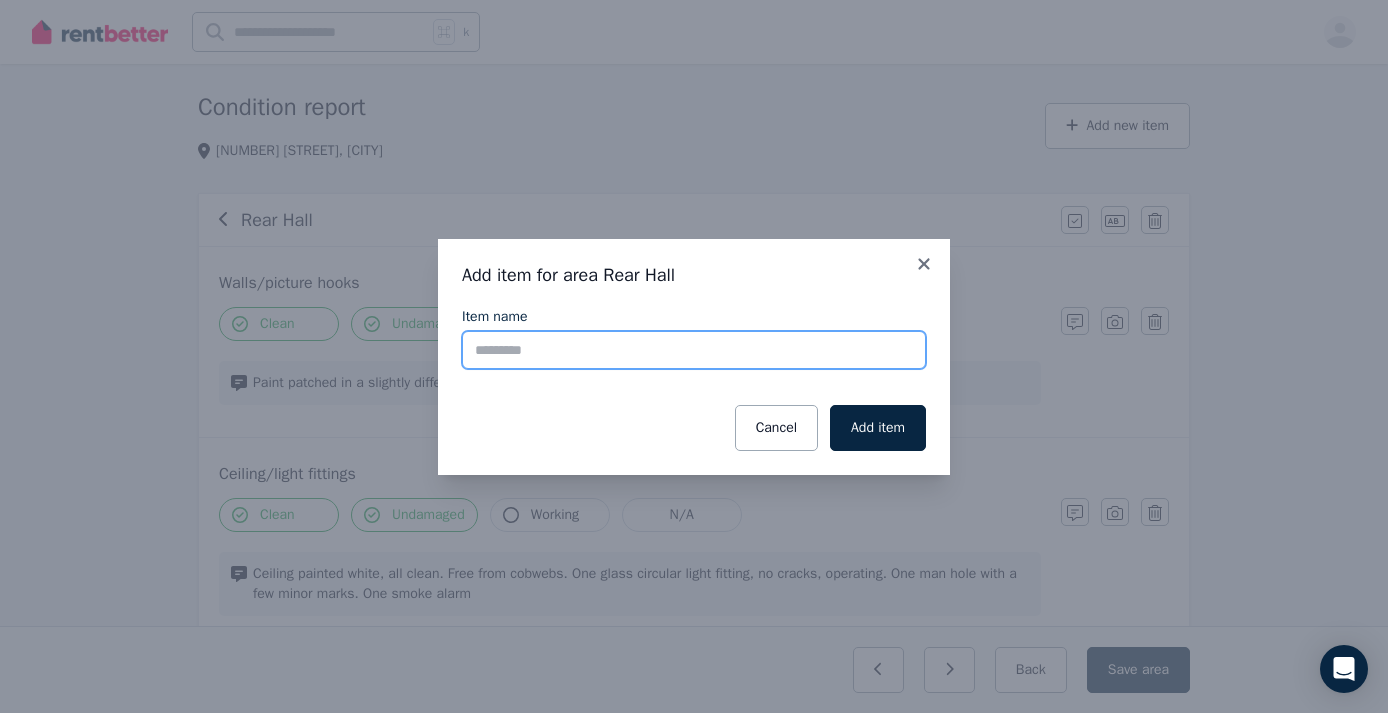 type on "*" 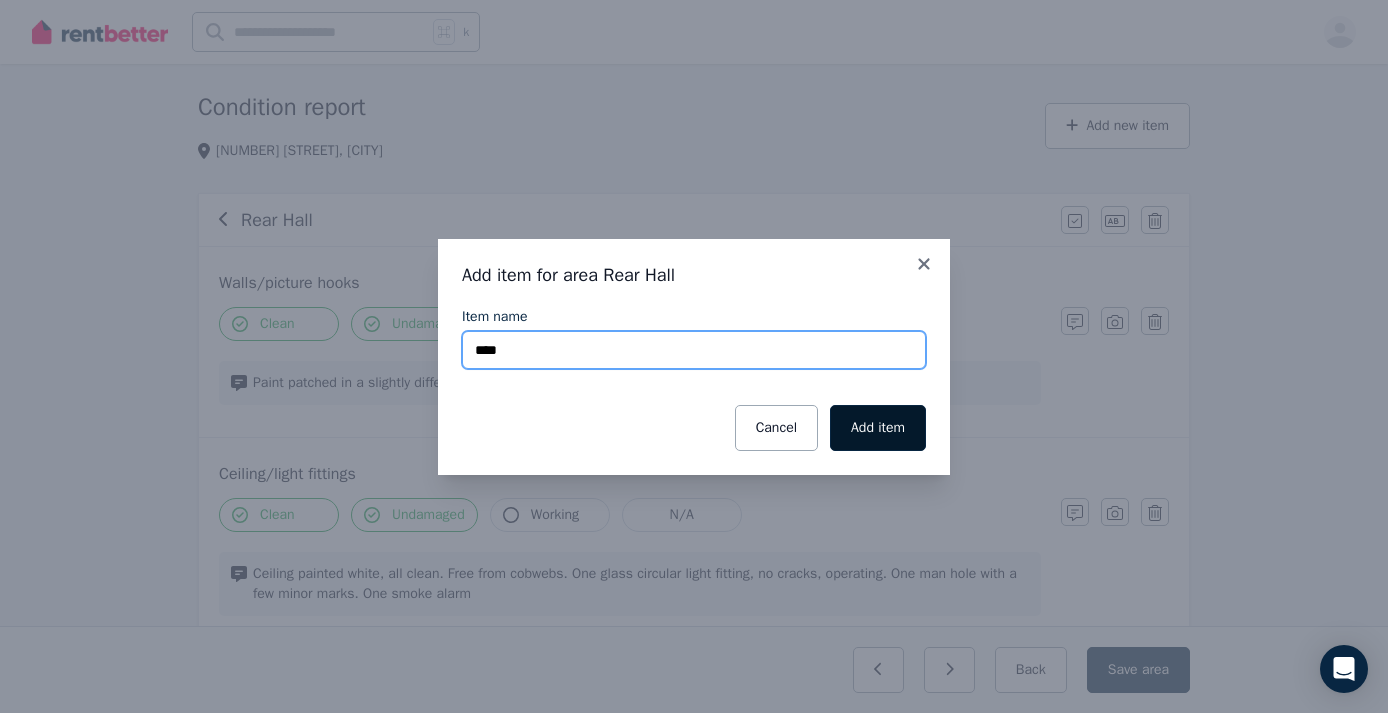type on "****" 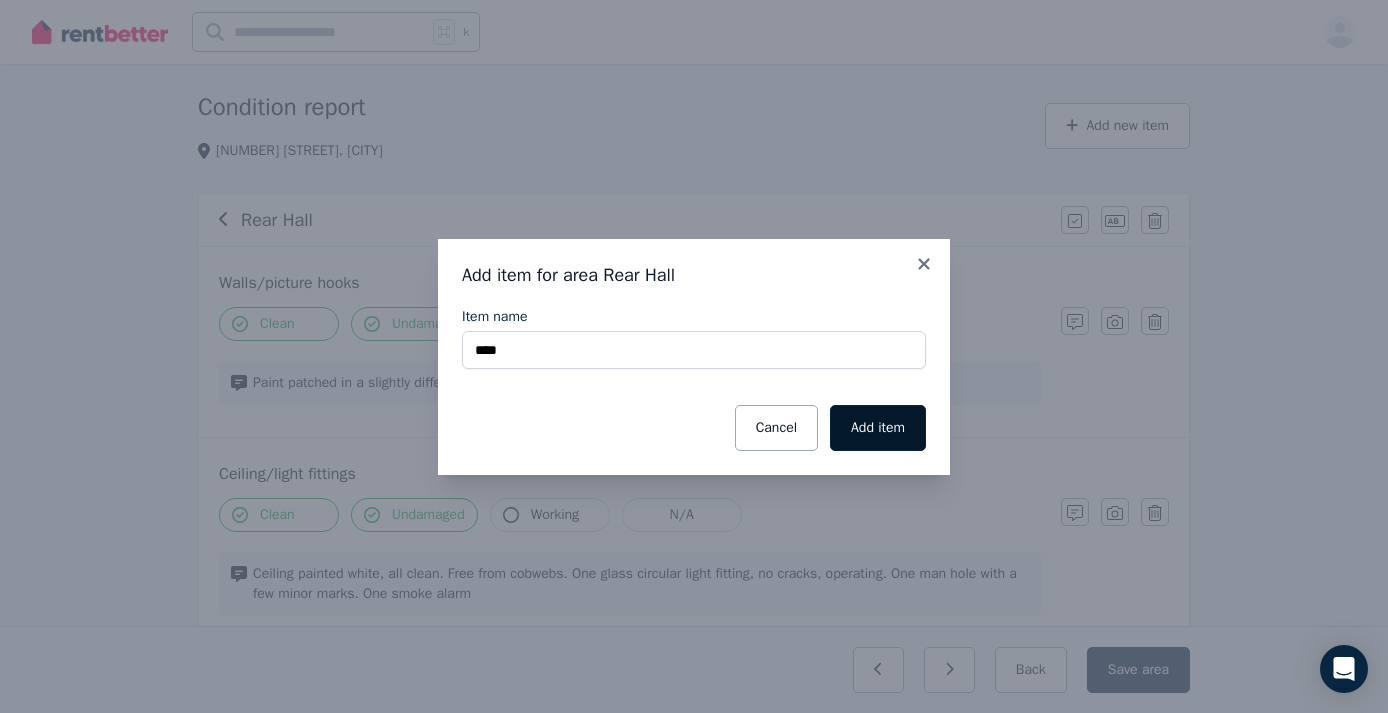 click on "Add item" at bounding box center (878, 428) 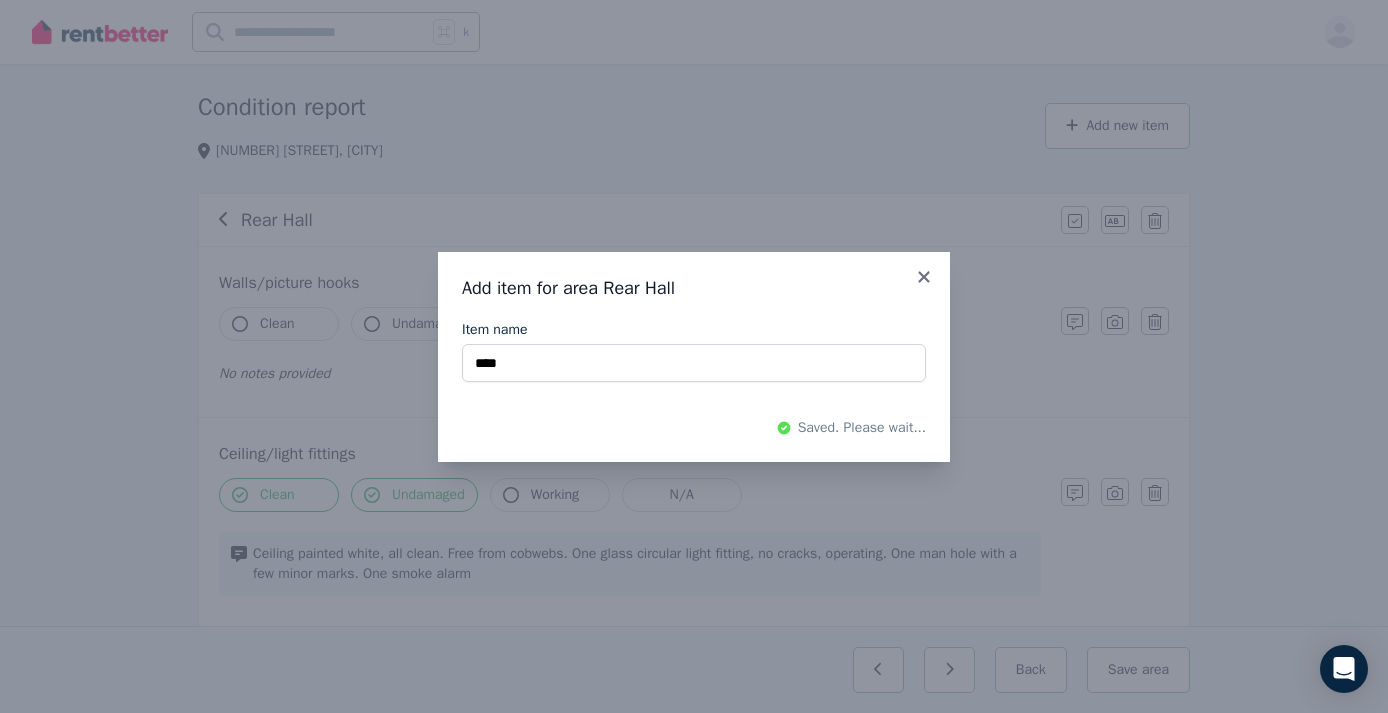 click on "Add item for area Rear Hall Item name **** Saved. Please wait..." at bounding box center [694, 356] 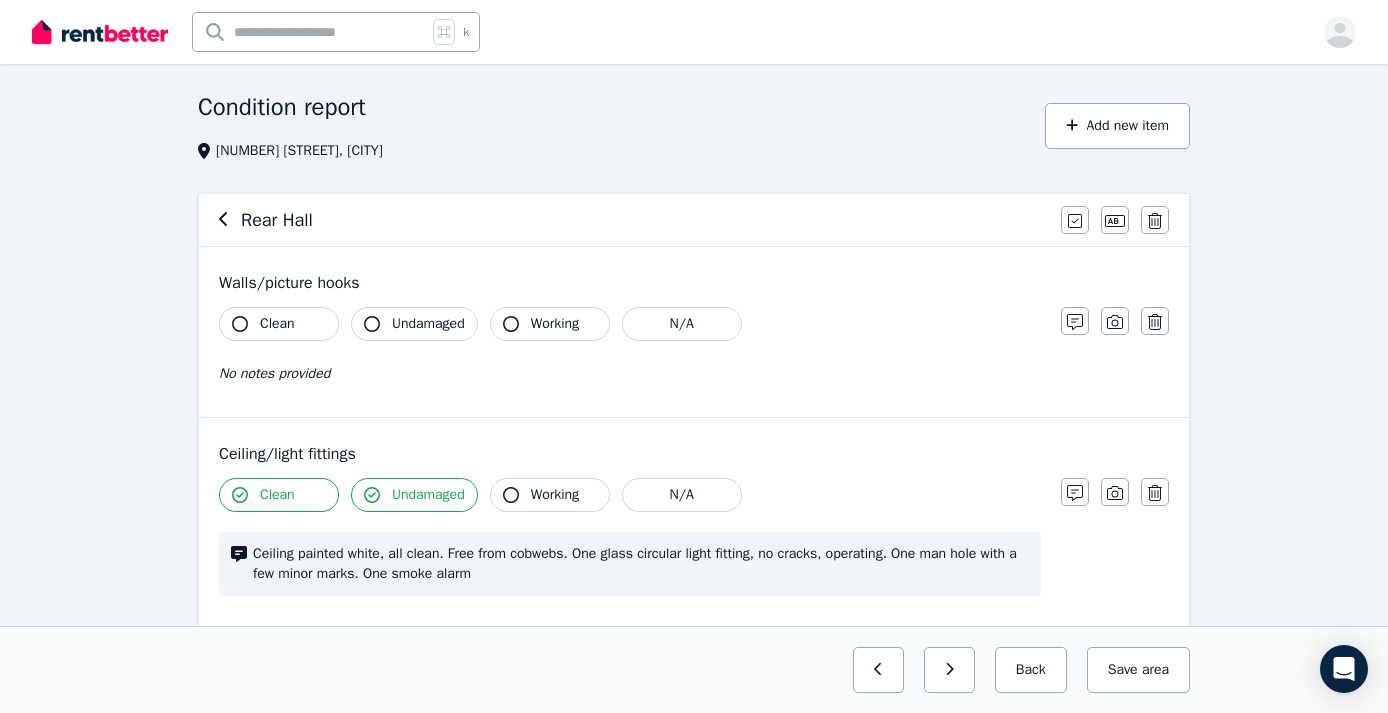 click on "Add new item" at bounding box center (1117, 126) 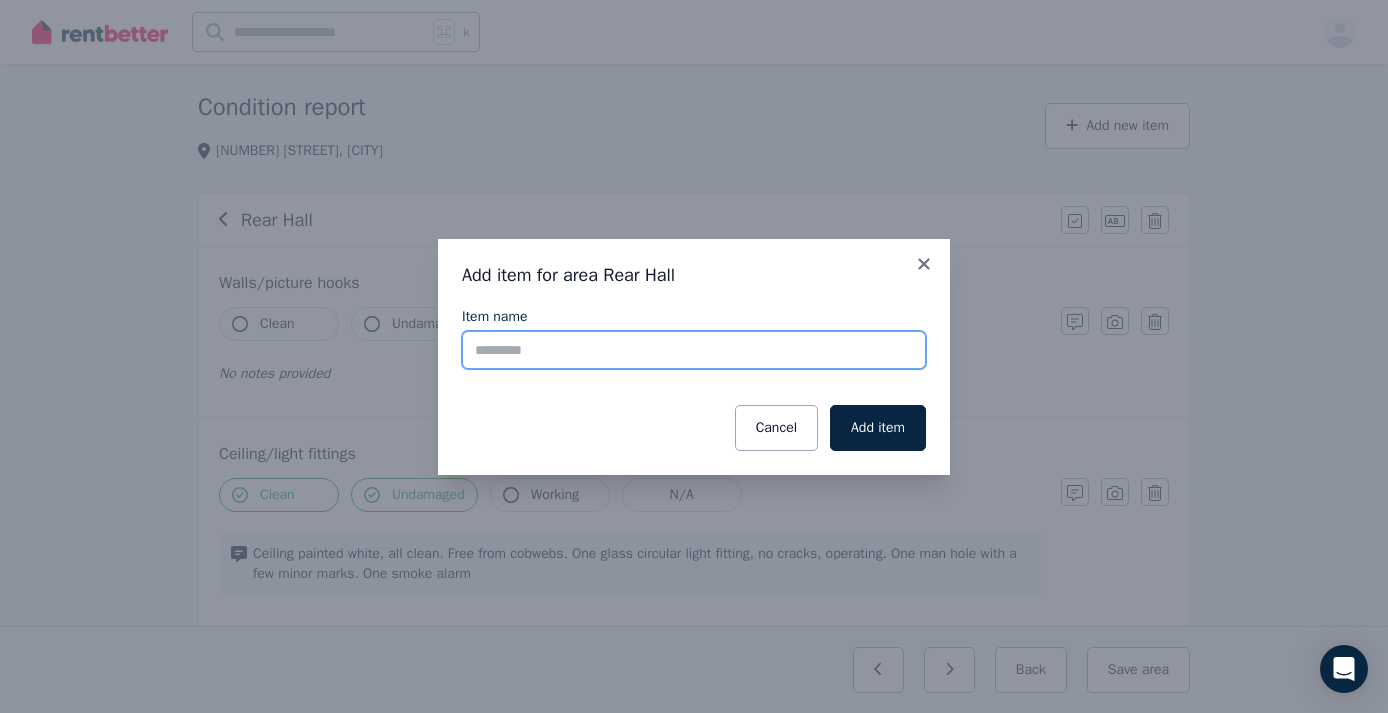 click on "Item name" at bounding box center [694, 350] 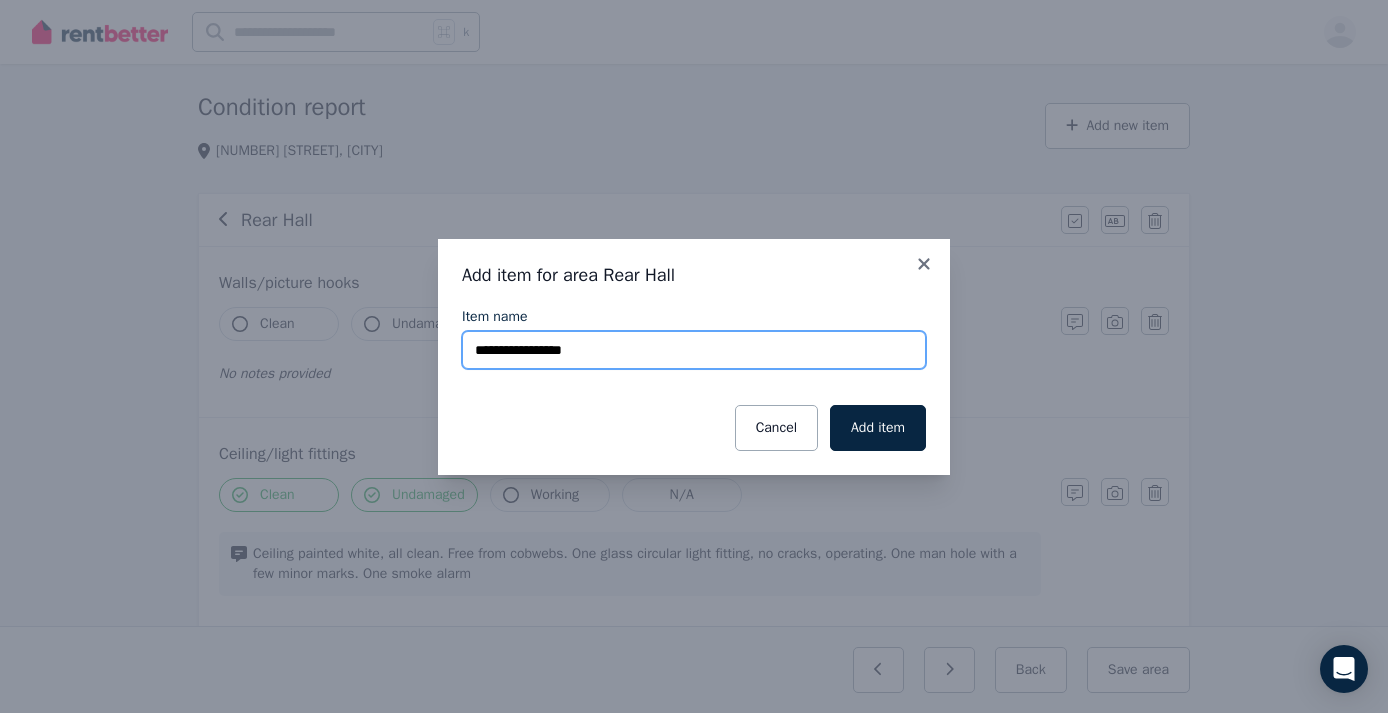 click on "**********" at bounding box center [694, 350] 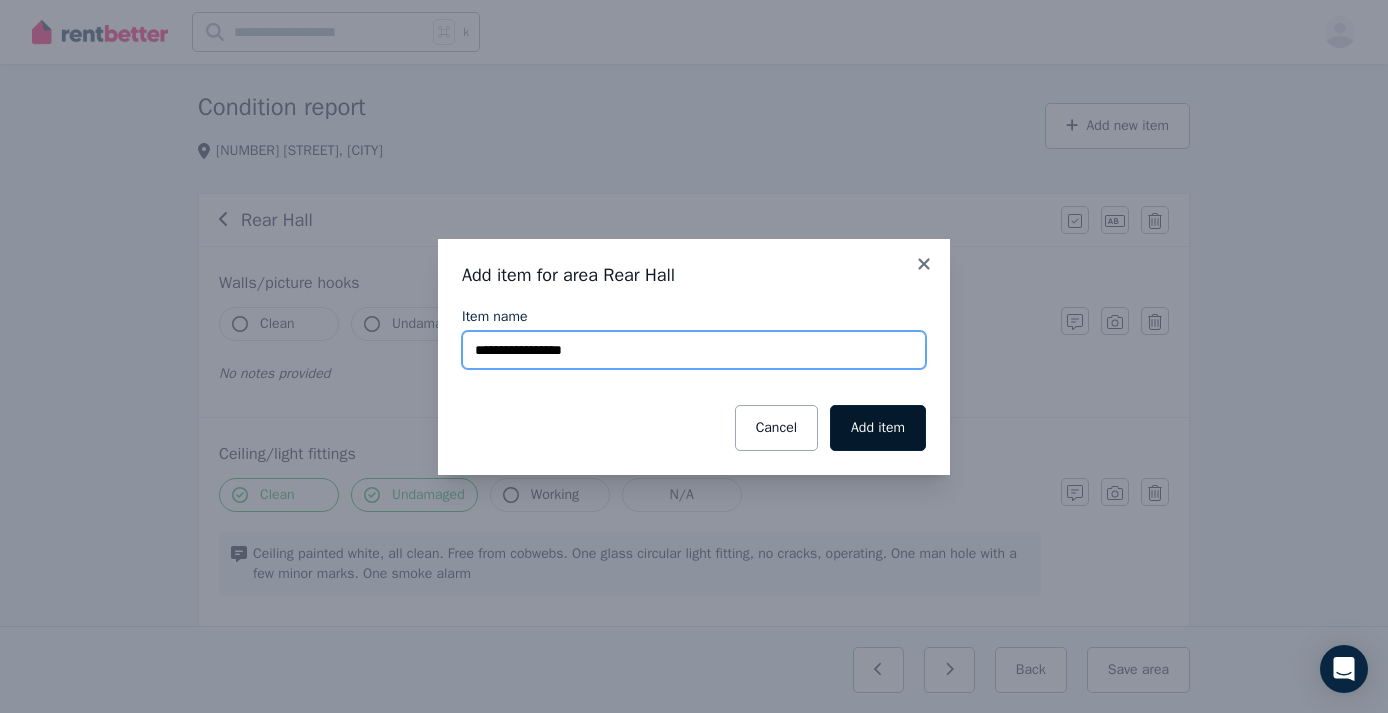type on "**********" 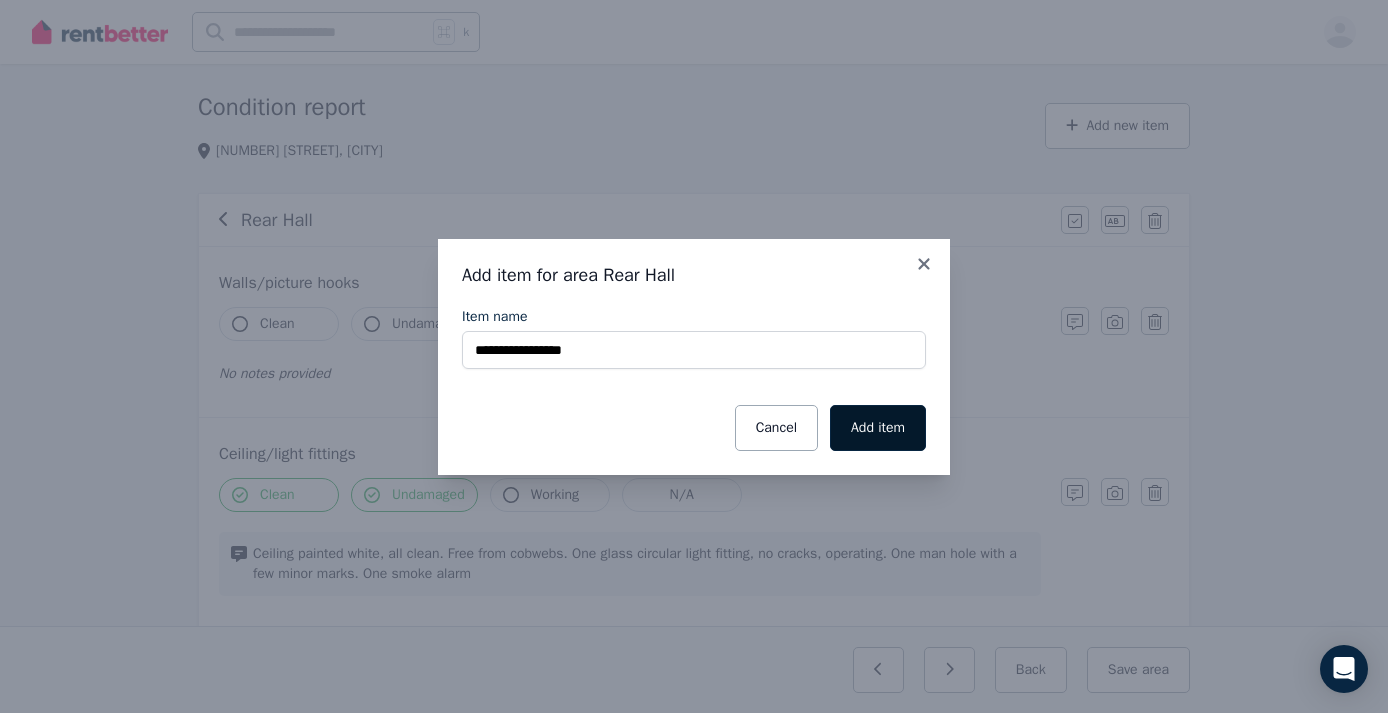 click on "Add item" at bounding box center [878, 428] 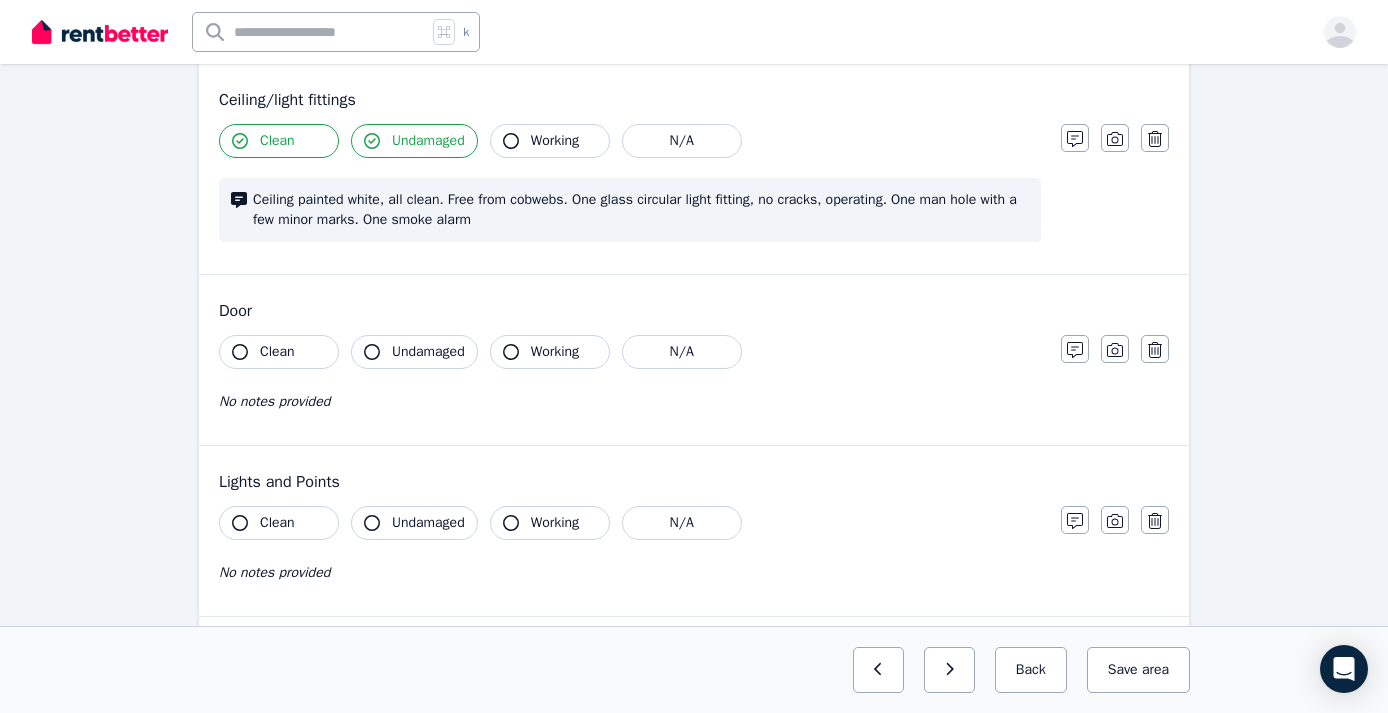 scroll, scrollTop: 419, scrollLeft: 0, axis: vertical 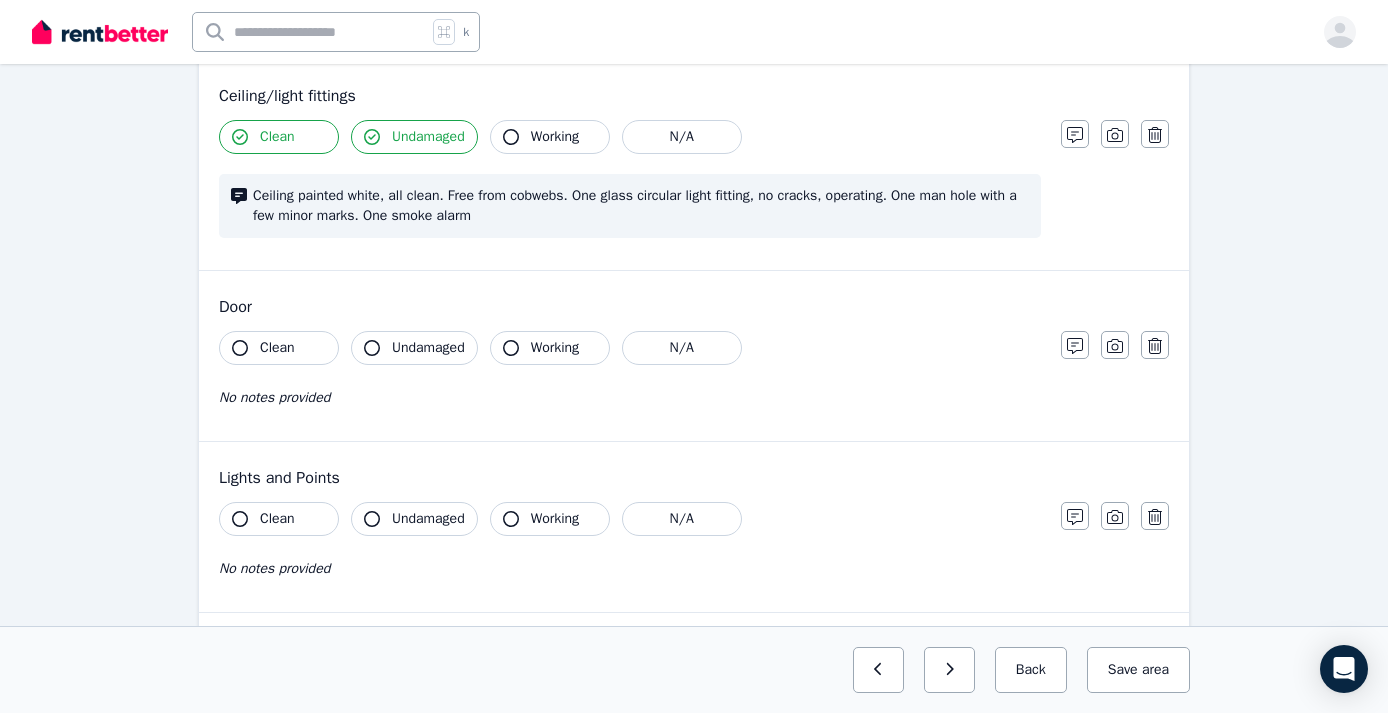 click 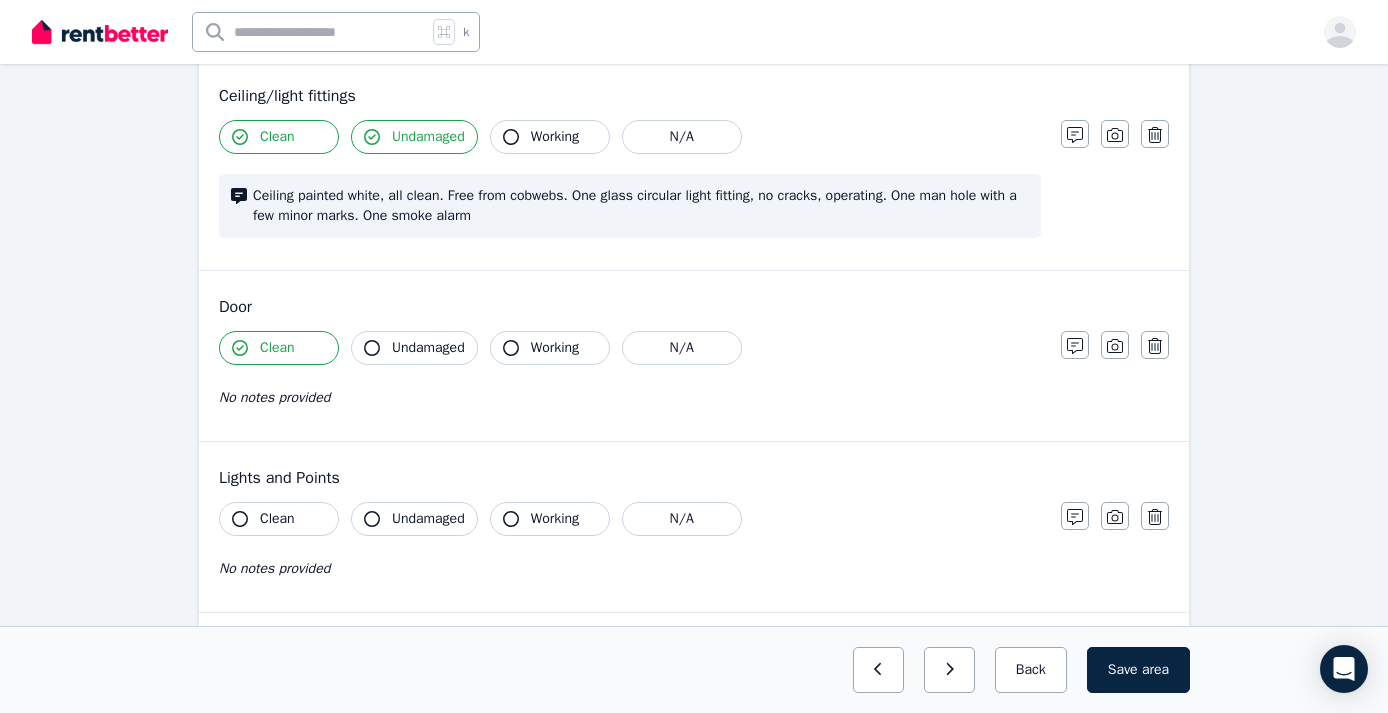 click 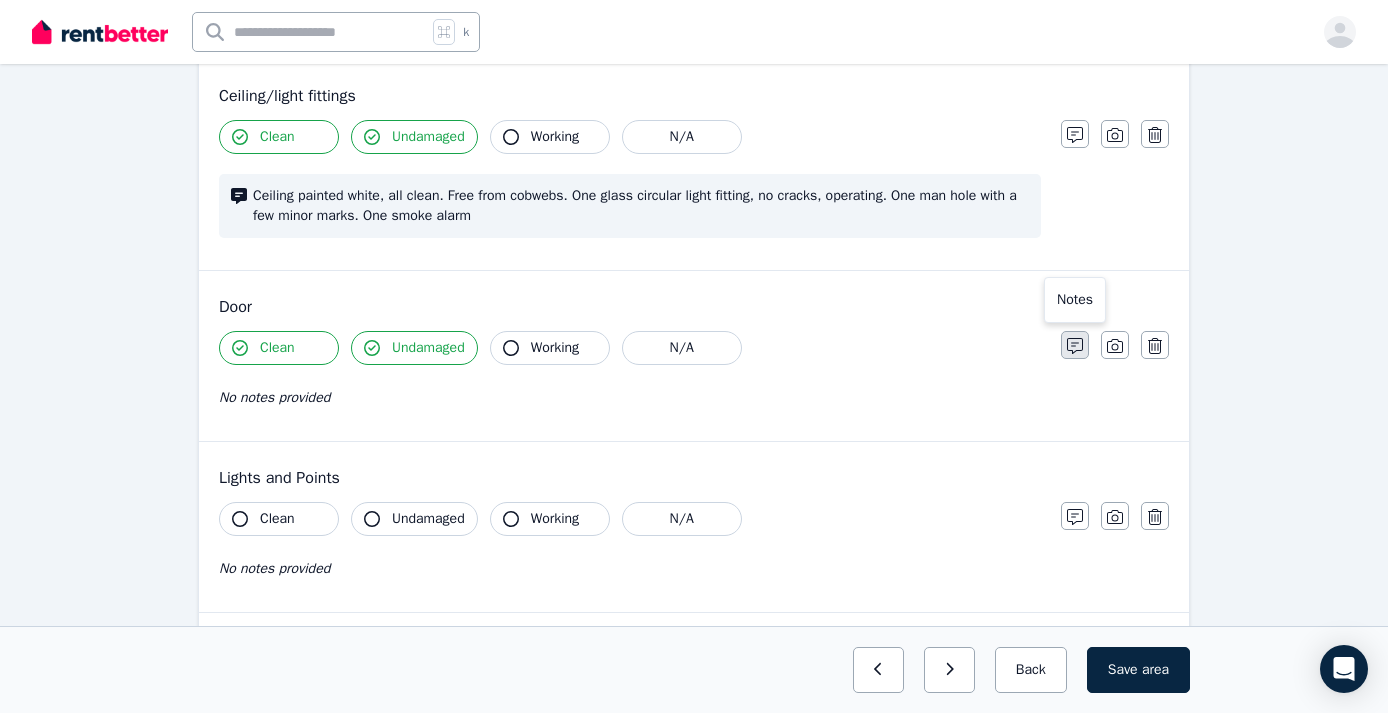 click 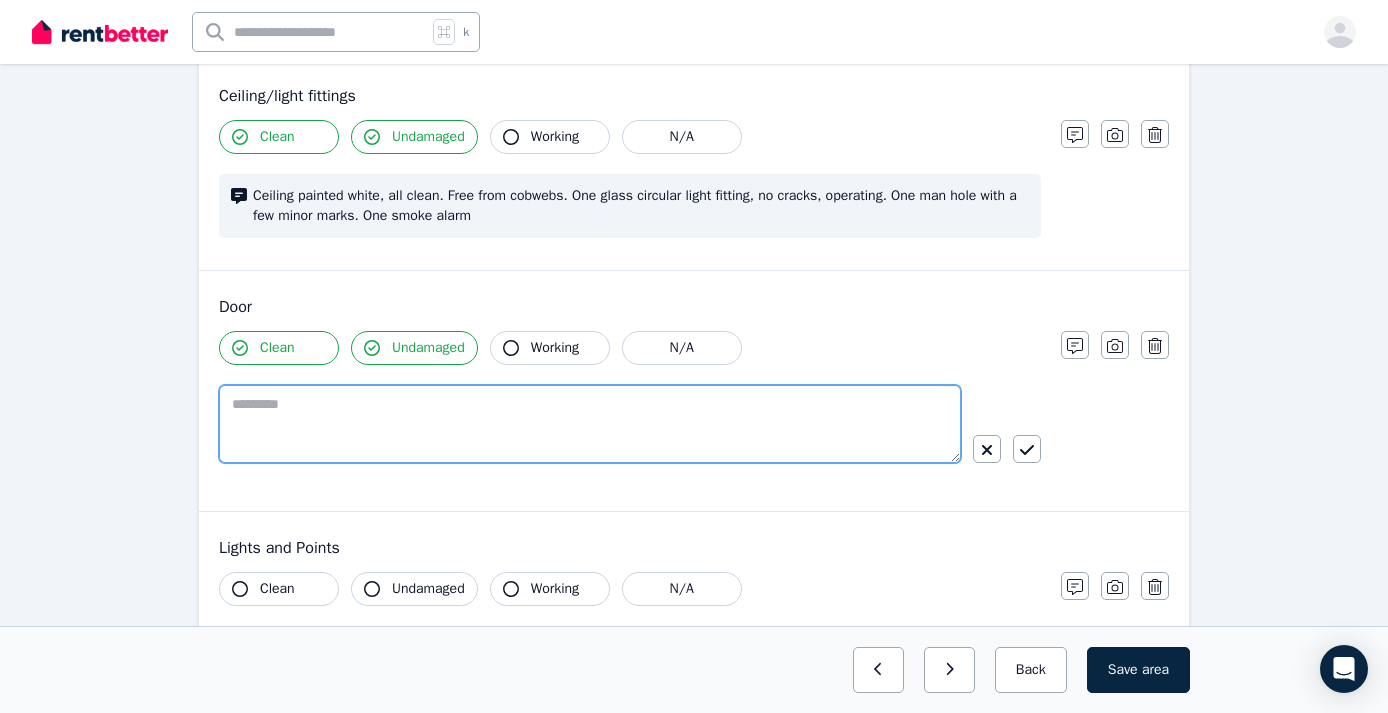 click at bounding box center [590, 424] 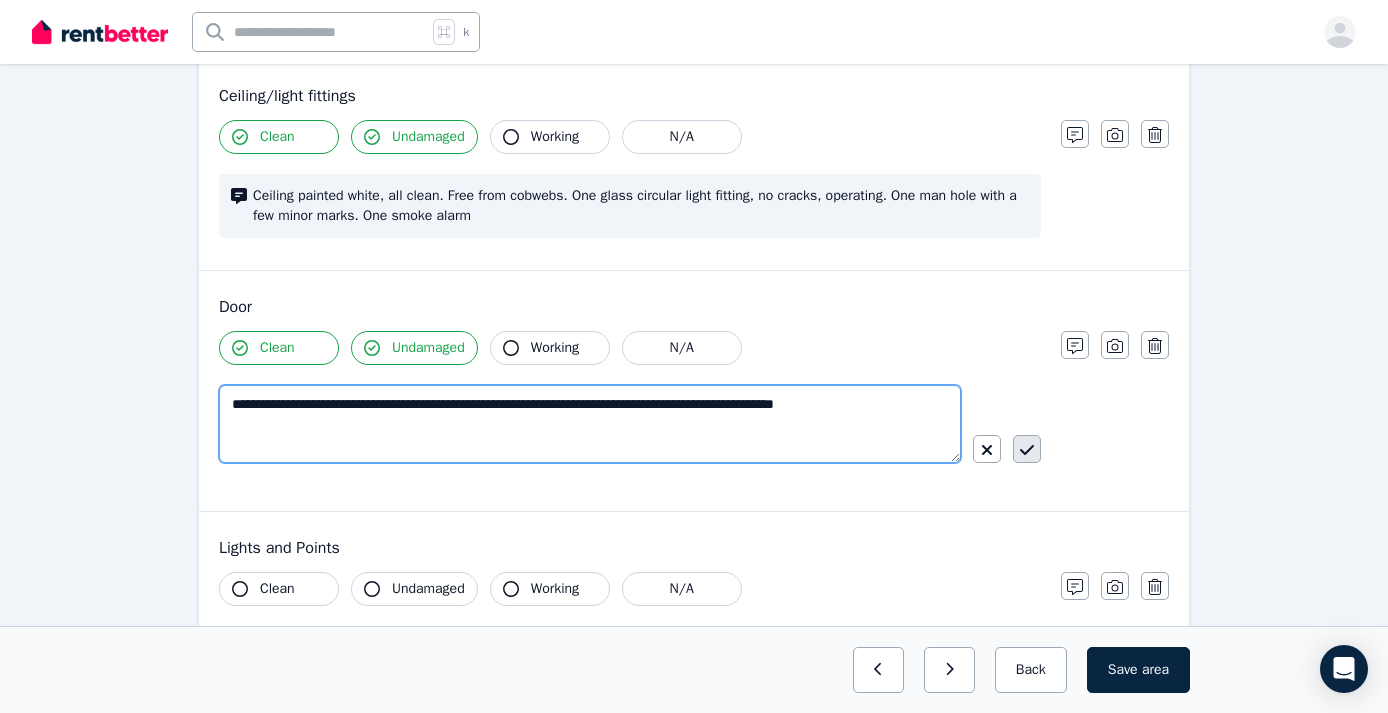 type on "**********" 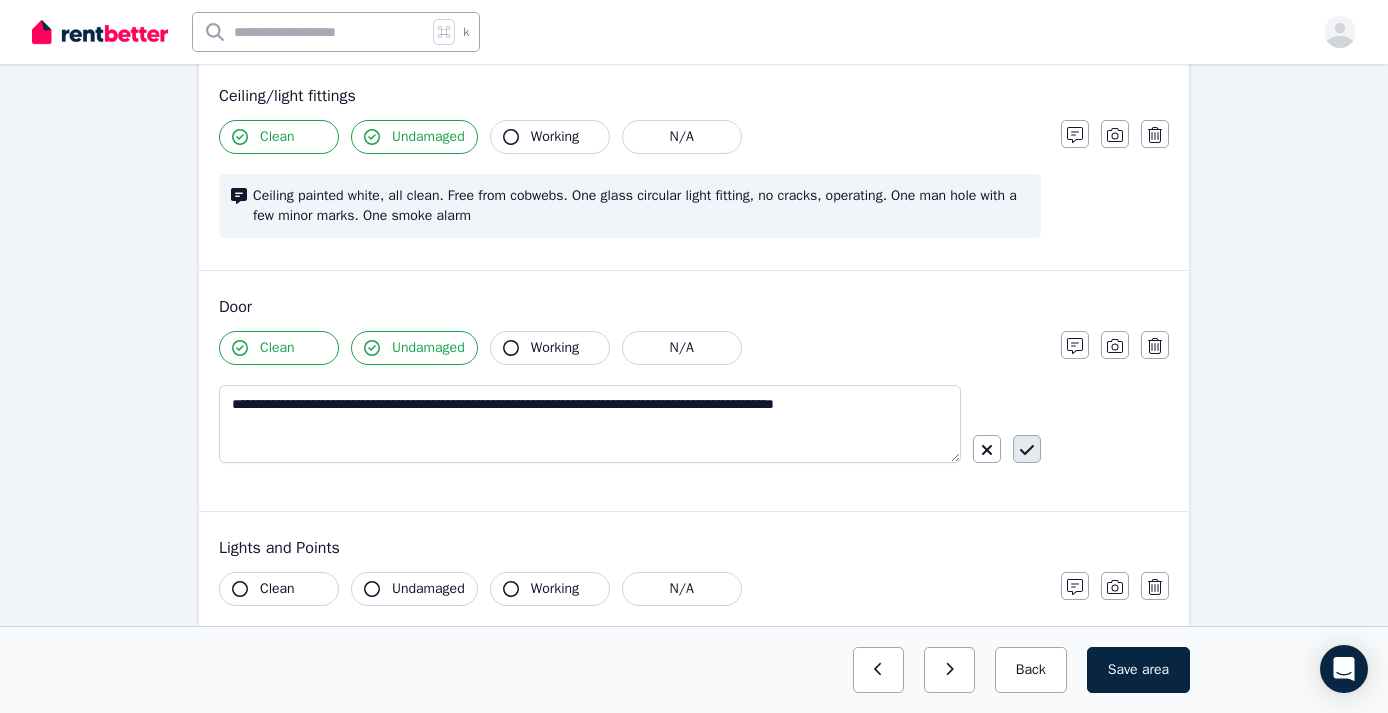 click 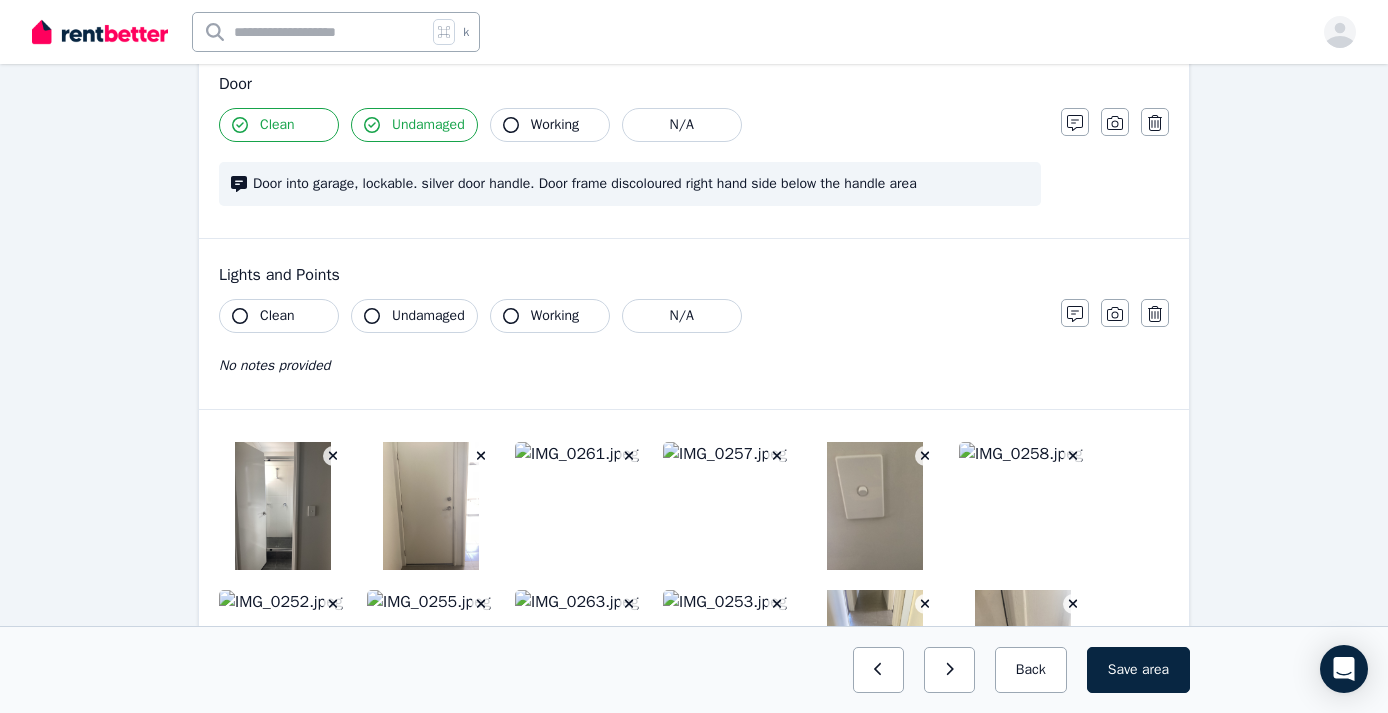 scroll, scrollTop: 645, scrollLeft: 0, axis: vertical 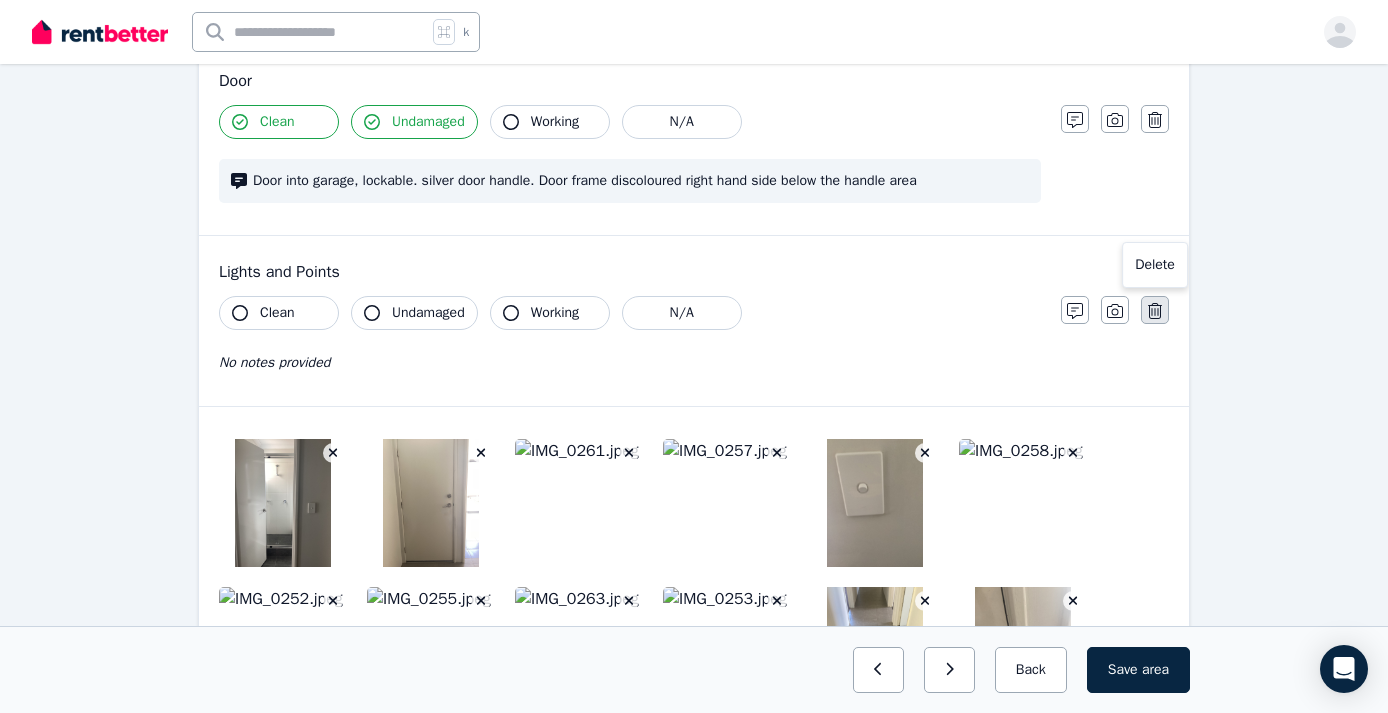 click 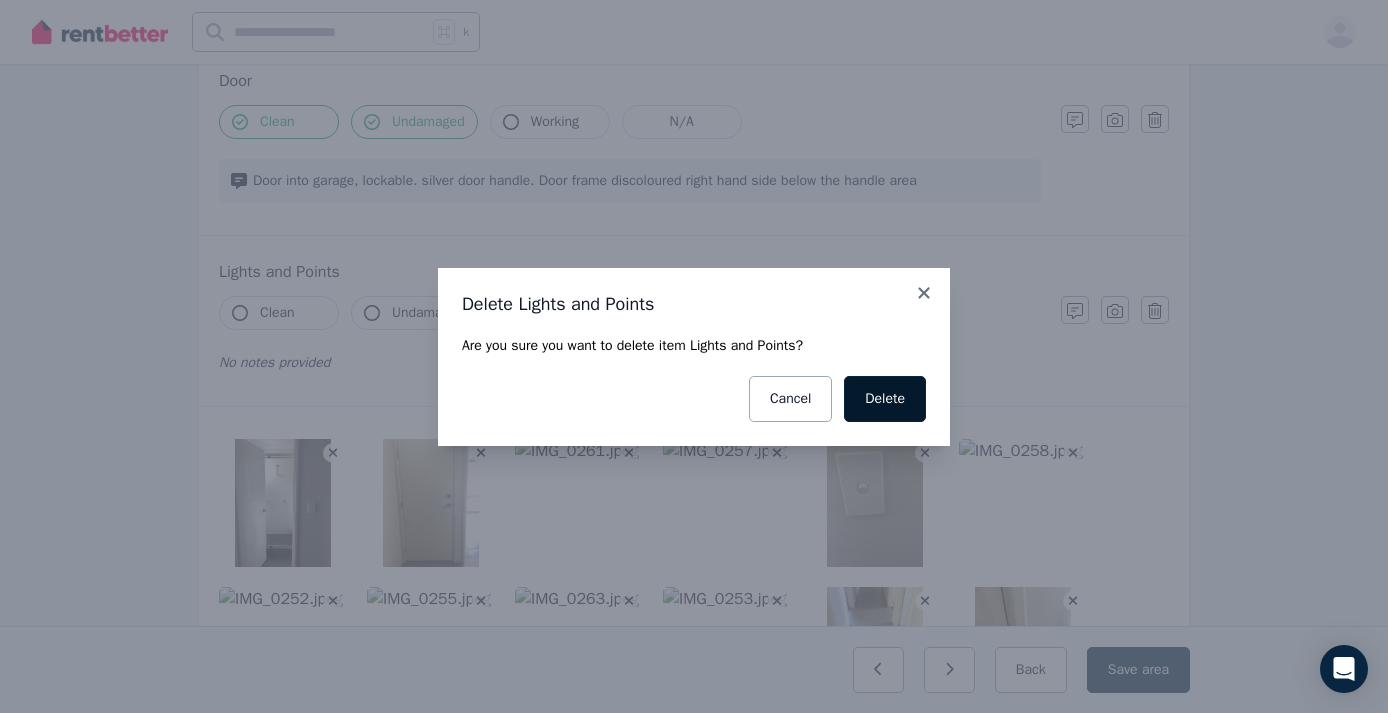 click on "Delete" at bounding box center (885, 399) 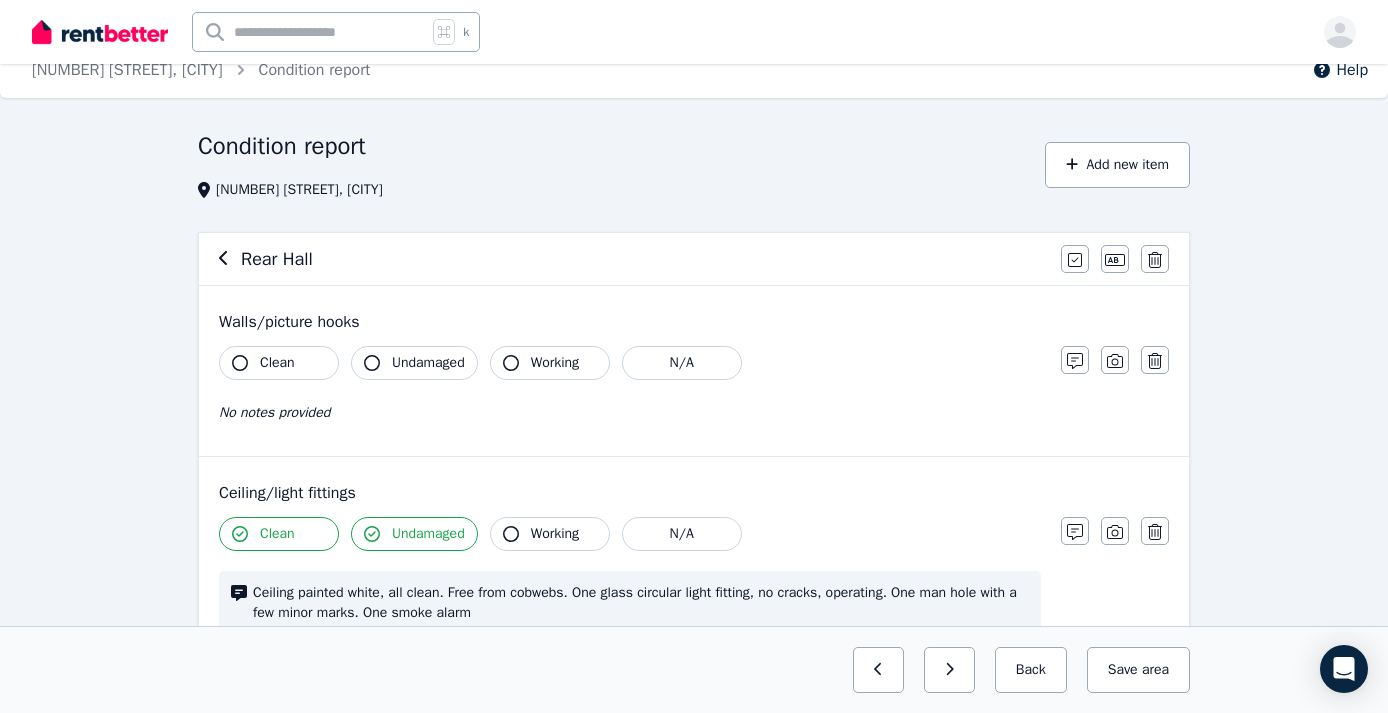 scroll, scrollTop: 28, scrollLeft: 0, axis: vertical 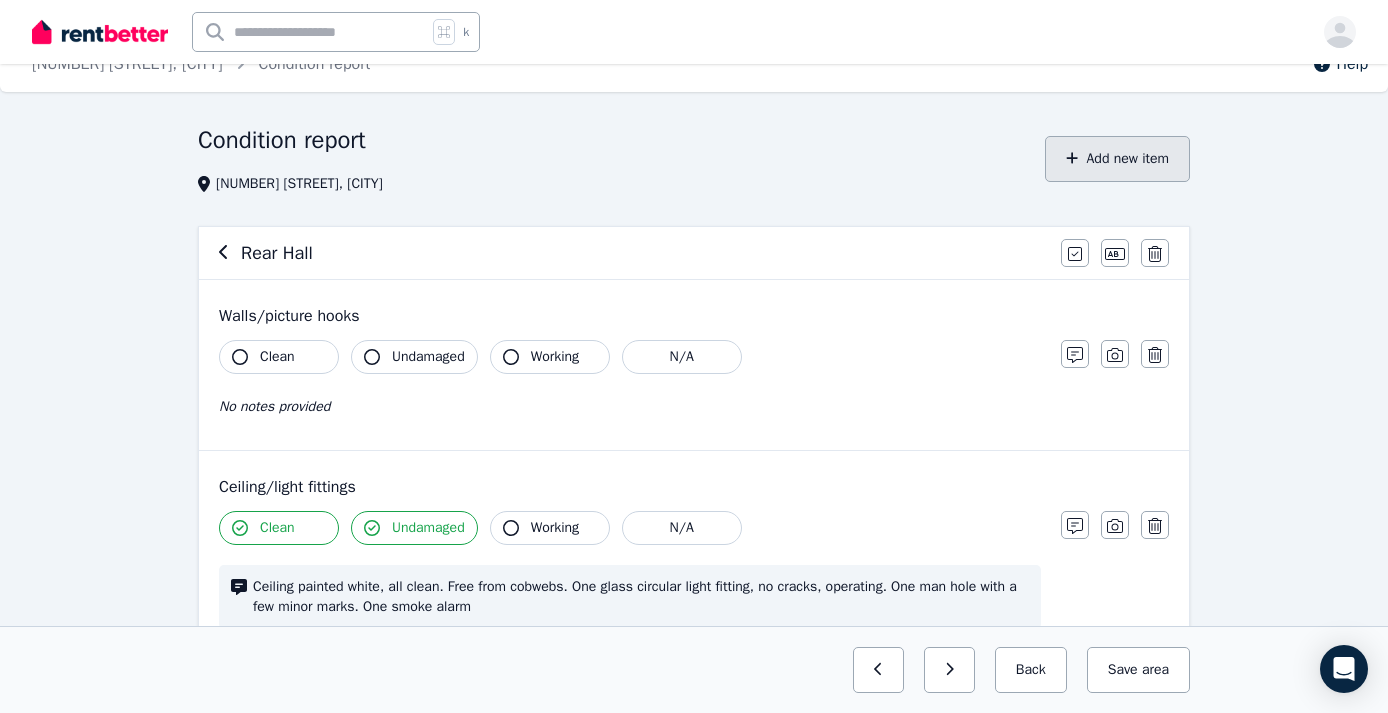 click on "Add new item" at bounding box center [1117, 159] 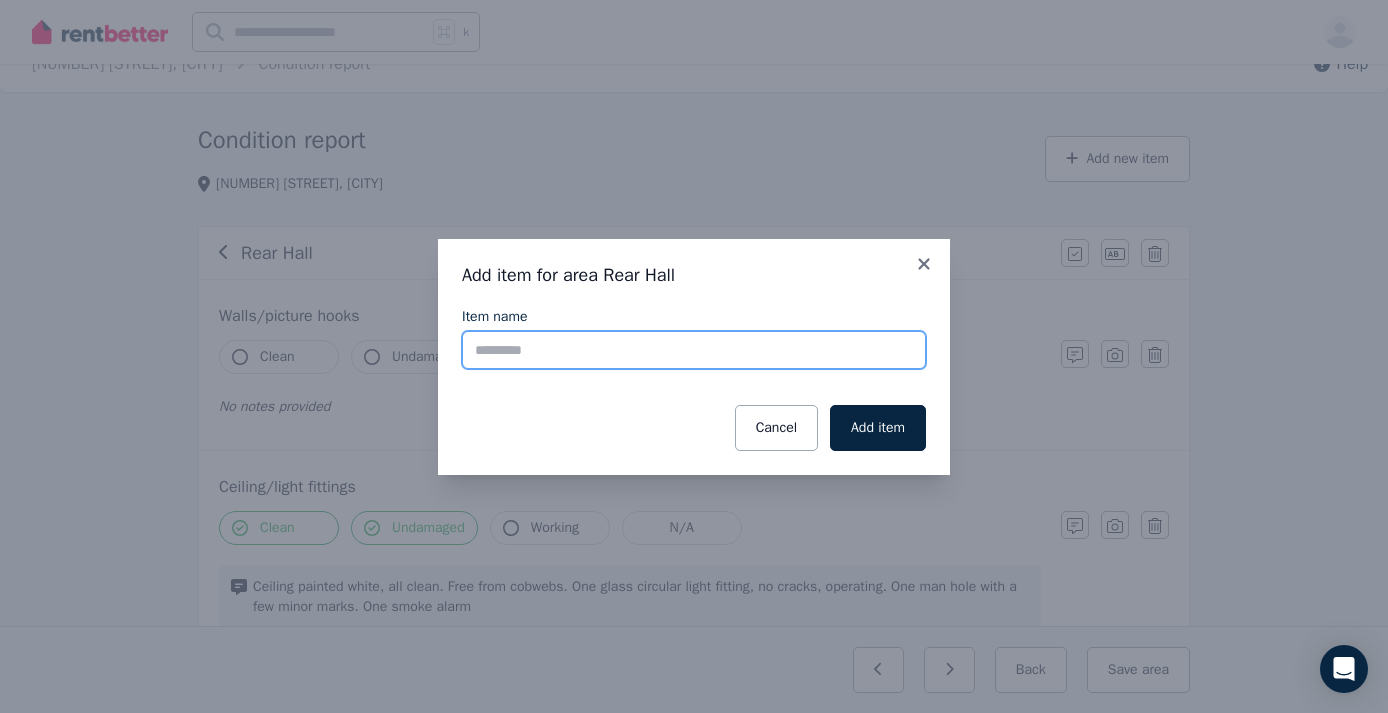 click on "Item name" at bounding box center (694, 350) 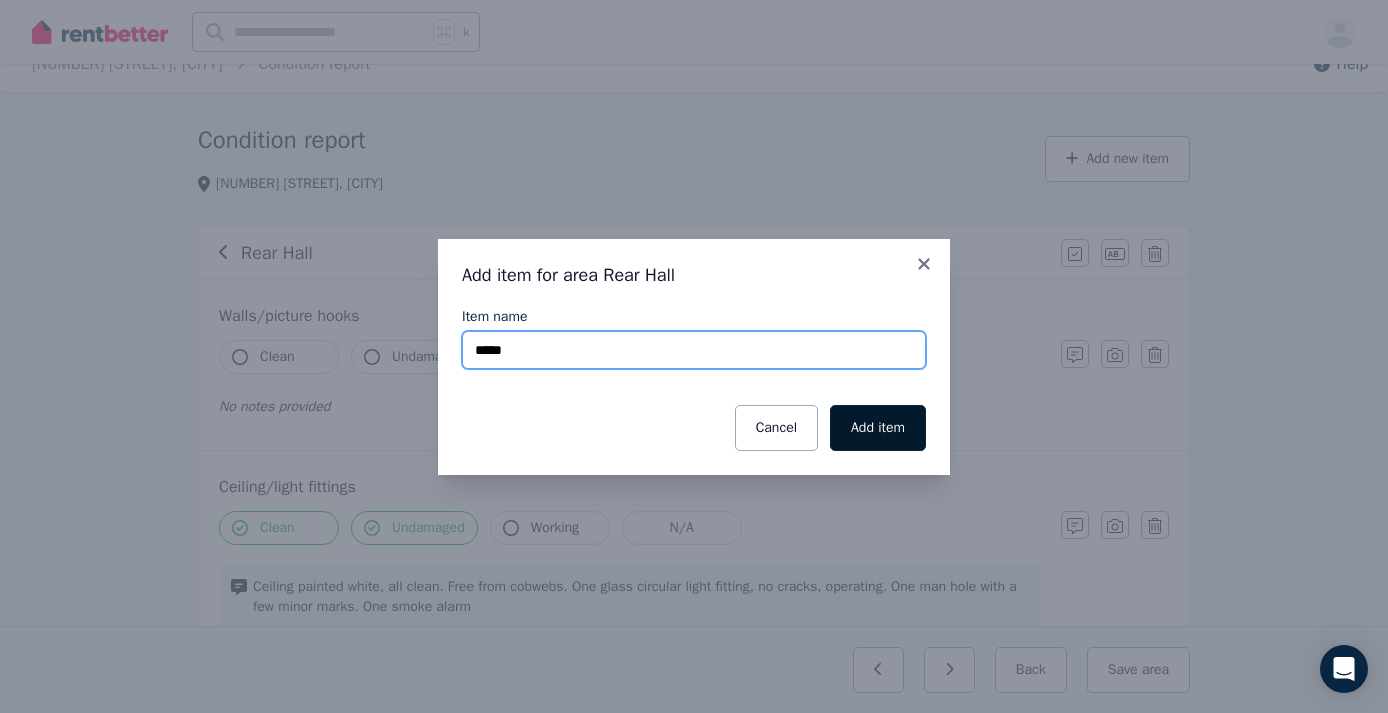 type on "*****" 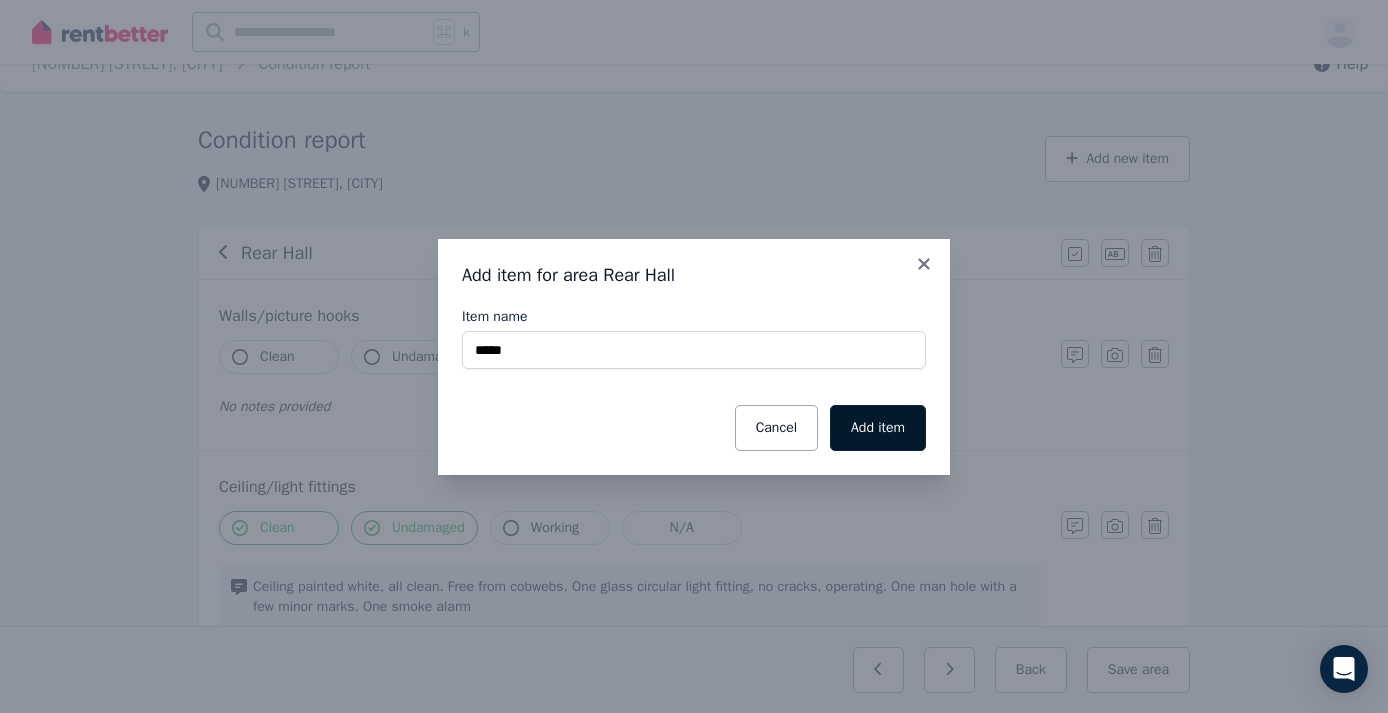 click on "Add item" at bounding box center (878, 428) 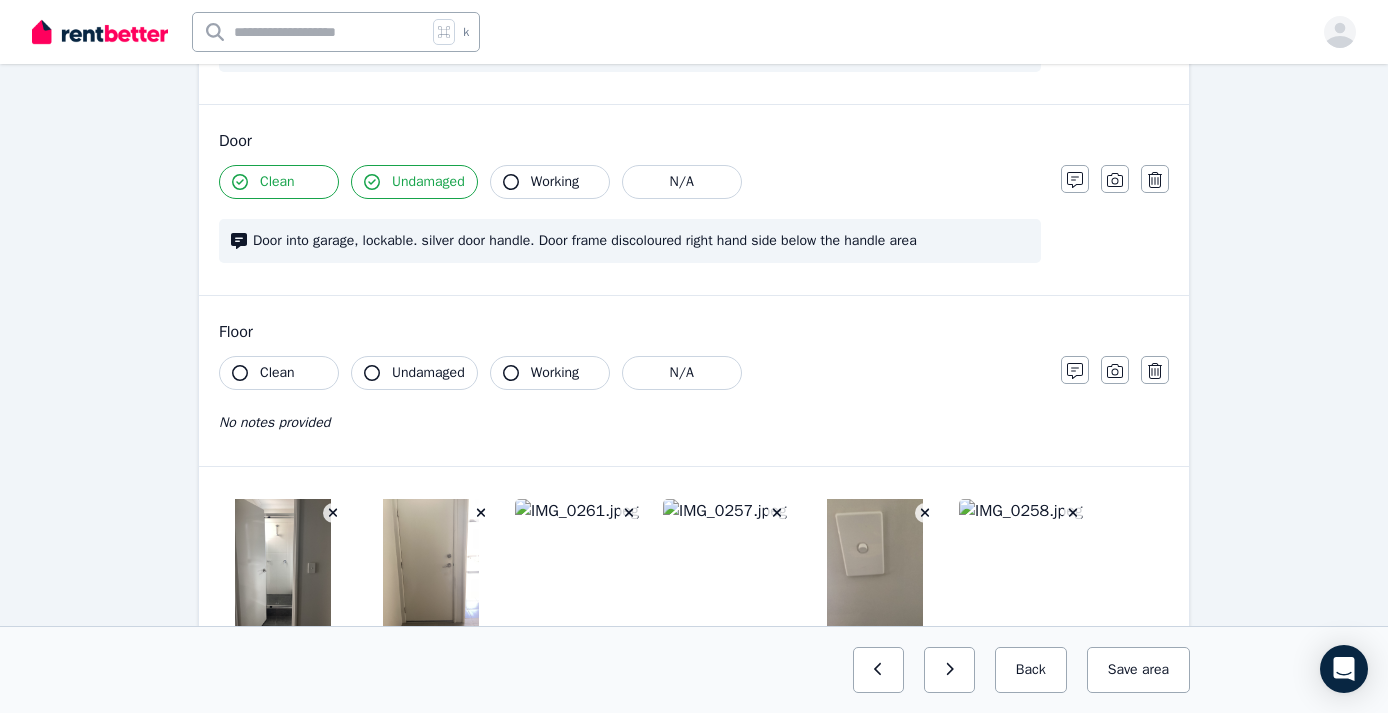 scroll, scrollTop: 610, scrollLeft: 0, axis: vertical 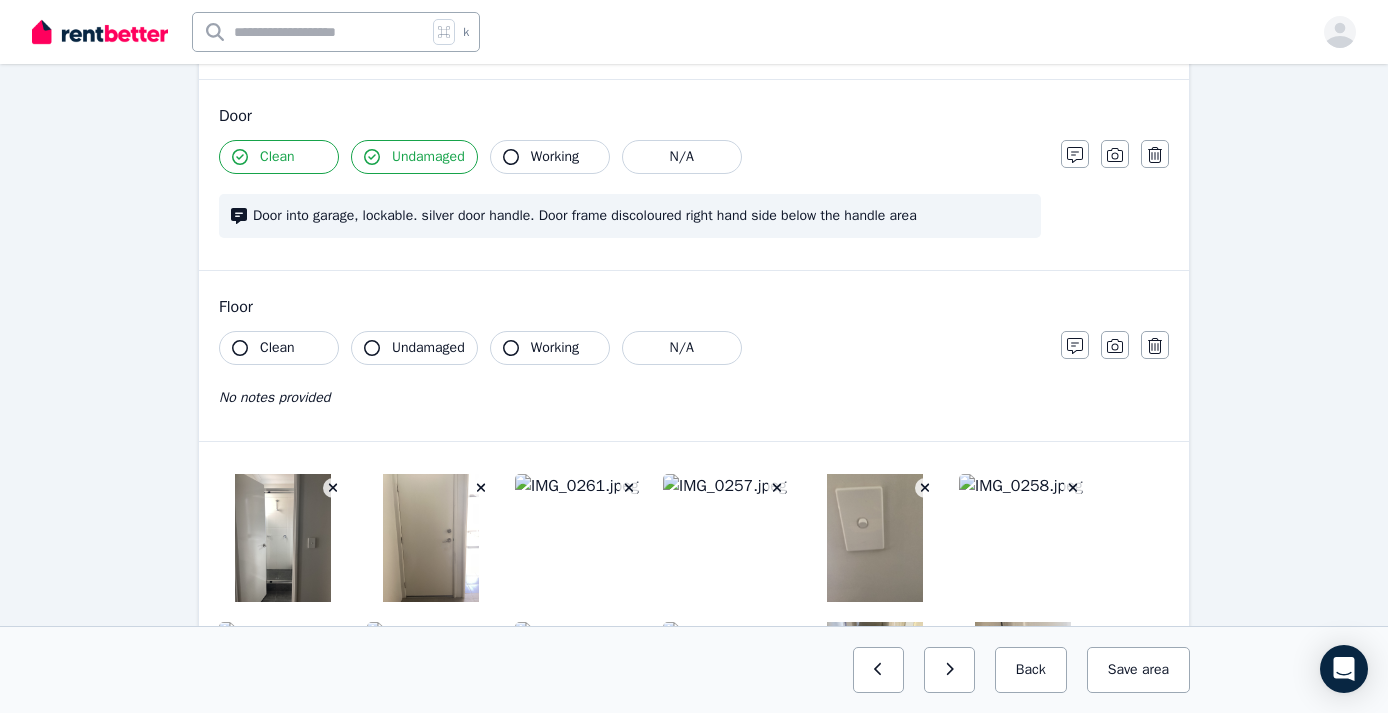click 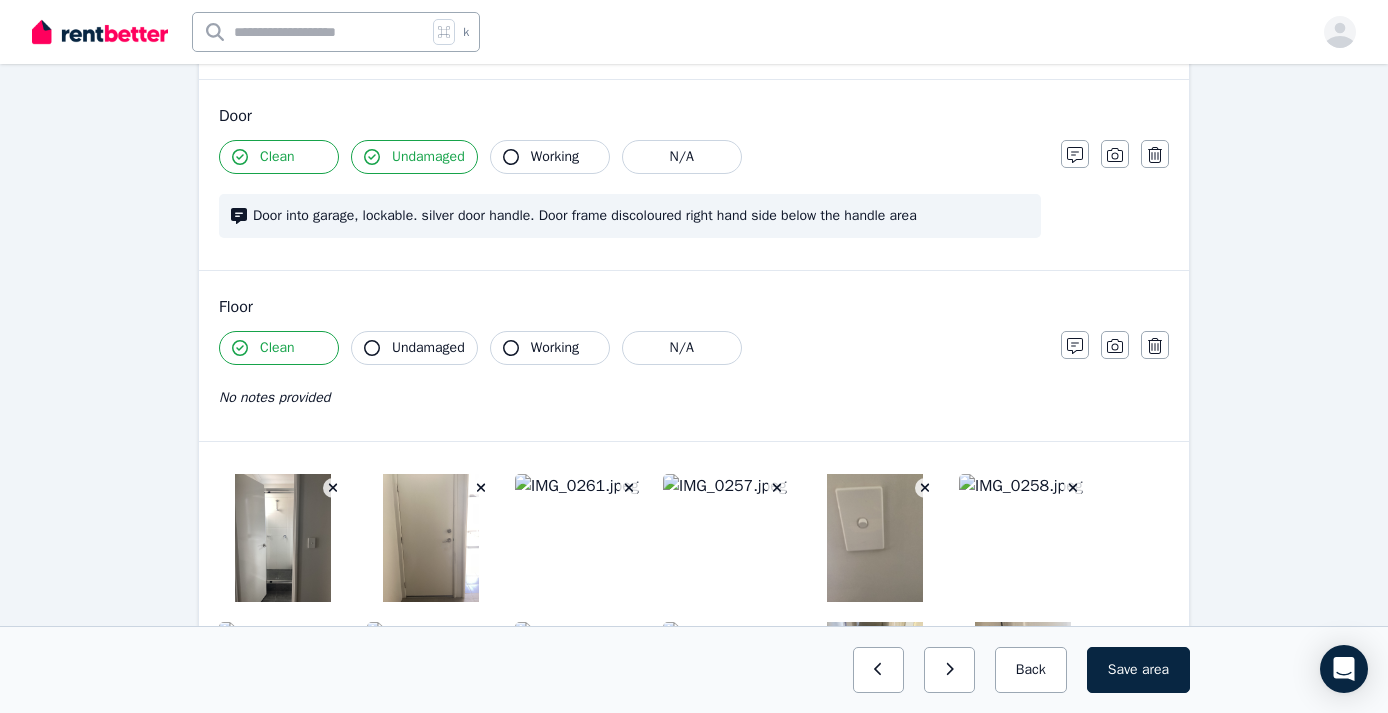click 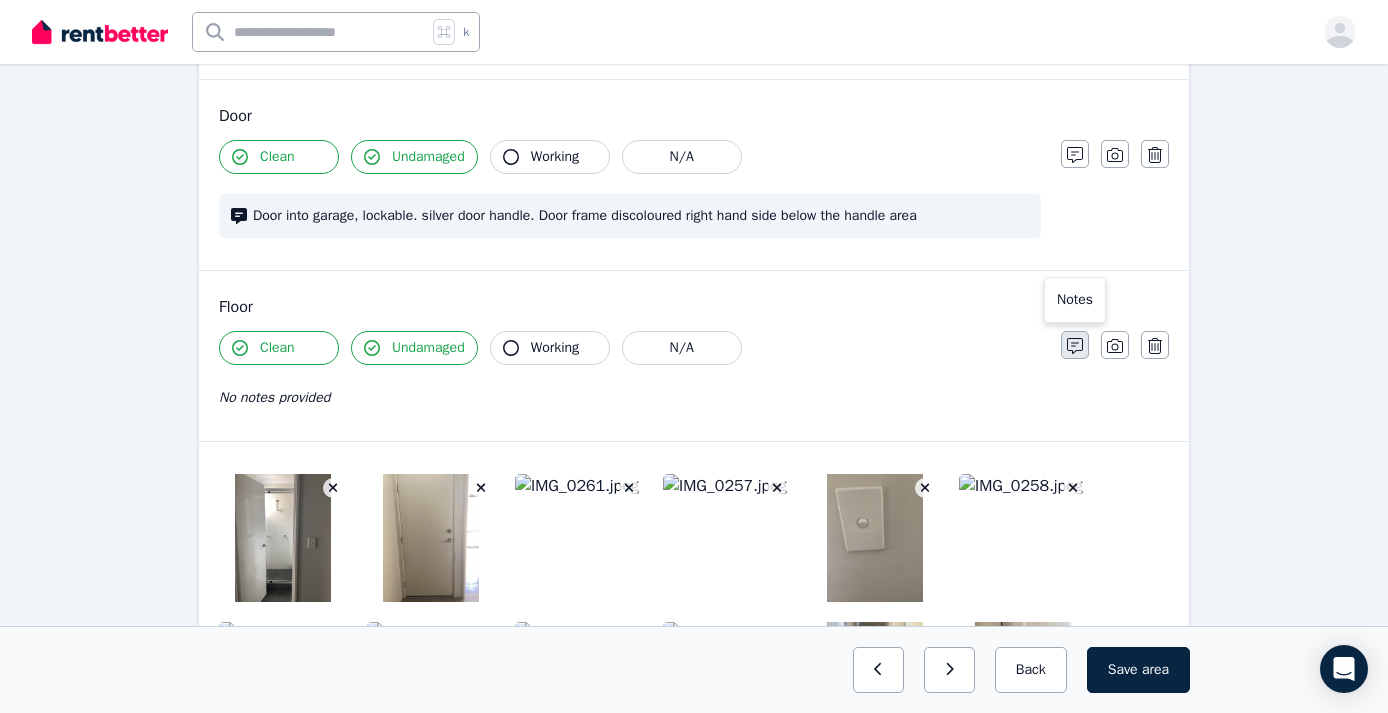 click 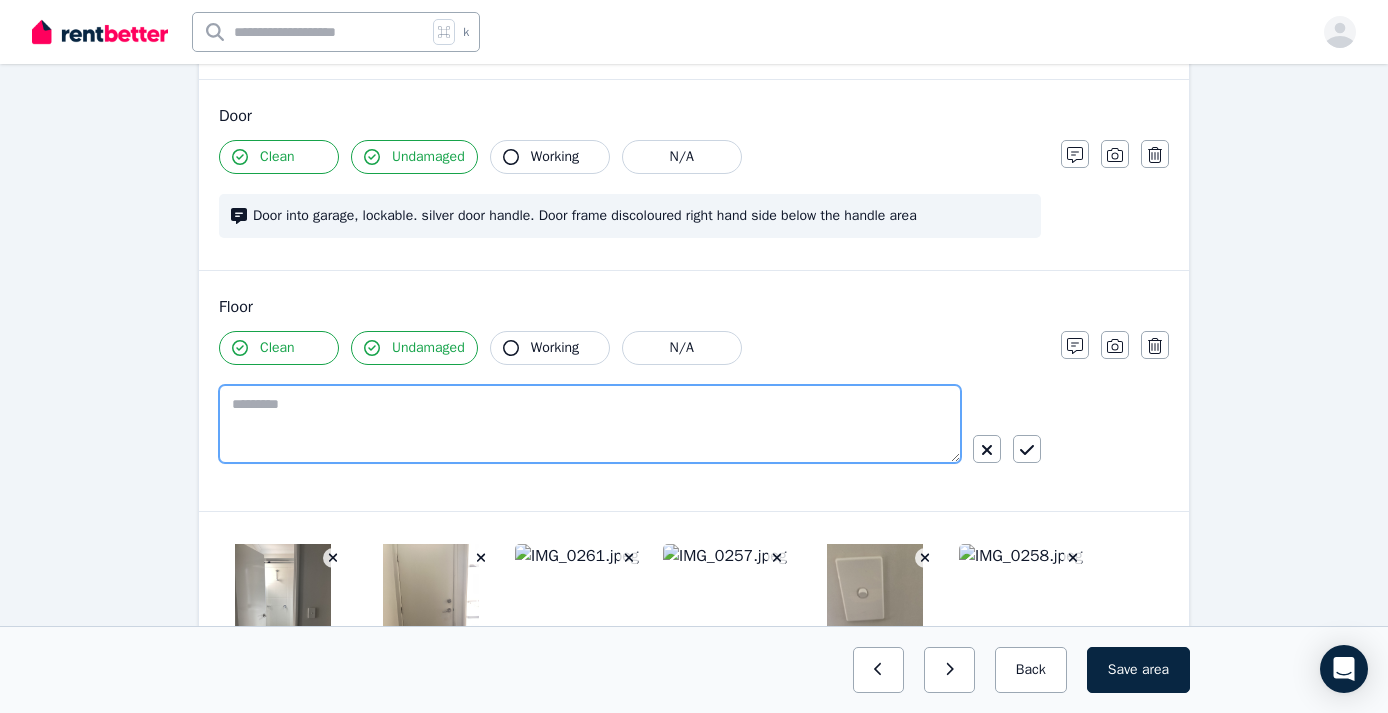 click at bounding box center [590, 424] 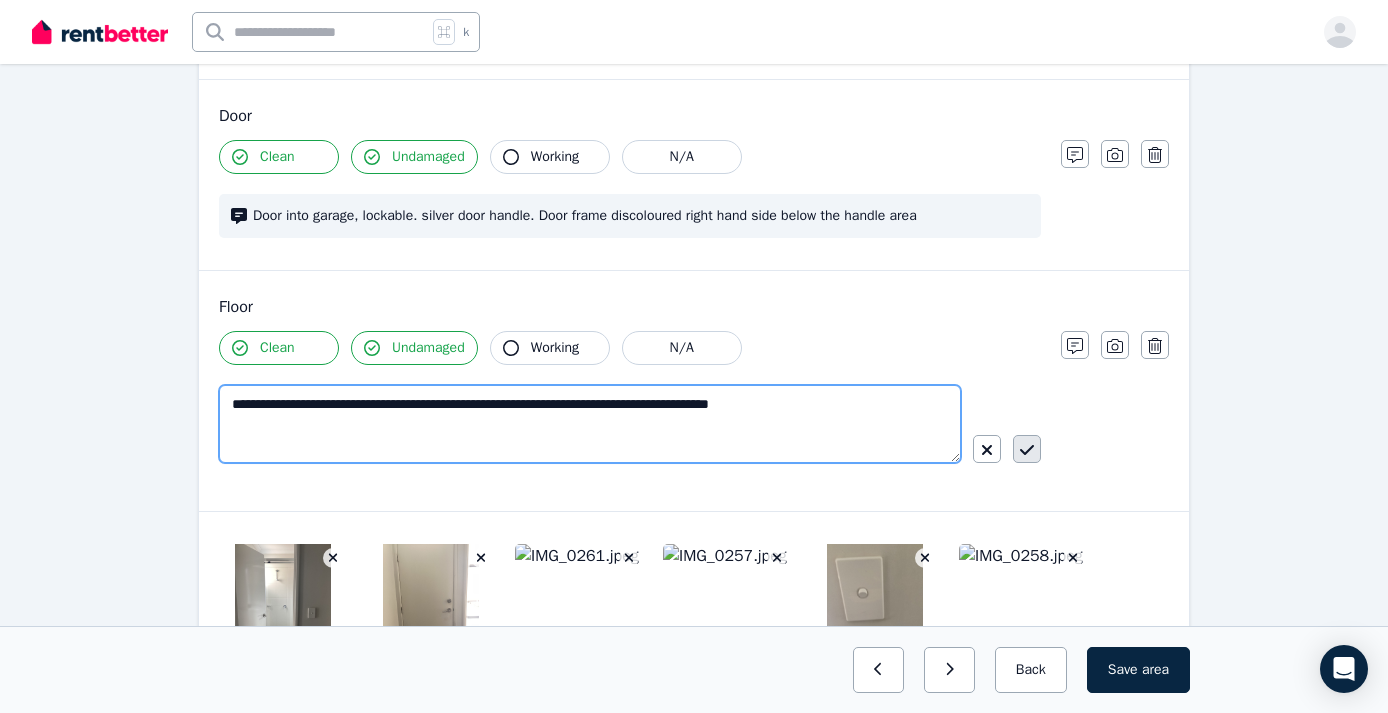 type on "**********" 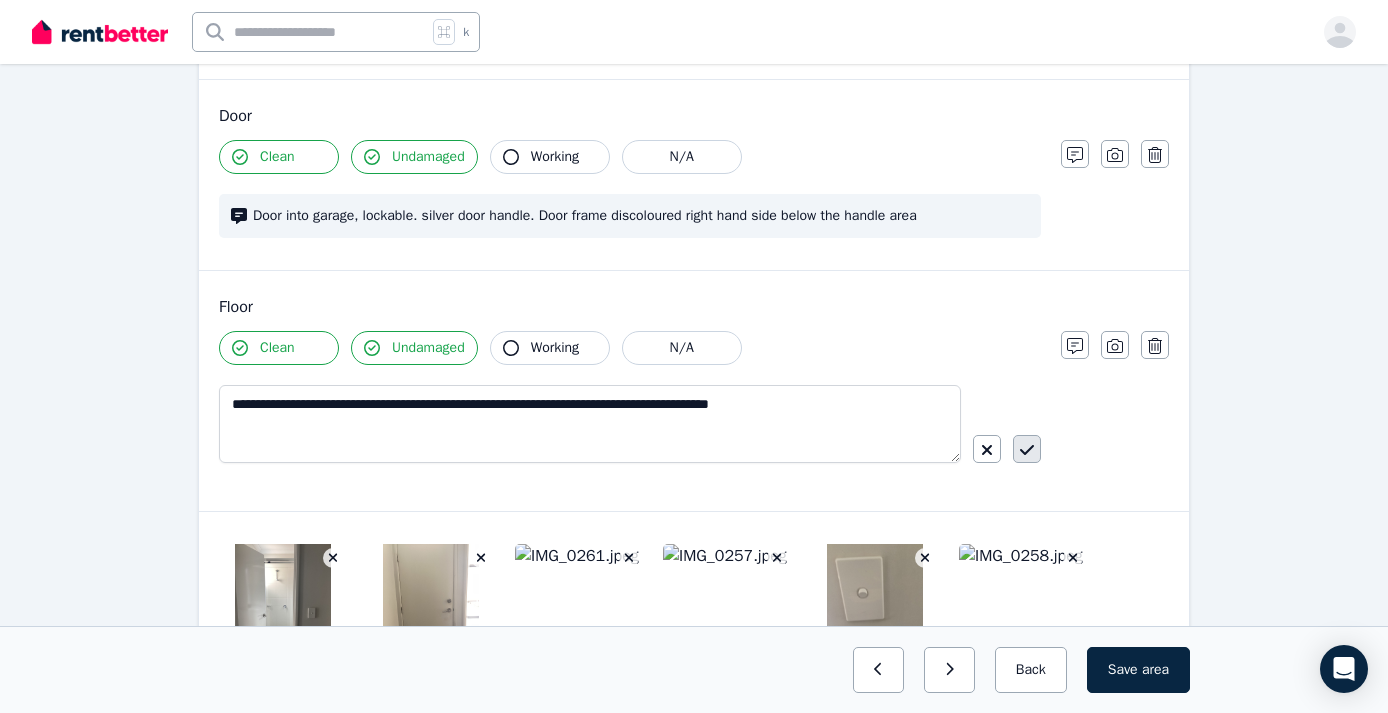 click 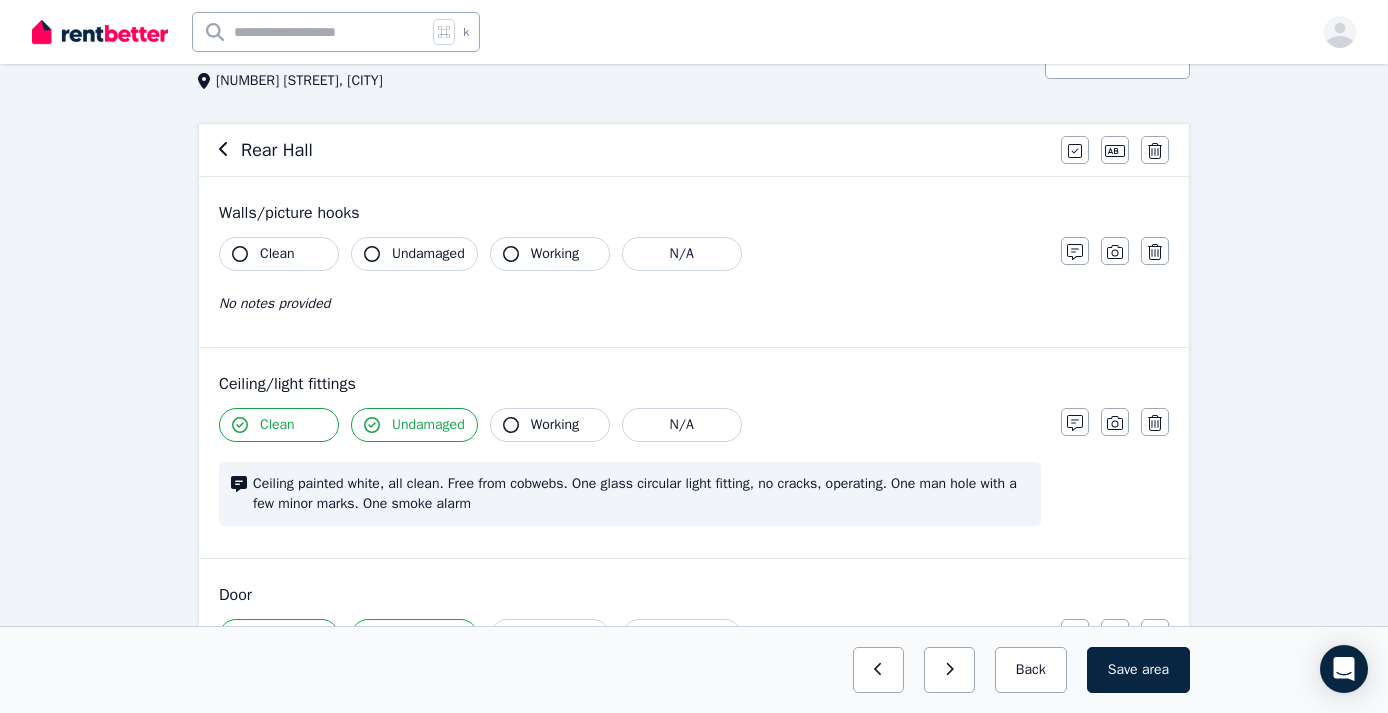 scroll, scrollTop: 113, scrollLeft: 0, axis: vertical 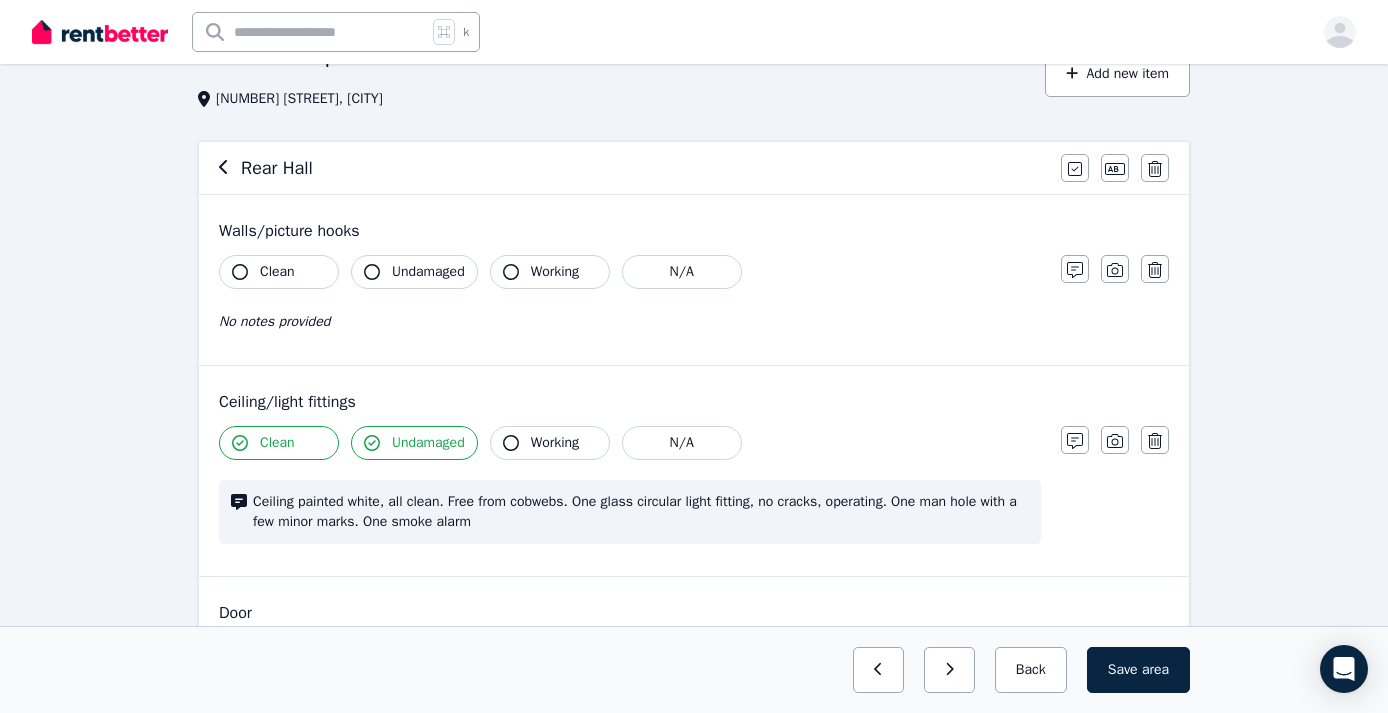 click 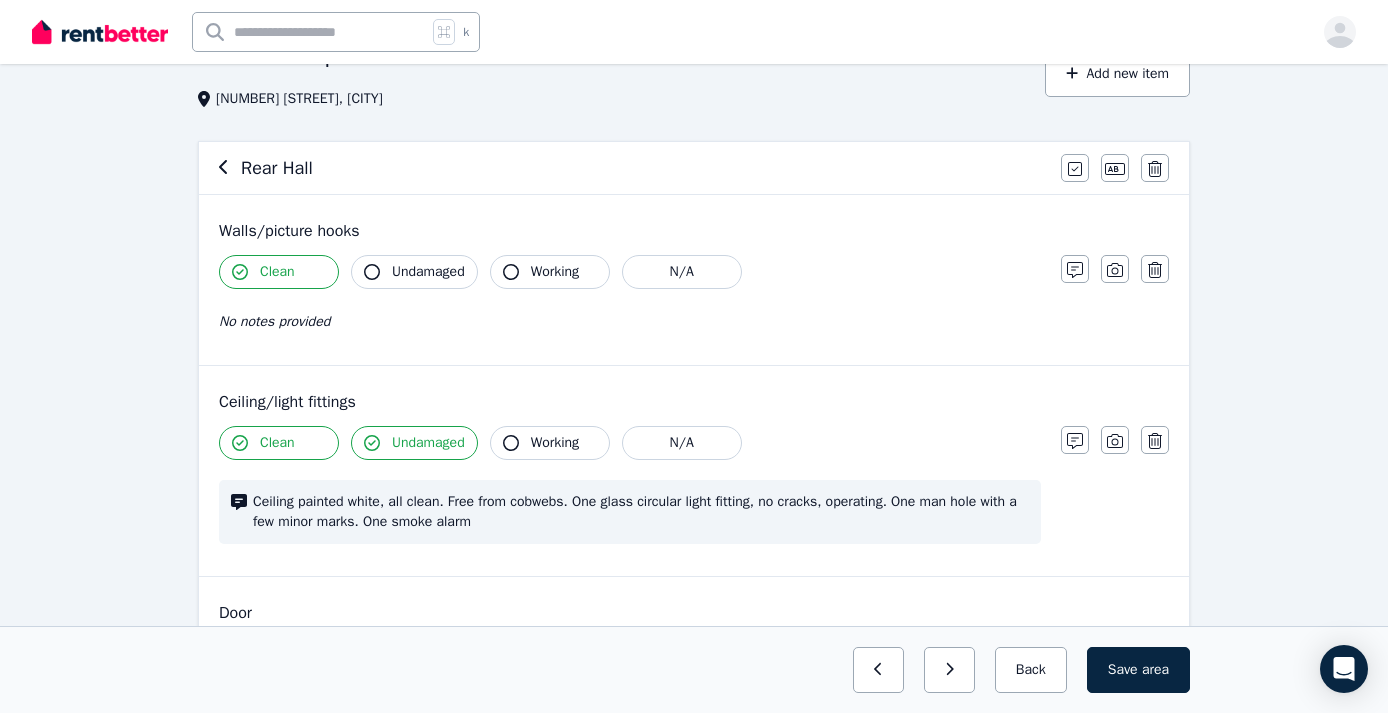 click 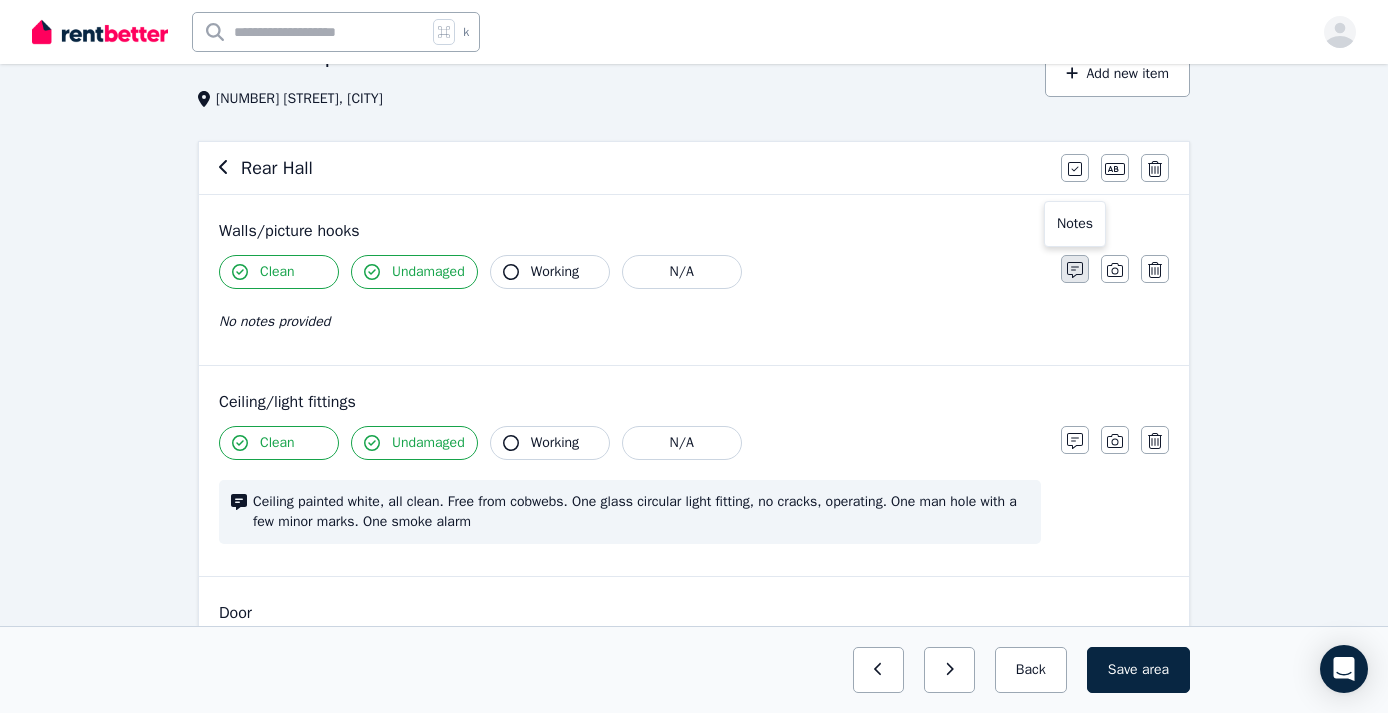 click 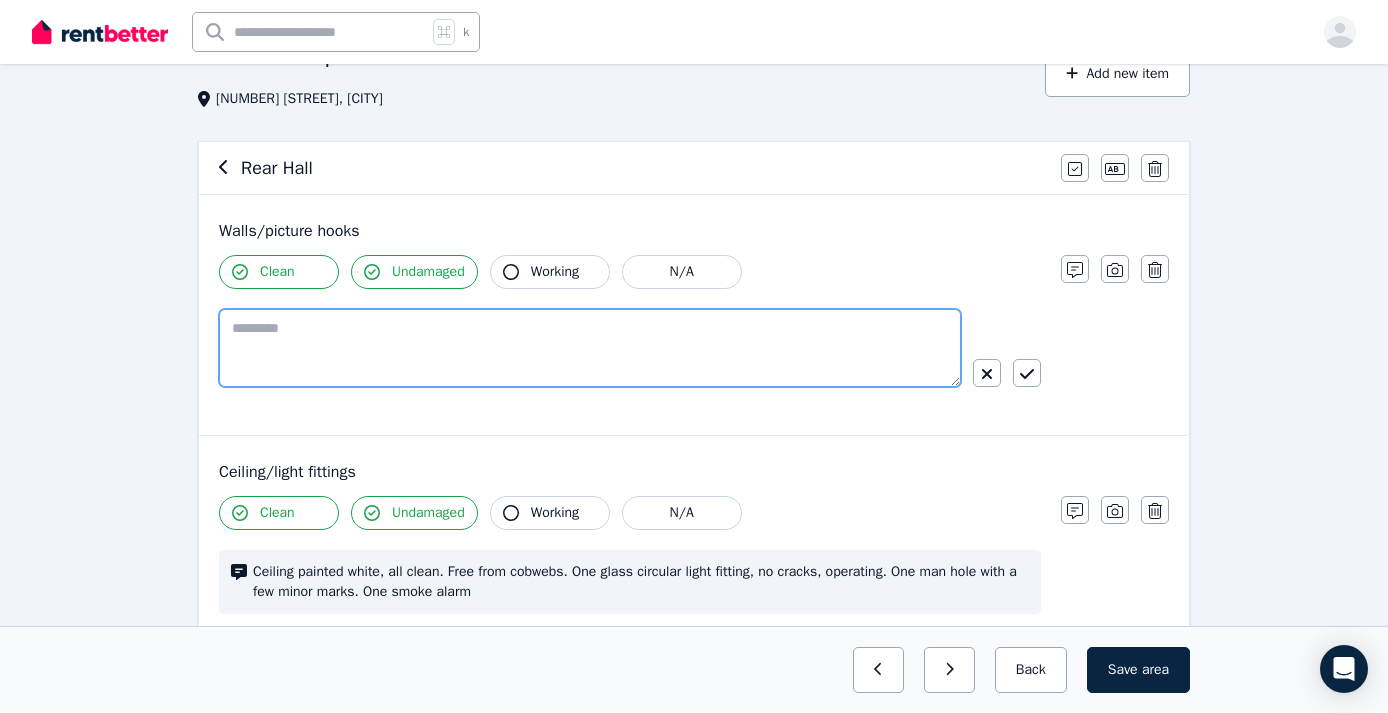 click at bounding box center [590, 348] 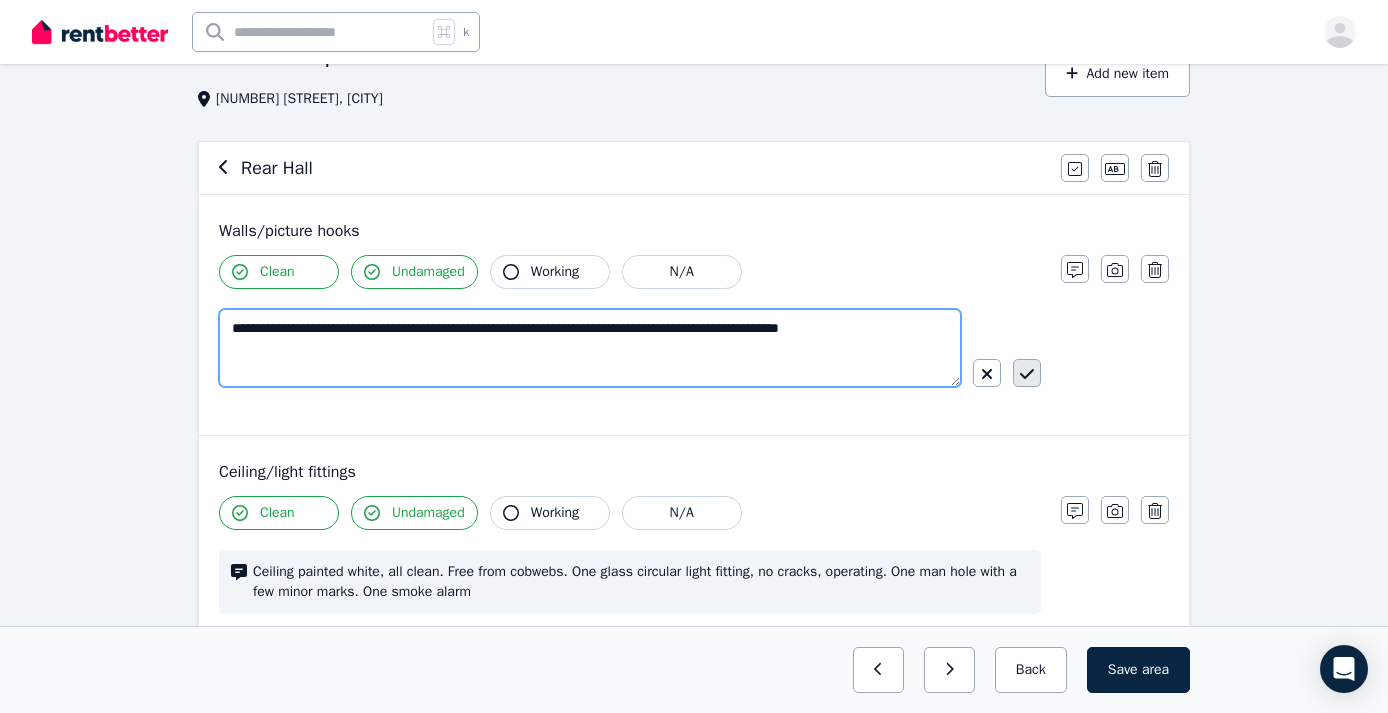 type on "**********" 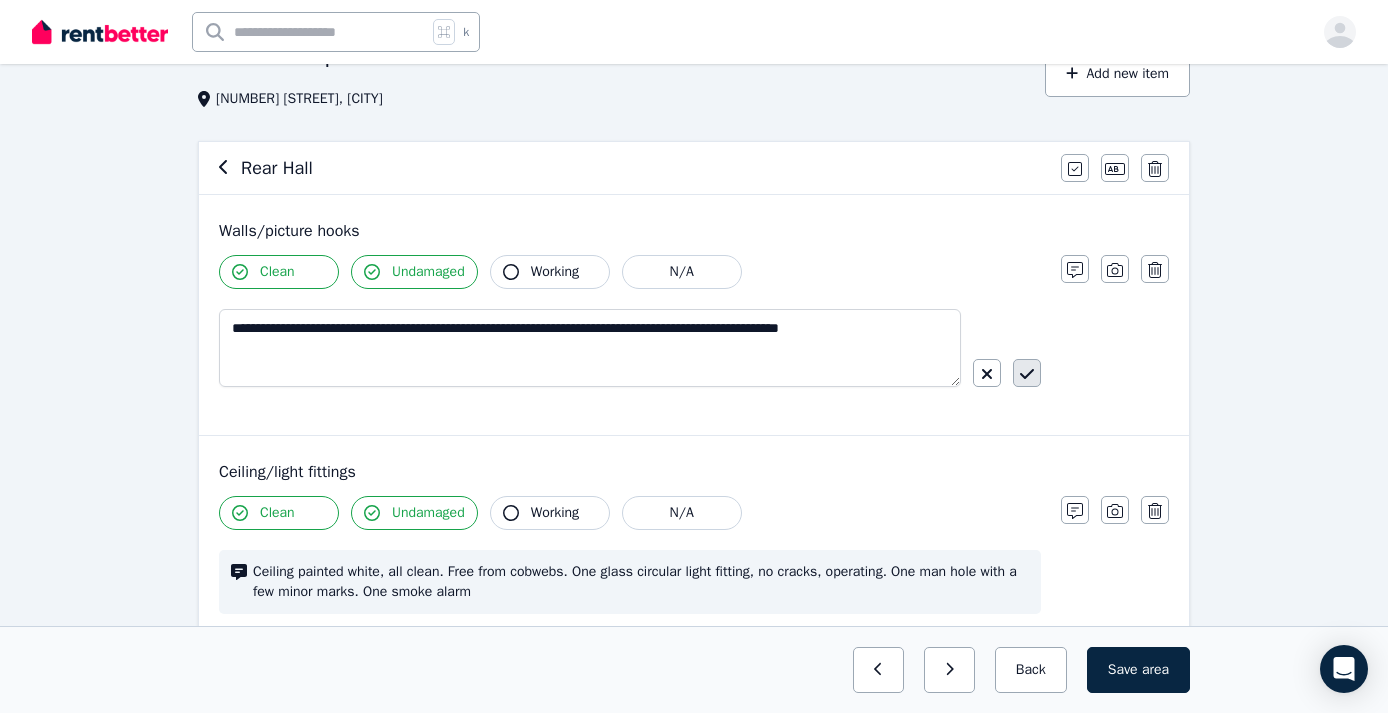 click 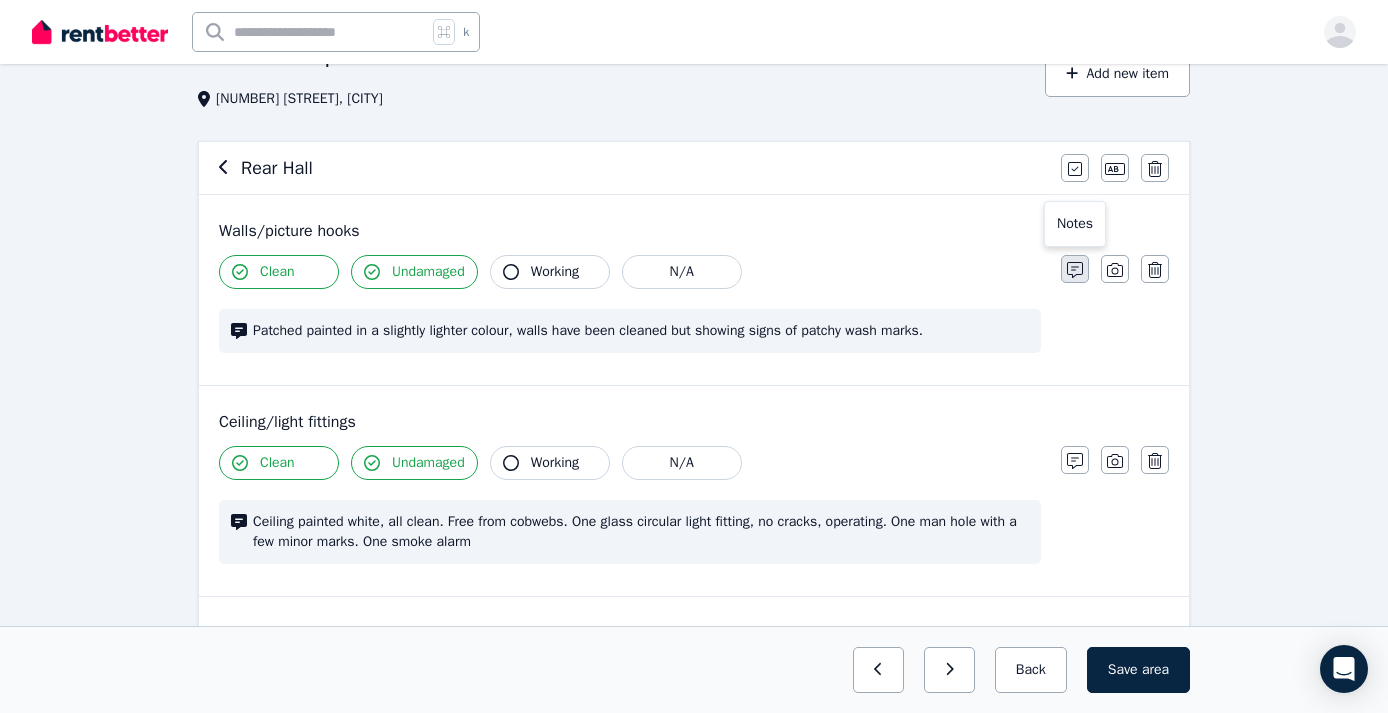 click 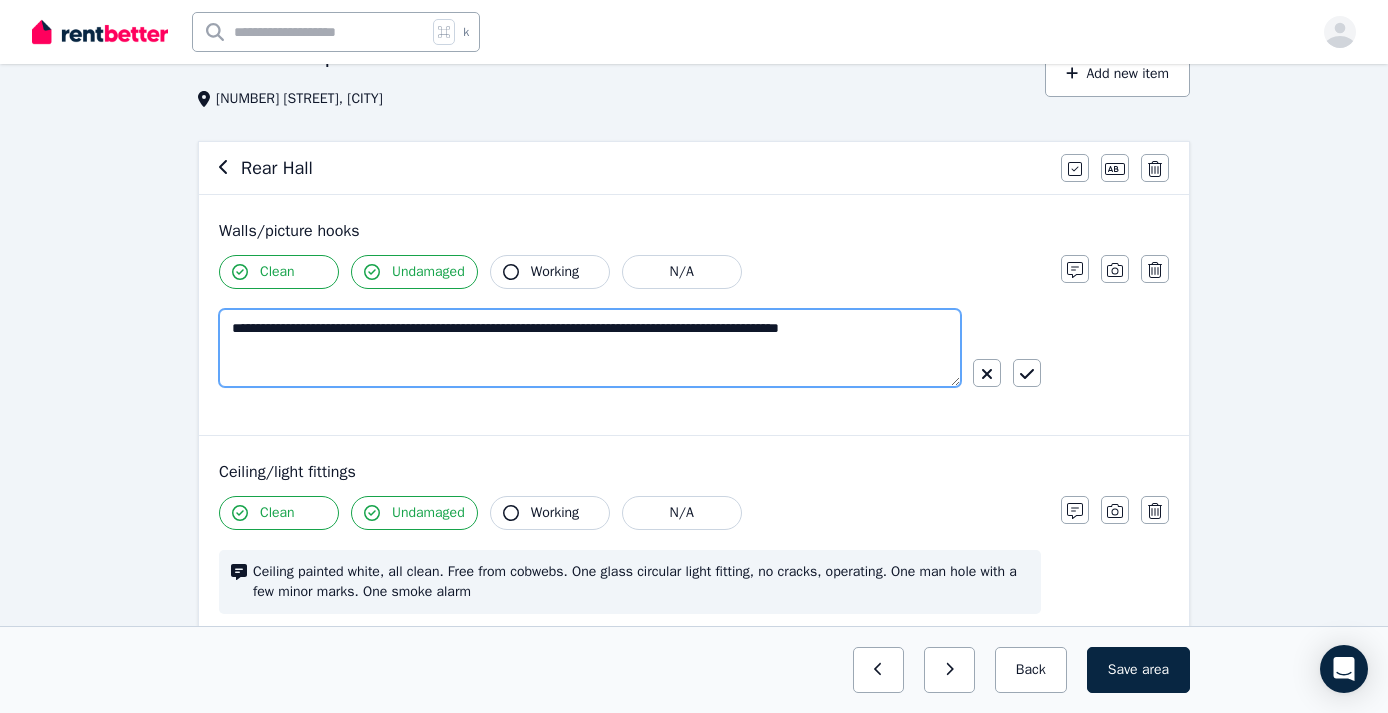 click on "**********" at bounding box center (590, 348) 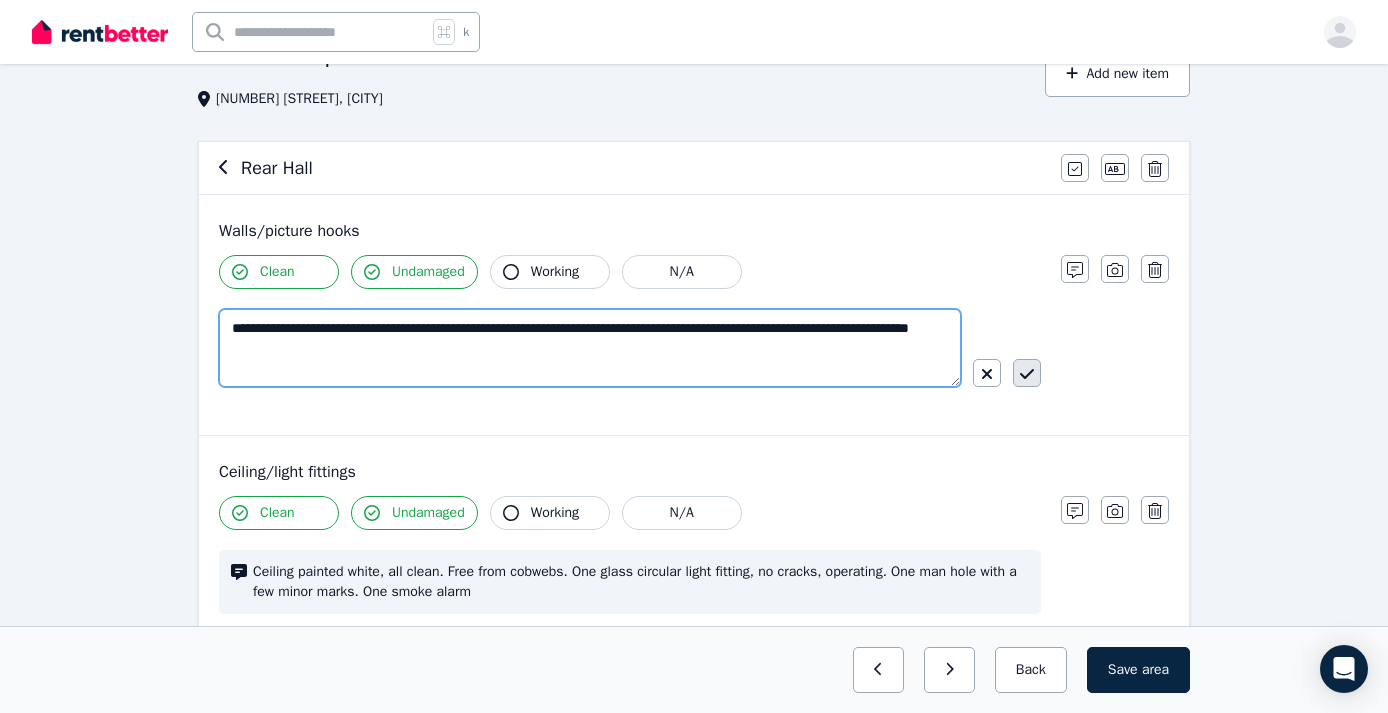 type on "**********" 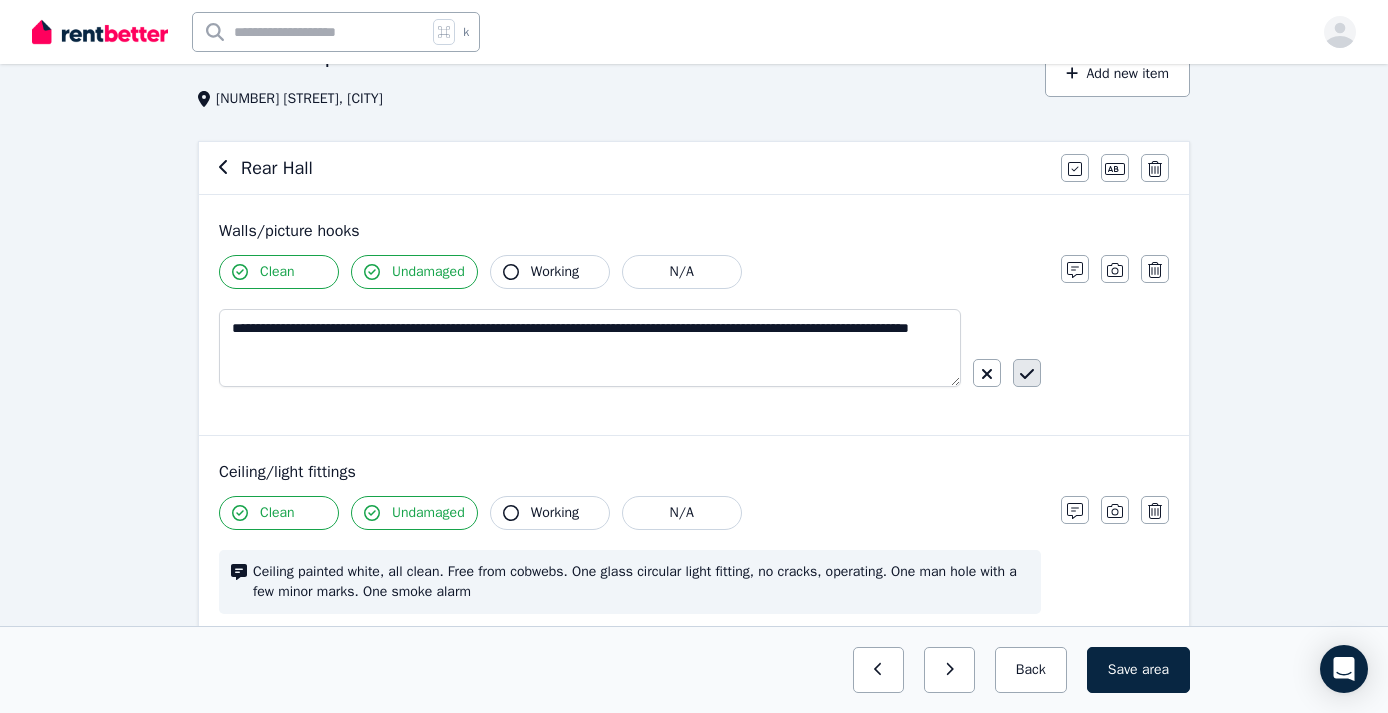 click 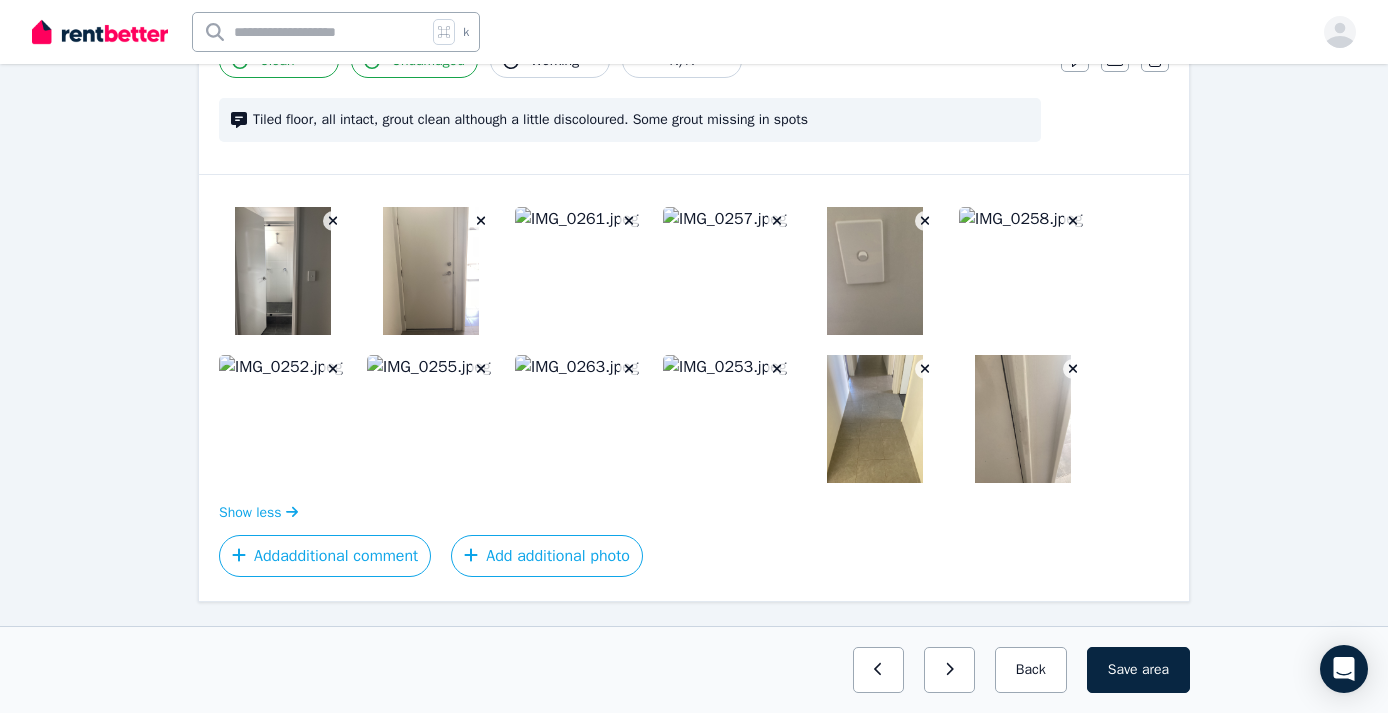 scroll, scrollTop: 977, scrollLeft: 0, axis: vertical 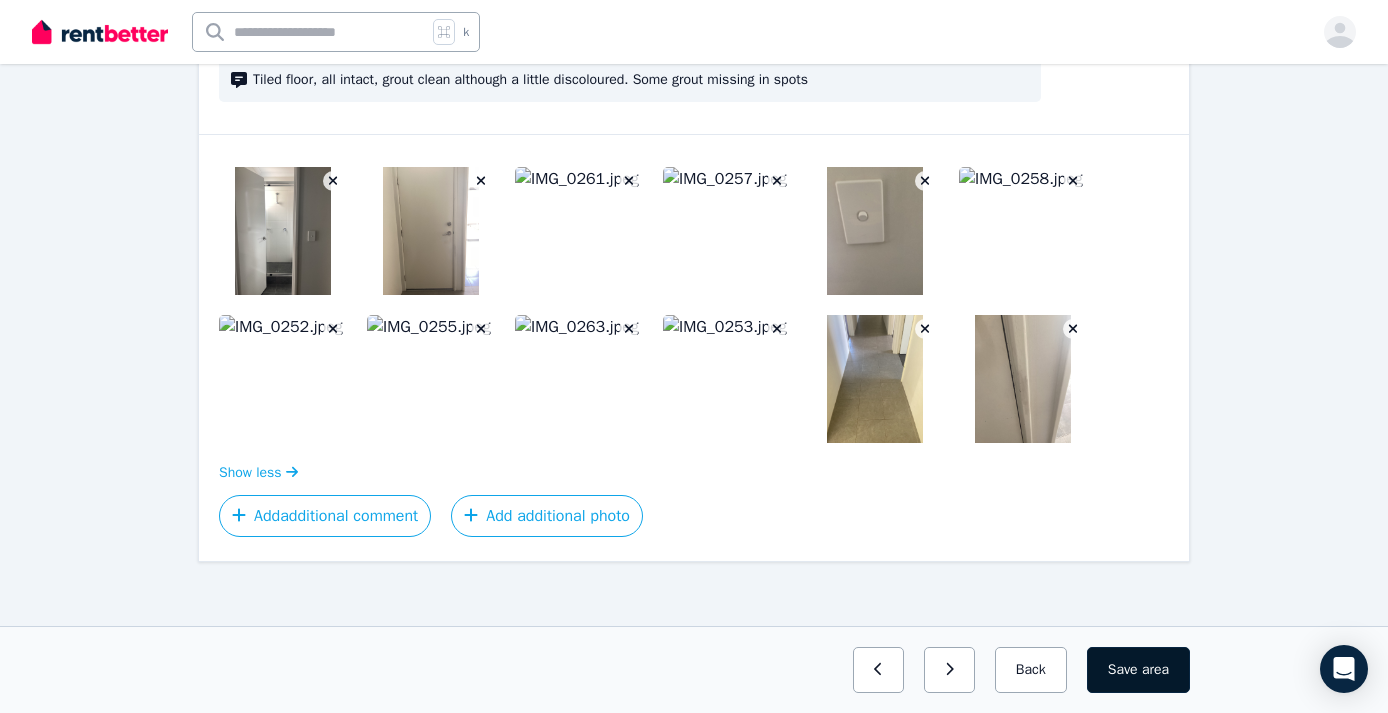 click on "Save   area" at bounding box center (1138, 670) 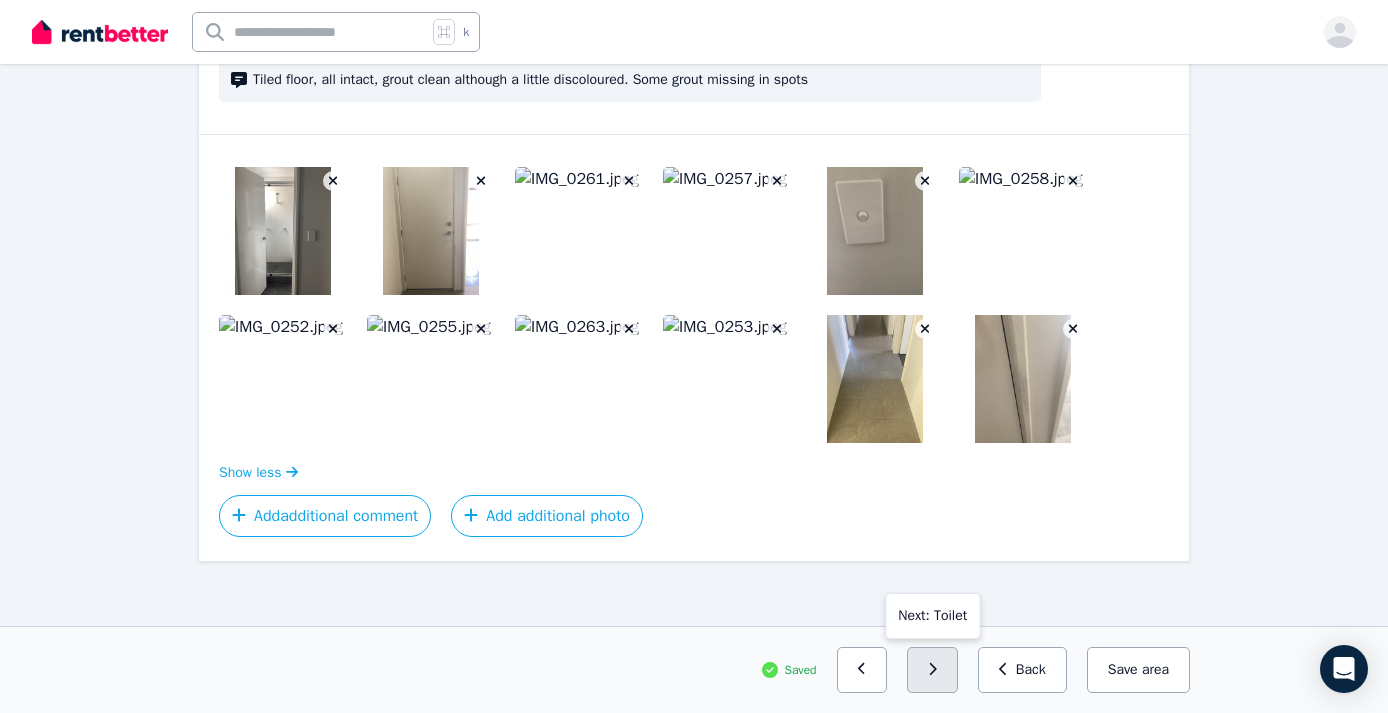 click at bounding box center [932, 670] 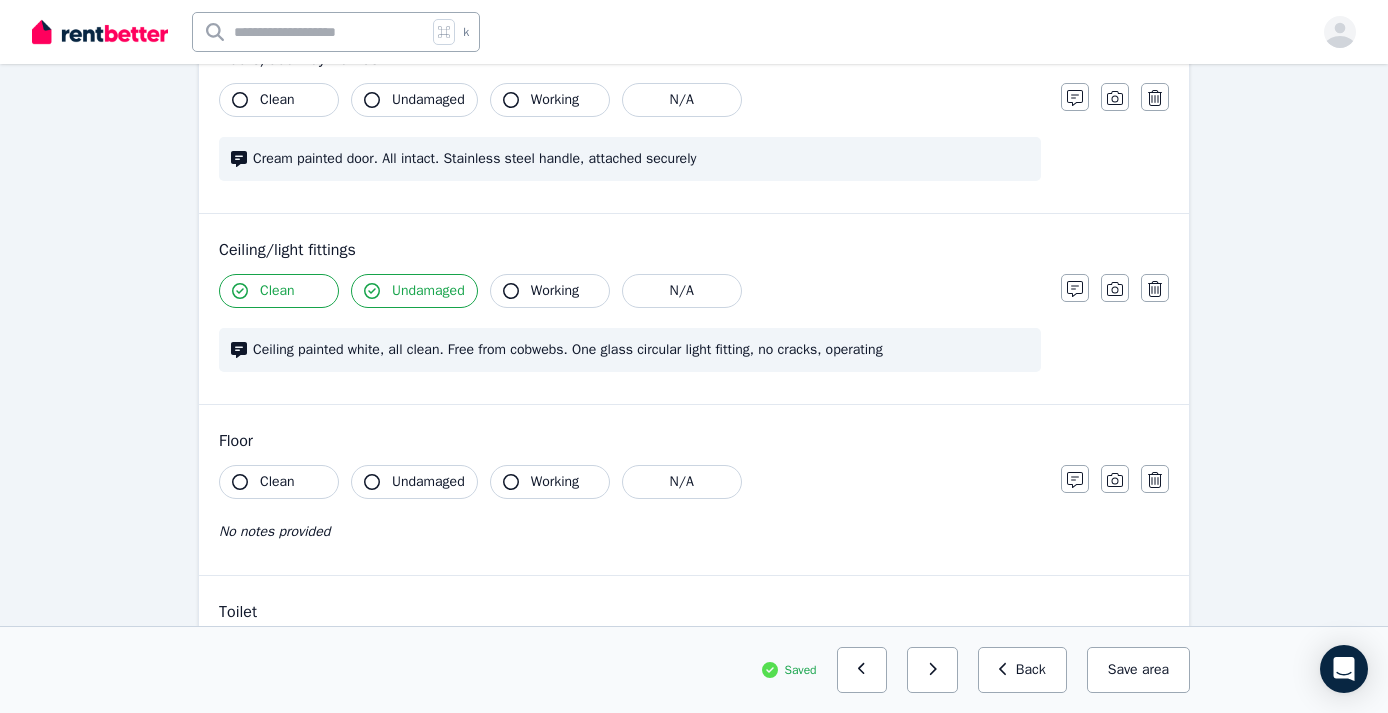 scroll, scrollTop: 533, scrollLeft: 0, axis: vertical 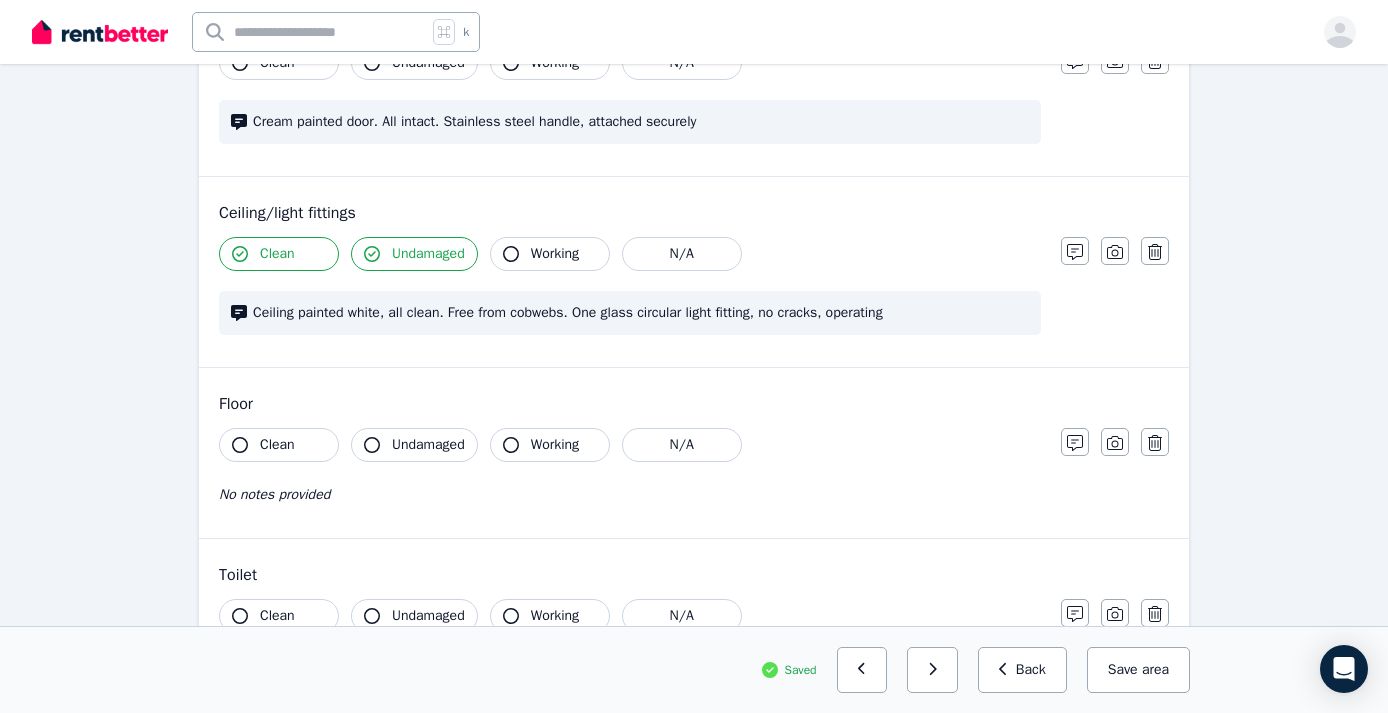 click 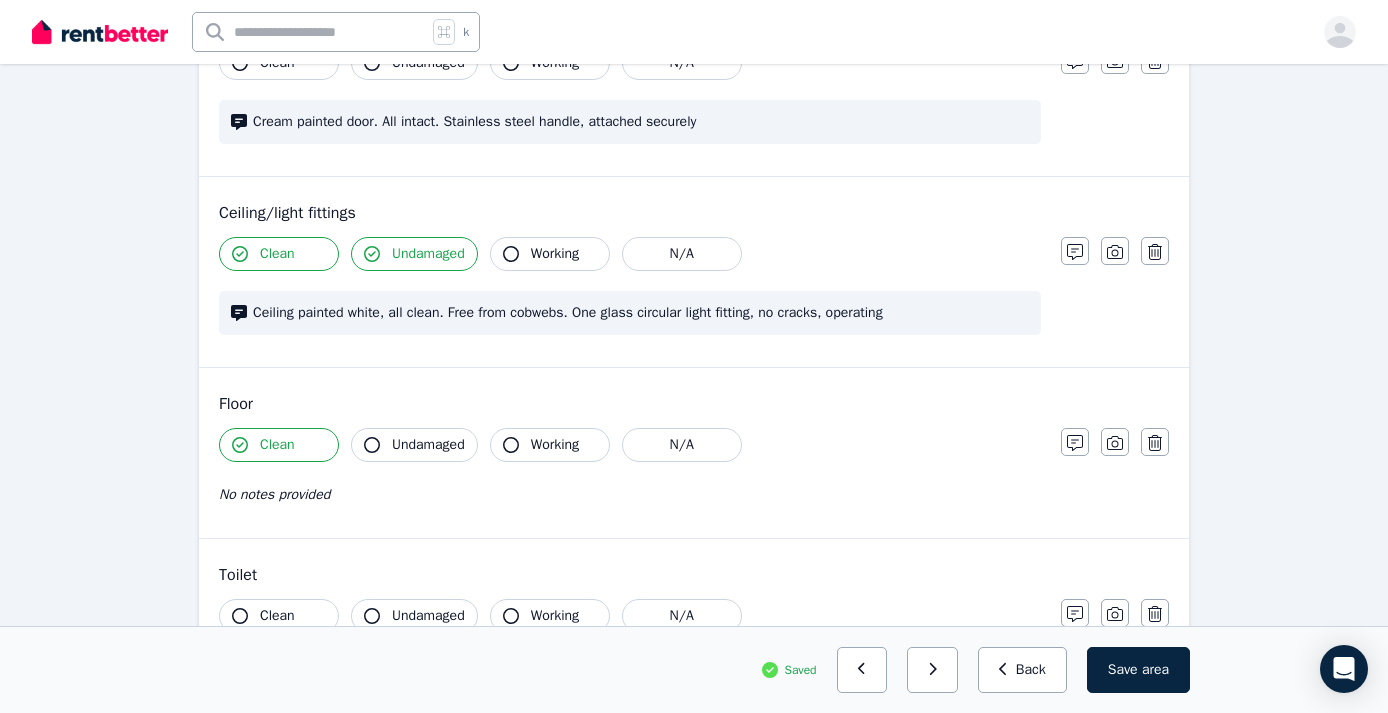 click 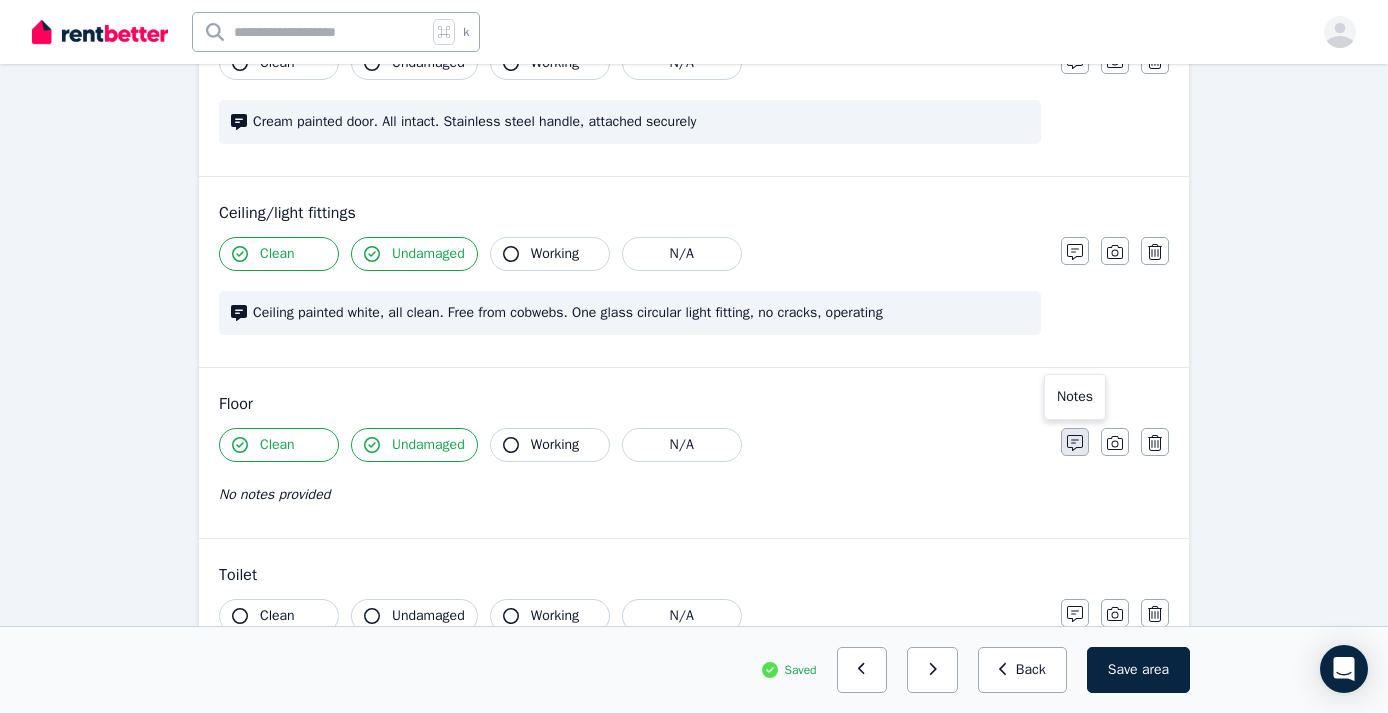 click at bounding box center (1075, 442) 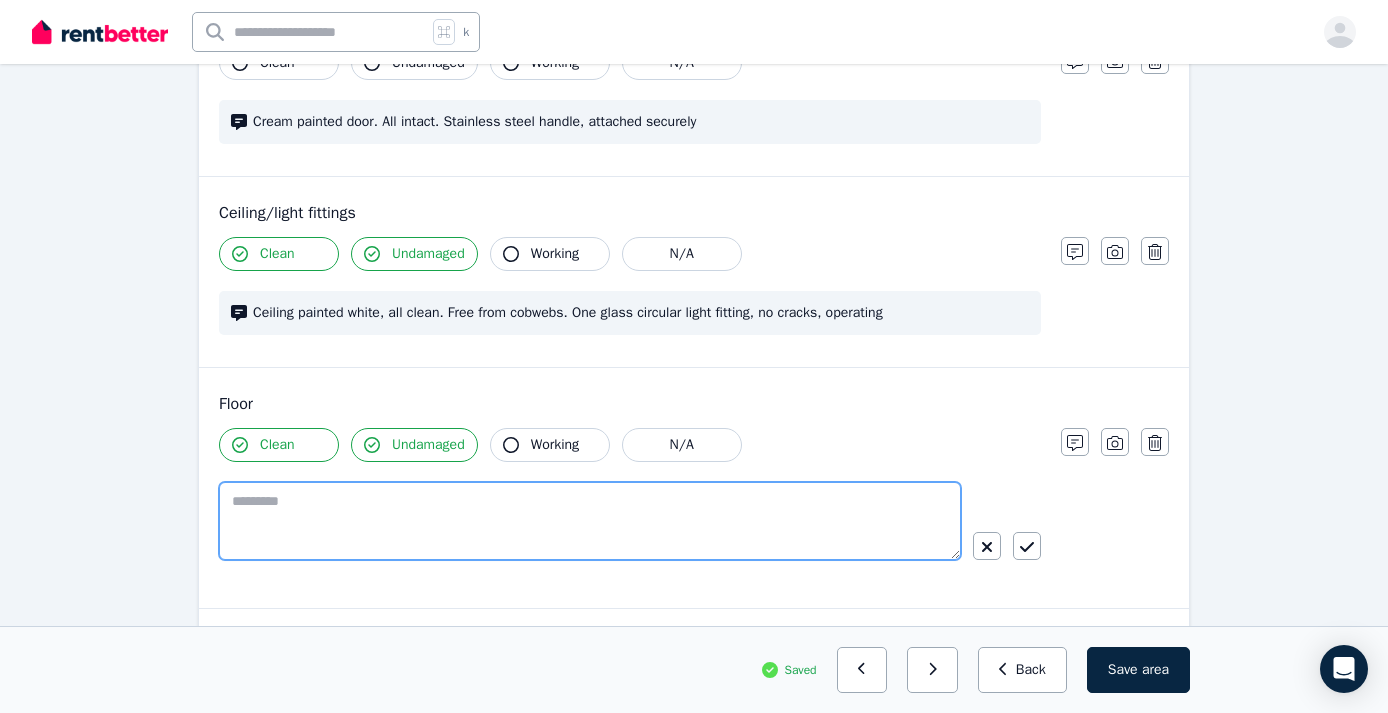 click at bounding box center (590, 521) 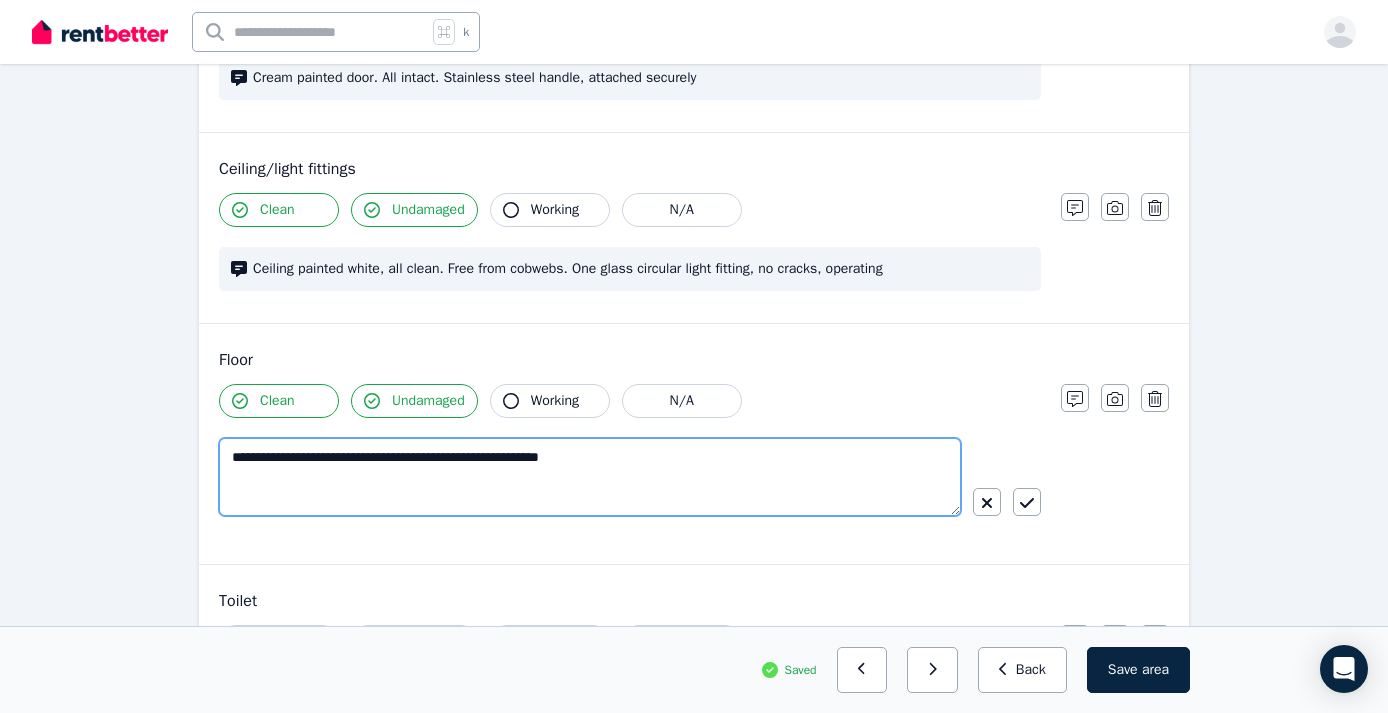 scroll, scrollTop: 590, scrollLeft: 0, axis: vertical 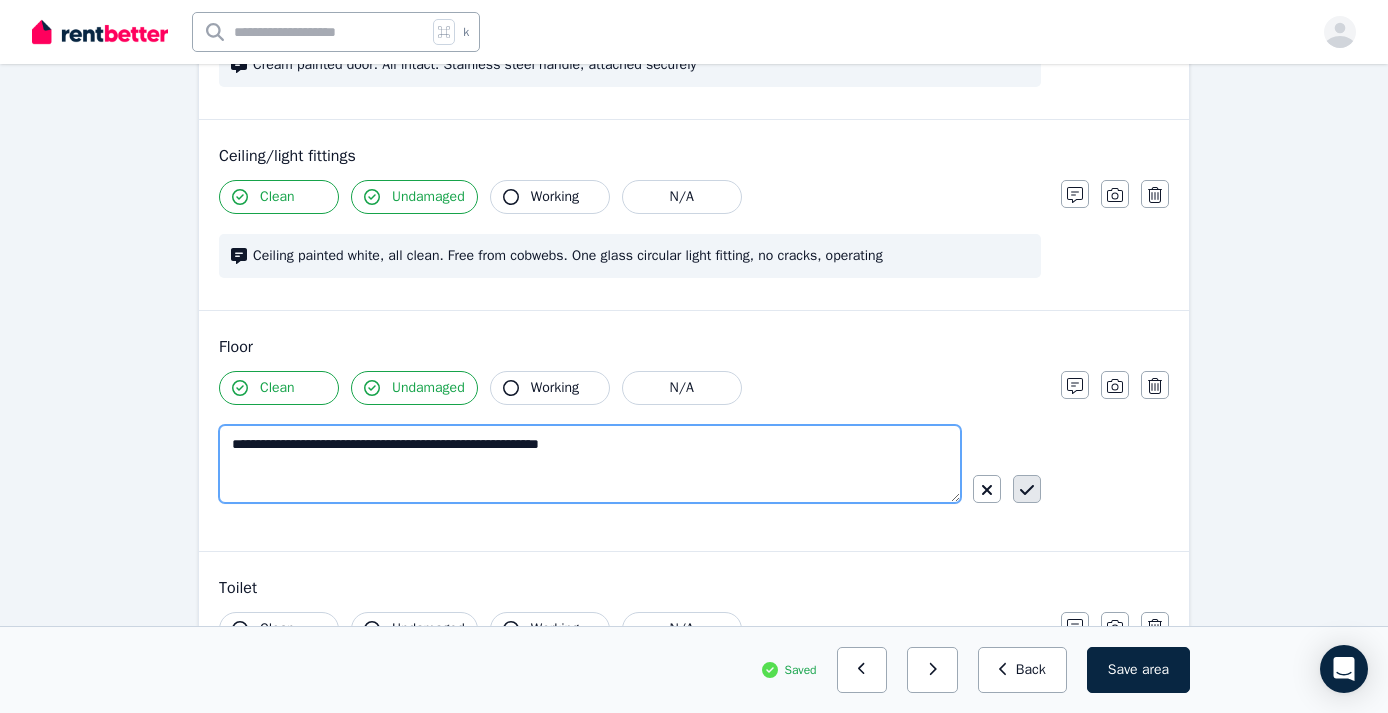type on "**********" 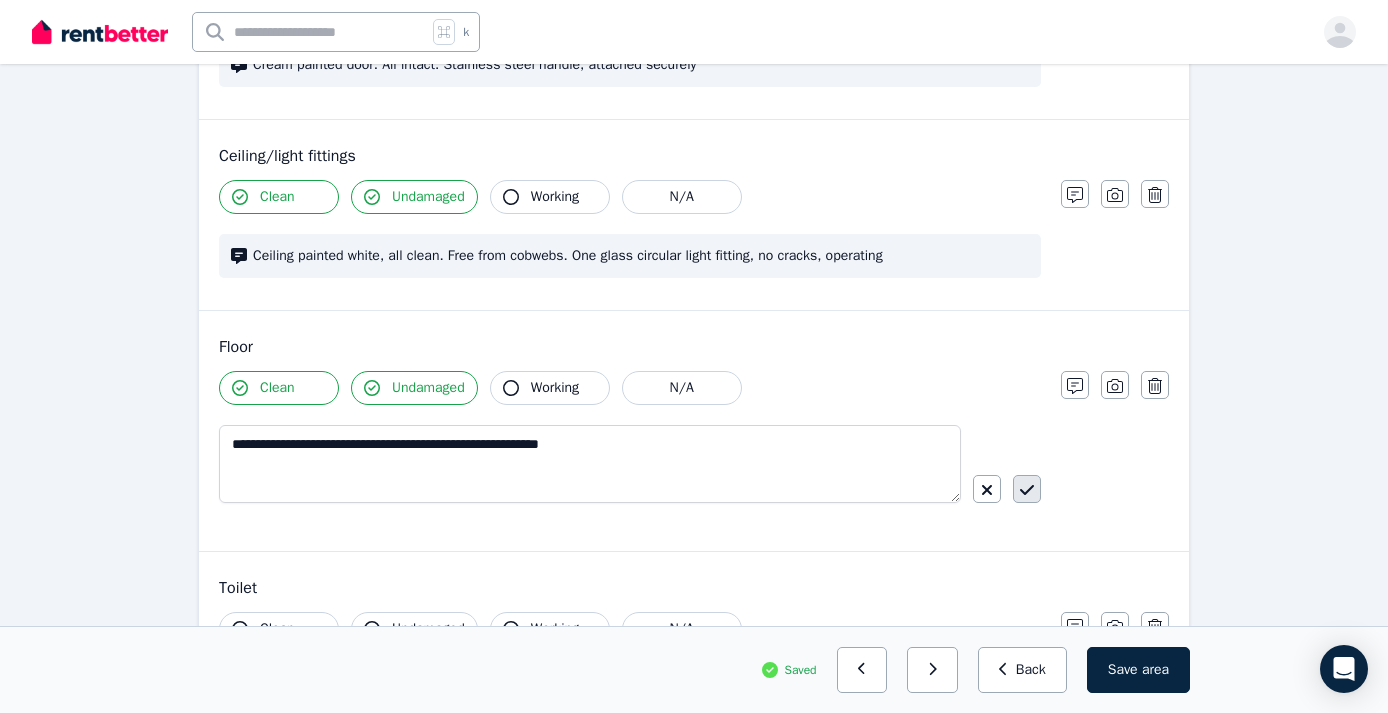 click 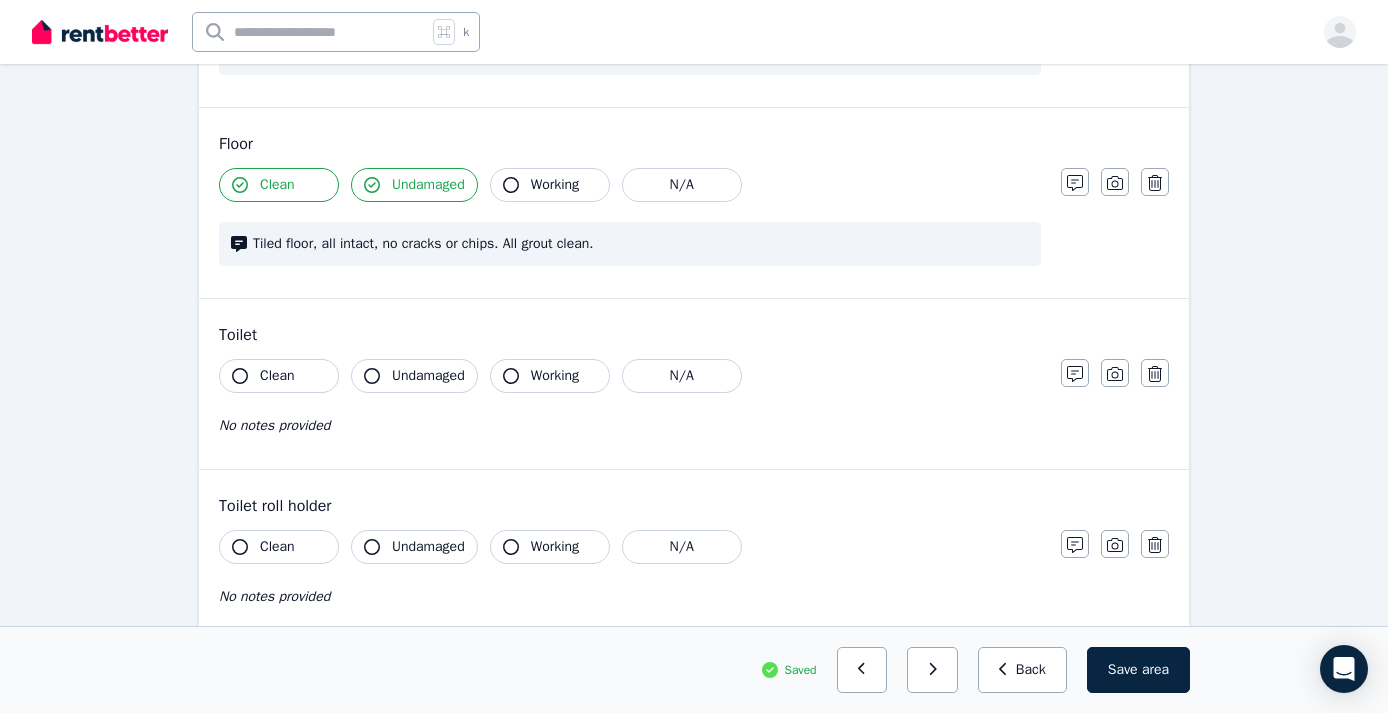 scroll, scrollTop: 799, scrollLeft: 0, axis: vertical 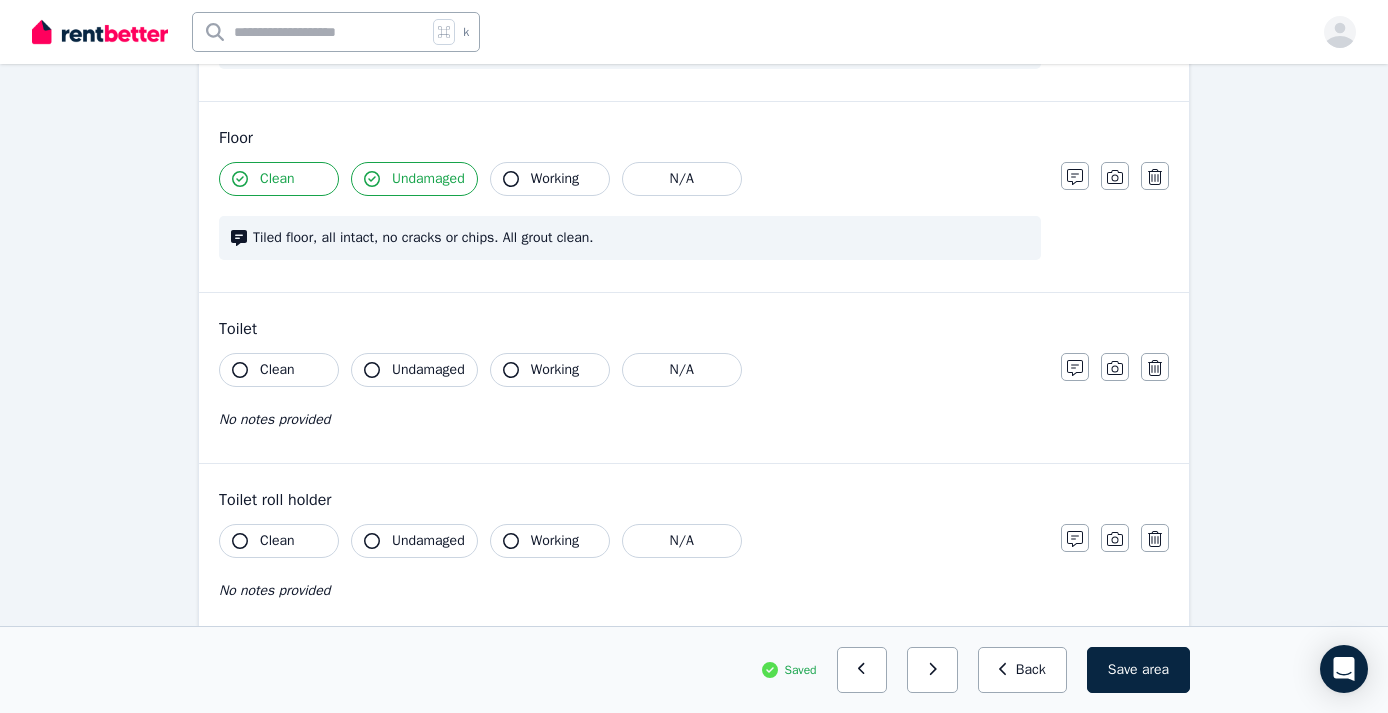 click 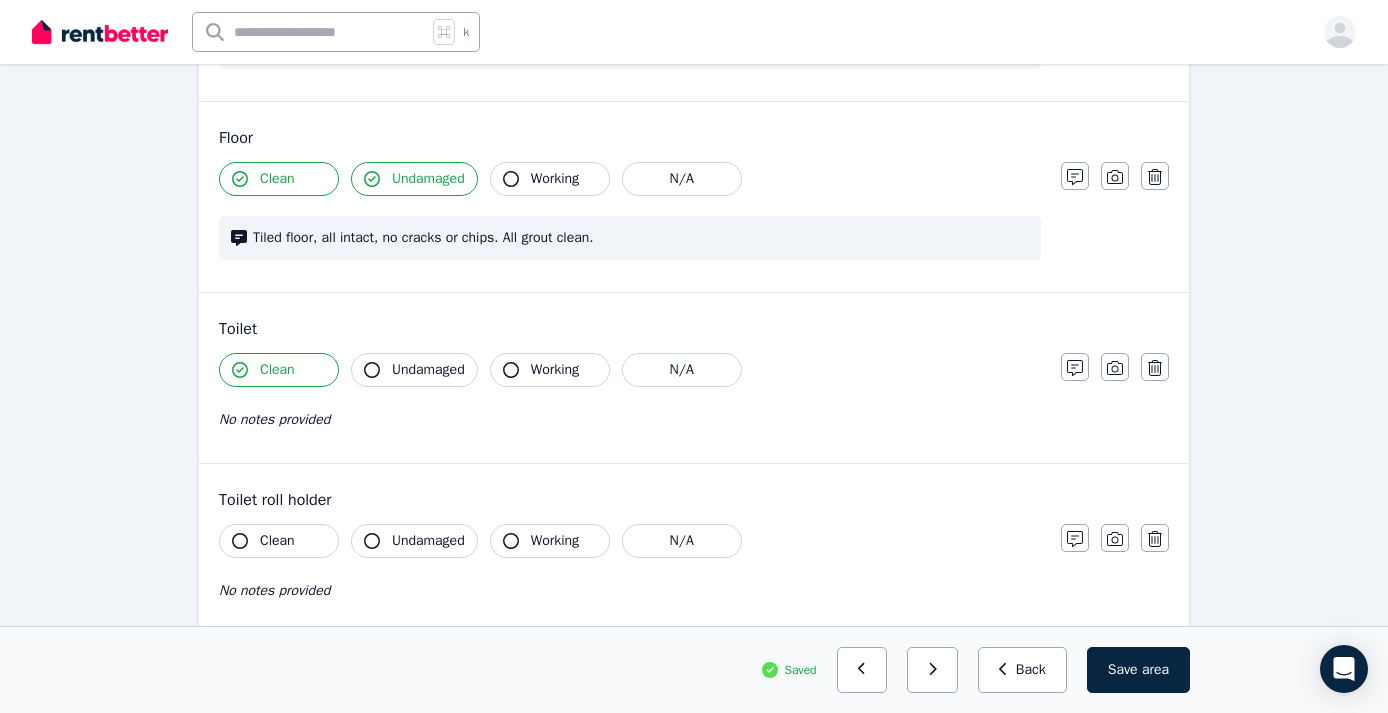 click 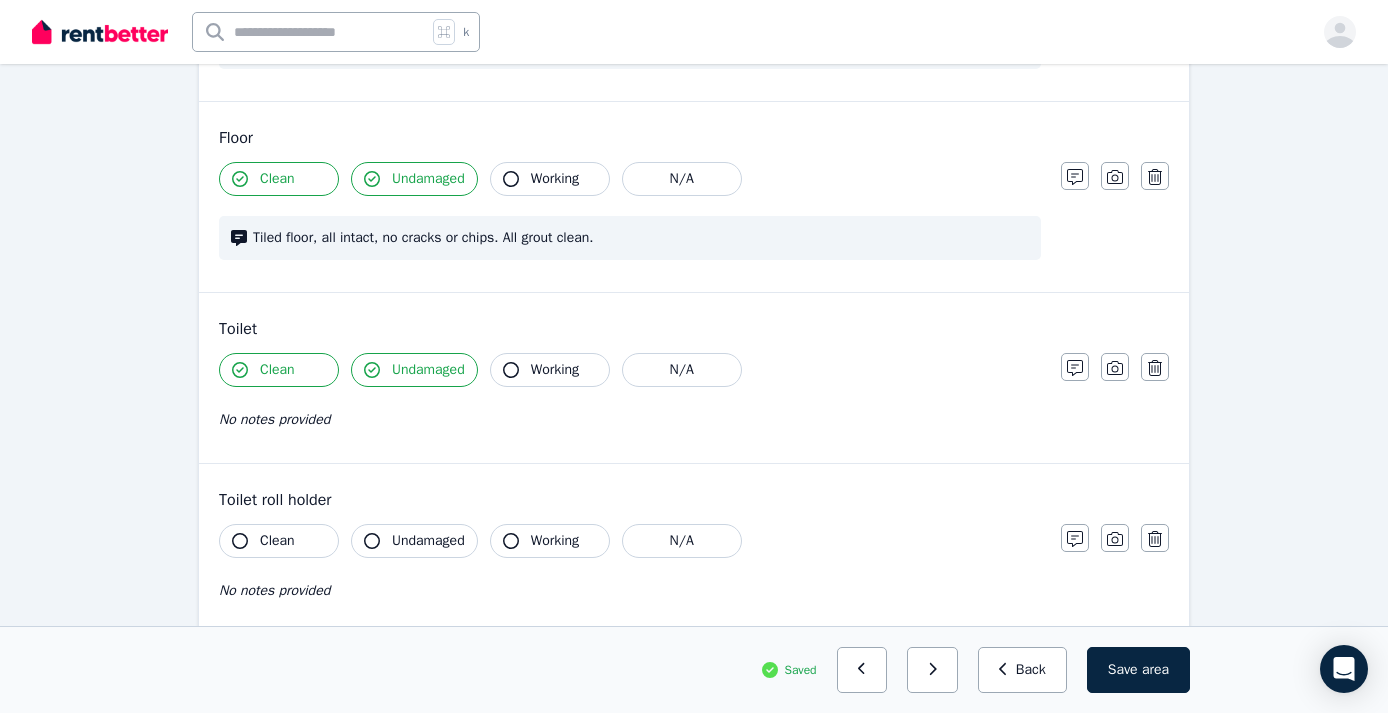 click on "No notes provided" at bounding box center (274, 419) 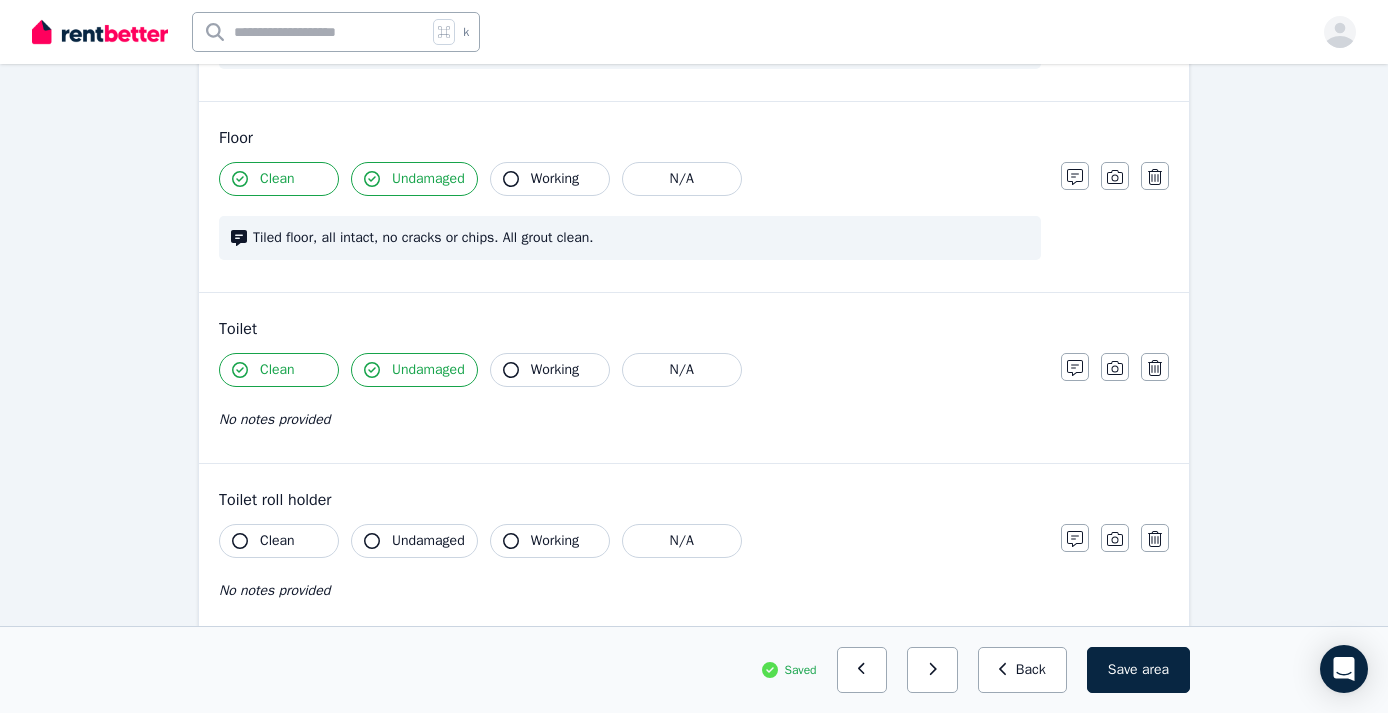 click on "No notes provided" at bounding box center (274, 419) 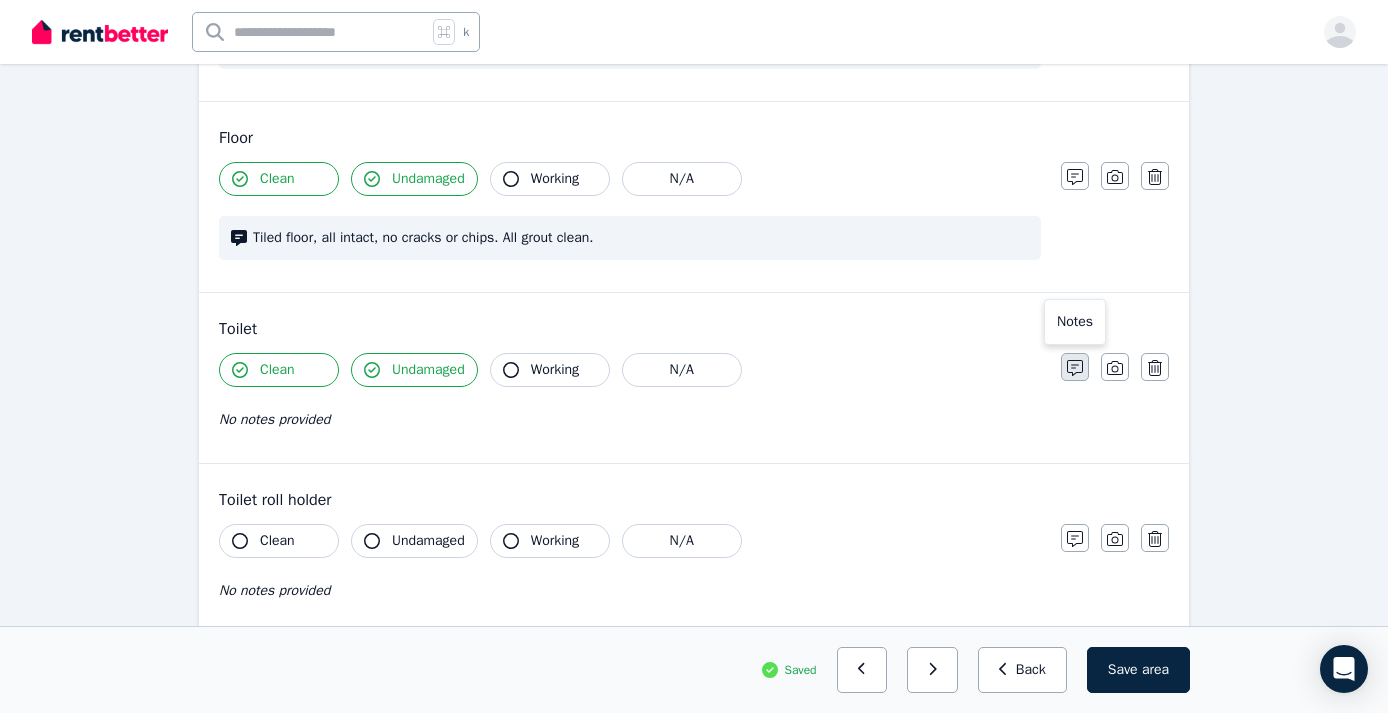 click 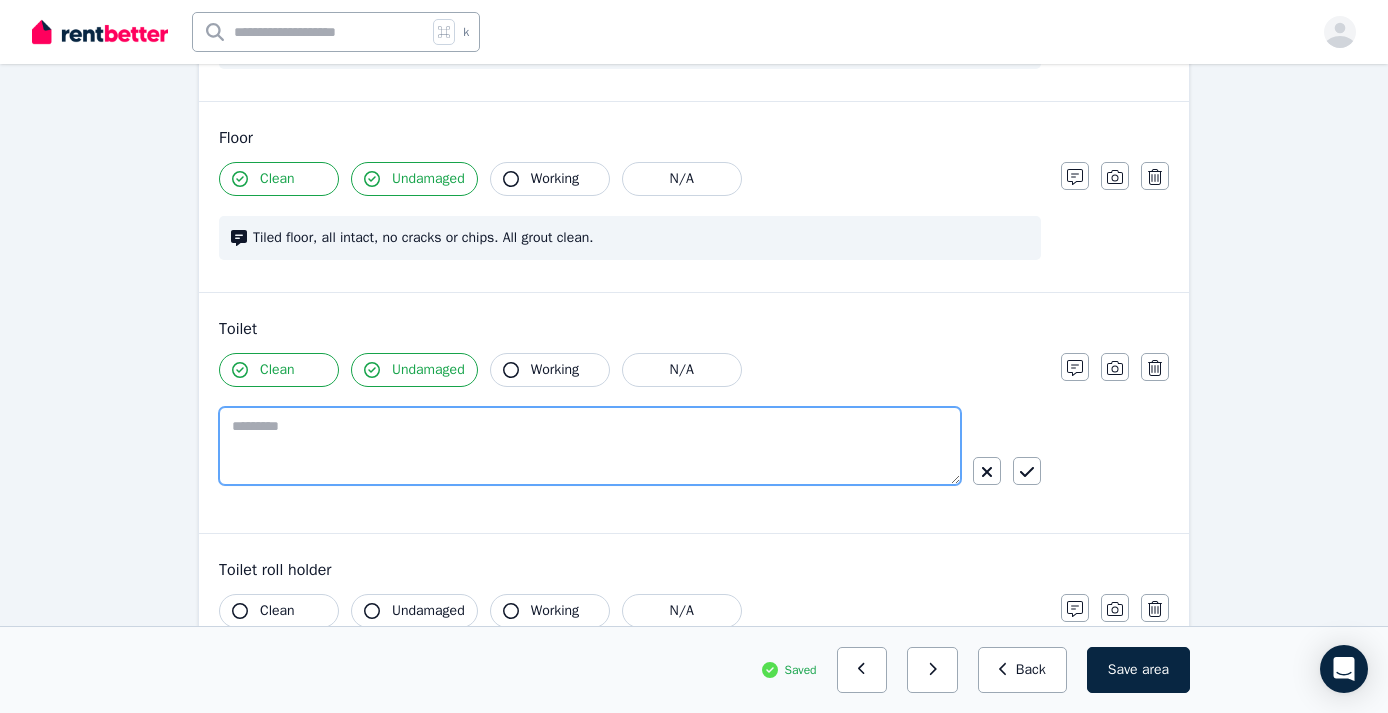 click at bounding box center [590, 446] 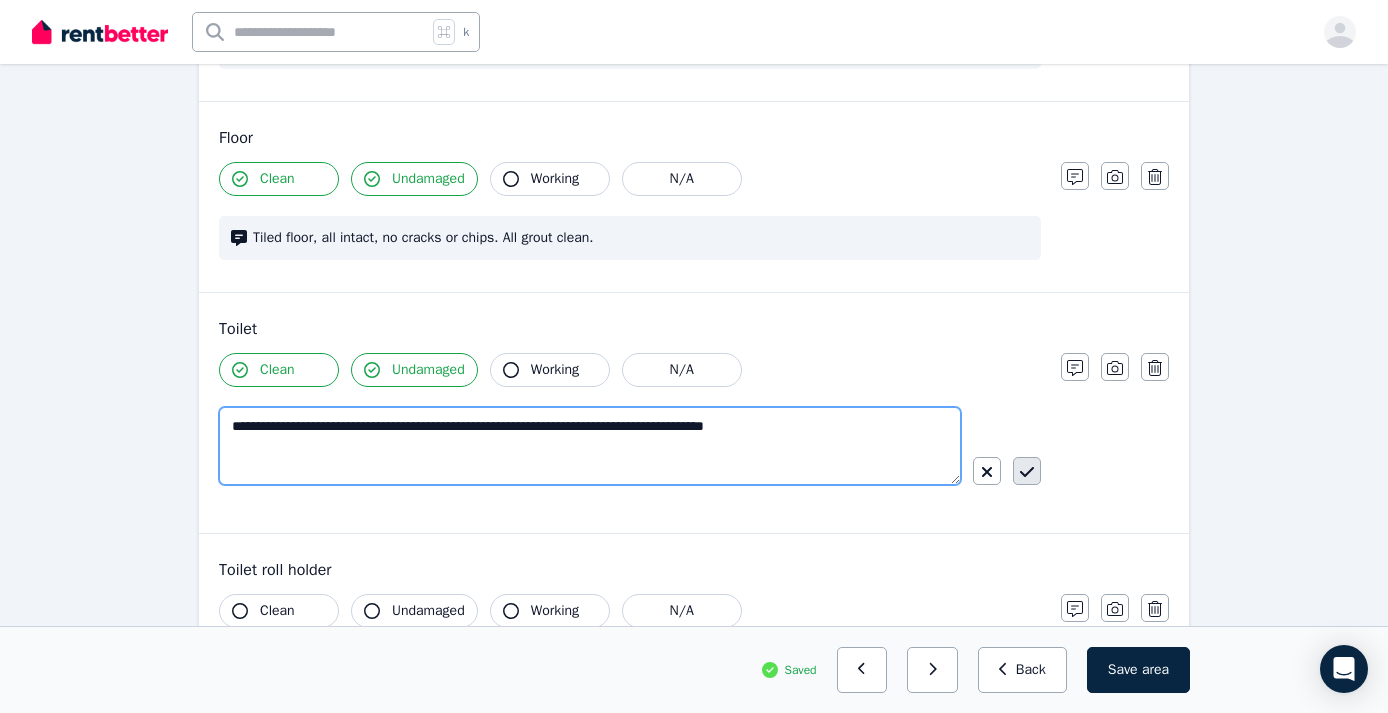 type on "**********" 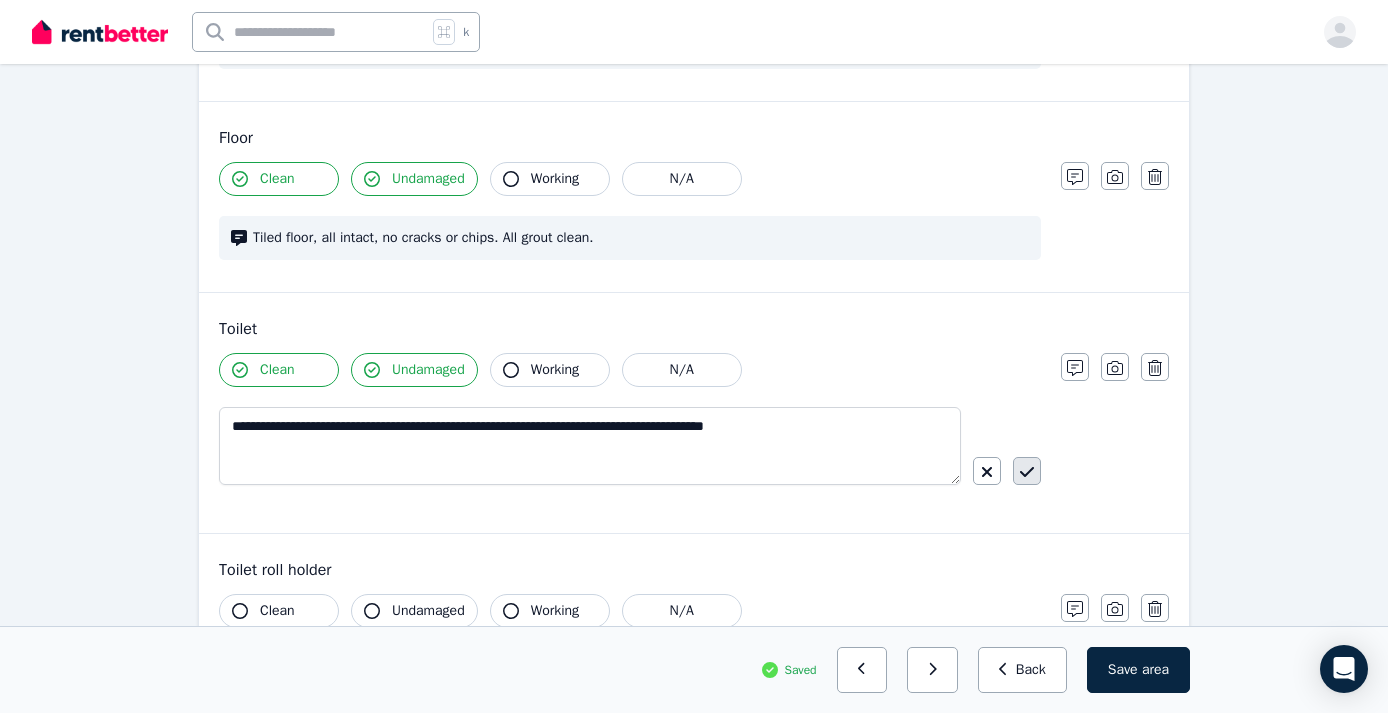 click 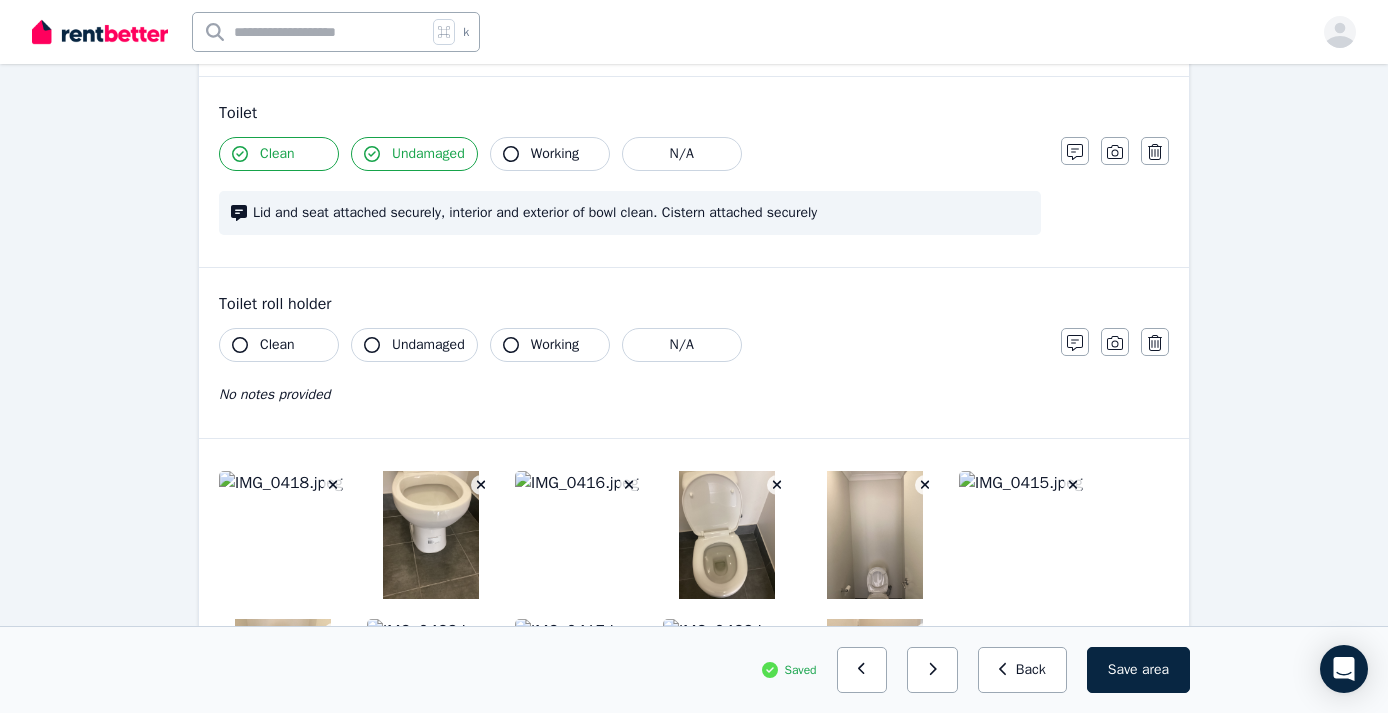 scroll, scrollTop: 1025, scrollLeft: 0, axis: vertical 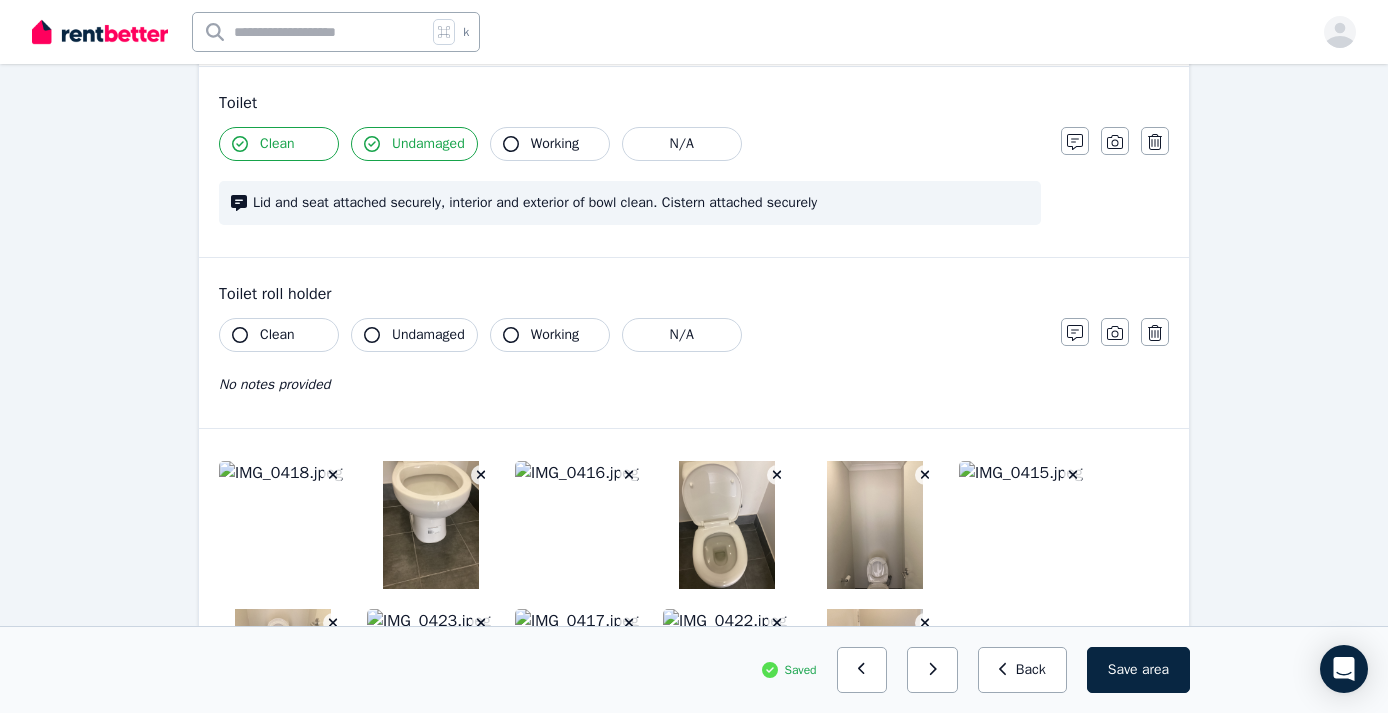 click 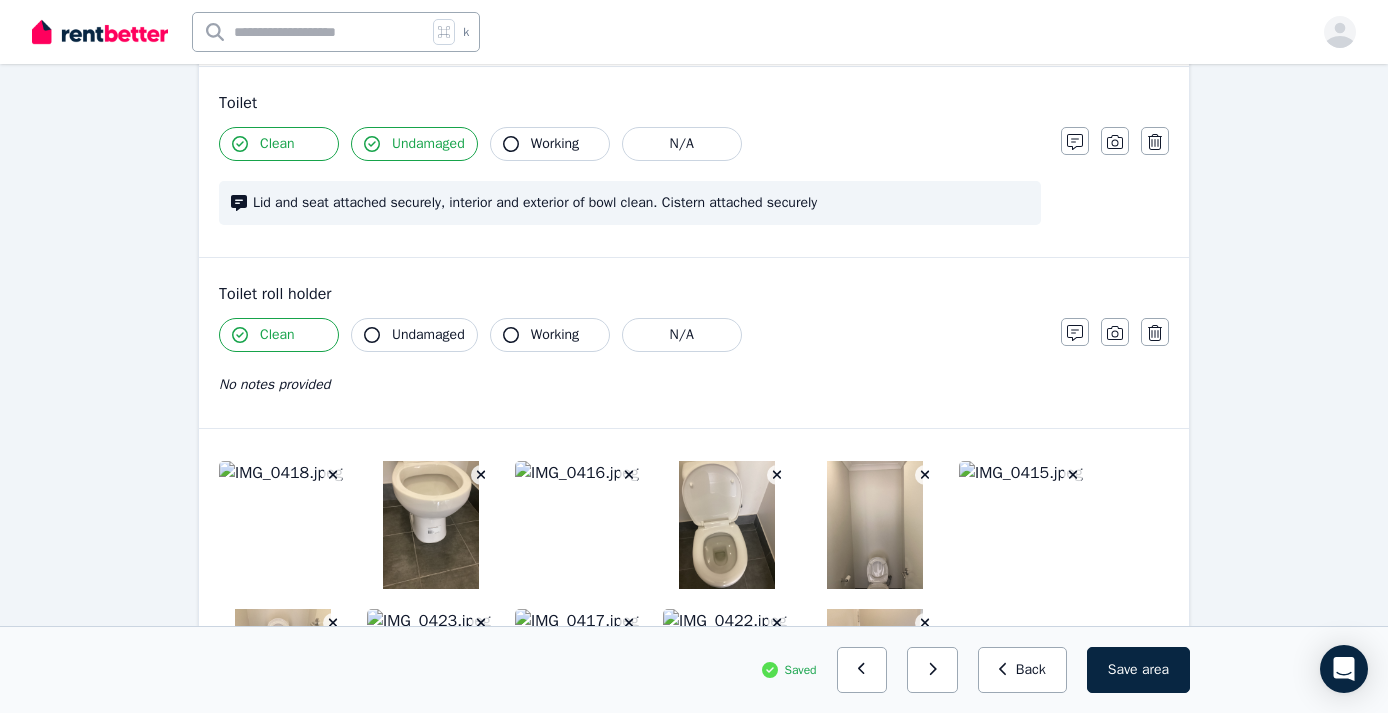 click 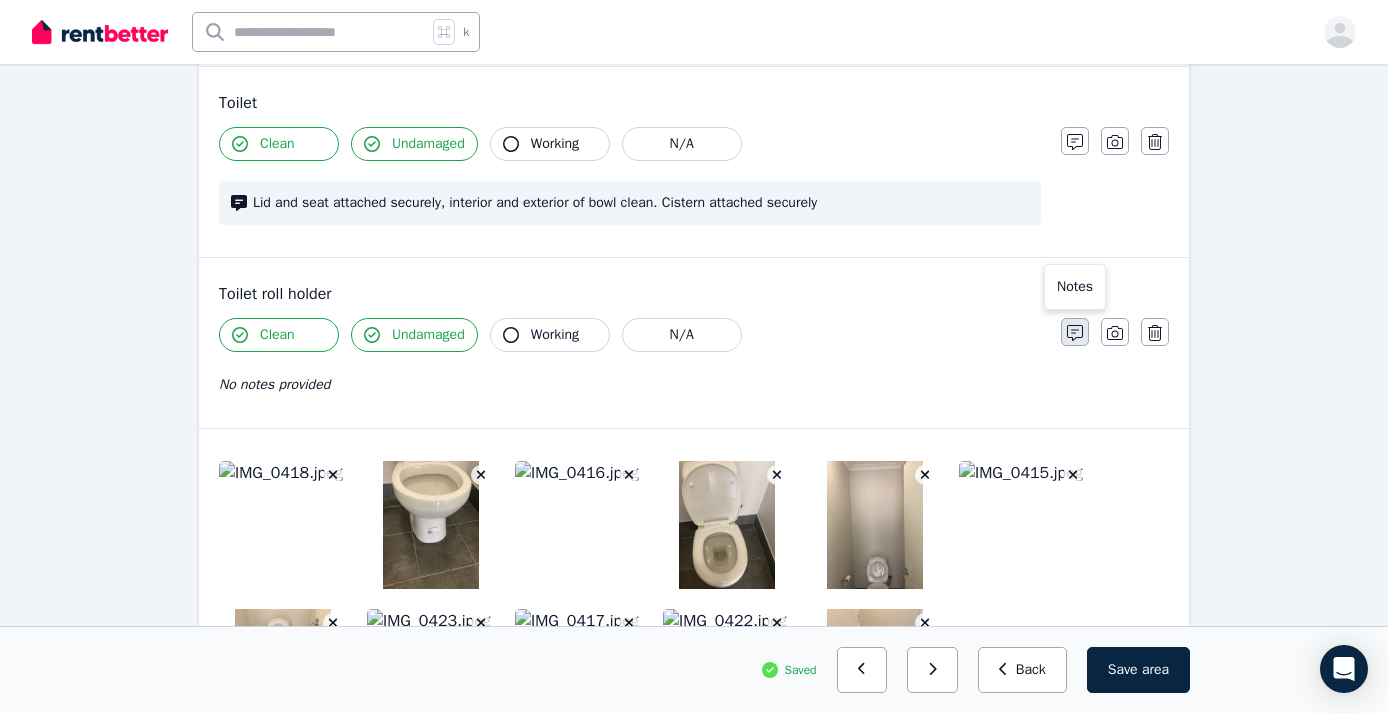 click 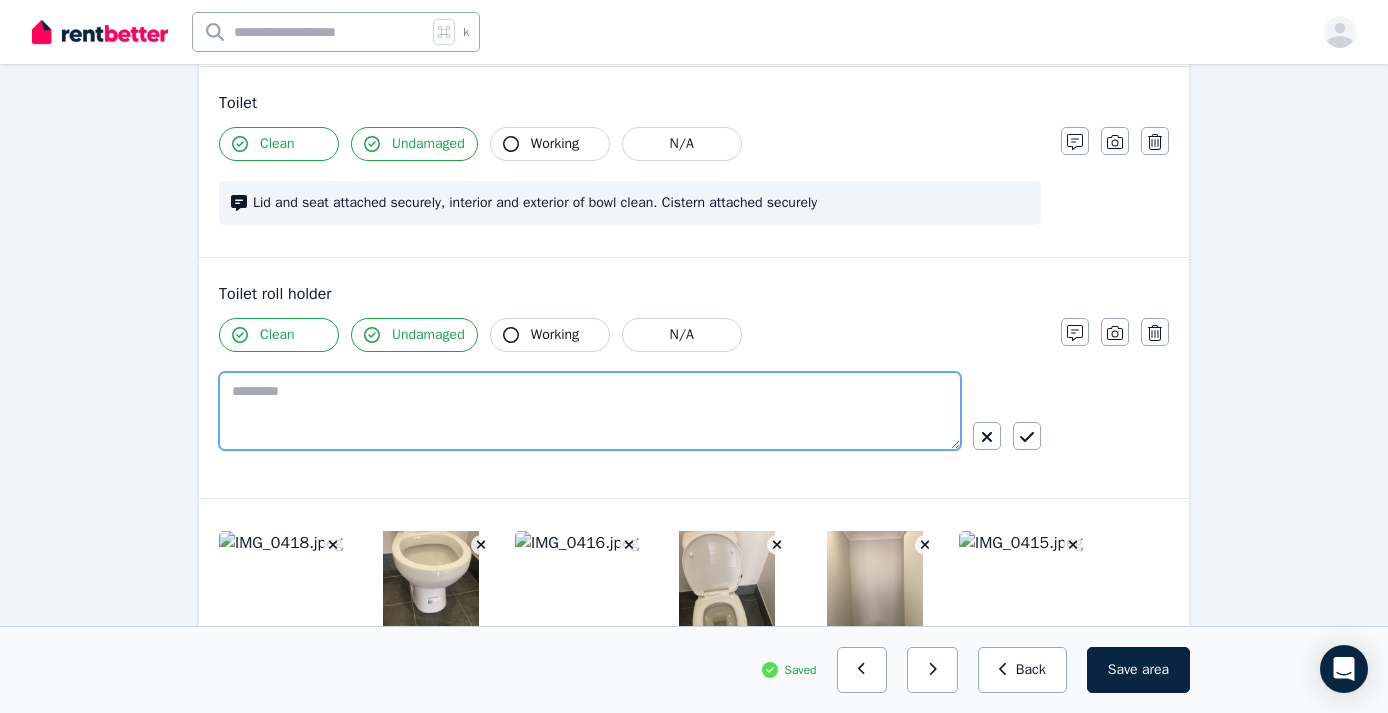 click at bounding box center (590, 411) 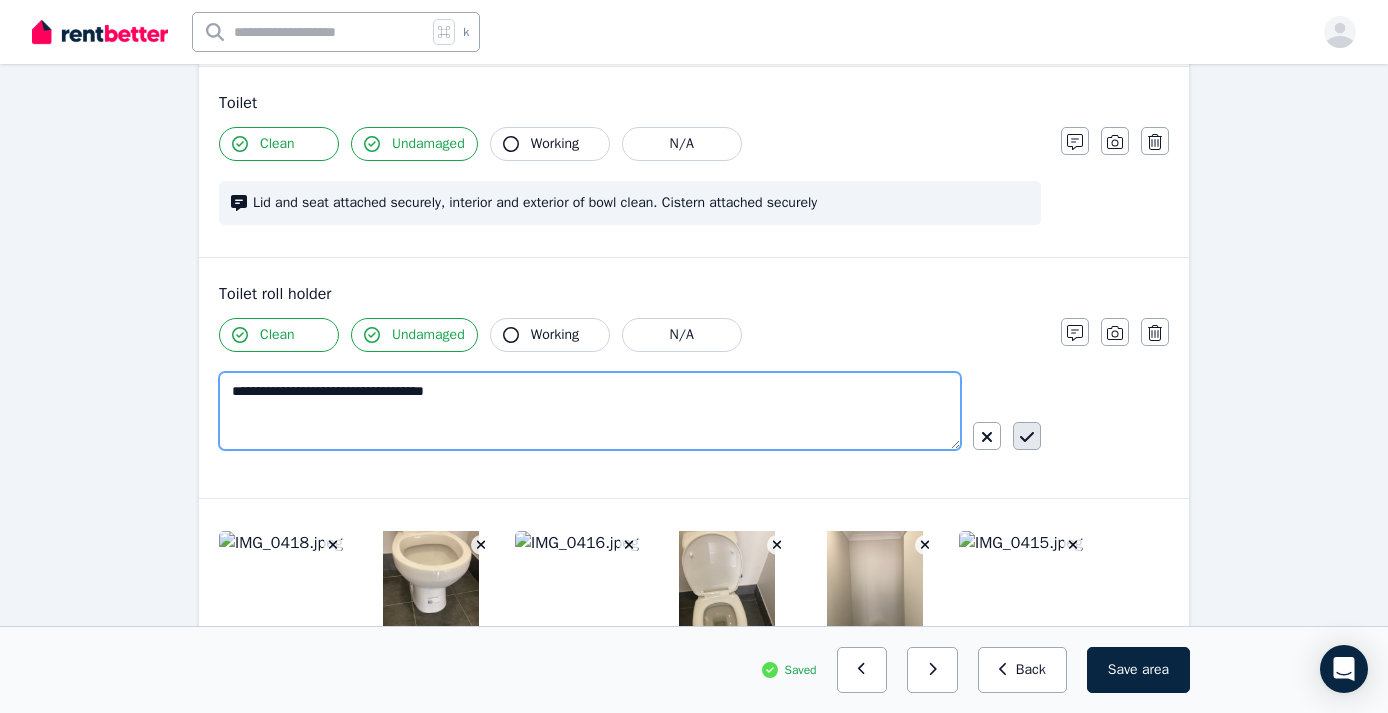 type on "**********" 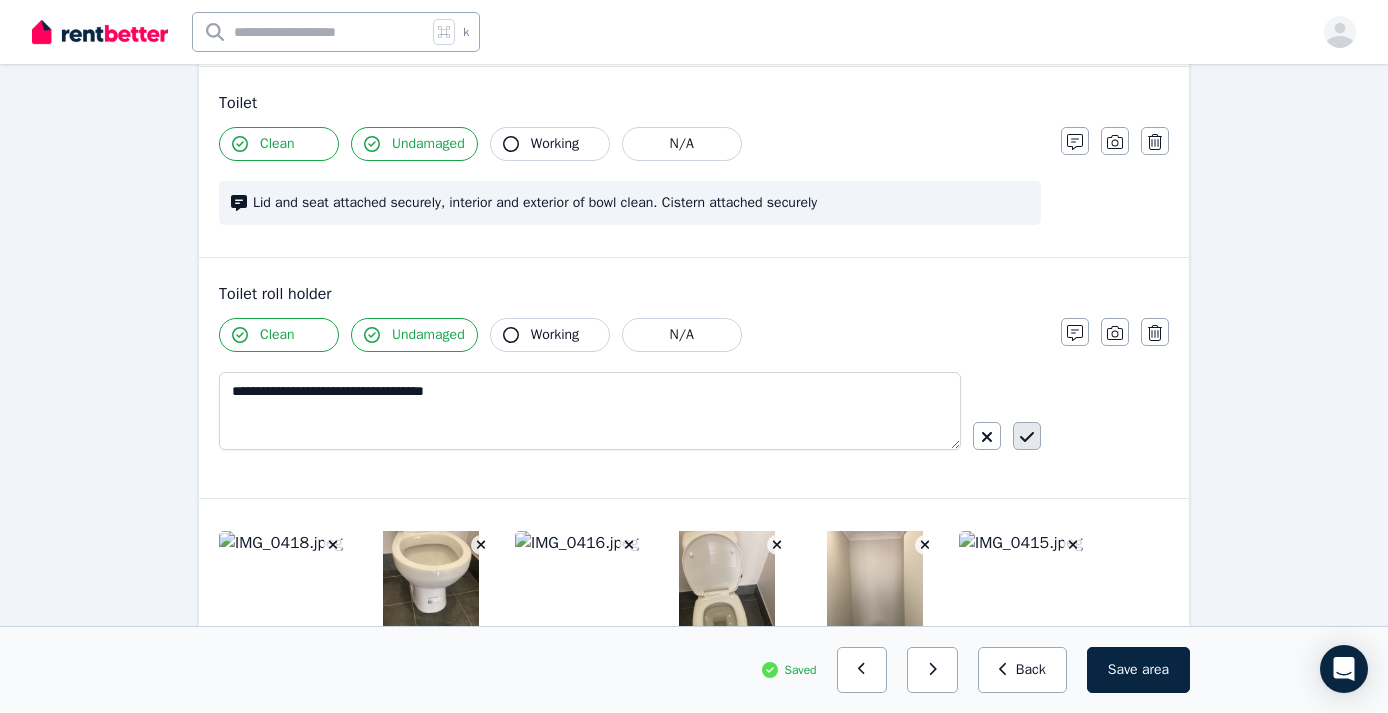 click 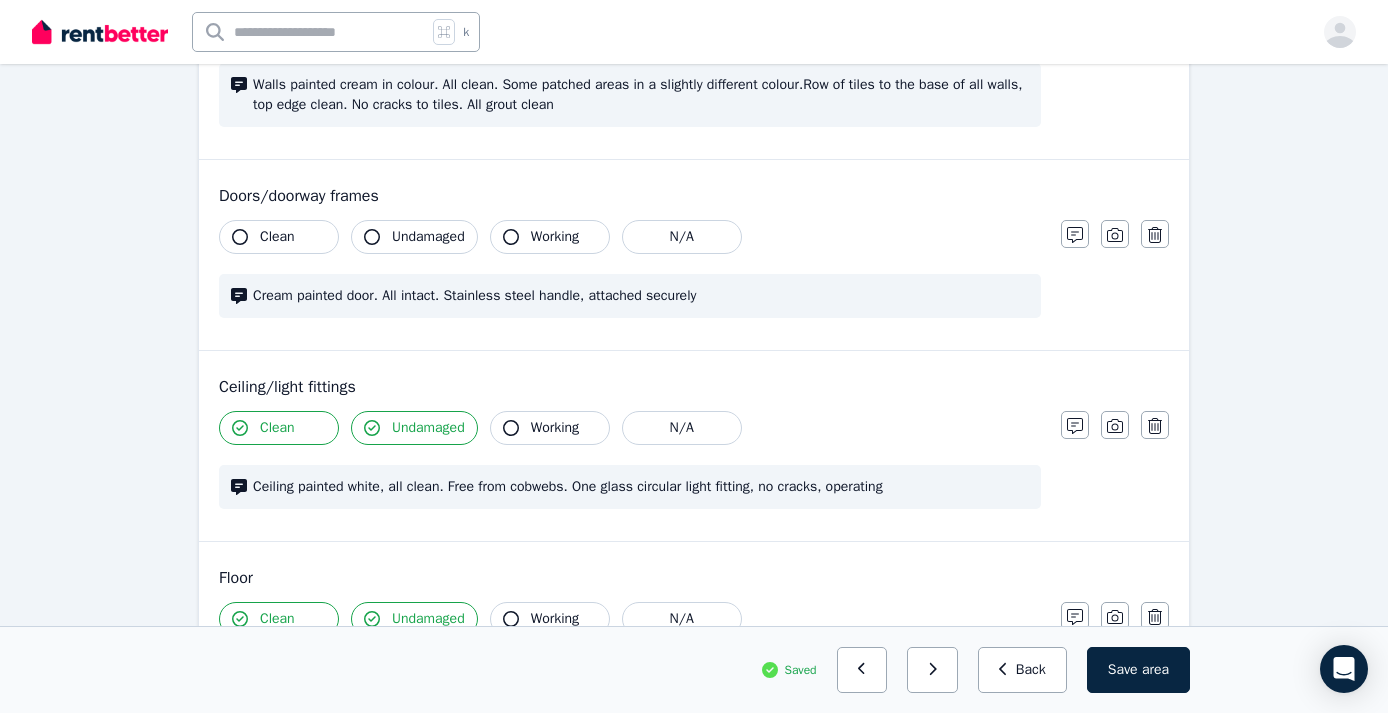 scroll, scrollTop: 357, scrollLeft: 0, axis: vertical 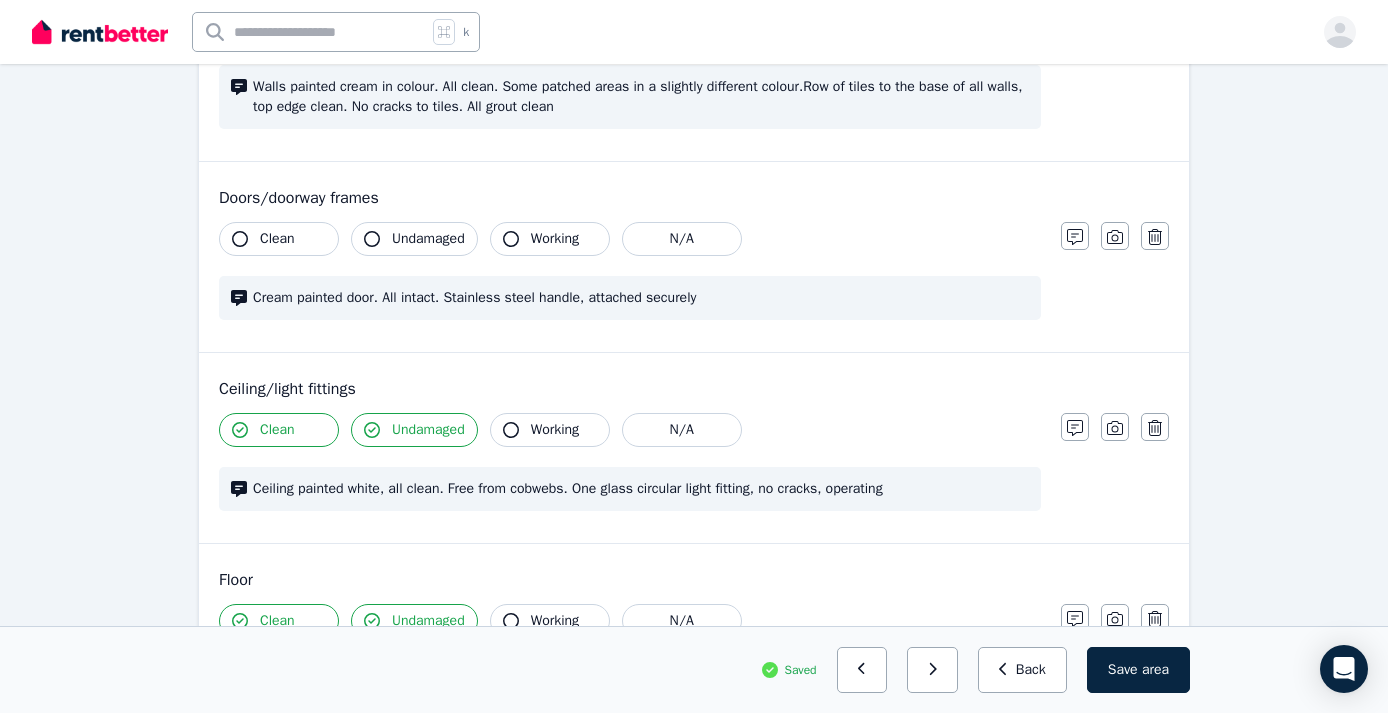 click on "Clean" at bounding box center [279, 239] 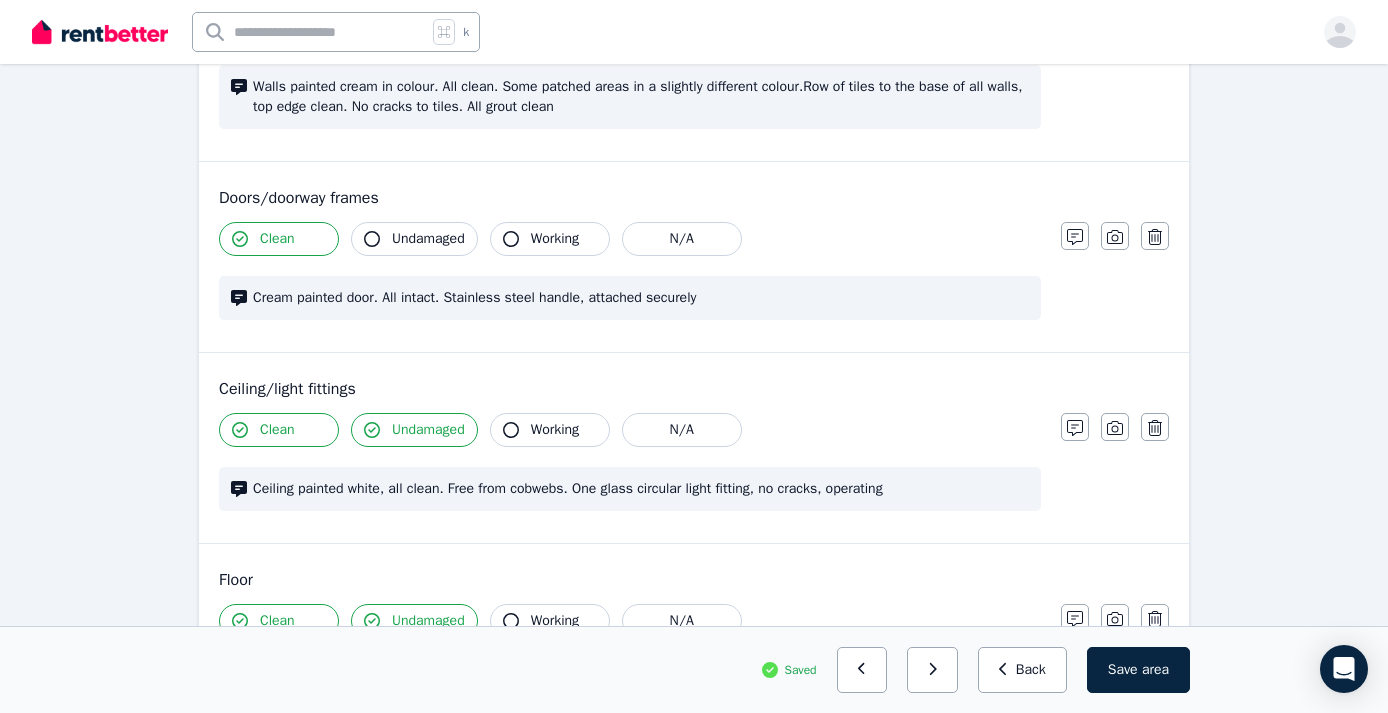 click 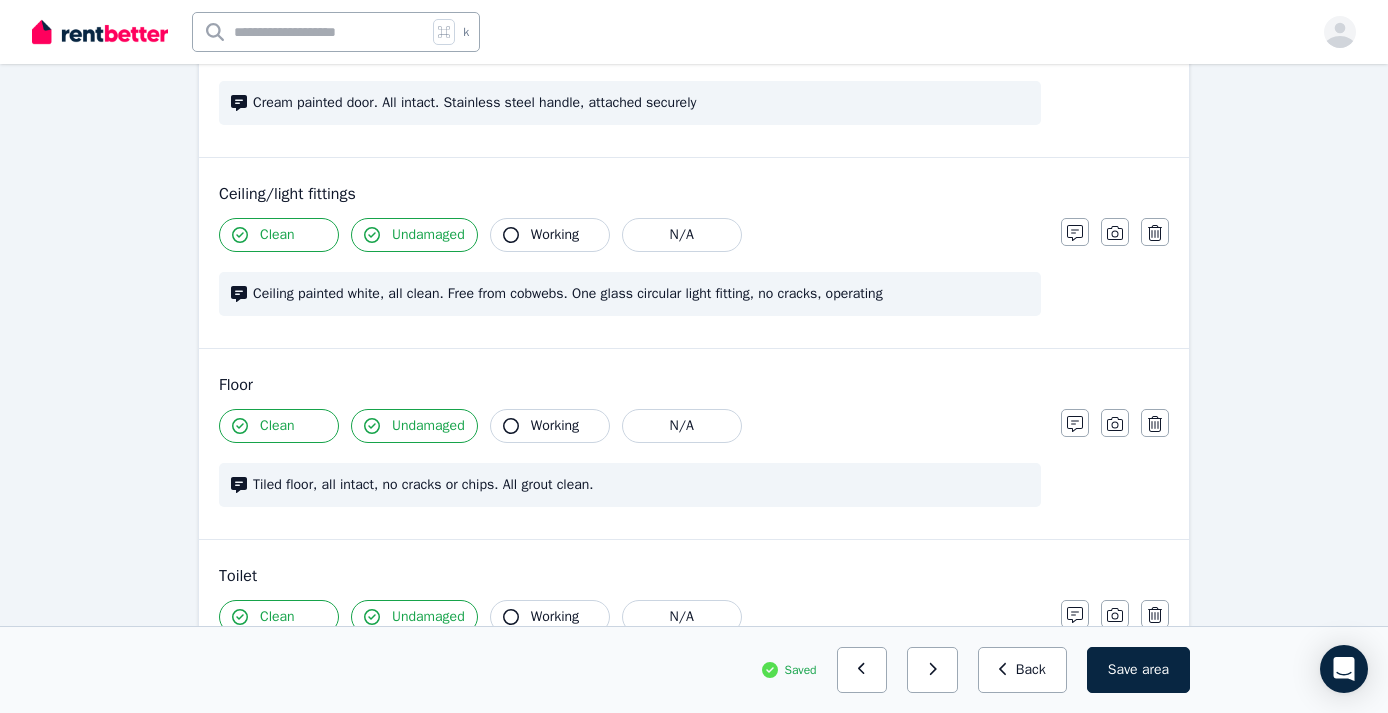 scroll, scrollTop: 552, scrollLeft: 0, axis: vertical 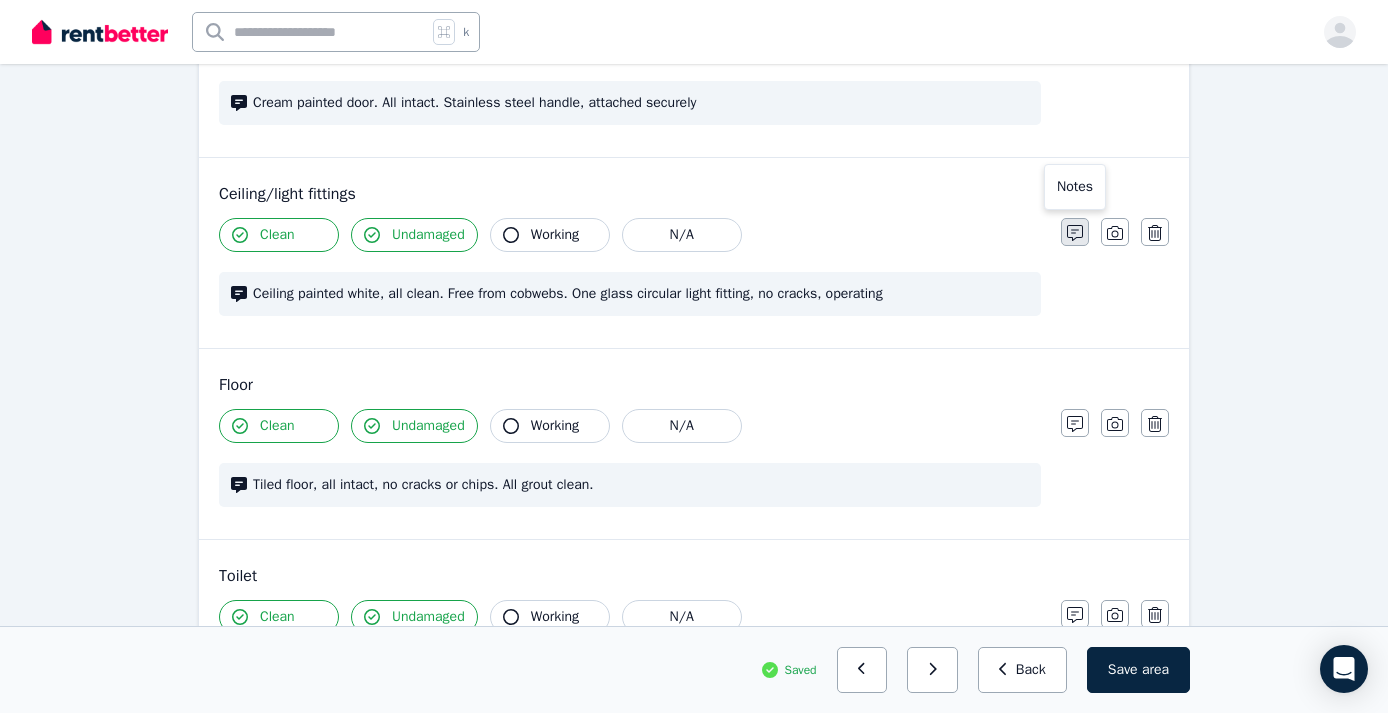 click at bounding box center [1075, 232] 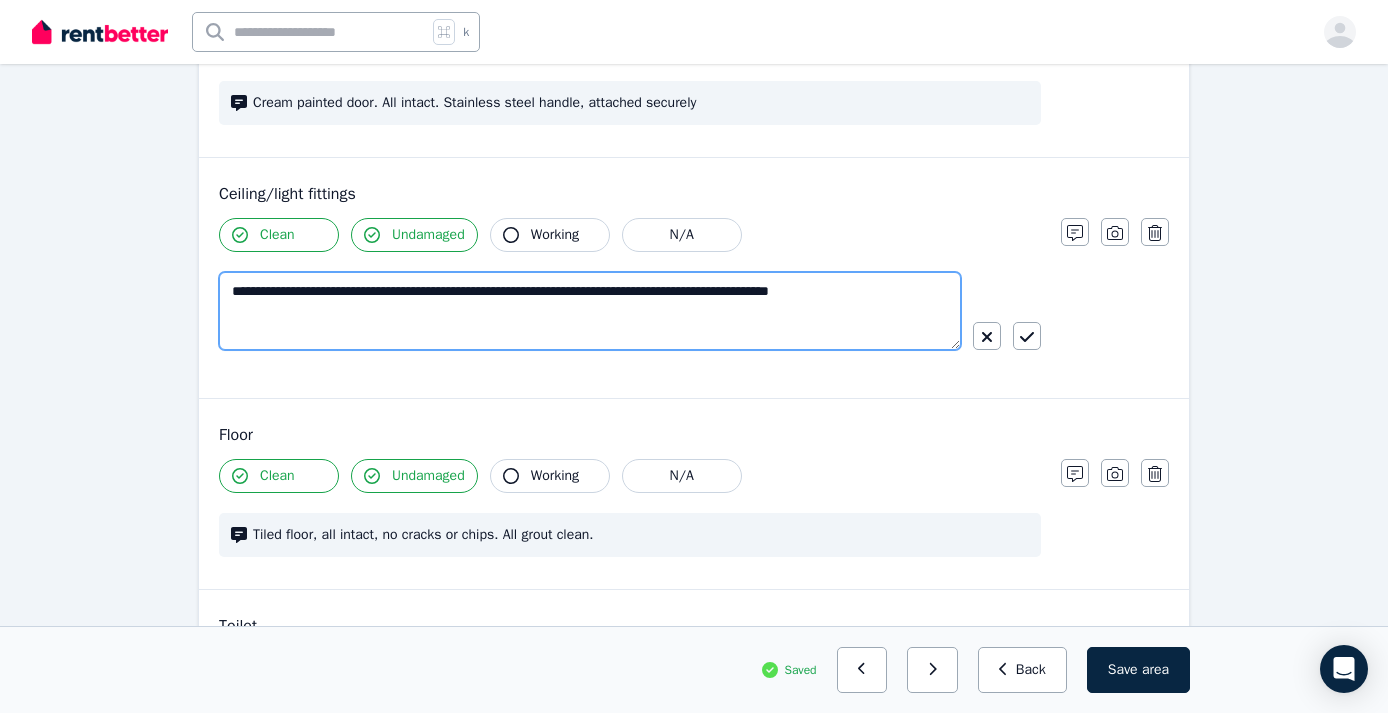 click on "**********" at bounding box center (590, 311) 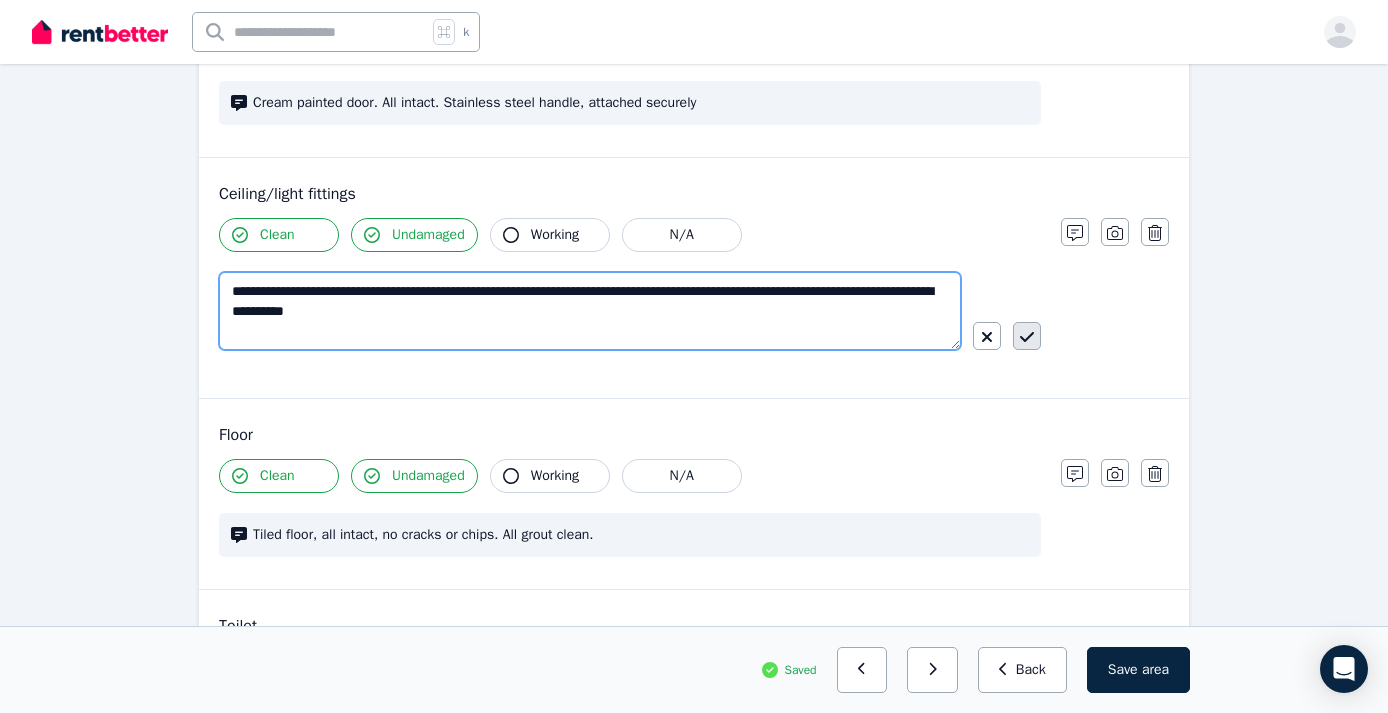 type on "**********" 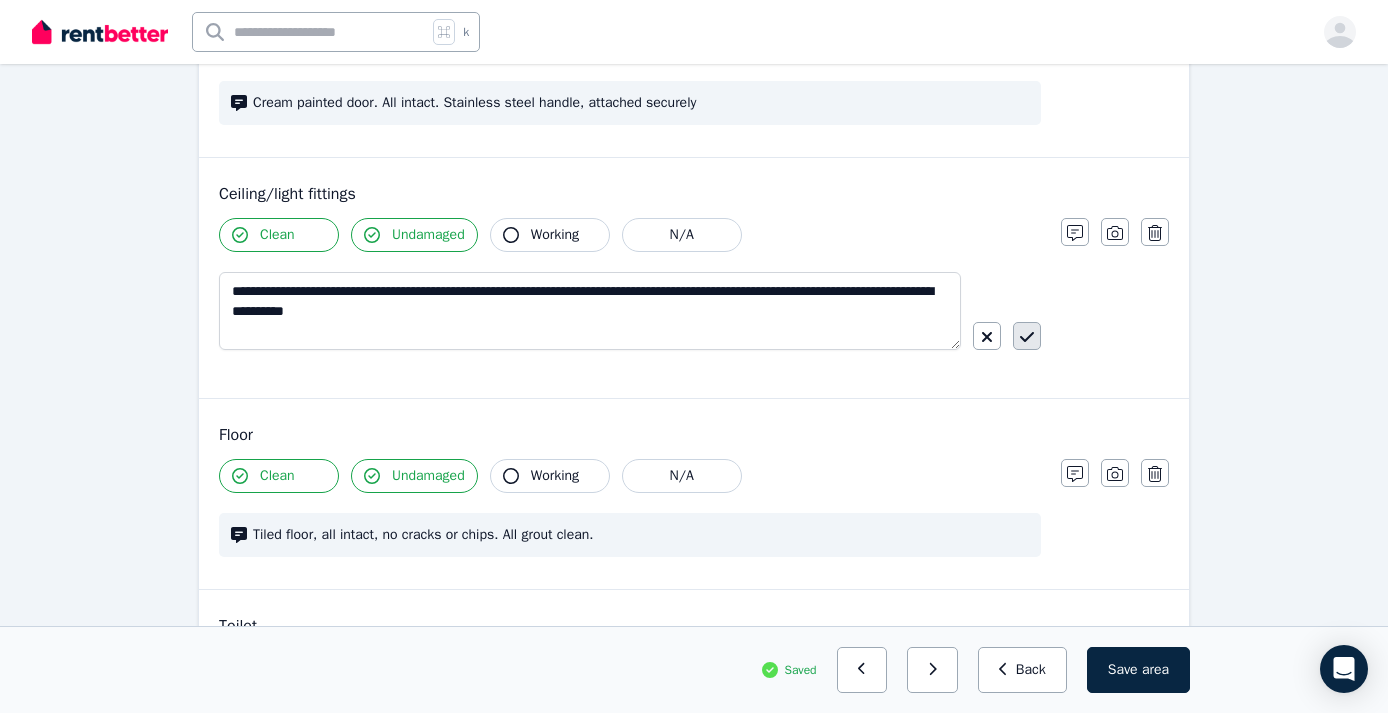 click 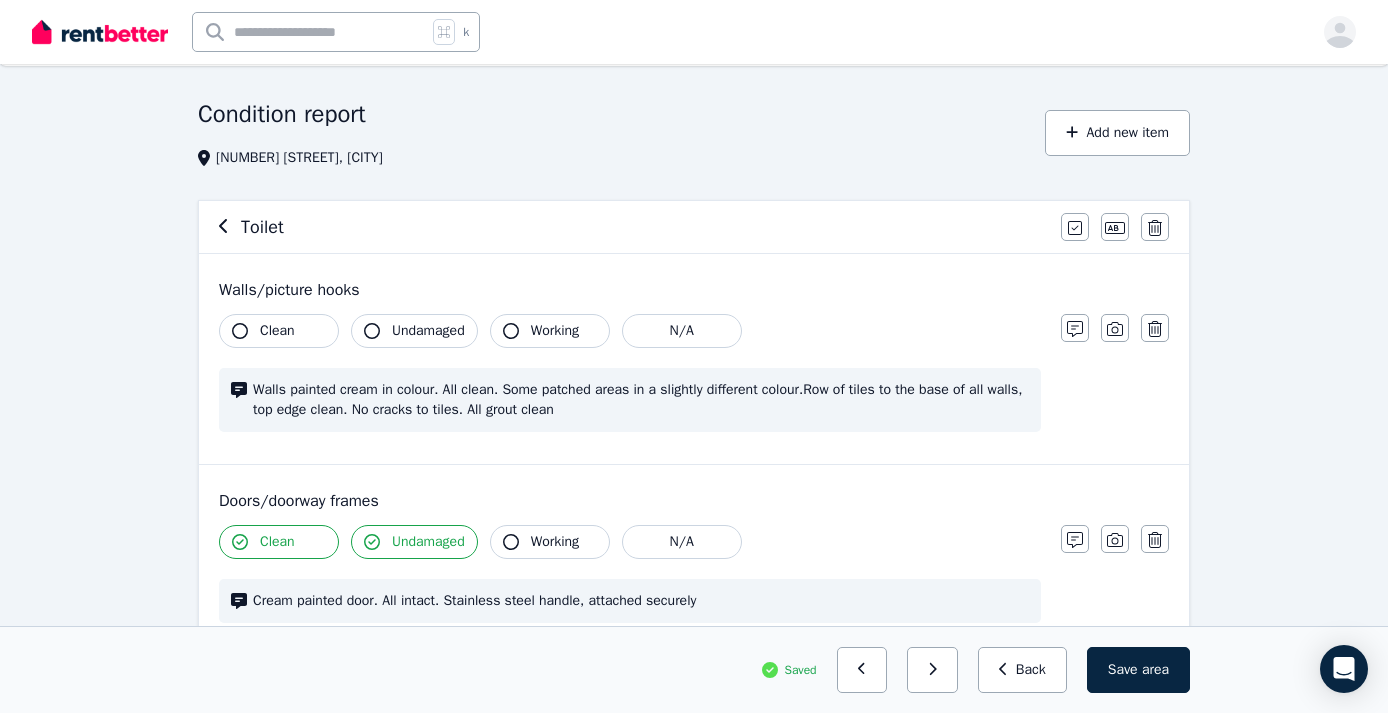 scroll, scrollTop: 17, scrollLeft: 0, axis: vertical 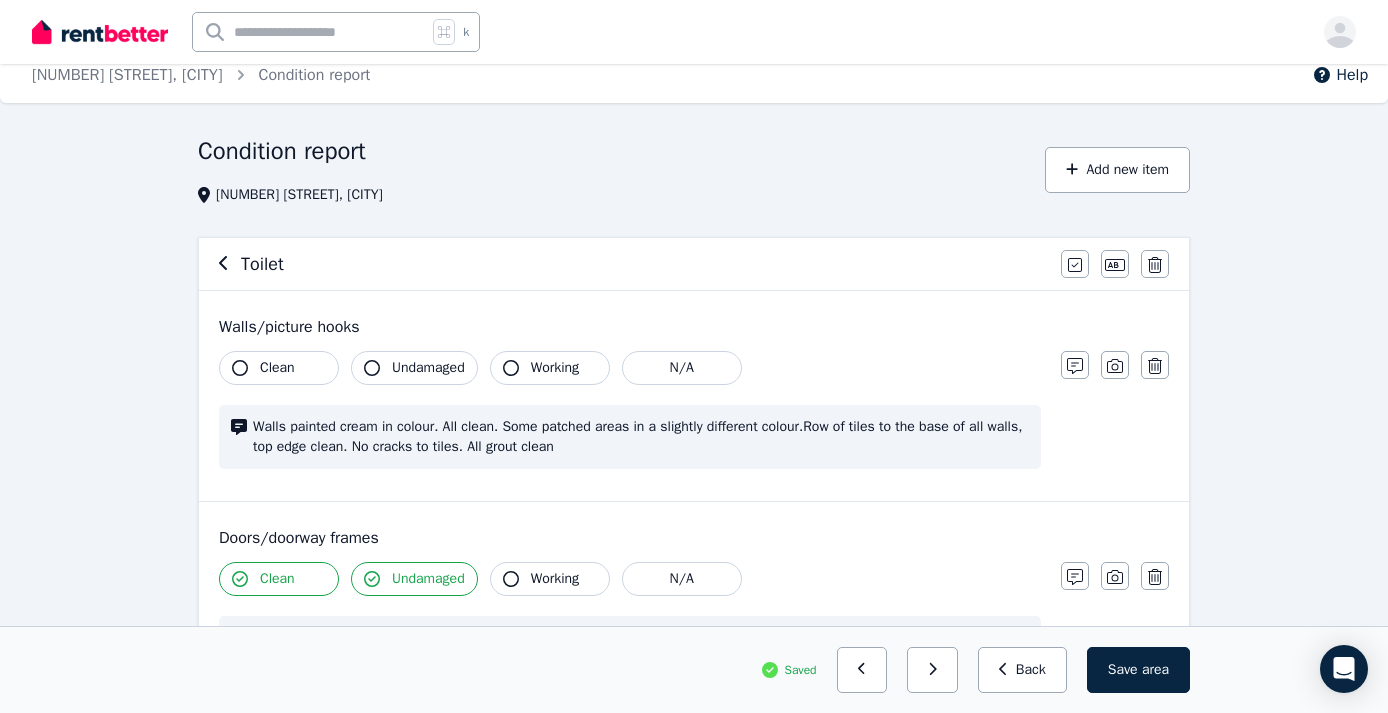 click 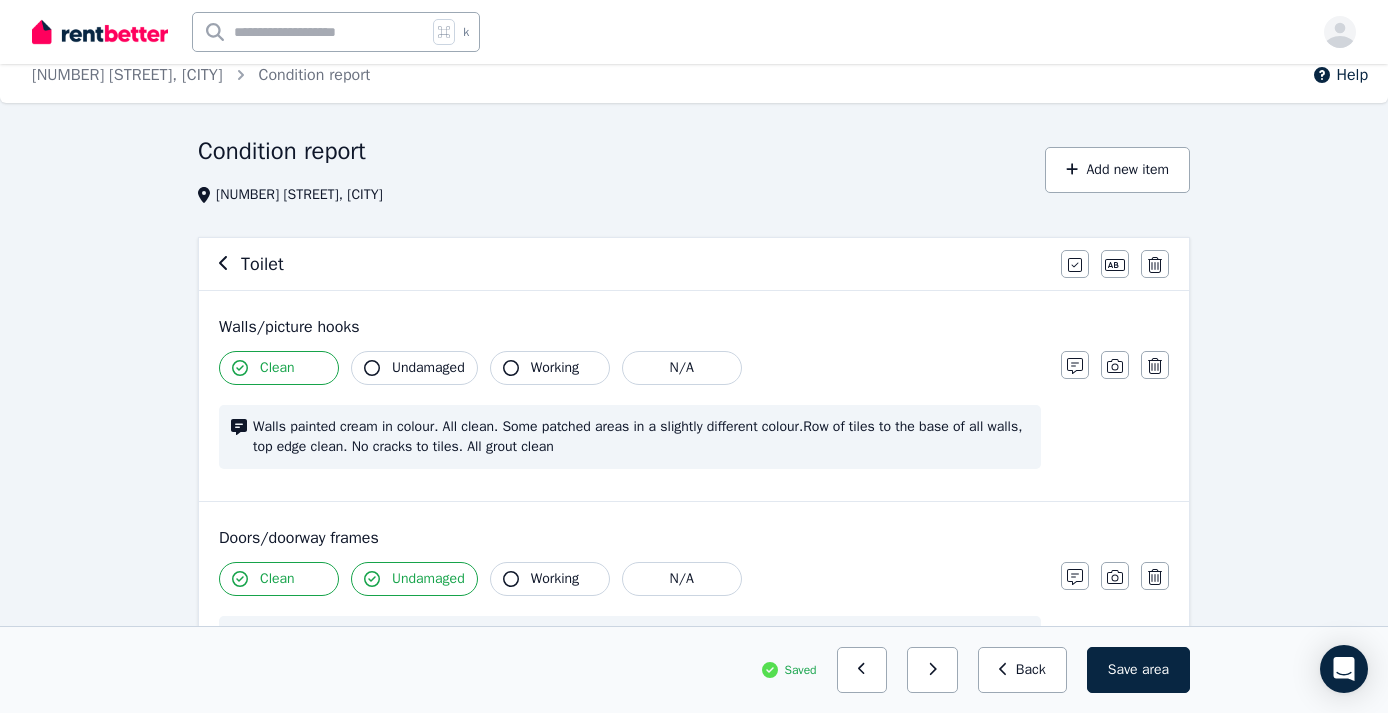 click 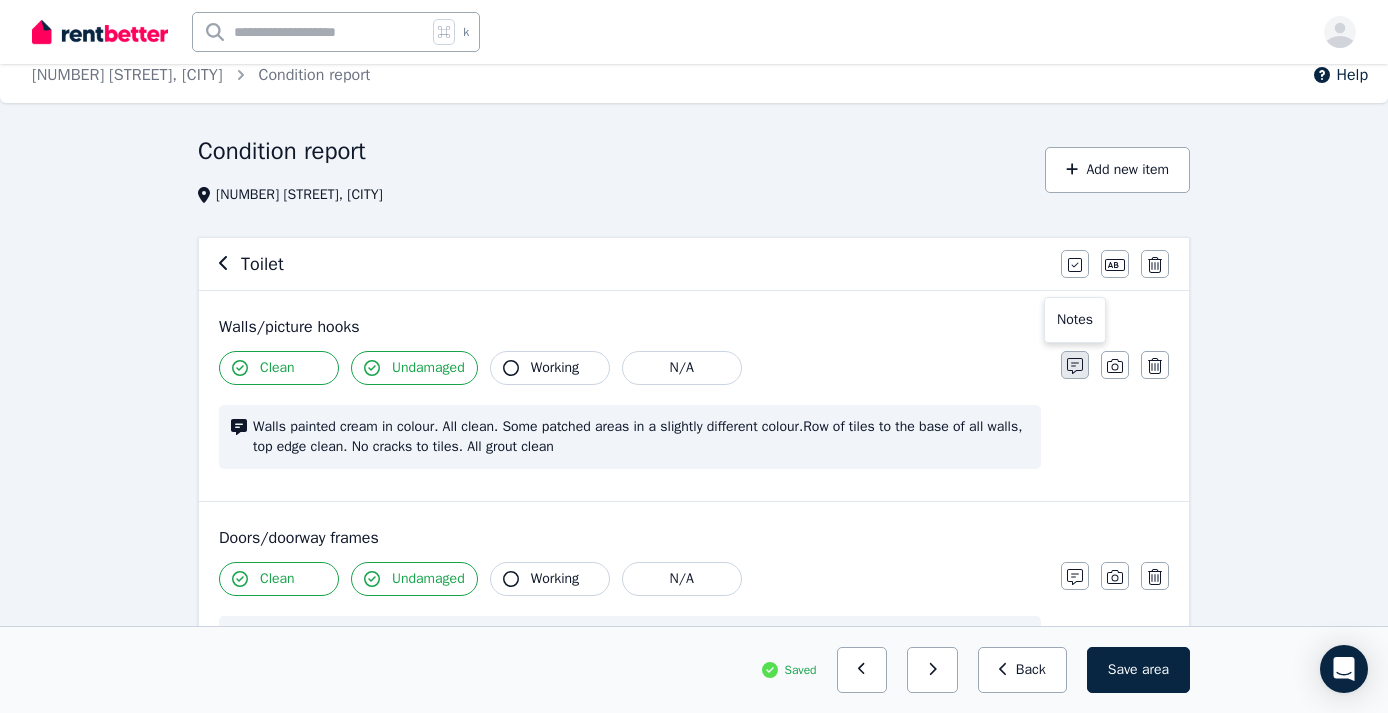 click 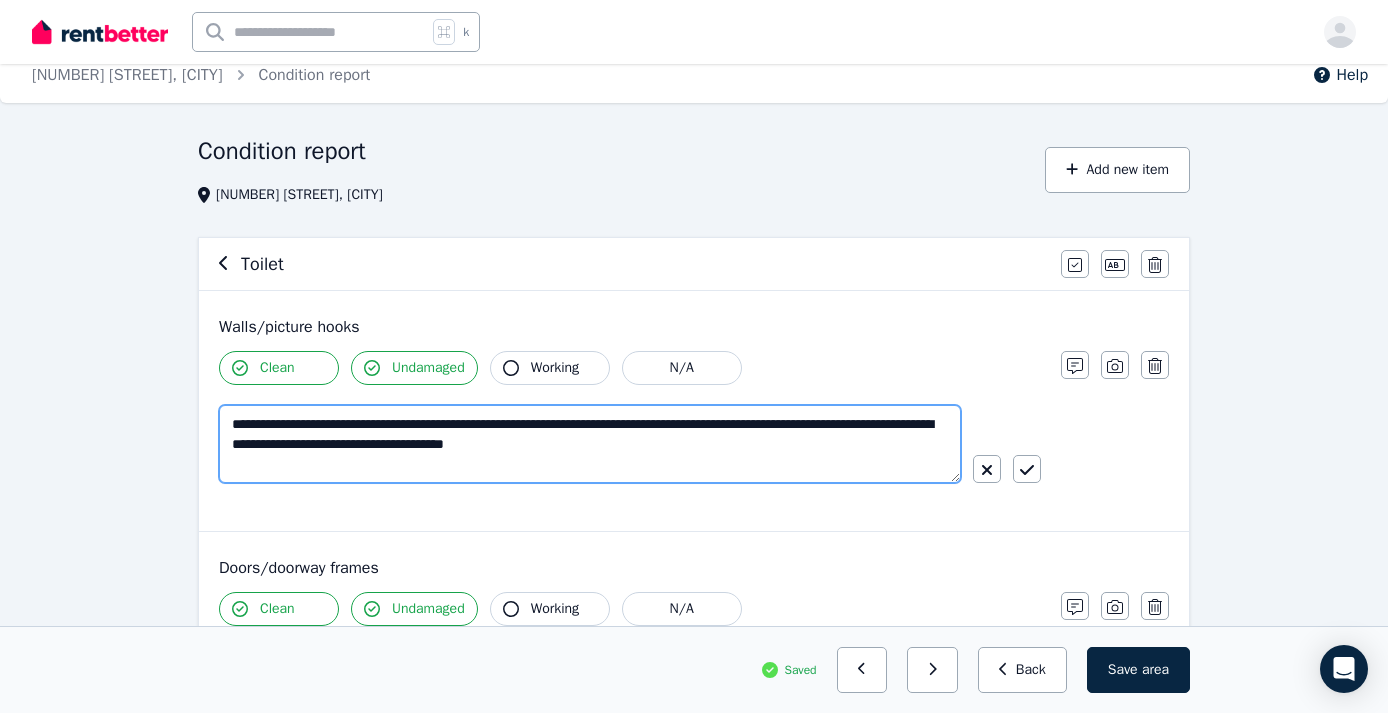 click on "**********" at bounding box center (590, 444) 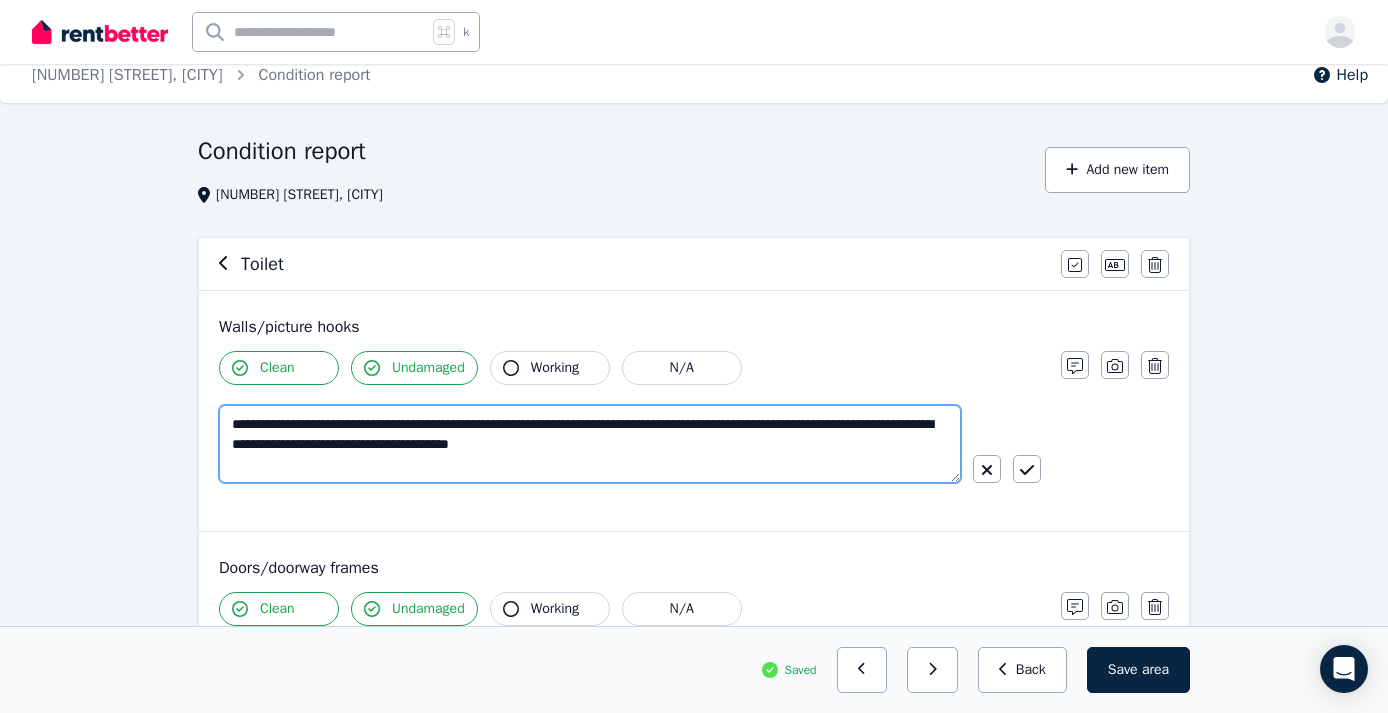 click on "**********" at bounding box center [590, 444] 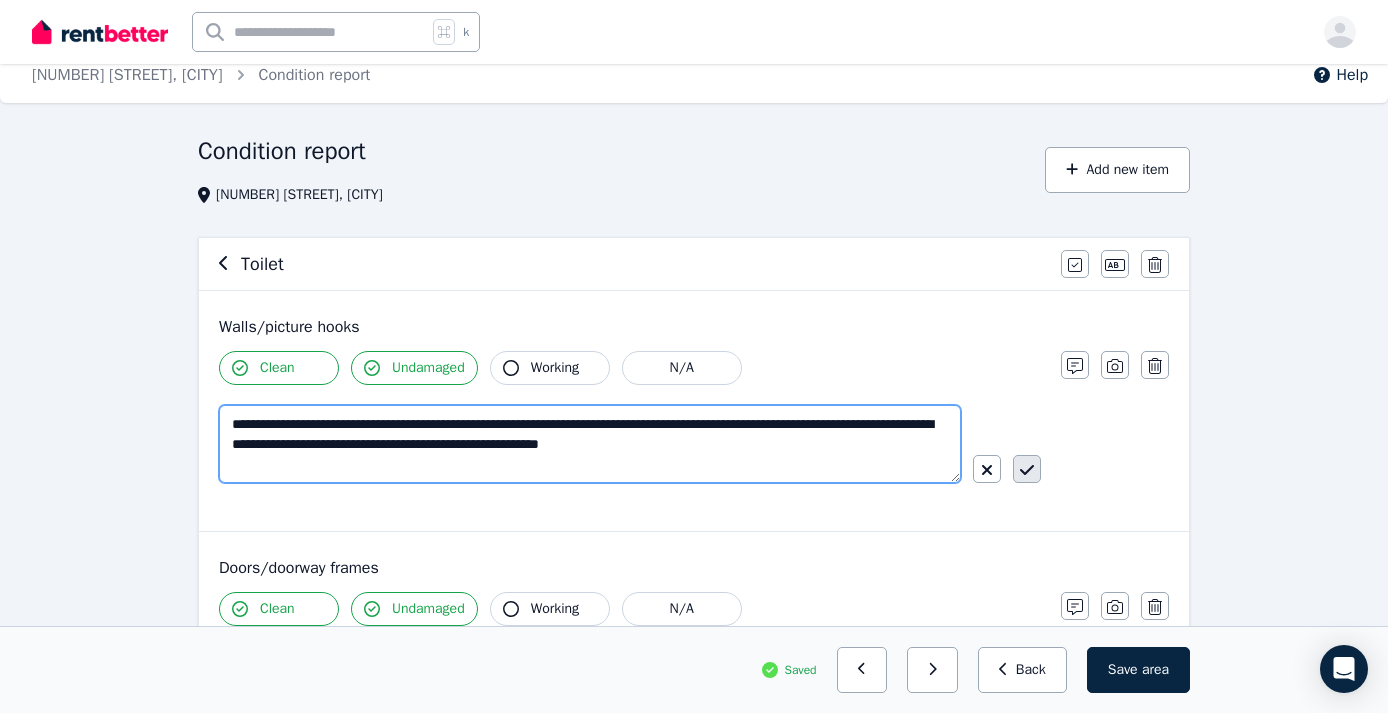 type on "**********" 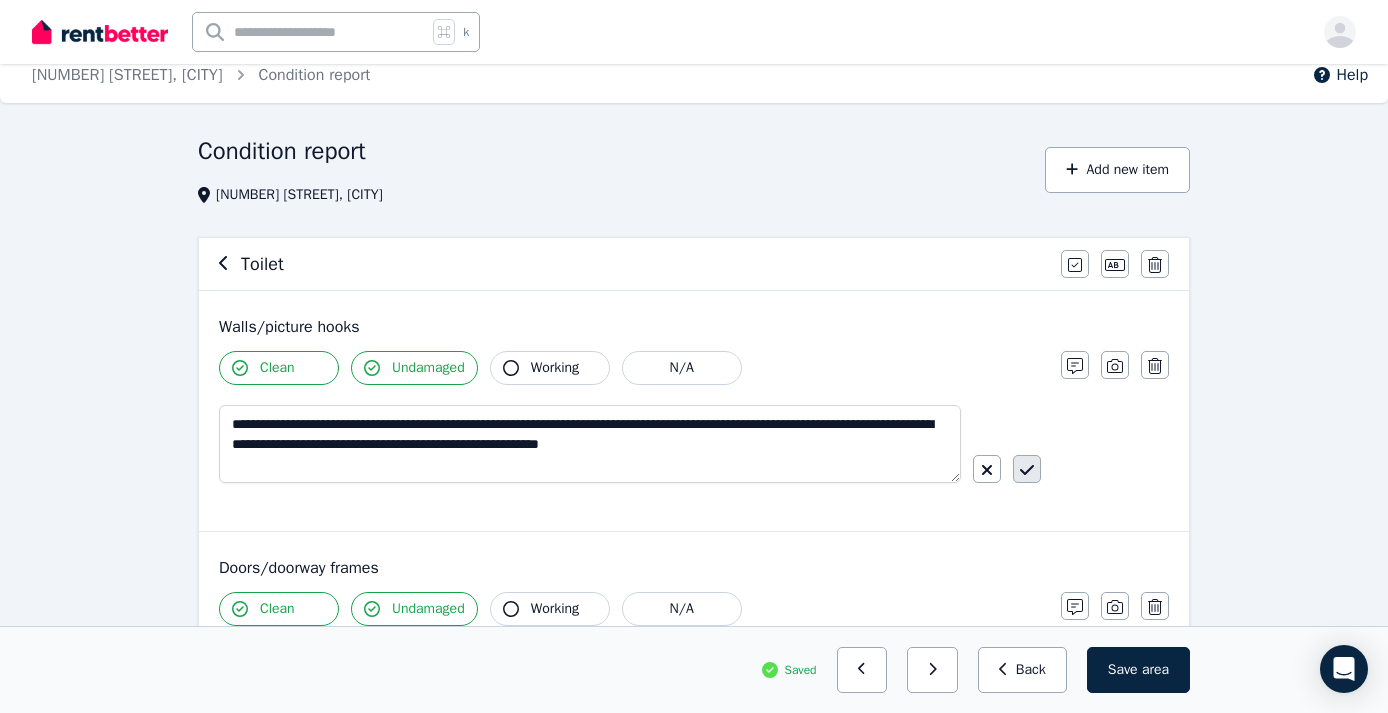 click at bounding box center (1027, 469) 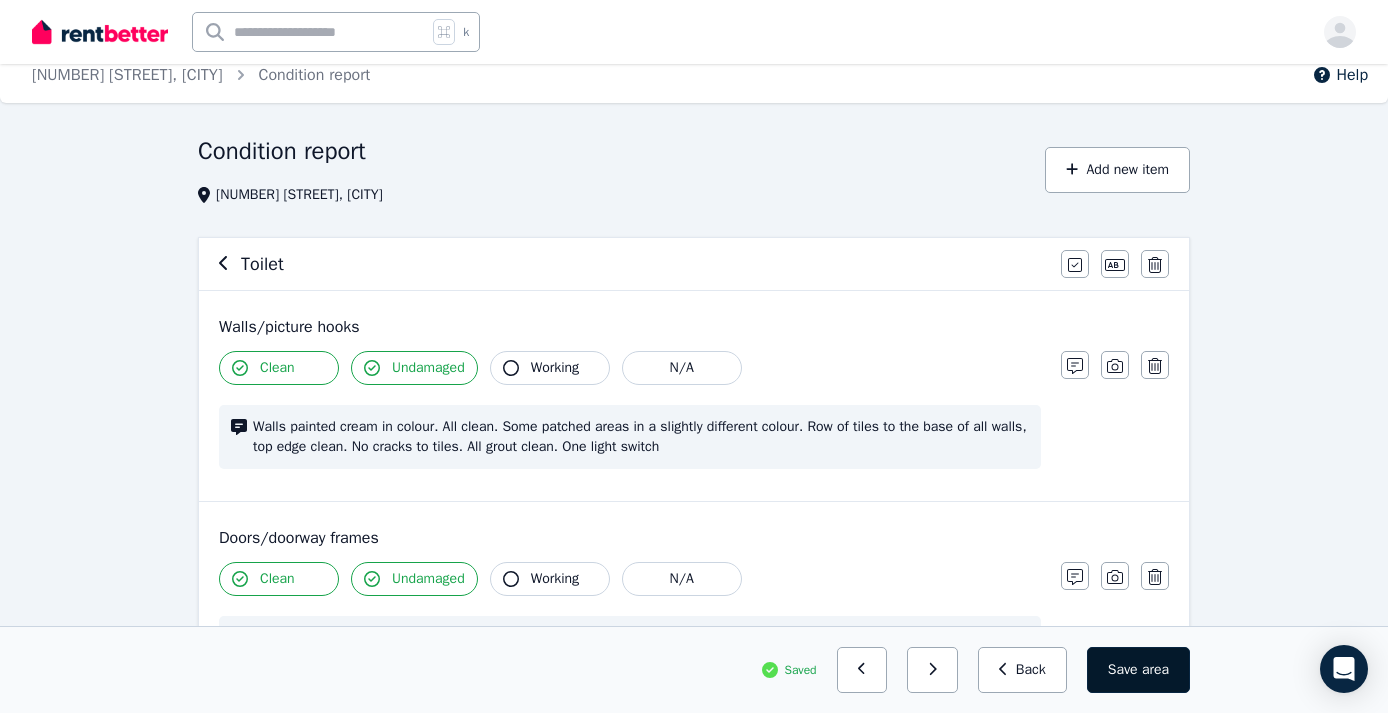 click on "Save   area" at bounding box center [1138, 670] 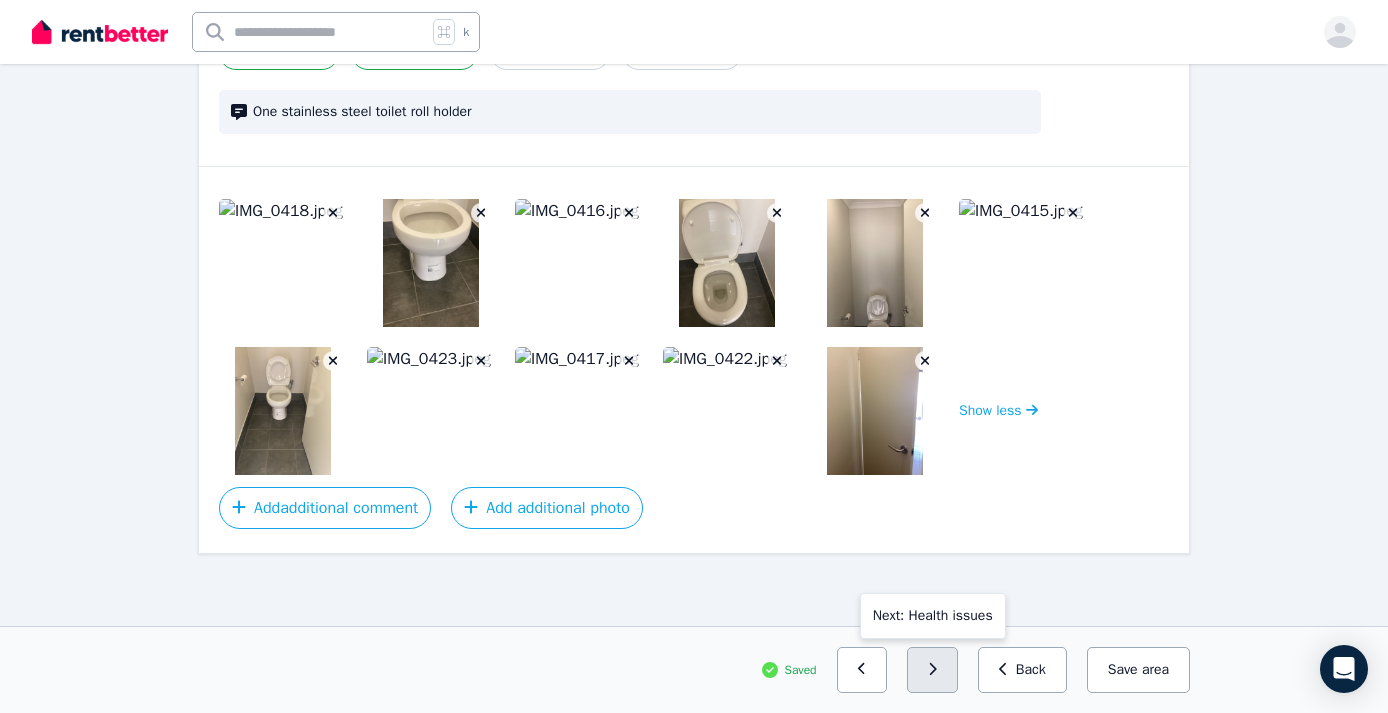 click at bounding box center (932, 670) 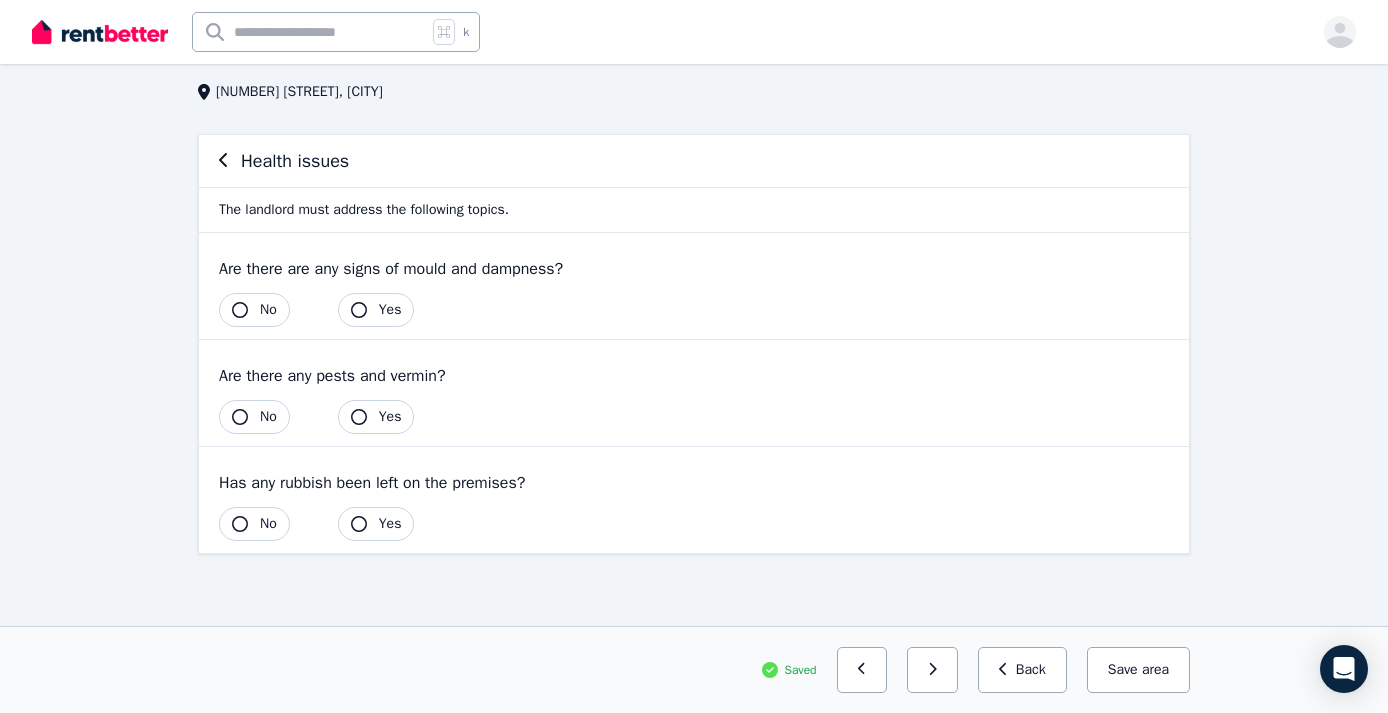 scroll, scrollTop: 33, scrollLeft: 0, axis: vertical 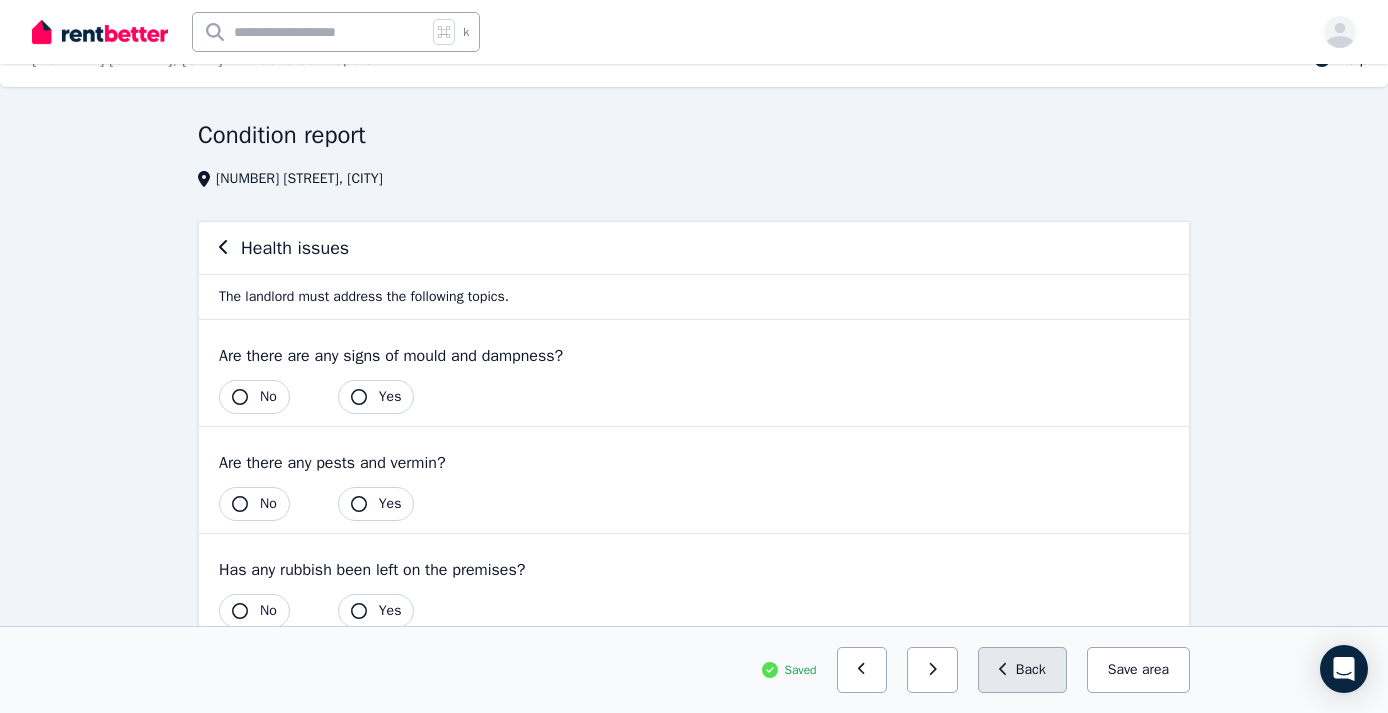 click 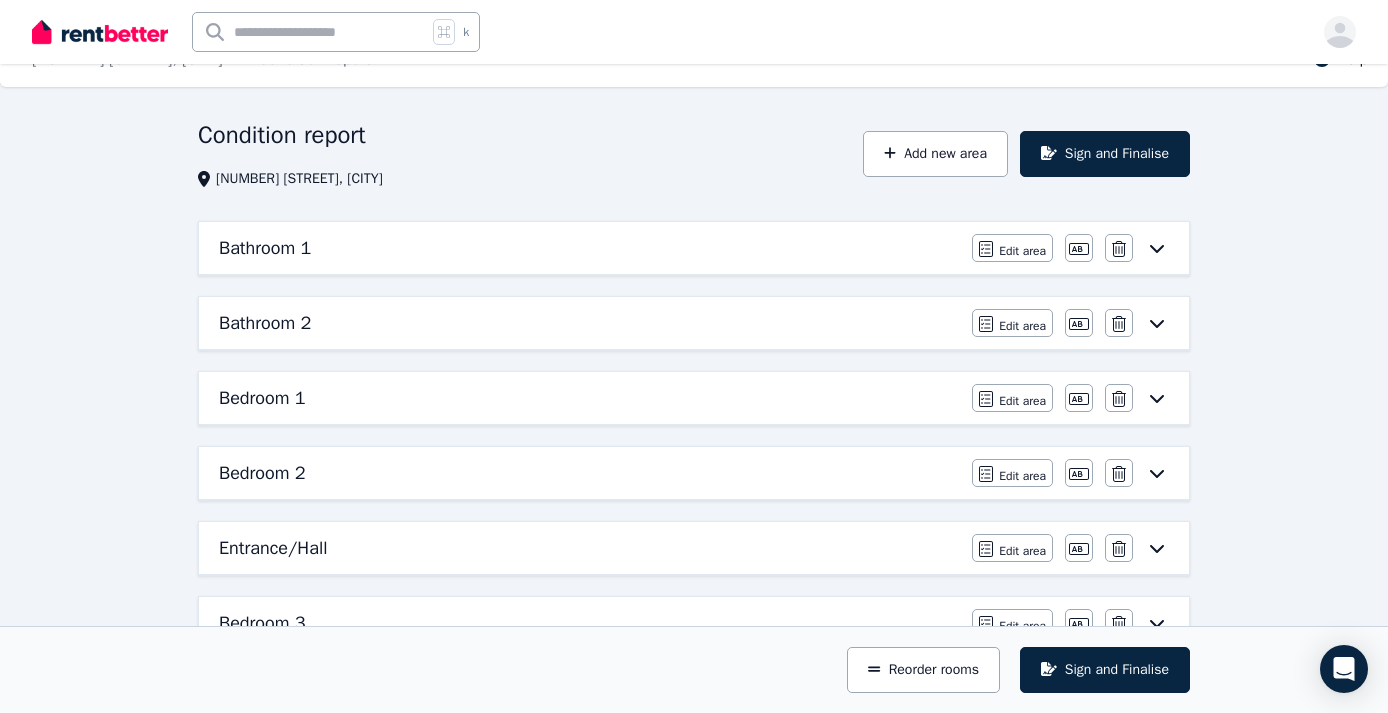 click on "Bathroom 1" at bounding box center (589, 248) 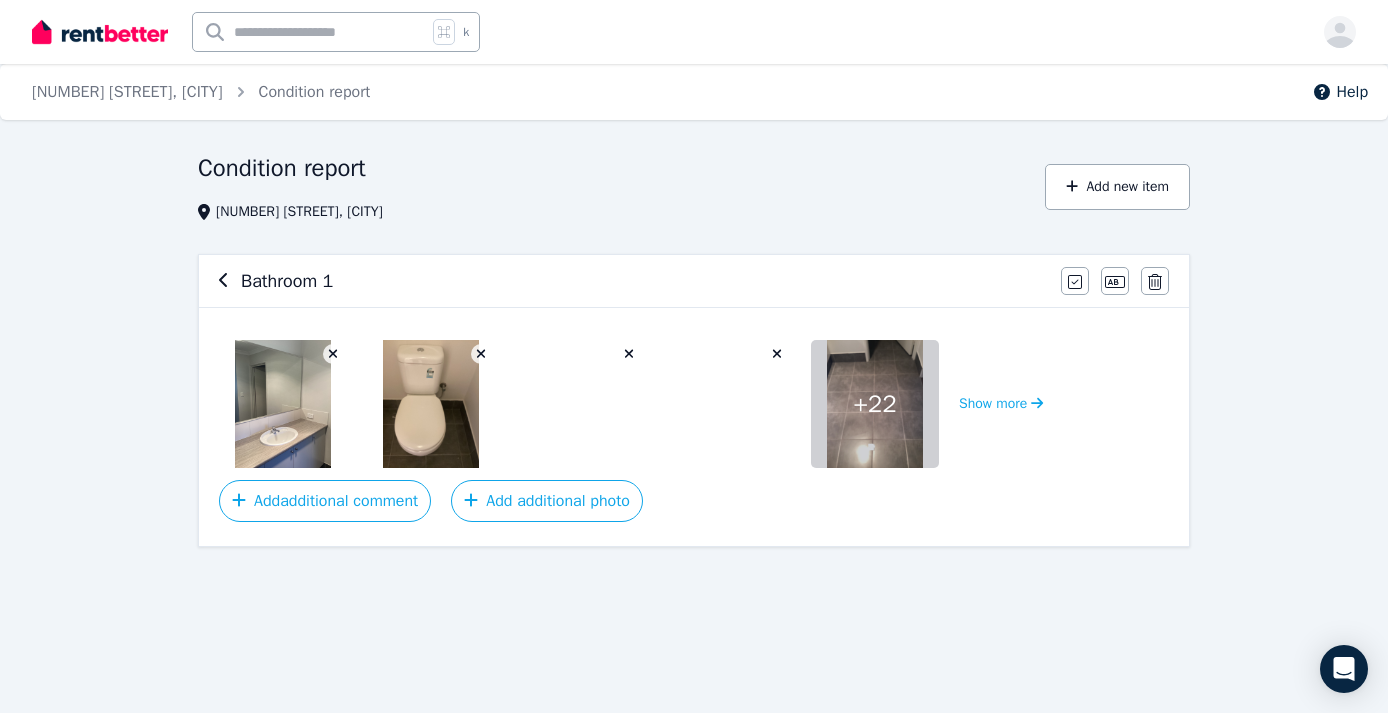 scroll, scrollTop: 0, scrollLeft: 0, axis: both 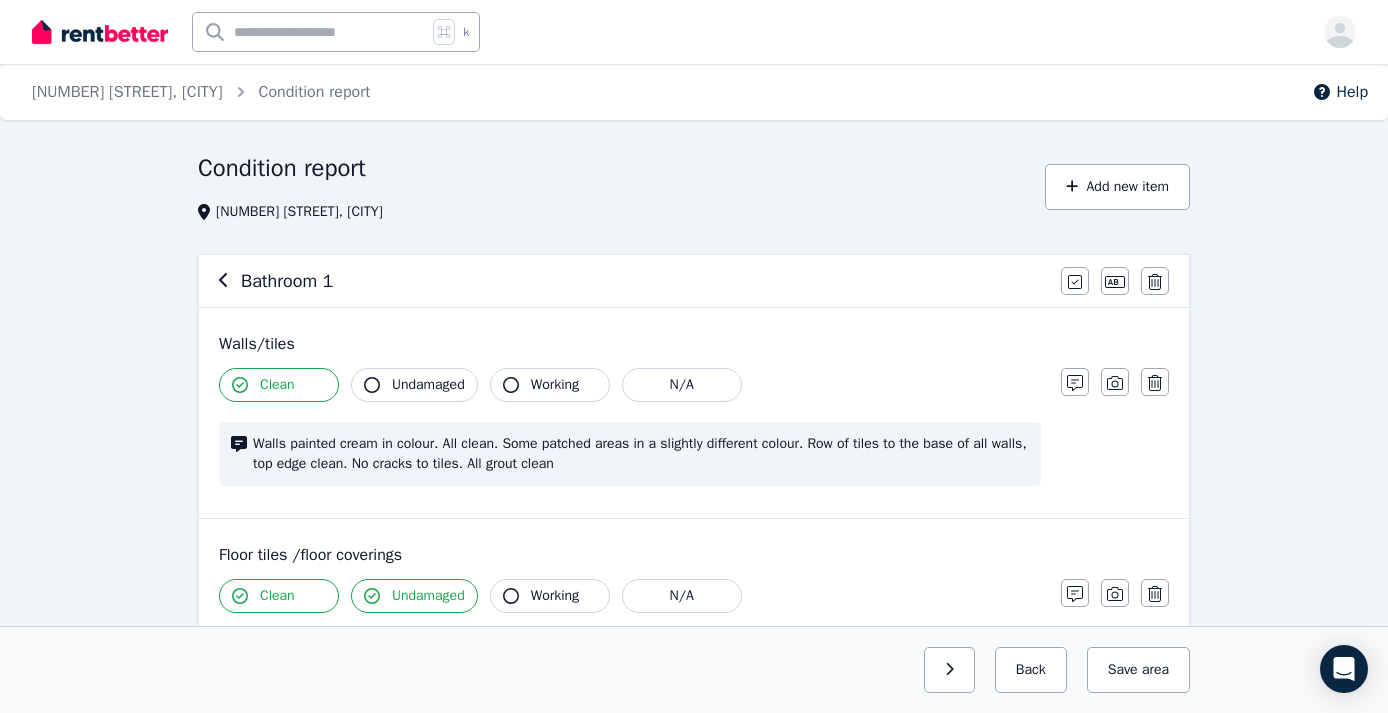 click 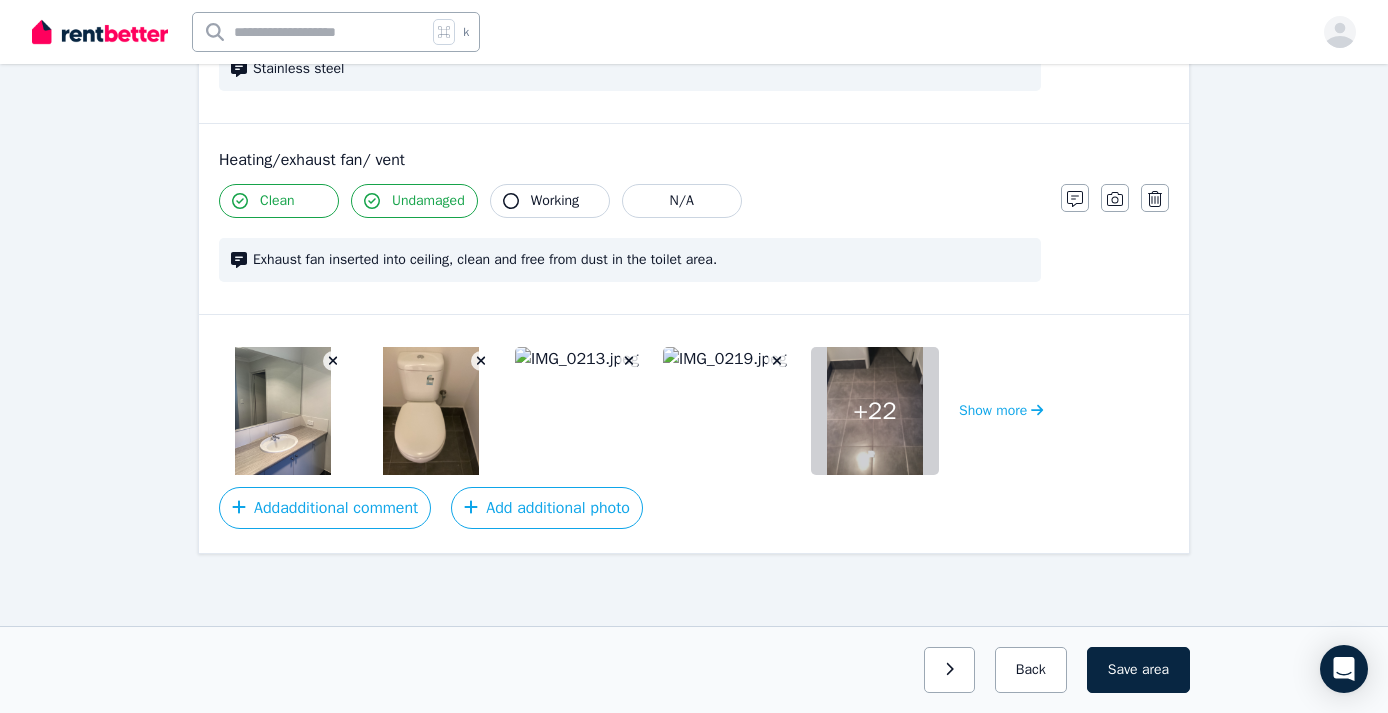 scroll, scrollTop: 2596, scrollLeft: 0, axis: vertical 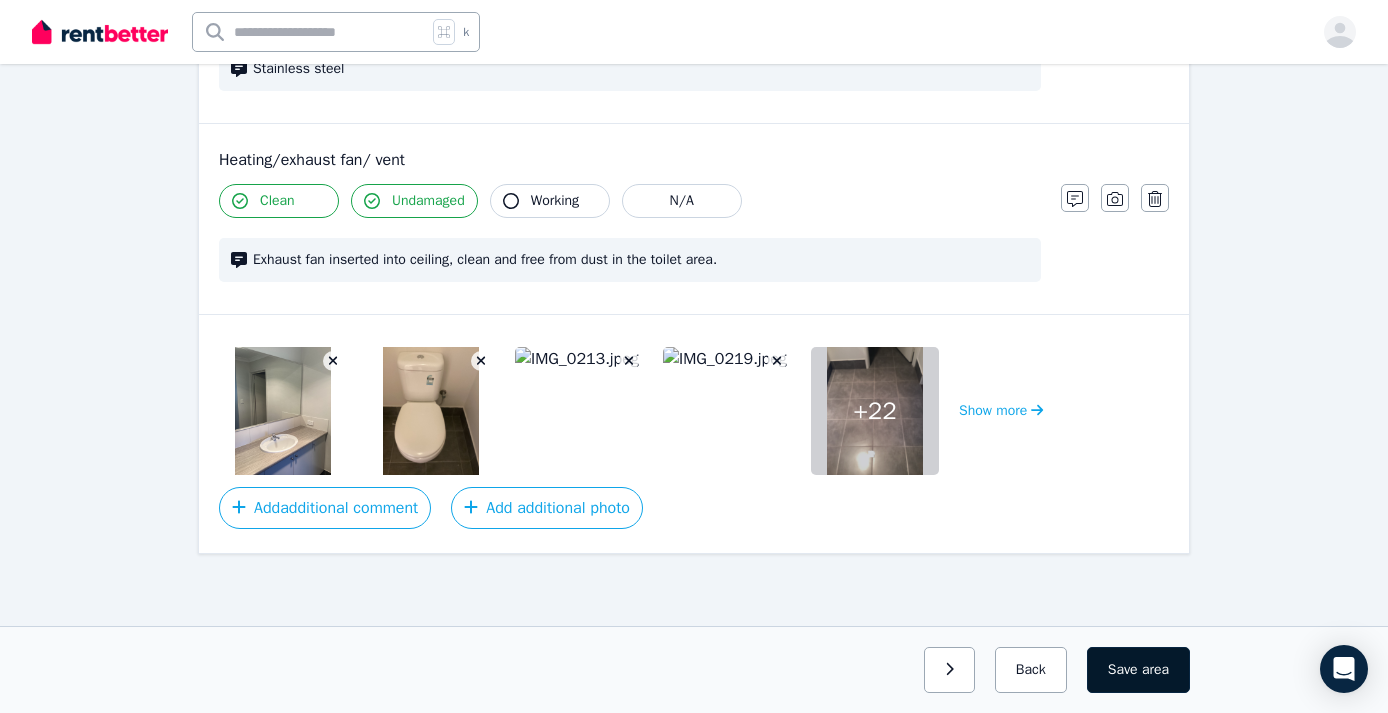 click on "Save   area" at bounding box center [1138, 670] 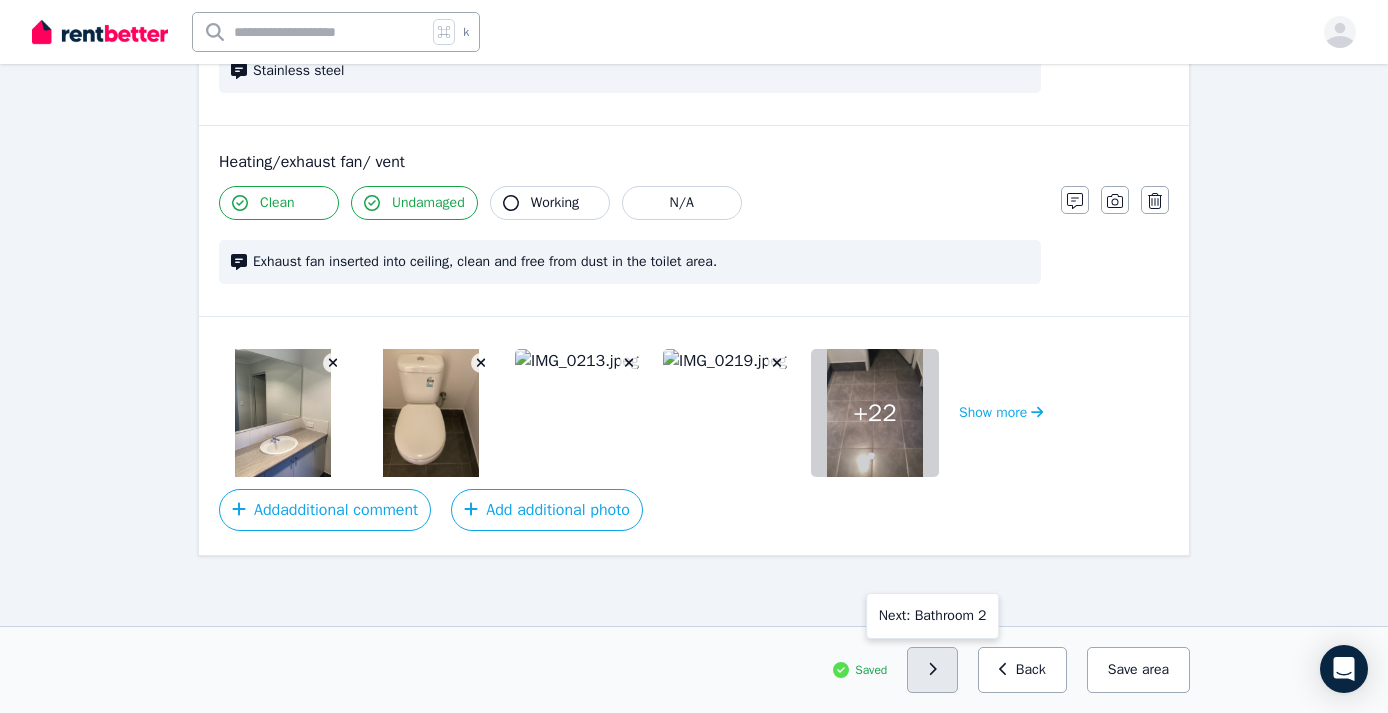 click at bounding box center (932, 670) 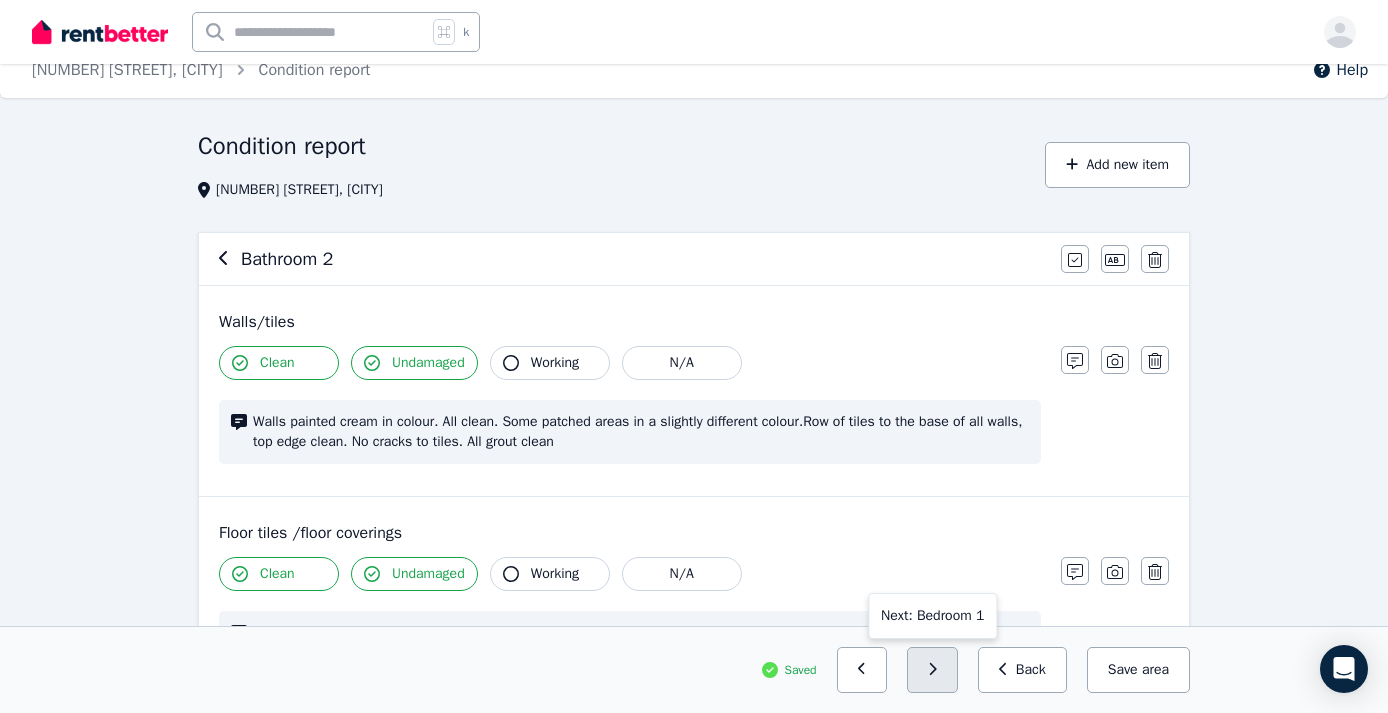 scroll, scrollTop: 23, scrollLeft: 0, axis: vertical 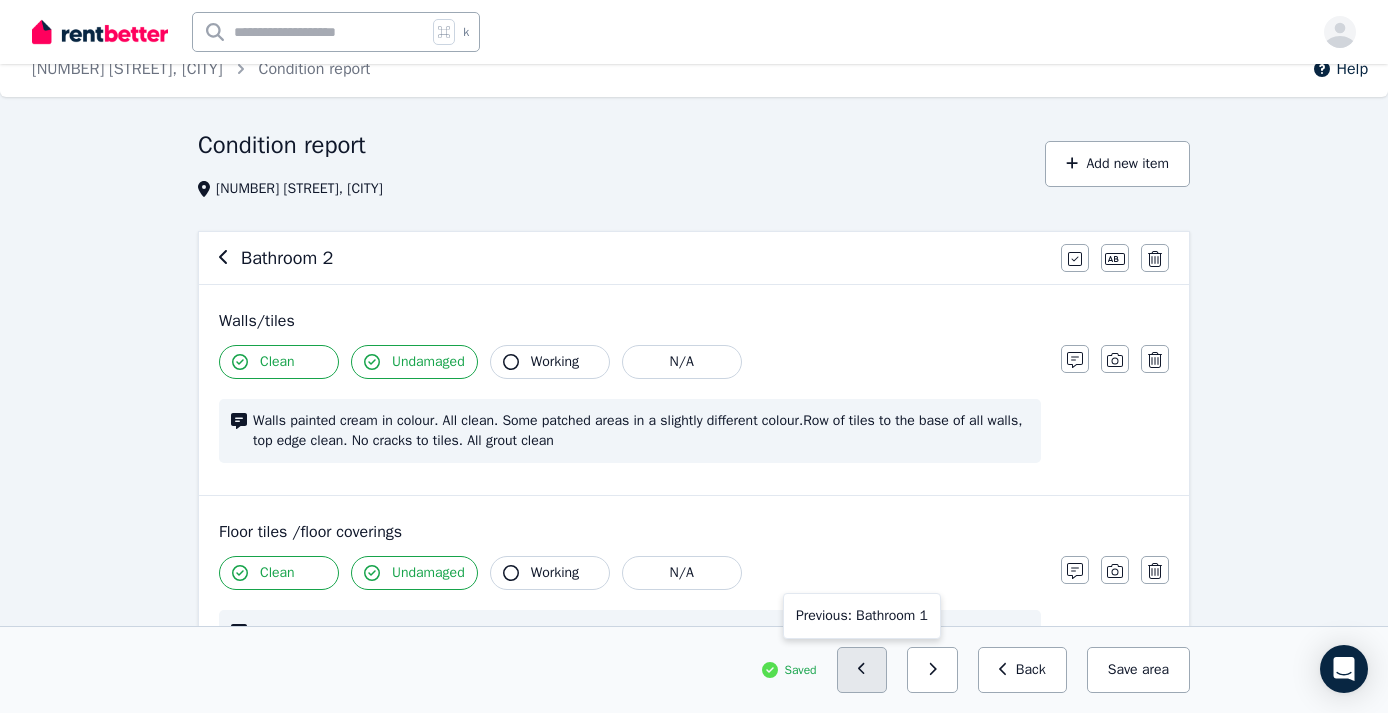 click at bounding box center [862, 670] 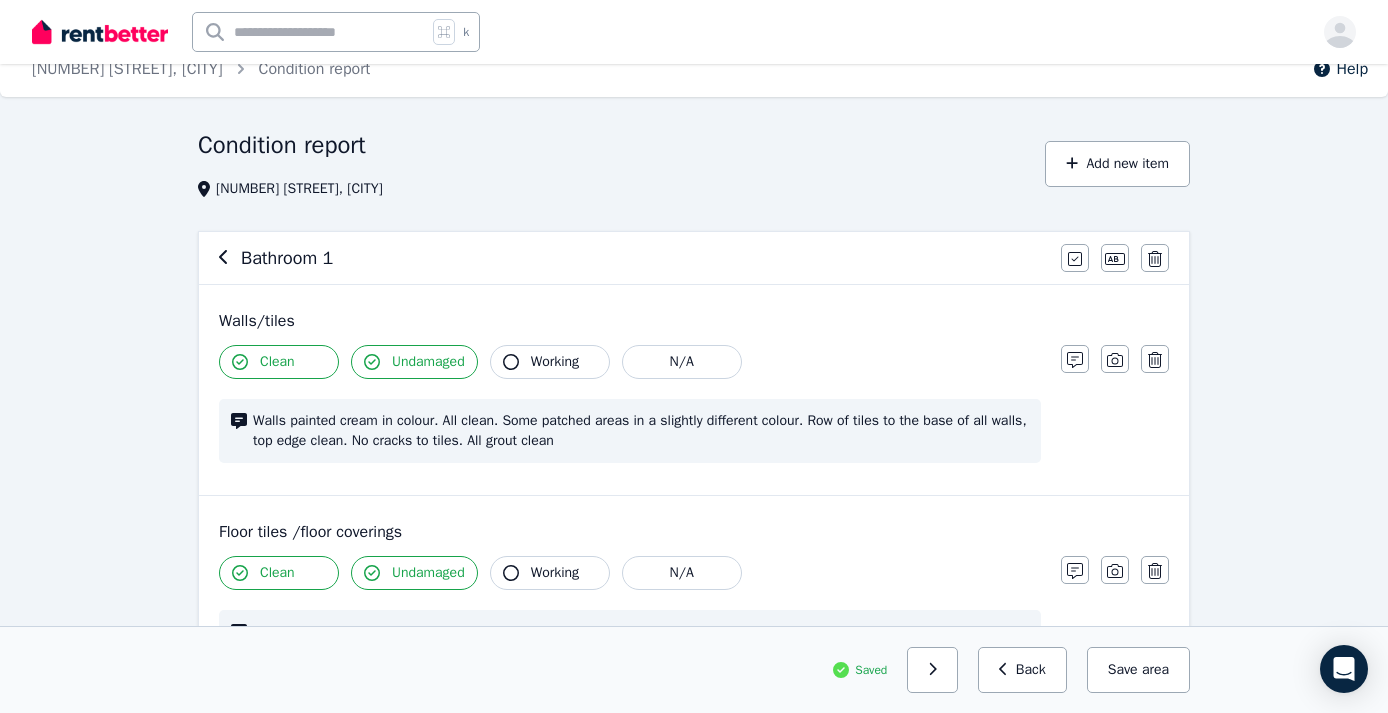 click on "Walls painted cream in colour. All clean. Some patched areas in a slightly different colour. Row of tiles to the base of all walls, top edge clean. No cracks to tiles. All grout clean" at bounding box center [641, 431] 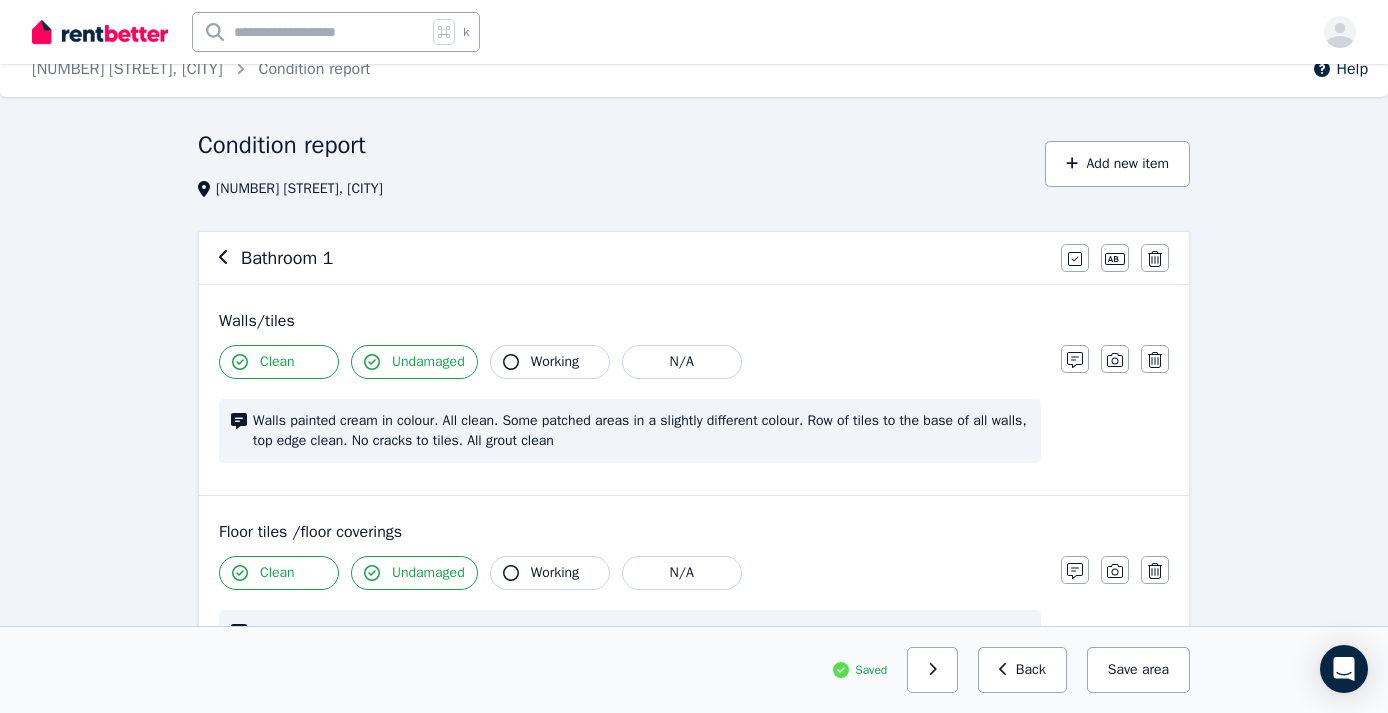 scroll, scrollTop: 0, scrollLeft: 0, axis: both 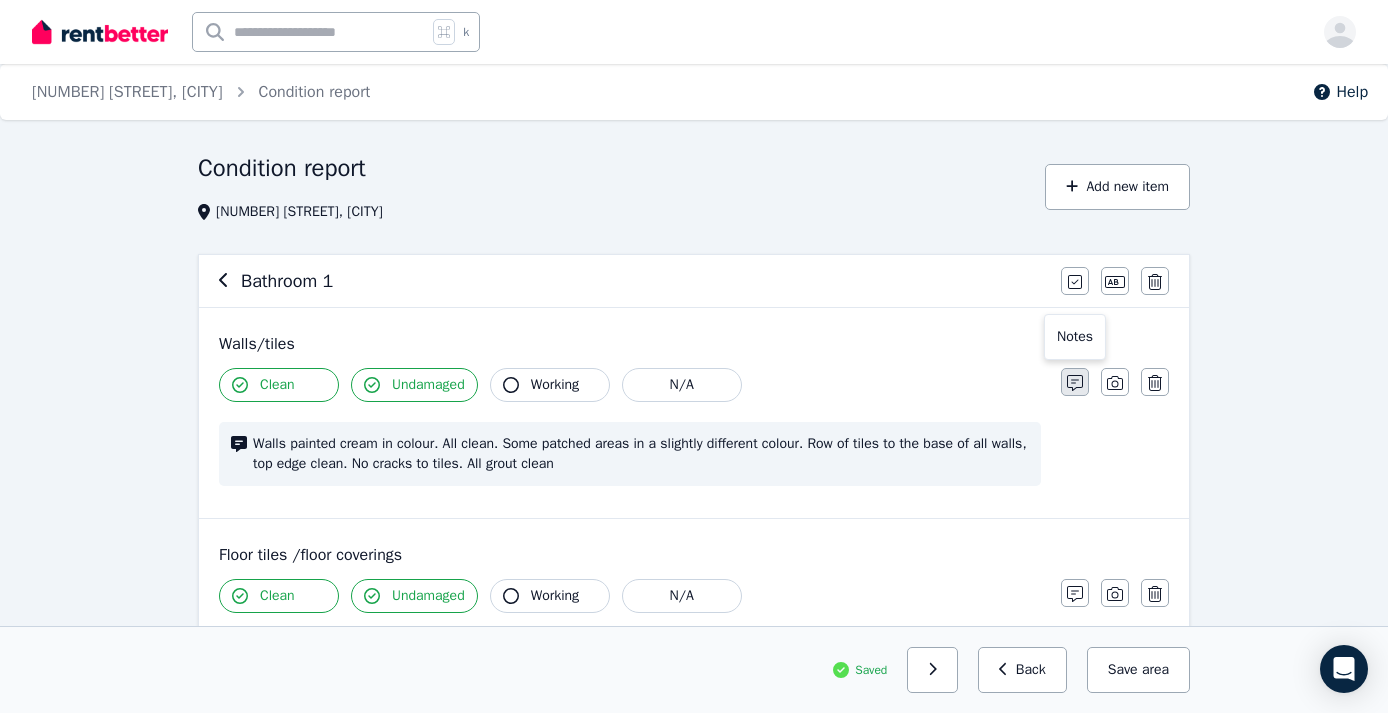 click 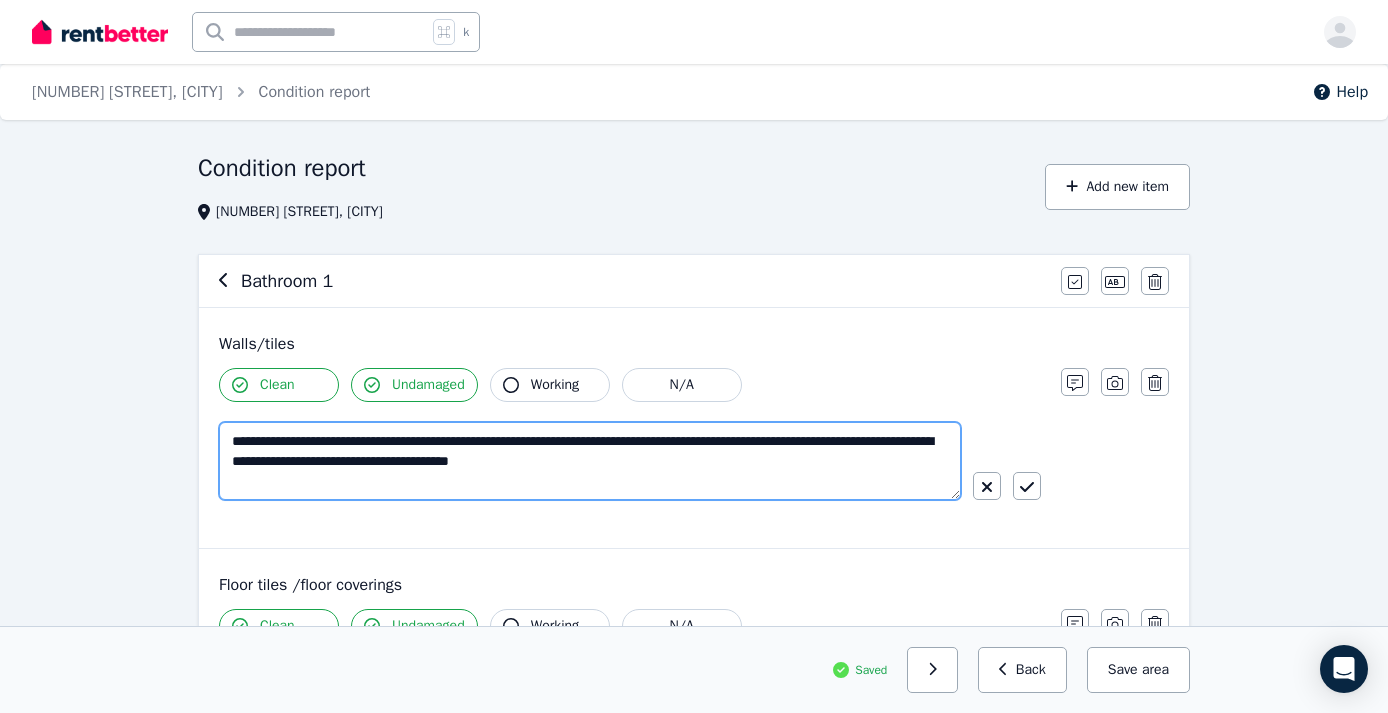 click on "**********" at bounding box center (590, 461) 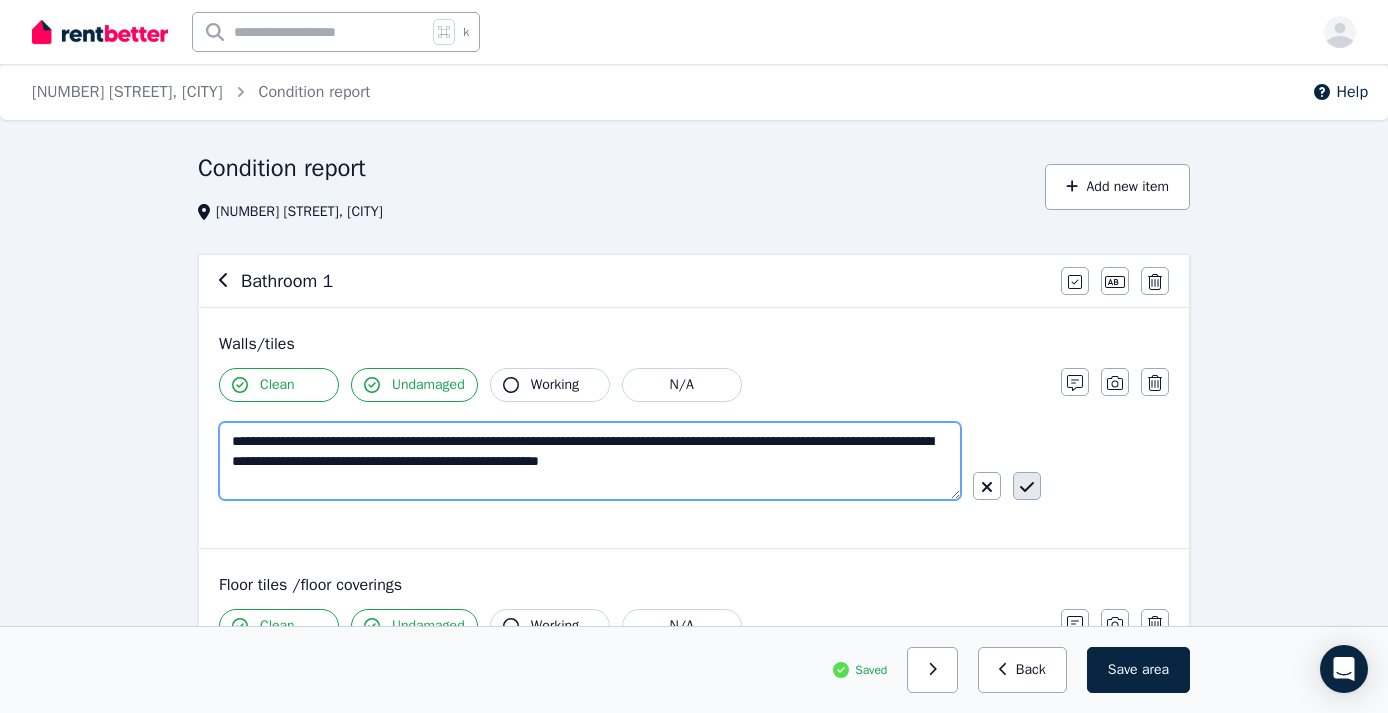 type on "**********" 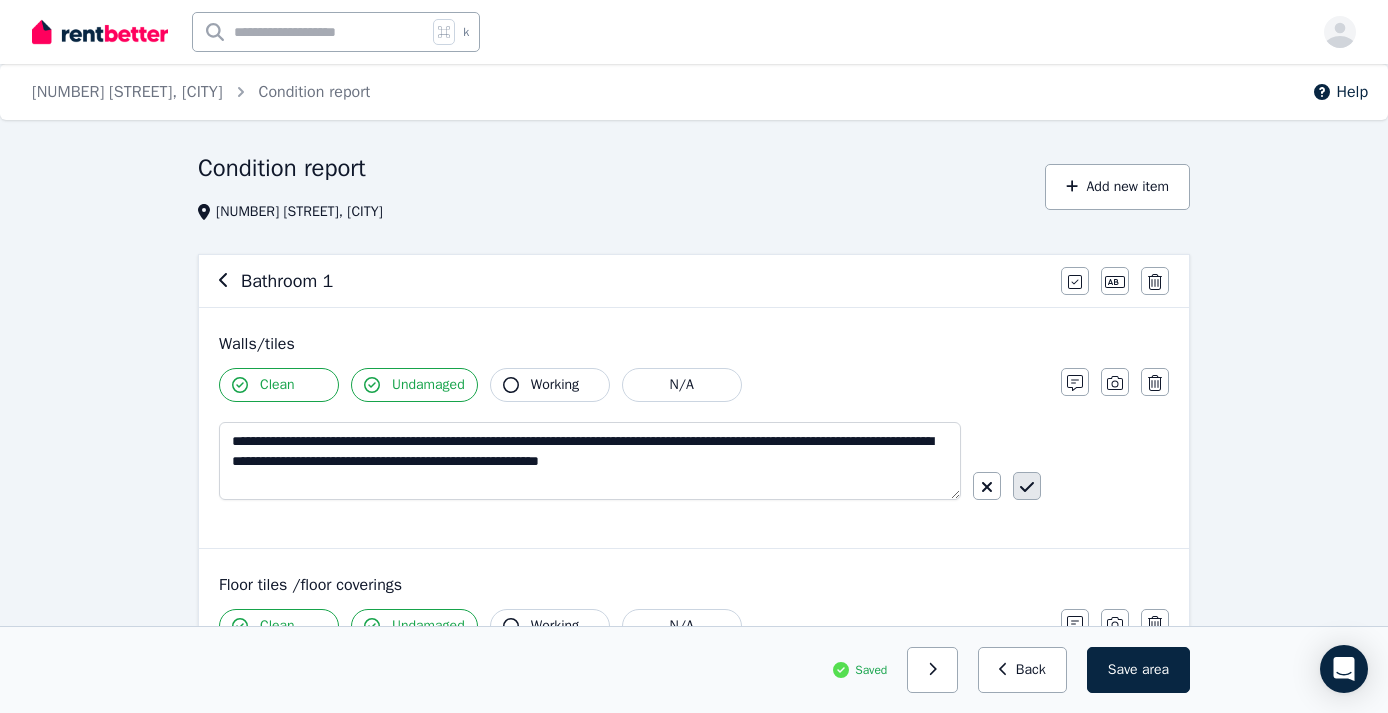click 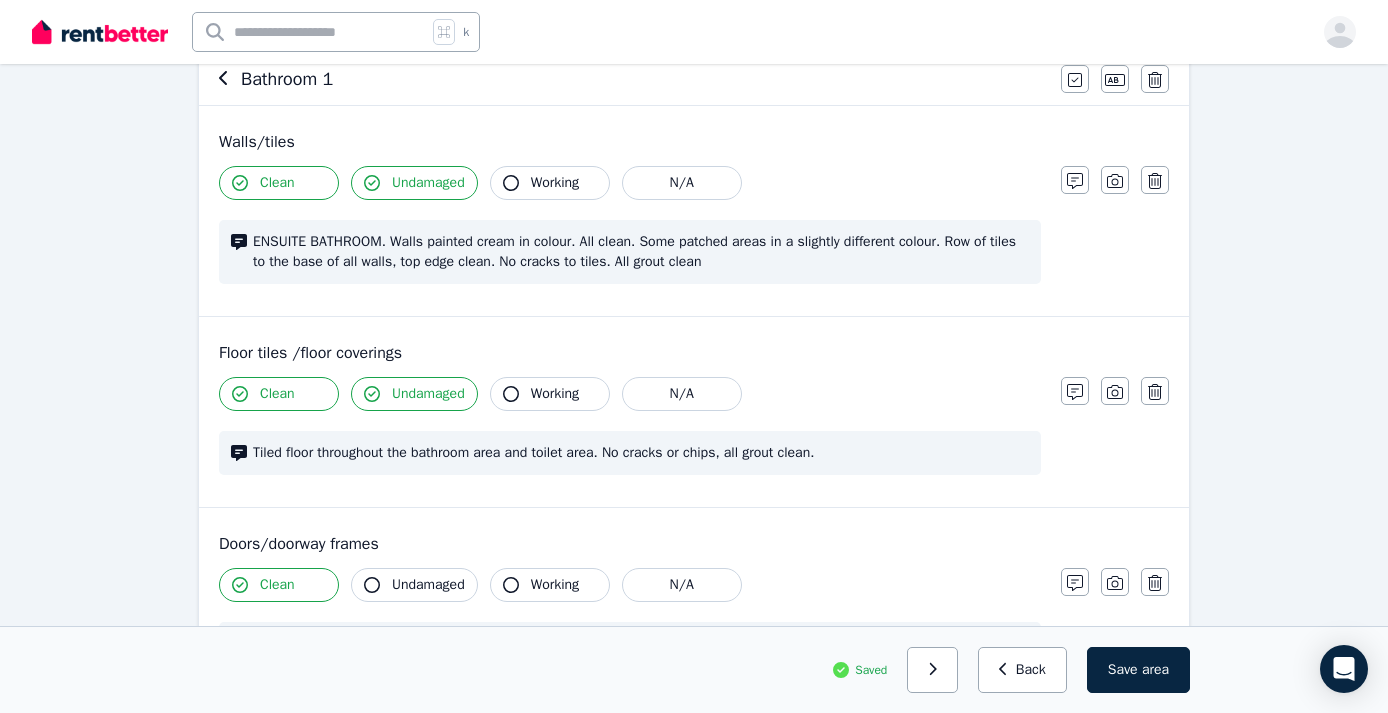 scroll, scrollTop: 213, scrollLeft: 0, axis: vertical 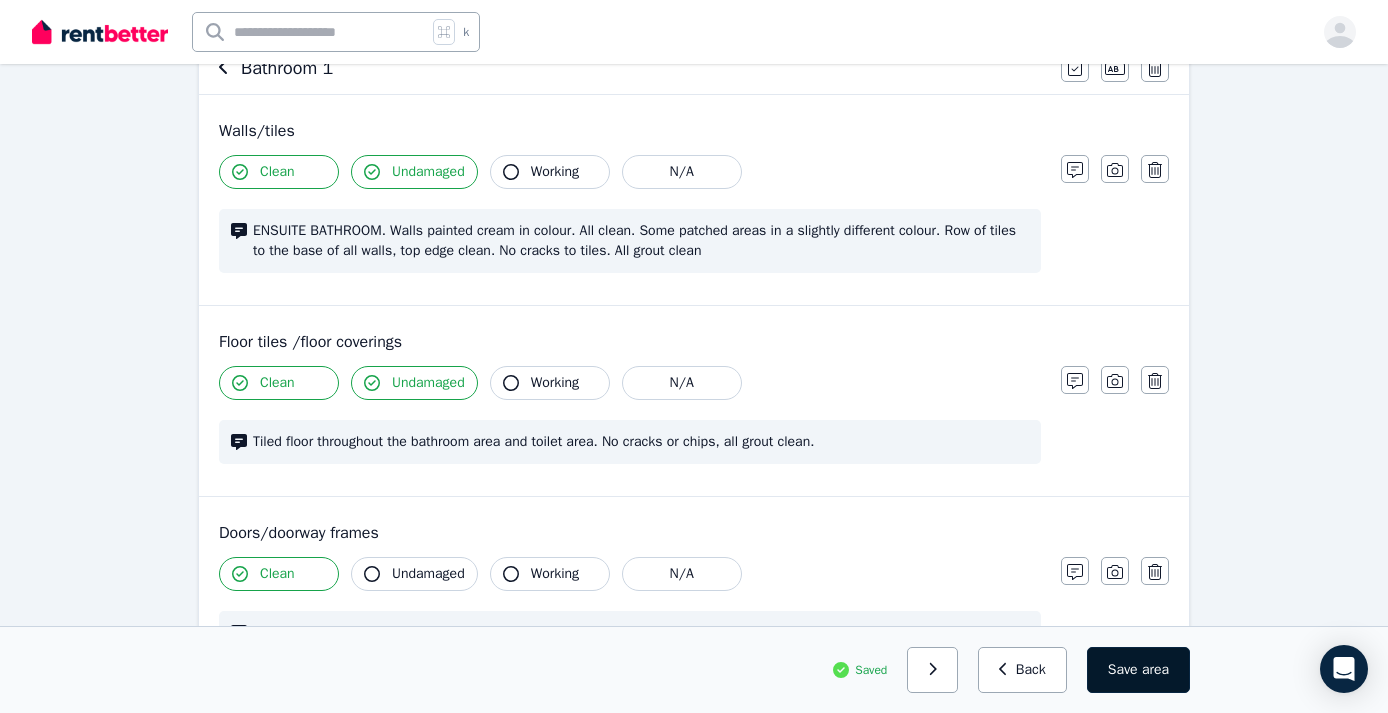 click on "Save   area" at bounding box center (1138, 670) 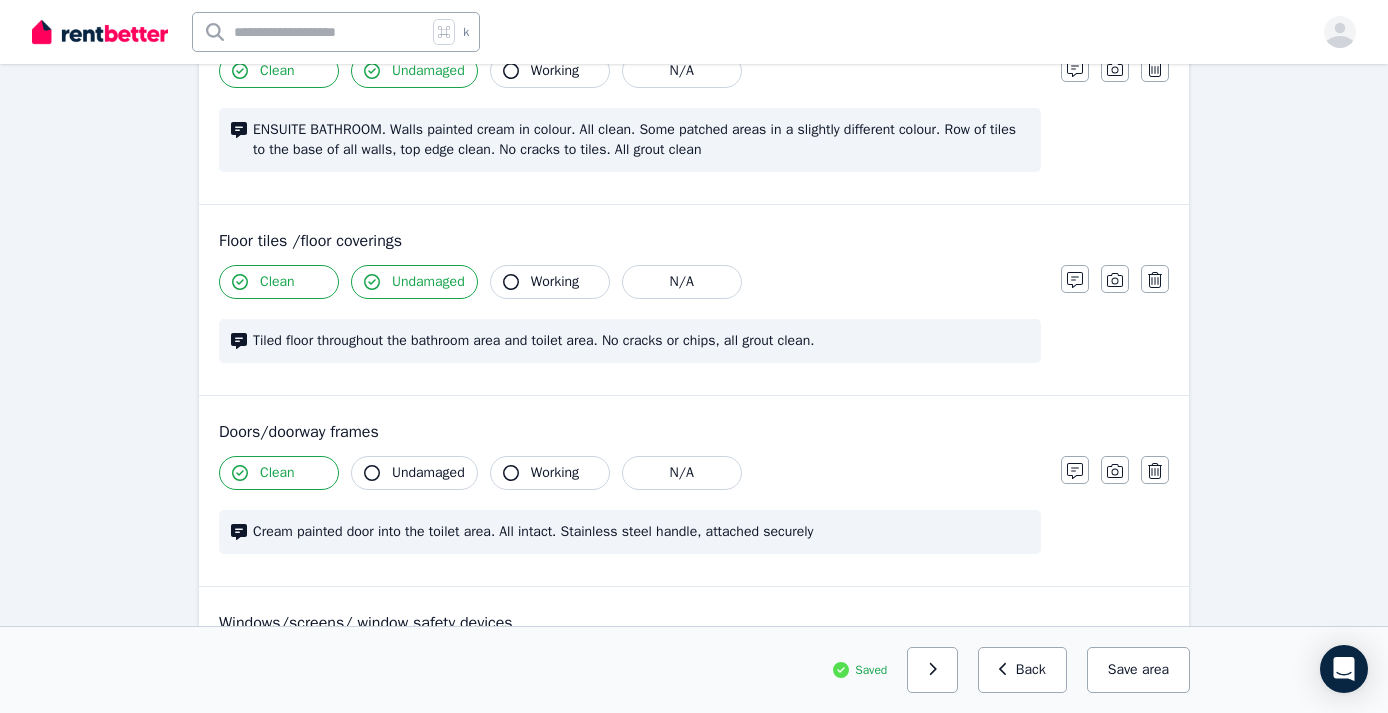scroll, scrollTop: 349, scrollLeft: 0, axis: vertical 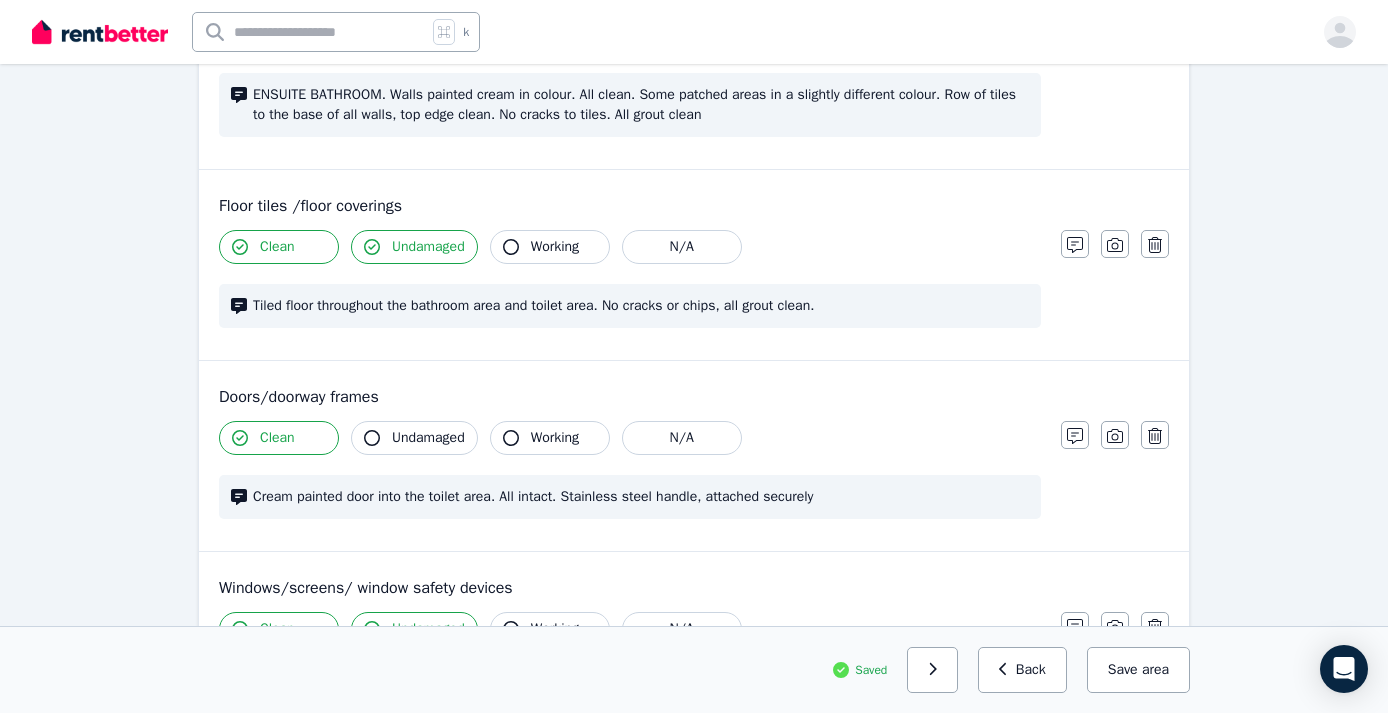 click on "Undamaged" at bounding box center (414, 438) 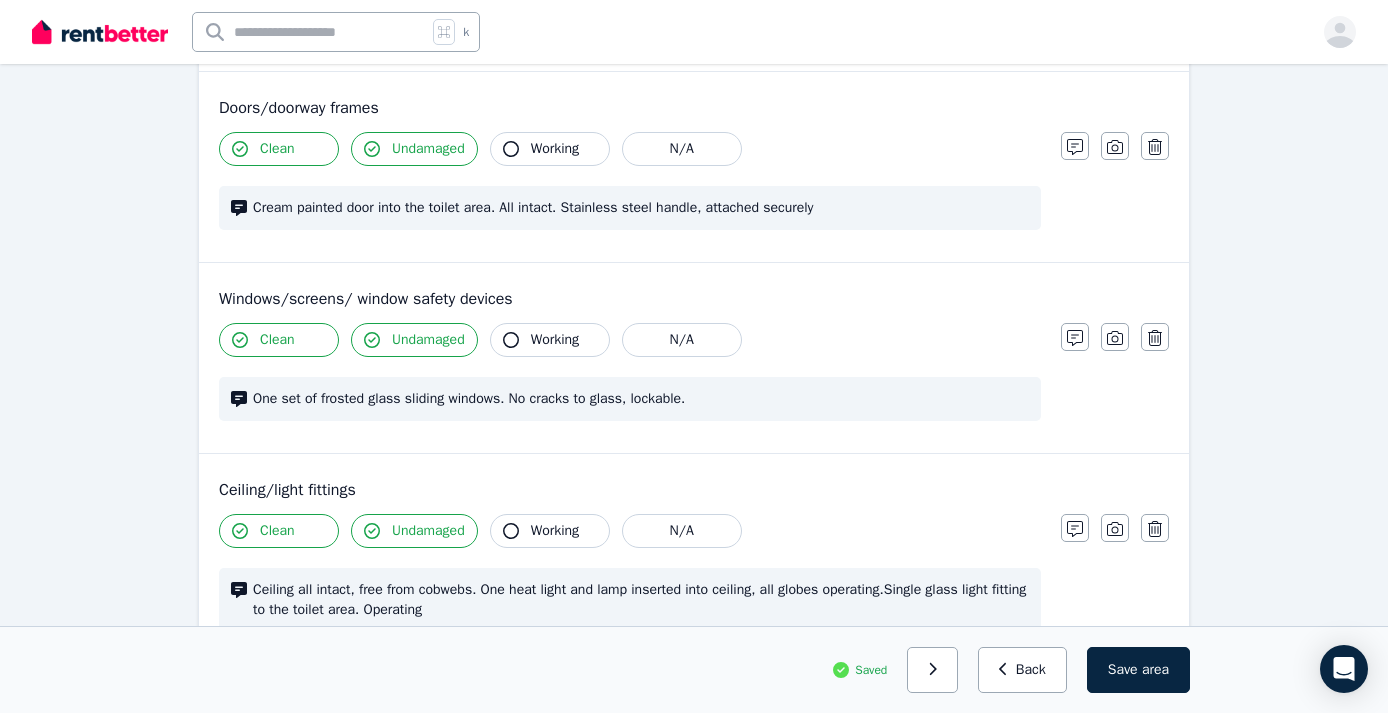 scroll, scrollTop: 648, scrollLeft: 0, axis: vertical 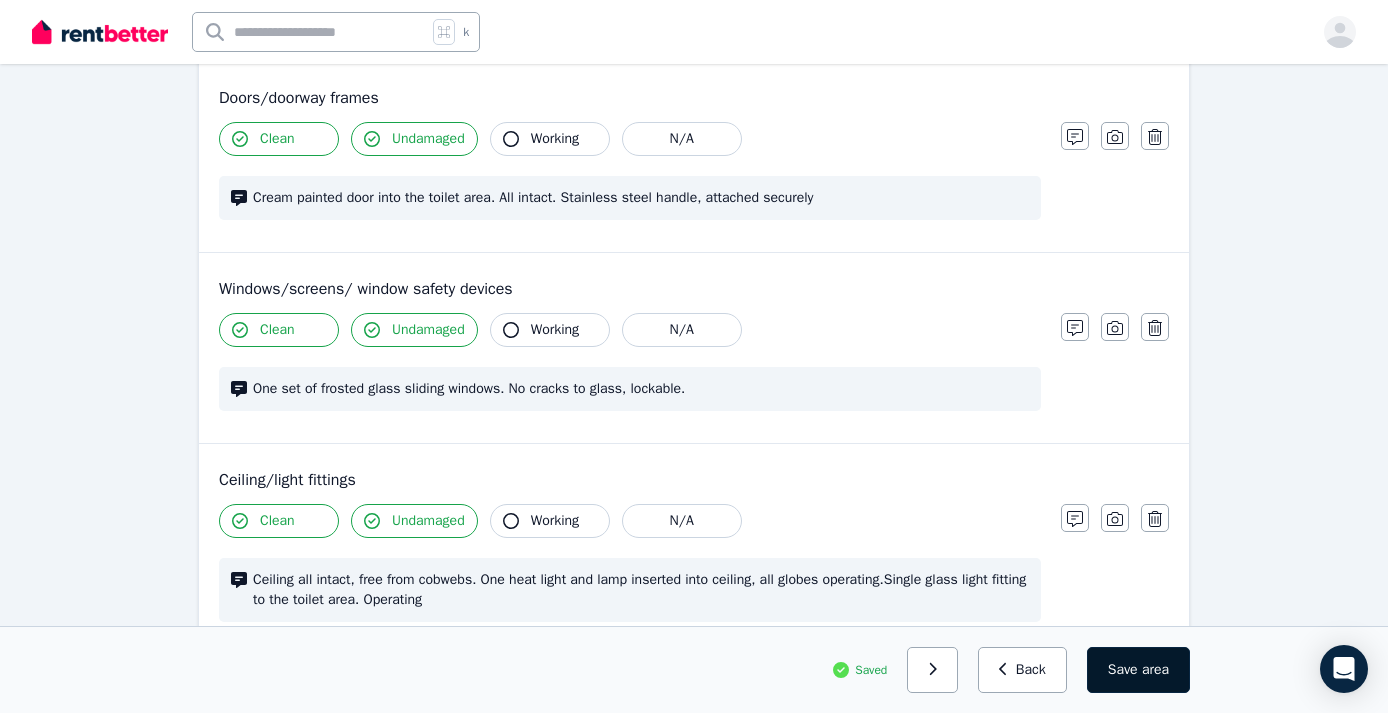 click on "Save   area" at bounding box center [1138, 670] 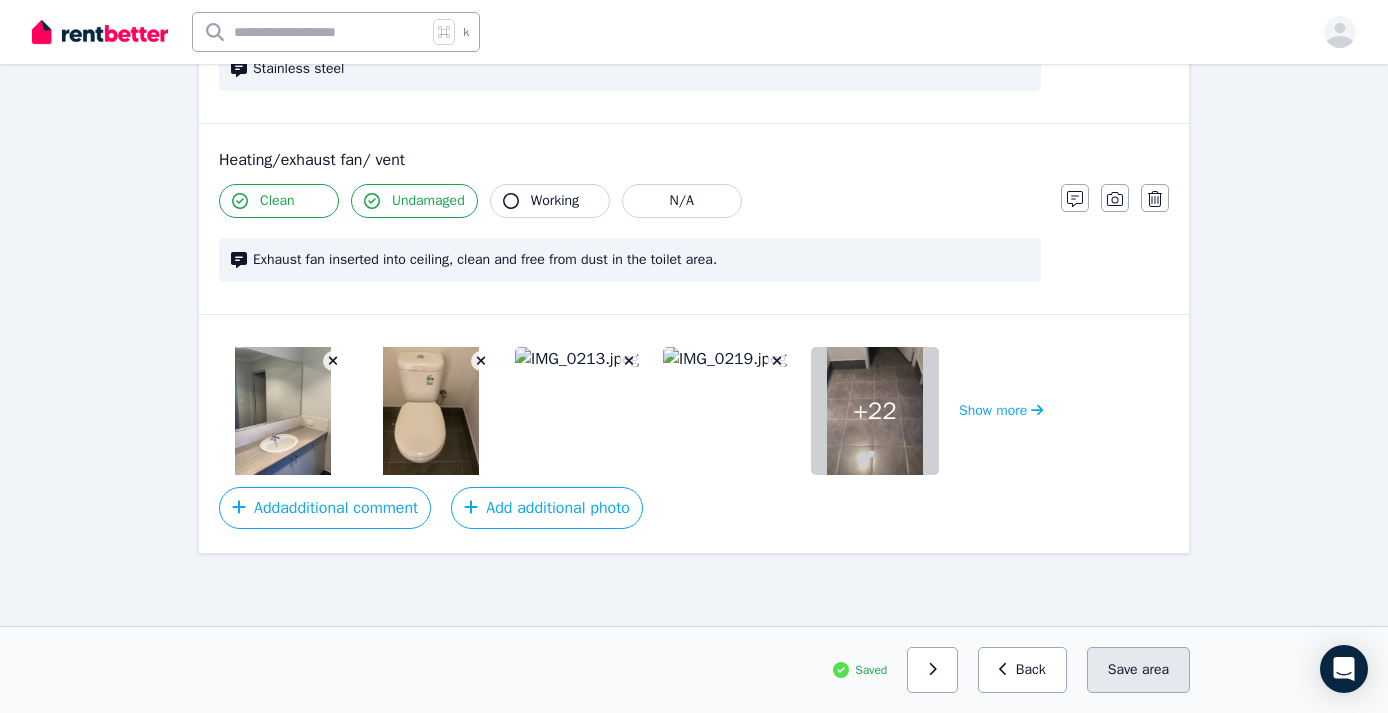 scroll, scrollTop: 2596, scrollLeft: 0, axis: vertical 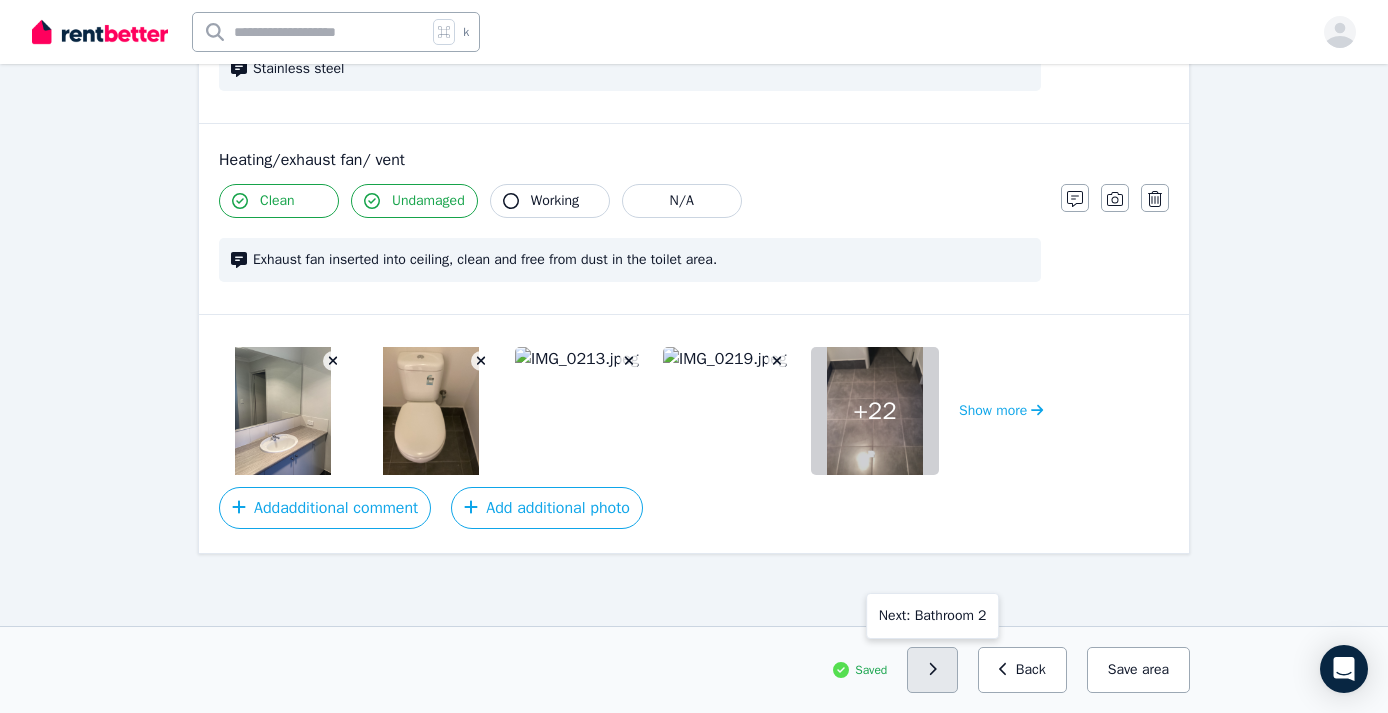 click 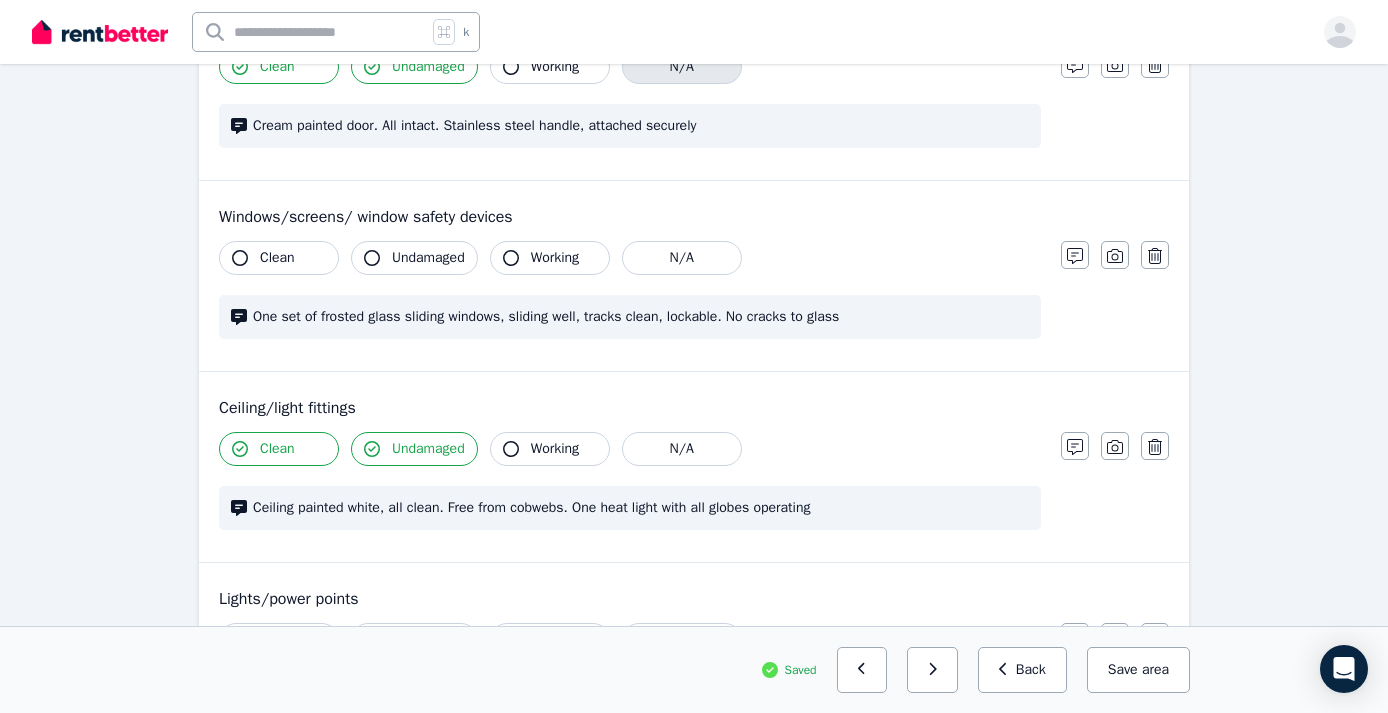 scroll, scrollTop: 745, scrollLeft: 0, axis: vertical 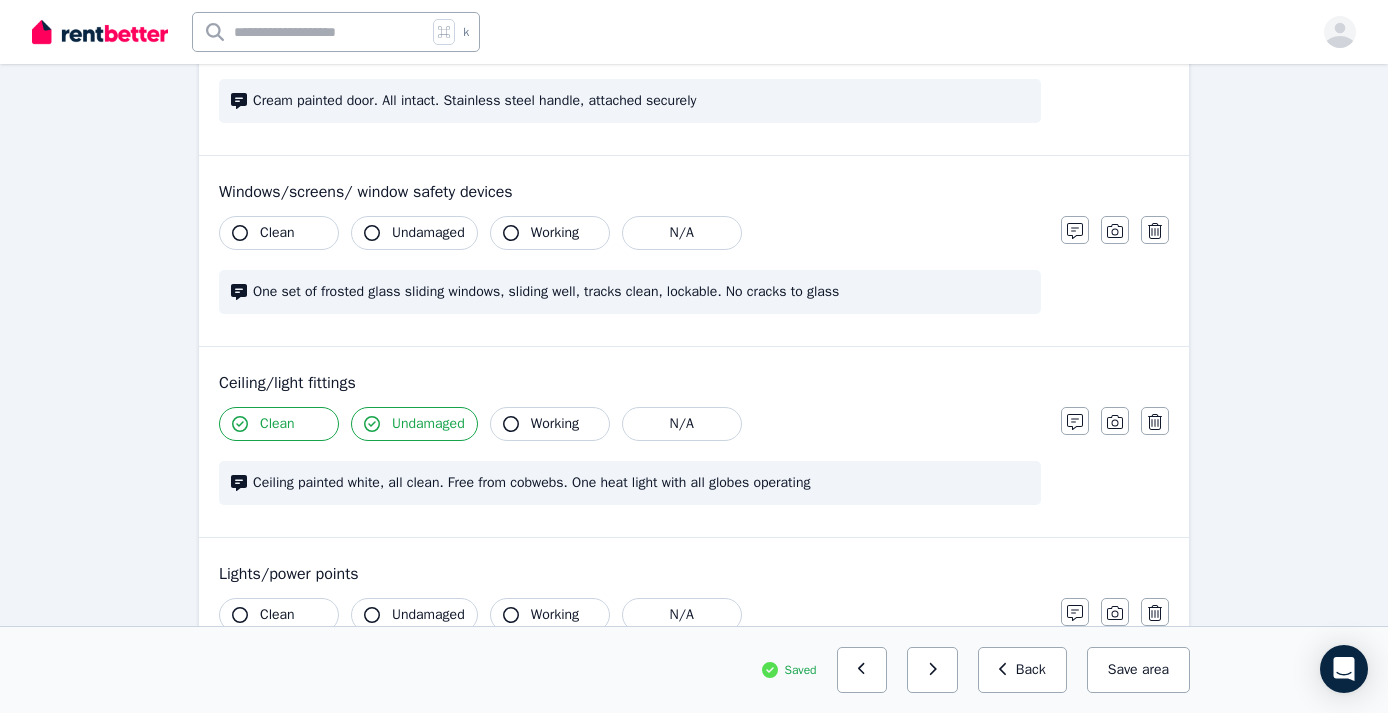 click on "Clean" at bounding box center (279, 233) 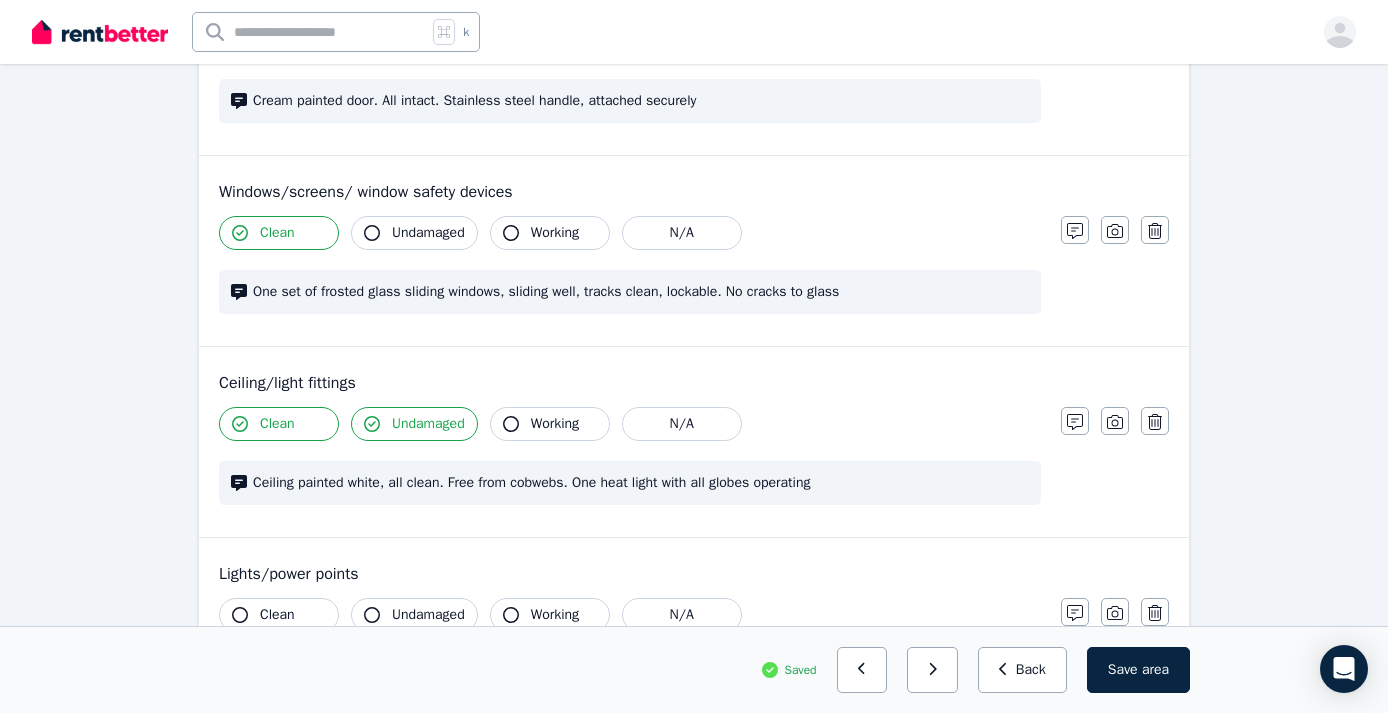 click 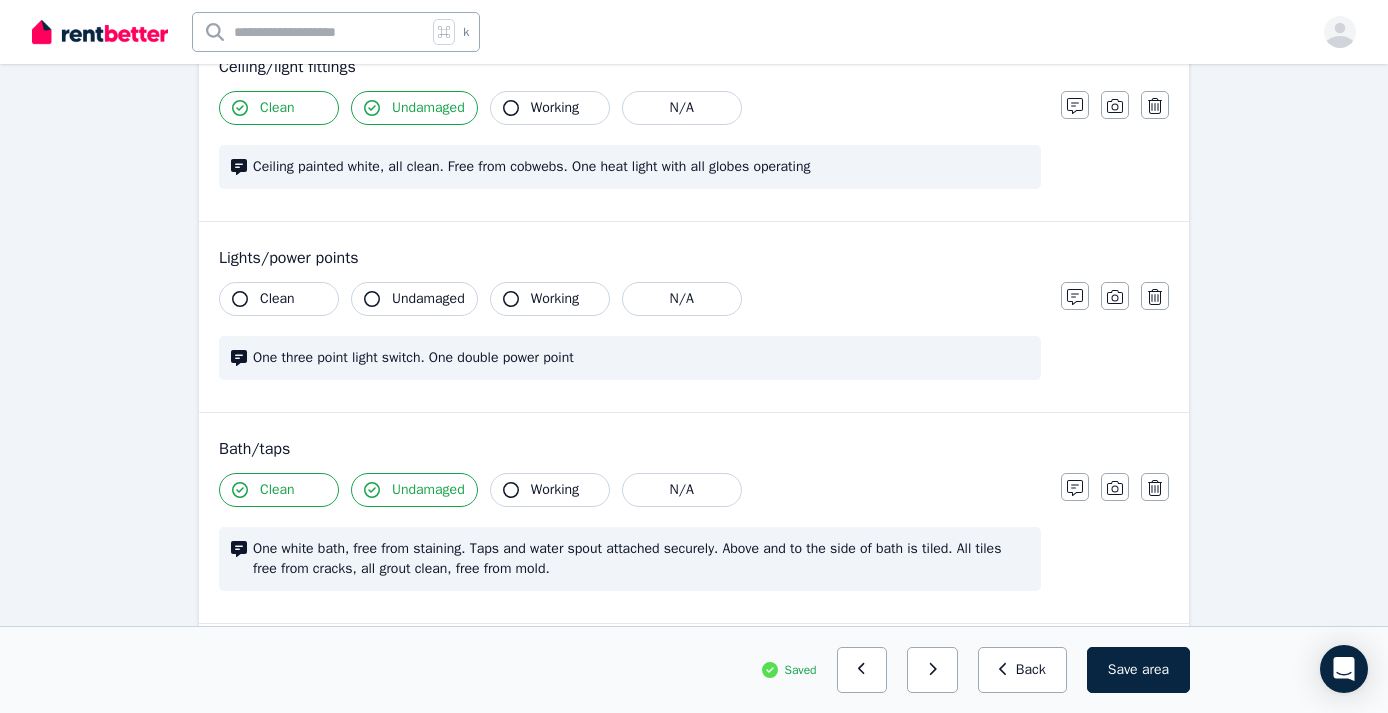 scroll, scrollTop: 1074, scrollLeft: 0, axis: vertical 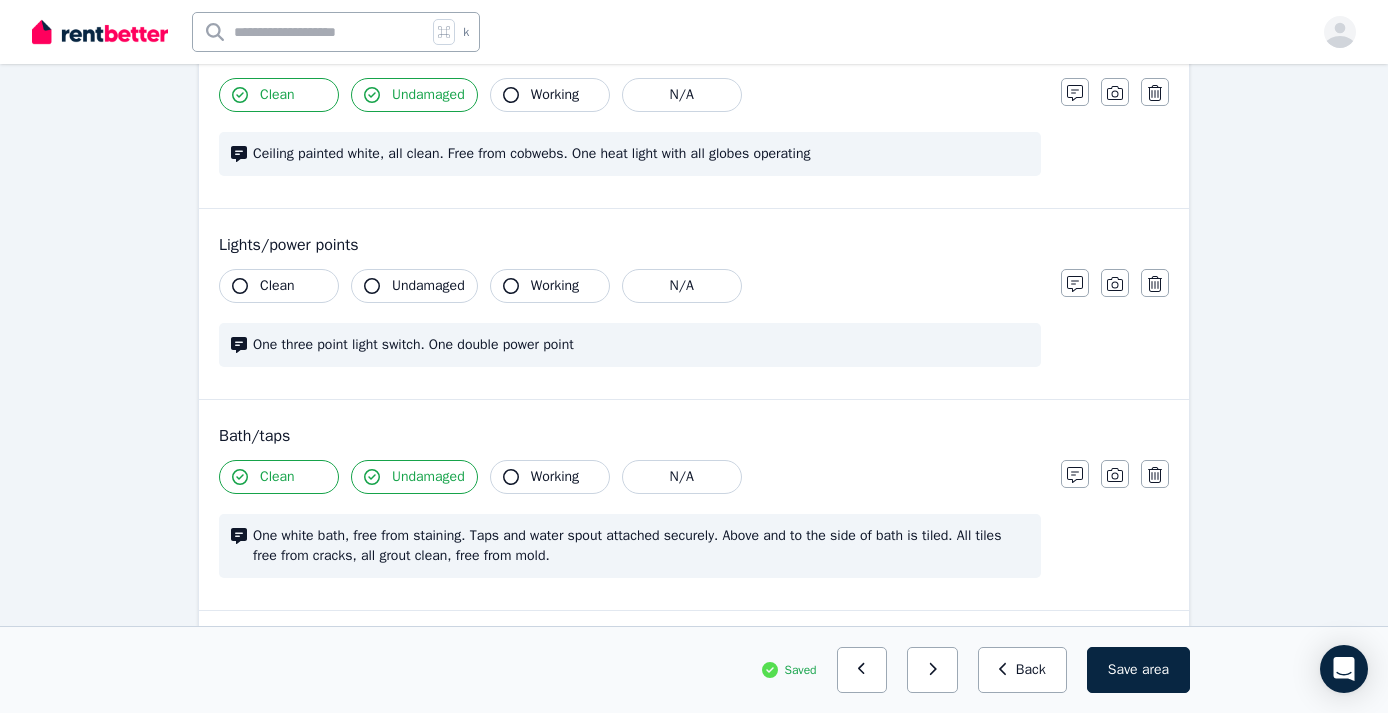 click 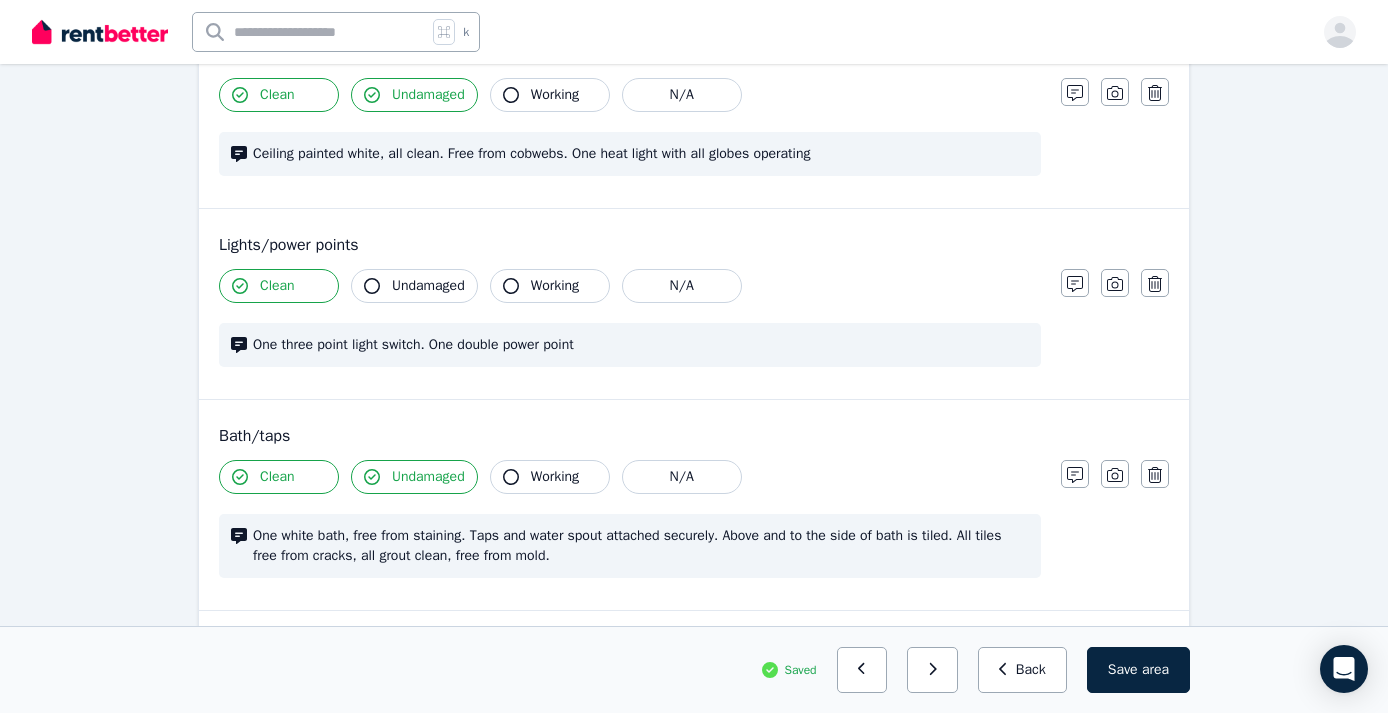 click 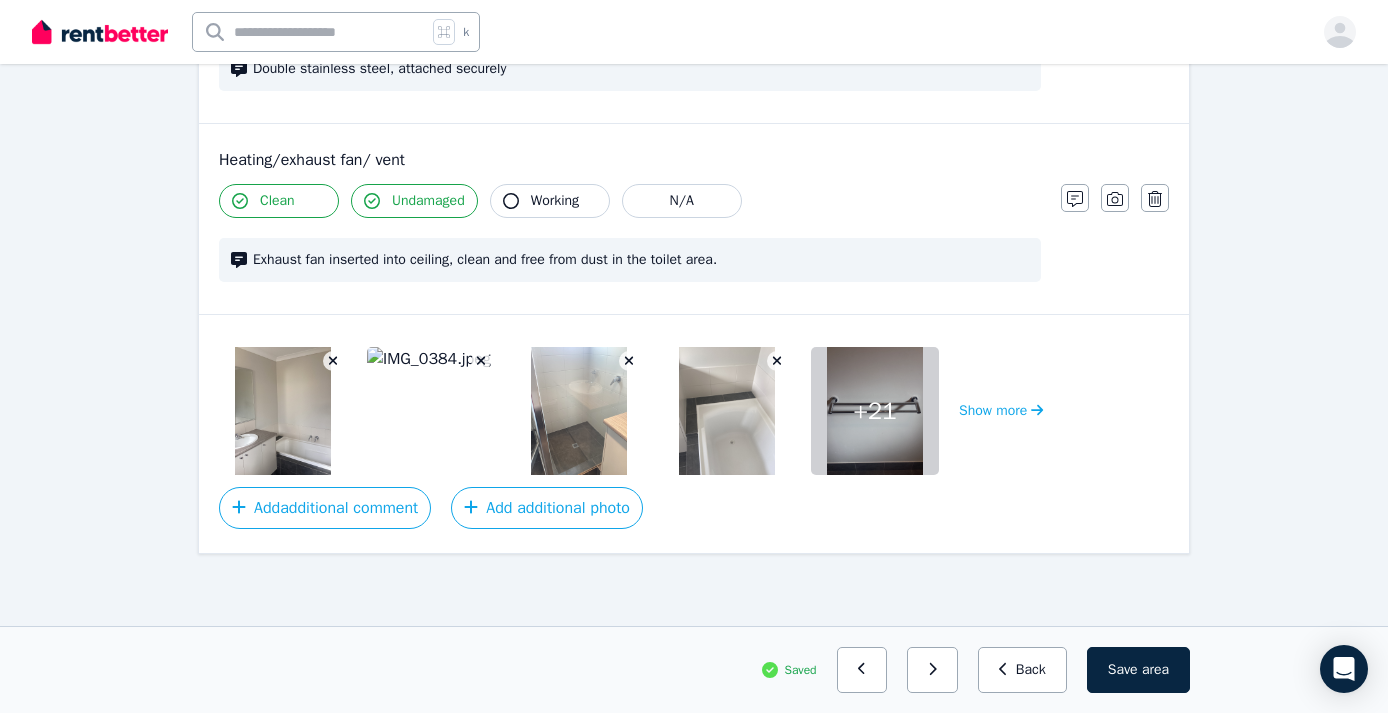 scroll, scrollTop: 2405, scrollLeft: 0, axis: vertical 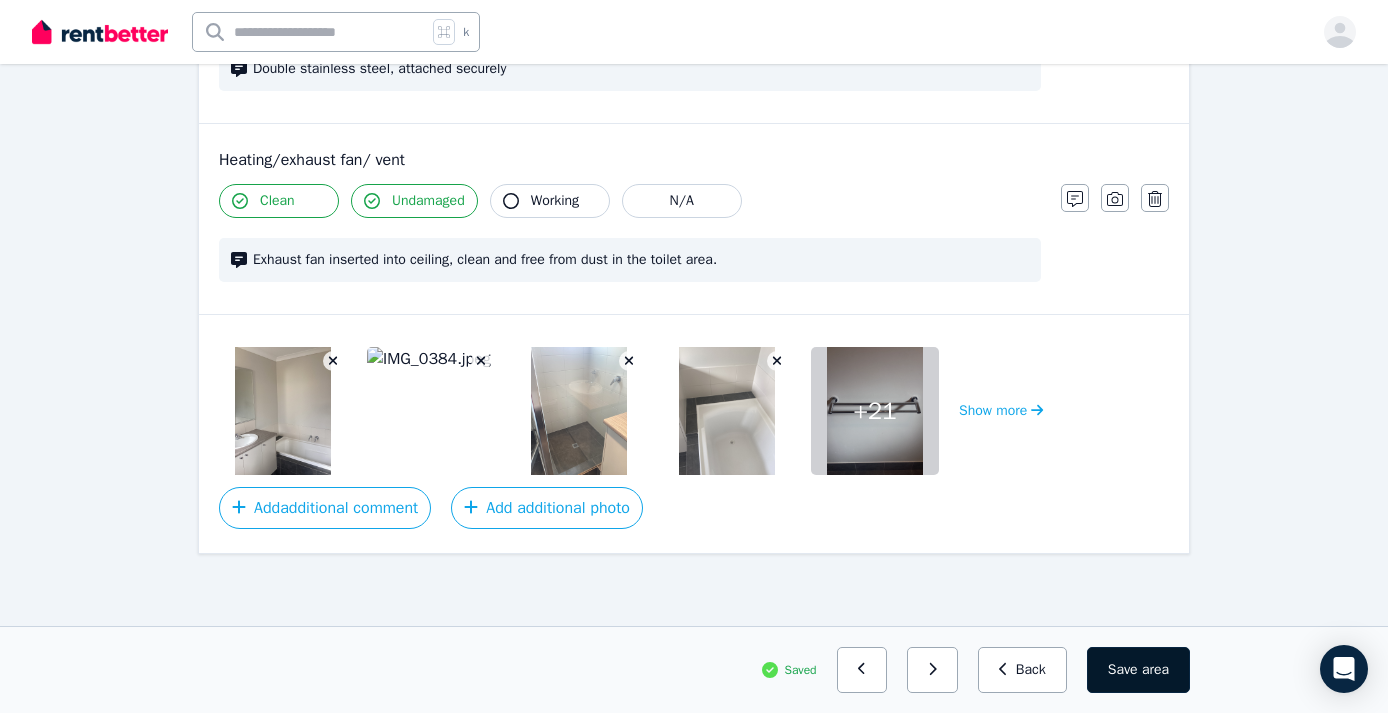 click on "Save   area" at bounding box center [1138, 670] 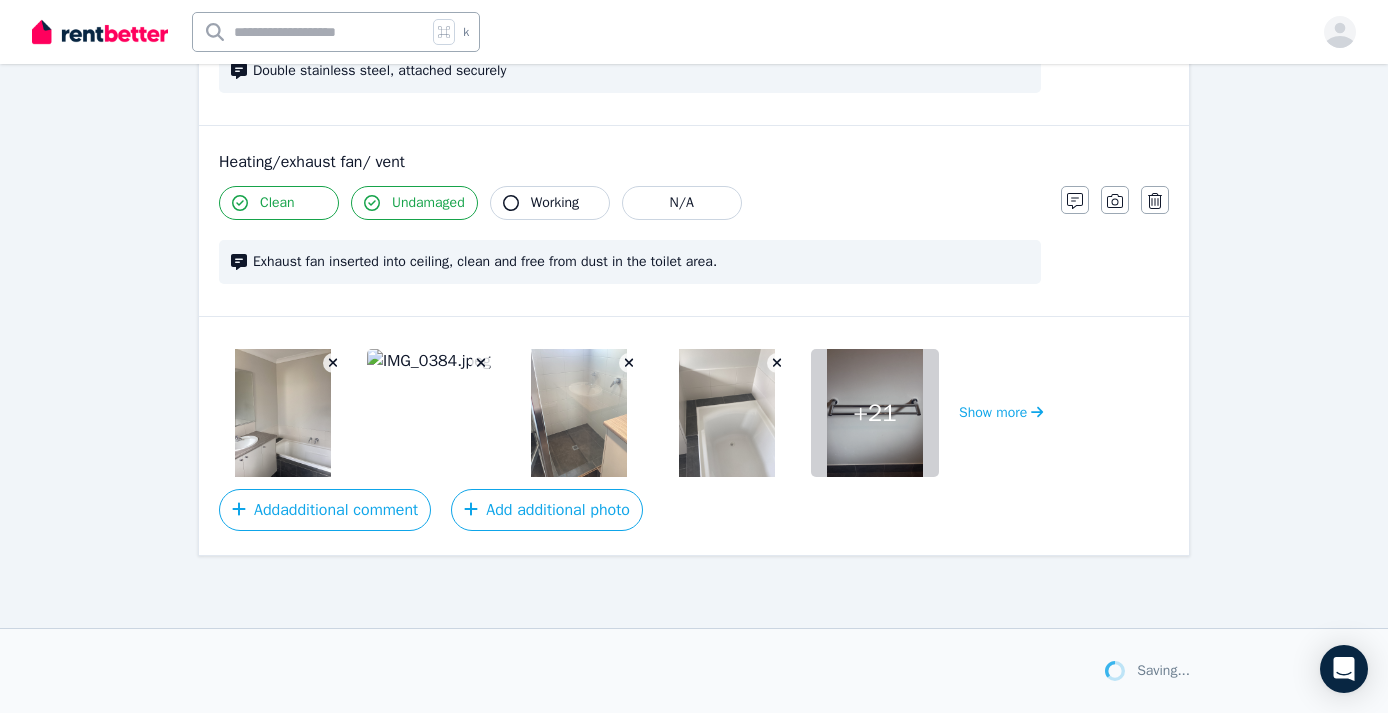 scroll, scrollTop: 2403, scrollLeft: 0, axis: vertical 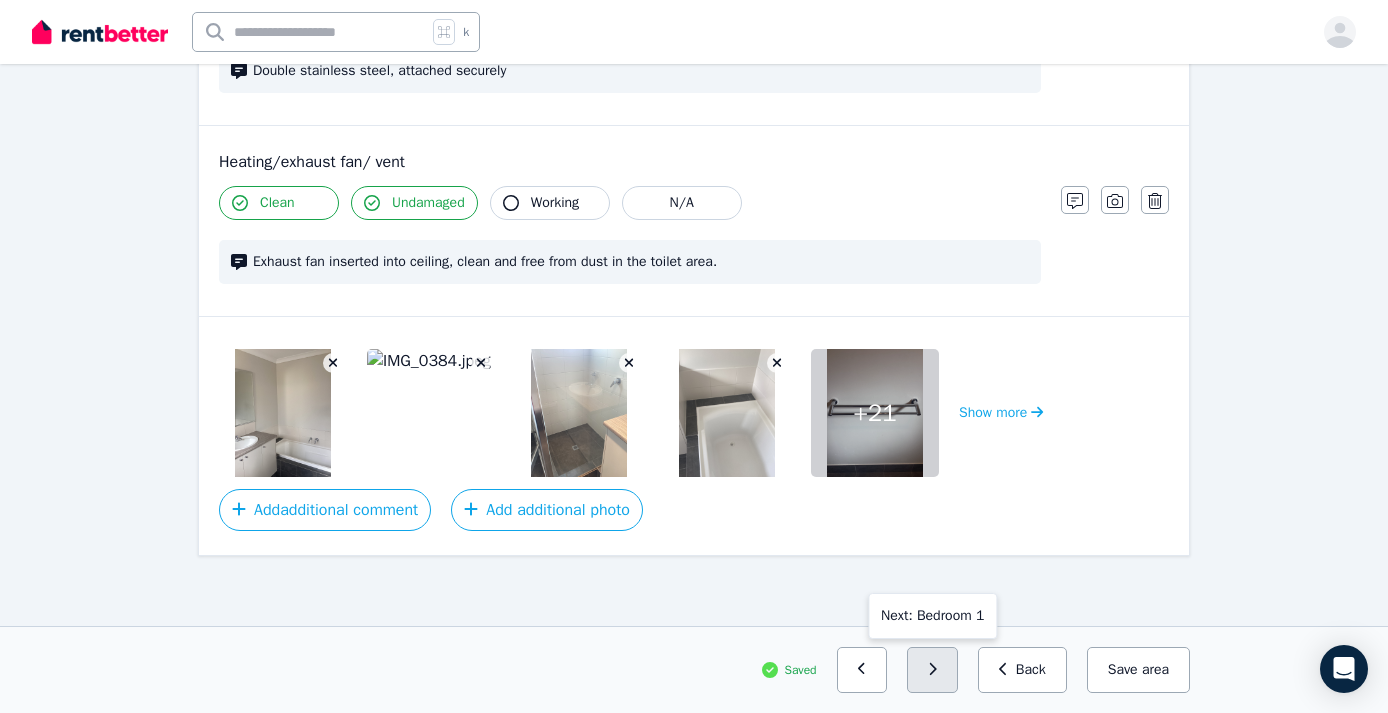 click at bounding box center [932, 670] 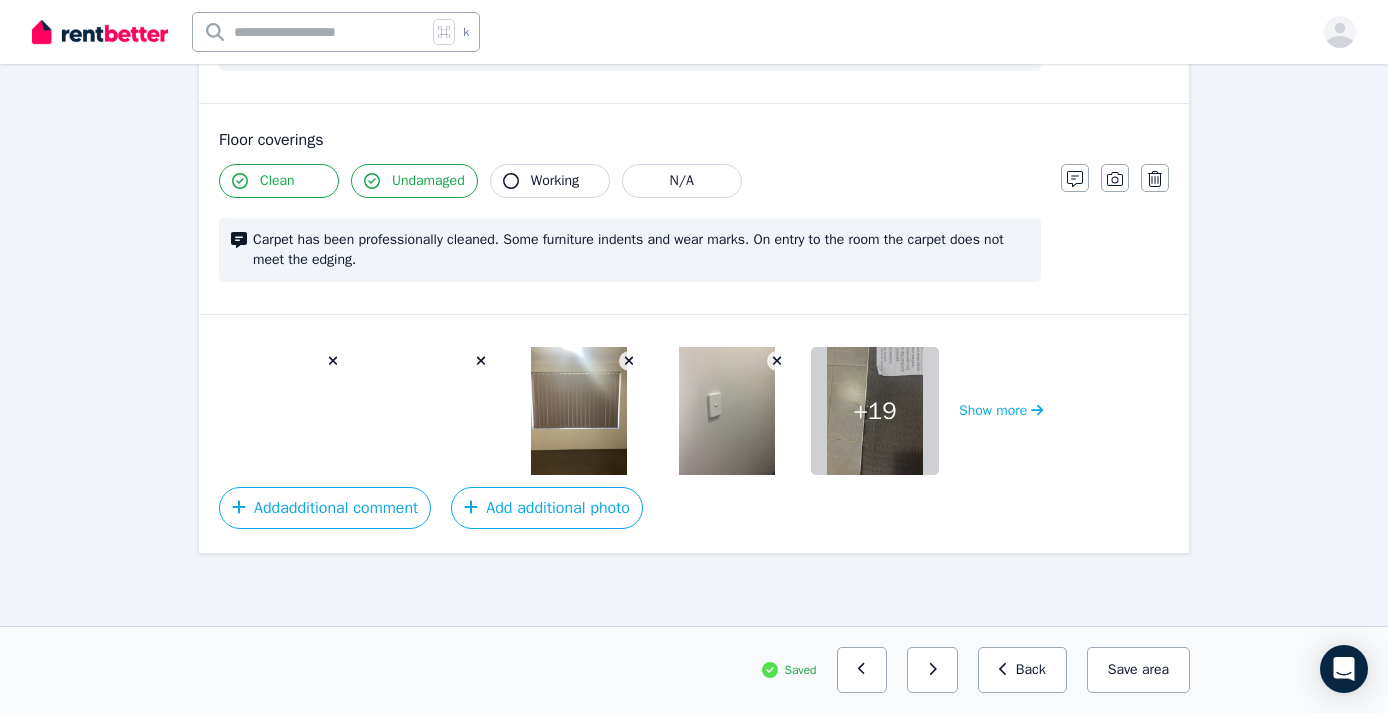 scroll, scrollTop: 1641, scrollLeft: 0, axis: vertical 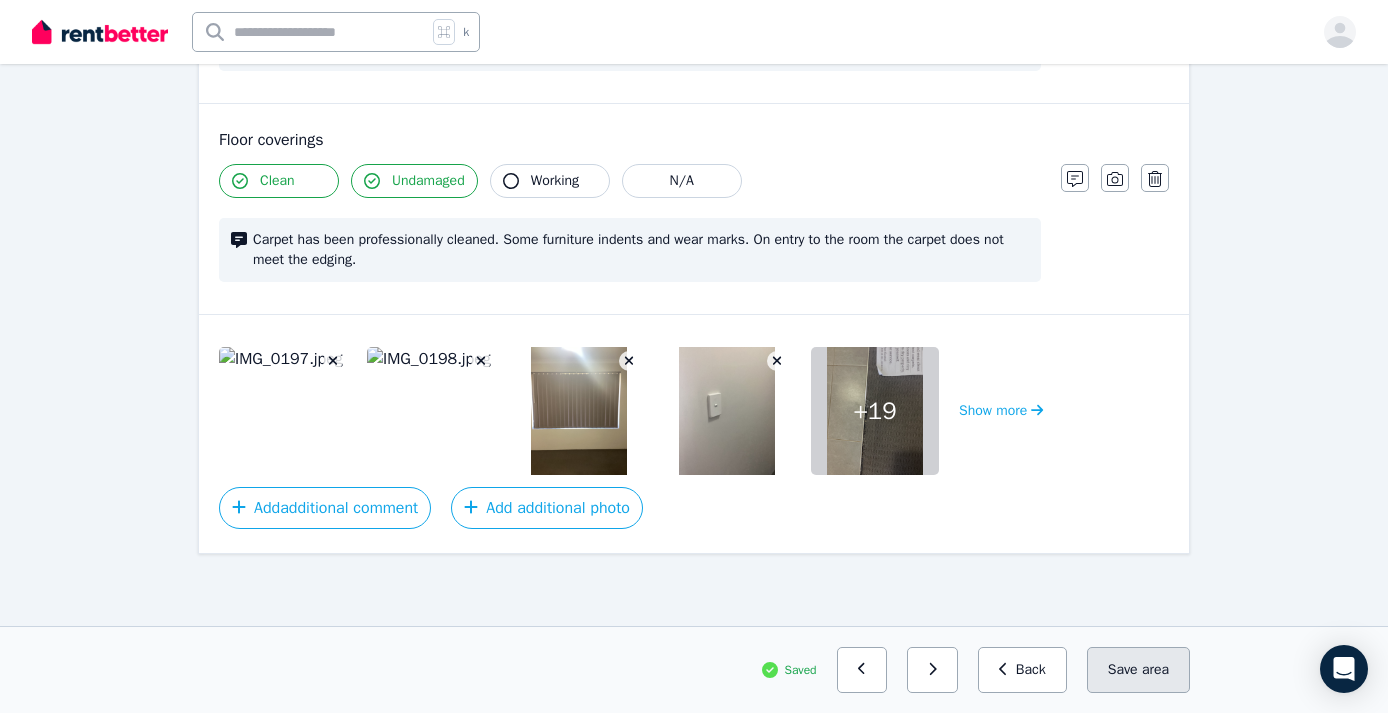 click on "area" at bounding box center (1155, 670) 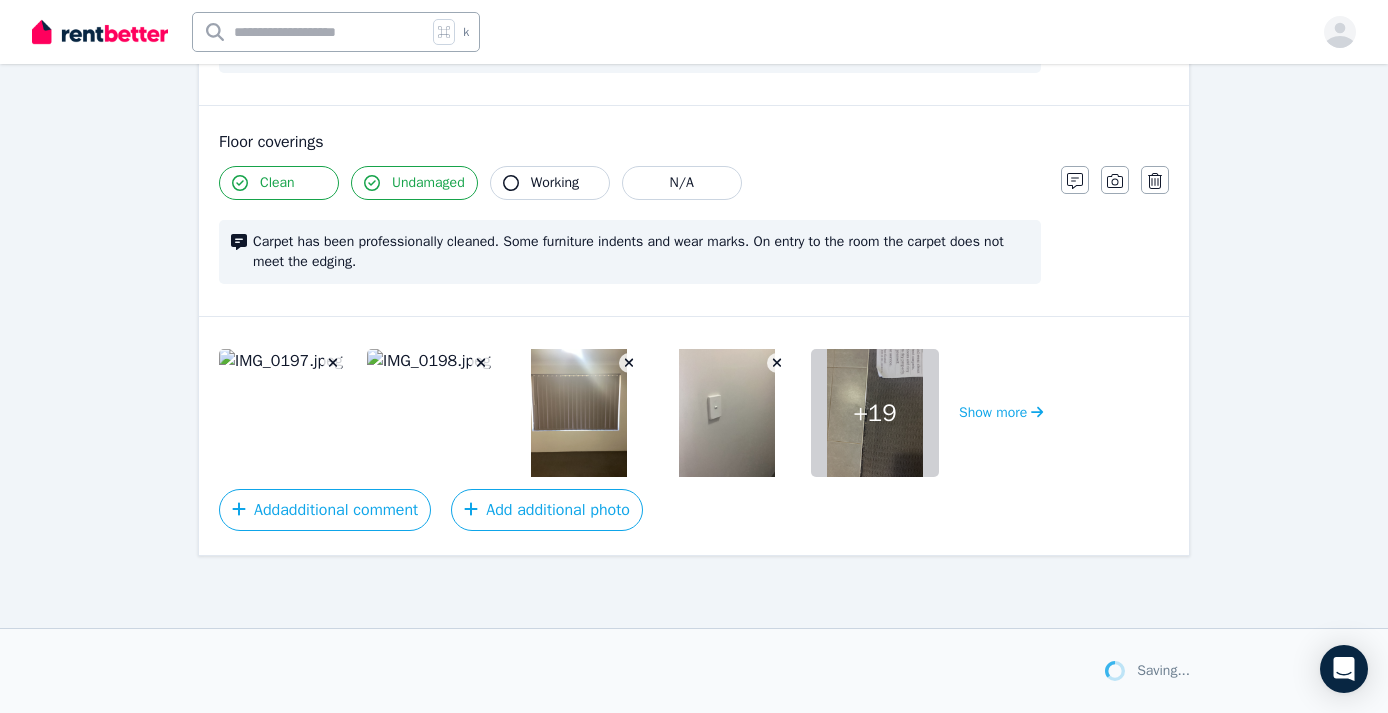 scroll, scrollTop: 1639, scrollLeft: 0, axis: vertical 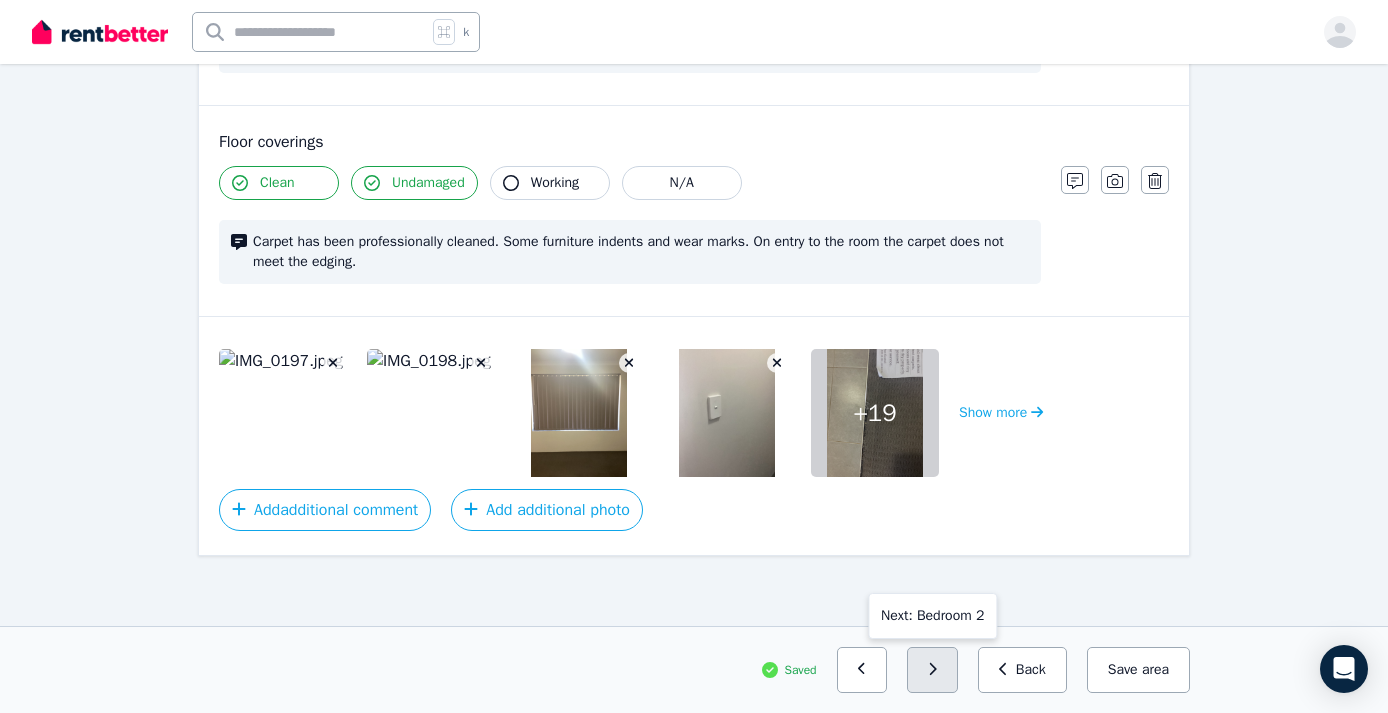 click at bounding box center [932, 670] 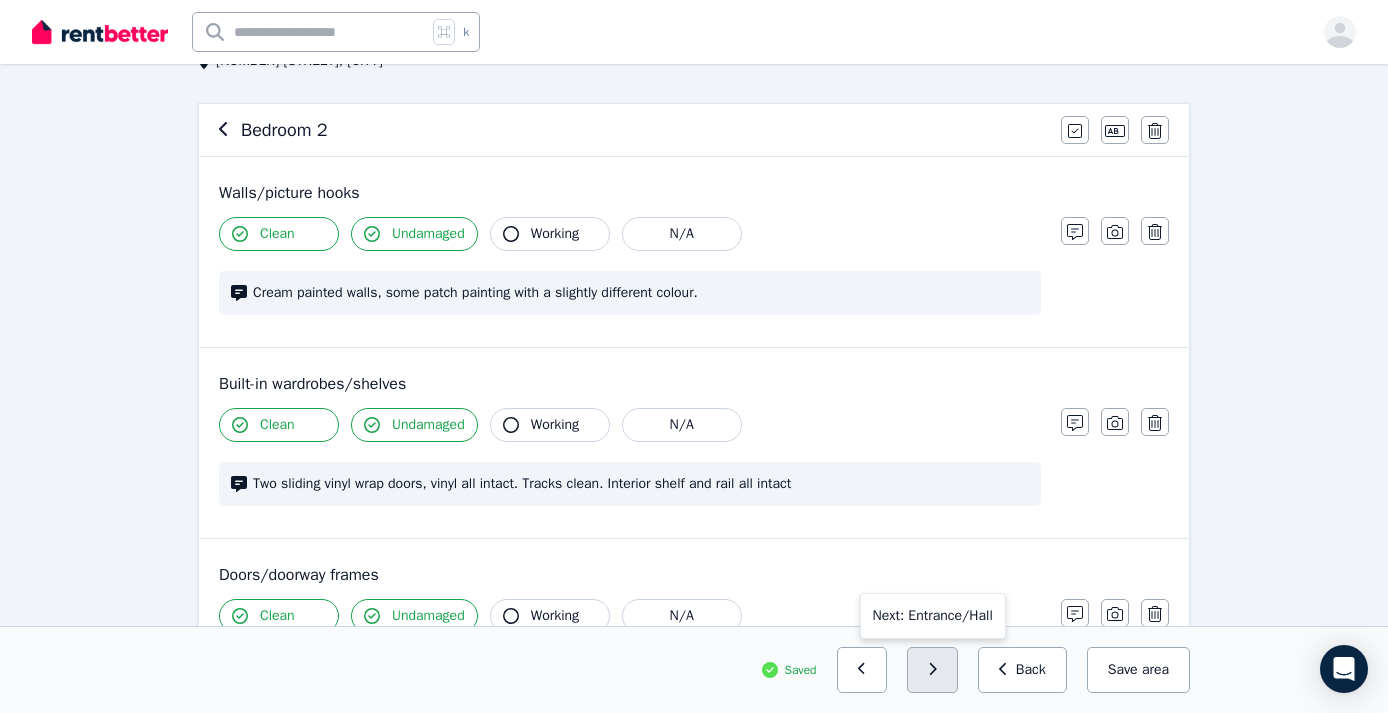 scroll, scrollTop: 150, scrollLeft: 0, axis: vertical 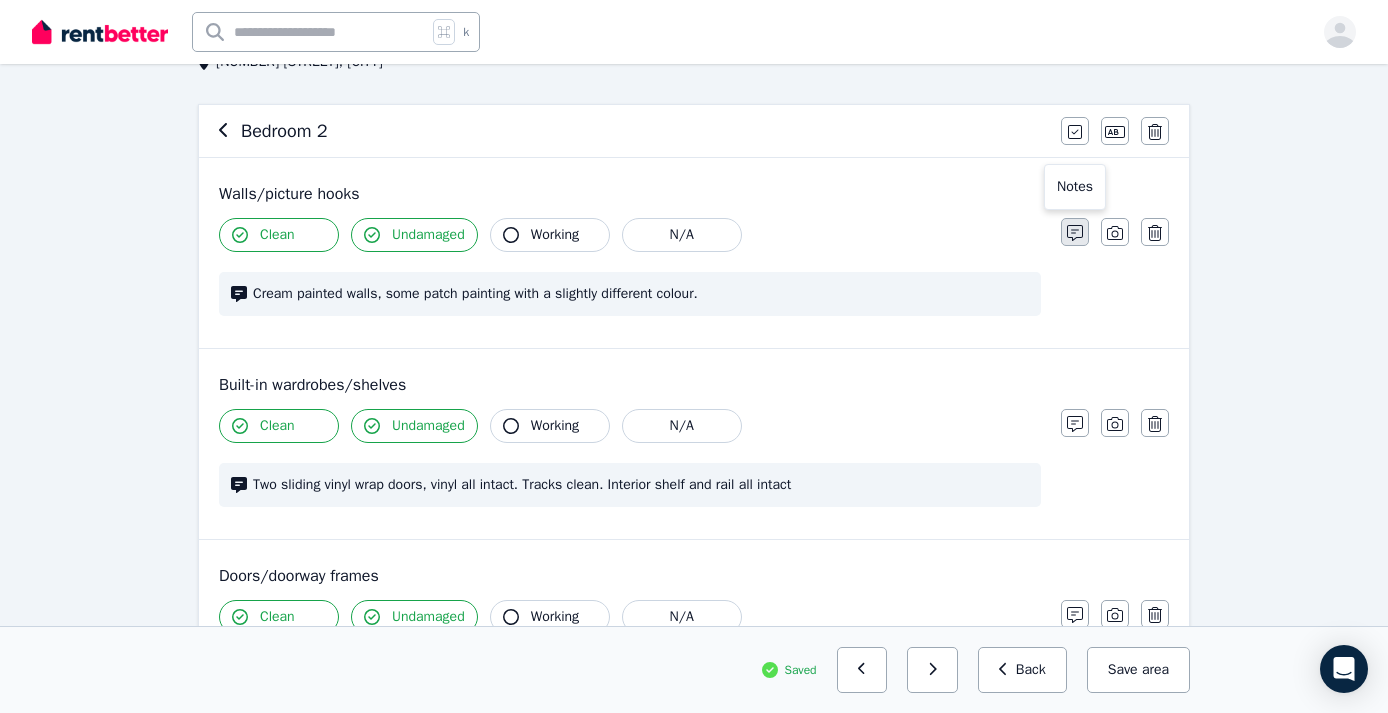 click 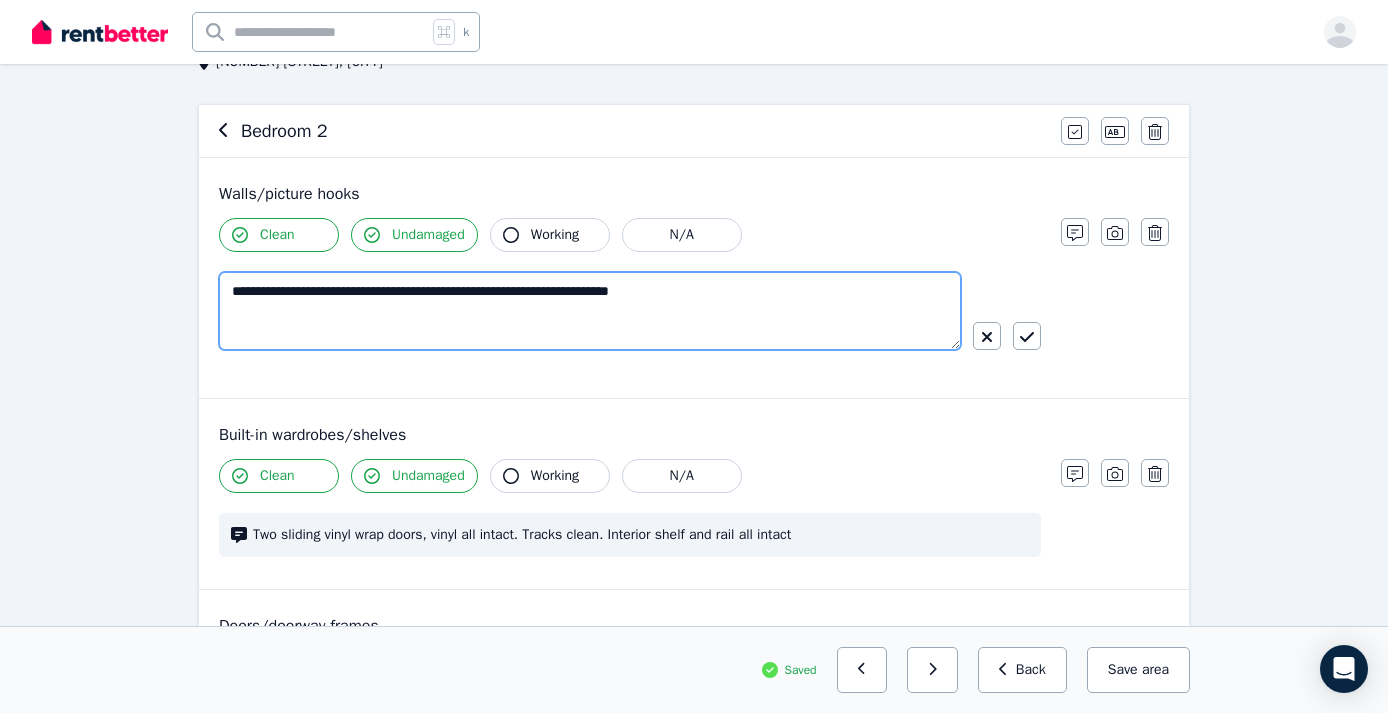 click on "**********" at bounding box center [590, 311] 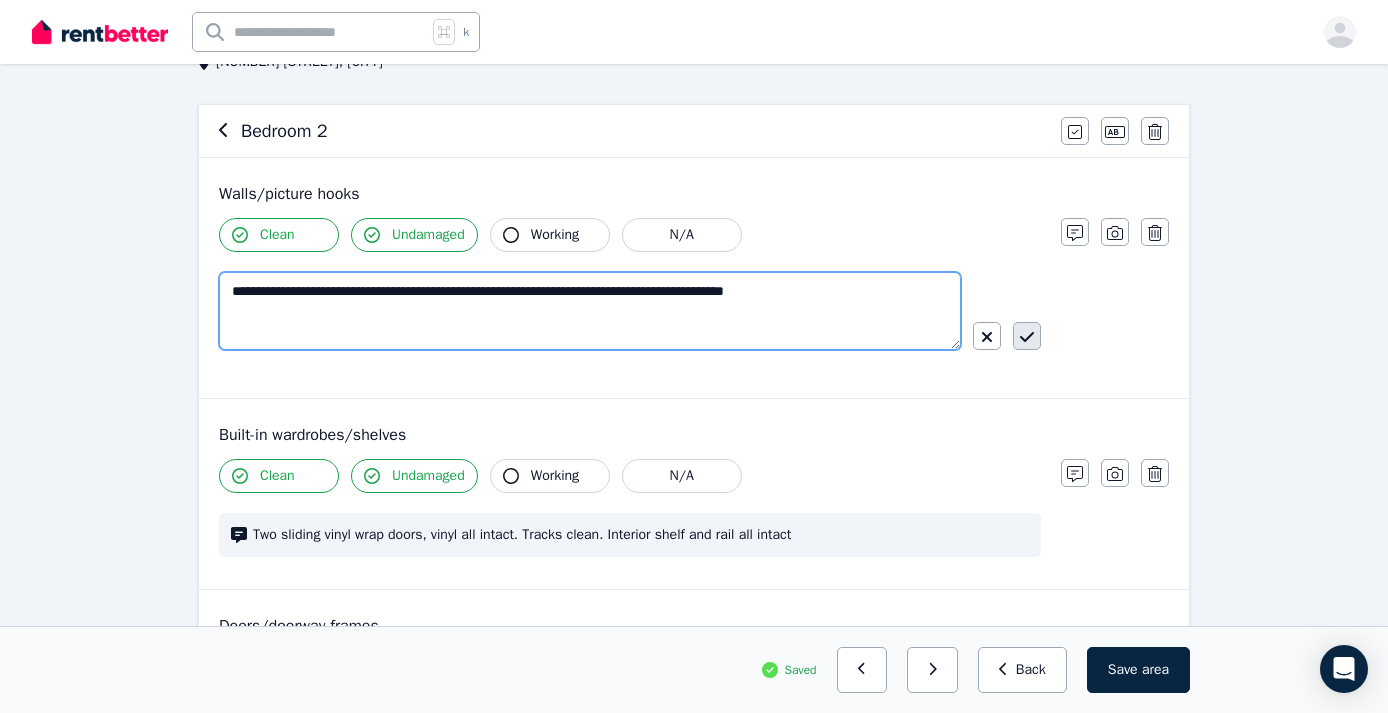 type on "**********" 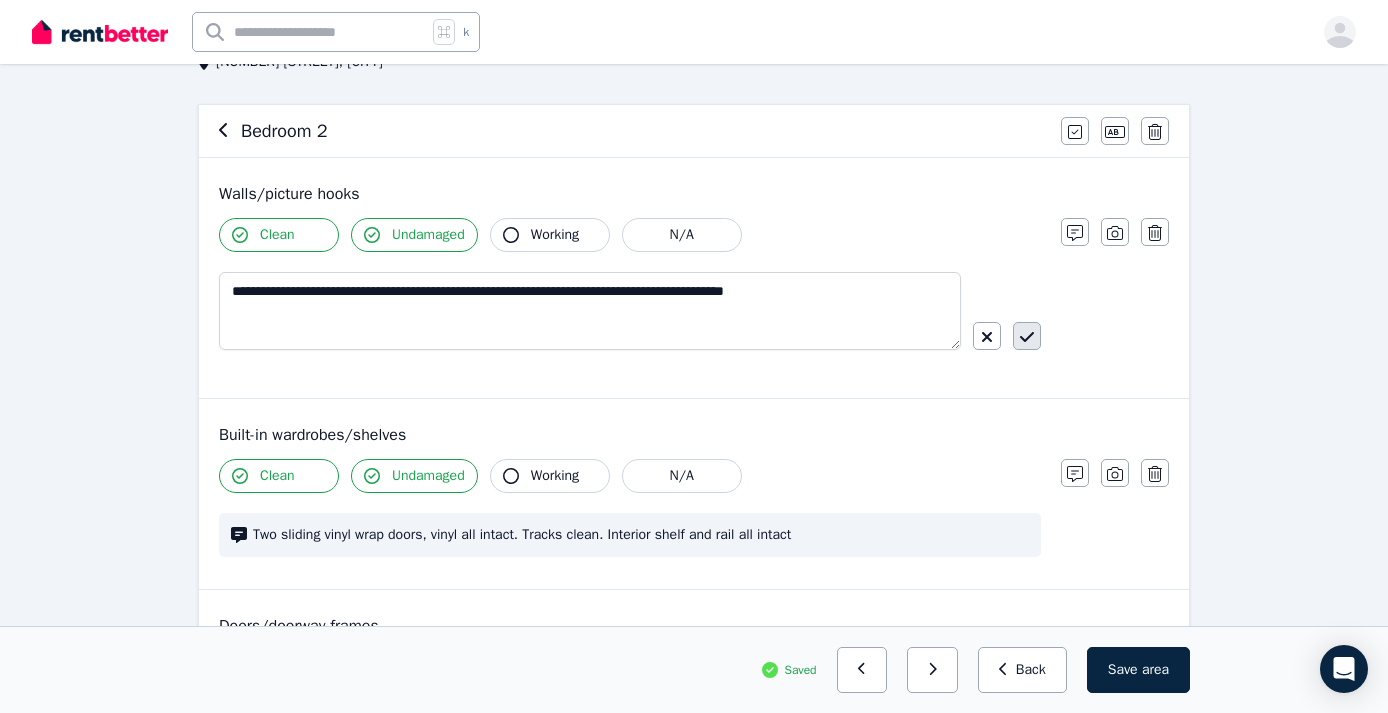 click 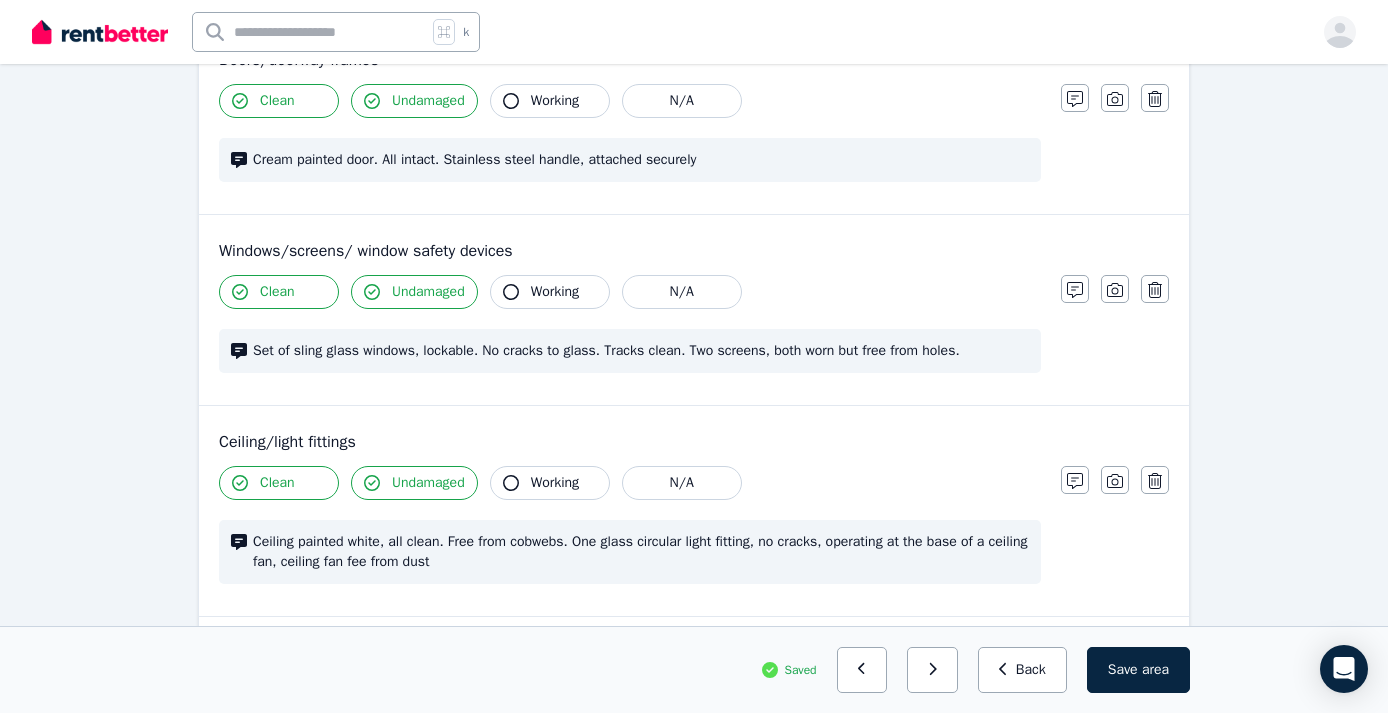 scroll, scrollTop: 671, scrollLeft: 0, axis: vertical 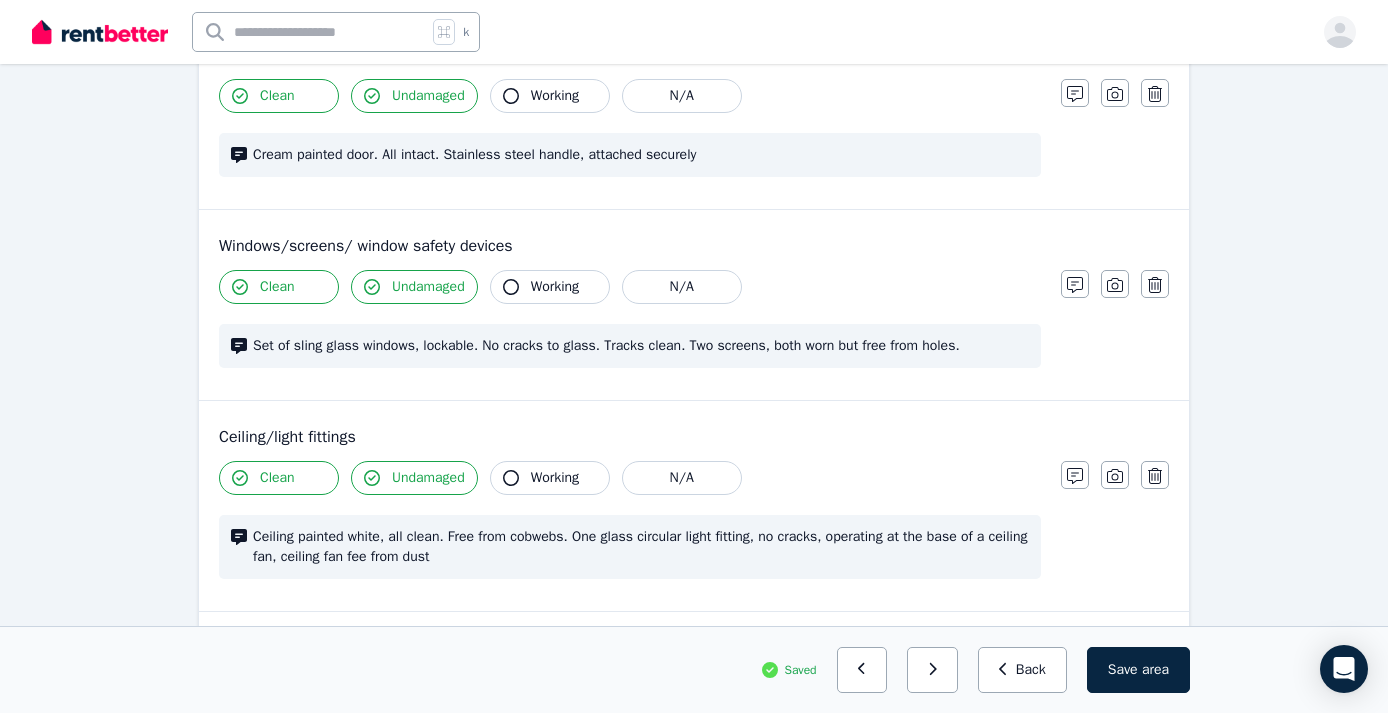 click on "Set of sling glass windows, lockable. No cracks to glass. Tracks clean. Two screens, both worn but free from holes." at bounding box center (641, 346) 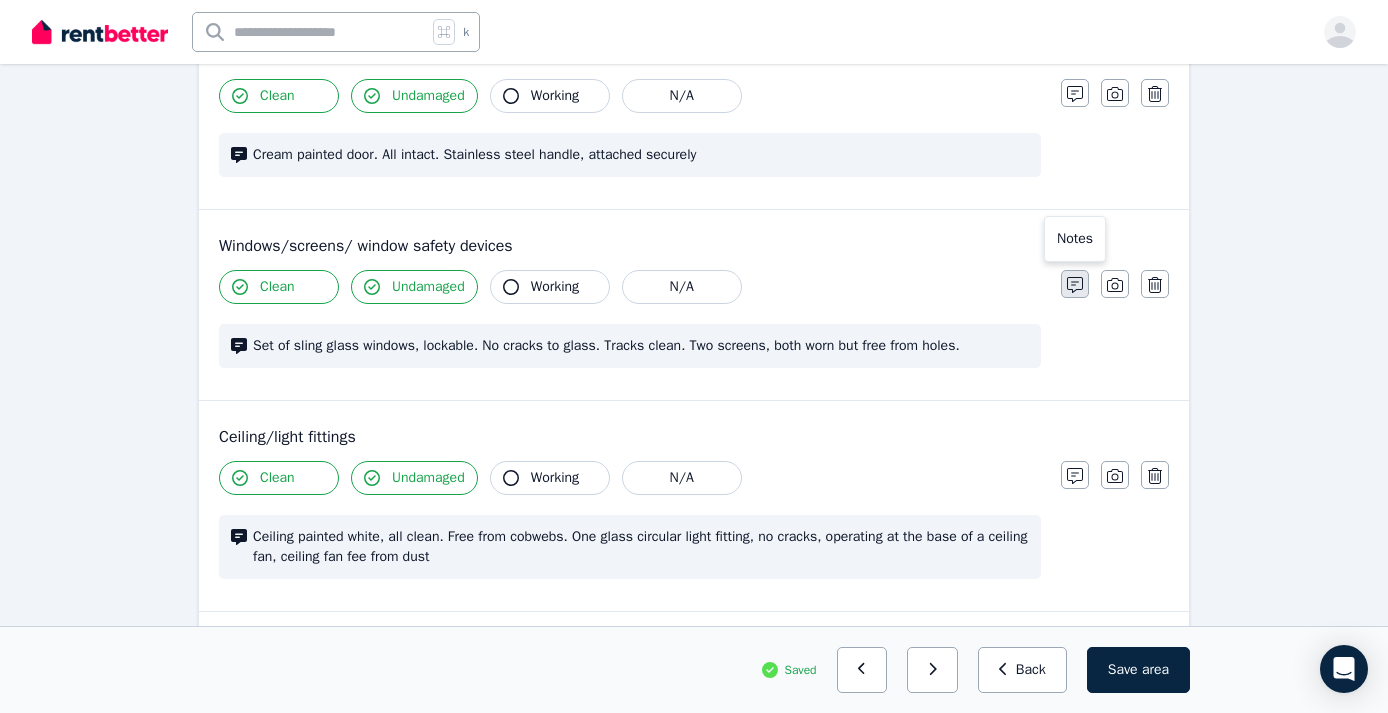 click at bounding box center [1075, 284] 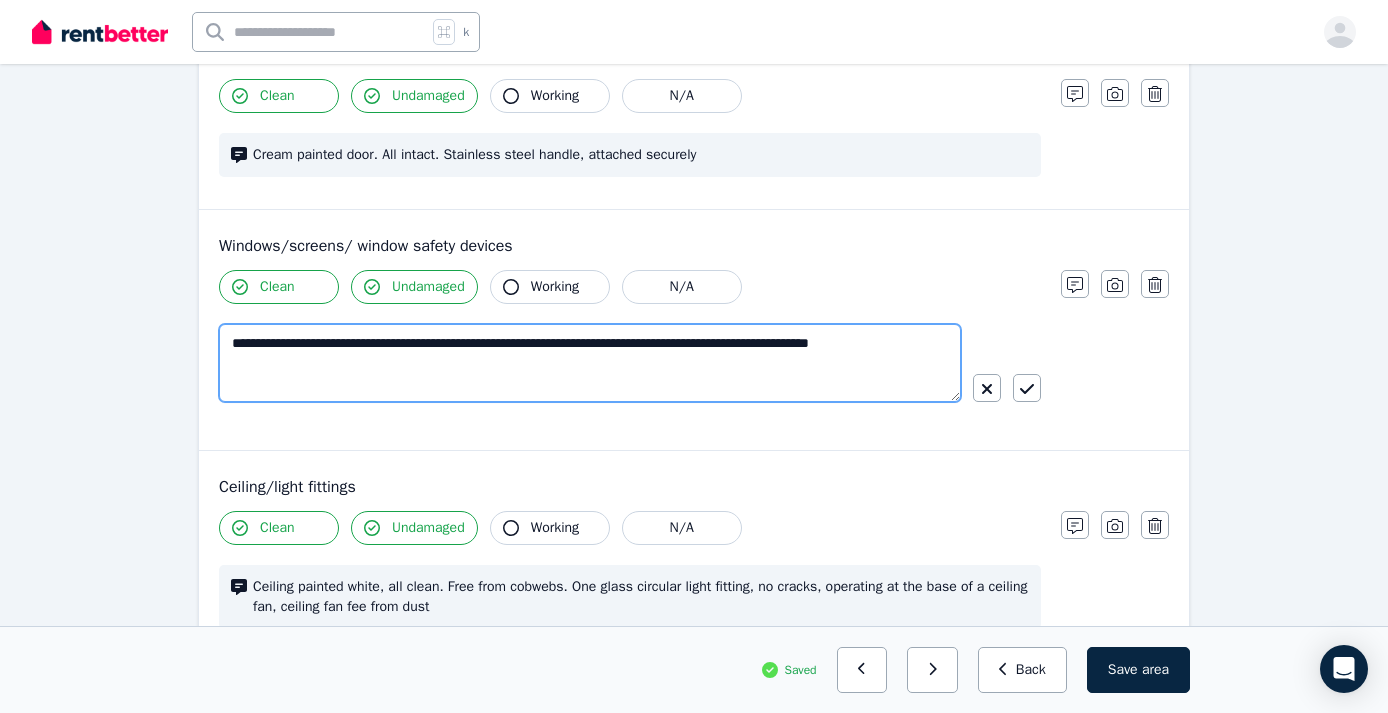 click on "**********" at bounding box center [590, 363] 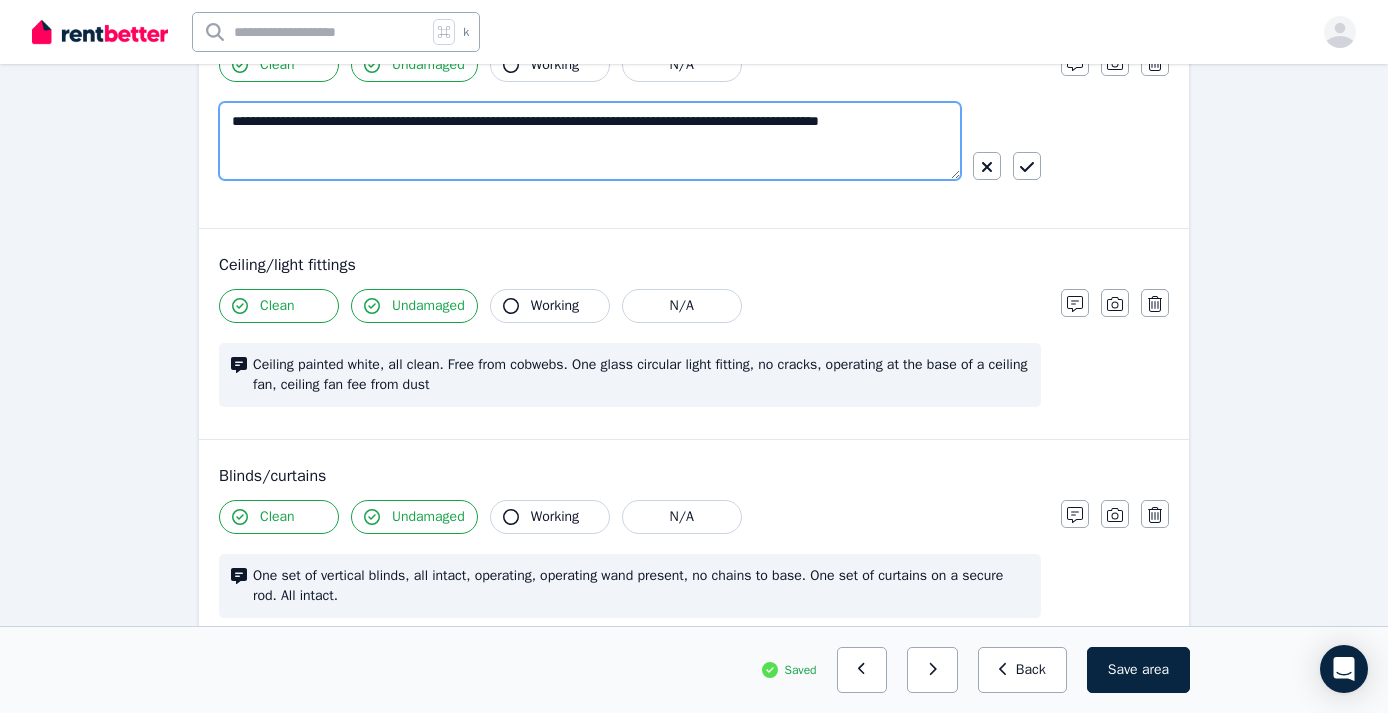 scroll, scrollTop: 894, scrollLeft: 0, axis: vertical 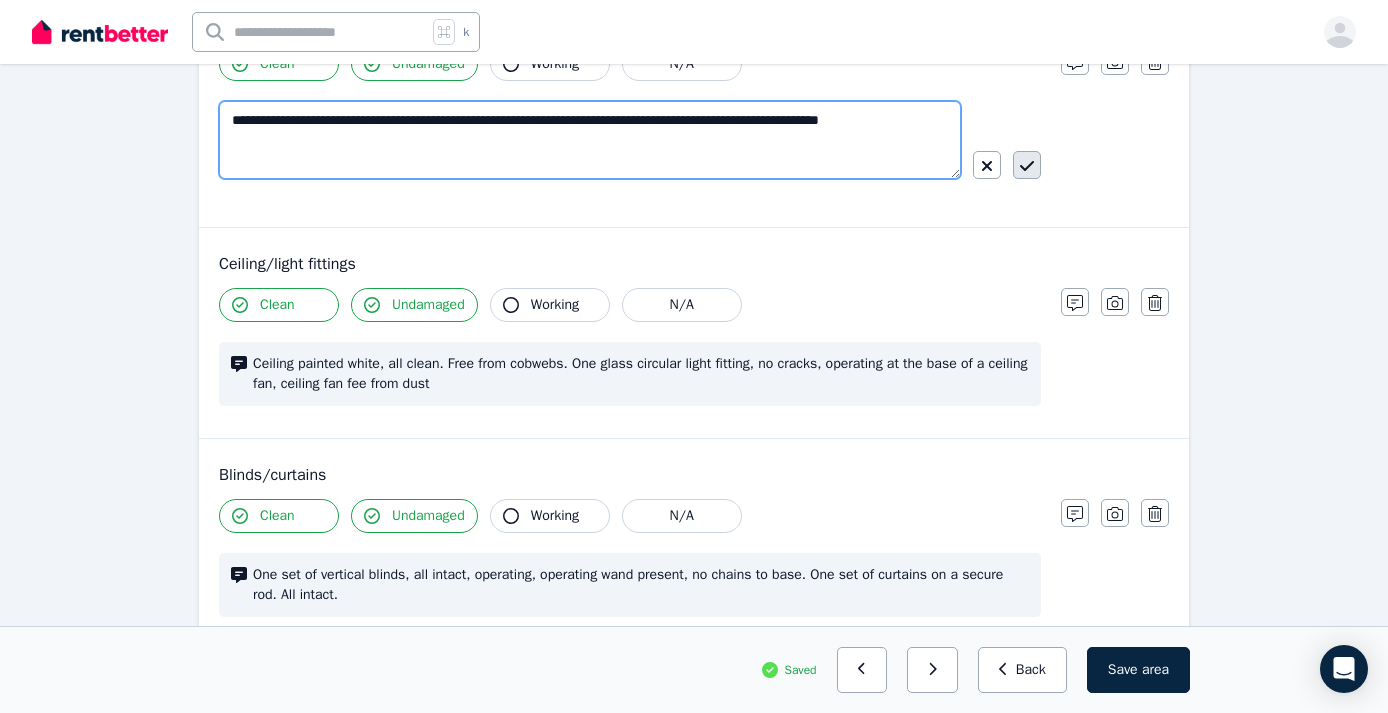 type on "**********" 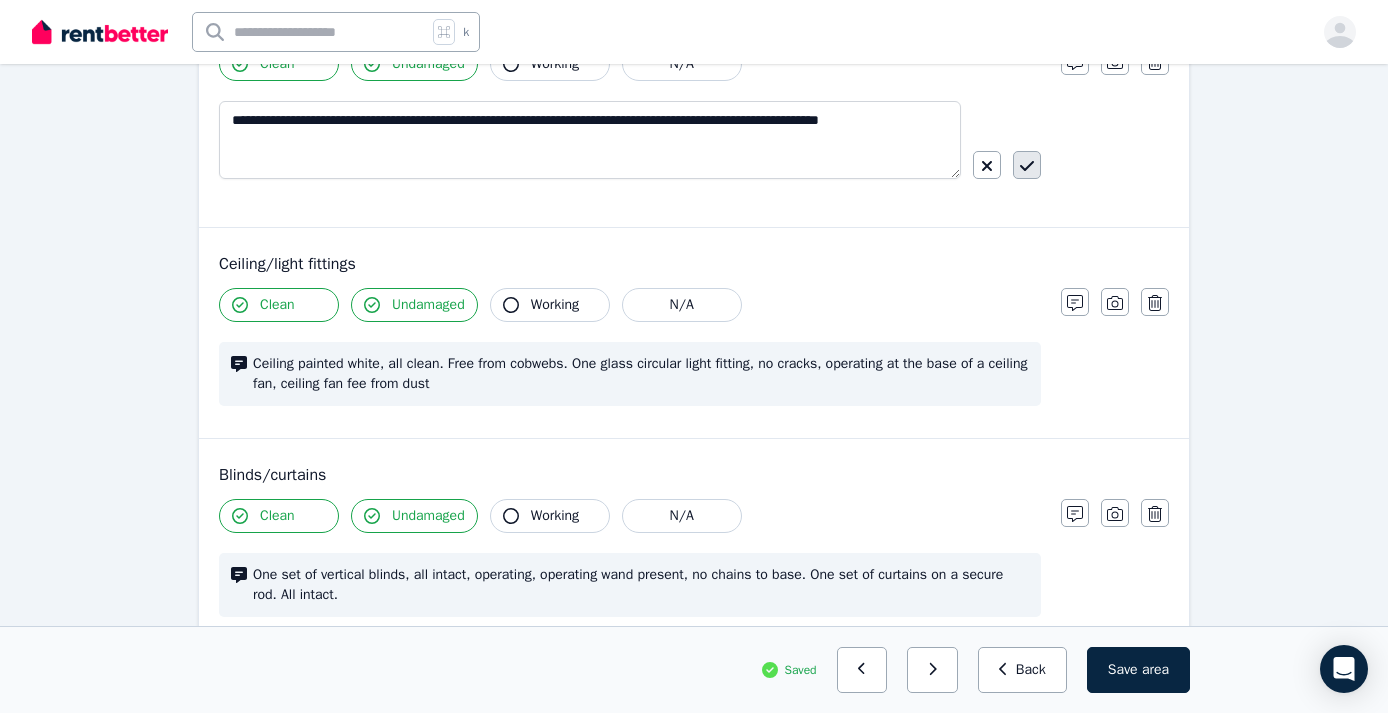 click 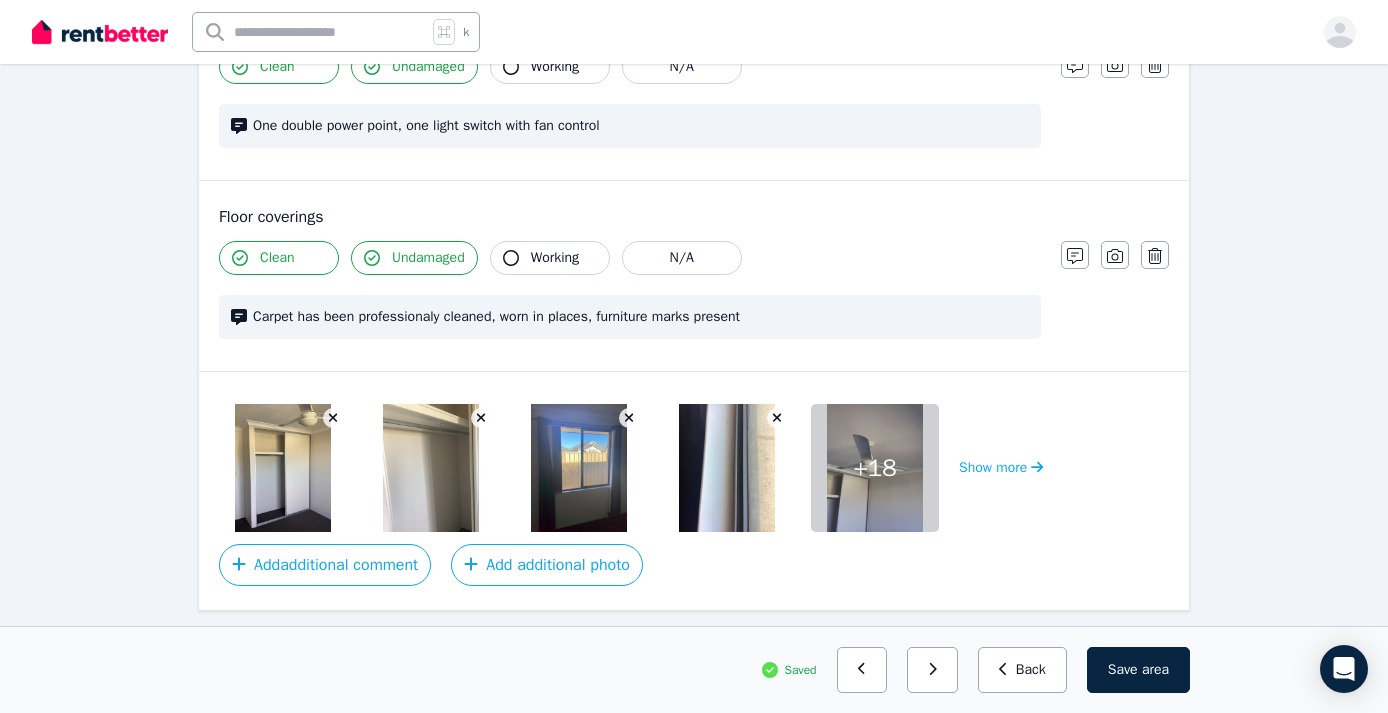 scroll, scrollTop: 1513, scrollLeft: 0, axis: vertical 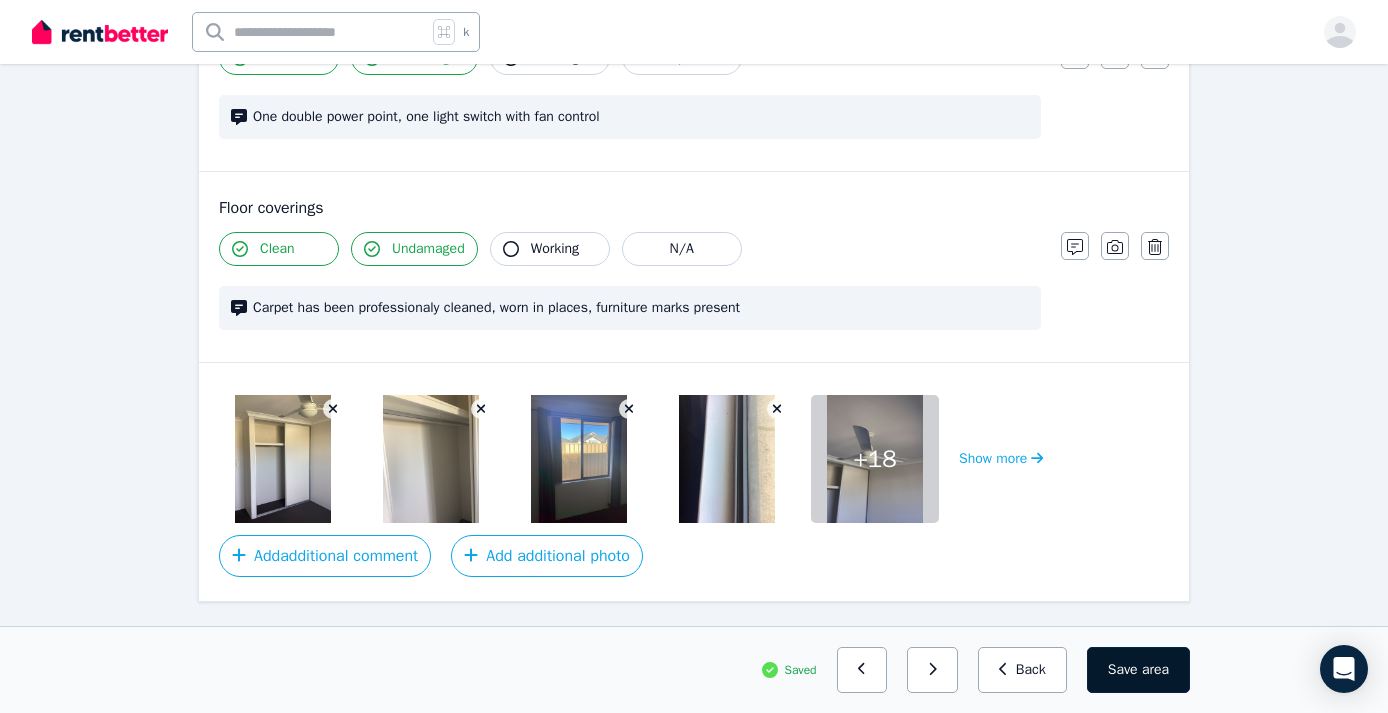 click on "Save   area" at bounding box center [1138, 670] 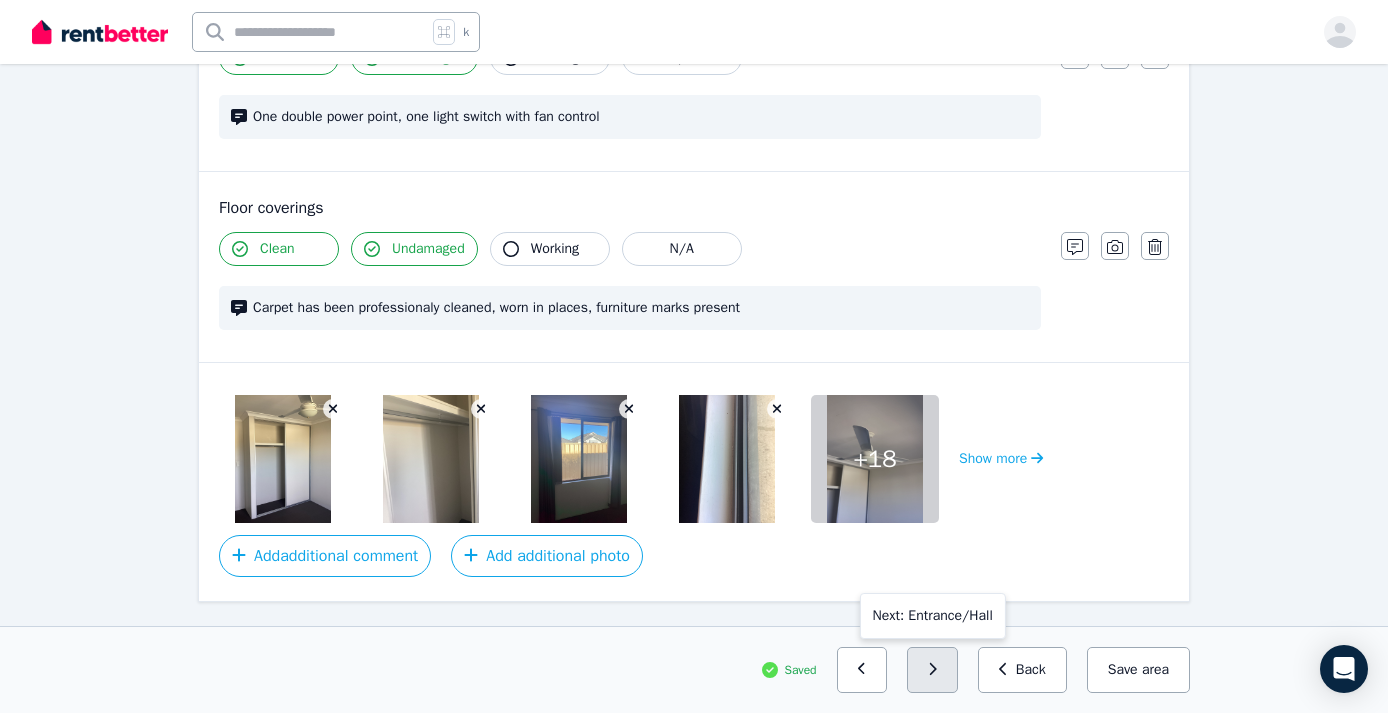 click at bounding box center (932, 670) 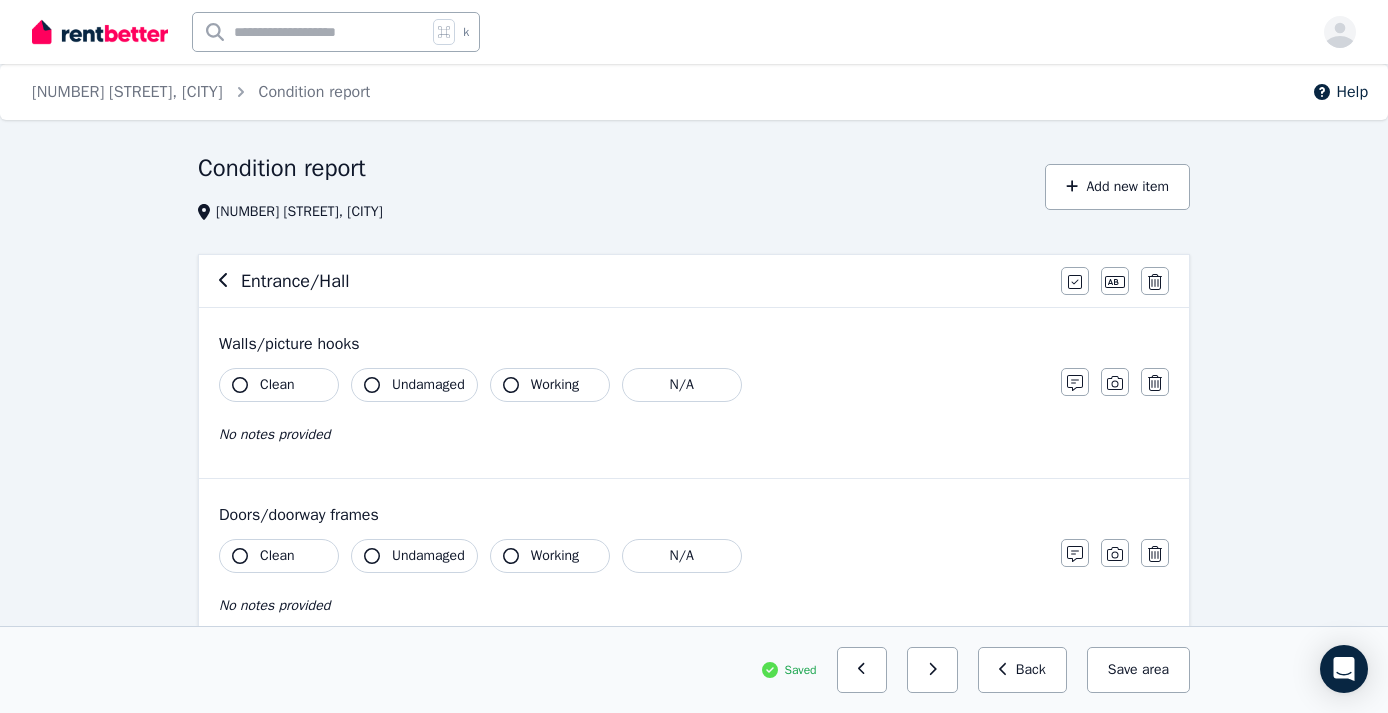 scroll, scrollTop: 0, scrollLeft: 0, axis: both 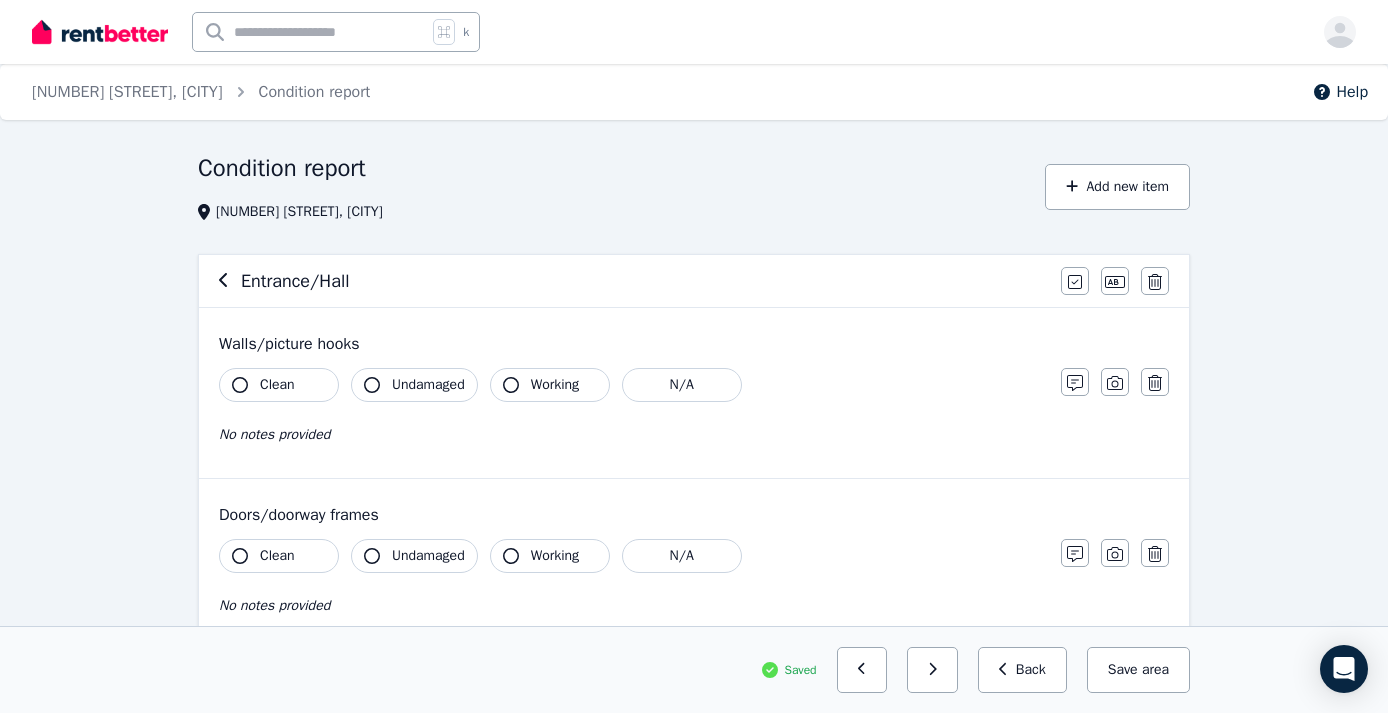 click 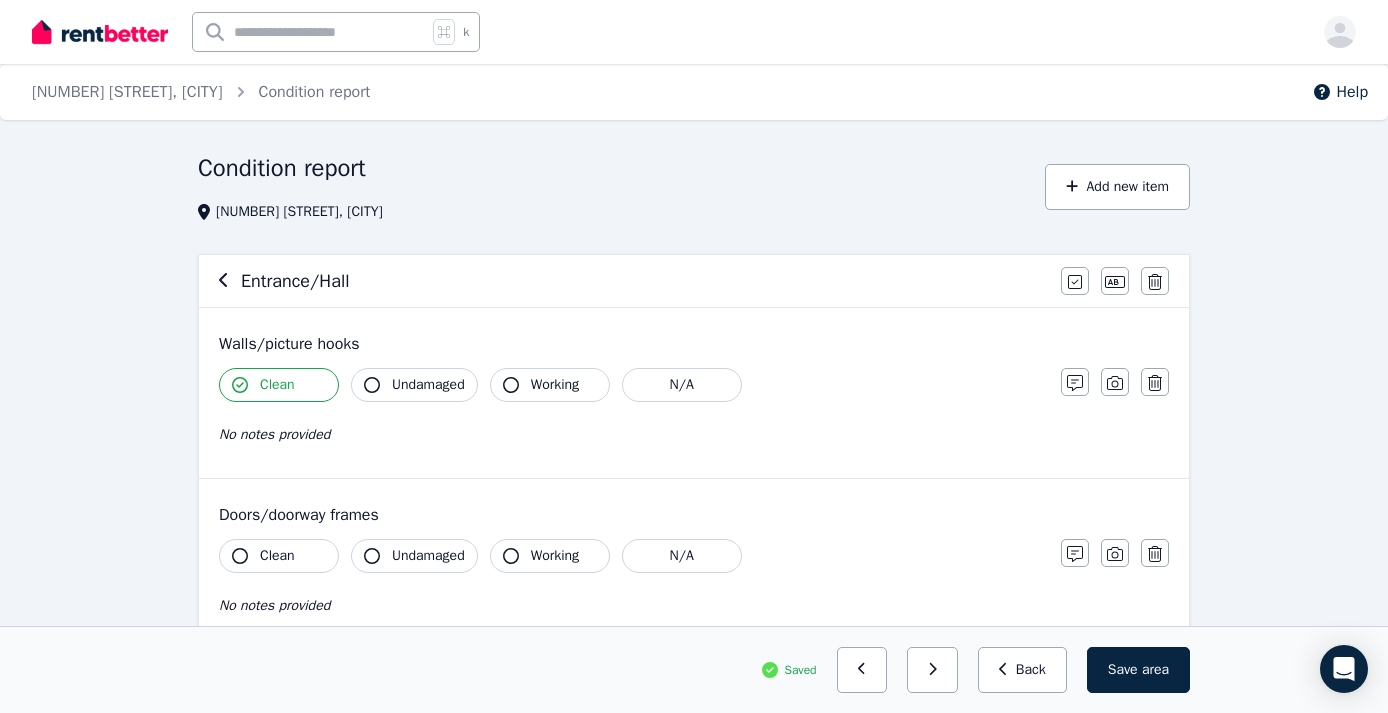click 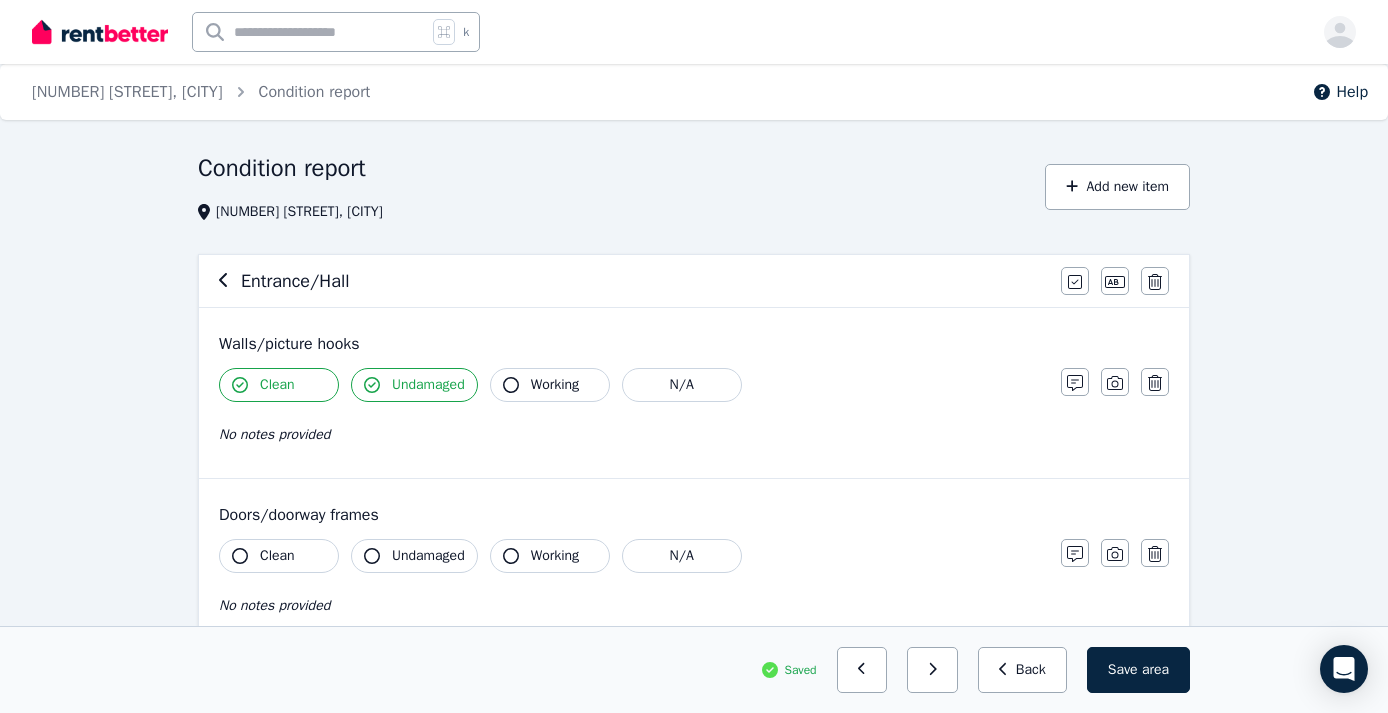 click on "No notes provided" at bounding box center [274, 434] 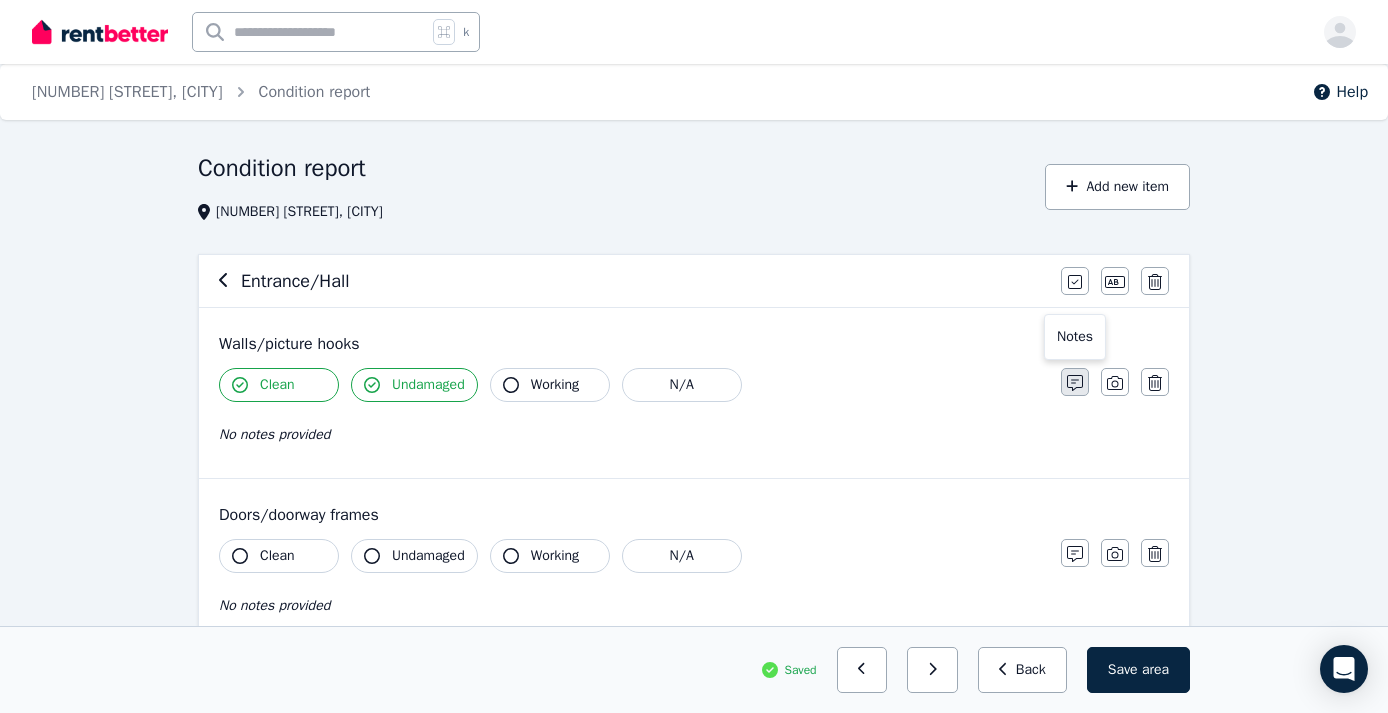 click 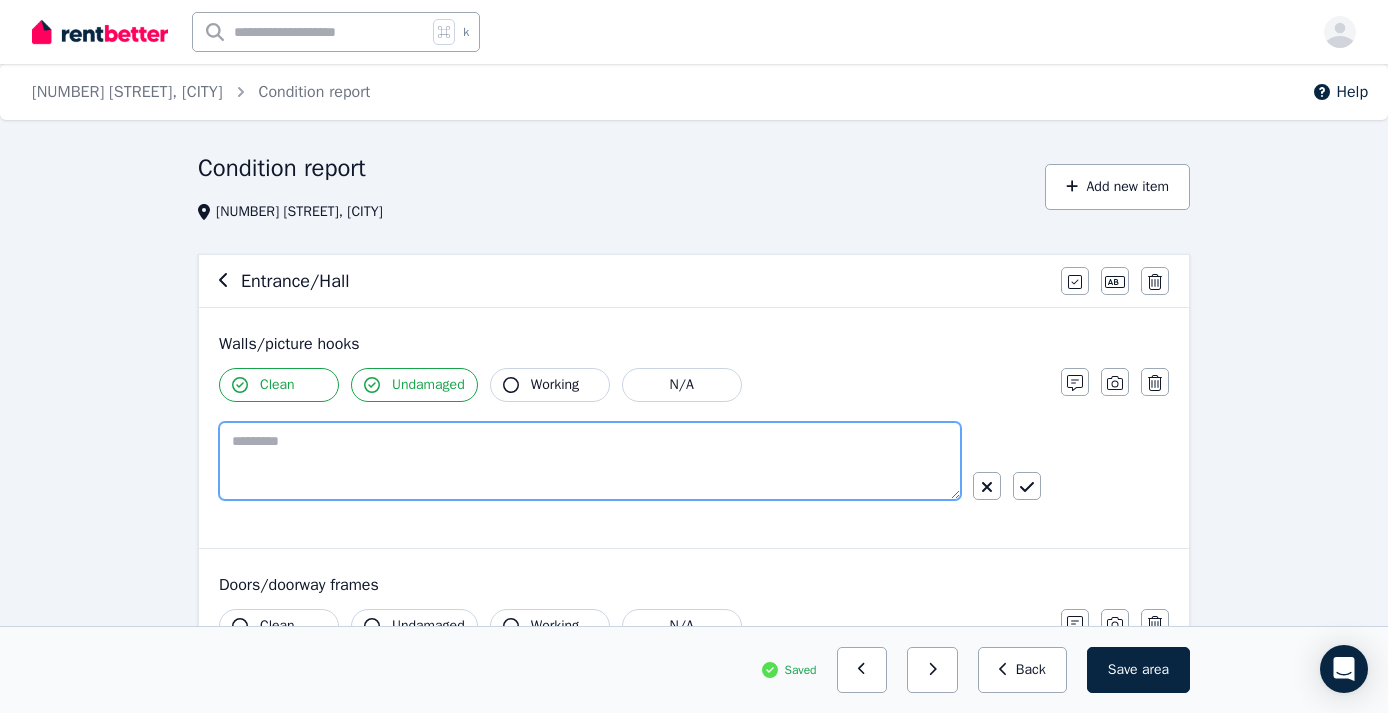 click at bounding box center [590, 461] 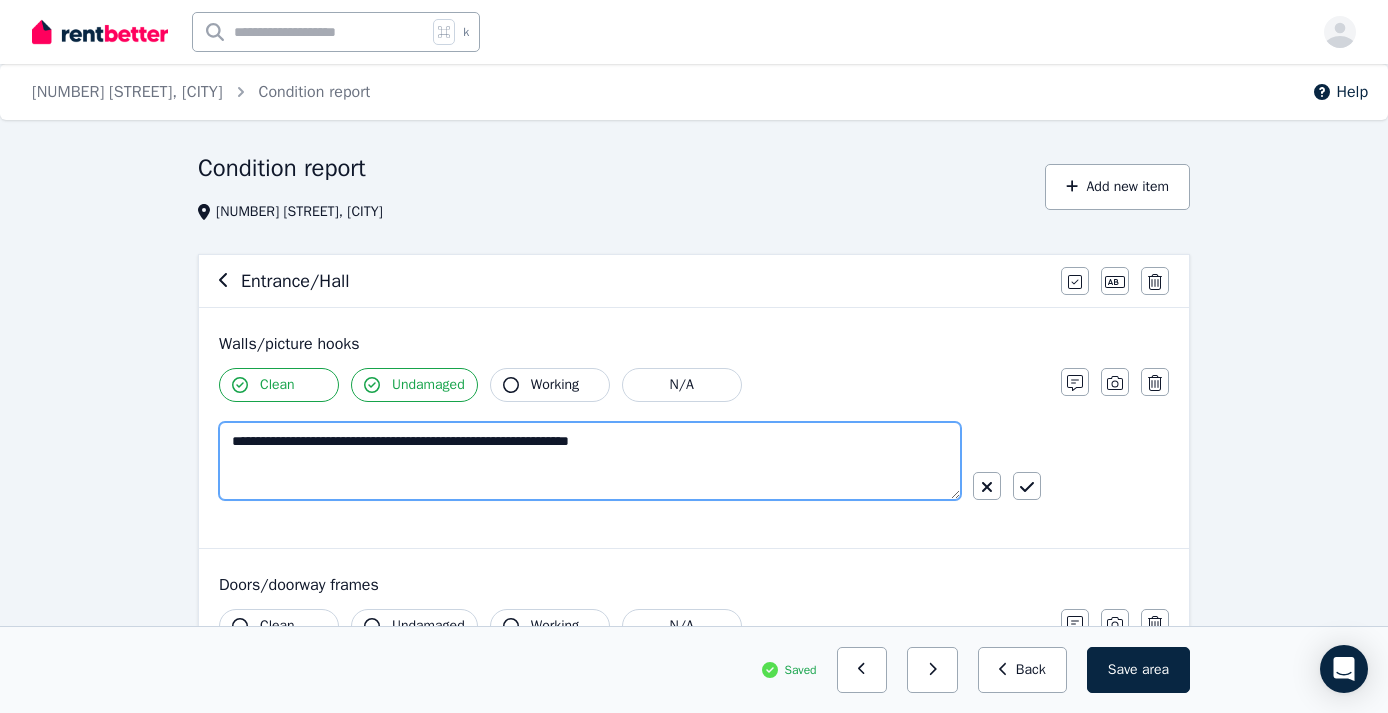 type on "**********" 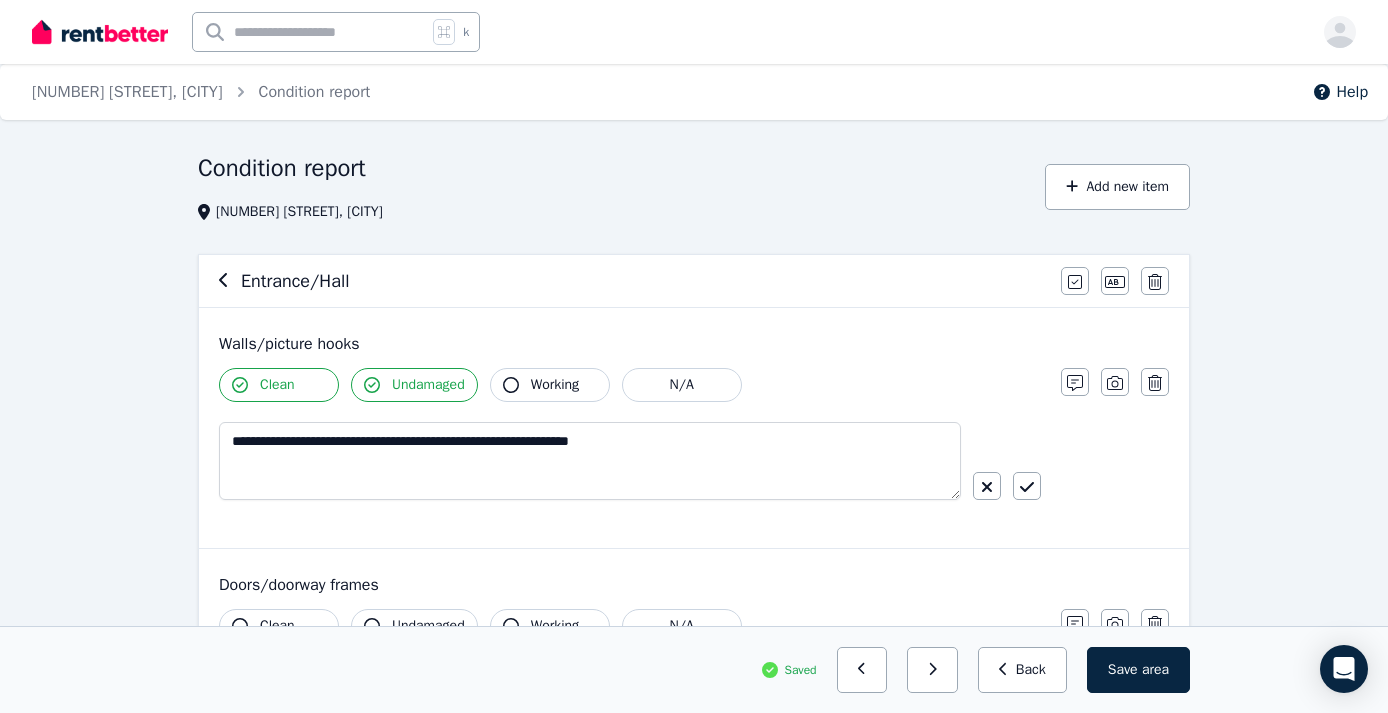 click on "**********" at bounding box center (630, 469) 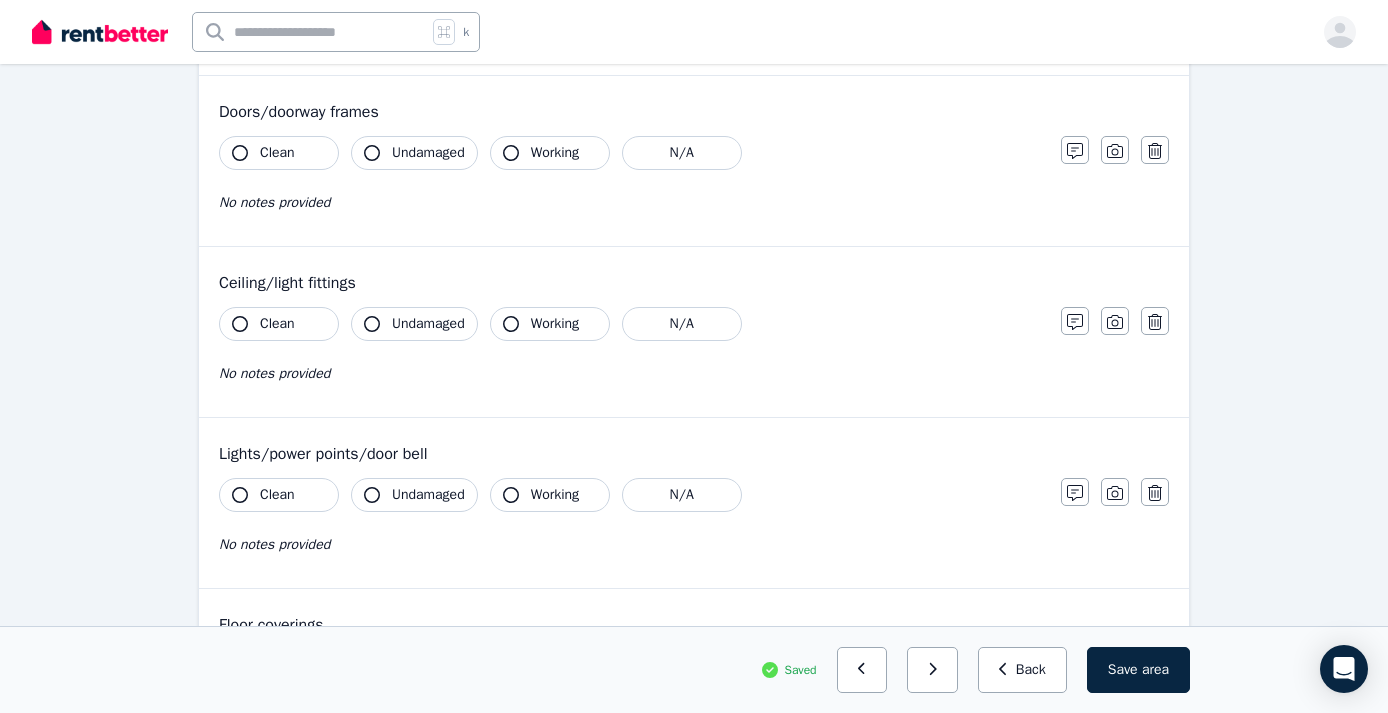scroll, scrollTop: 473, scrollLeft: 0, axis: vertical 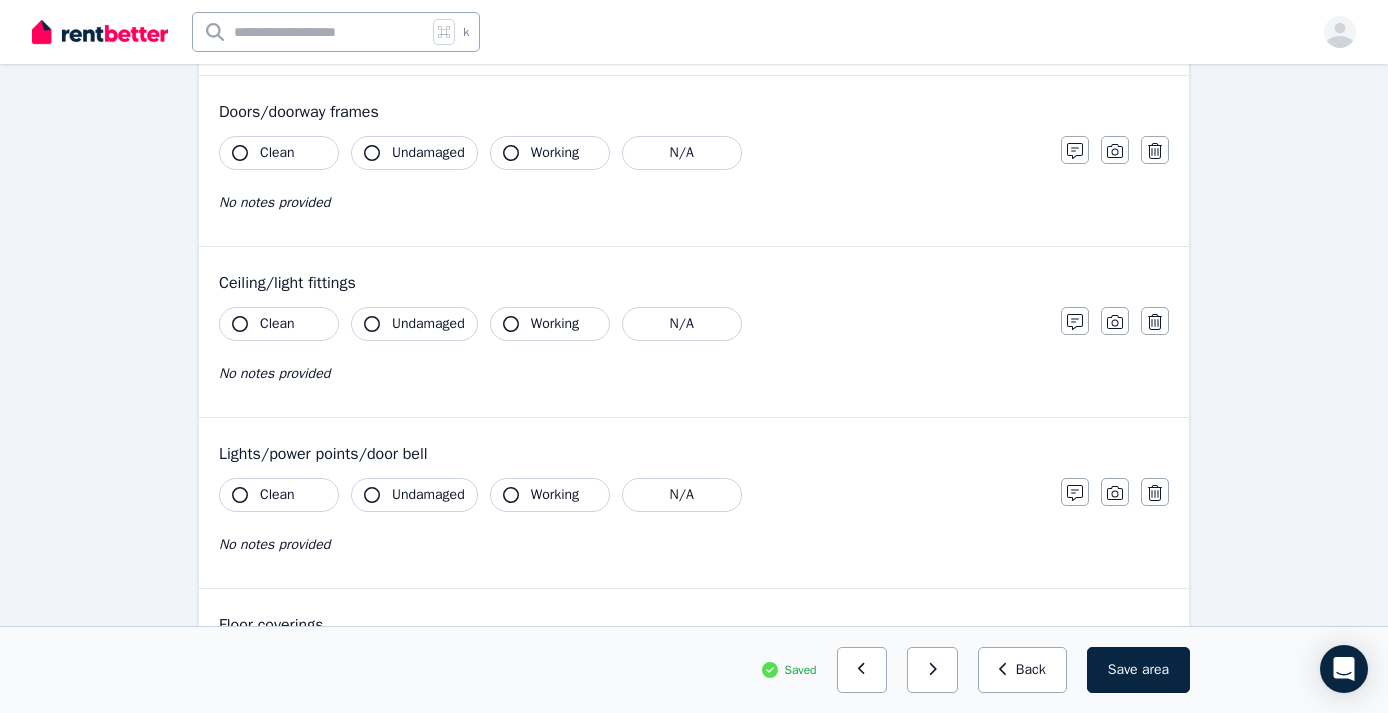 click 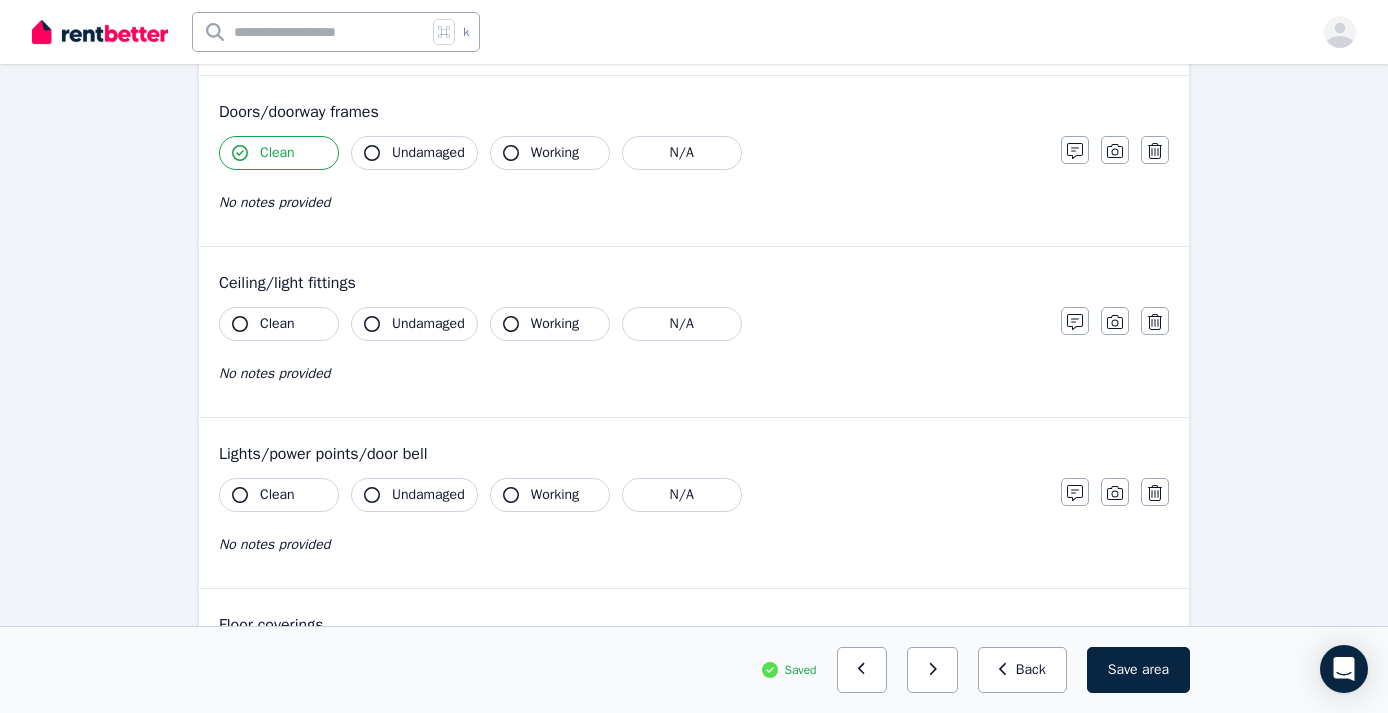click 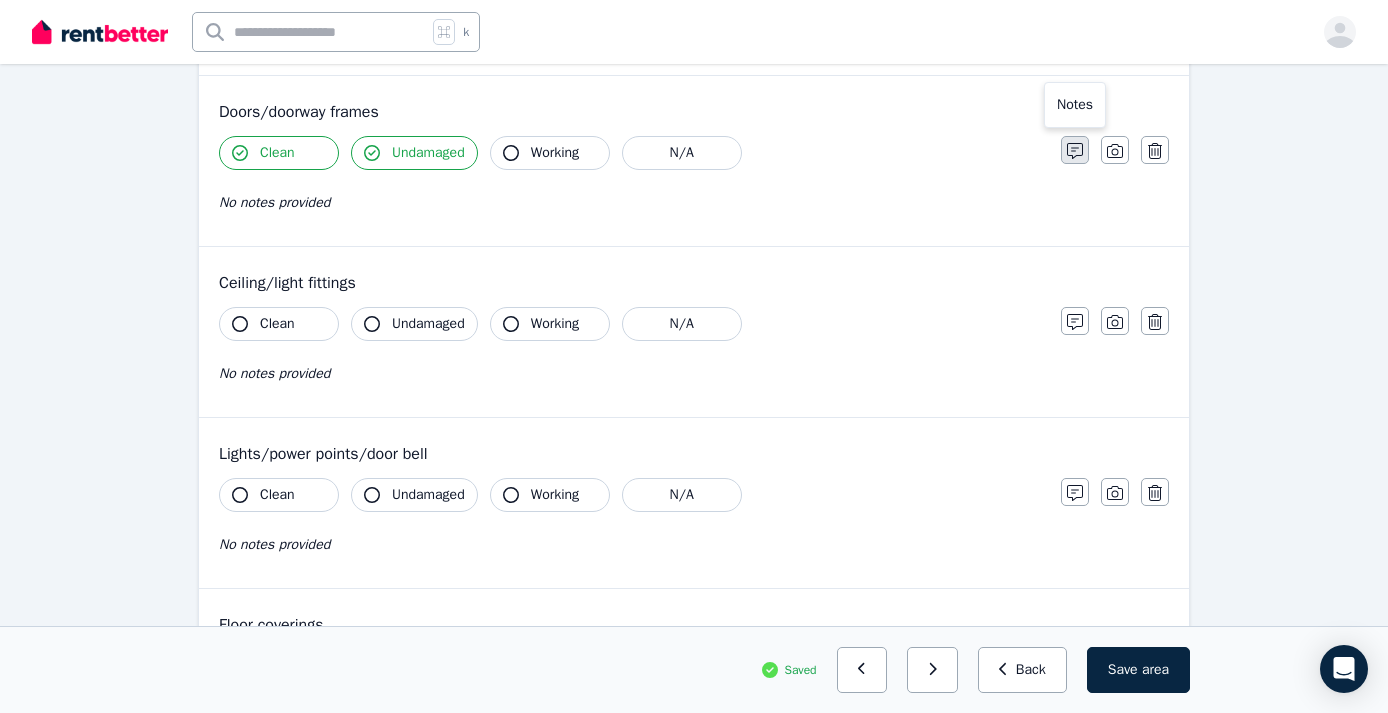 click 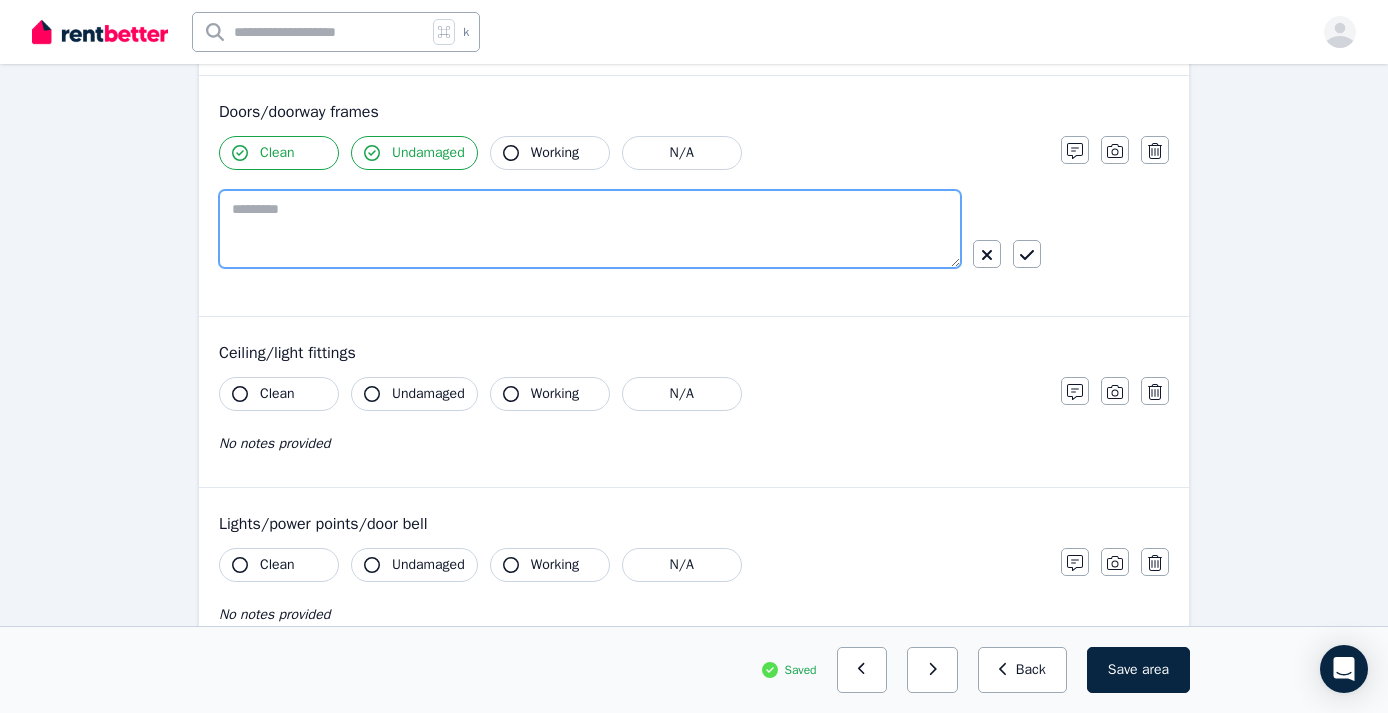 click at bounding box center [590, 229] 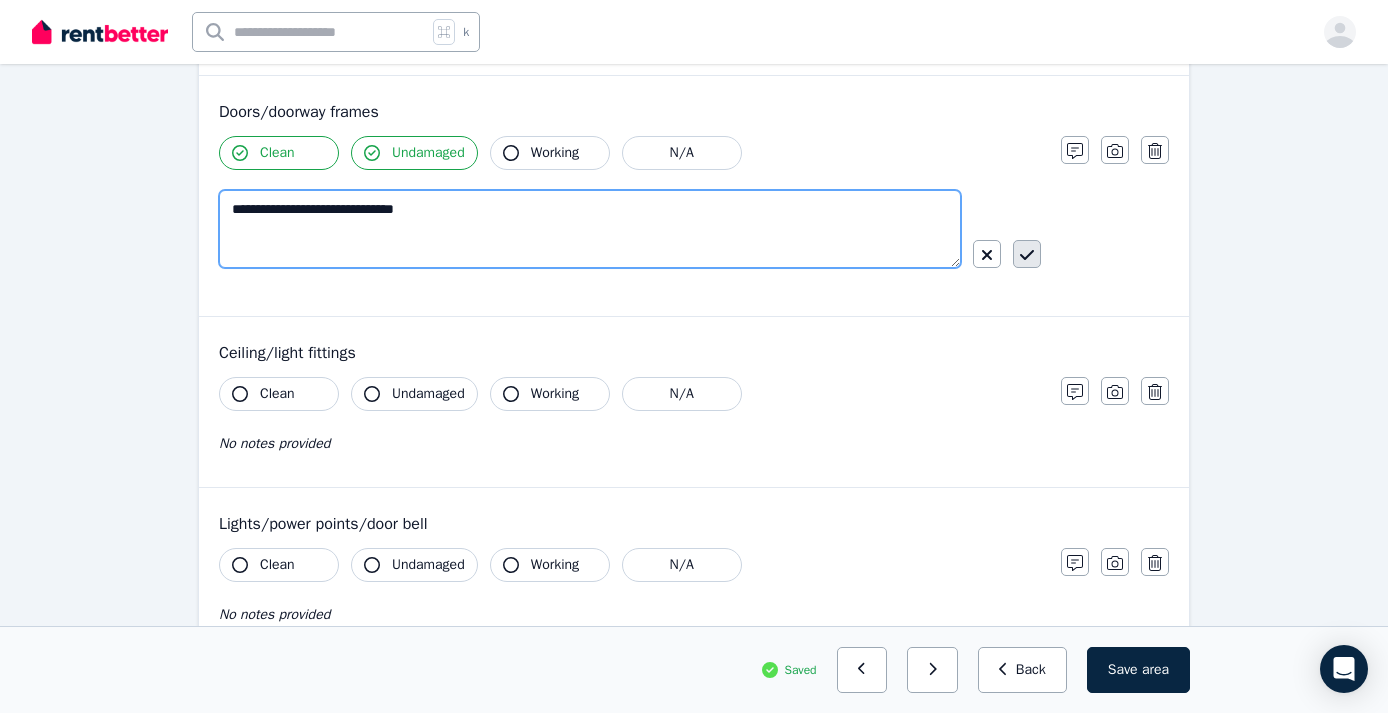 type on "**********" 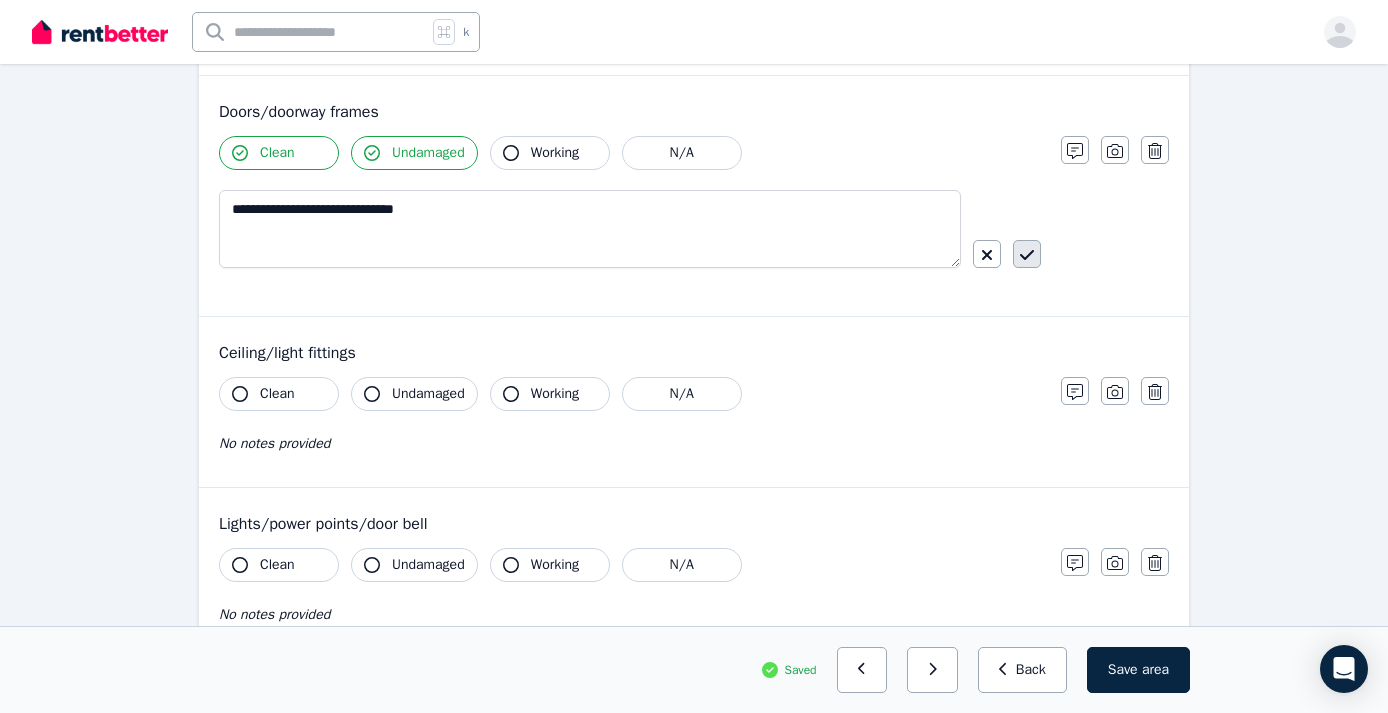 click 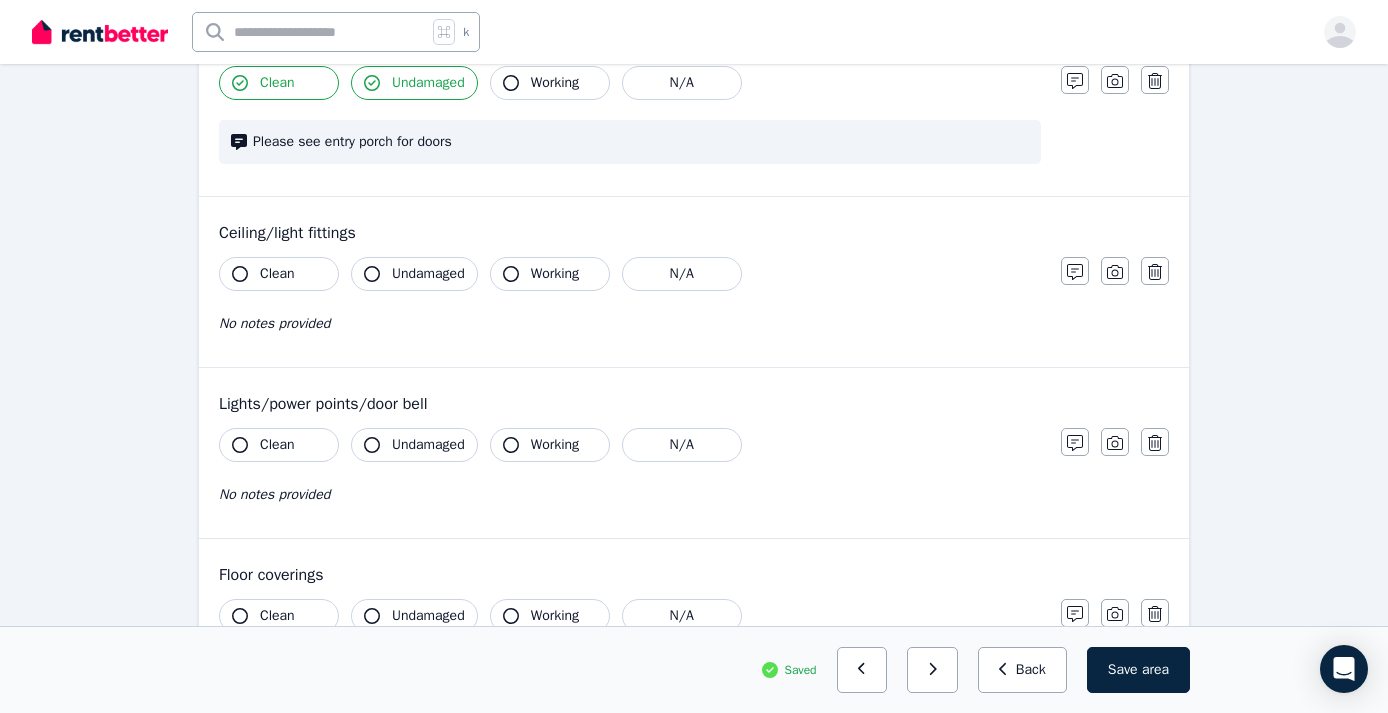 scroll, scrollTop: 556, scrollLeft: 0, axis: vertical 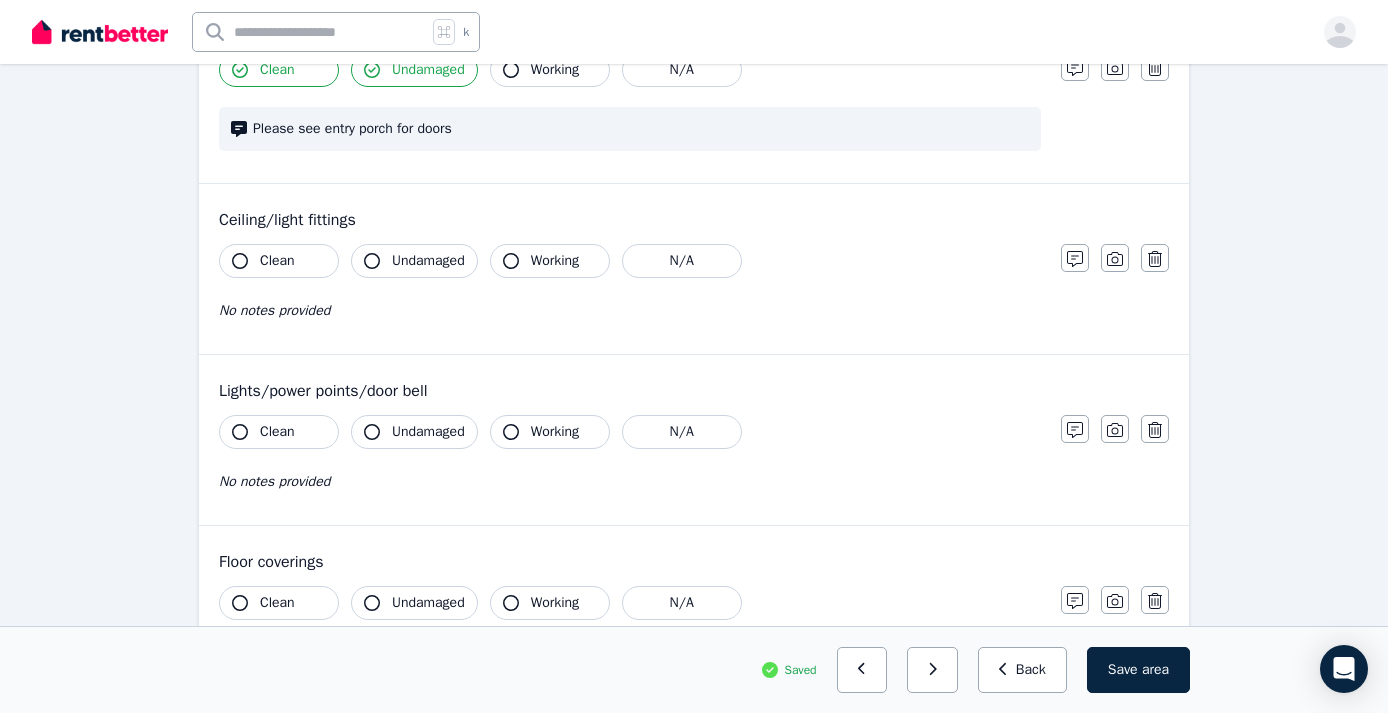 click 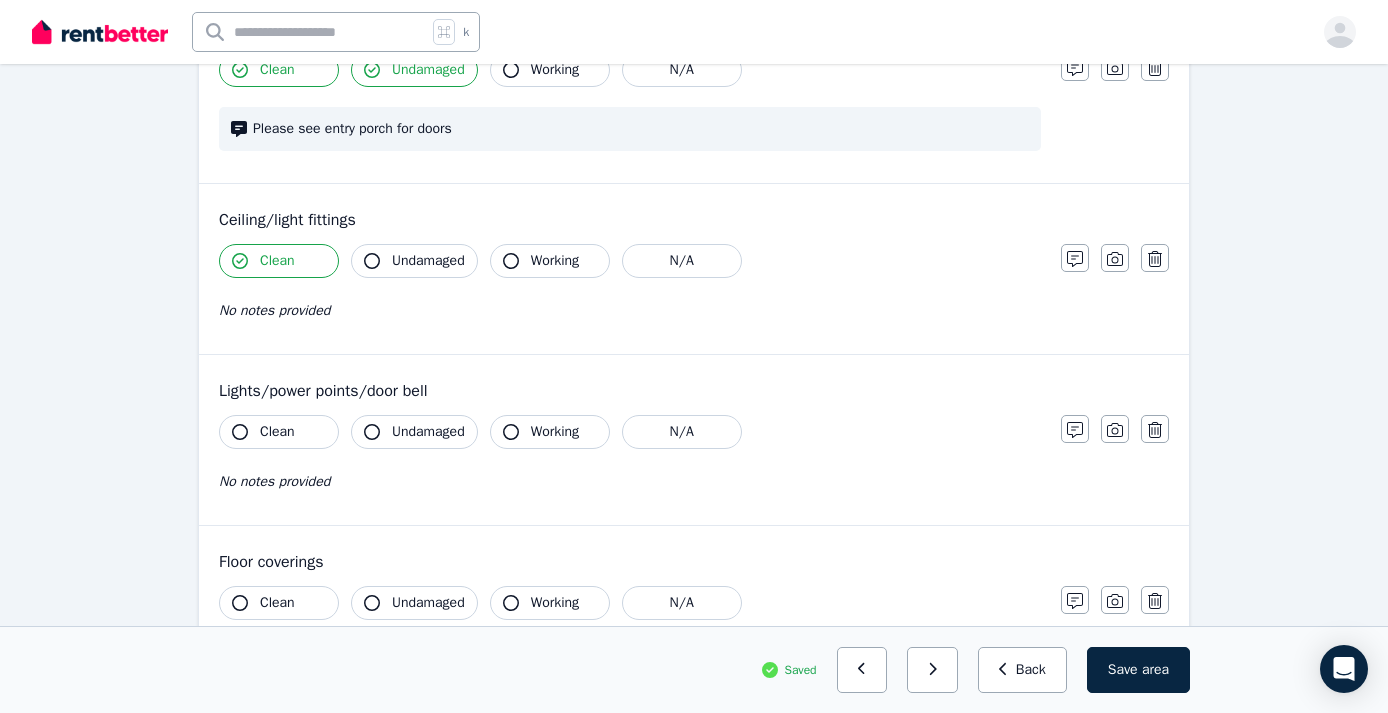 click 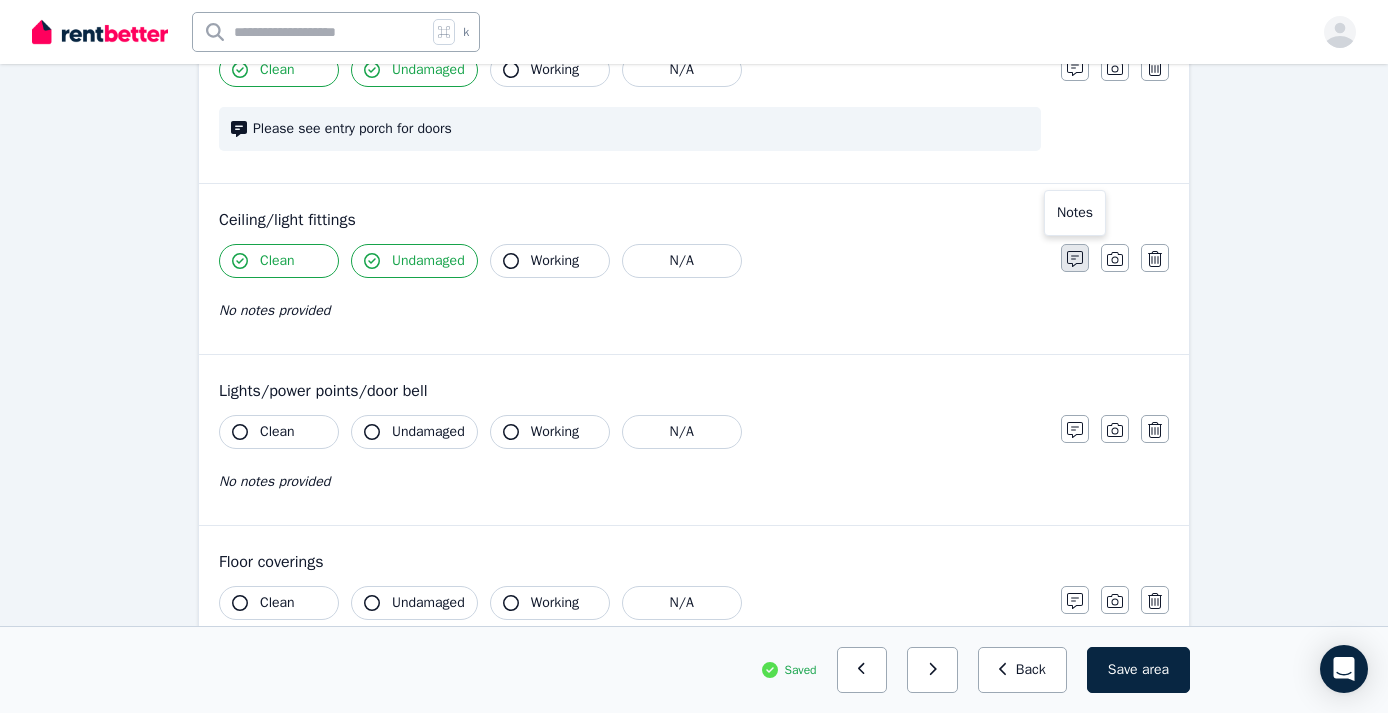 click 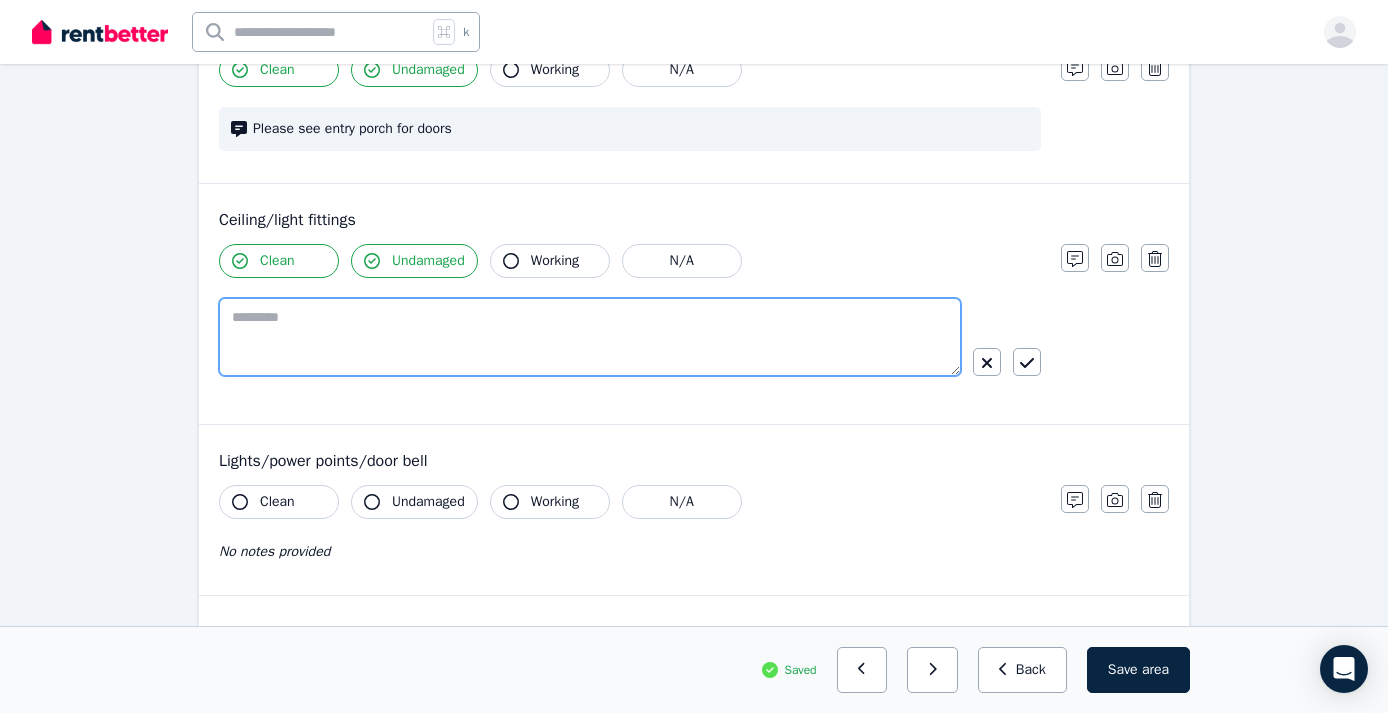 click at bounding box center [590, 337] 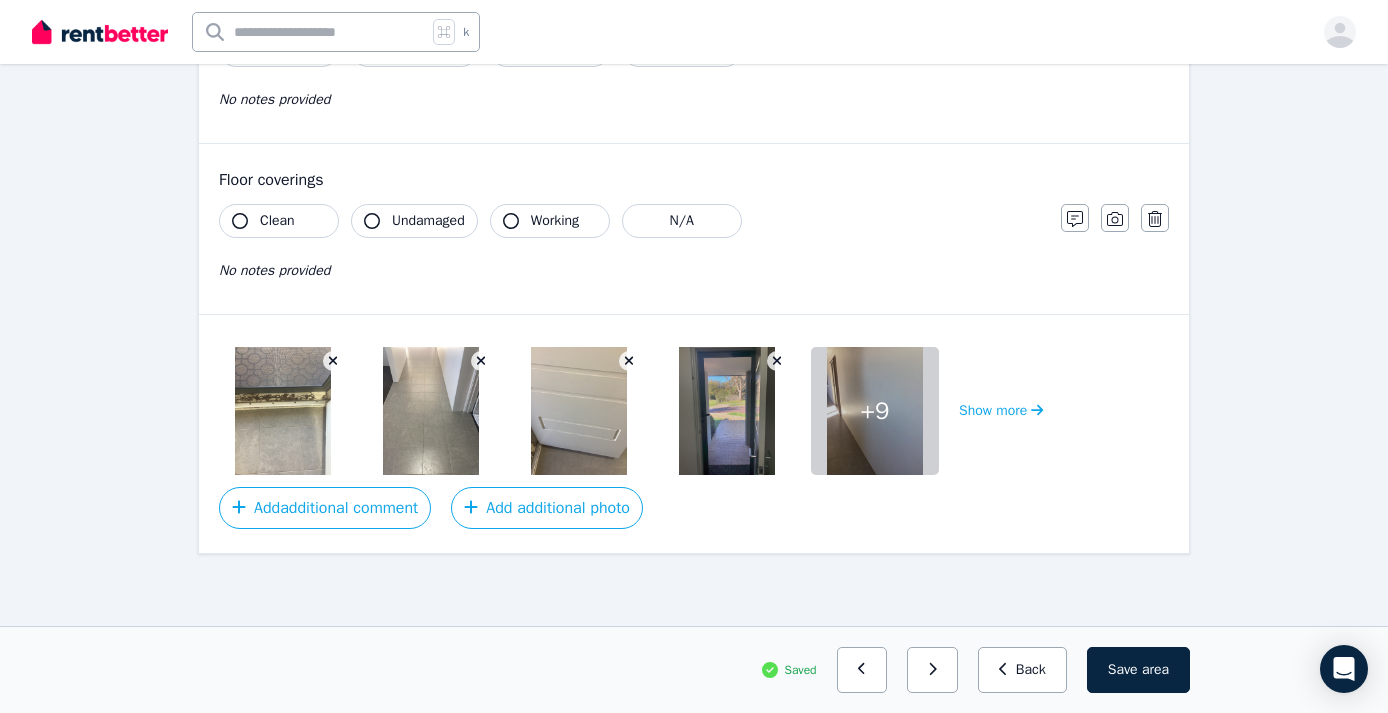 scroll, scrollTop: 1002, scrollLeft: 0, axis: vertical 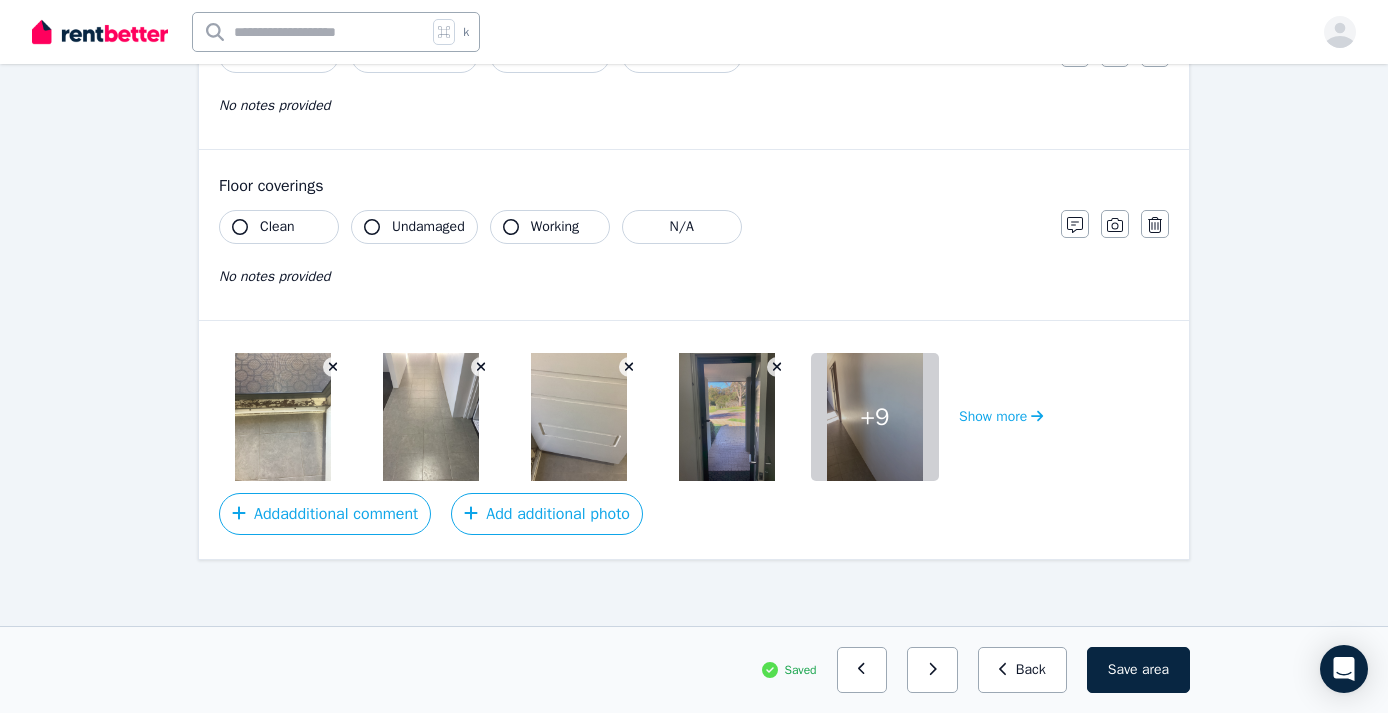 type on "**********" 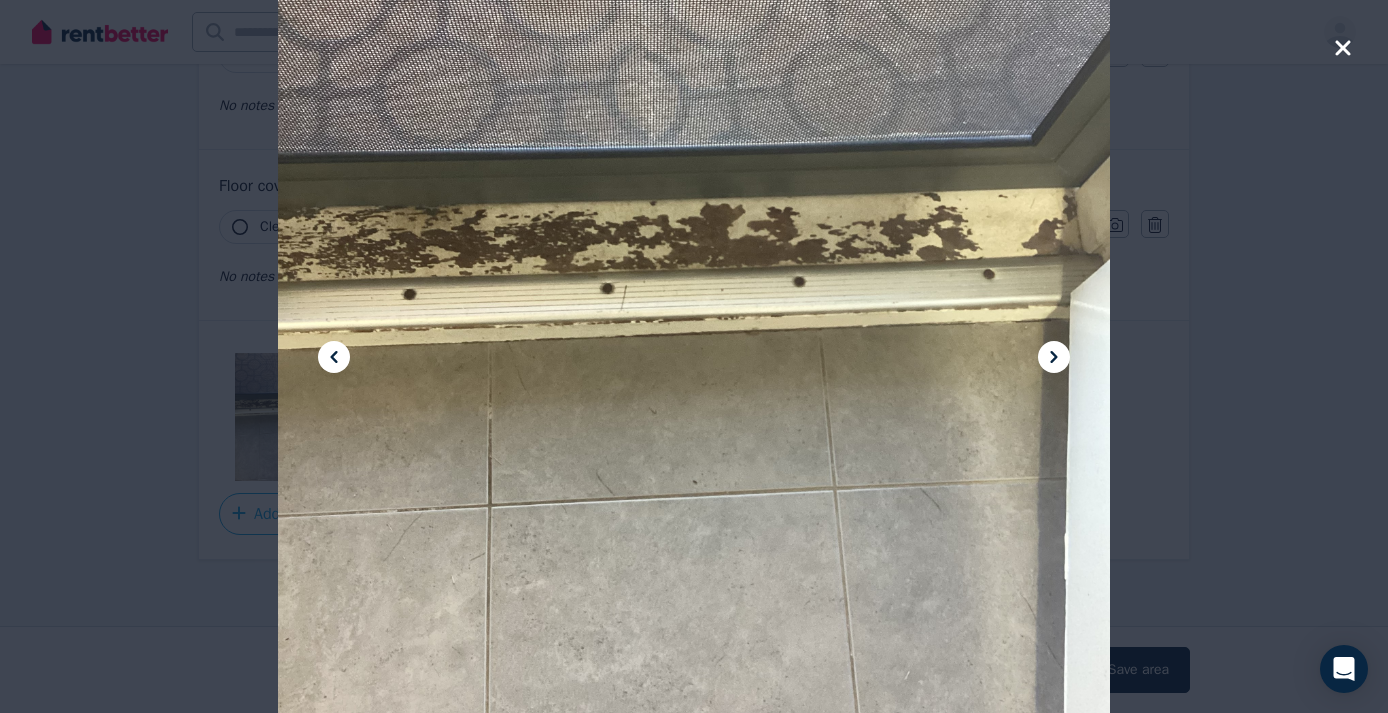 click 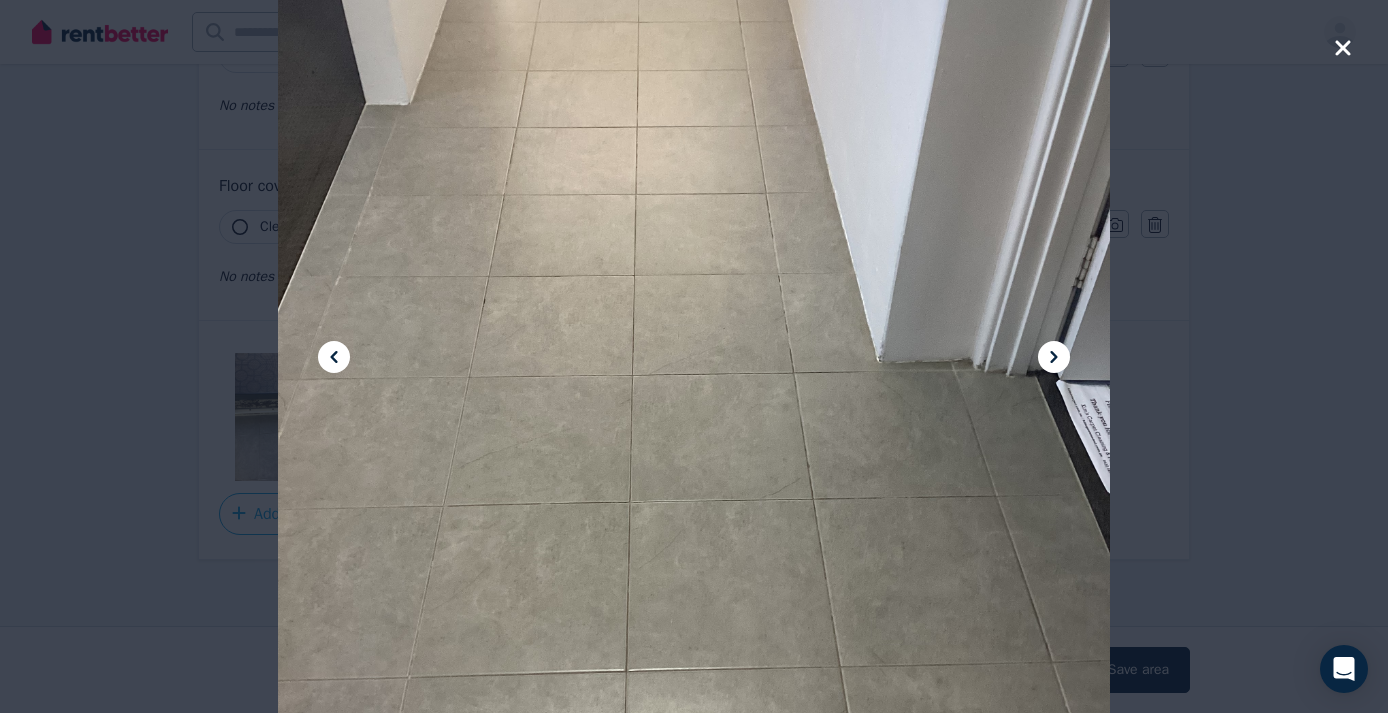 click 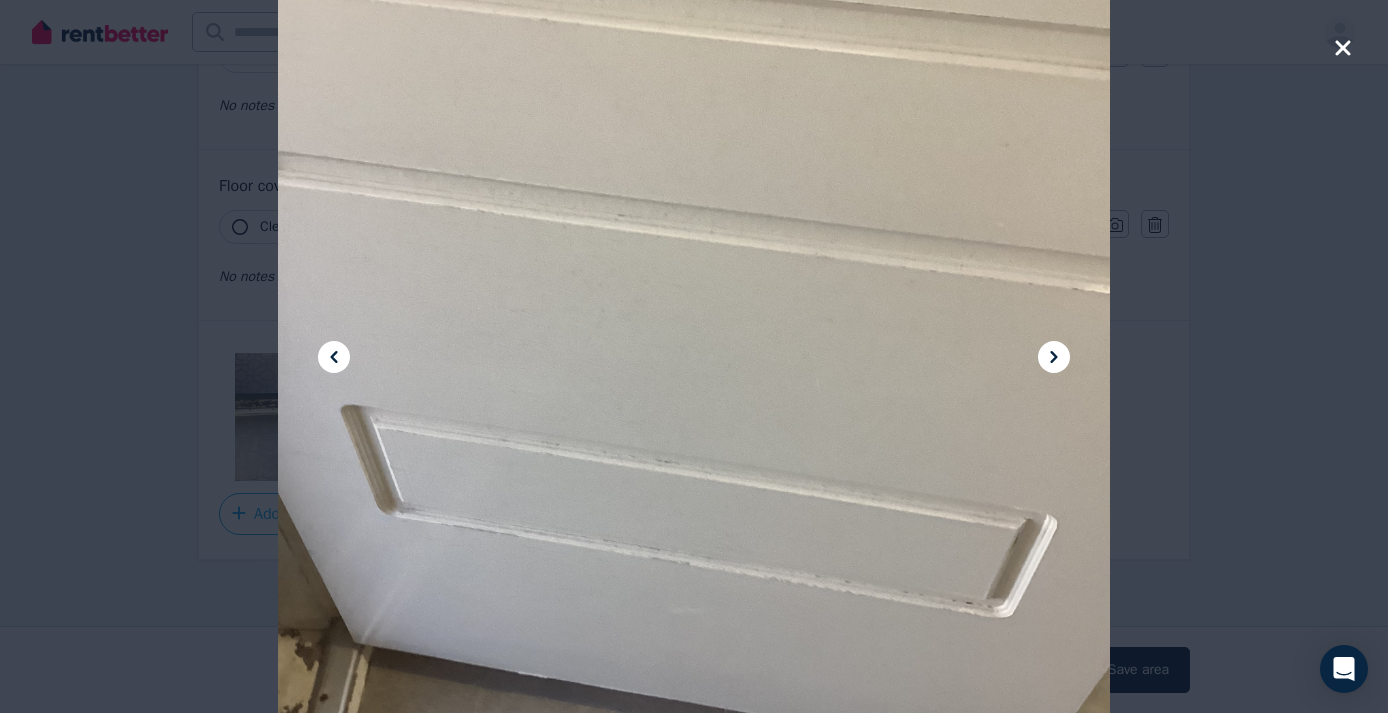click 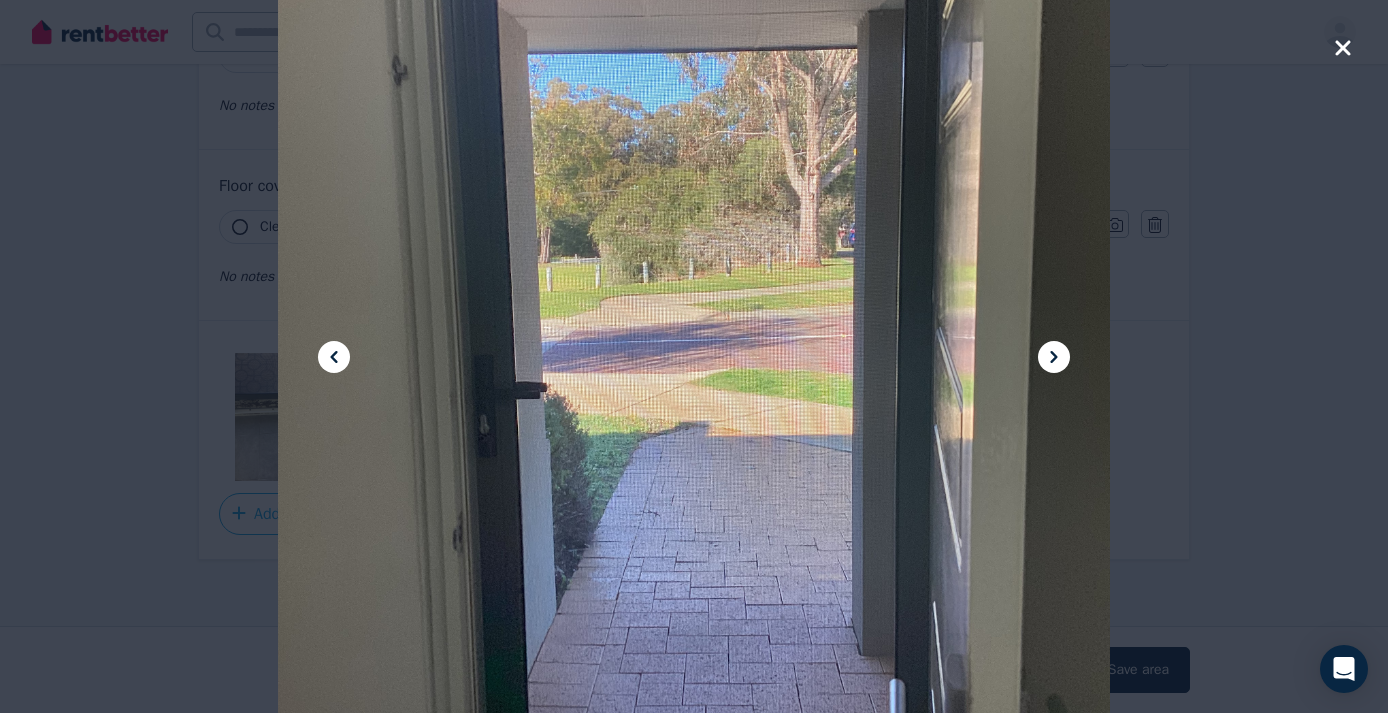 click 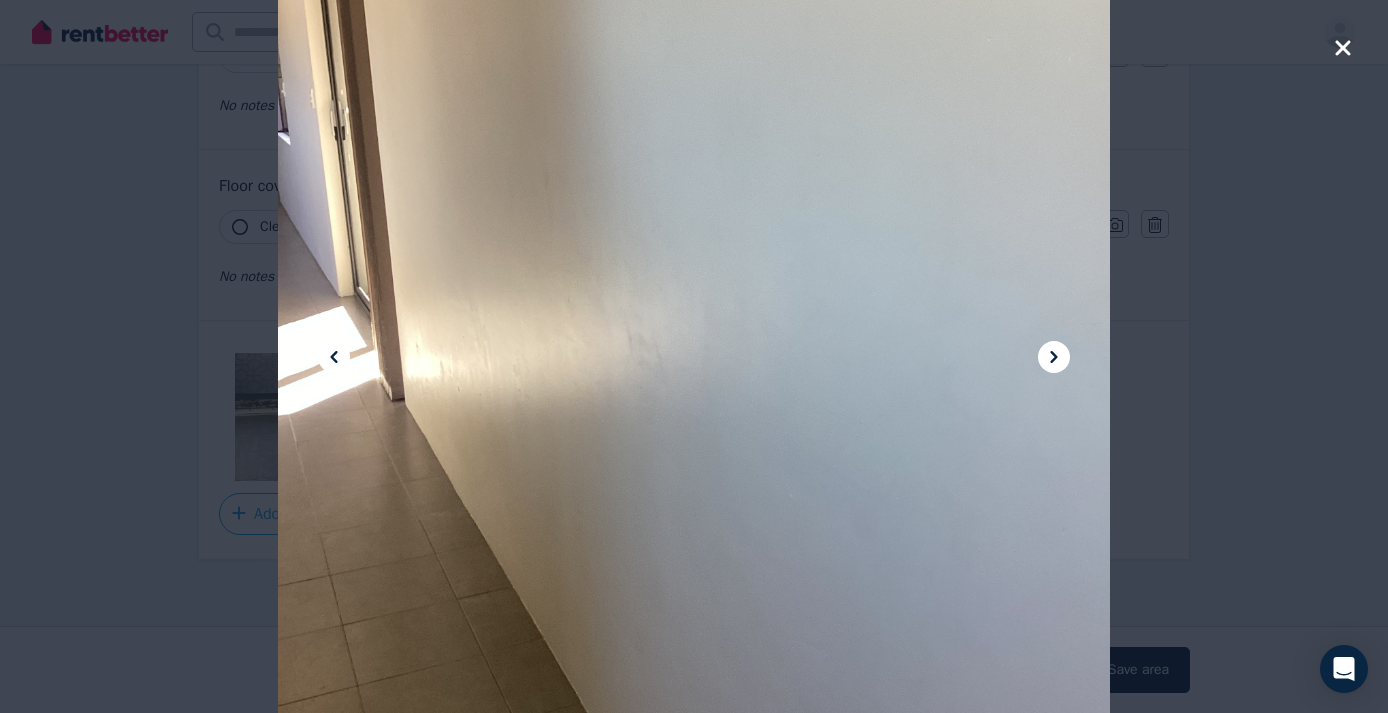 click 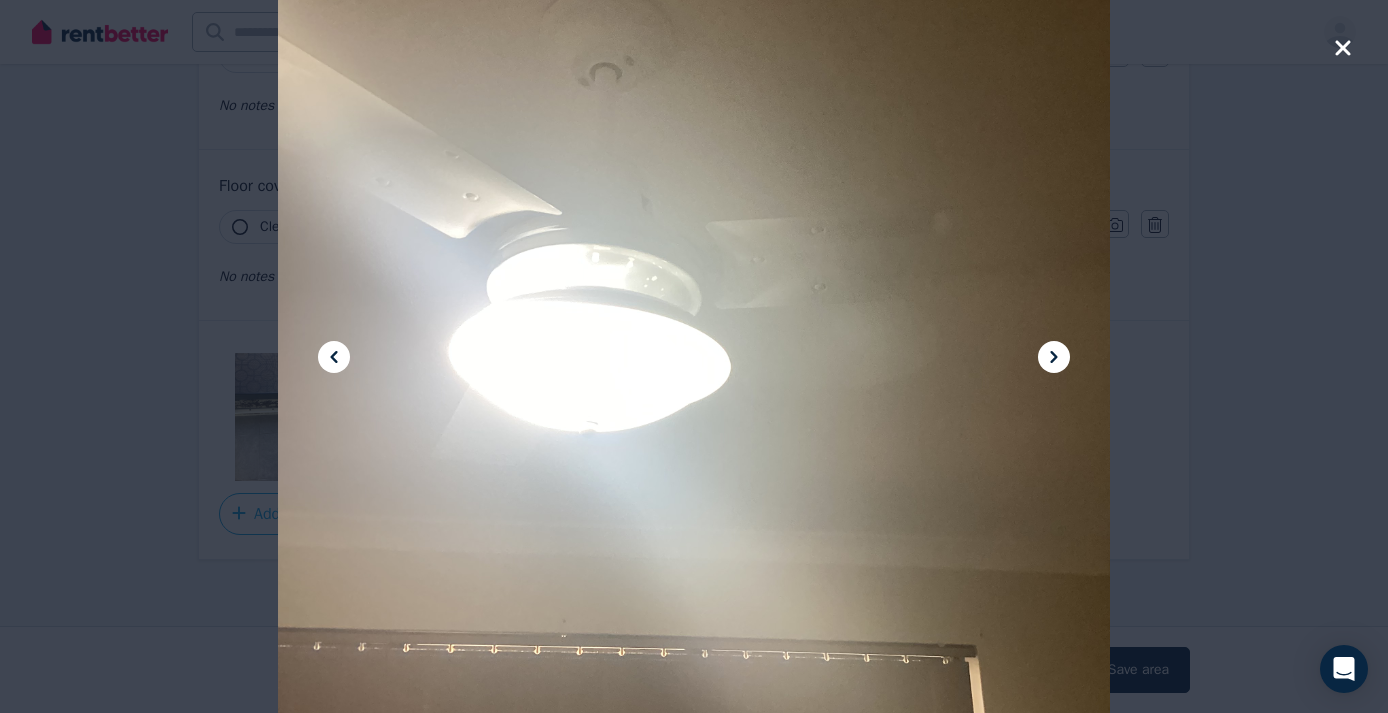 click 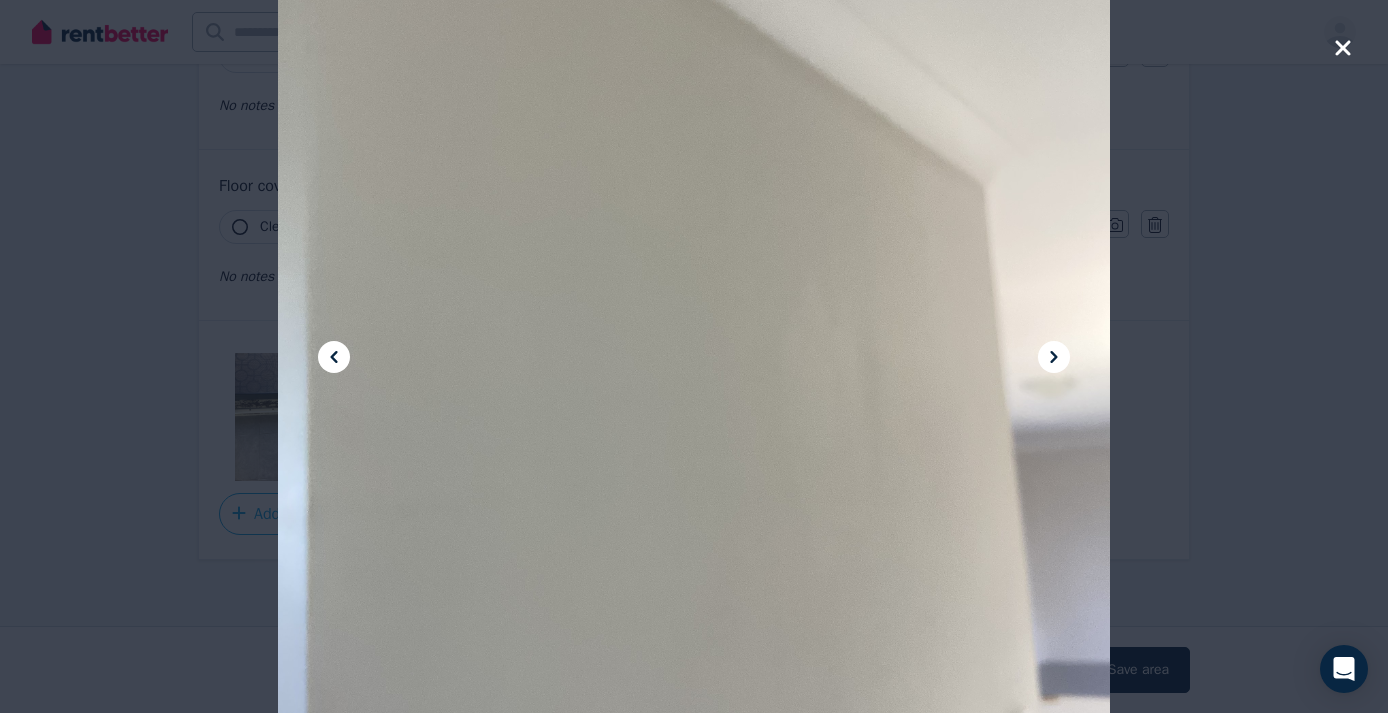 click 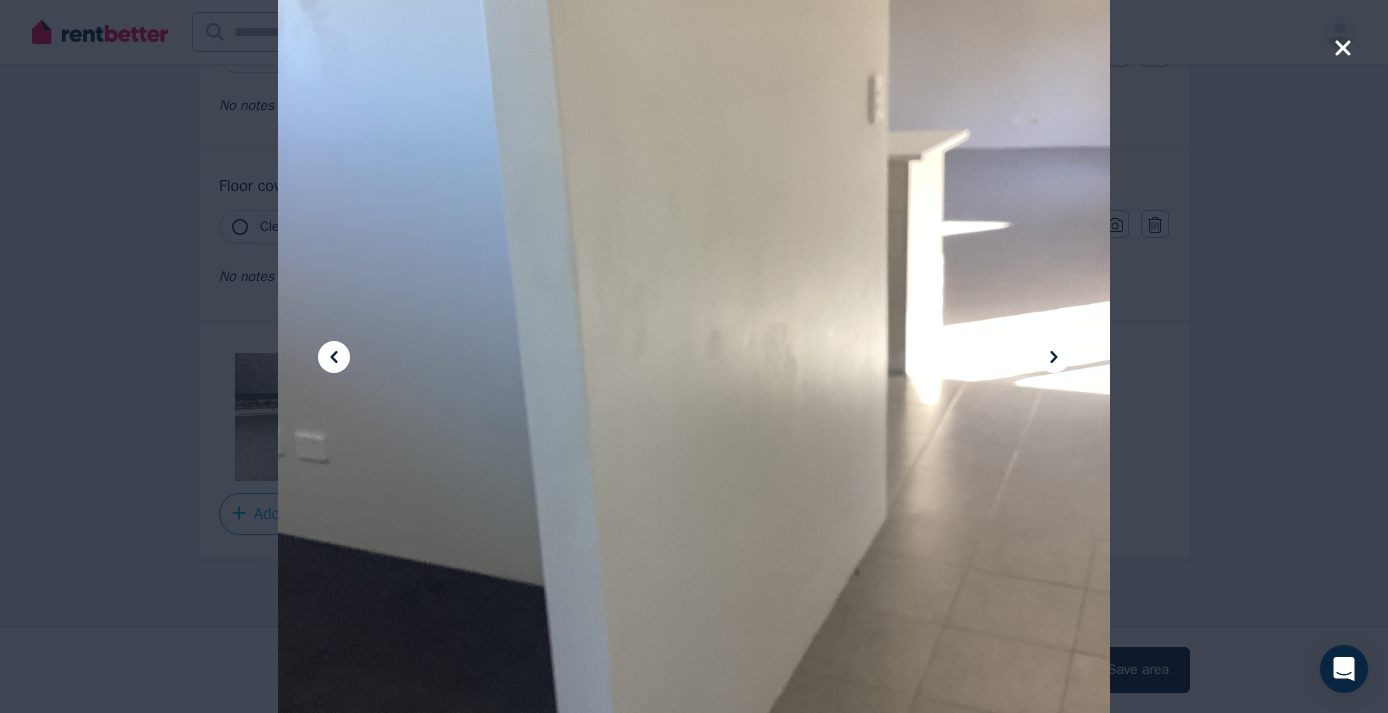 click 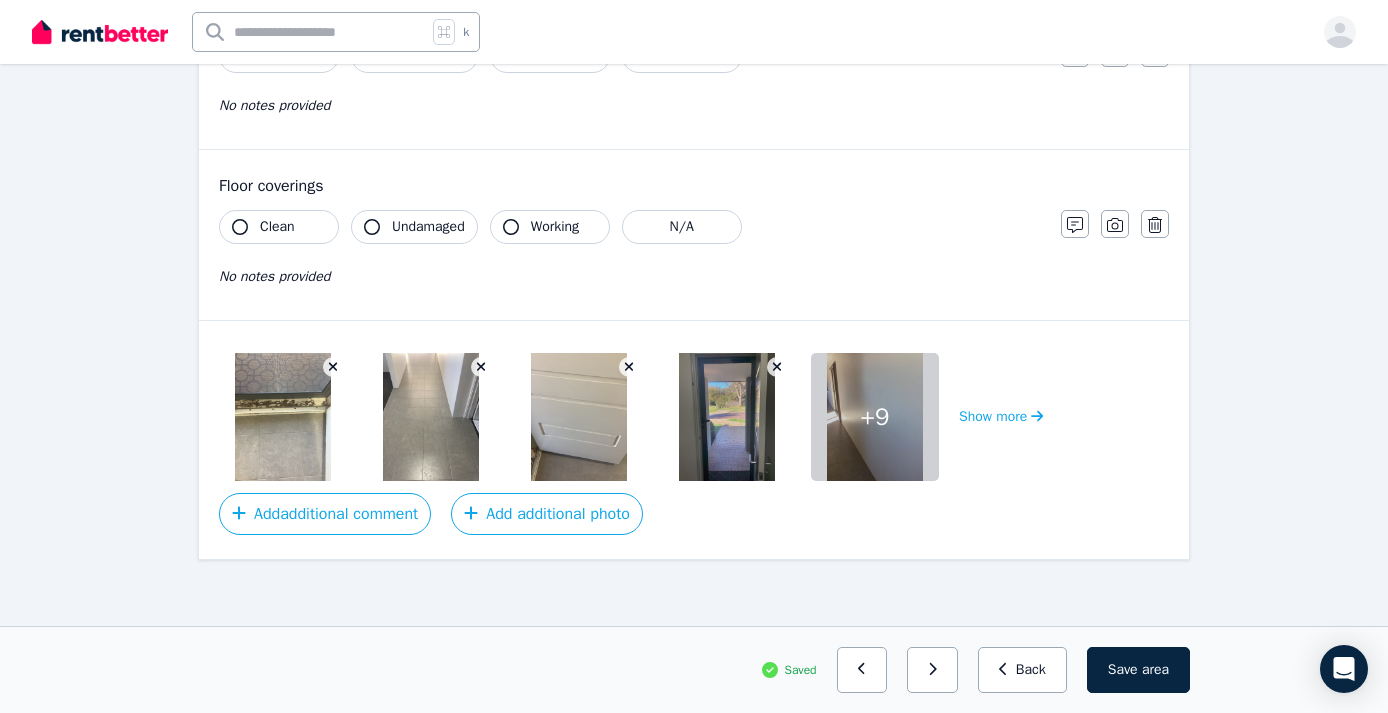 click 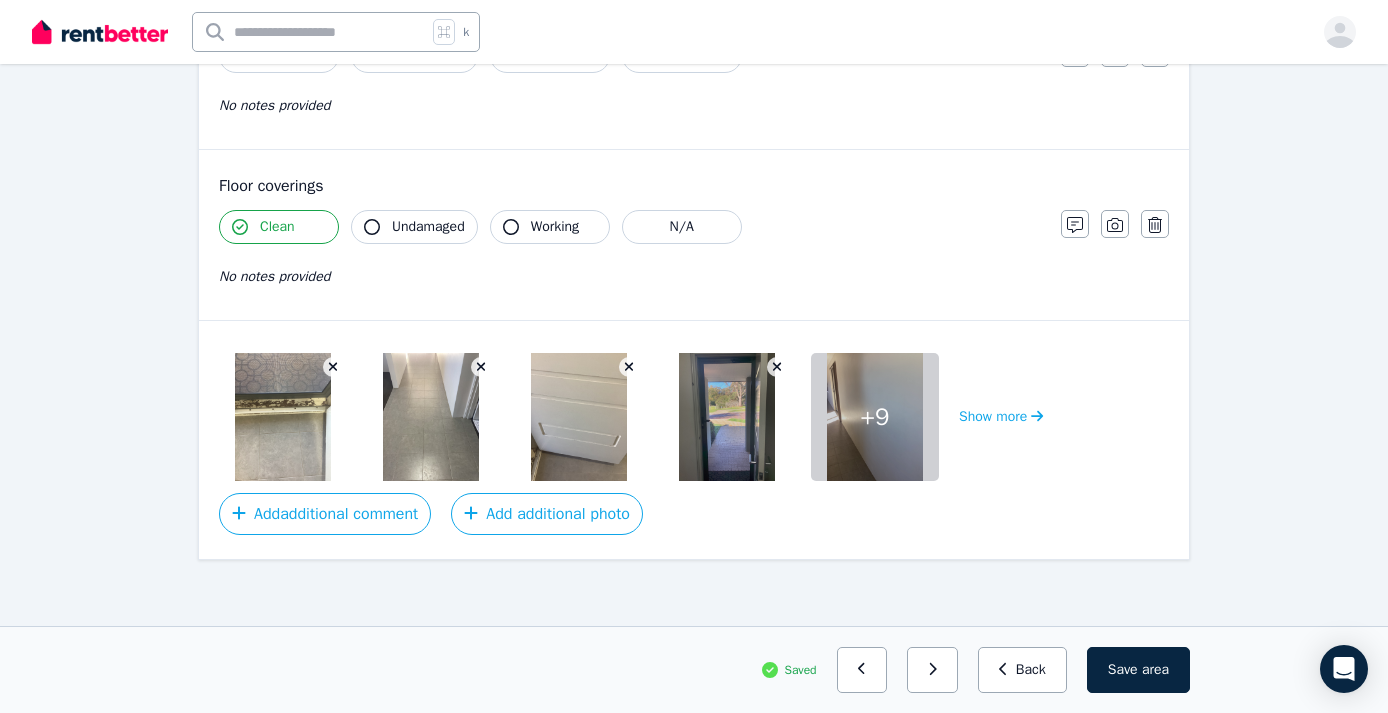 click on "Undamaged" at bounding box center (414, 227) 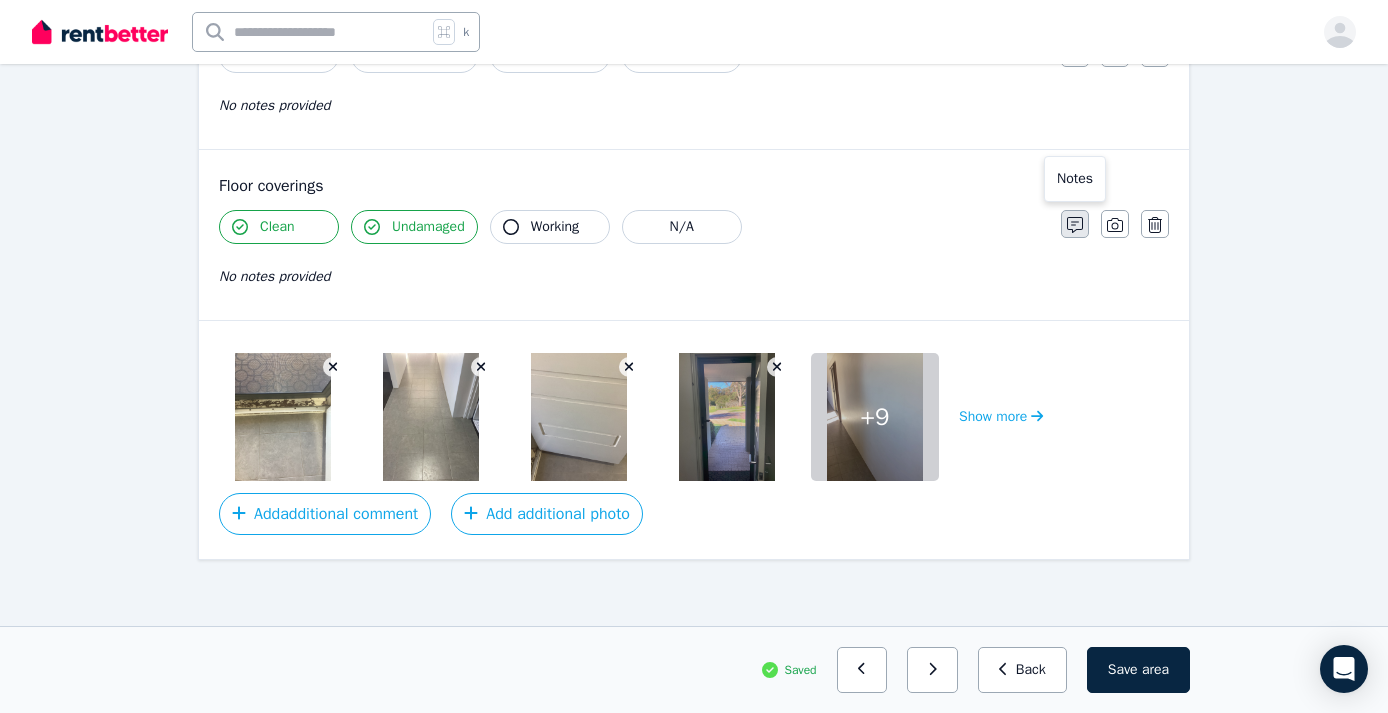 click 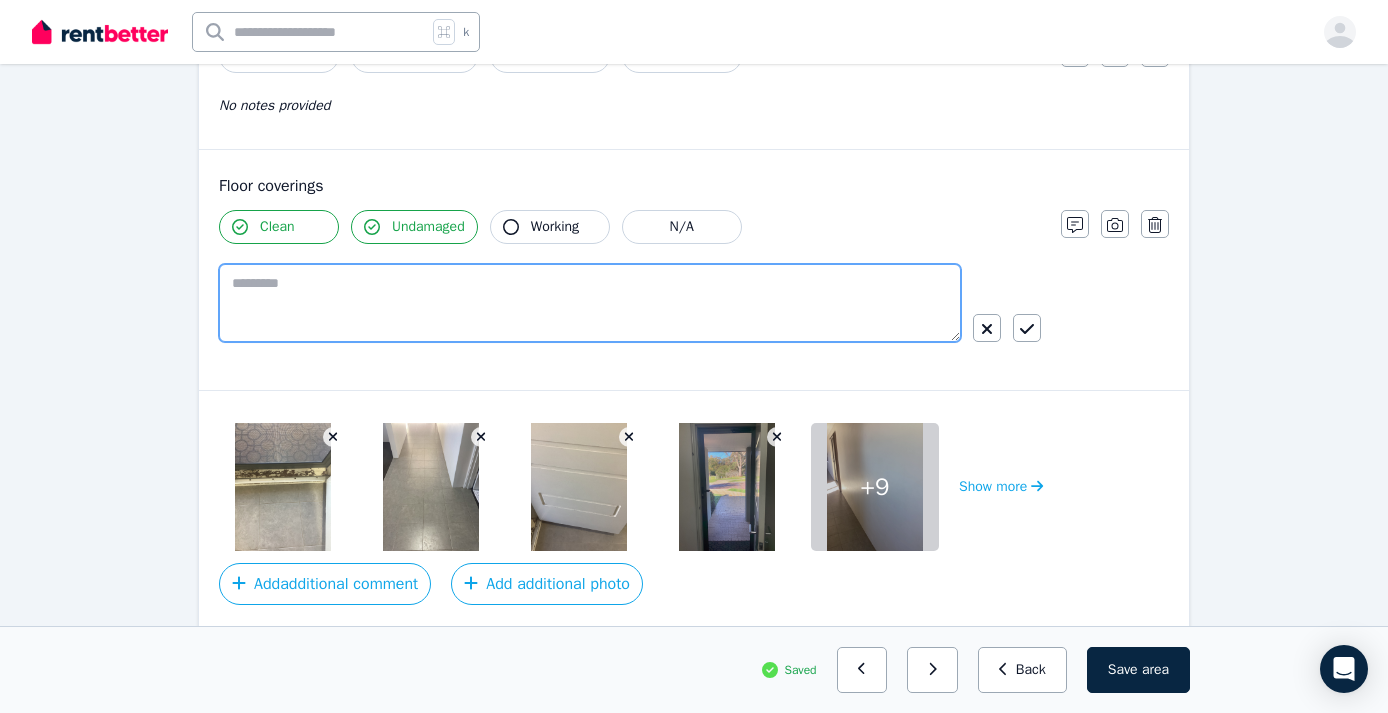 click at bounding box center [590, 303] 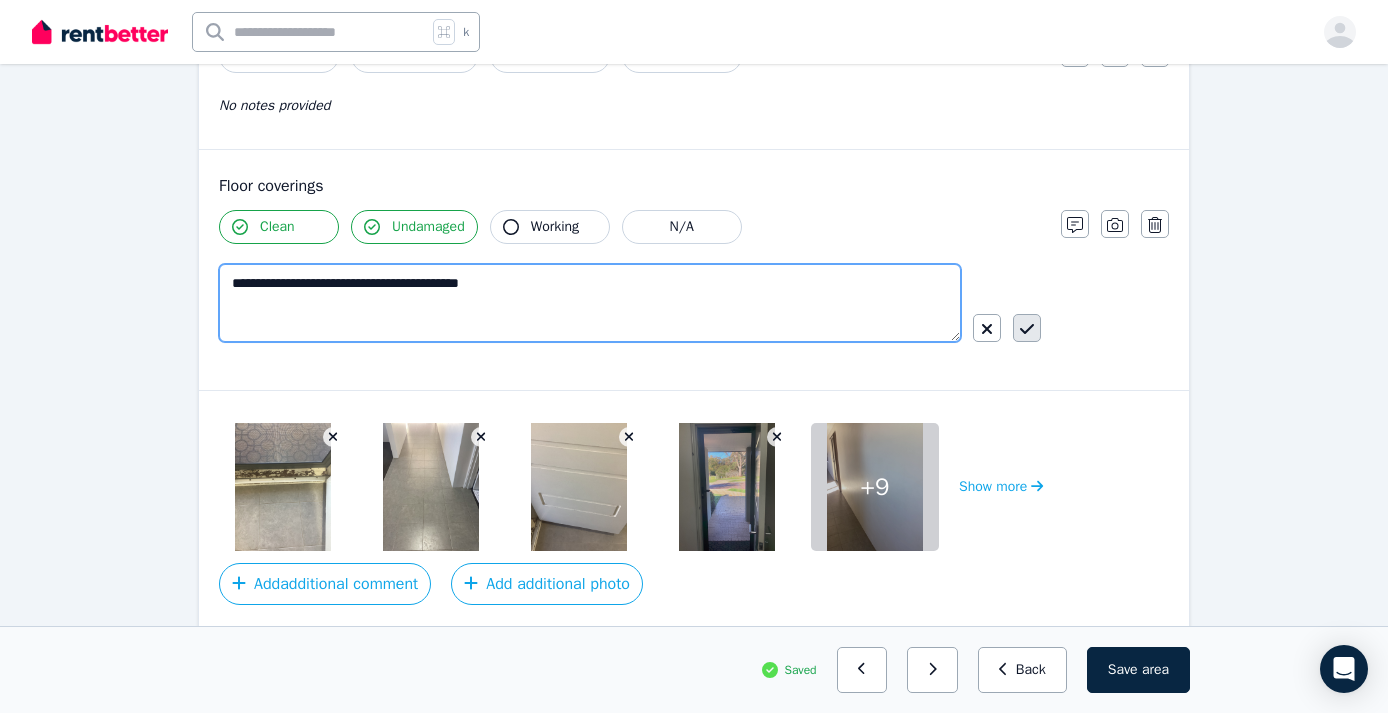 type on "**********" 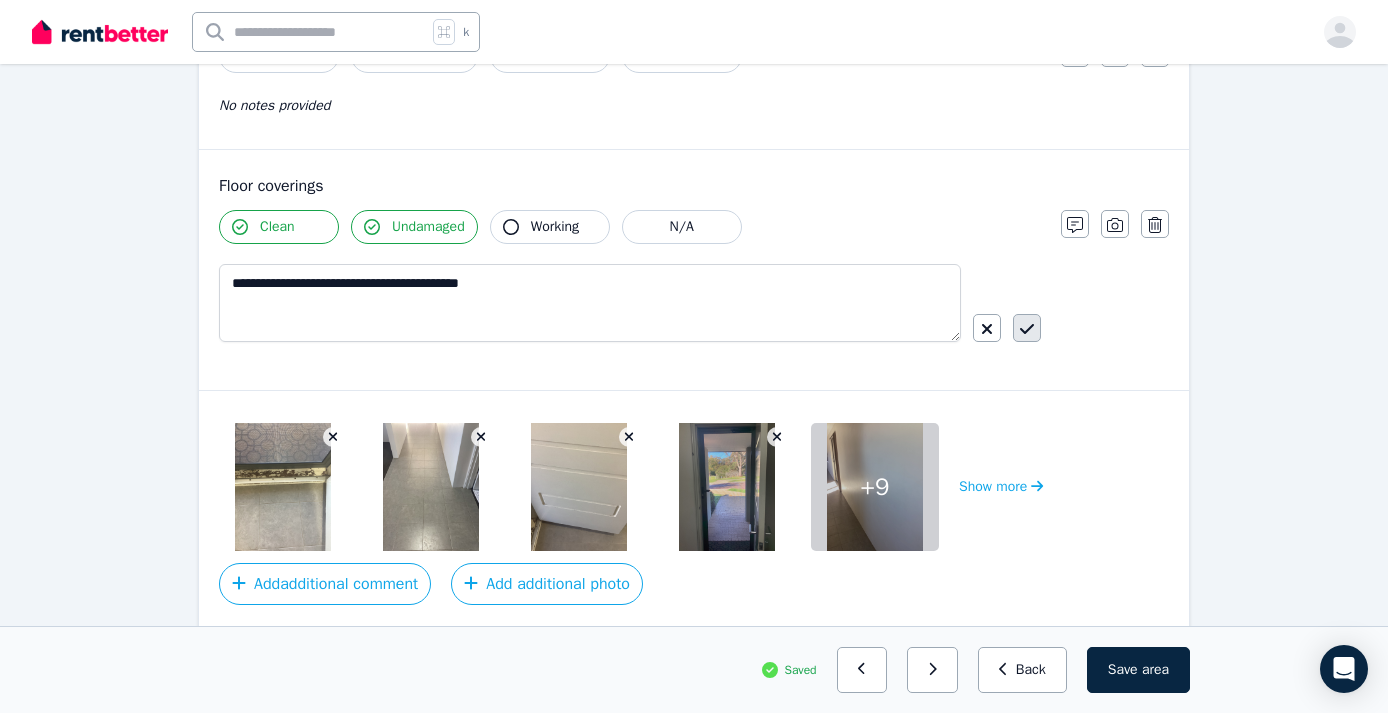 click 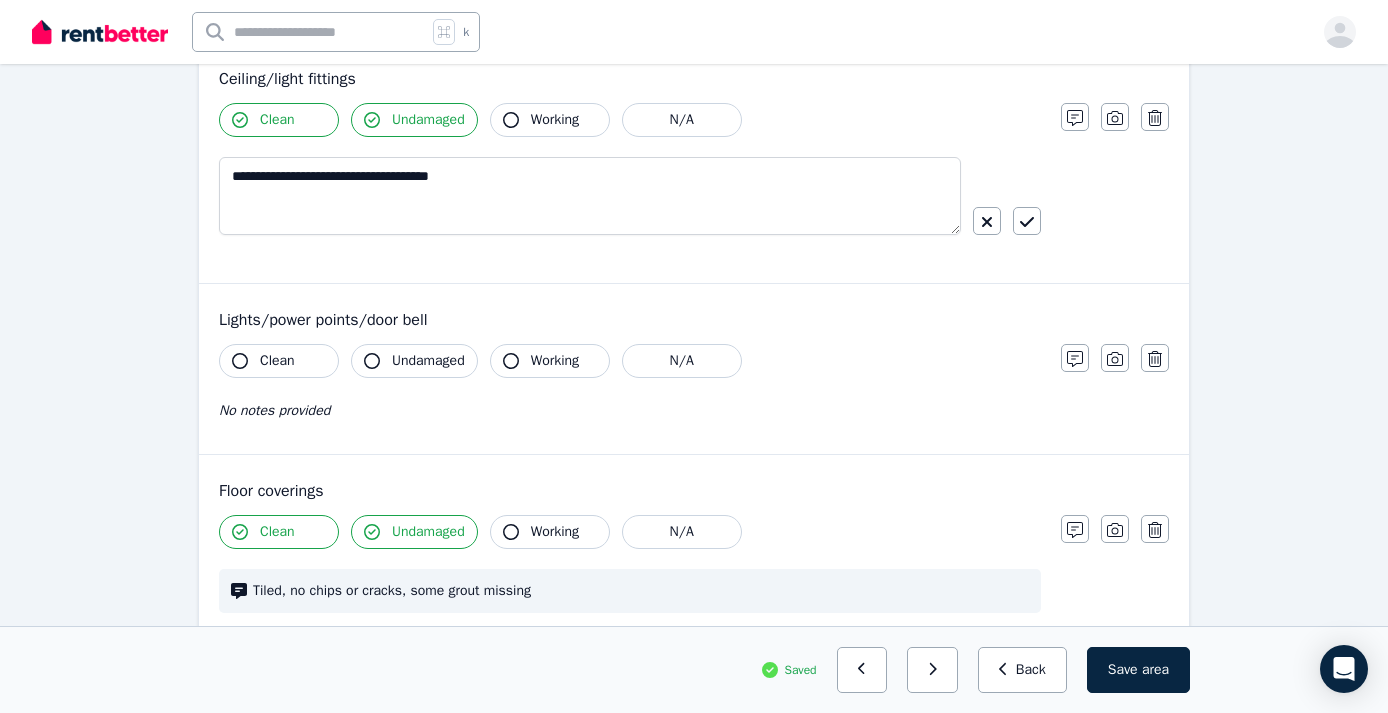 scroll, scrollTop: 696, scrollLeft: 0, axis: vertical 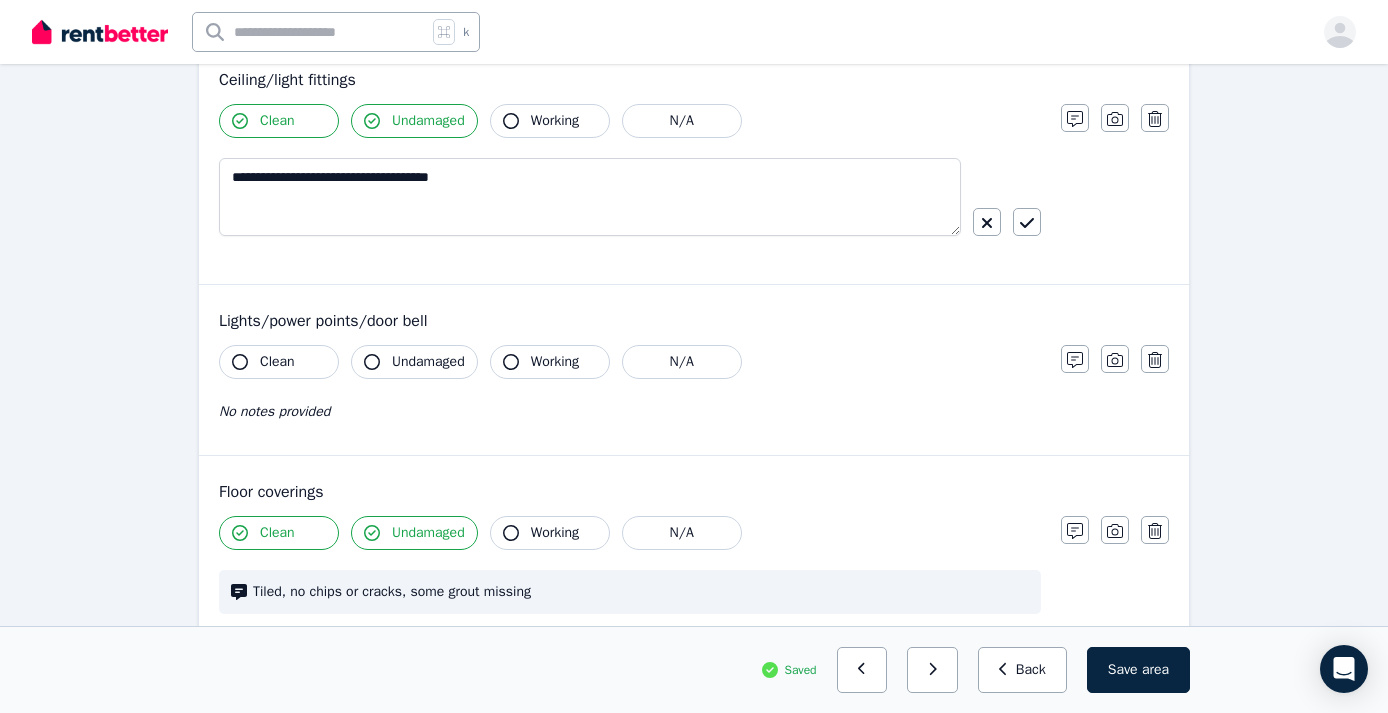 click 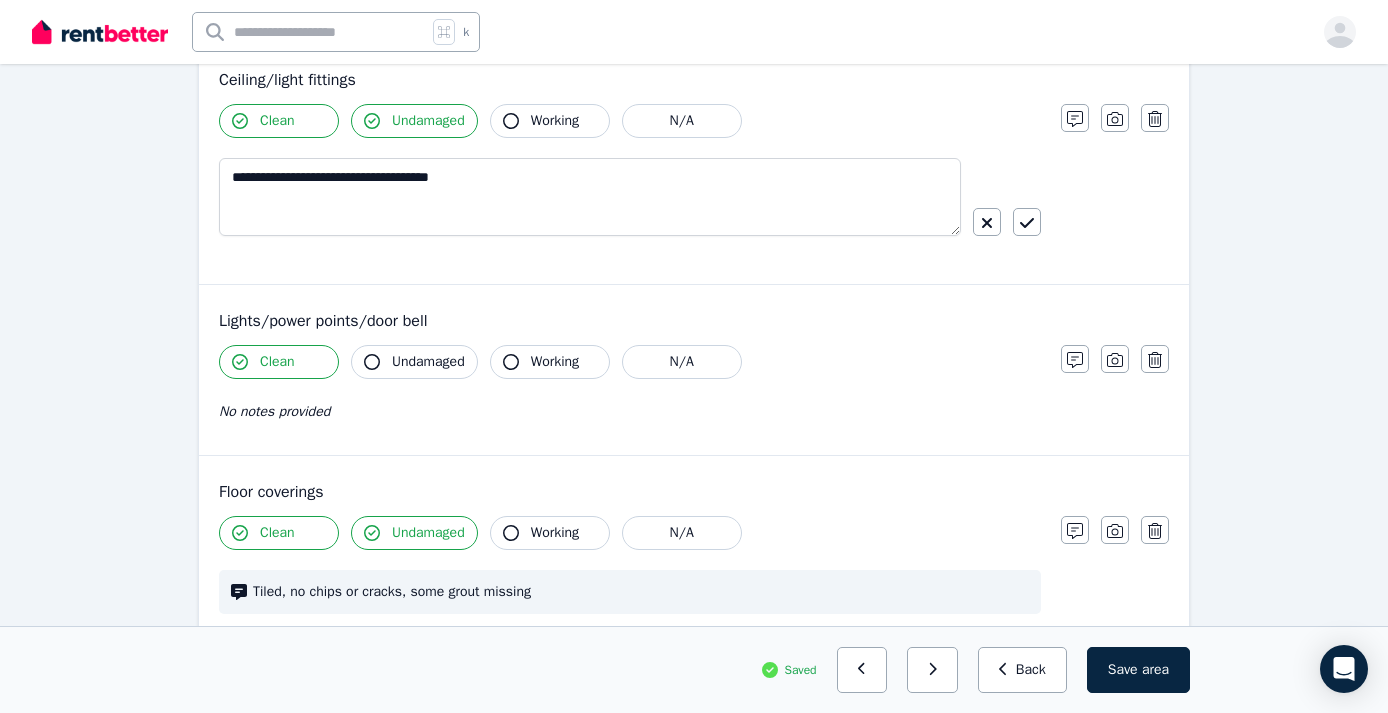 click 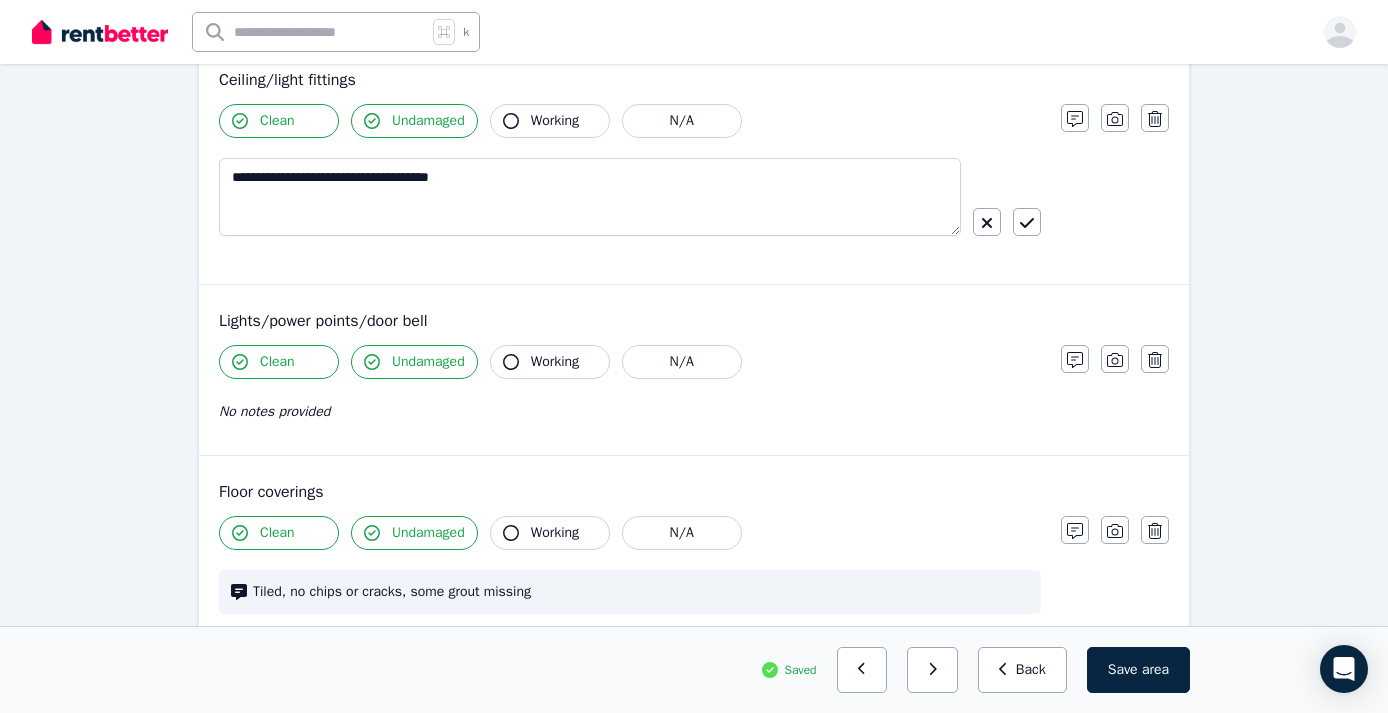 click on "No notes provided" at bounding box center [274, 411] 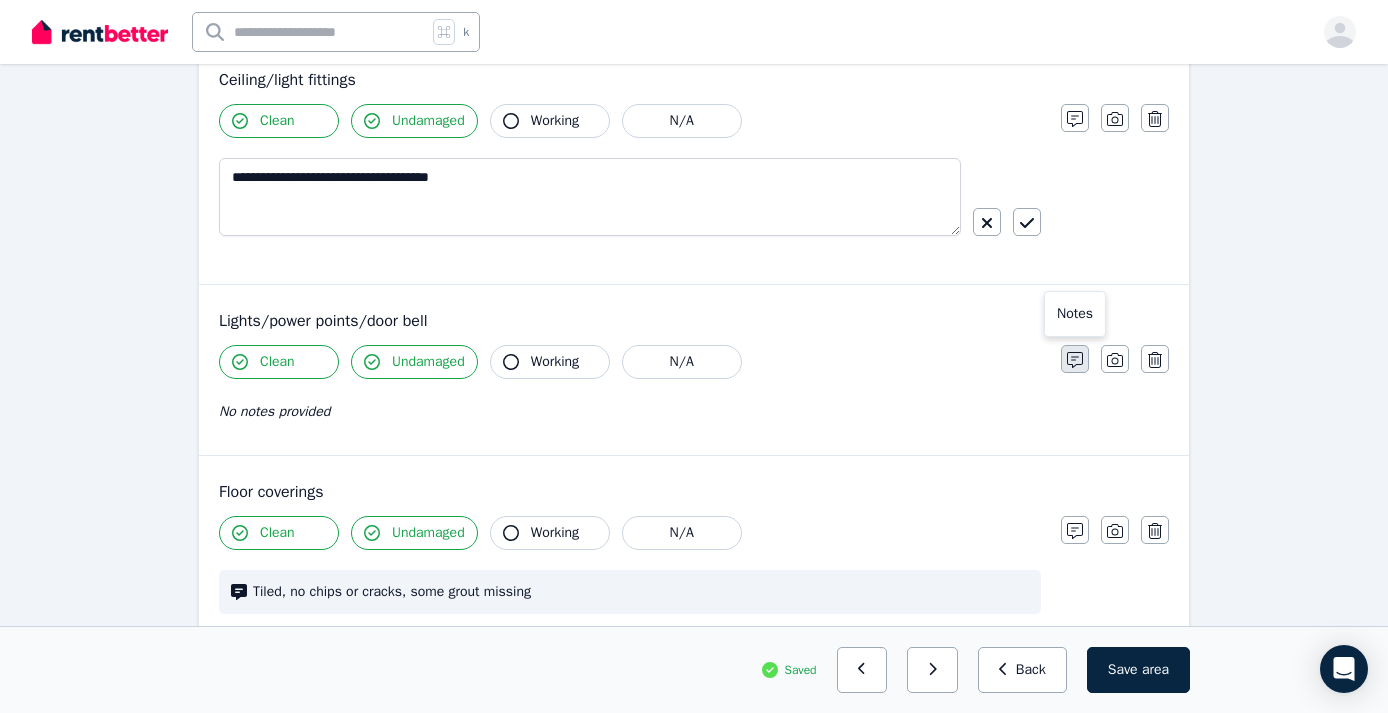 click 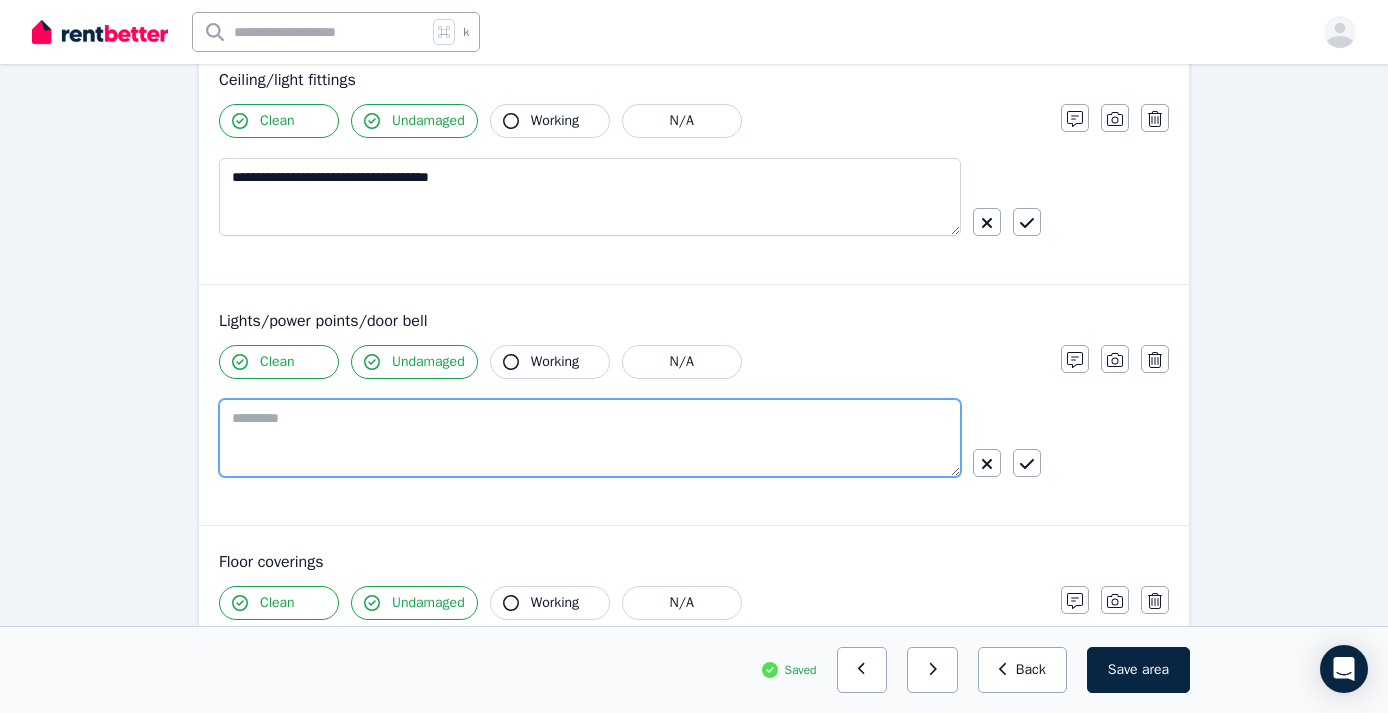 click at bounding box center (590, 438) 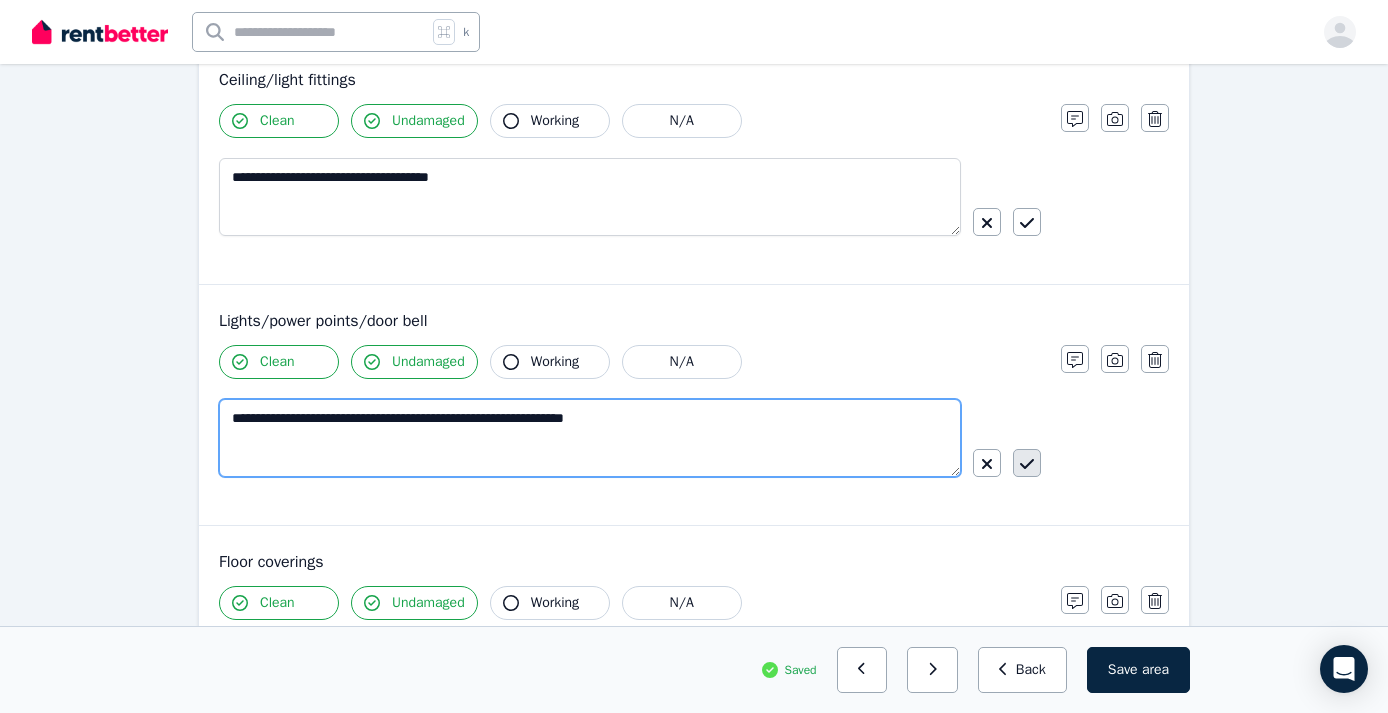 type on "**********" 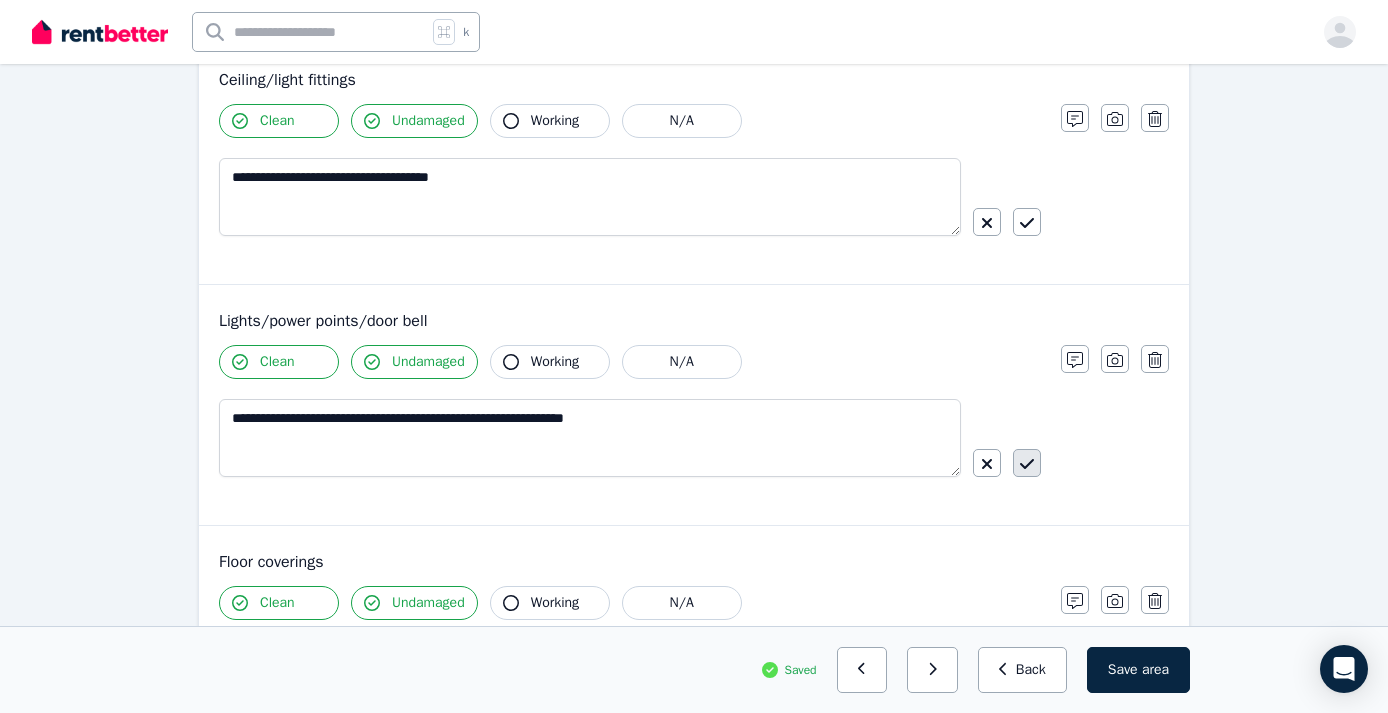 click 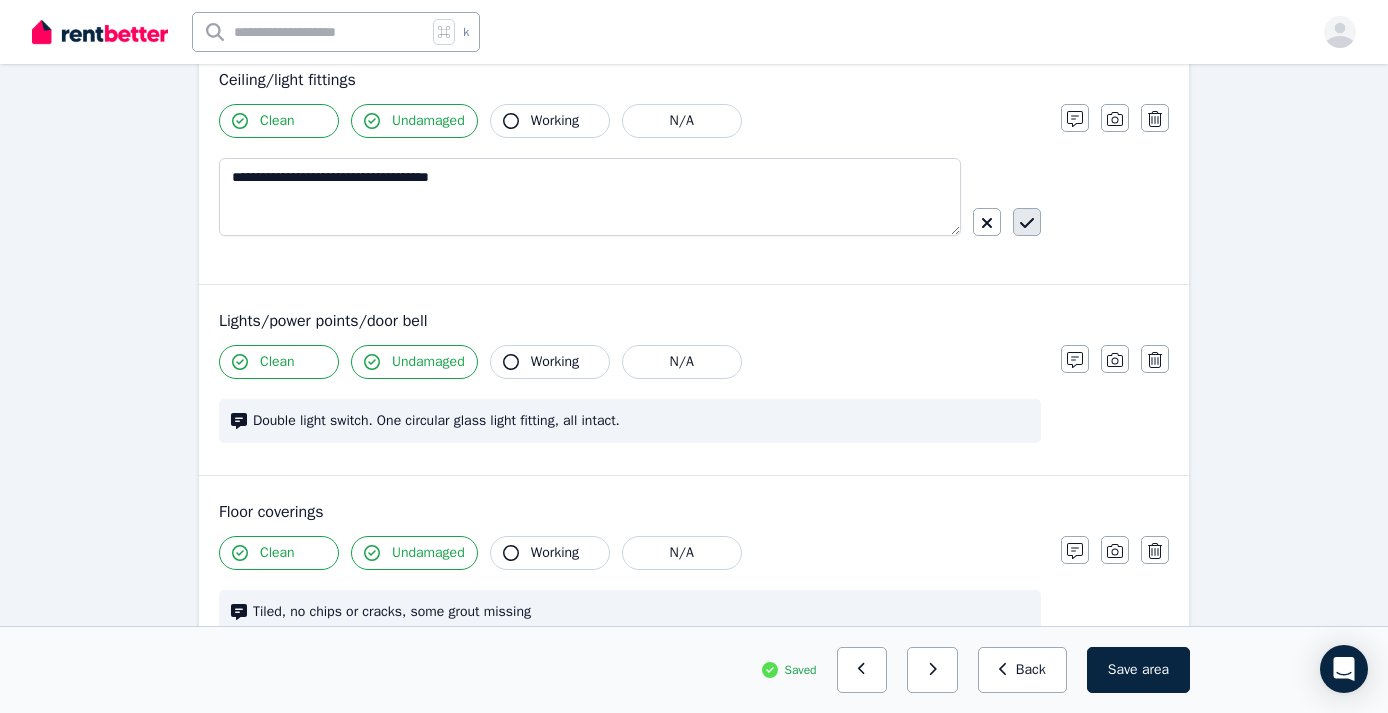 click 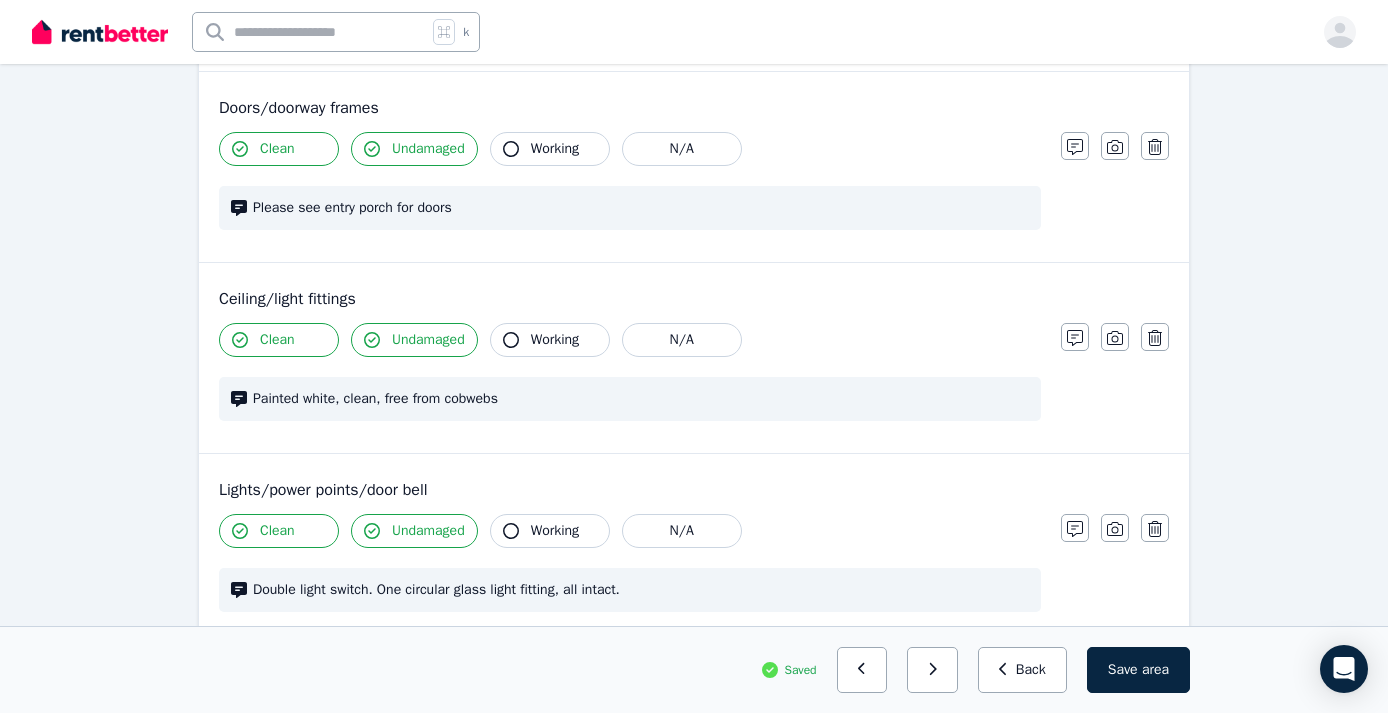 scroll, scrollTop: 473, scrollLeft: 0, axis: vertical 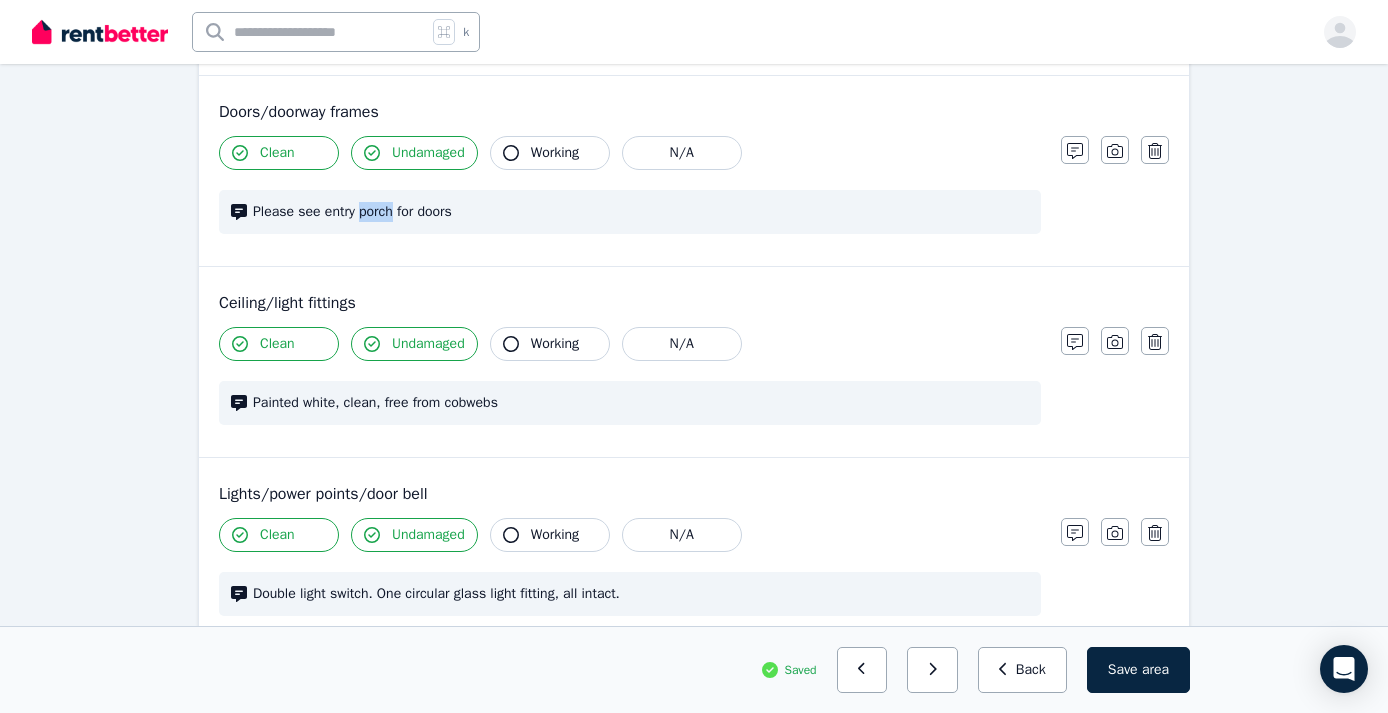 drag, startPoint x: 397, startPoint y: 209, endPoint x: 366, endPoint y: 211, distance: 31.06445 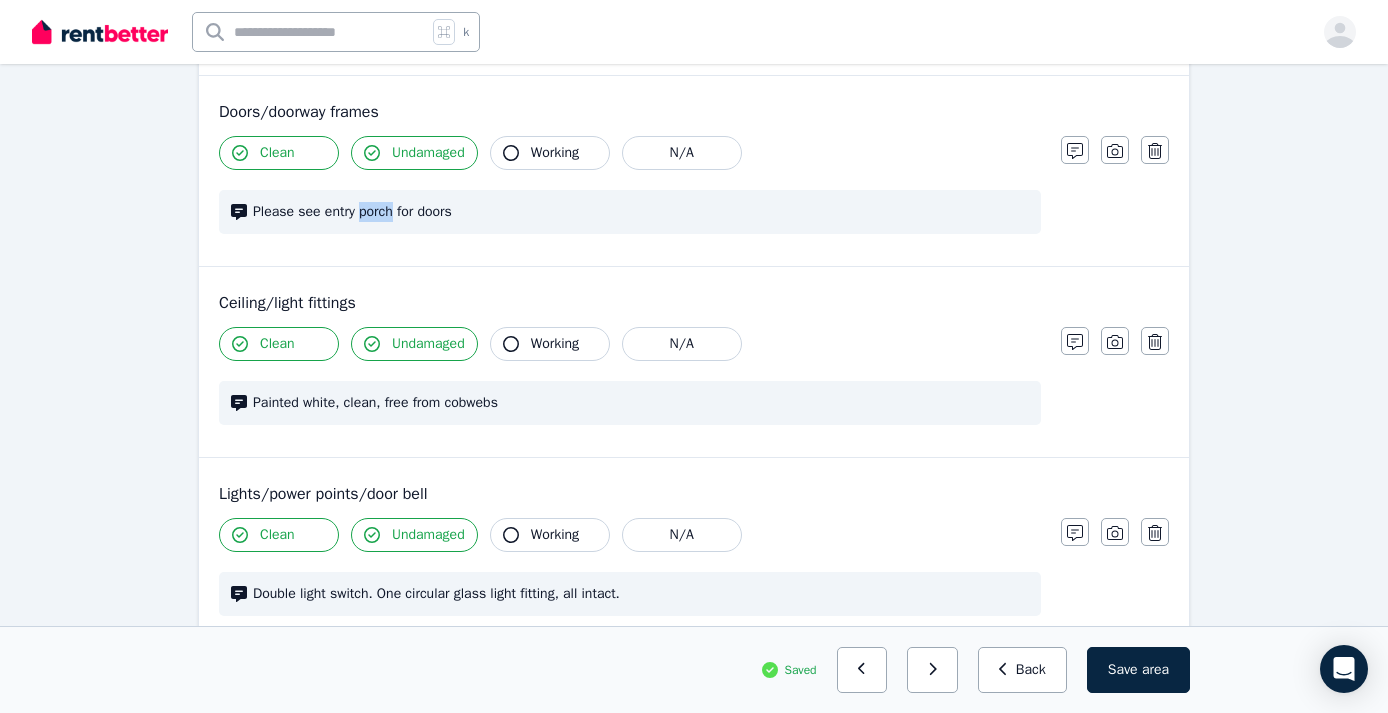 click on "Please see entry porch for doors" at bounding box center (641, 212) 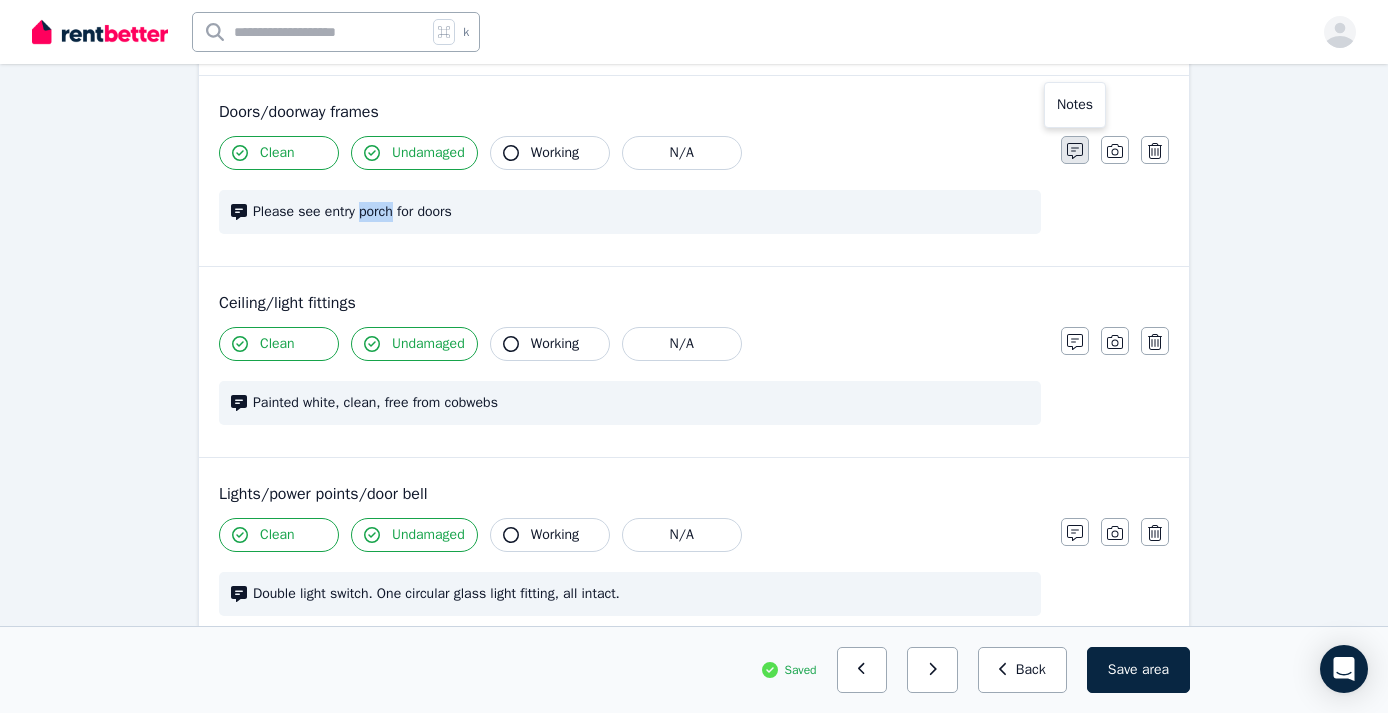 click 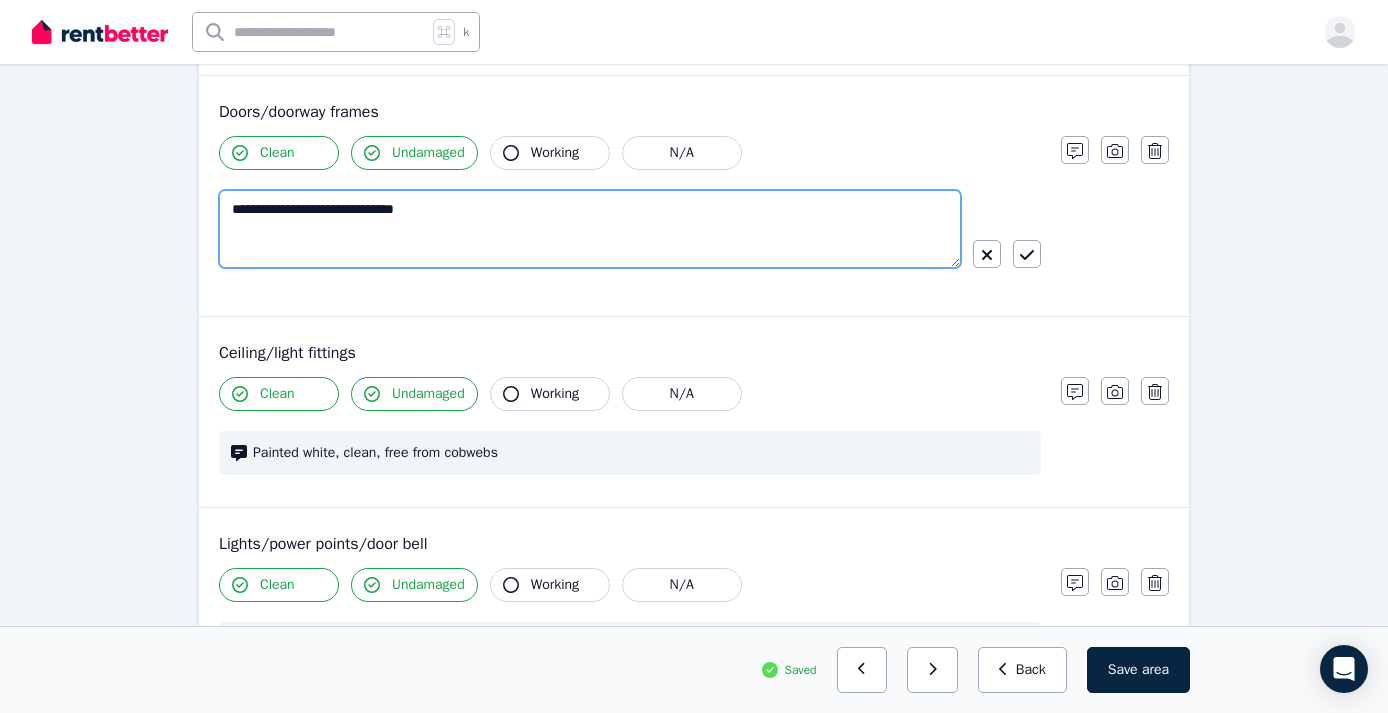 click on "**********" at bounding box center [590, 229] 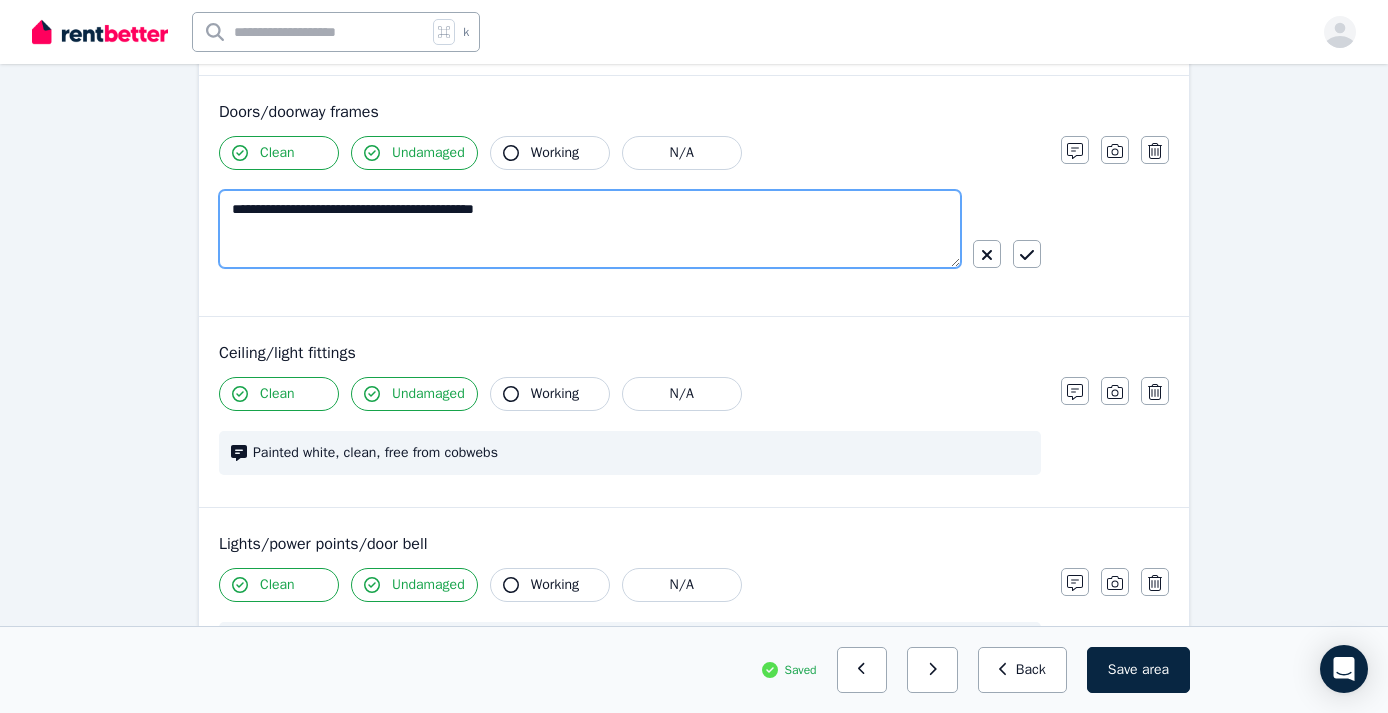 click on "**********" at bounding box center (590, 229) 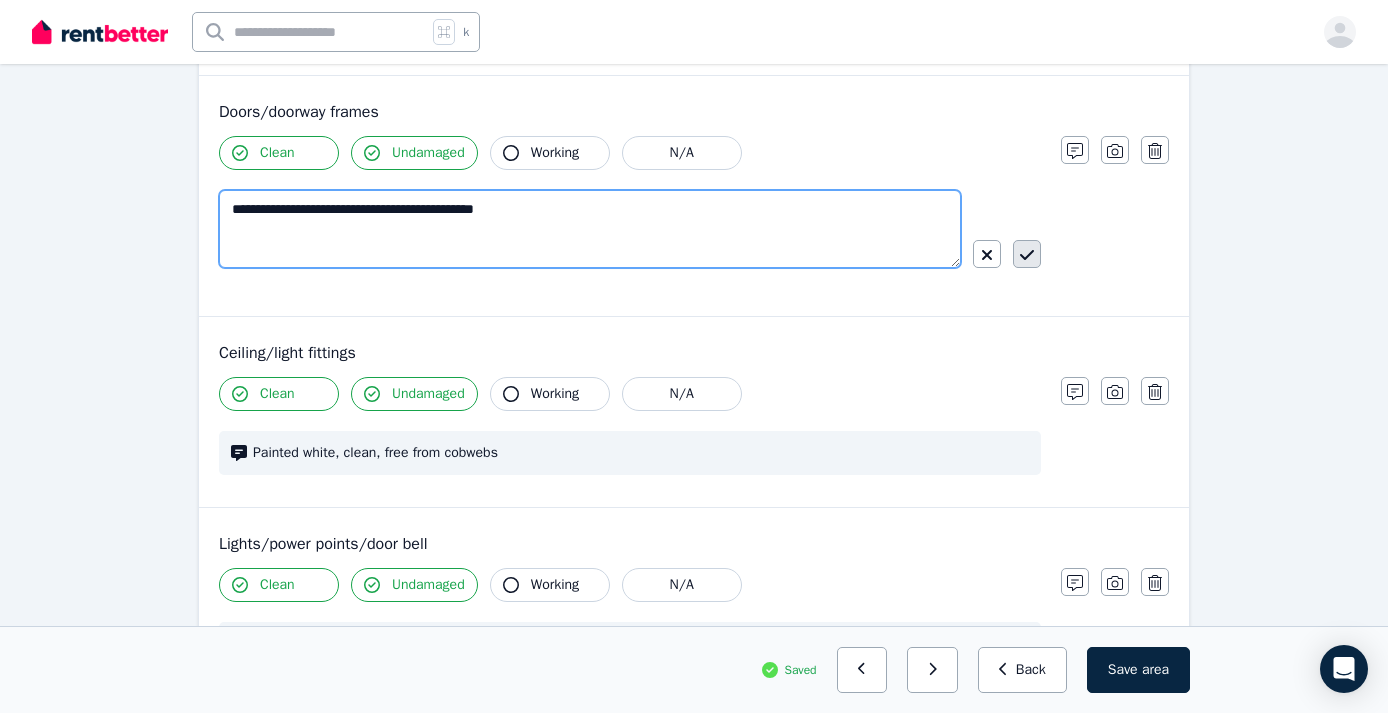 type on "**********" 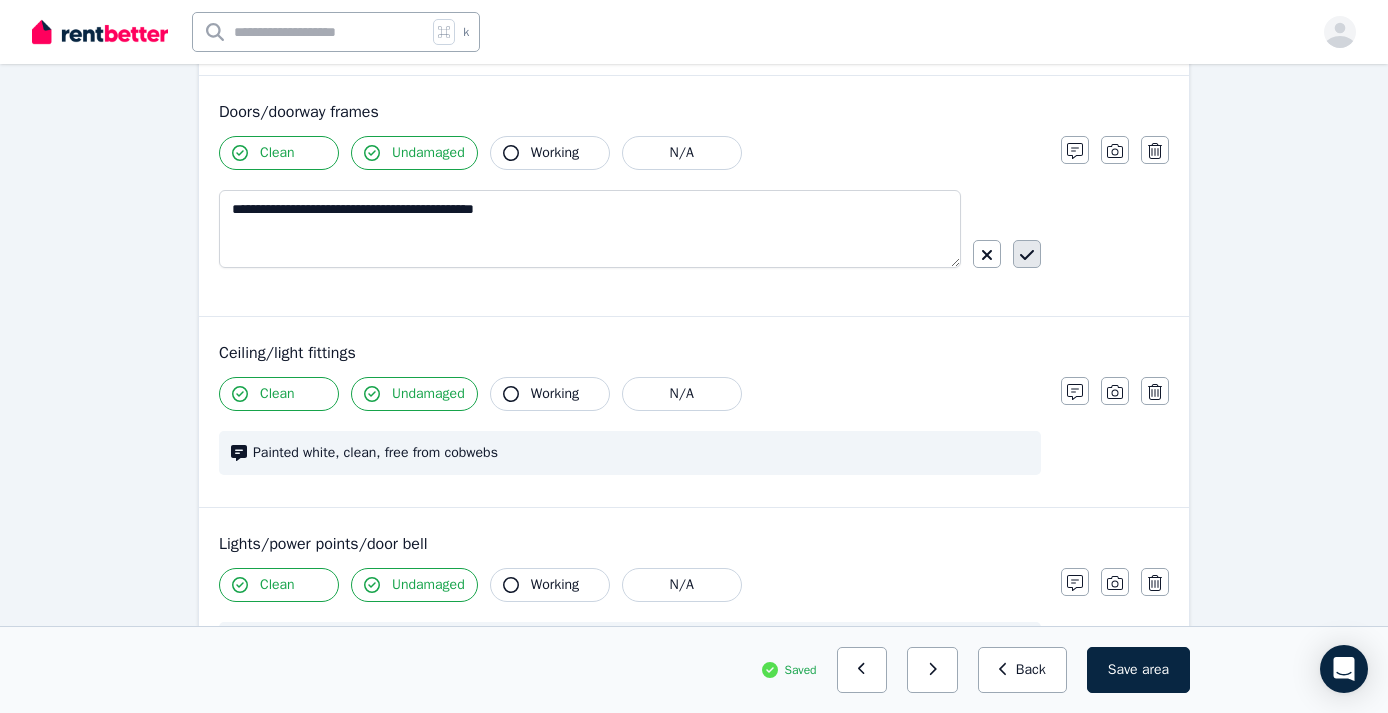 click 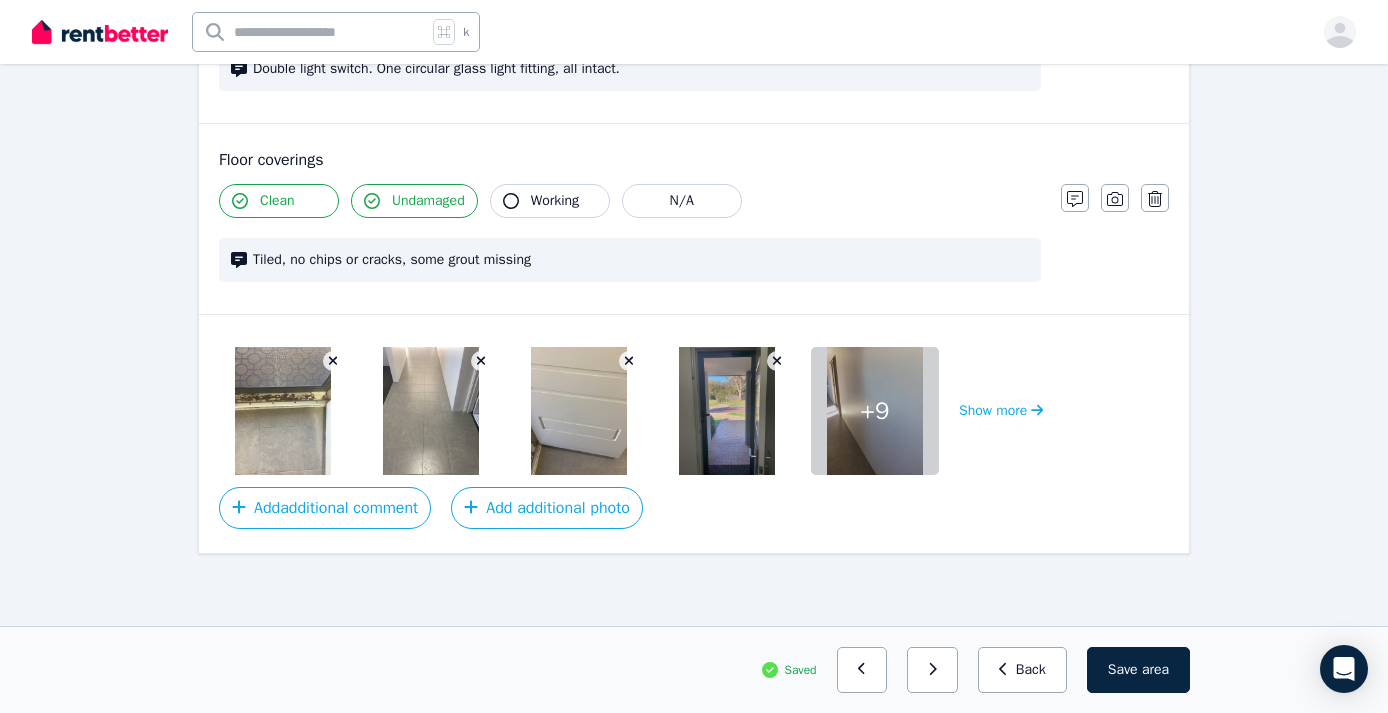 scroll, scrollTop: 998, scrollLeft: 0, axis: vertical 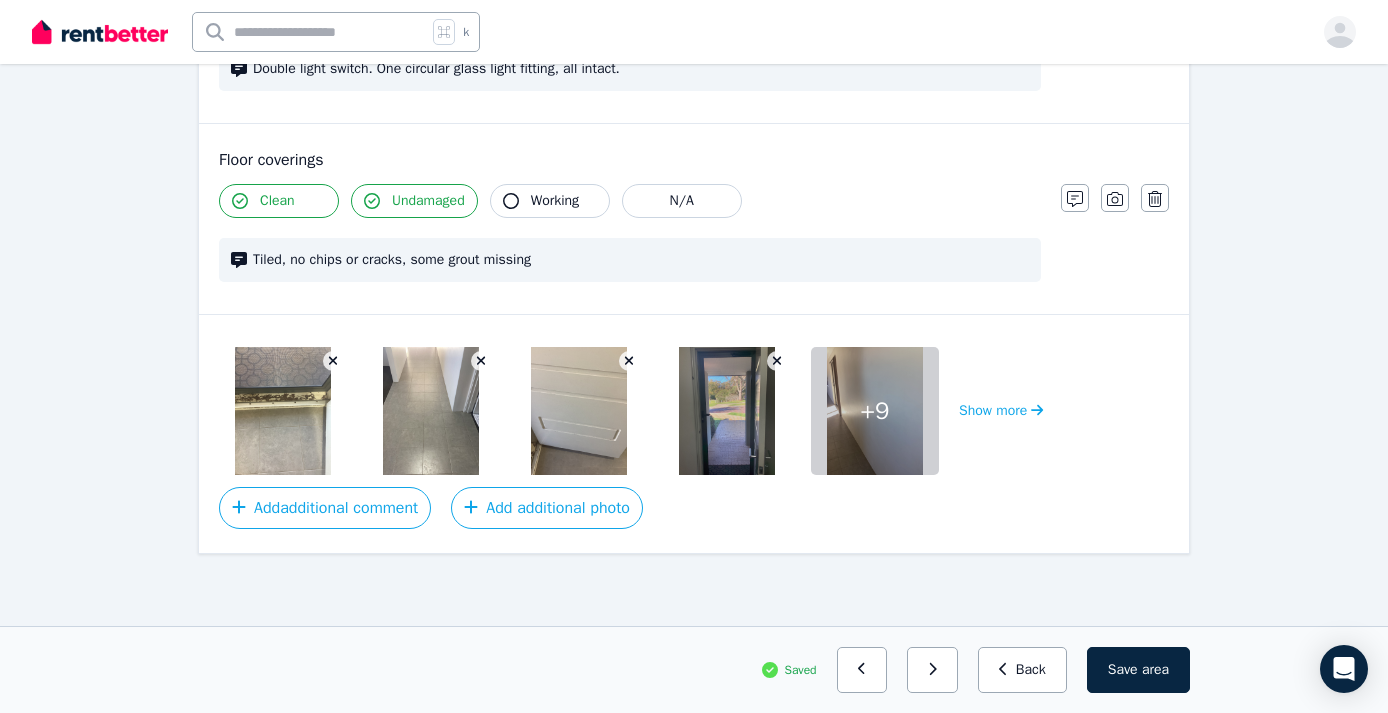 click at bounding box center [283, 411] 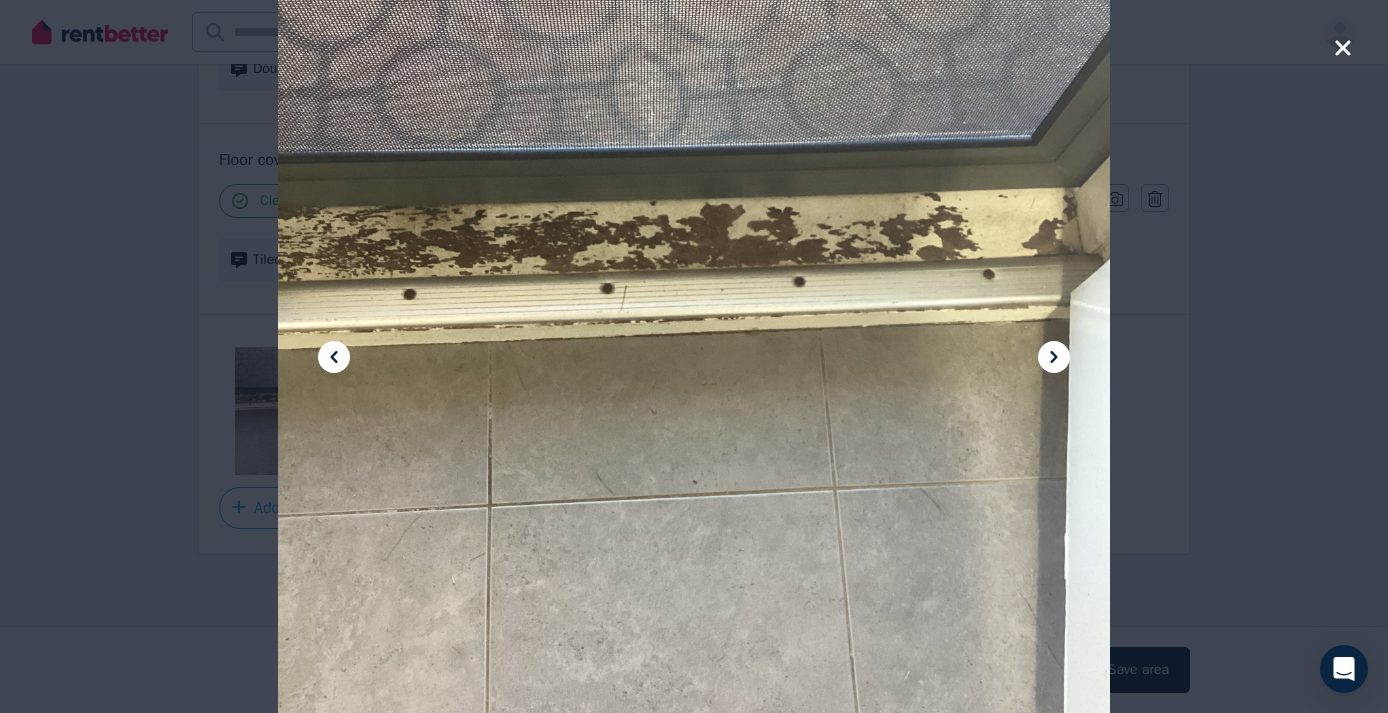 click 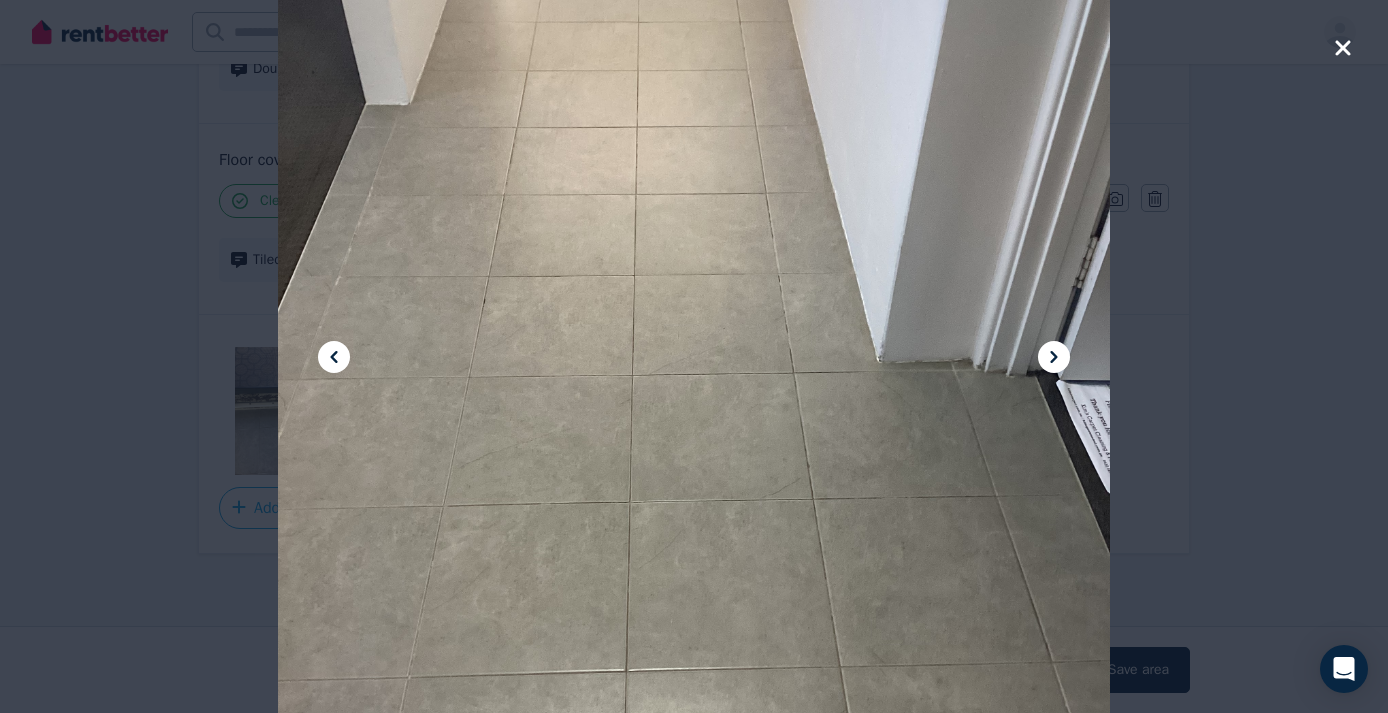 click 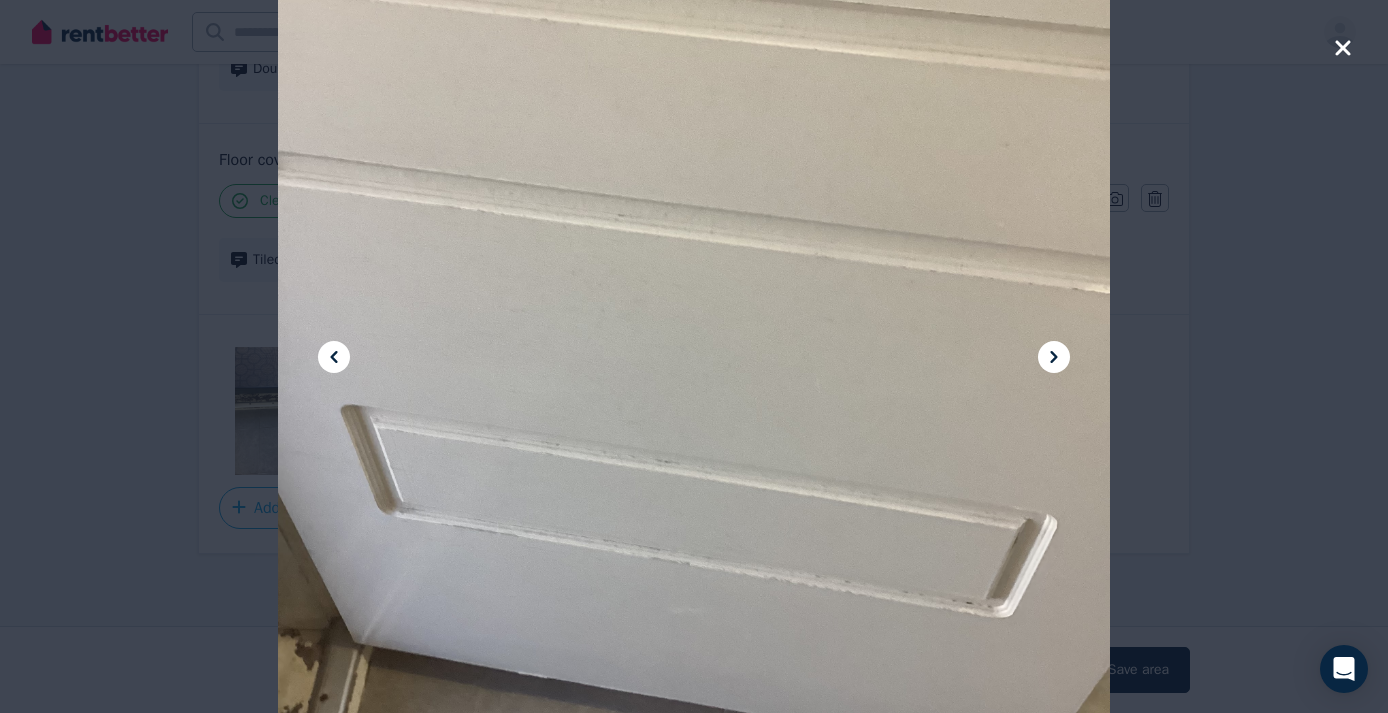 click 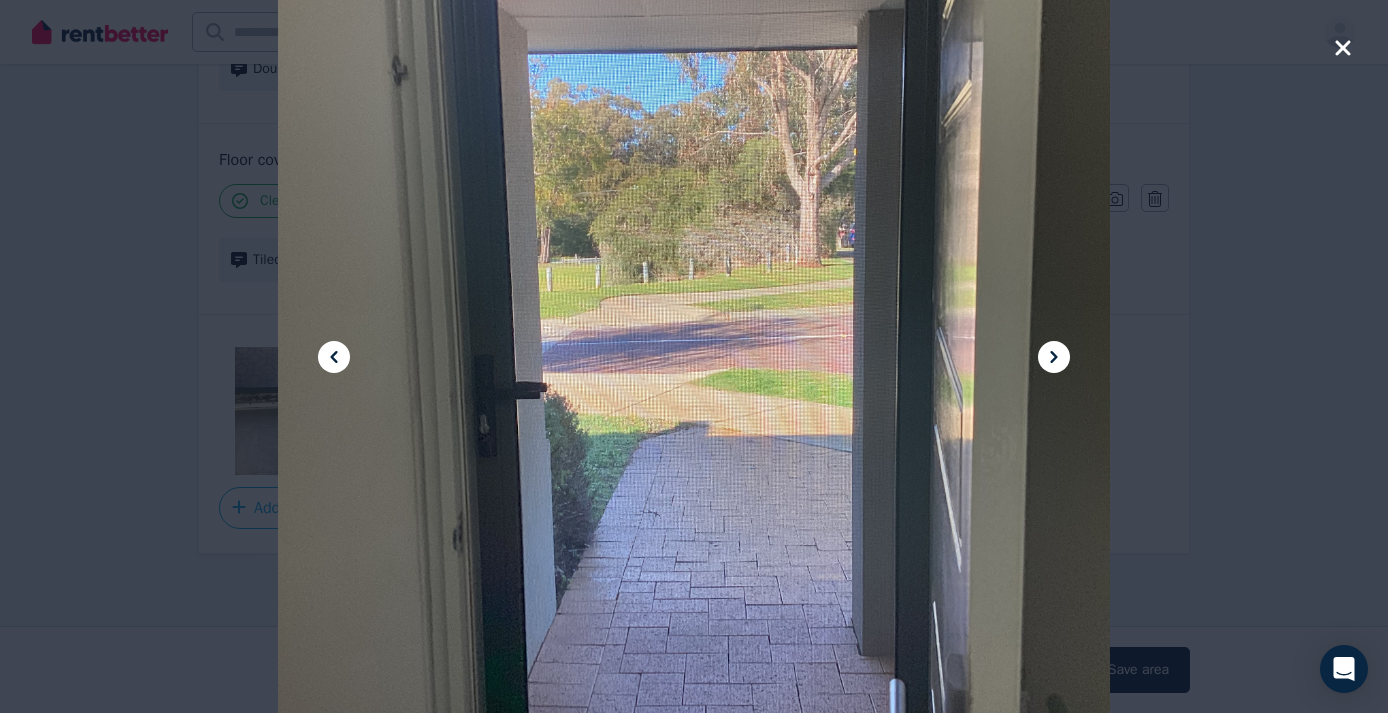 click 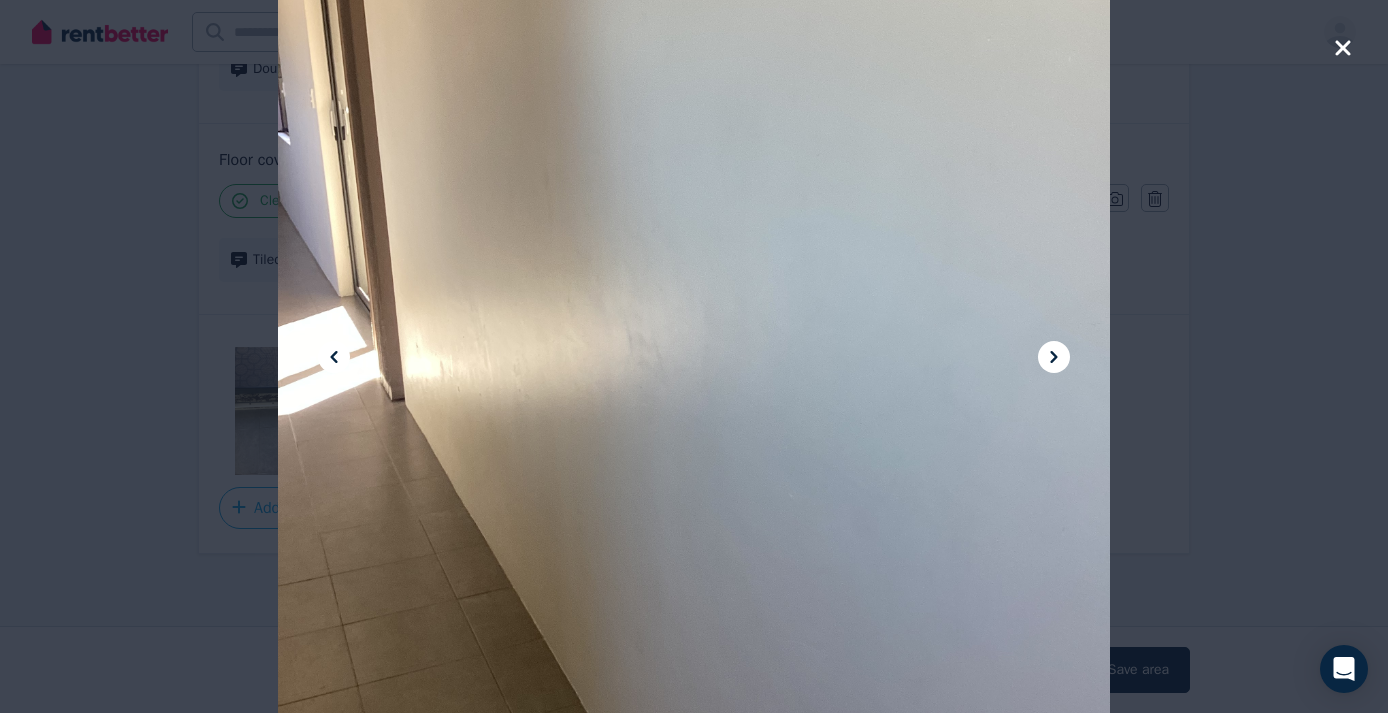 click 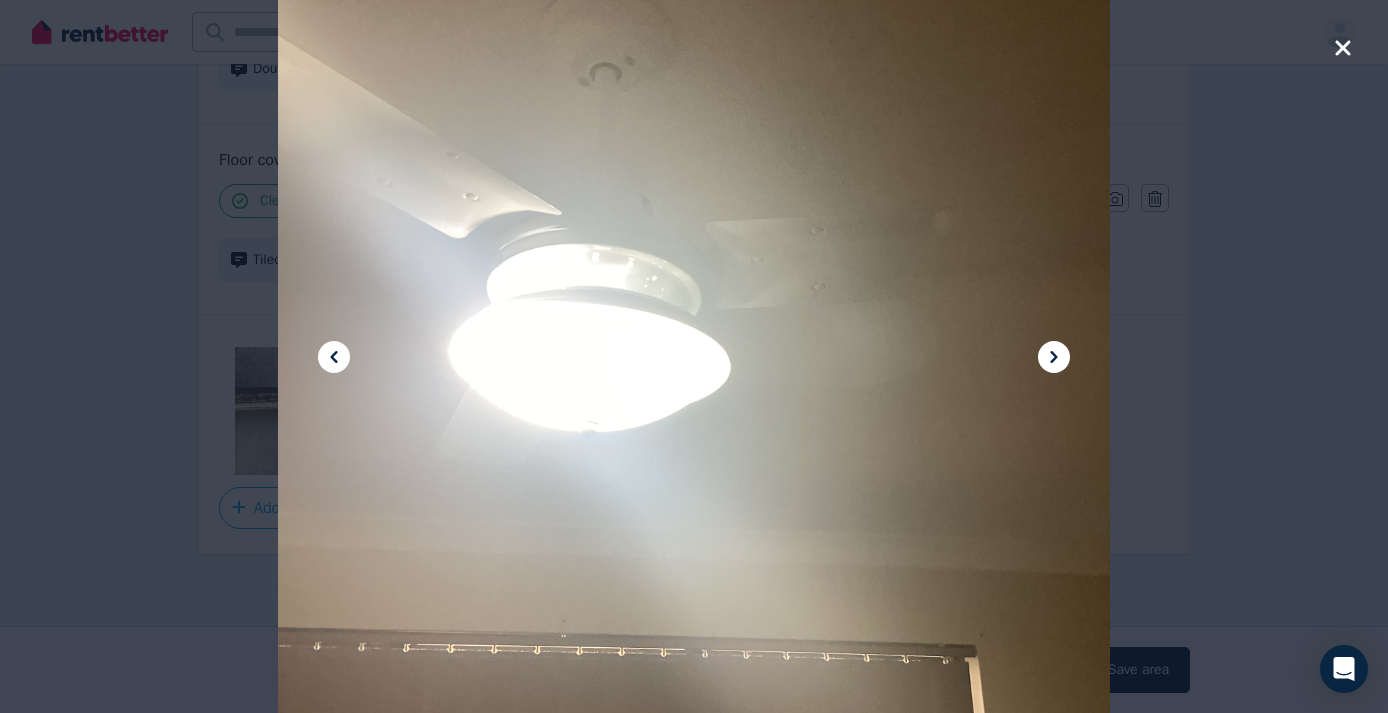 click 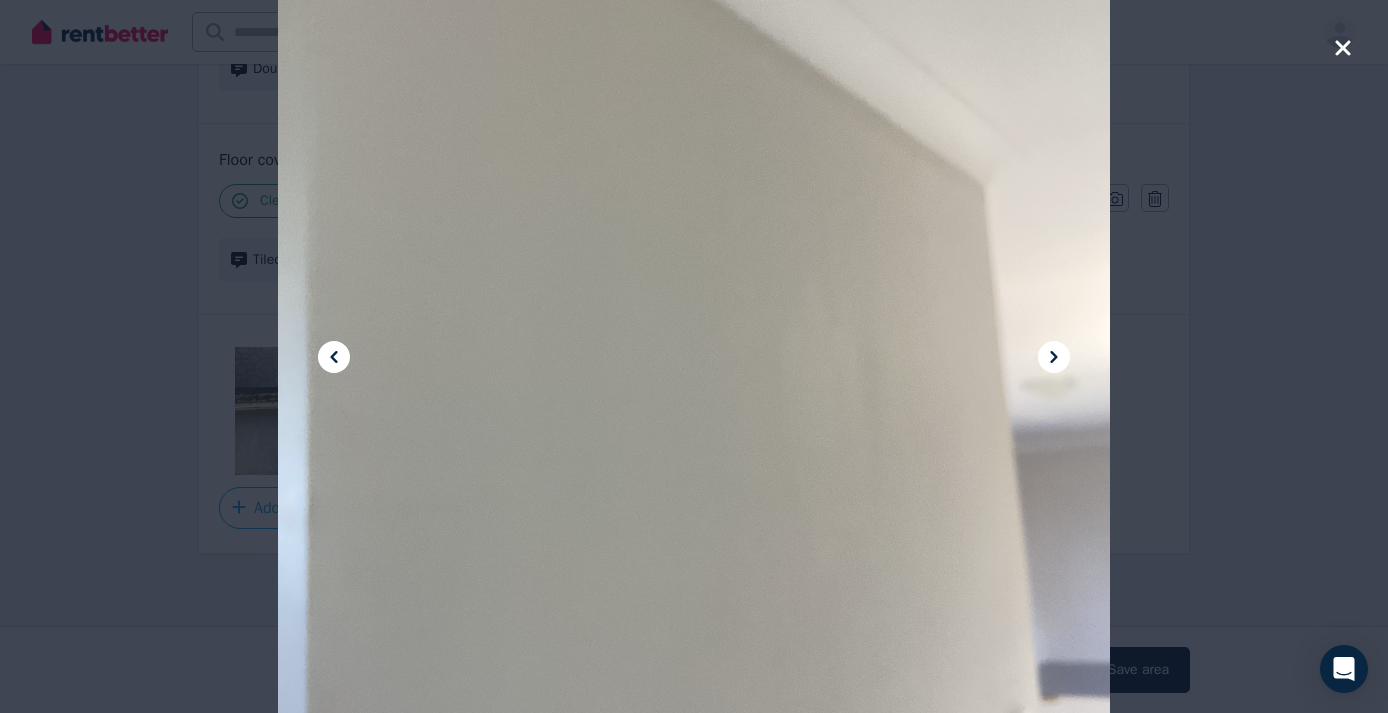 click 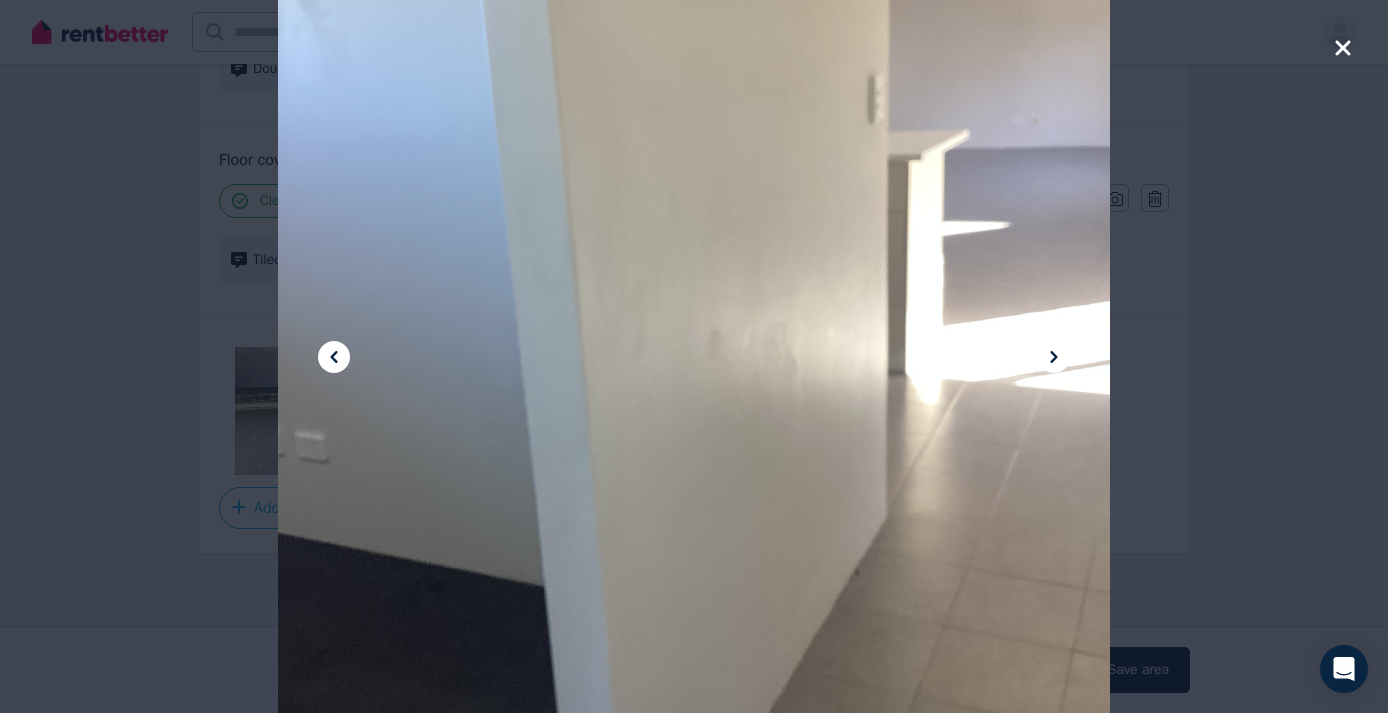 click 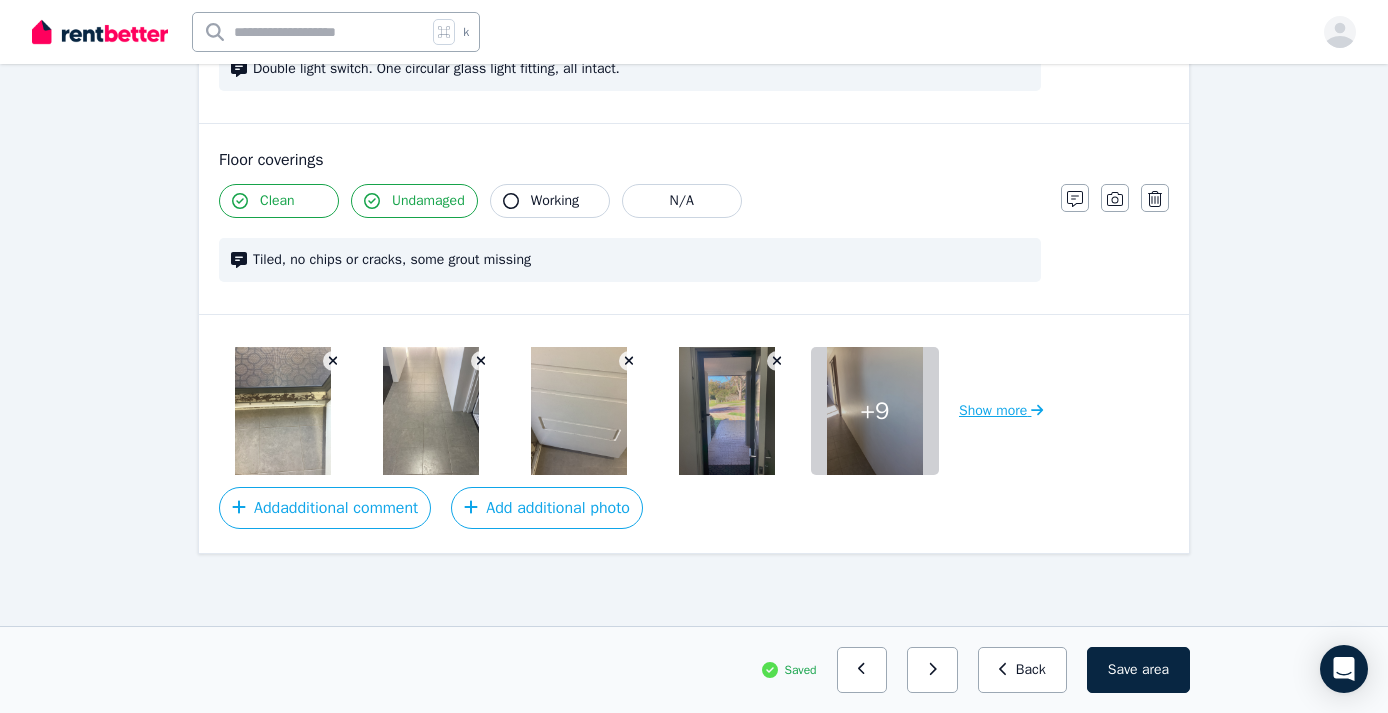 click on "Show more" at bounding box center [1001, 411] 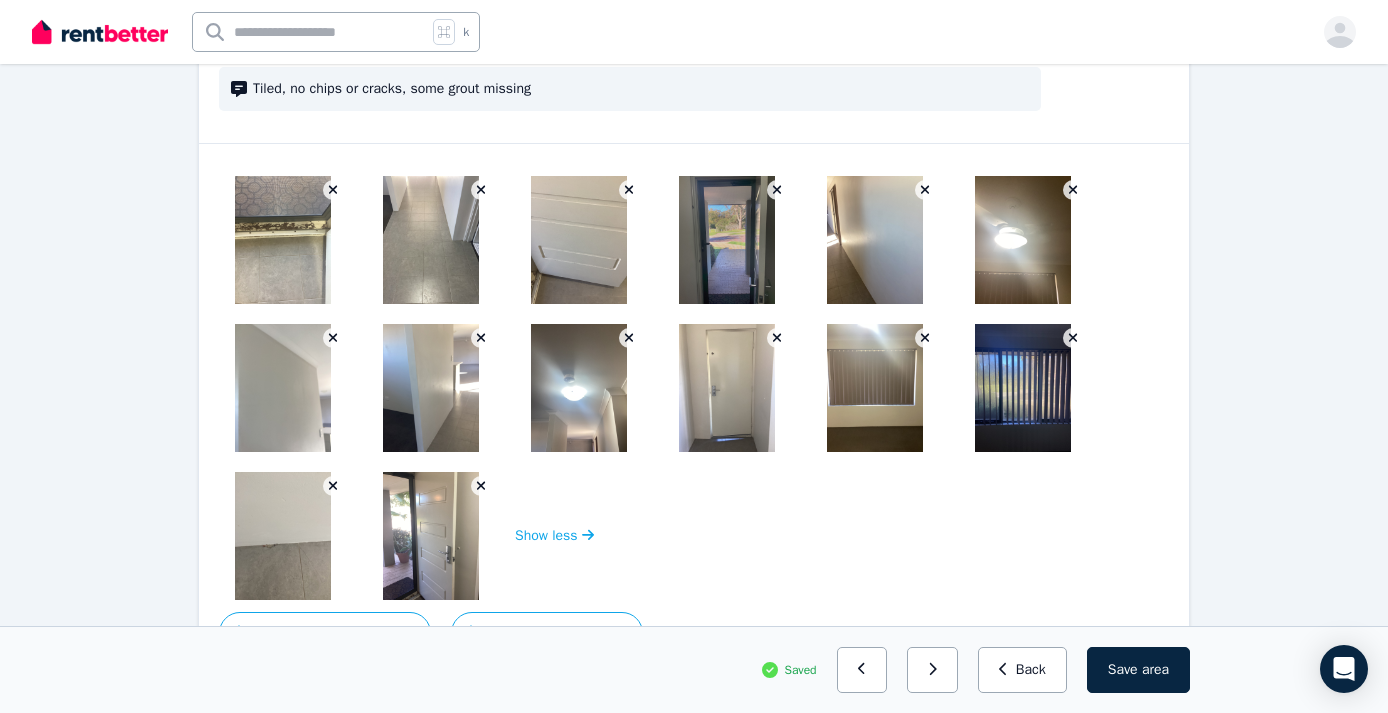 scroll, scrollTop: 1178, scrollLeft: 0, axis: vertical 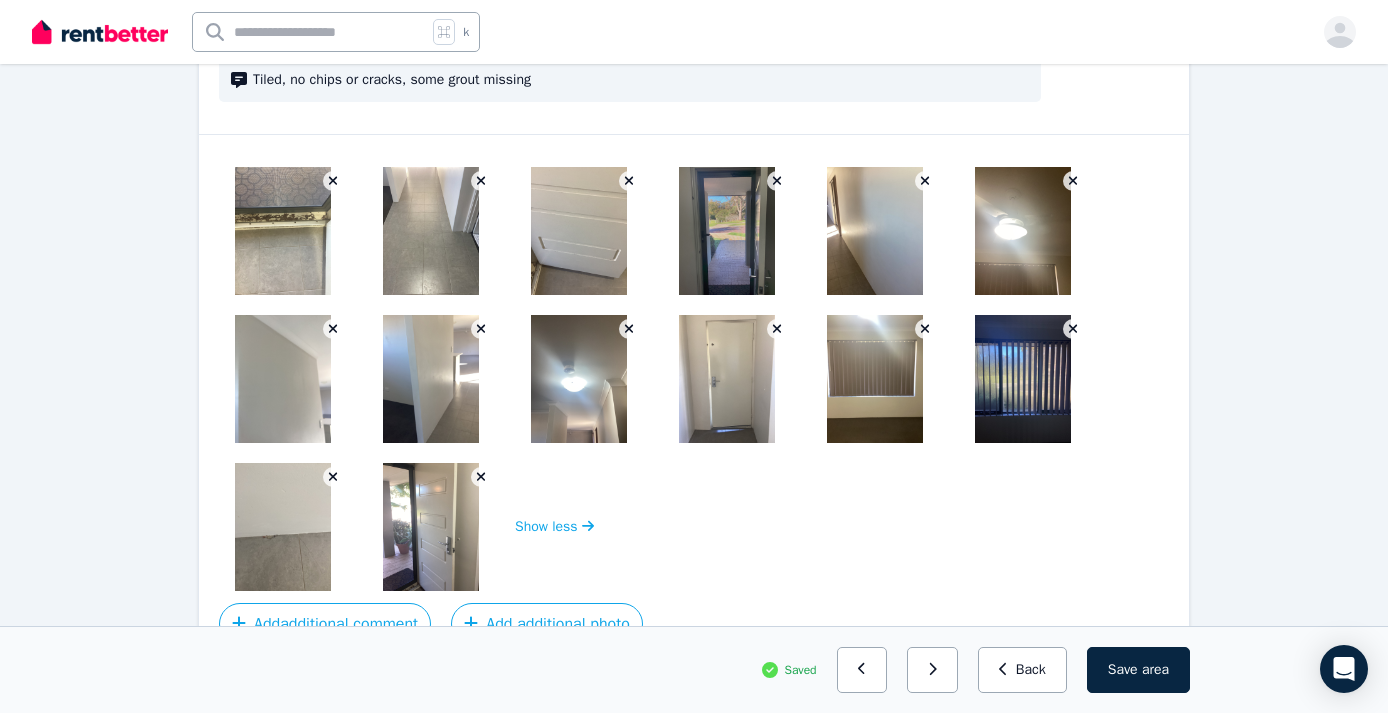 click at bounding box center (579, 379) 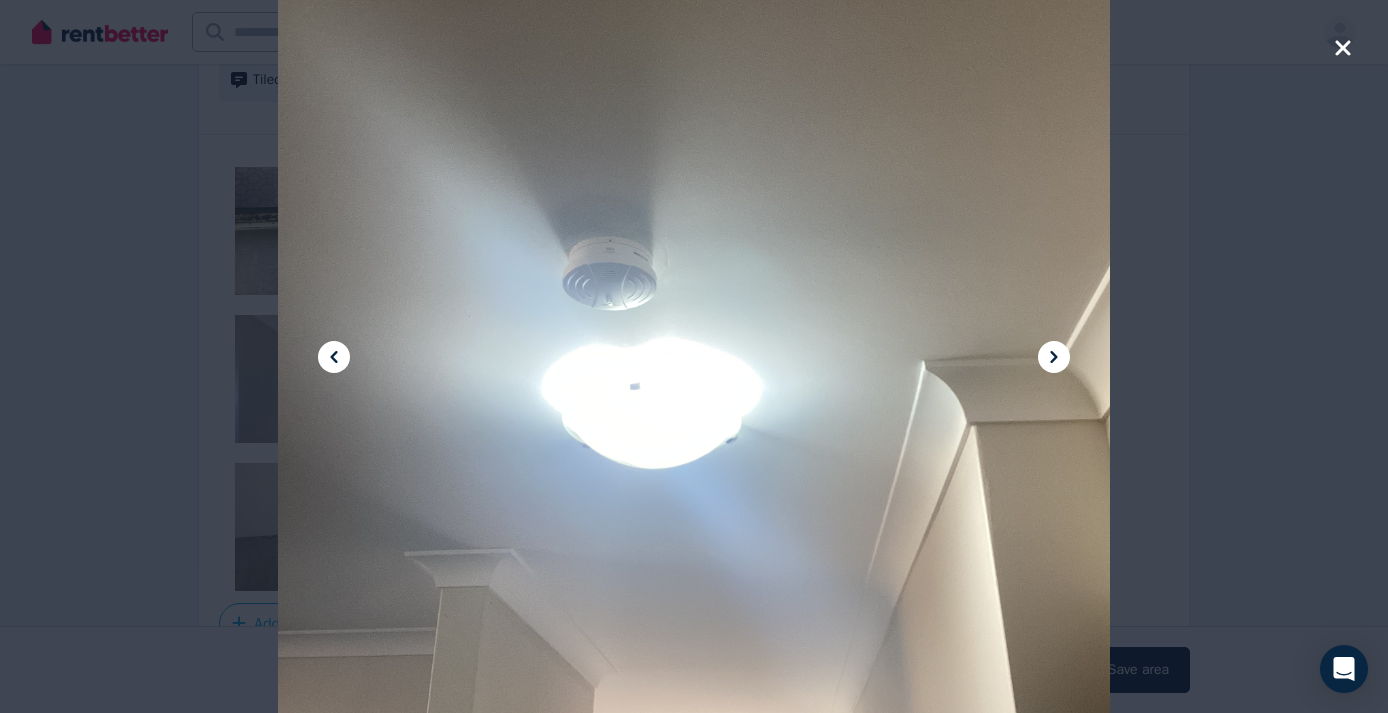 click 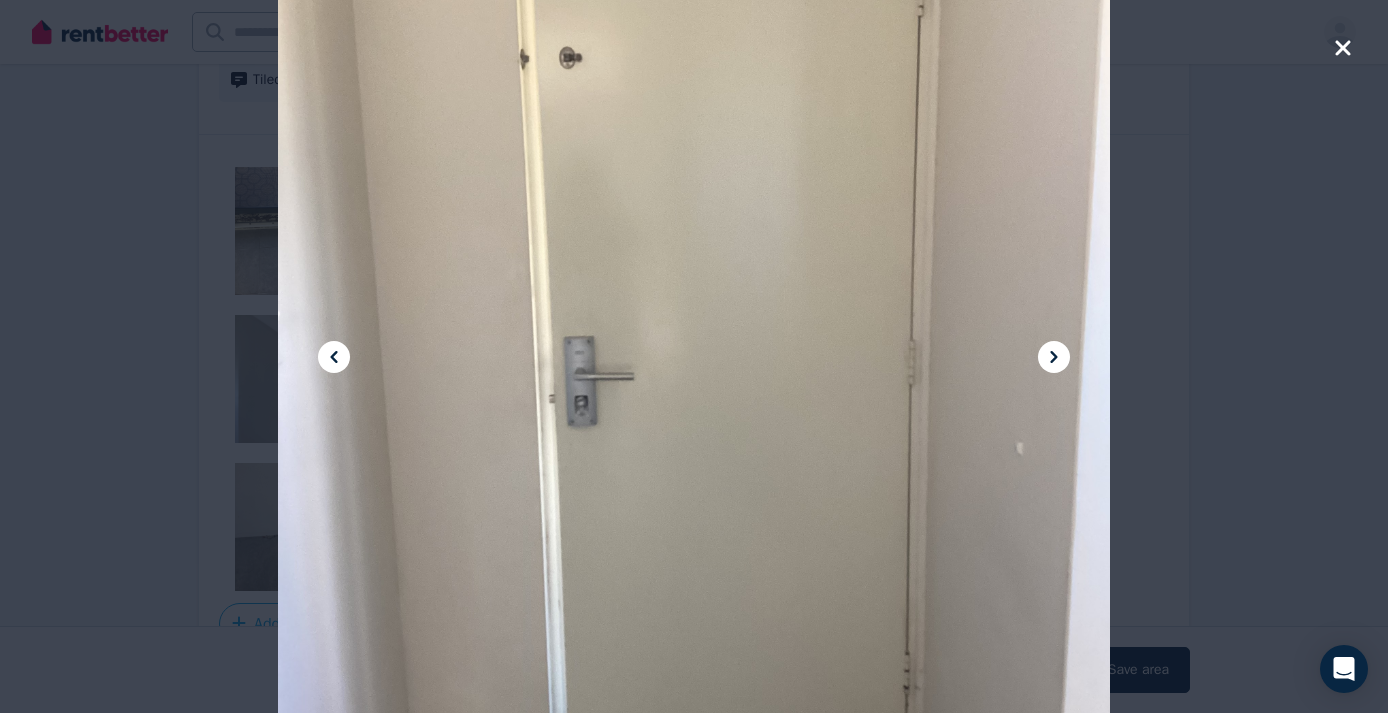 click 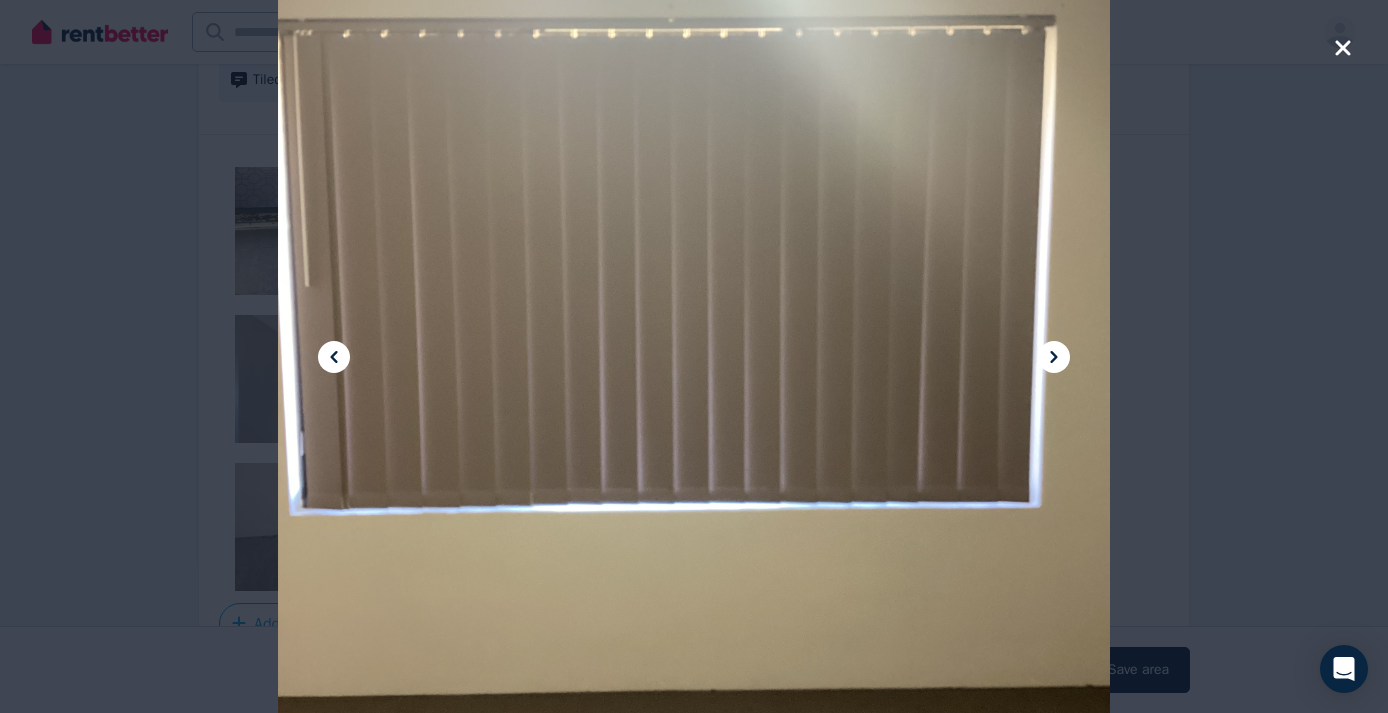 click 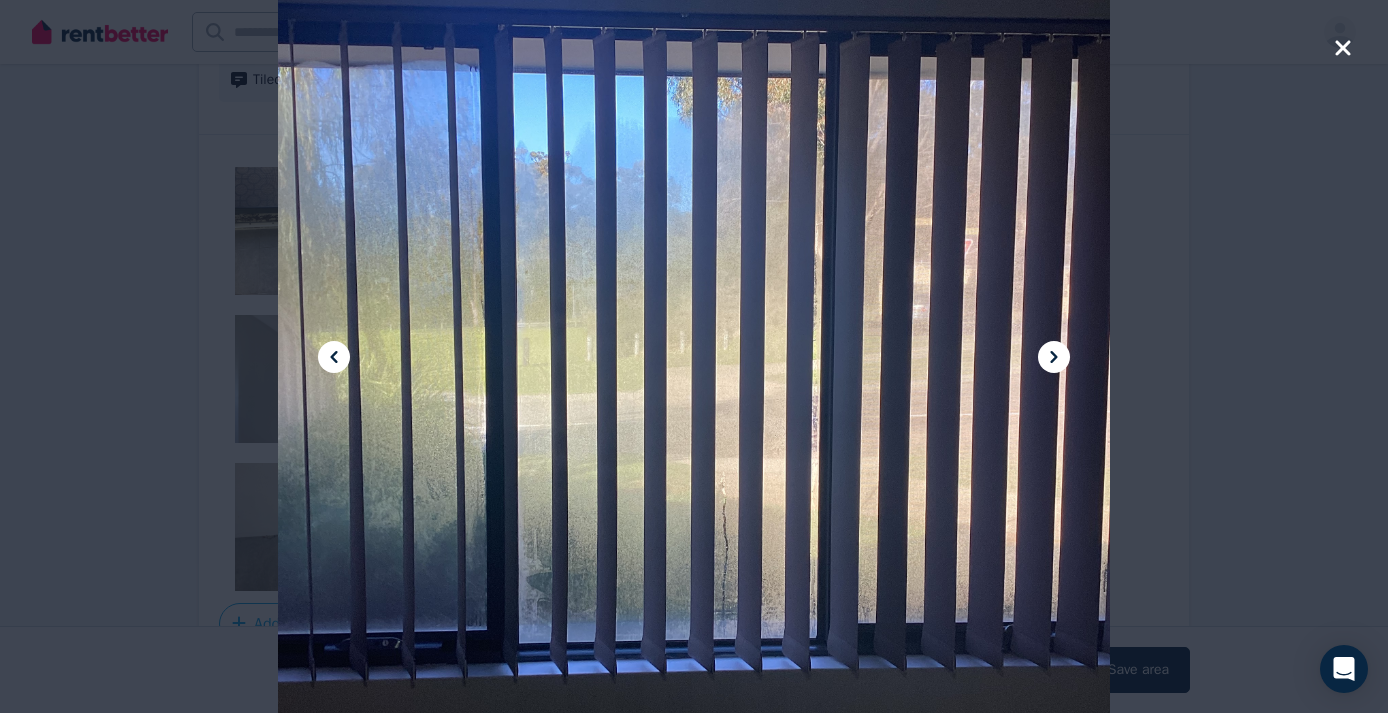 click 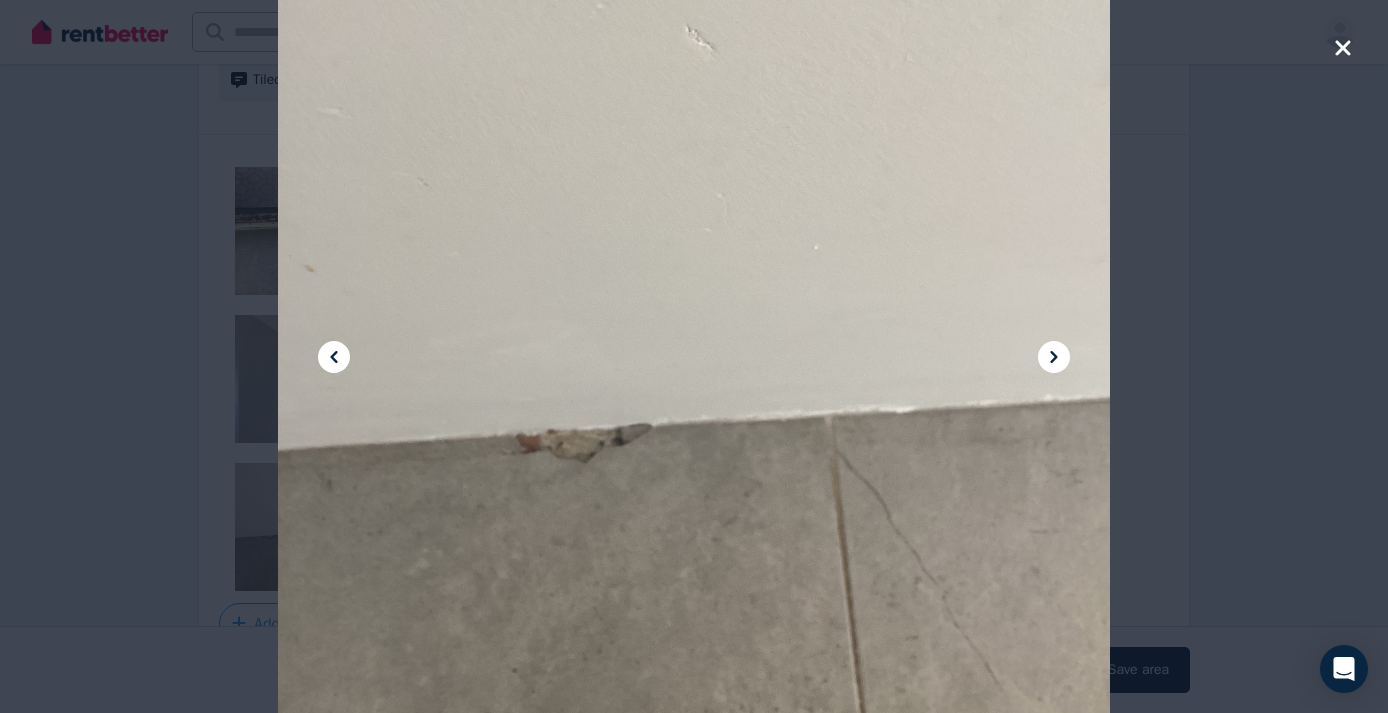 click 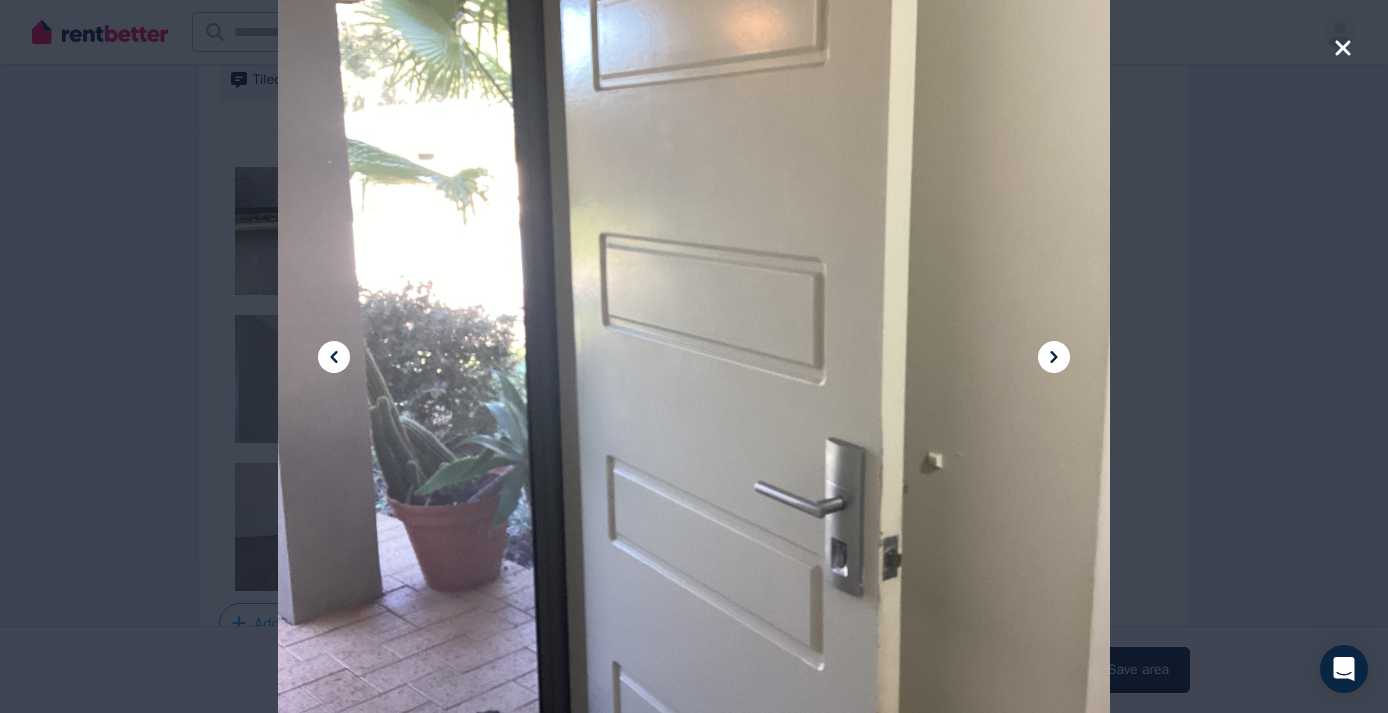click 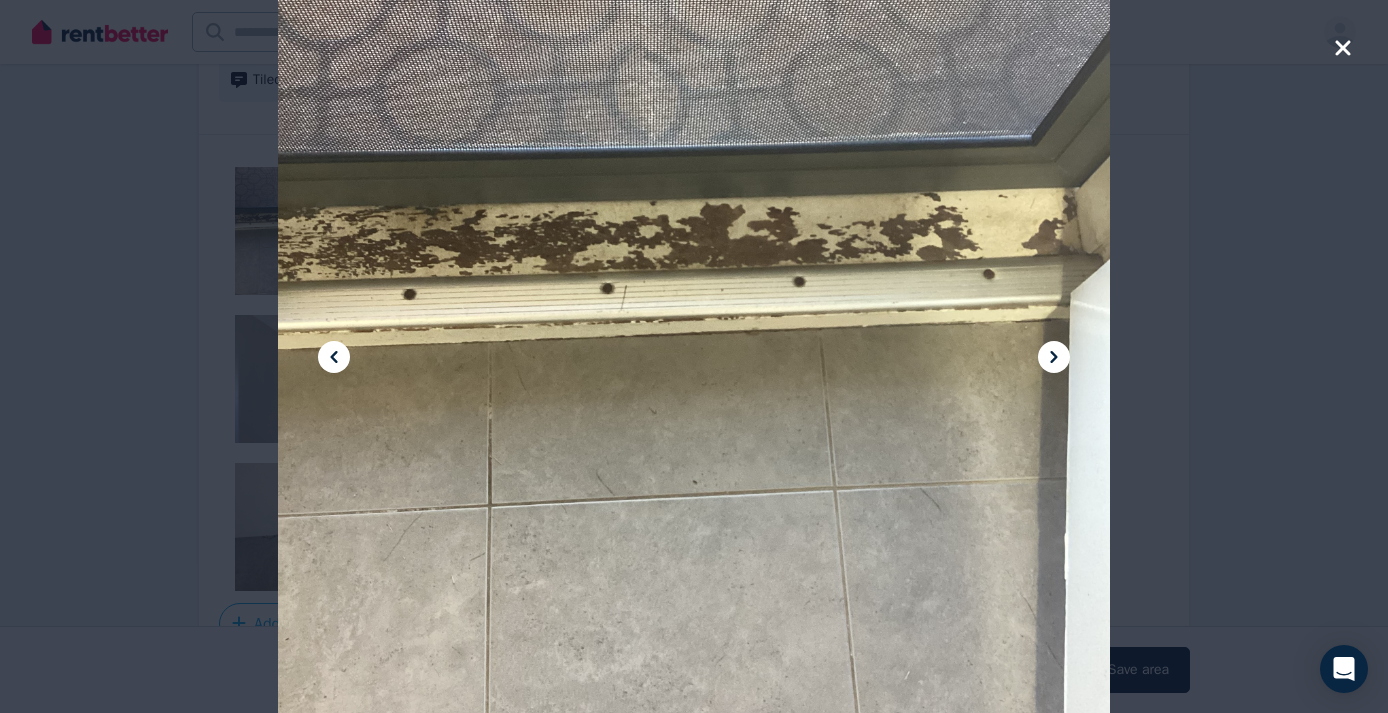 click 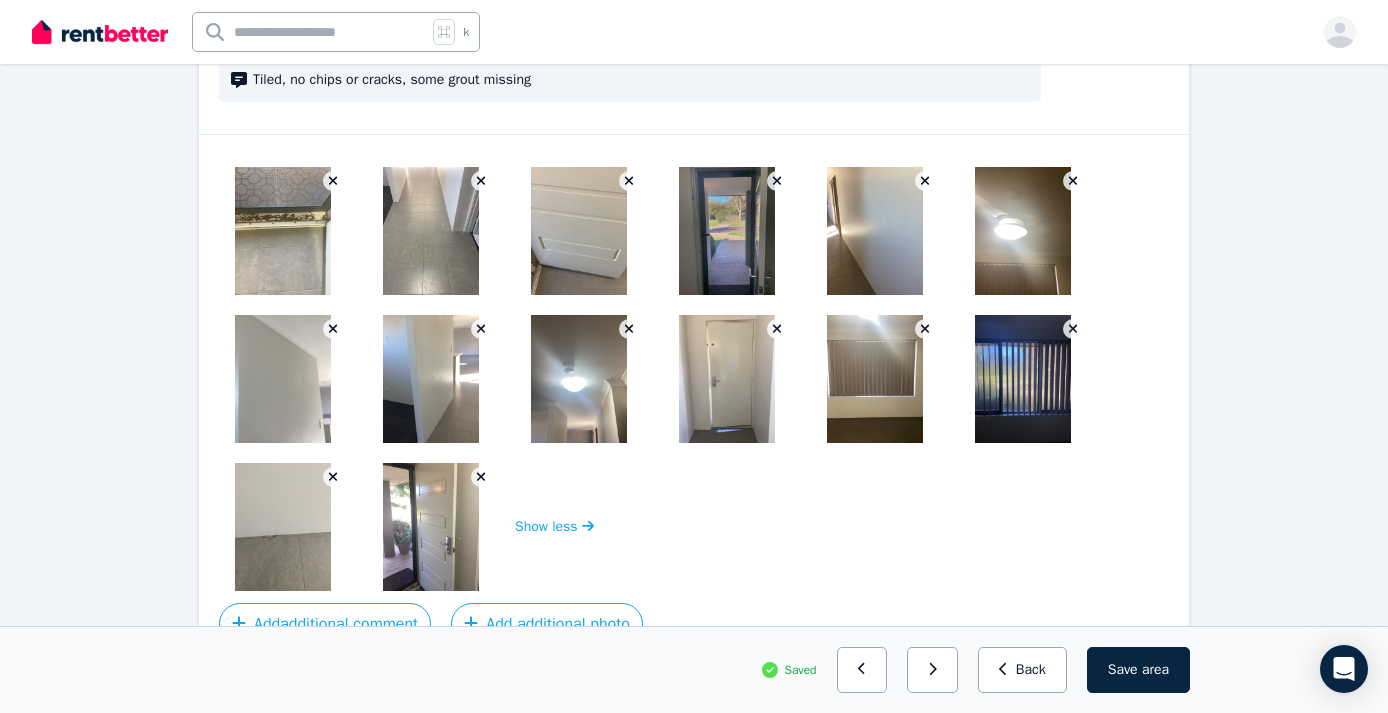 click 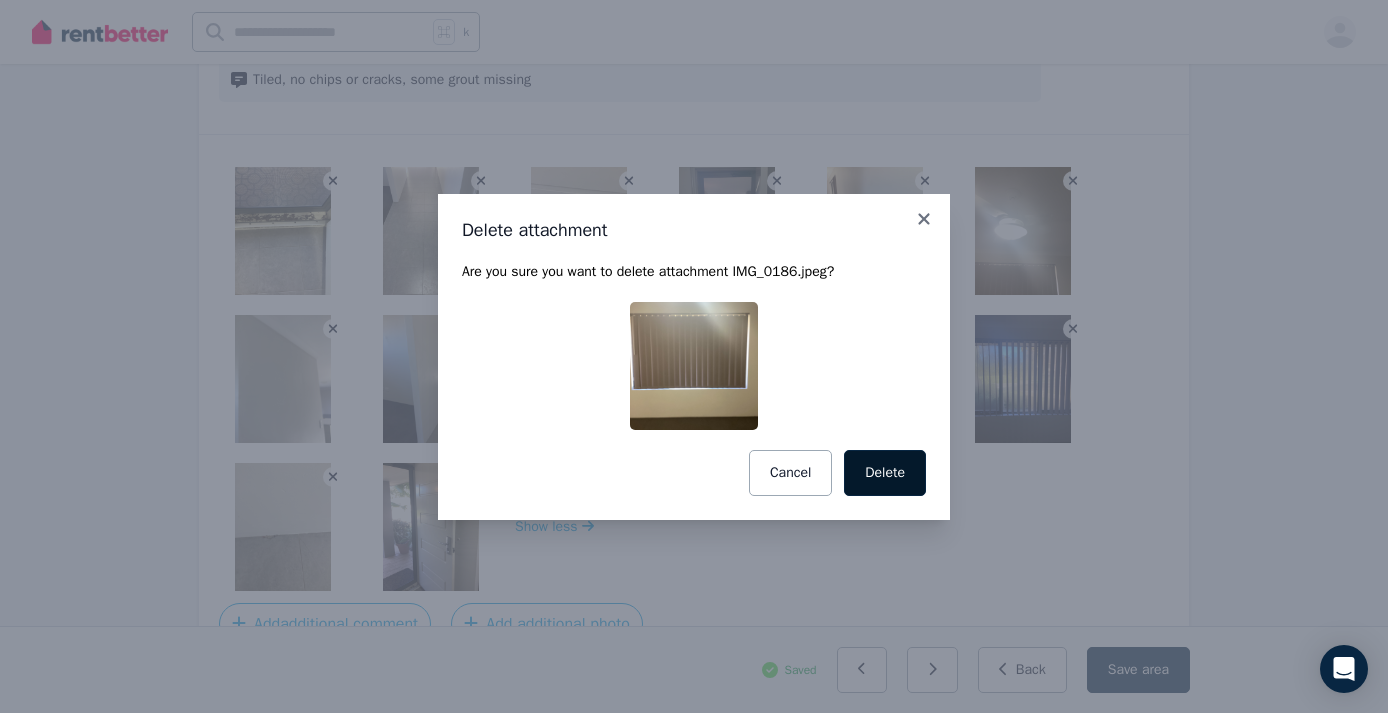 click on "Delete" at bounding box center [885, 473] 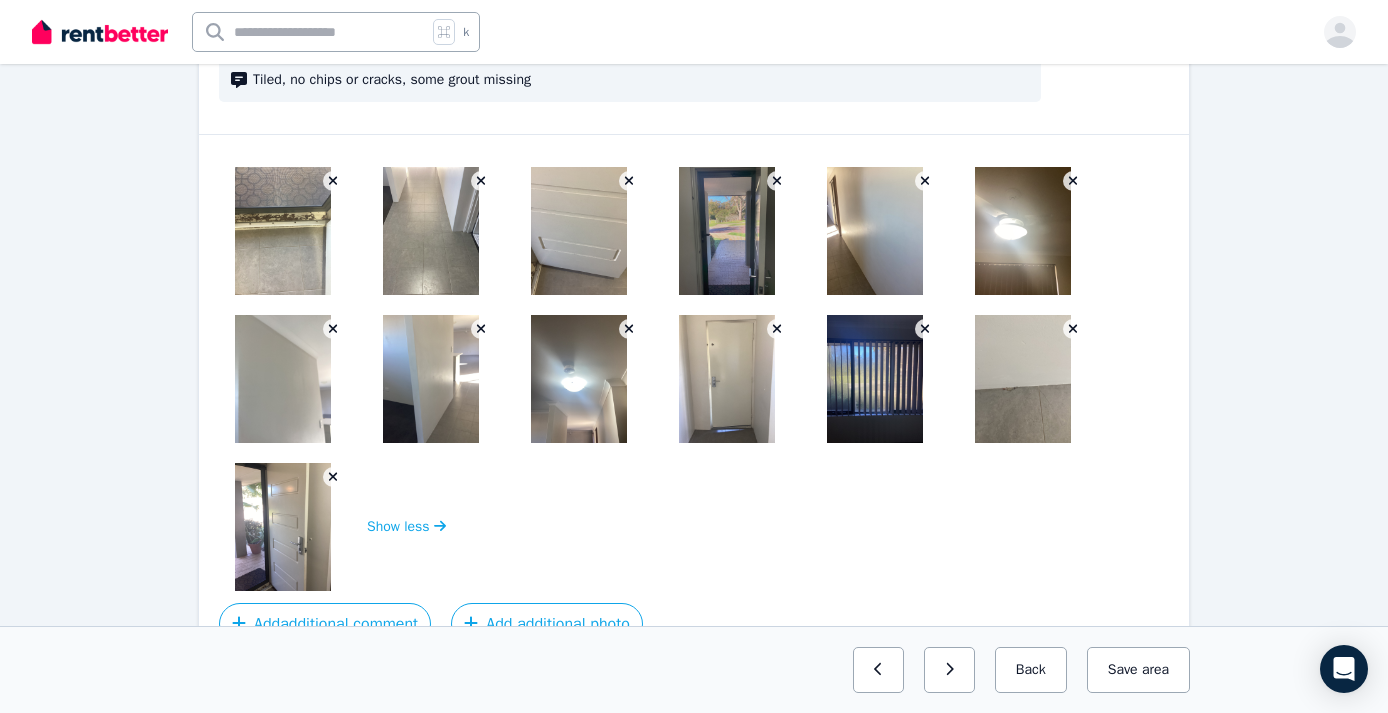 click 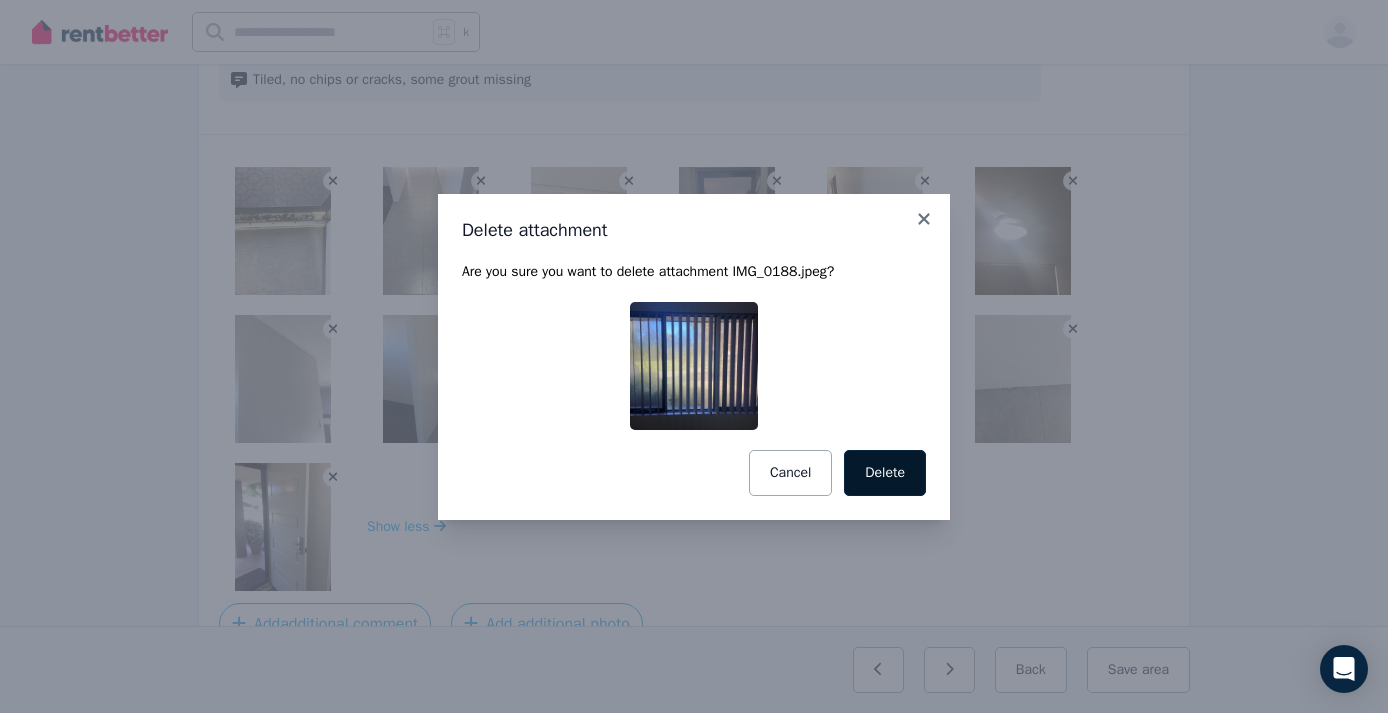 click on "Delete" at bounding box center [885, 473] 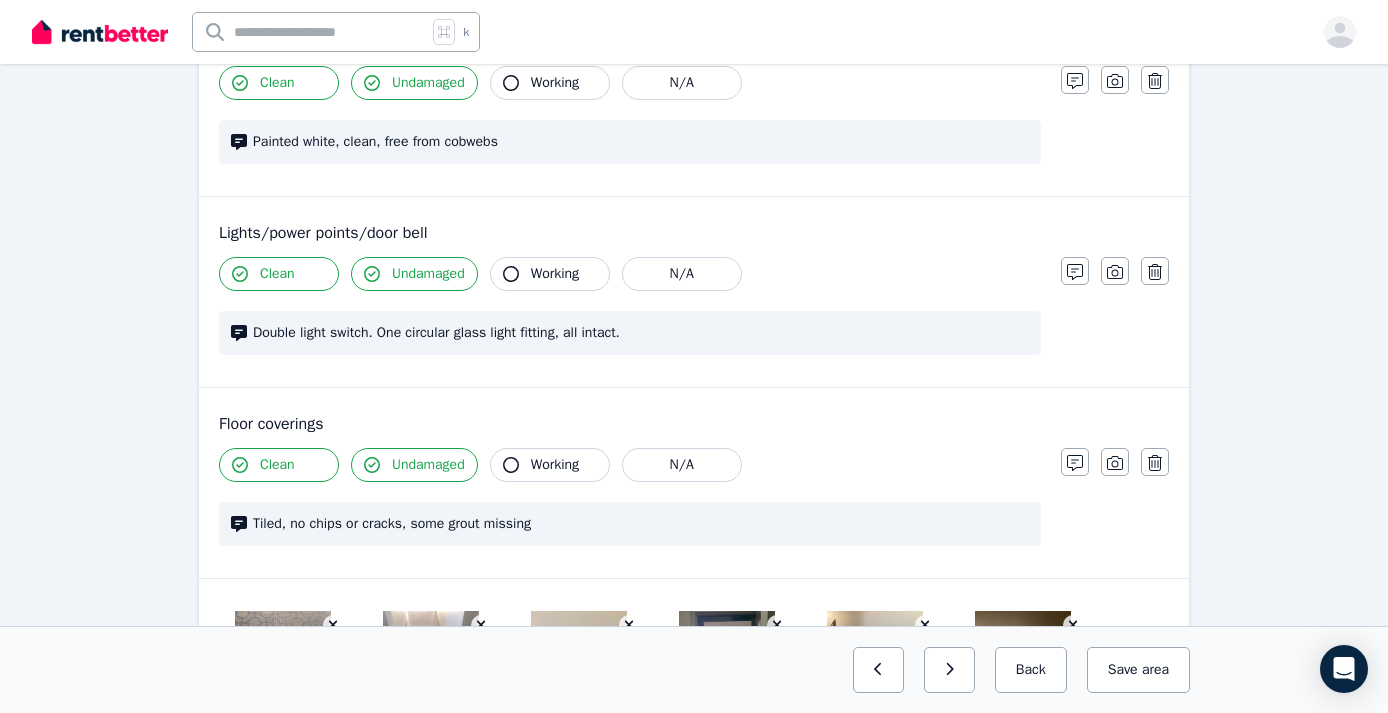 scroll, scrollTop: 703, scrollLeft: 0, axis: vertical 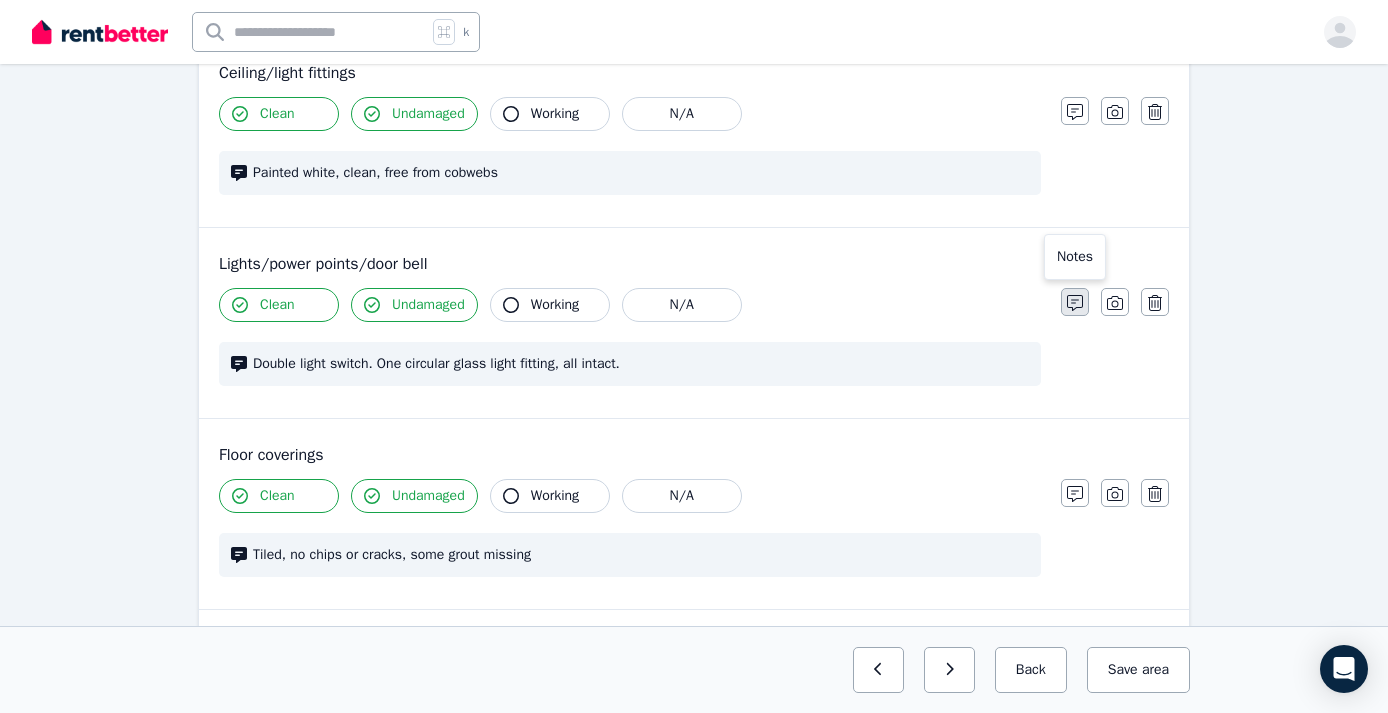 click 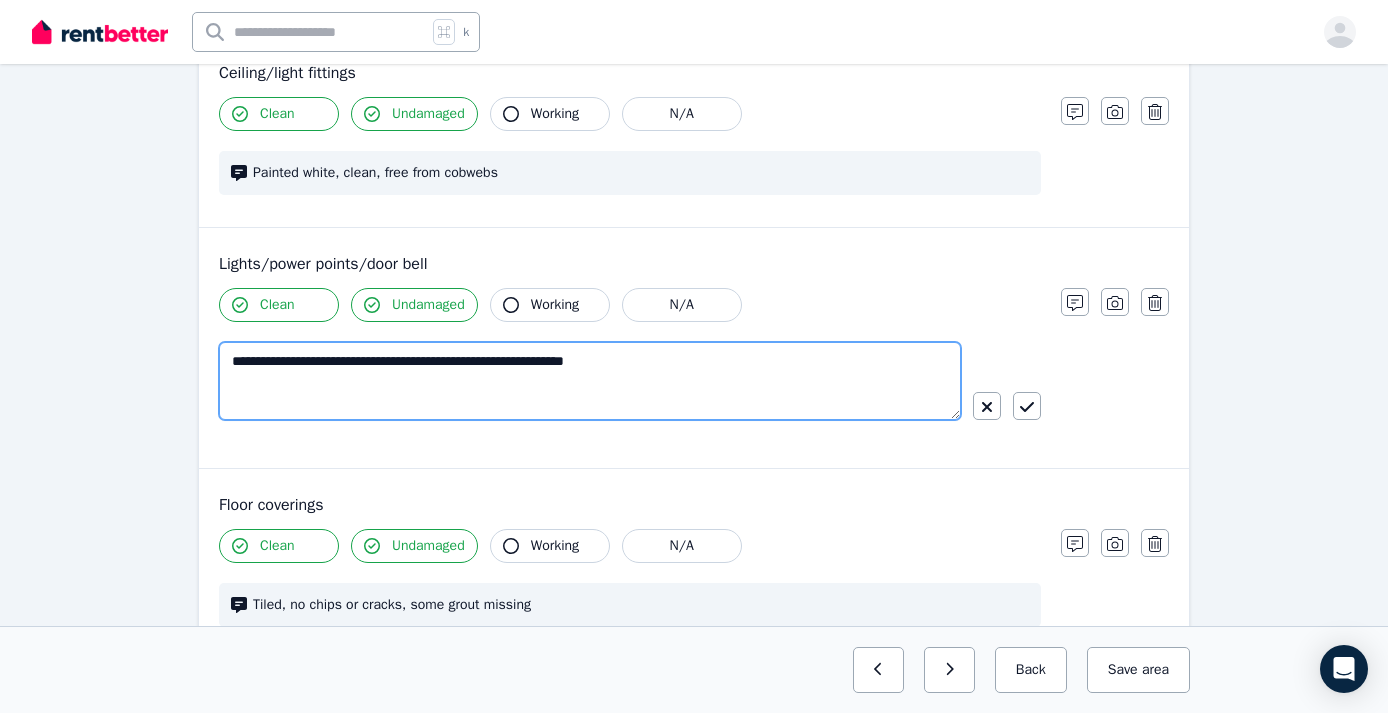 click on "**********" at bounding box center (590, 381) 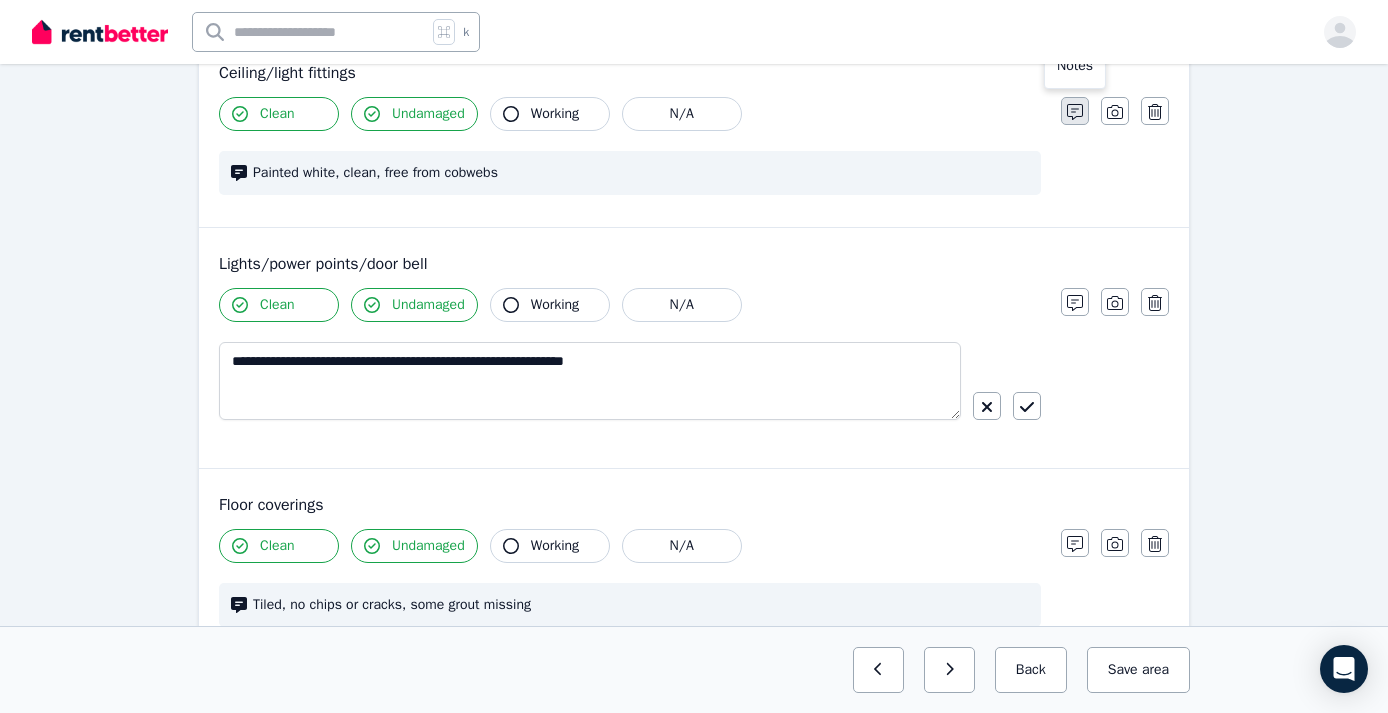 click 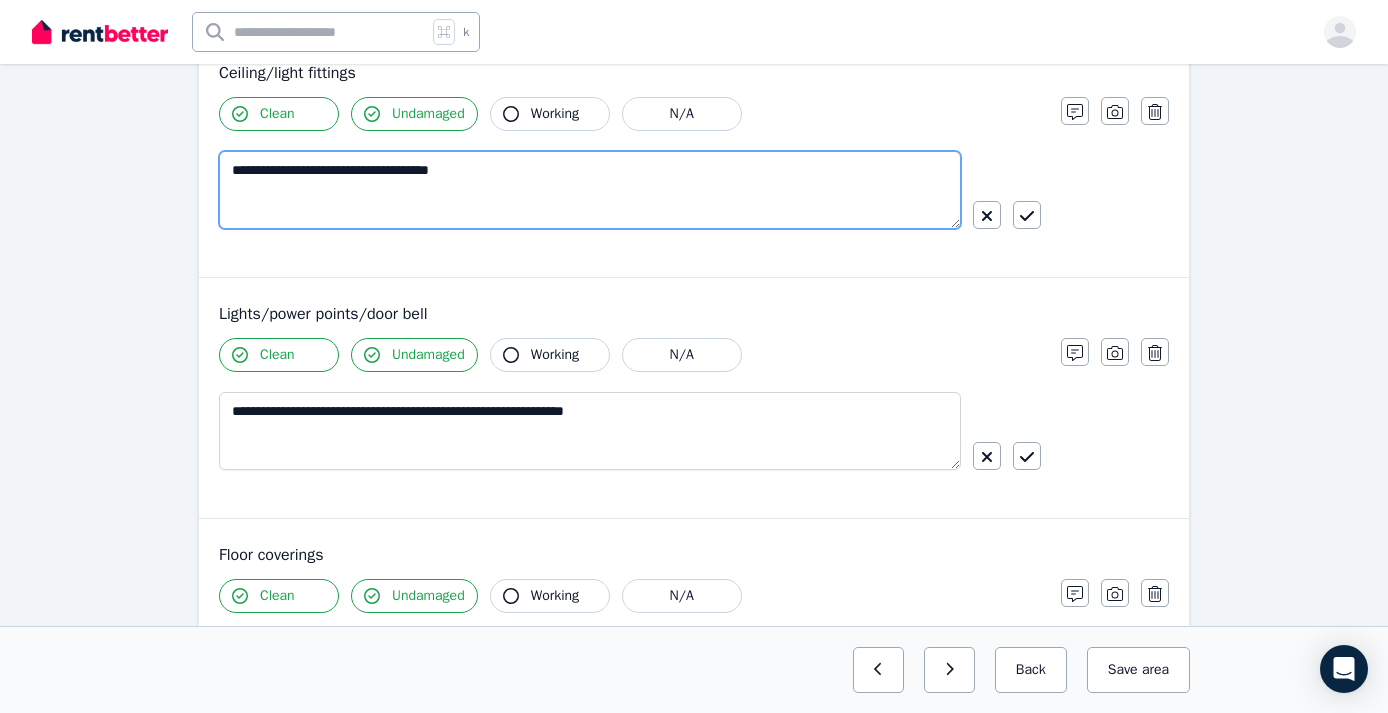 click on "**********" at bounding box center [590, 190] 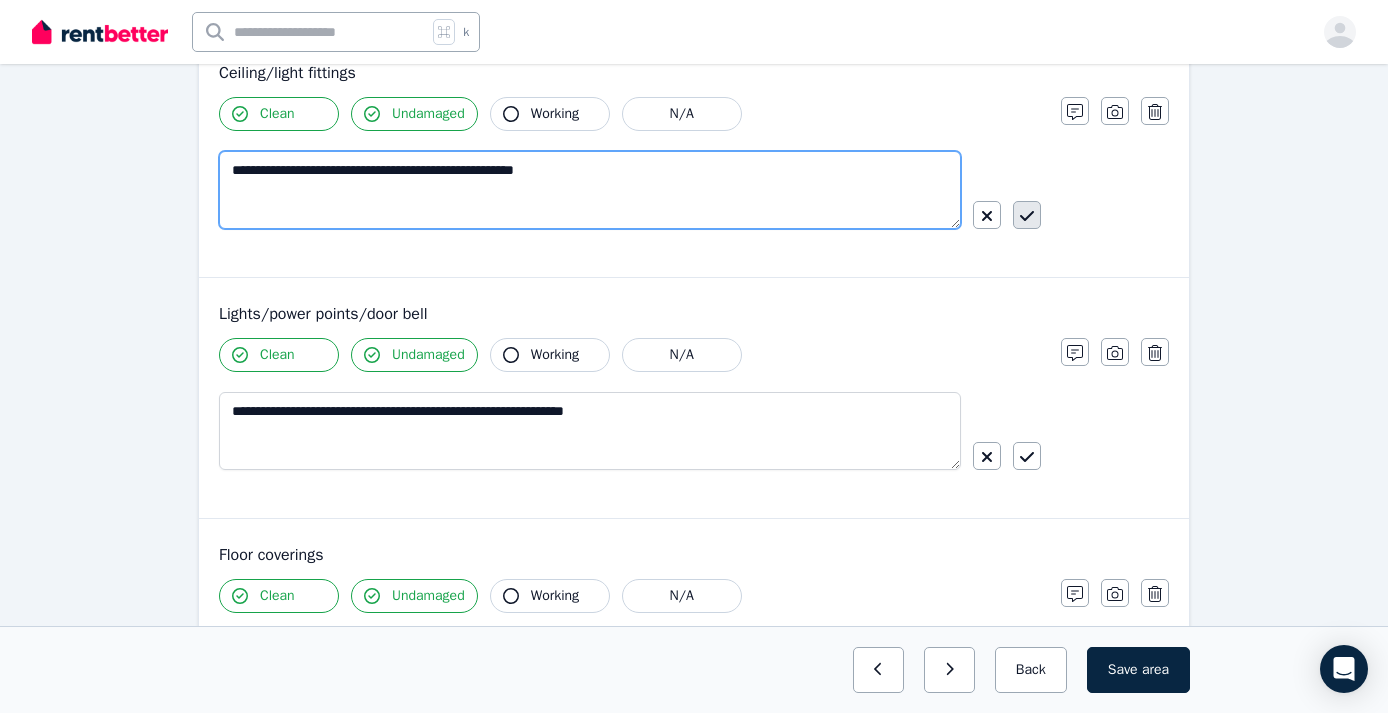 type on "**********" 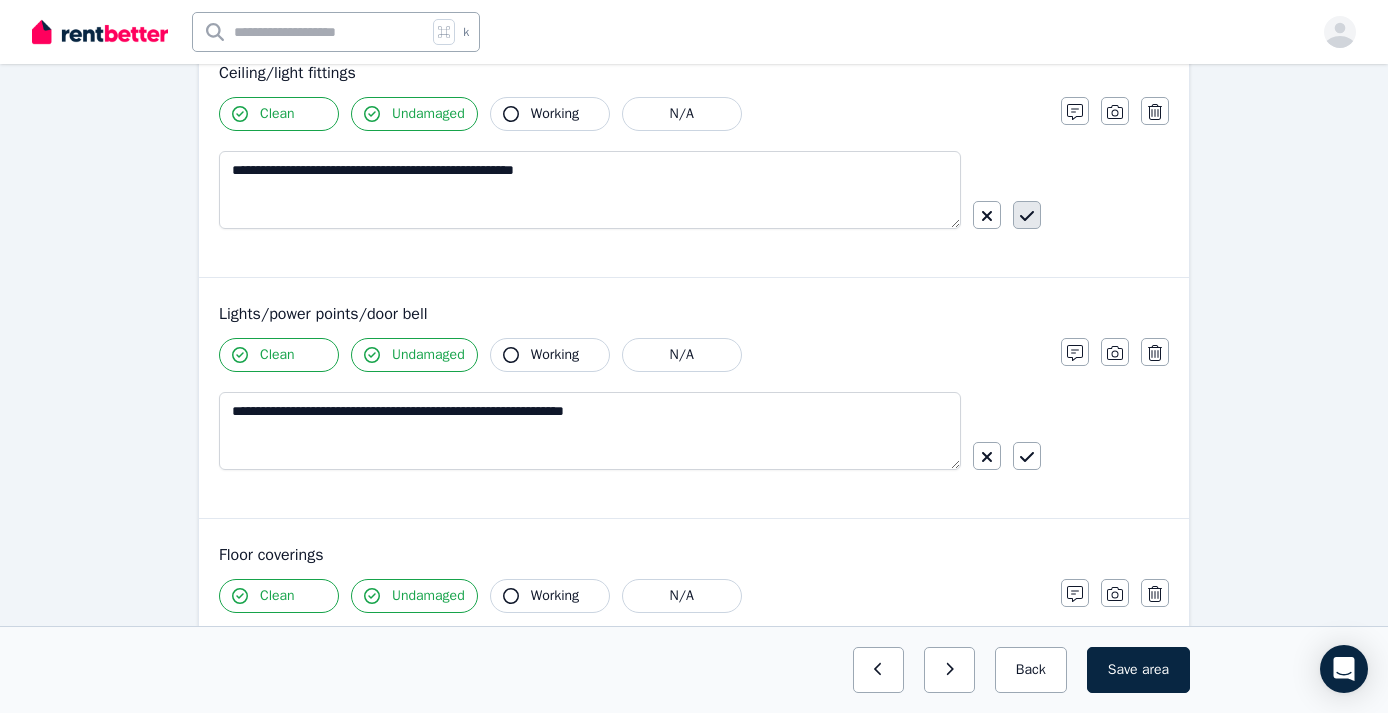 click 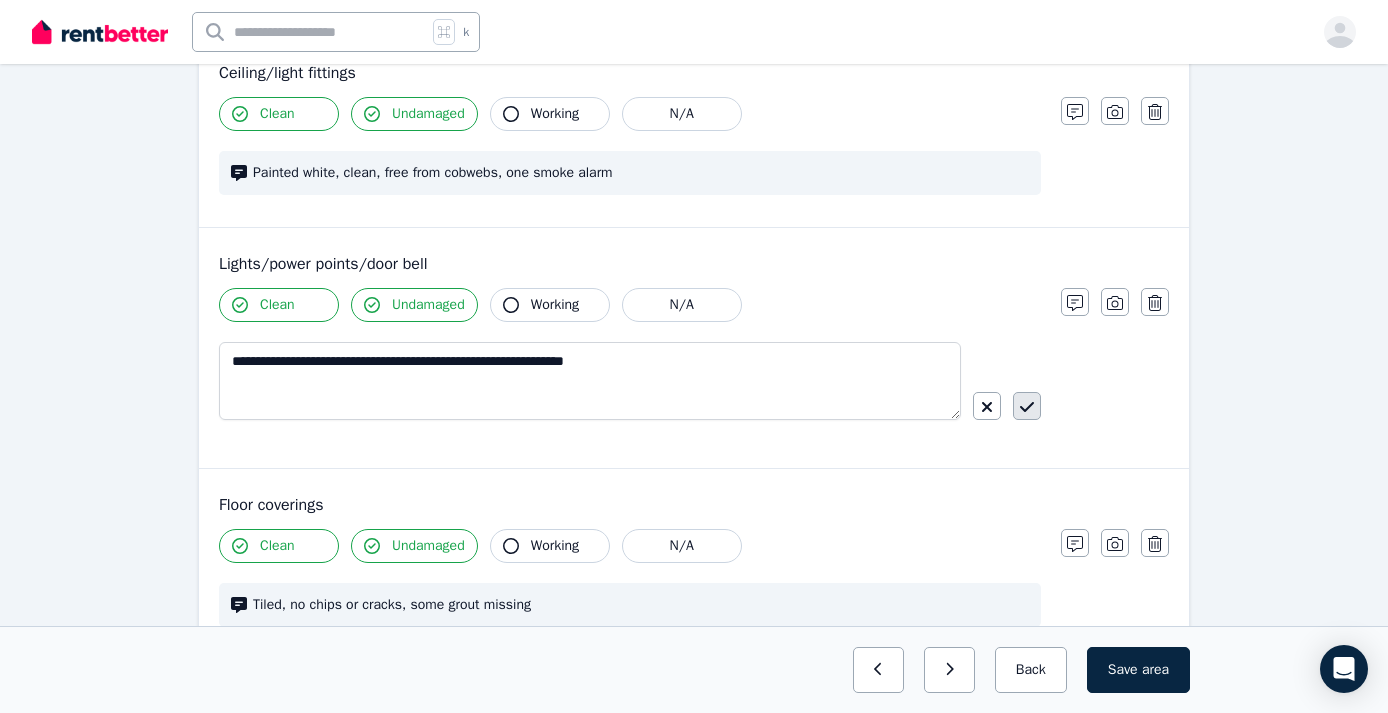 click 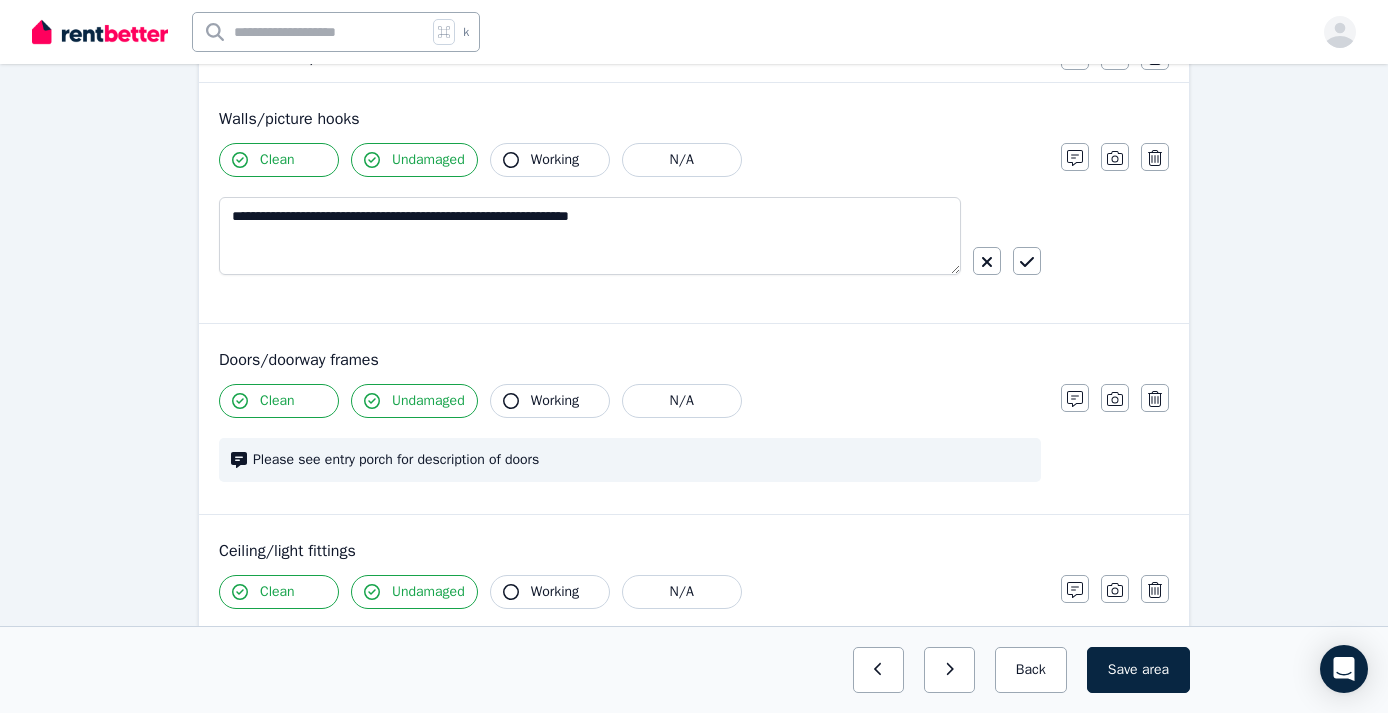 scroll, scrollTop: 219, scrollLeft: 0, axis: vertical 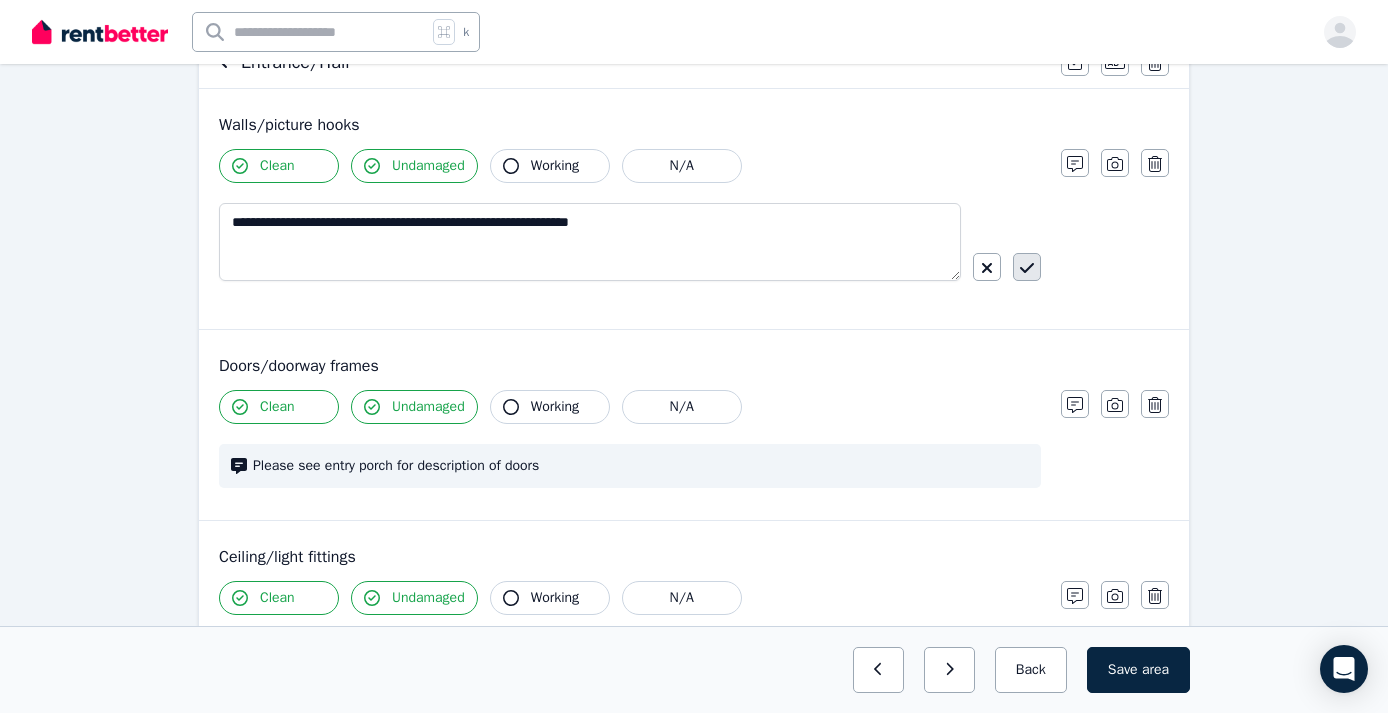 click 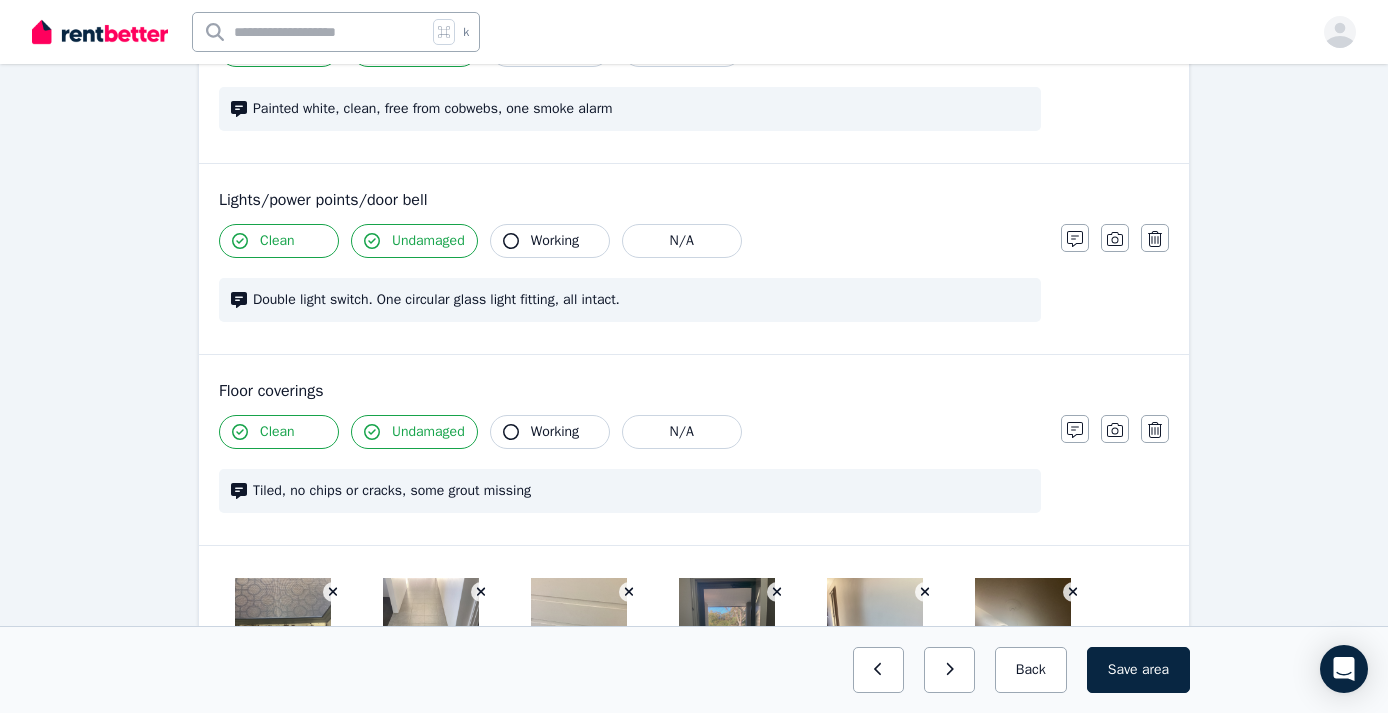 scroll, scrollTop: 772, scrollLeft: 0, axis: vertical 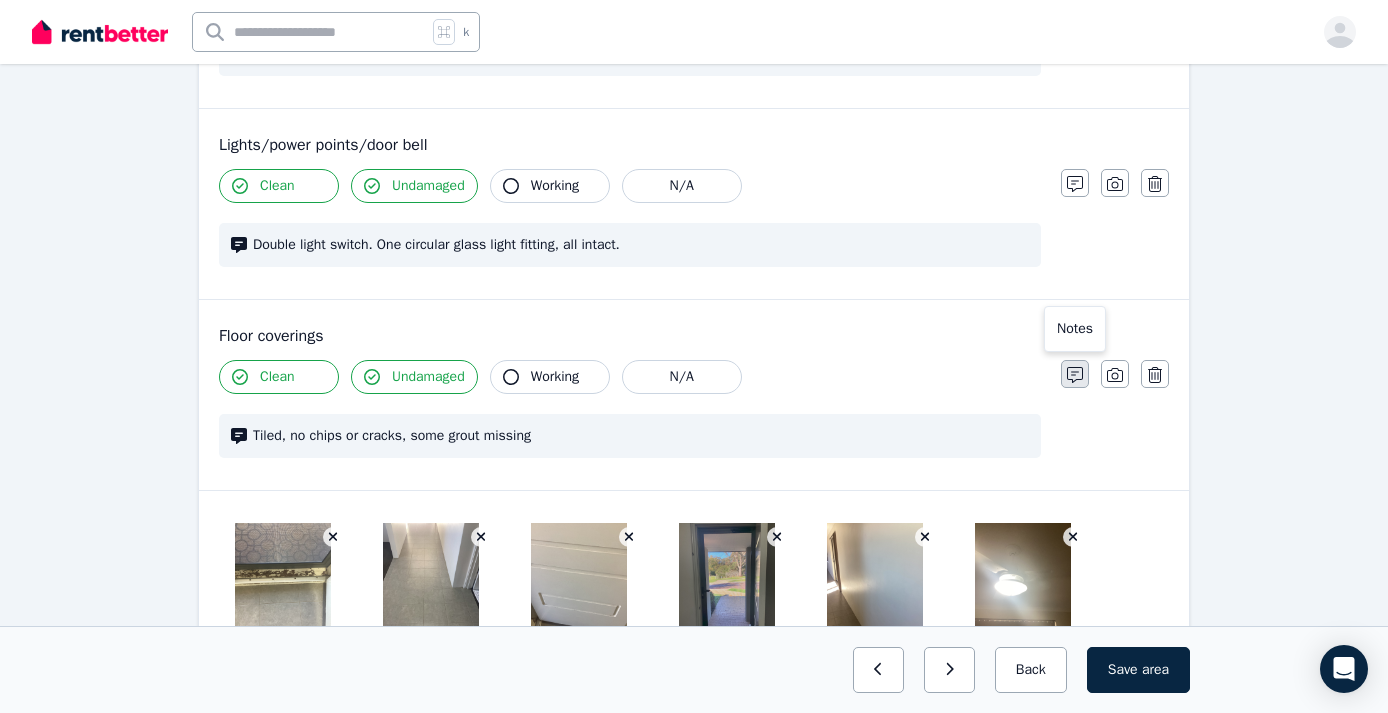 click 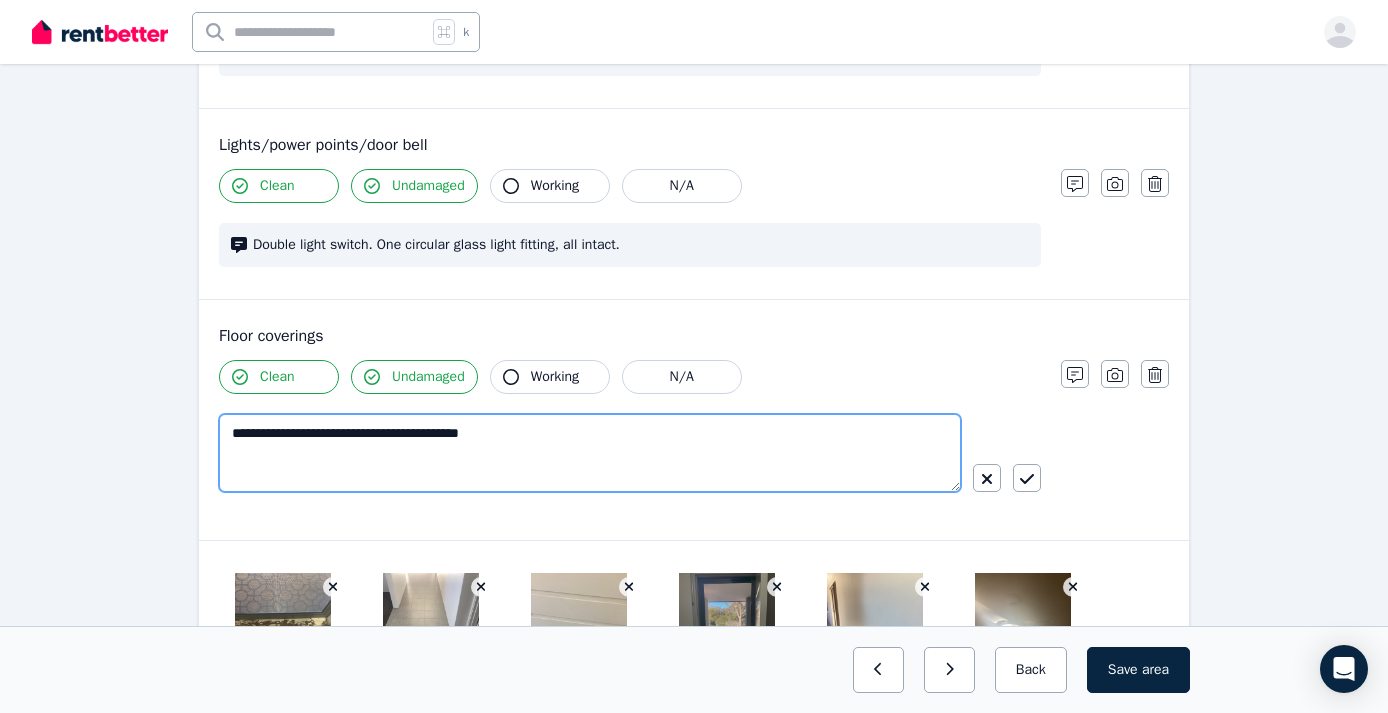 drag, startPoint x: 391, startPoint y: 437, endPoint x: 268, endPoint y: 436, distance: 123.00407 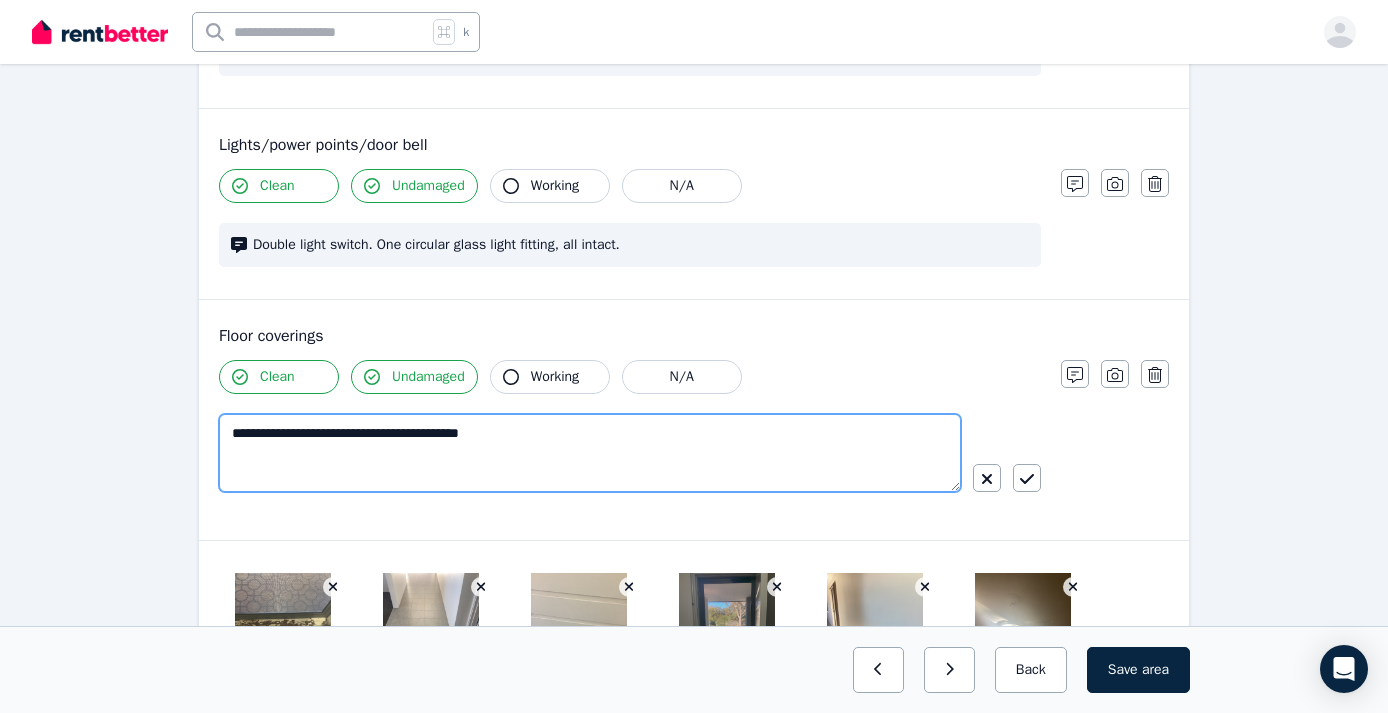 click on "**********" at bounding box center (590, 453) 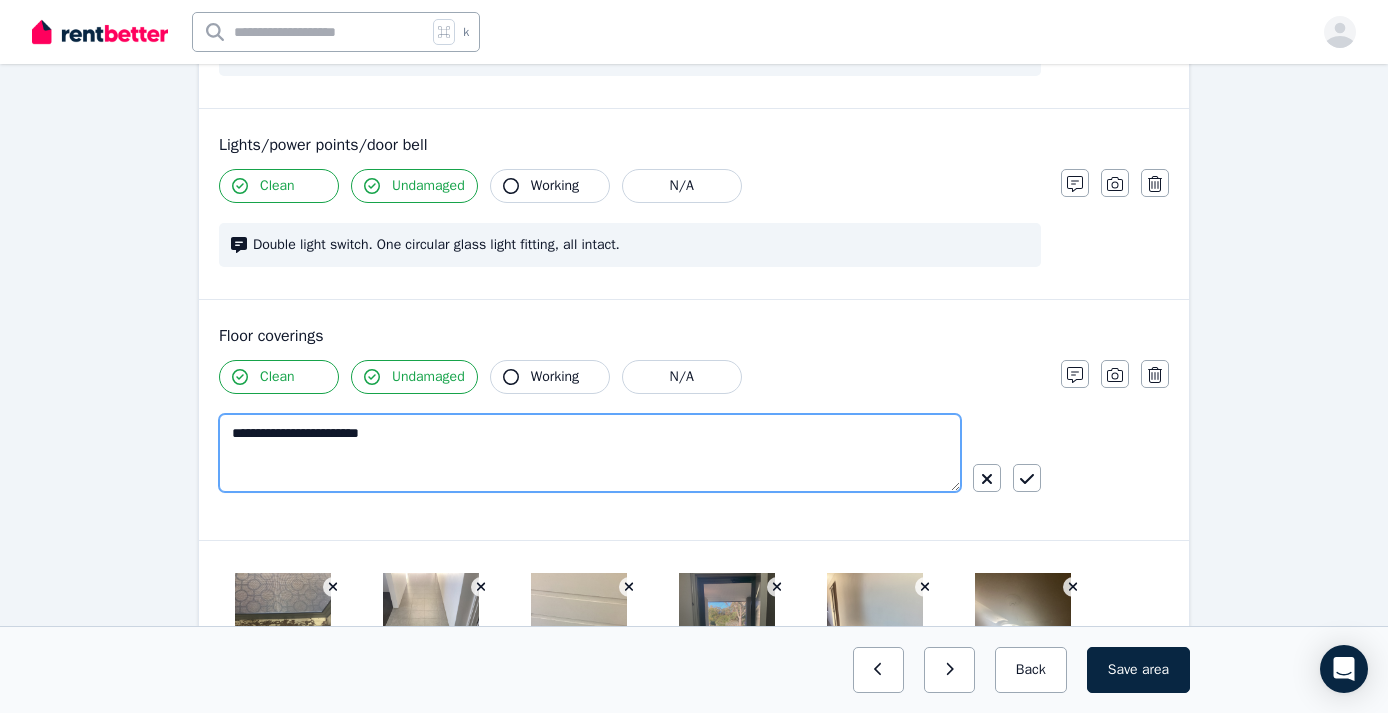click on "**********" at bounding box center [590, 453] 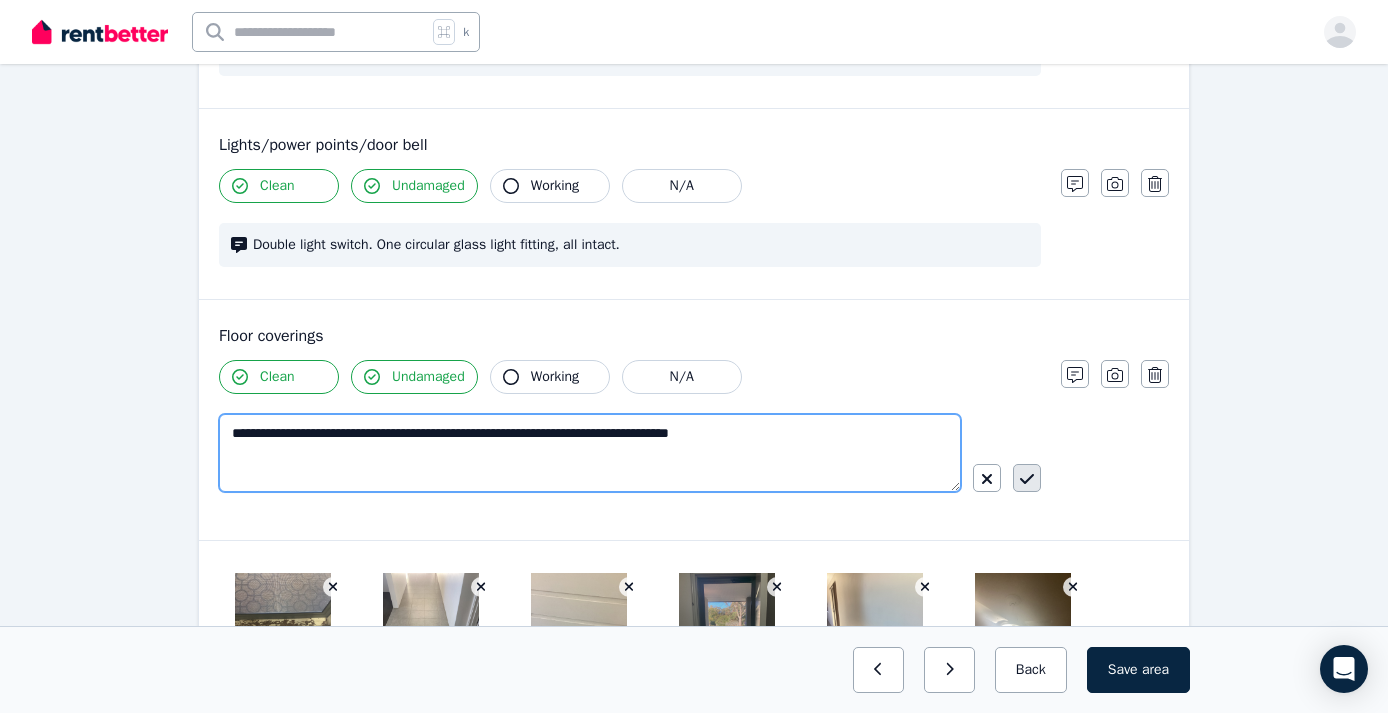 type on "**********" 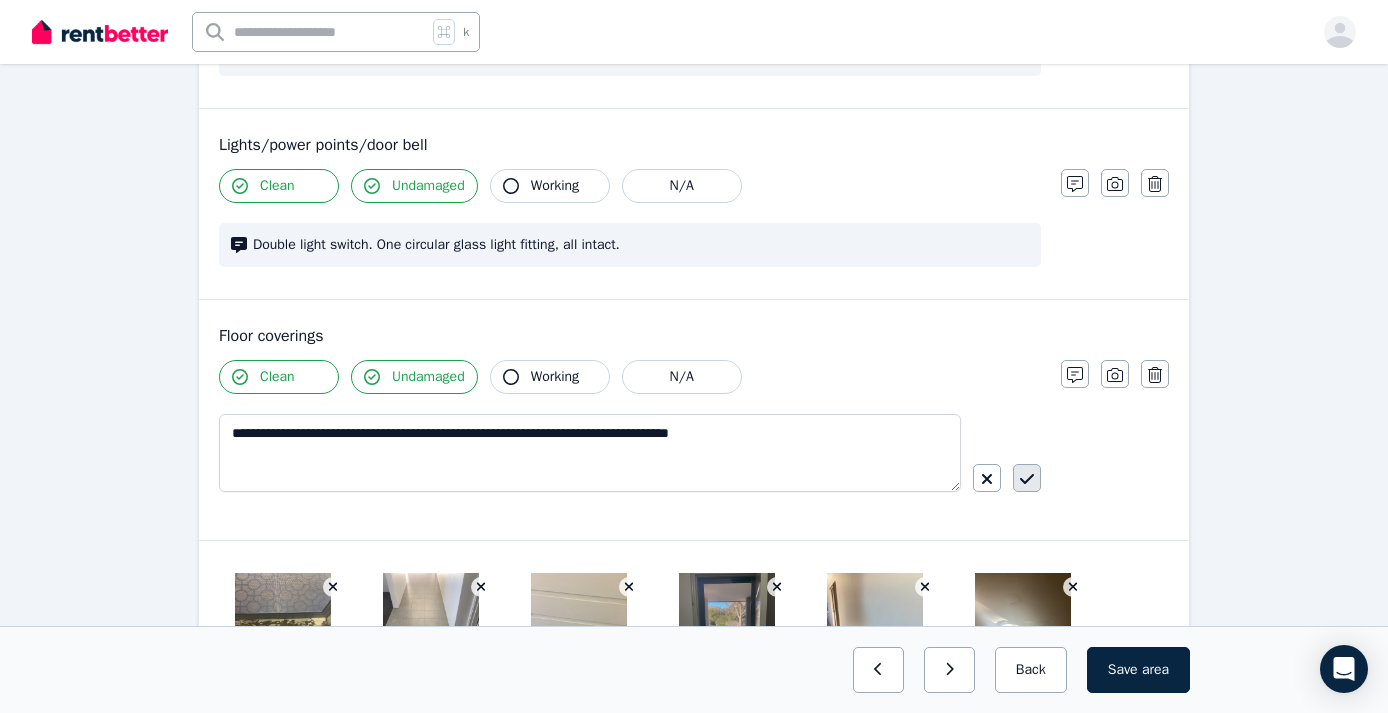 click 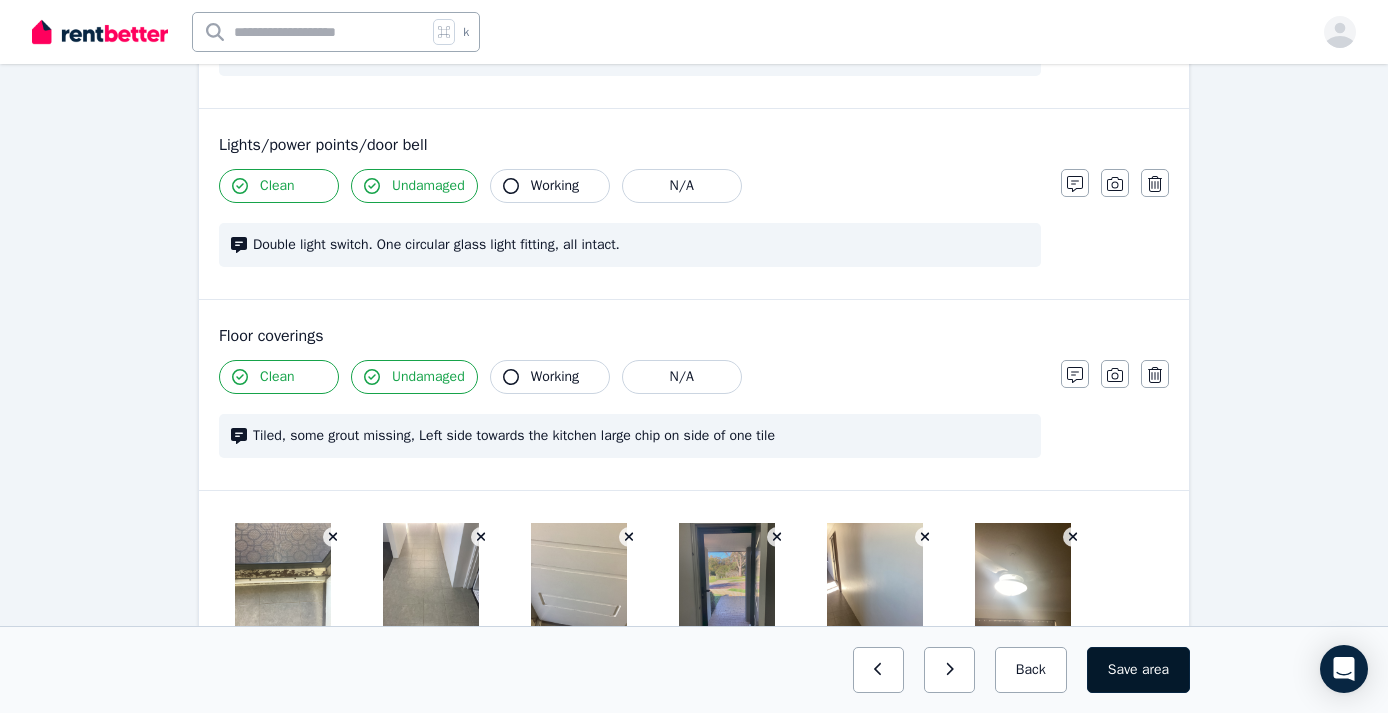 click on "Save   area" at bounding box center [1138, 670] 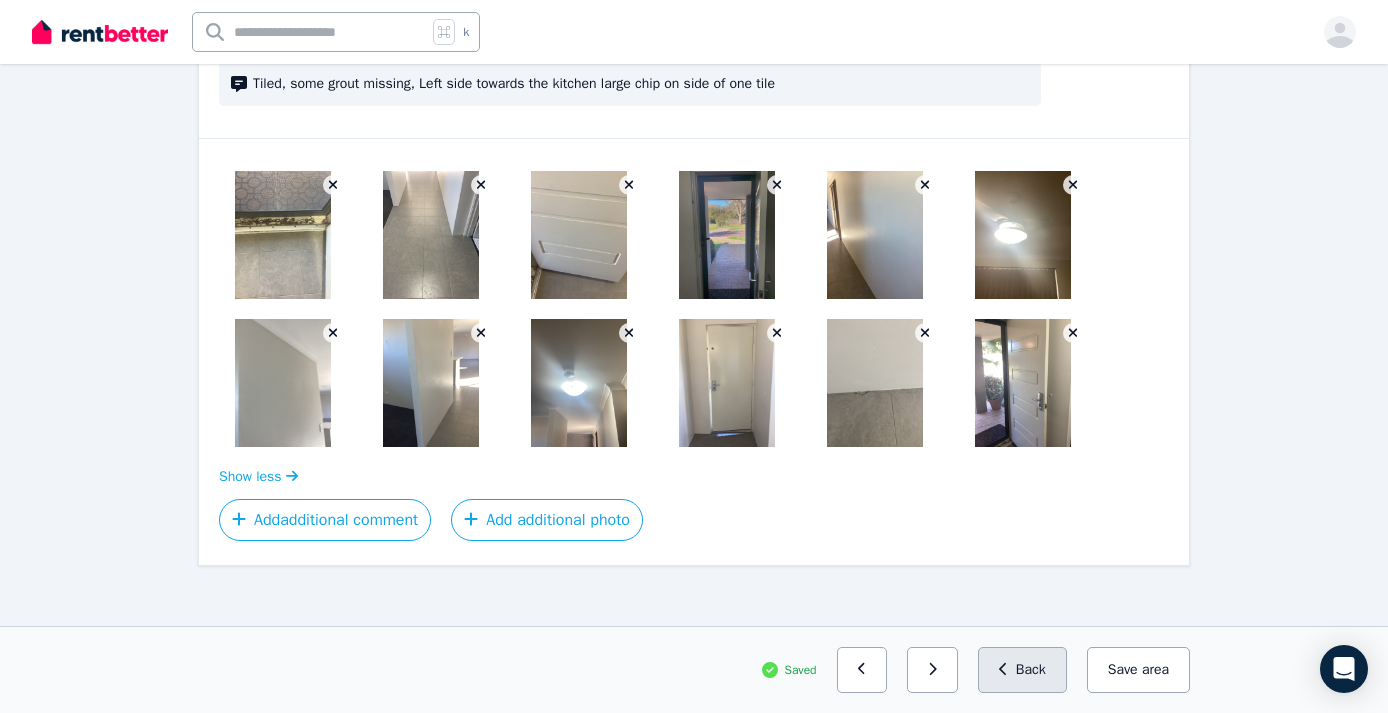 scroll, scrollTop: 1132, scrollLeft: 0, axis: vertical 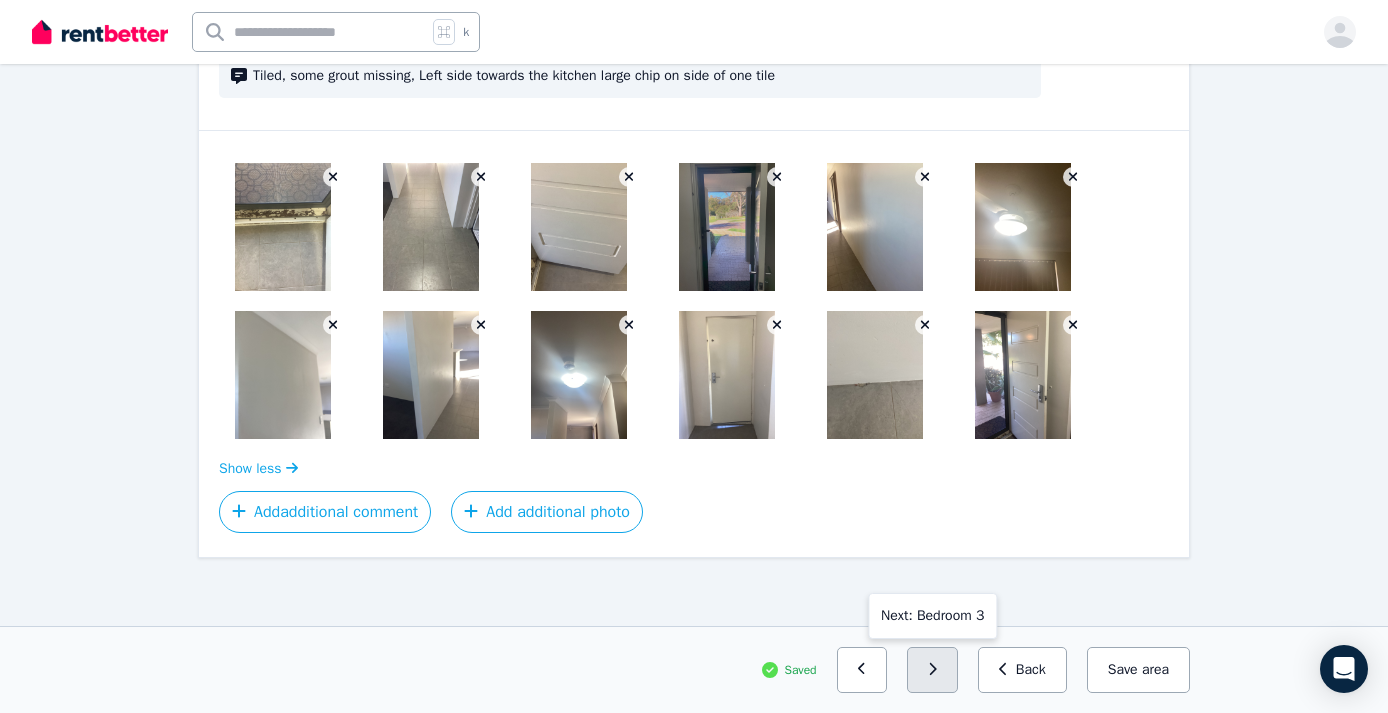 click 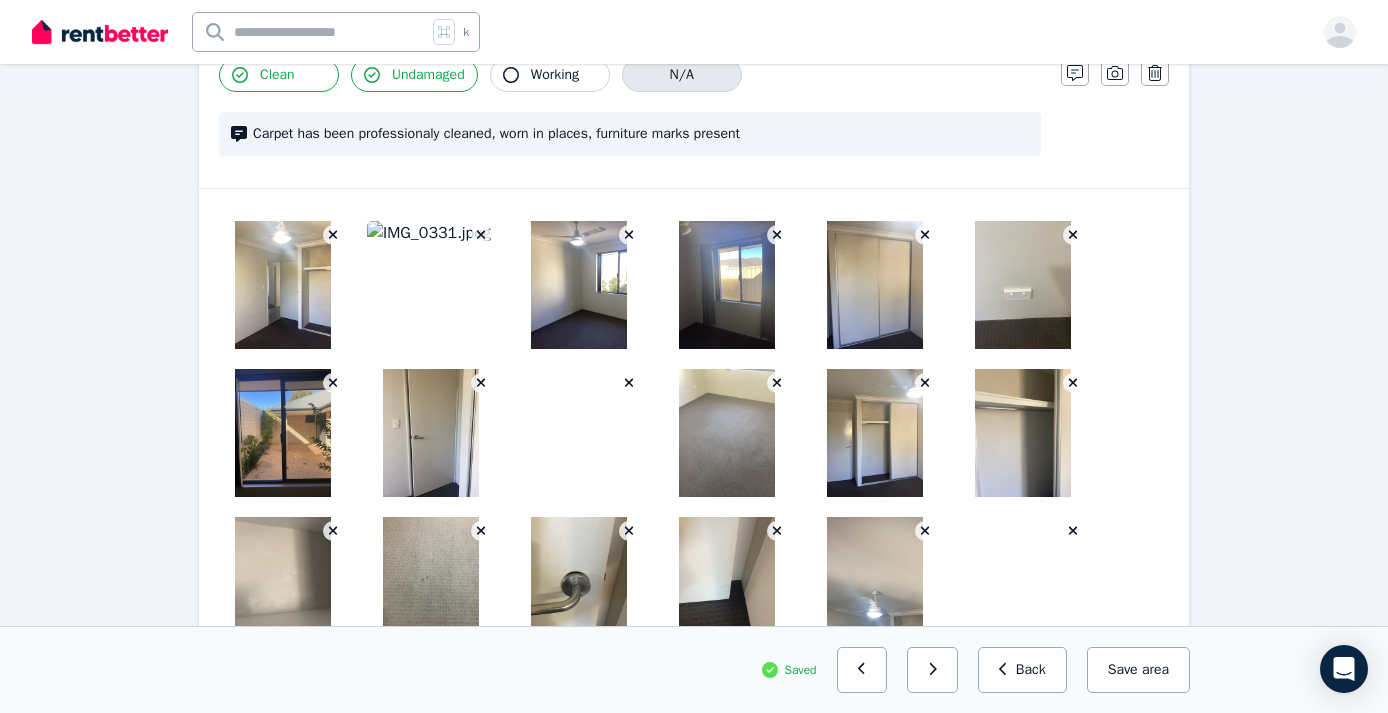 scroll, scrollTop: 1699, scrollLeft: 0, axis: vertical 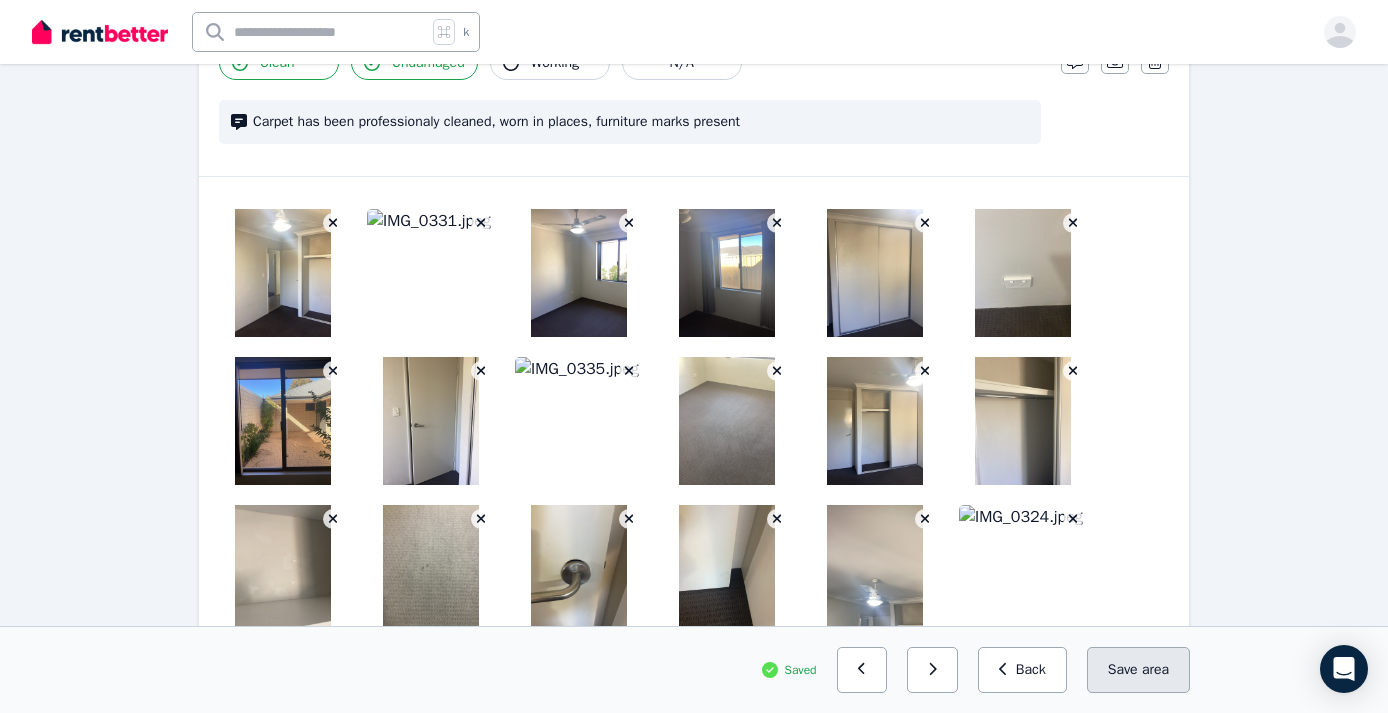 click on "Save   area" at bounding box center (1138, 670) 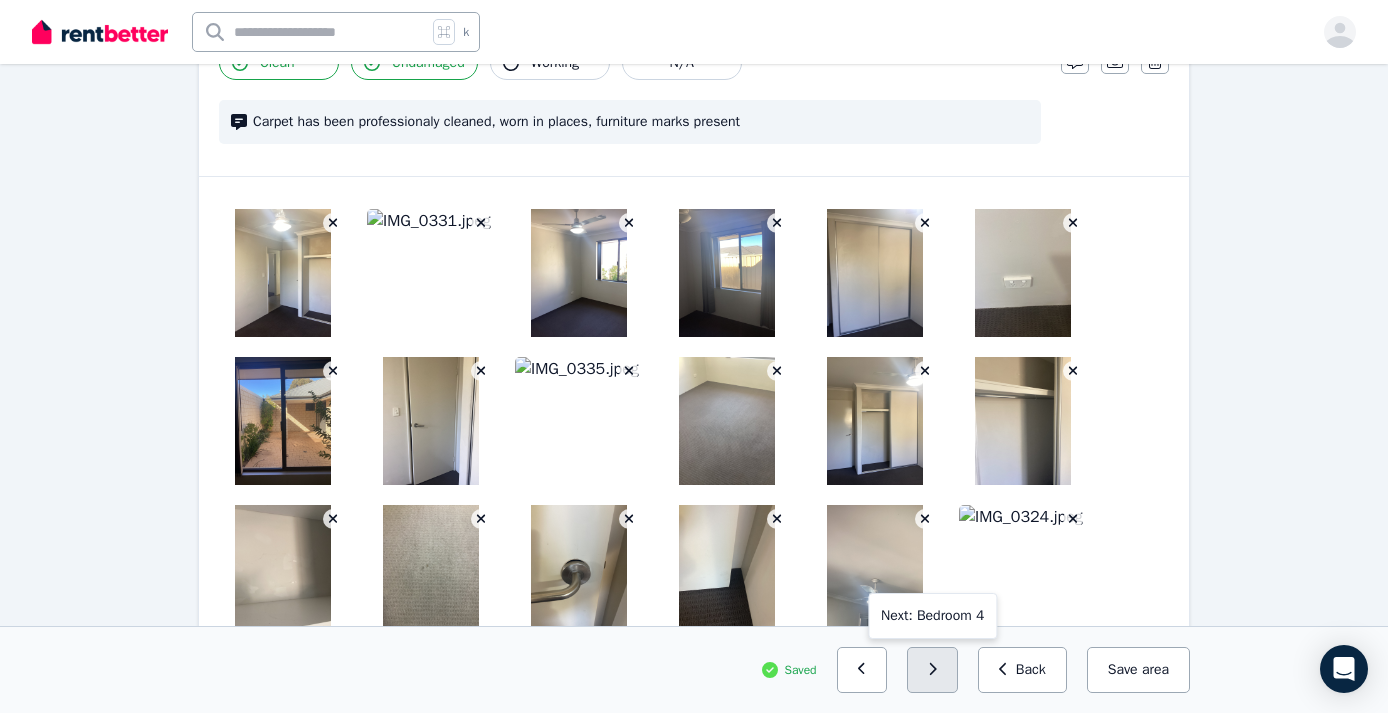 click at bounding box center [932, 670] 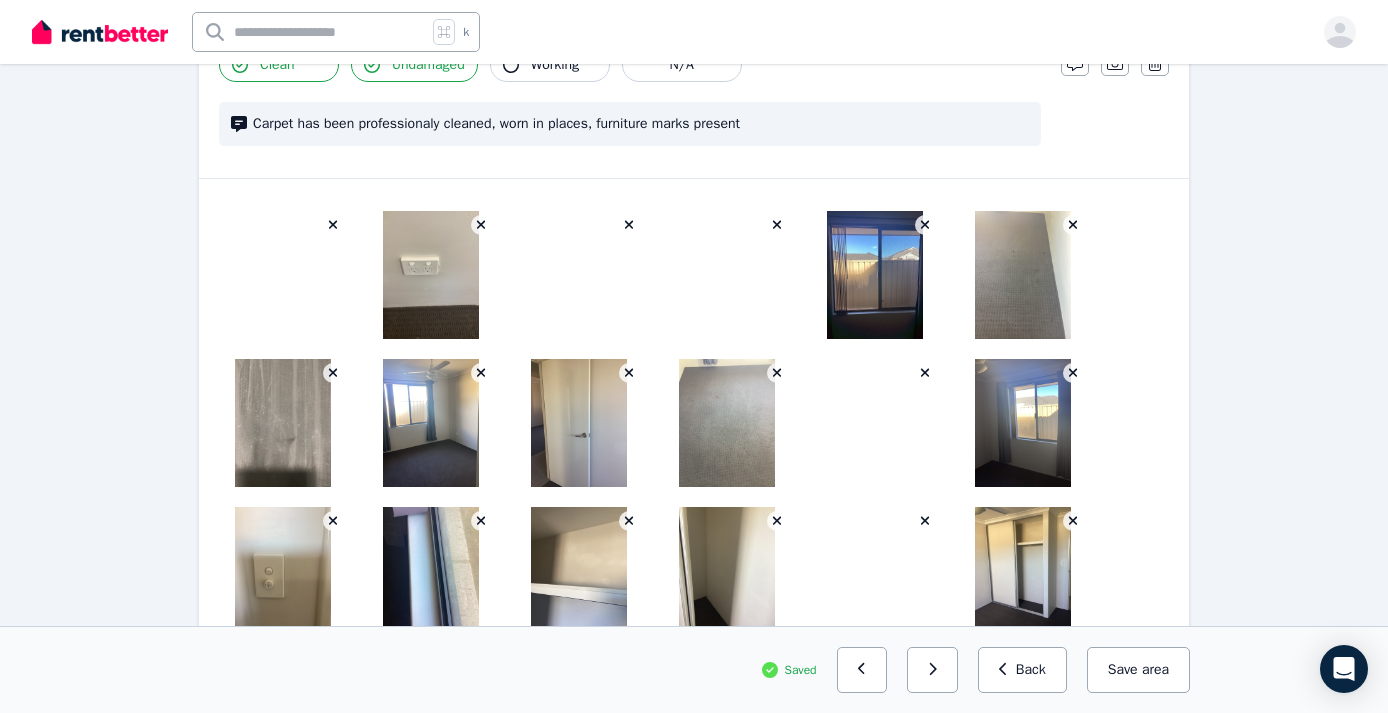 scroll, scrollTop: 1700, scrollLeft: 0, axis: vertical 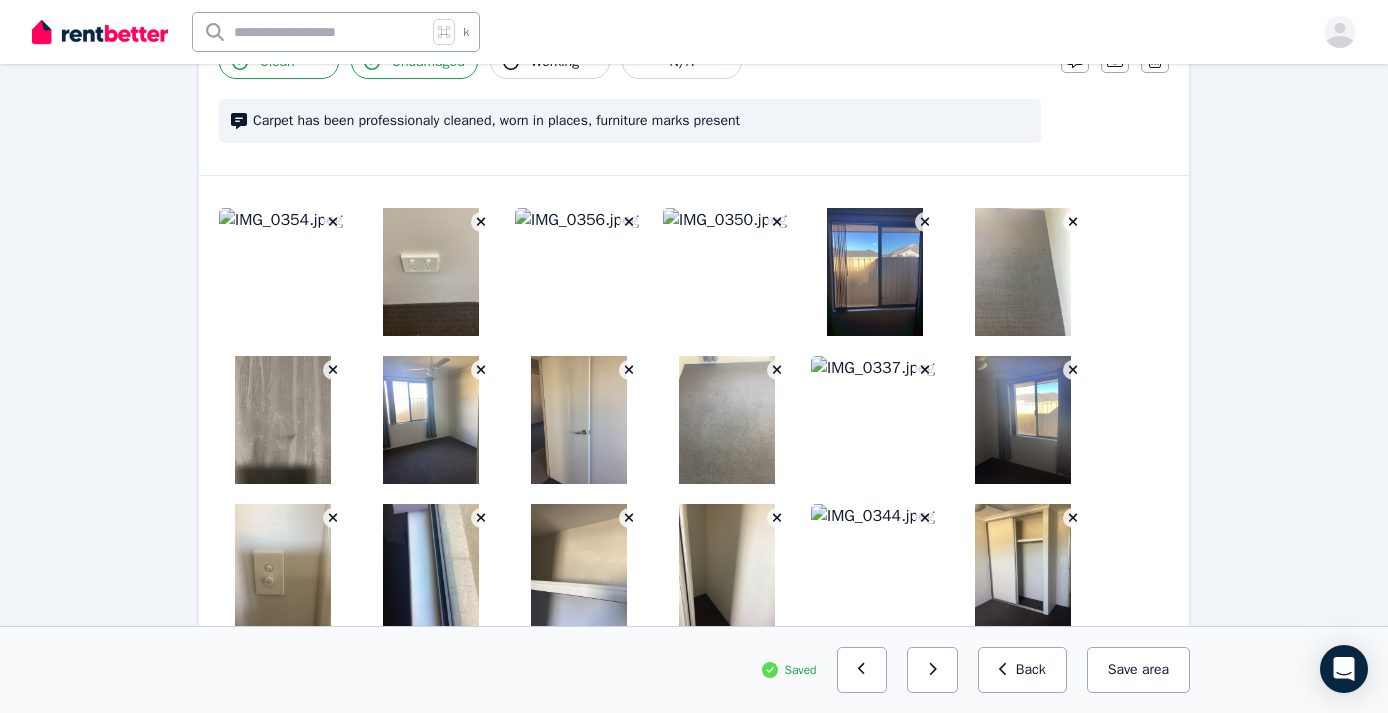 click at bounding box center [283, 272] 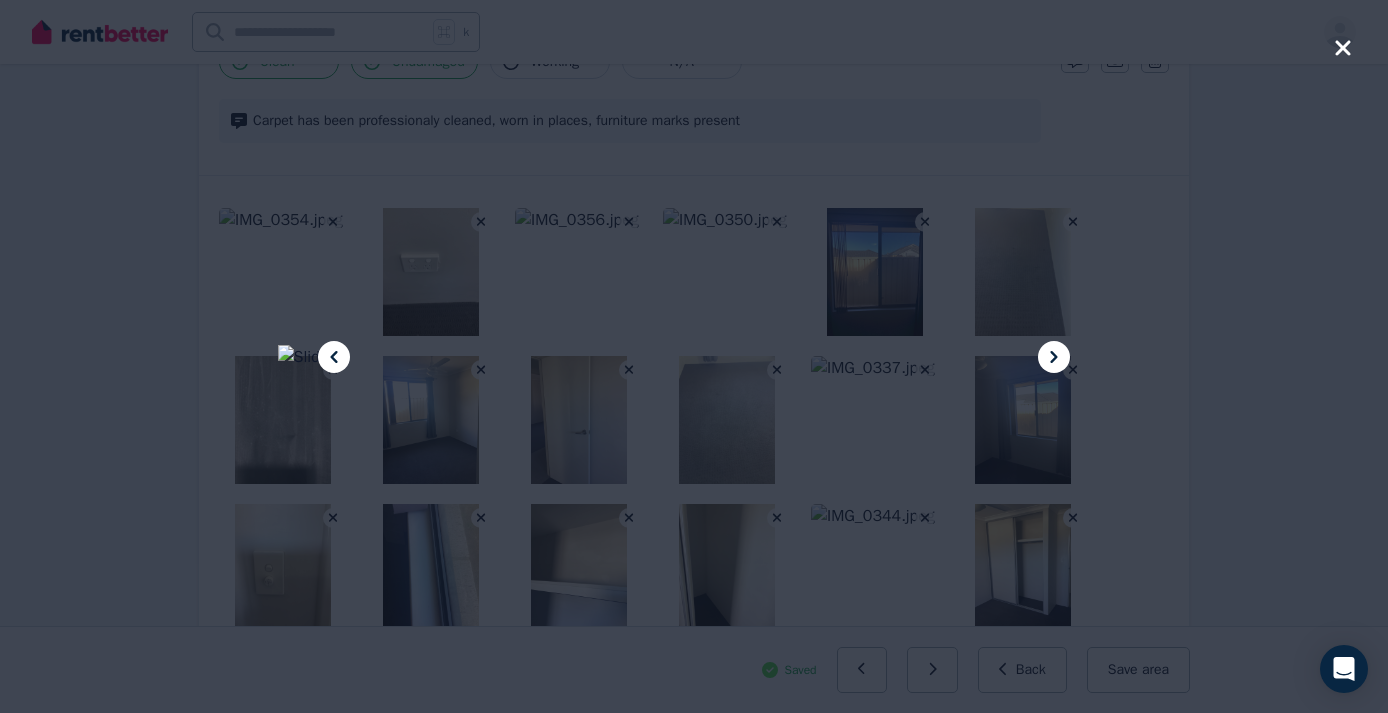 click 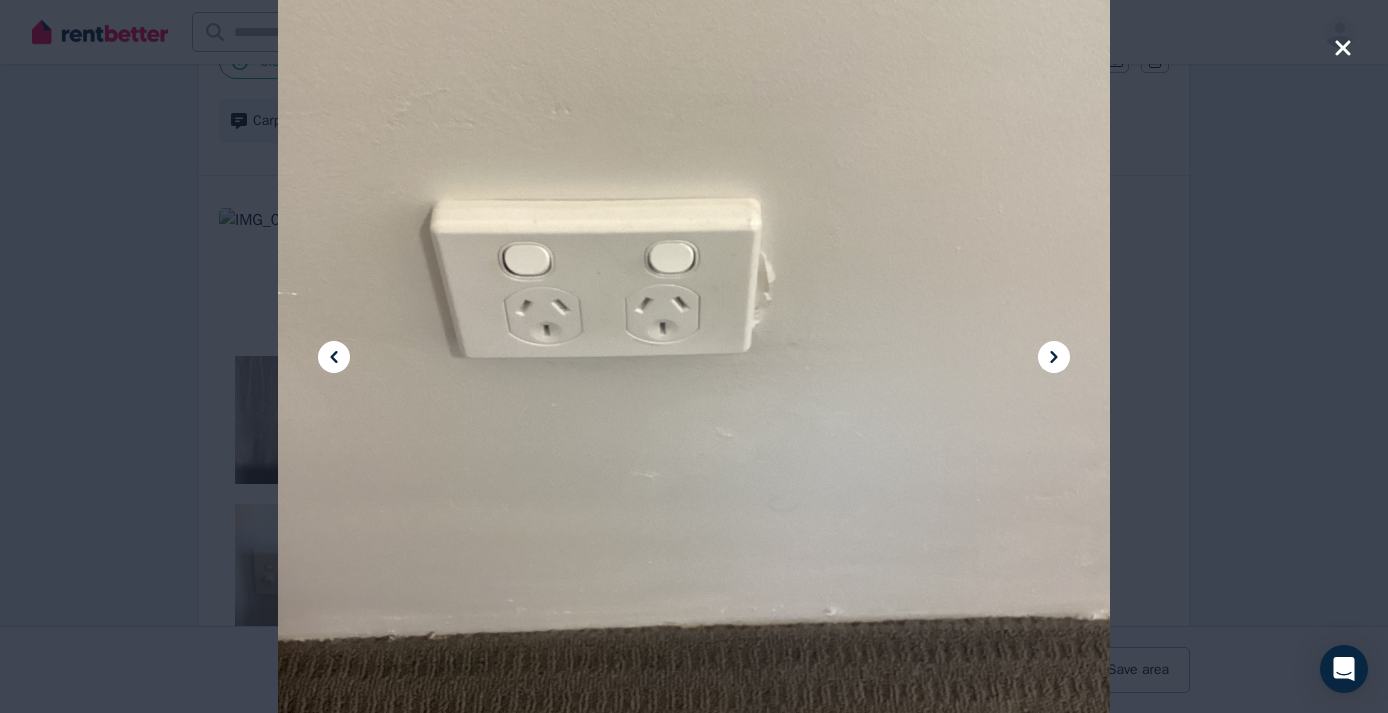 click 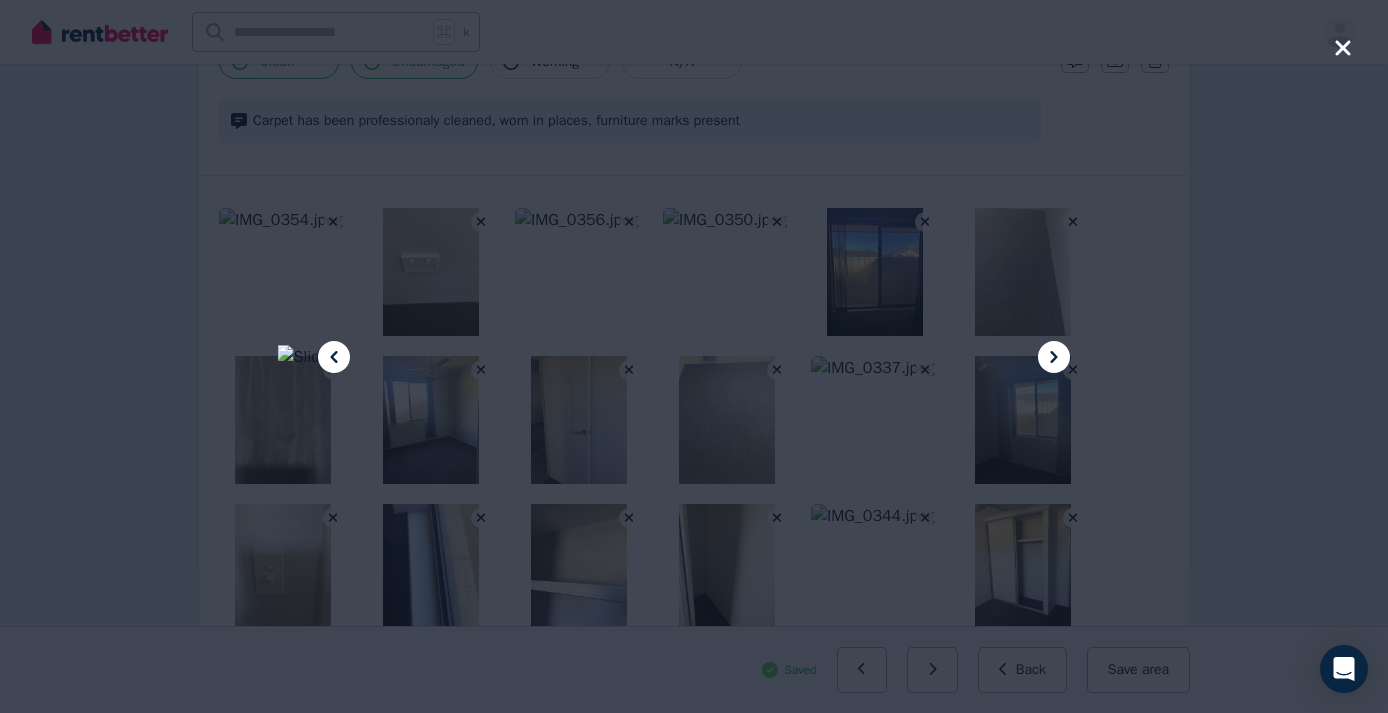 click 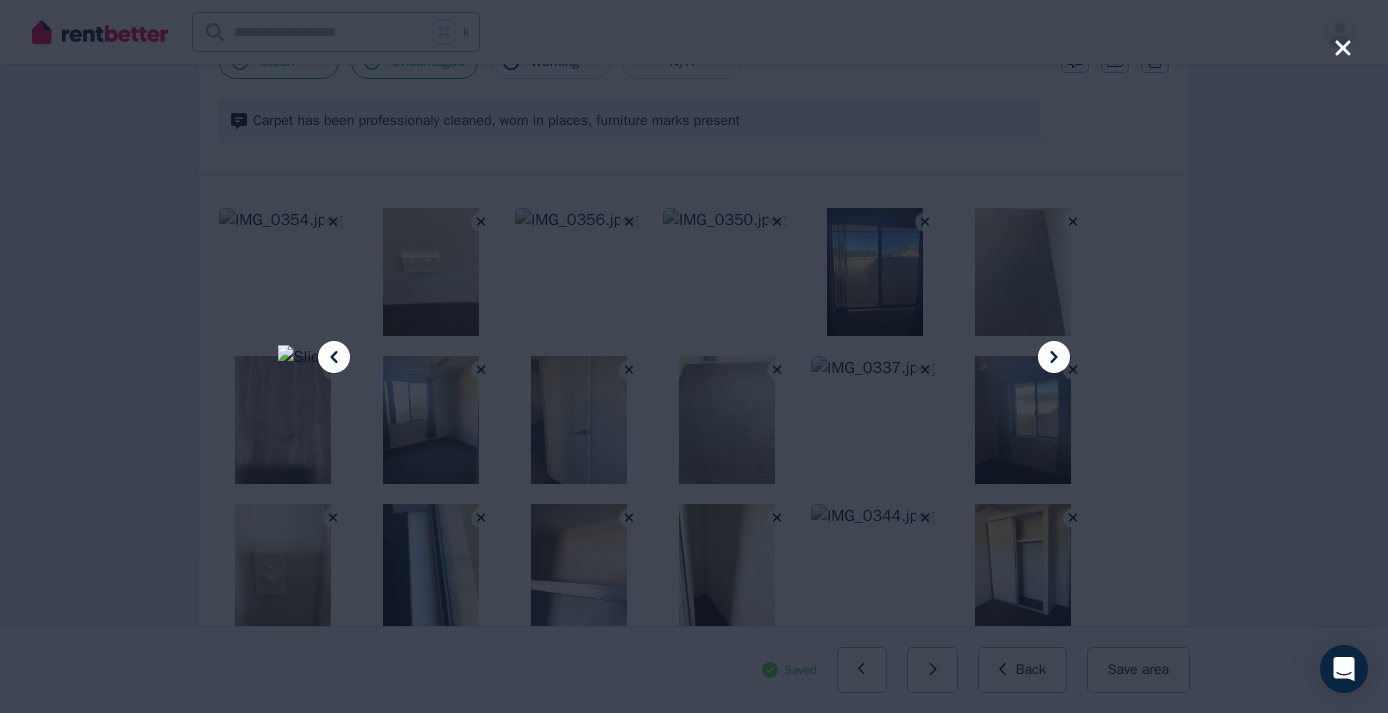 click 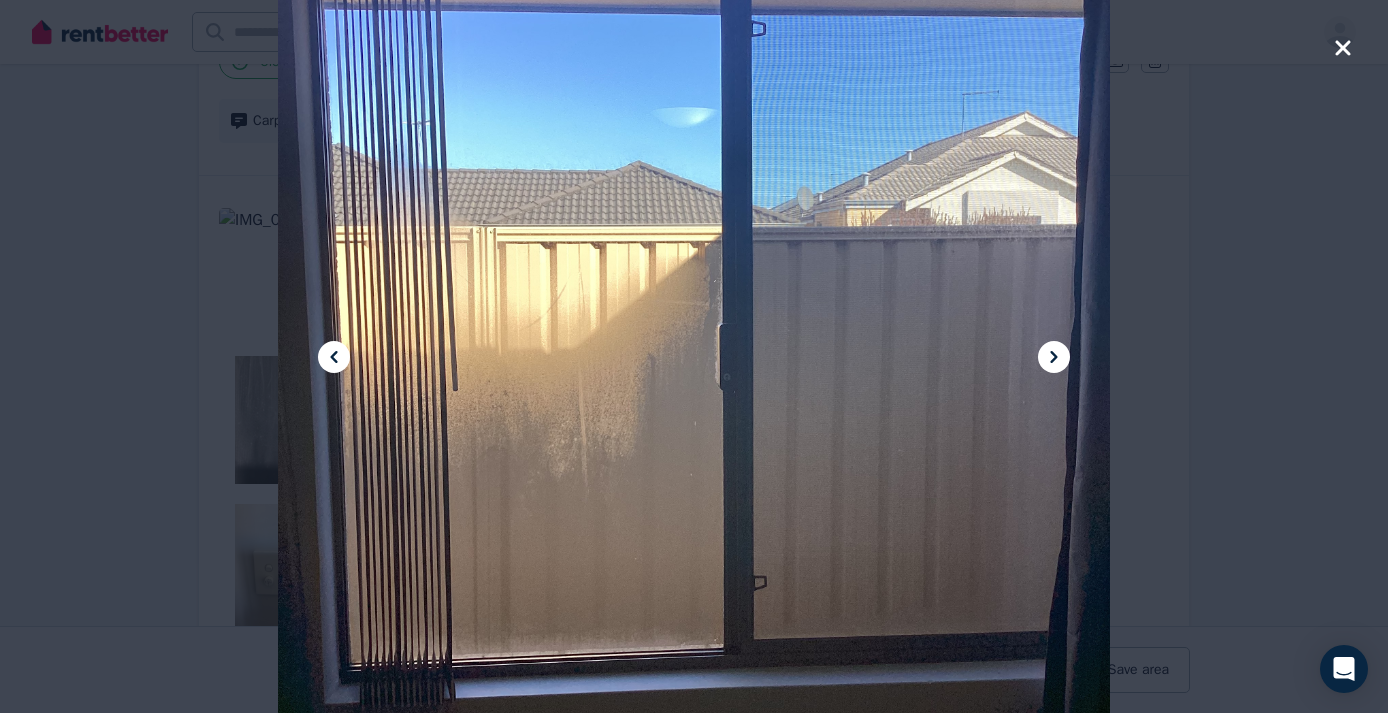 click 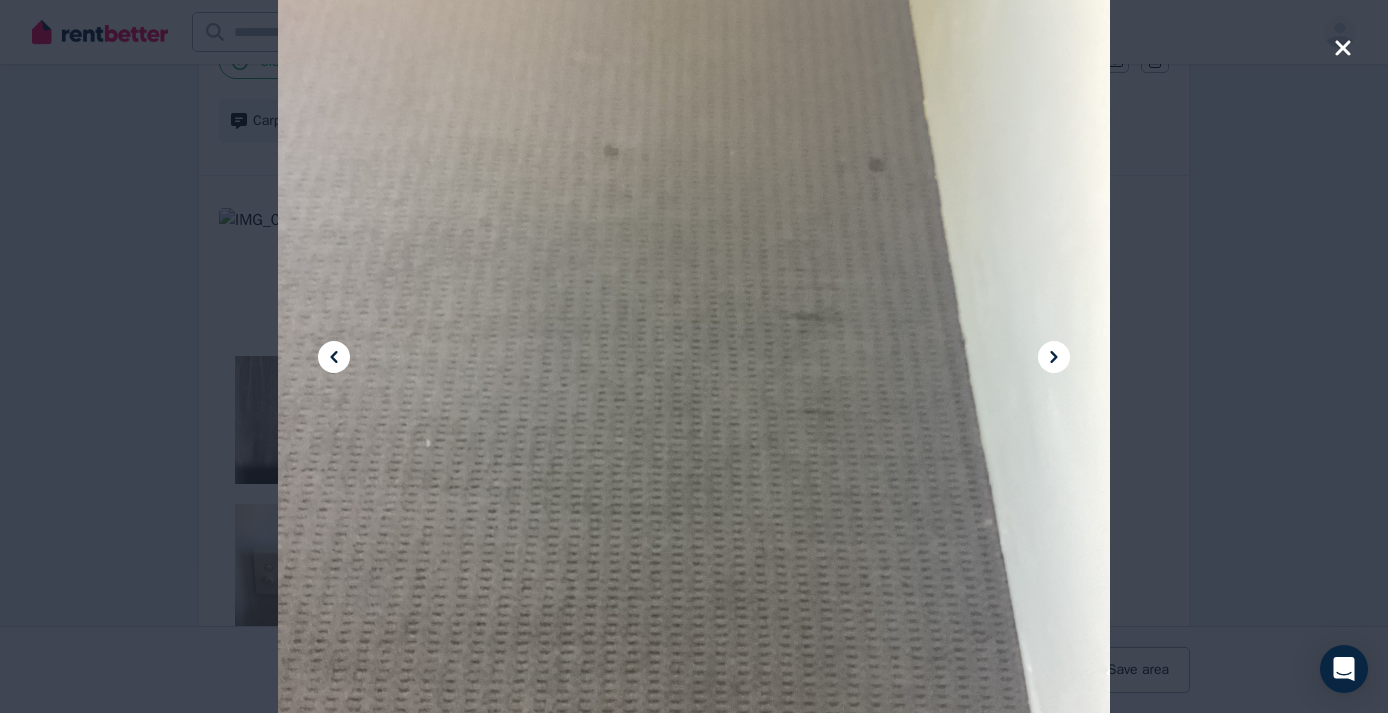 click 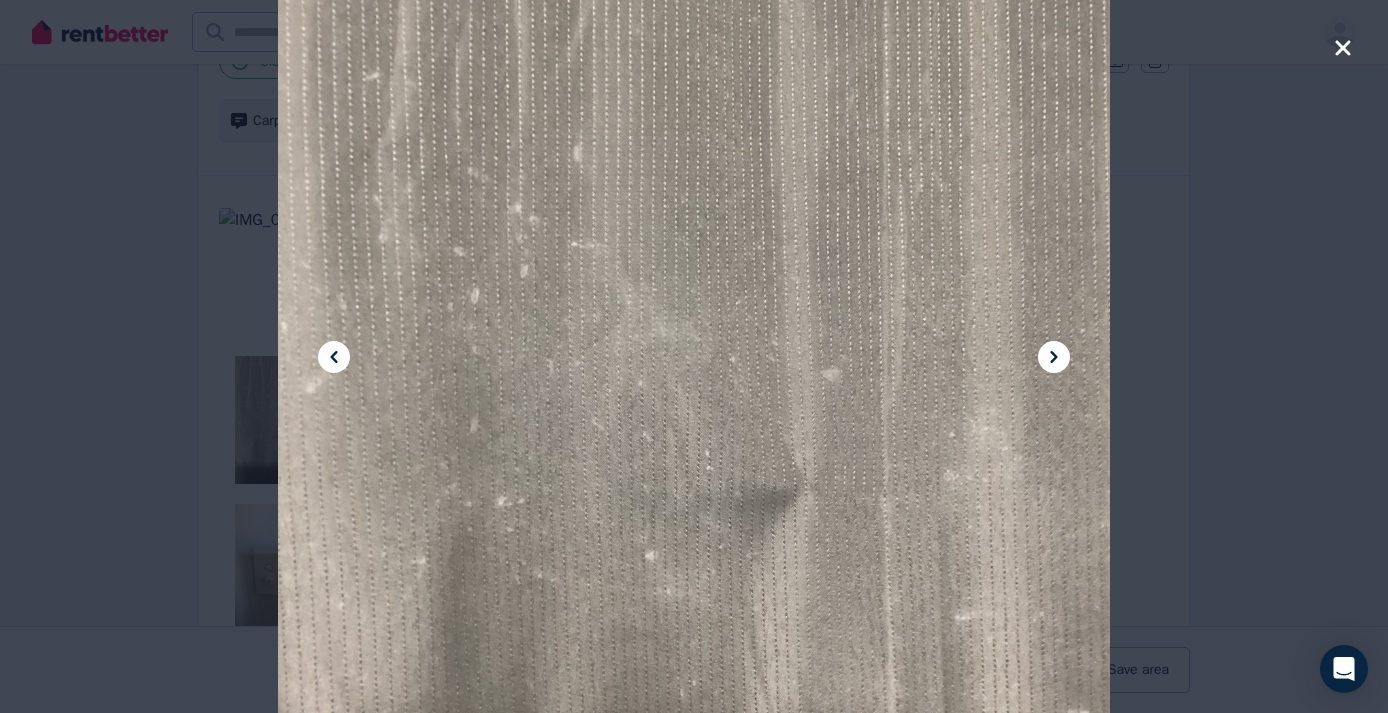 click 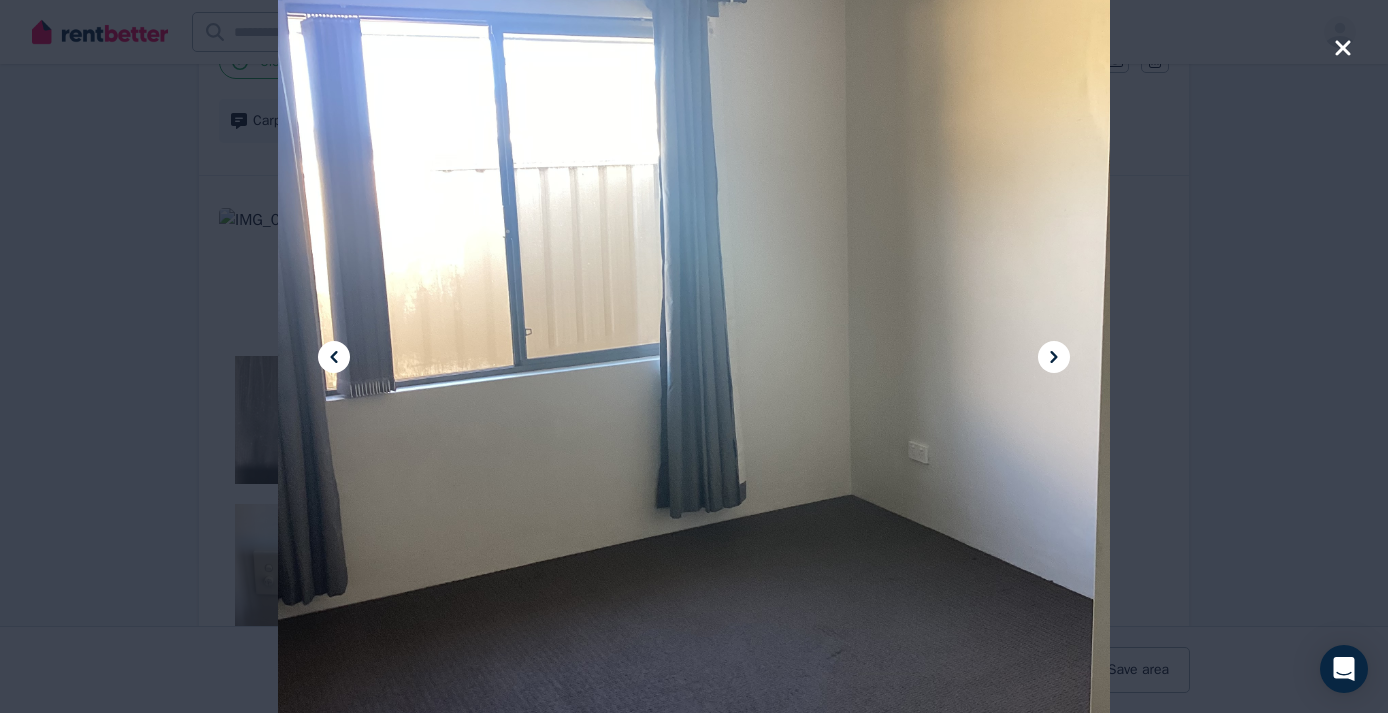 click 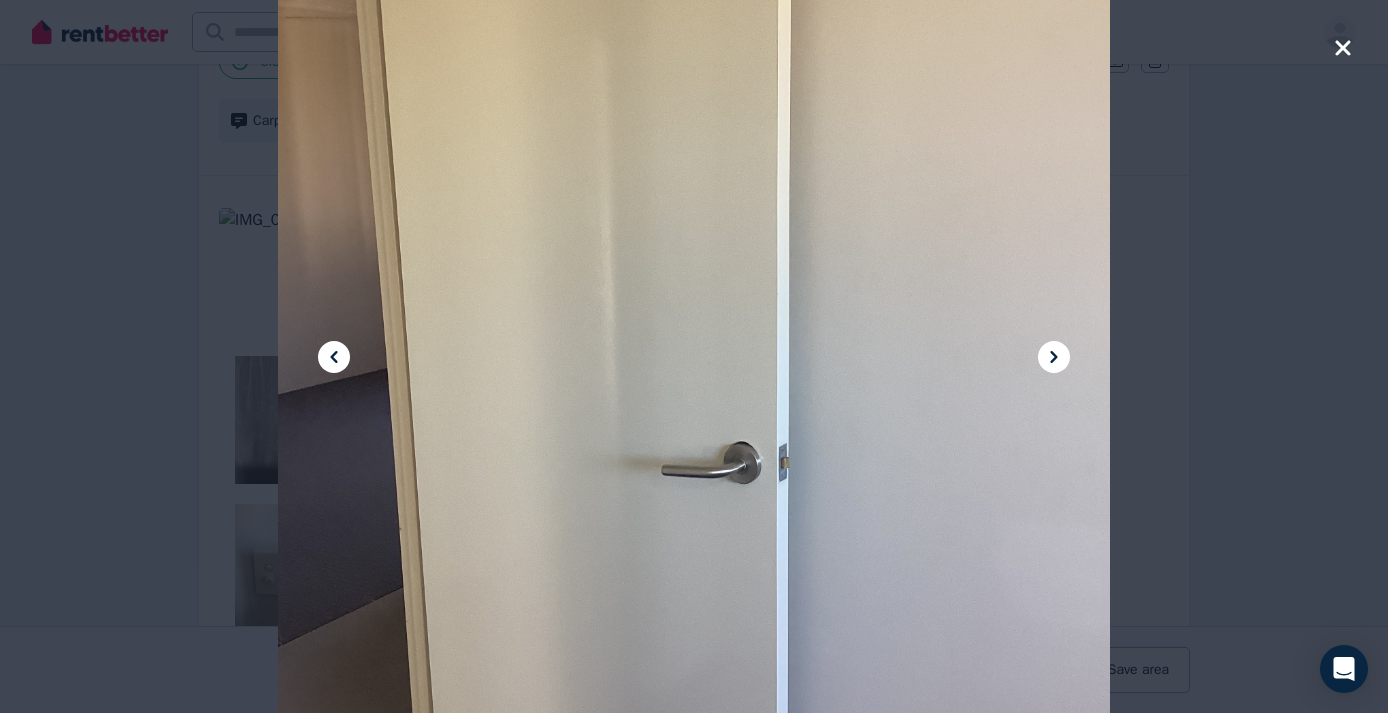 click 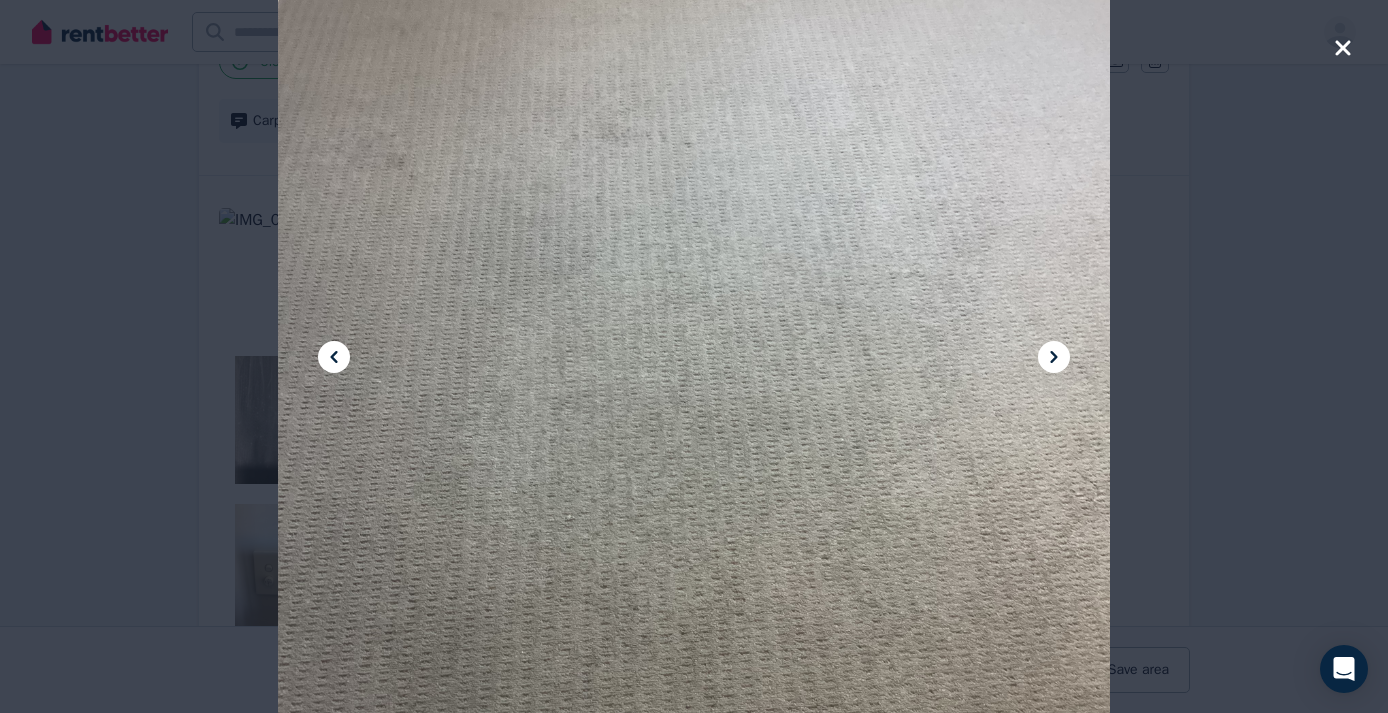 click 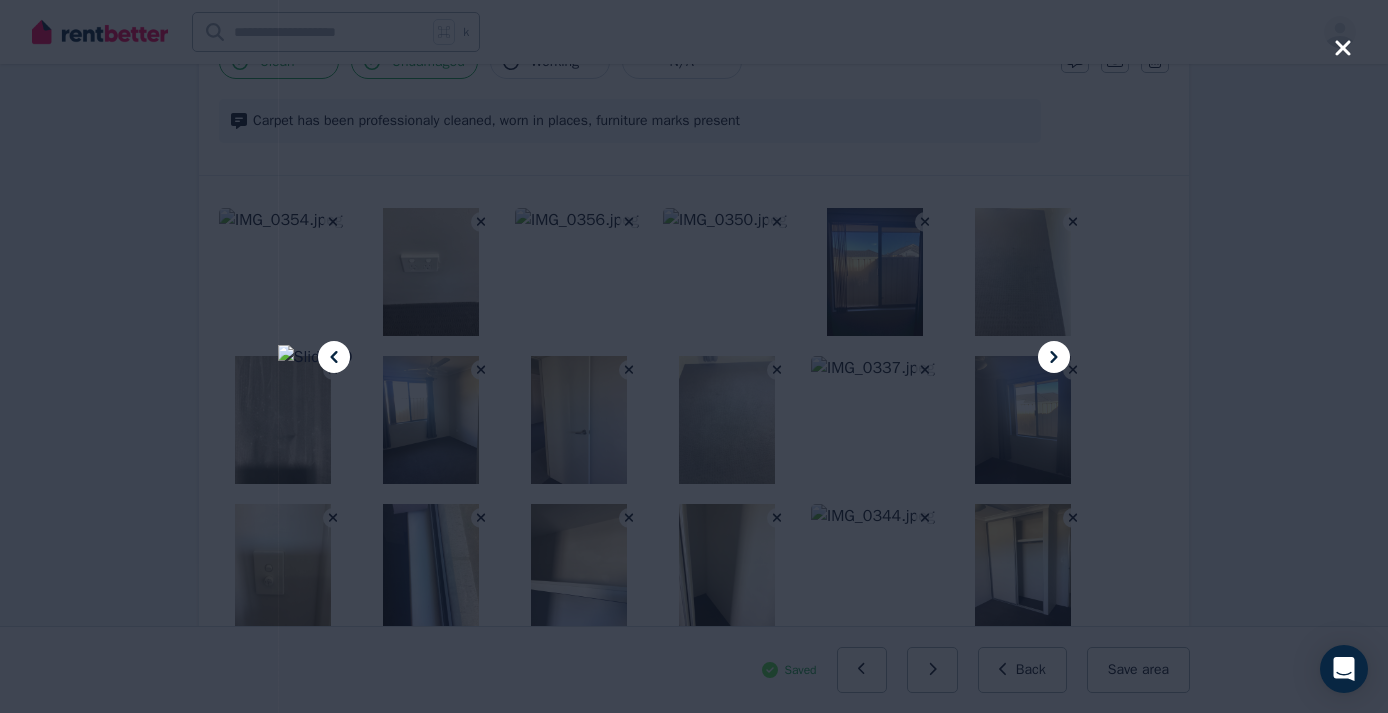 click 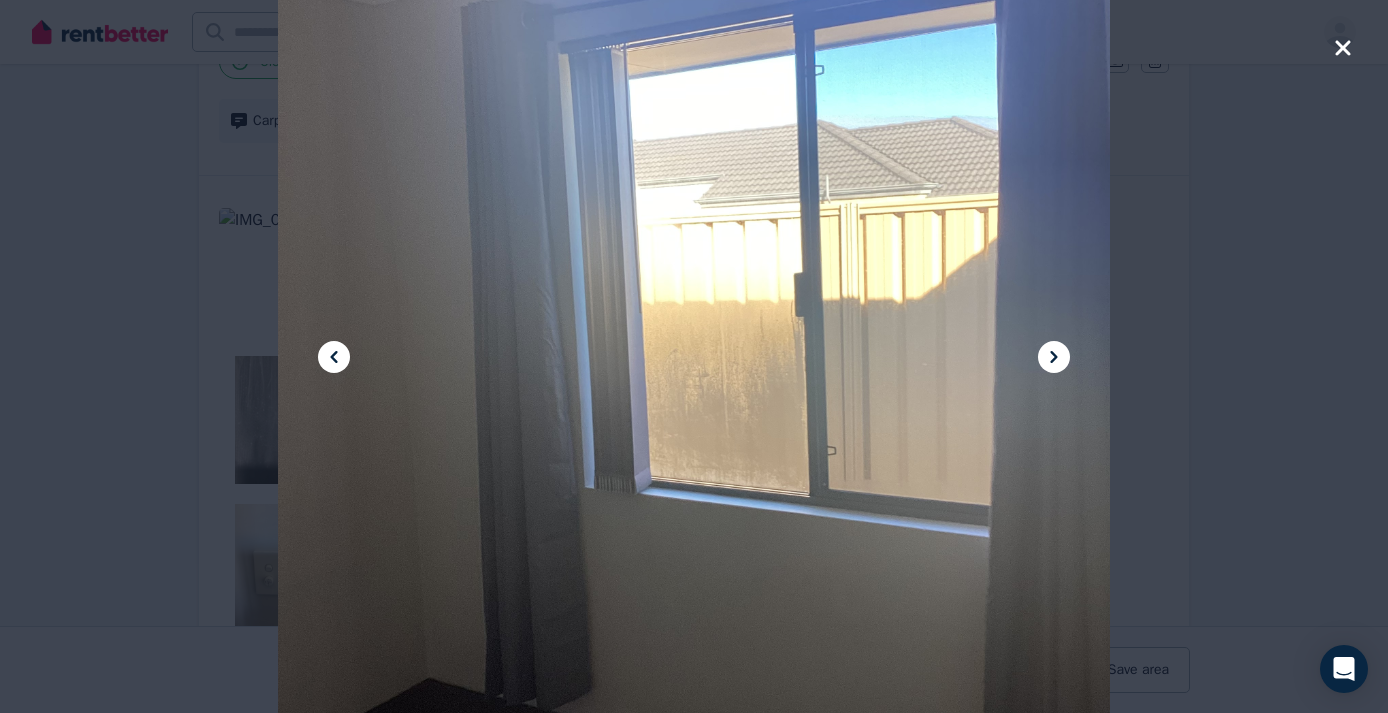 click 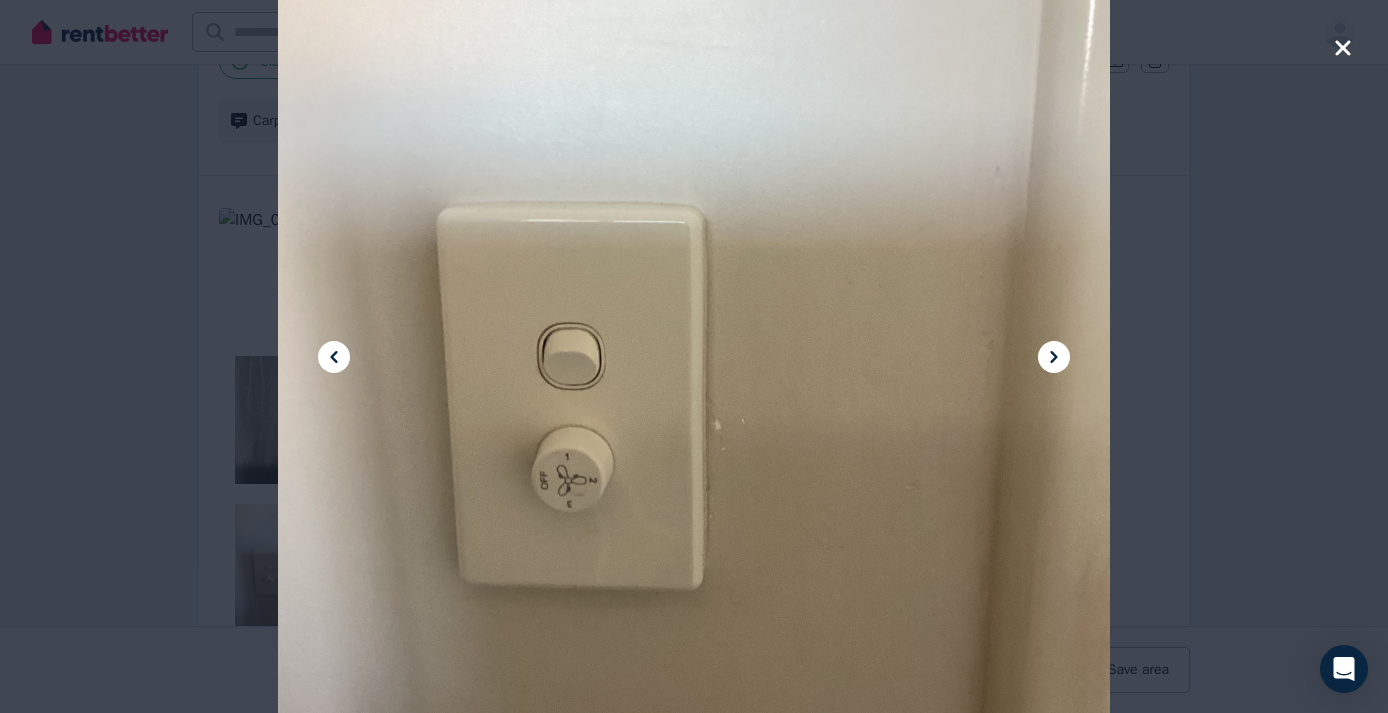 click 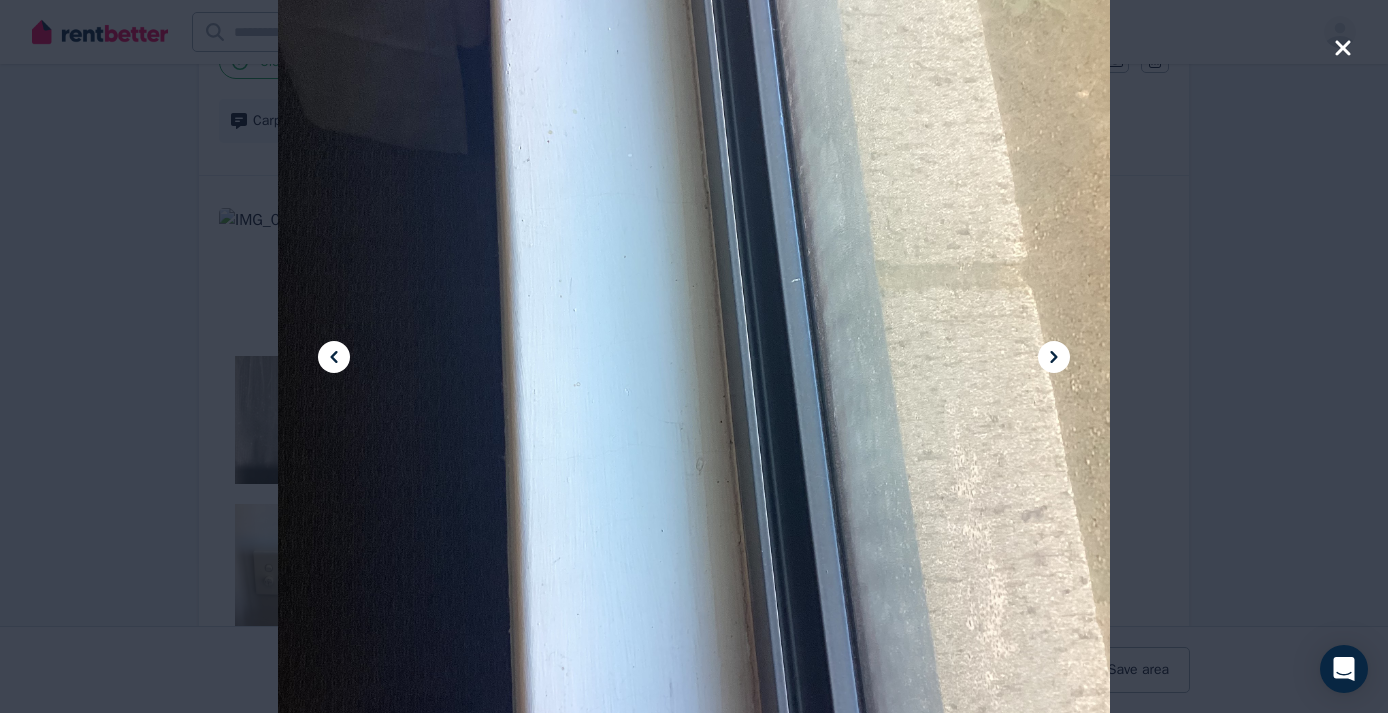 click 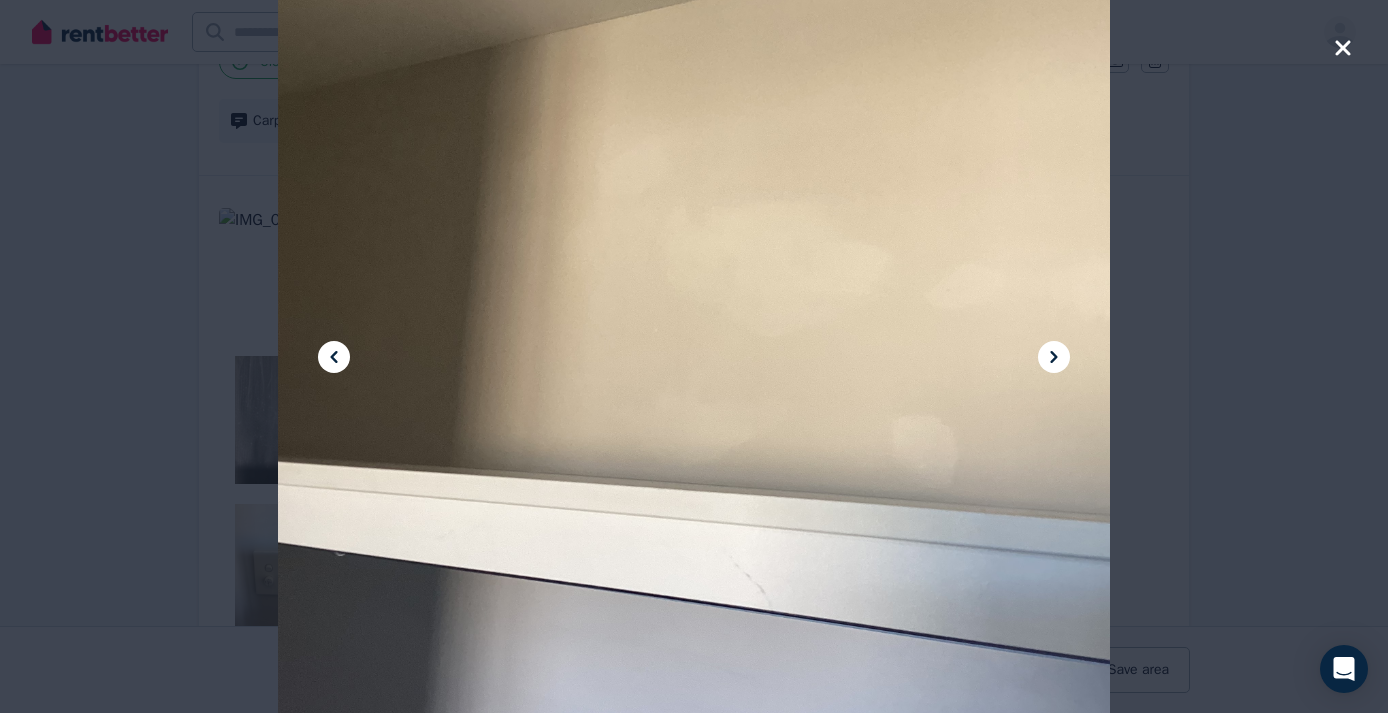 click 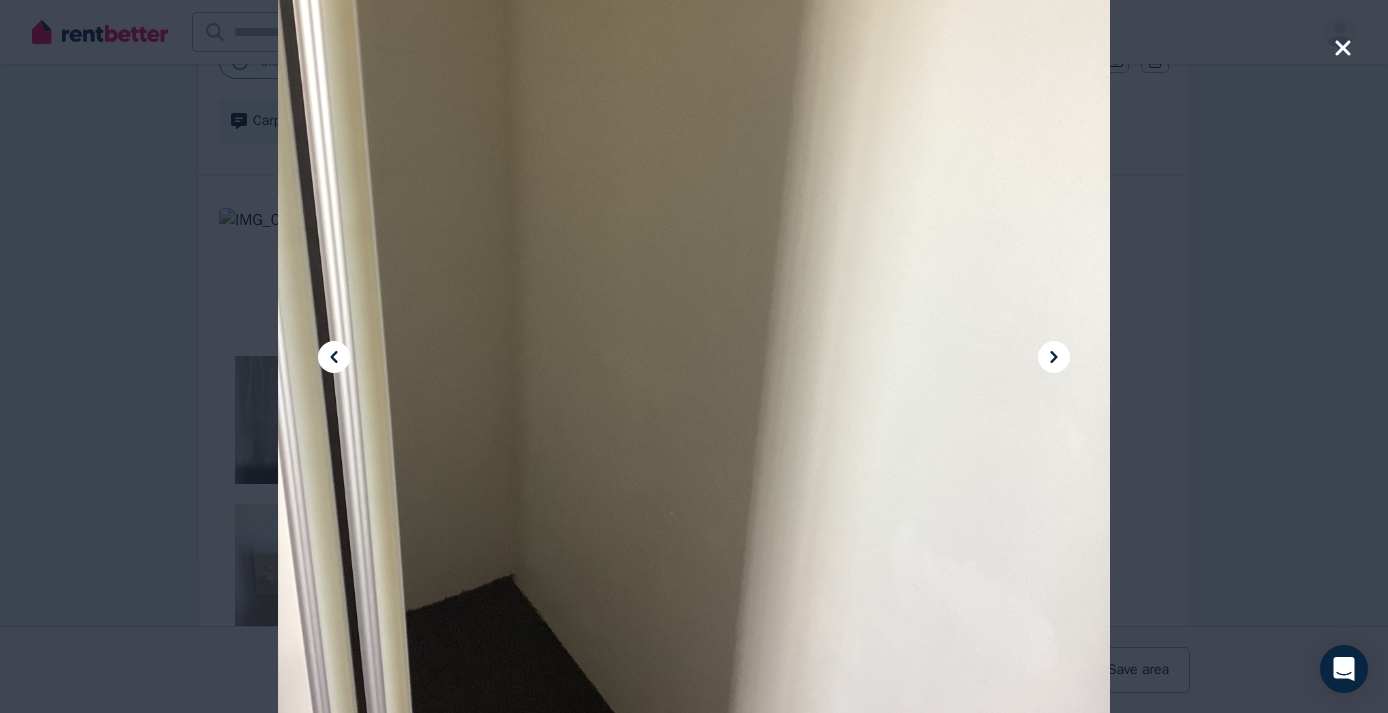 click 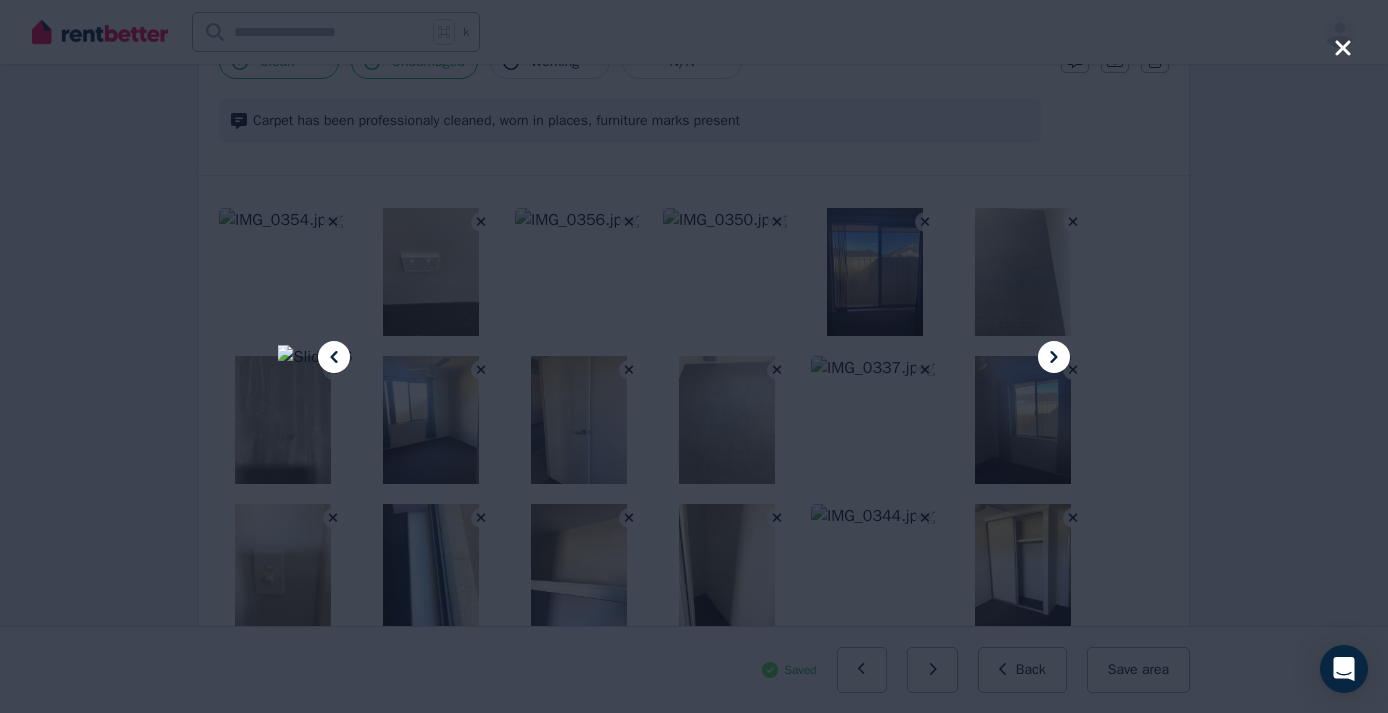 click 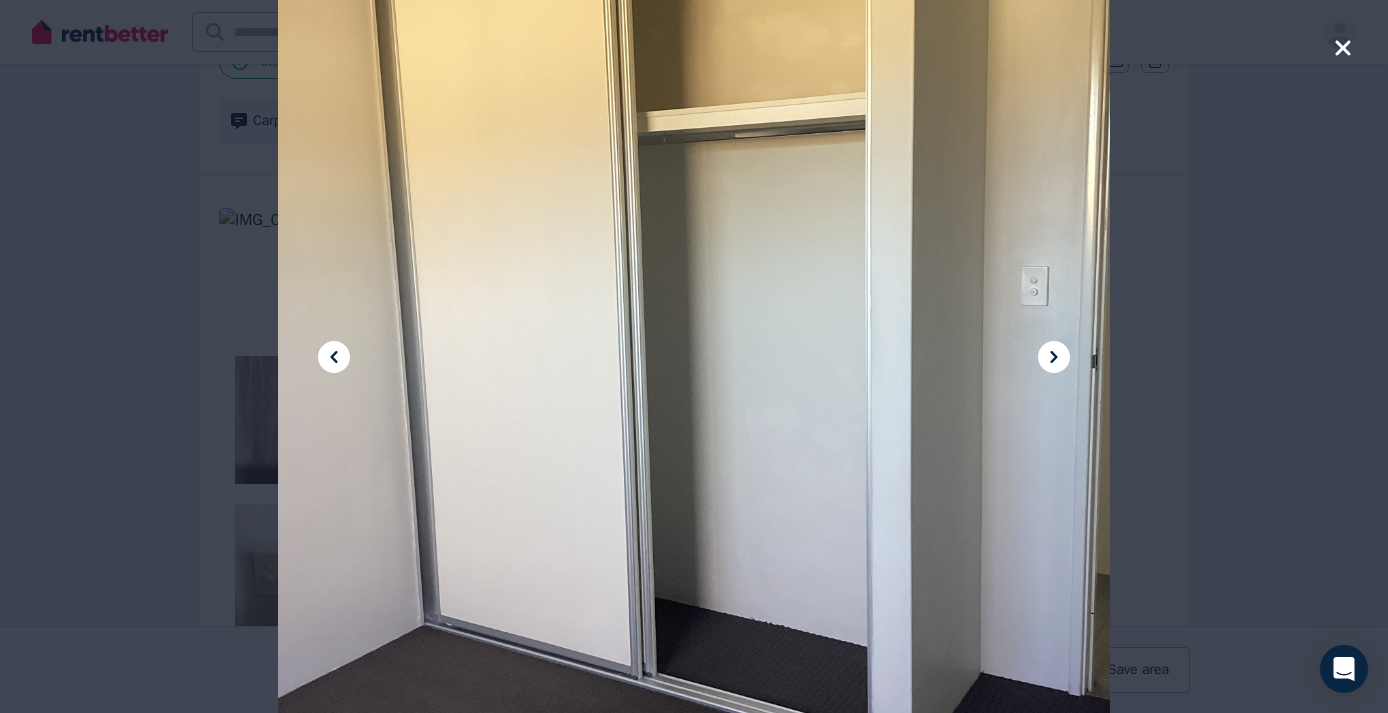 click 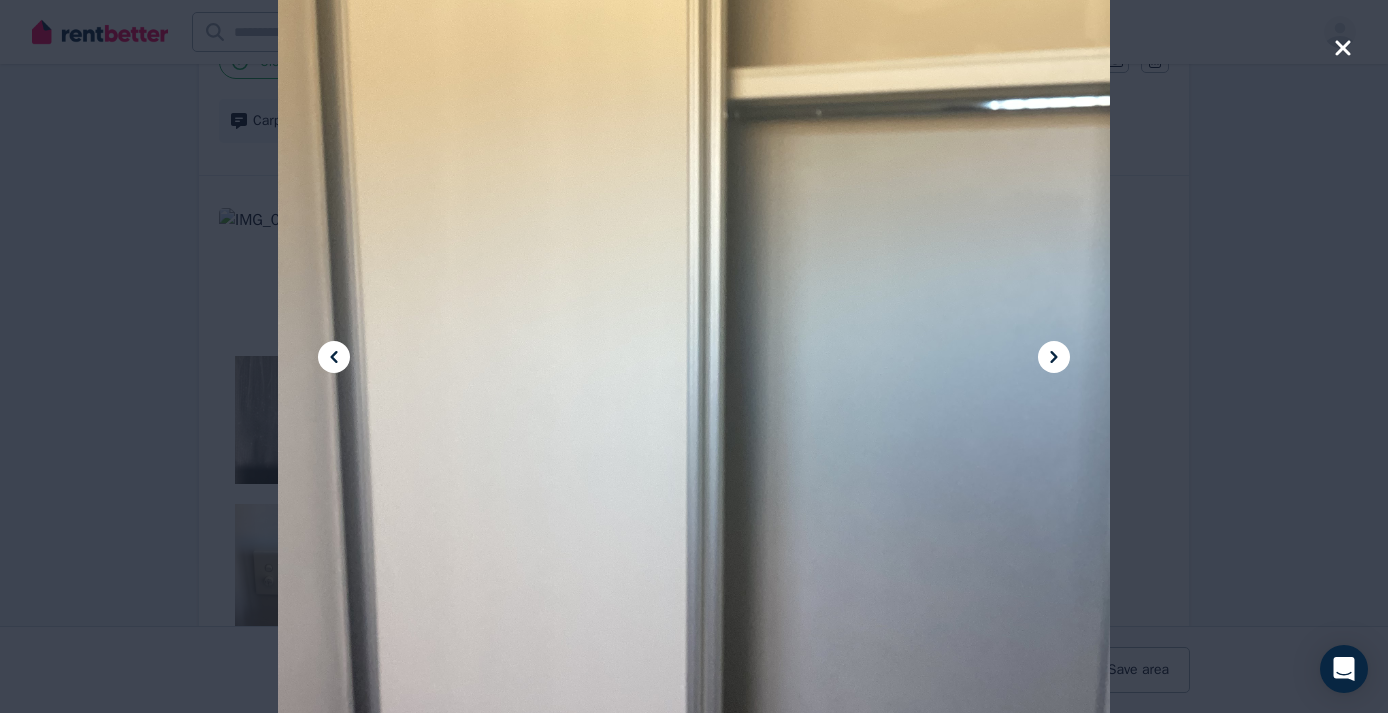click 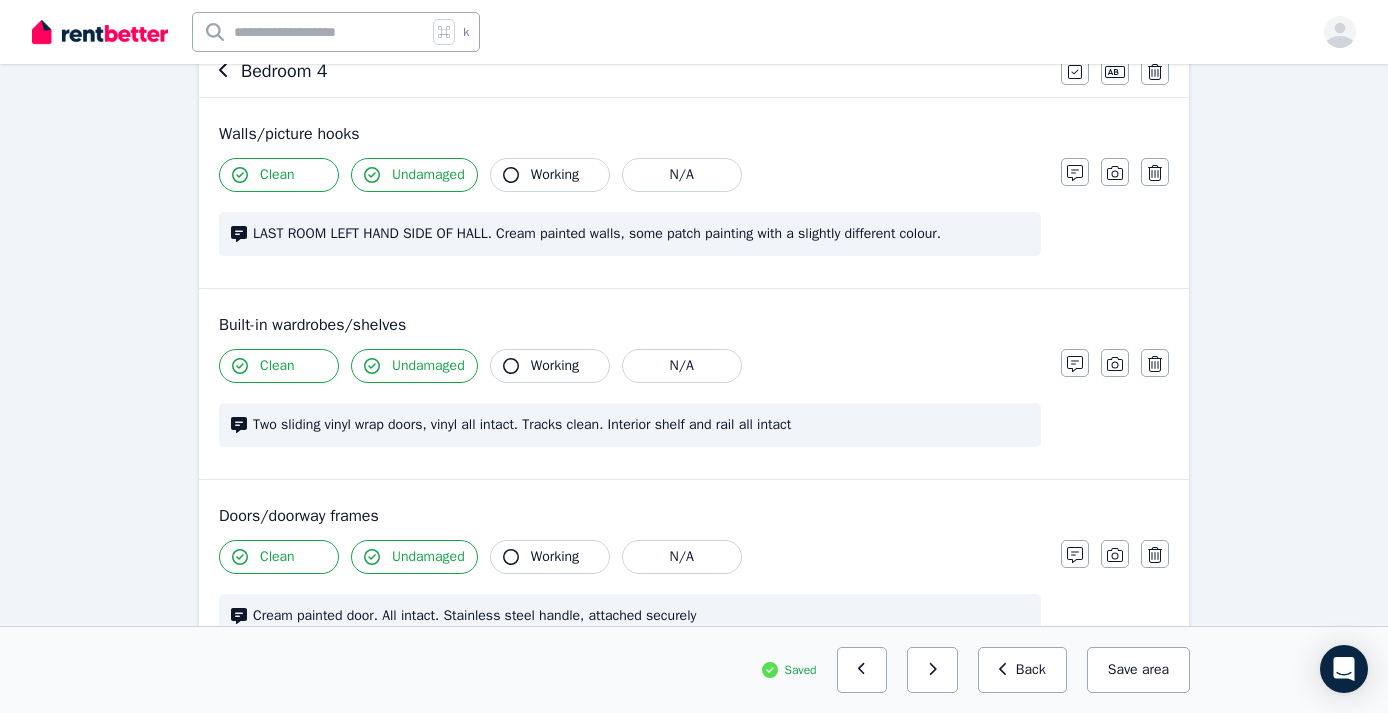 scroll, scrollTop: 210, scrollLeft: 0, axis: vertical 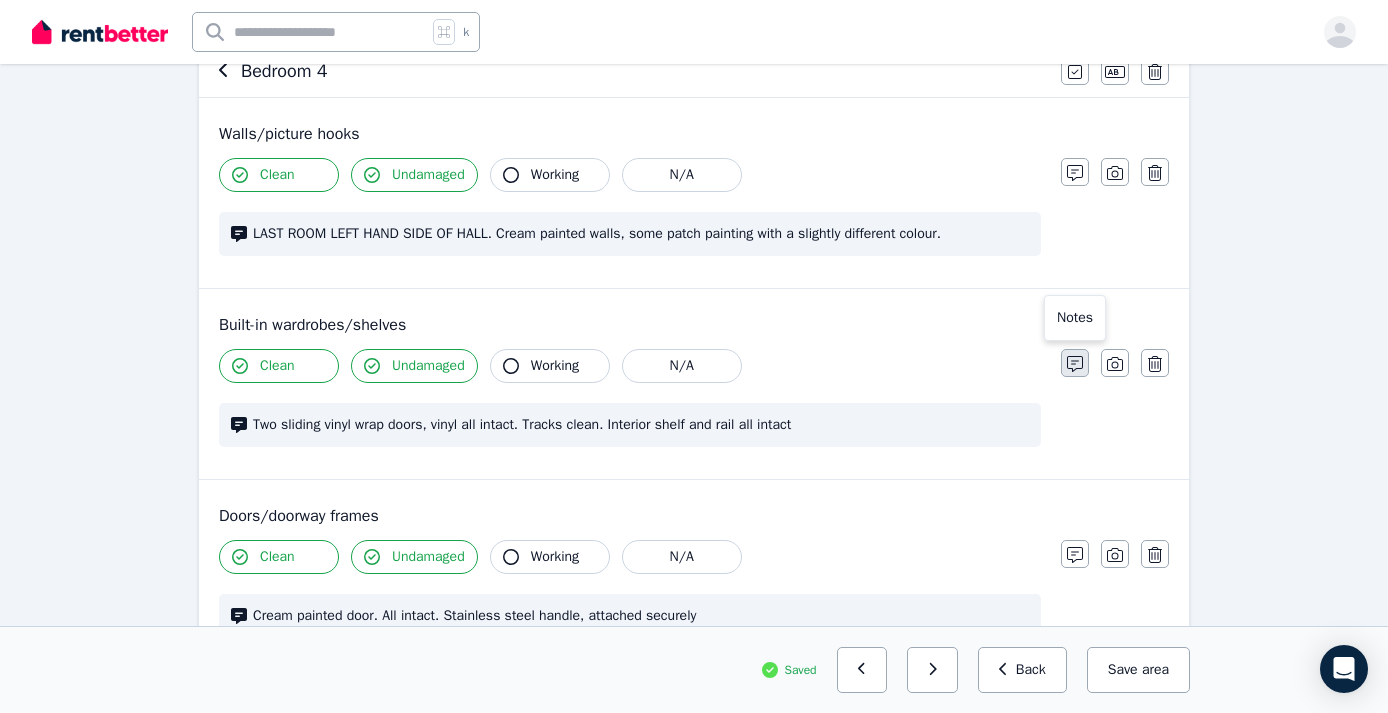 click 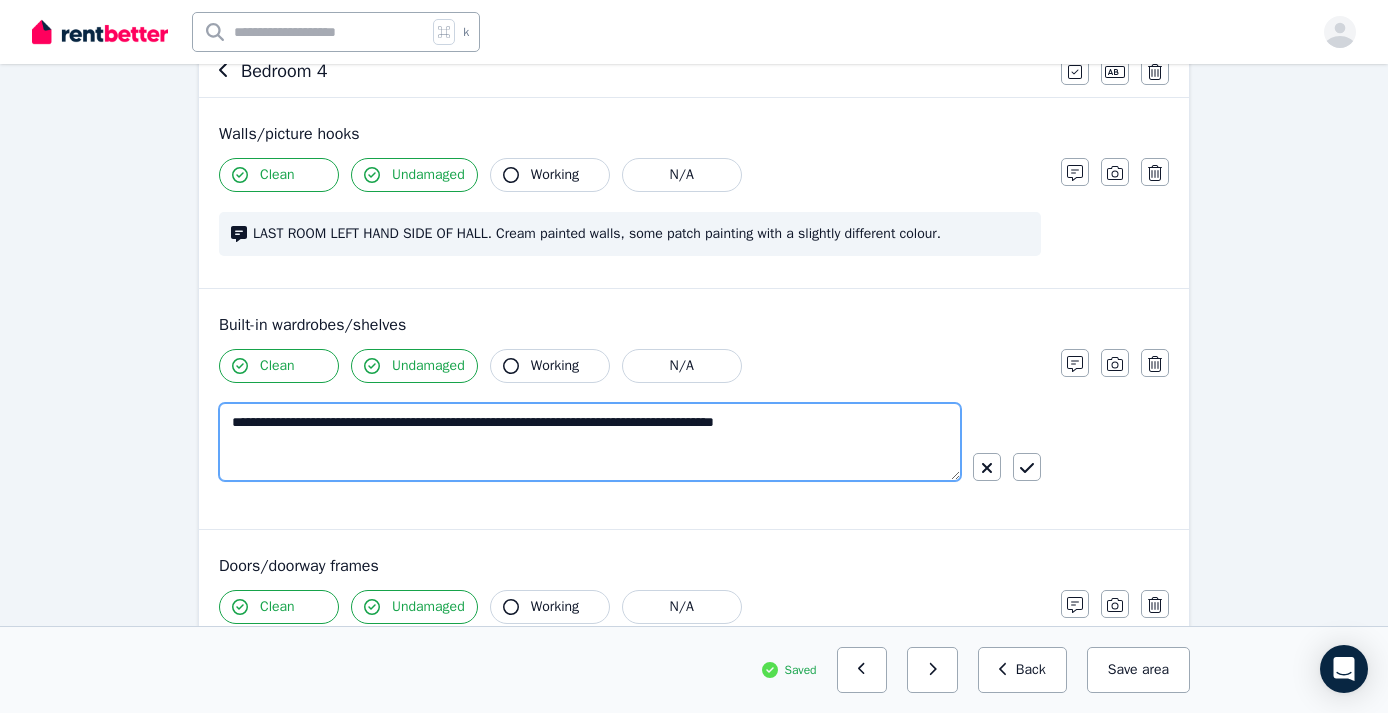 click on "**********" at bounding box center [590, 442] 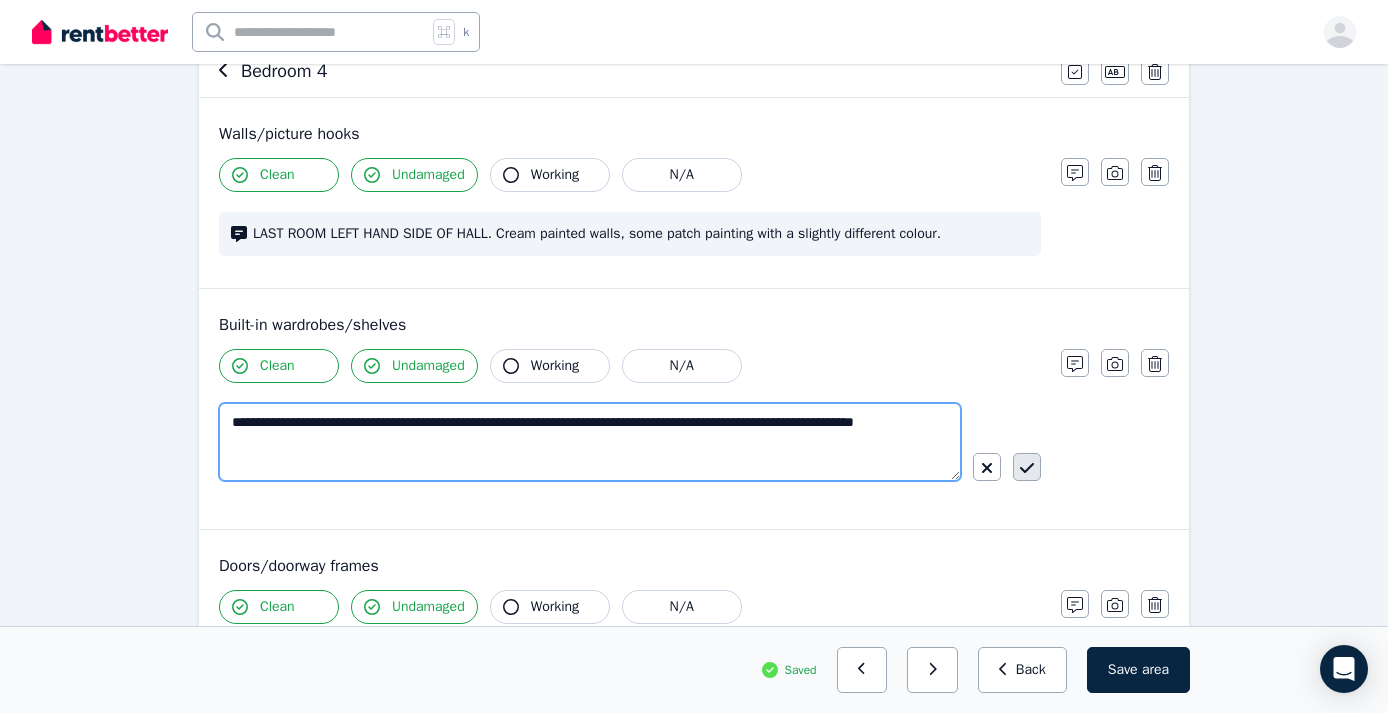 type on "**********" 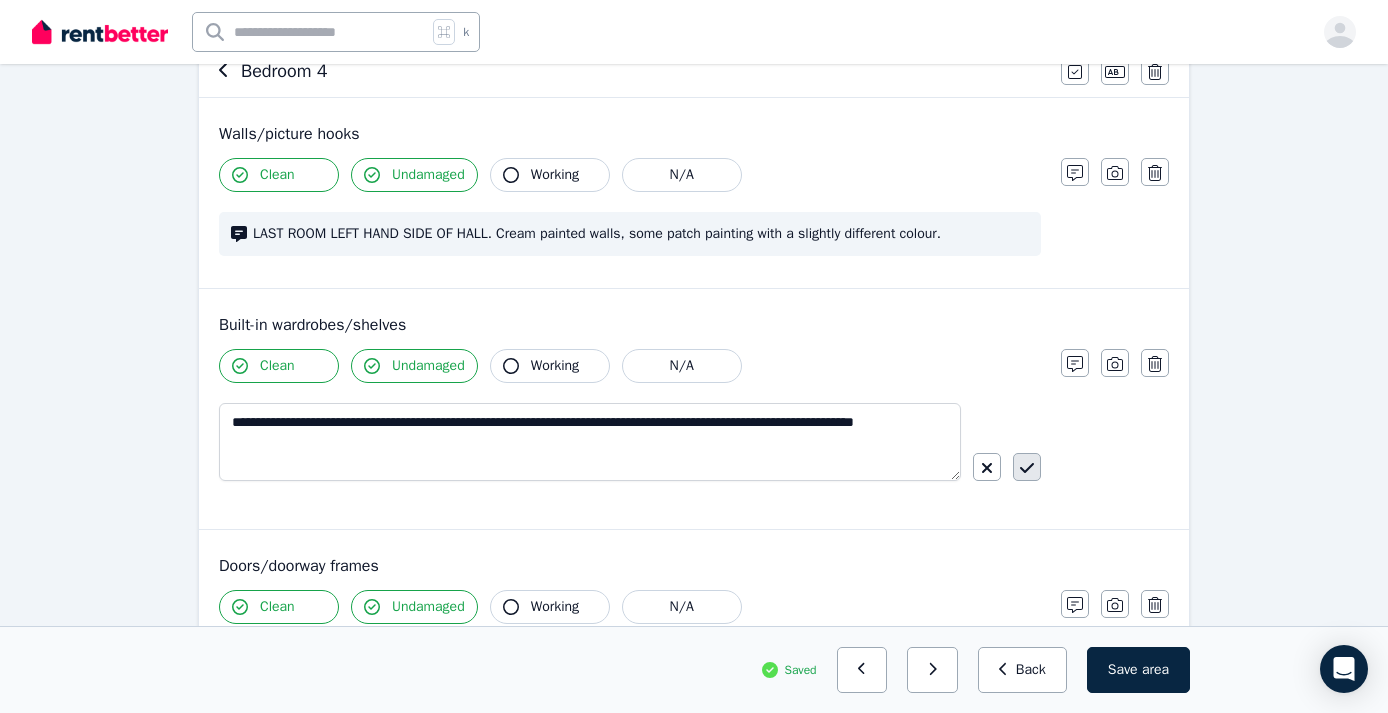 click 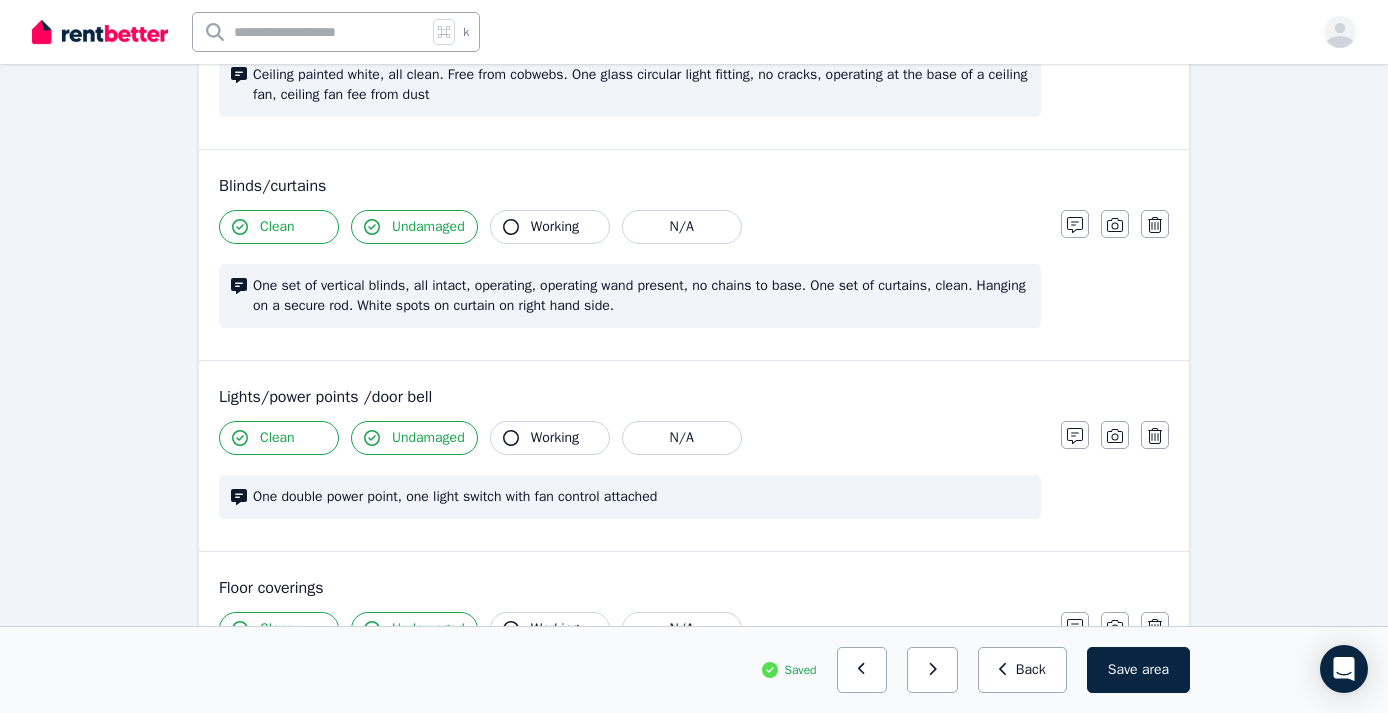 scroll, scrollTop: 1137, scrollLeft: 0, axis: vertical 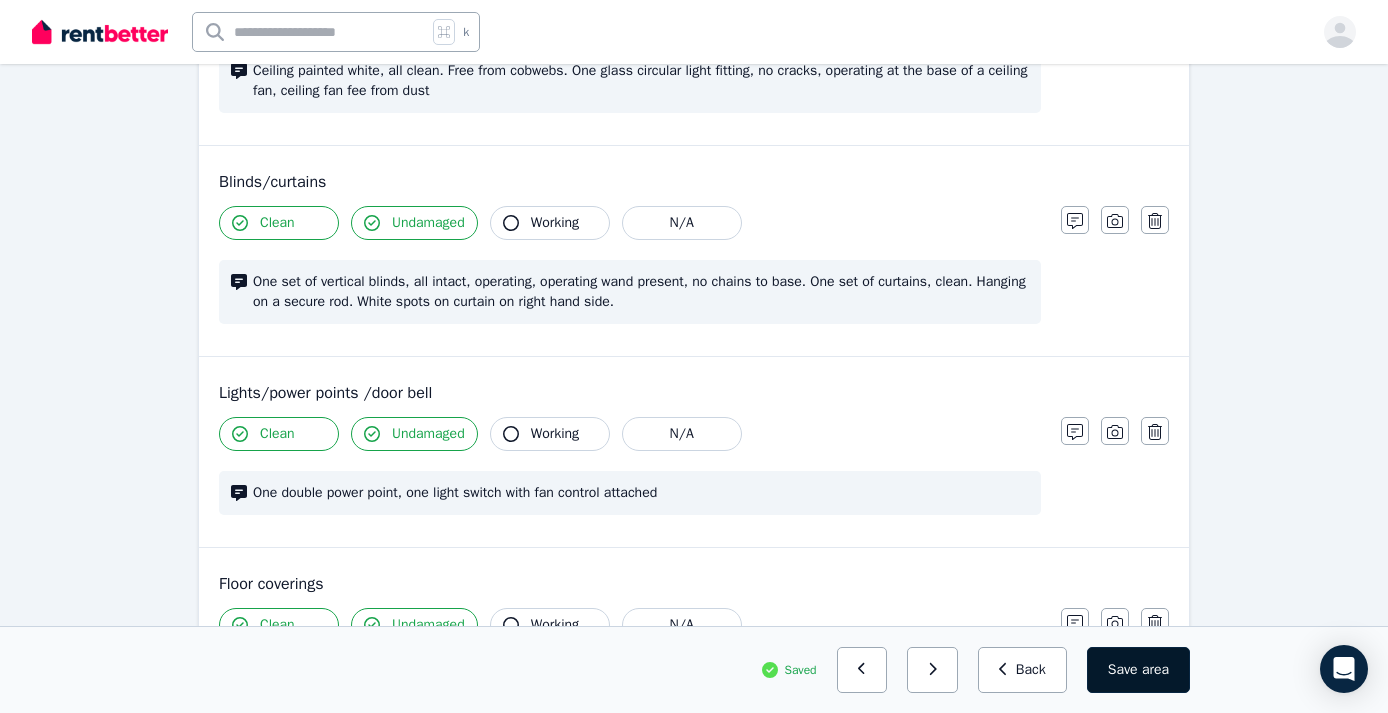 click on "Save   area" at bounding box center (1138, 670) 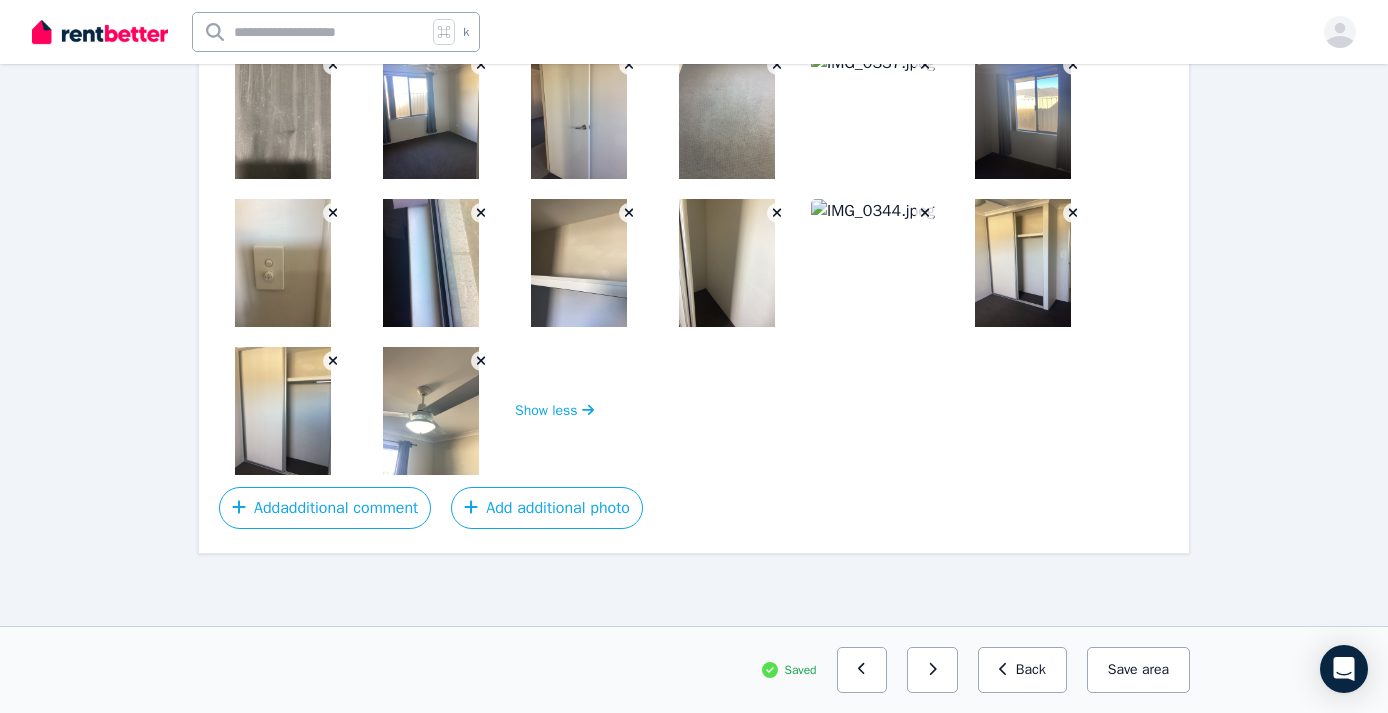 scroll, scrollTop: 2005, scrollLeft: 0, axis: vertical 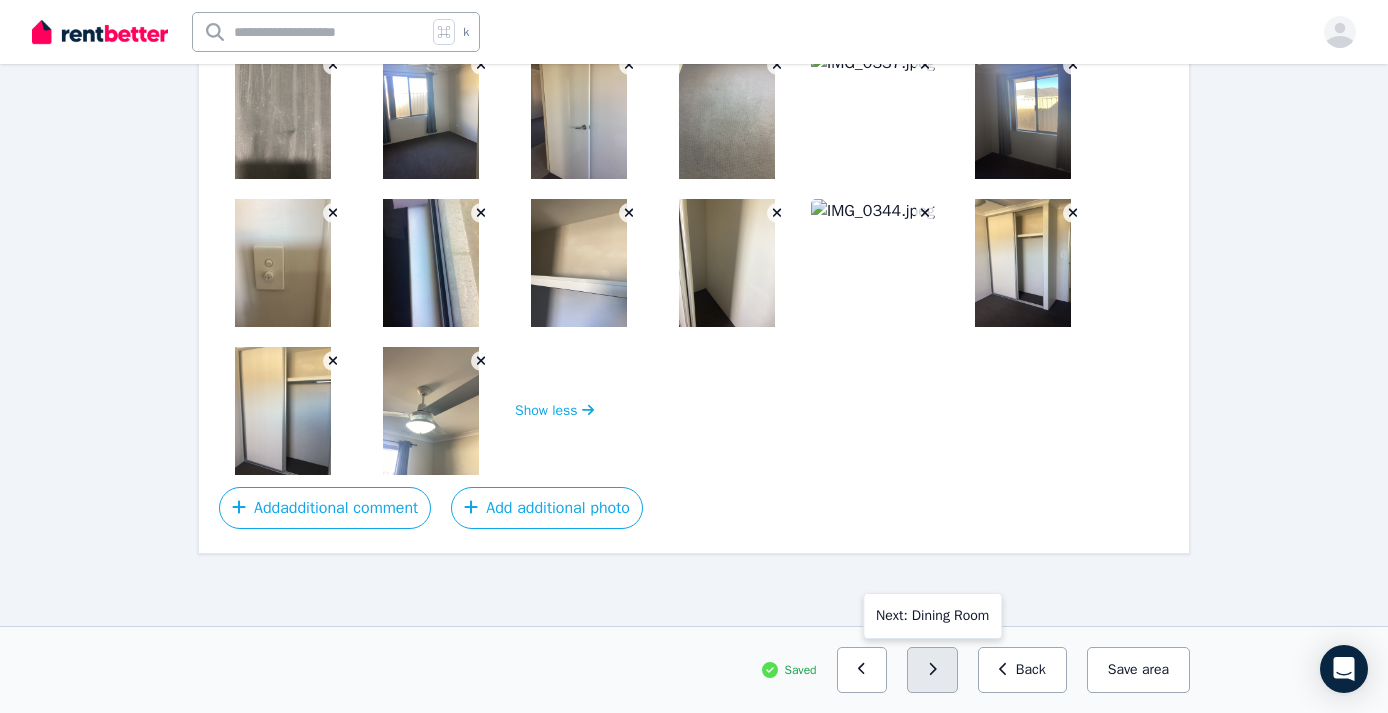 click at bounding box center [932, 670] 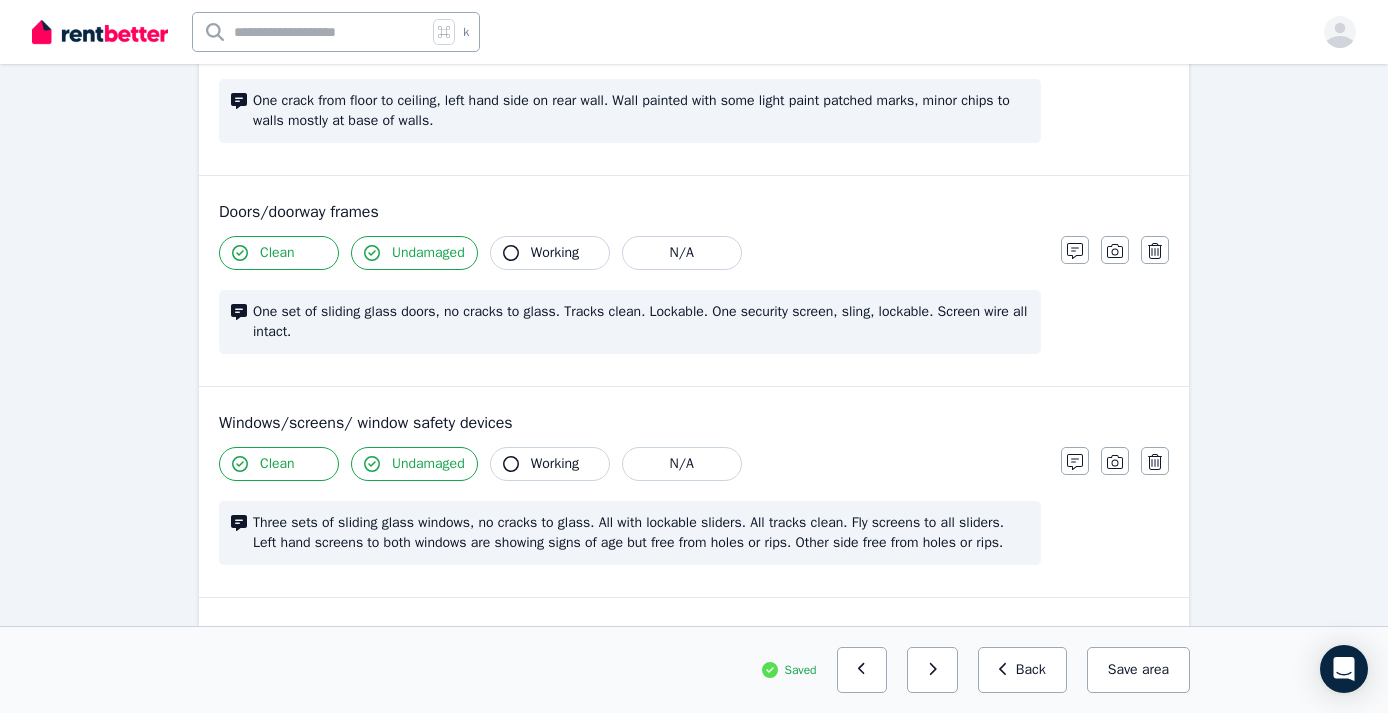 scroll, scrollTop: 347, scrollLeft: 0, axis: vertical 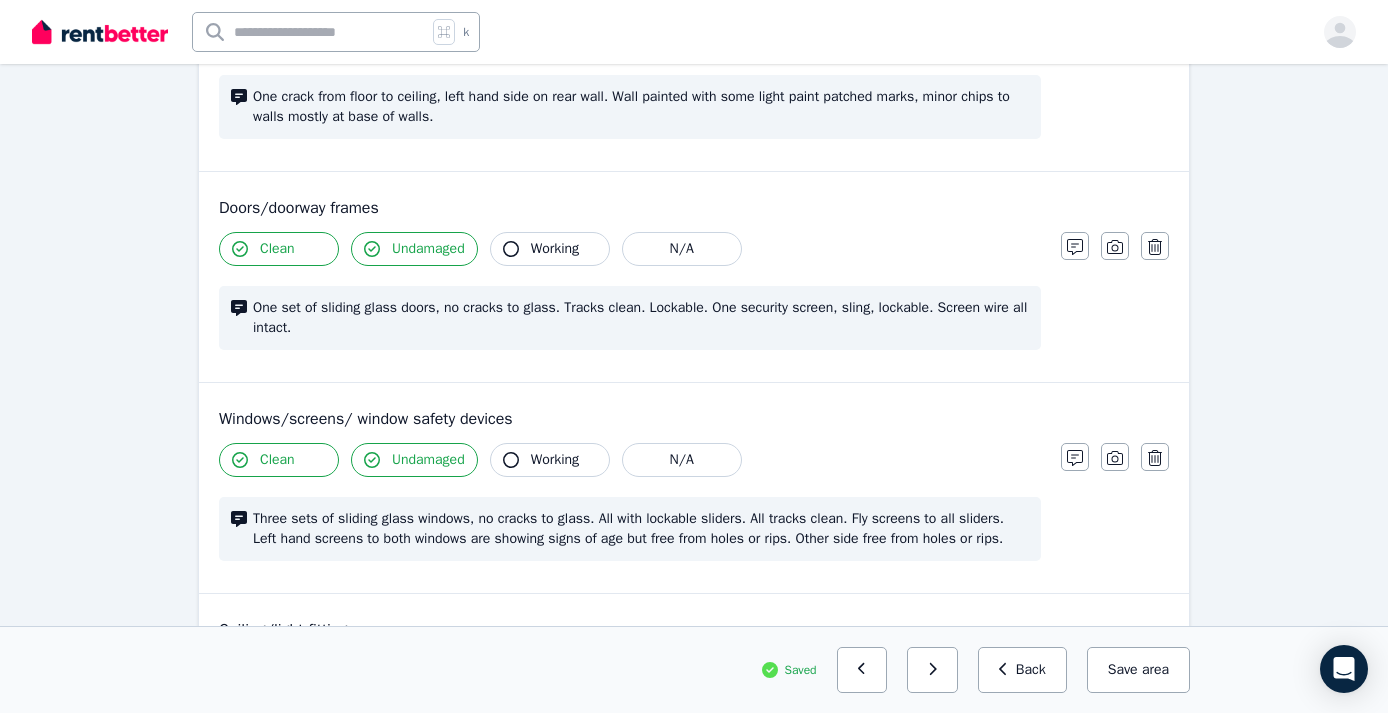 click on "One set of sliding glass doors, no cracks to glass. Tracks clean. Lockable. One security screen, sling, lockable. Screen wire all intact." at bounding box center [641, 318] 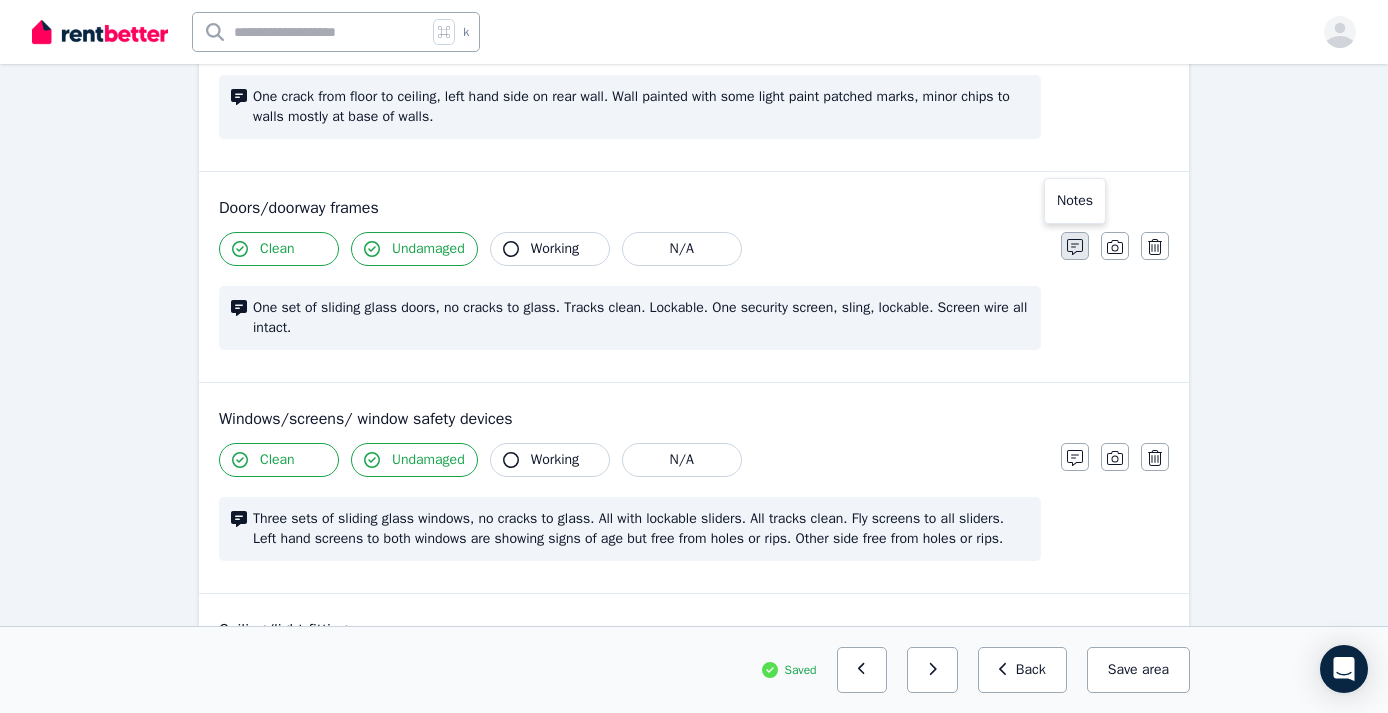 click at bounding box center (1075, 246) 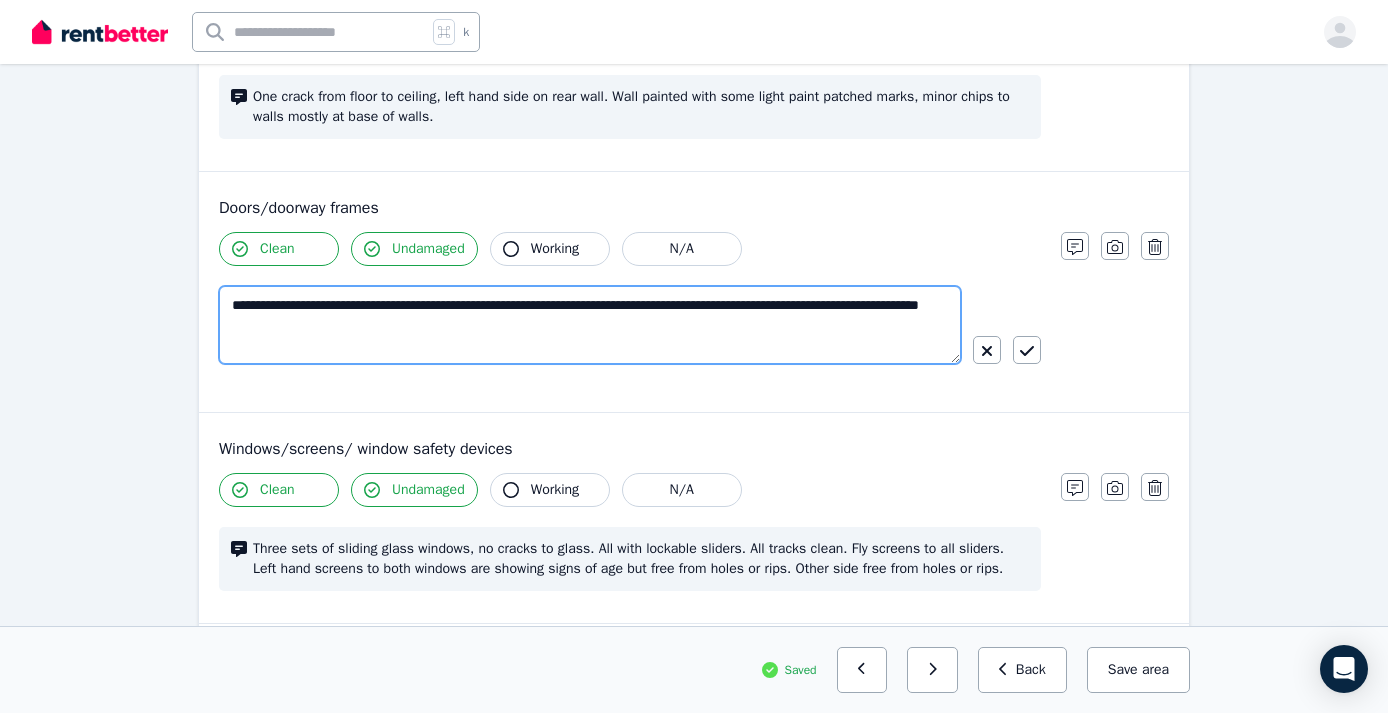 click on "**********" at bounding box center [590, 325] 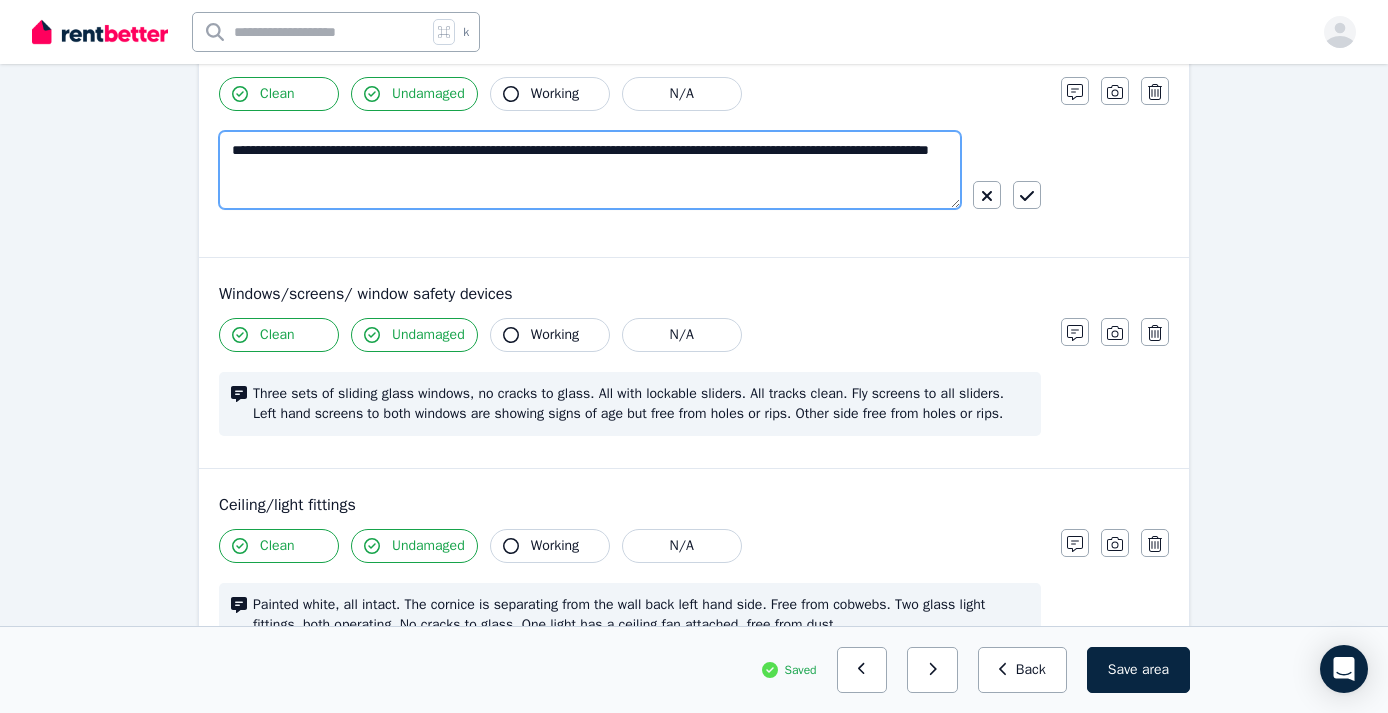 scroll, scrollTop: 502, scrollLeft: 0, axis: vertical 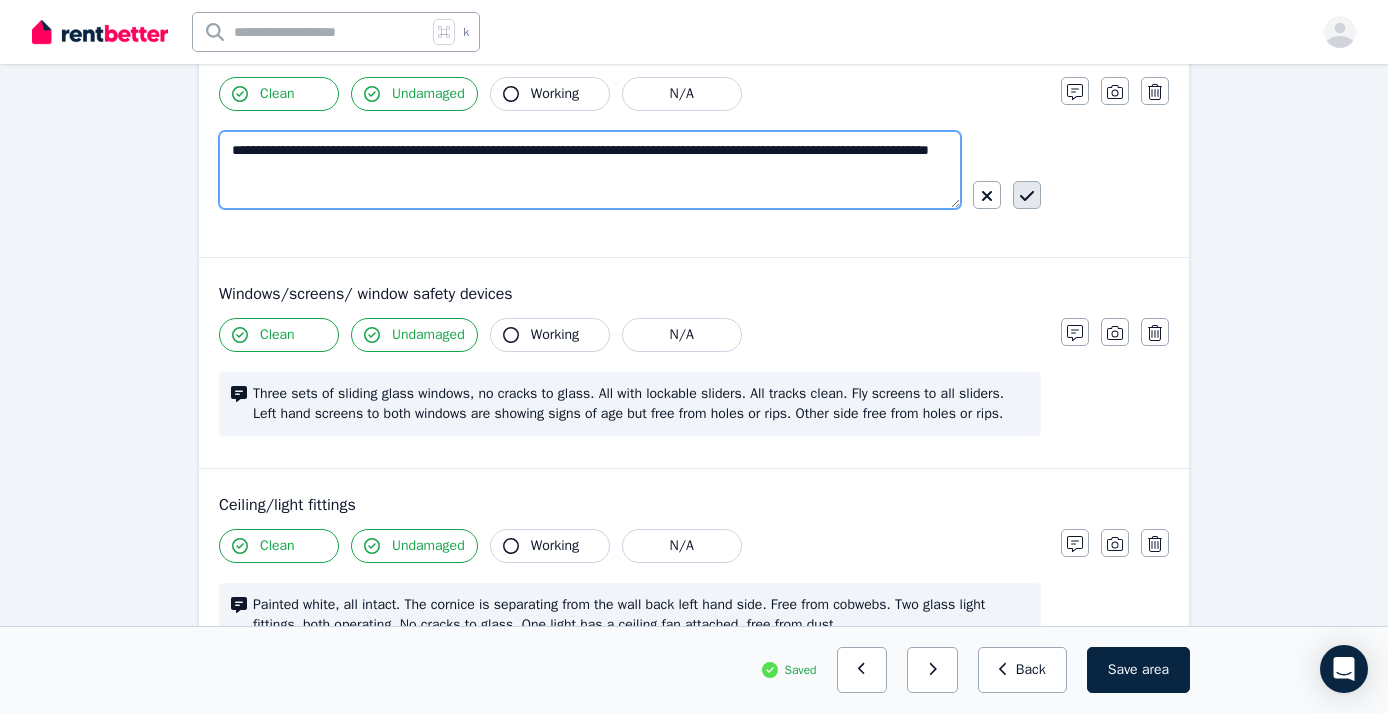 type on "**********" 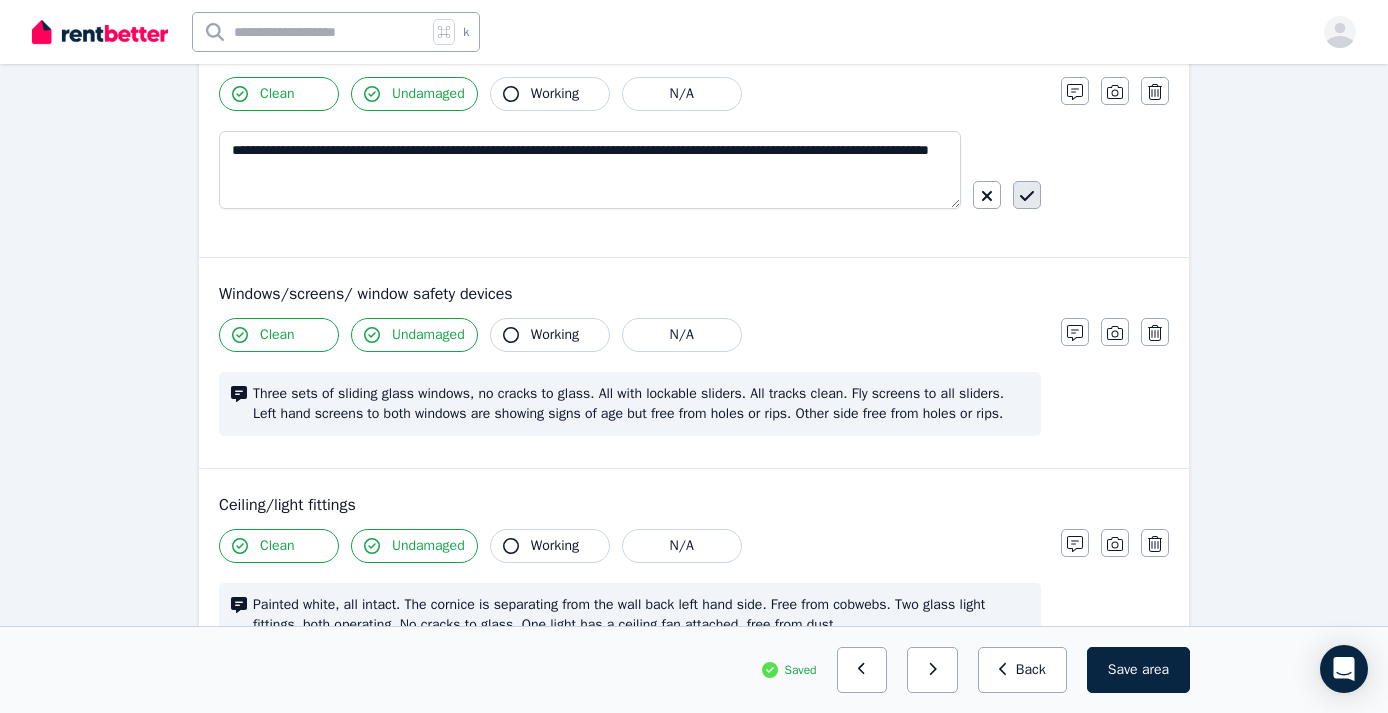 click 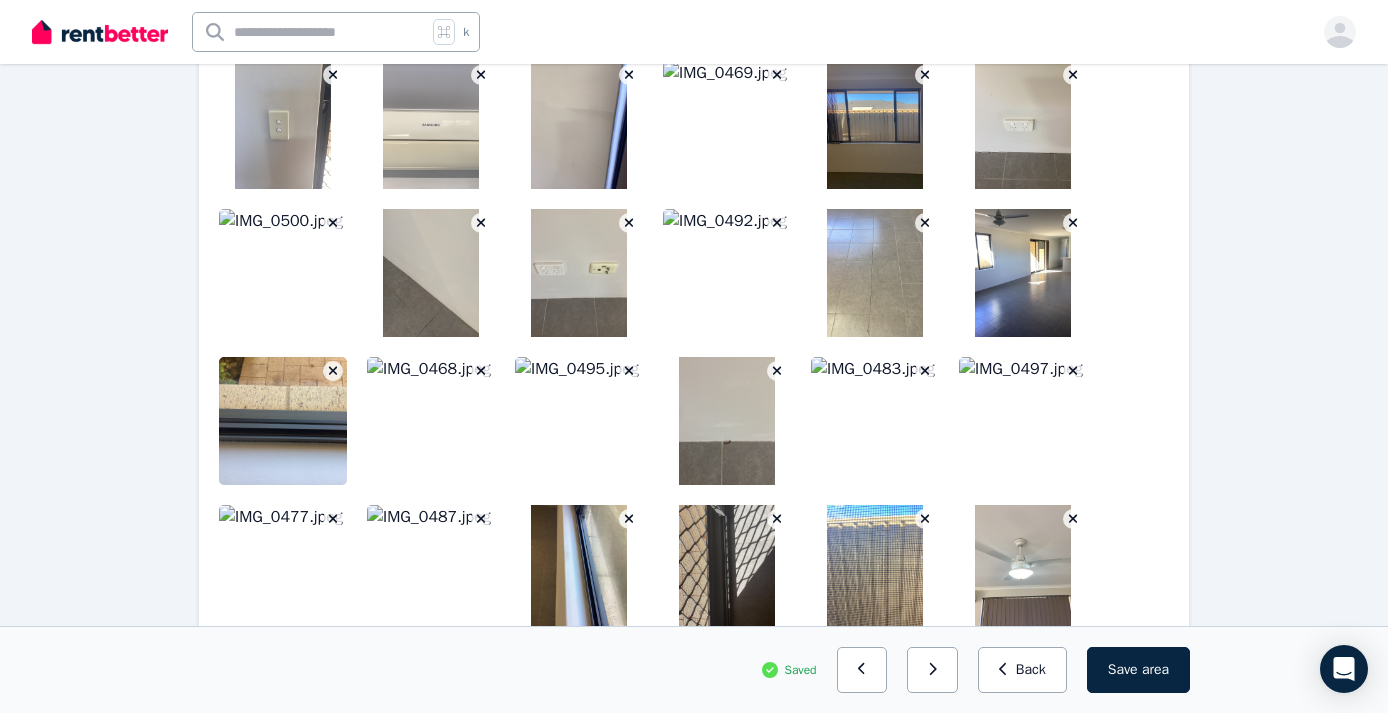 scroll, scrollTop: 1928, scrollLeft: 0, axis: vertical 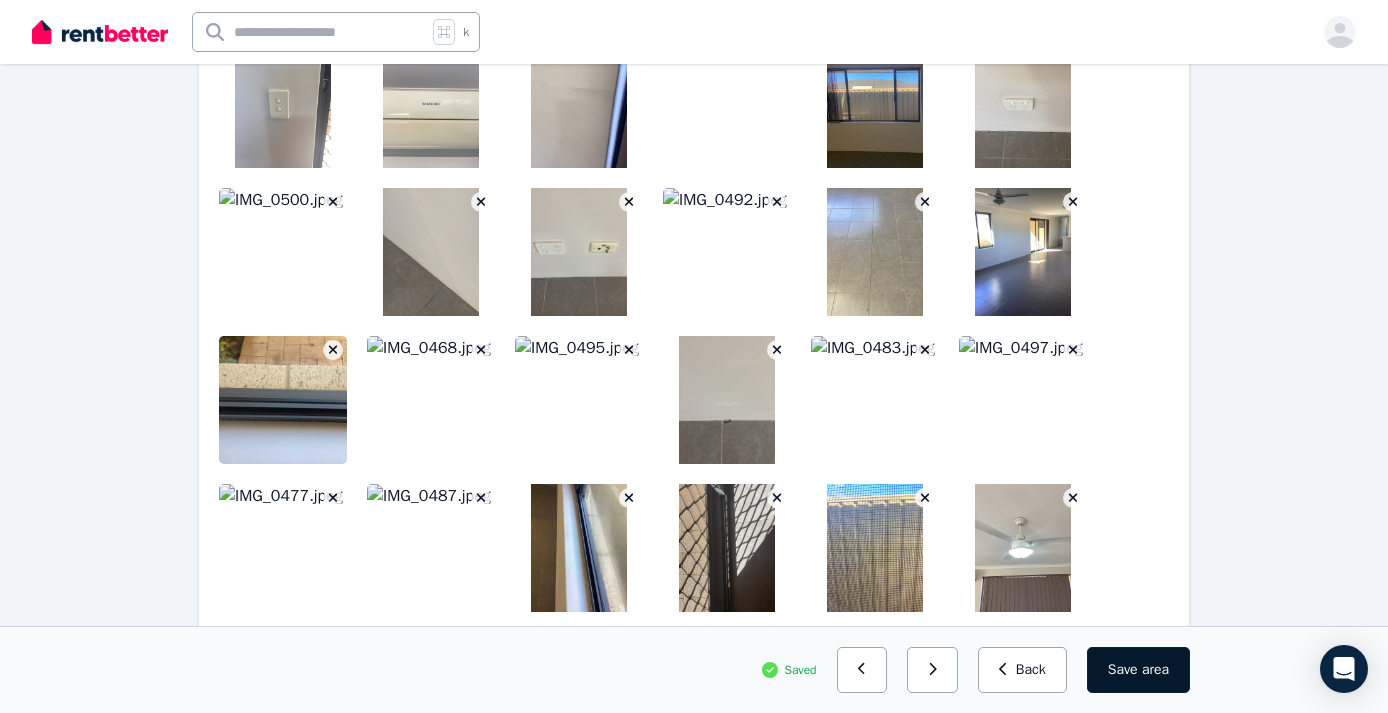 click on "area" at bounding box center [1155, 670] 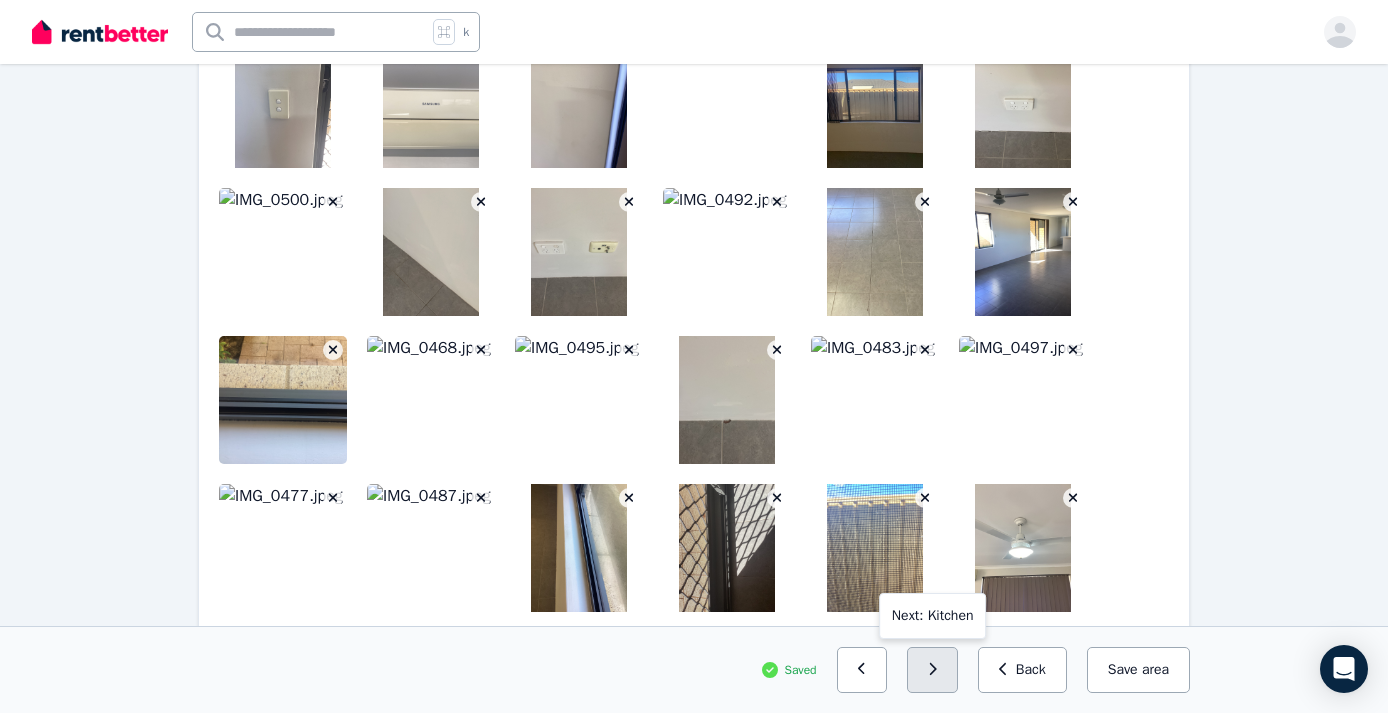 click at bounding box center (932, 670) 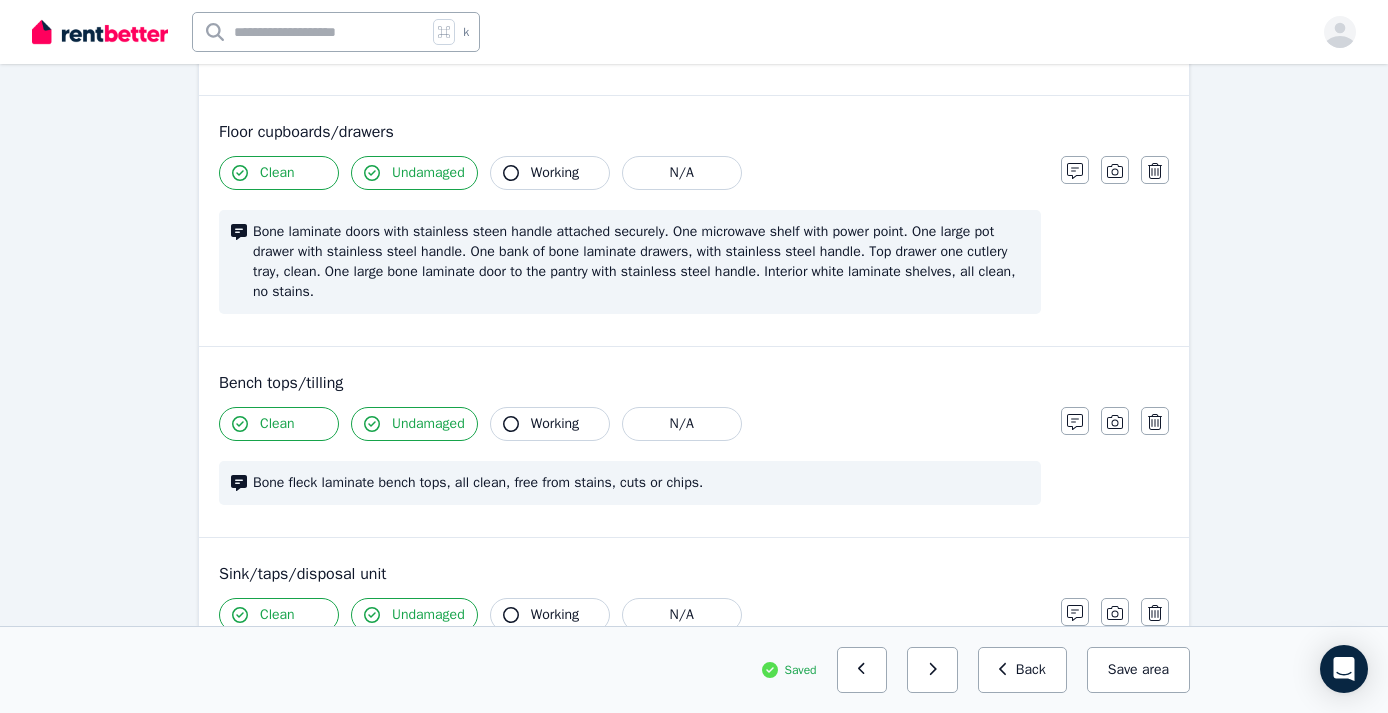 scroll, scrollTop: 1019, scrollLeft: 0, axis: vertical 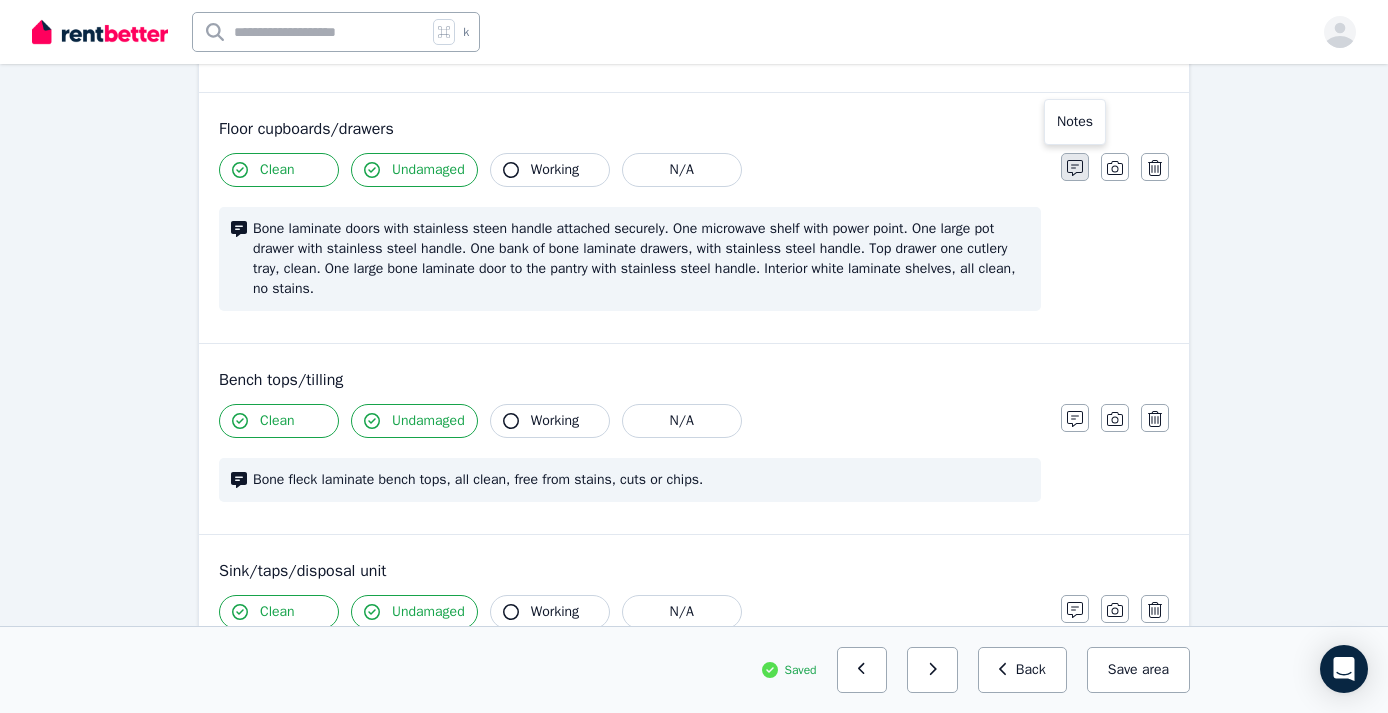 click 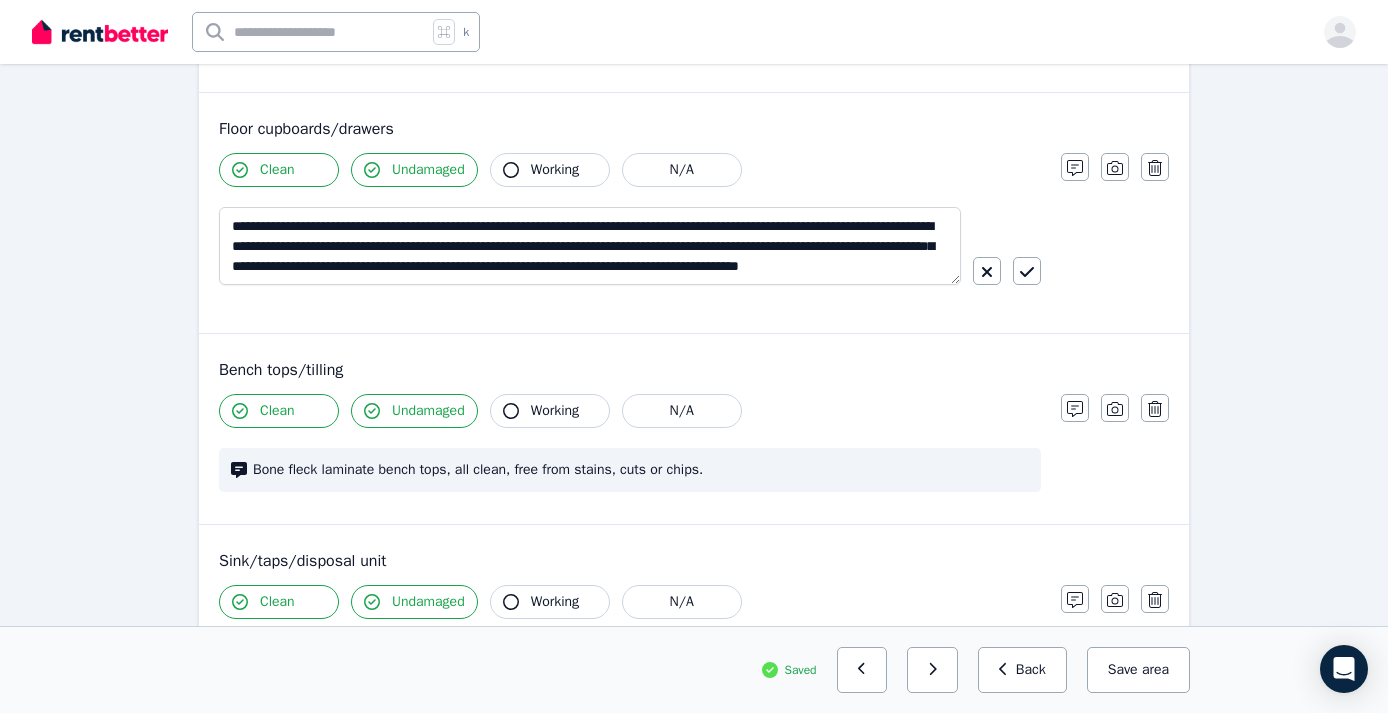scroll, scrollTop: 20, scrollLeft: 0, axis: vertical 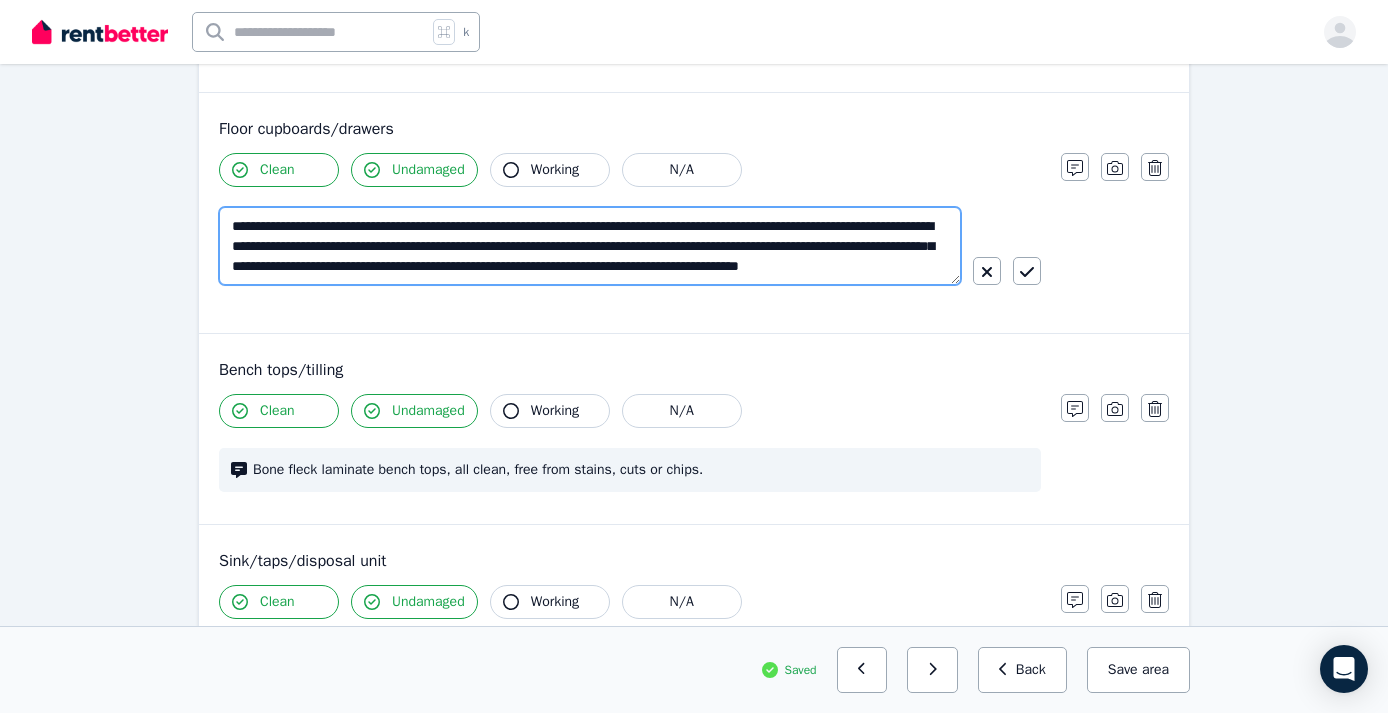click on "**********" at bounding box center (590, 246) 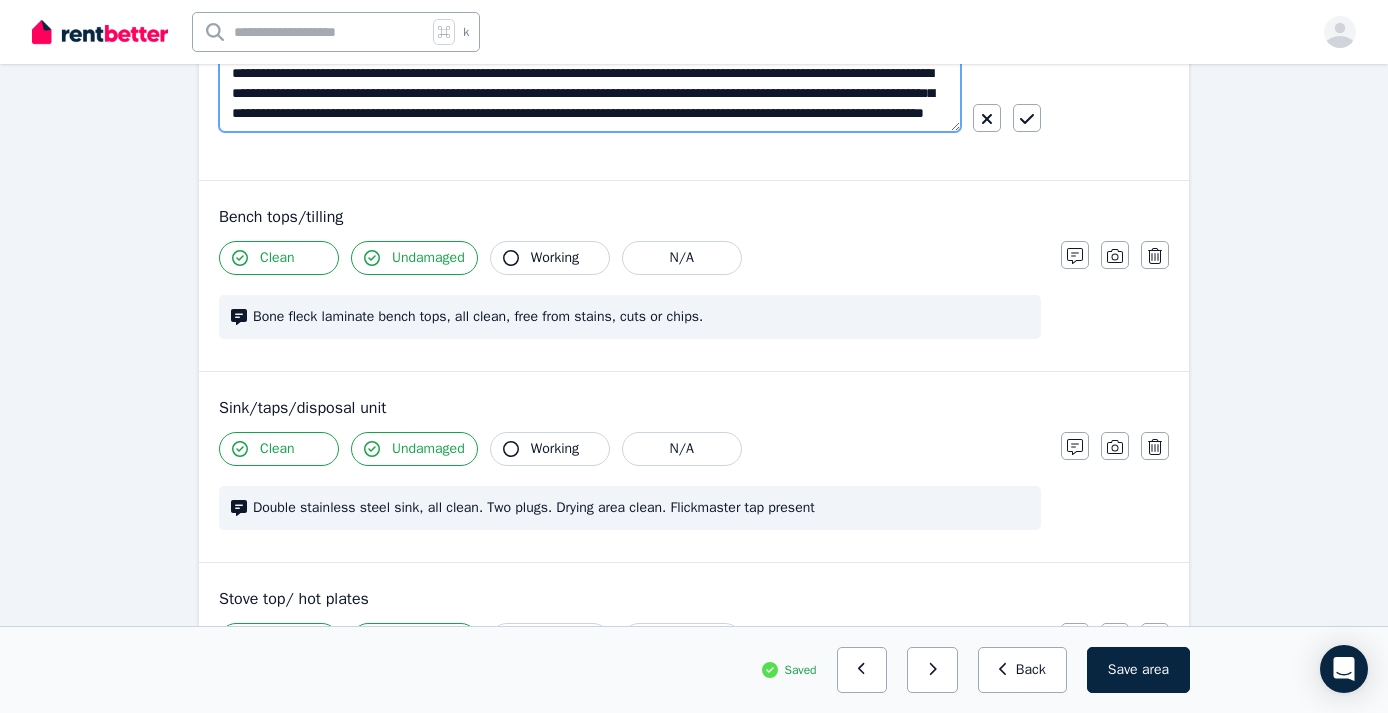 scroll, scrollTop: 1165, scrollLeft: 0, axis: vertical 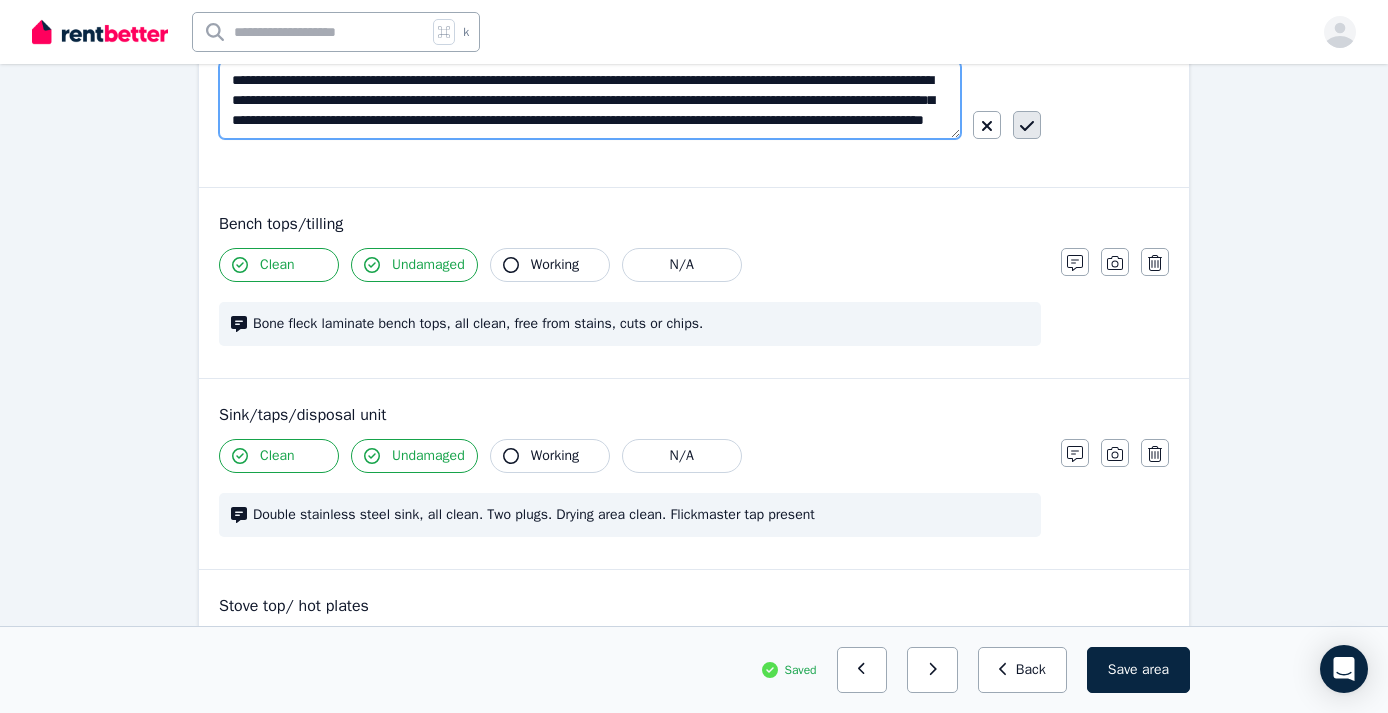 type on "**********" 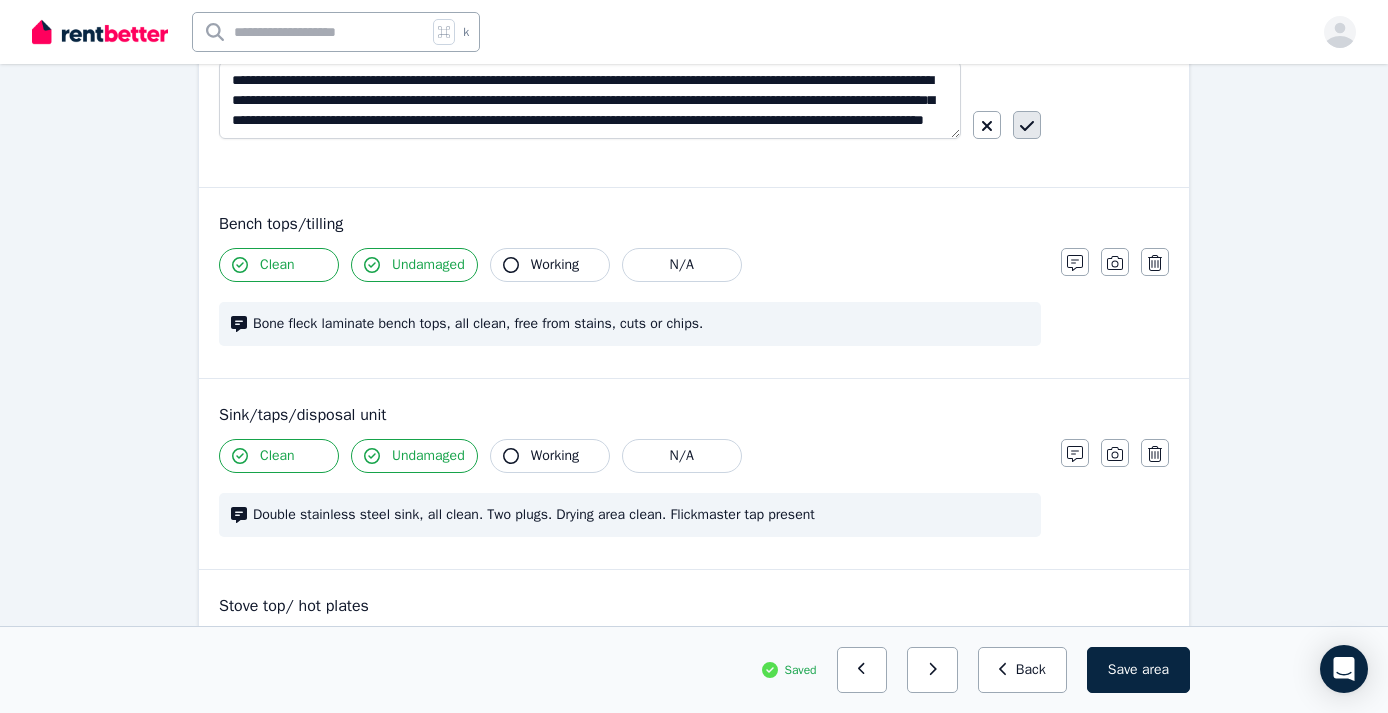 click 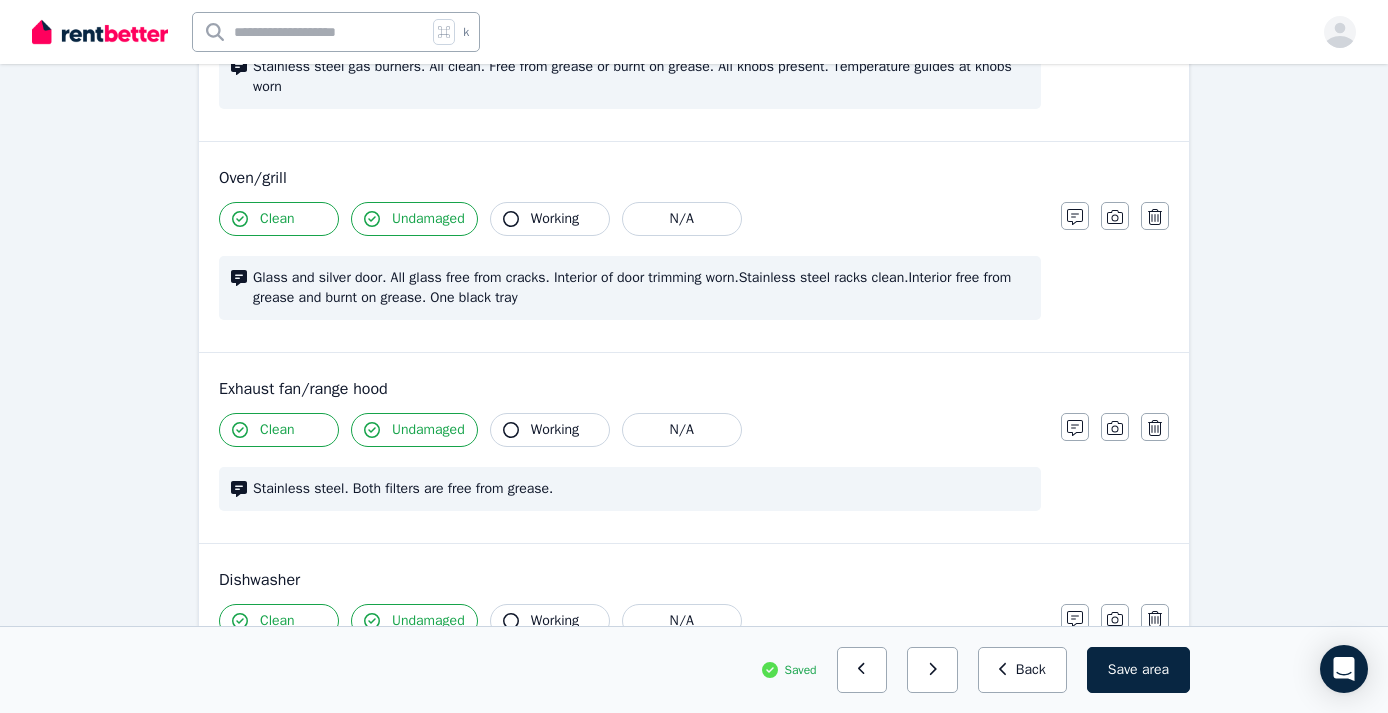 scroll, scrollTop: 1818, scrollLeft: 0, axis: vertical 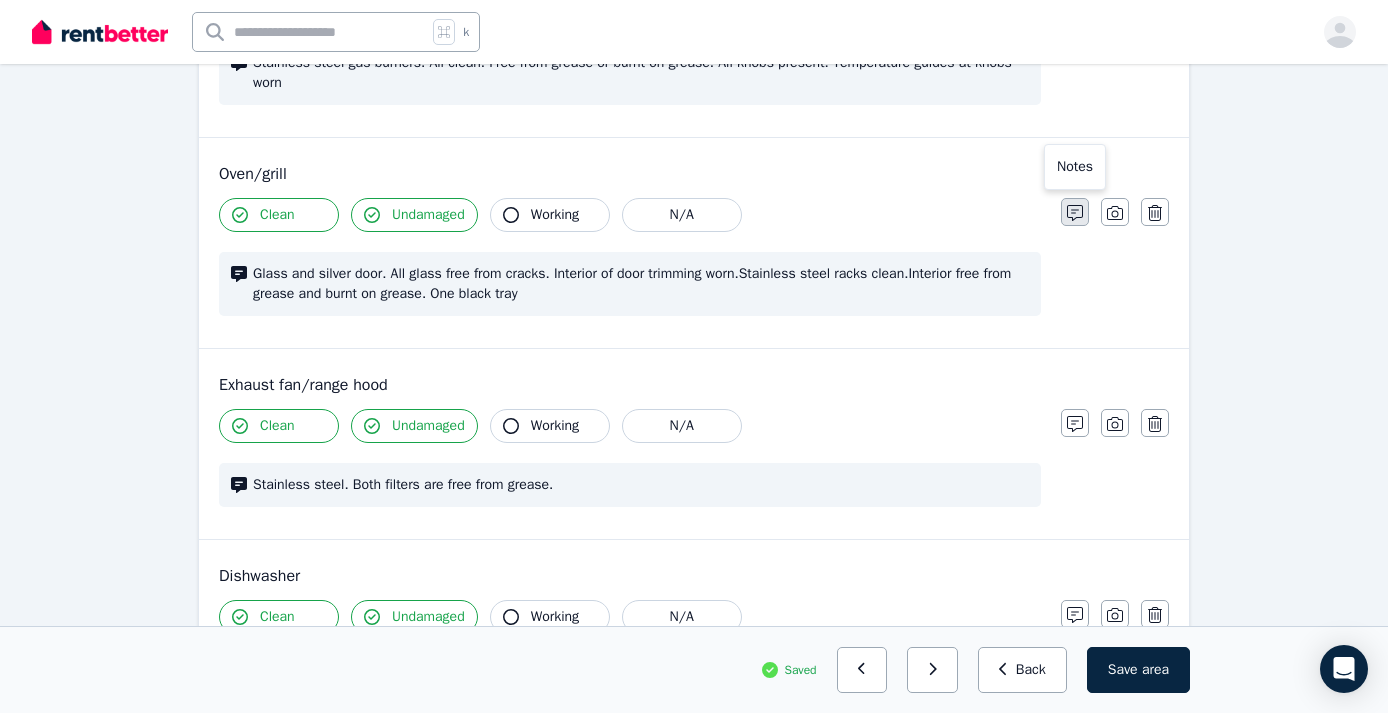 click 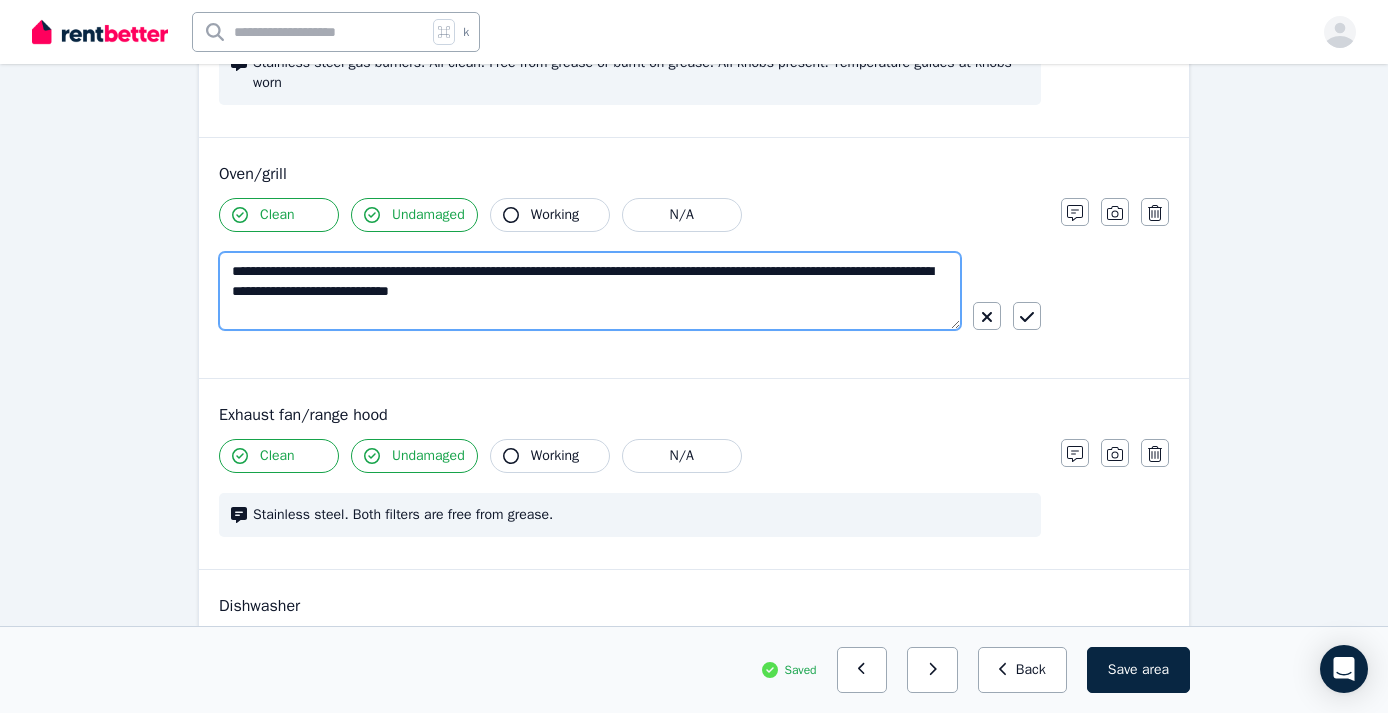 click on "**********" at bounding box center [590, 291] 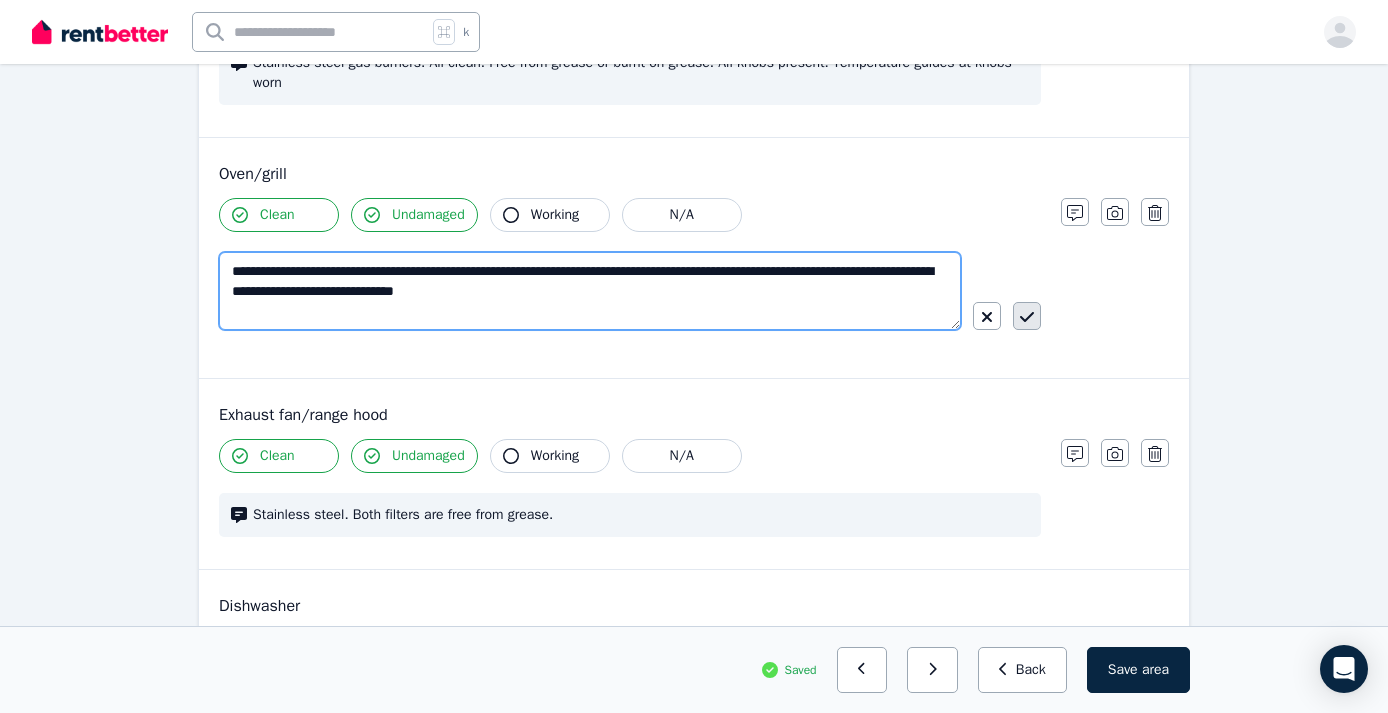 type on "**********" 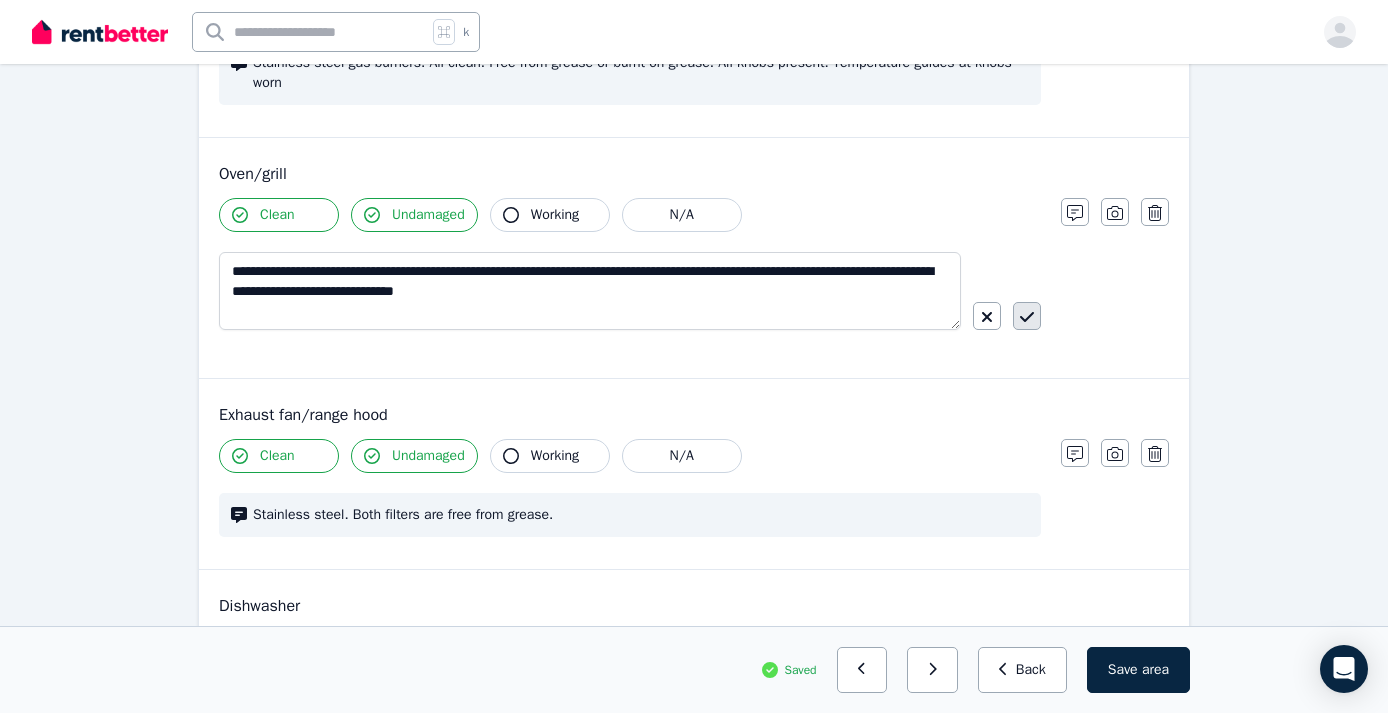 click 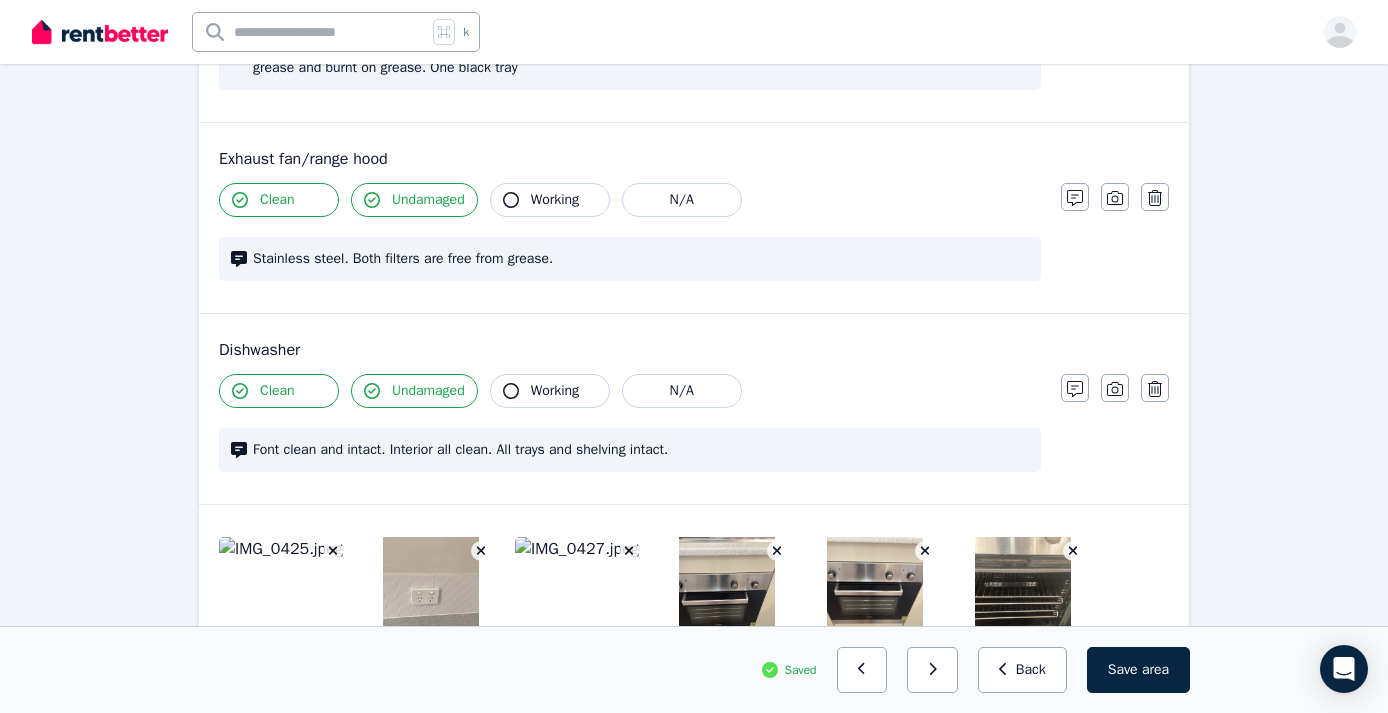 scroll, scrollTop: 2047, scrollLeft: 0, axis: vertical 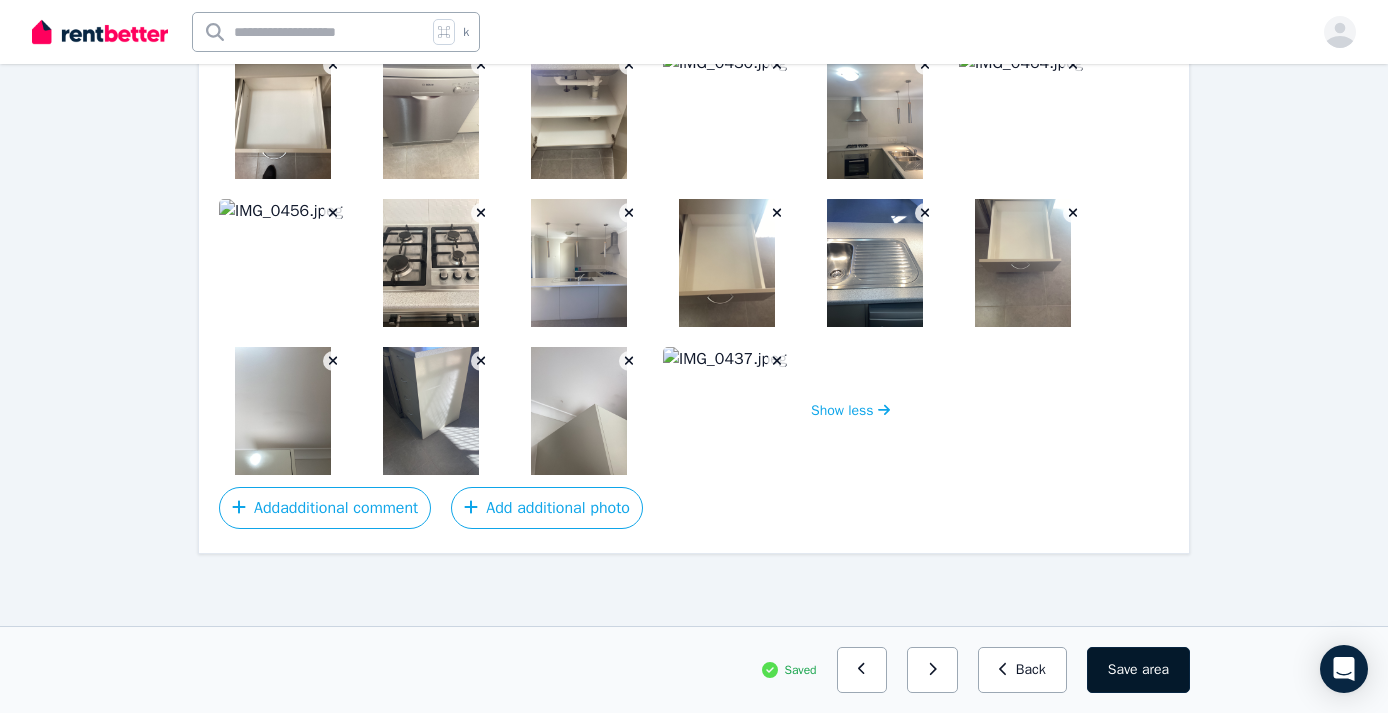 click on "Save   area" at bounding box center (1138, 670) 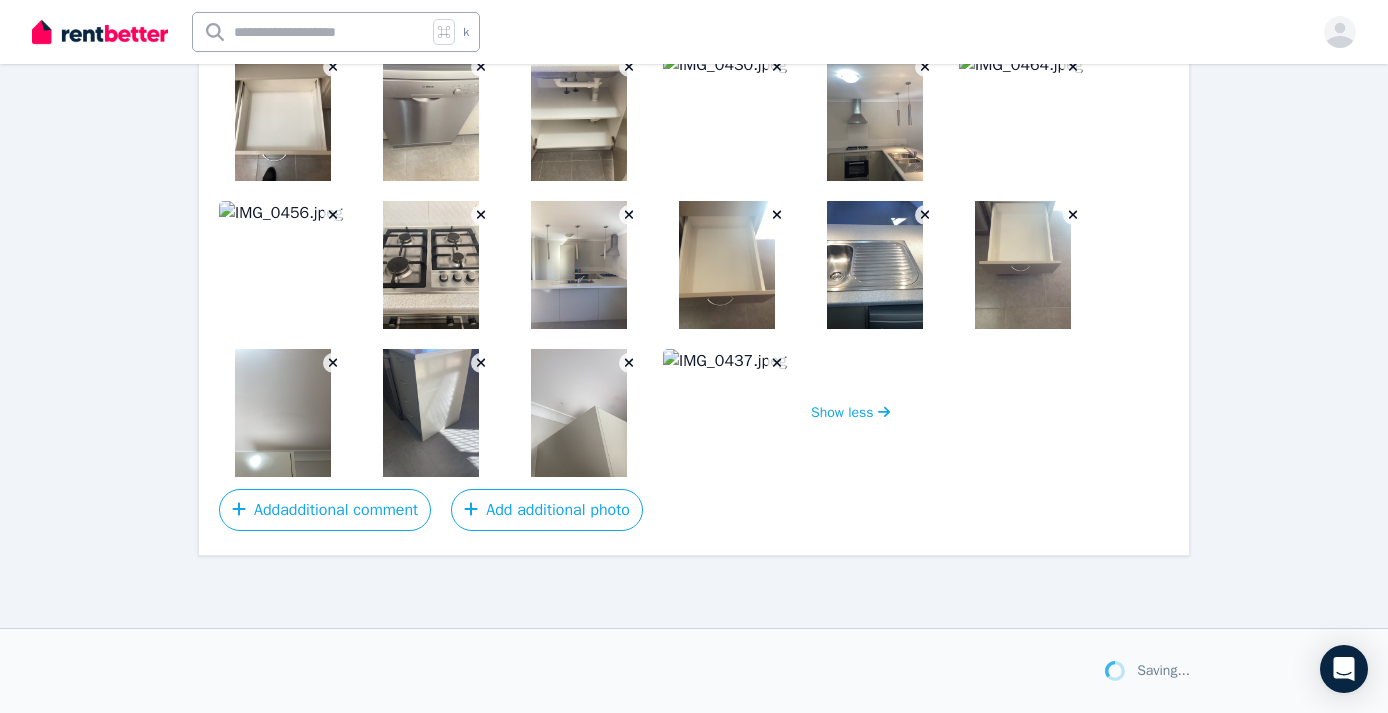scroll, scrollTop: 3120, scrollLeft: 0, axis: vertical 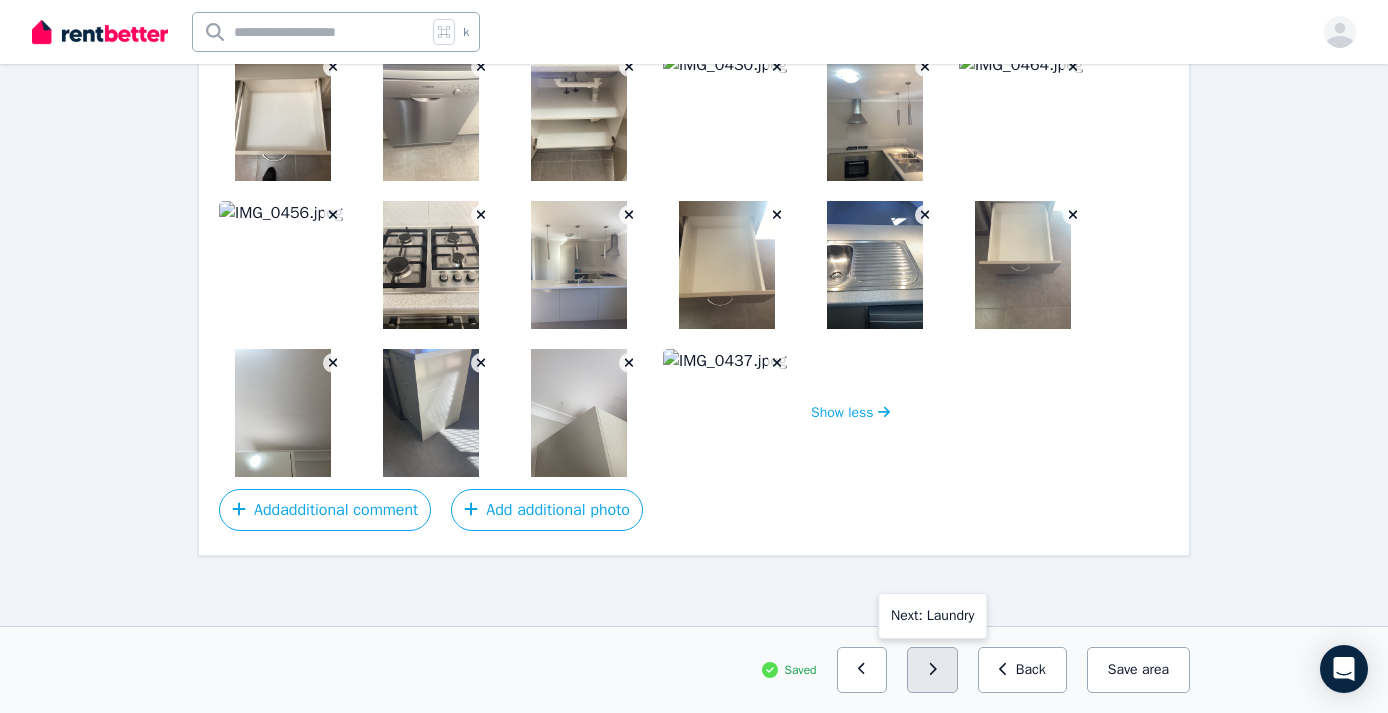 click at bounding box center (932, 670) 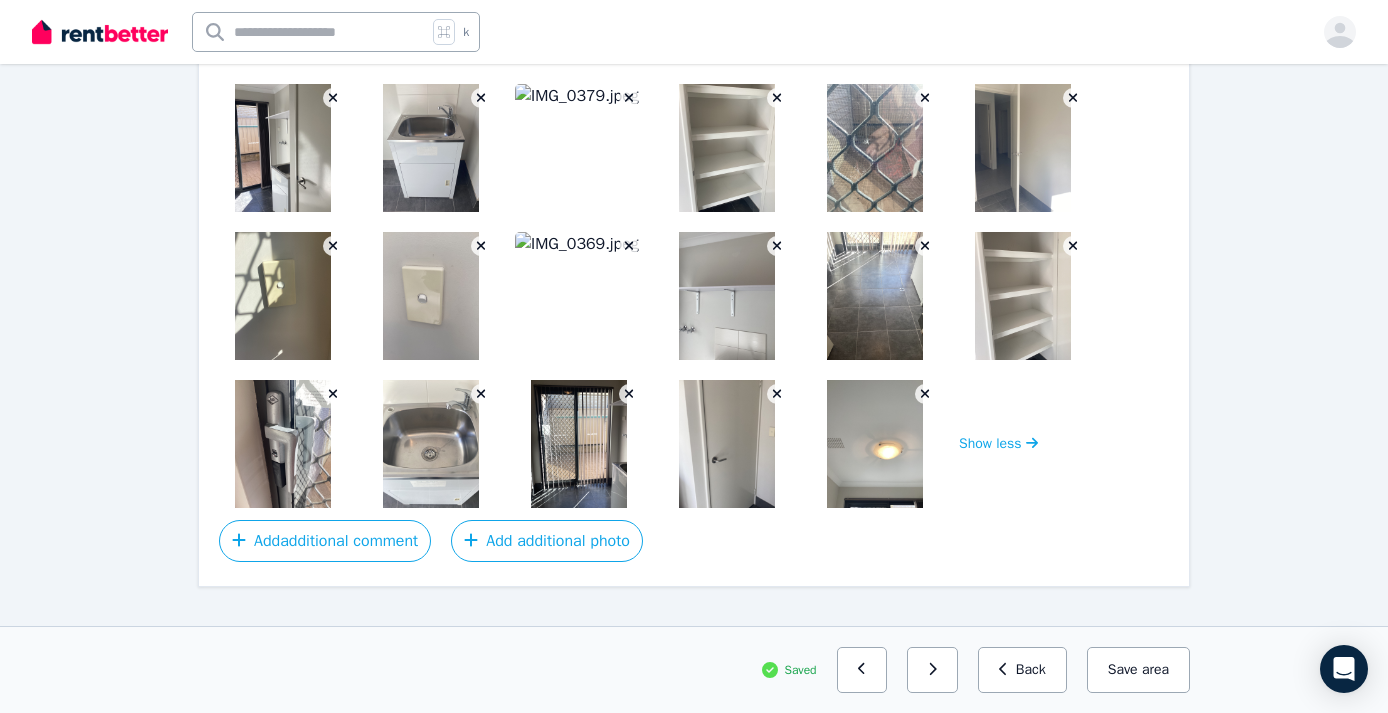 scroll, scrollTop: 2036, scrollLeft: 0, axis: vertical 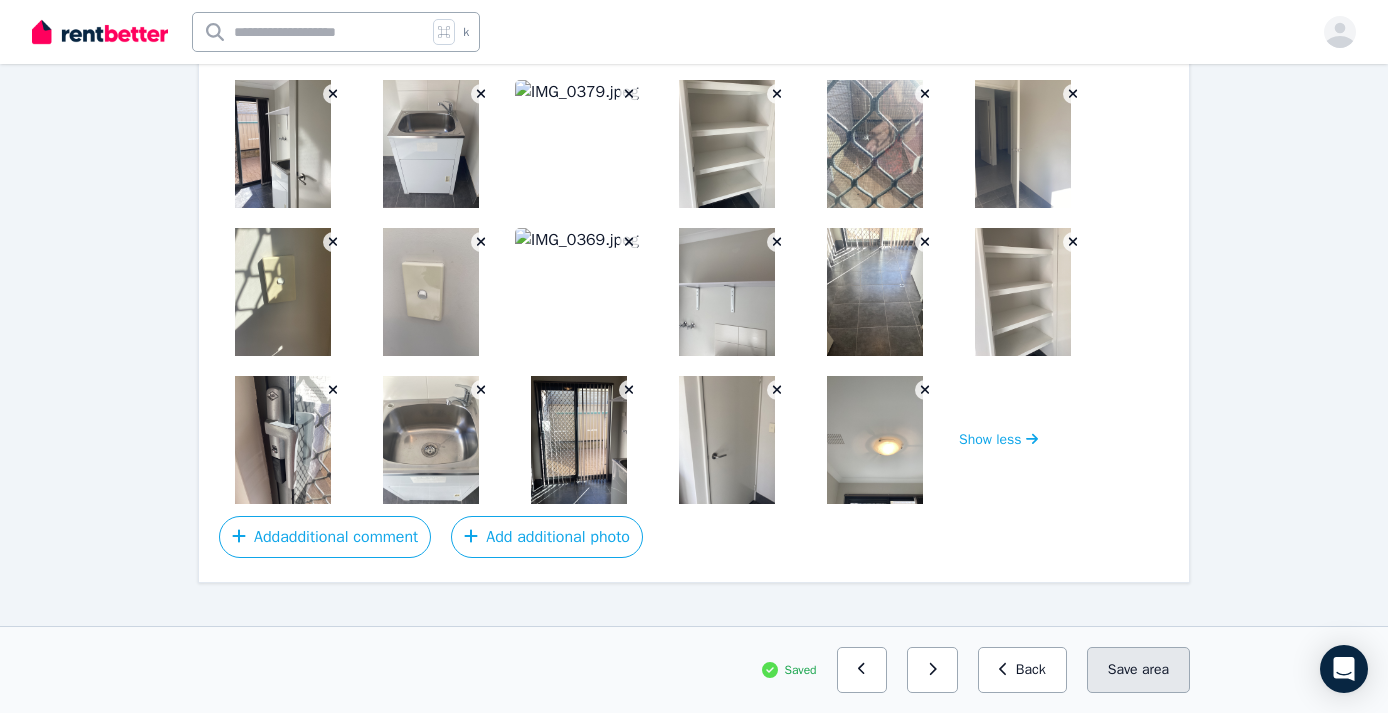 click on "area" at bounding box center (1155, 670) 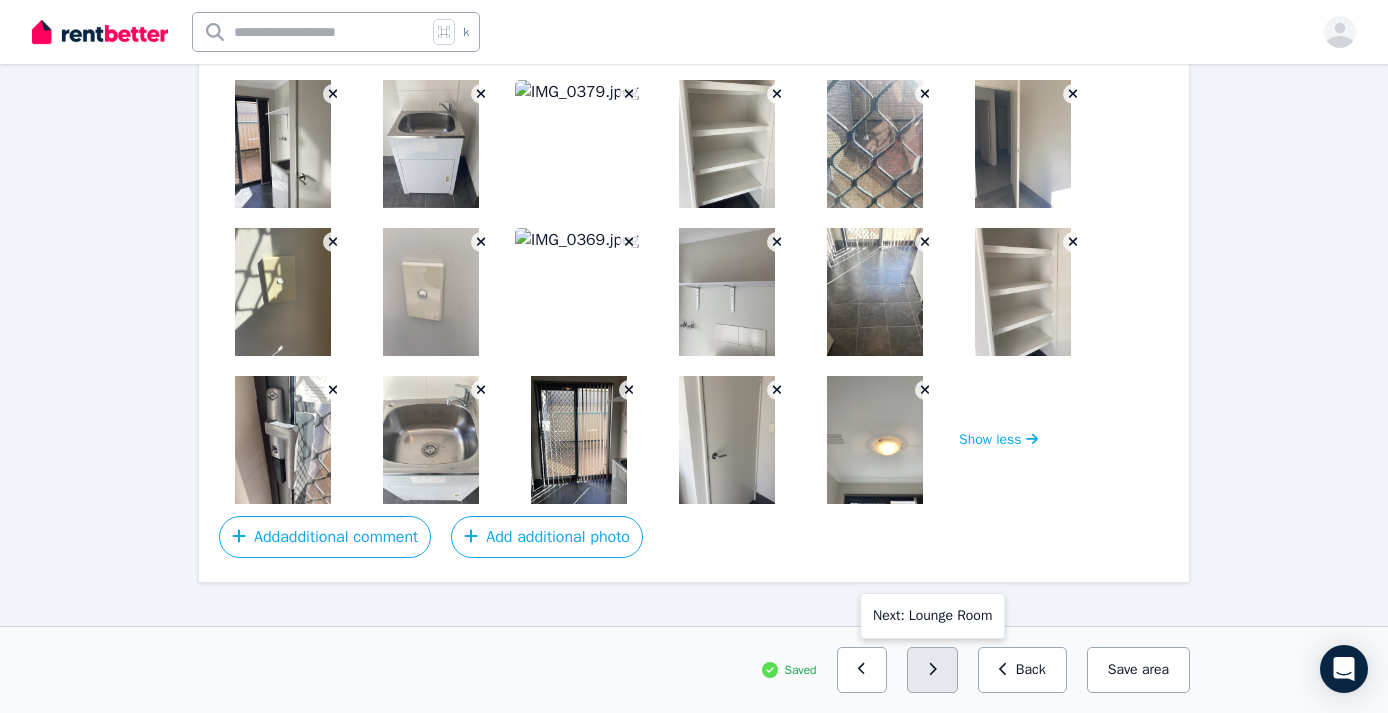 click 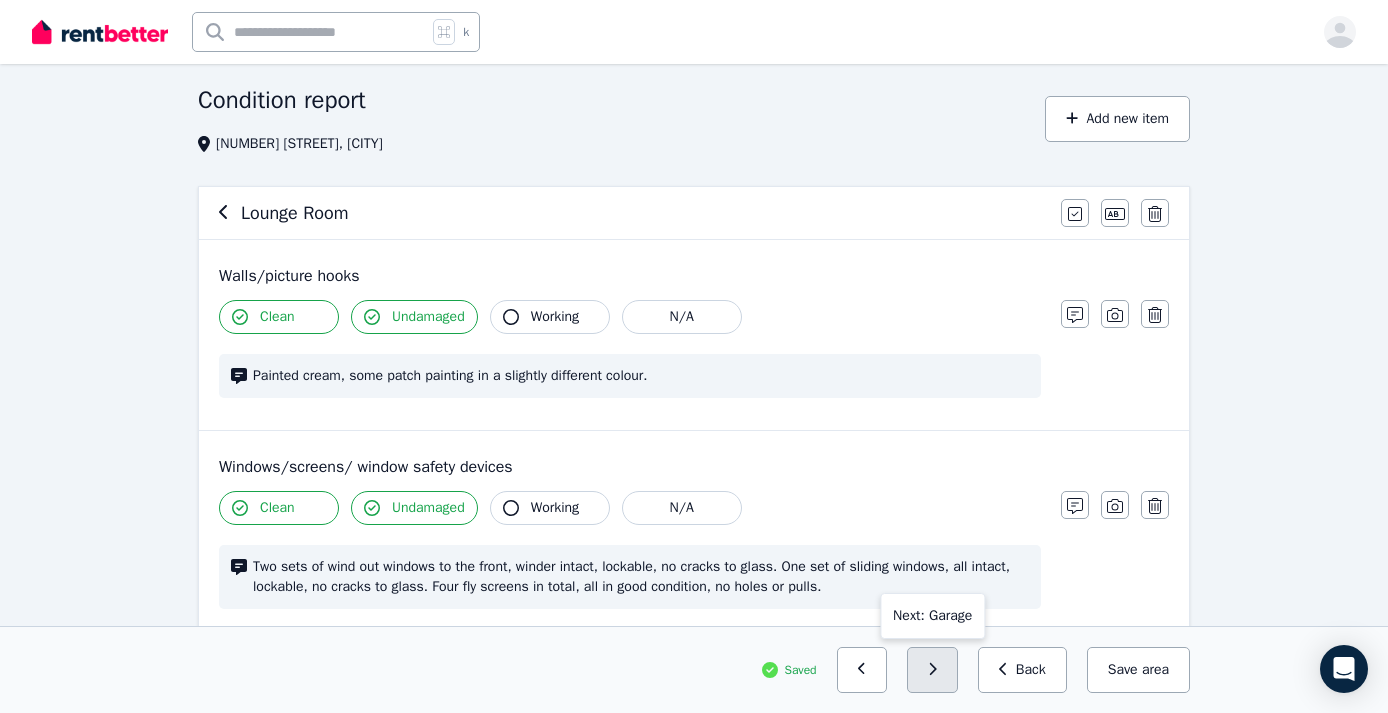 scroll, scrollTop: 74, scrollLeft: 0, axis: vertical 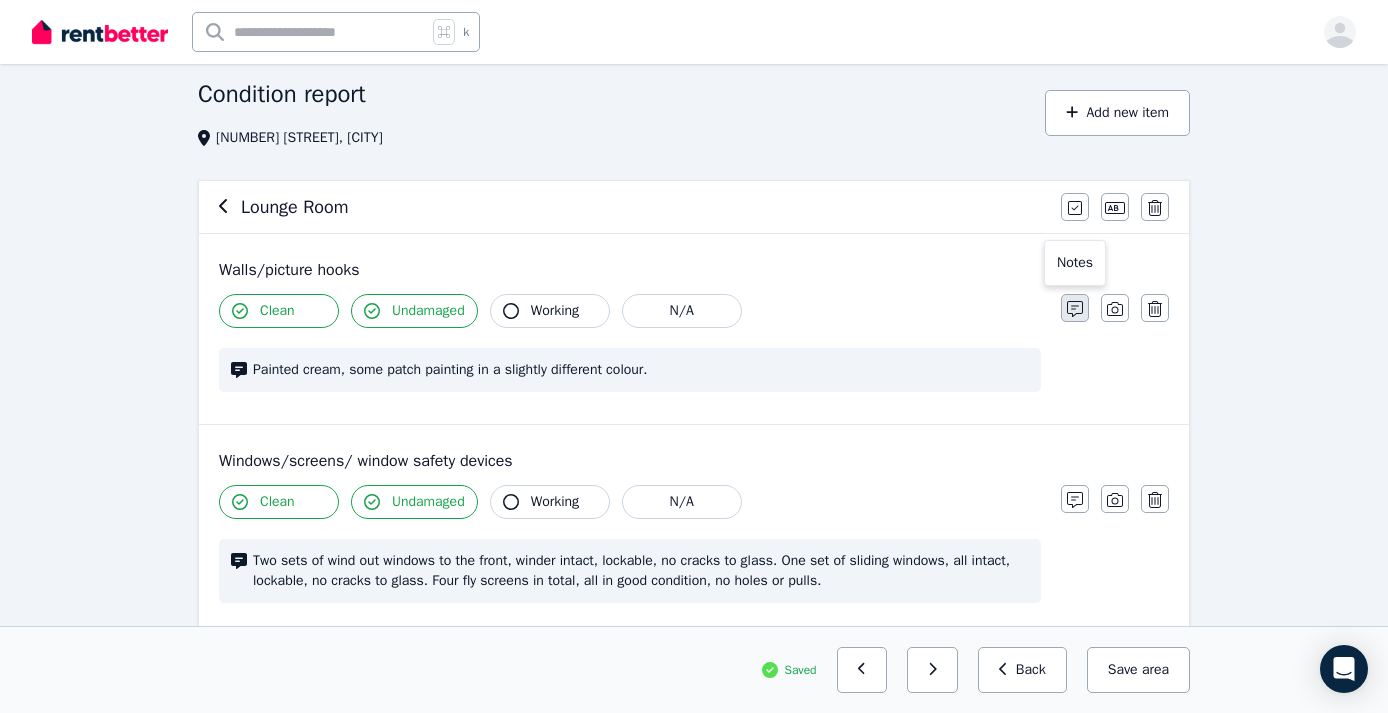 click at bounding box center (1075, 308) 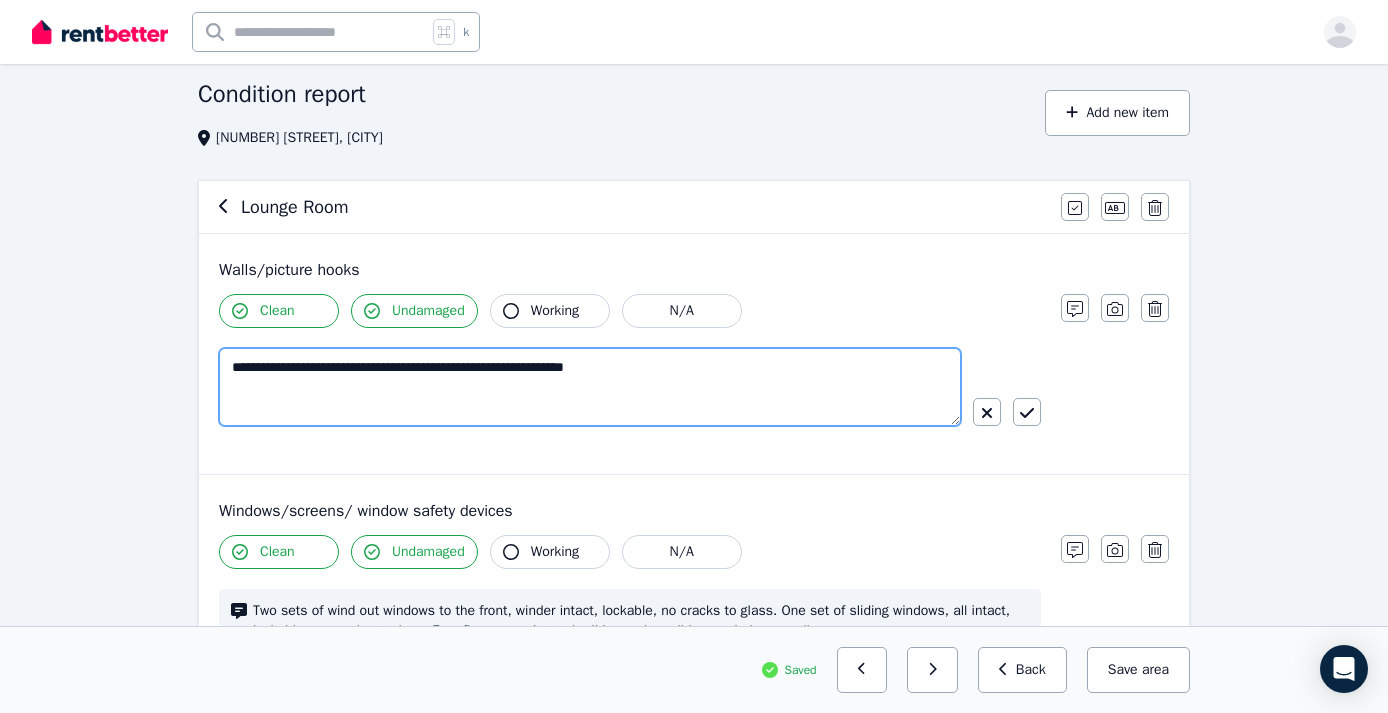 click on "**********" at bounding box center (590, 387) 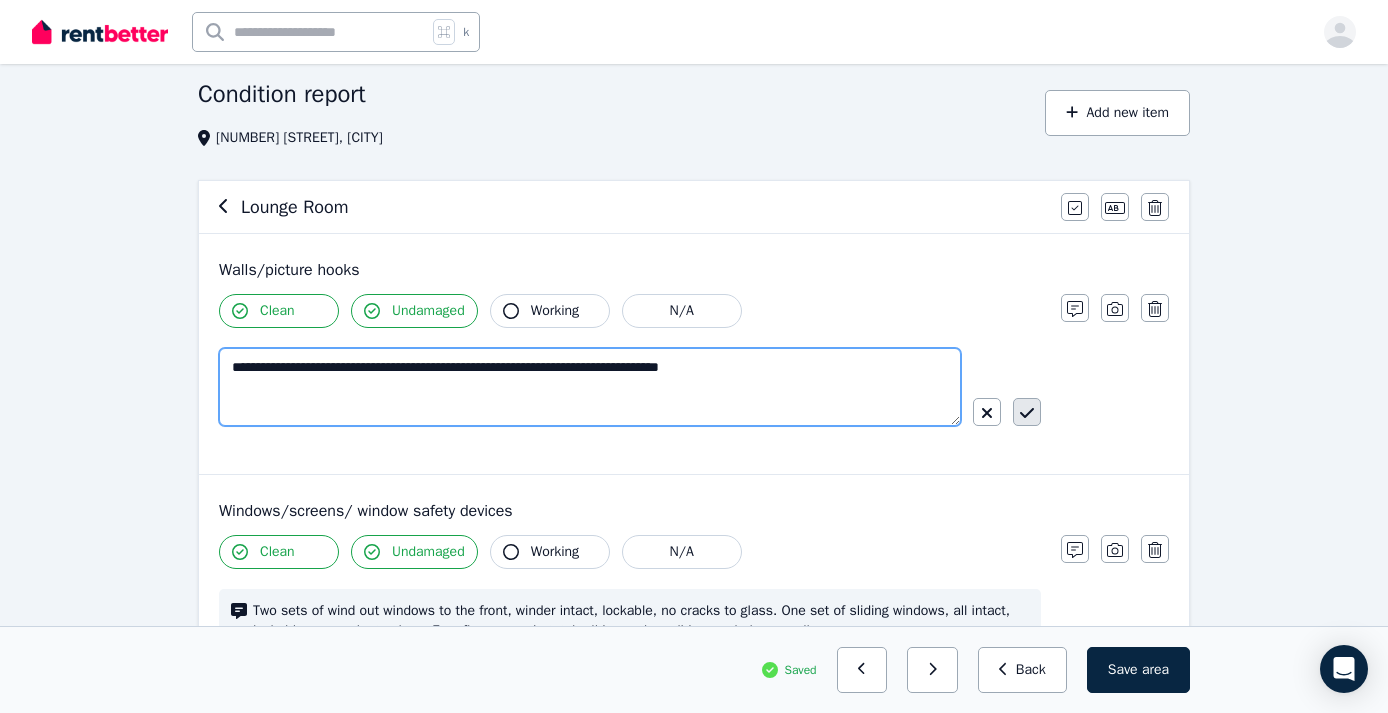type on "**********" 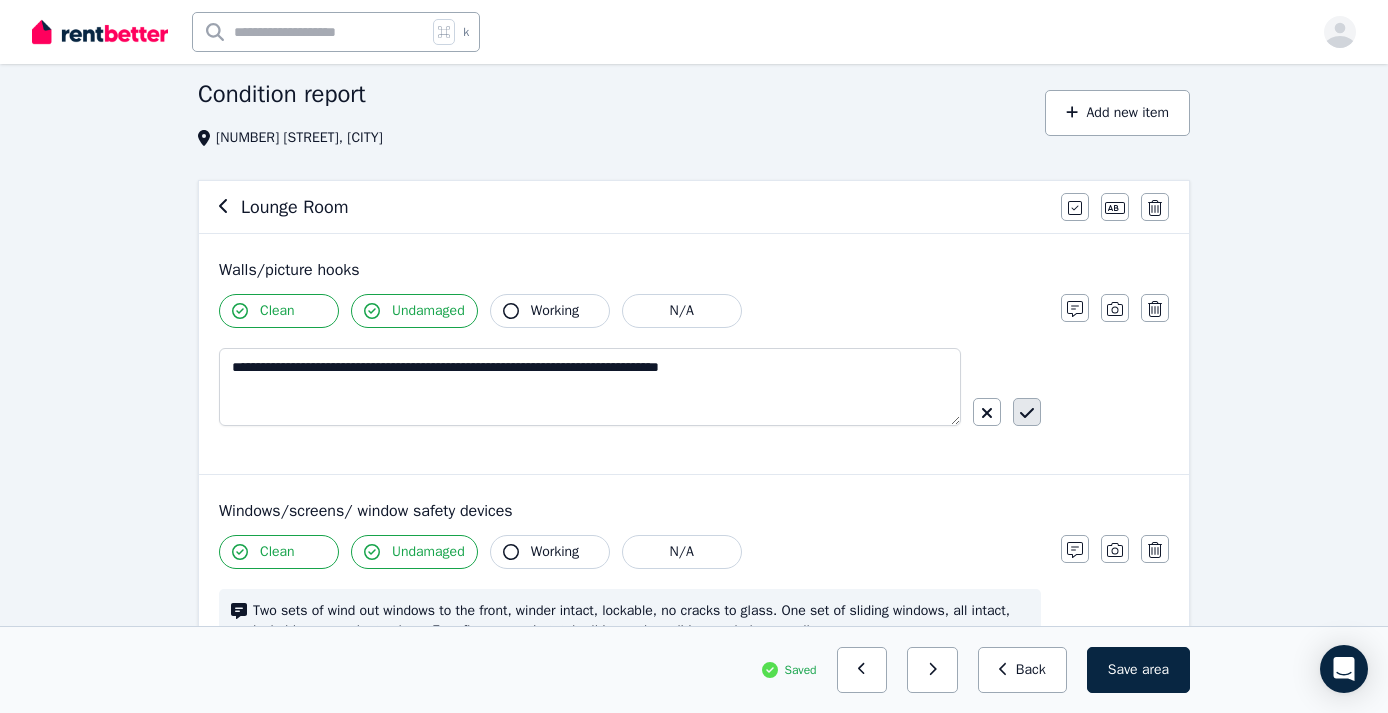 click 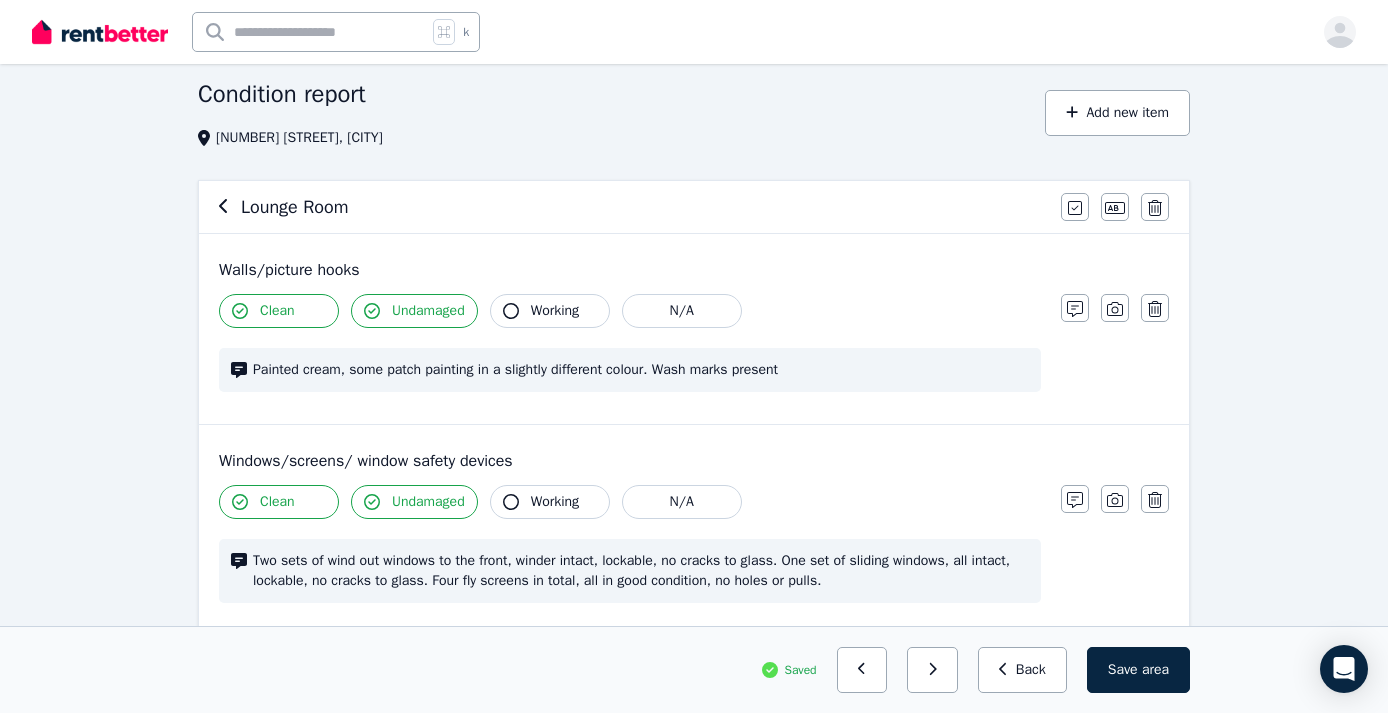 click on "Painted cream, some patch painting in a slightly different colour. Wash marks present" at bounding box center [641, 370] 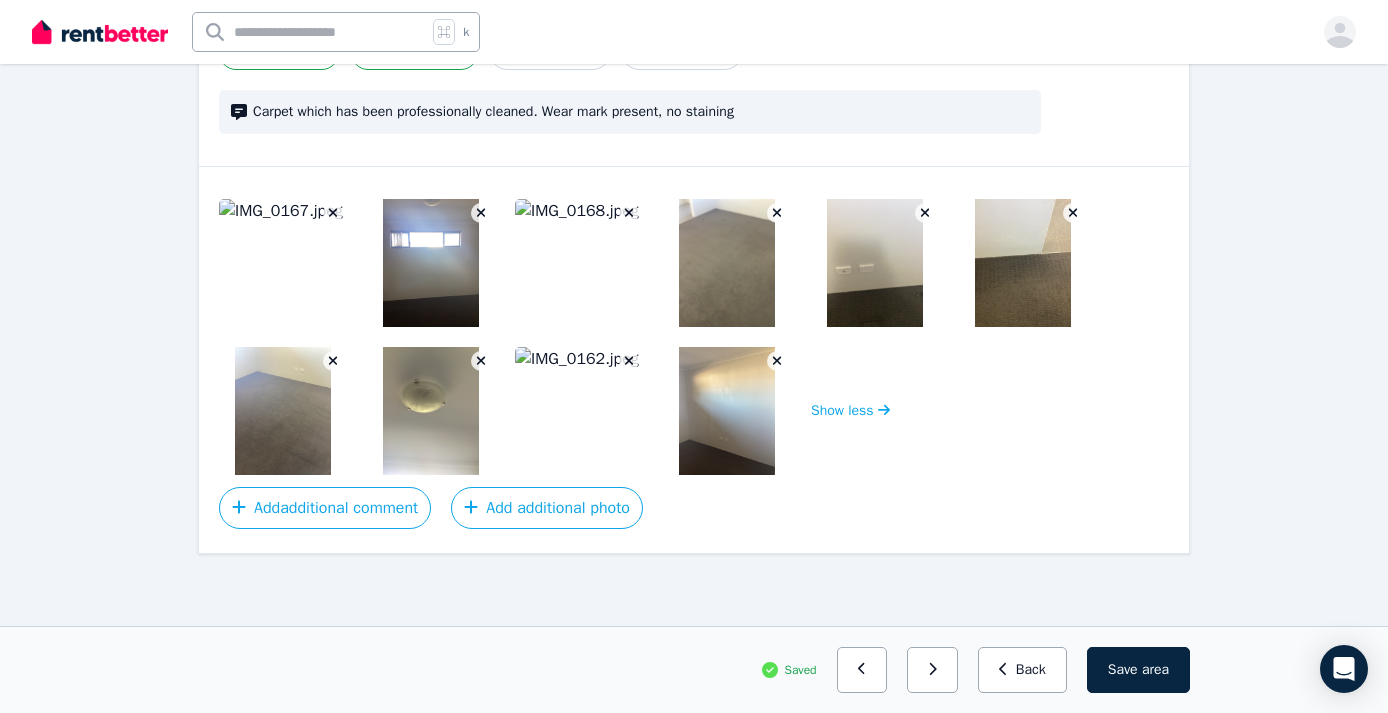 scroll, scrollTop: 1307, scrollLeft: 0, axis: vertical 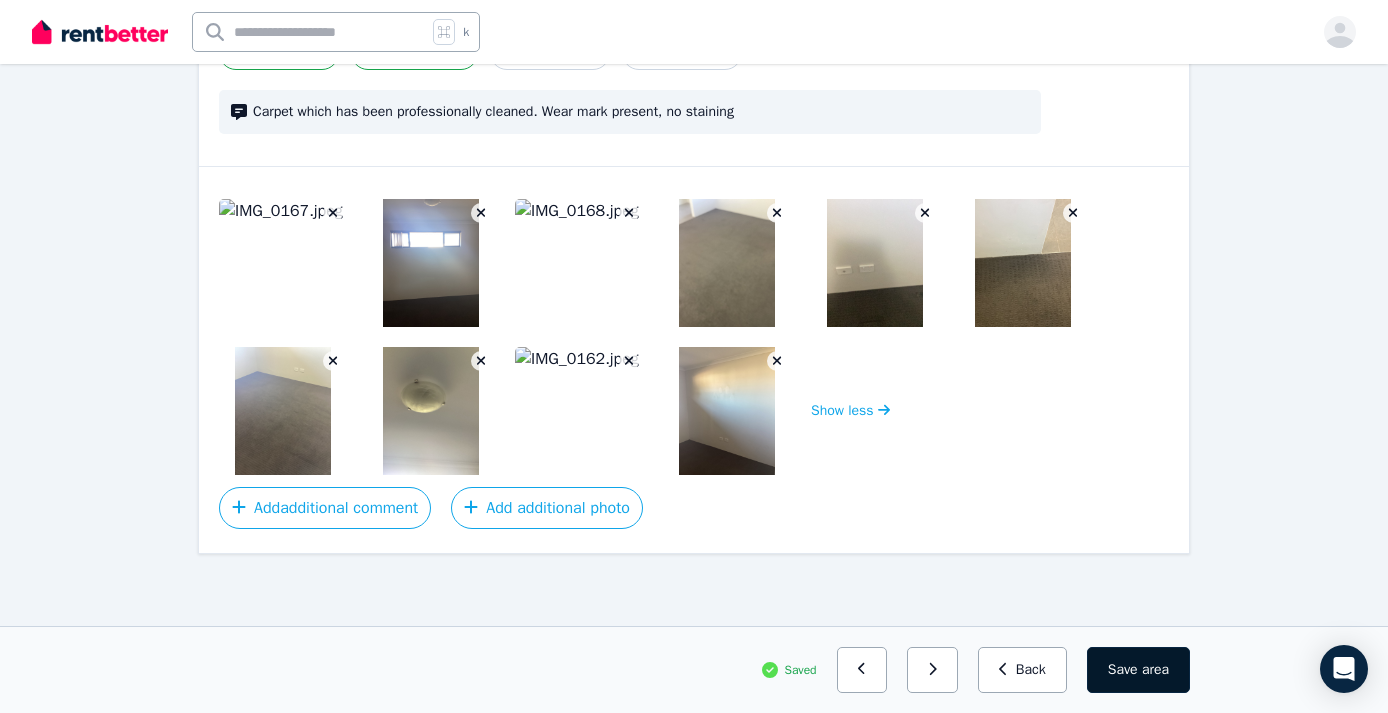 click on "Save   area" at bounding box center [1138, 670] 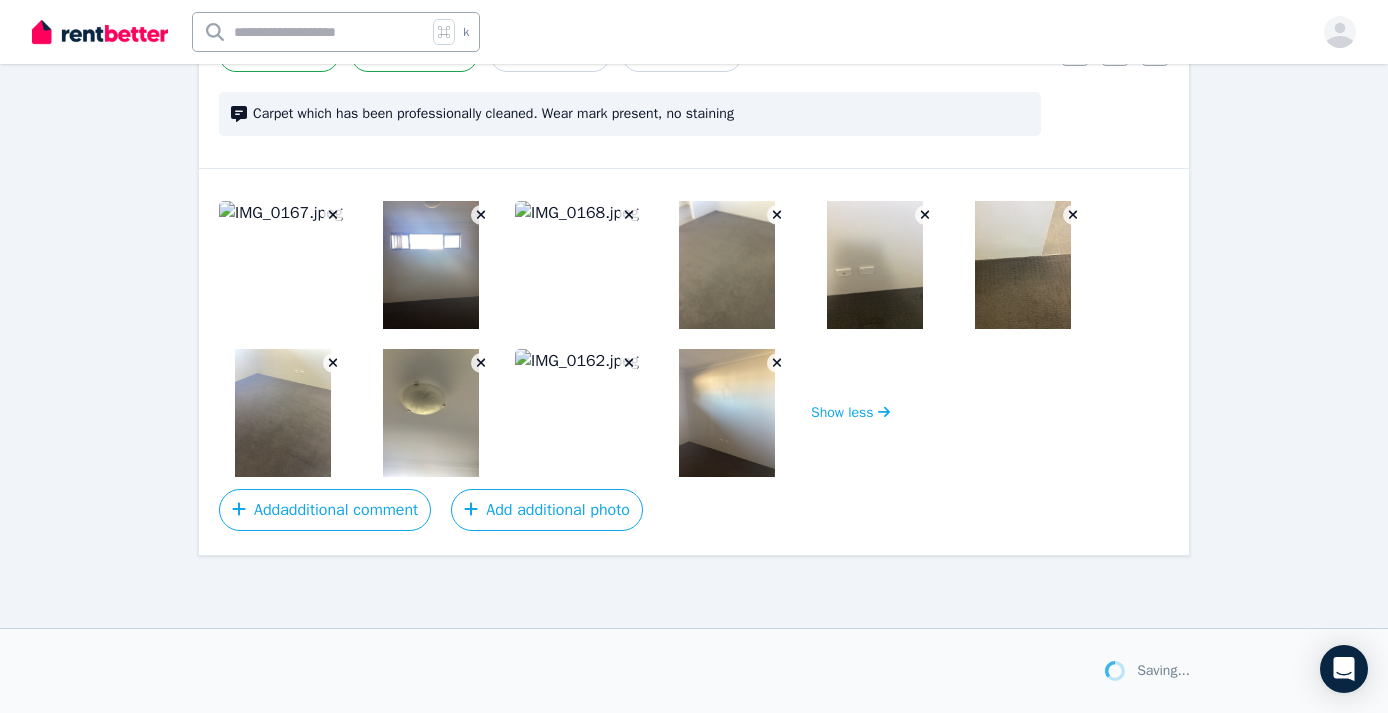 scroll, scrollTop: 1305, scrollLeft: 0, axis: vertical 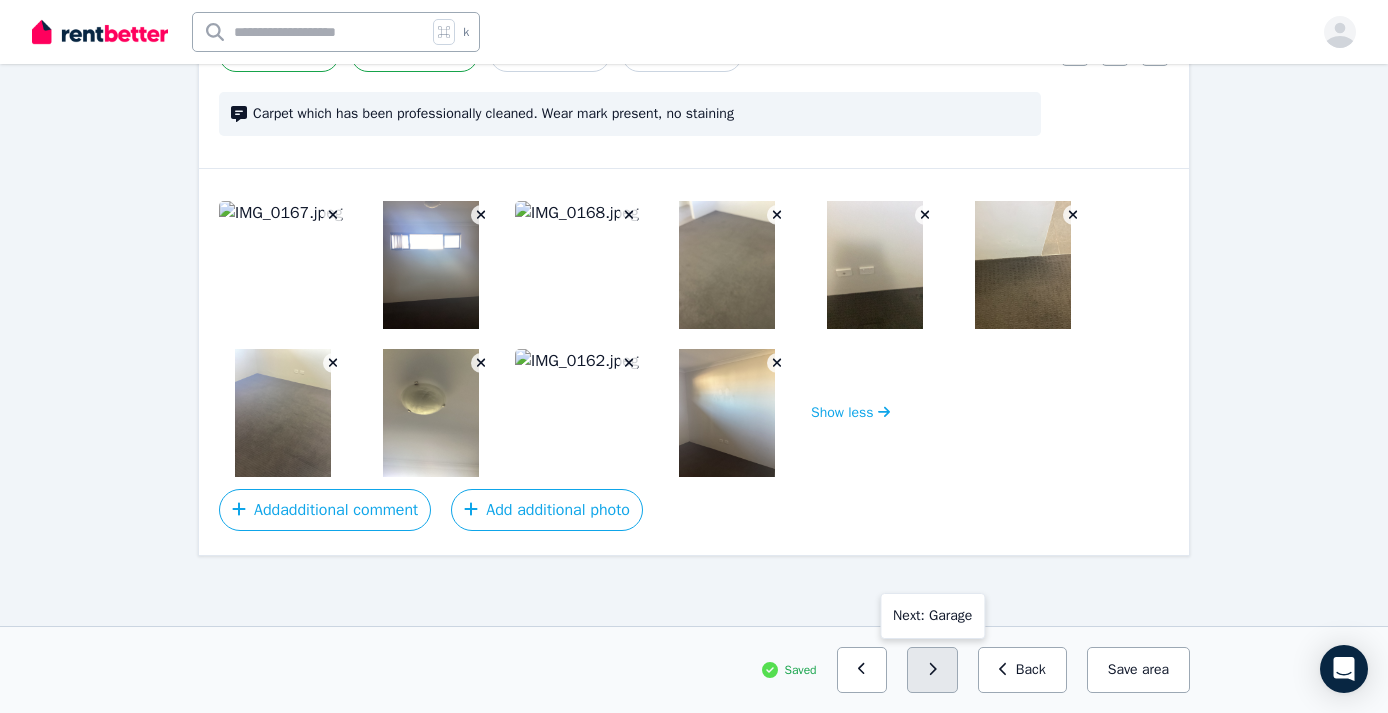 click 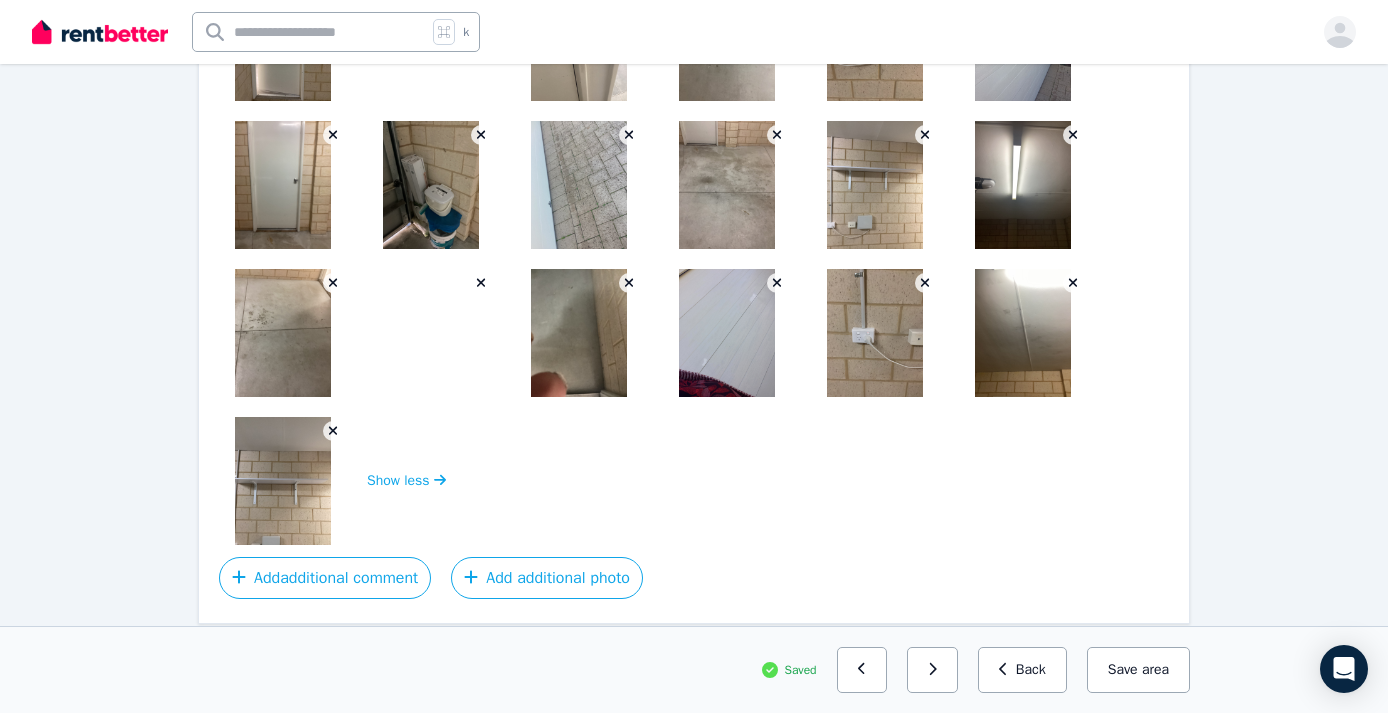 scroll, scrollTop: 1593, scrollLeft: 0, axis: vertical 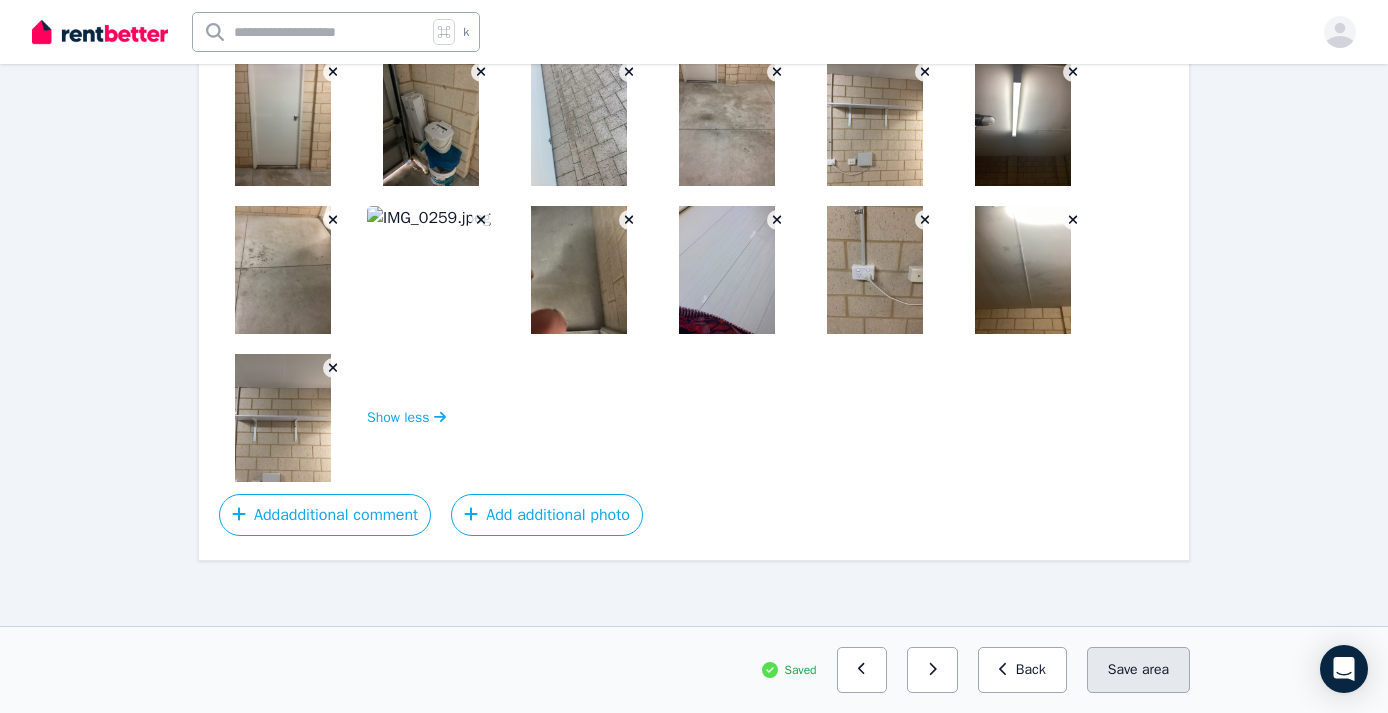 click on "Save   area" at bounding box center (1138, 670) 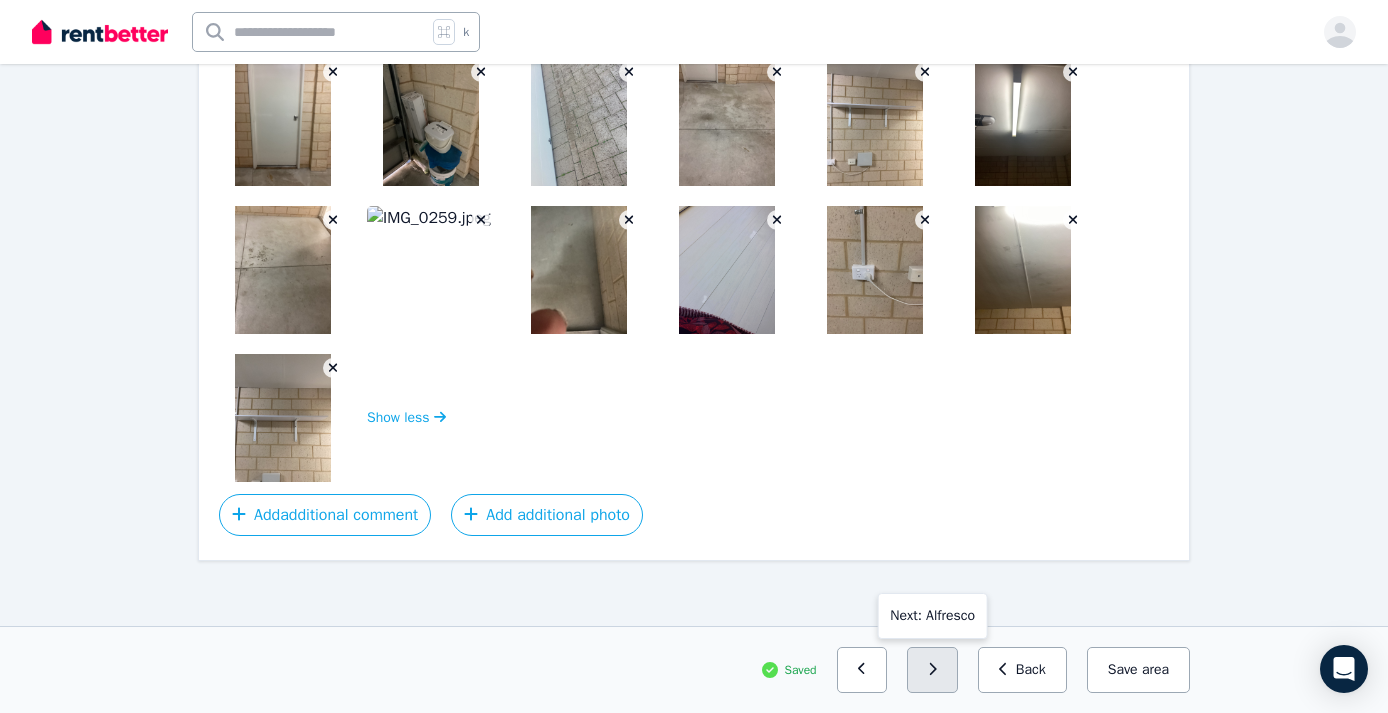 click at bounding box center (932, 670) 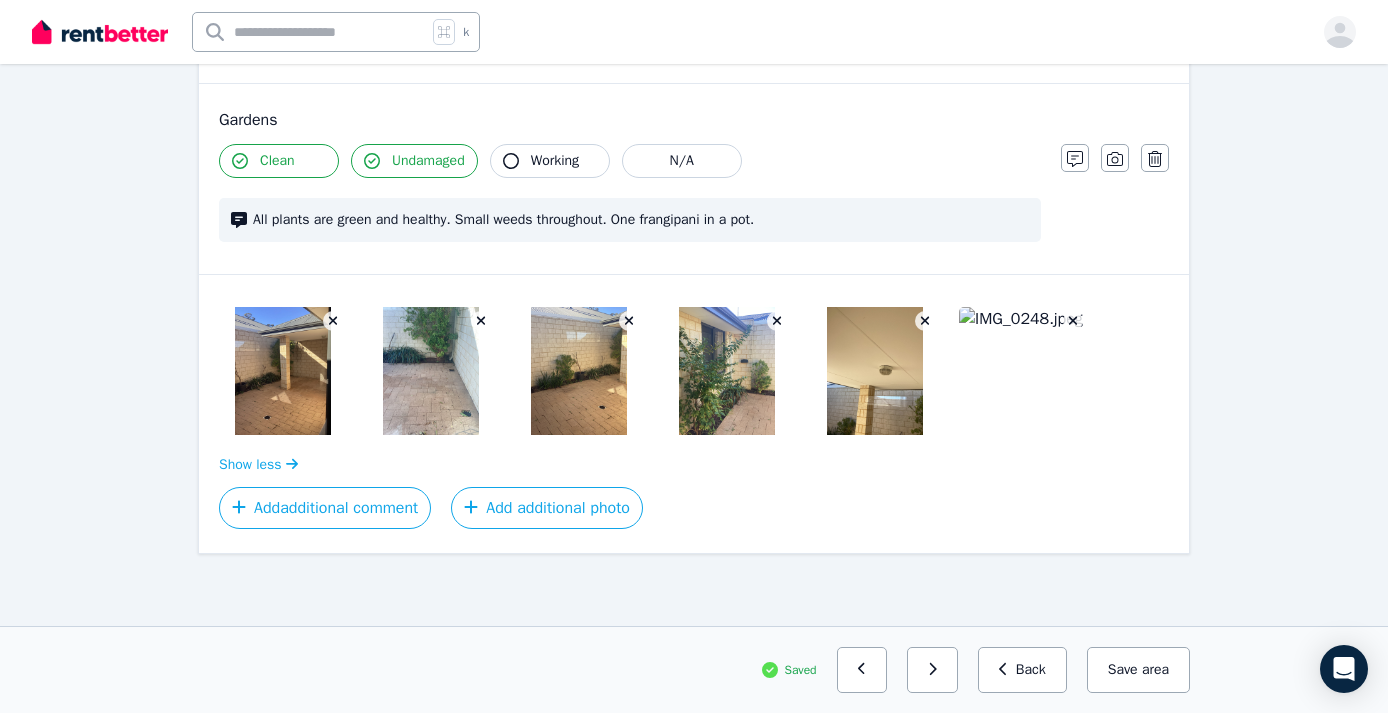 scroll, scrollTop: 797, scrollLeft: 0, axis: vertical 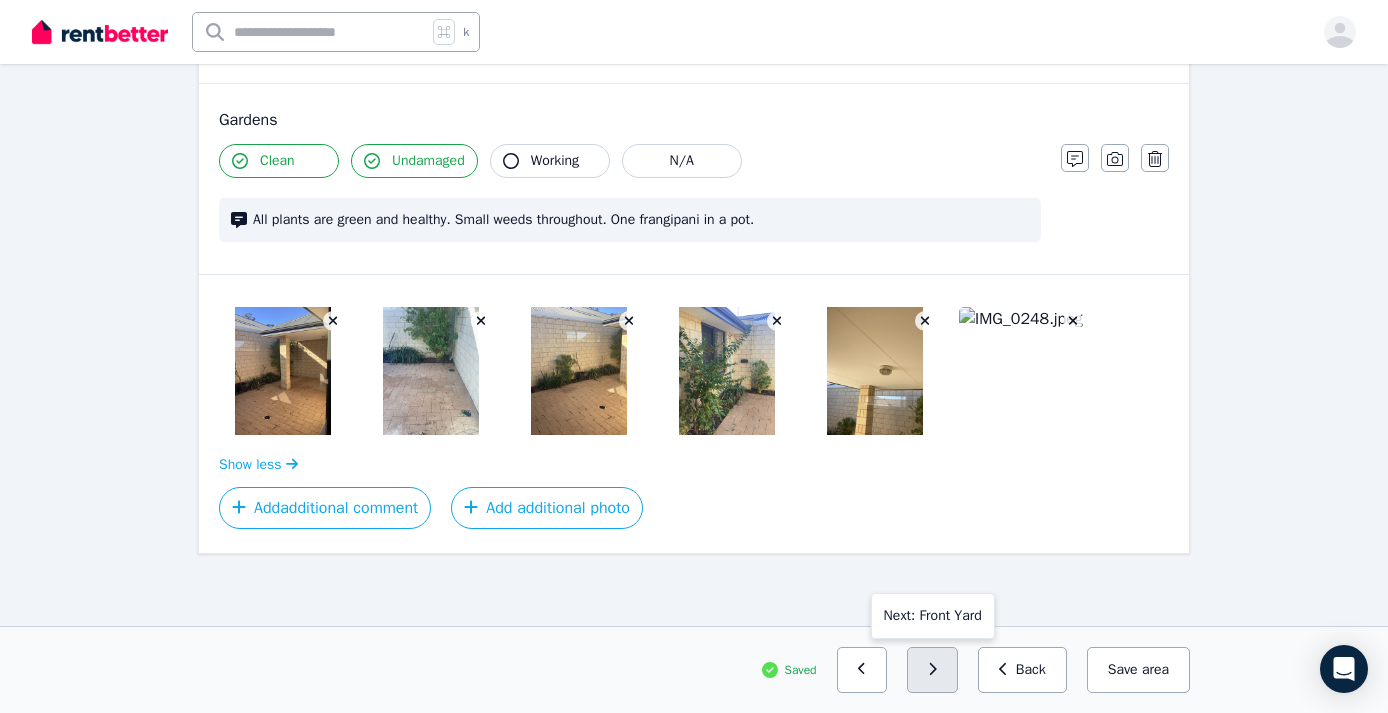 click at bounding box center [932, 670] 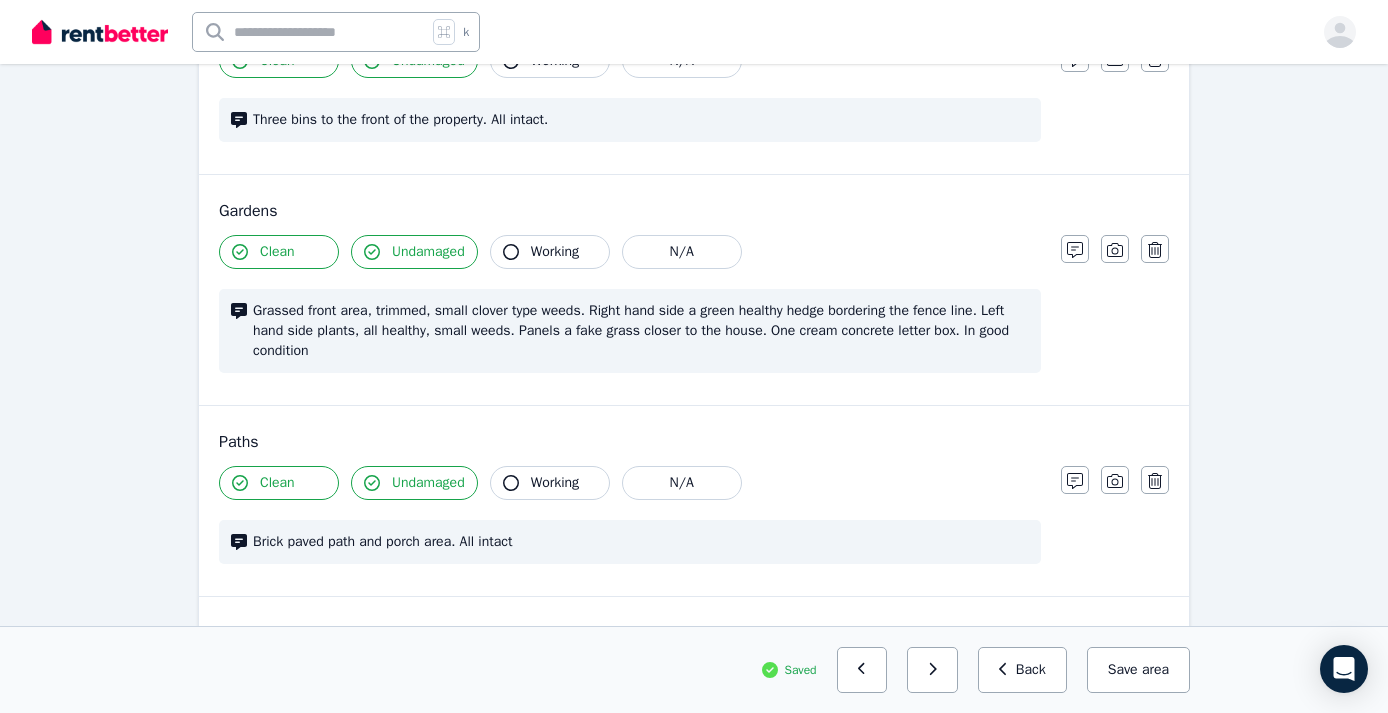 scroll, scrollTop: 730, scrollLeft: 0, axis: vertical 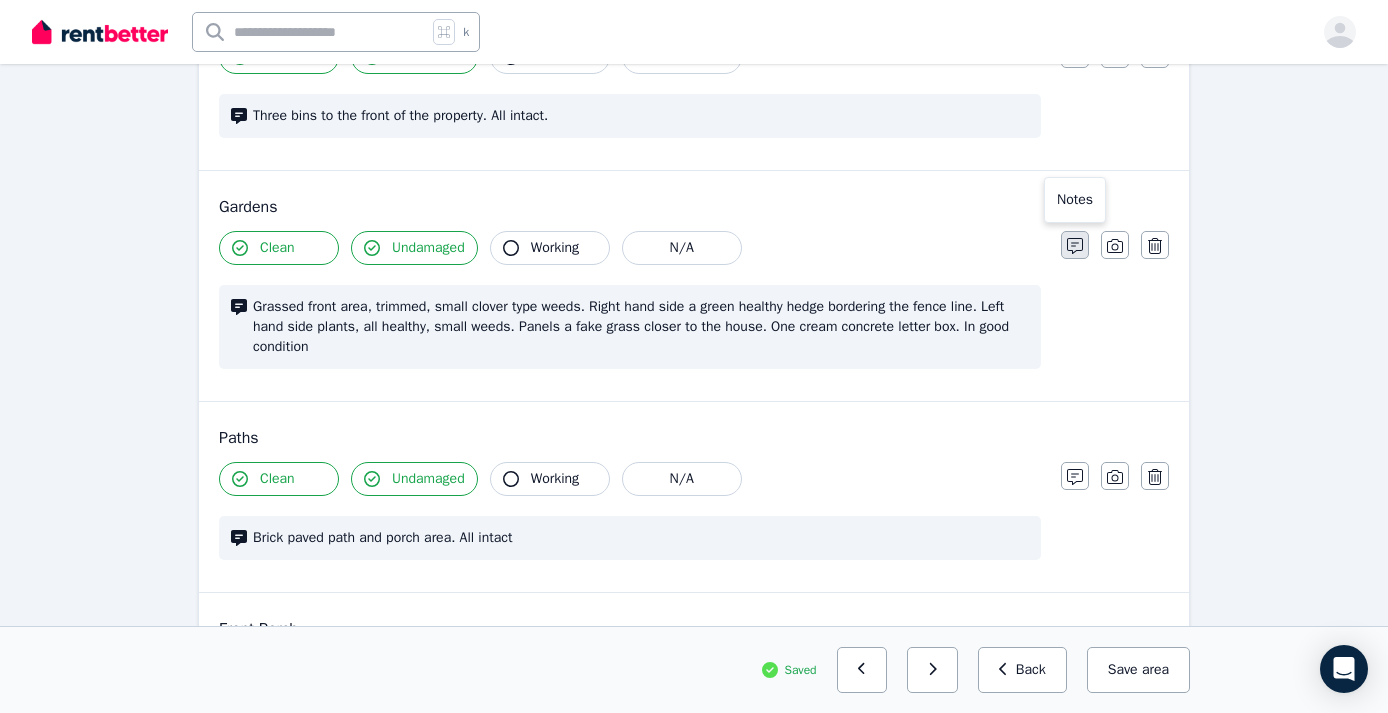 click 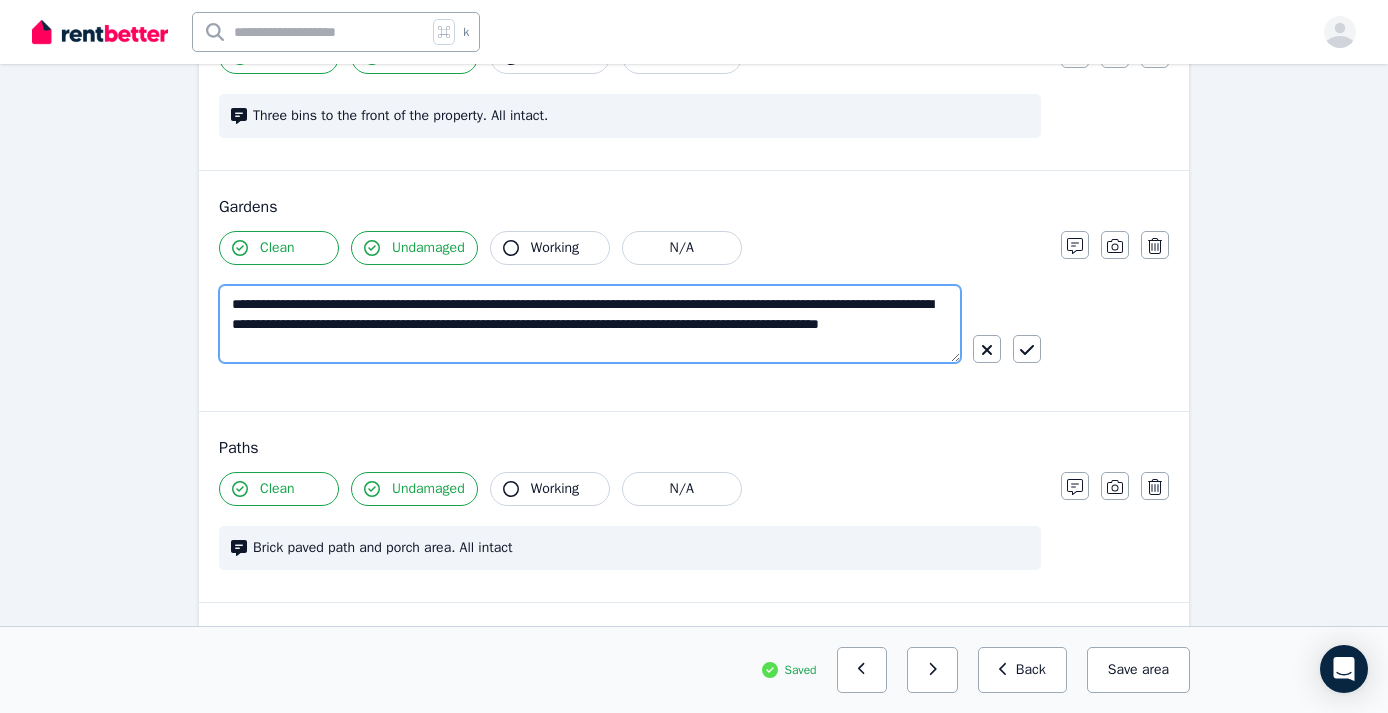 click on "**********" at bounding box center [590, 324] 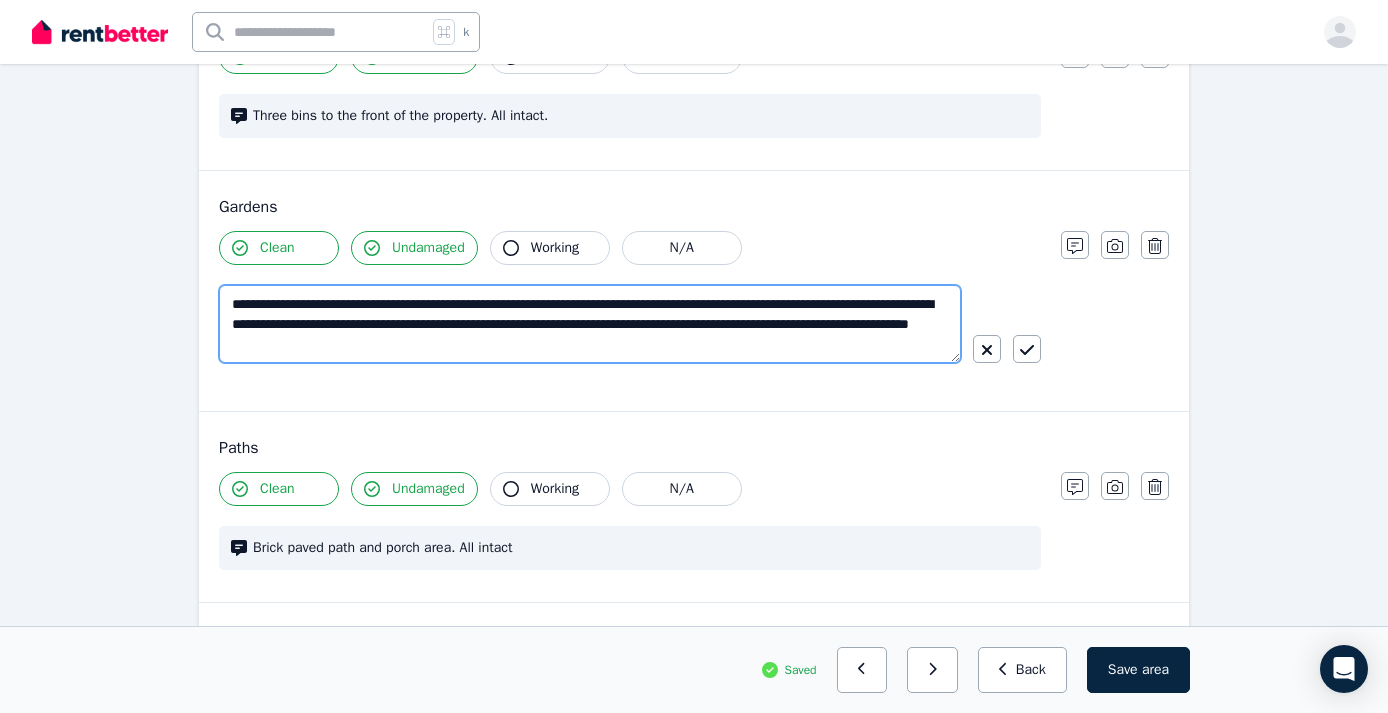 click on "**********" at bounding box center [590, 324] 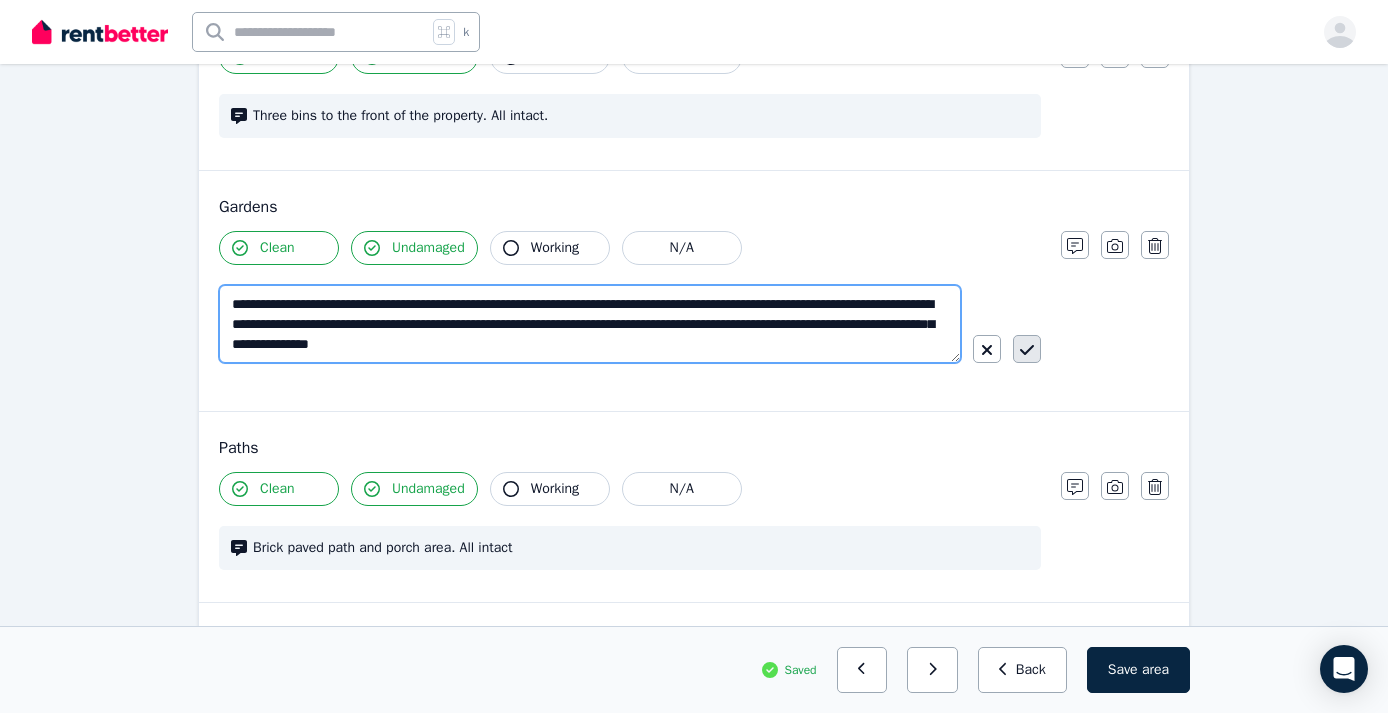 type on "**********" 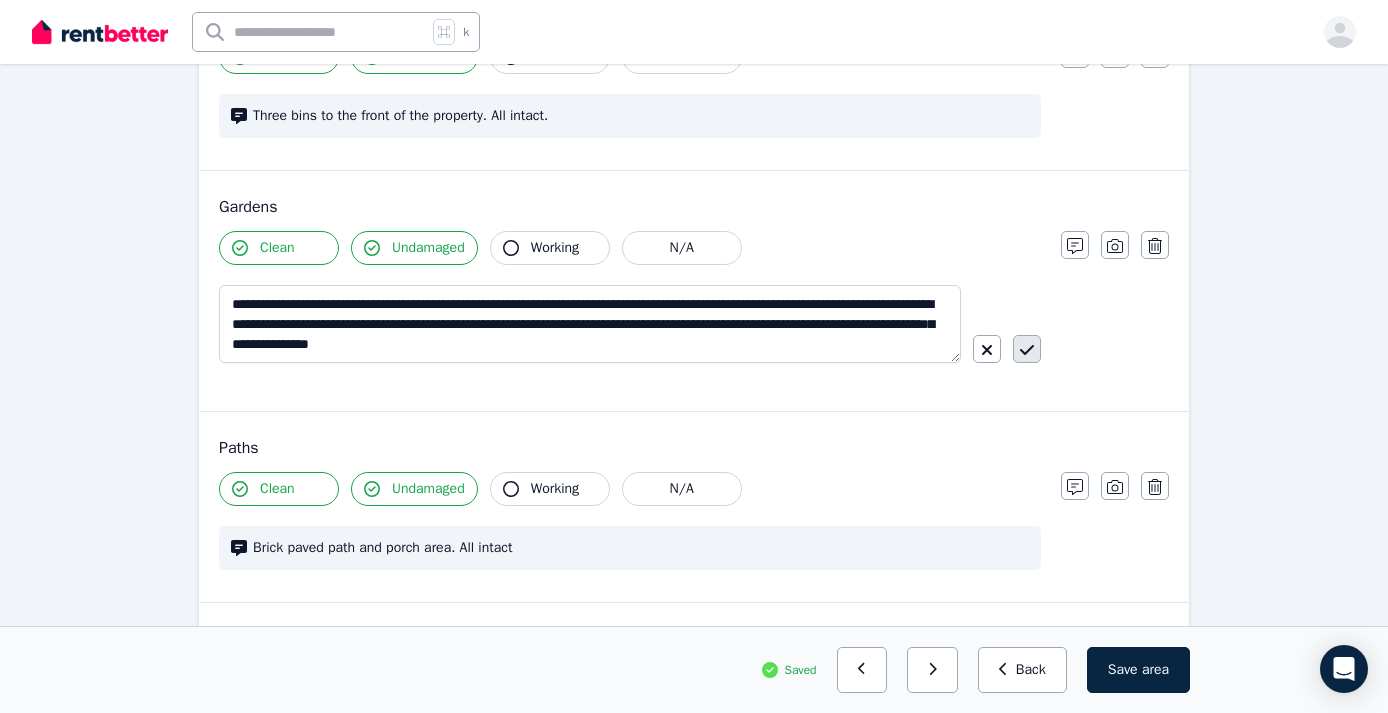 click 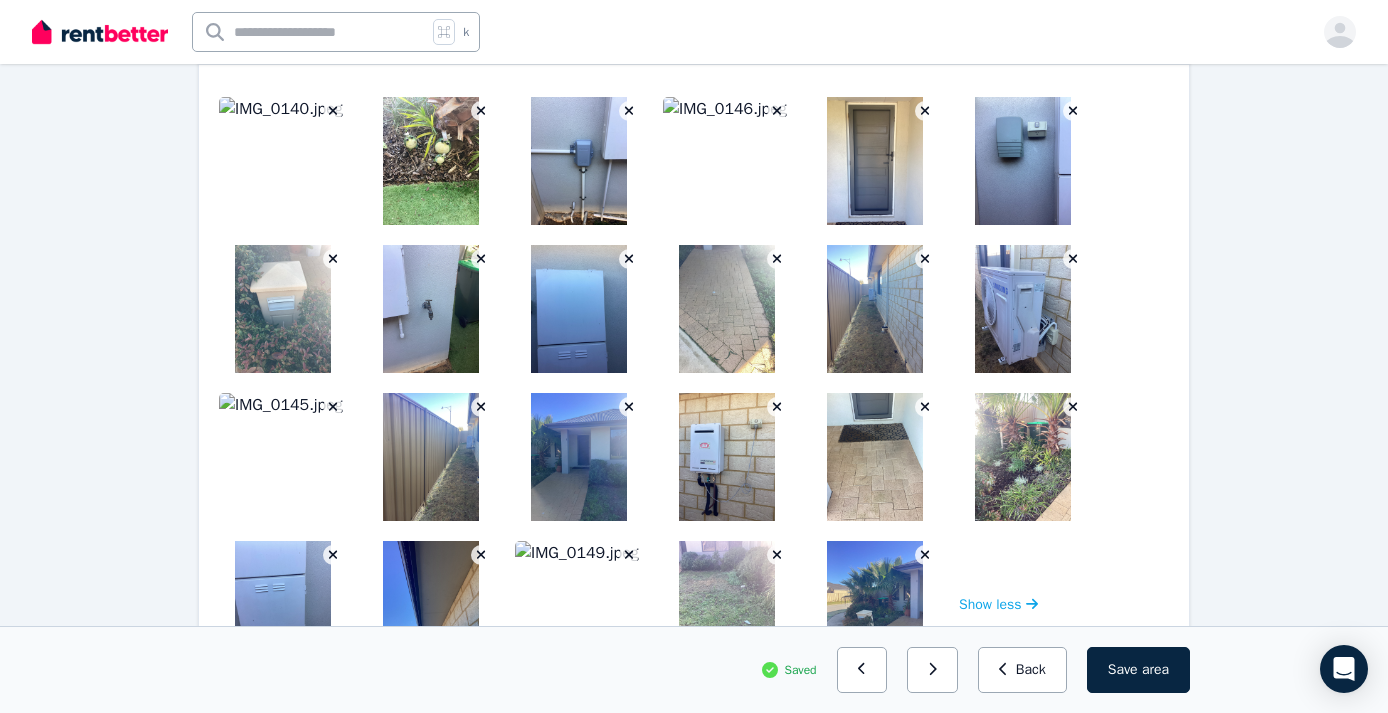 scroll, scrollTop: 1690, scrollLeft: 0, axis: vertical 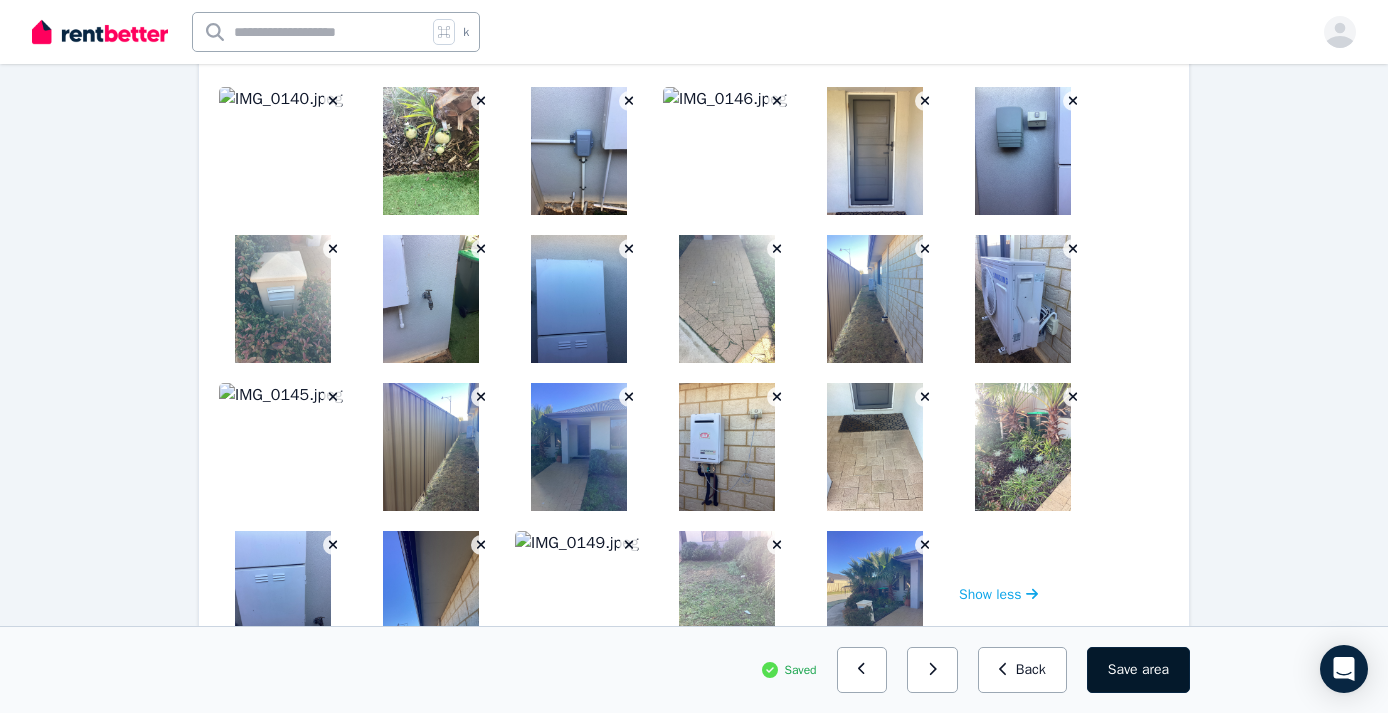 click on "Save   area" at bounding box center (1138, 670) 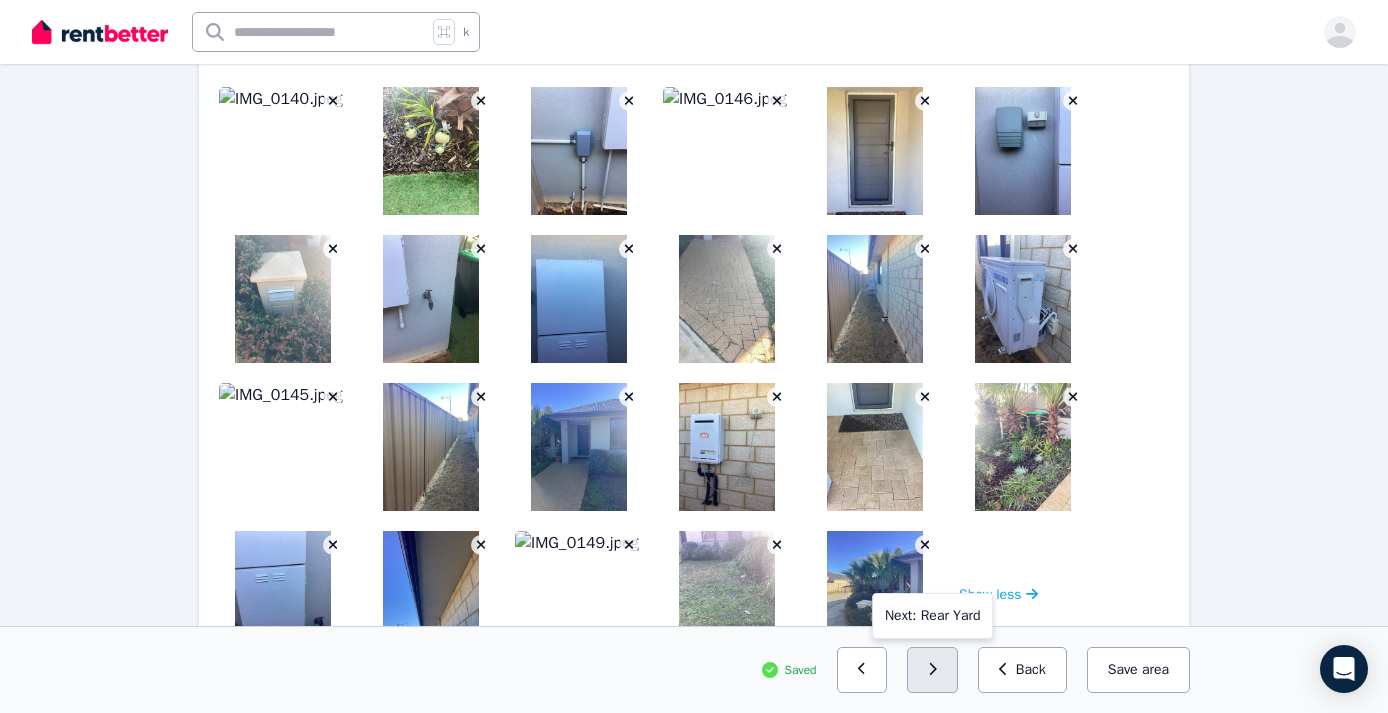 click at bounding box center (932, 670) 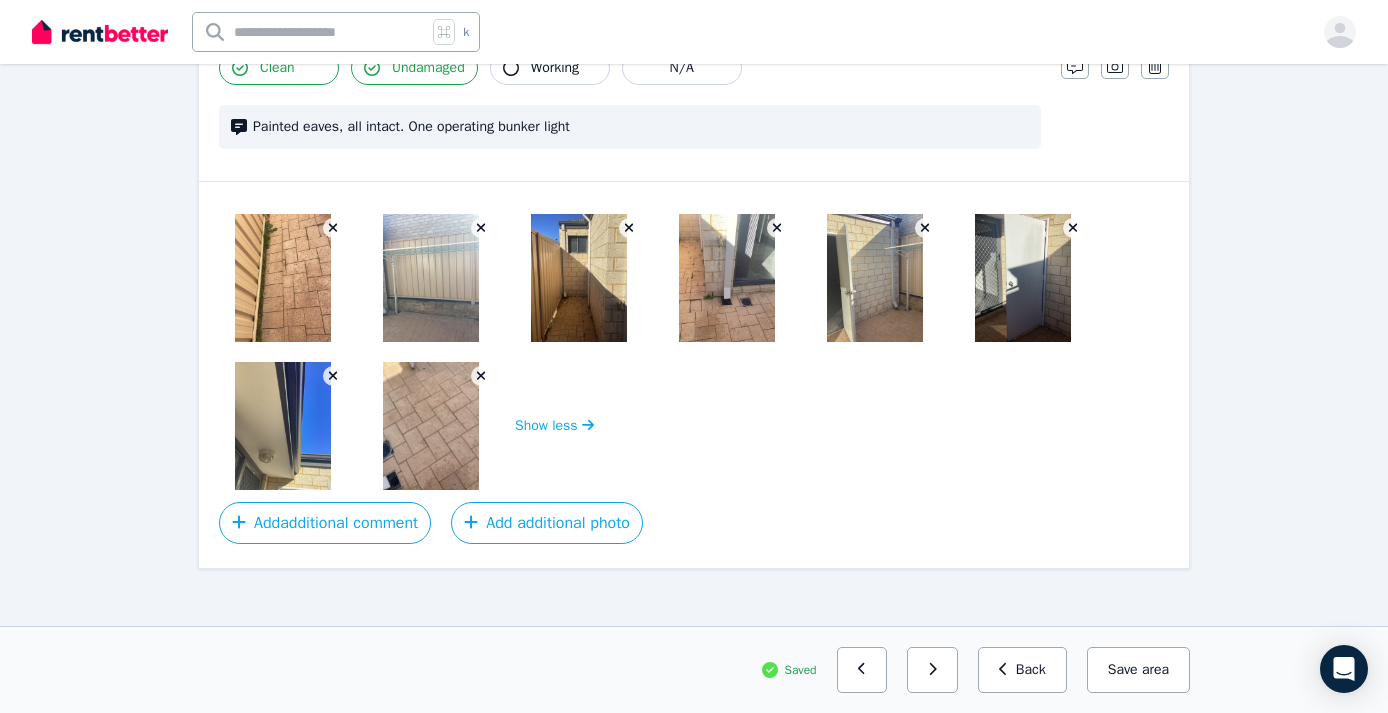 scroll, scrollTop: 1094, scrollLeft: 0, axis: vertical 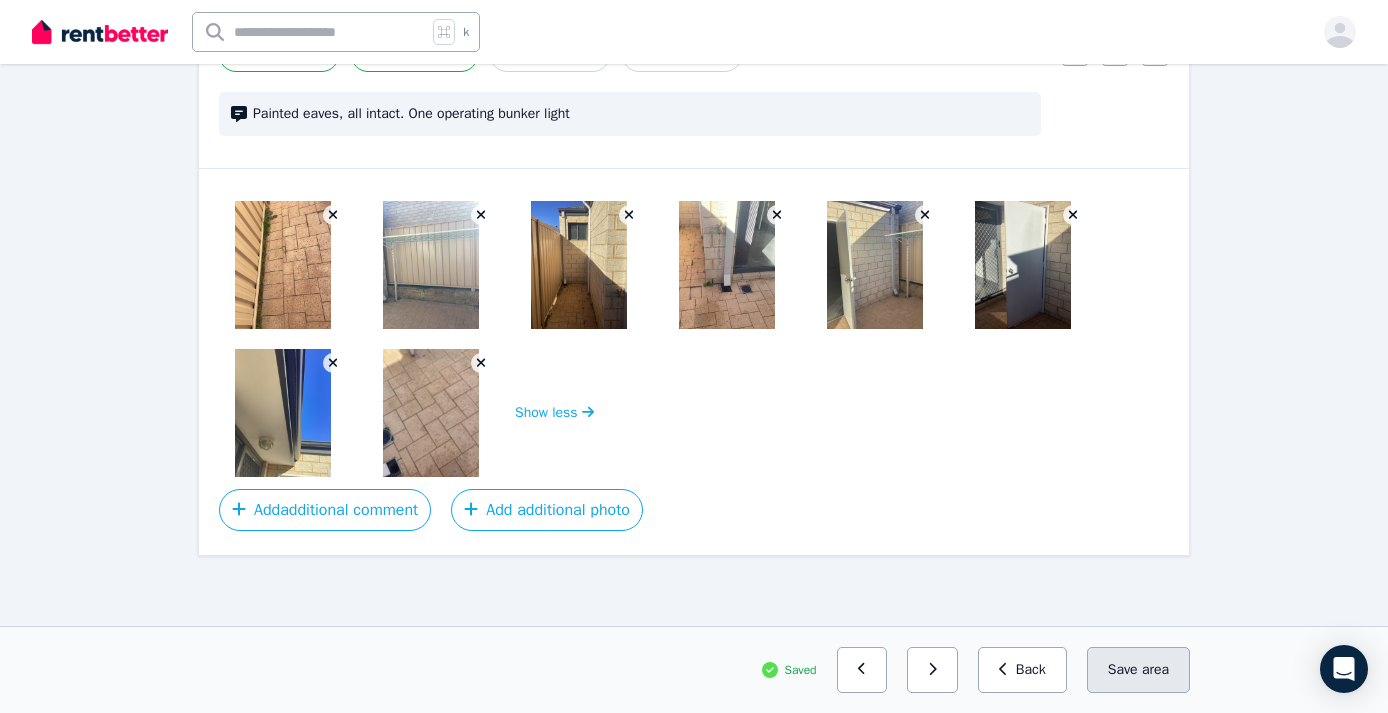 click on "Save   area" at bounding box center [1138, 670] 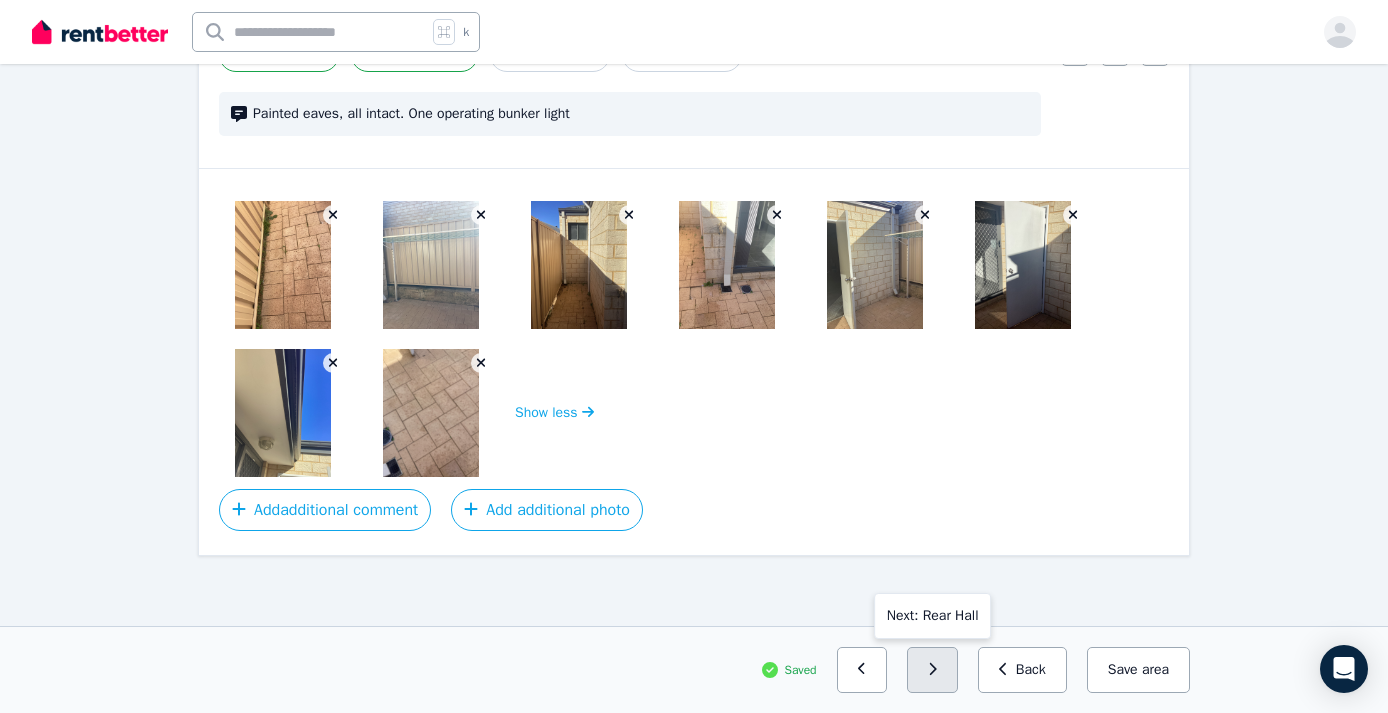 click 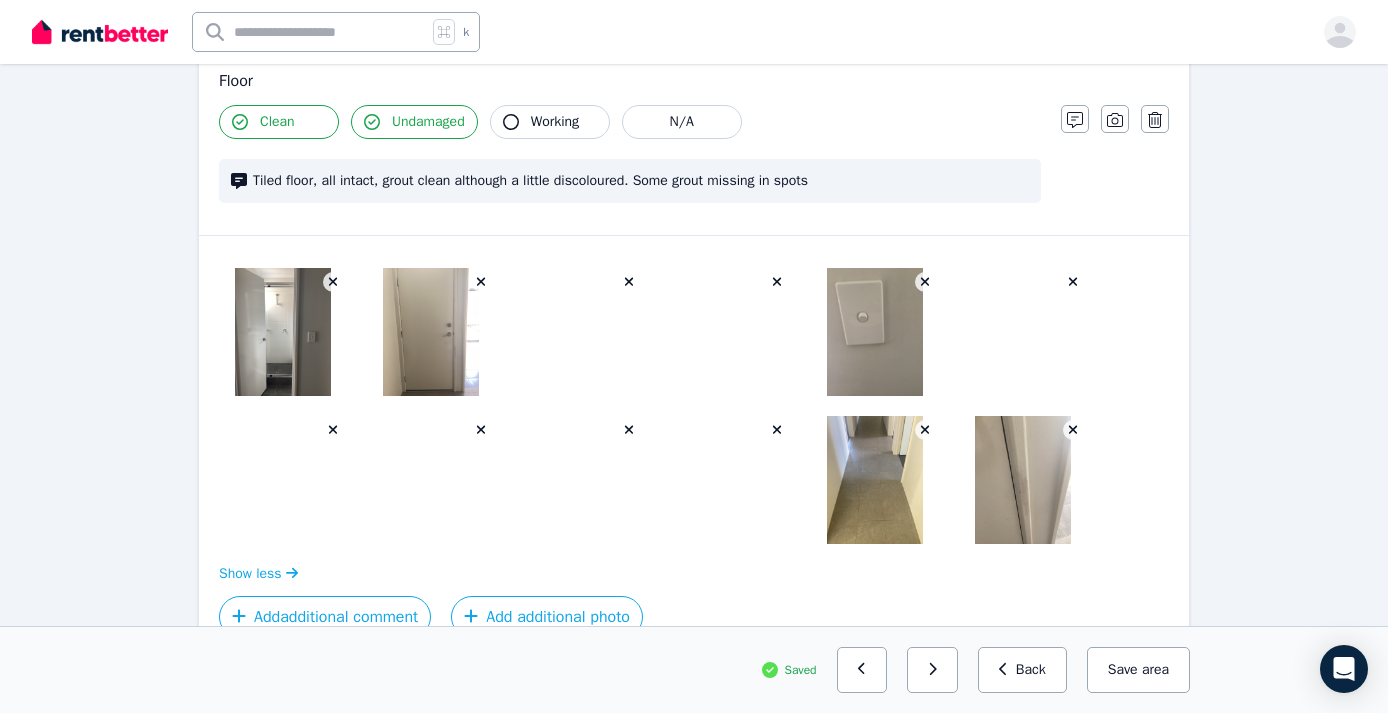 scroll, scrollTop: 891, scrollLeft: 0, axis: vertical 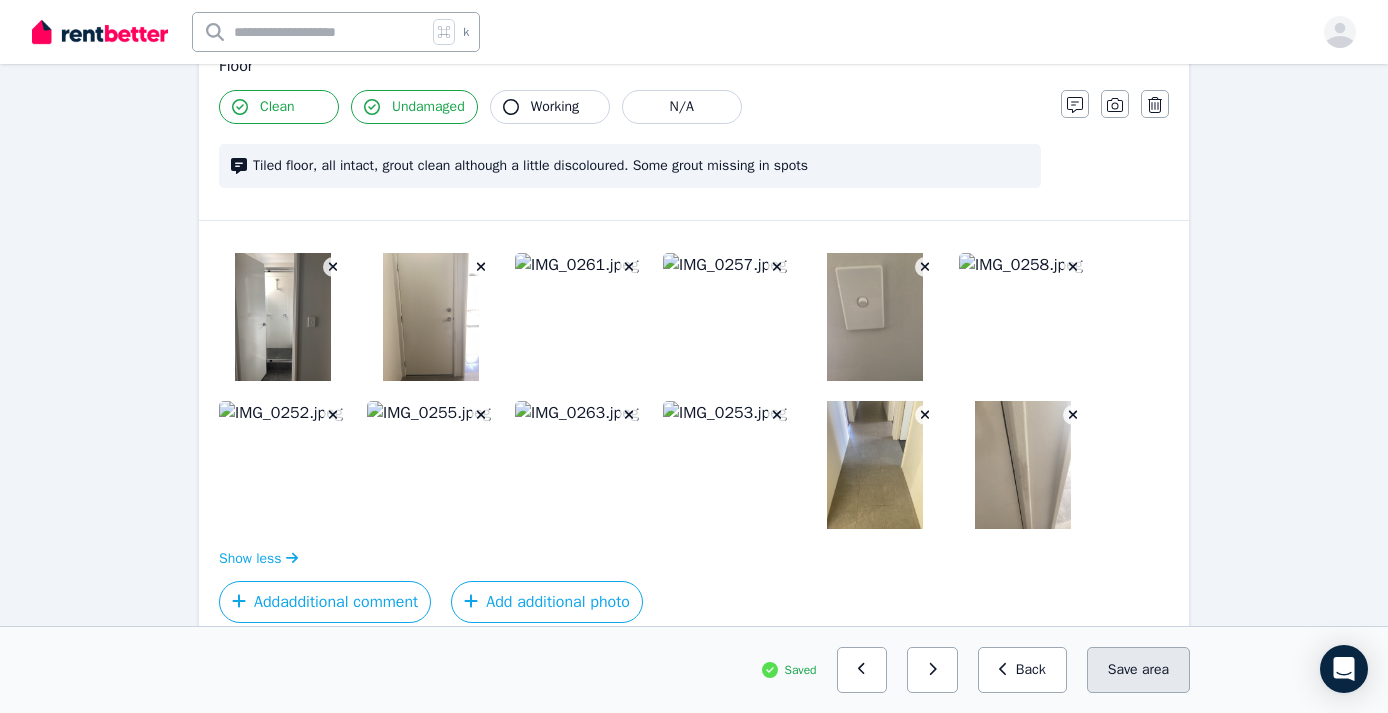 click on "Save   area" at bounding box center (1138, 670) 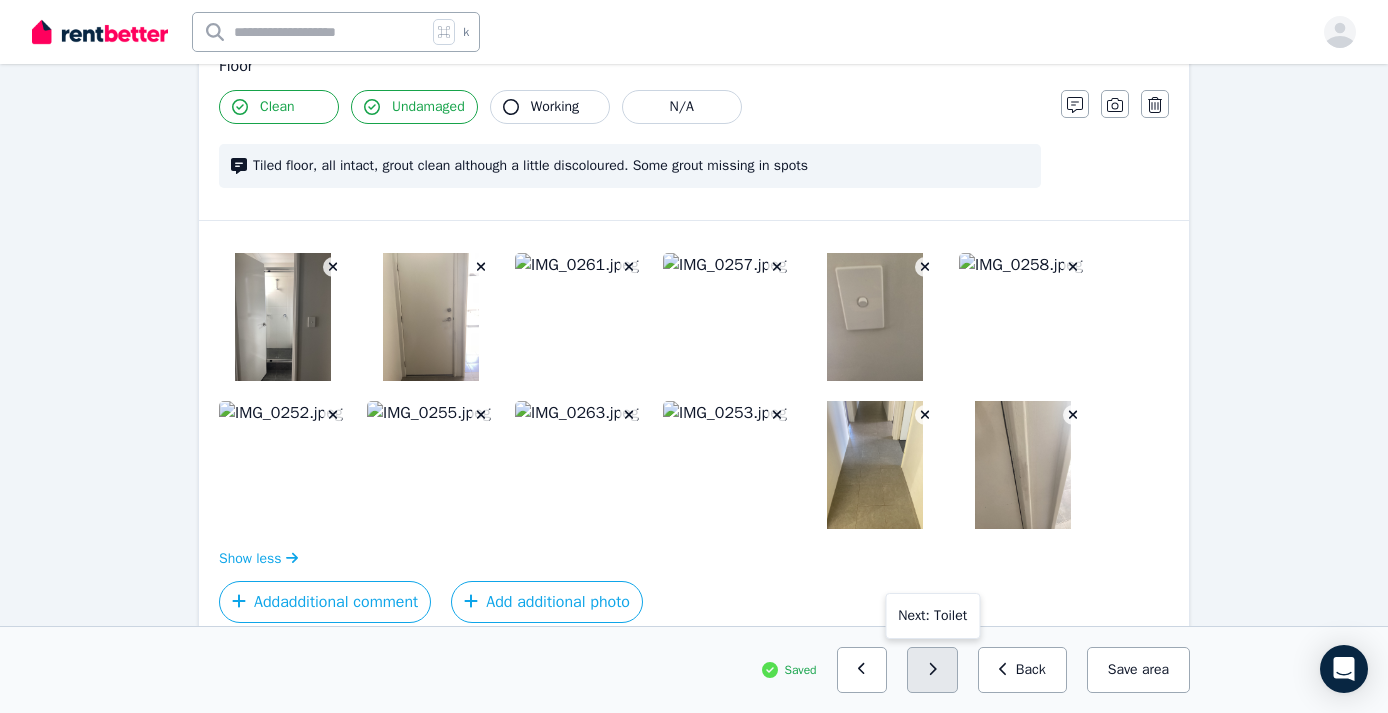 click at bounding box center (932, 670) 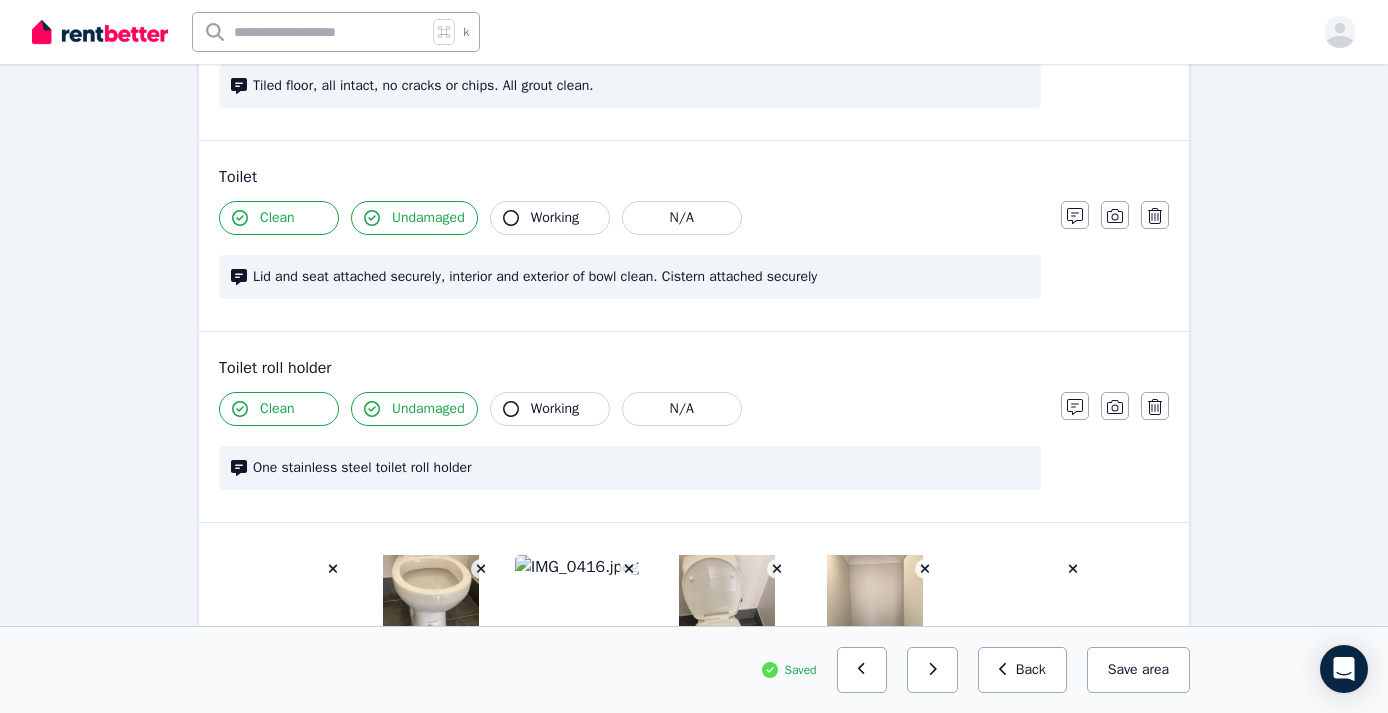 scroll, scrollTop: 990, scrollLeft: 0, axis: vertical 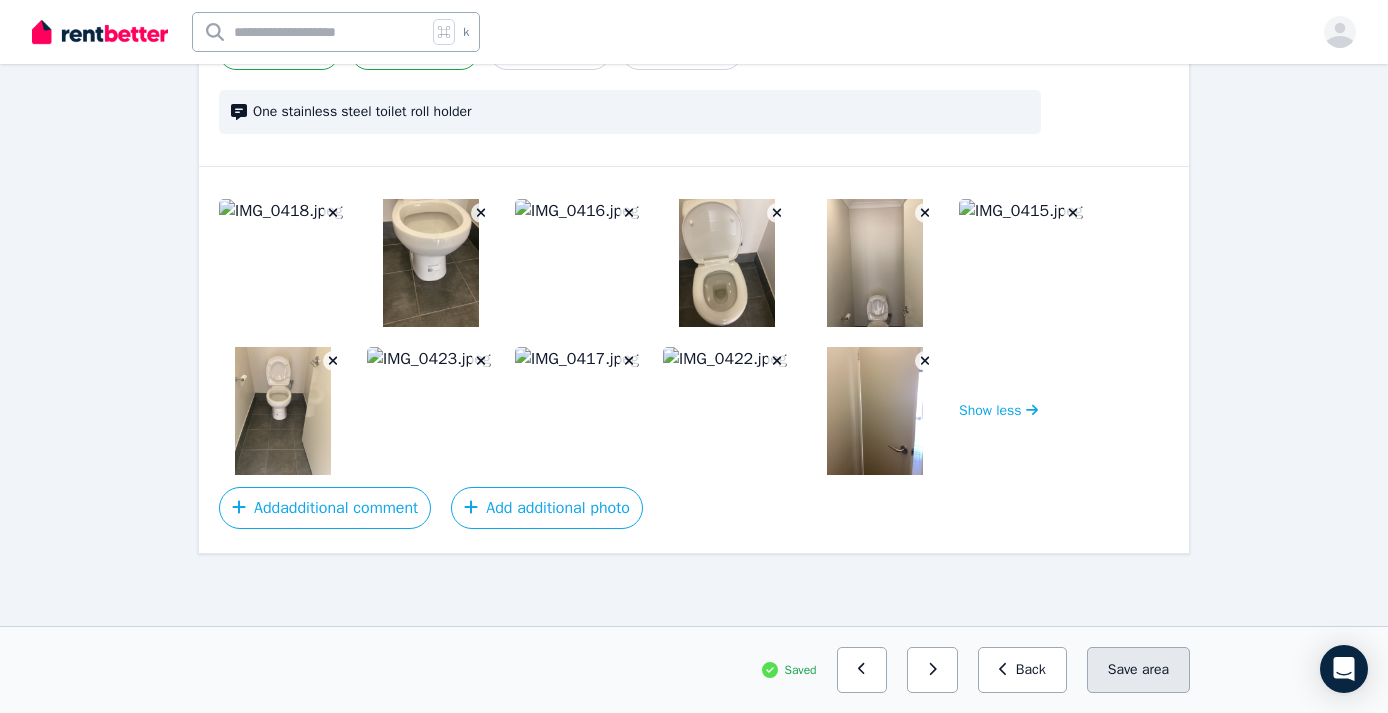 click on "Save   area" at bounding box center (1138, 670) 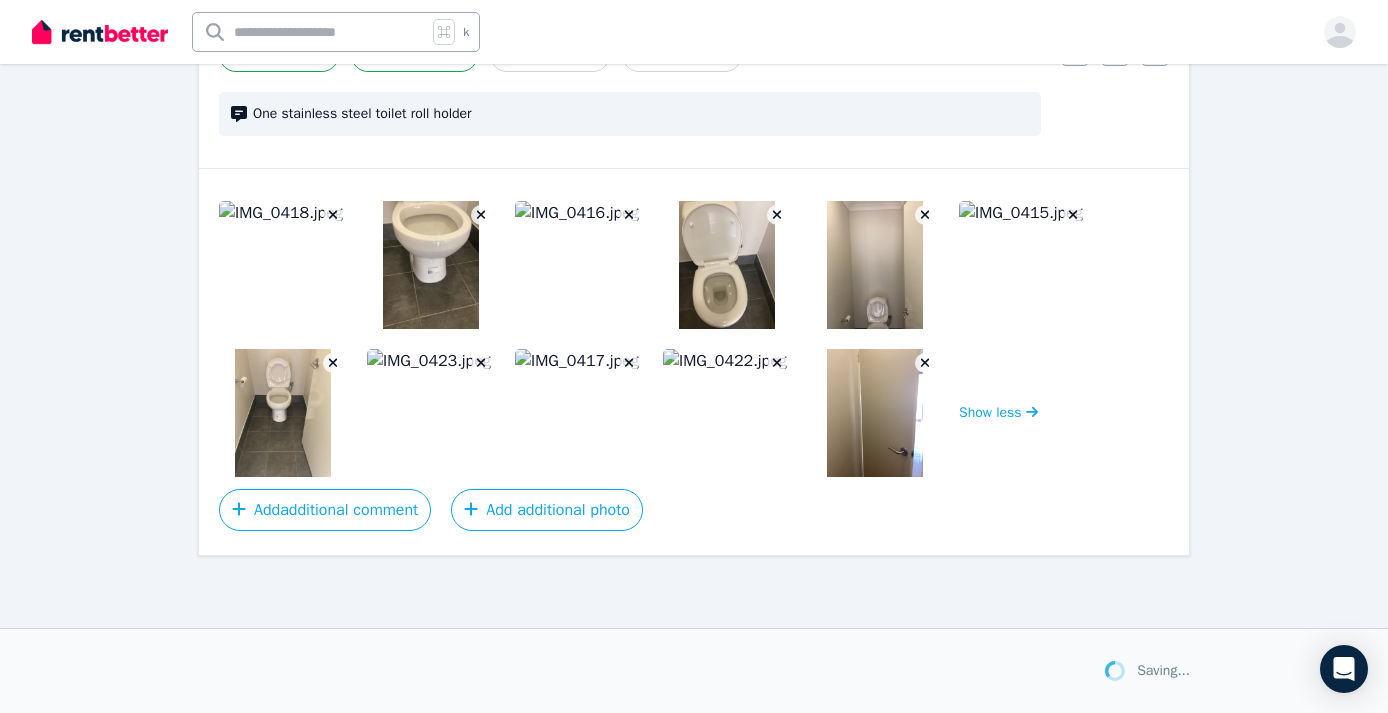 scroll, scrollTop: 1325, scrollLeft: 0, axis: vertical 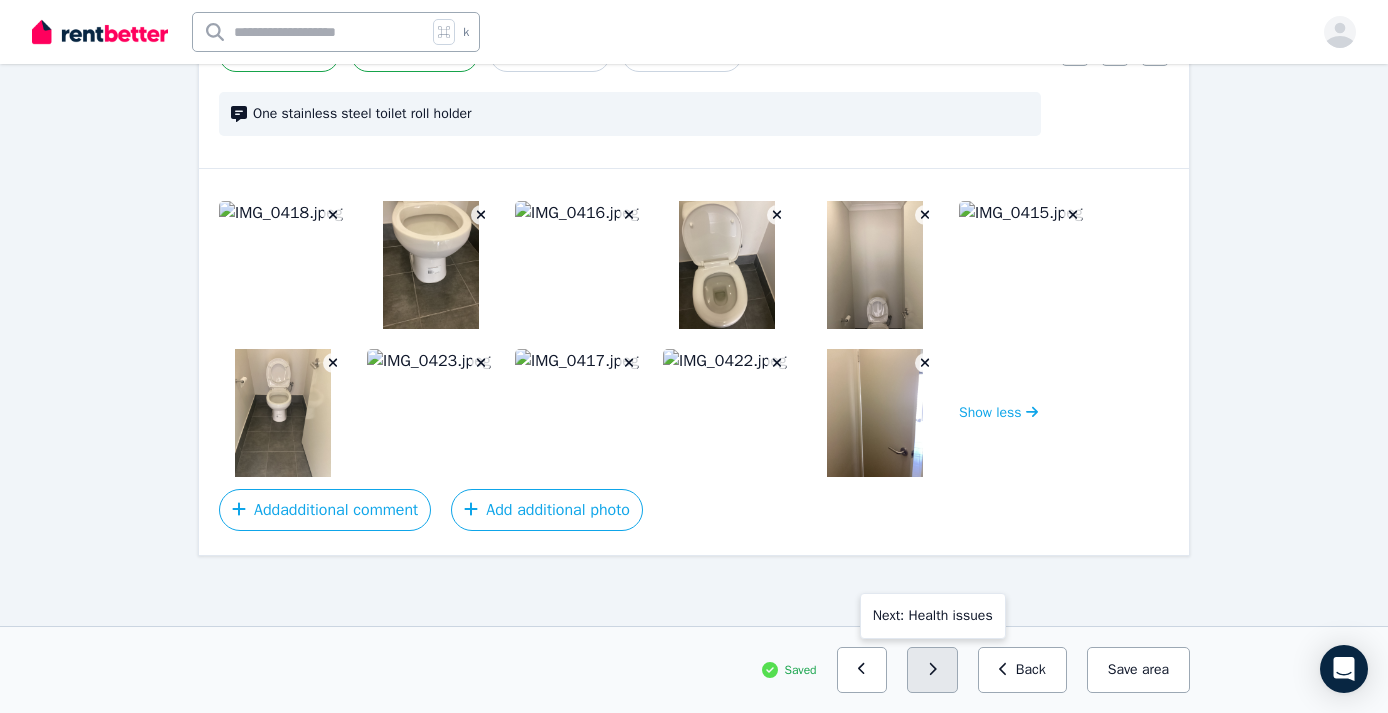 click 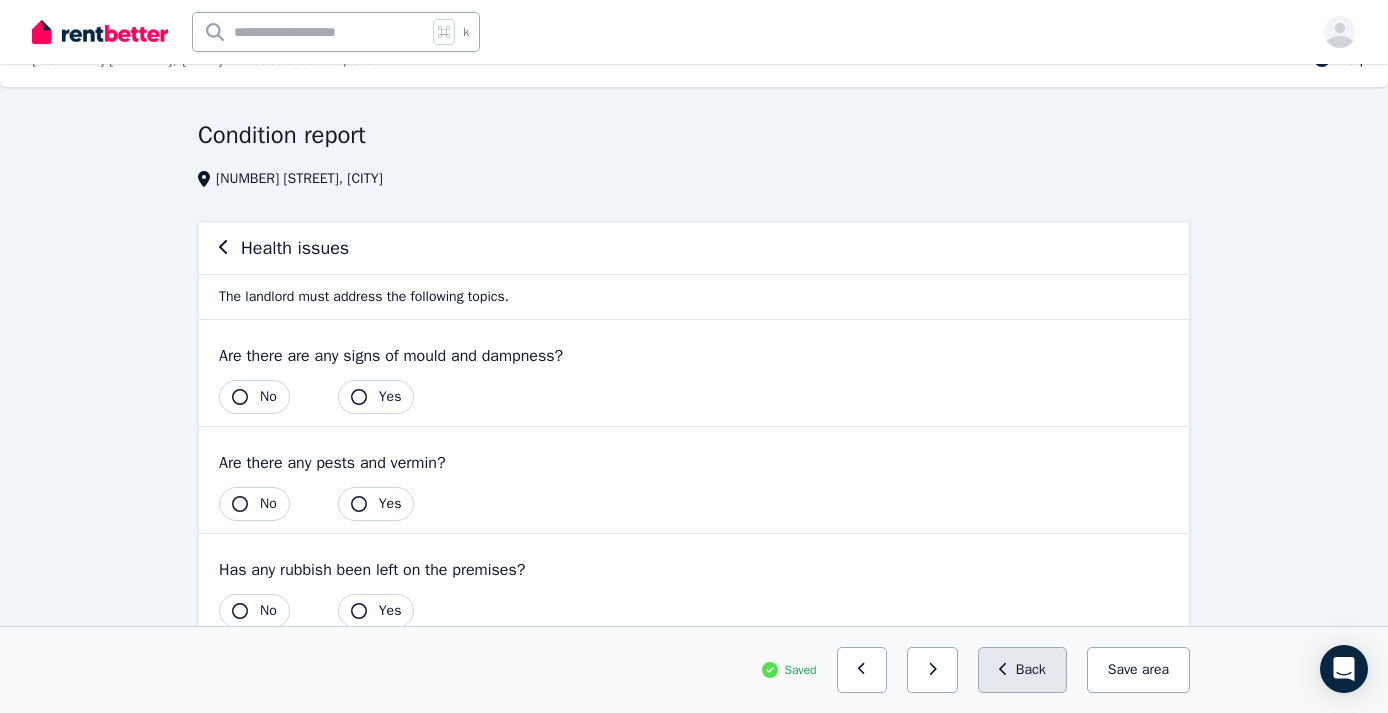 click 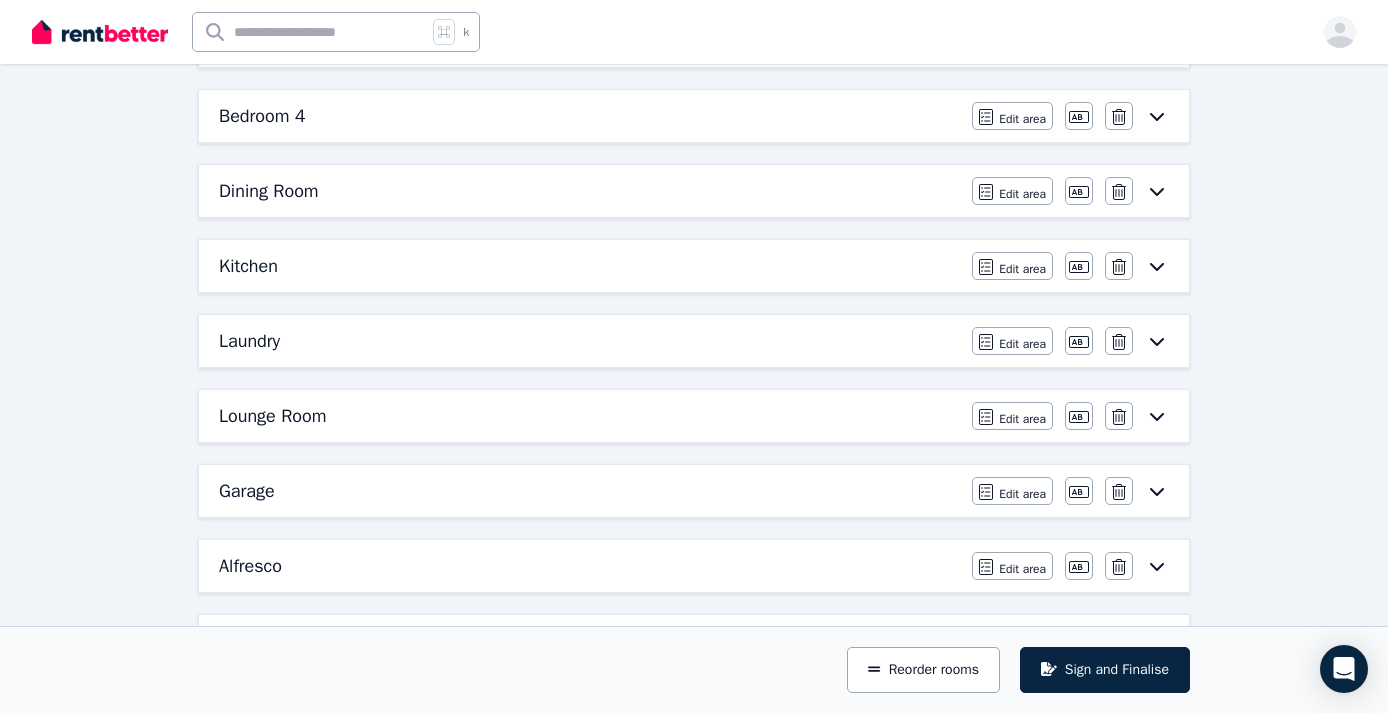 scroll, scrollTop: 636, scrollLeft: 0, axis: vertical 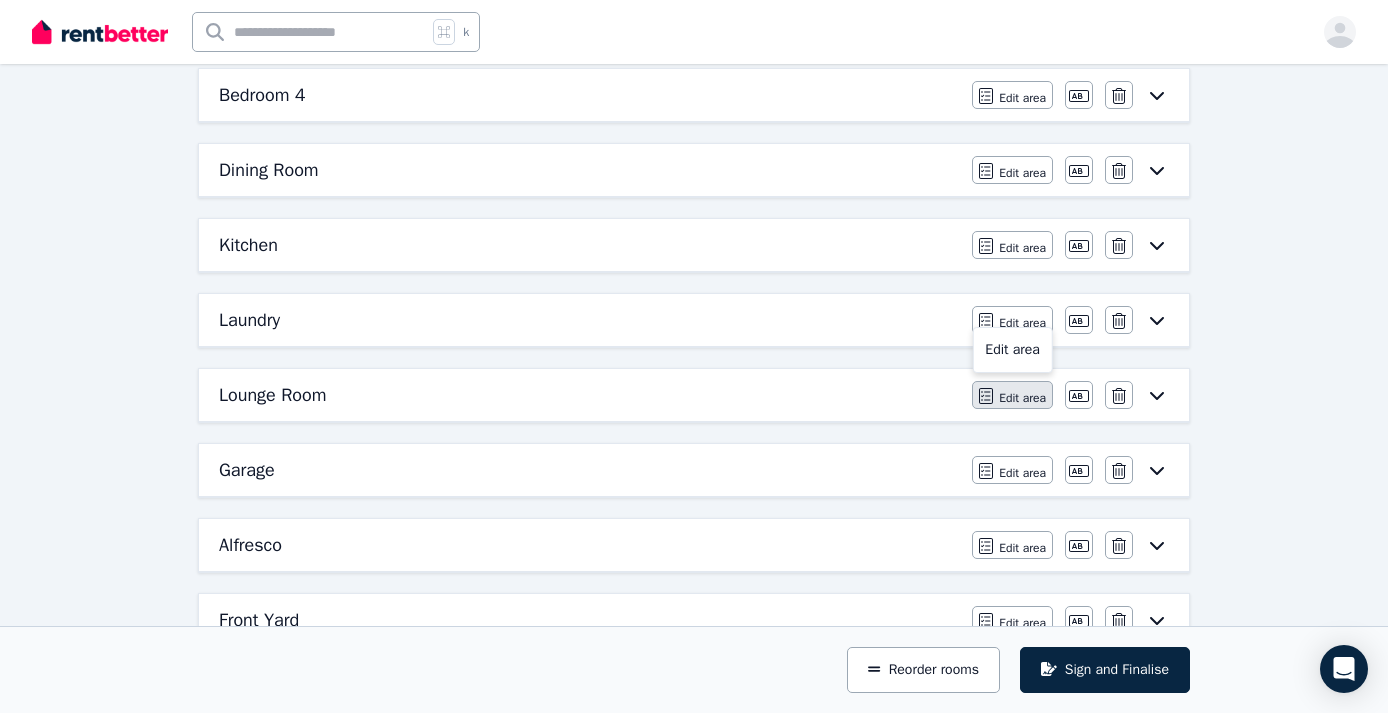 click on "Edit area" at bounding box center (1022, 398) 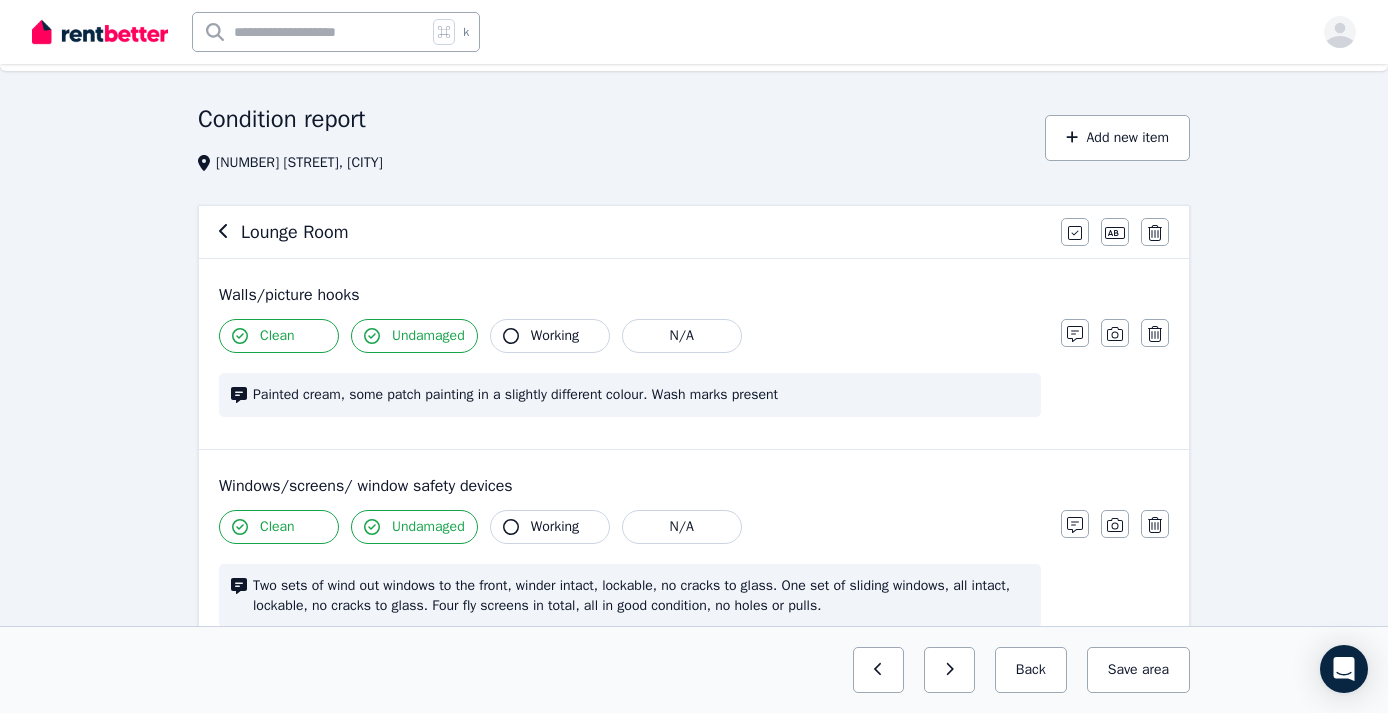 scroll, scrollTop: 0, scrollLeft: 0, axis: both 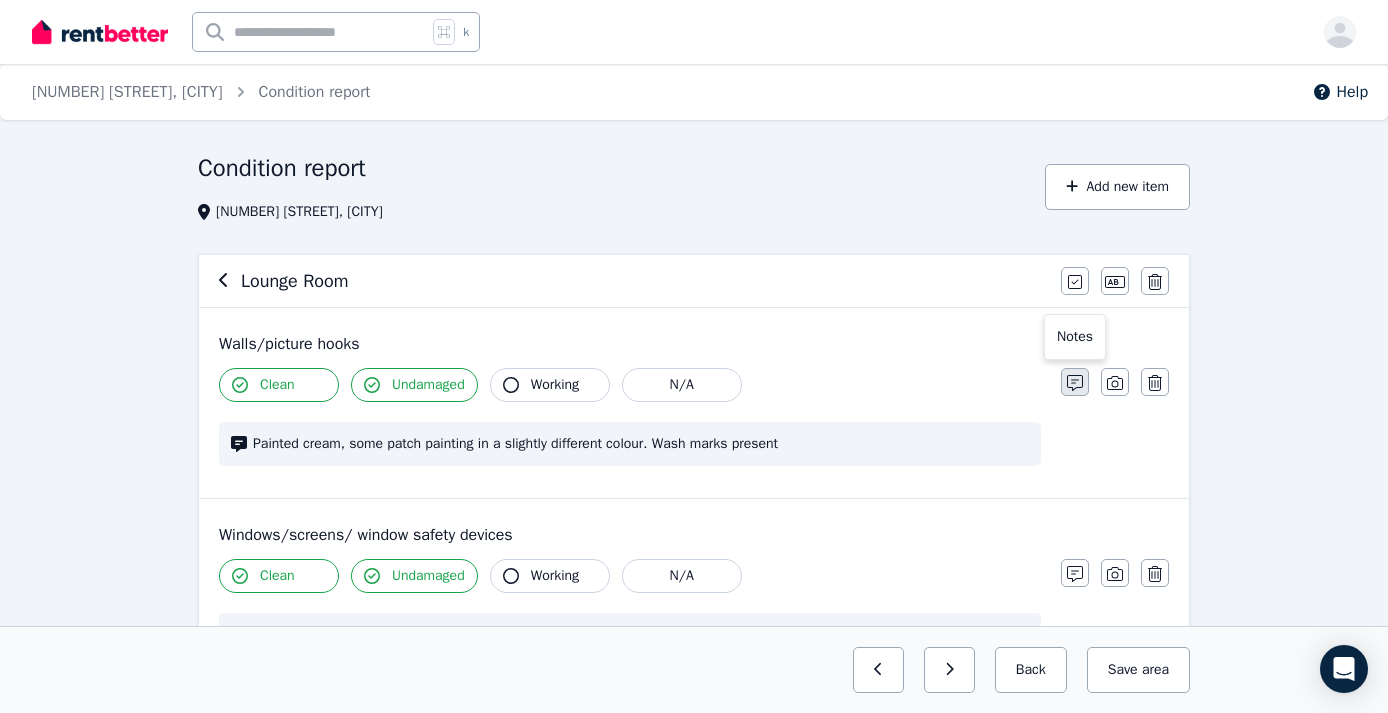 click 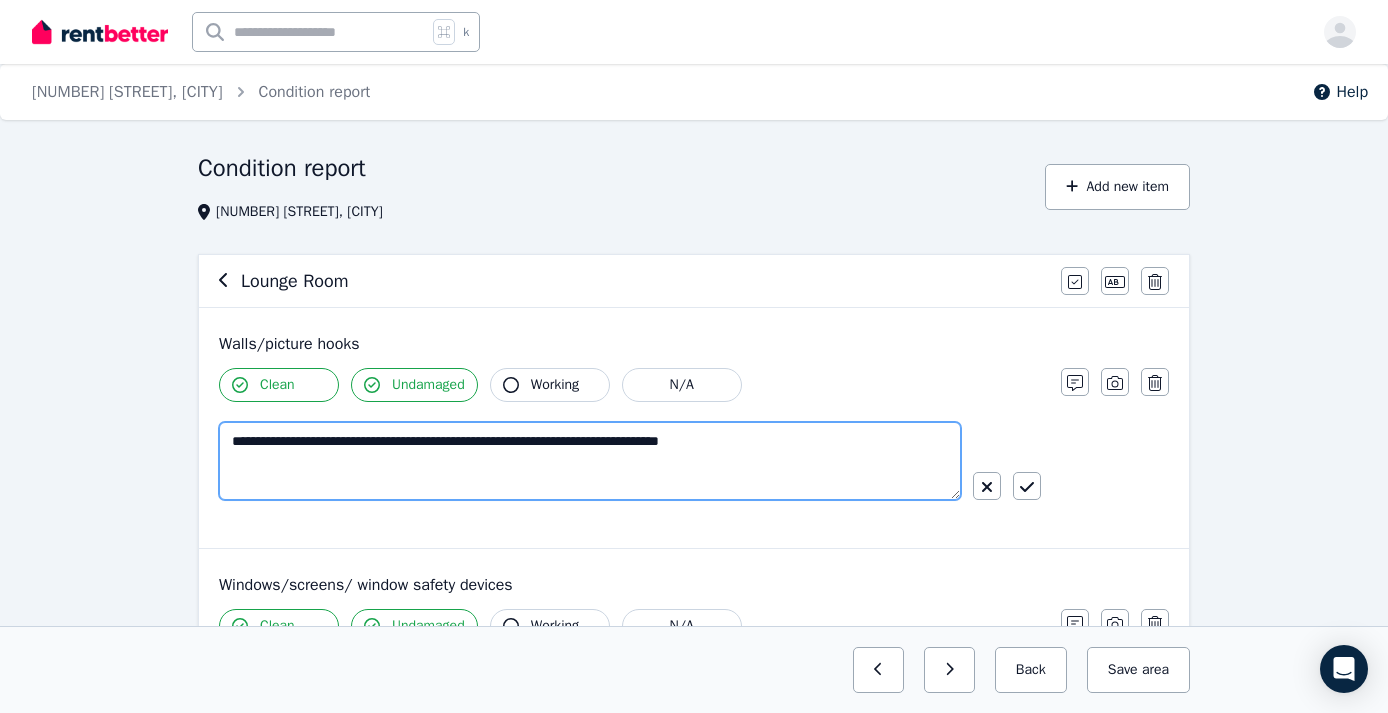 click on "**********" at bounding box center [590, 461] 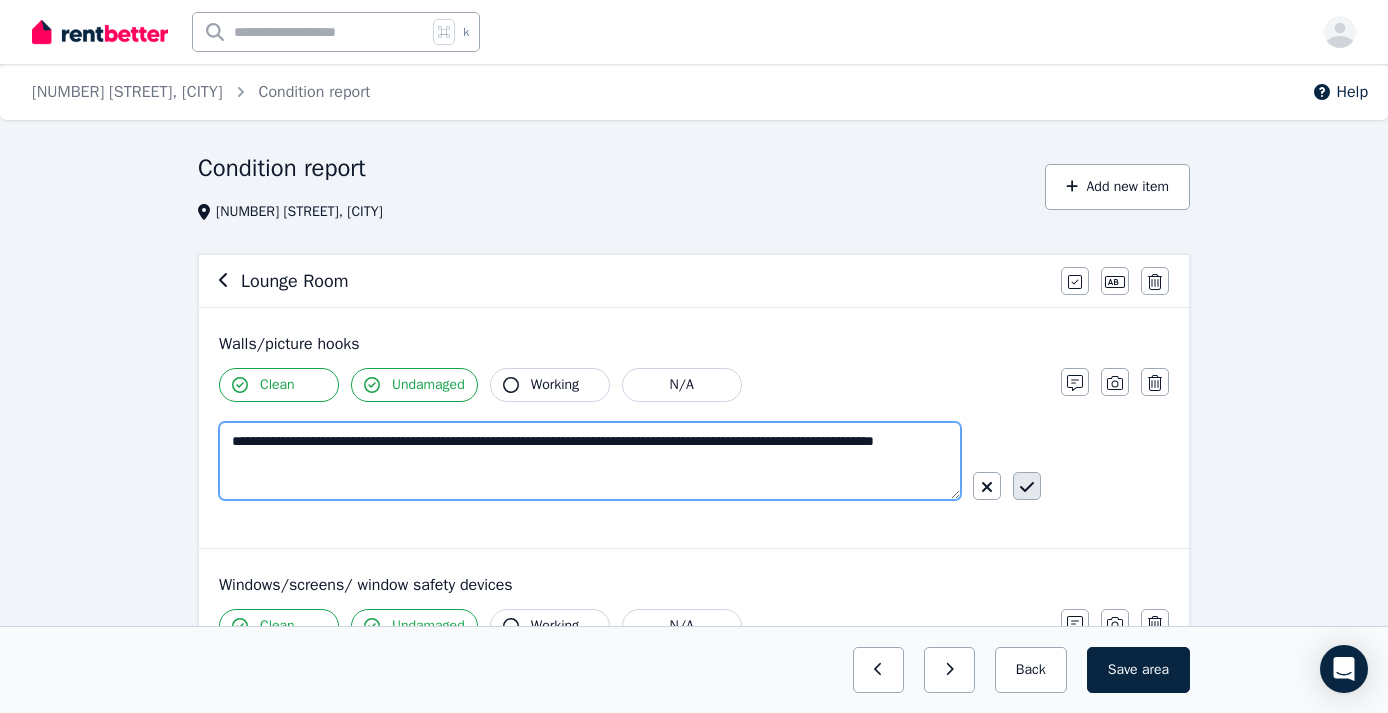type on "**********" 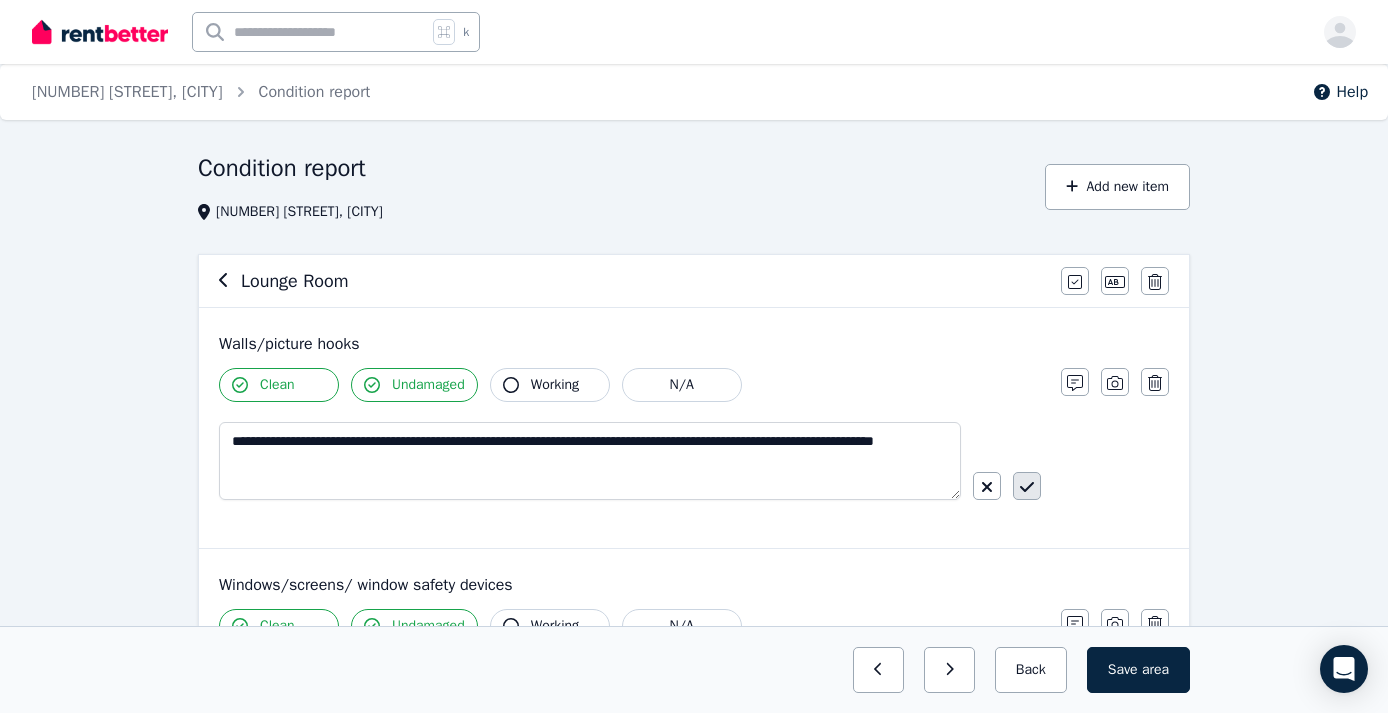 click 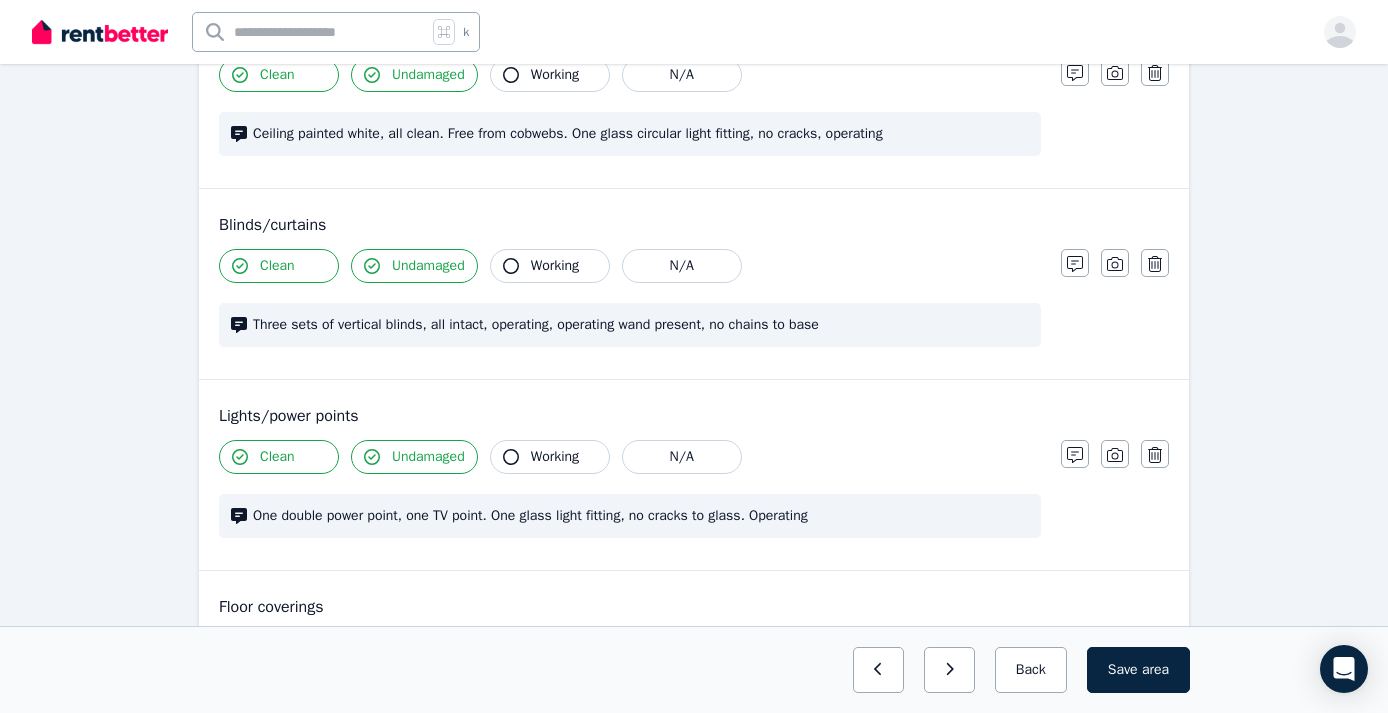 scroll, scrollTop: 733, scrollLeft: 0, axis: vertical 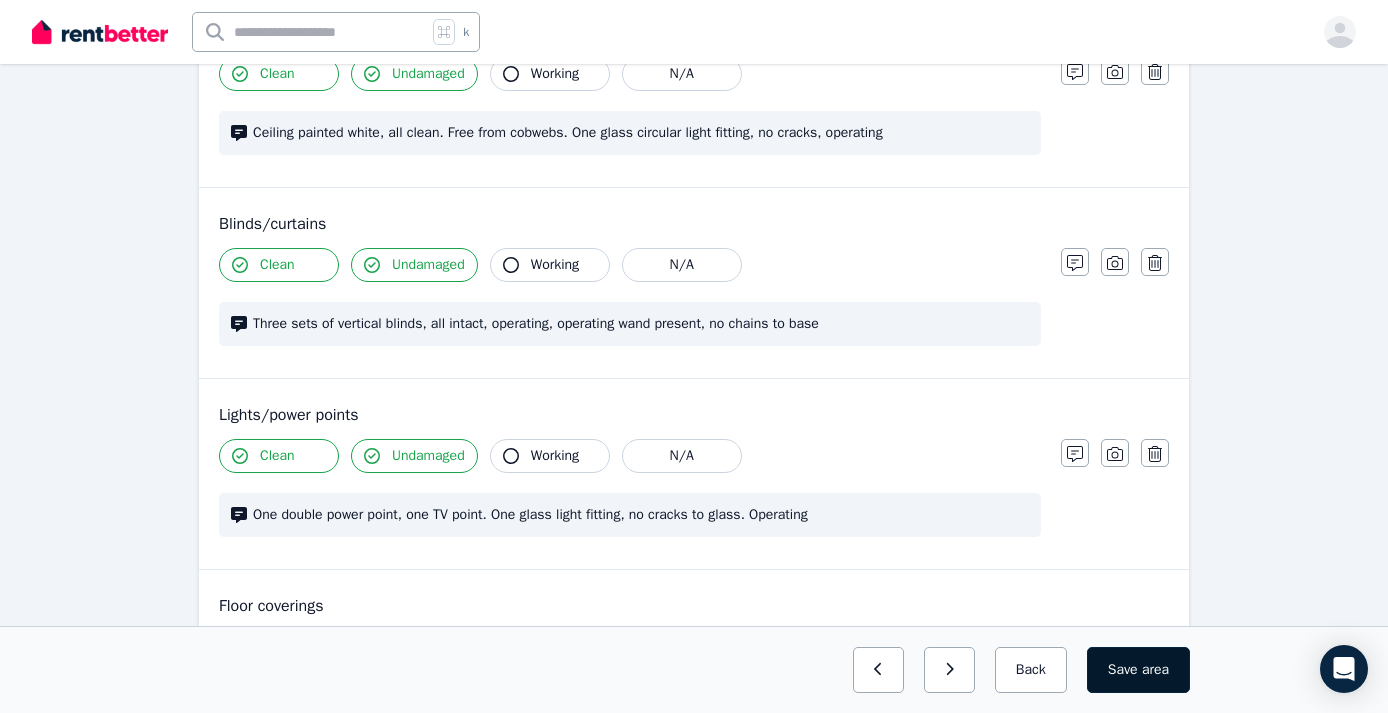 click on "Save   area" at bounding box center [1138, 670] 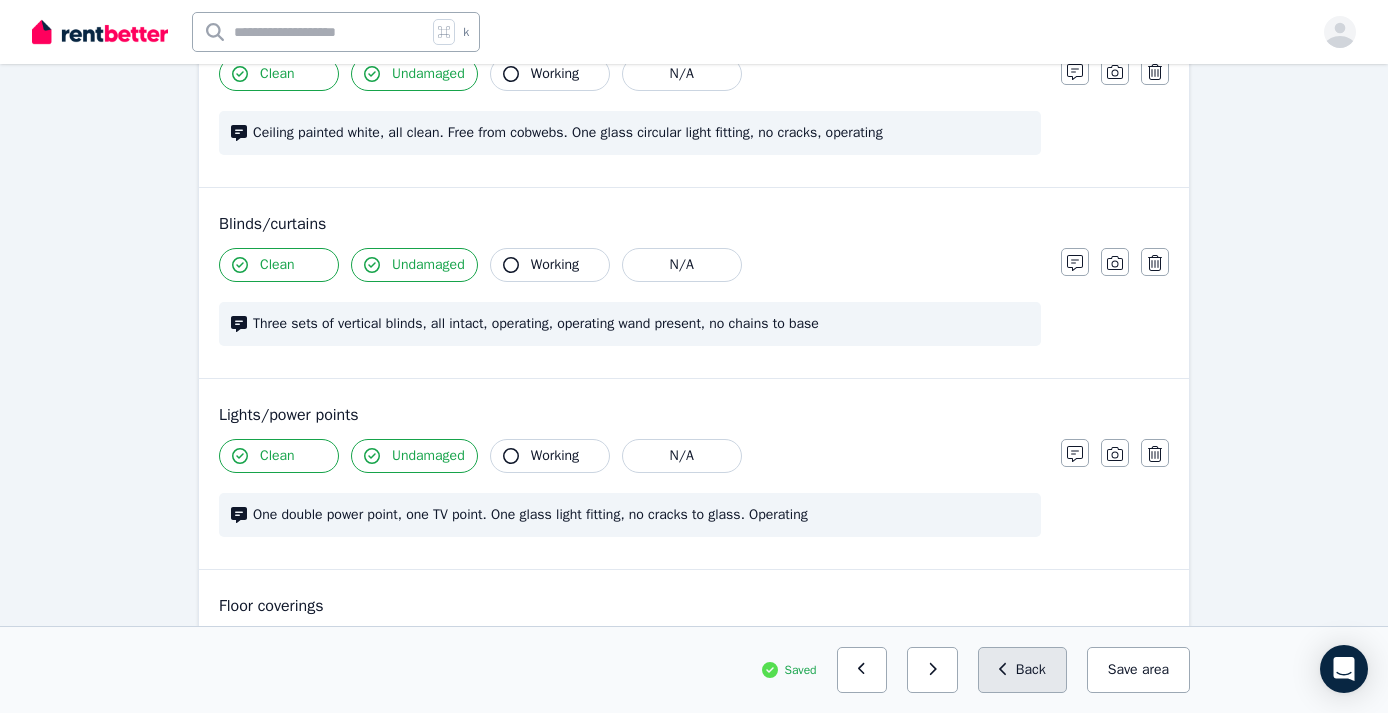 click on "Back" at bounding box center [1022, 670] 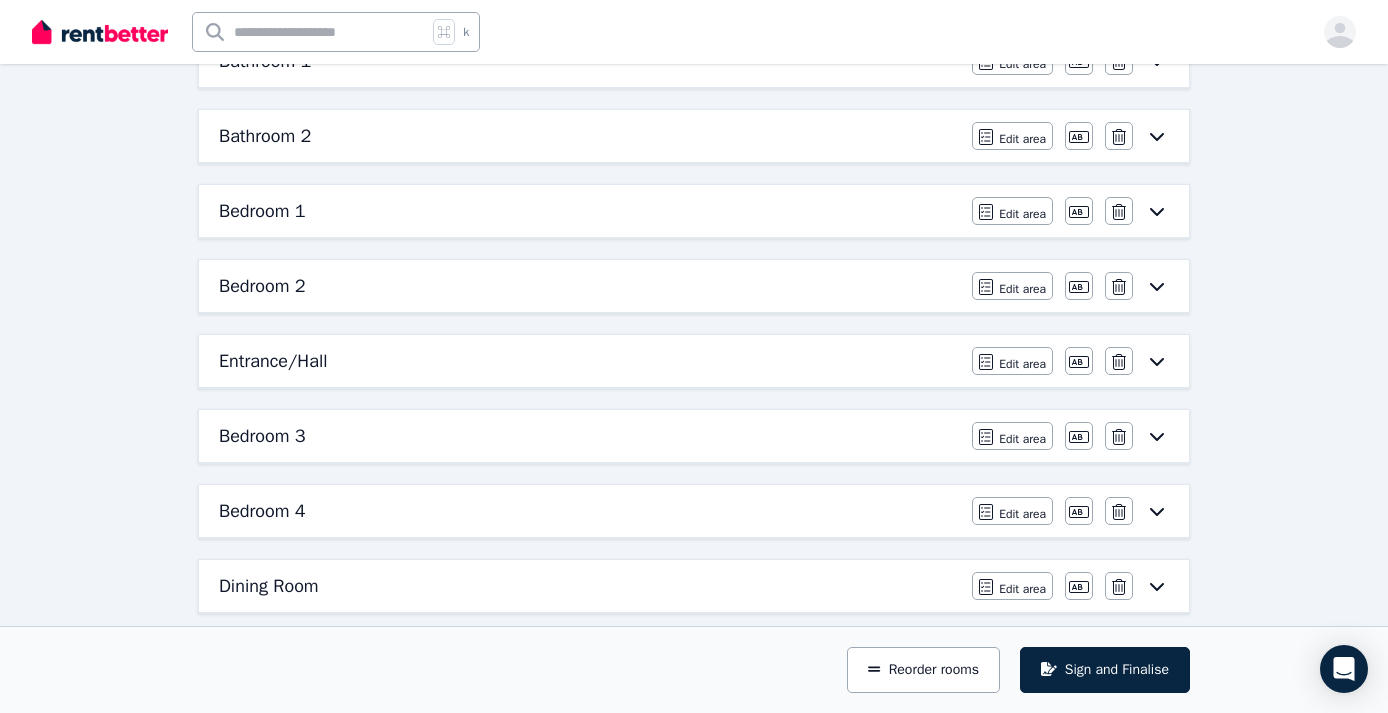 scroll, scrollTop: 224, scrollLeft: 0, axis: vertical 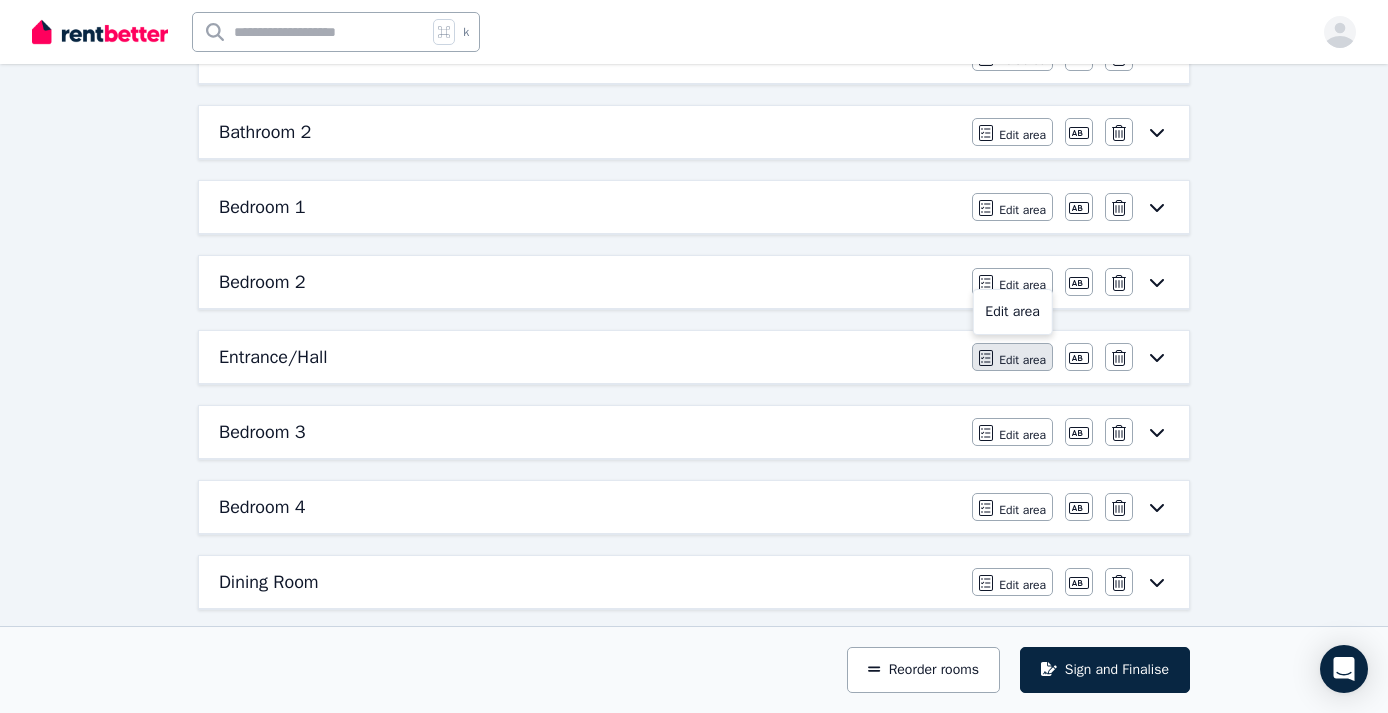 click on "Edit area" at bounding box center [1022, 360] 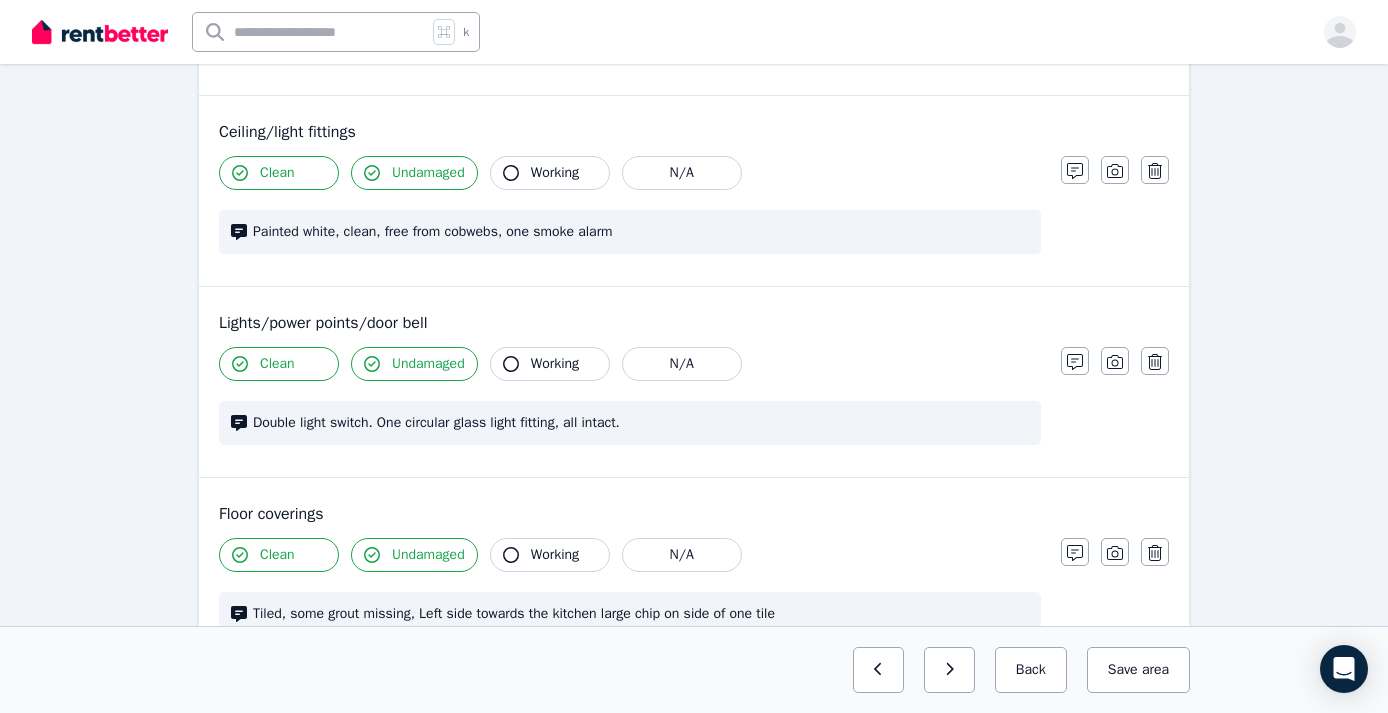scroll, scrollTop: 595, scrollLeft: 0, axis: vertical 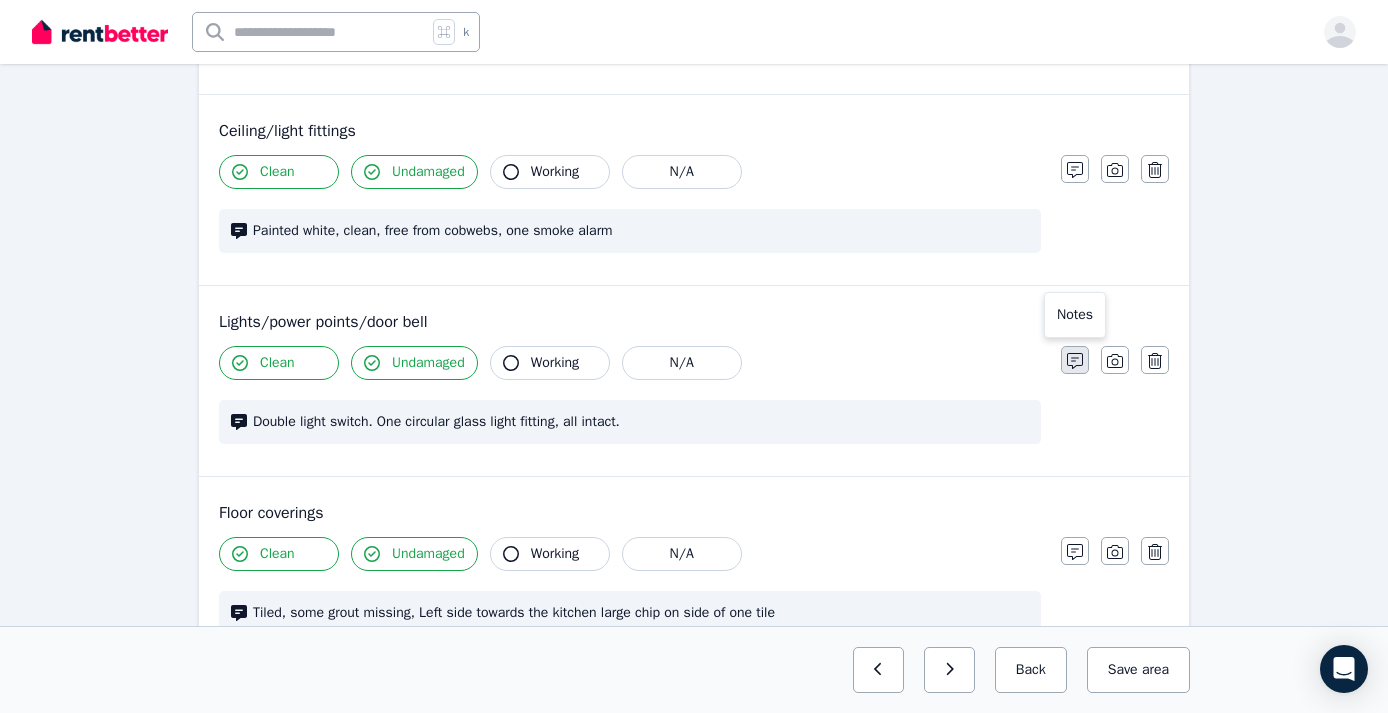 click 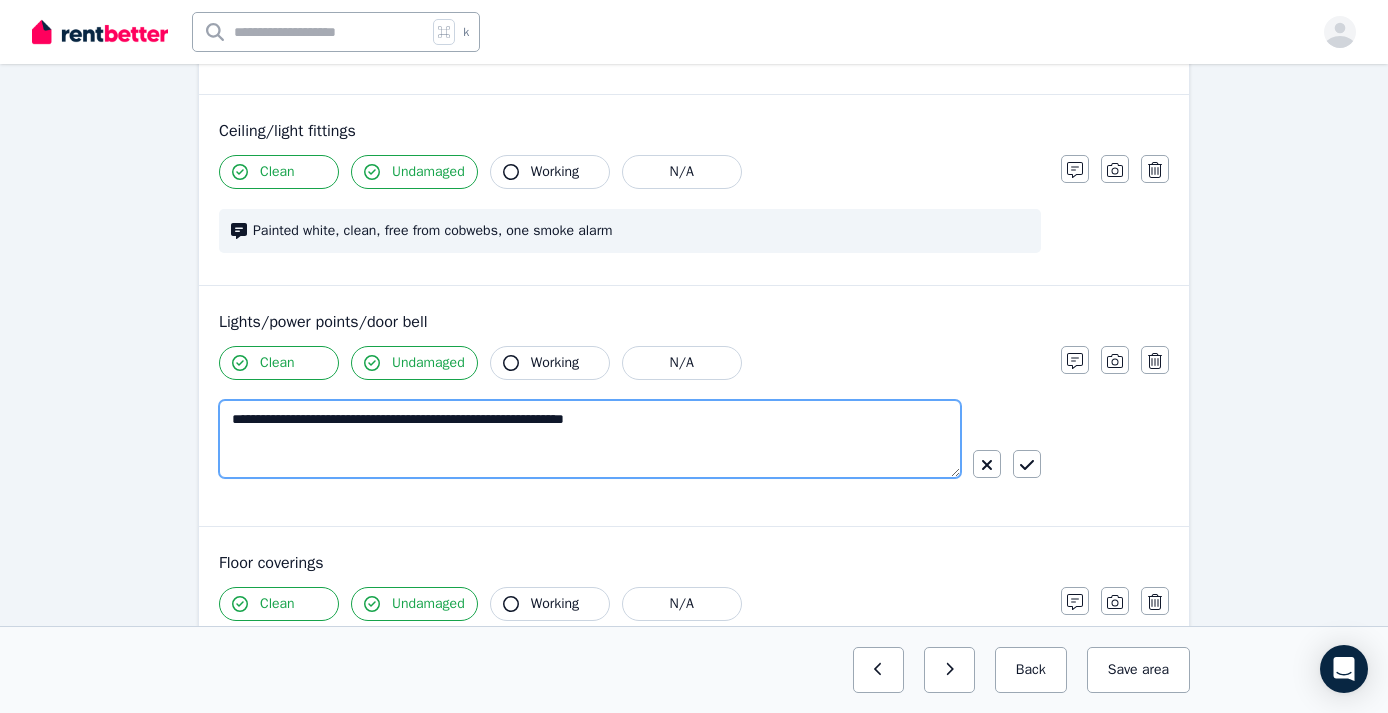 click on "**********" at bounding box center (590, 439) 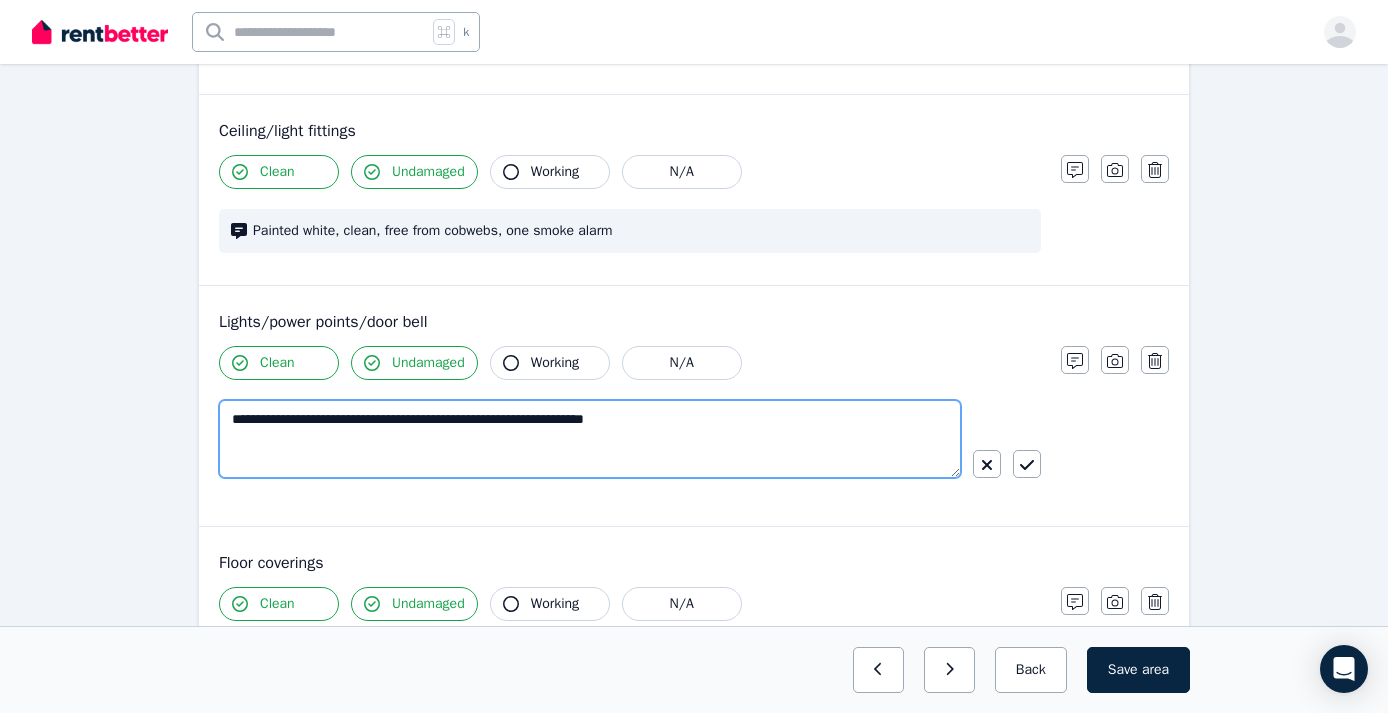 click on "**********" at bounding box center (590, 439) 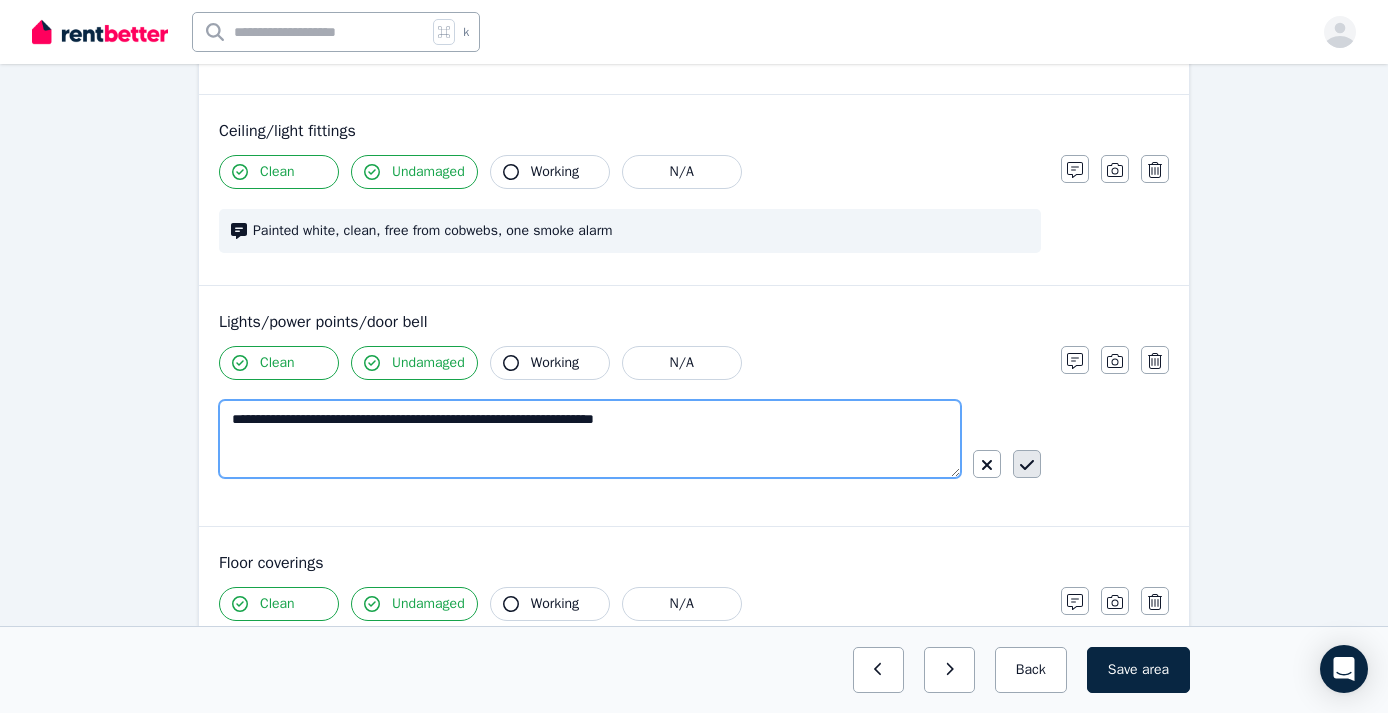 type on "**********" 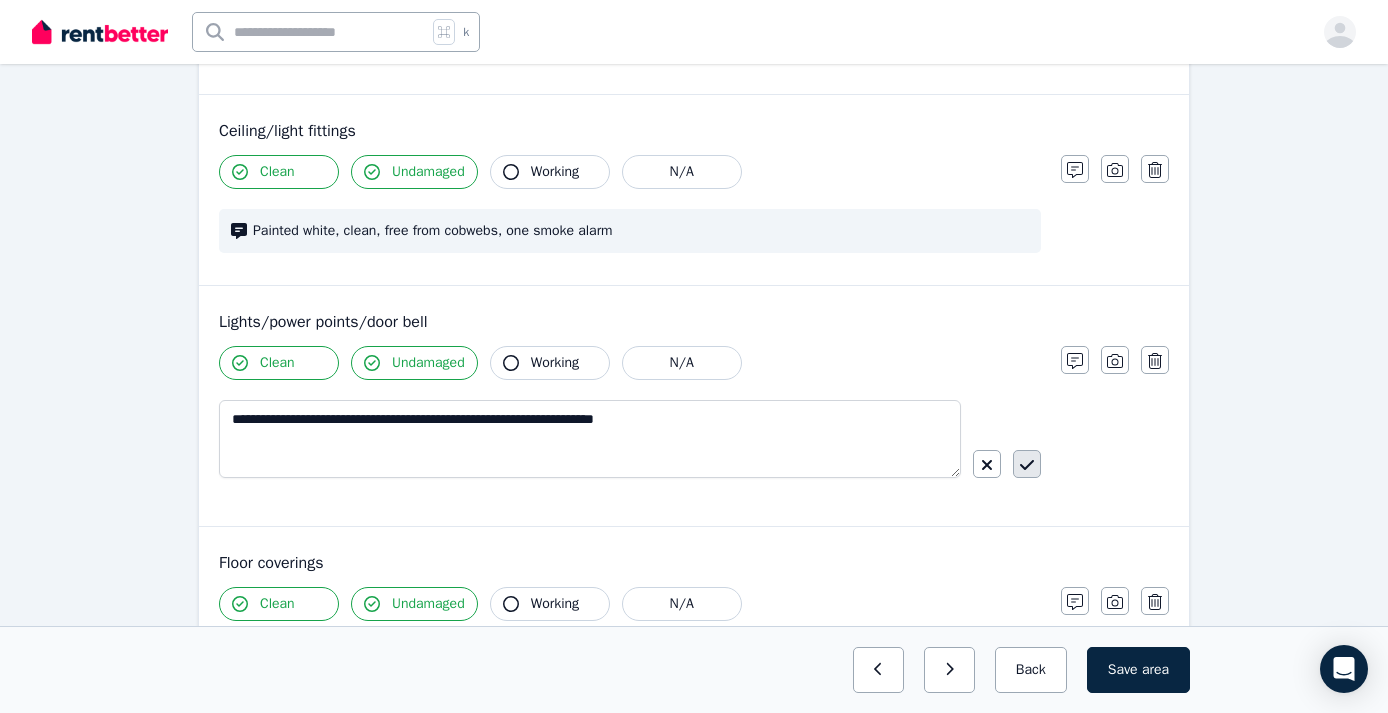 click 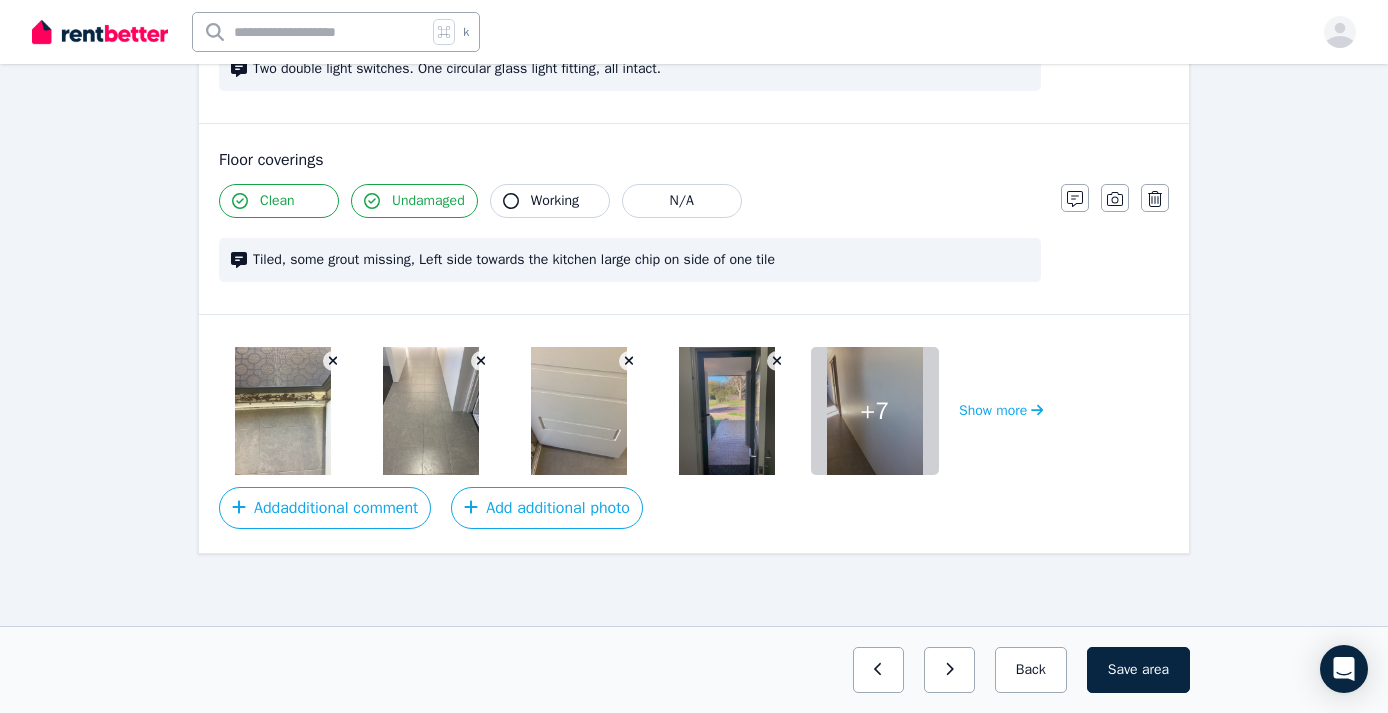 scroll, scrollTop: 948, scrollLeft: 0, axis: vertical 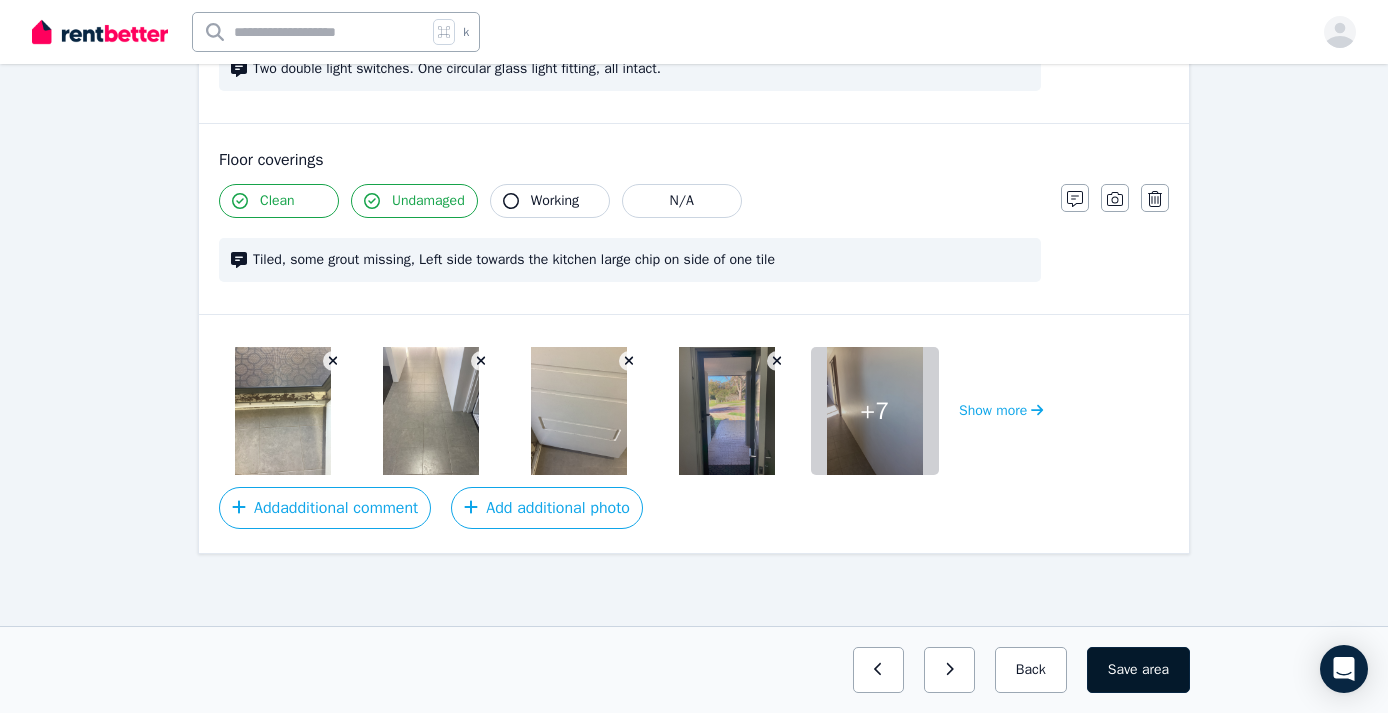 click on "Save   area" at bounding box center (1138, 670) 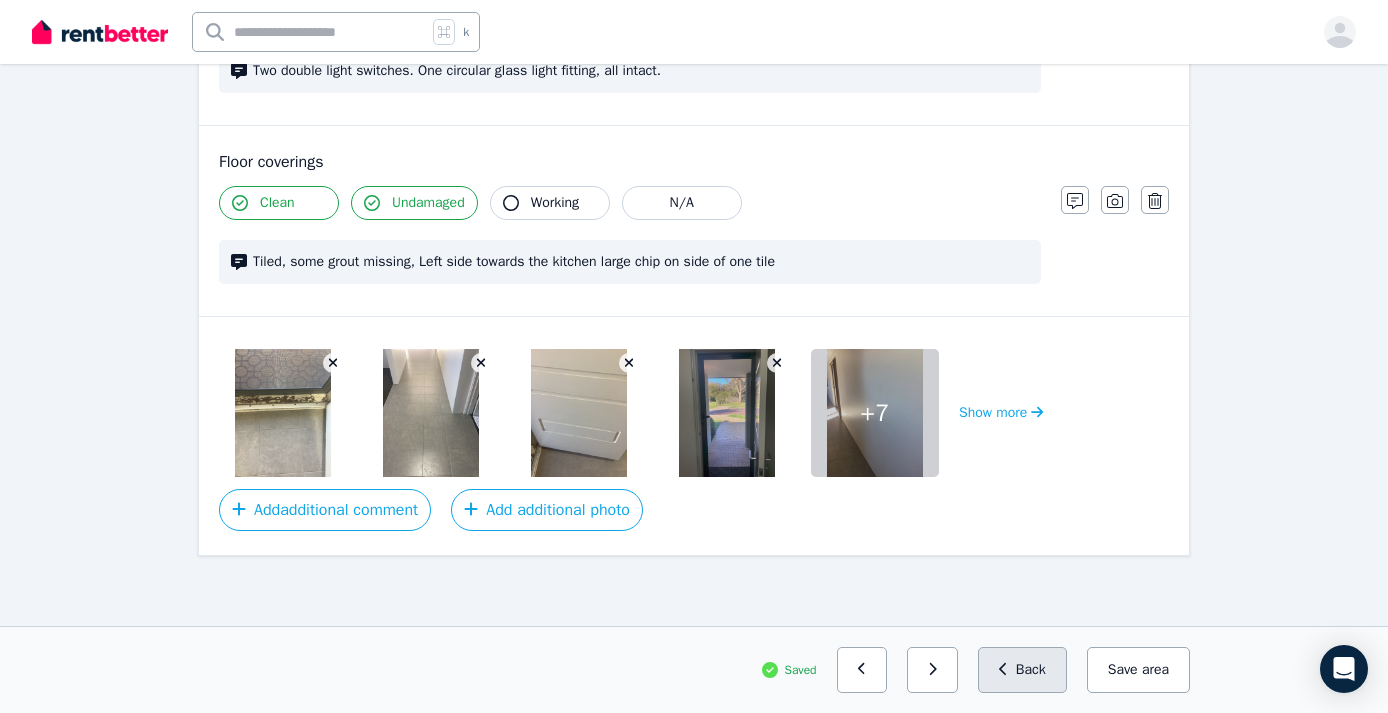 click on "Back" at bounding box center (1022, 670) 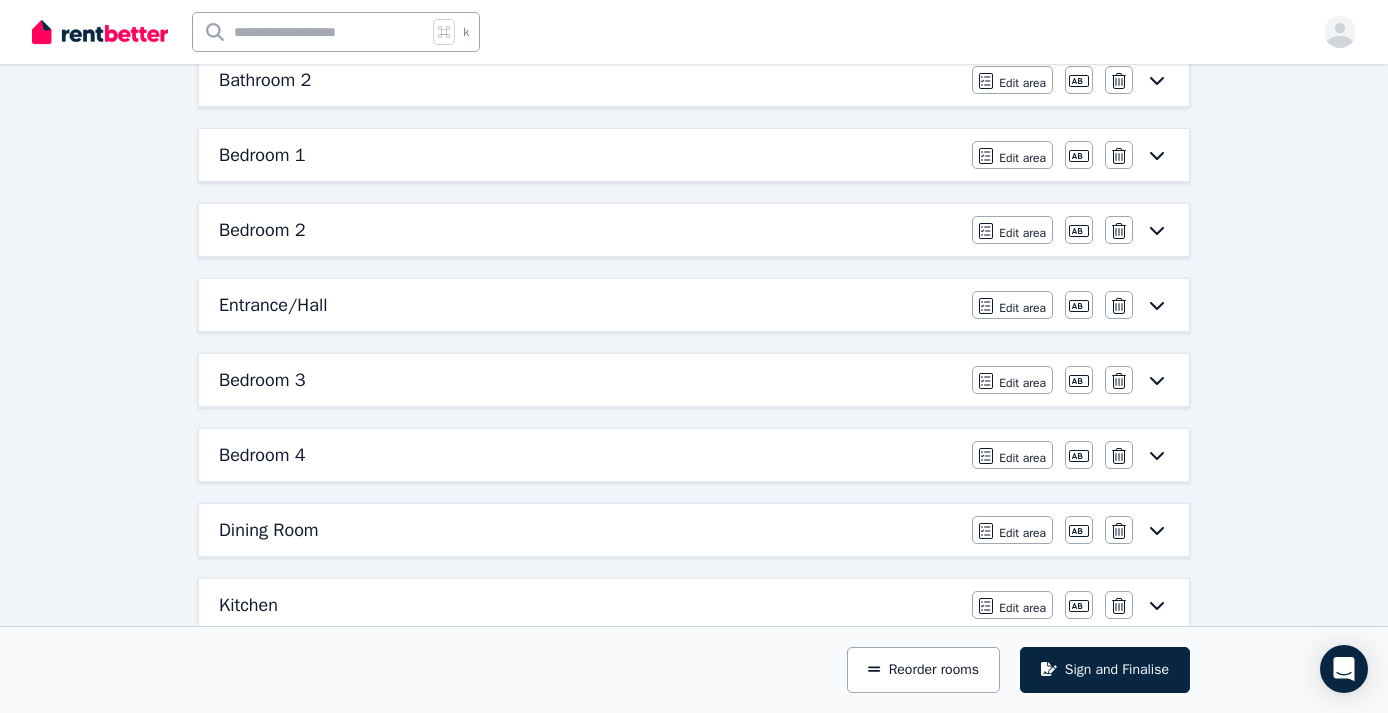 scroll, scrollTop: 221, scrollLeft: 0, axis: vertical 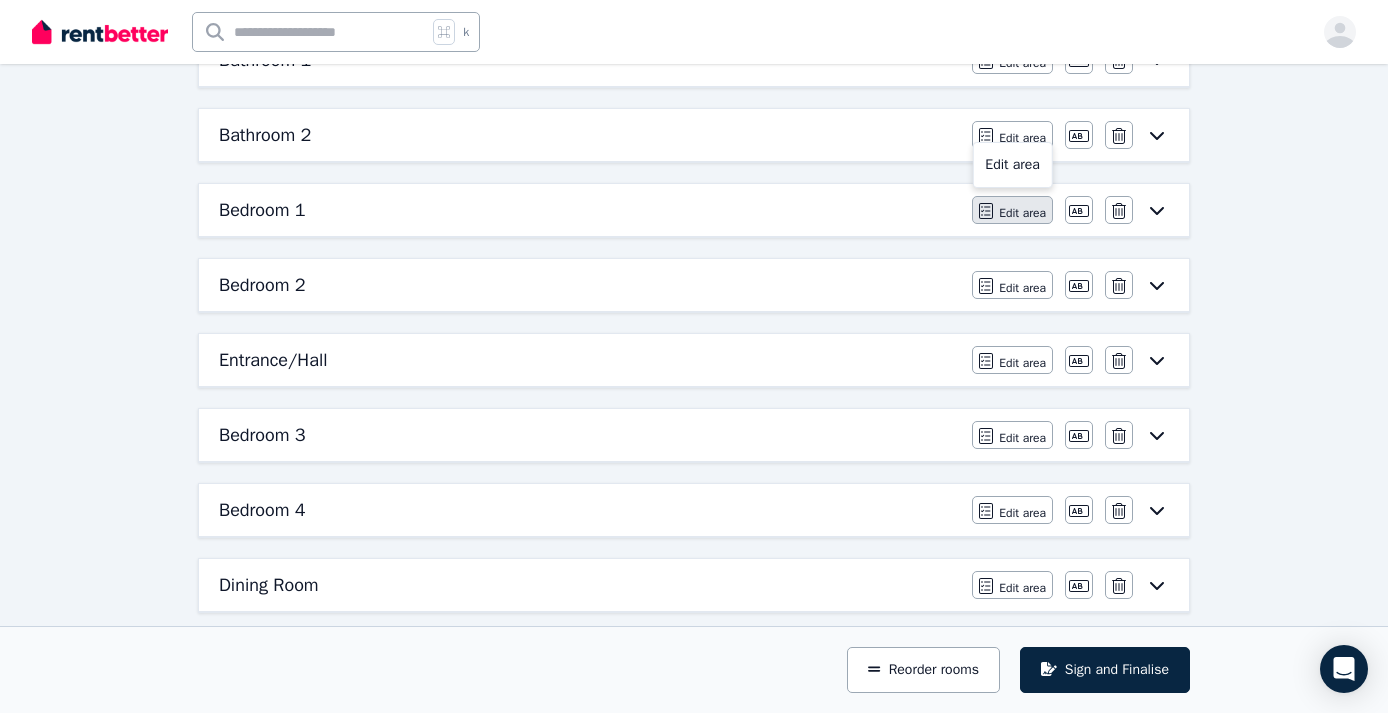 click on "Edit area" at bounding box center [1022, 213] 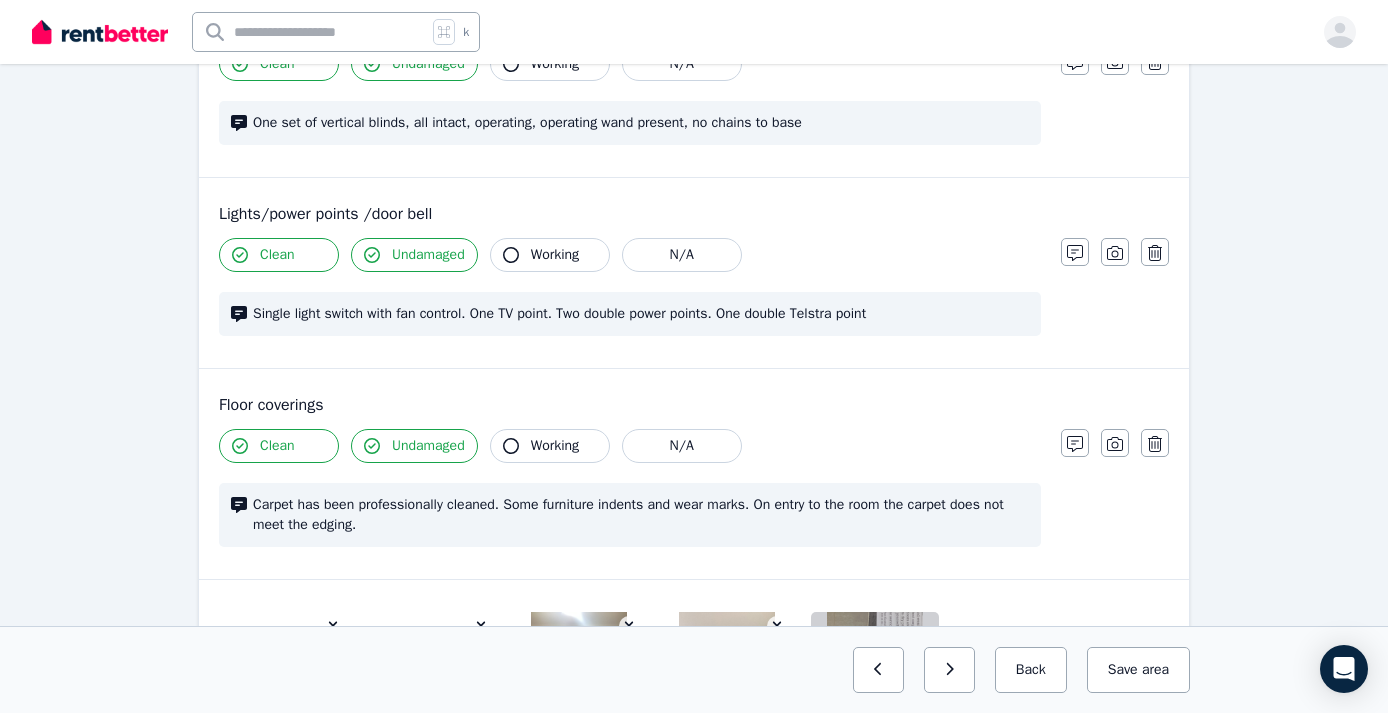 scroll, scrollTop: 1381, scrollLeft: 0, axis: vertical 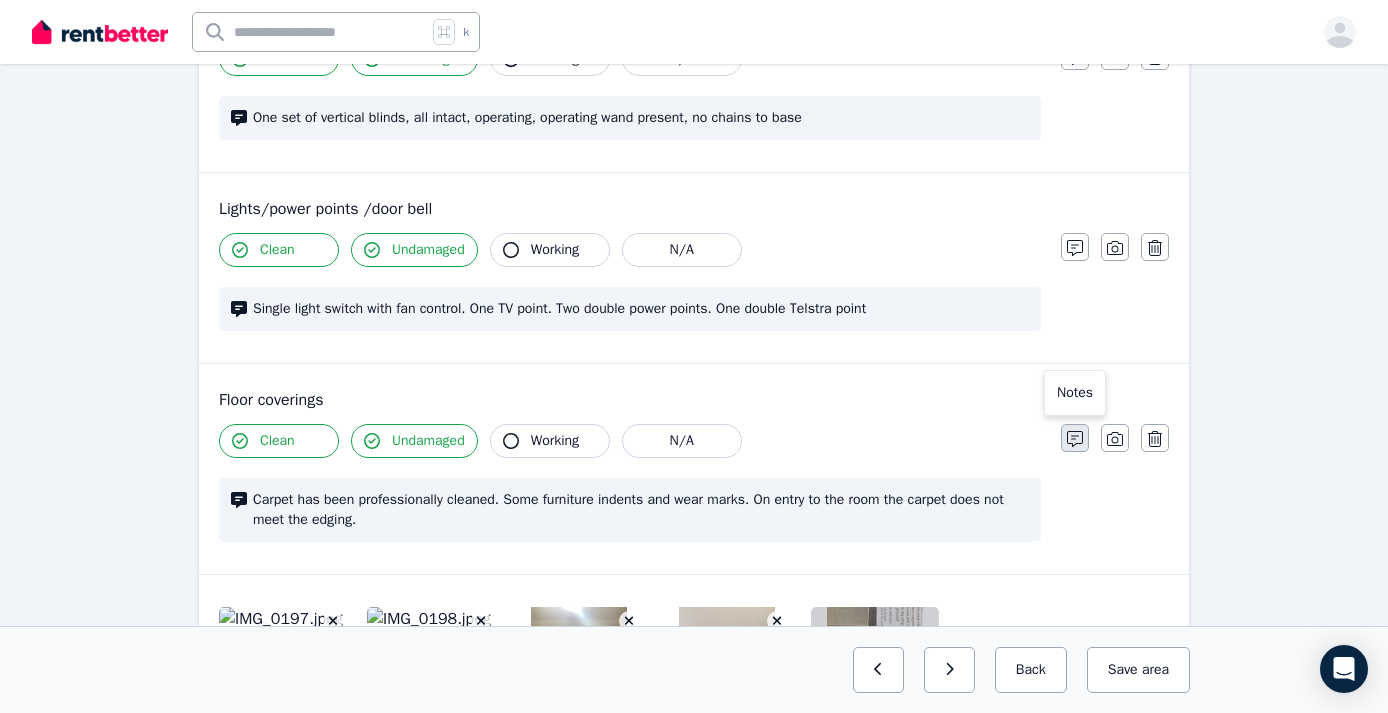click 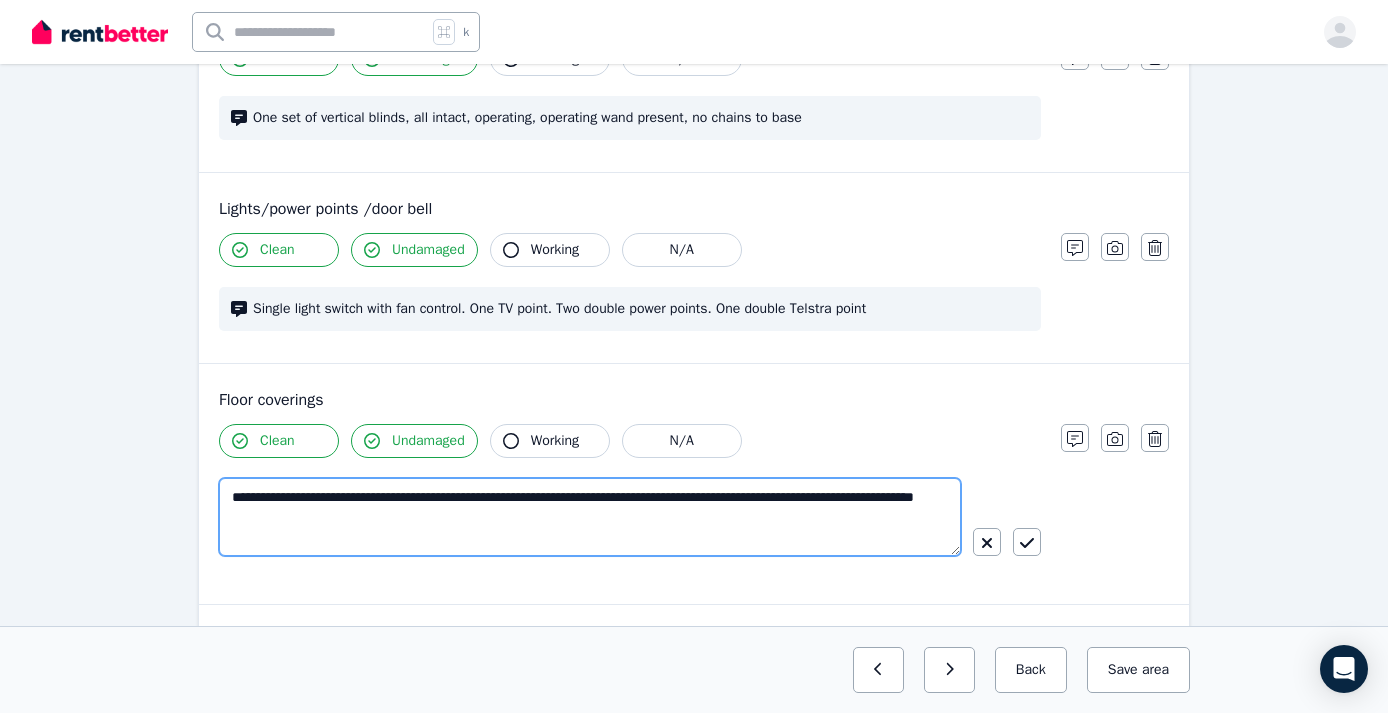 click on "**********" at bounding box center (590, 517) 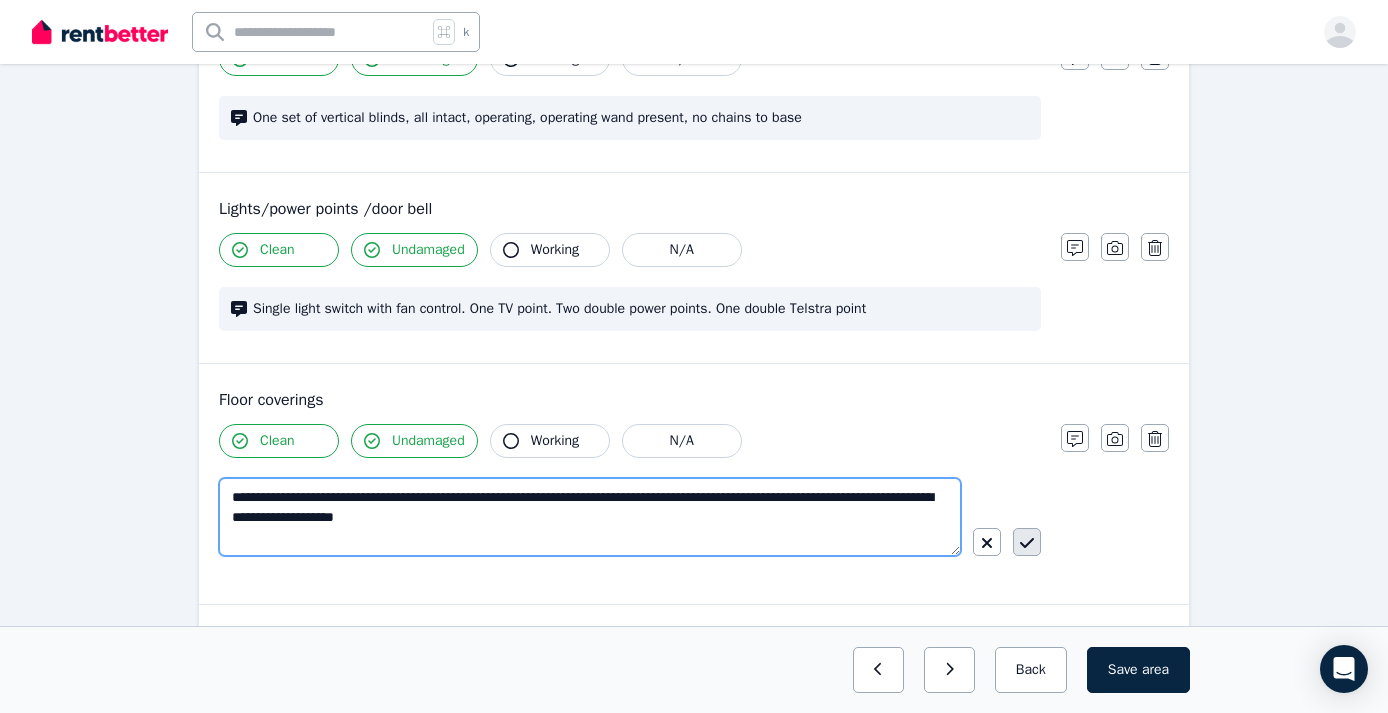 type on "**********" 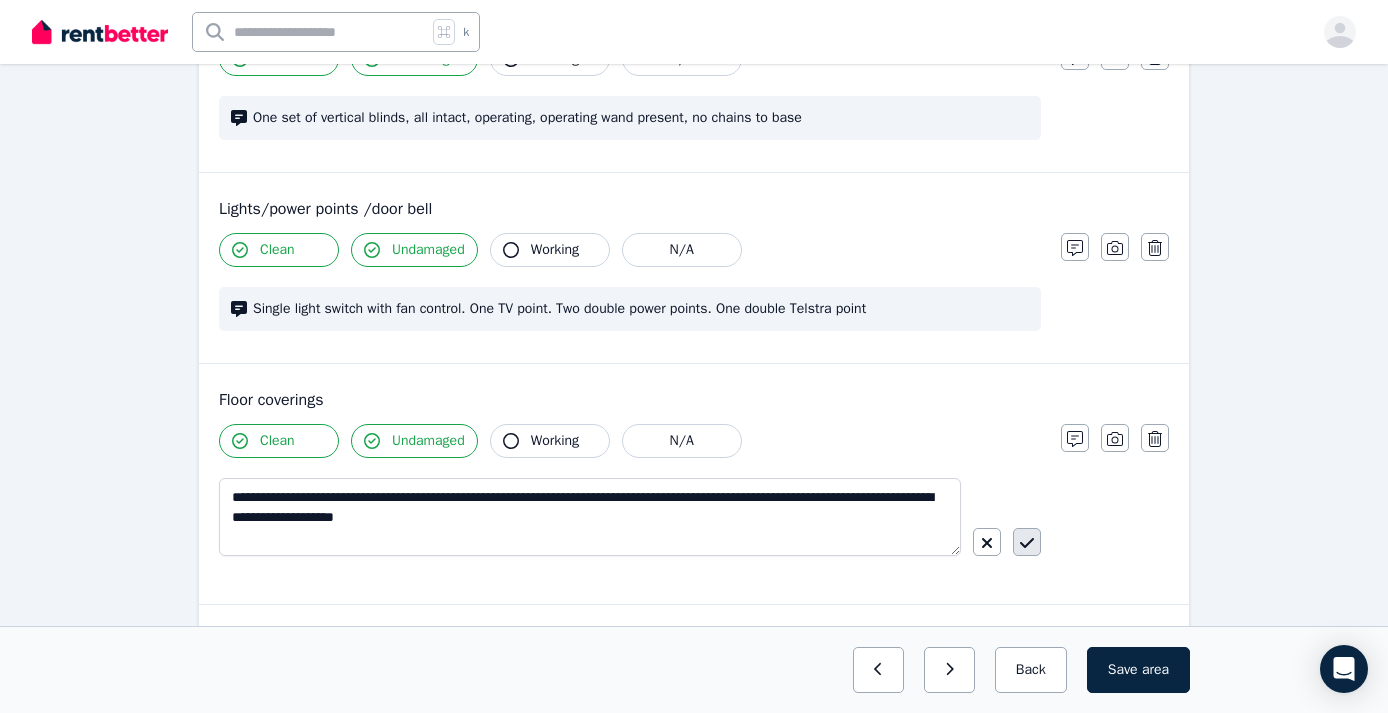 click 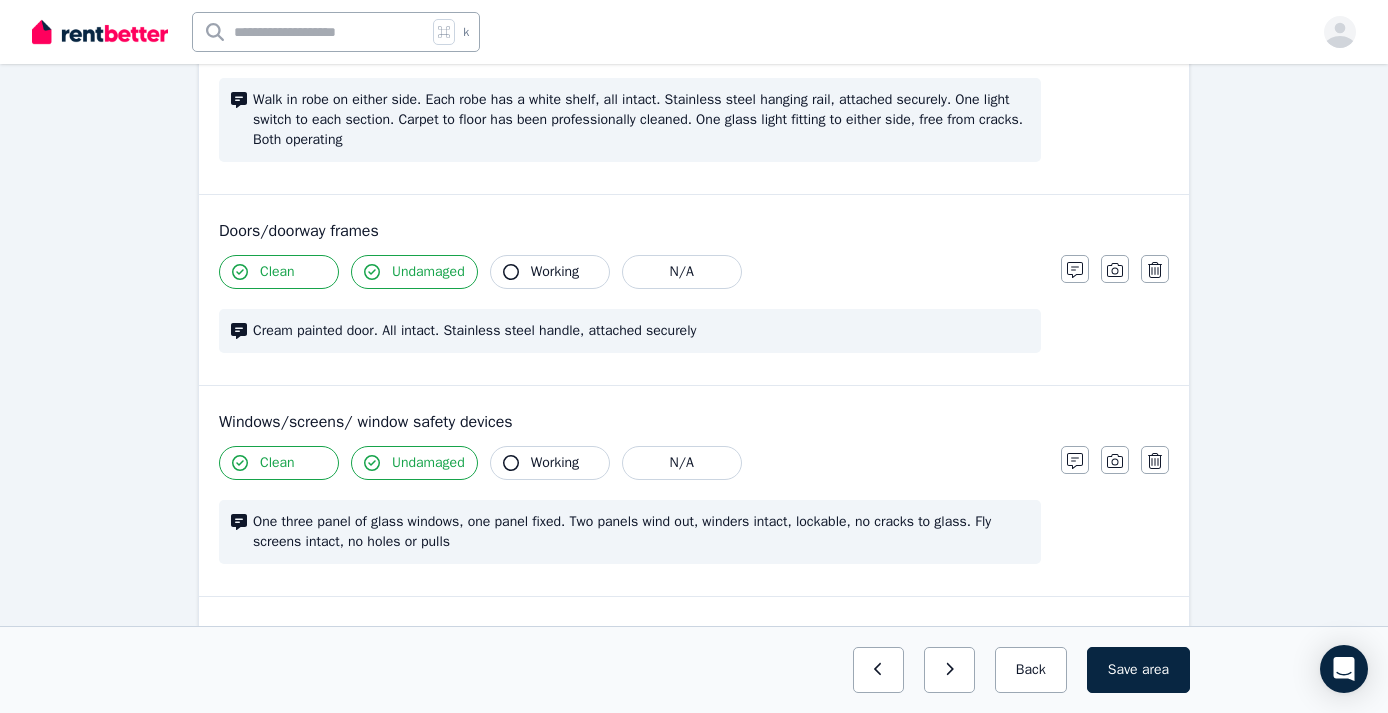 scroll, scrollTop: 555, scrollLeft: 0, axis: vertical 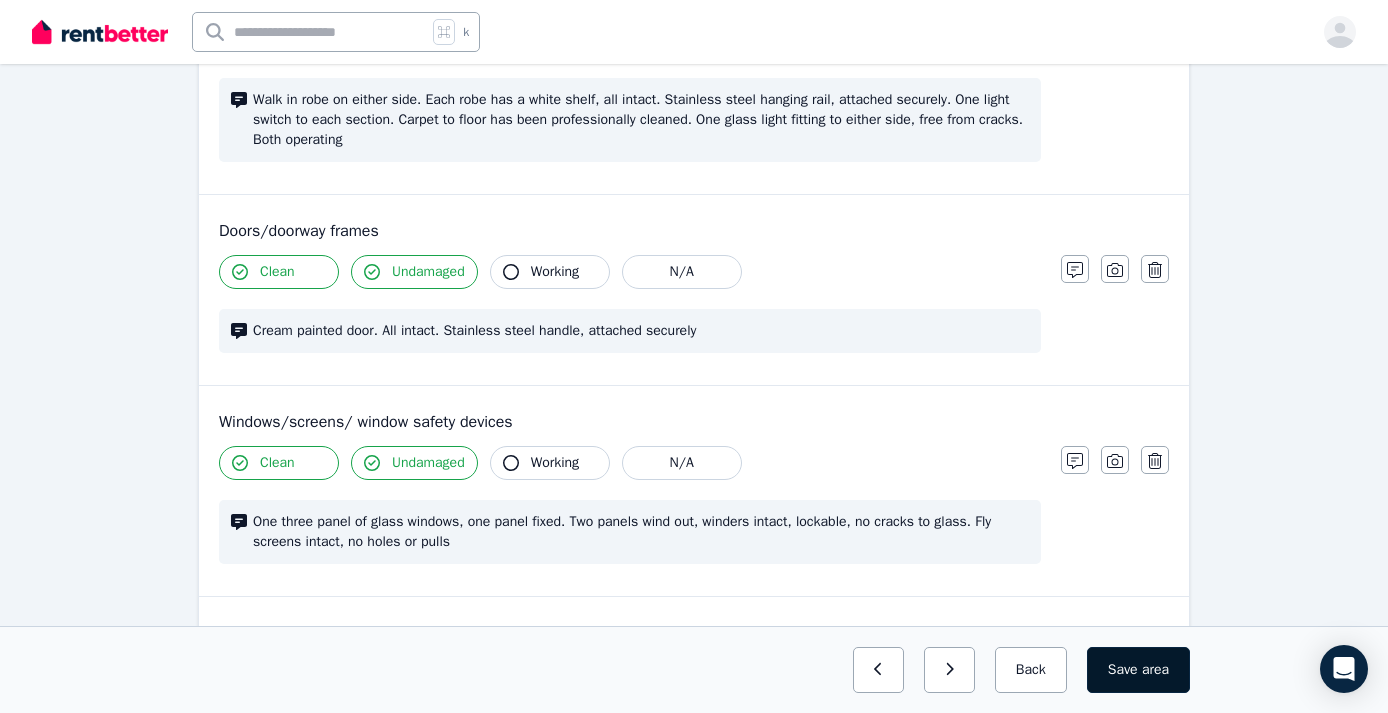 click on "Save   area" at bounding box center [1138, 670] 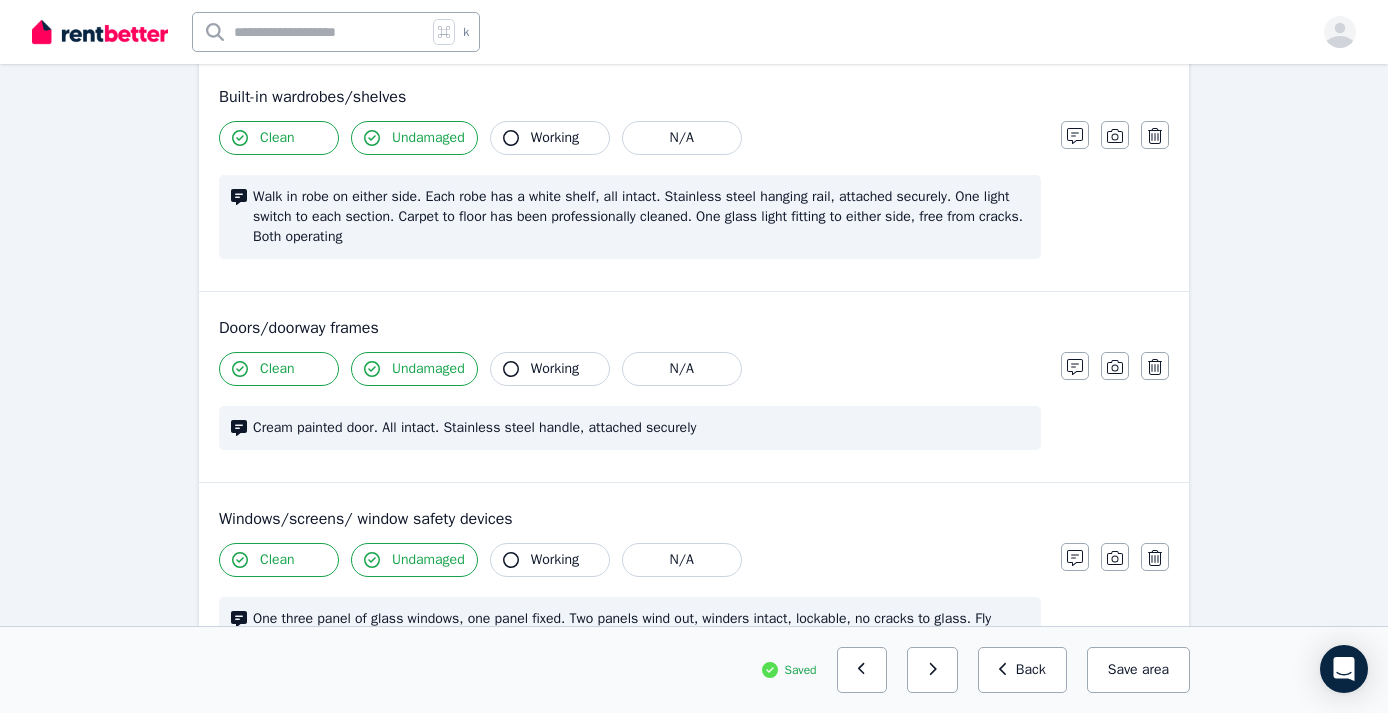 scroll, scrollTop: 456, scrollLeft: 0, axis: vertical 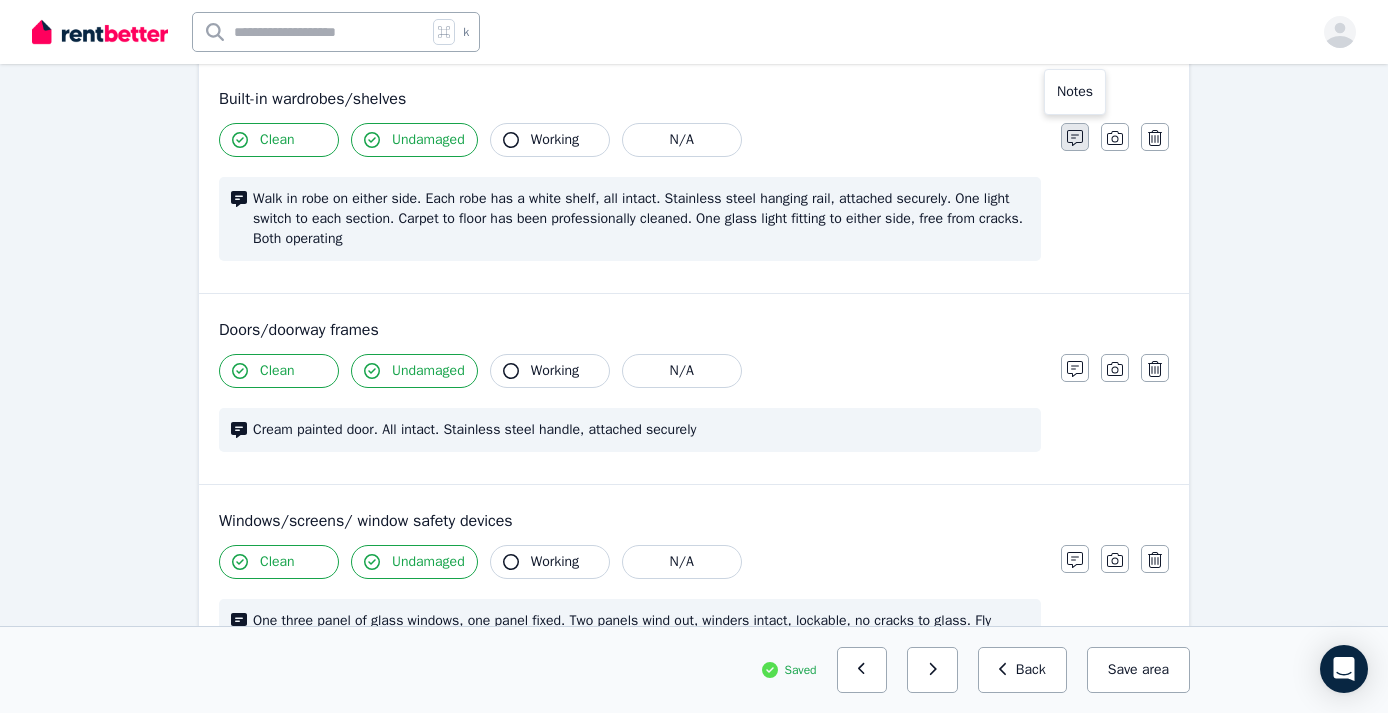 click 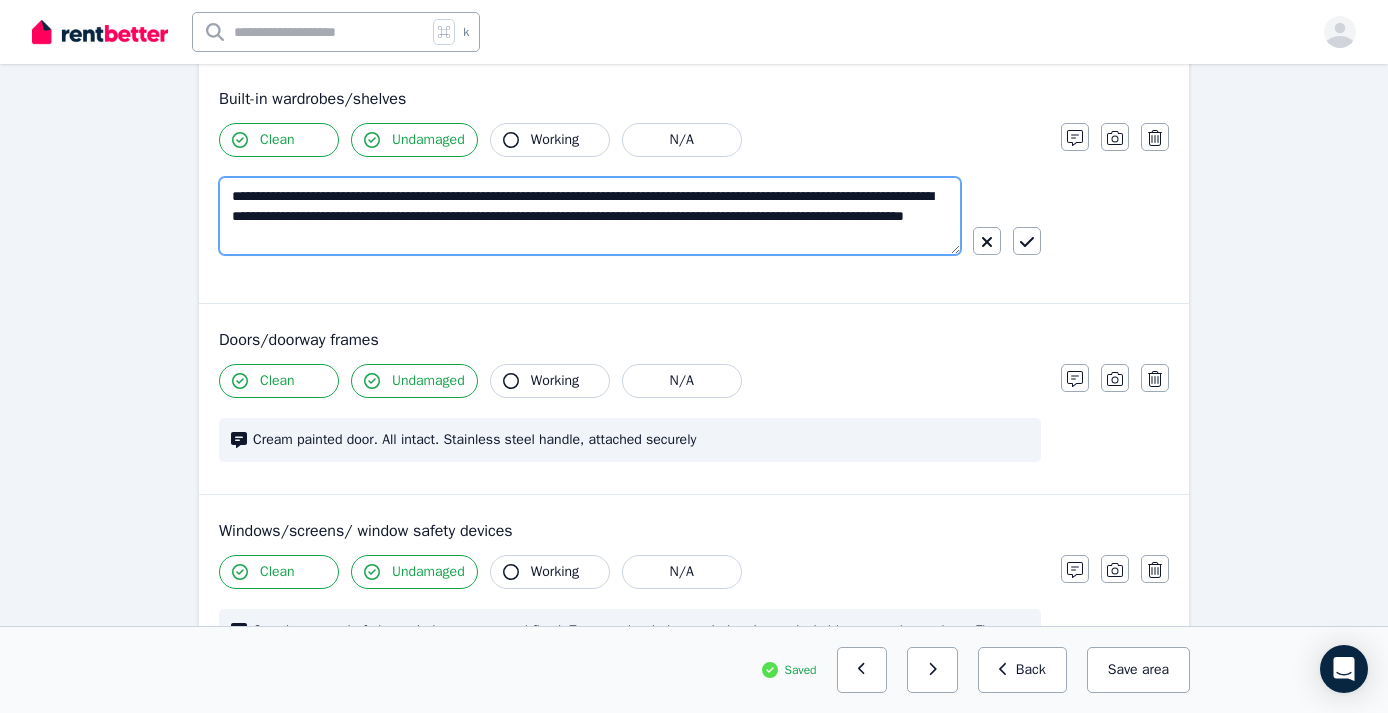 click on "**********" at bounding box center [590, 216] 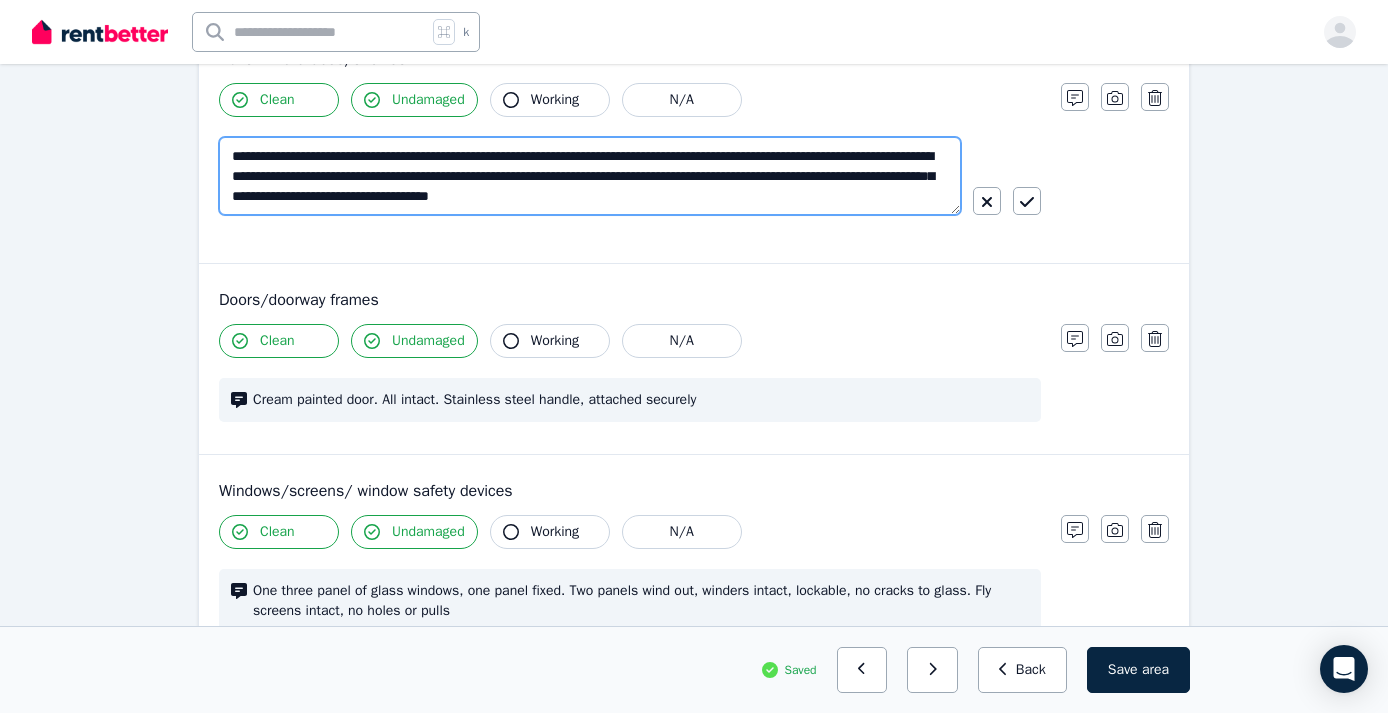 scroll, scrollTop: 514, scrollLeft: 0, axis: vertical 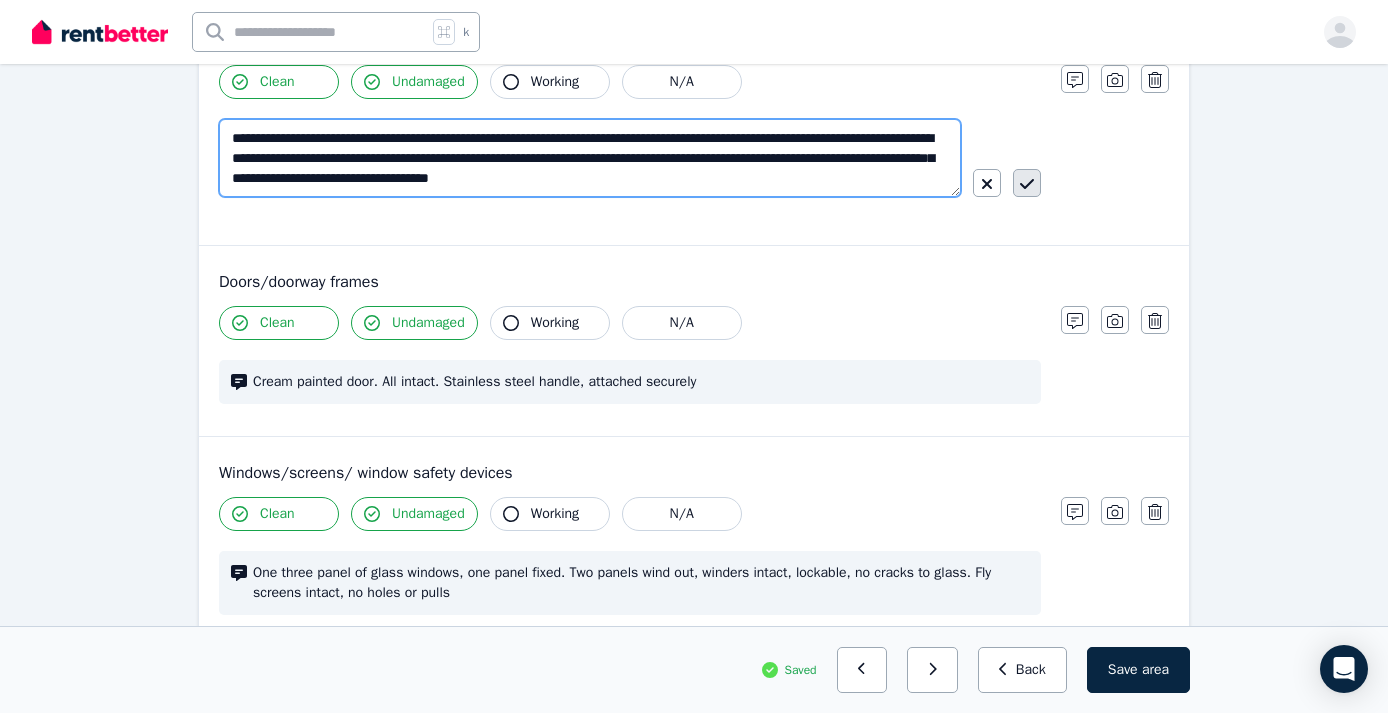 type on "**********" 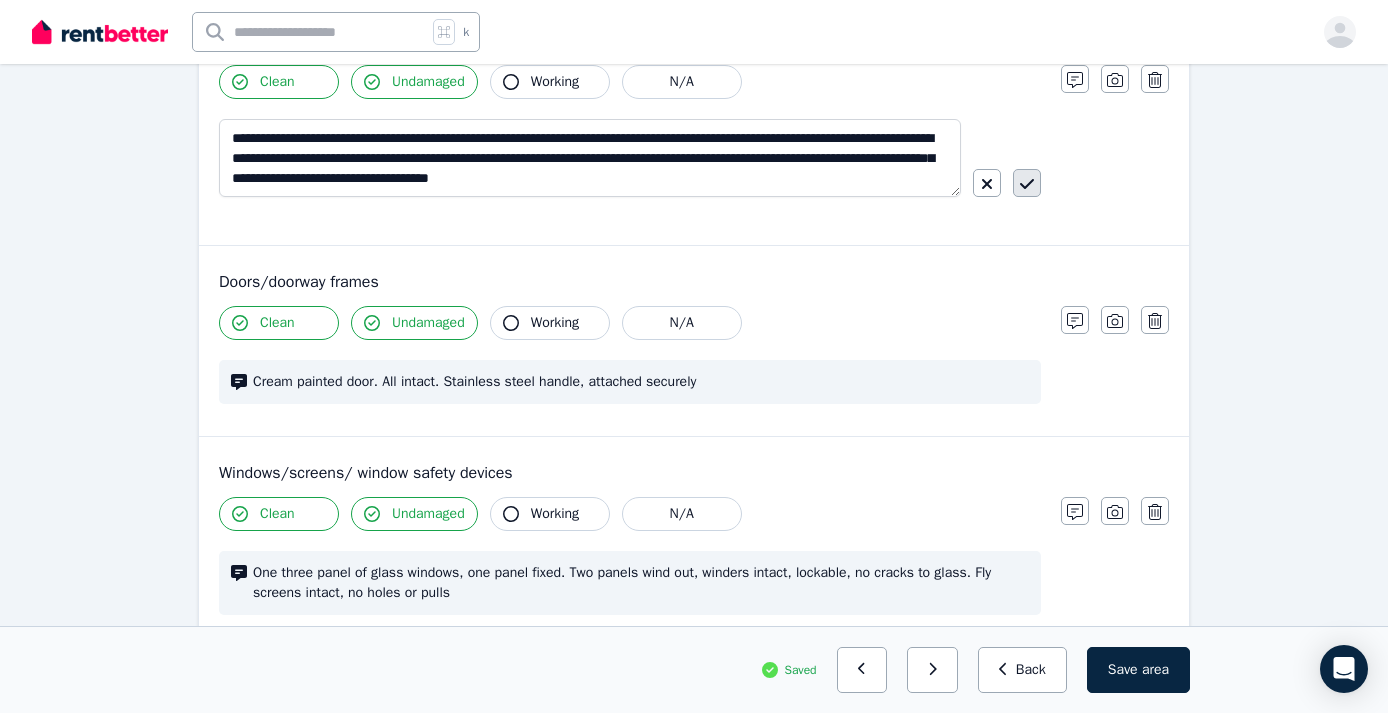 click 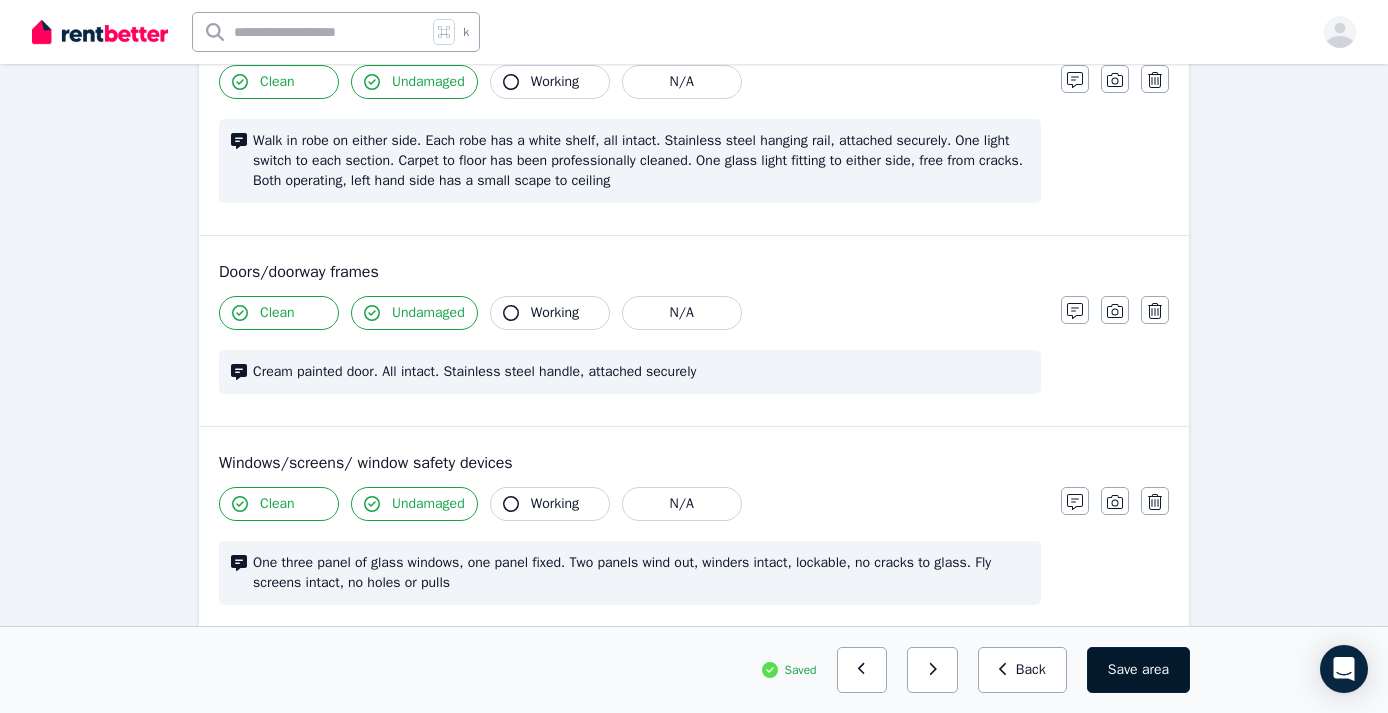 click on "Save   area" at bounding box center (1138, 670) 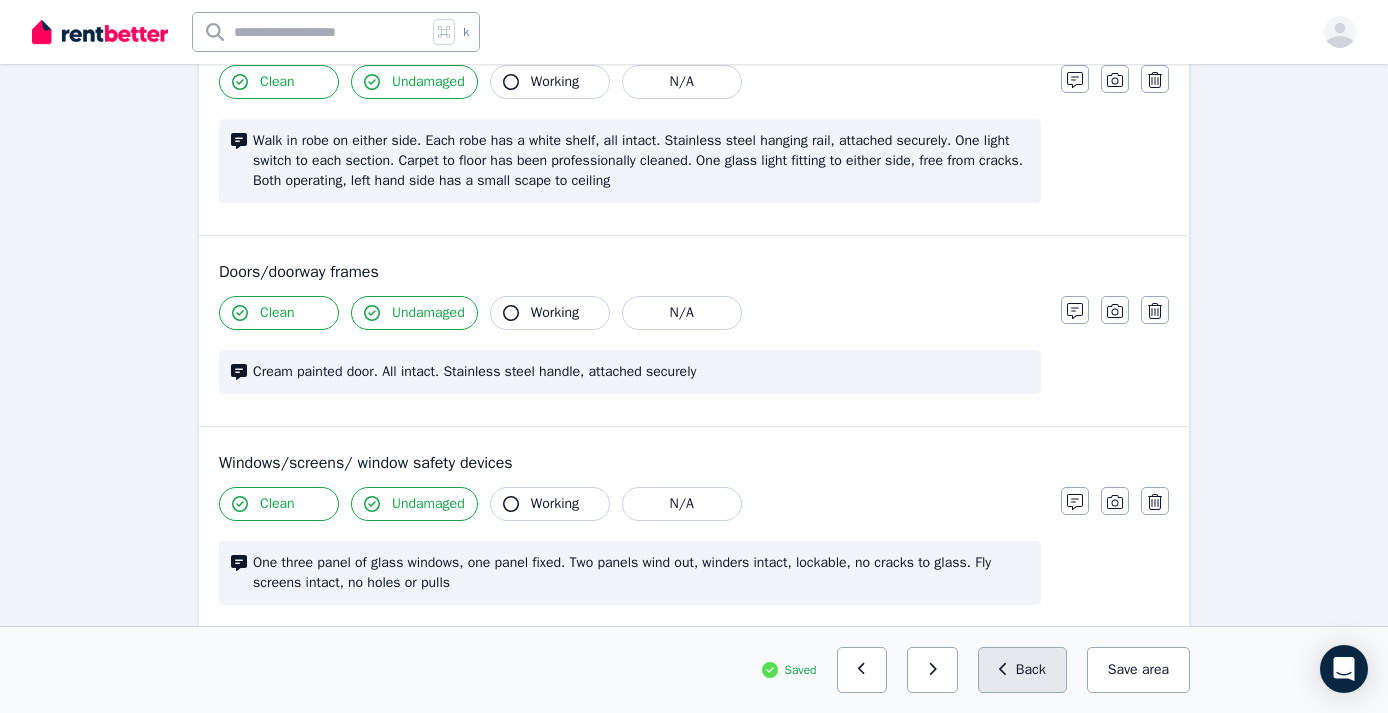 click on "Back" at bounding box center (1022, 670) 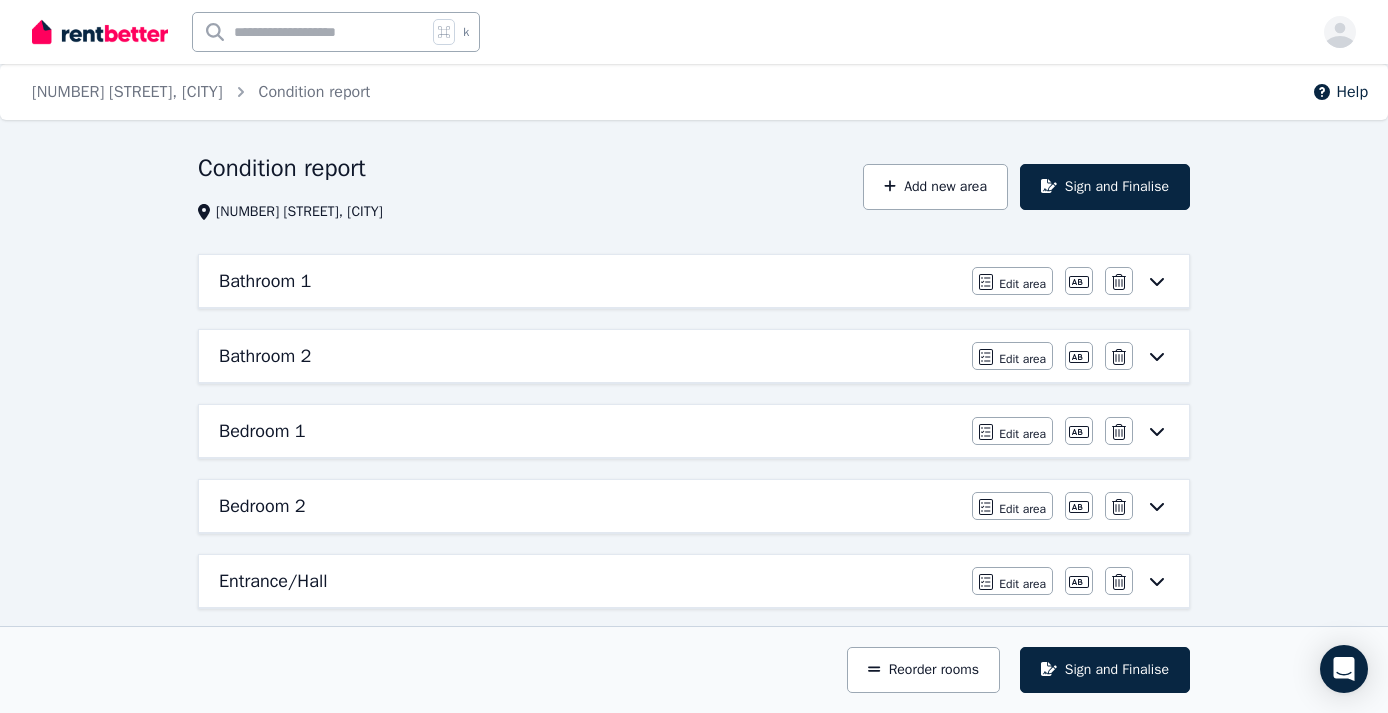 scroll, scrollTop: 0, scrollLeft: 0, axis: both 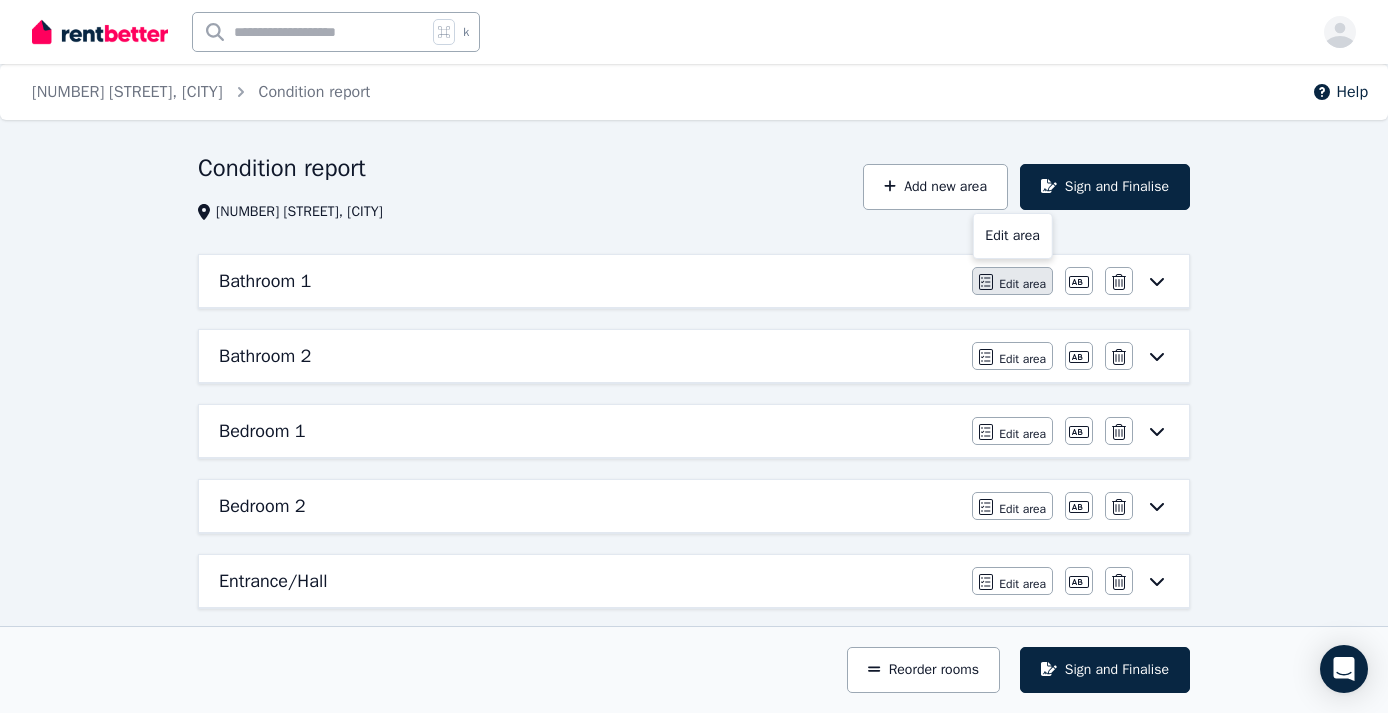click on "Edit area" at bounding box center (1022, 284) 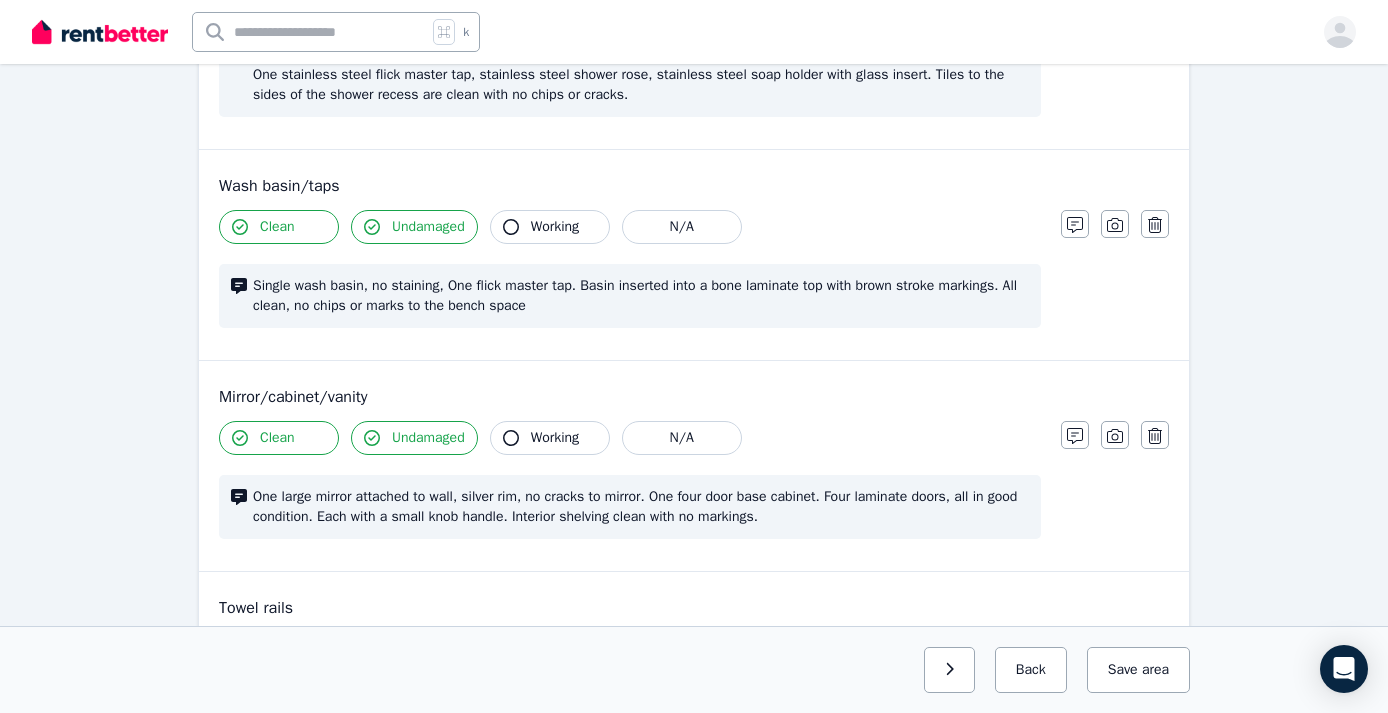 scroll, scrollTop: 1585, scrollLeft: 0, axis: vertical 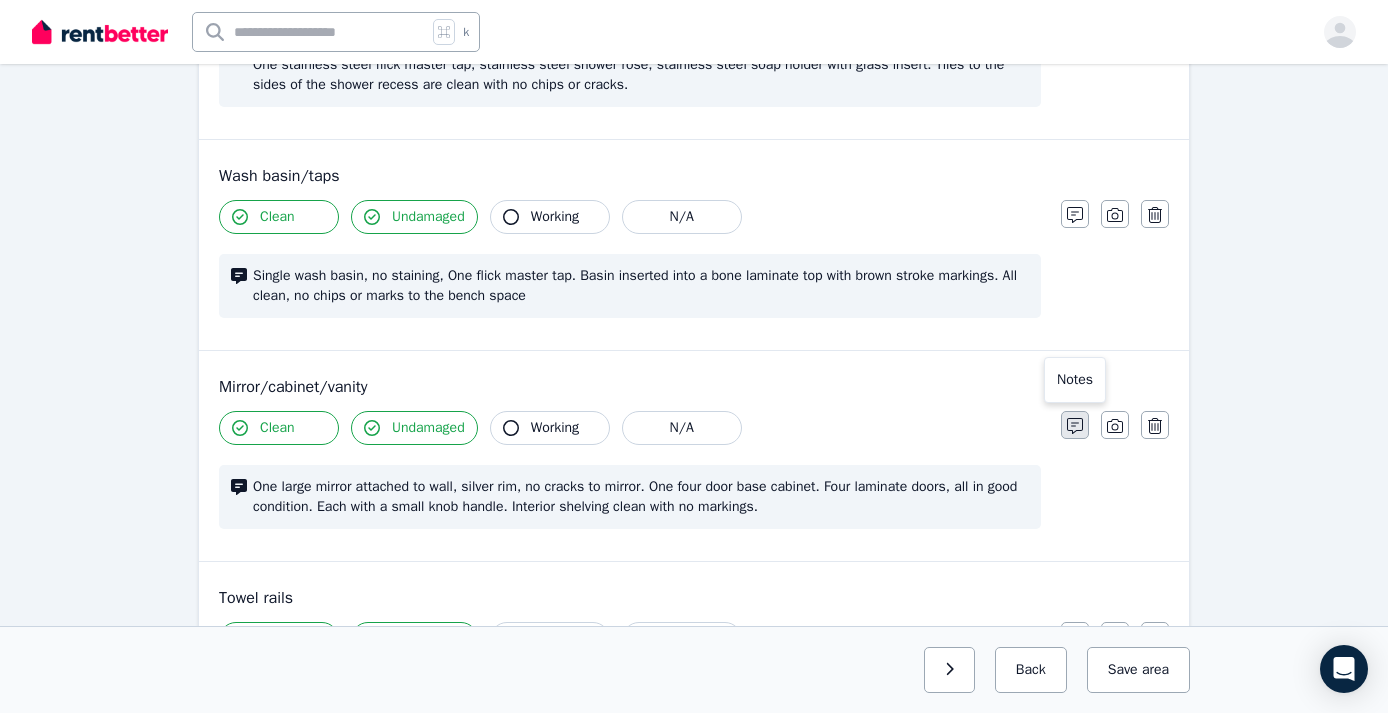 click 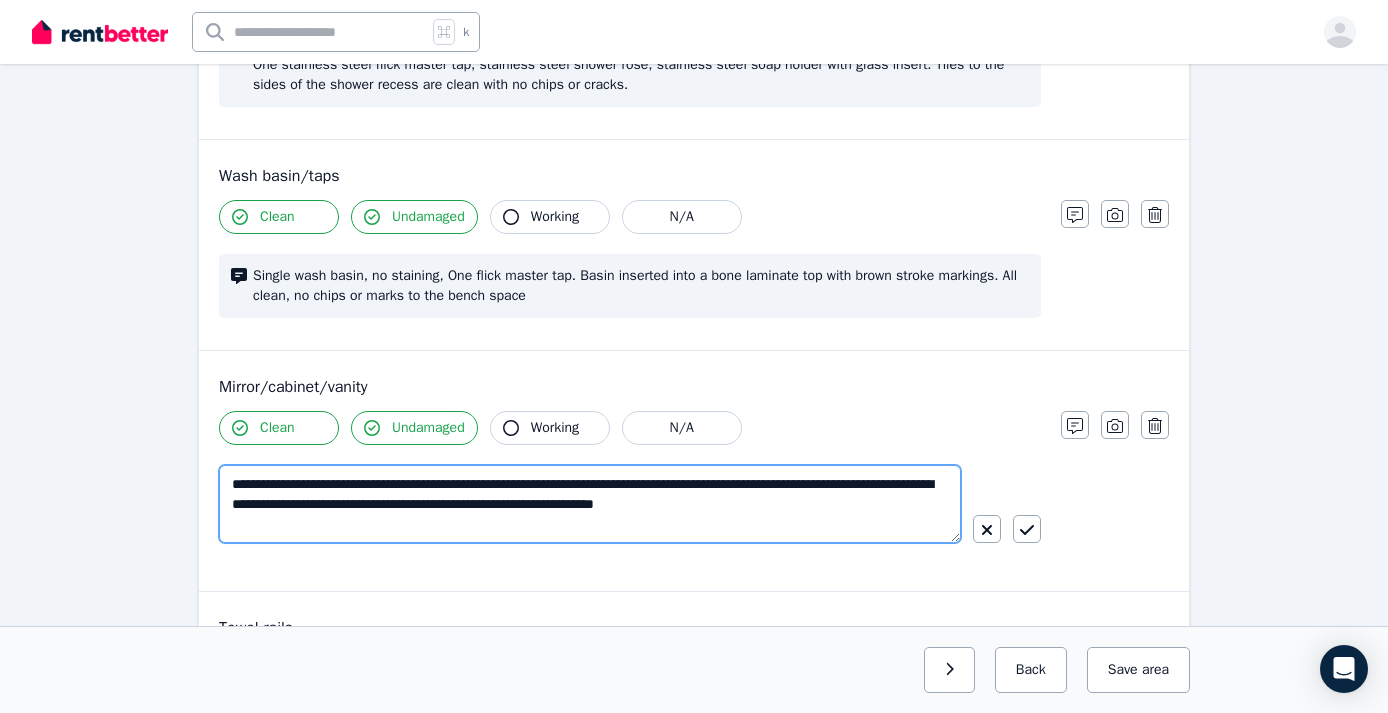 click on "**********" at bounding box center (590, 504) 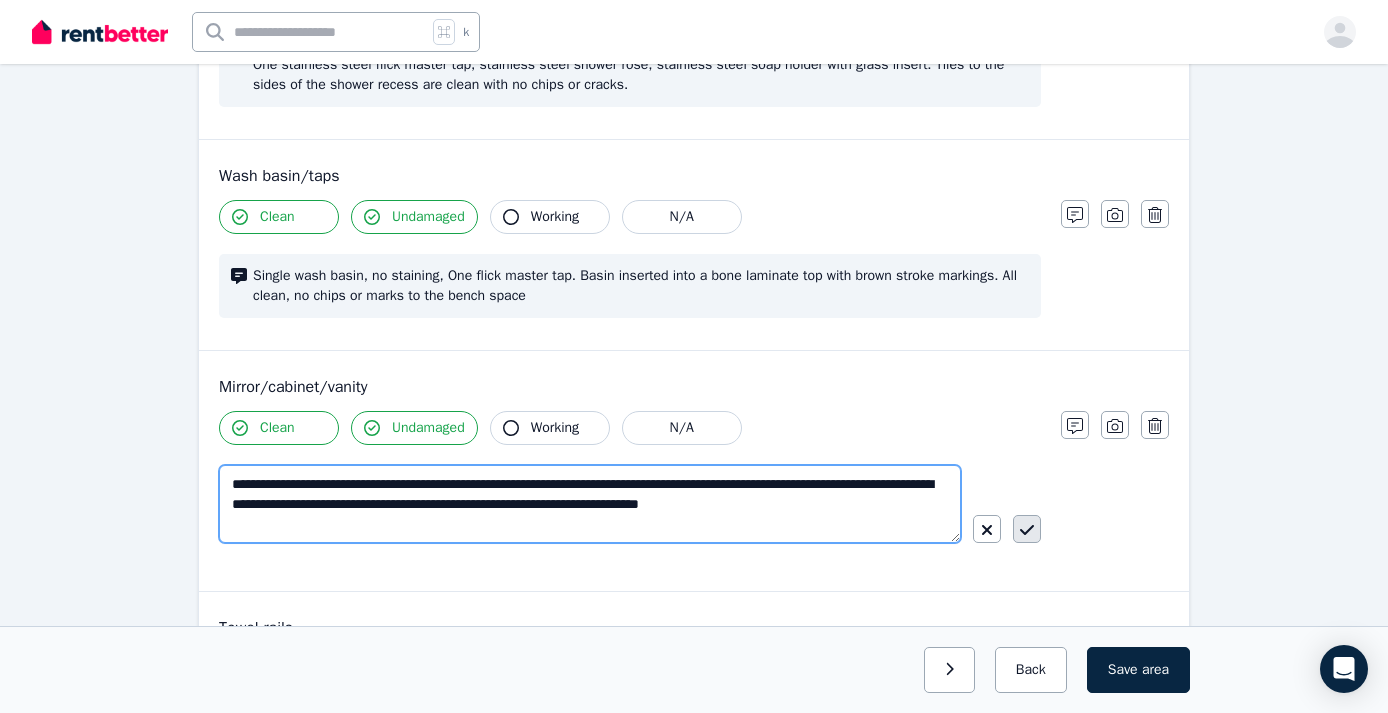 type on "**********" 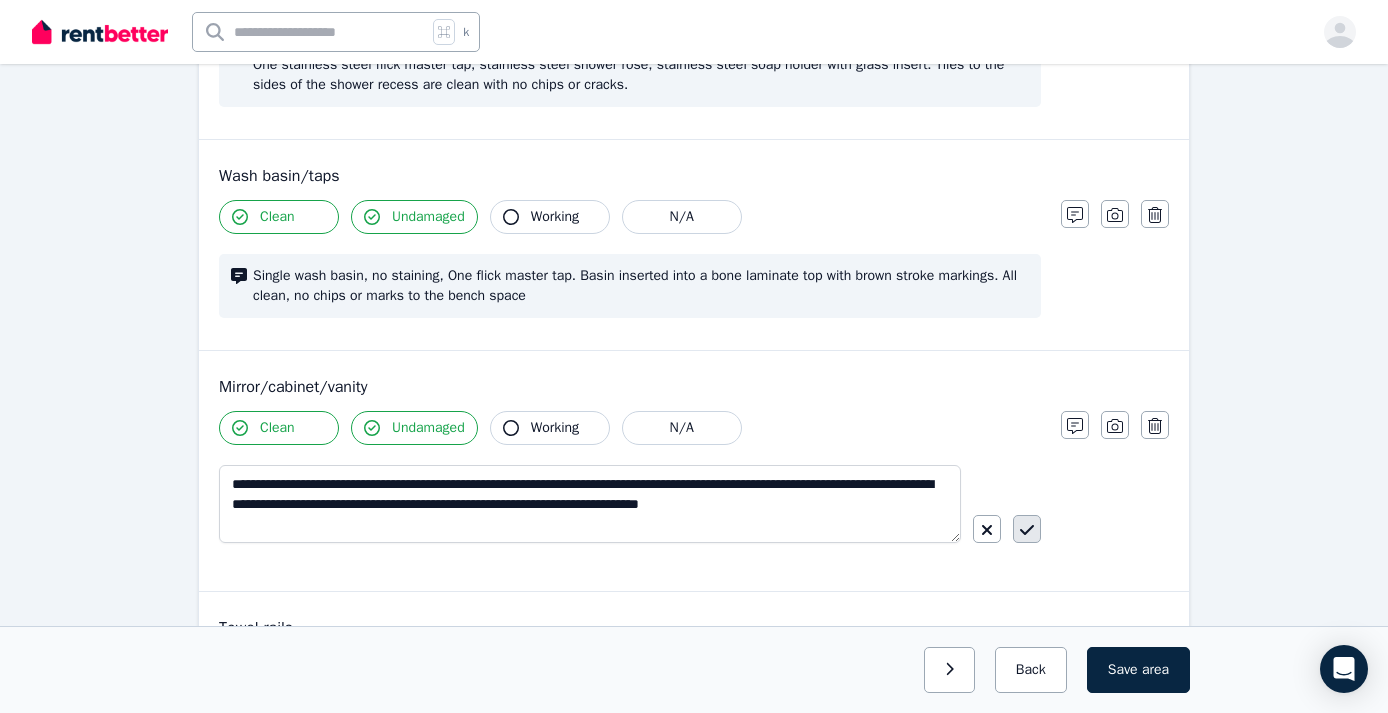 click 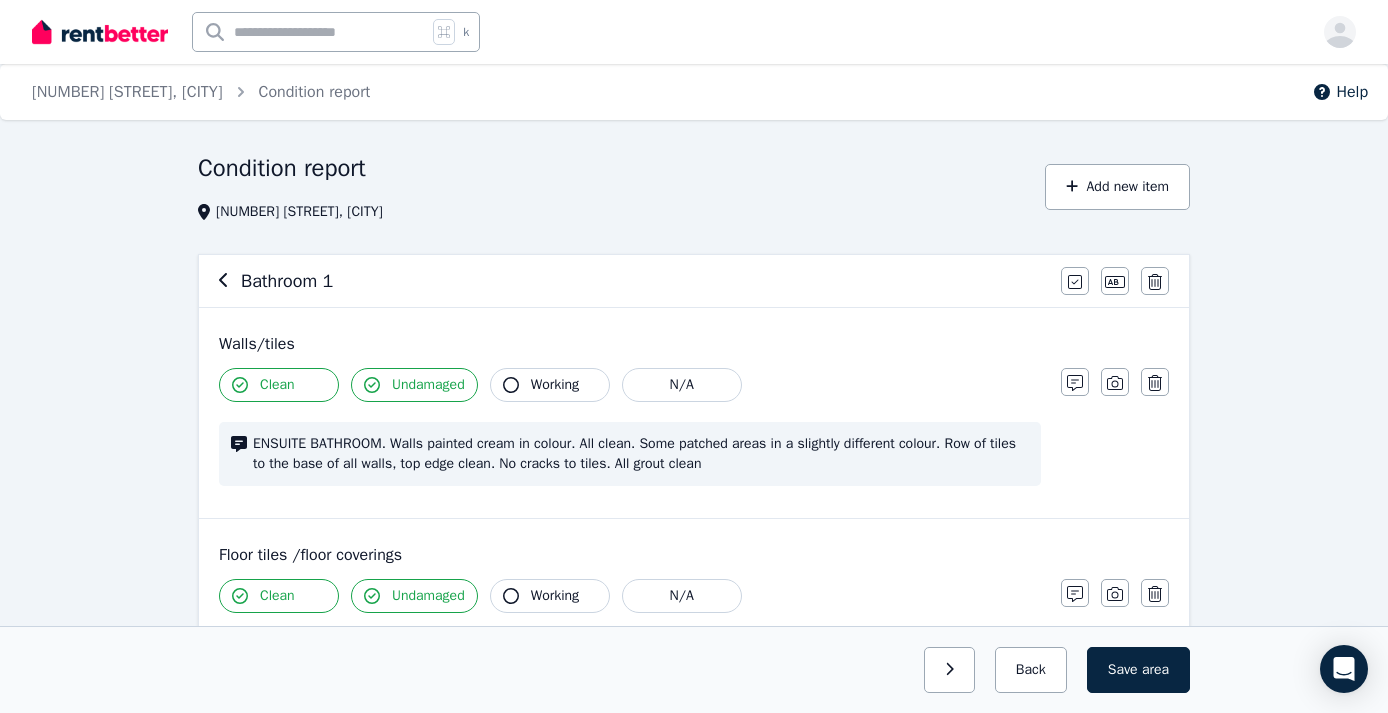 scroll, scrollTop: 0, scrollLeft: 0, axis: both 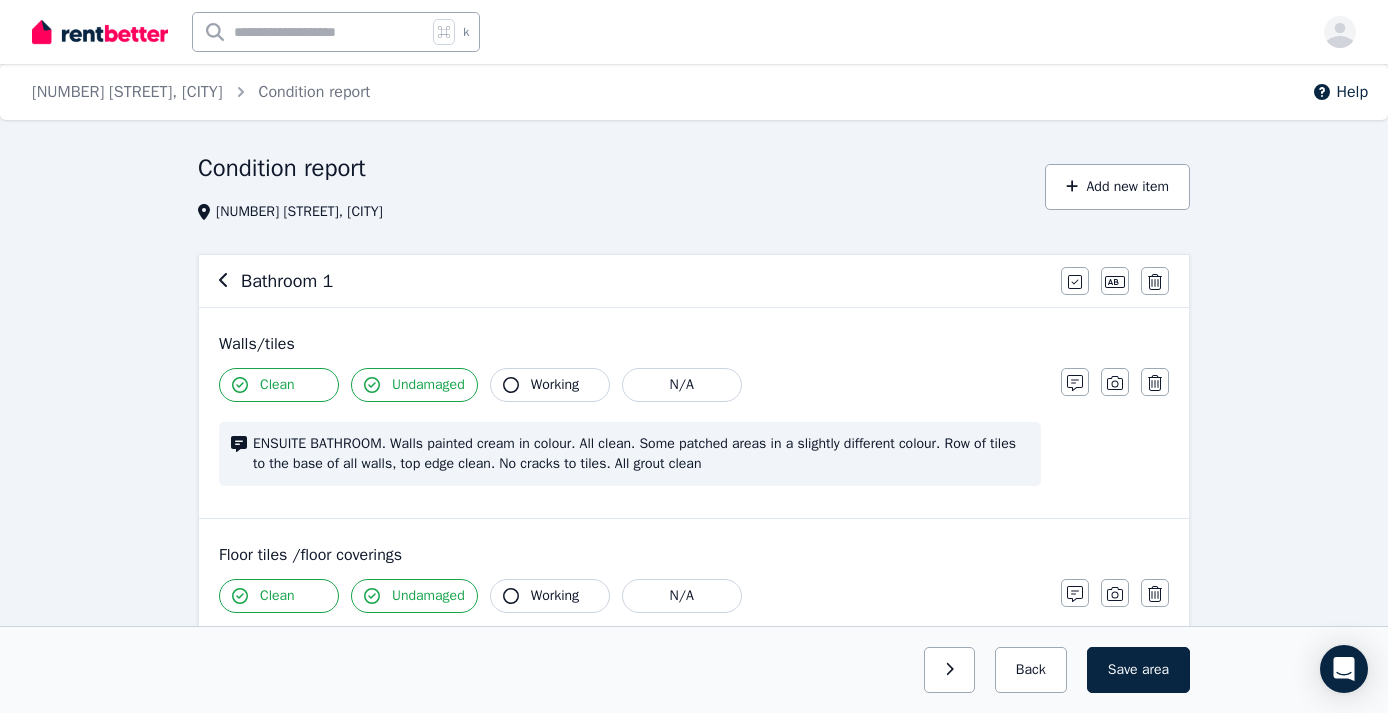 click on "ENSUITE BATHROOM. Walls painted cream in colour. All clean. Some patched areas in a slightly different colour. Row of tiles to the base of all walls, top edge clean. No cracks to tiles. All grout clean" at bounding box center (641, 454) 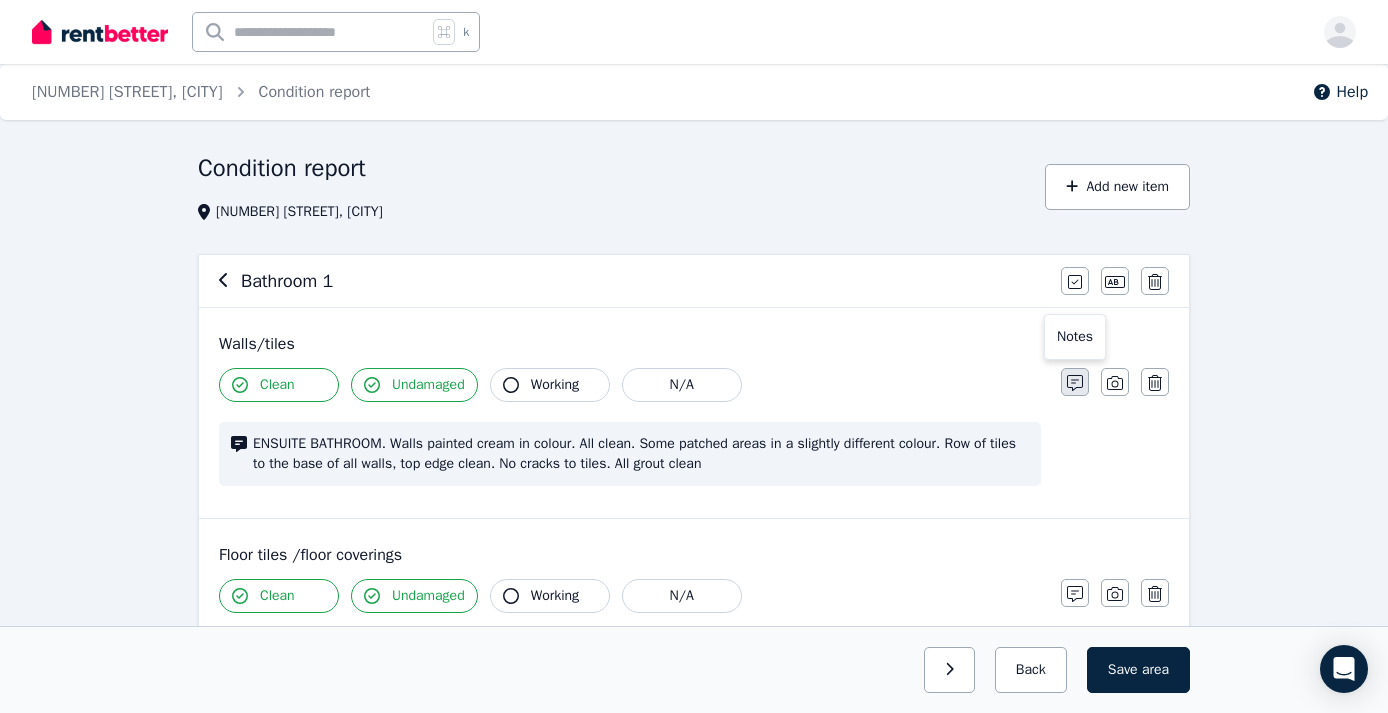 click 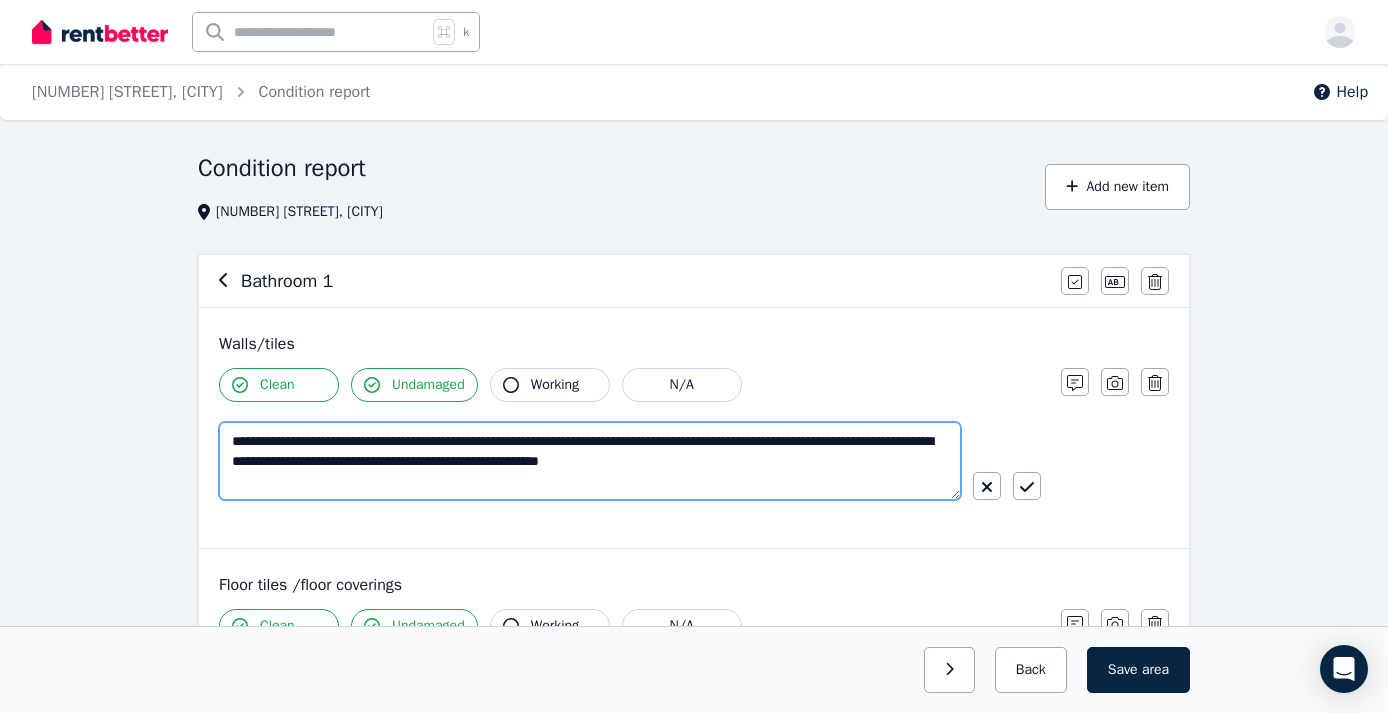 click on "**********" at bounding box center (590, 461) 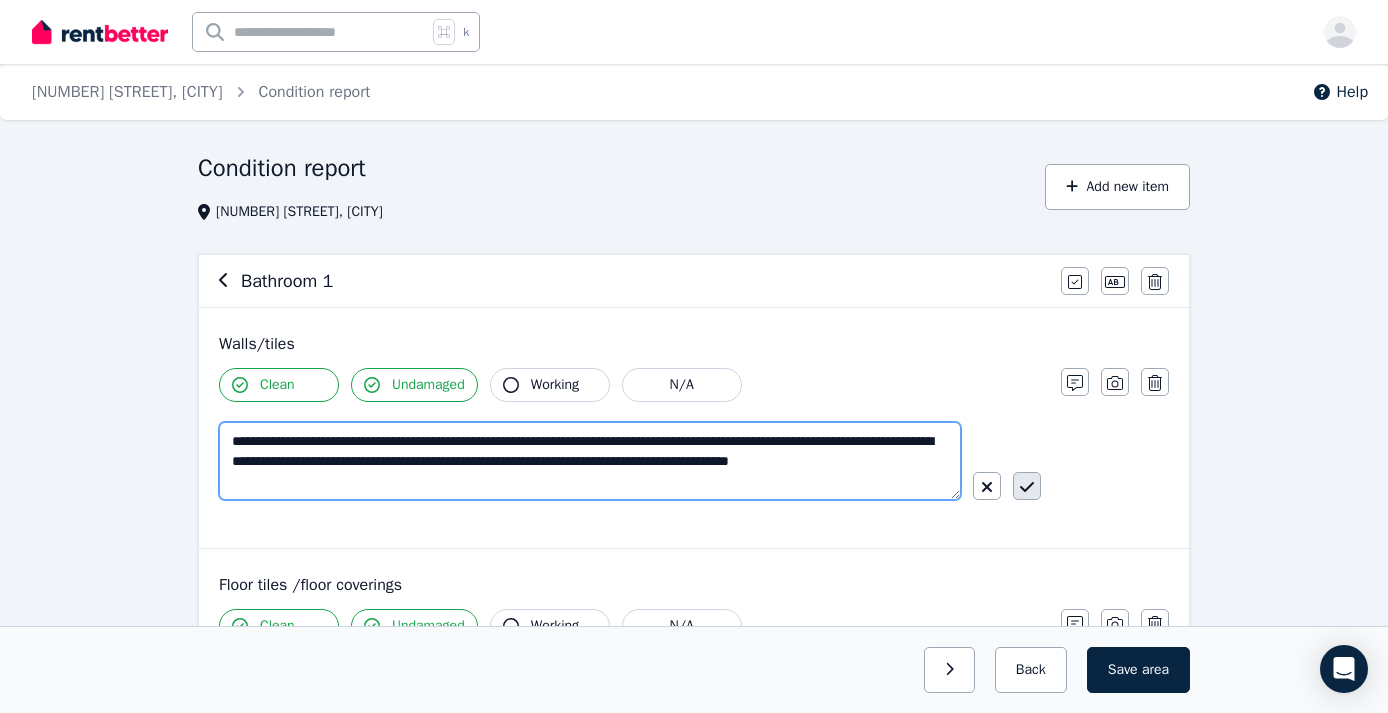 type on "**********" 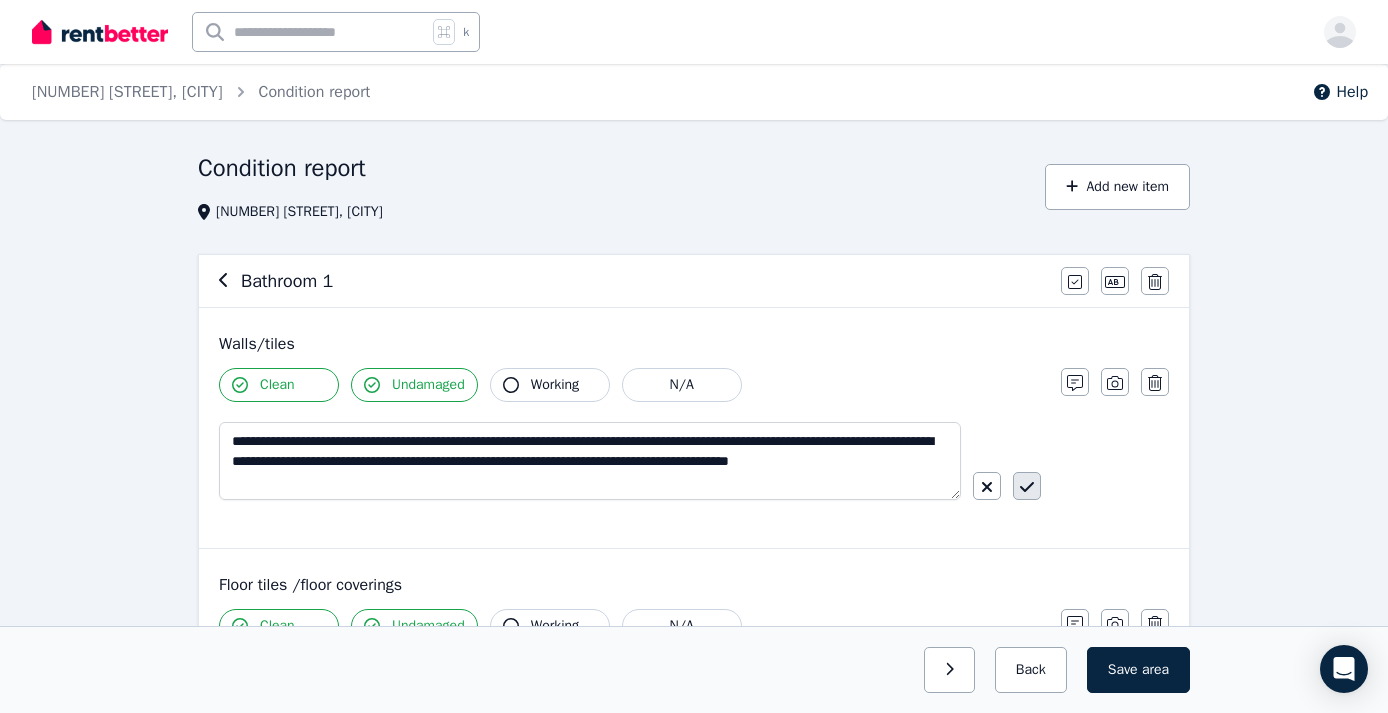 click 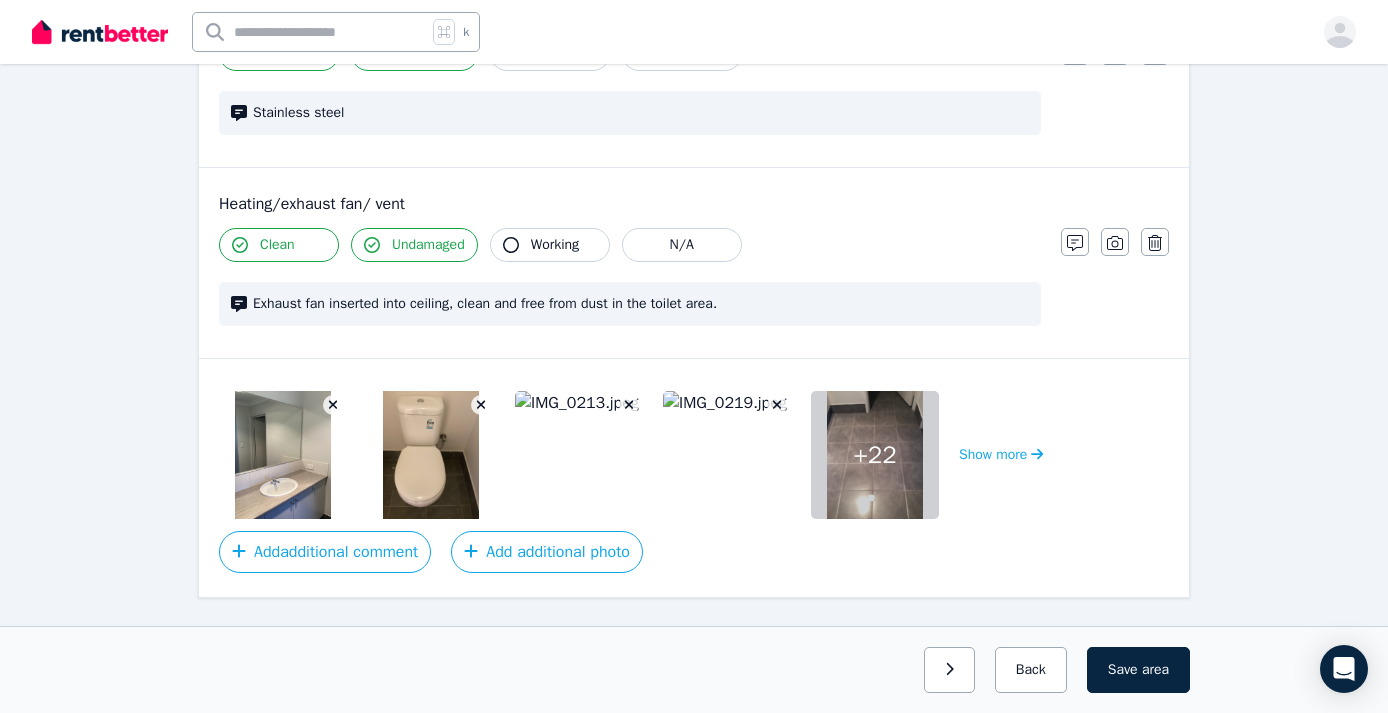 scroll, scrollTop: 2553, scrollLeft: 0, axis: vertical 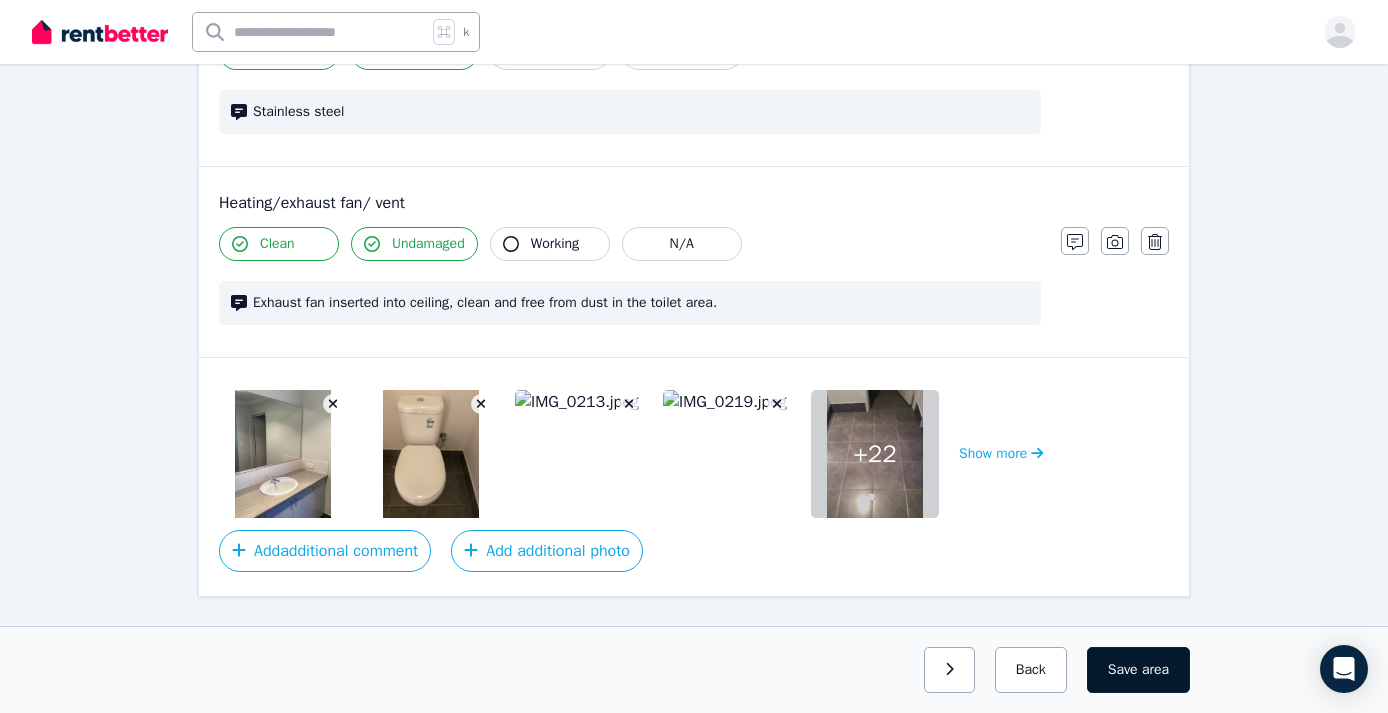 click on "Save   area" at bounding box center [1138, 670] 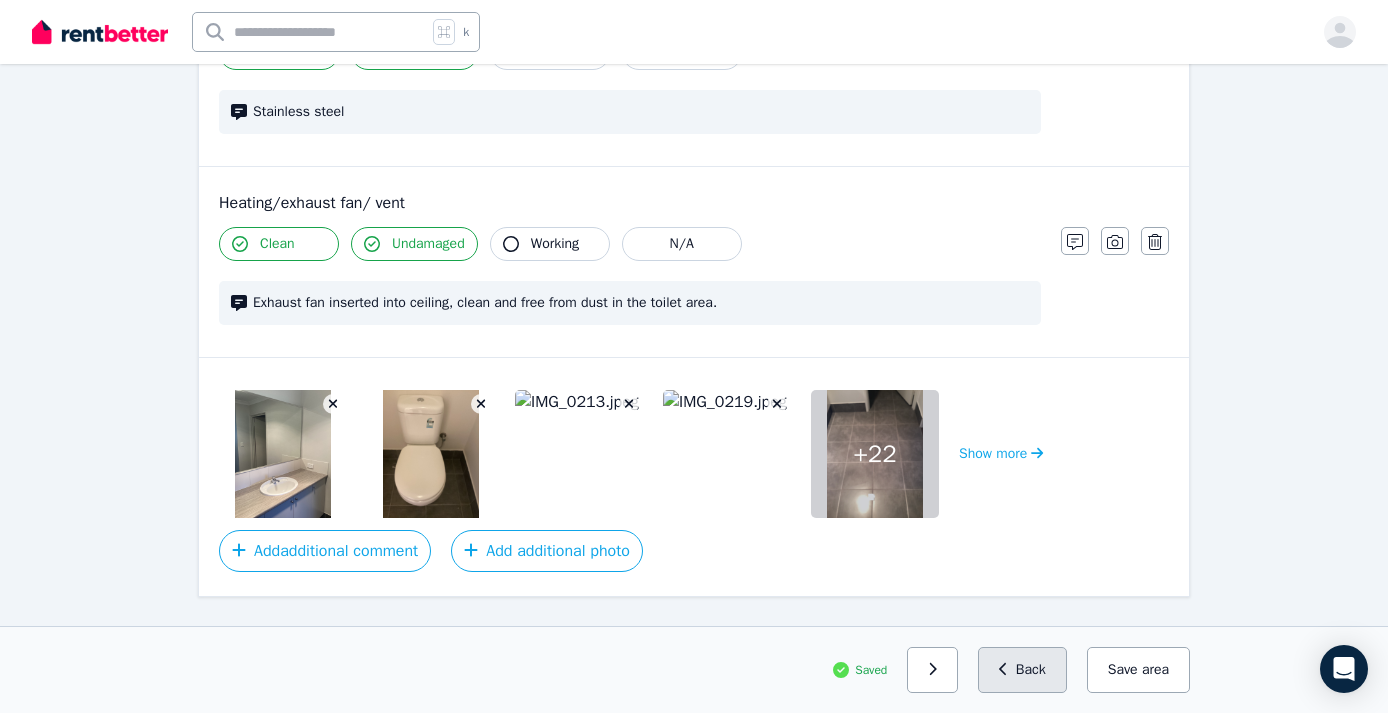 click on "Back" at bounding box center [1022, 670] 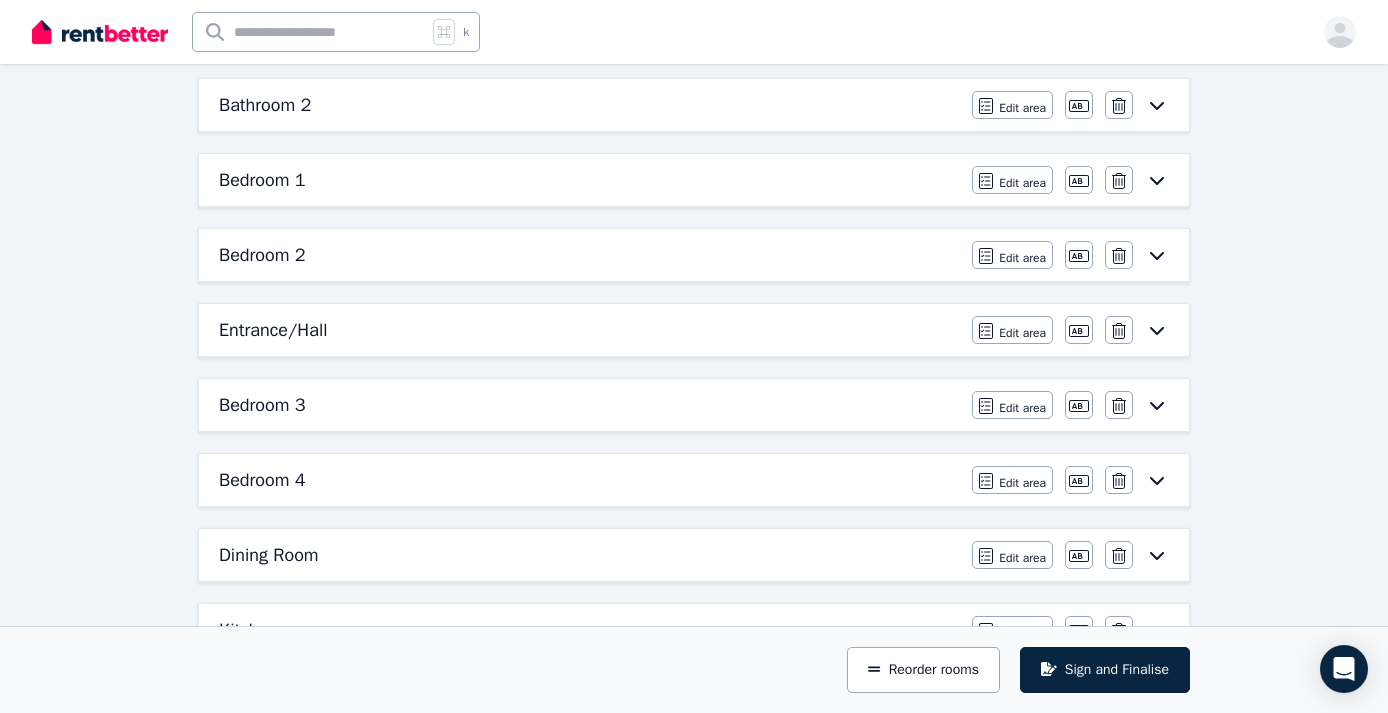 scroll, scrollTop: 254, scrollLeft: 0, axis: vertical 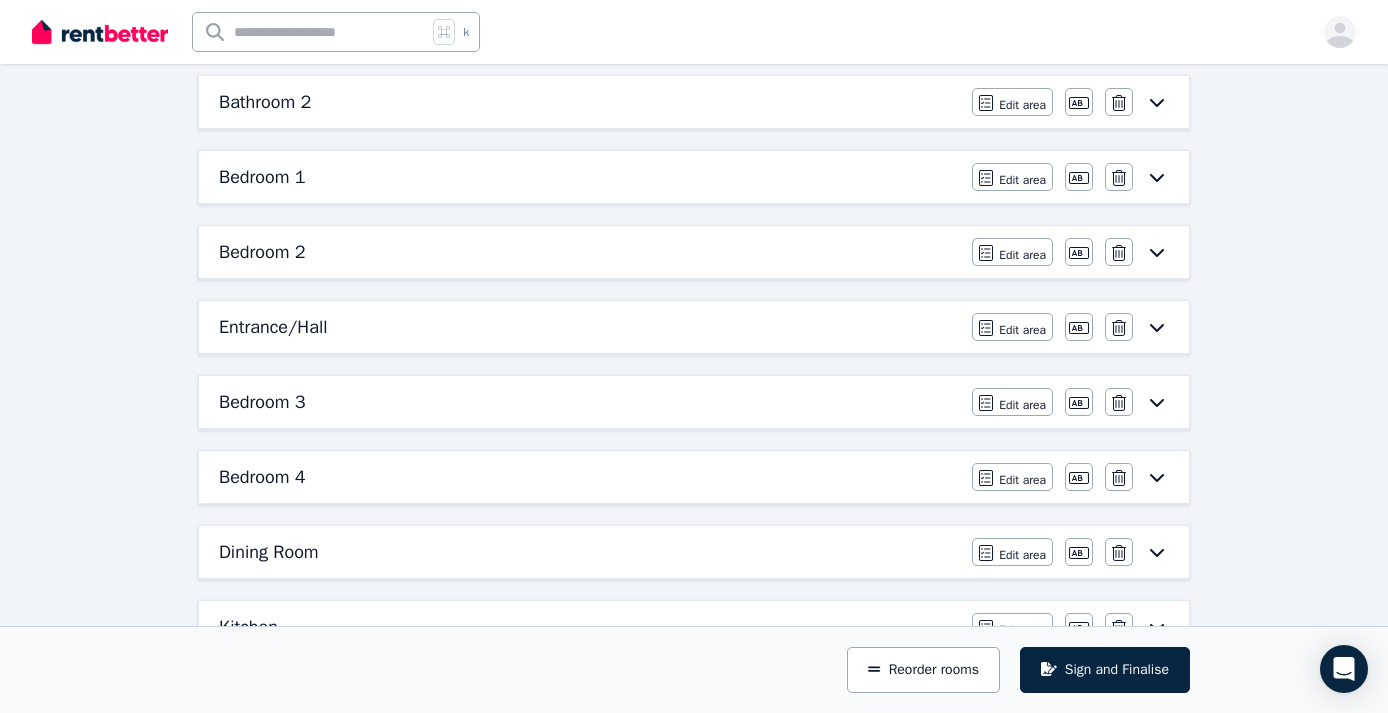 click on "Bedroom 2" at bounding box center [589, 252] 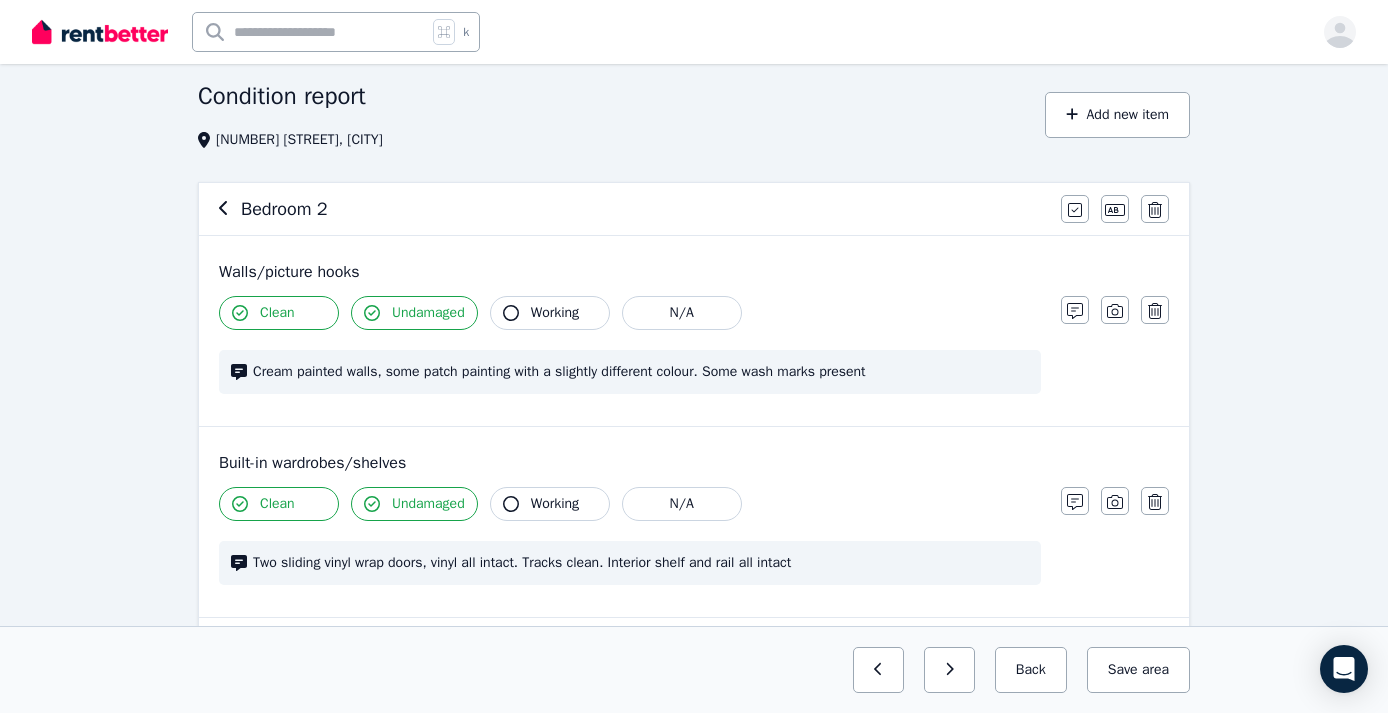scroll, scrollTop: 73, scrollLeft: 0, axis: vertical 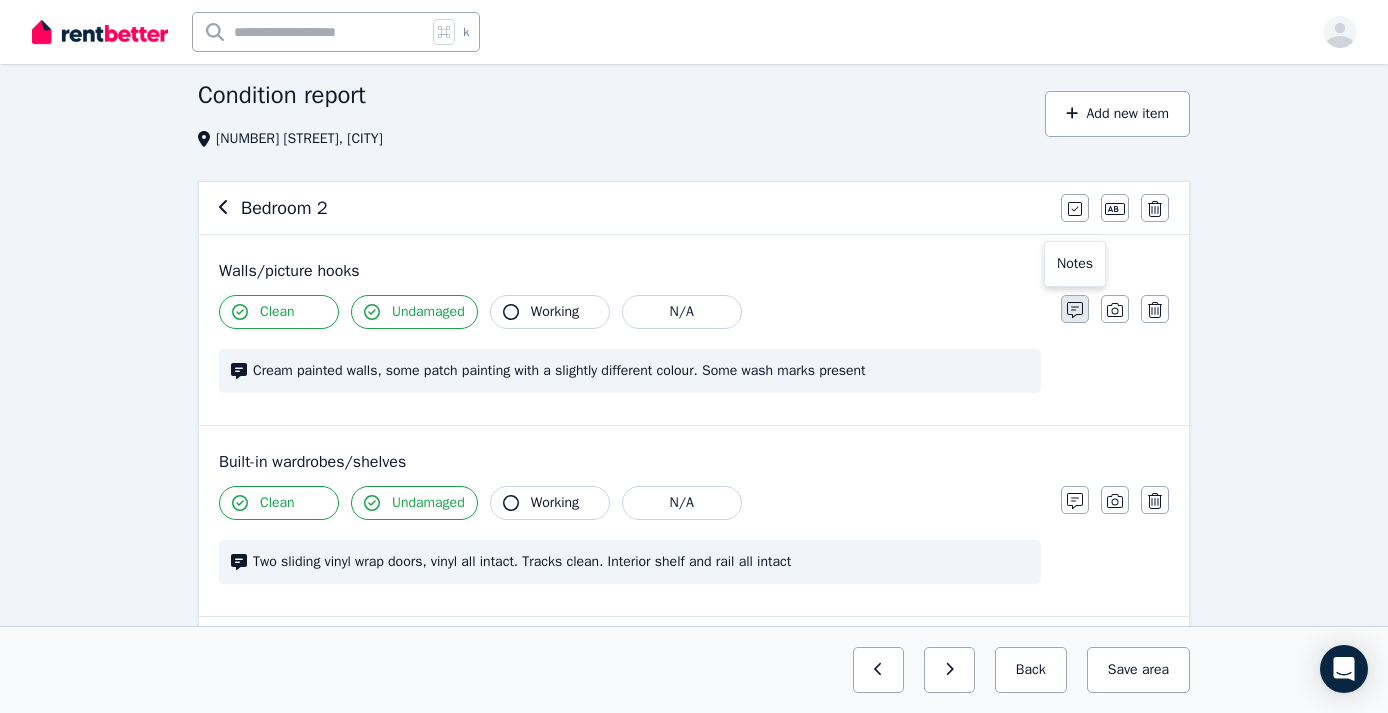 click at bounding box center (1075, 309) 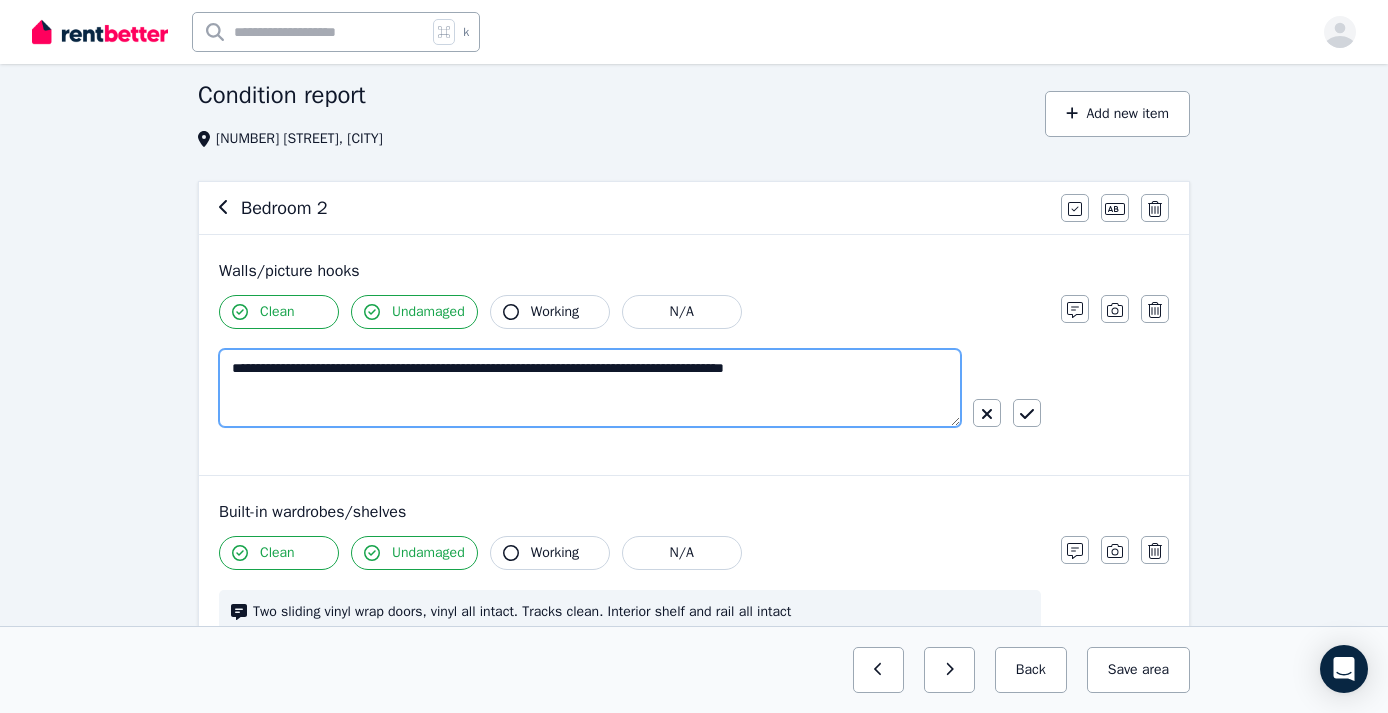 click on "**********" at bounding box center (590, 388) 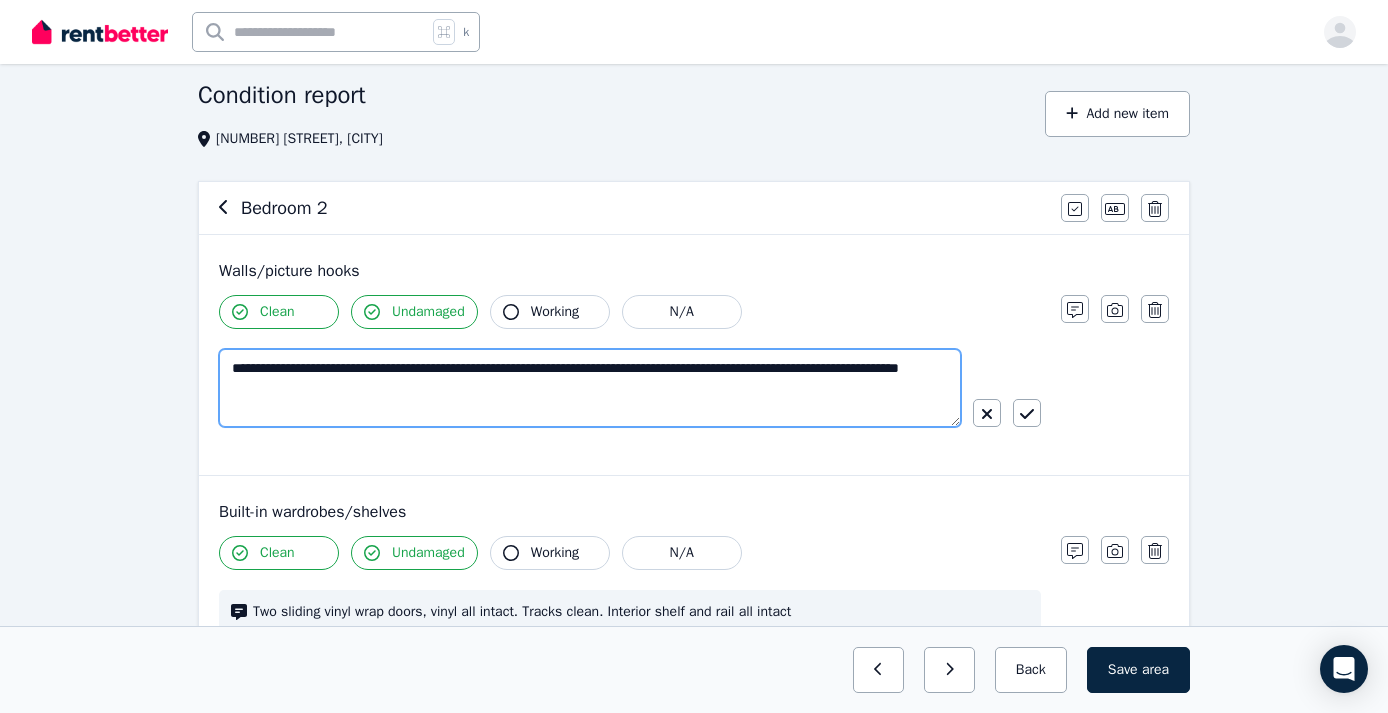click on "**********" at bounding box center [590, 388] 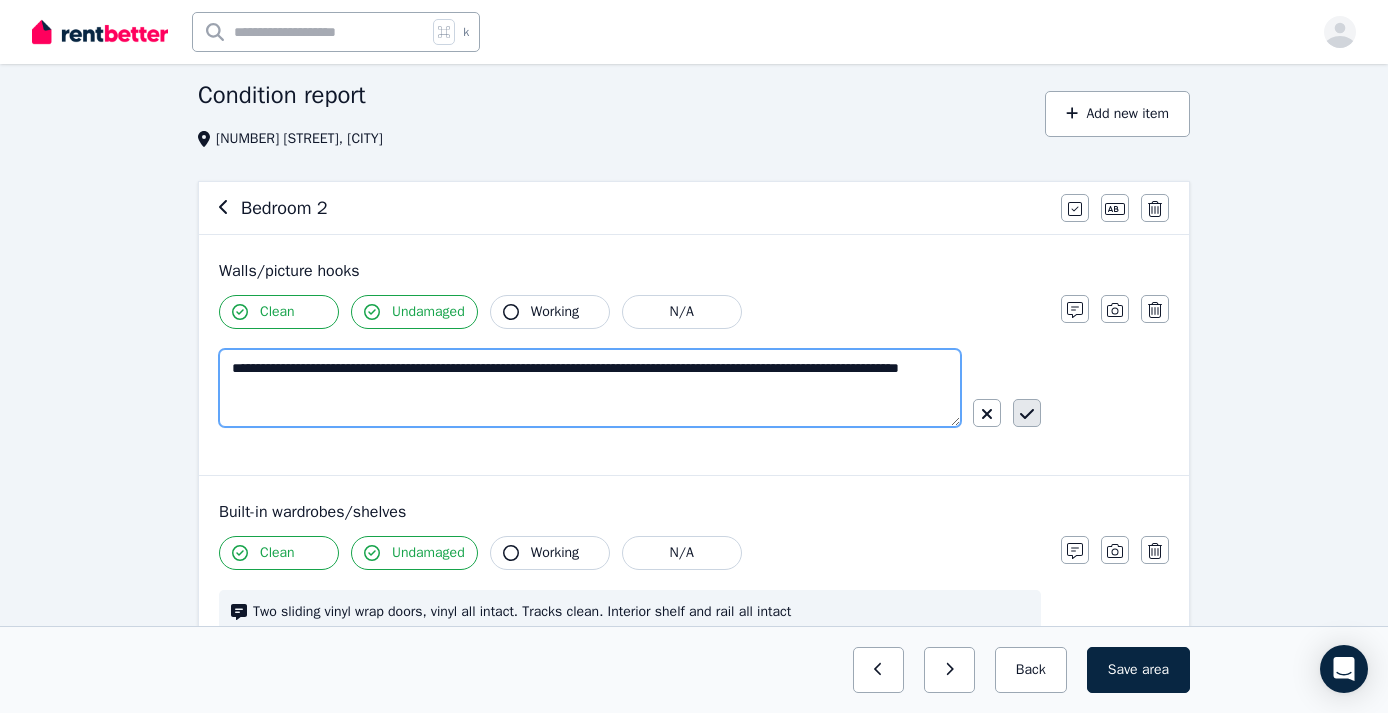 type on "**********" 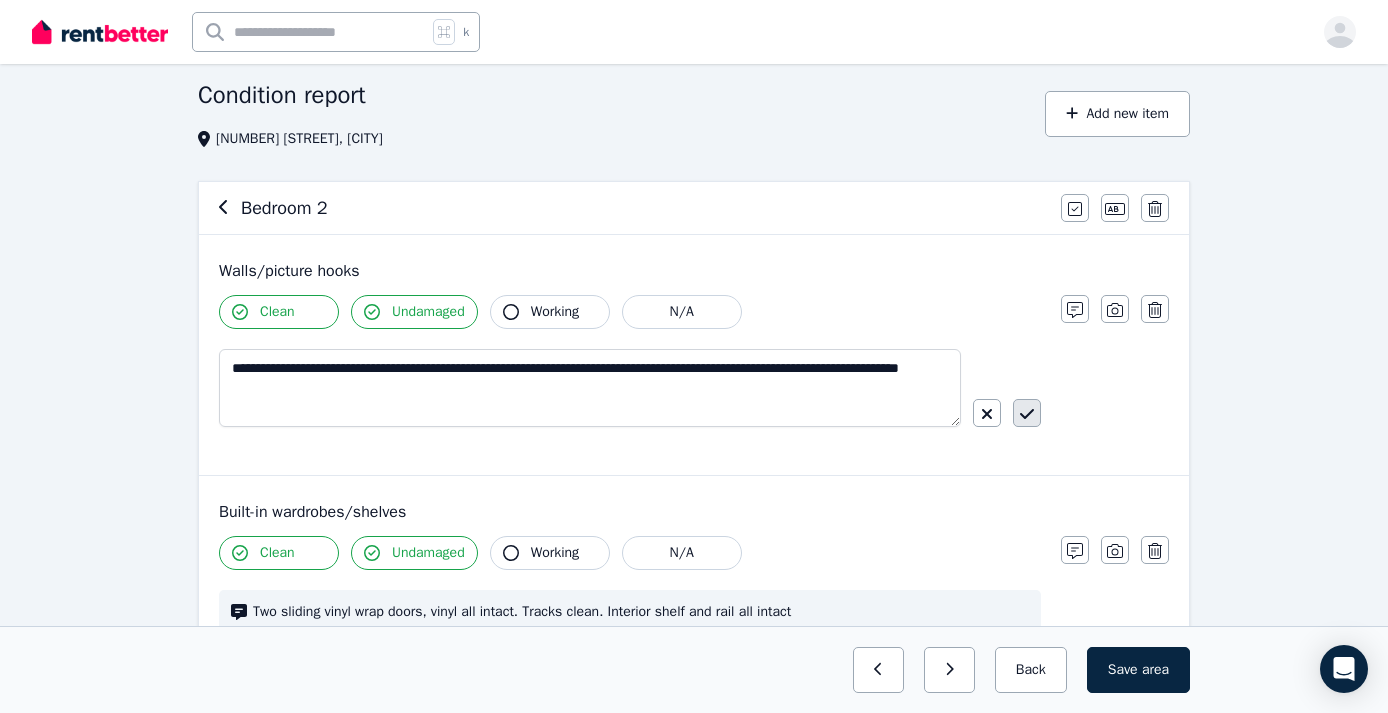 click 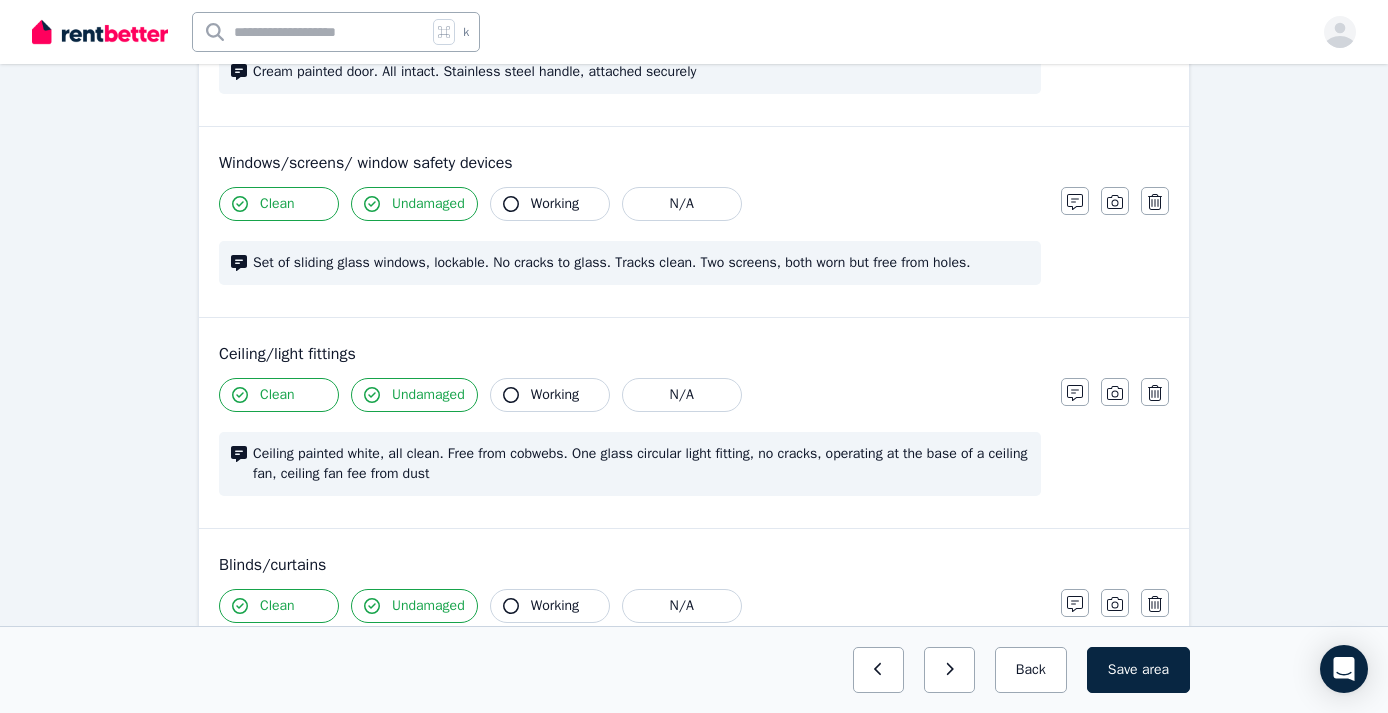 scroll, scrollTop: 807, scrollLeft: 0, axis: vertical 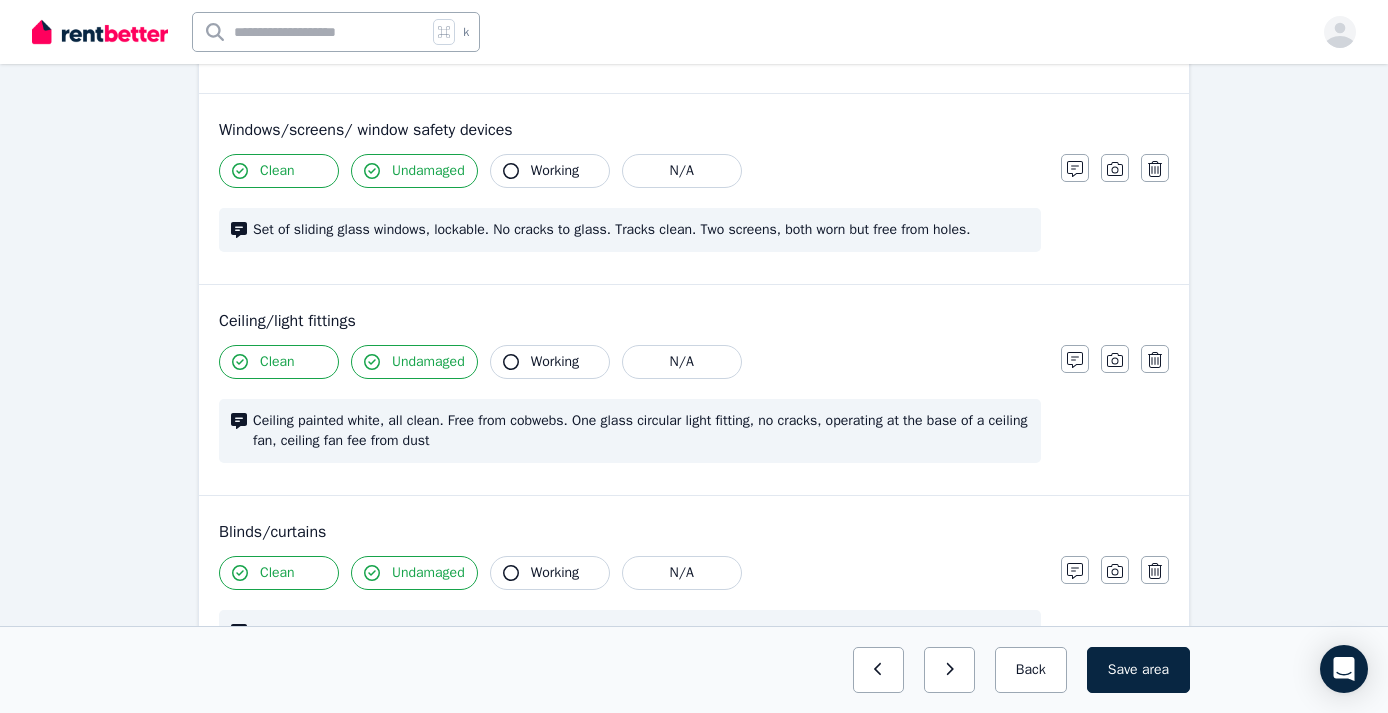 click on "Set of sliding glass windows, lockable. No cracks to glass. Tracks clean. Two screens, both worn but free from holes." at bounding box center (641, 230) 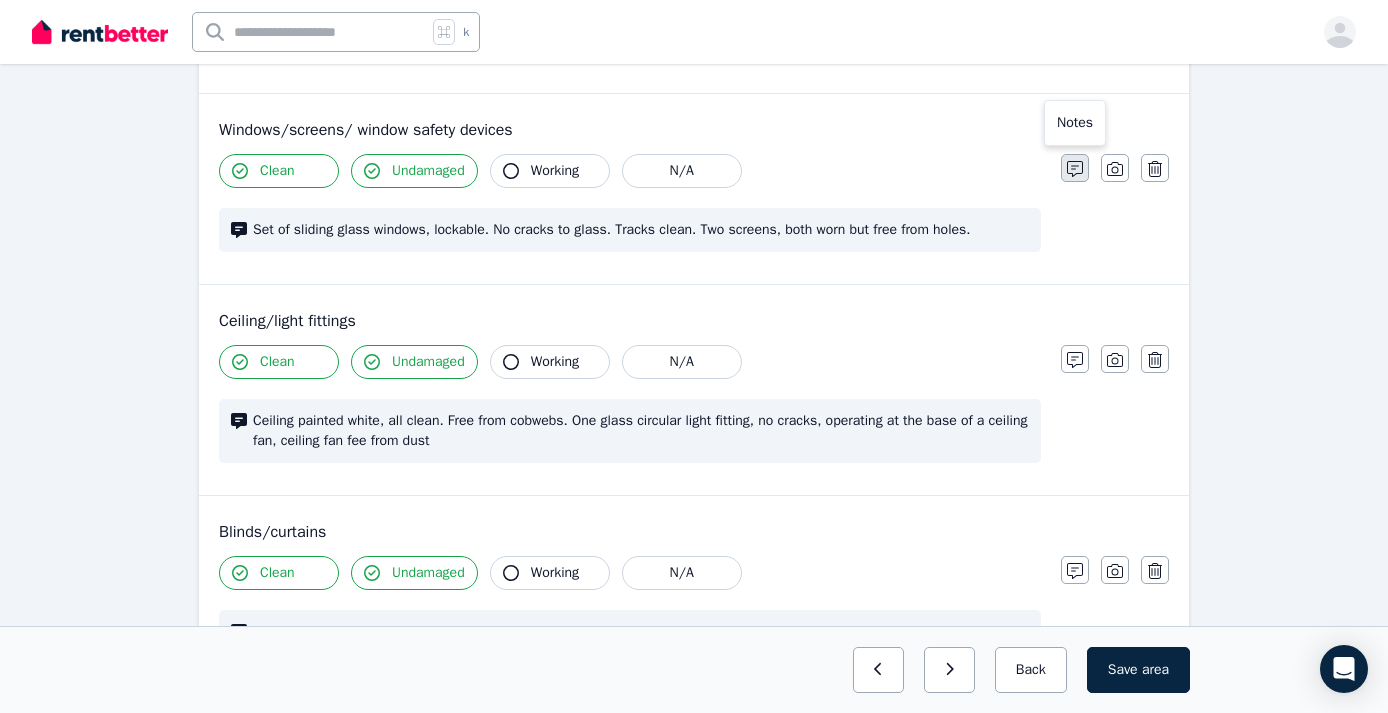 click 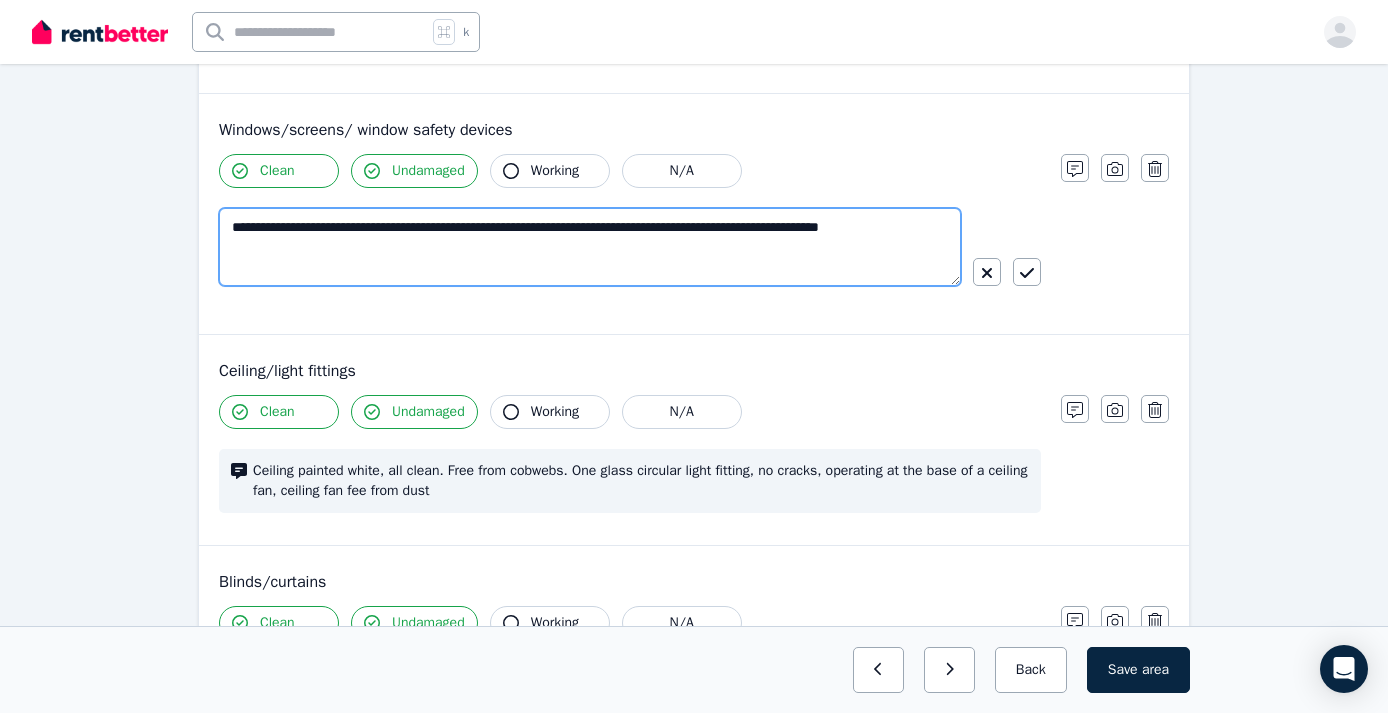 click on "**********" at bounding box center [590, 247] 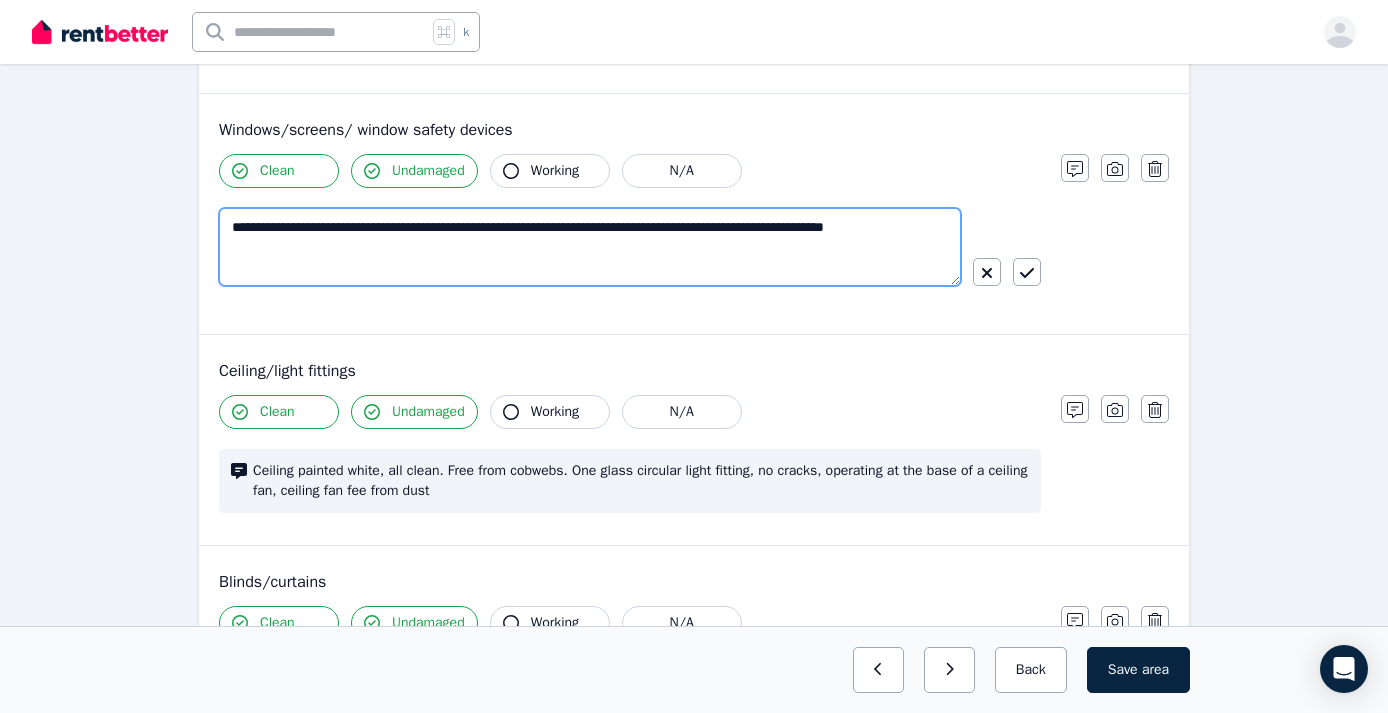 drag, startPoint x: 860, startPoint y: 223, endPoint x: 935, endPoint y: 244, distance: 77.88453 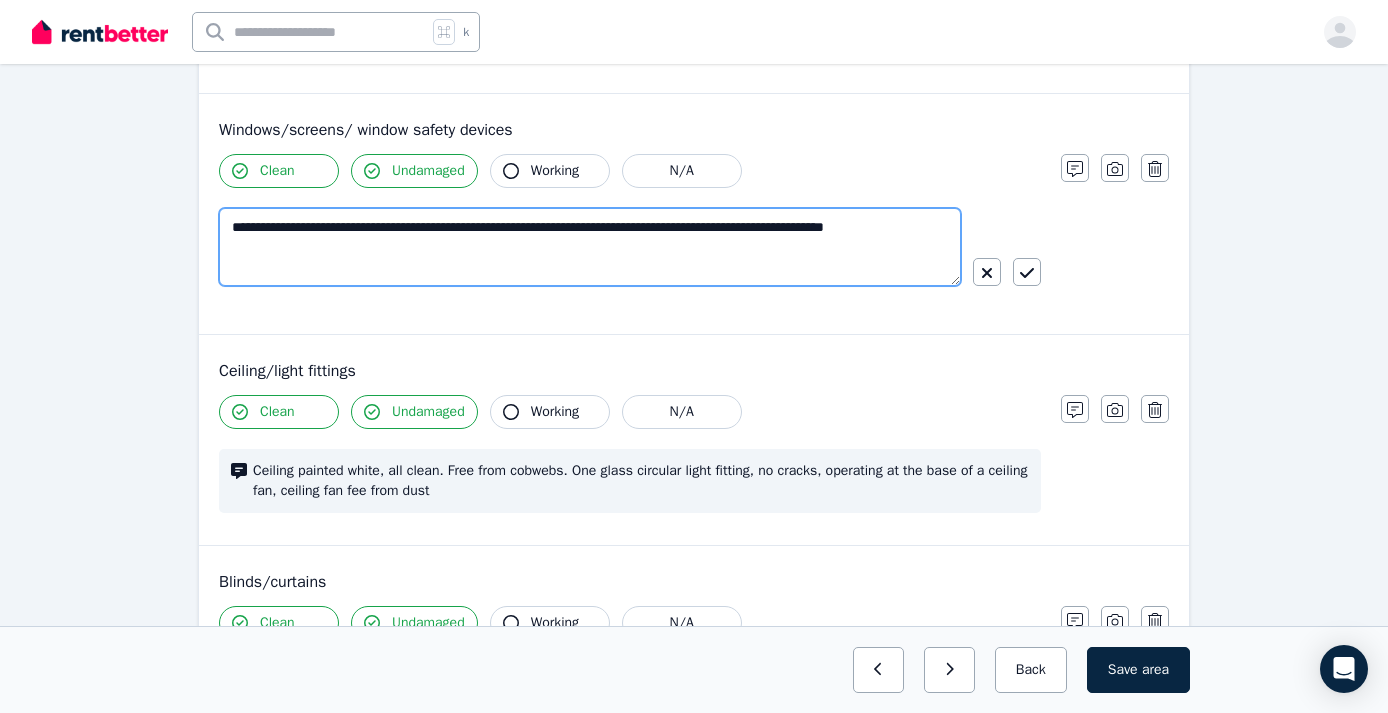 click on "**********" at bounding box center (590, 247) 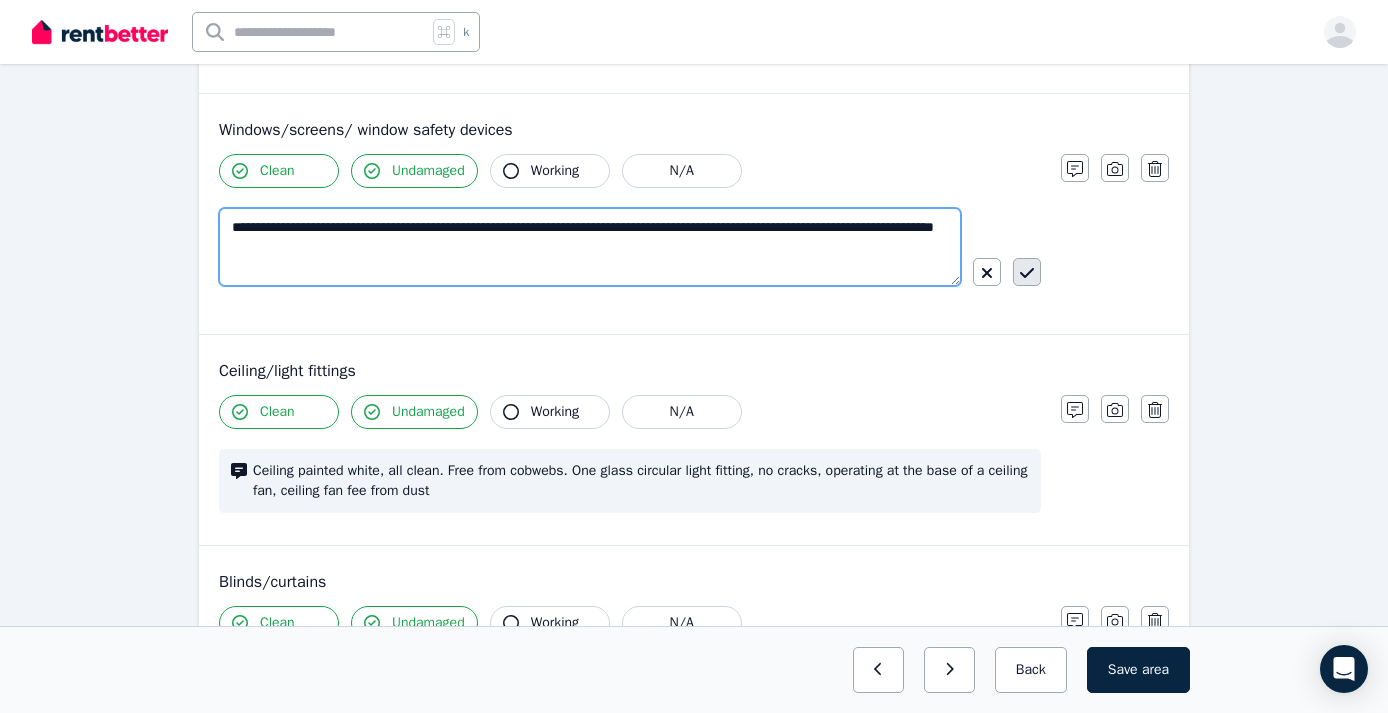 type on "**********" 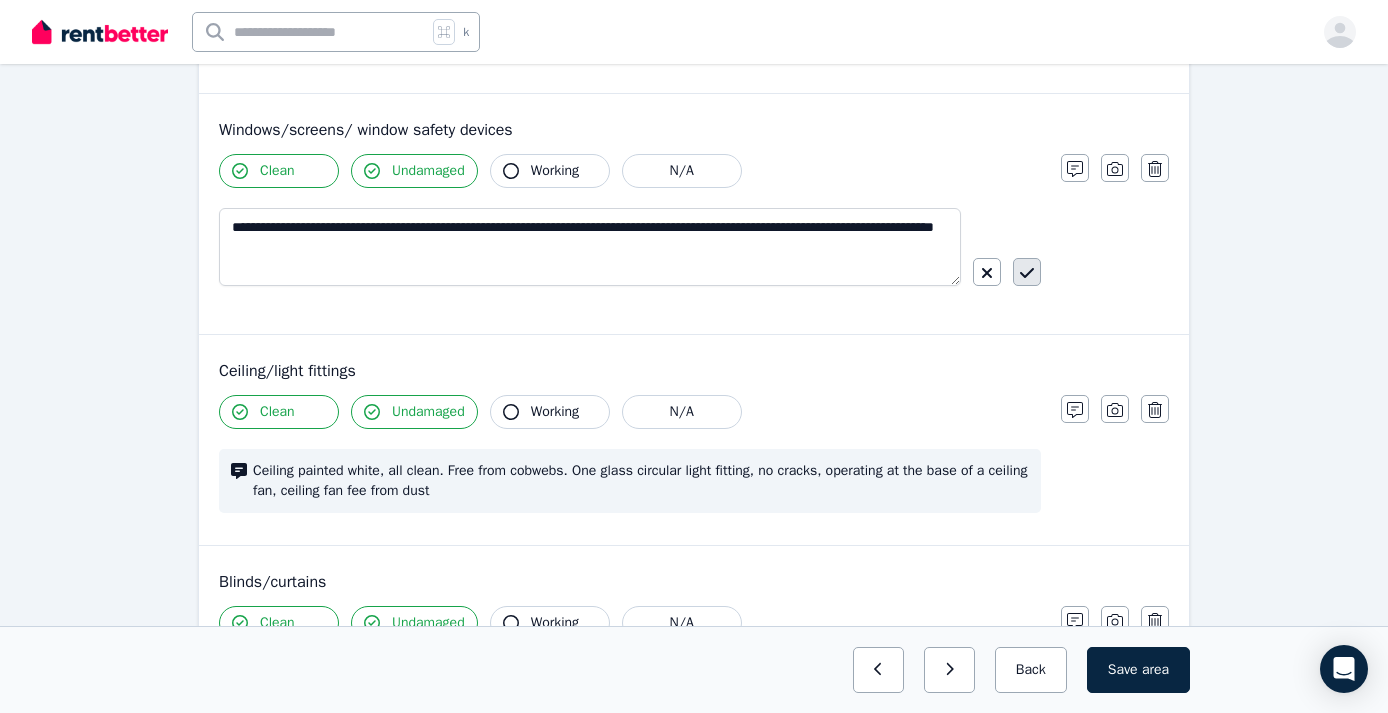 click at bounding box center [1027, 272] 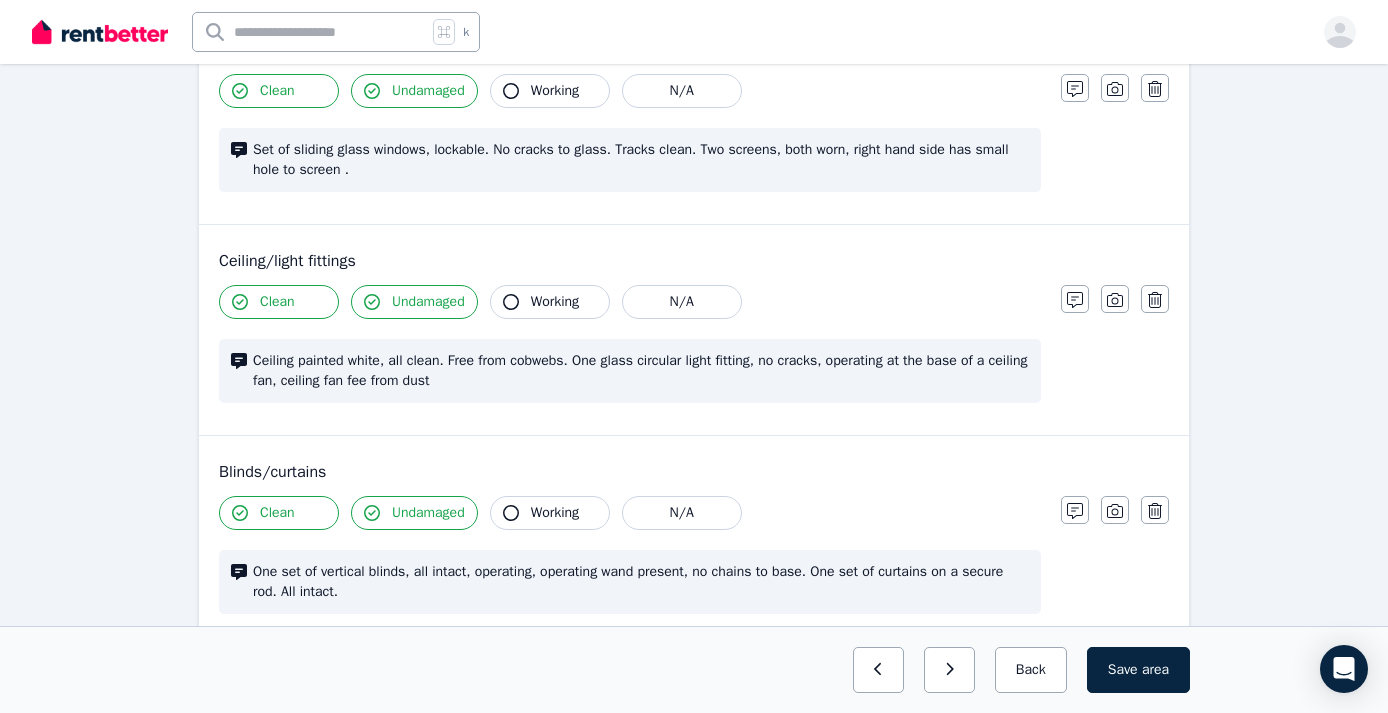 scroll, scrollTop: 886, scrollLeft: 0, axis: vertical 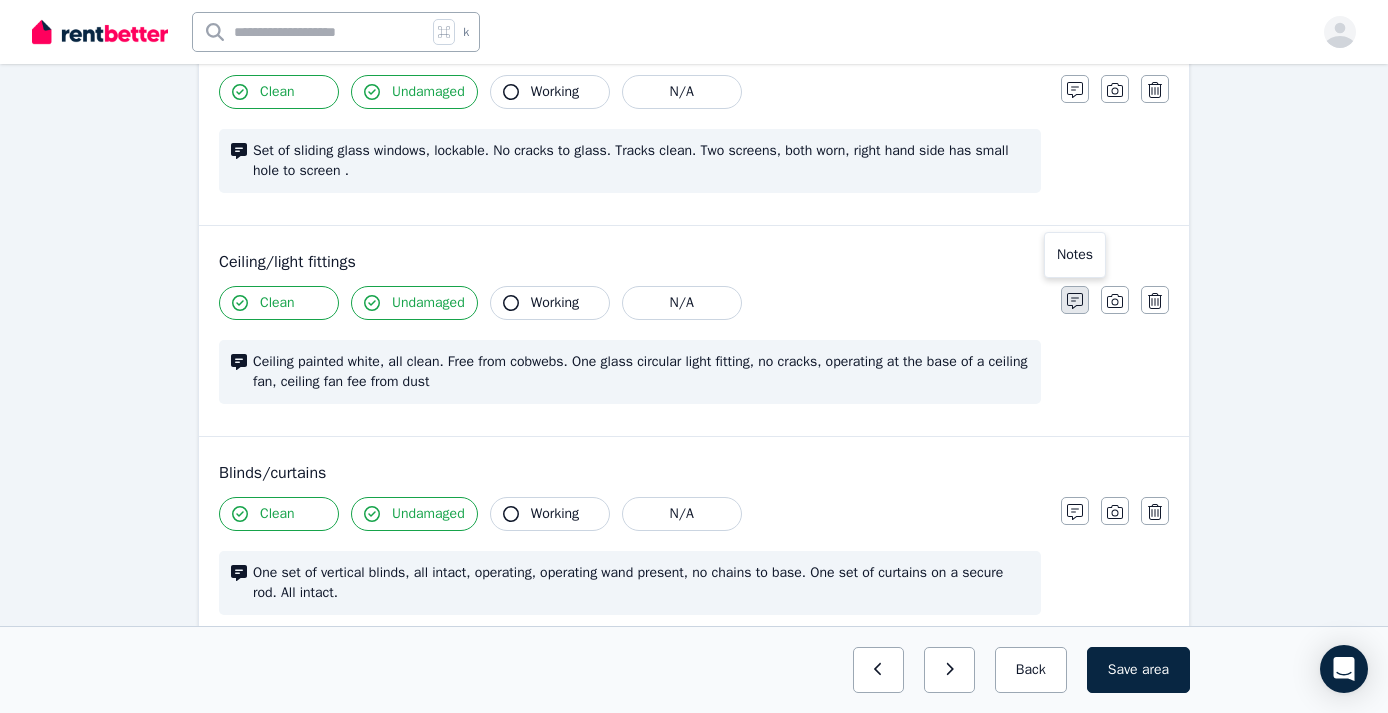 click 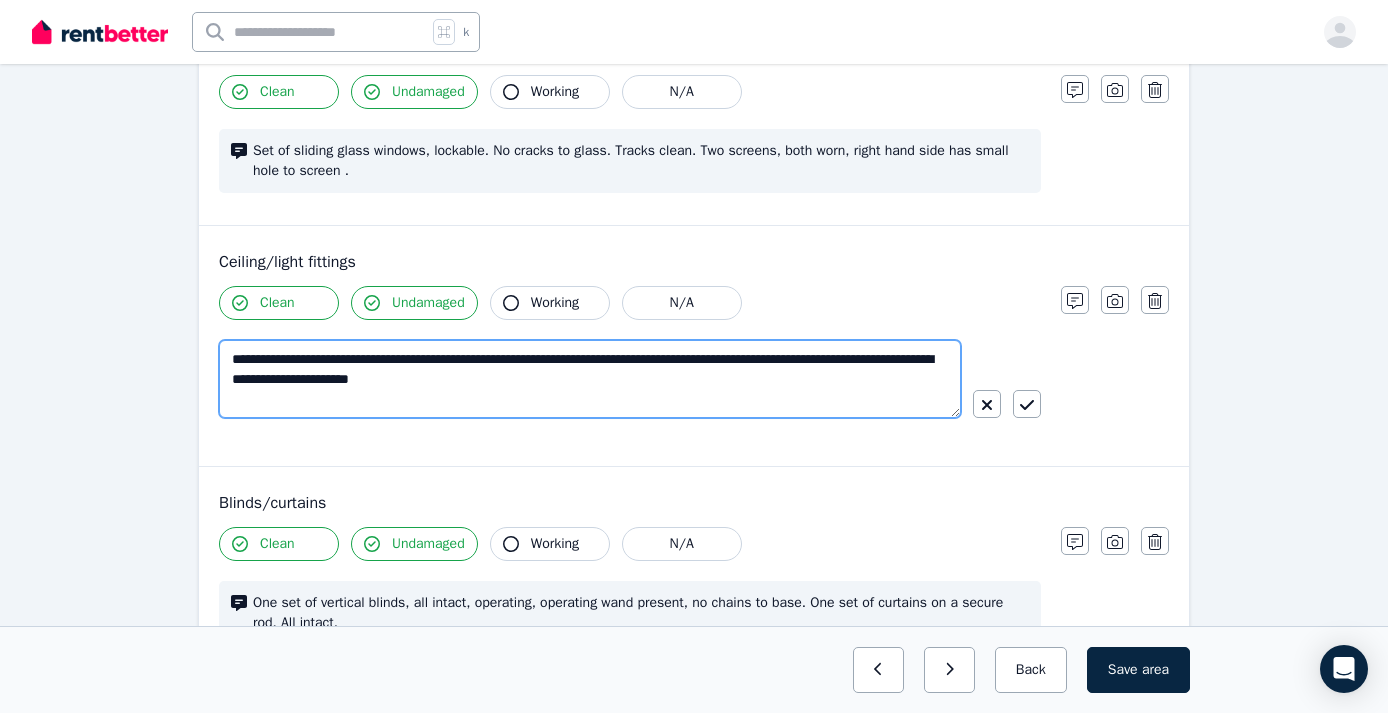click on "**********" at bounding box center [590, 379] 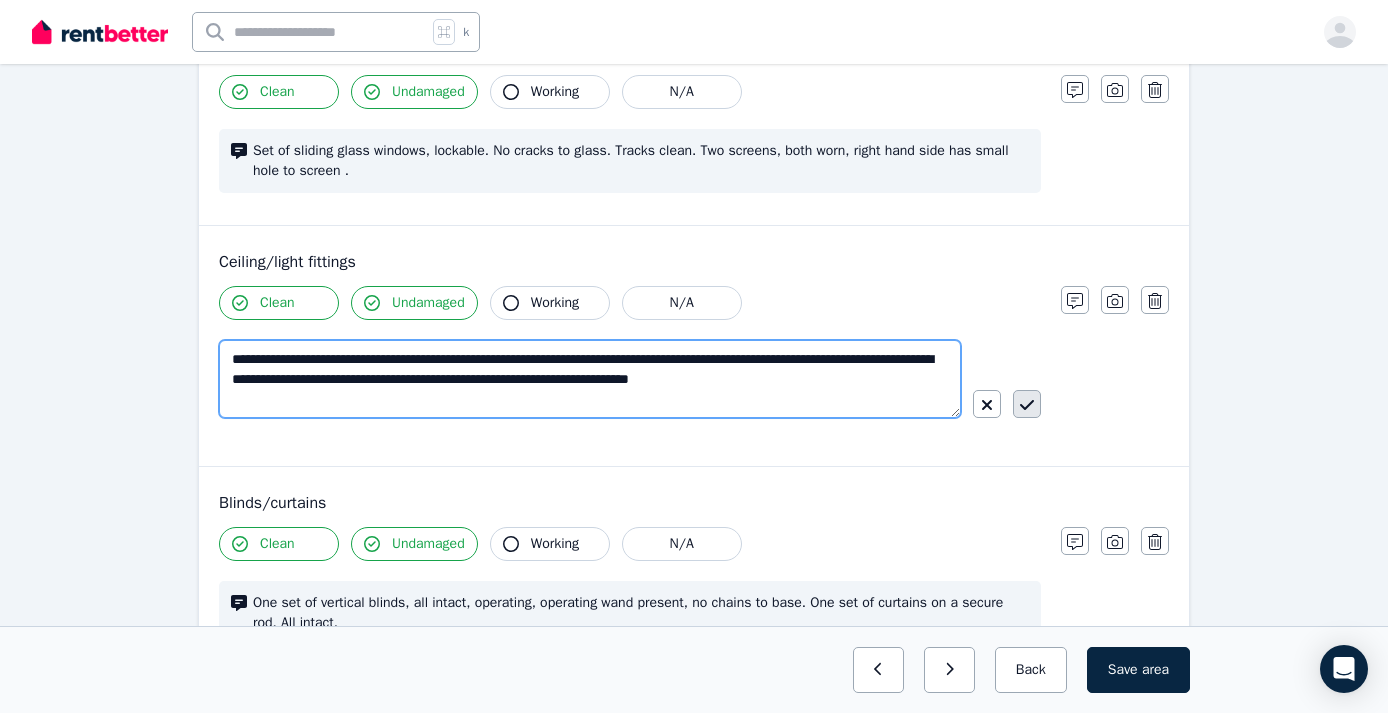 type on "**********" 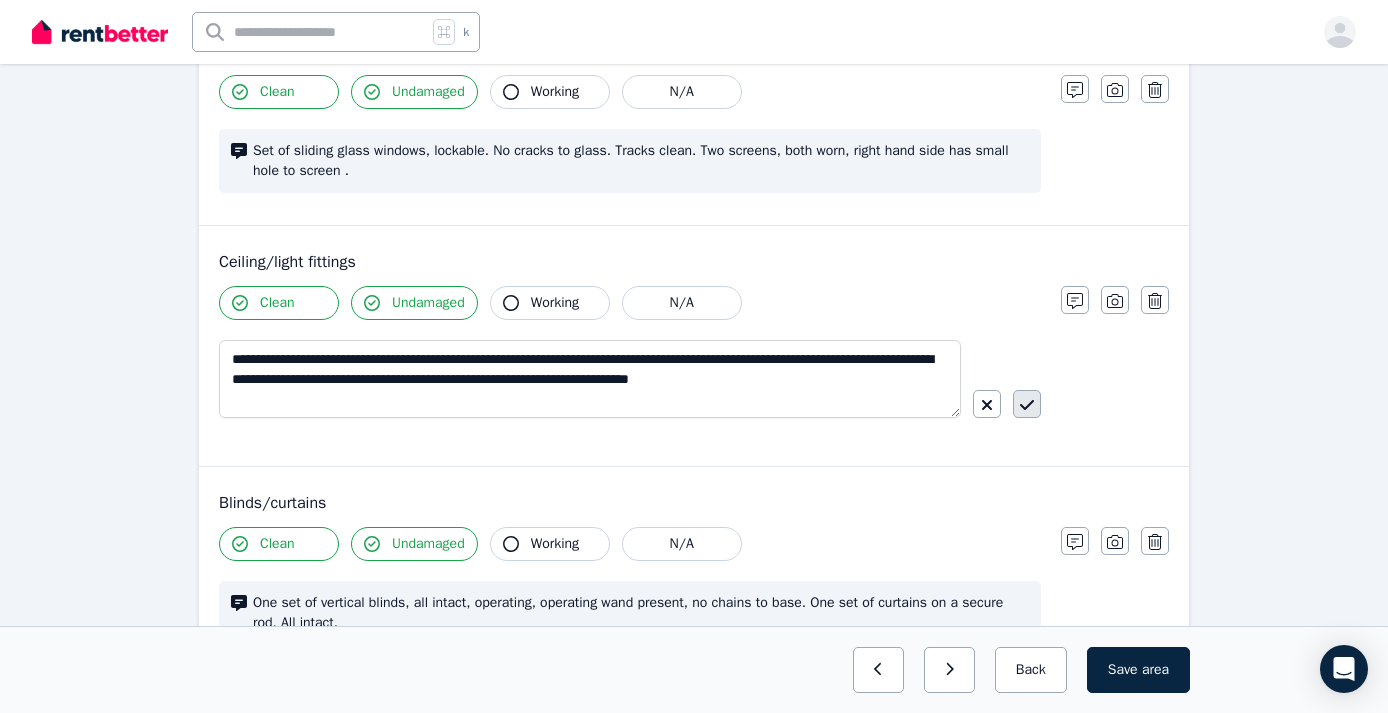 click 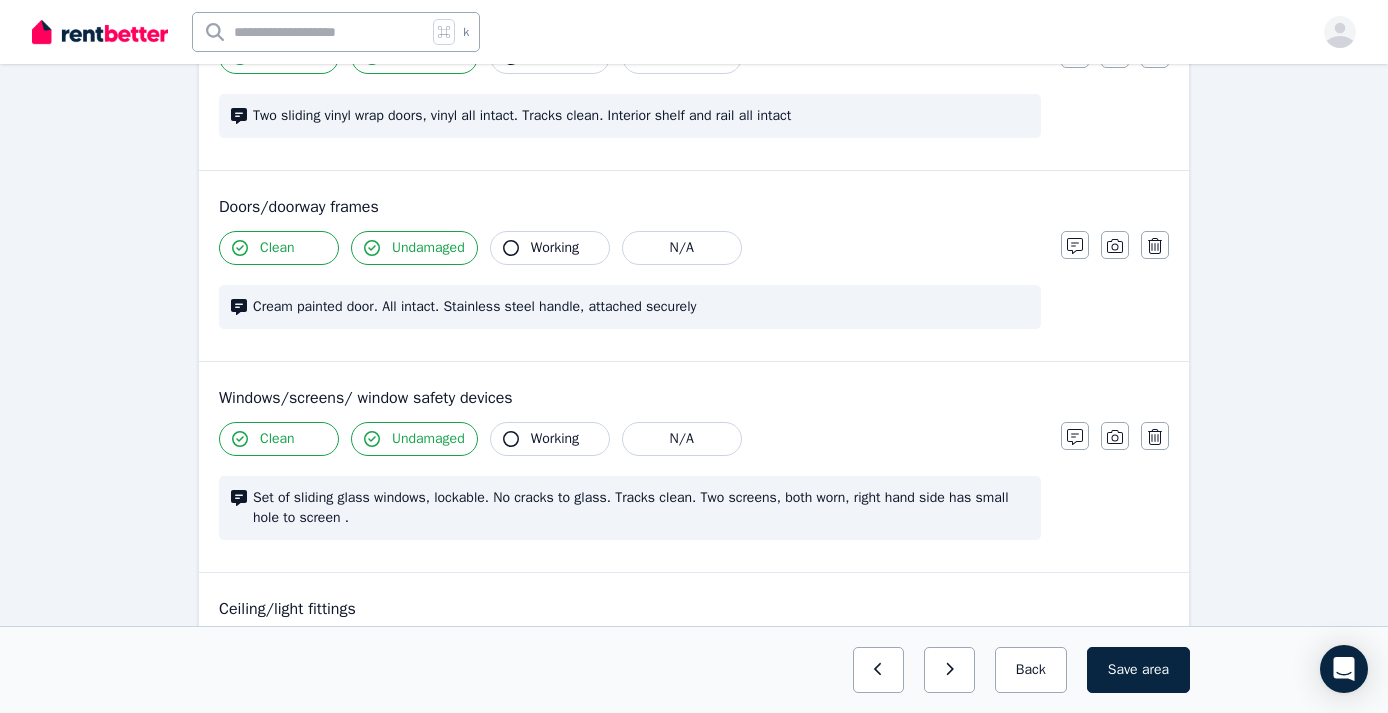 scroll, scrollTop: 537, scrollLeft: 0, axis: vertical 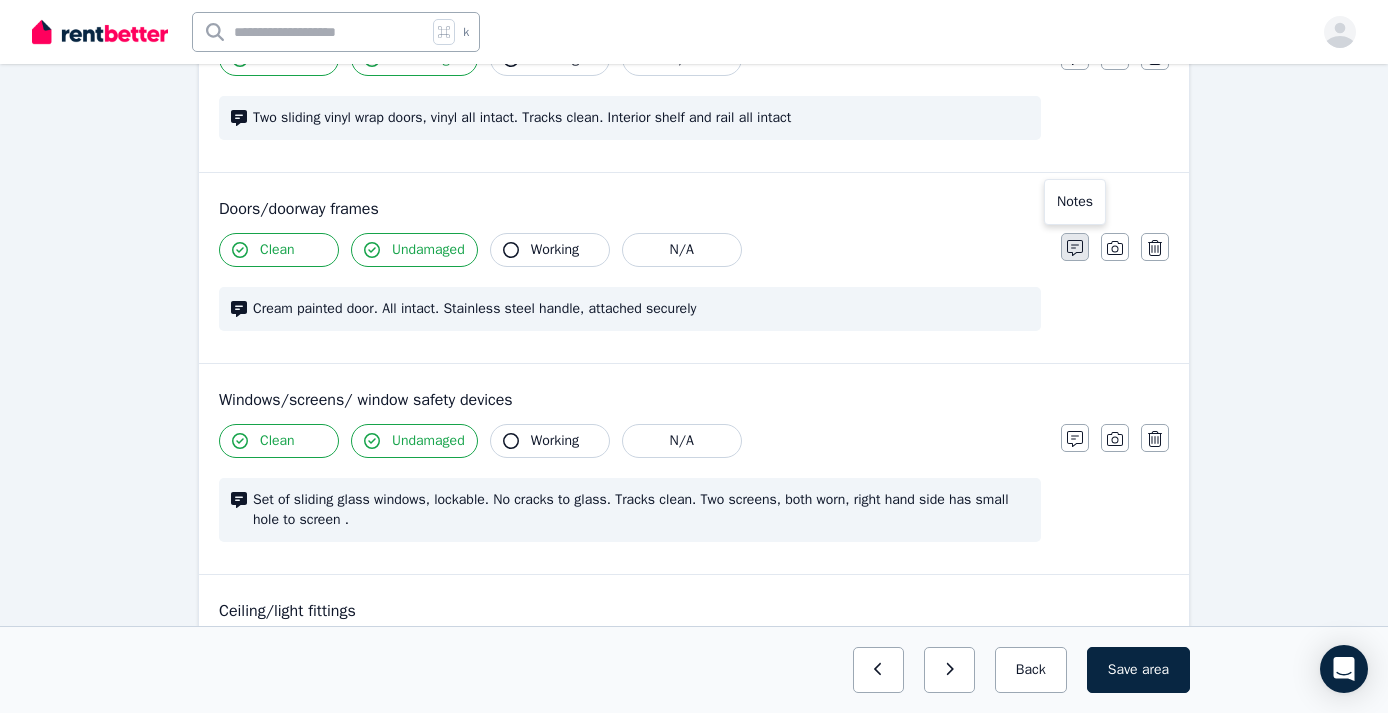 click 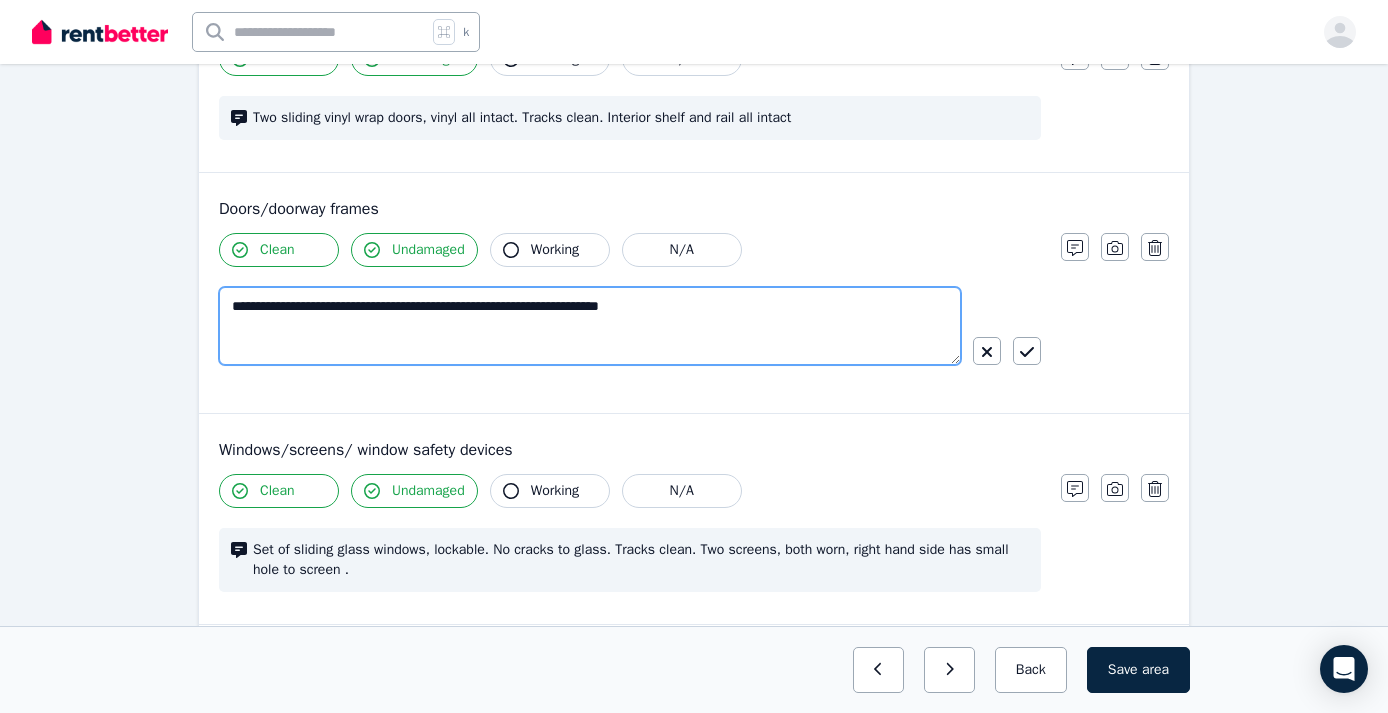 click on "**********" at bounding box center (590, 326) 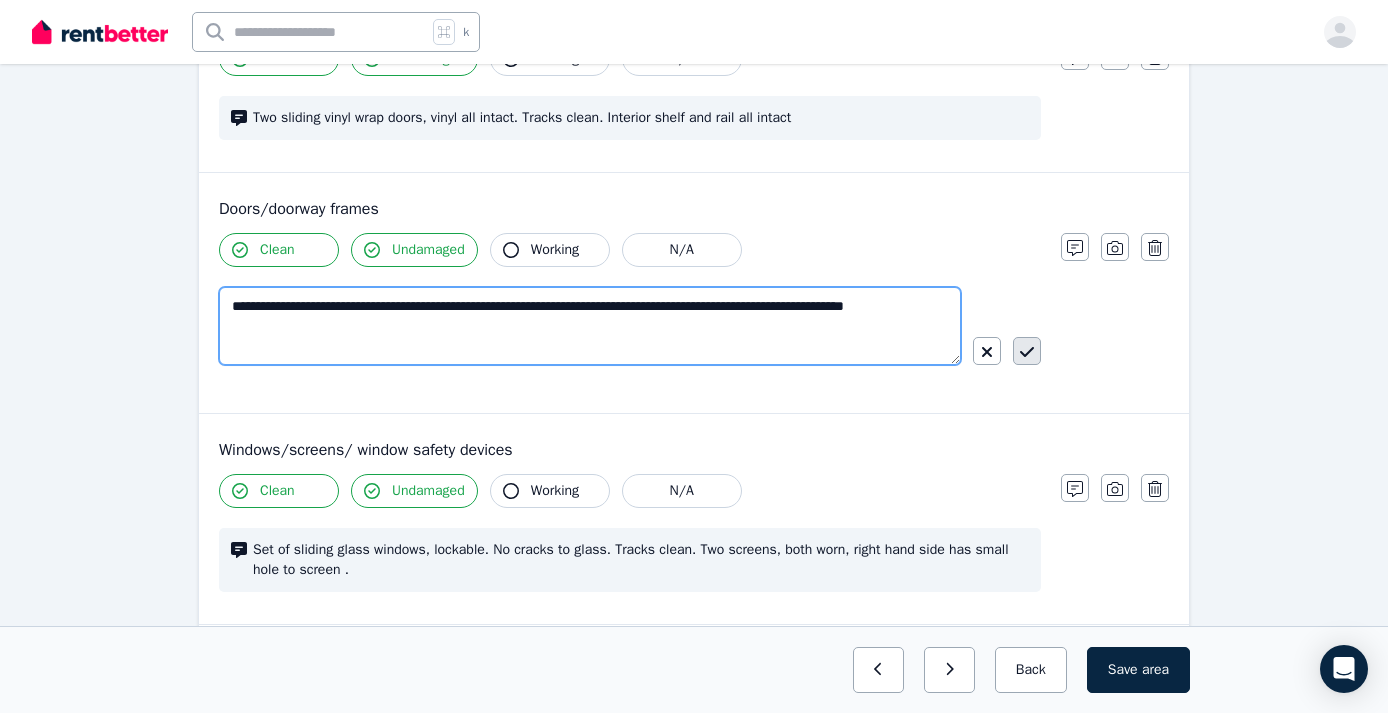 type on "**********" 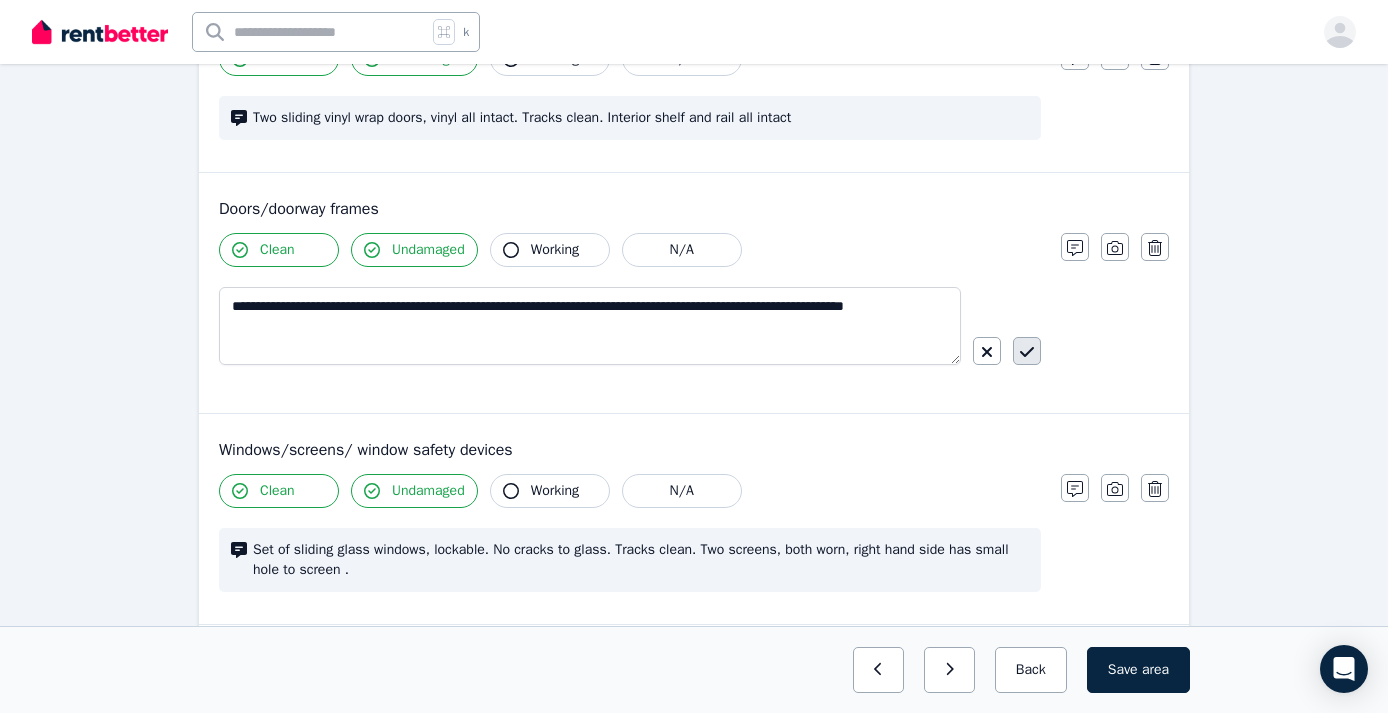 click 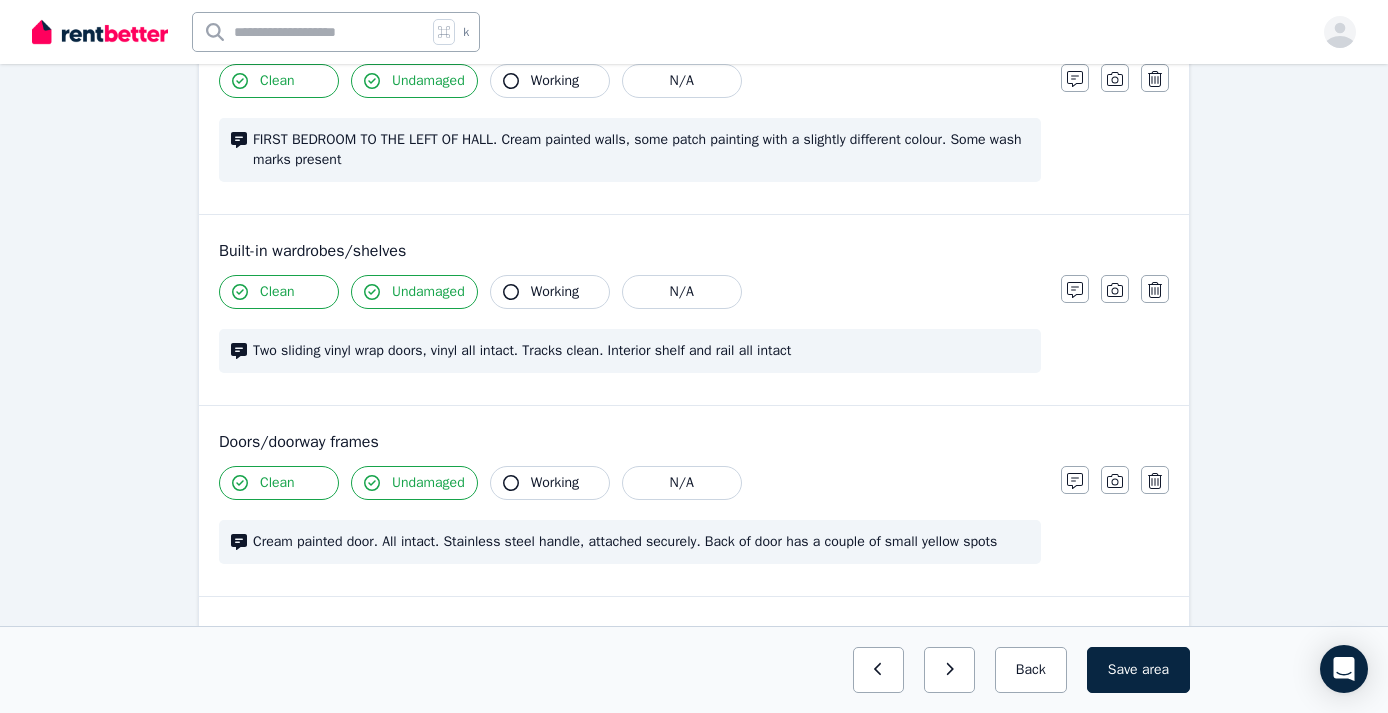 scroll, scrollTop: 318, scrollLeft: 0, axis: vertical 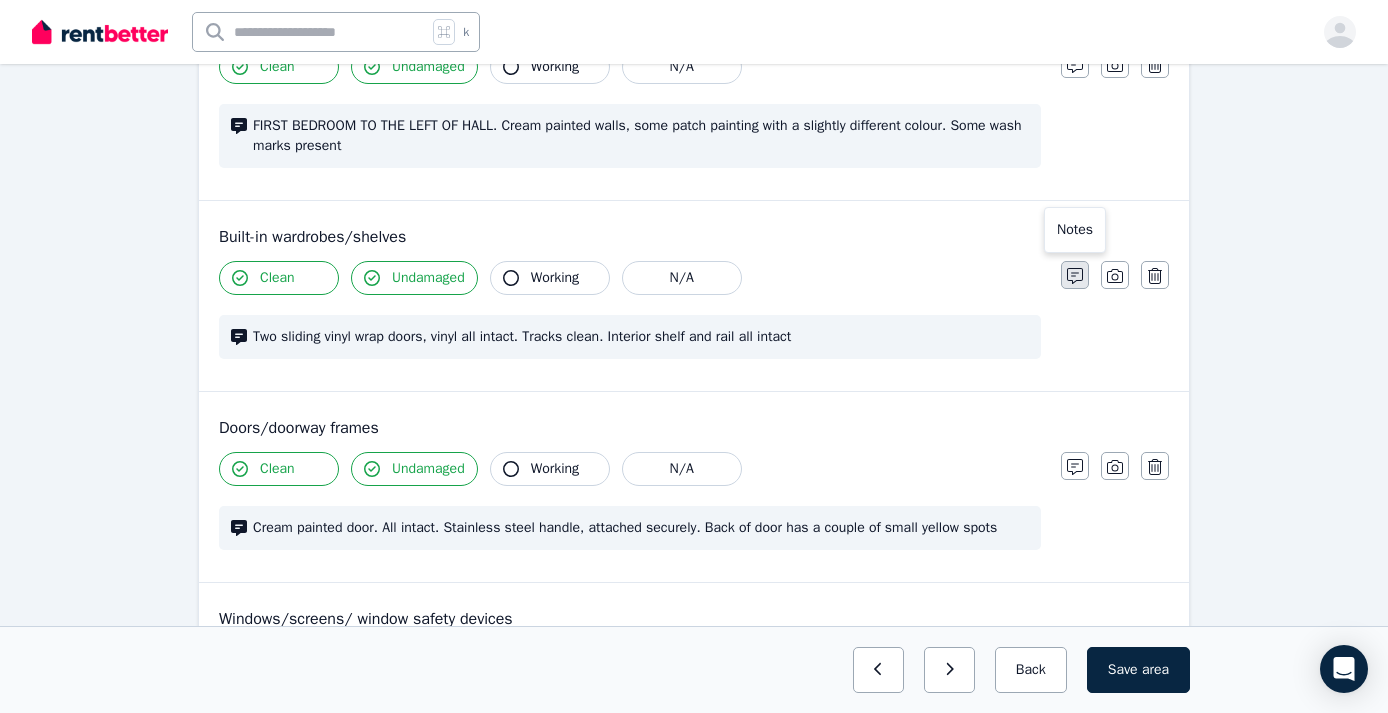 click at bounding box center (1075, 275) 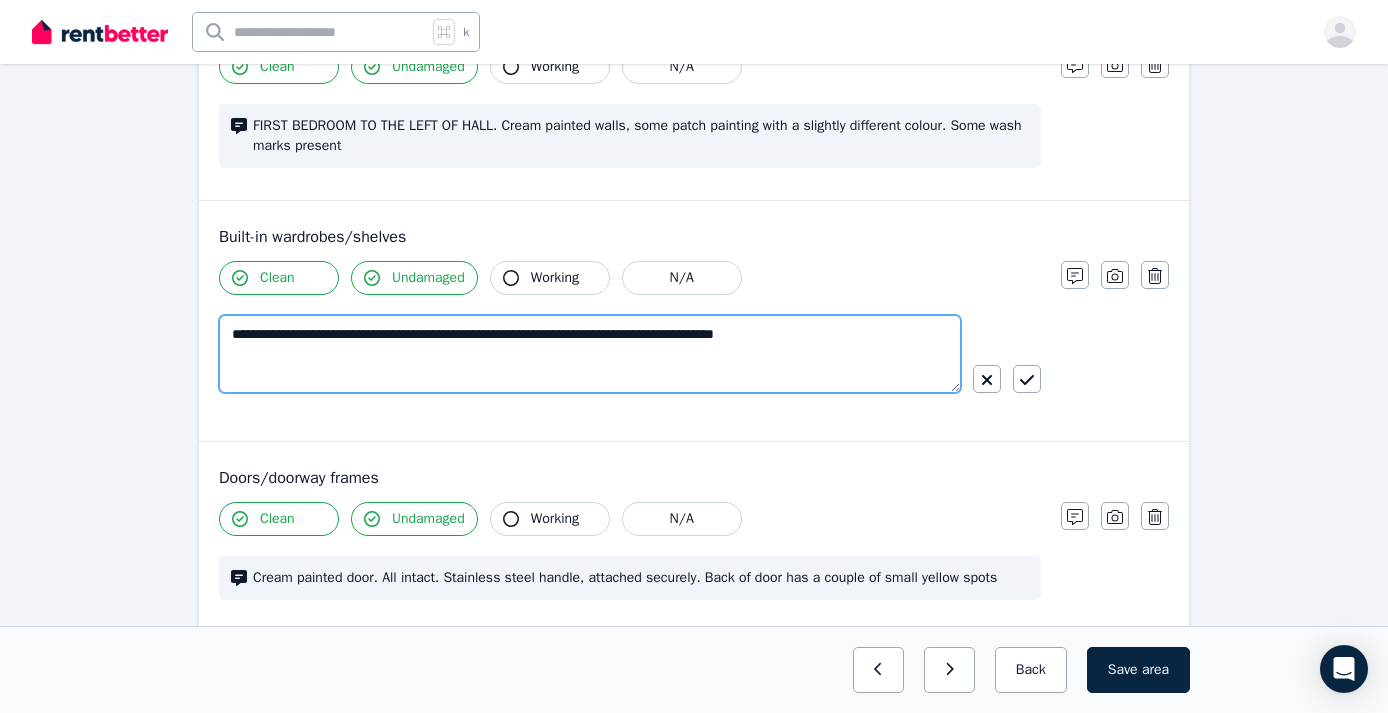 click on "**********" at bounding box center (590, 354) 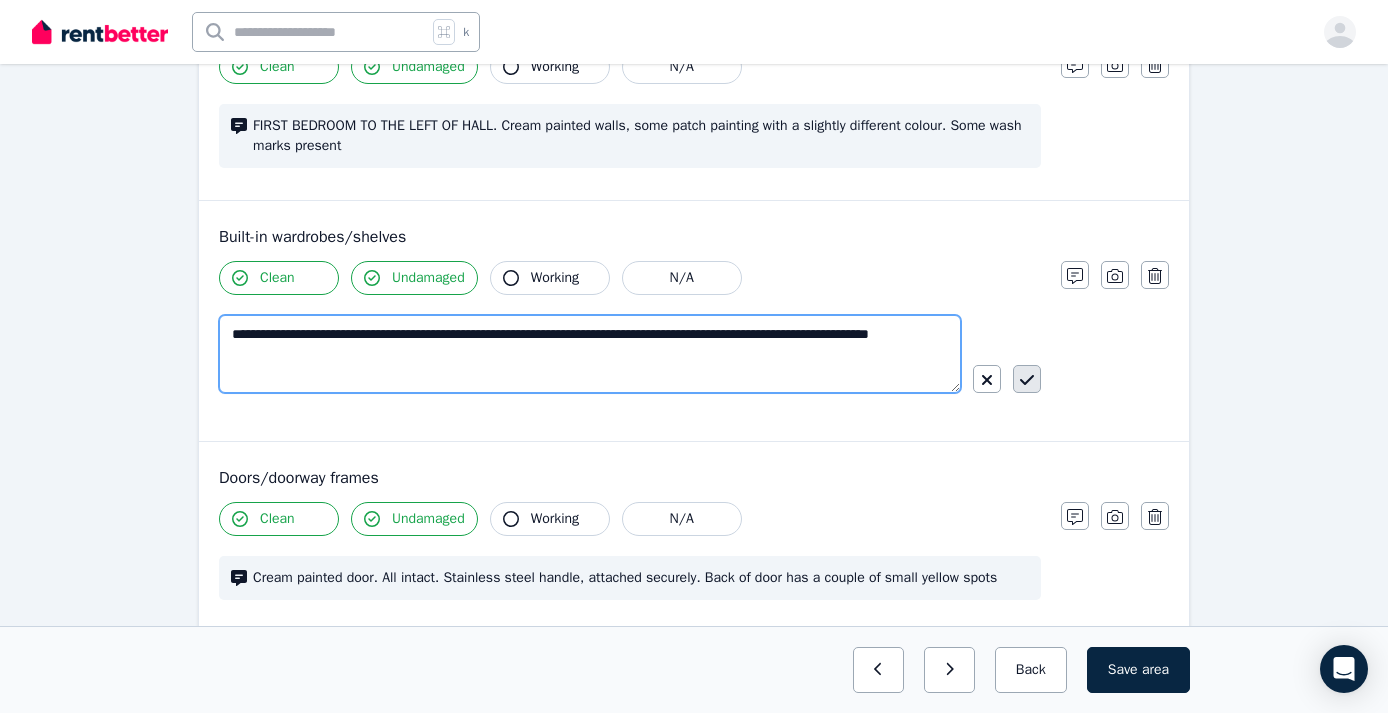 type on "**********" 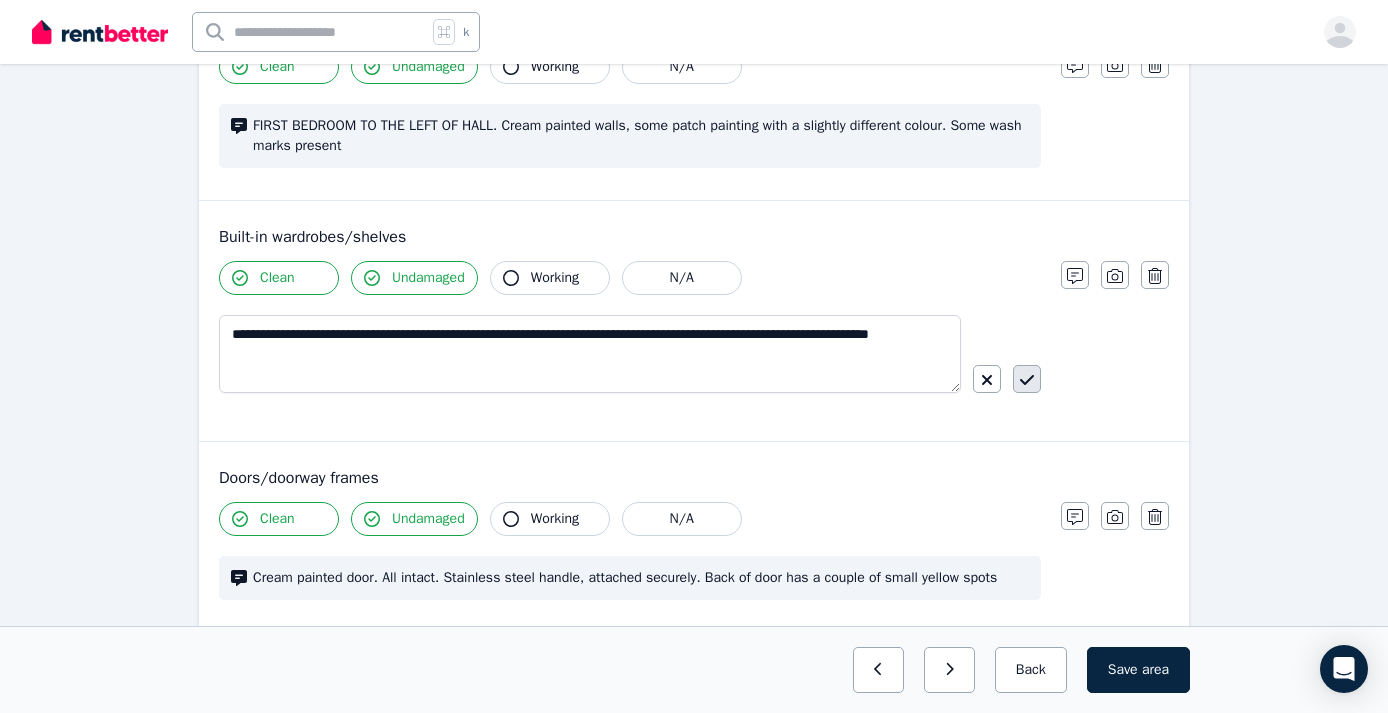 click 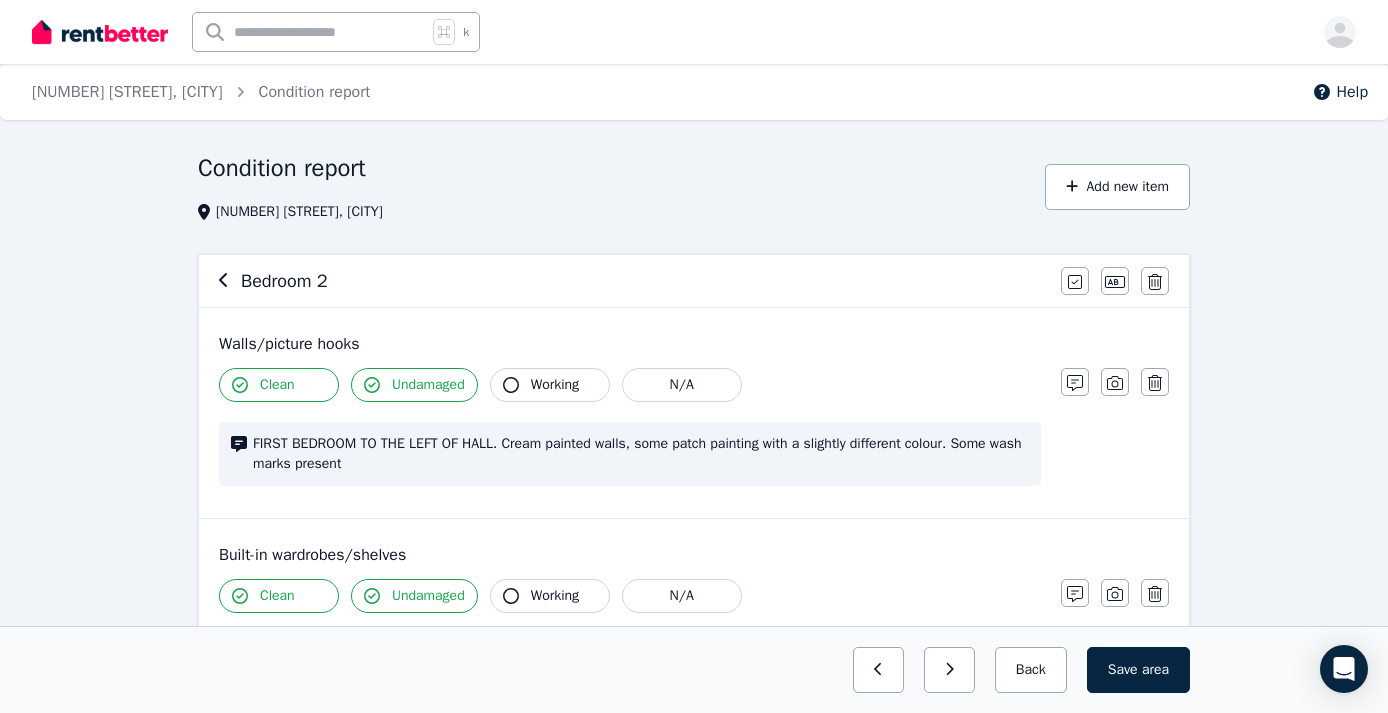scroll, scrollTop: 0, scrollLeft: 0, axis: both 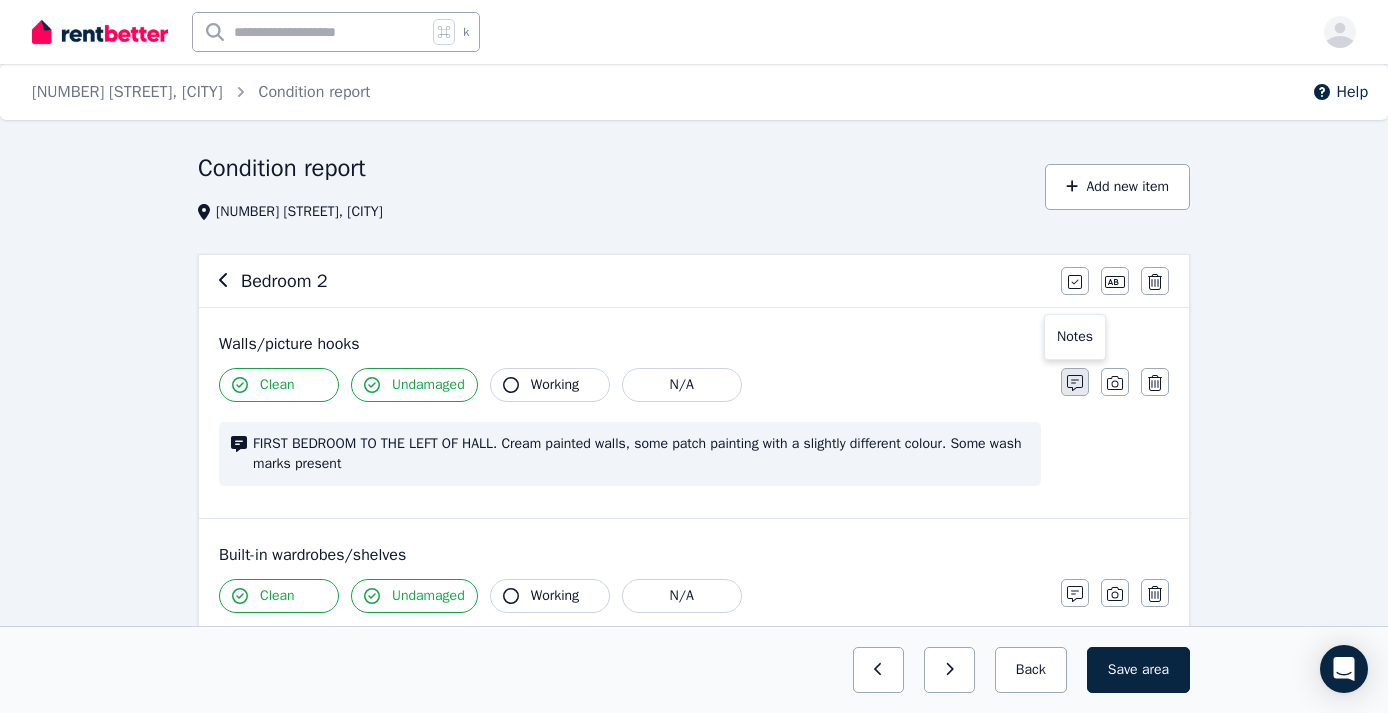 click 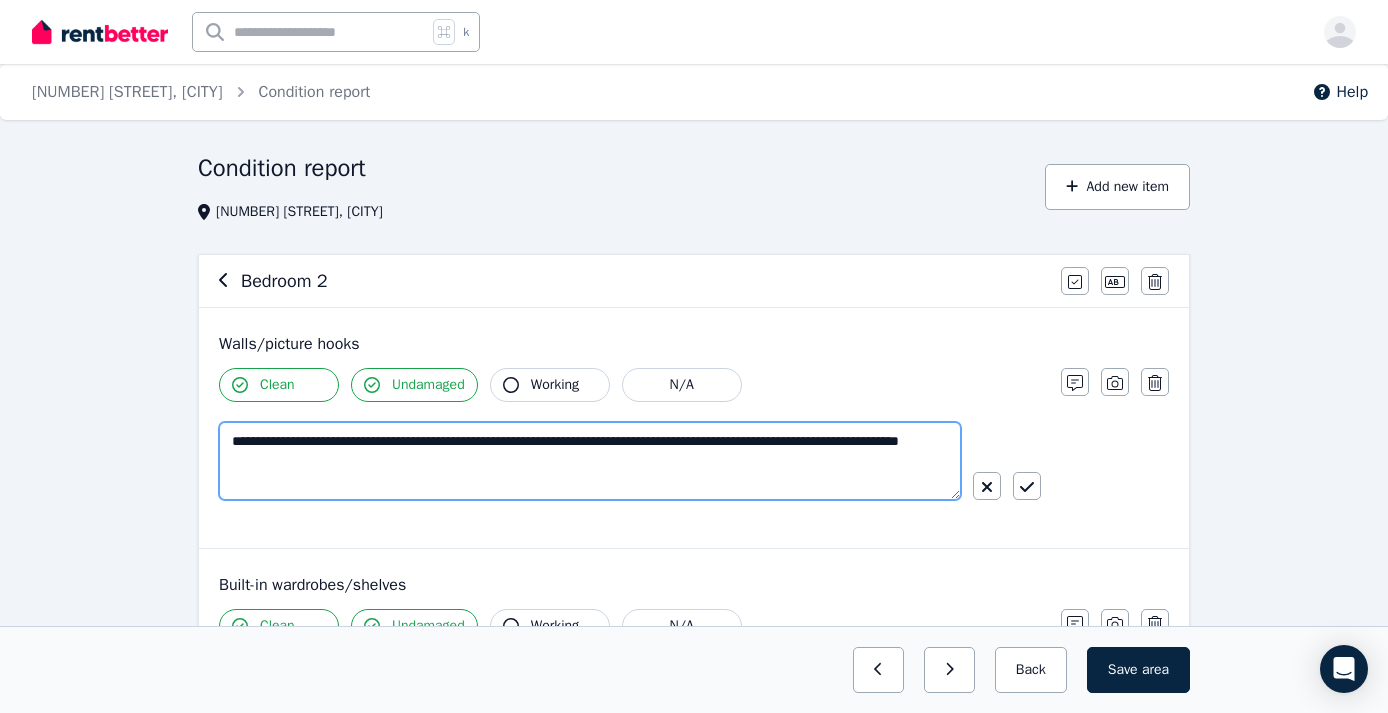click on "**********" at bounding box center [590, 461] 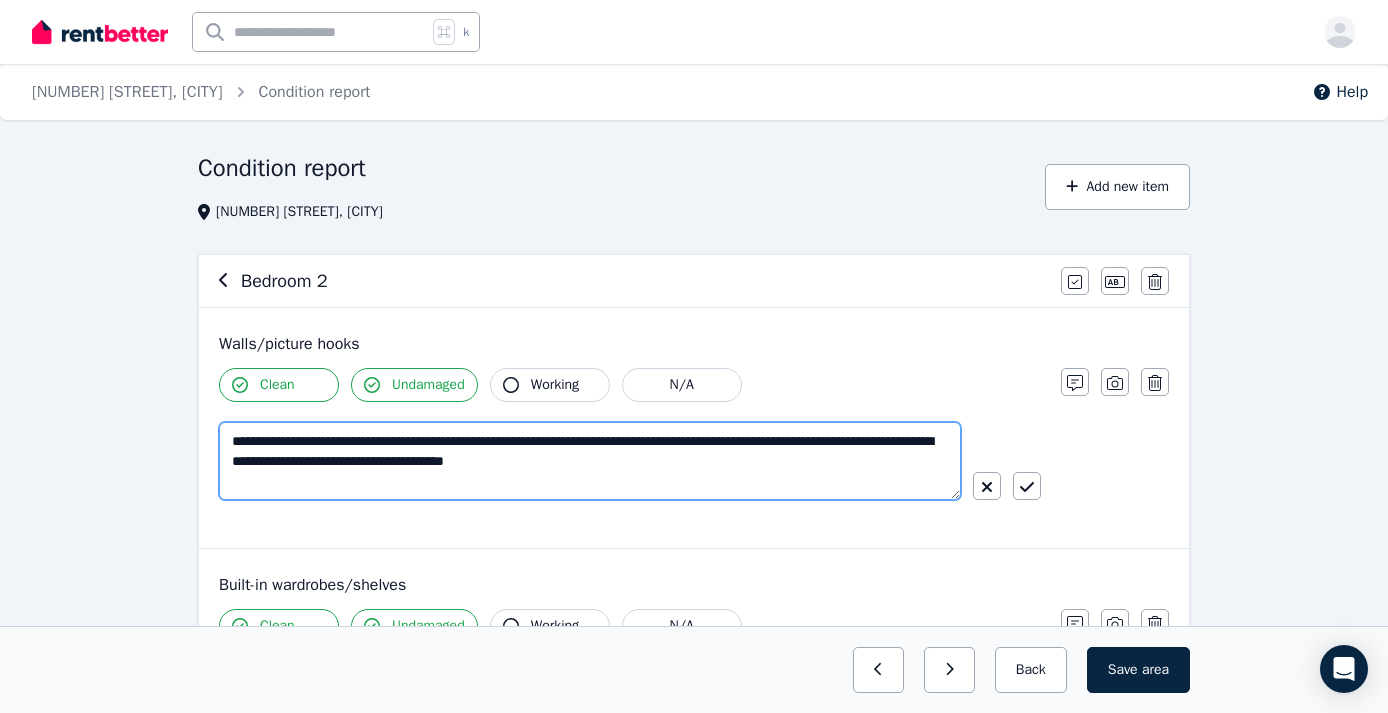 drag, startPoint x: 456, startPoint y: 457, endPoint x: 764, endPoint y: 457, distance: 308 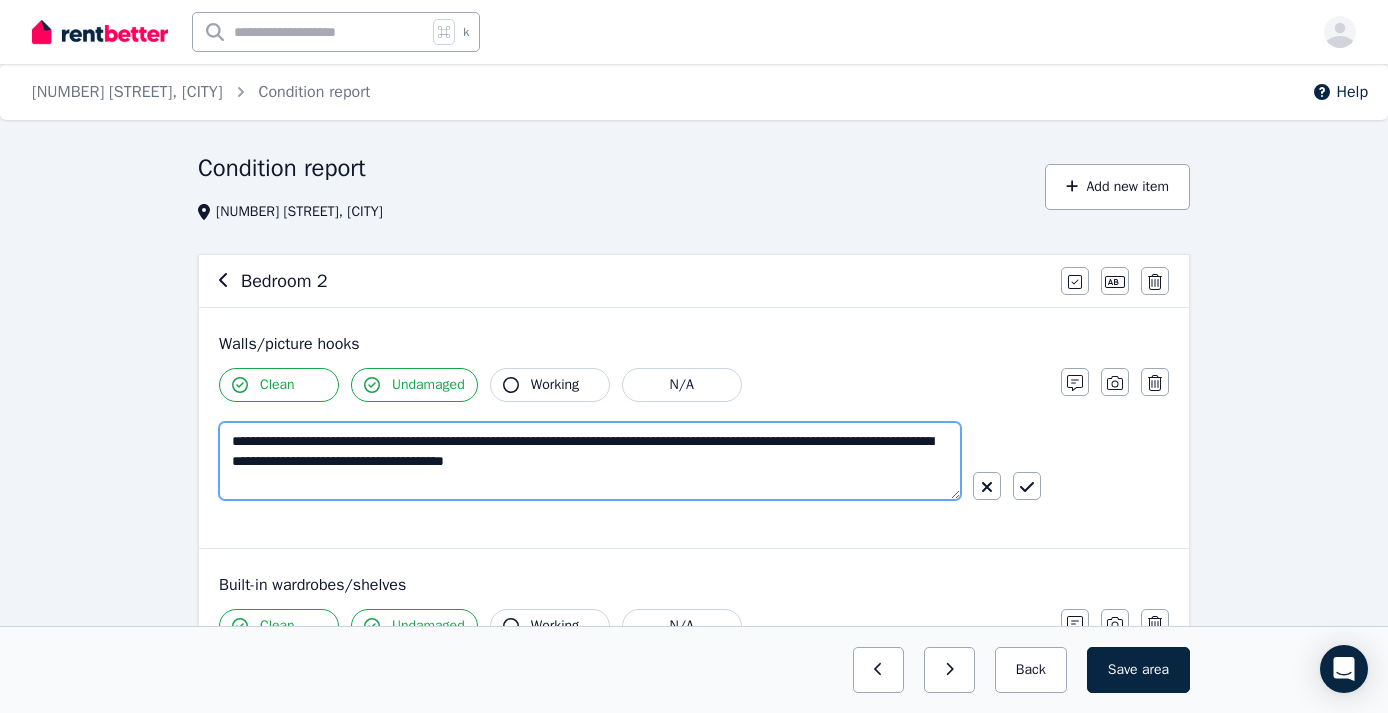 click on "**********" at bounding box center (590, 461) 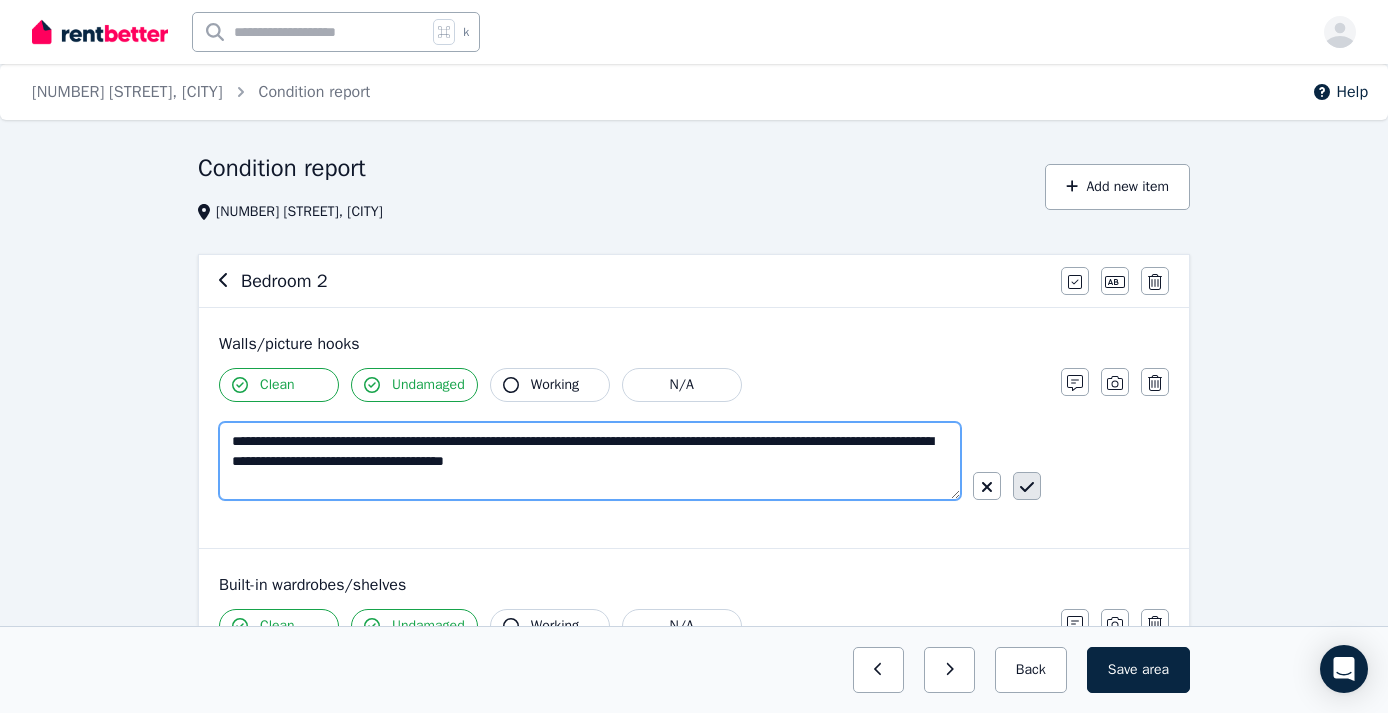 type on "**********" 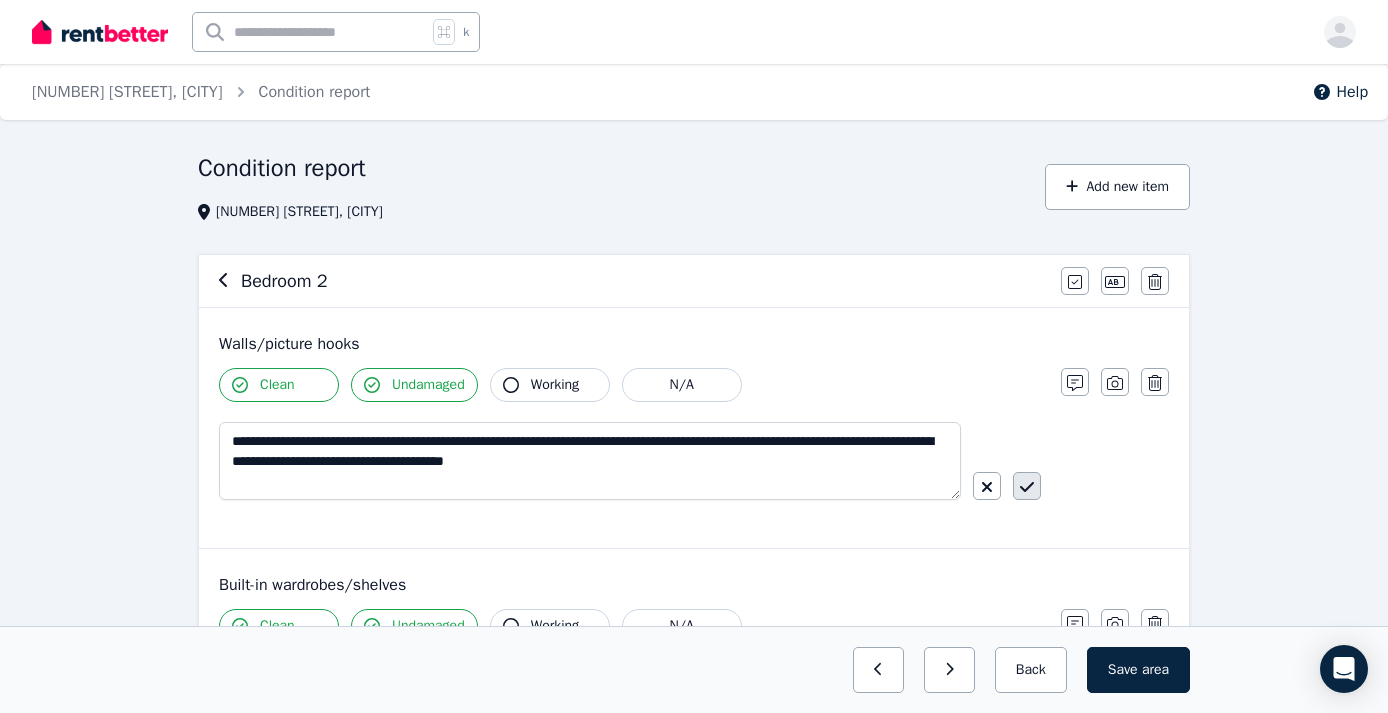 click 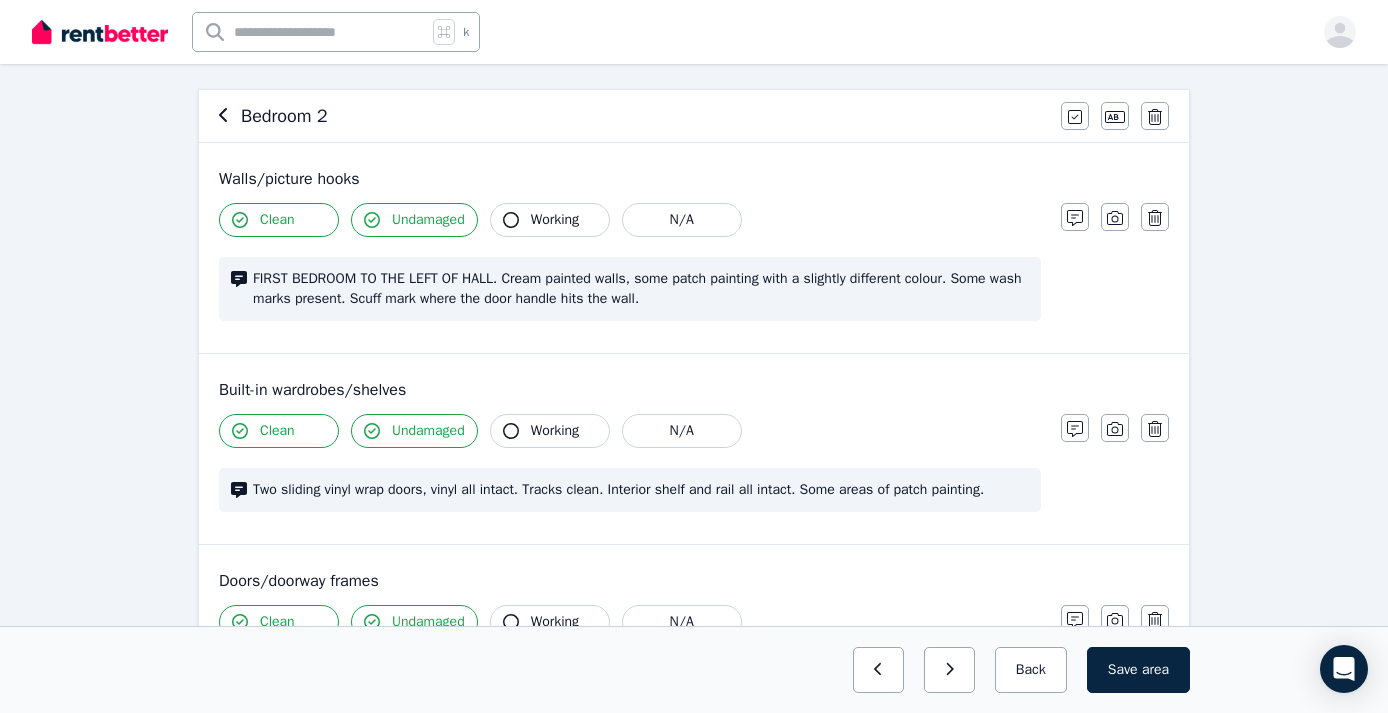 scroll, scrollTop: 166, scrollLeft: 0, axis: vertical 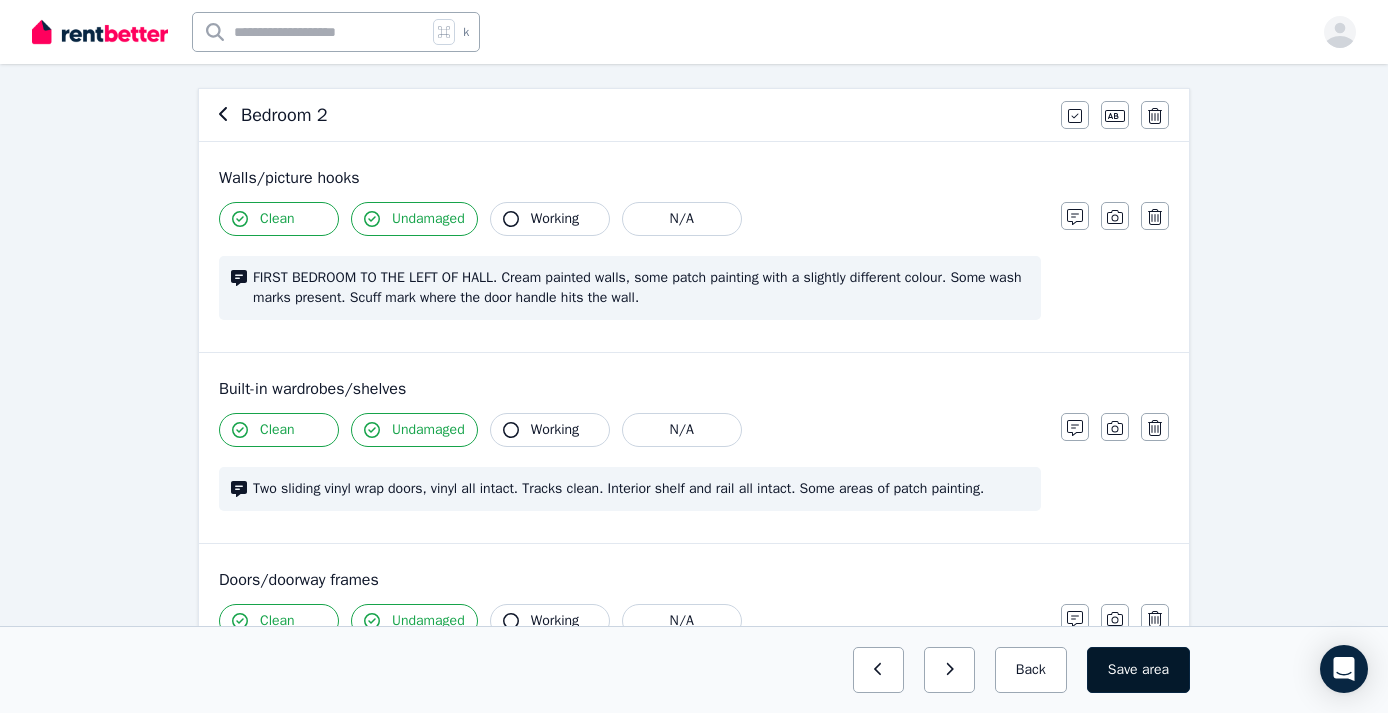 click on "area" at bounding box center (1155, 670) 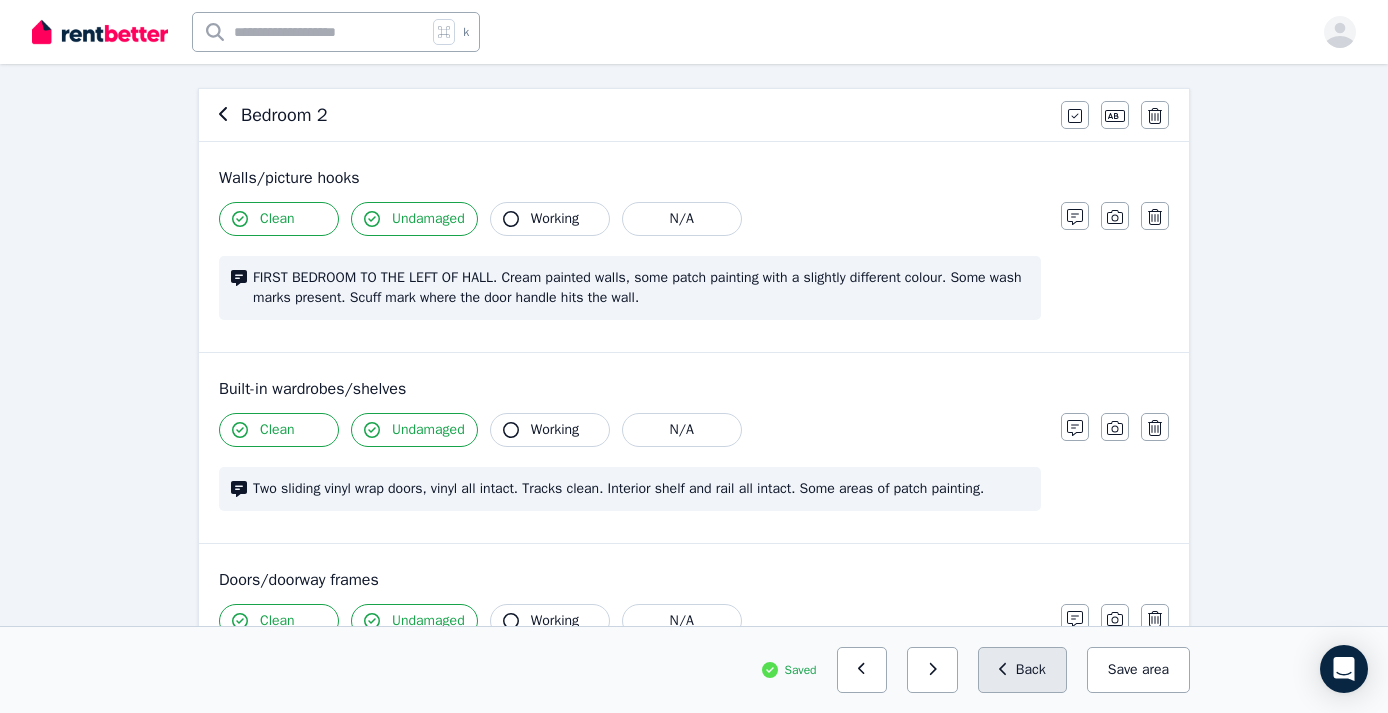 click on "Back" at bounding box center [1022, 670] 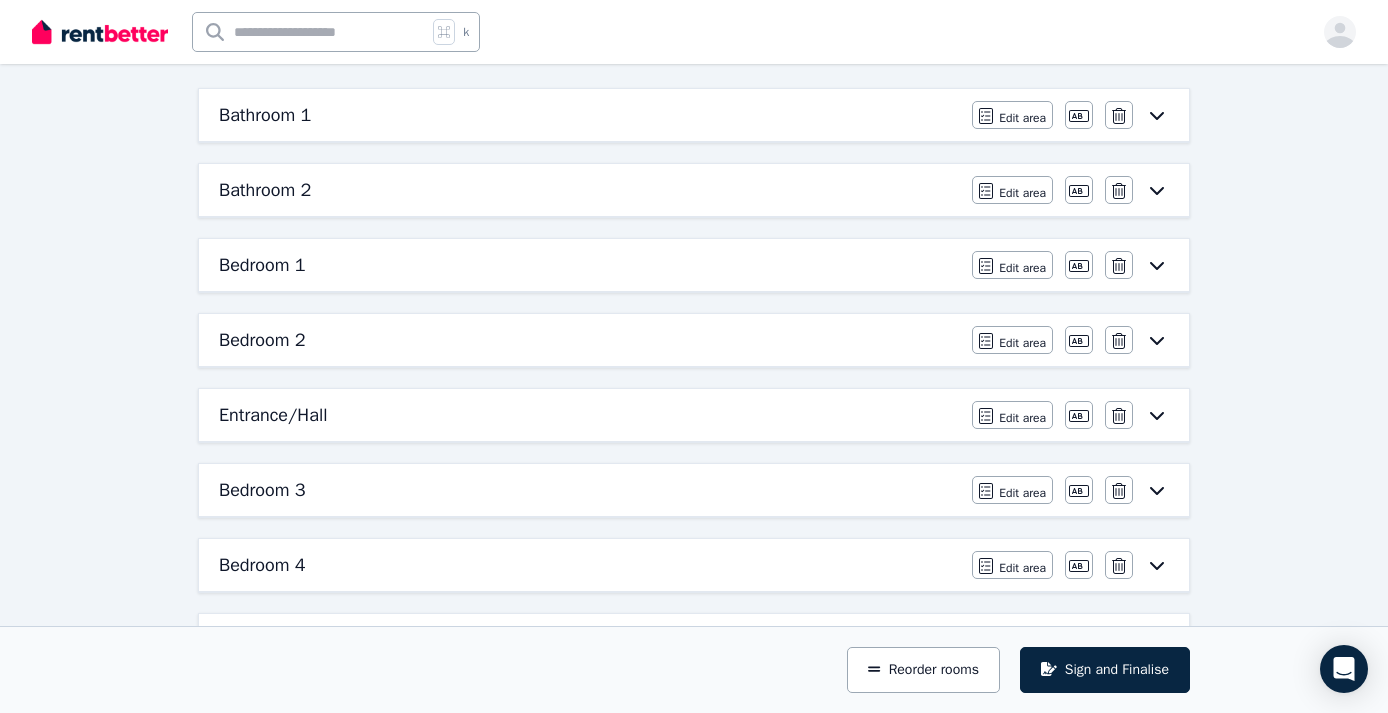 click on "Bedroom 3" at bounding box center [589, 490] 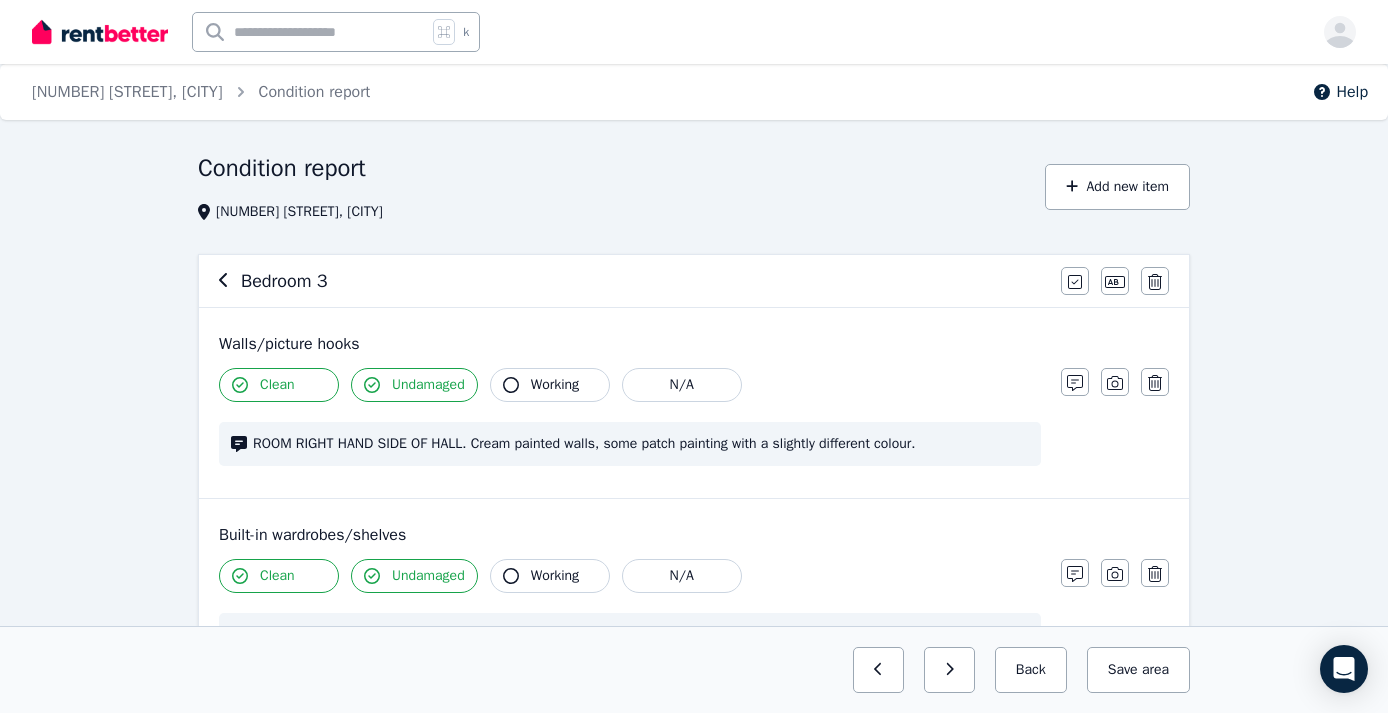 scroll, scrollTop: 0, scrollLeft: 0, axis: both 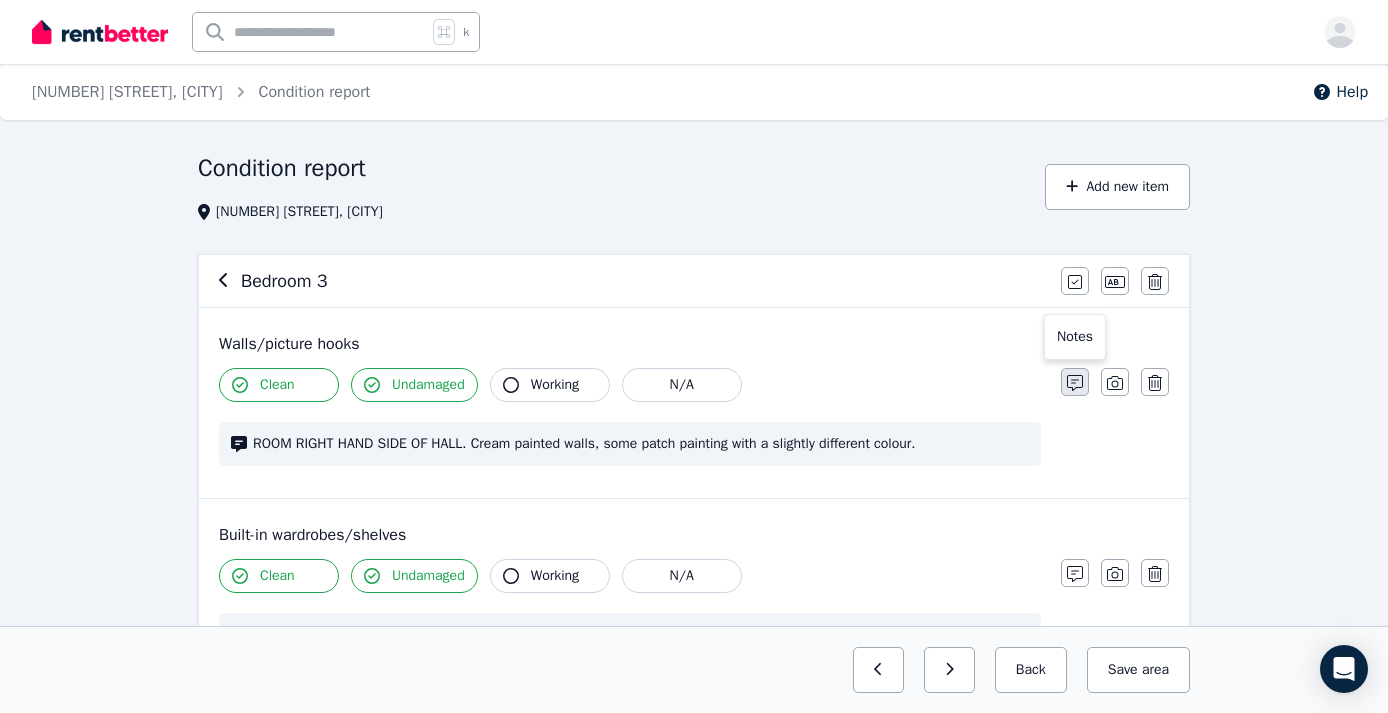 click 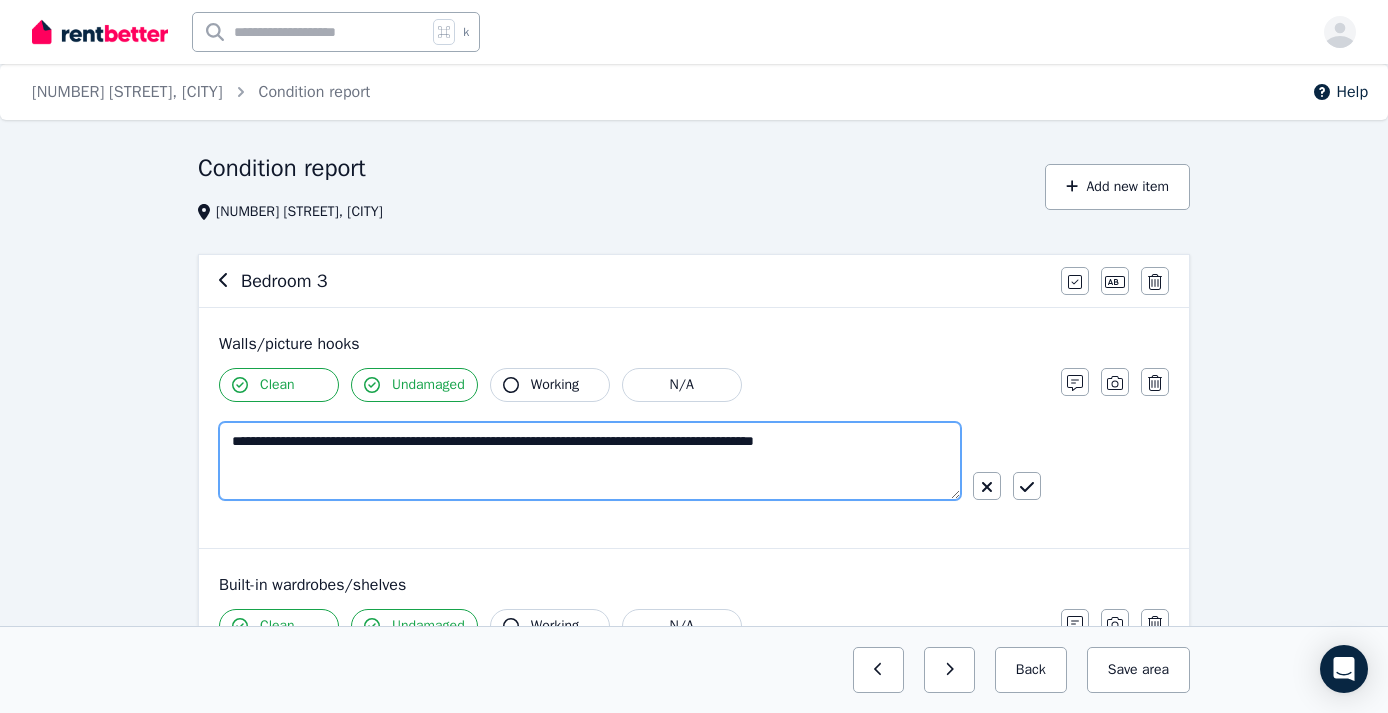 click on "**********" at bounding box center [590, 461] 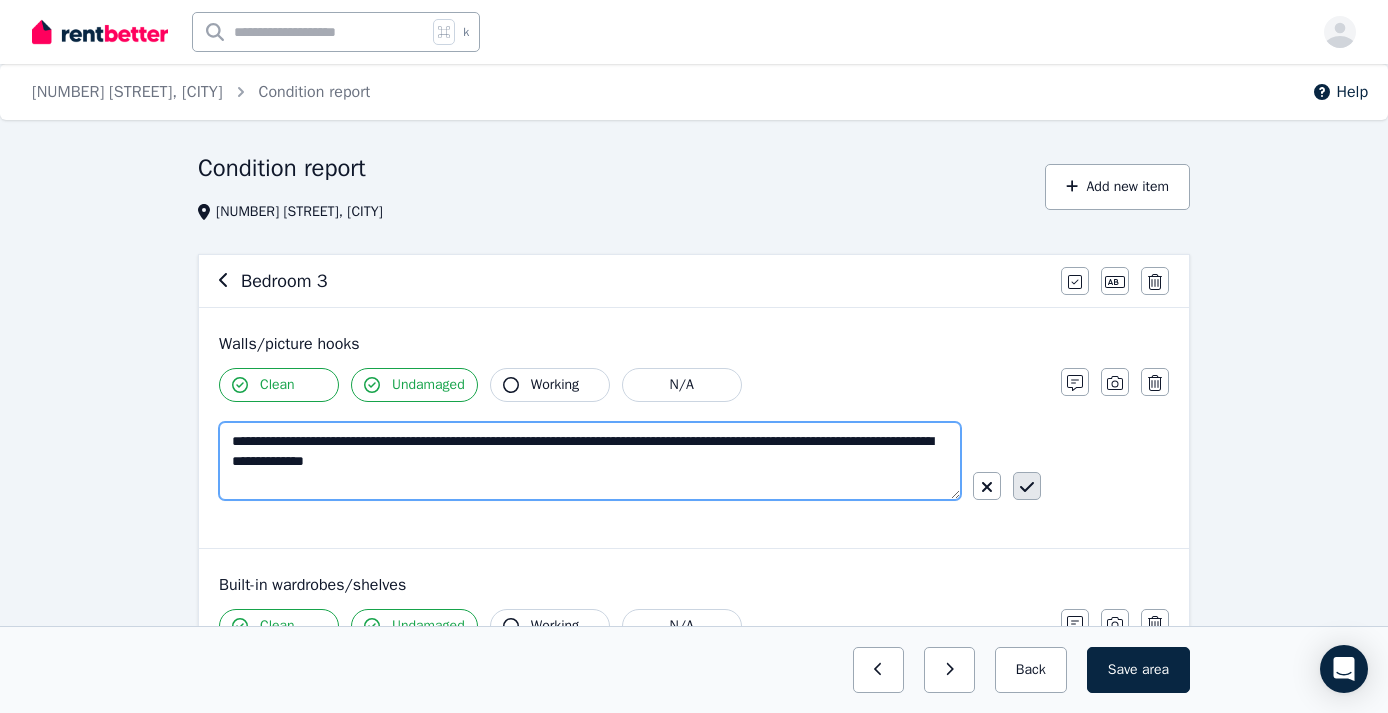 type on "**********" 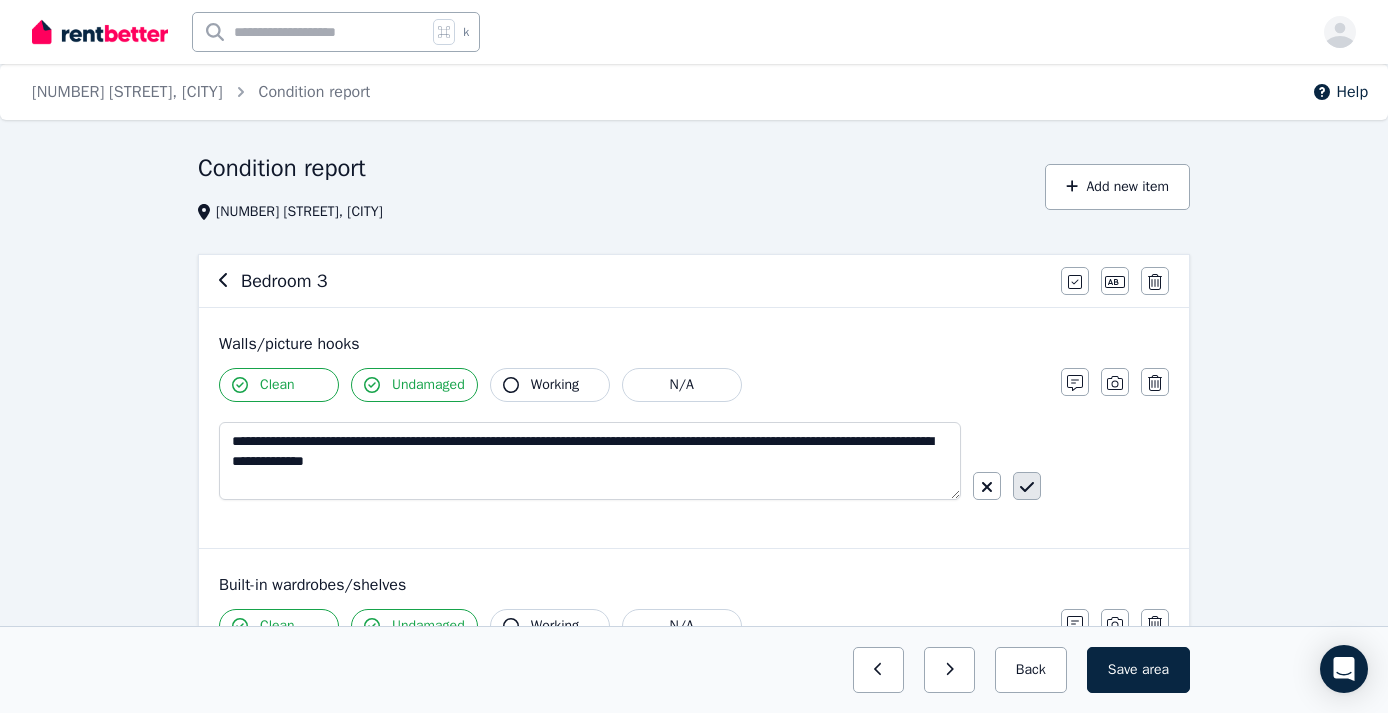 click 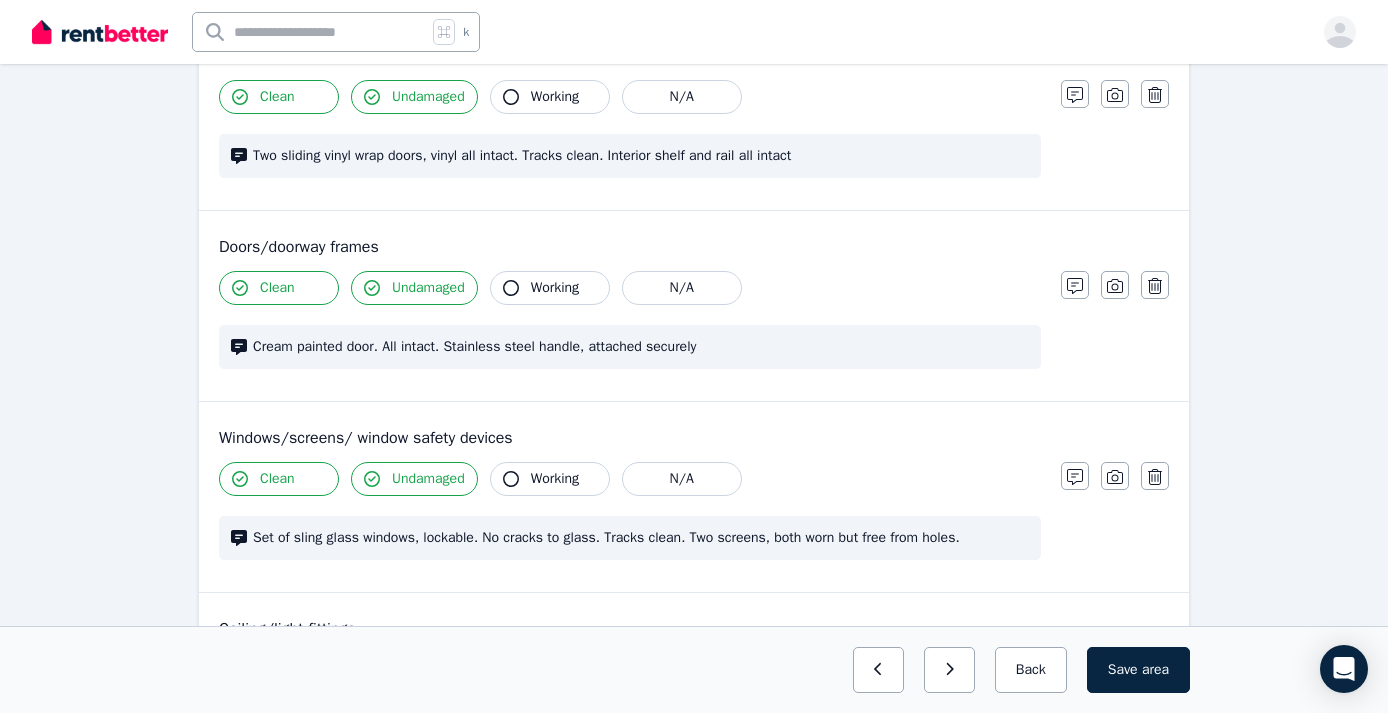 scroll, scrollTop: 503, scrollLeft: 0, axis: vertical 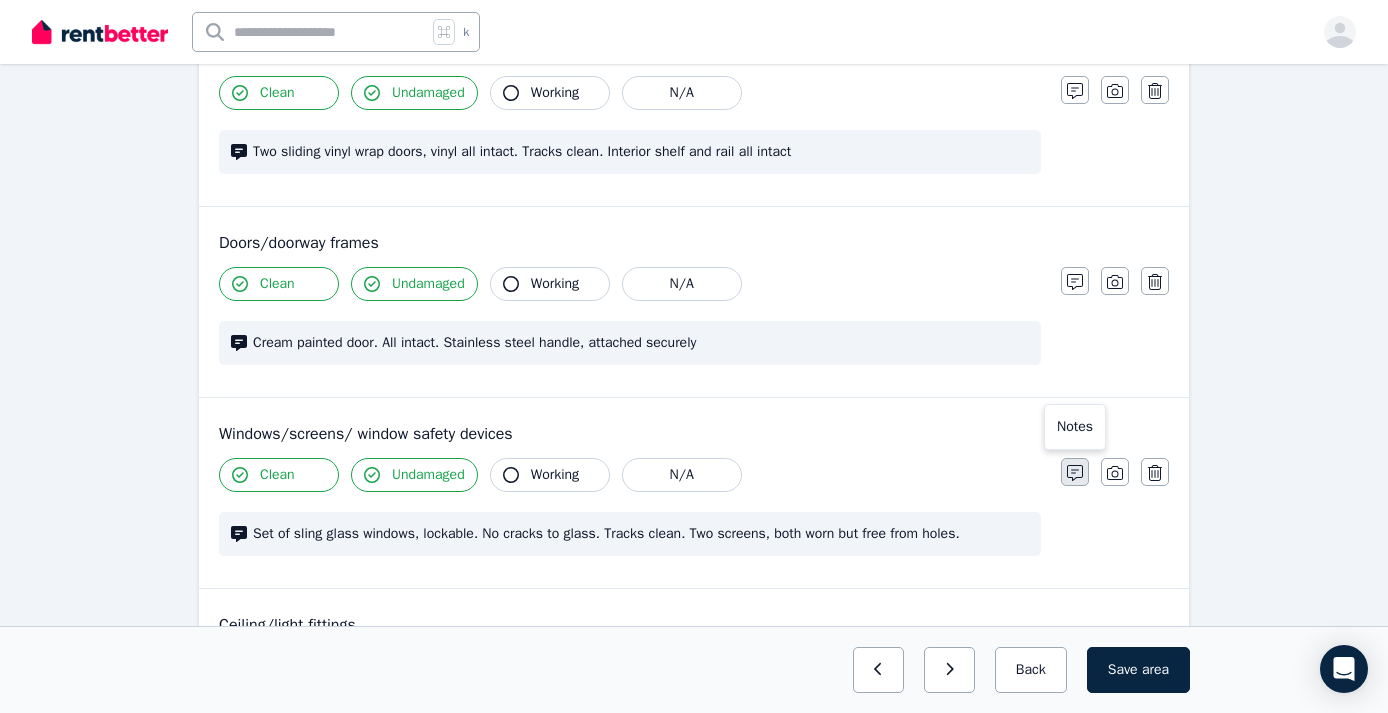 click at bounding box center [1075, 472] 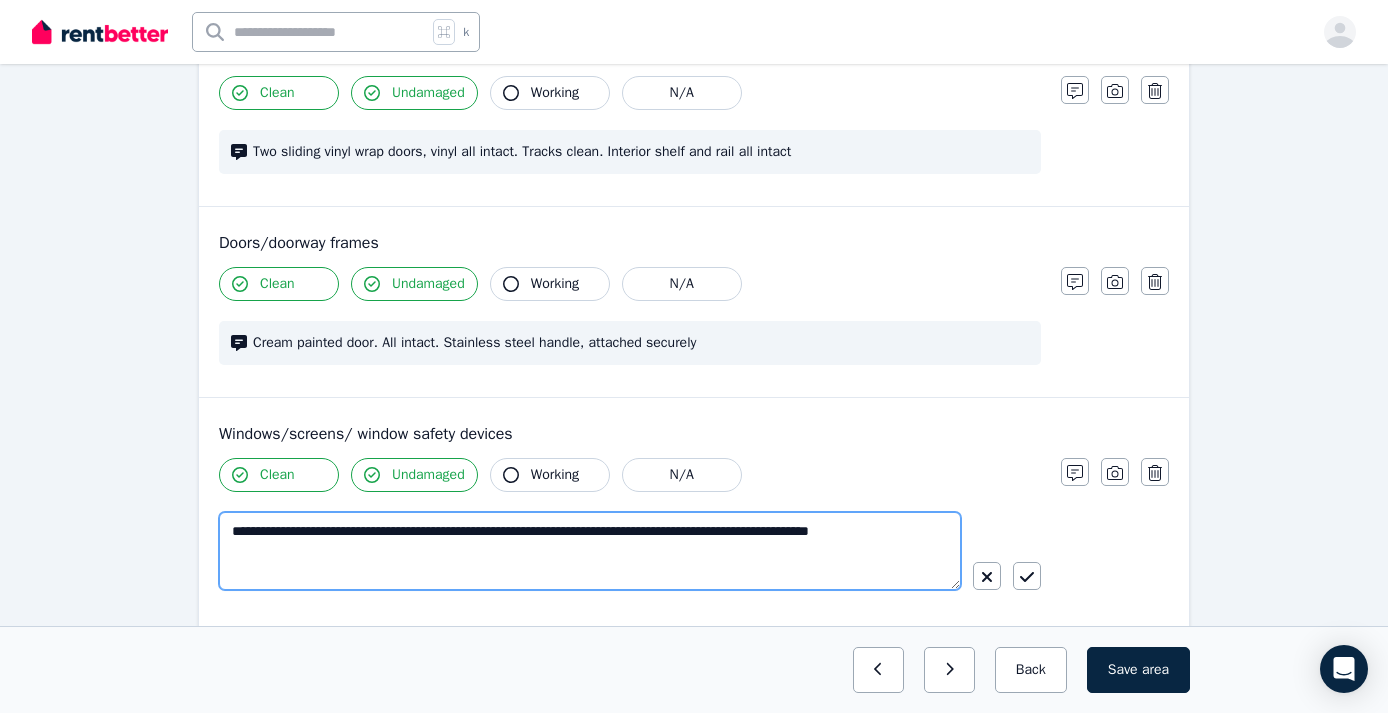 click on "**********" at bounding box center (590, 551) 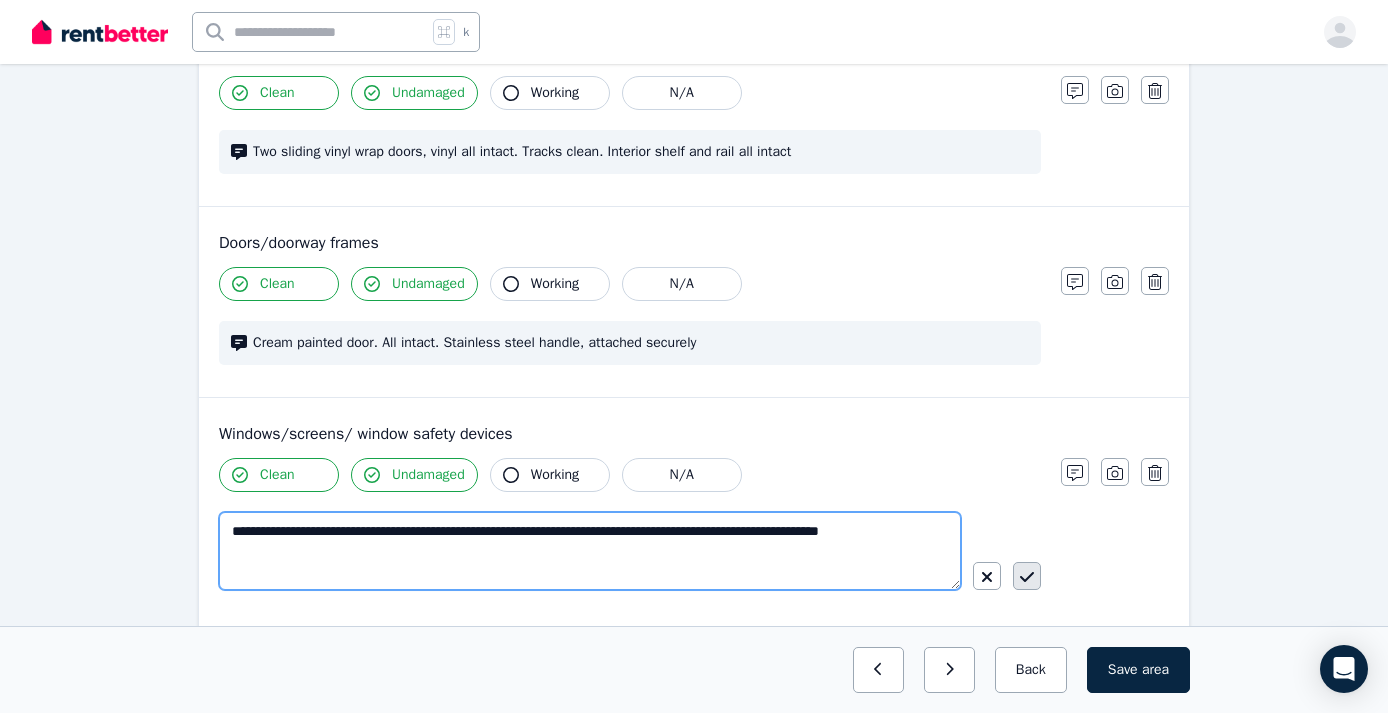 type on "**********" 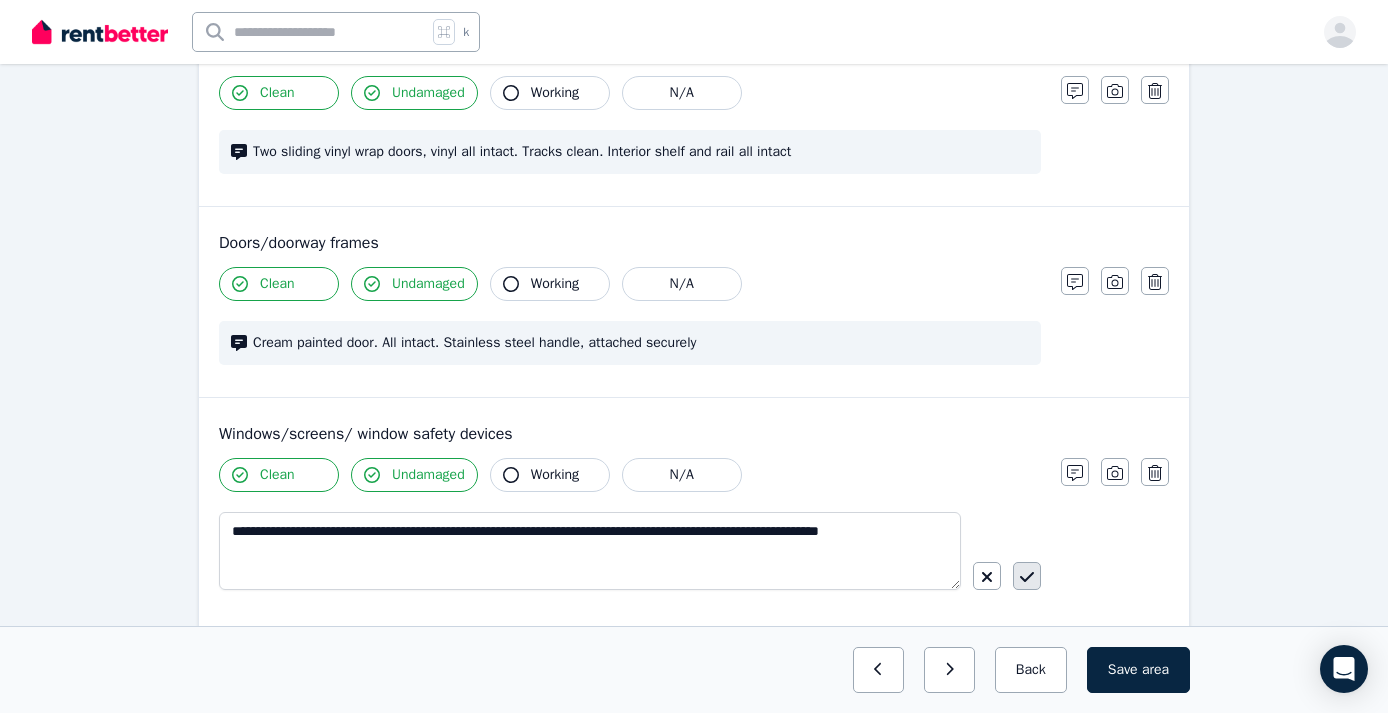 click 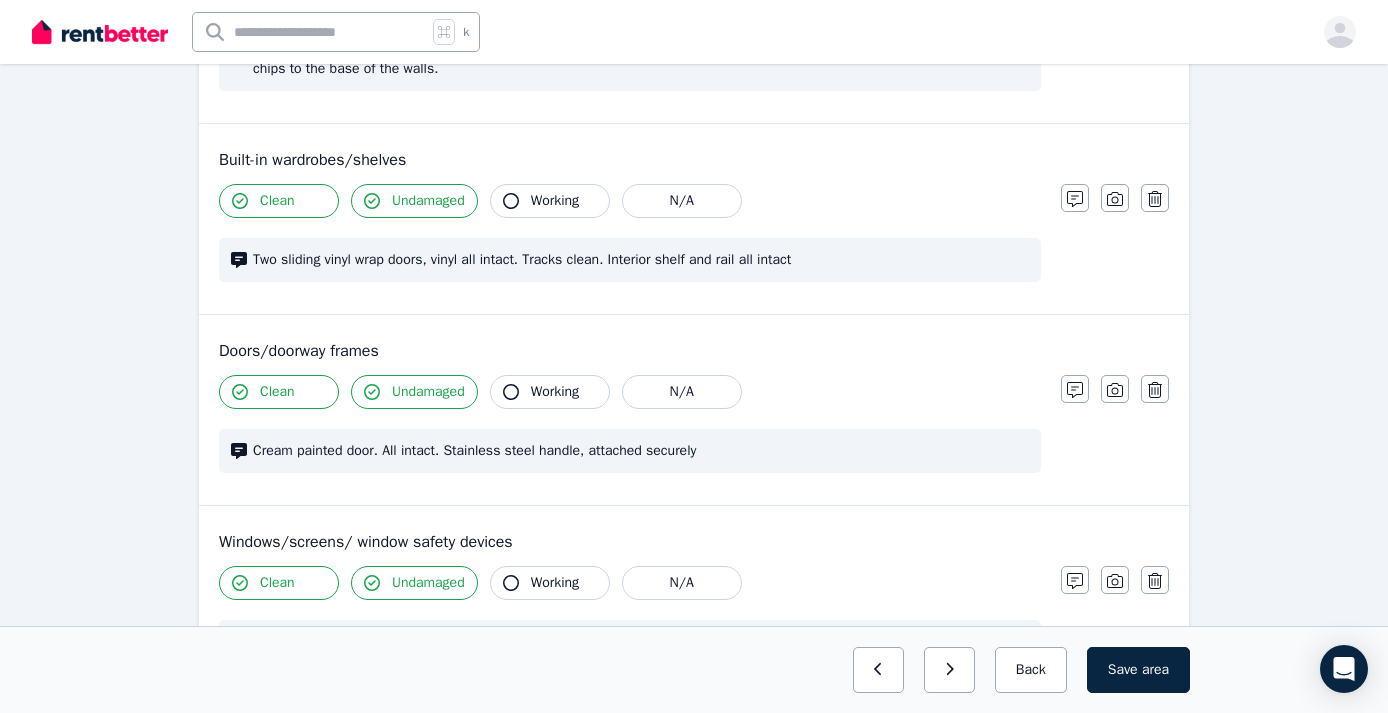 scroll, scrollTop: 395, scrollLeft: 0, axis: vertical 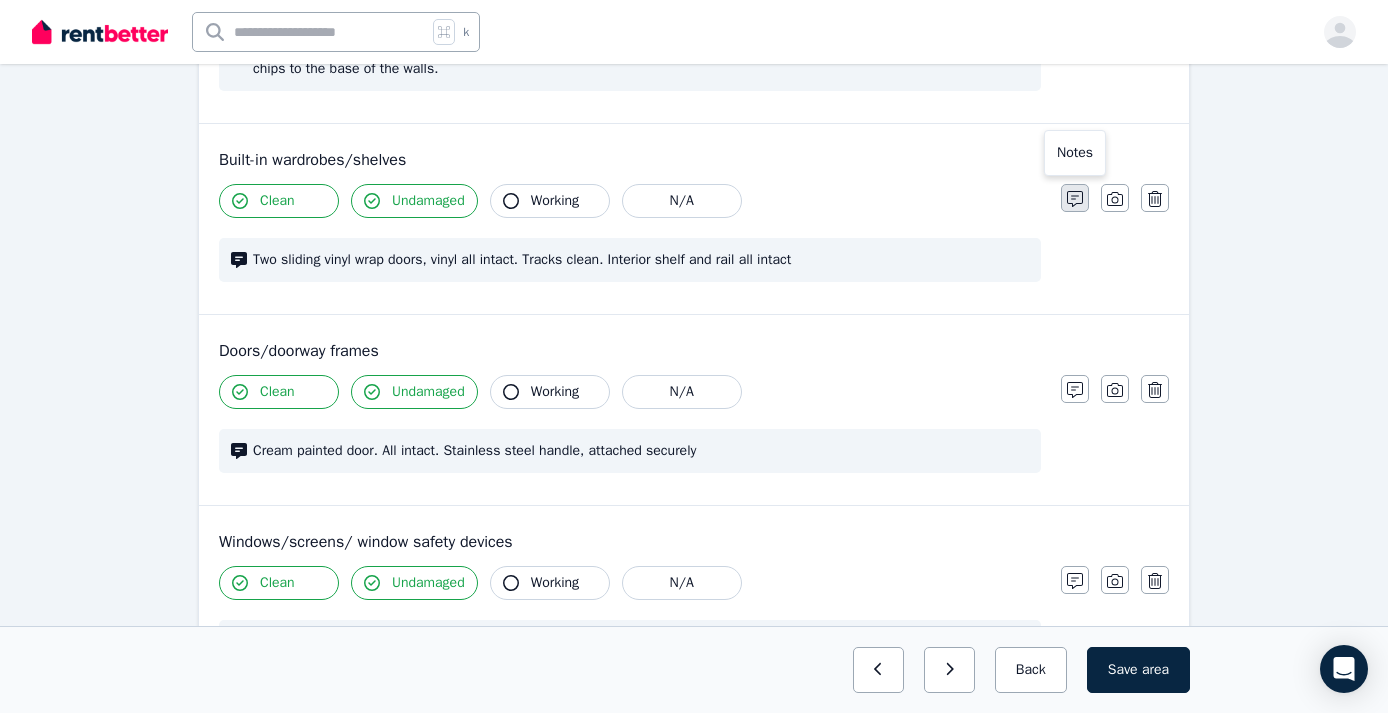 click 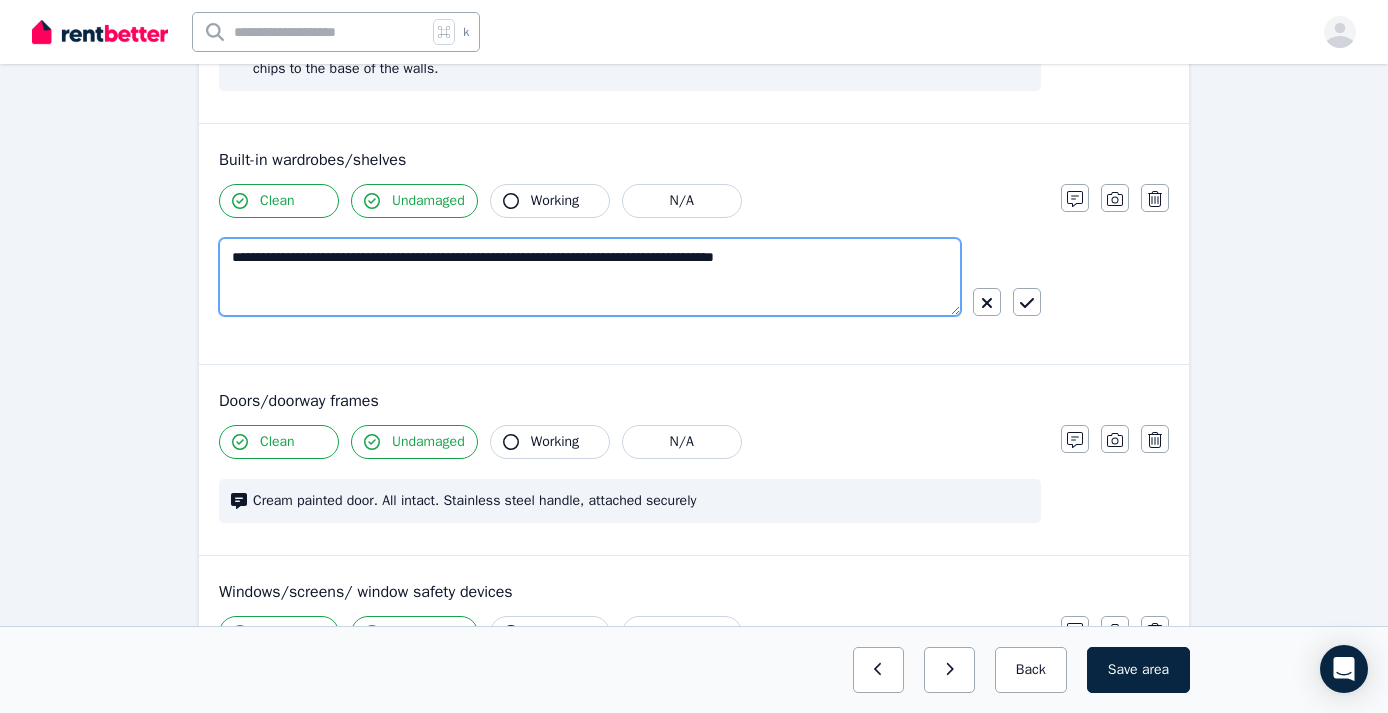 click on "**********" at bounding box center (590, 277) 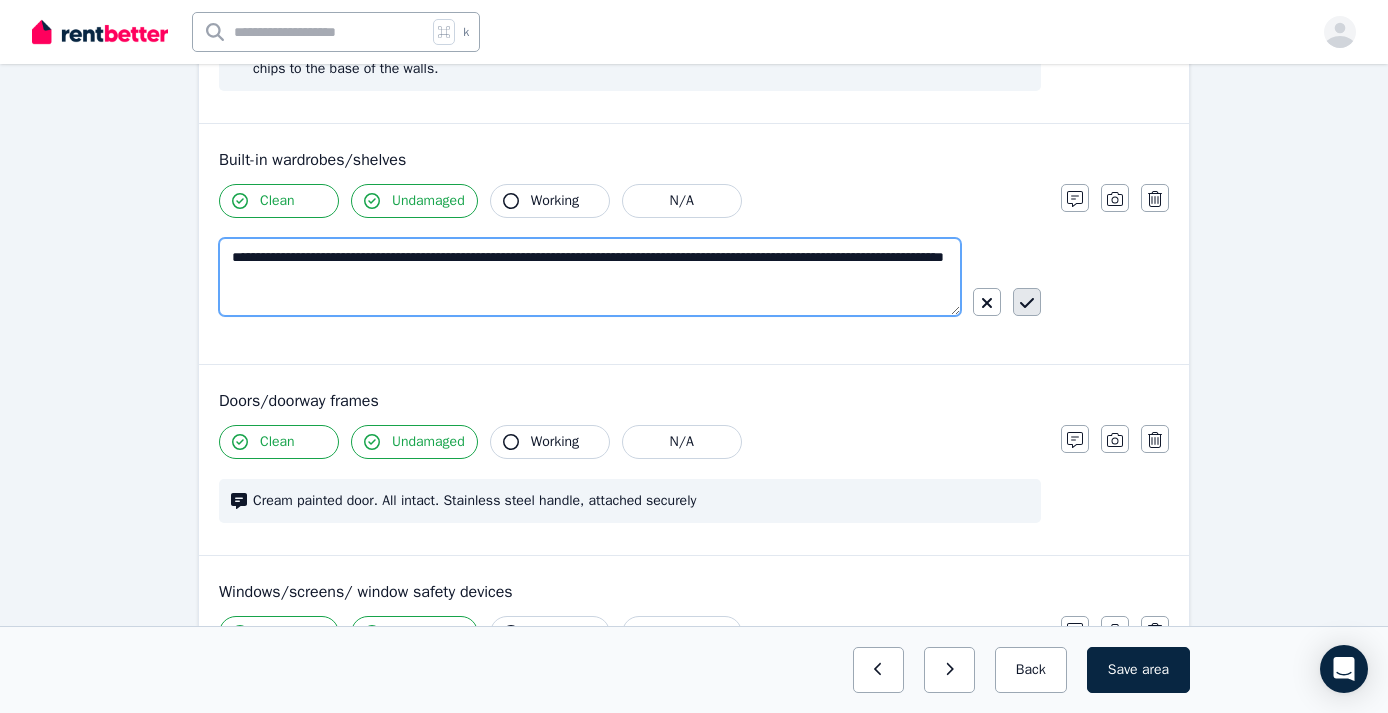 type on "**********" 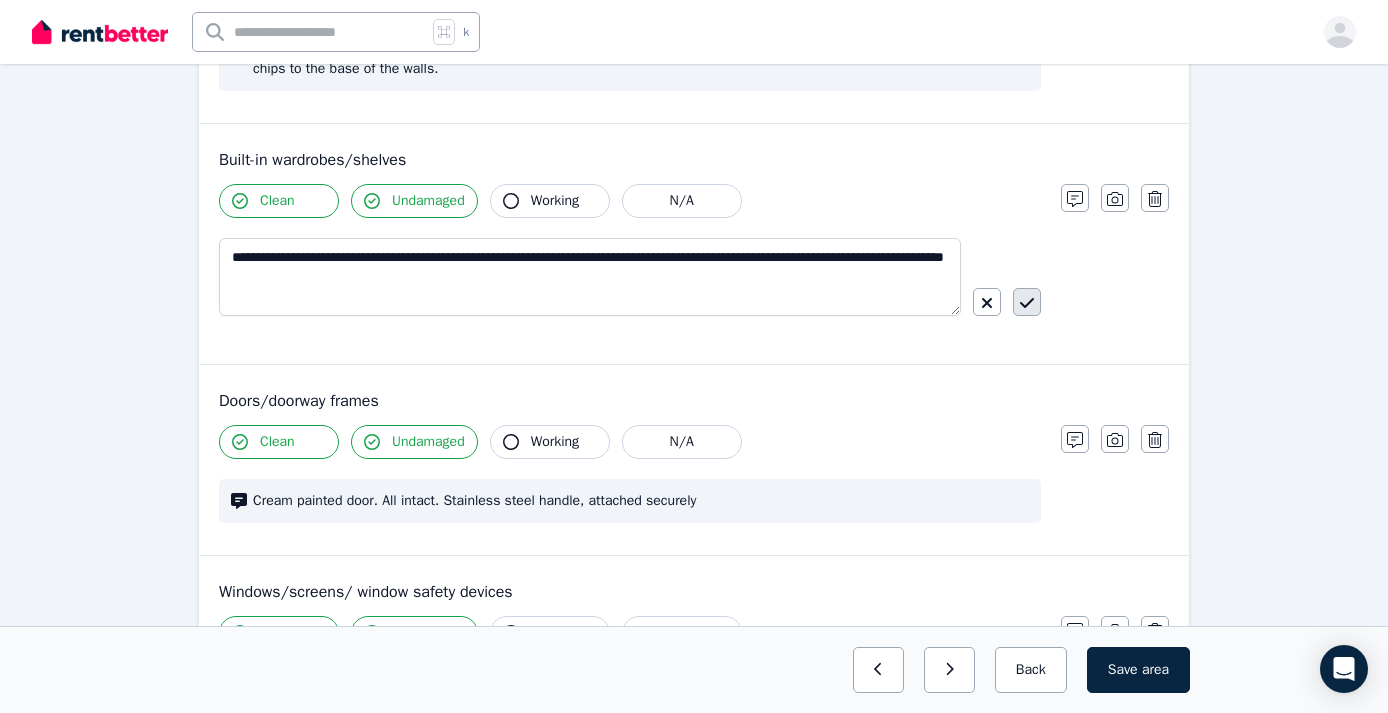 click 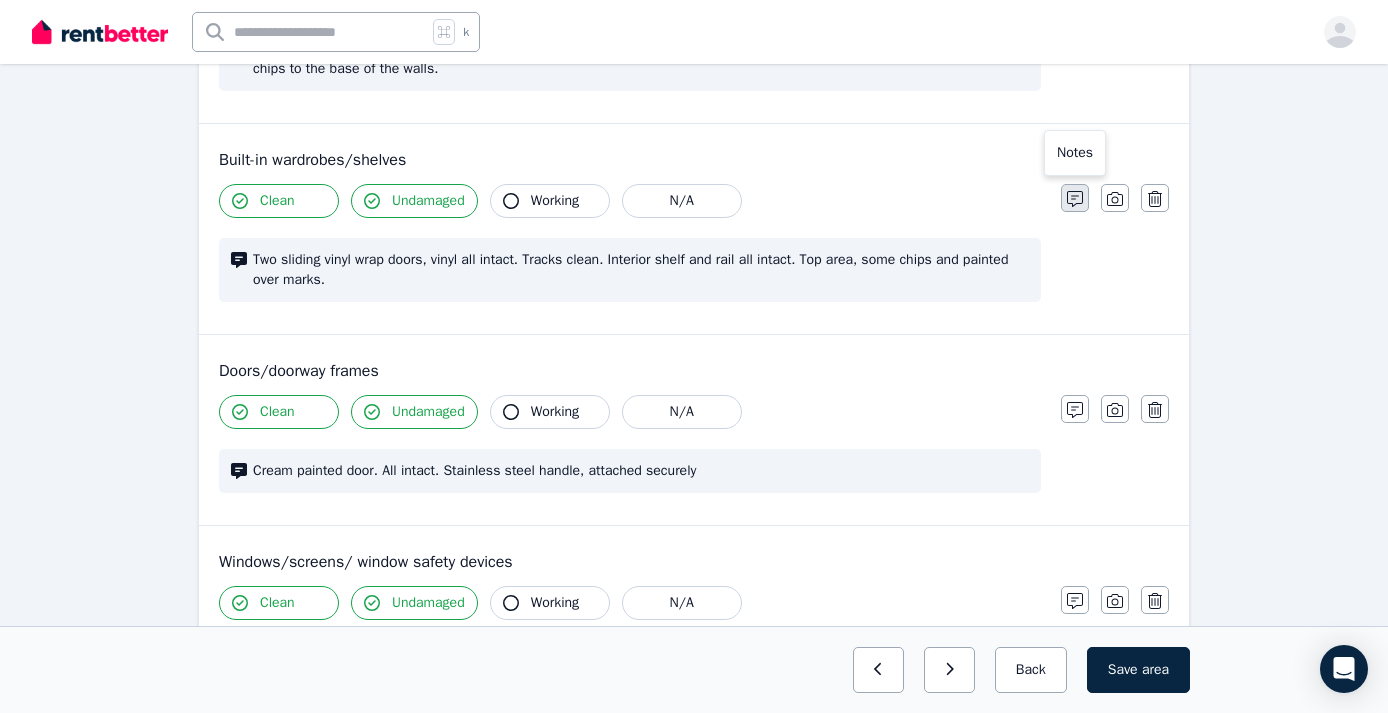 click 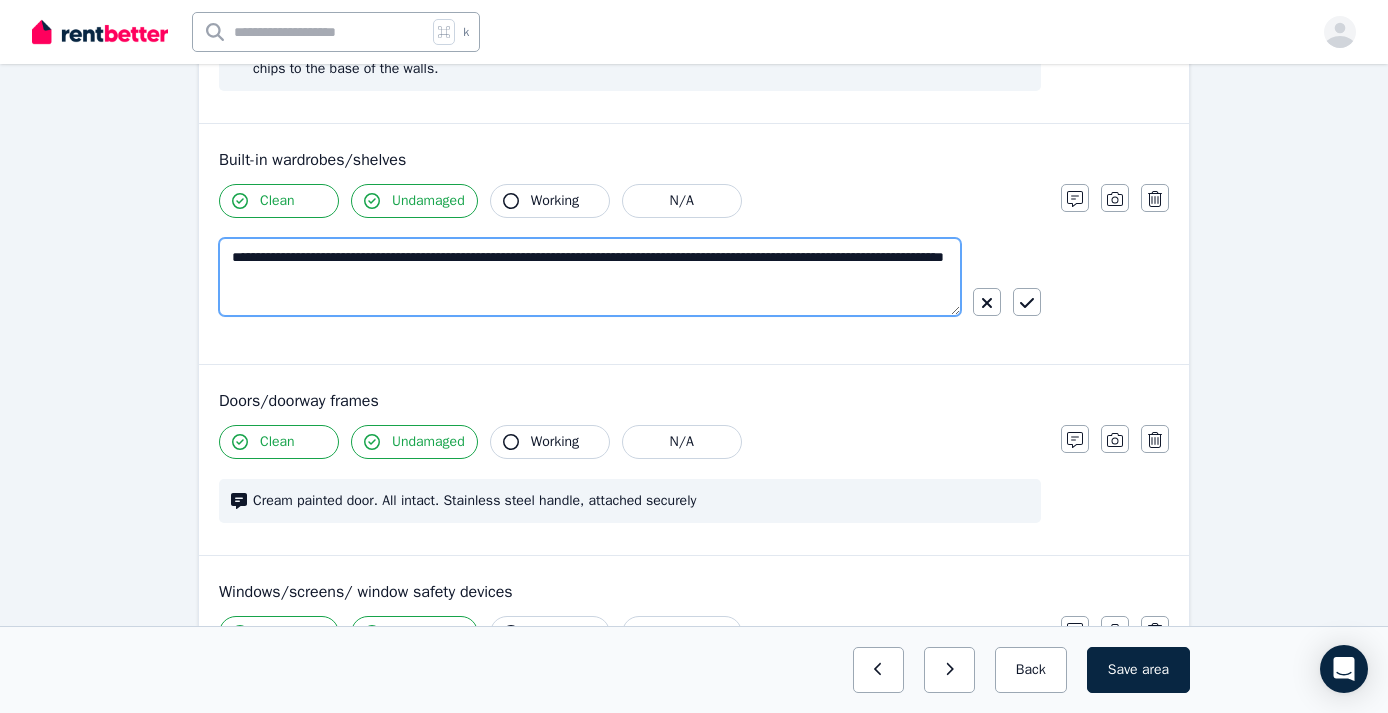 click on "**********" at bounding box center [590, 277] 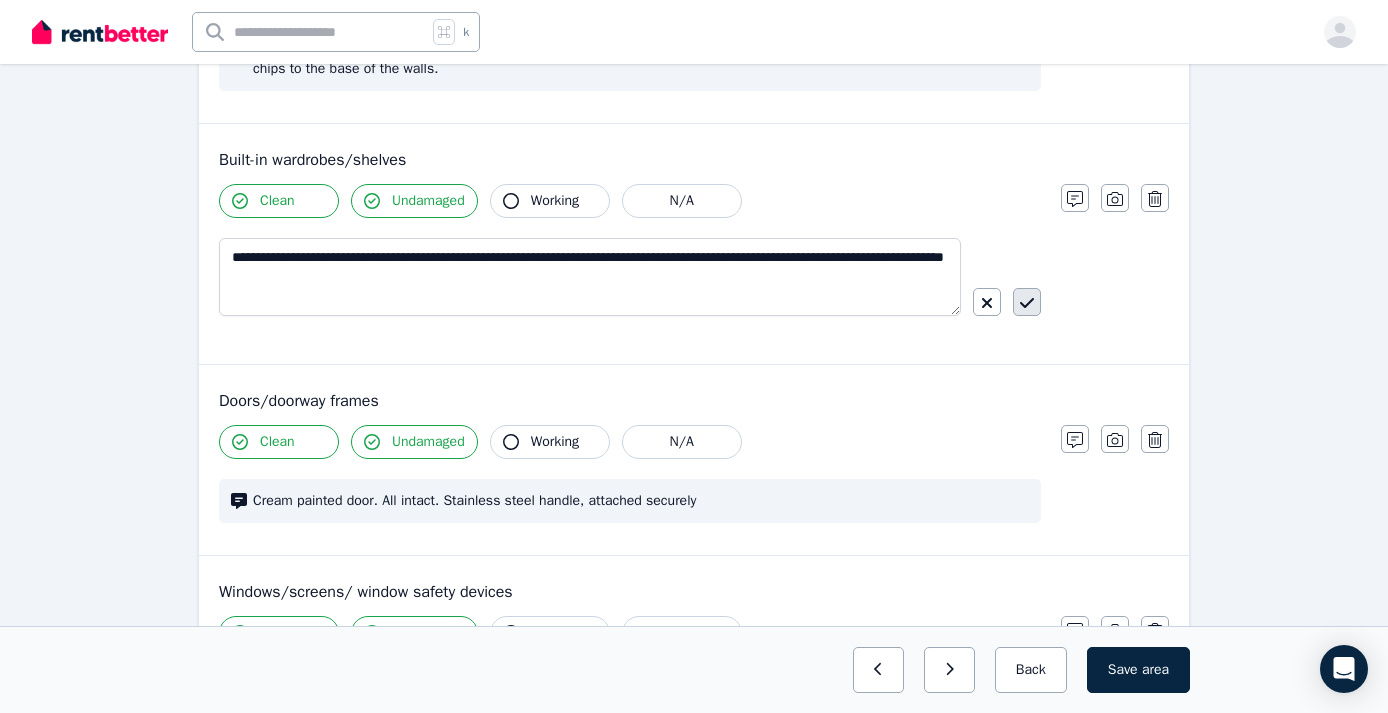 click 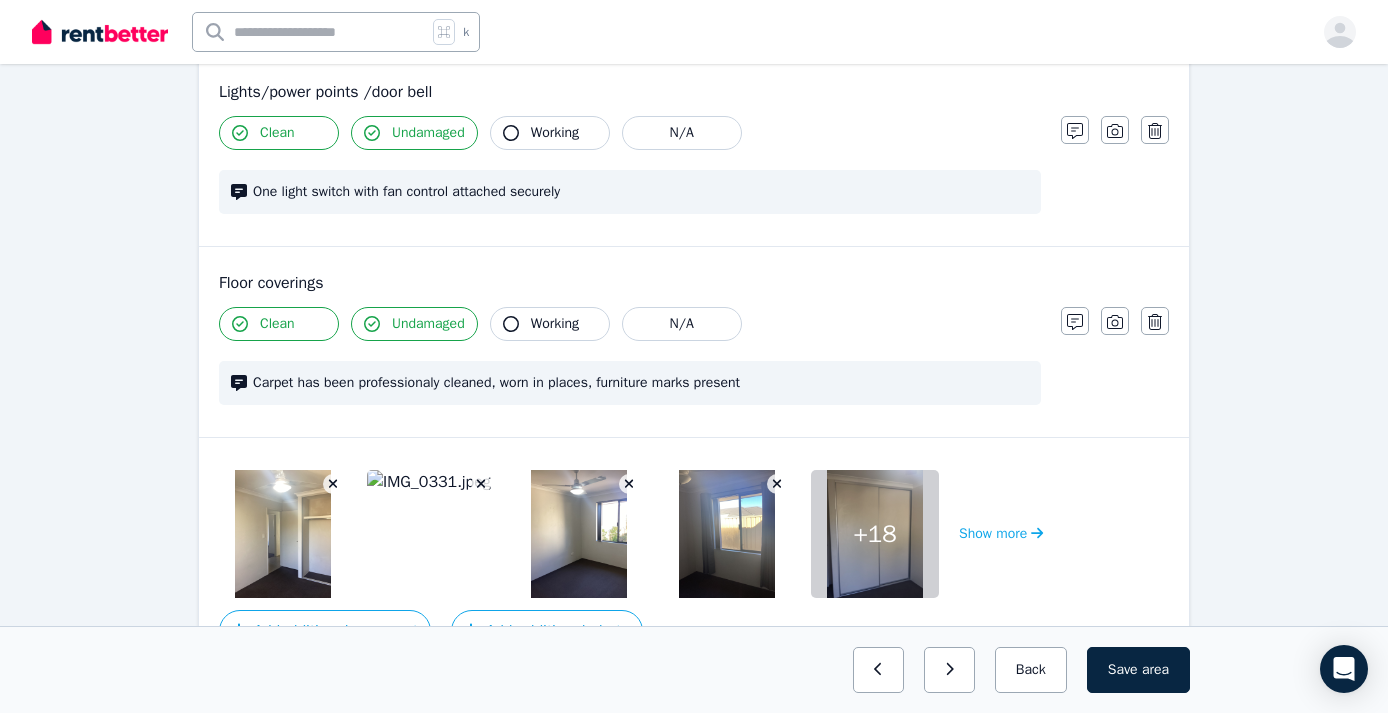 scroll, scrollTop: 1539, scrollLeft: 0, axis: vertical 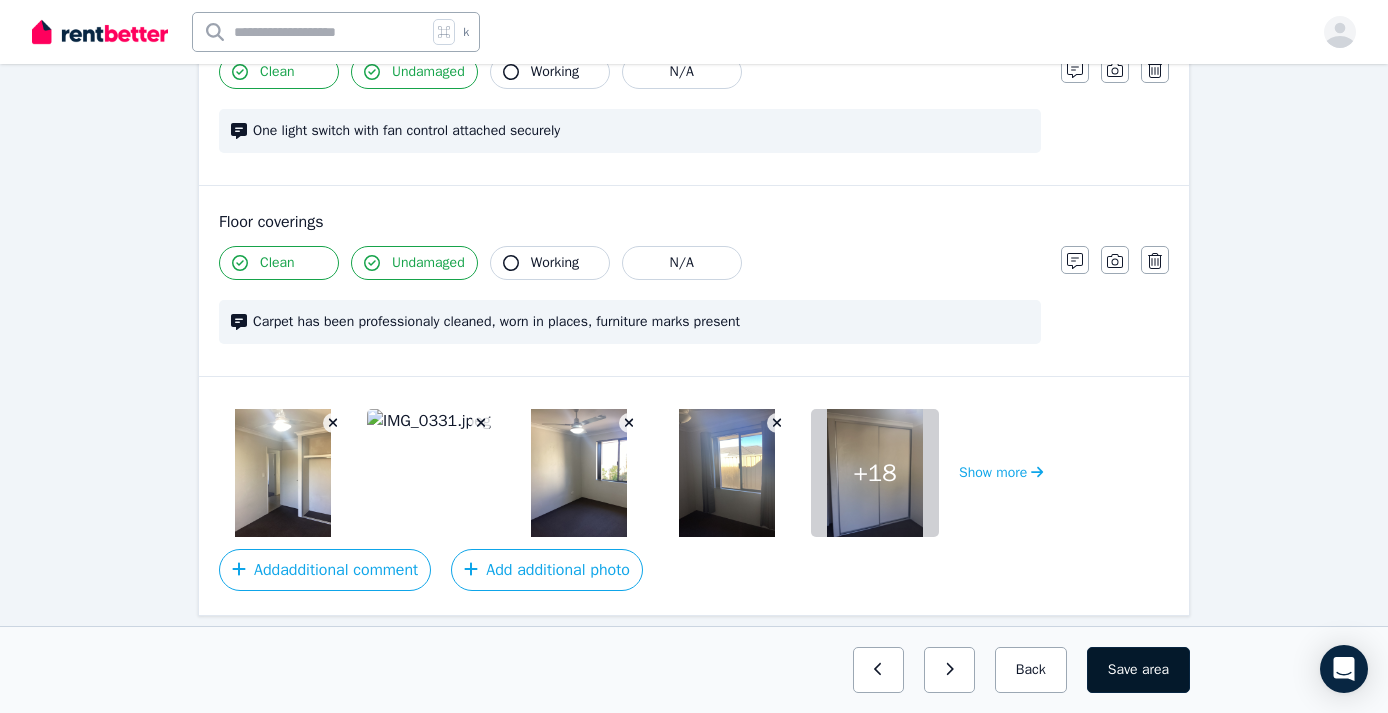 click on "Save   area" at bounding box center [1138, 670] 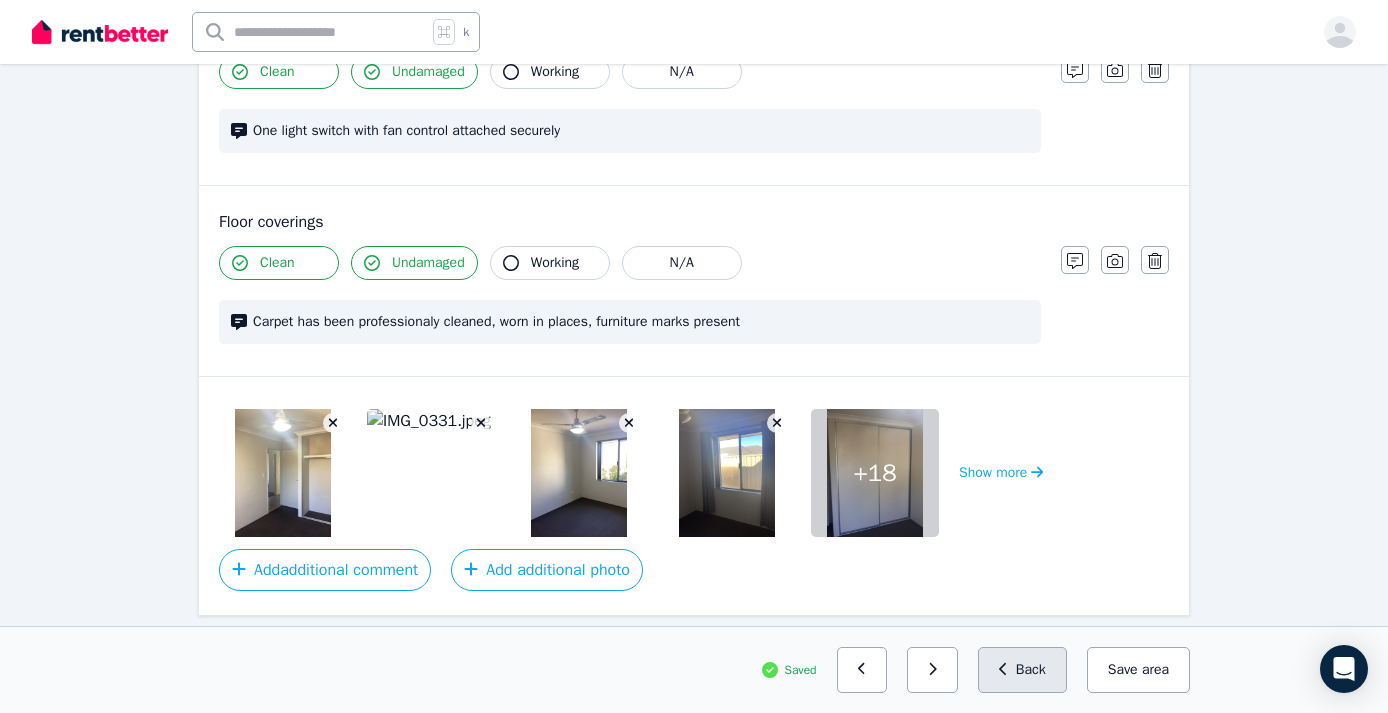 click on "Back" at bounding box center (1022, 670) 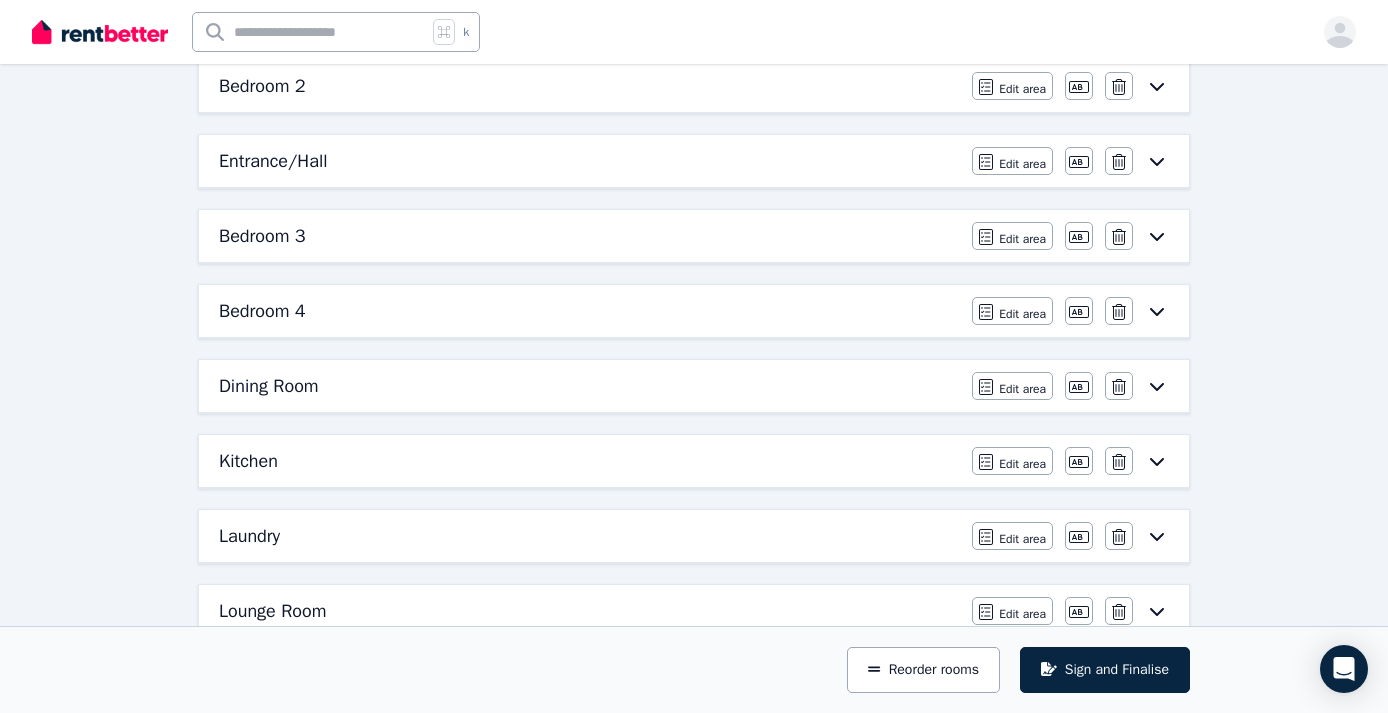 scroll, scrollTop: 209, scrollLeft: 0, axis: vertical 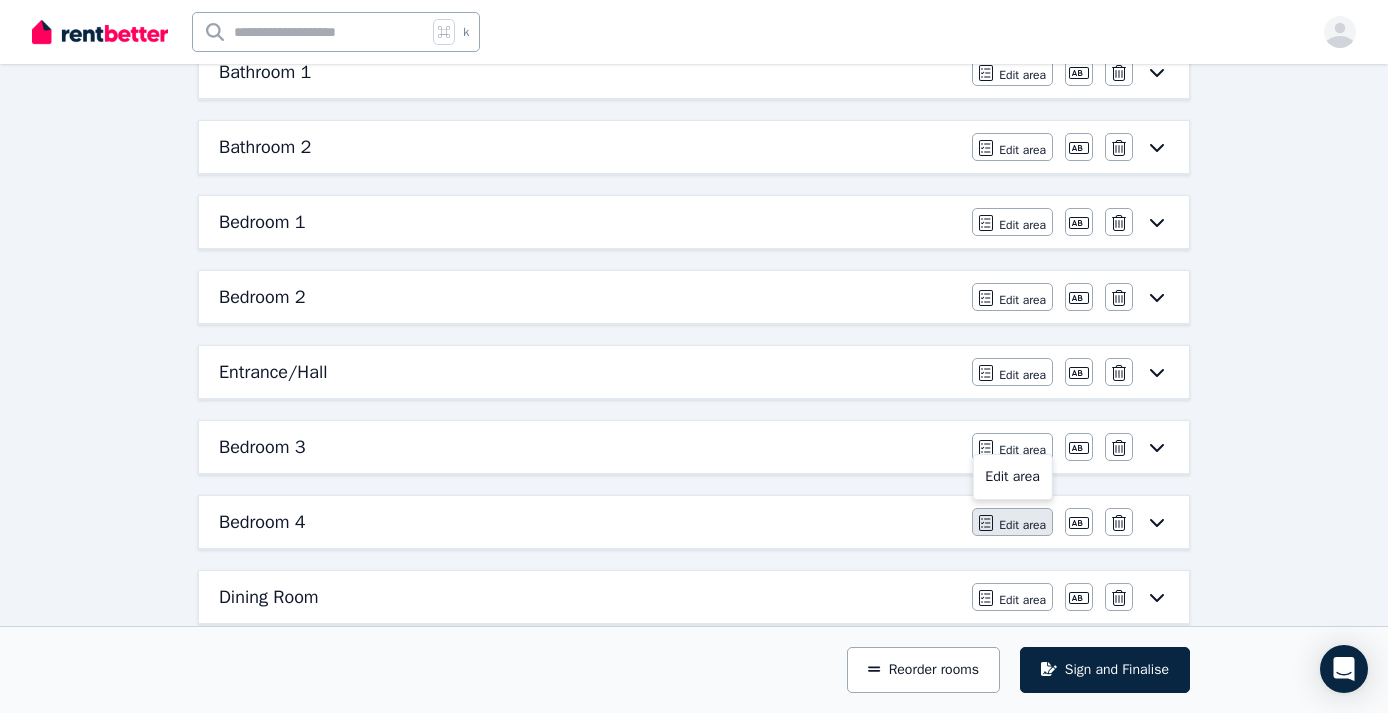 click on "Edit area" at bounding box center (1022, 525) 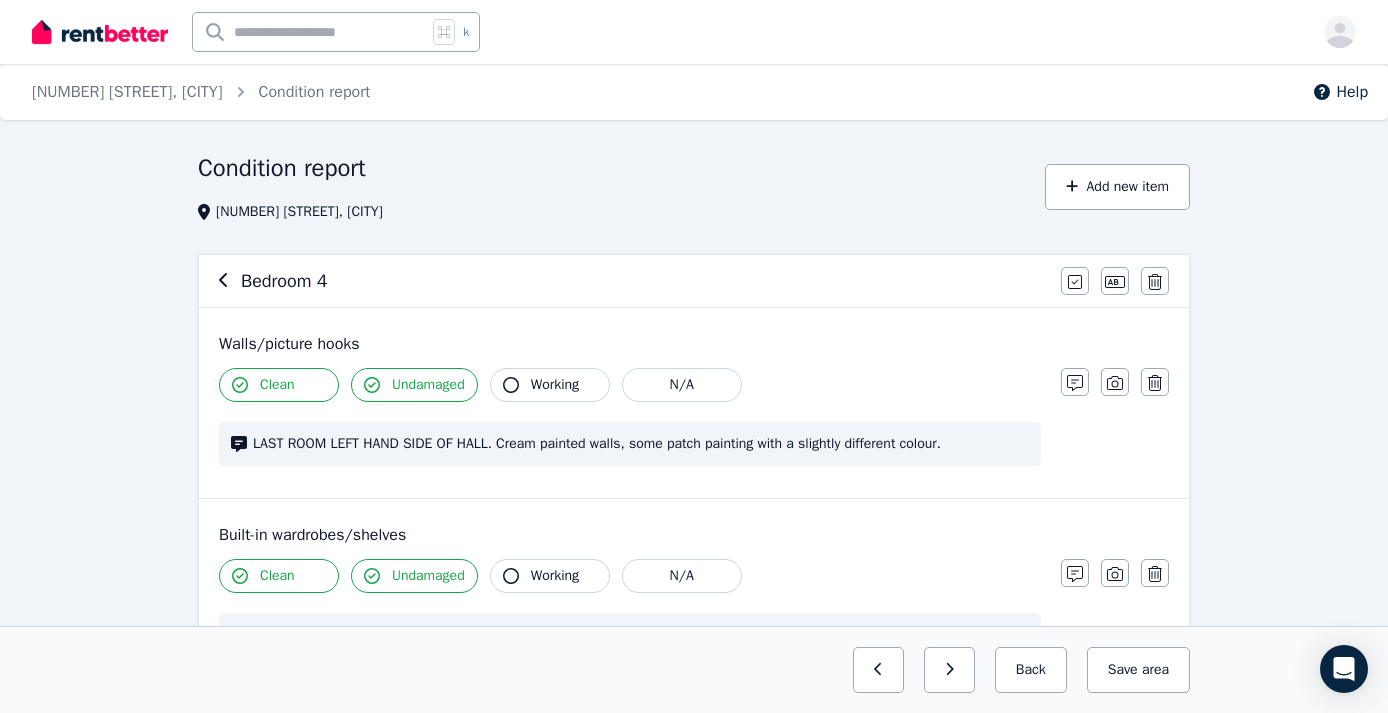 scroll, scrollTop: 0, scrollLeft: 0, axis: both 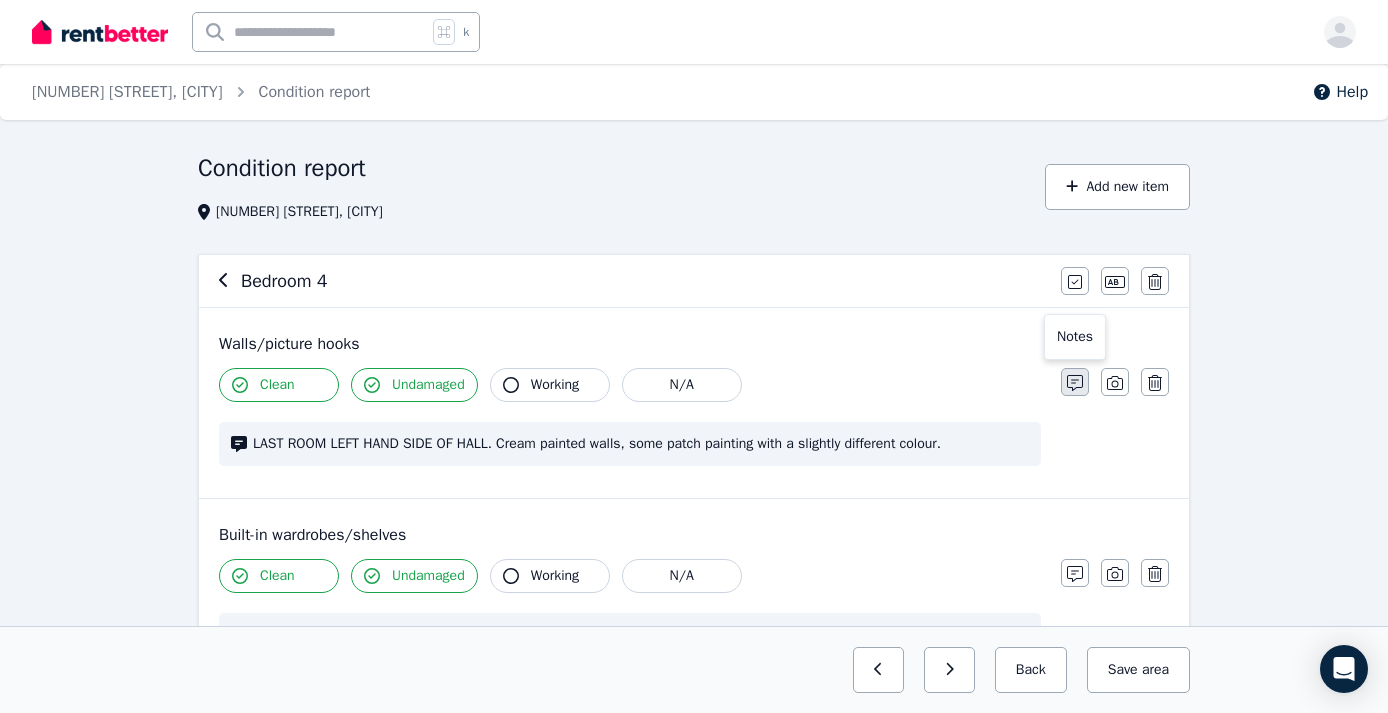 click at bounding box center (1075, 382) 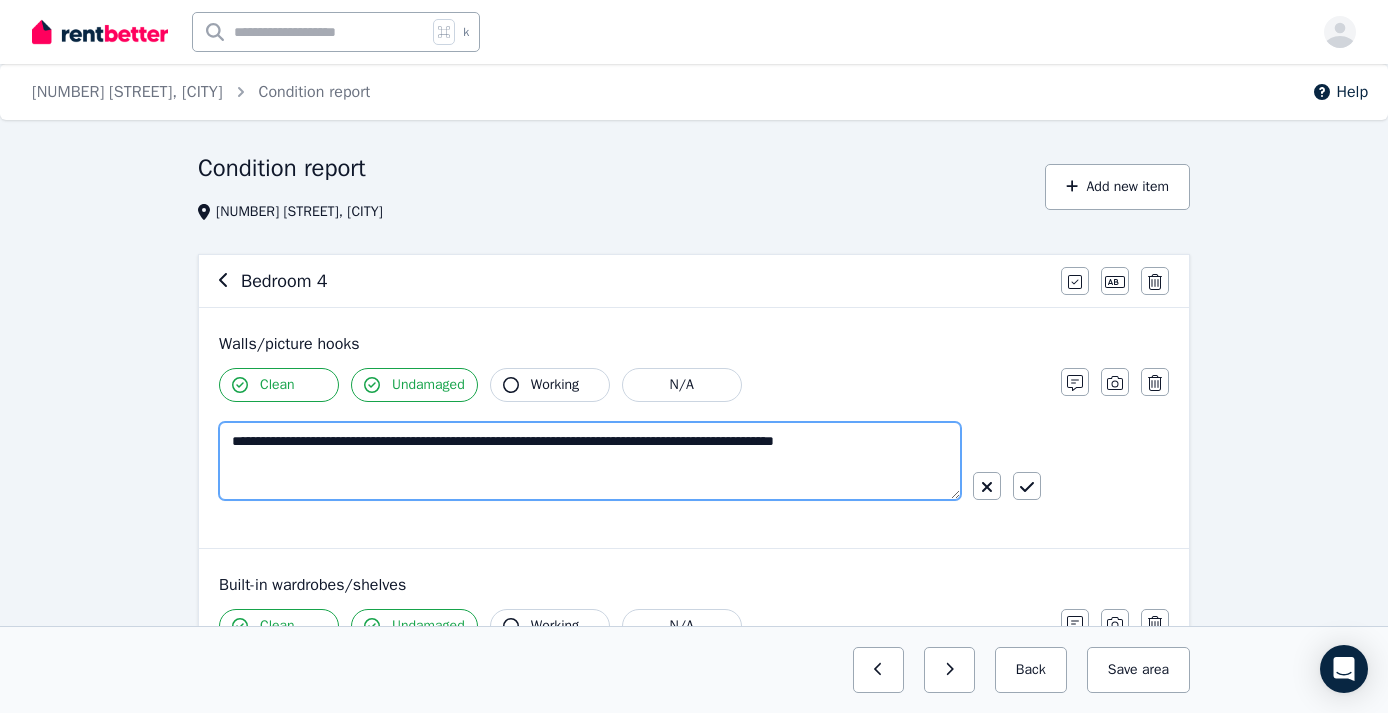 click on "**********" at bounding box center [590, 461] 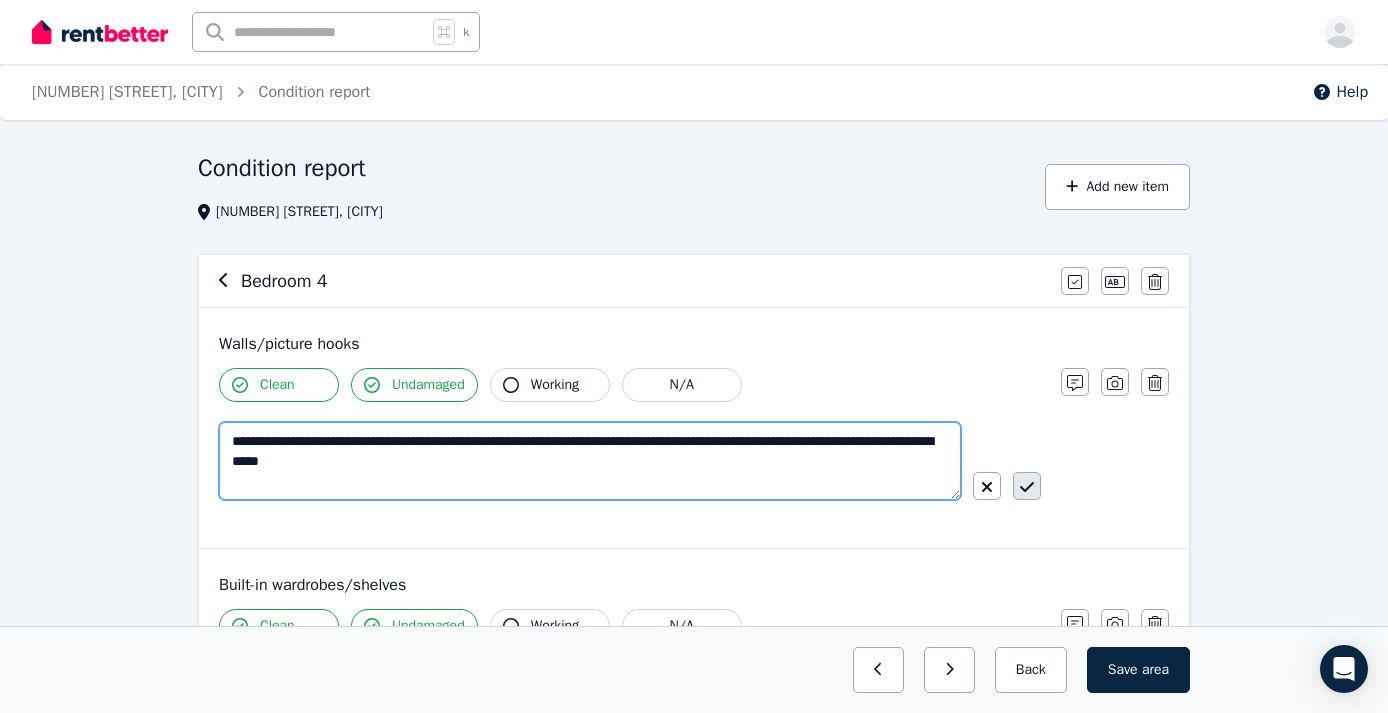 type on "**********" 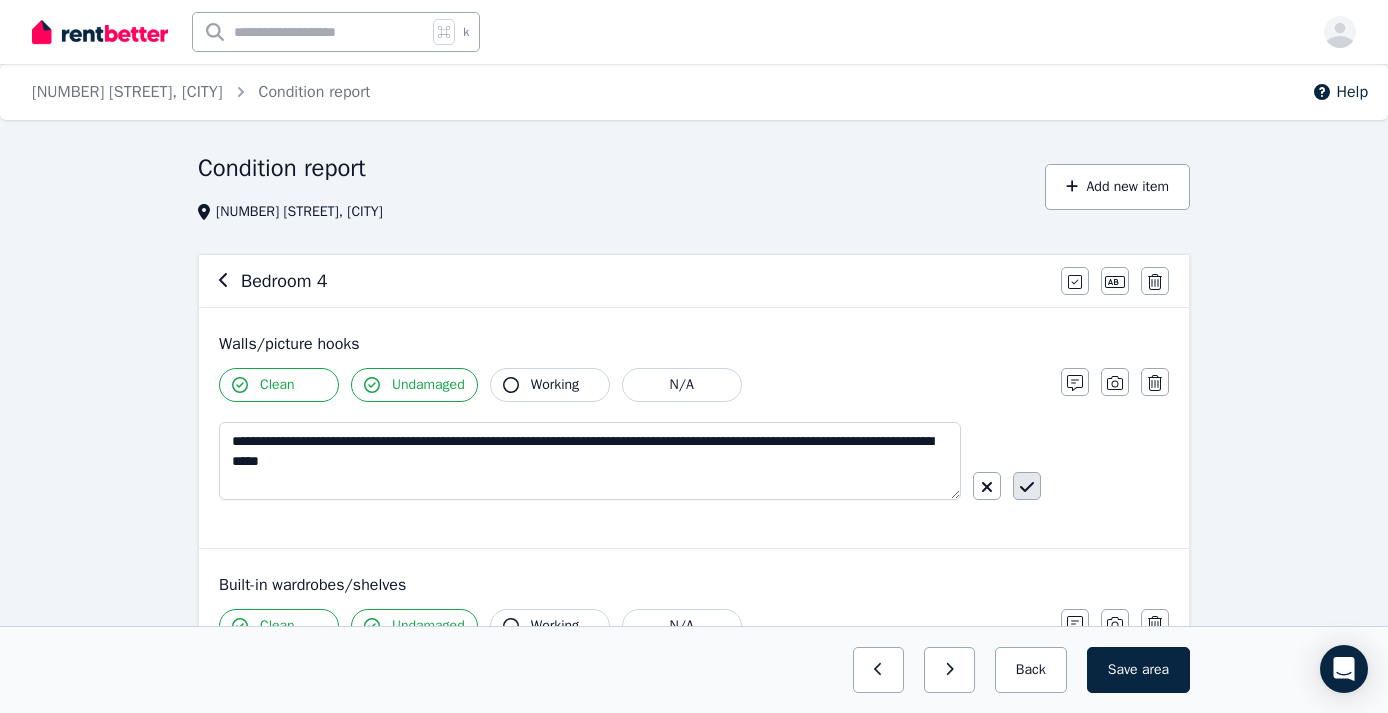 click 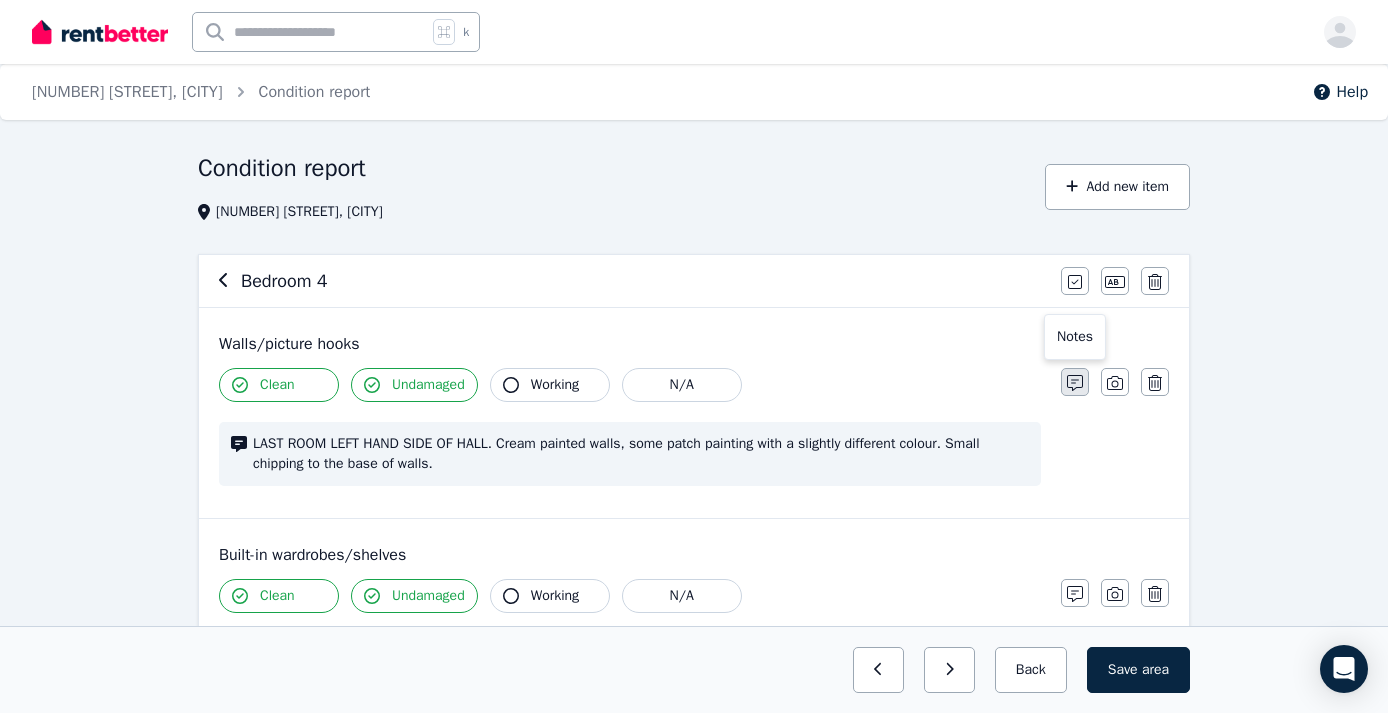 click 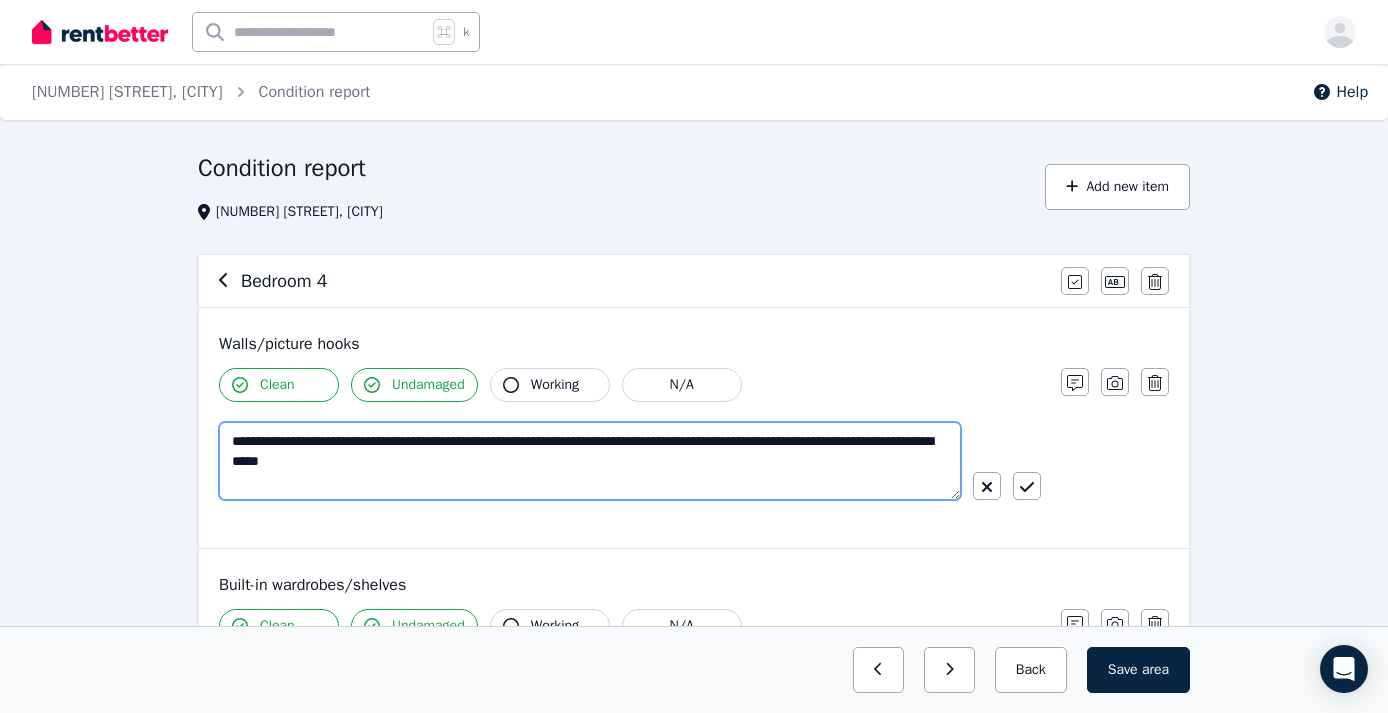 click on "**********" at bounding box center [590, 461] 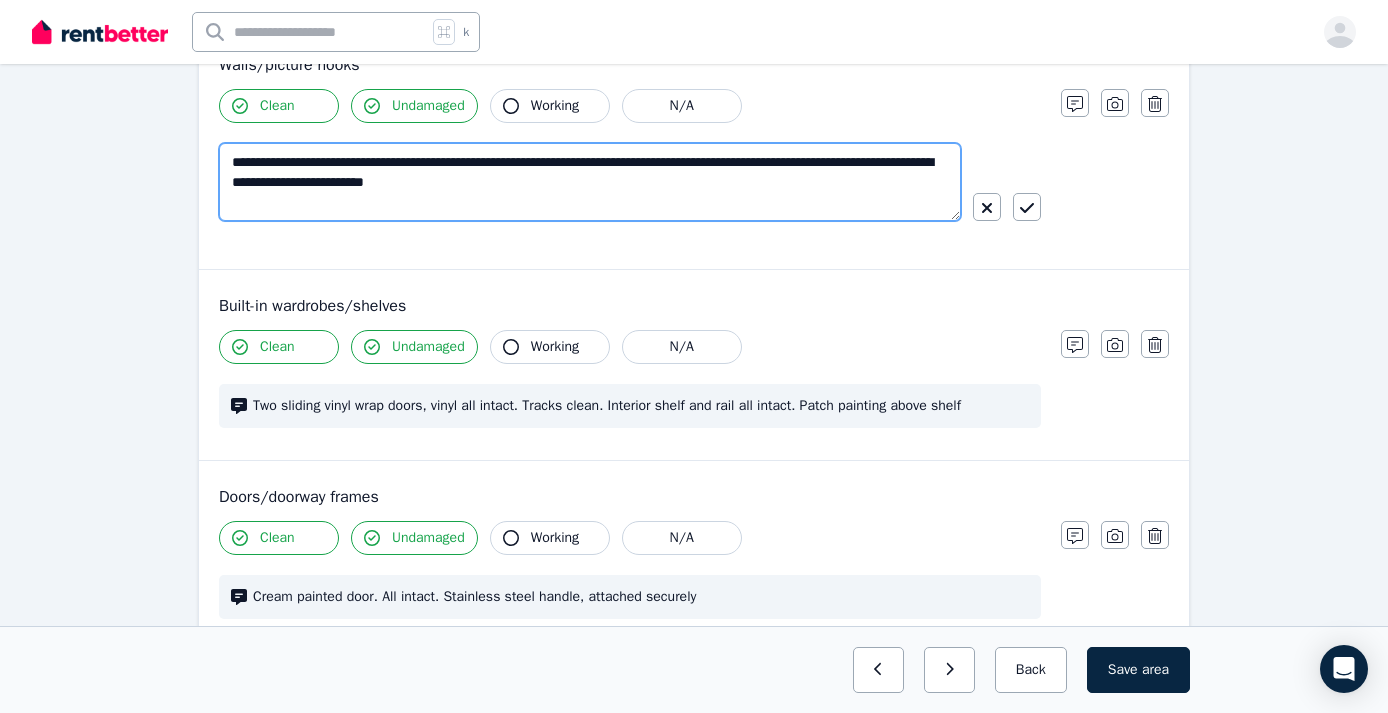 scroll, scrollTop: 285, scrollLeft: 0, axis: vertical 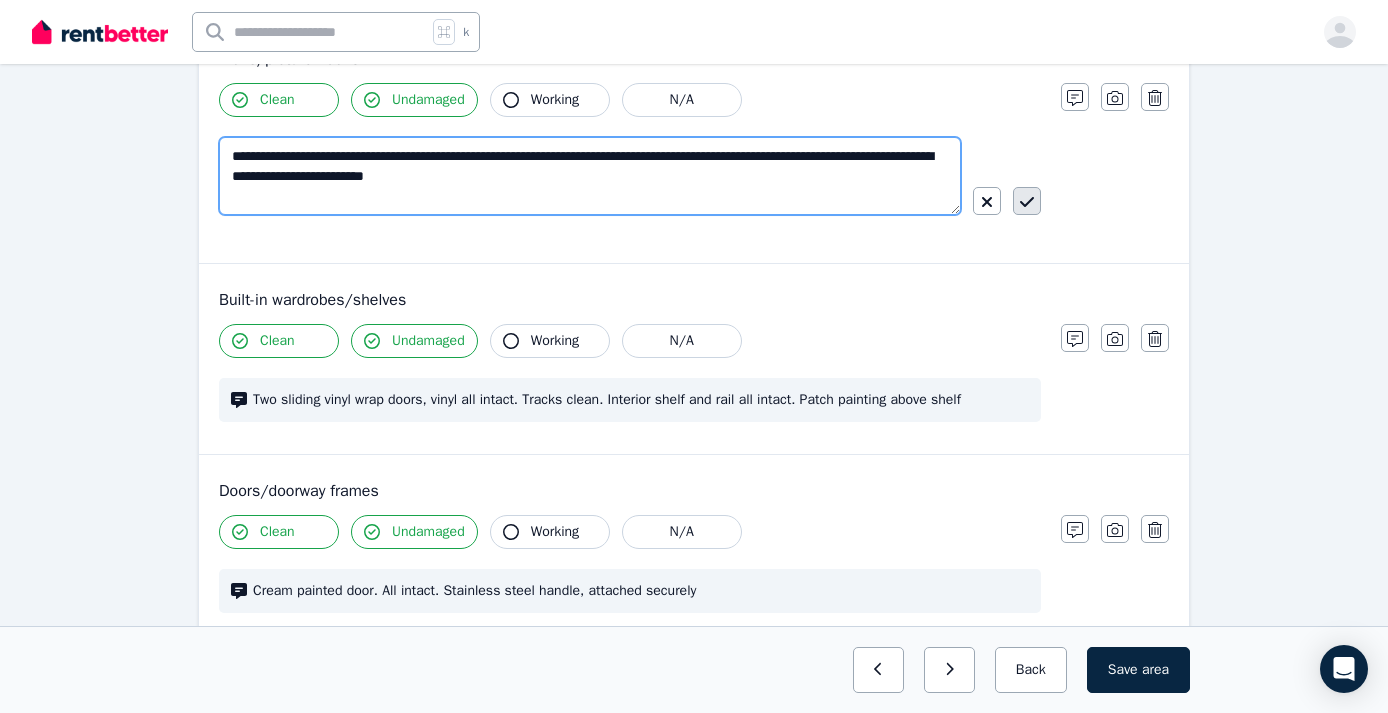 type on "**********" 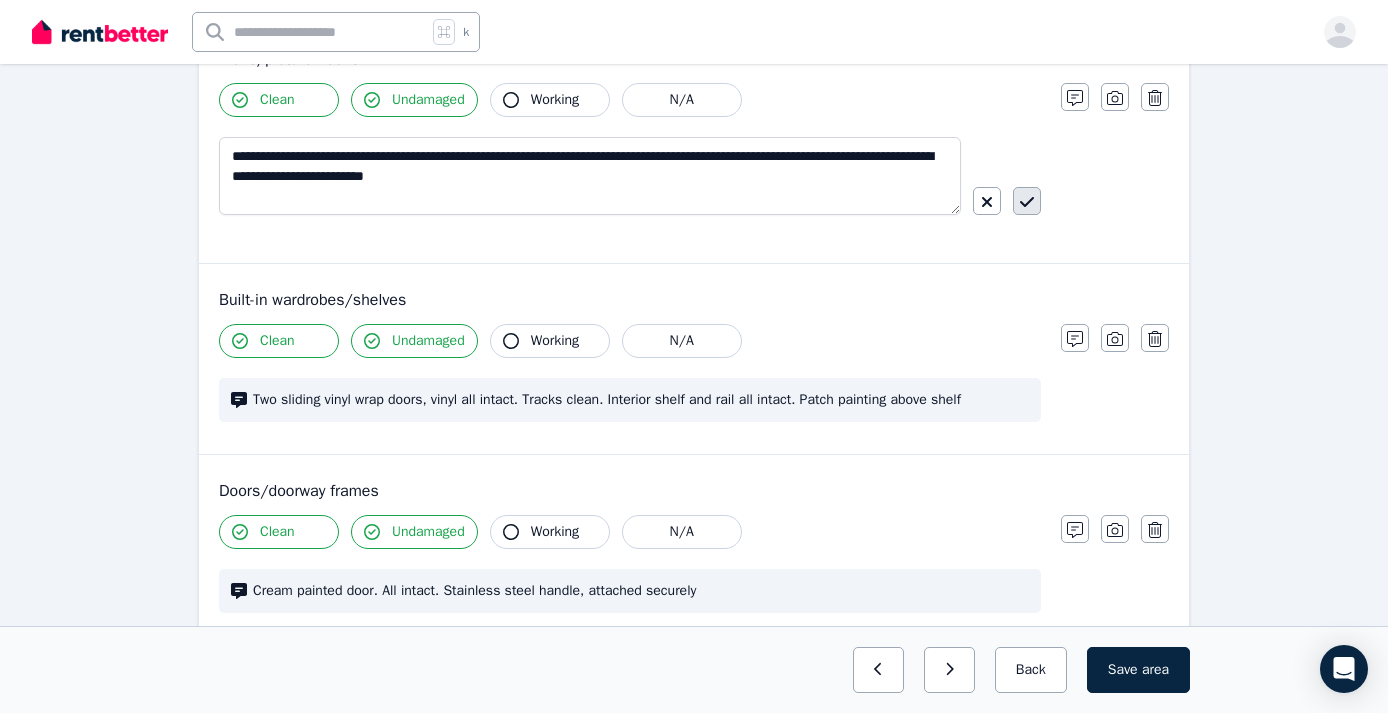click 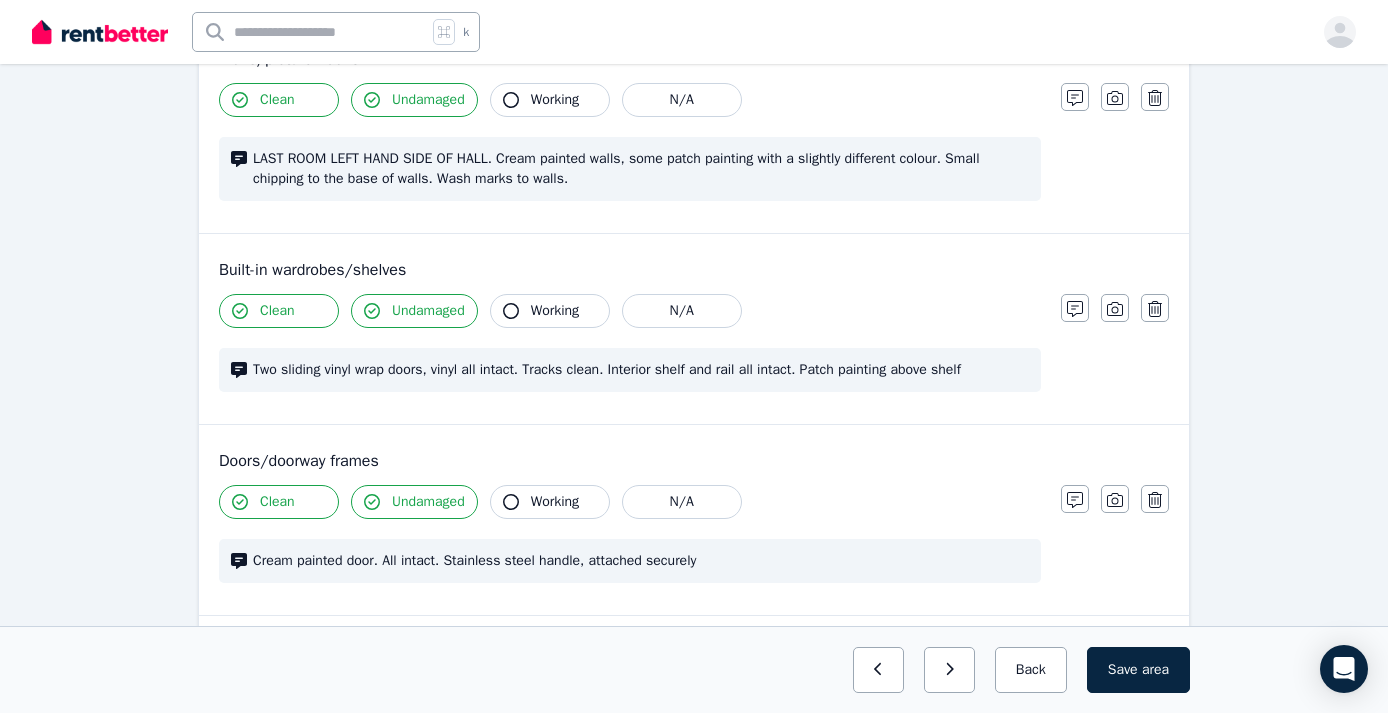 click on "Two sliding vinyl wrap doors, vinyl all intact. Tracks clean. Interior shelf and rail all intact. Patch painting above shelf" at bounding box center [641, 370] 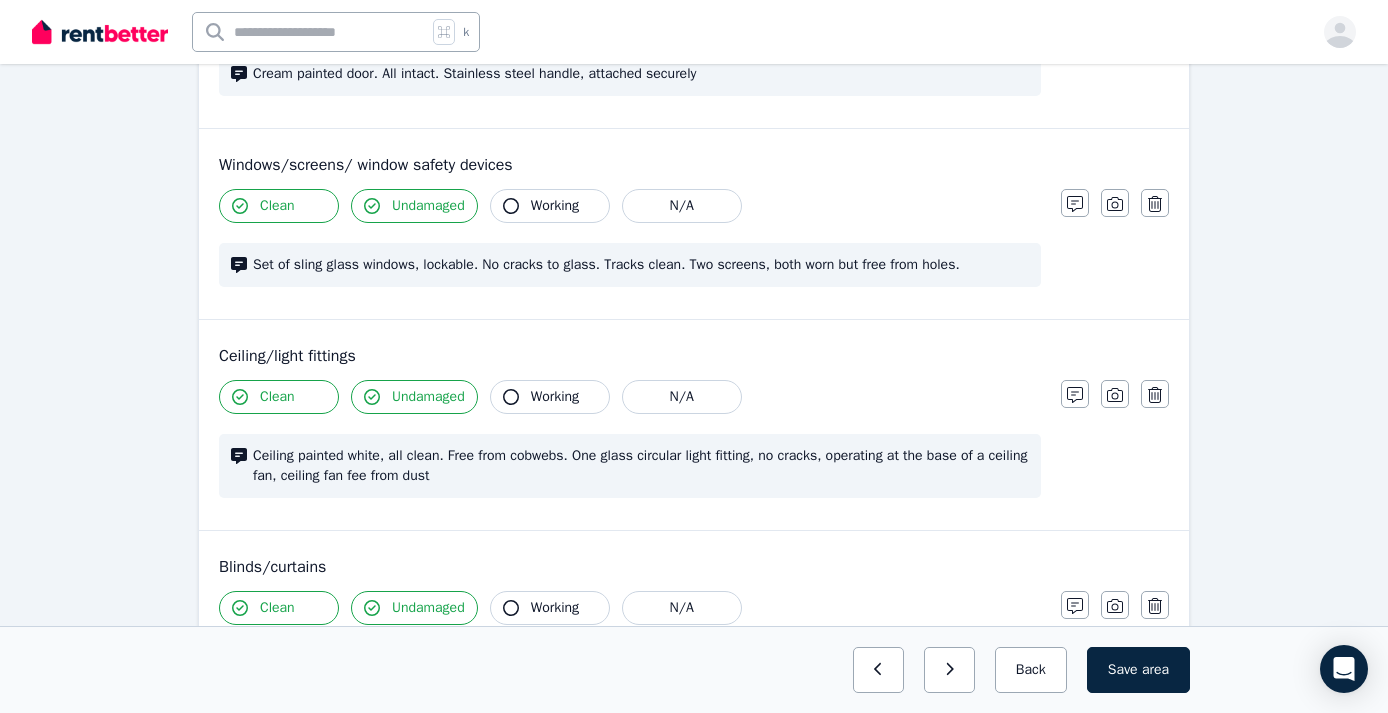 scroll, scrollTop: 862, scrollLeft: 0, axis: vertical 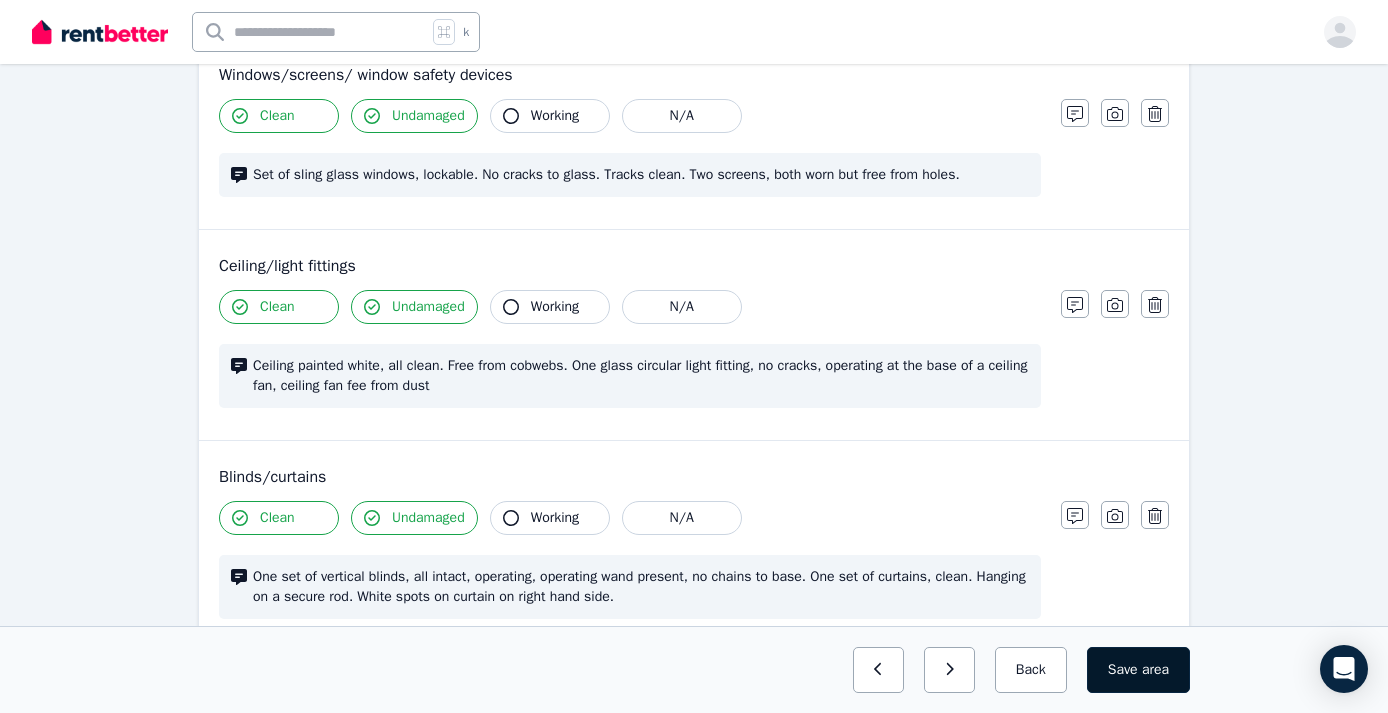 click on "Save   area" at bounding box center [1138, 670] 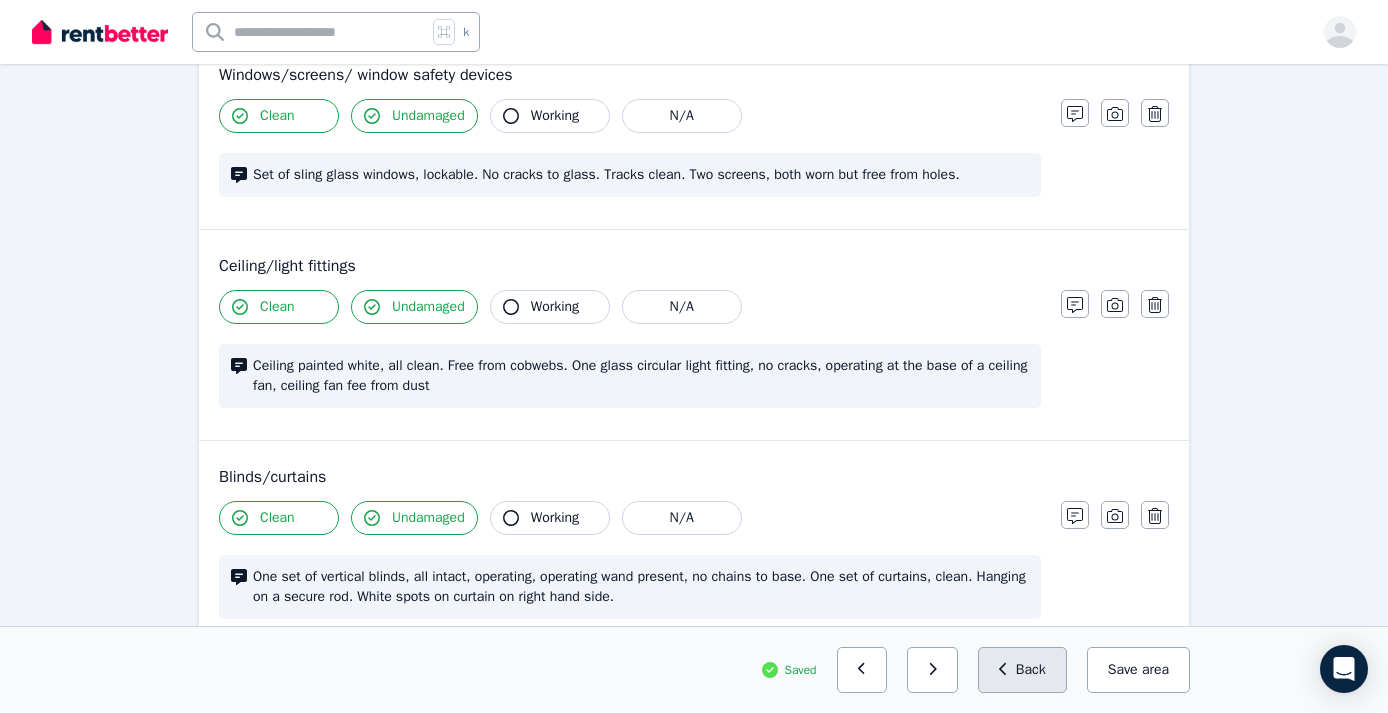 click on "Back" at bounding box center [1022, 670] 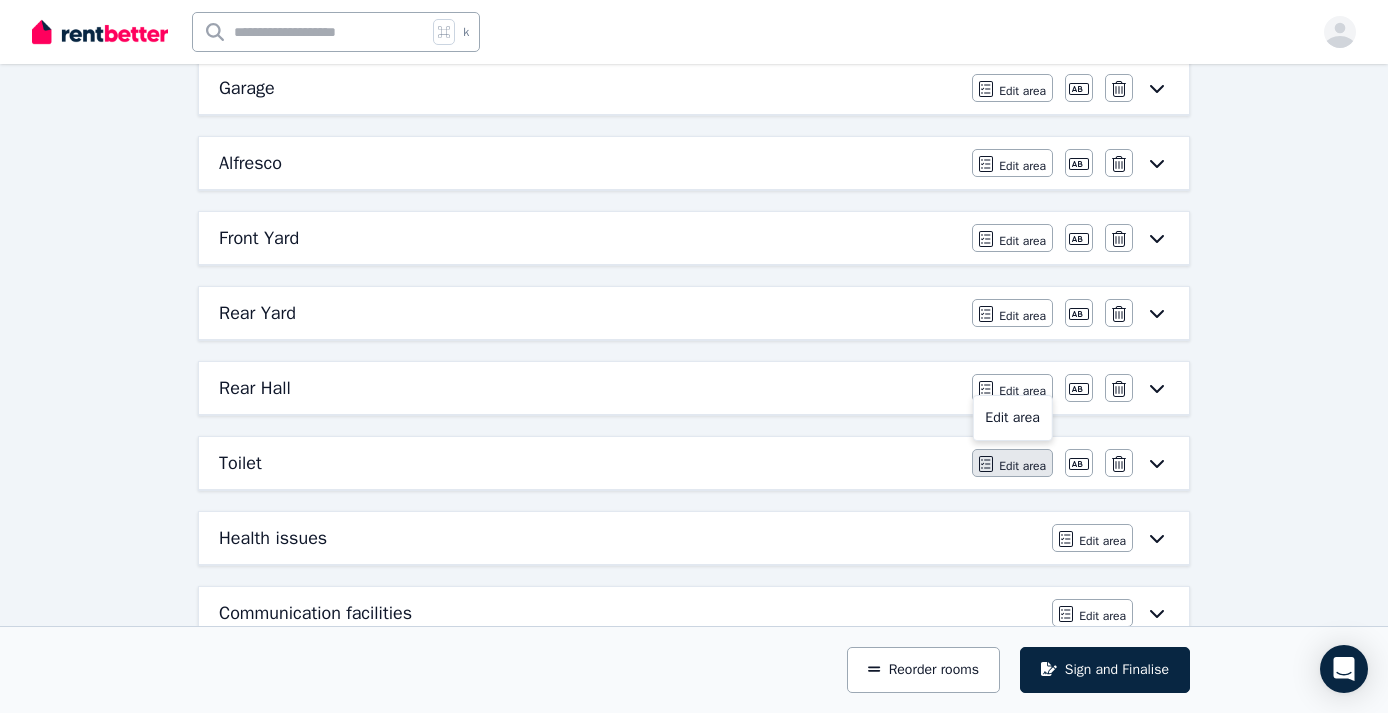 scroll, scrollTop: 1023, scrollLeft: 0, axis: vertical 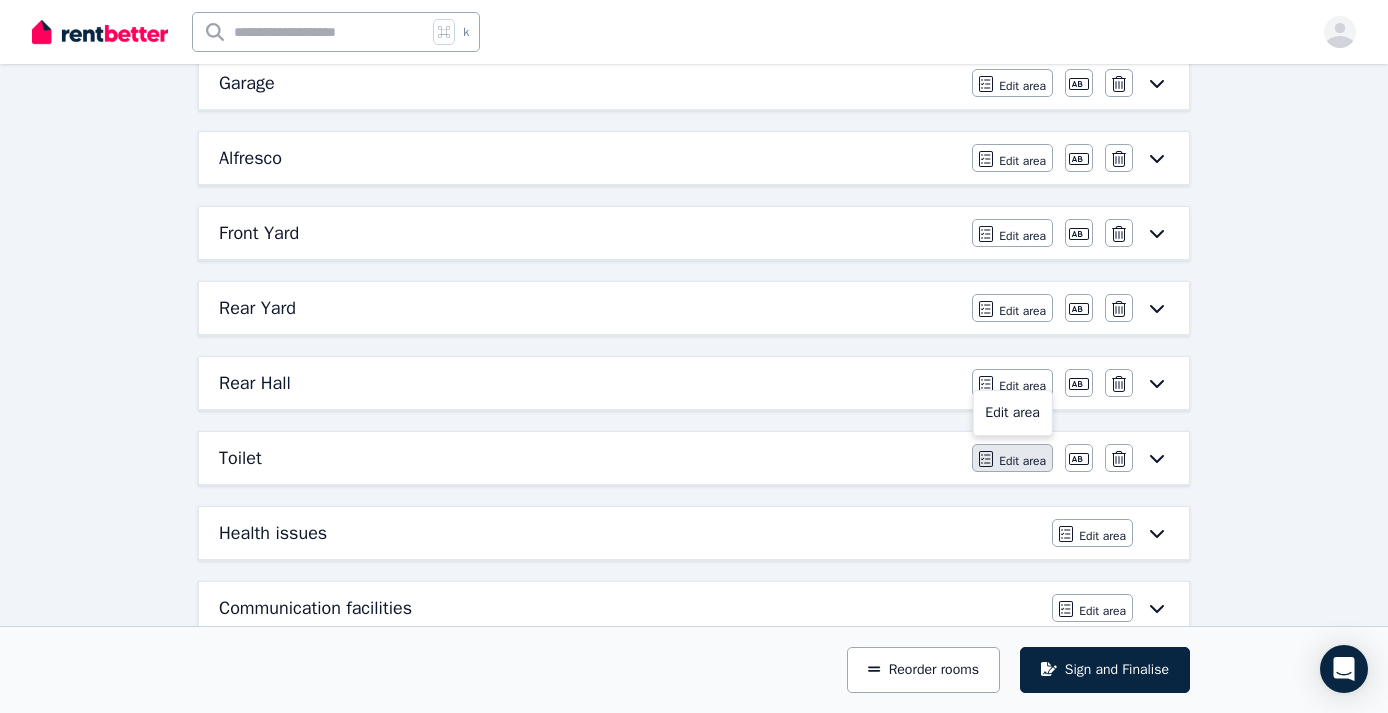 click on "Edit area" at bounding box center [1022, 461] 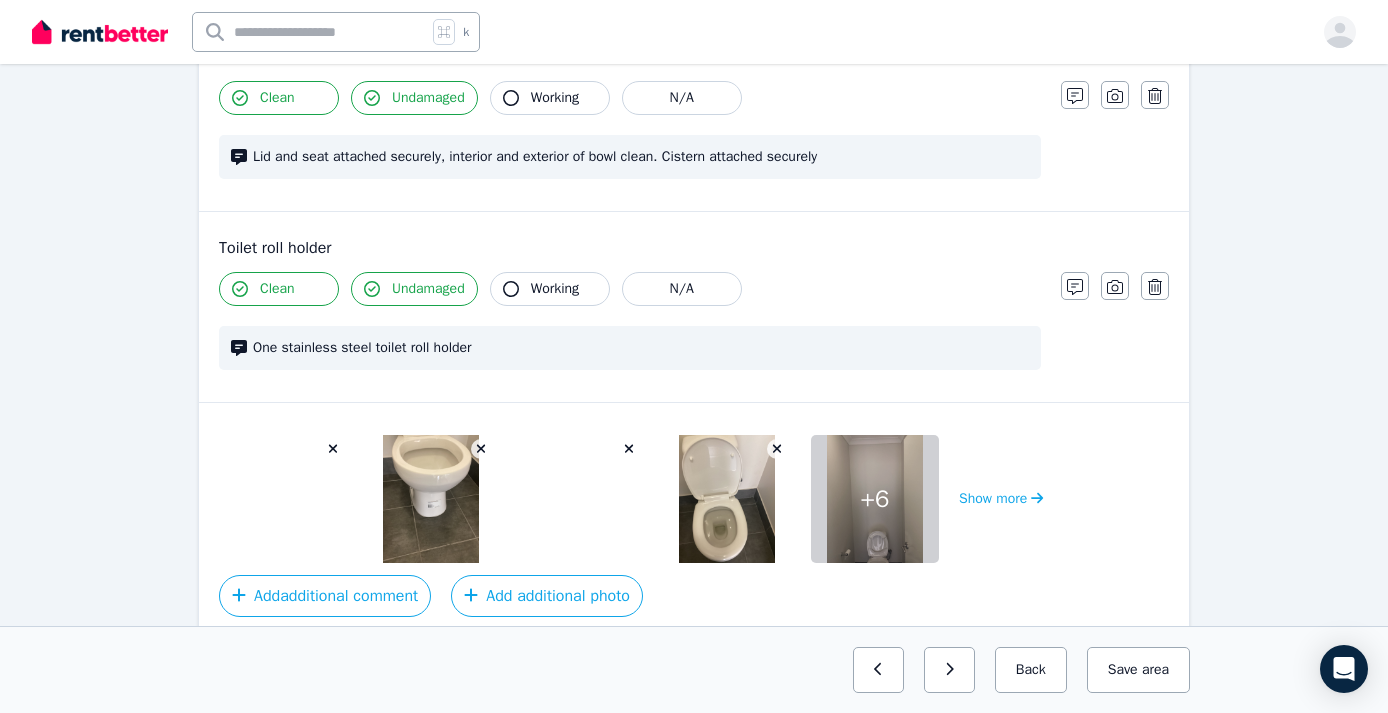 scroll, scrollTop: 1097, scrollLeft: 0, axis: vertical 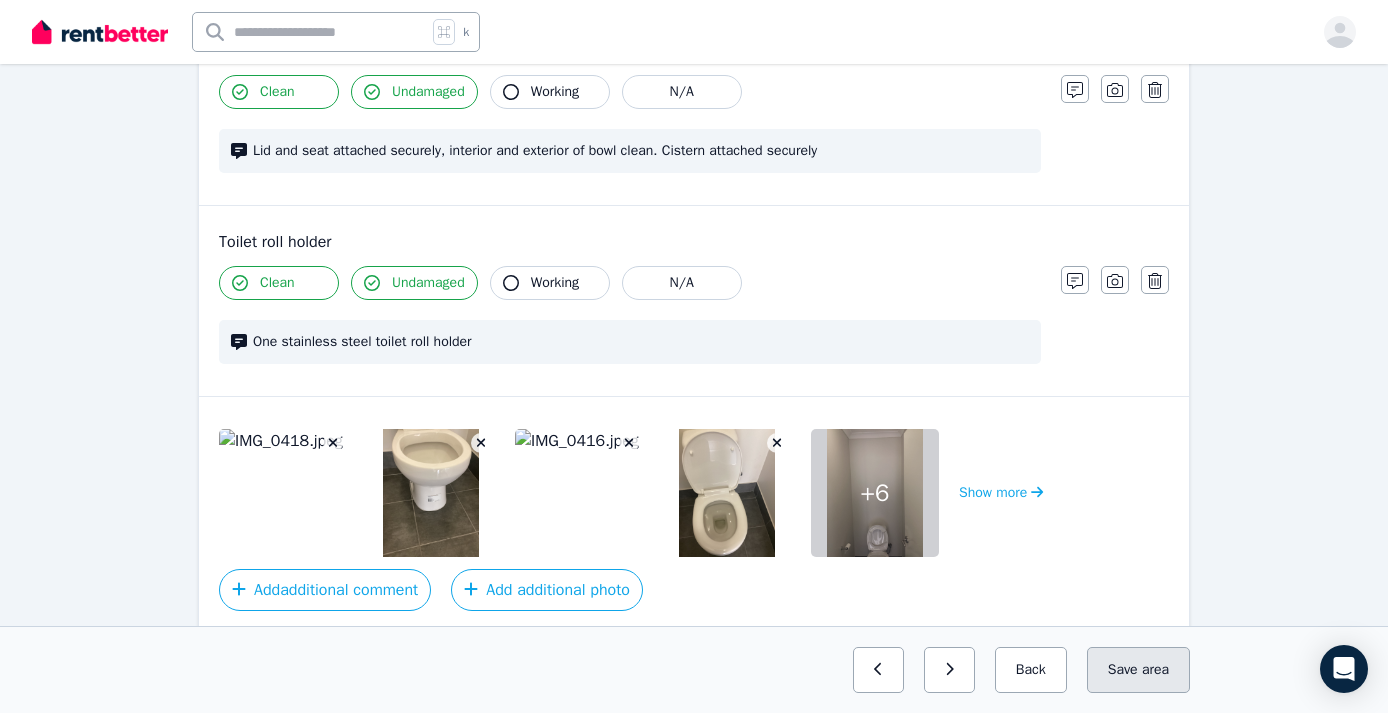 click on "Save   area" at bounding box center [1138, 670] 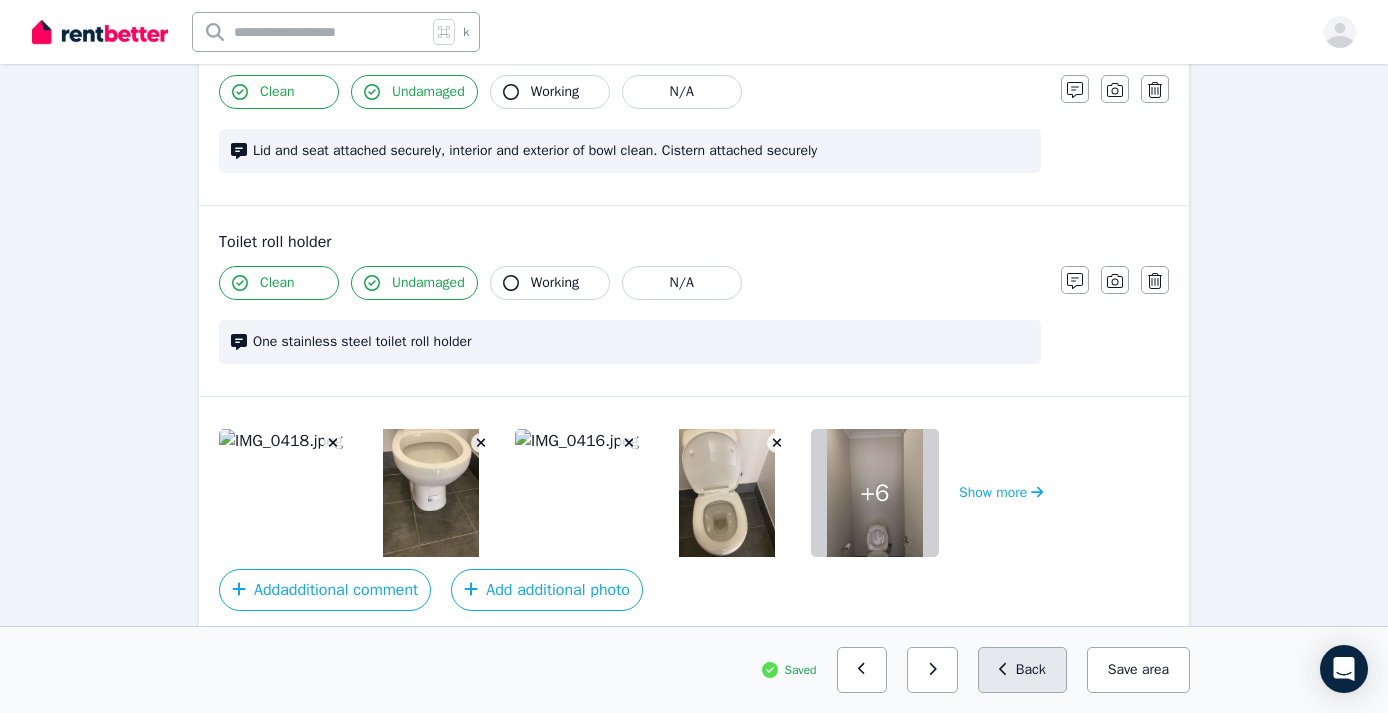 click on "Back" at bounding box center (1022, 670) 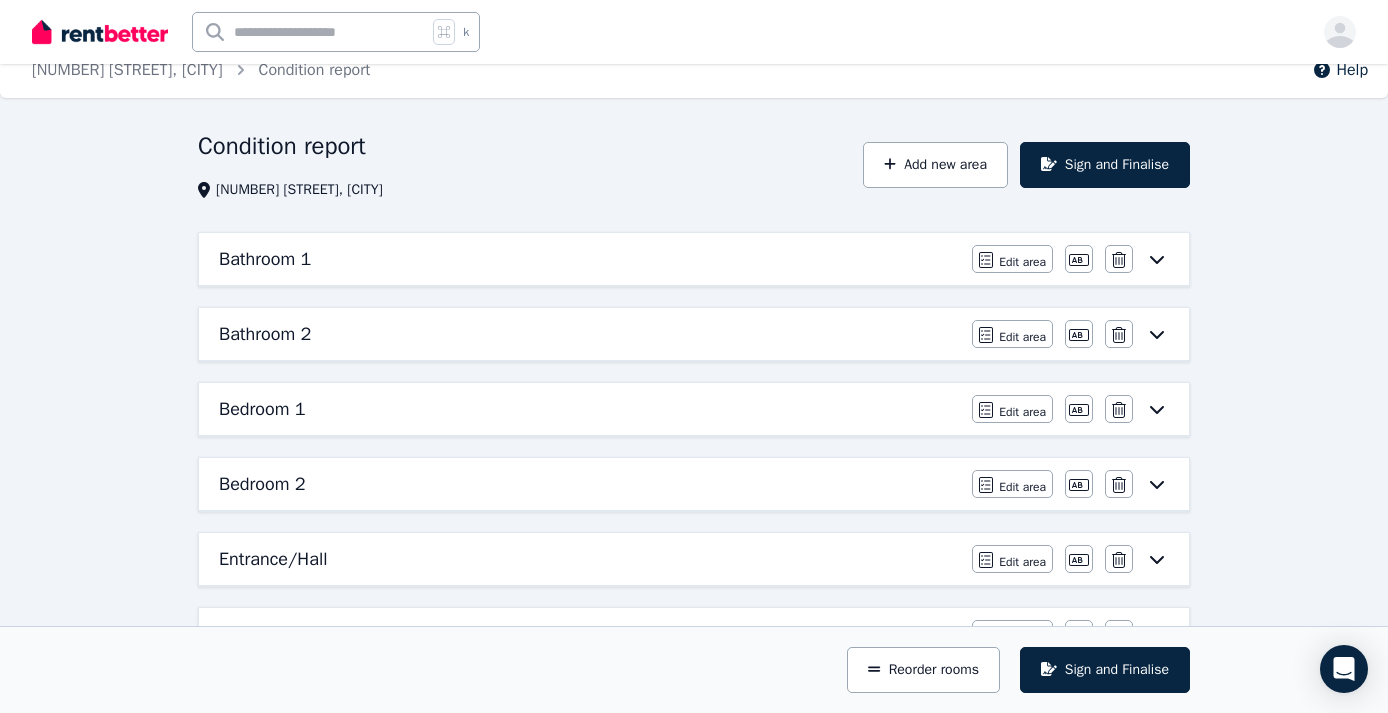 scroll, scrollTop: 13, scrollLeft: 0, axis: vertical 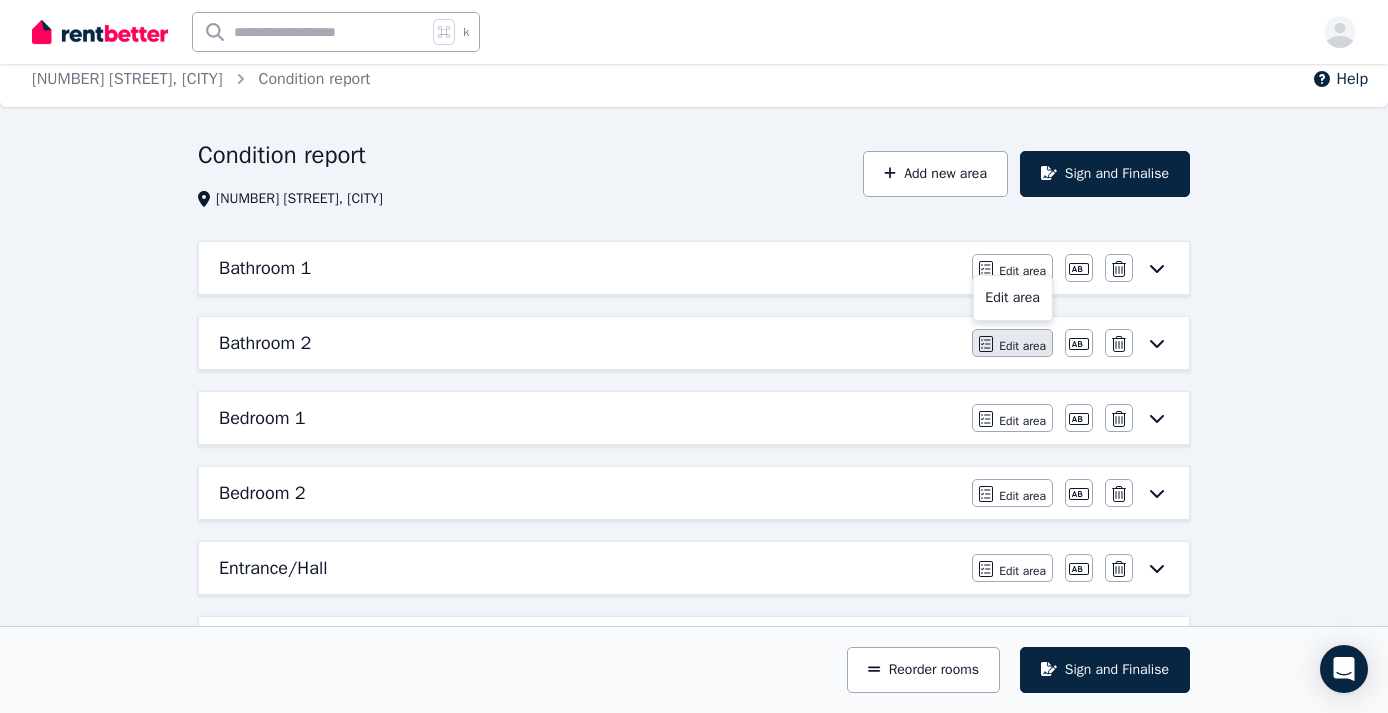 click on "Edit area" at bounding box center [1022, 346] 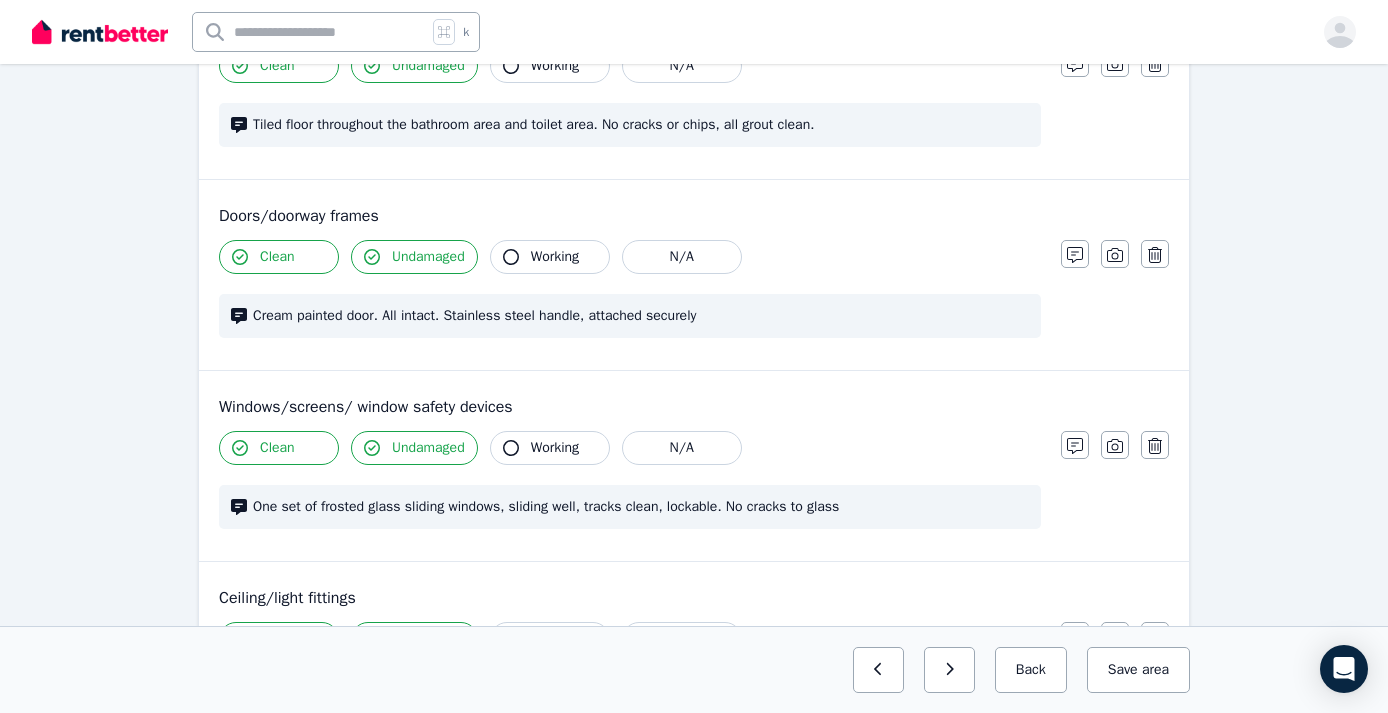 scroll, scrollTop: 530, scrollLeft: 0, axis: vertical 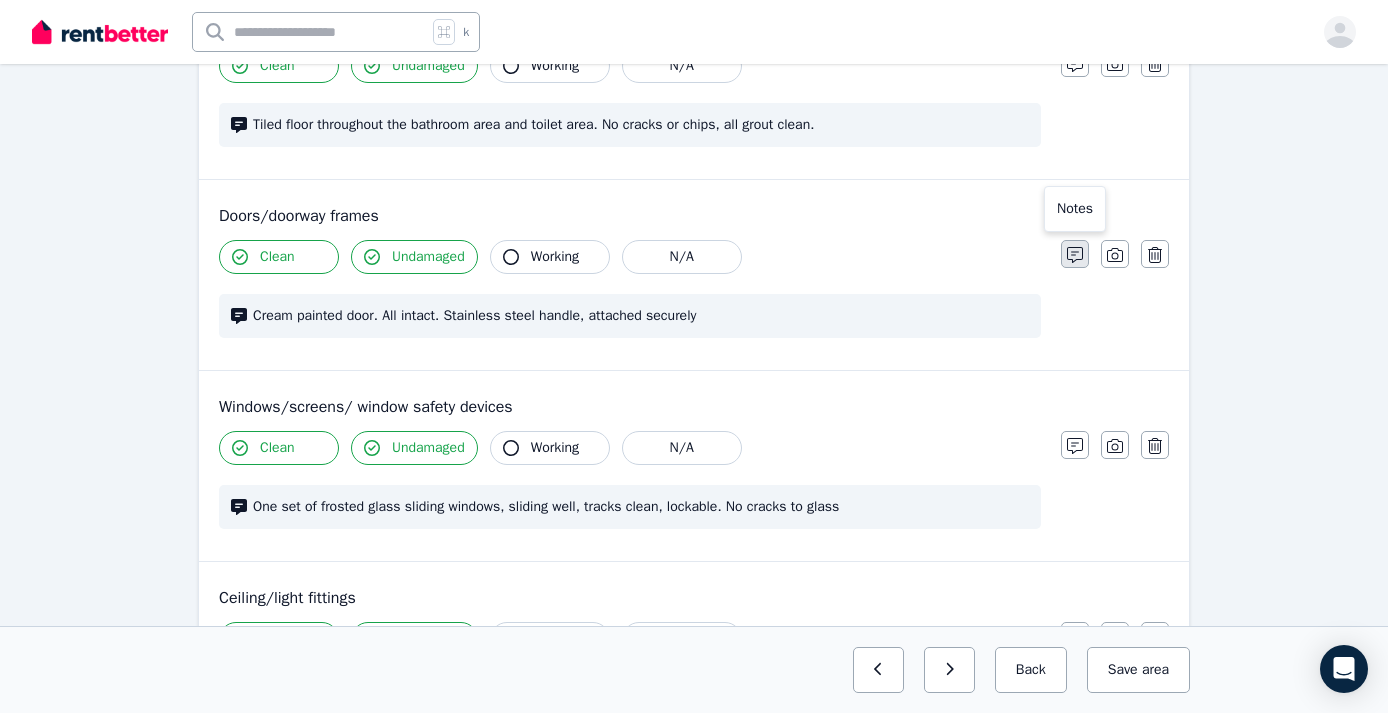 click 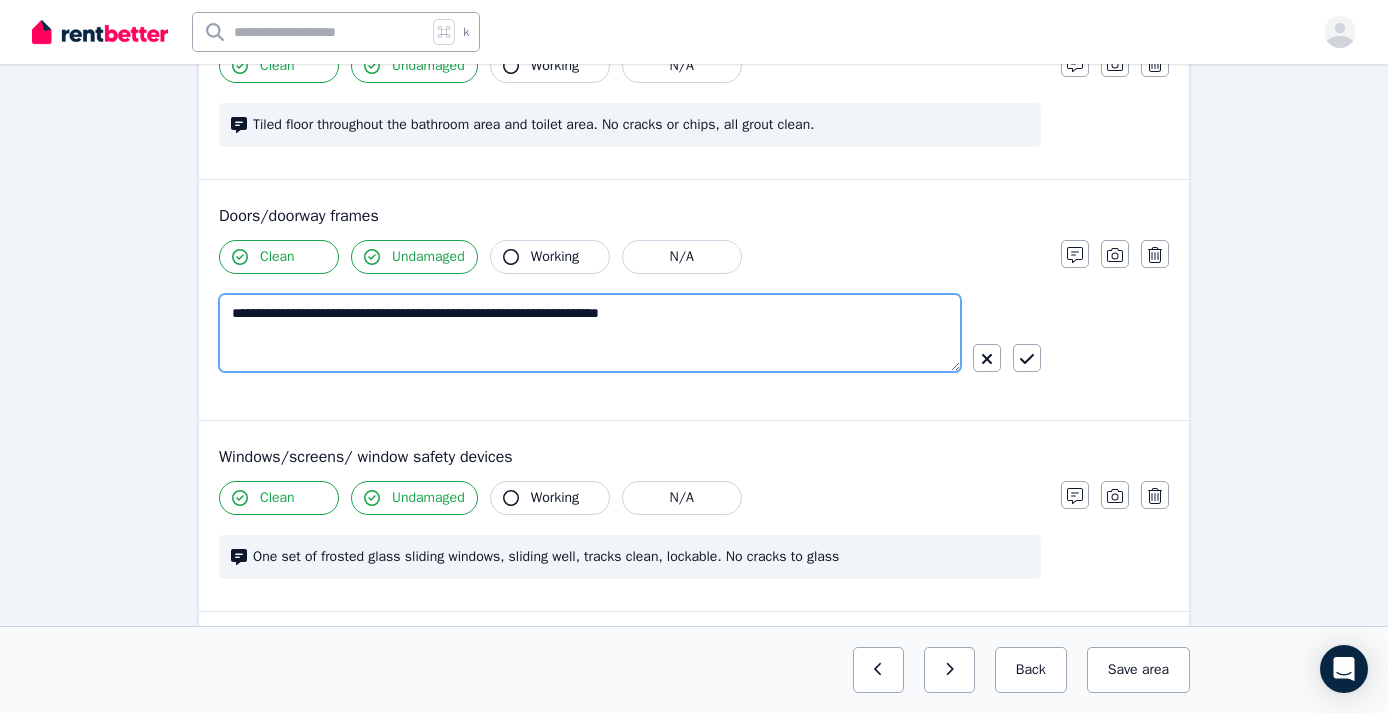 click on "**********" at bounding box center [590, 333] 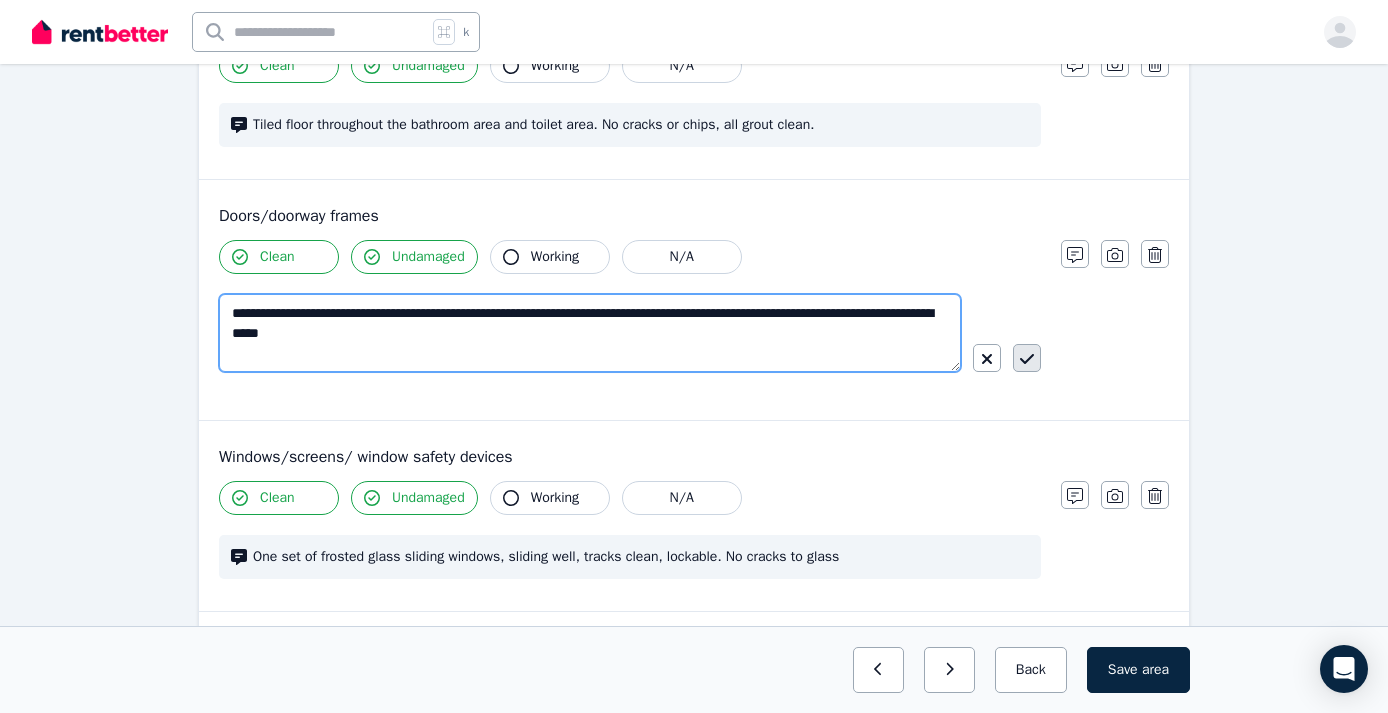 type on "**********" 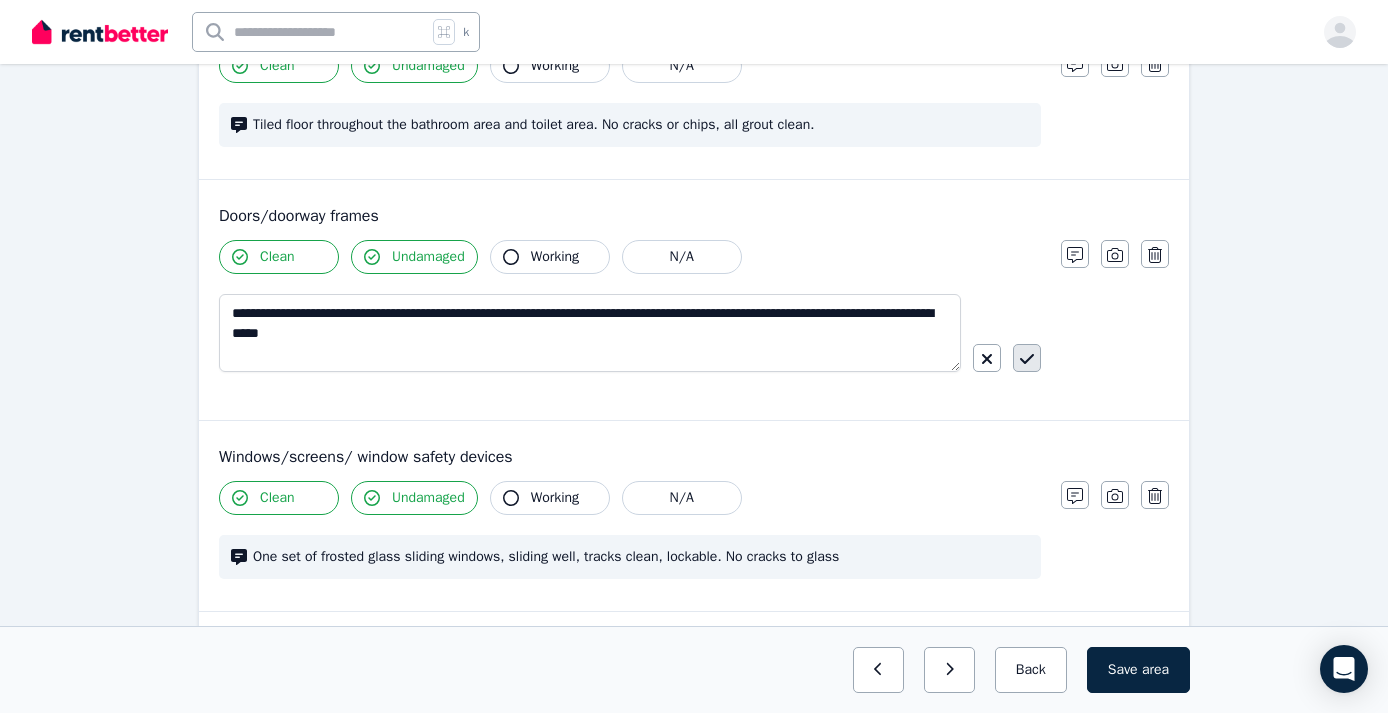click 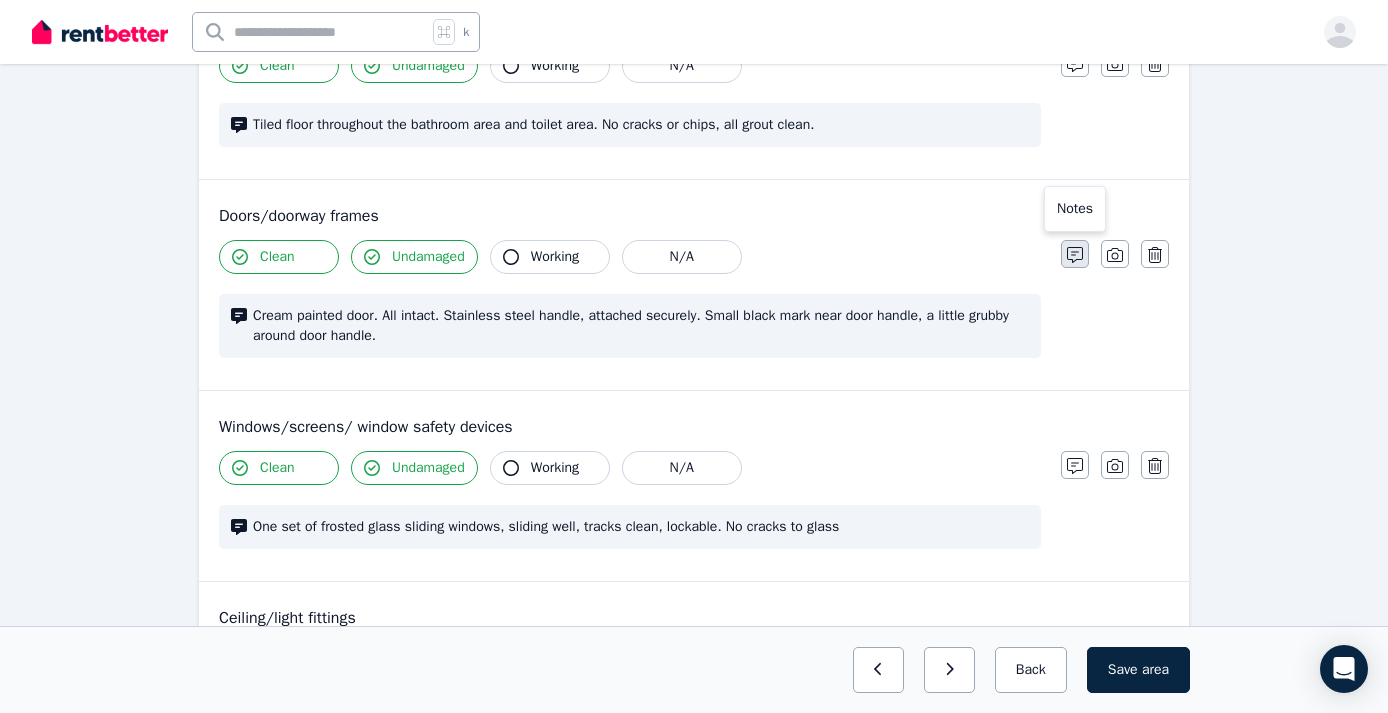click 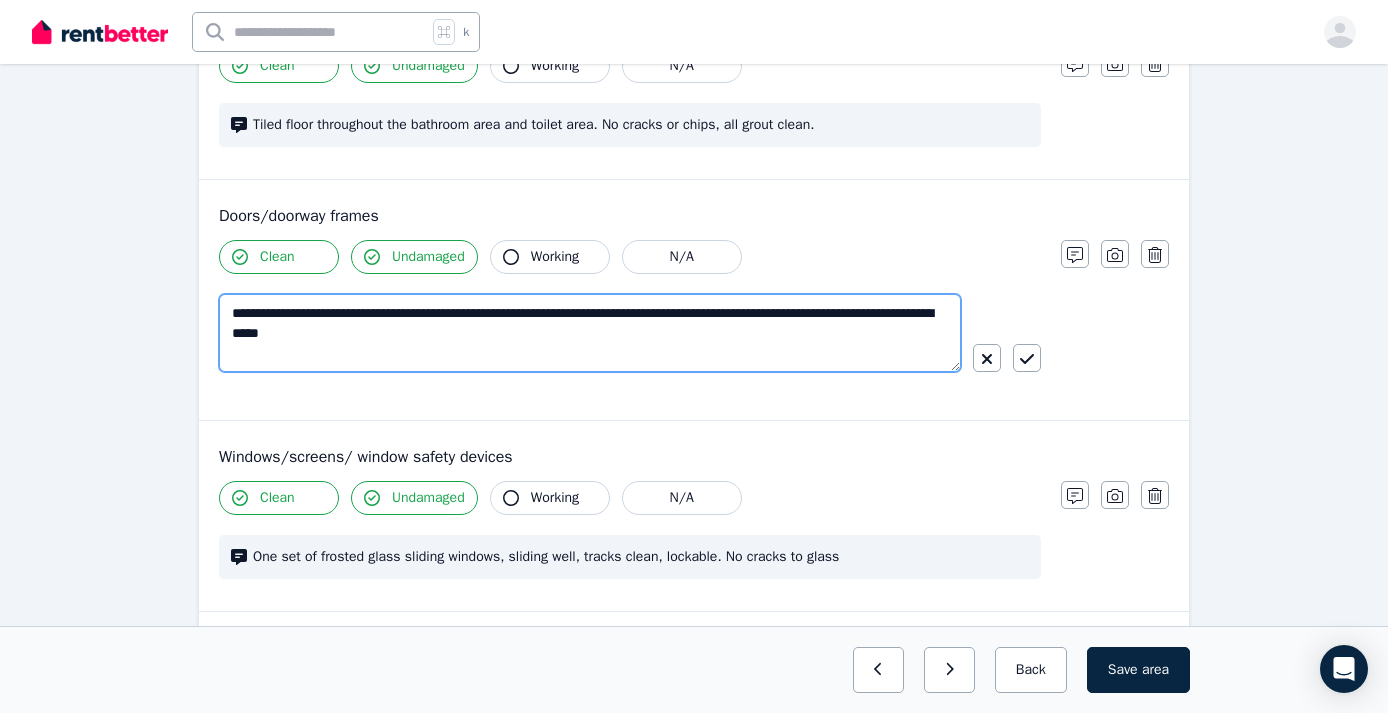 click on "**********" at bounding box center (590, 333) 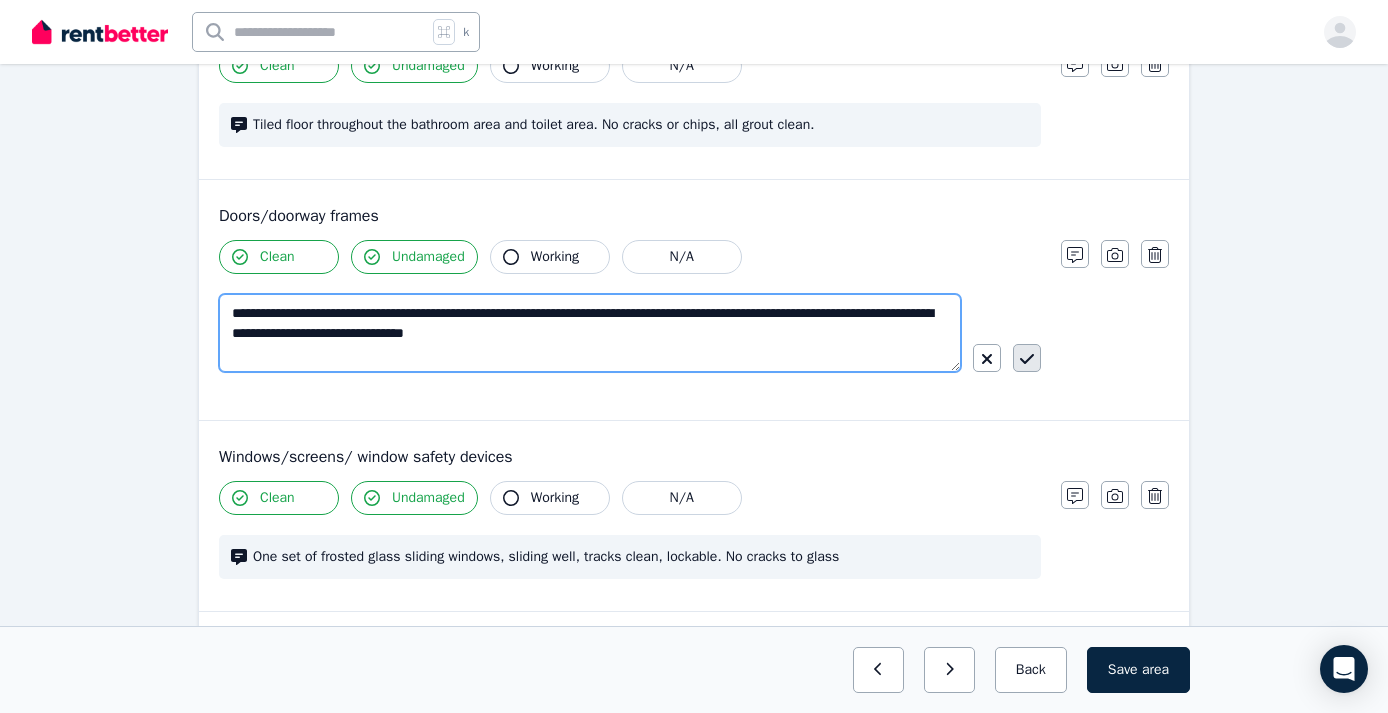 type on "**********" 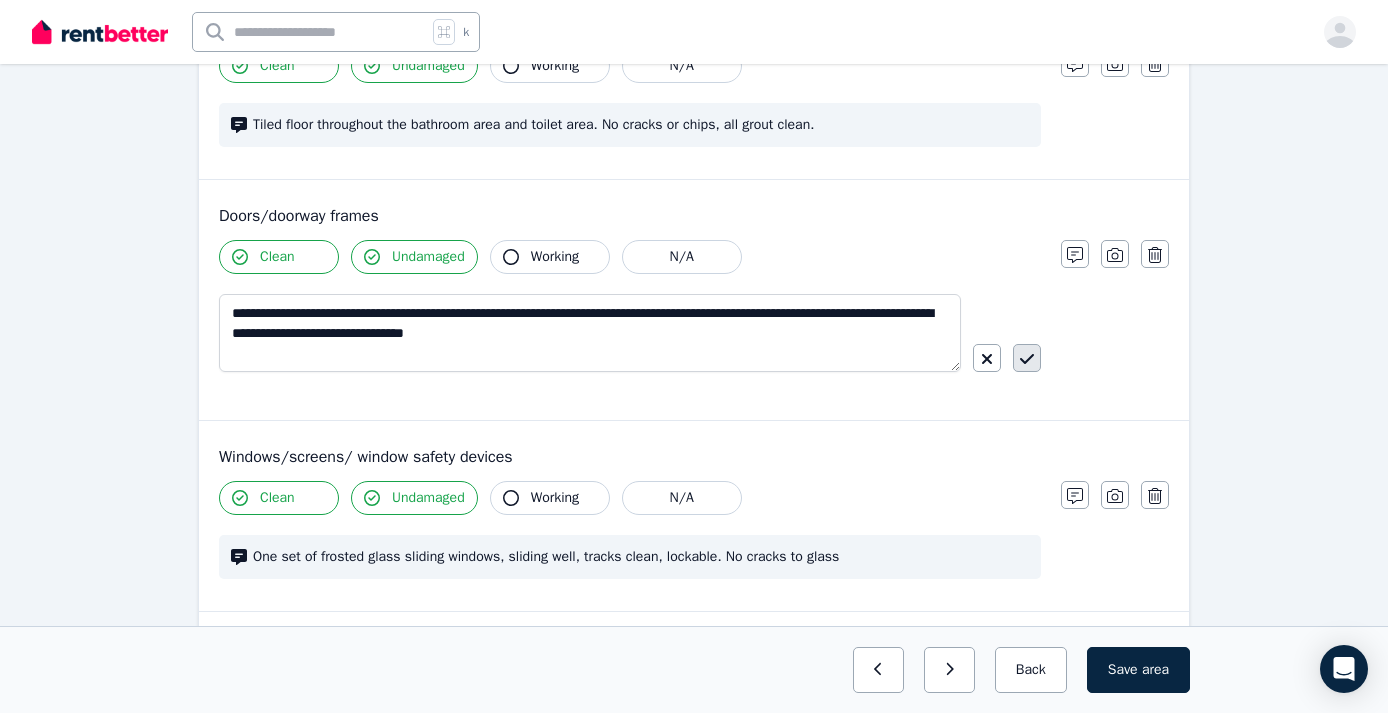 click 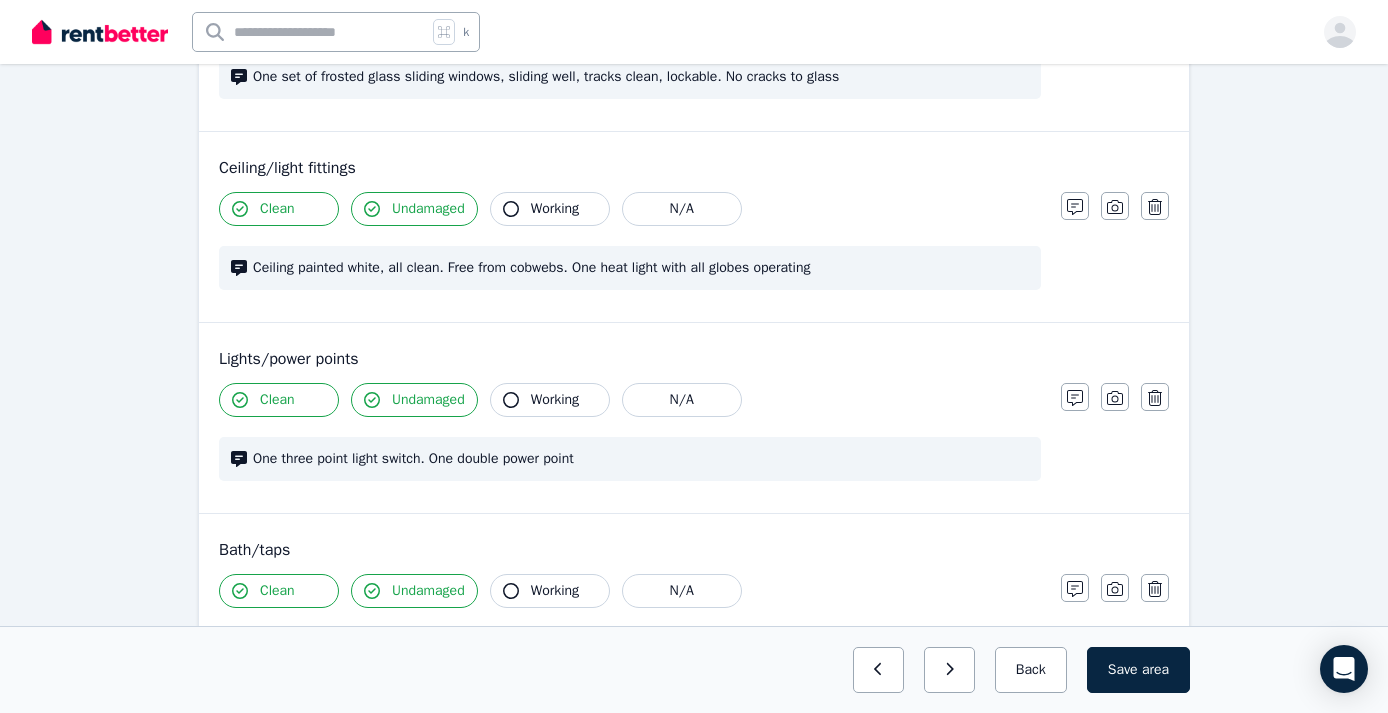 scroll, scrollTop: 984, scrollLeft: 0, axis: vertical 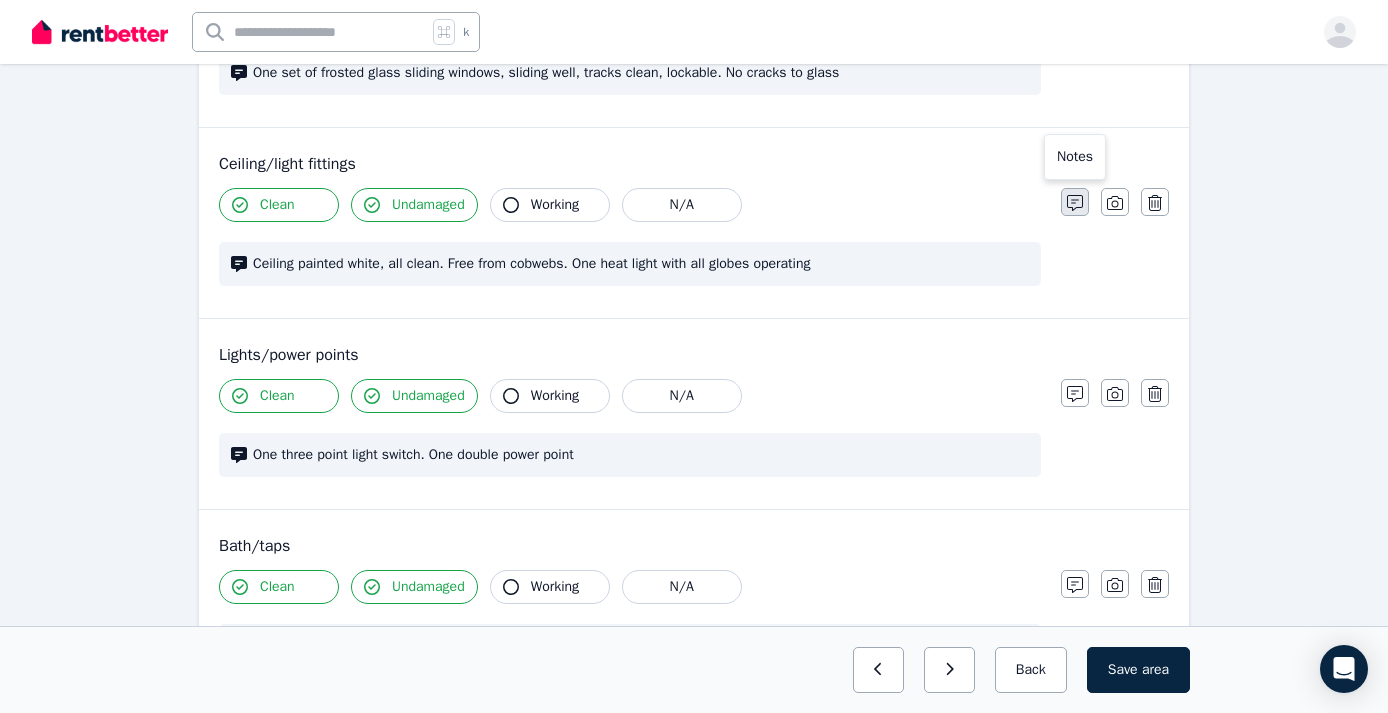 click 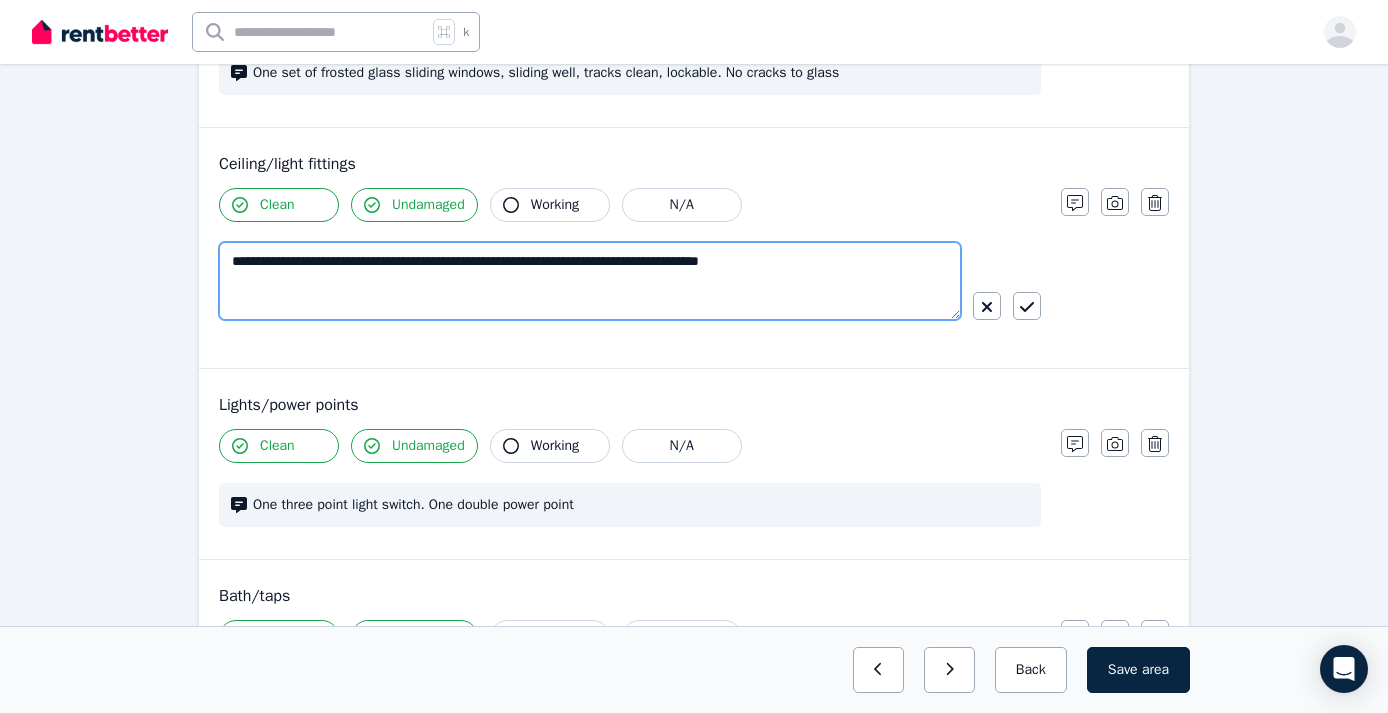 click on "**********" at bounding box center (590, 281) 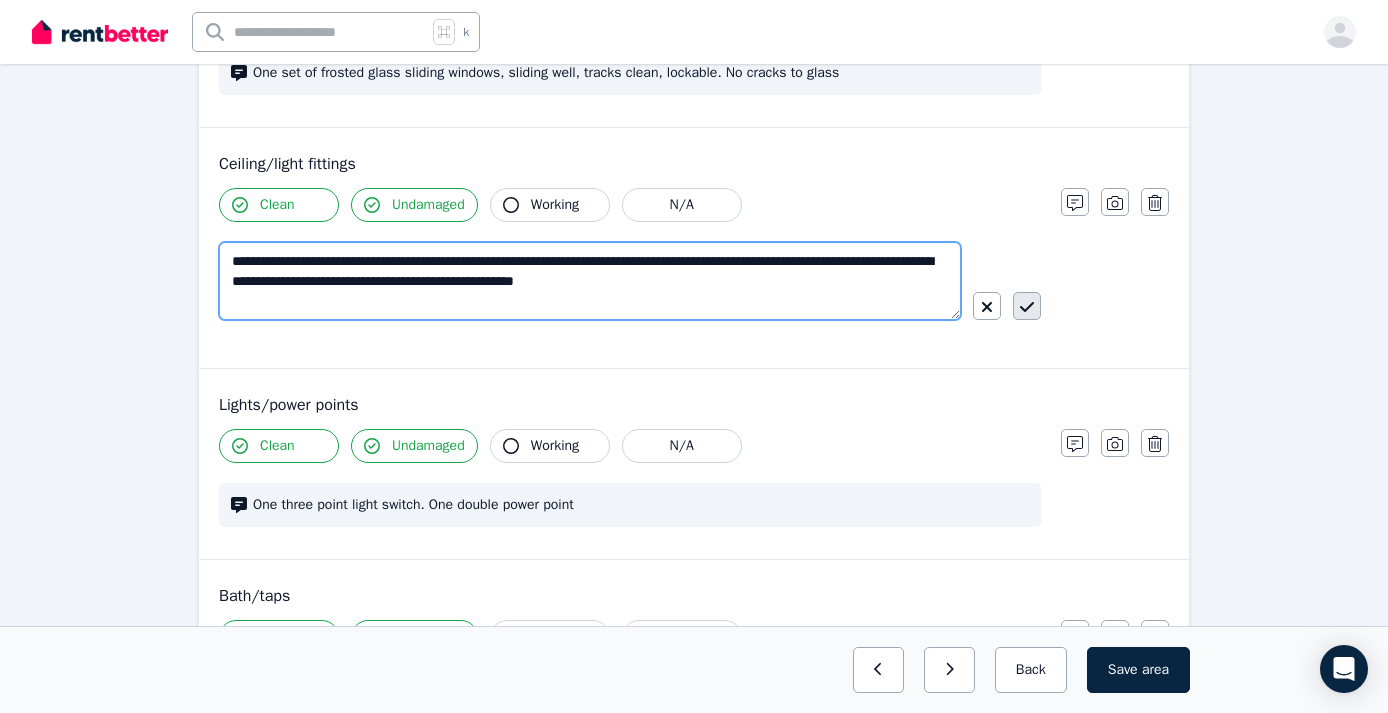 type on "**********" 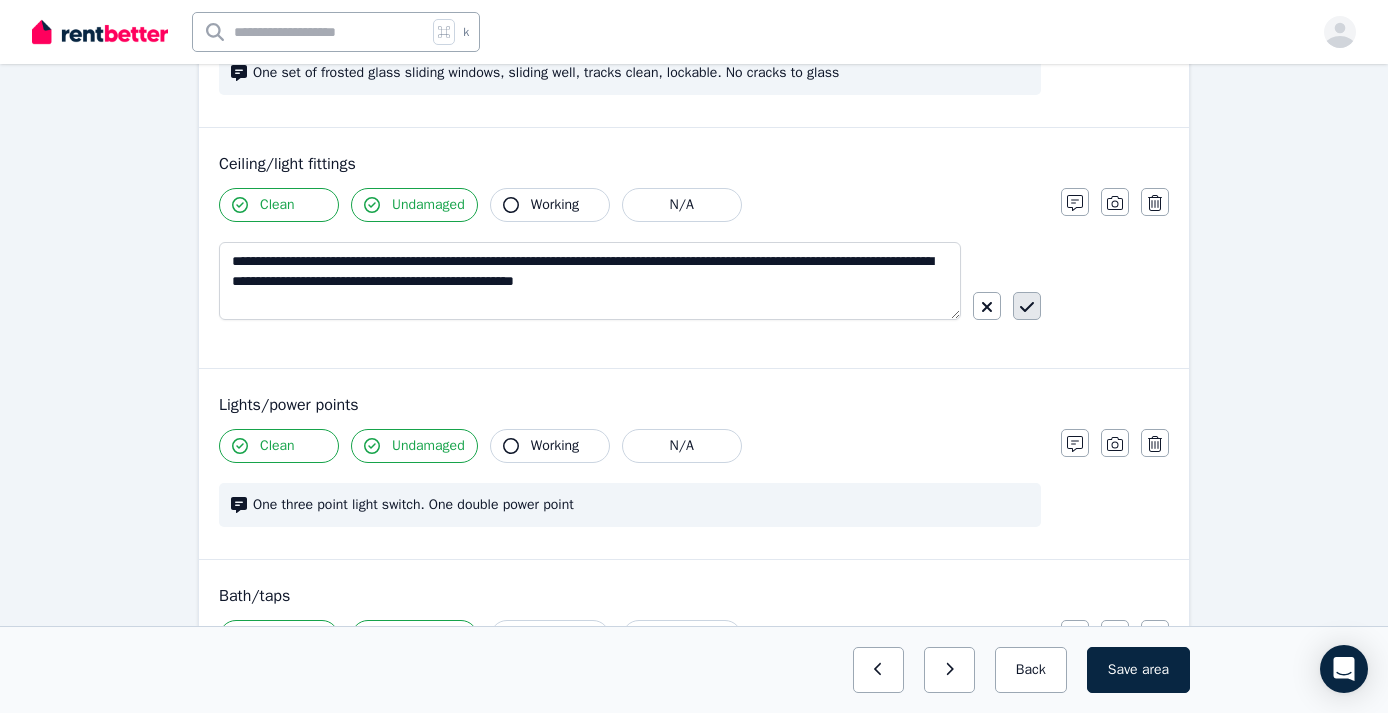 click 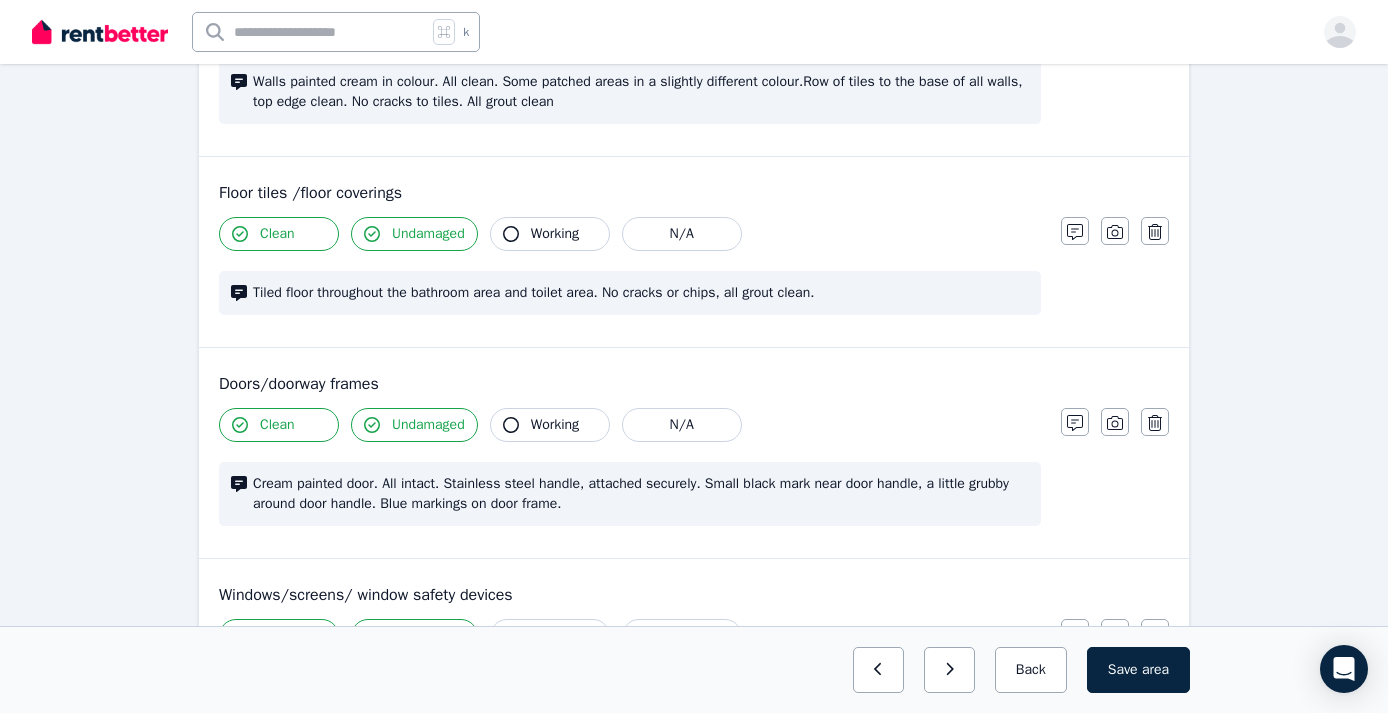 scroll, scrollTop: 361, scrollLeft: 0, axis: vertical 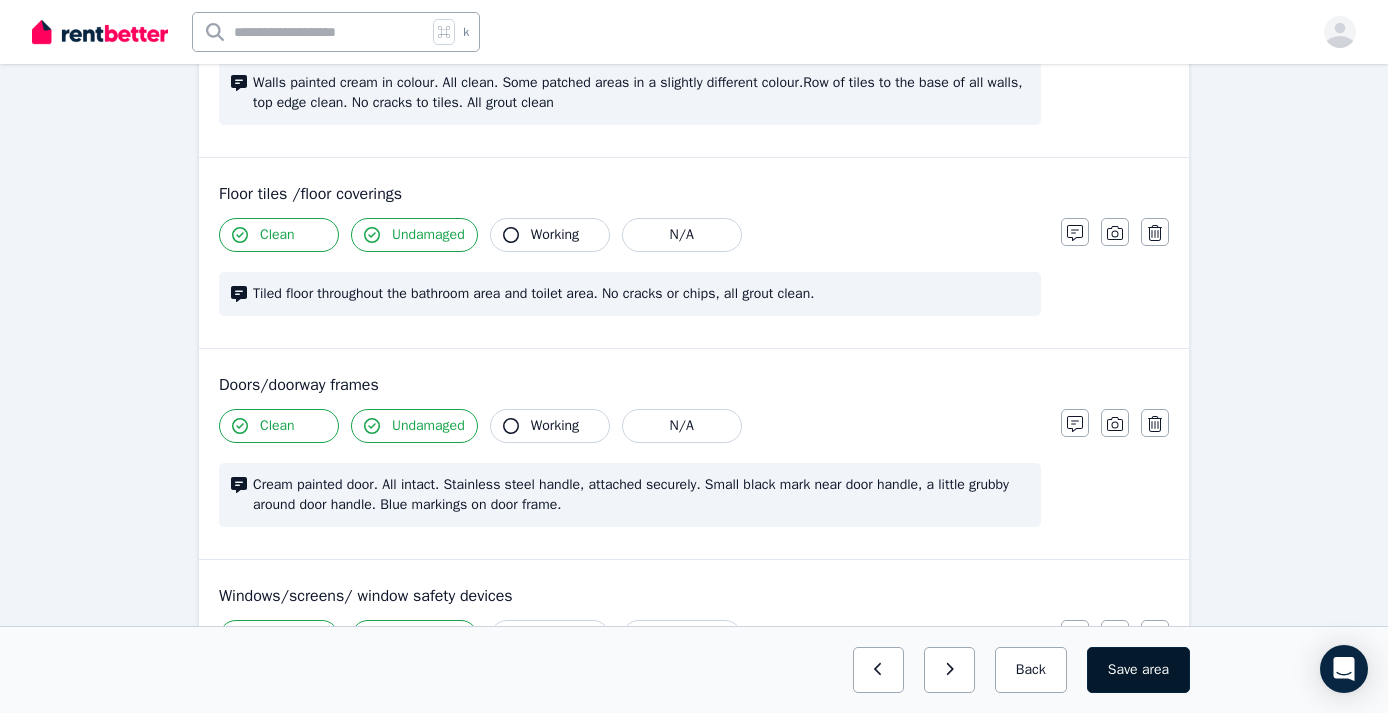 click on "Save   area" at bounding box center (1138, 670) 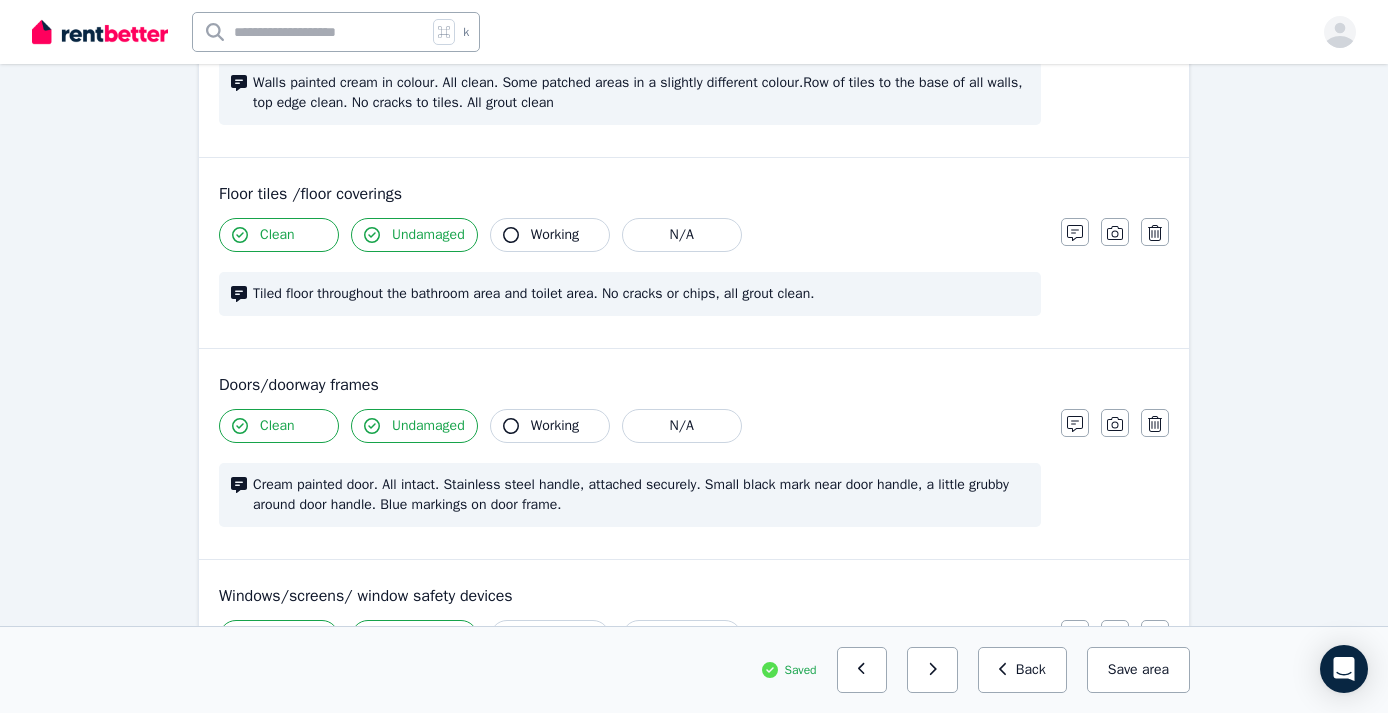 click on "Save   area" at bounding box center (1138, 670) 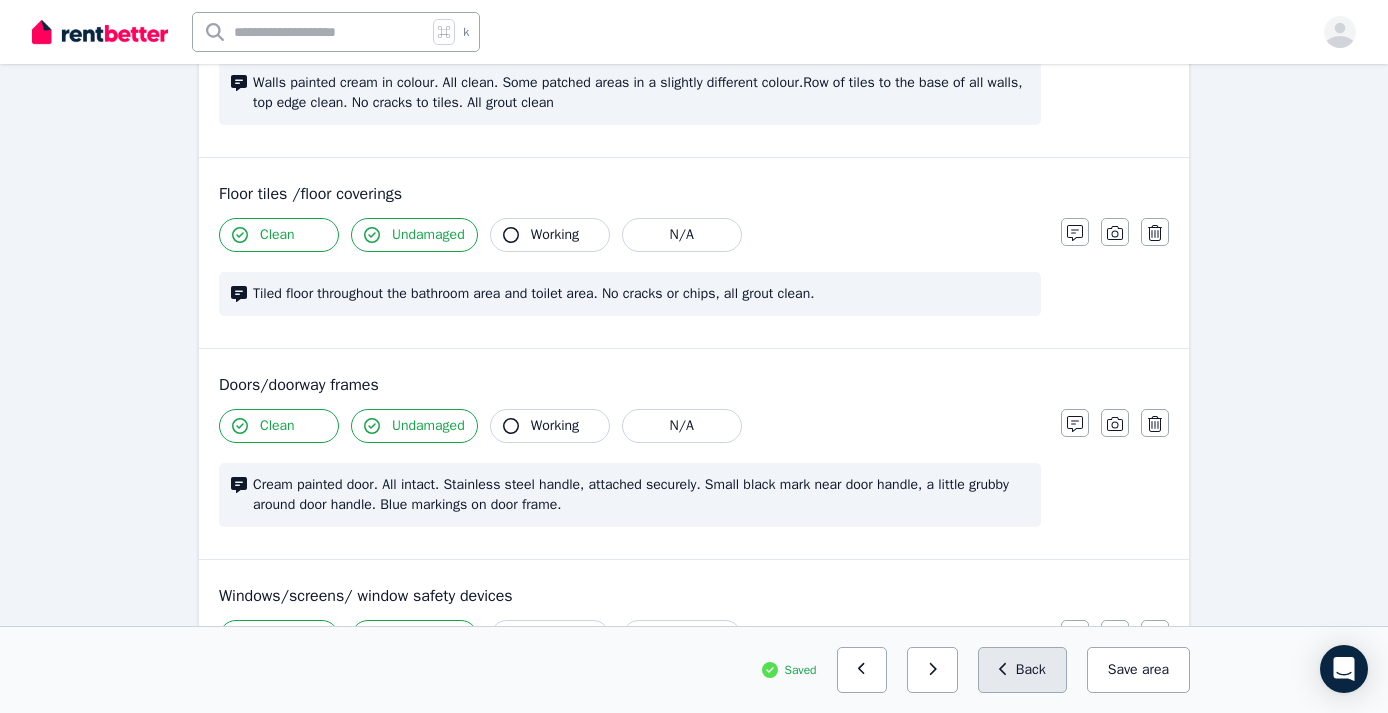 click on "Back" at bounding box center [1022, 670] 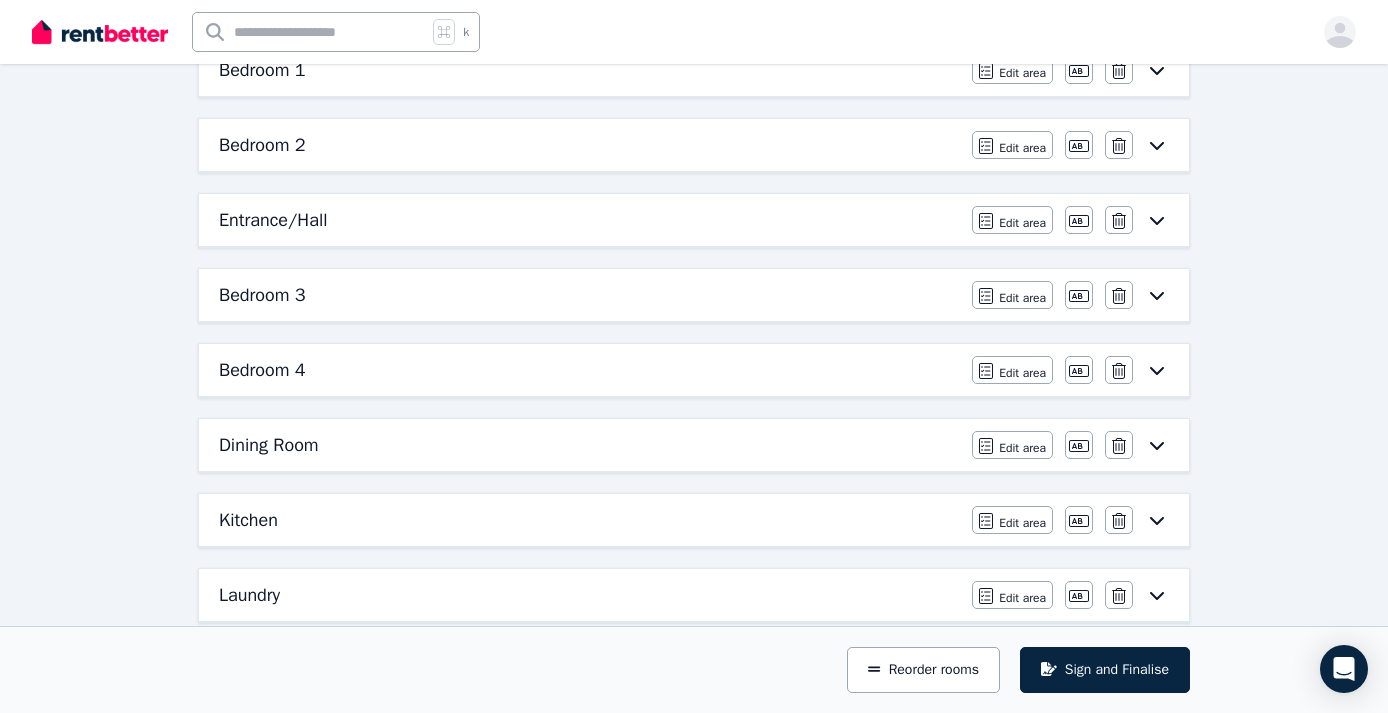 click on "Laundry" at bounding box center [589, 595] 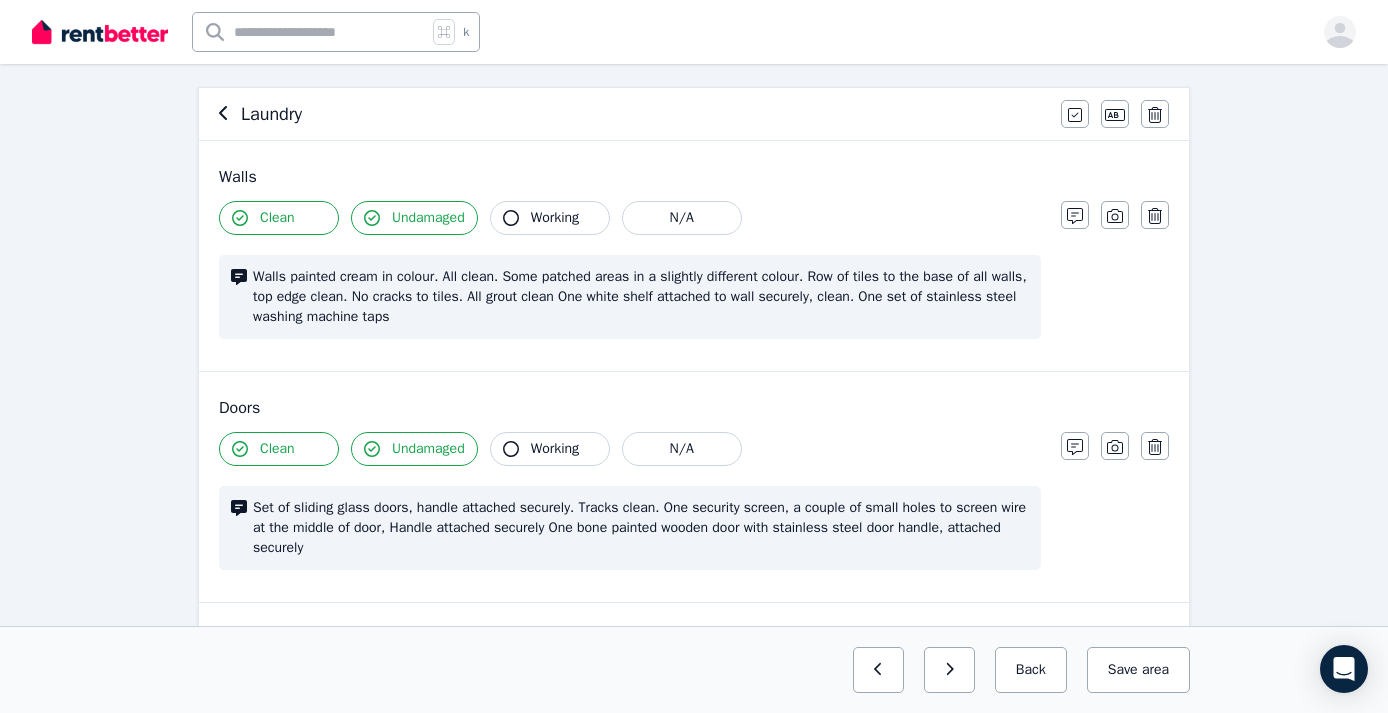scroll, scrollTop: 168, scrollLeft: 0, axis: vertical 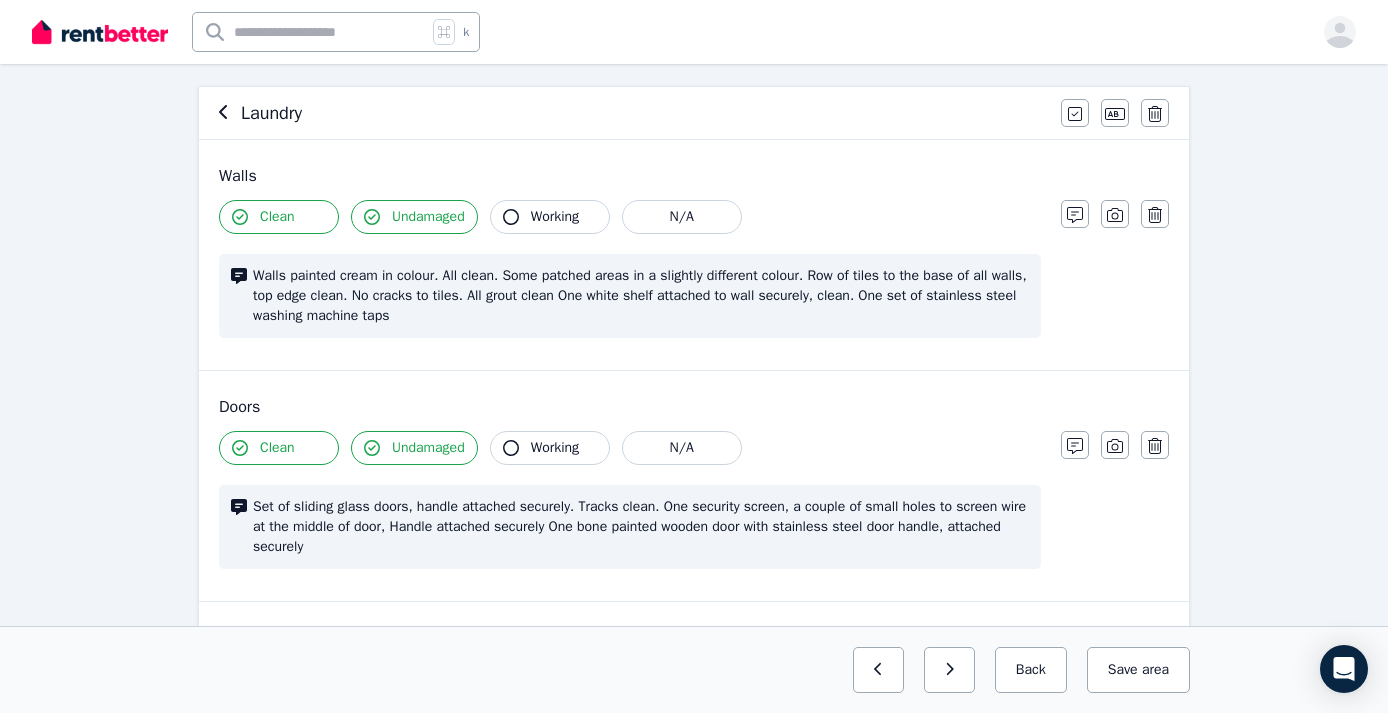 click on "Walls painted cream in colour. All clean. Some patched areas in a slightly different colour. Row of tiles to the base of all walls, top edge clean. No cracks to tiles. All grout clean One white shelf attached to wall securely, clean. One set of stainless steel washing machine taps" at bounding box center [641, 296] 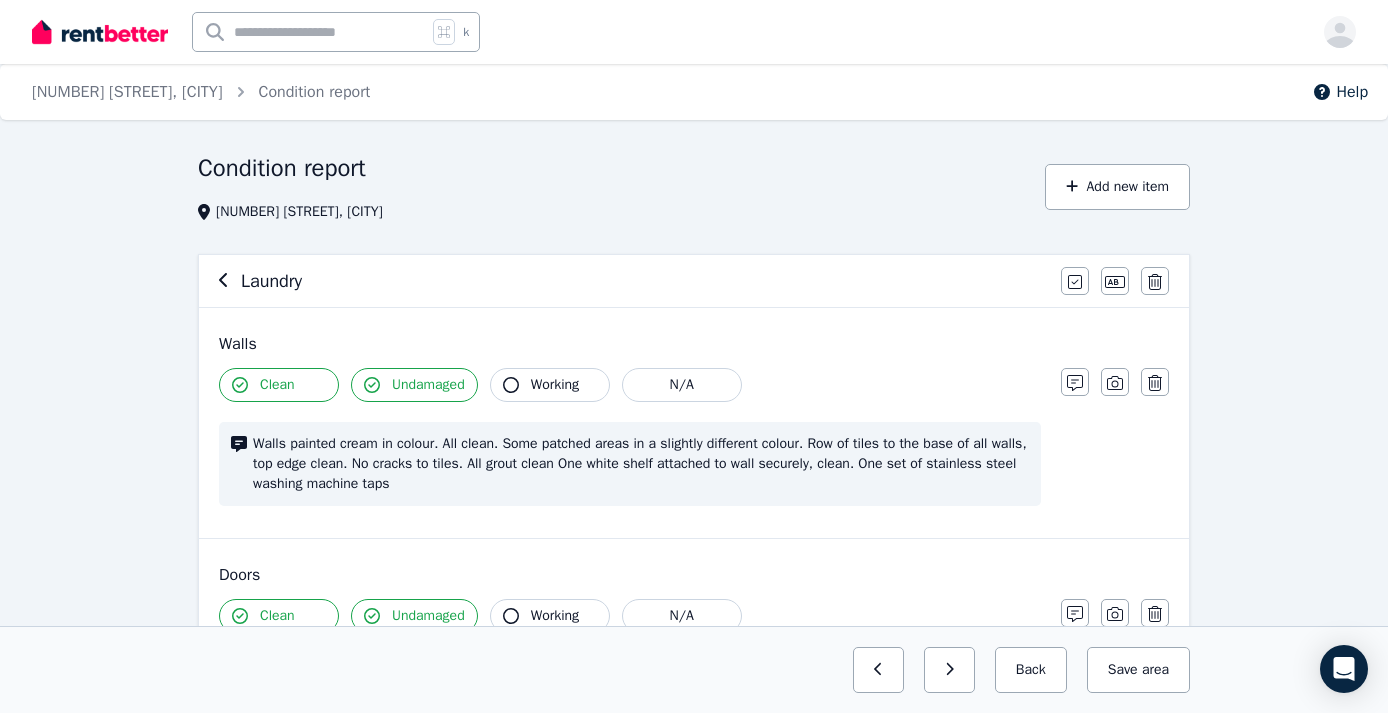 scroll, scrollTop: 0, scrollLeft: 0, axis: both 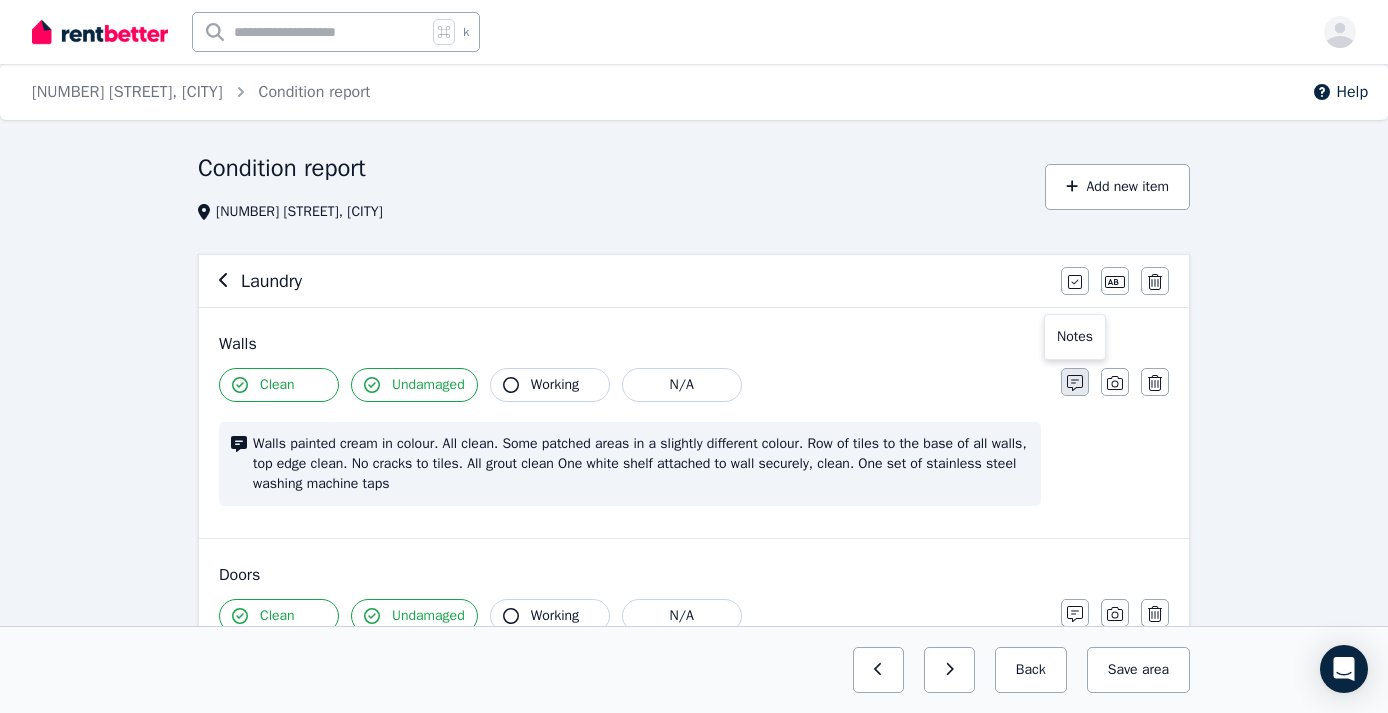 click 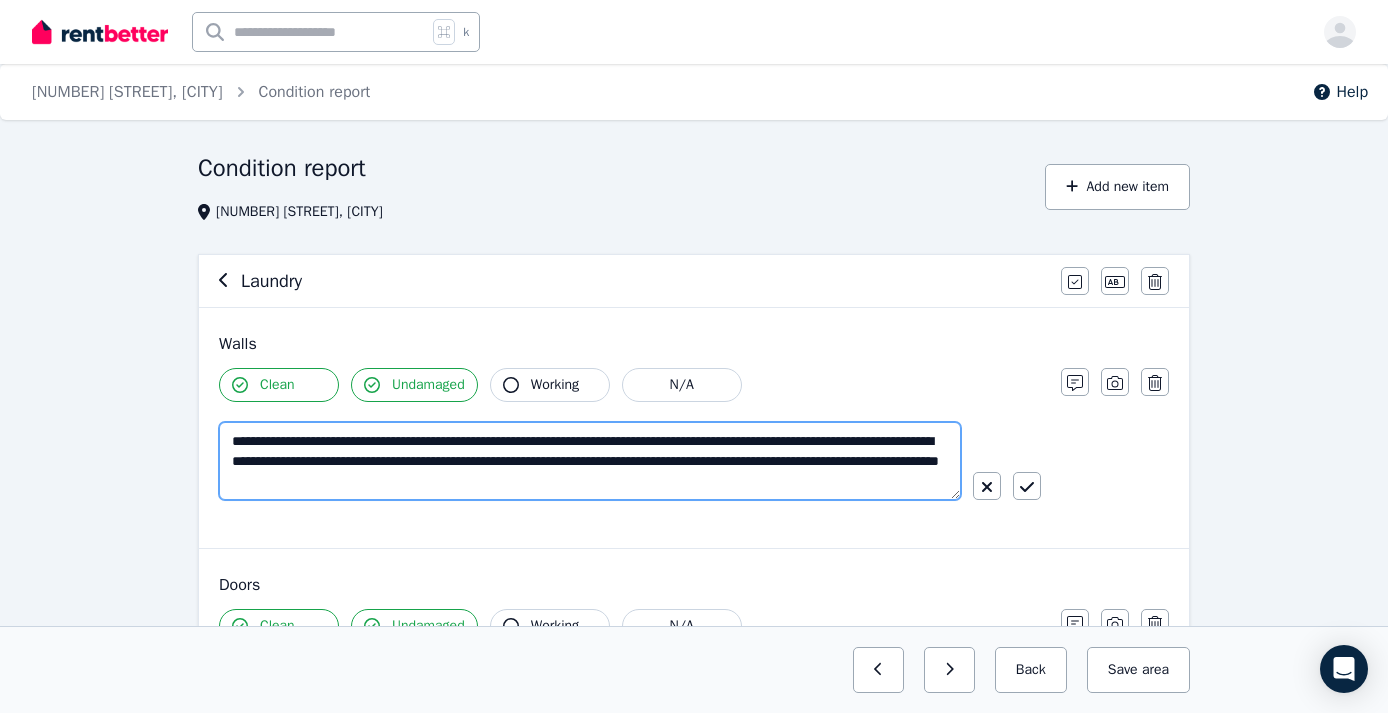 click on "**********" at bounding box center (590, 461) 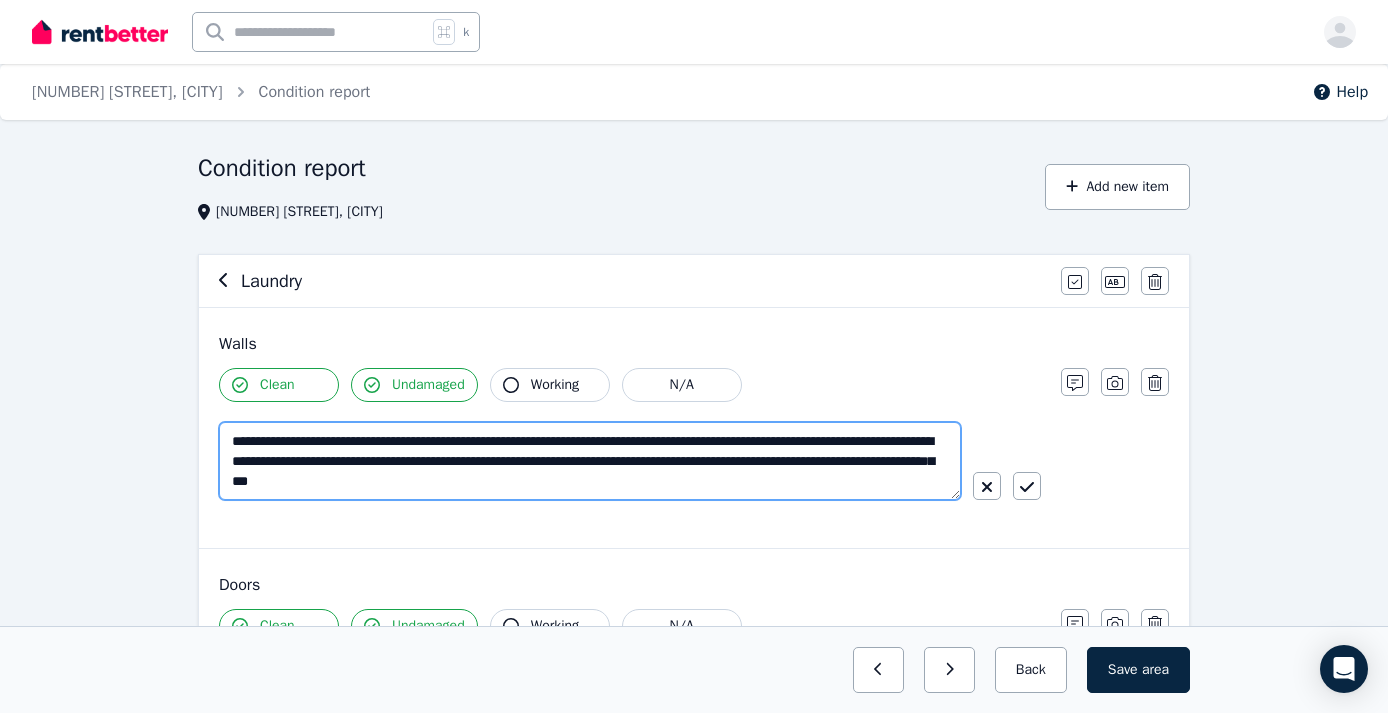 scroll, scrollTop: 0, scrollLeft: 0, axis: both 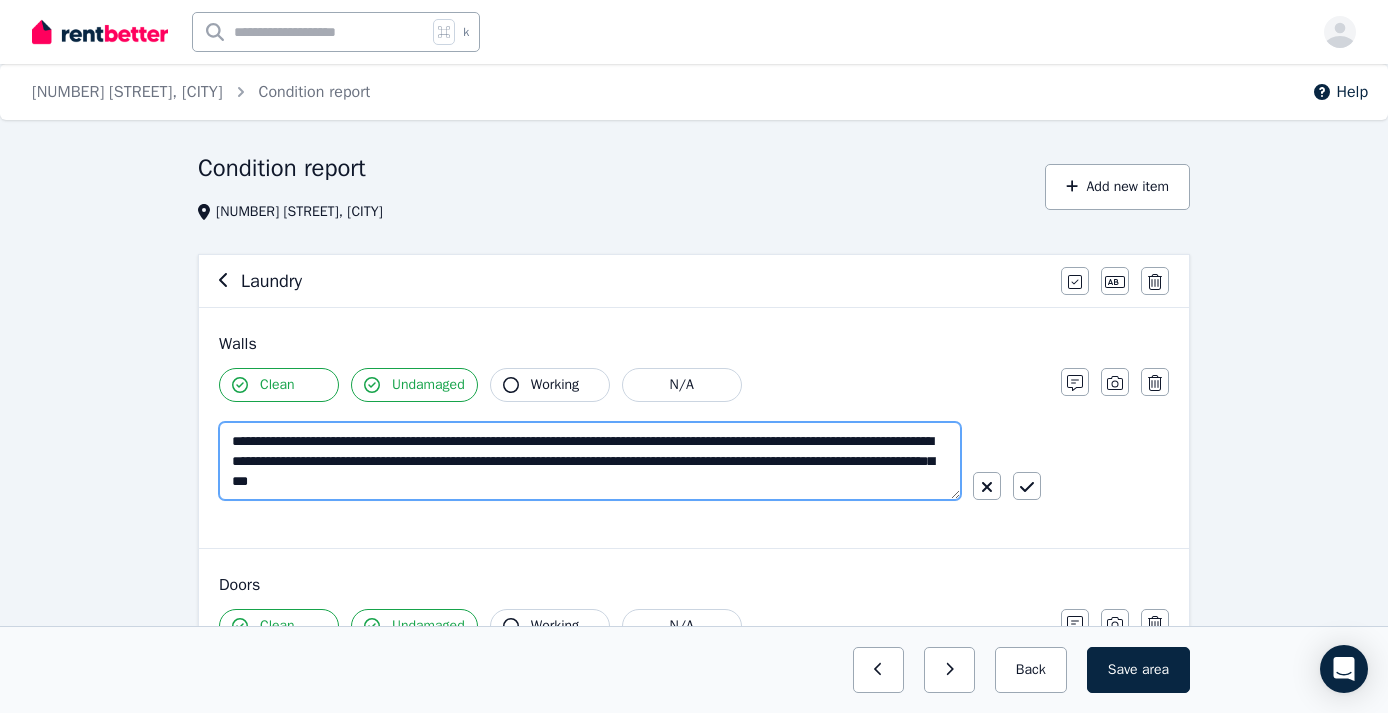 click on "**********" at bounding box center [590, 461] 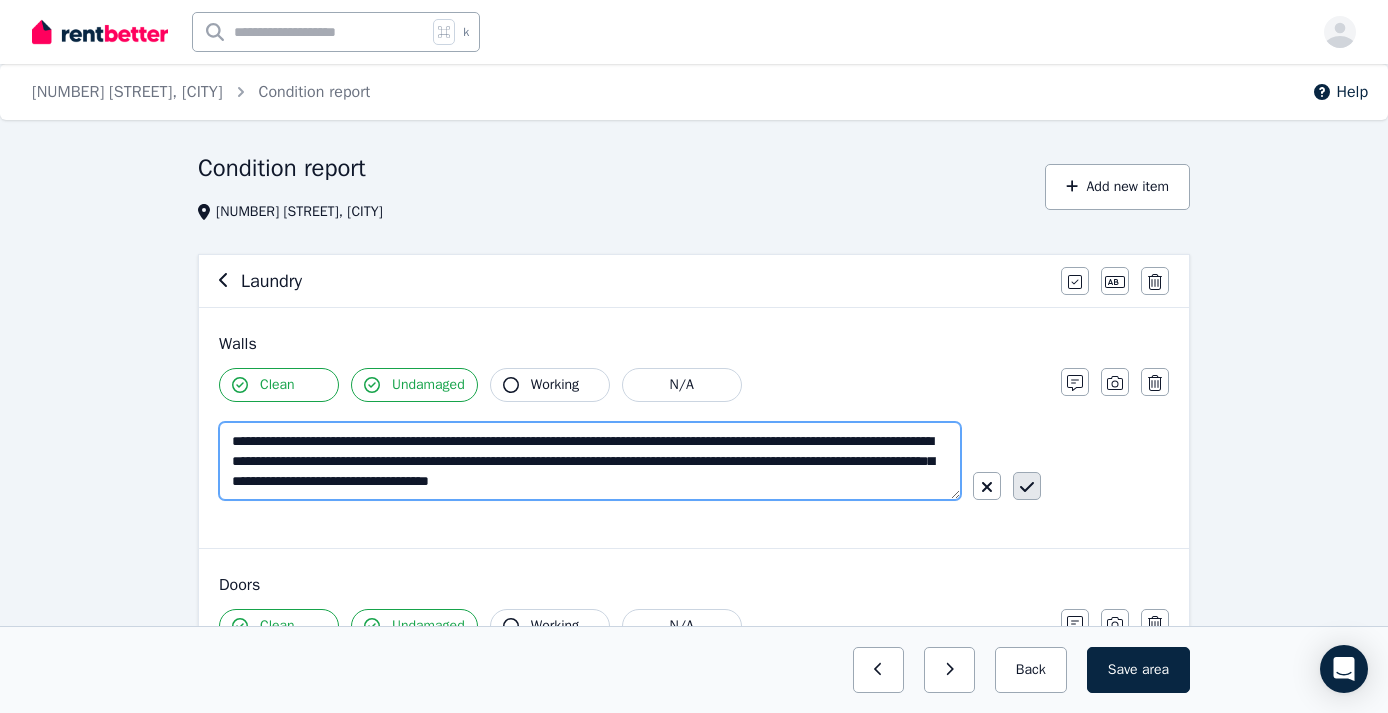 type on "**********" 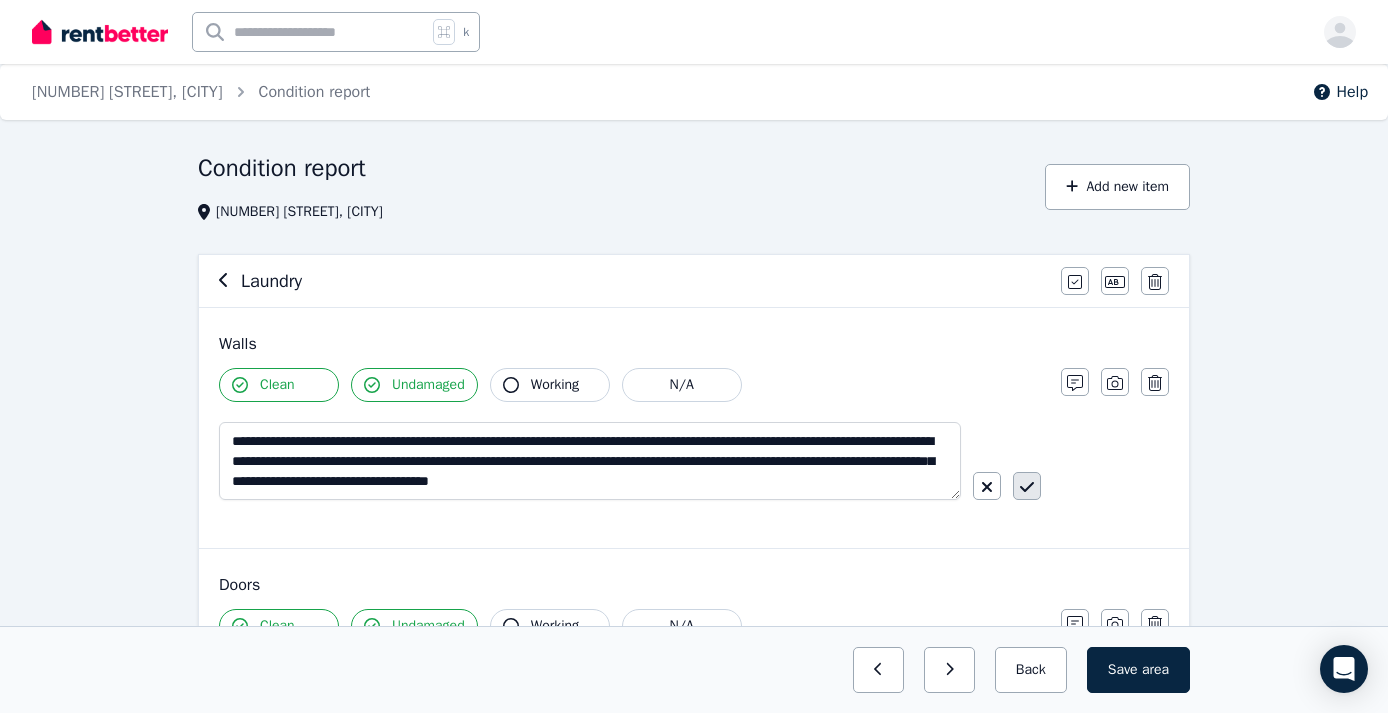 click 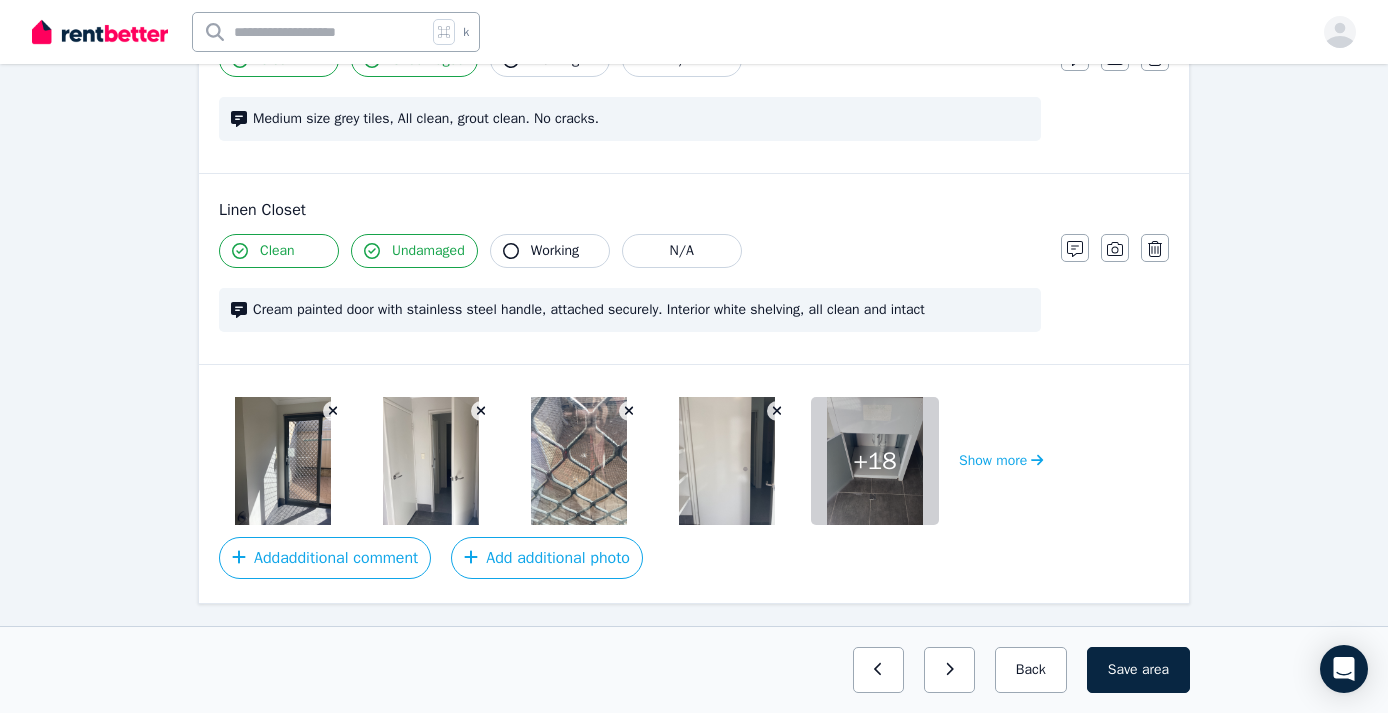 scroll, scrollTop: 1526, scrollLeft: 0, axis: vertical 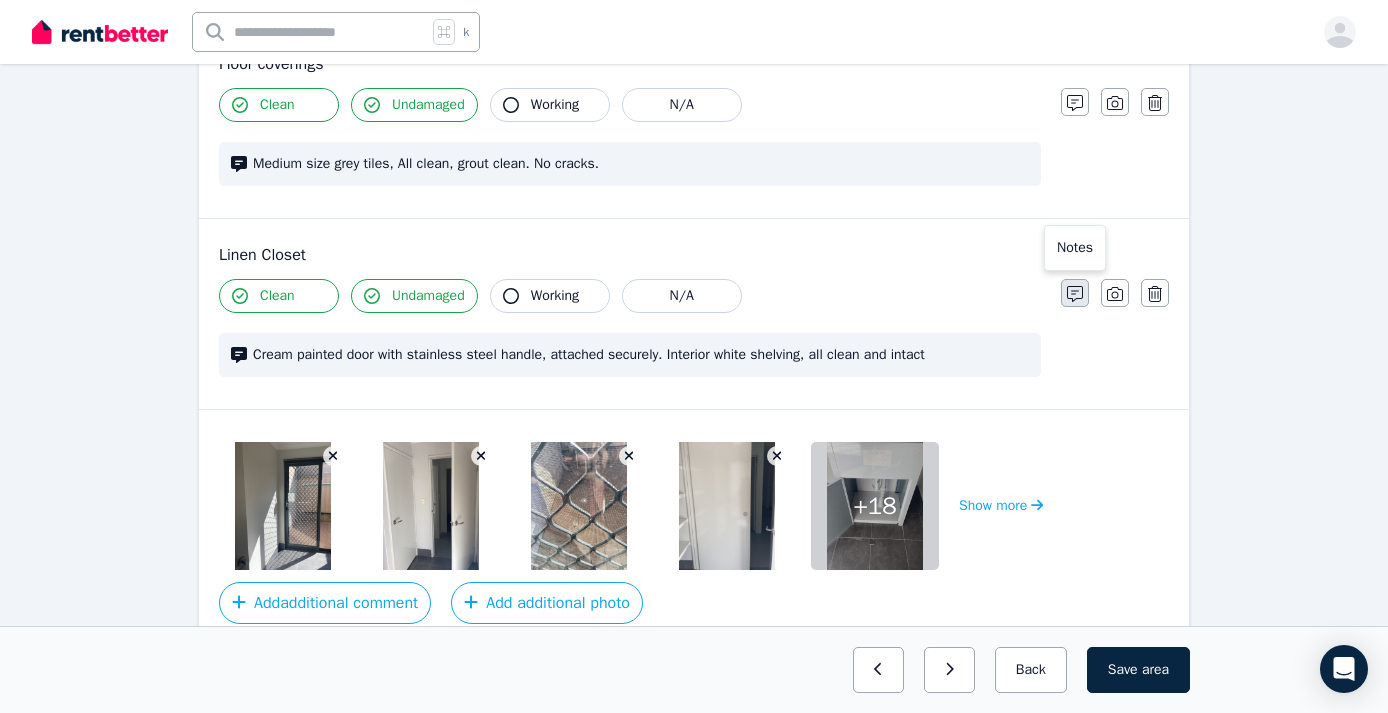 click 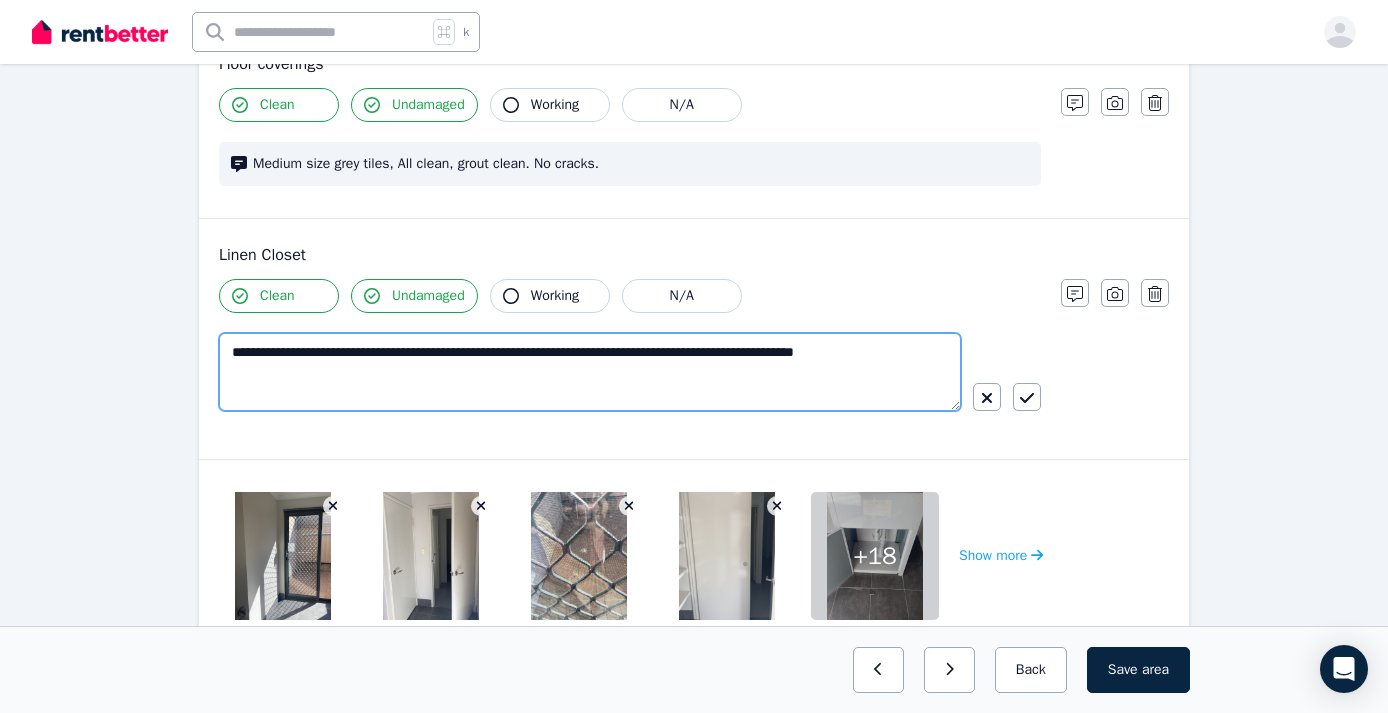 click on "**********" at bounding box center (590, 372) 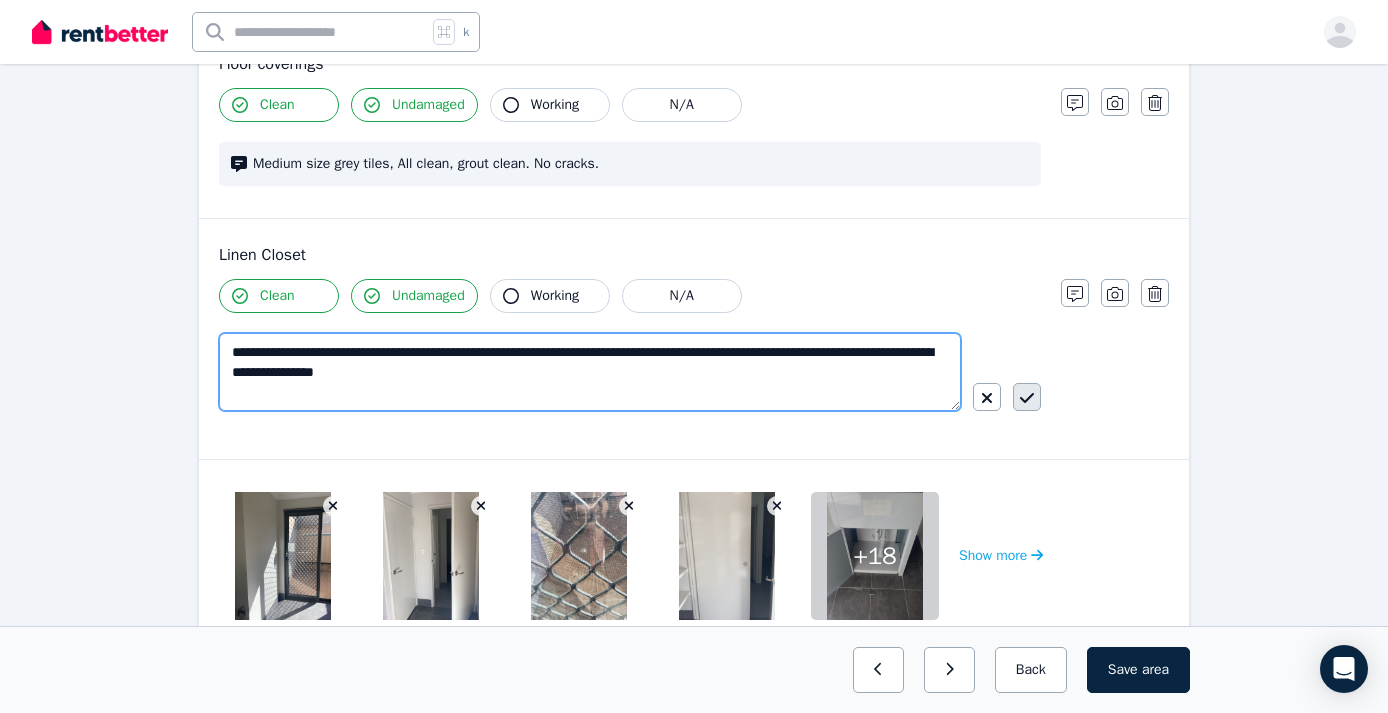 type on "**********" 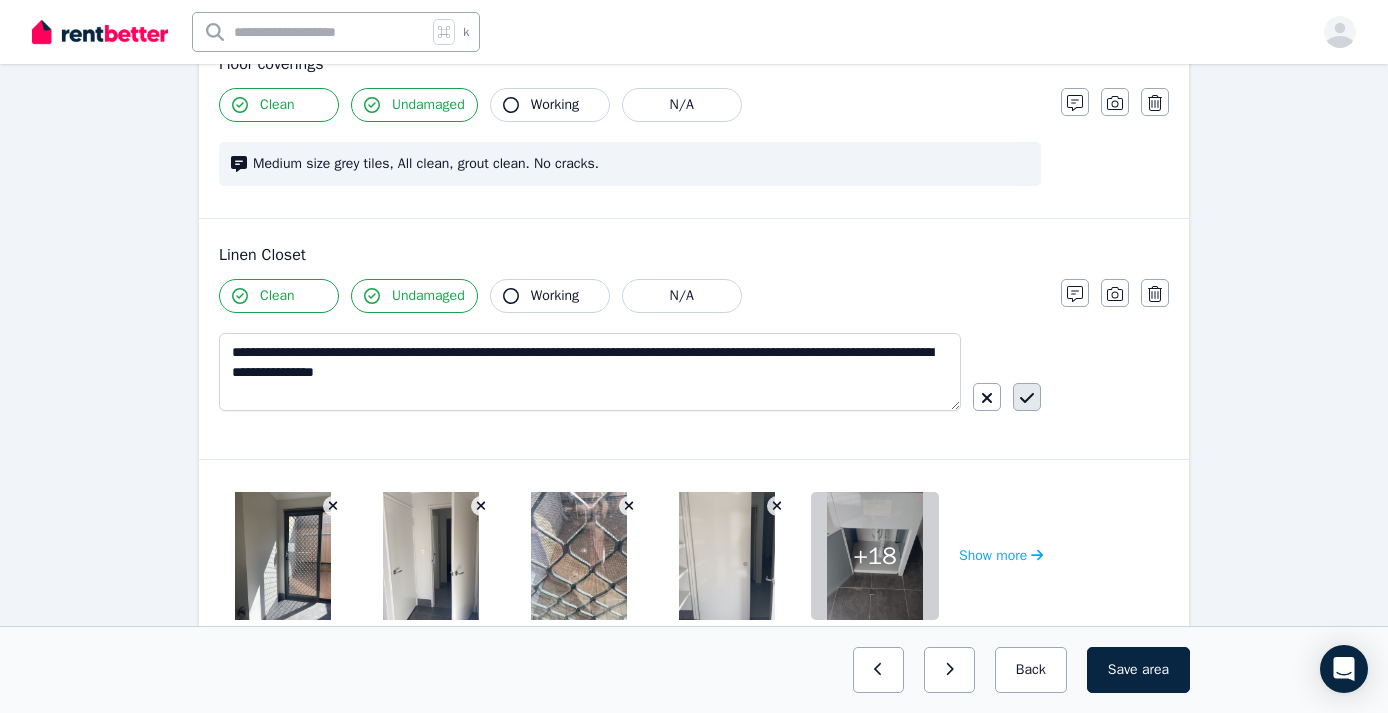 click 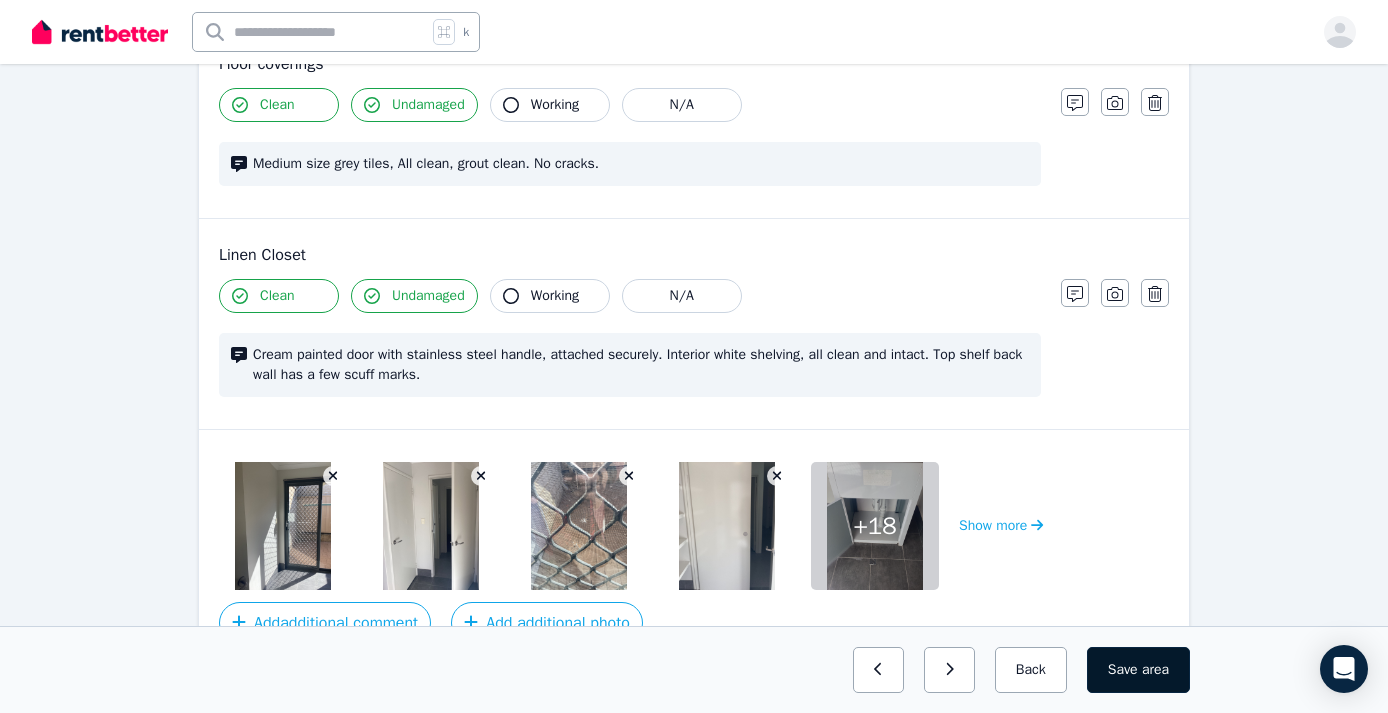 click on "Save   area" at bounding box center [1138, 670] 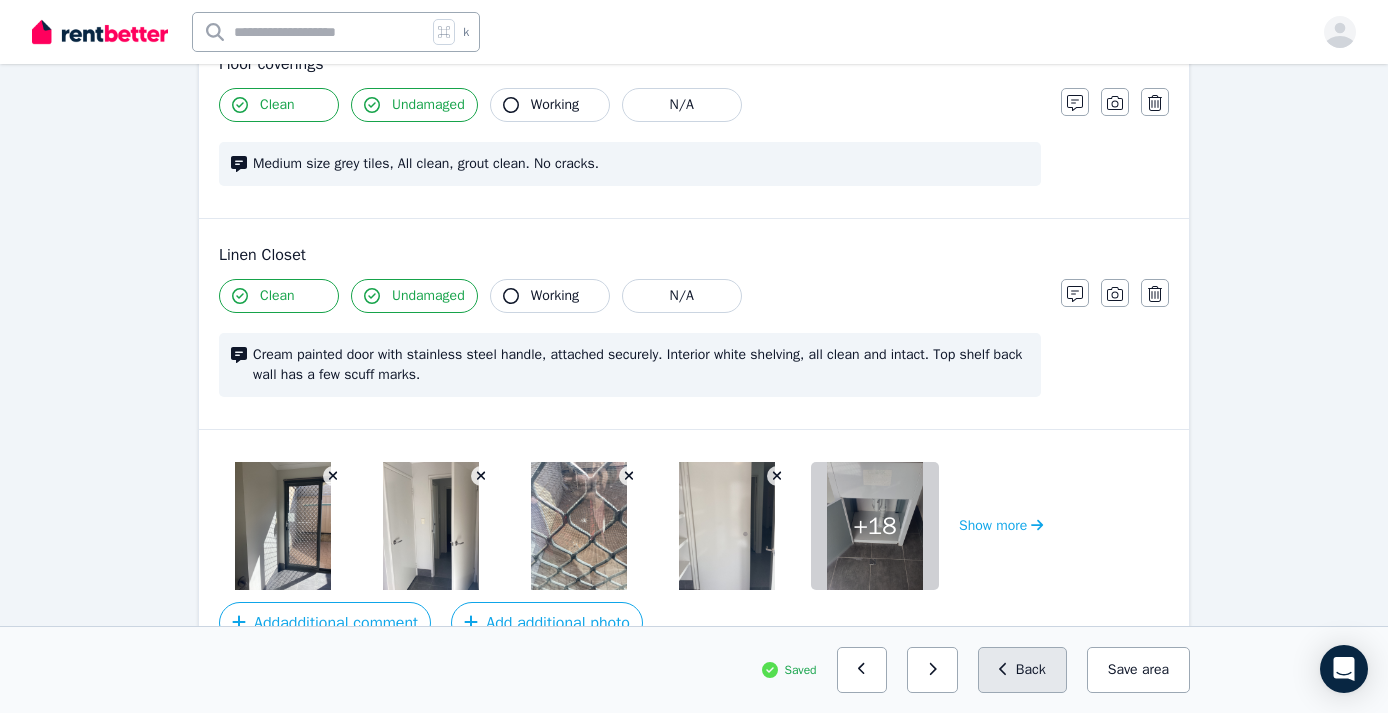 click on "Back" at bounding box center (1022, 670) 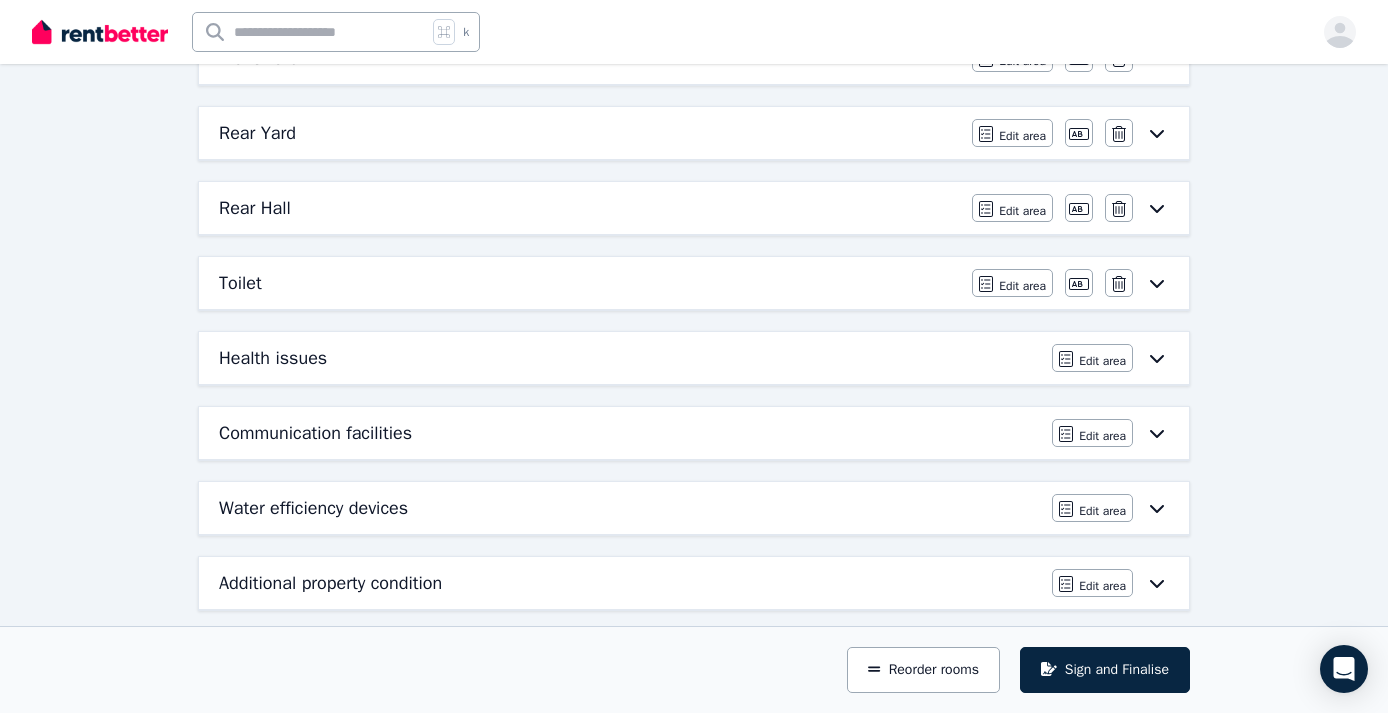 click on "Rear Hall" at bounding box center [255, 208] 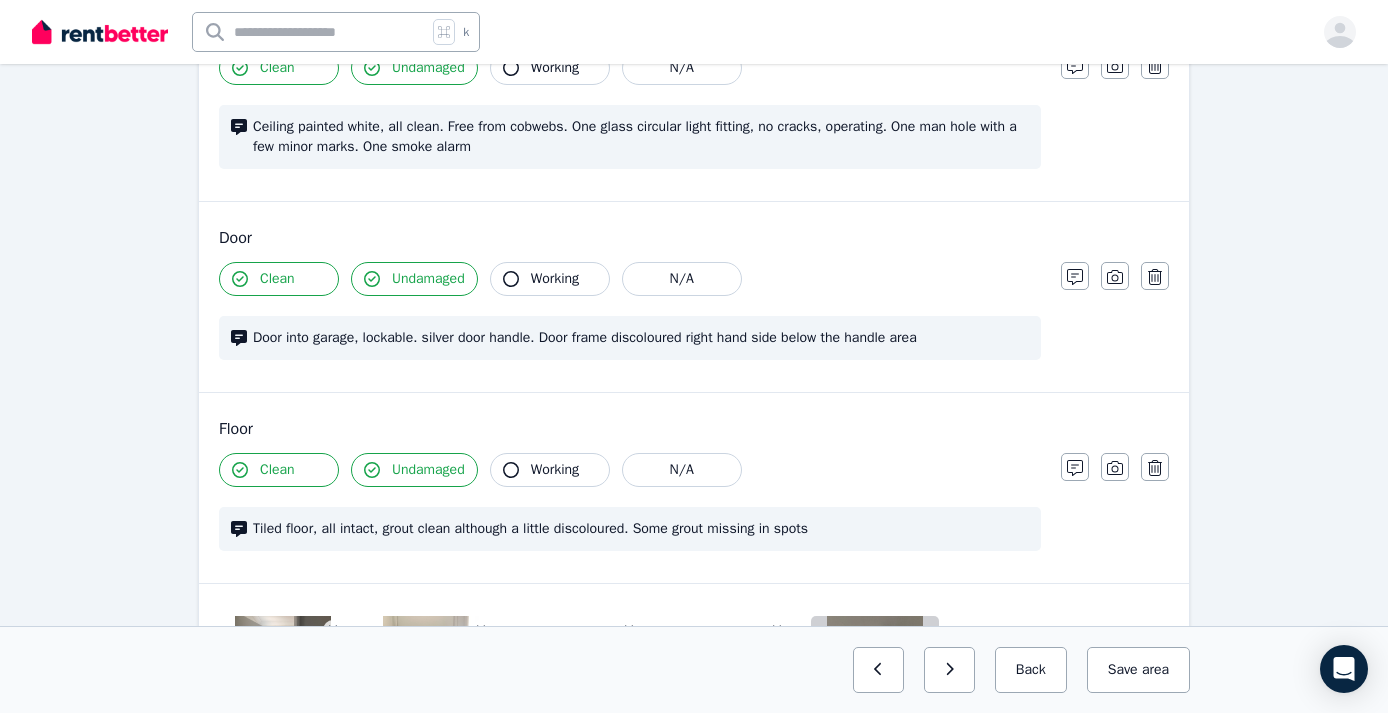 scroll, scrollTop: 480, scrollLeft: 0, axis: vertical 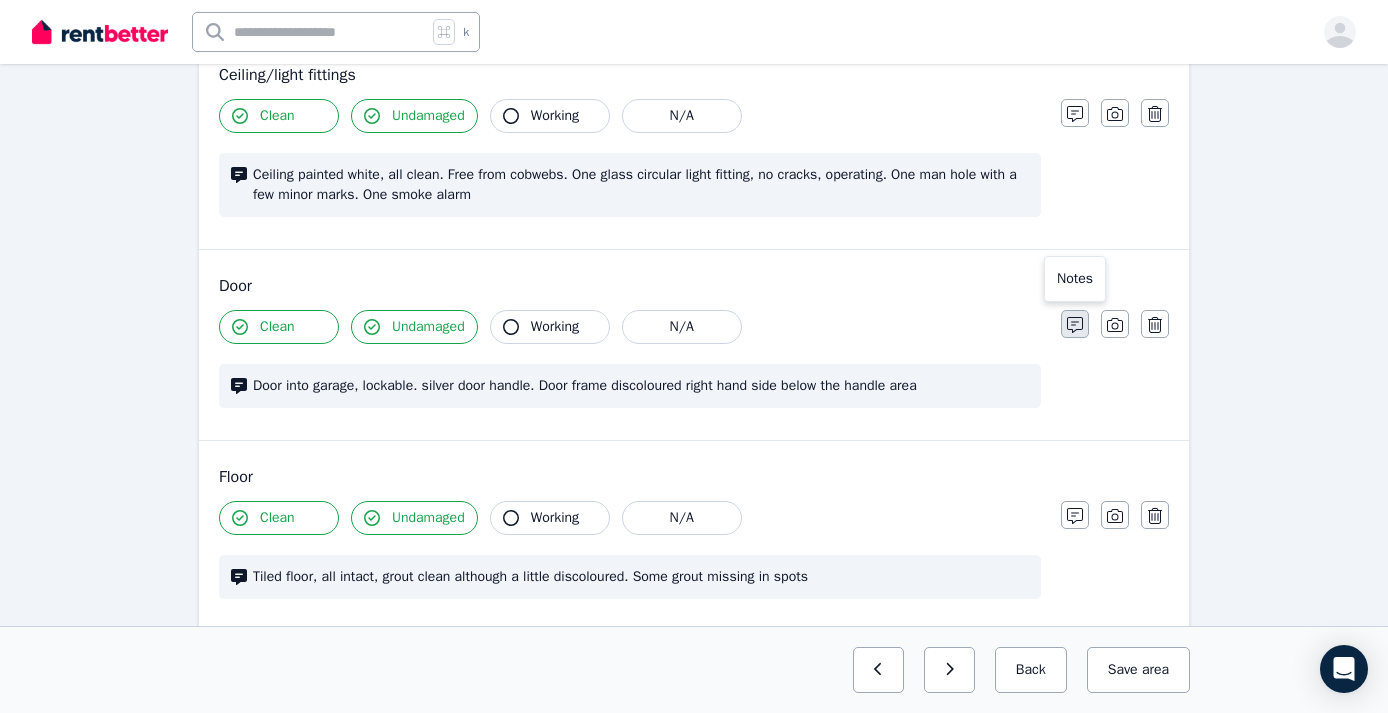 click 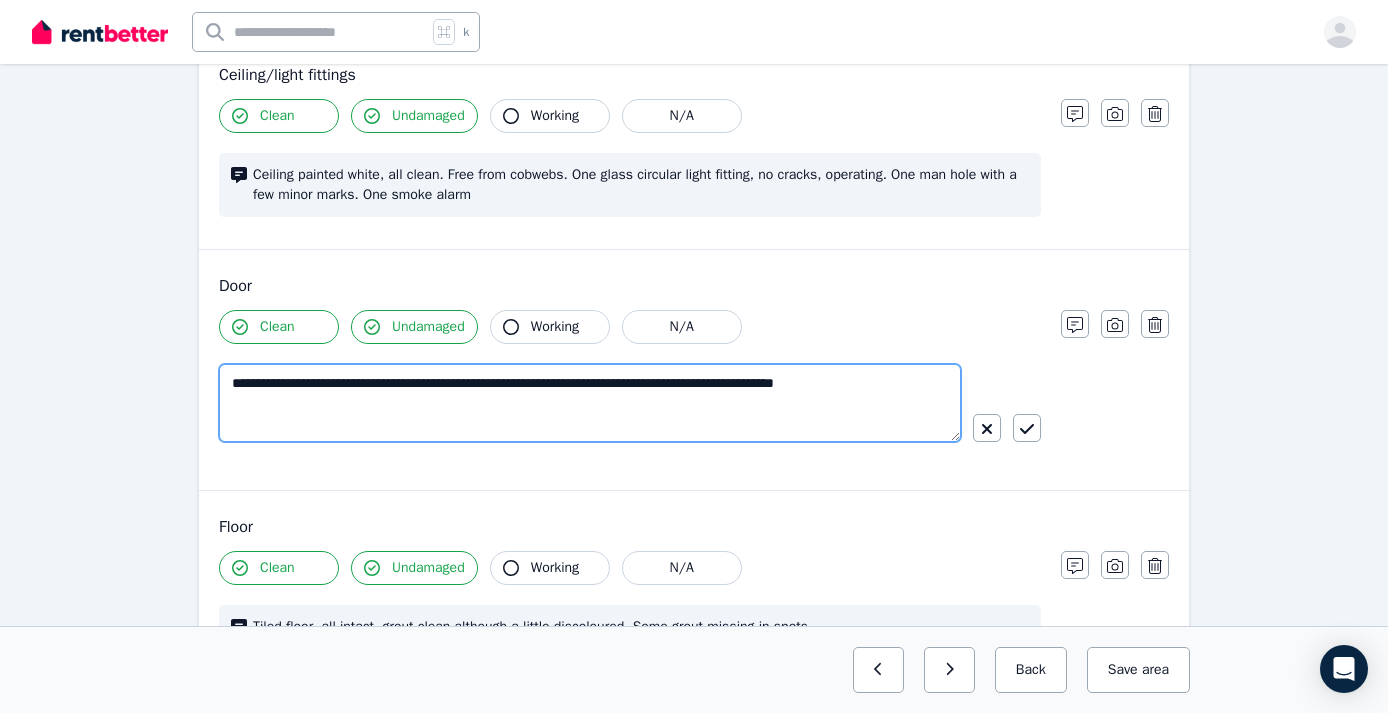 click on "**********" at bounding box center (590, 403) 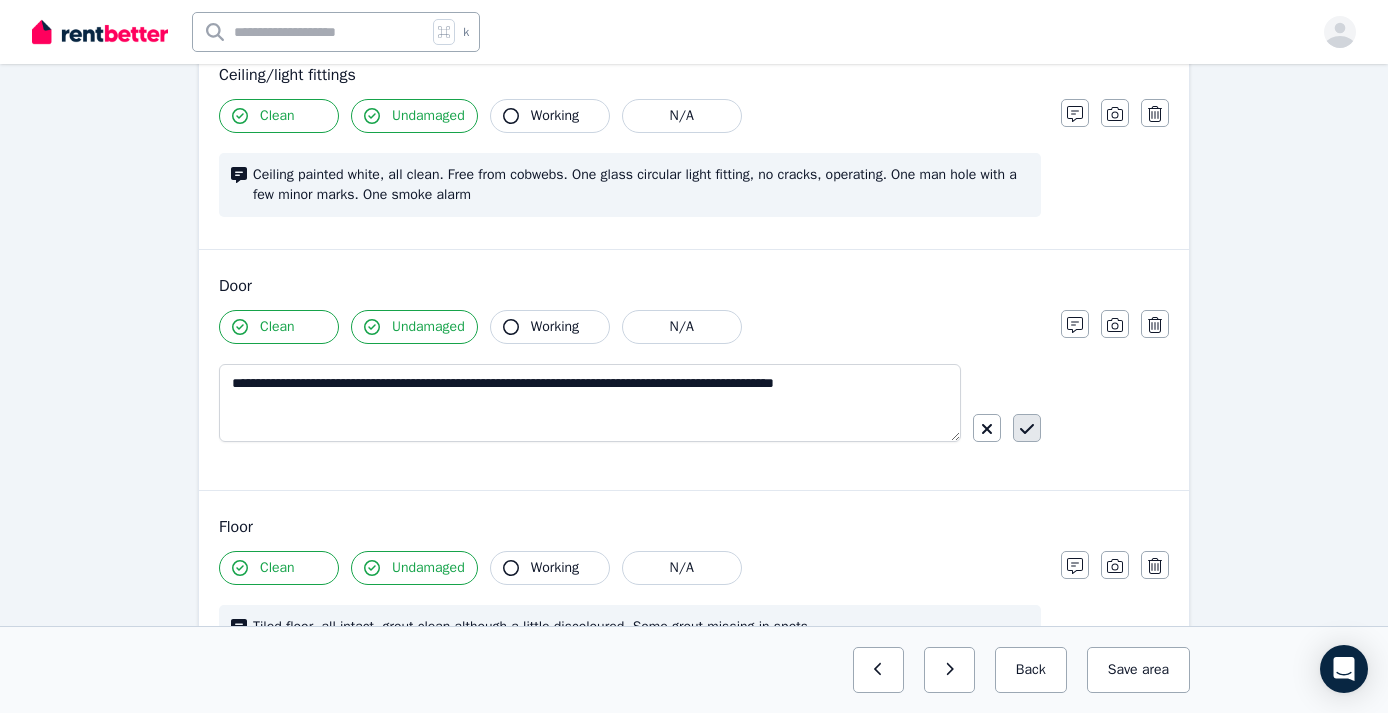 click at bounding box center [1027, 428] 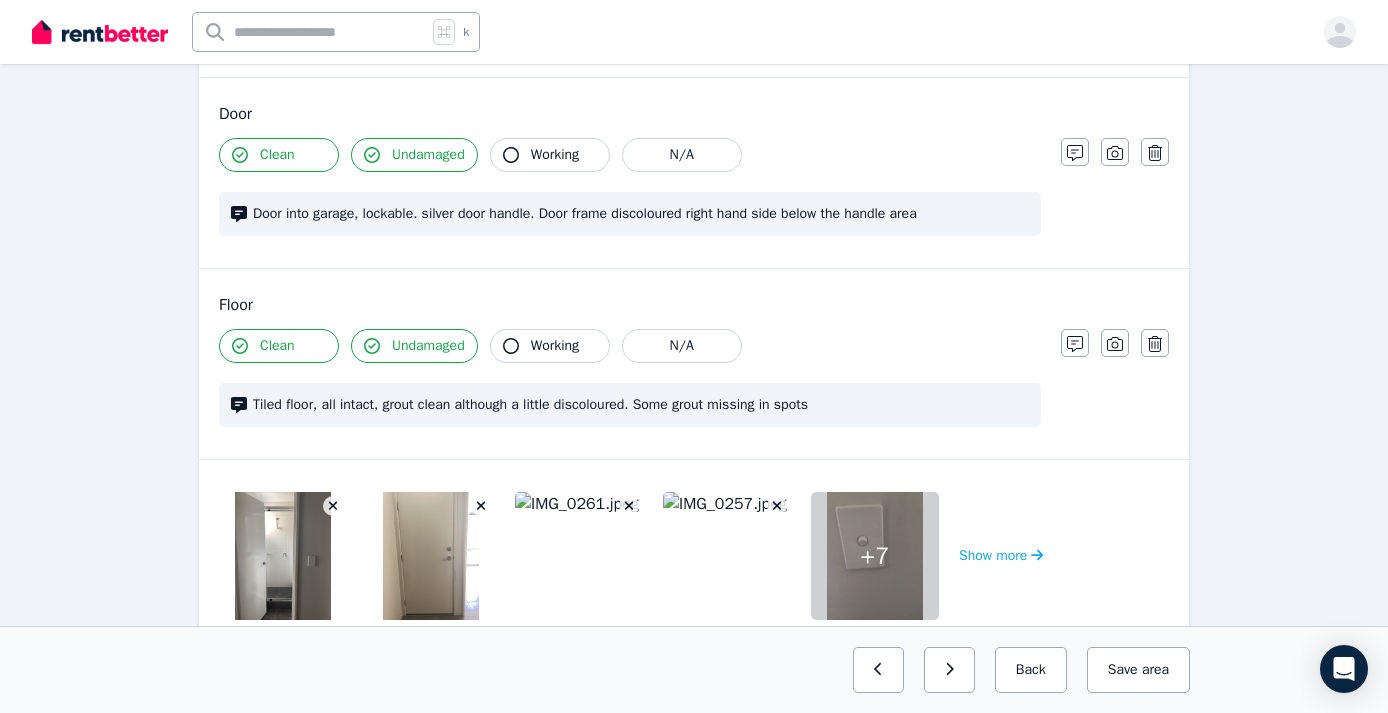 scroll, scrollTop: 701, scrollLeft: 0, axis: vertical 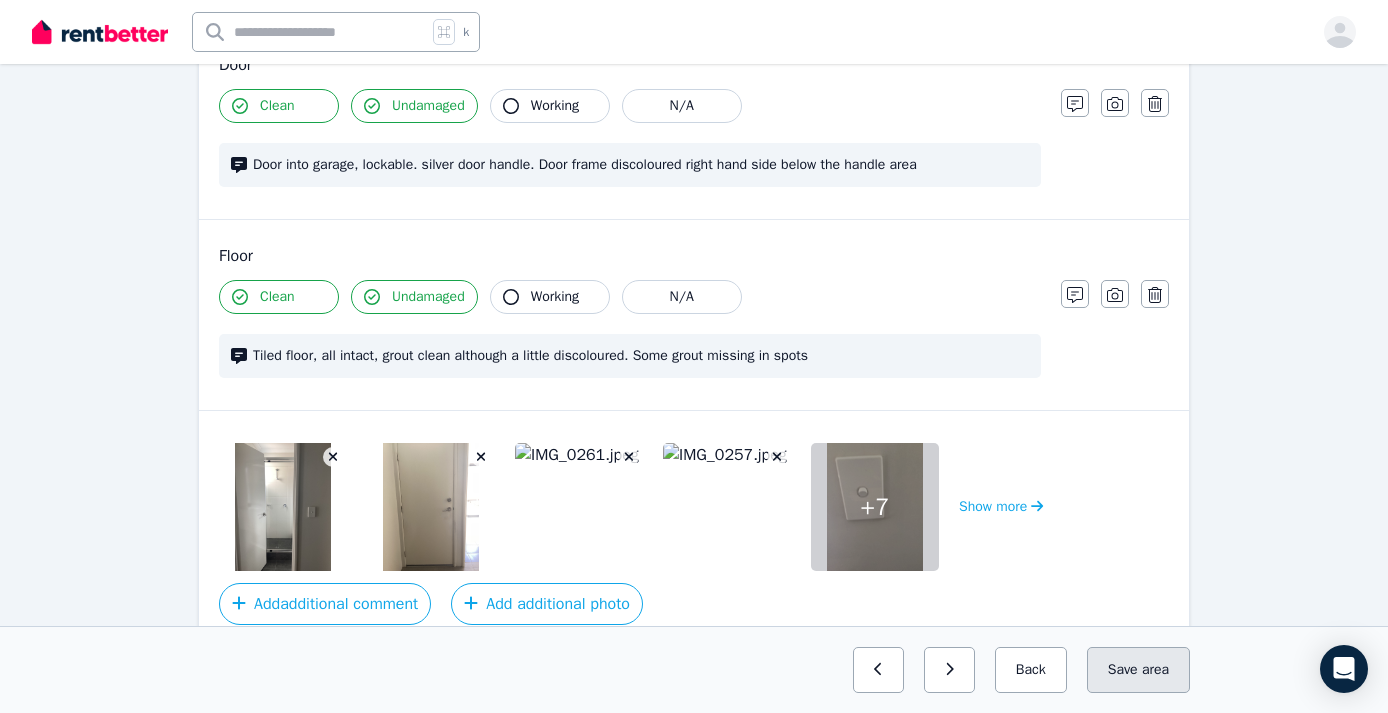 click on "Save   area" at bounding box center [1138, 670] 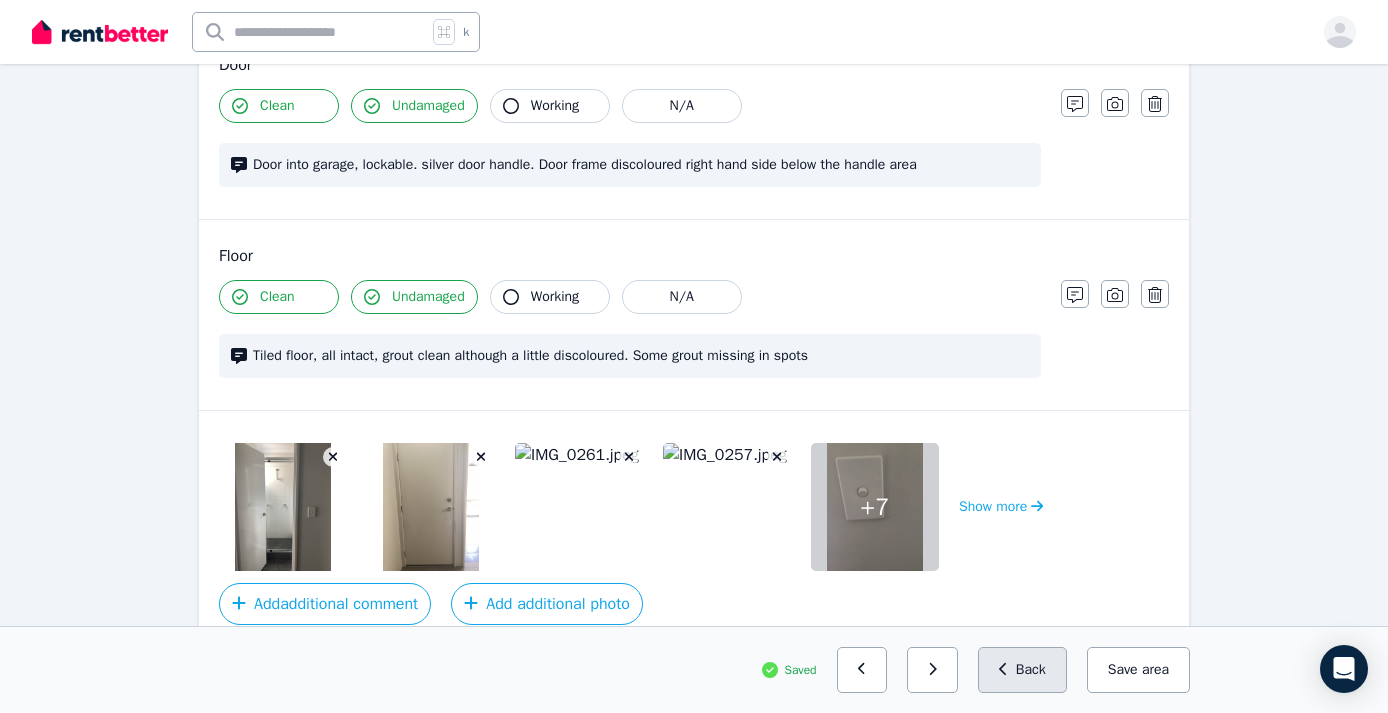 click on "Back" at bounding box center [1022, 670] 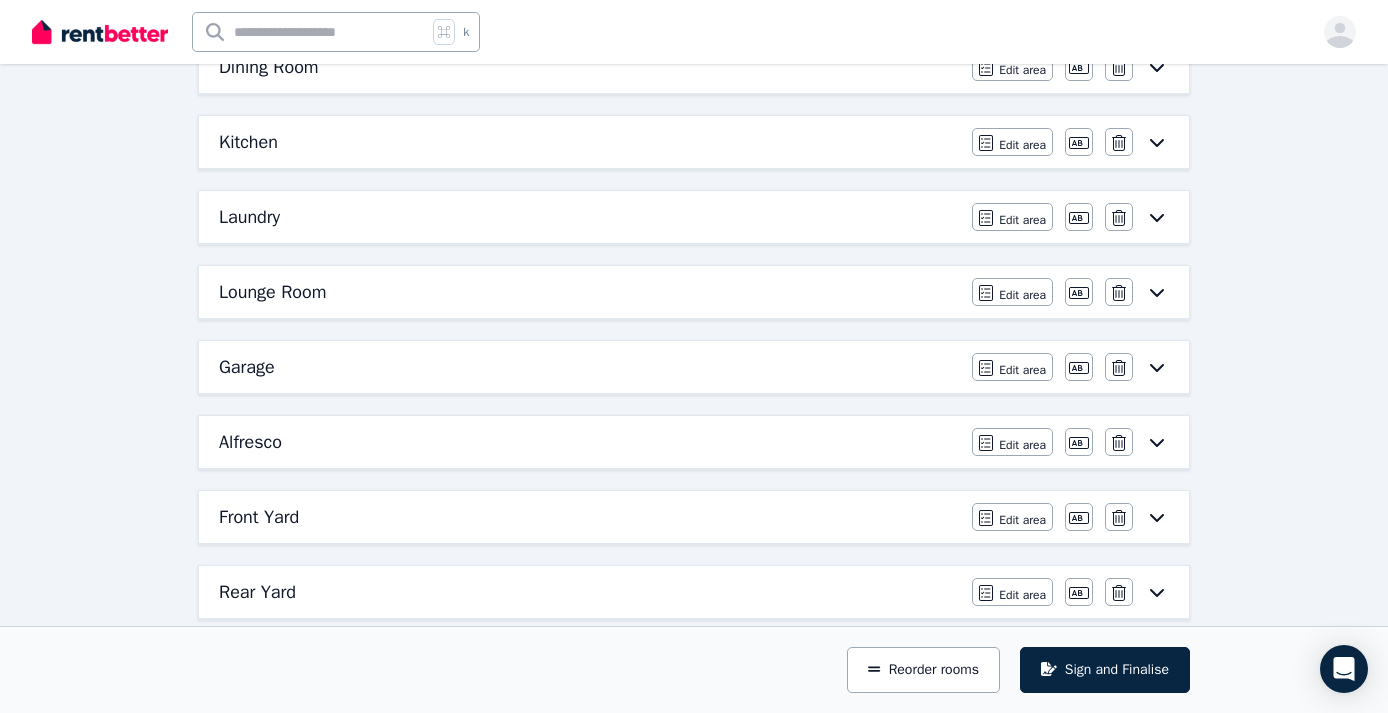 scroll, scrollTop: 740, scrollLeft: 0, axis: vertical 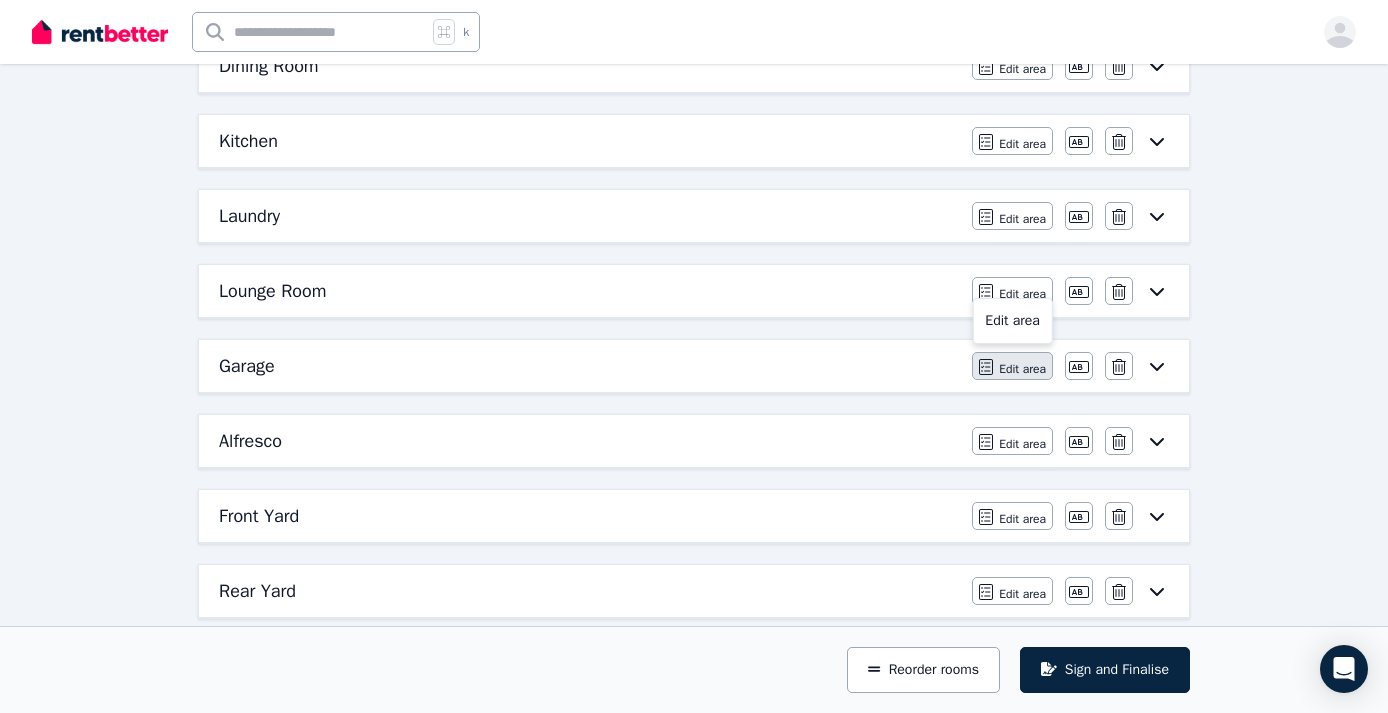 click on "Edit area" at bounding box center (1022, 369) 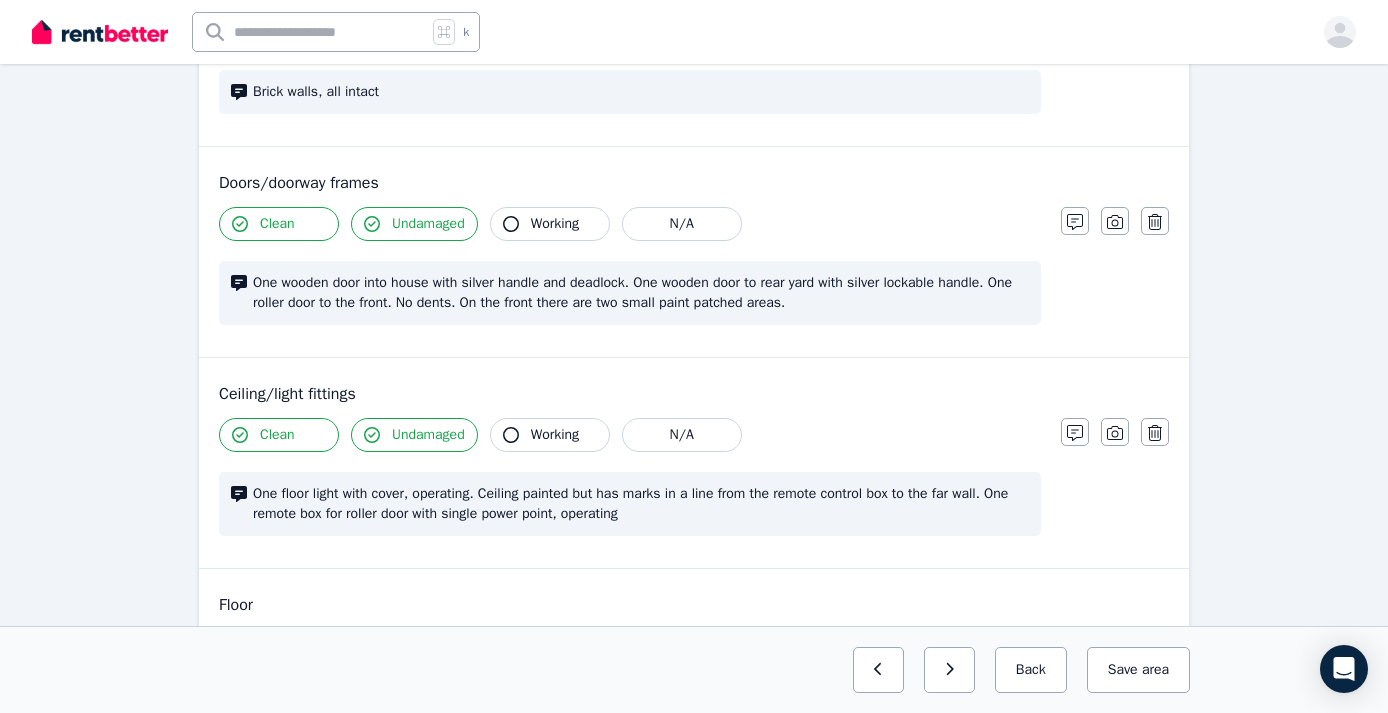 scroll, scrollTop: 365, scrollLeft: 0, axis: vertical 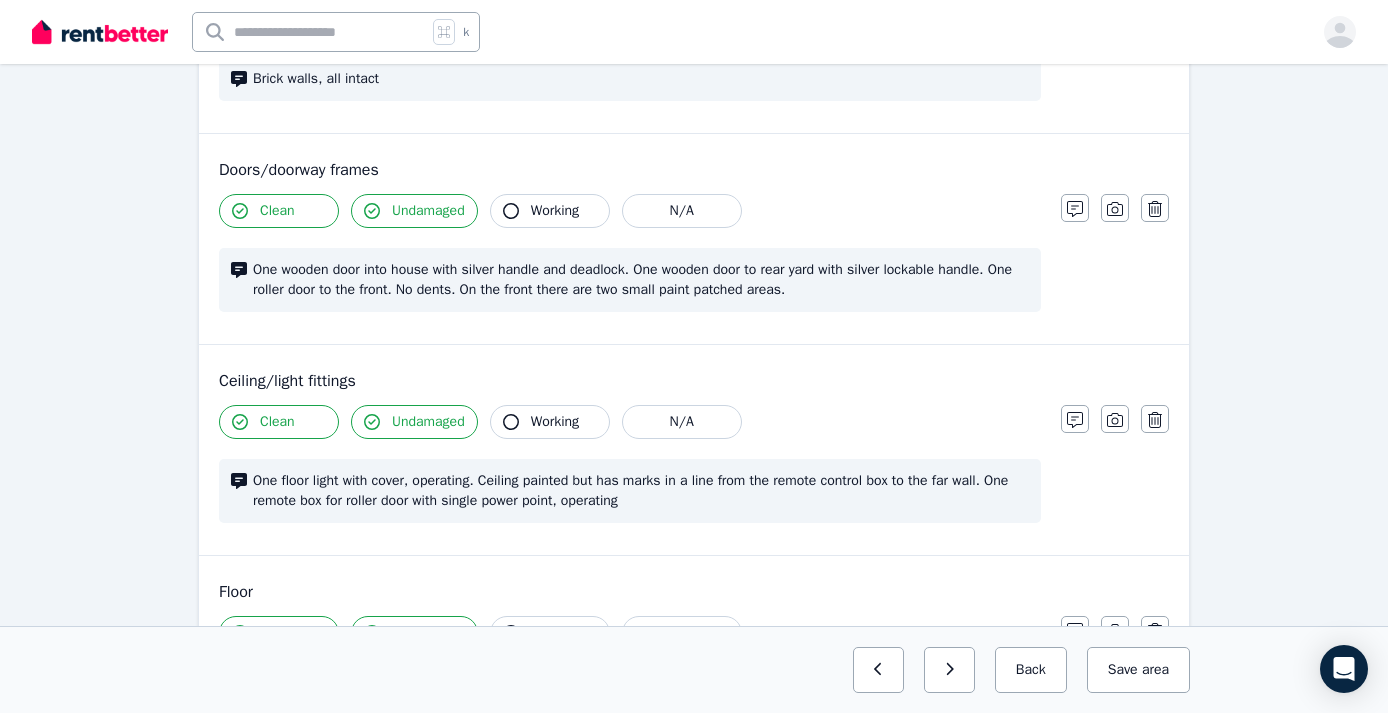 click on "One floor light with cover, operating. Ceiling painted but has marks in a line from the remote control box to the far wall.  One remote box for roller door with single power point, operating" at bounding box center (641, 491) 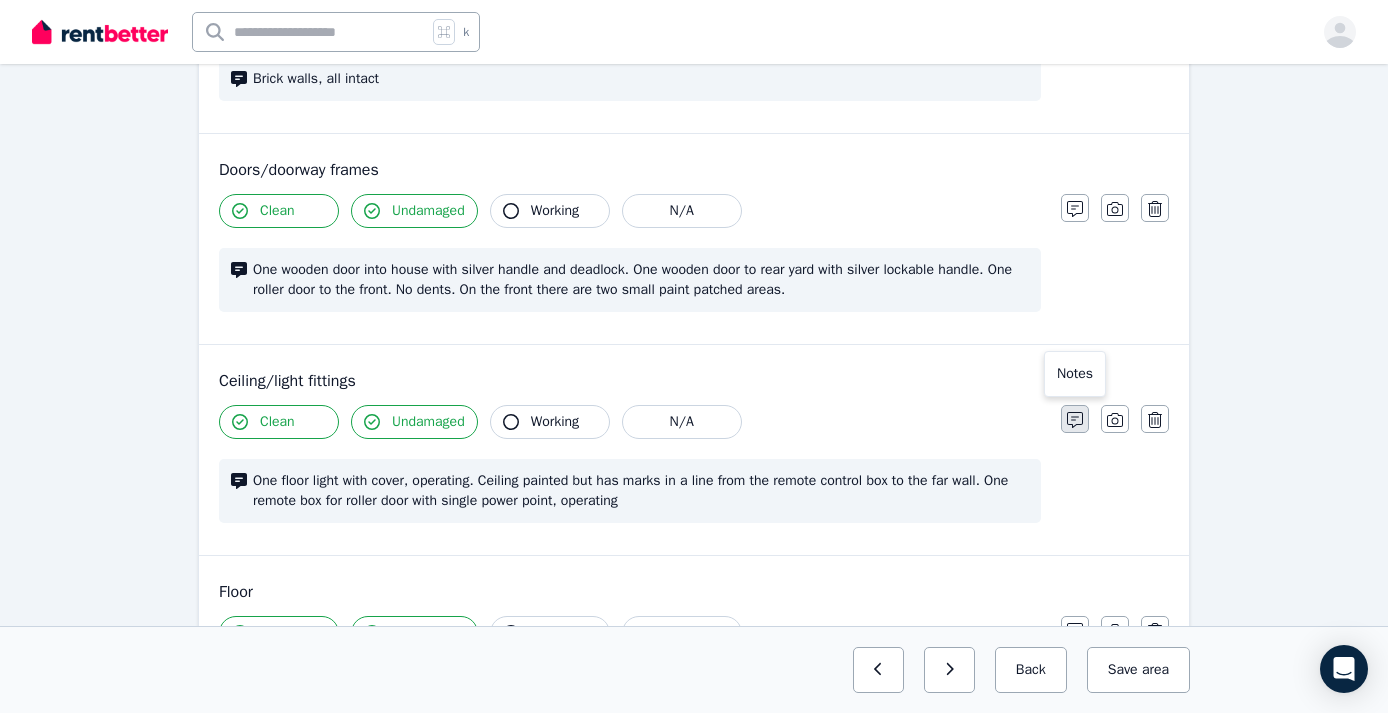 click 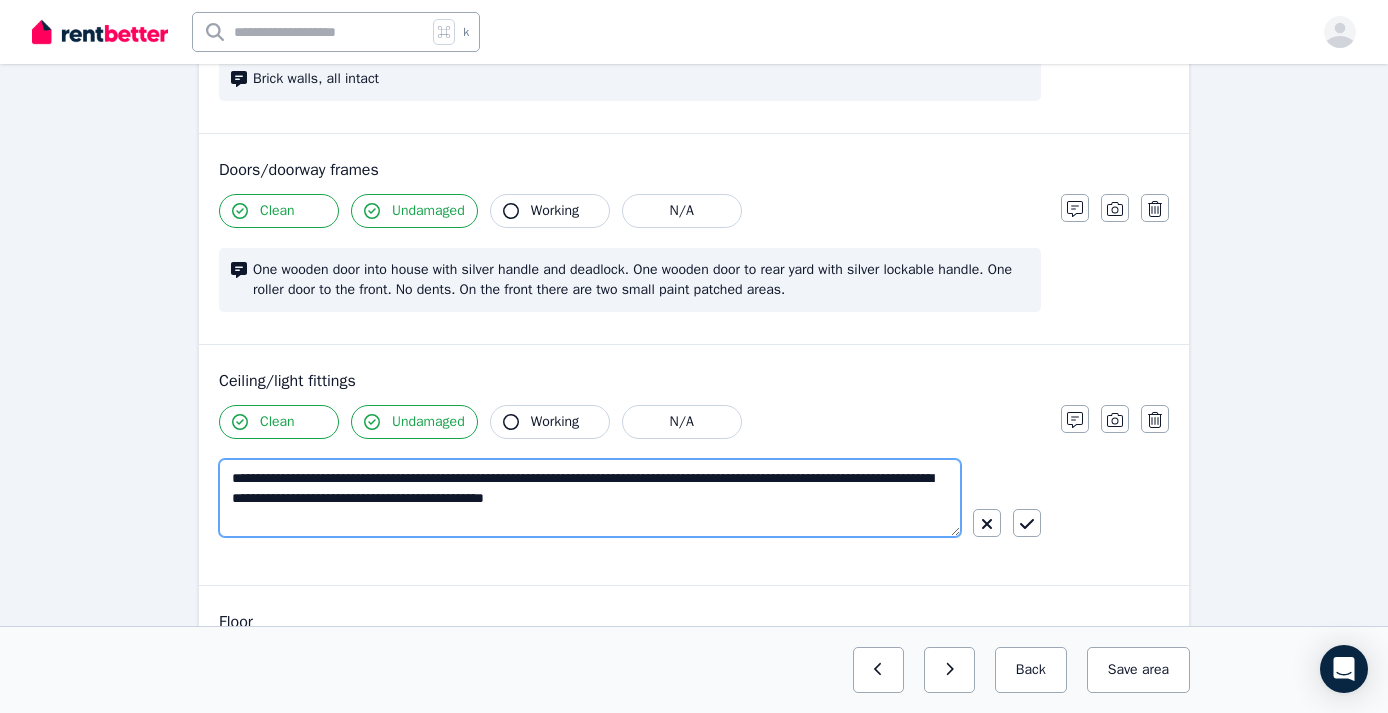 click on "**********" at bounding box center (590, 498) 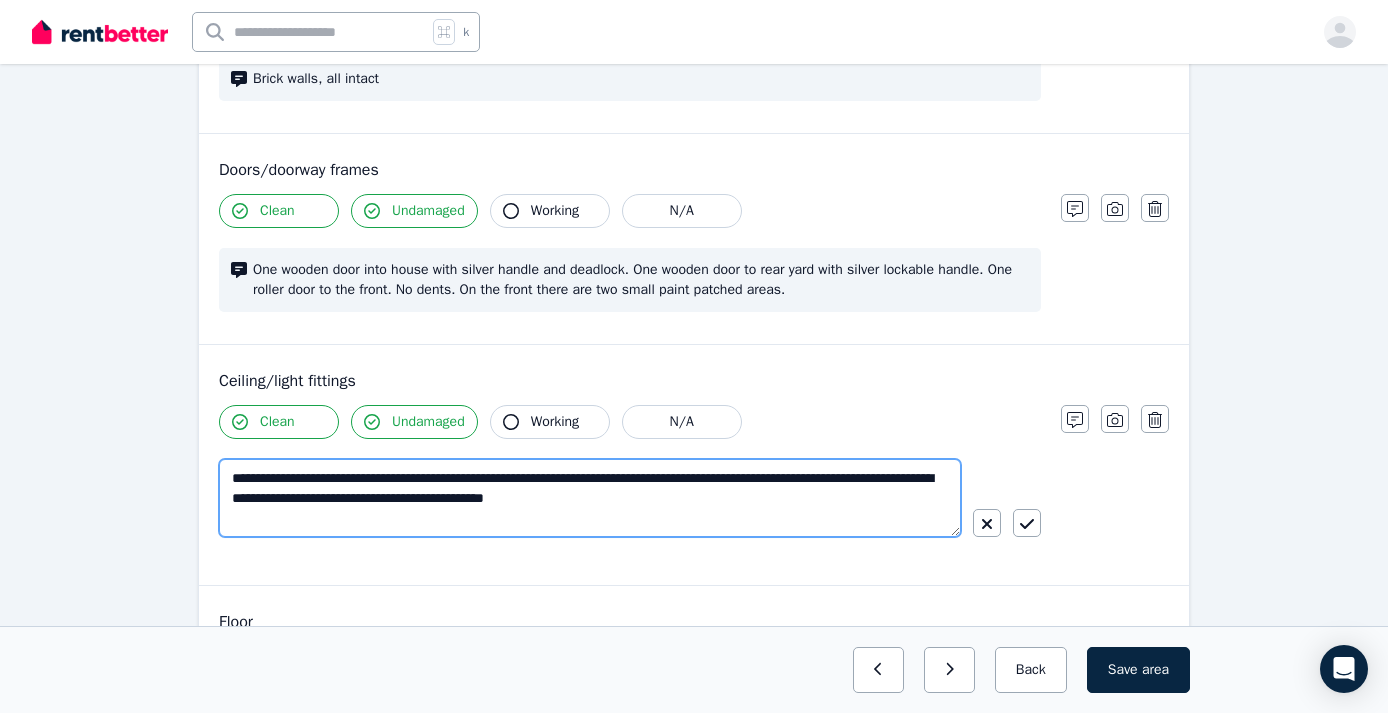 type on "**********" 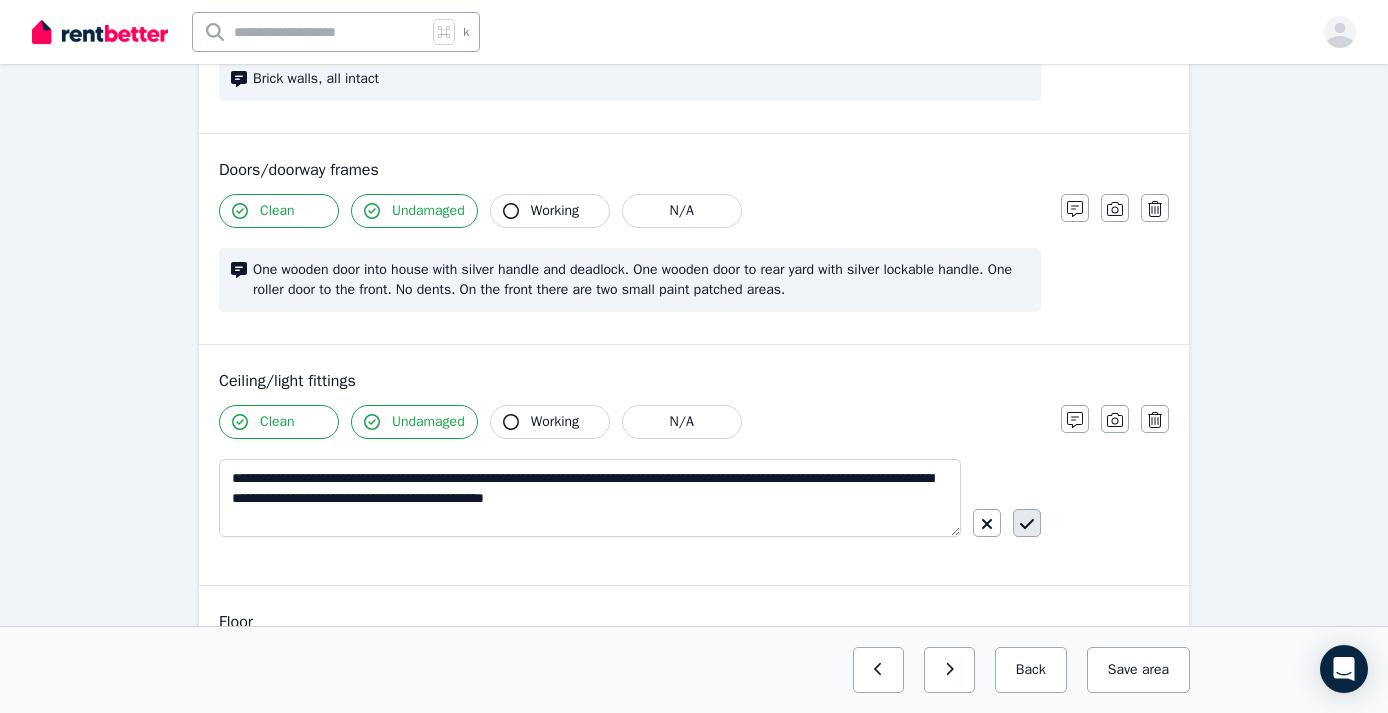 click 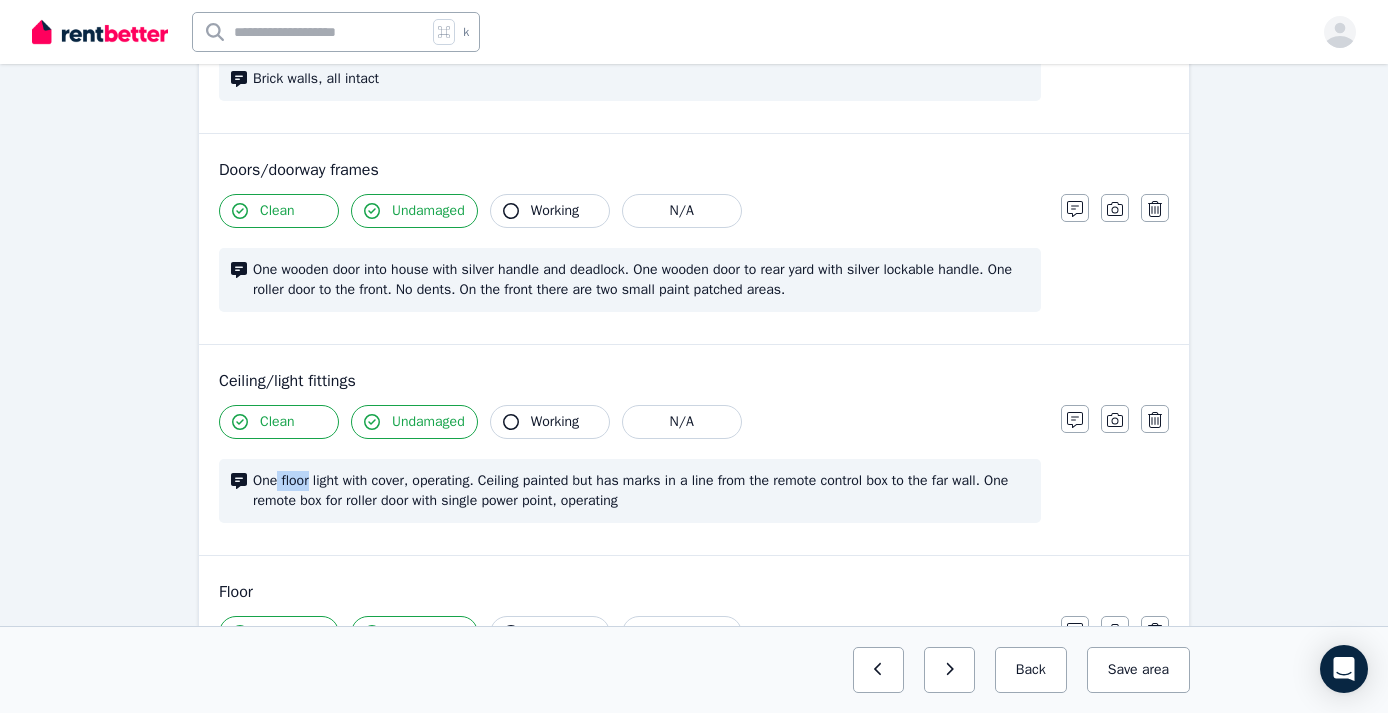 drag, startPoint x: 312, startPoint y: 481, endPoint x: 283, endPoint y: 480, distance: 29.017237 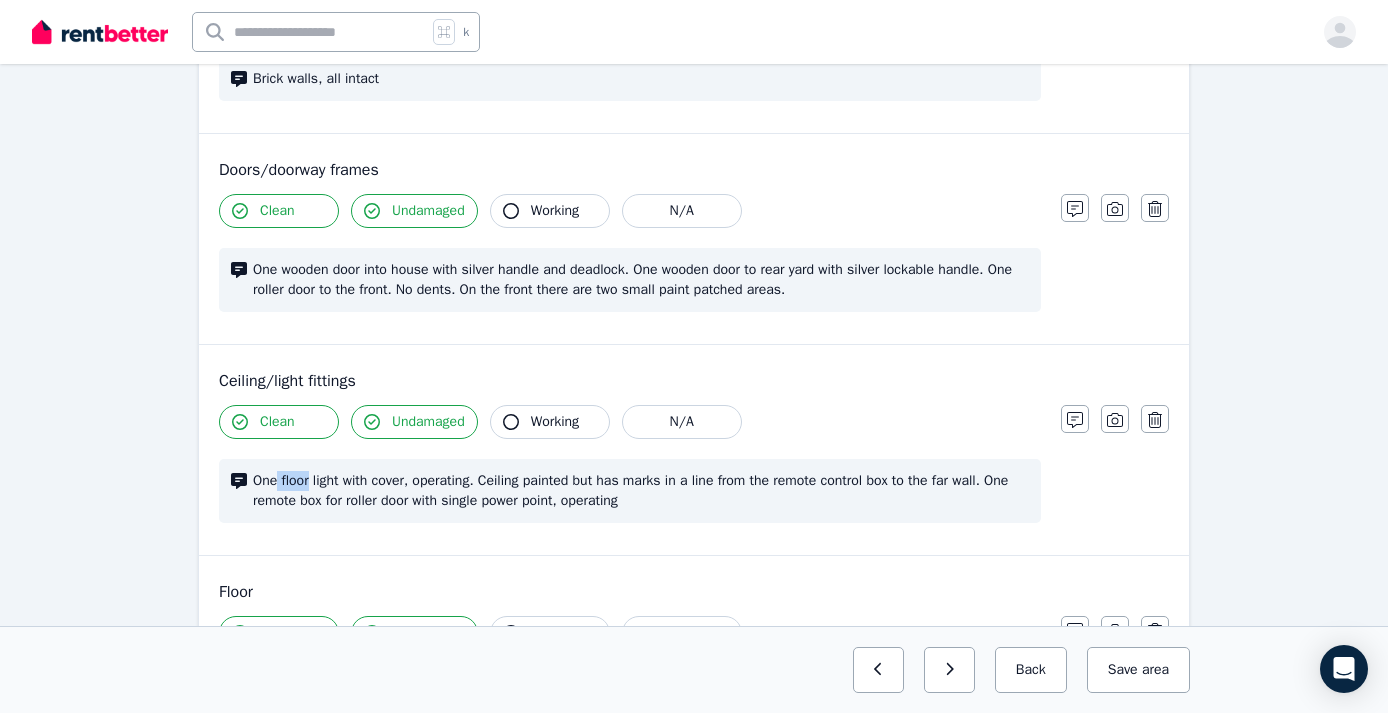 click on "One floor light with cover, operating. Ceiling painted but has marks in a line from the remote control box to the far wall.  One remote box for roller door with single power point, operating" at bounding box center [641, 491] 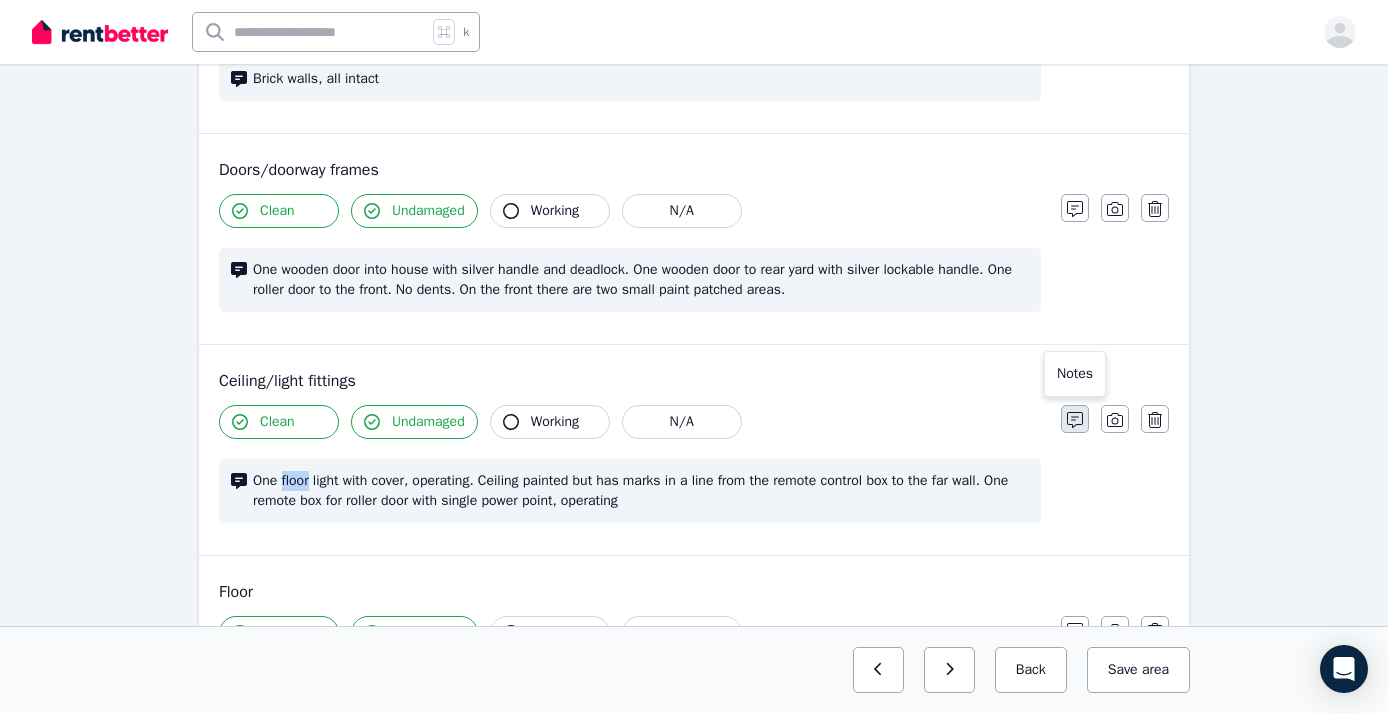 click at bounding box center (1075, 419) 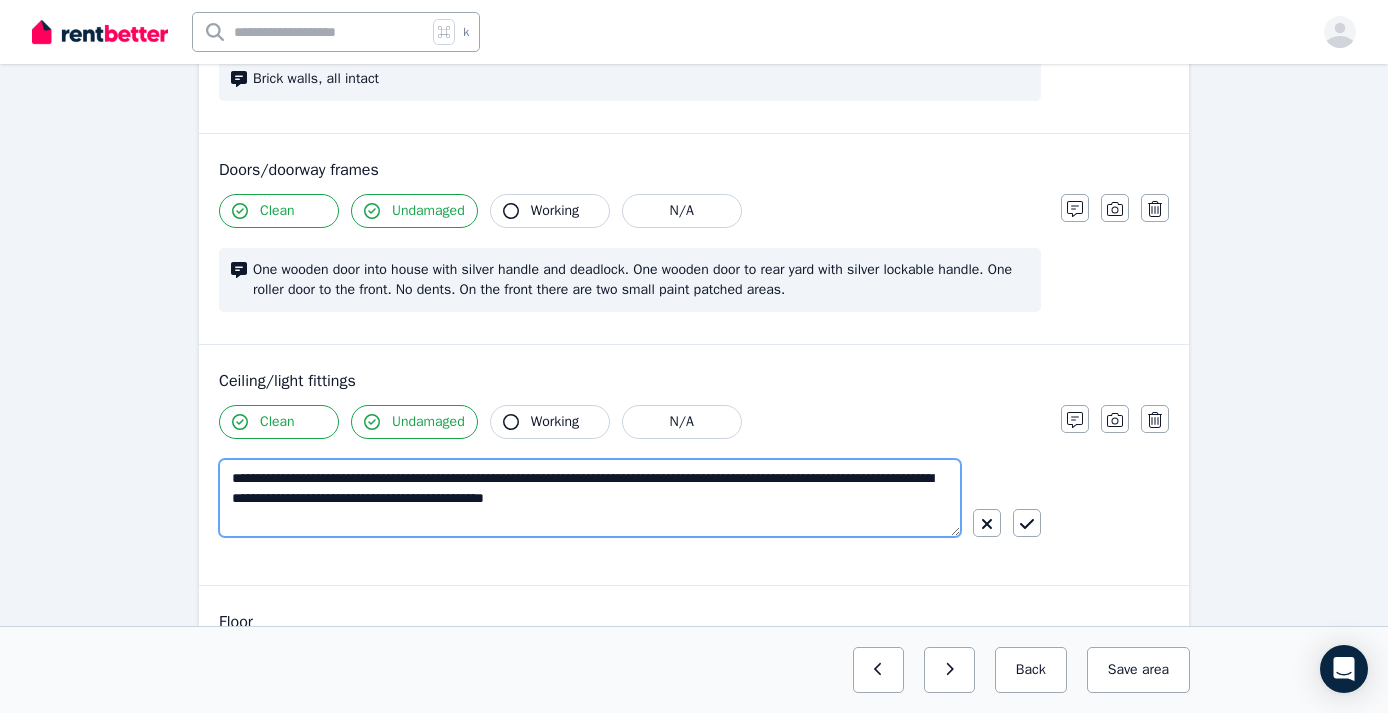 drag, startPoint x: 290, startPoint y: 478, endPoint x: 262, endPoint y: 477, distance: 28.01785 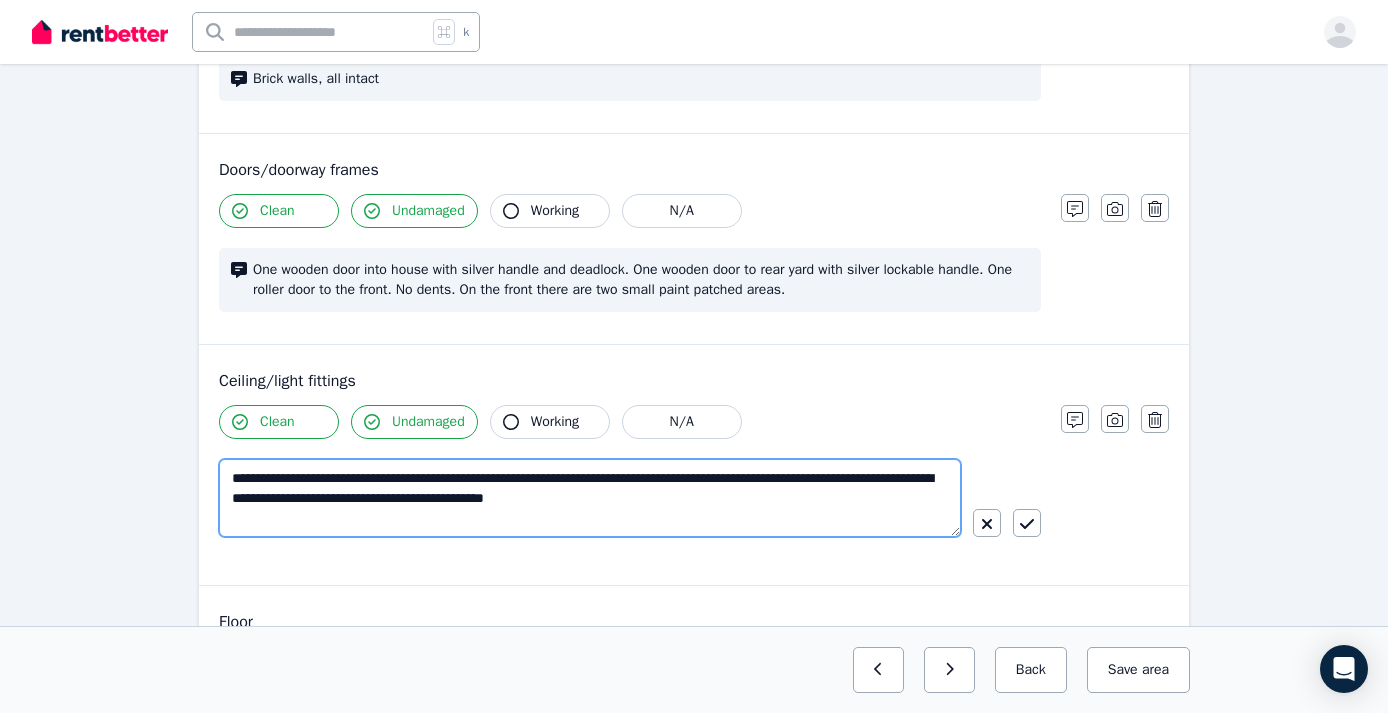 click on "**********" at bounding box center (590, 498) 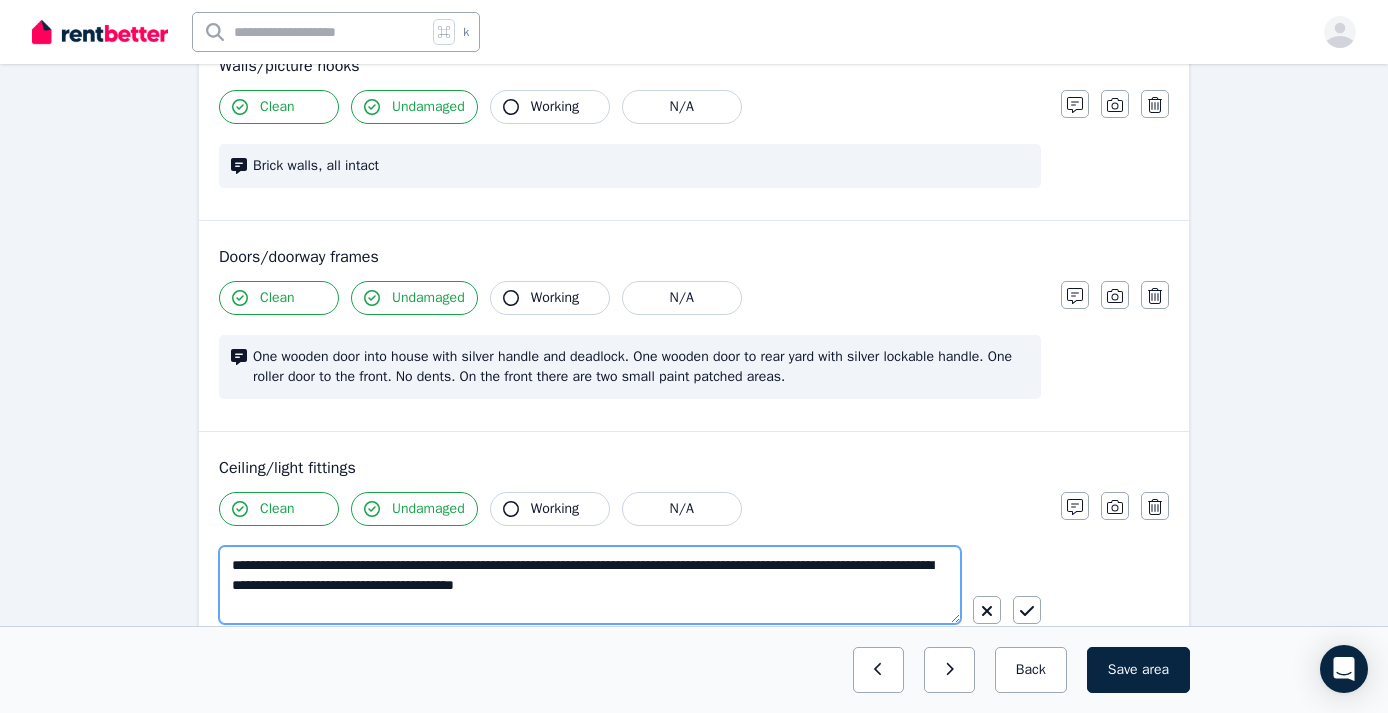 scroll, scrollTop: 279, scrollLeft: 0, axis: vertical 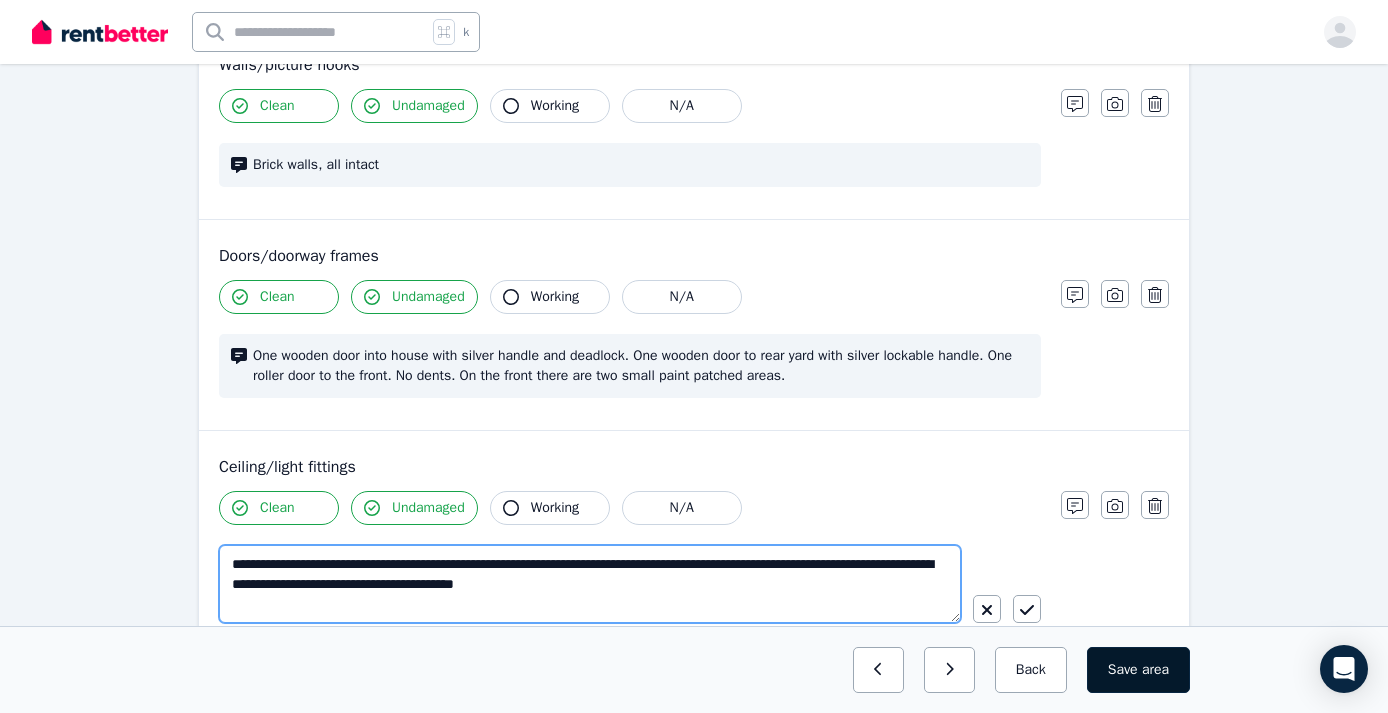 type on "**********" 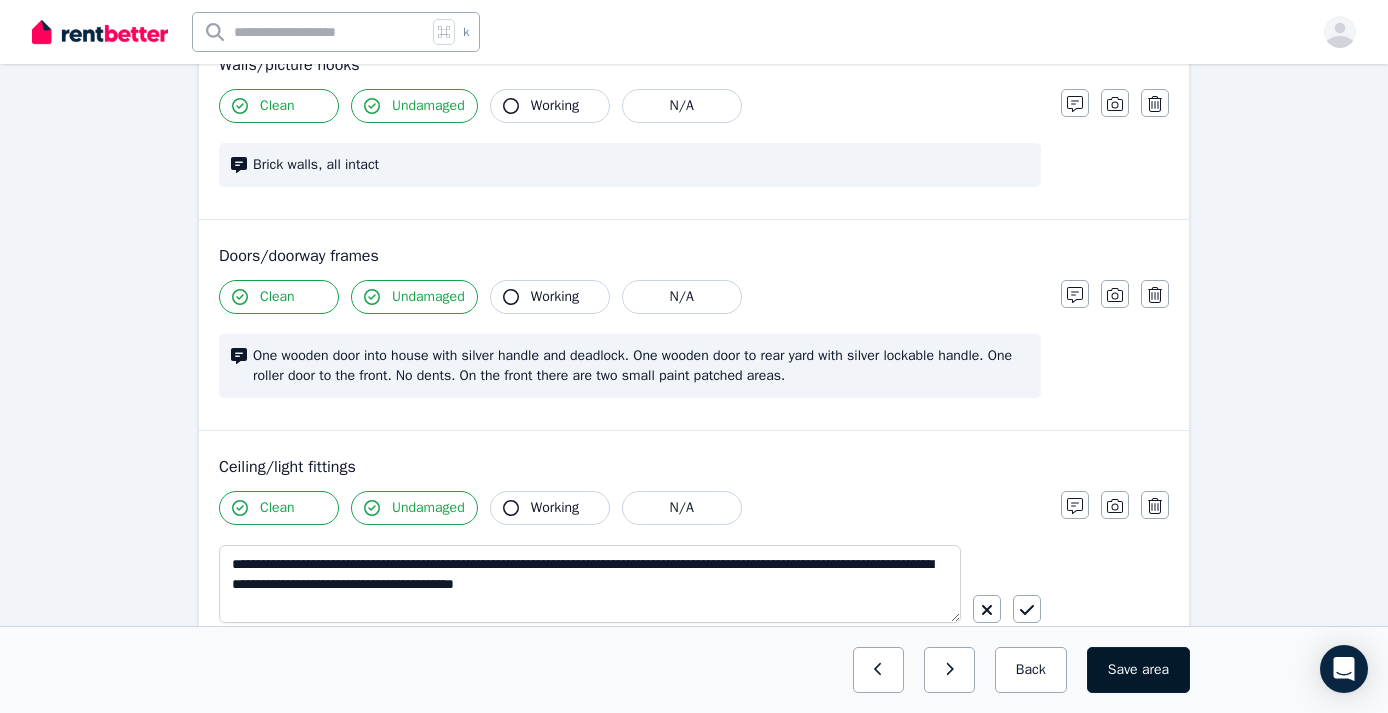 click on "Save   area" at bounding box center [1138, 670] 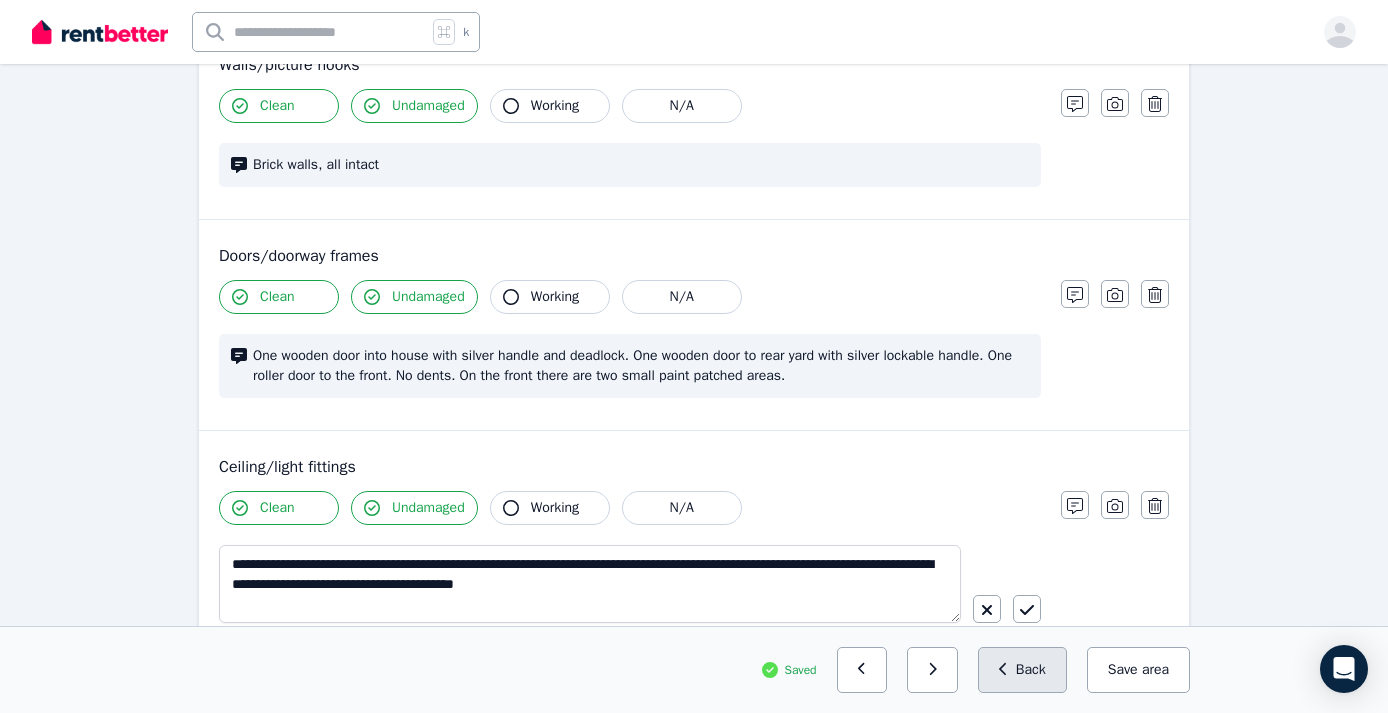 click on "Back" at bounding box center [1022, 670] 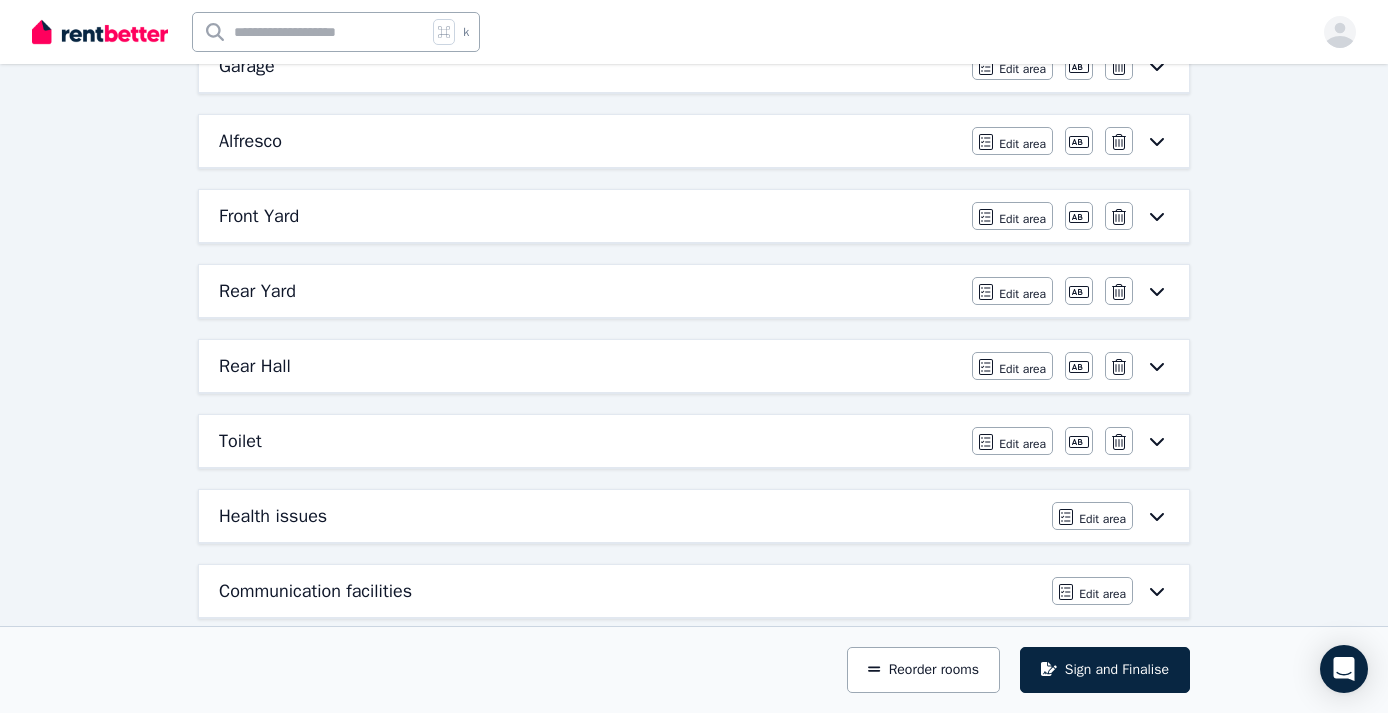 scroll, scrollTop: 1044, scrollLeft: 0, axis: vertical 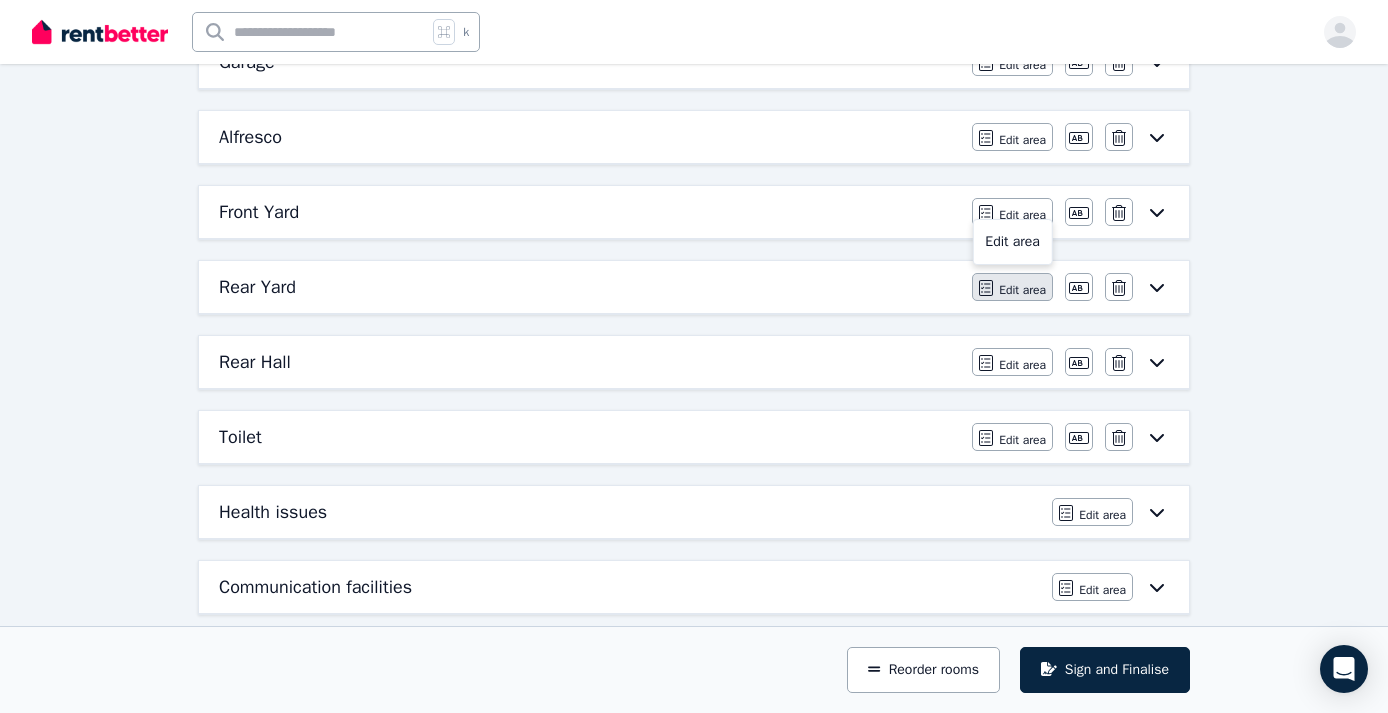 click on "Edit area" at bounding box center (1022, 290) 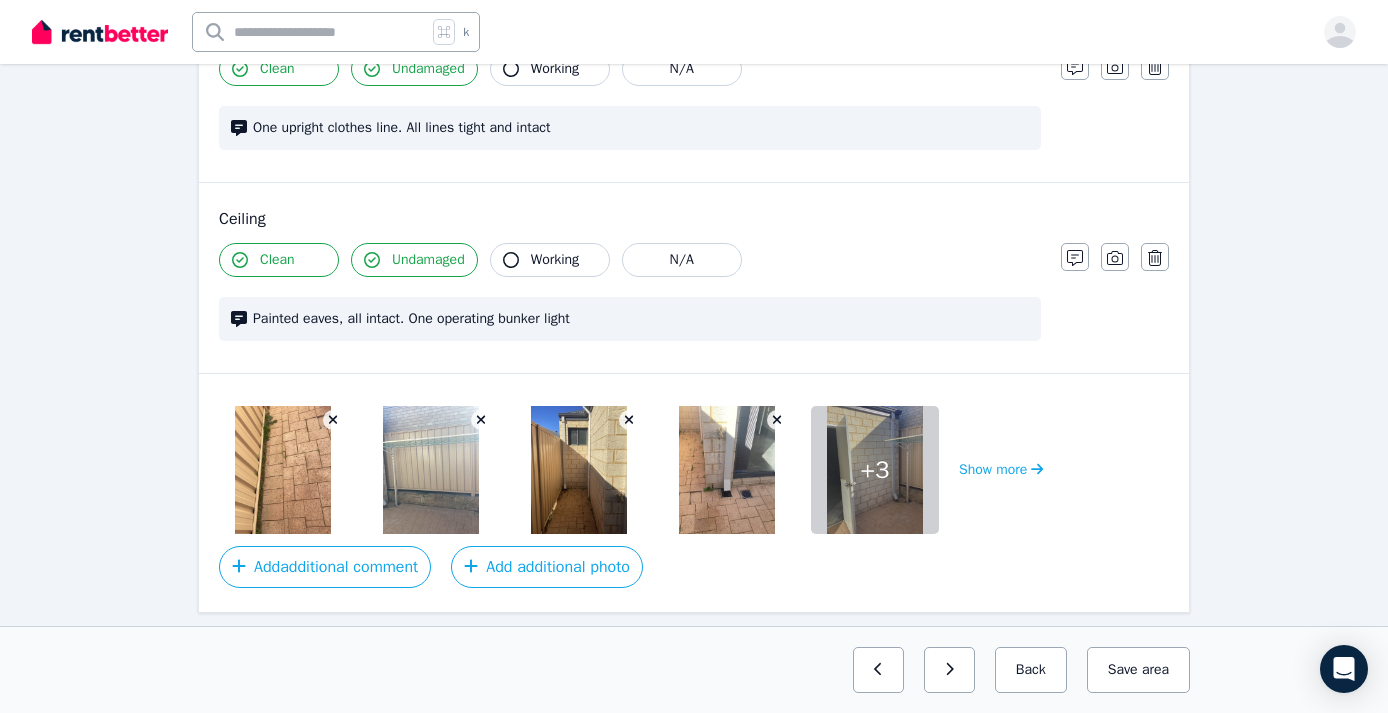 scroll, scrollTop: 895, scrollLeft: 0, axis: vertical 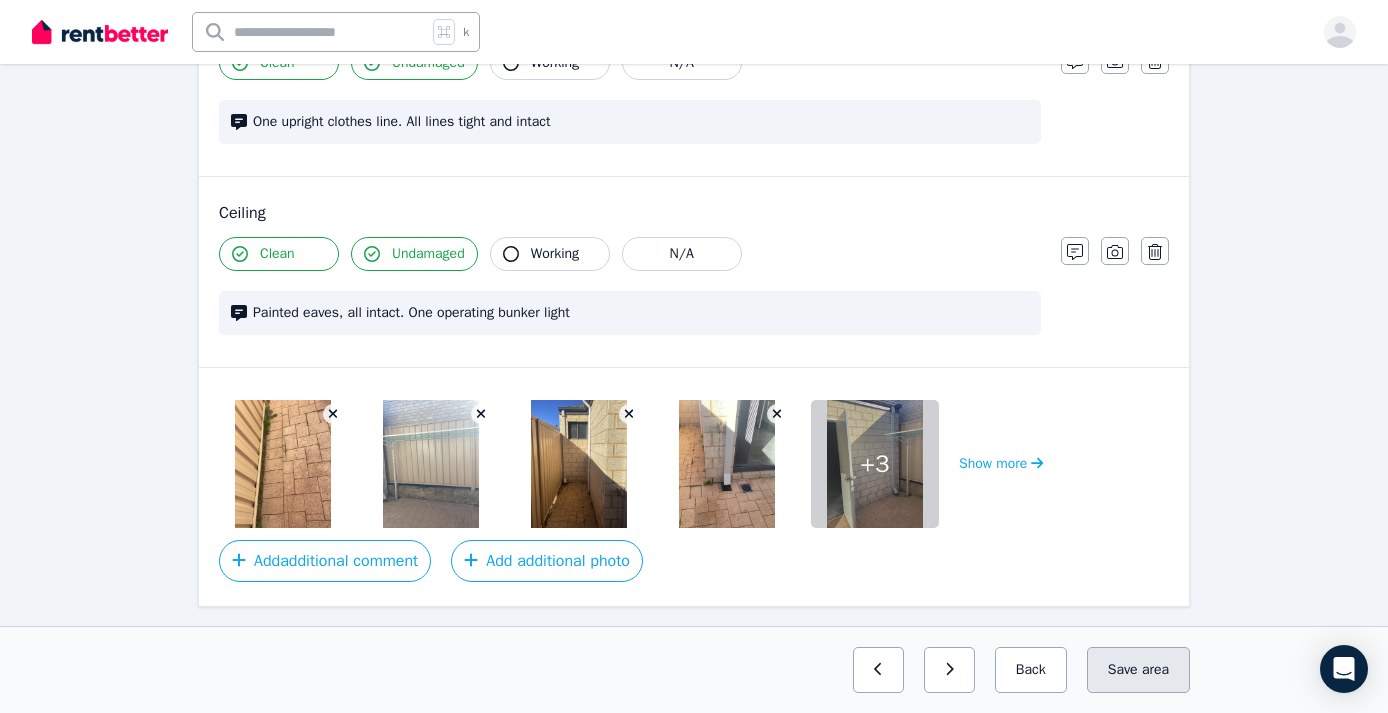 click on "Save   area" at bounding box center (1138, 670) 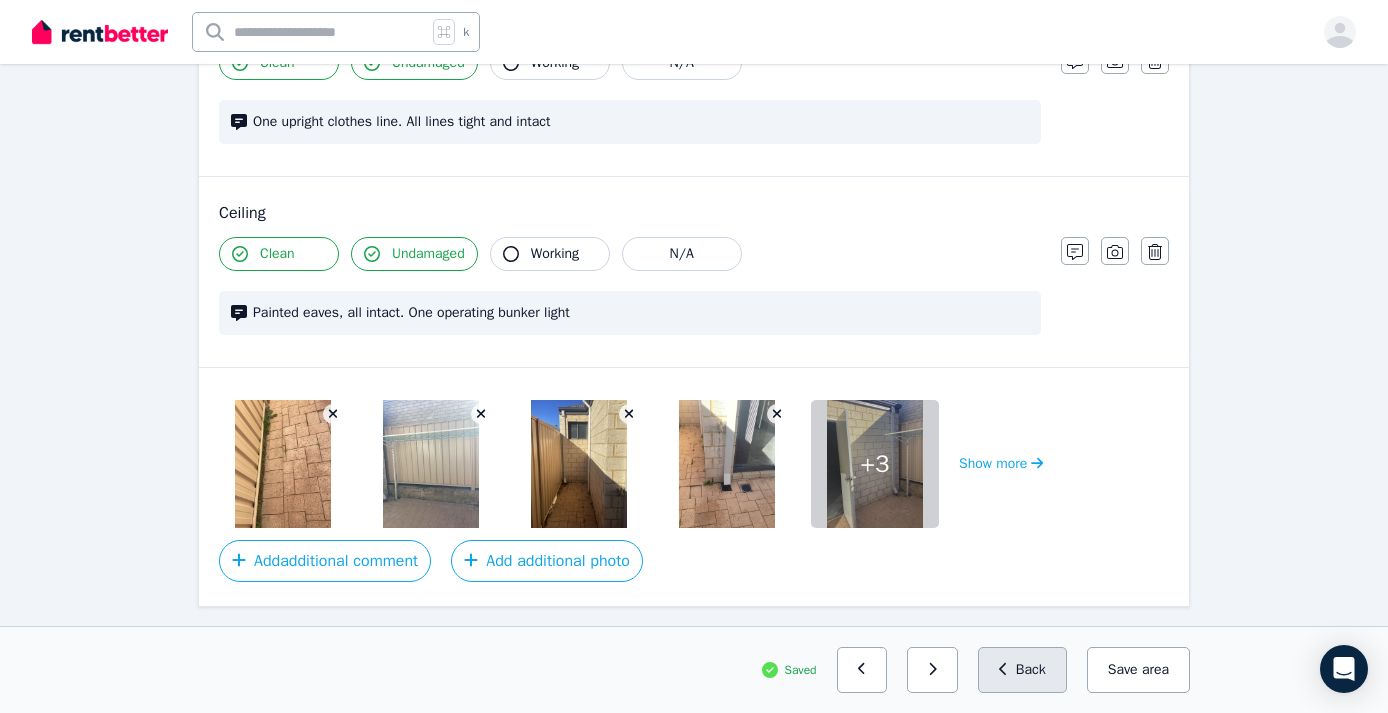click 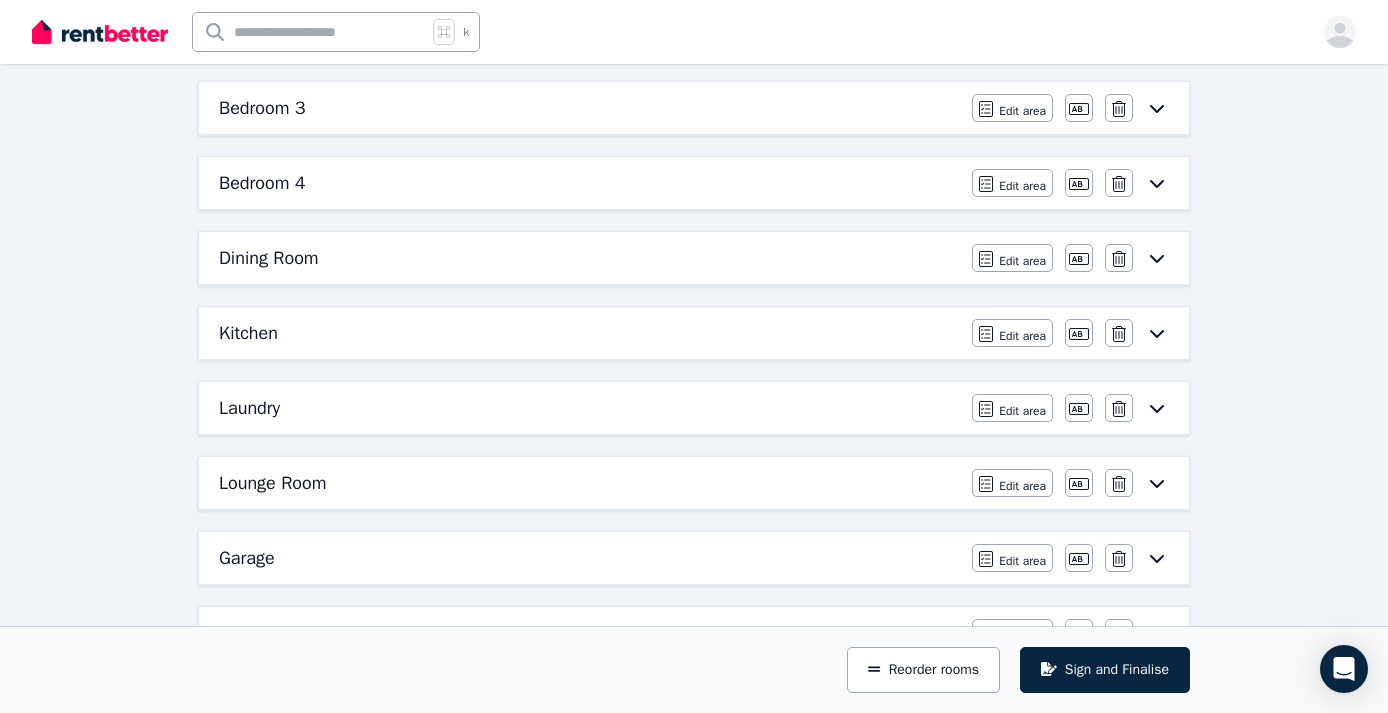 scroll, scrollTop: 558, scrollLeft: 0, axis: vertical 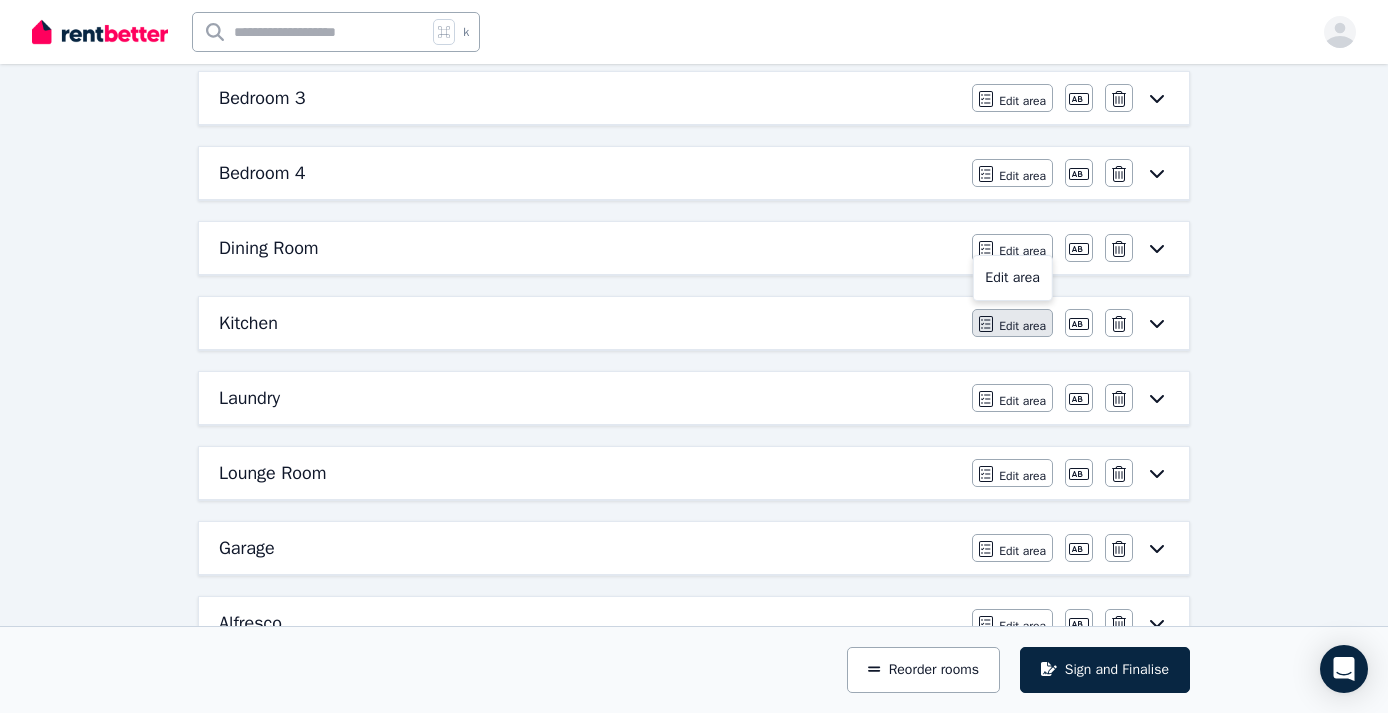 click on "Edit area" at bounding box center [1022, 326] 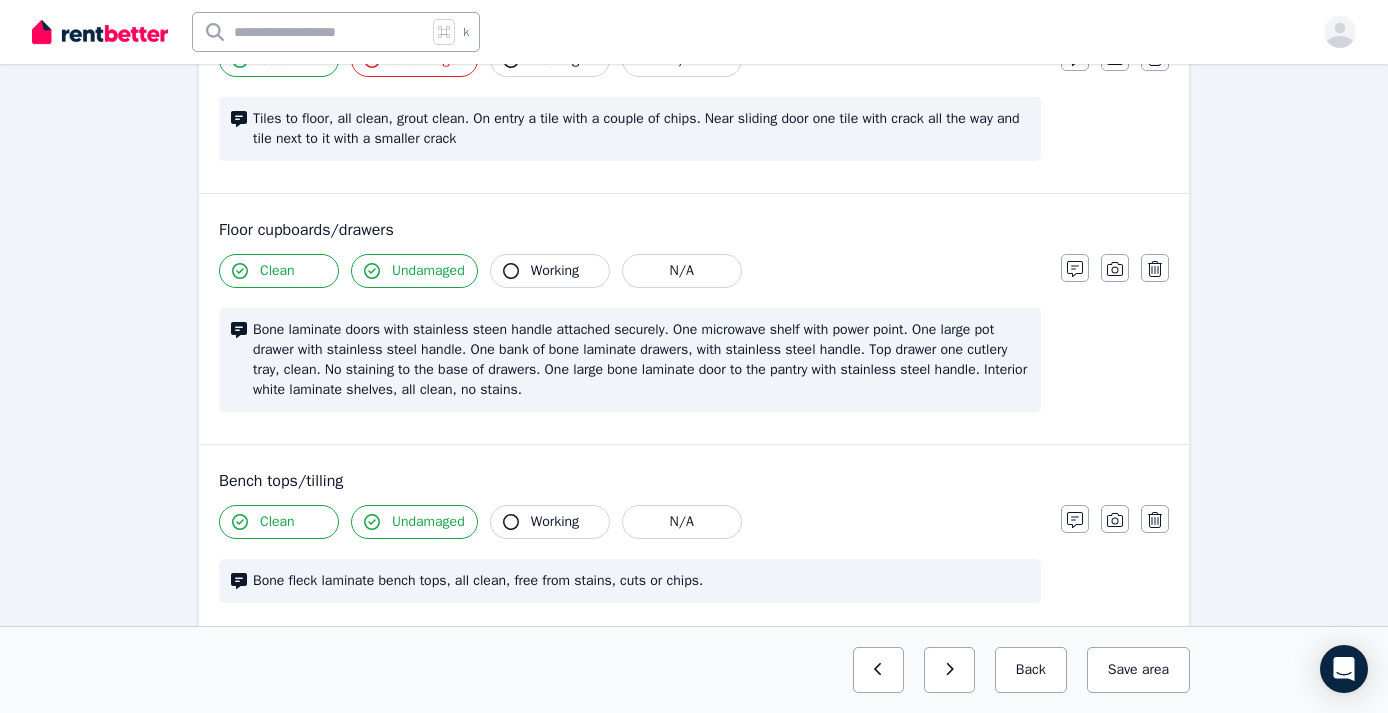 scroll, scrollTop: 907, scrollLeft: 0, axis: vertical 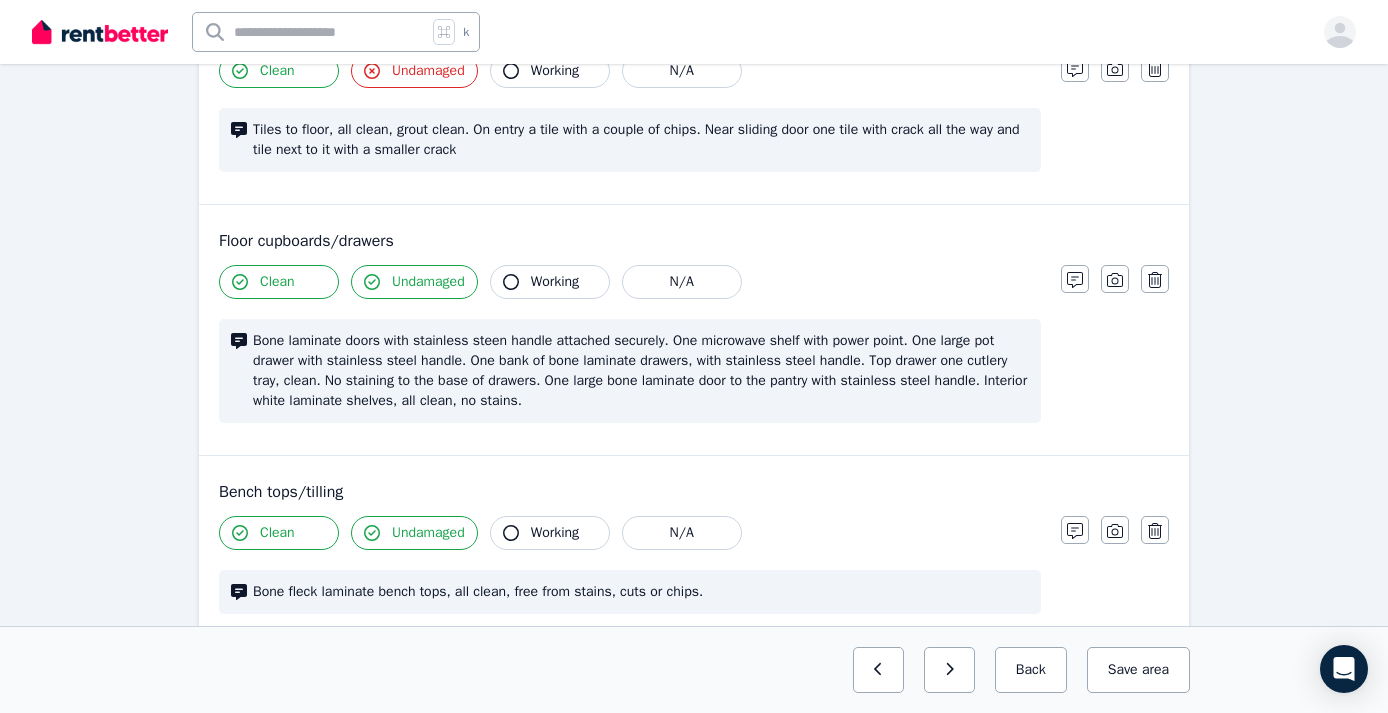 click on "Bone laminate doors with stainless steen handle attached securely. One microwave shelf with power point. One large pot drawer with stainless steel handle. One bank of bone laminate drawers, with stainless steel handle. Top drawer one cutlery tray, clean. No staining to the base of drawers.  One large bone laminate door to the pantry with stainless steel handle. Interior white laminate shelves, all clean, no stains." at bounding box center [641, 371] 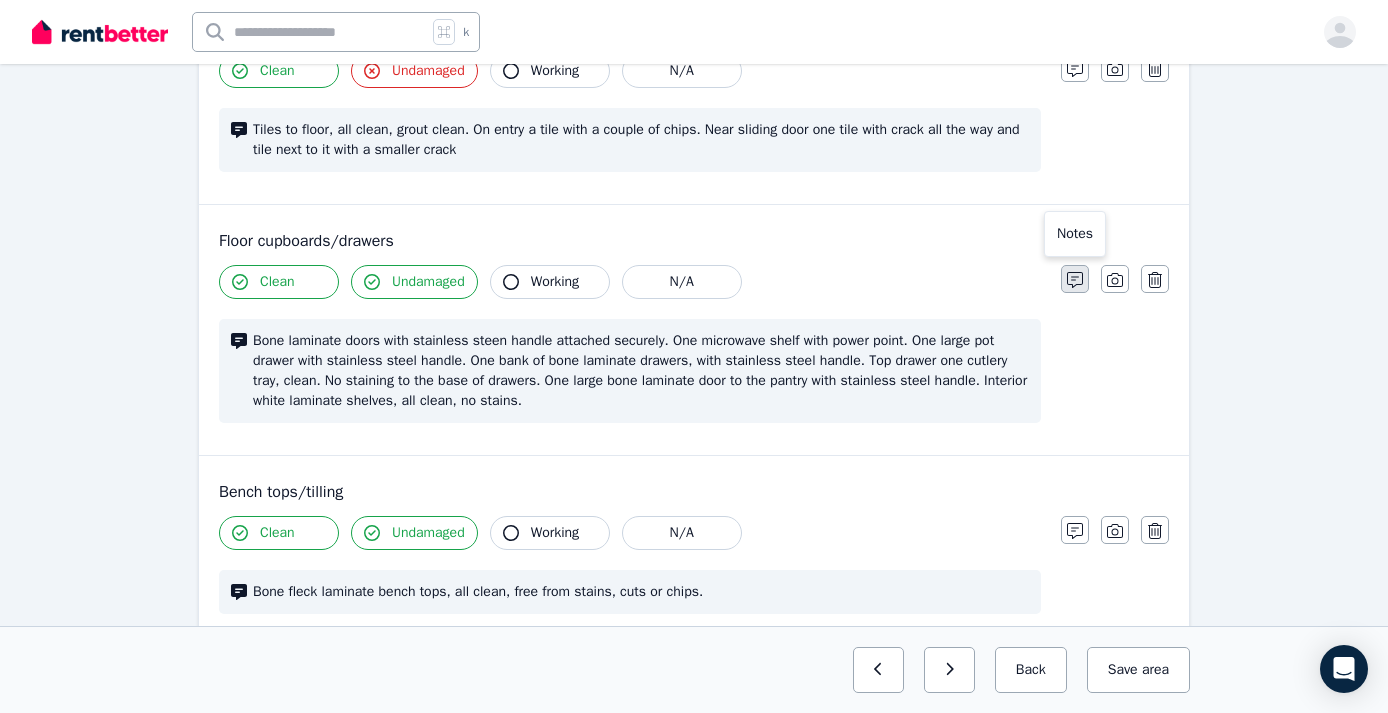 click 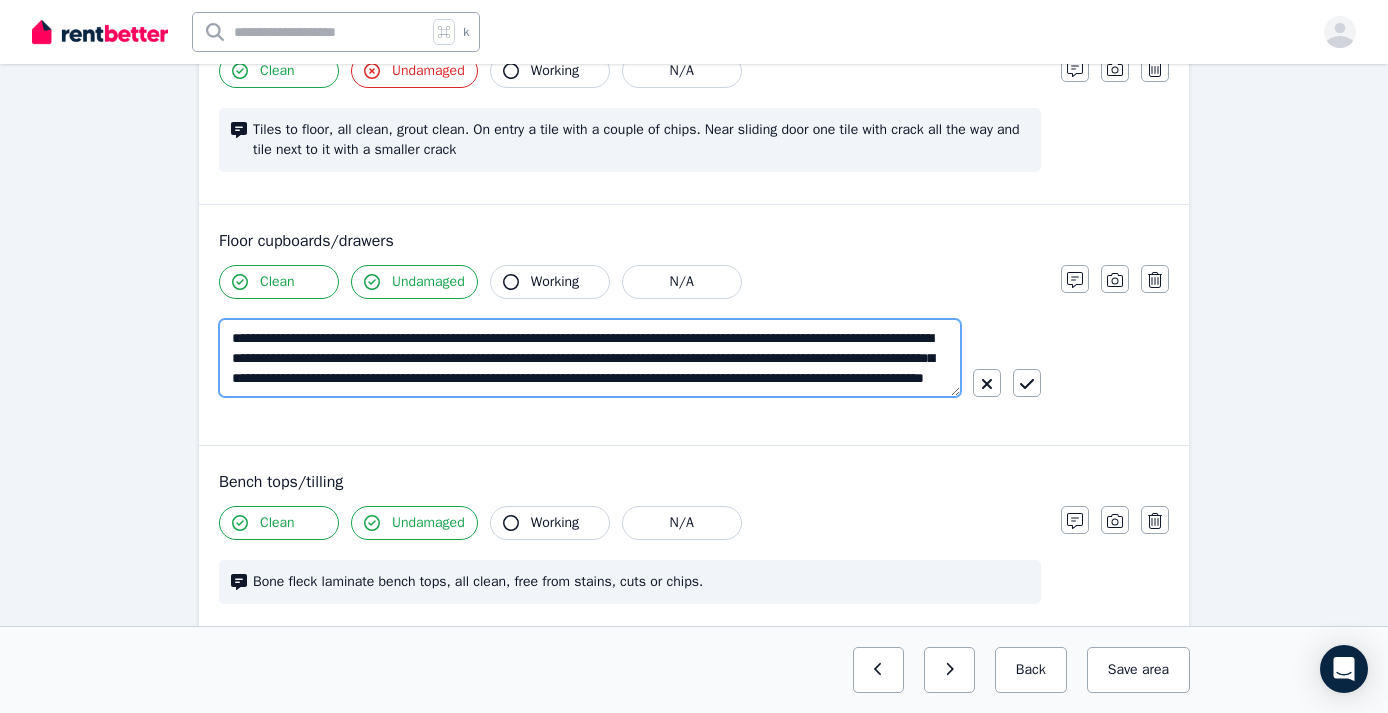 click on "**********" at bounding box center [590, 358] 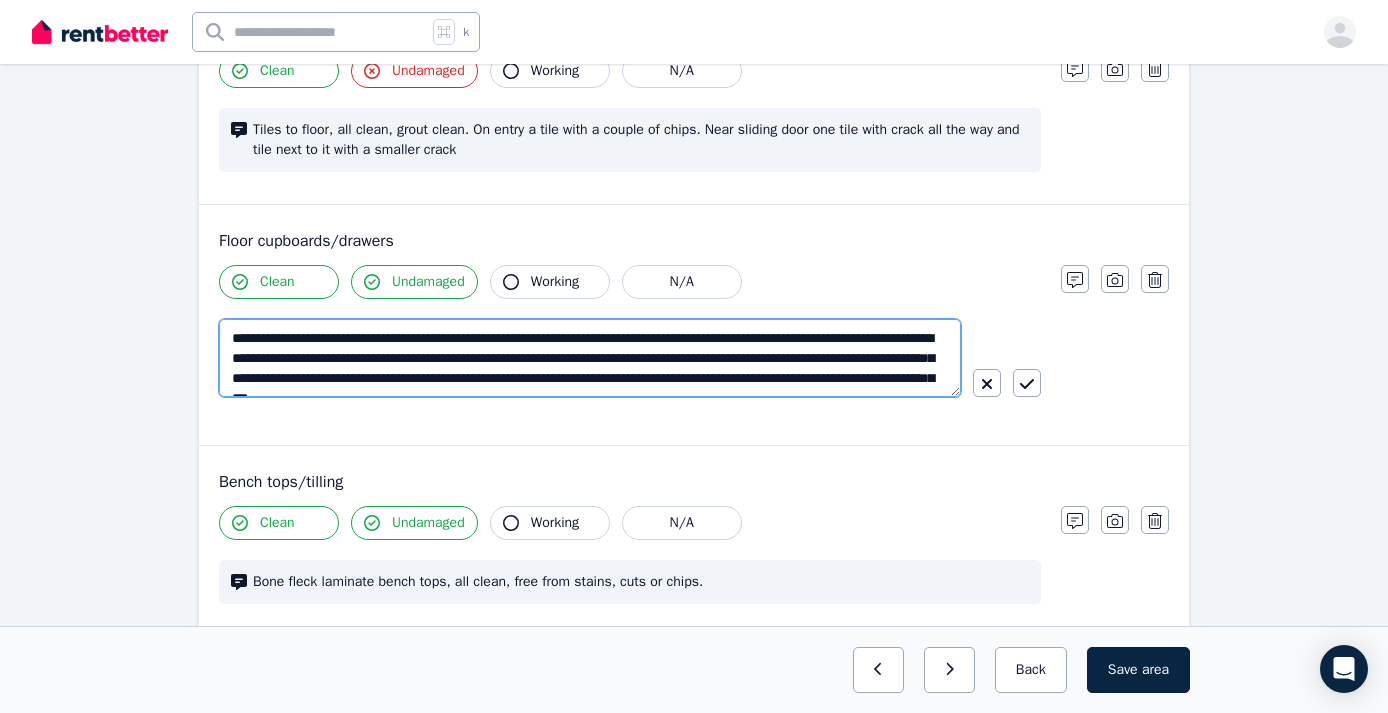 click on "**********" at bounding box center (590, 358) 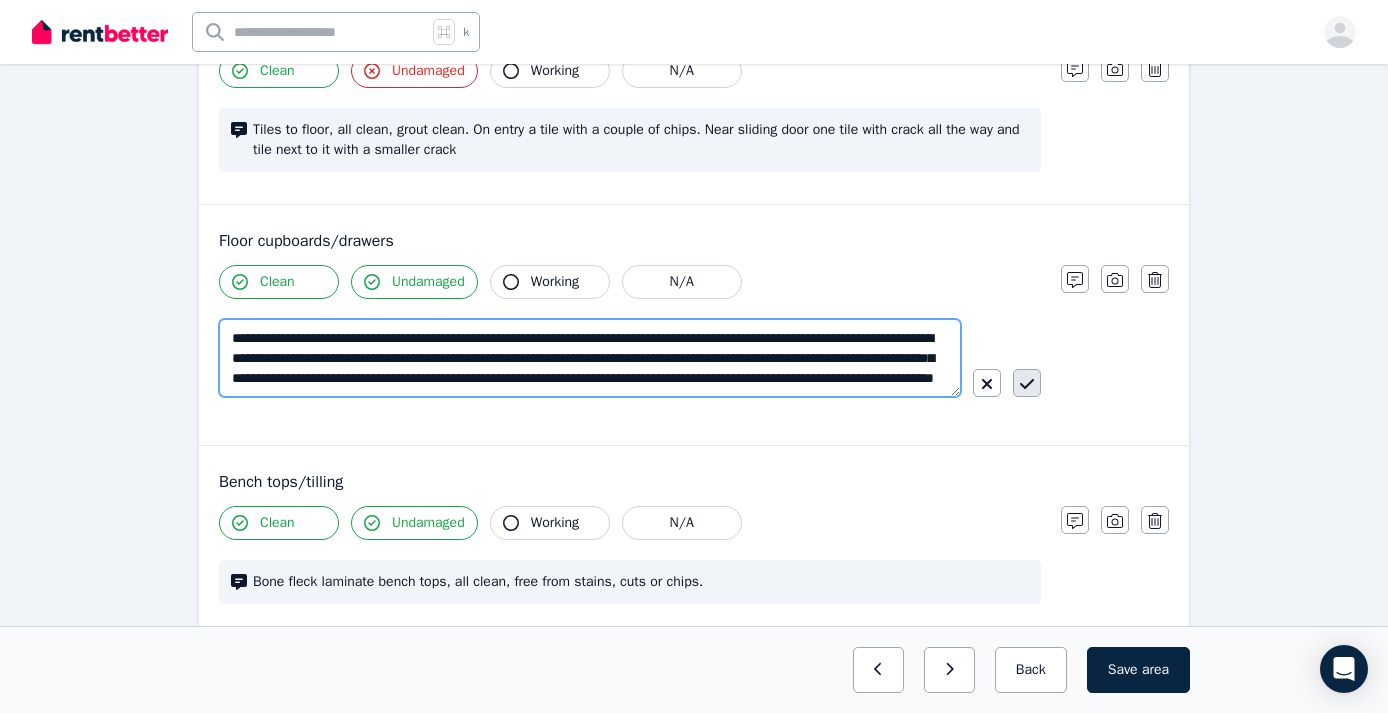 type on "**********" 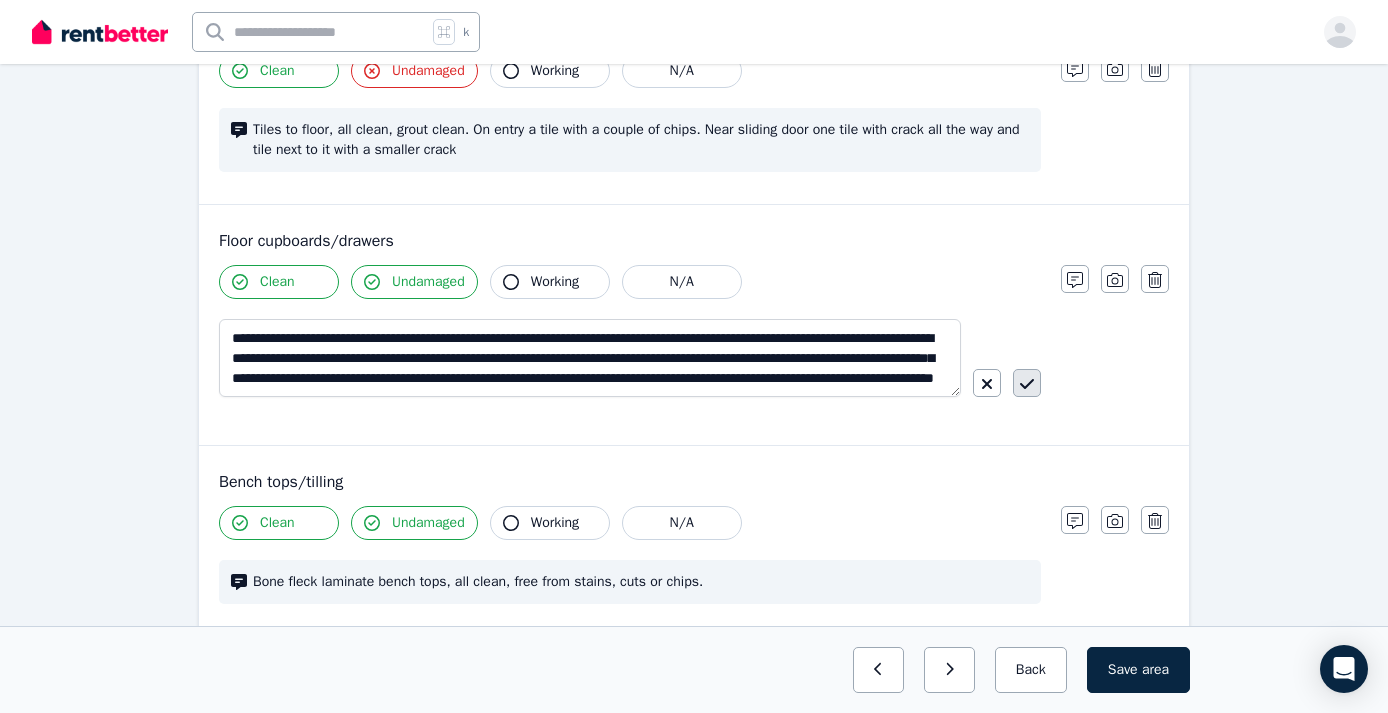 click 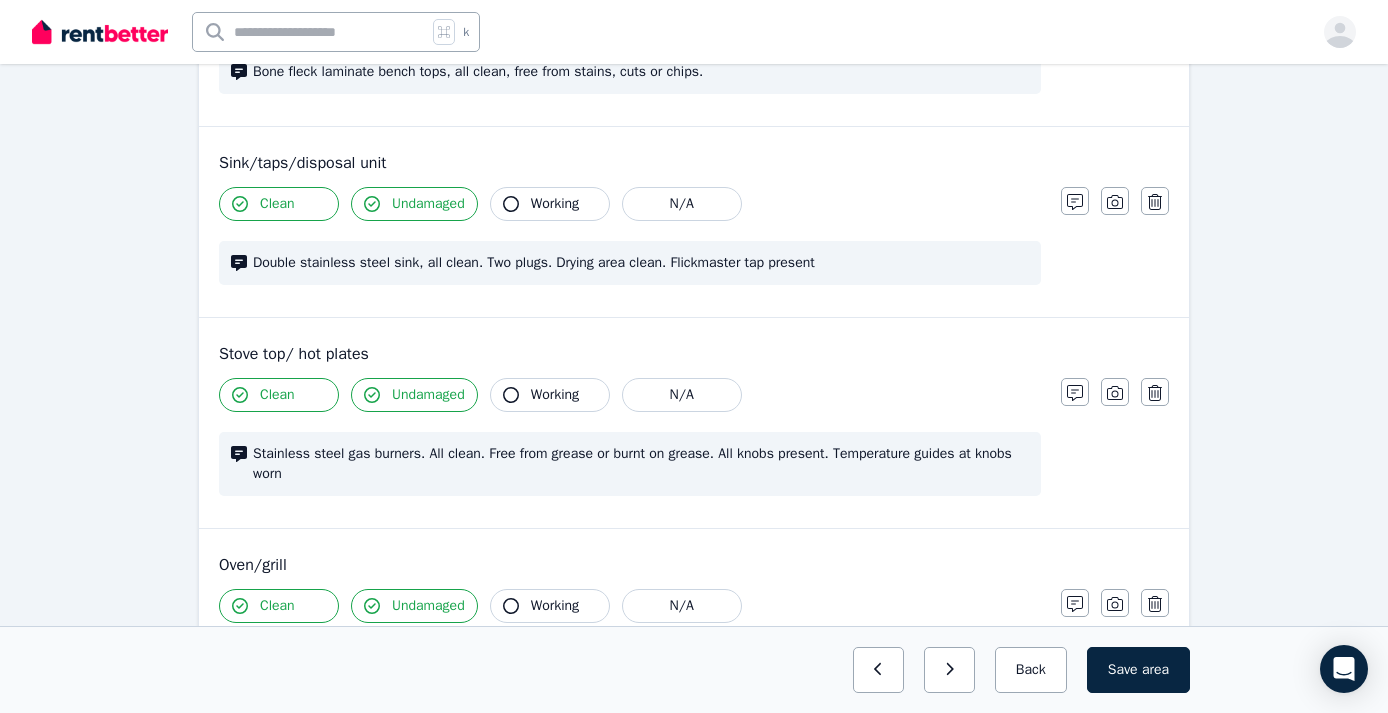 scroll, scrollTop: 1432, scrollLeft: 0, axis: vertical 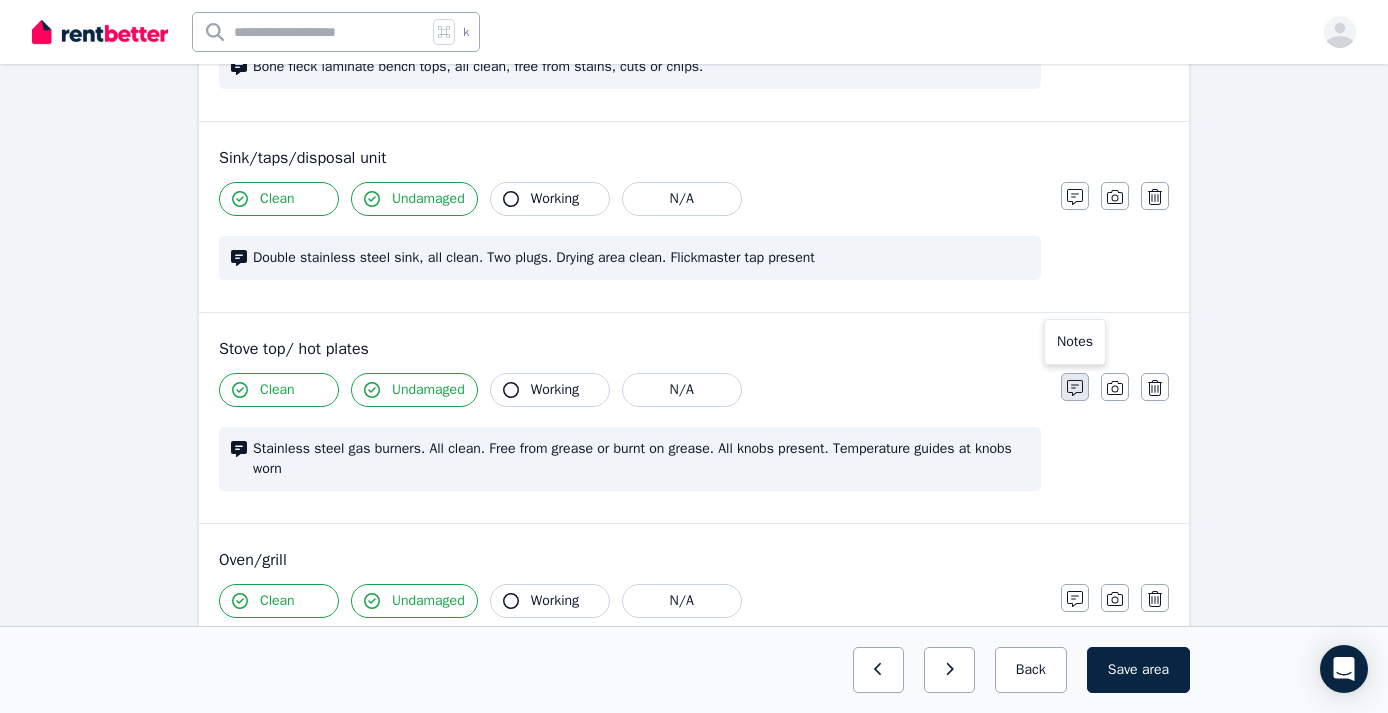 click 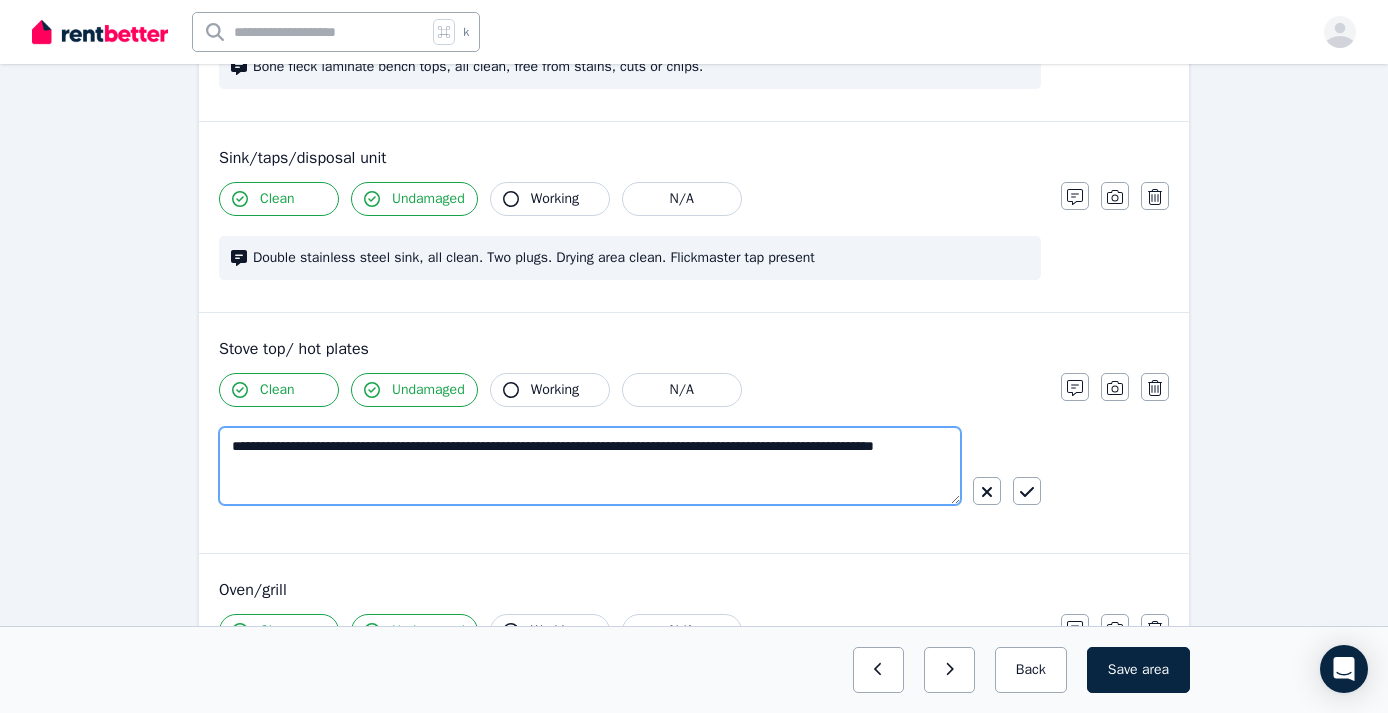 click on "**********" at bounding box center [590, 466] 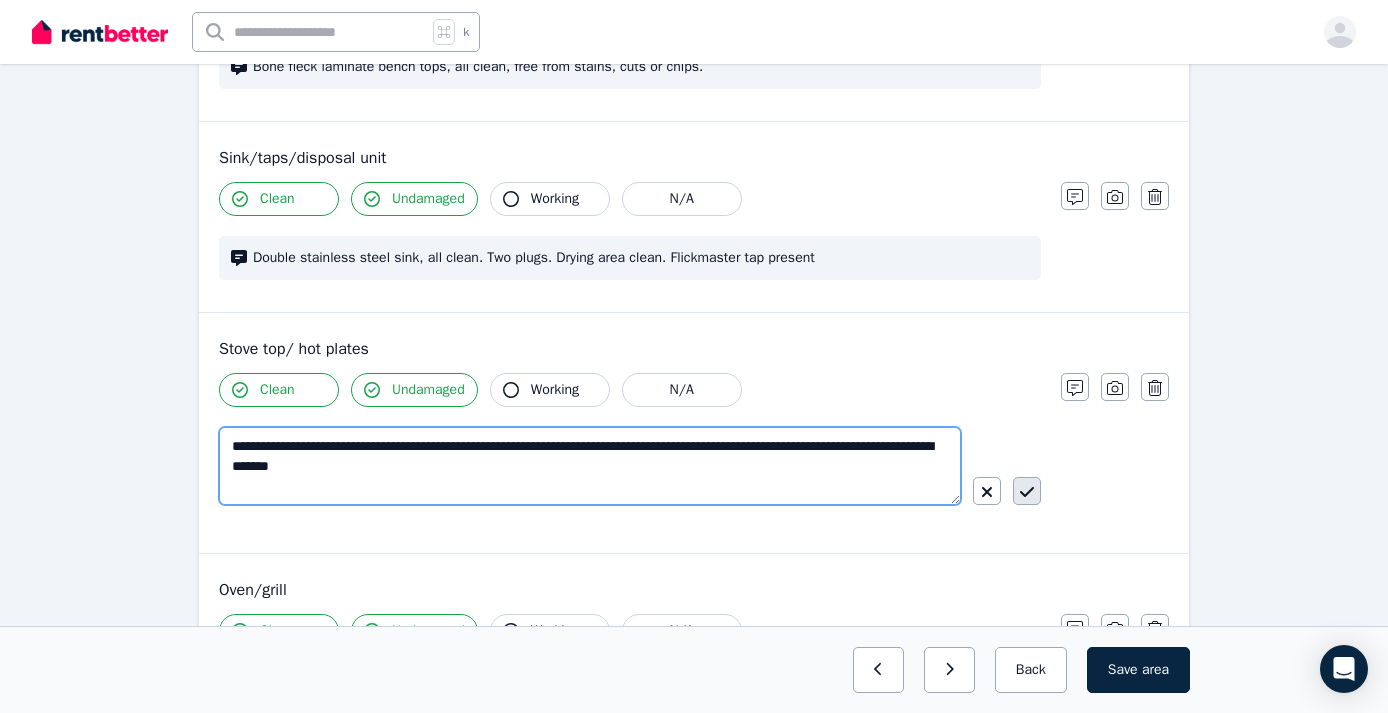 type on "**********" 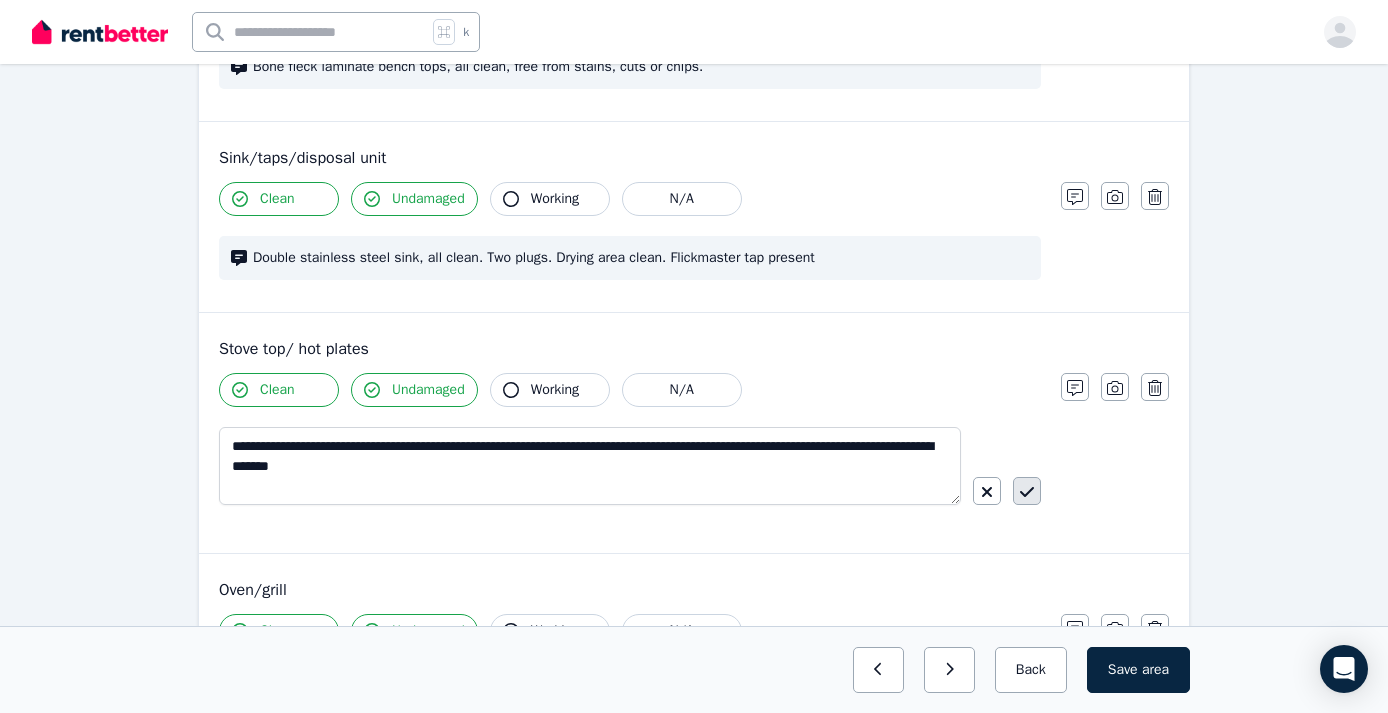 click 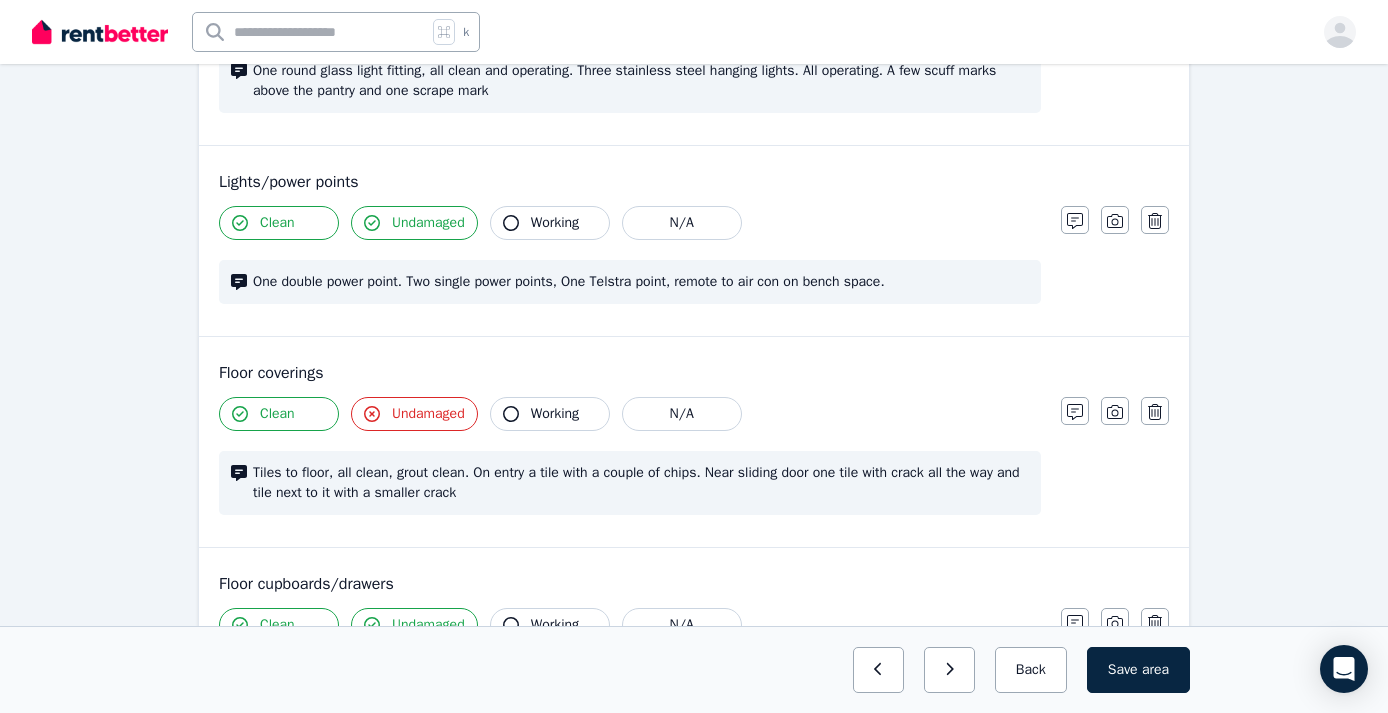 scroll, scrollTop: 561, scrollLeft: 0, axis: vertical 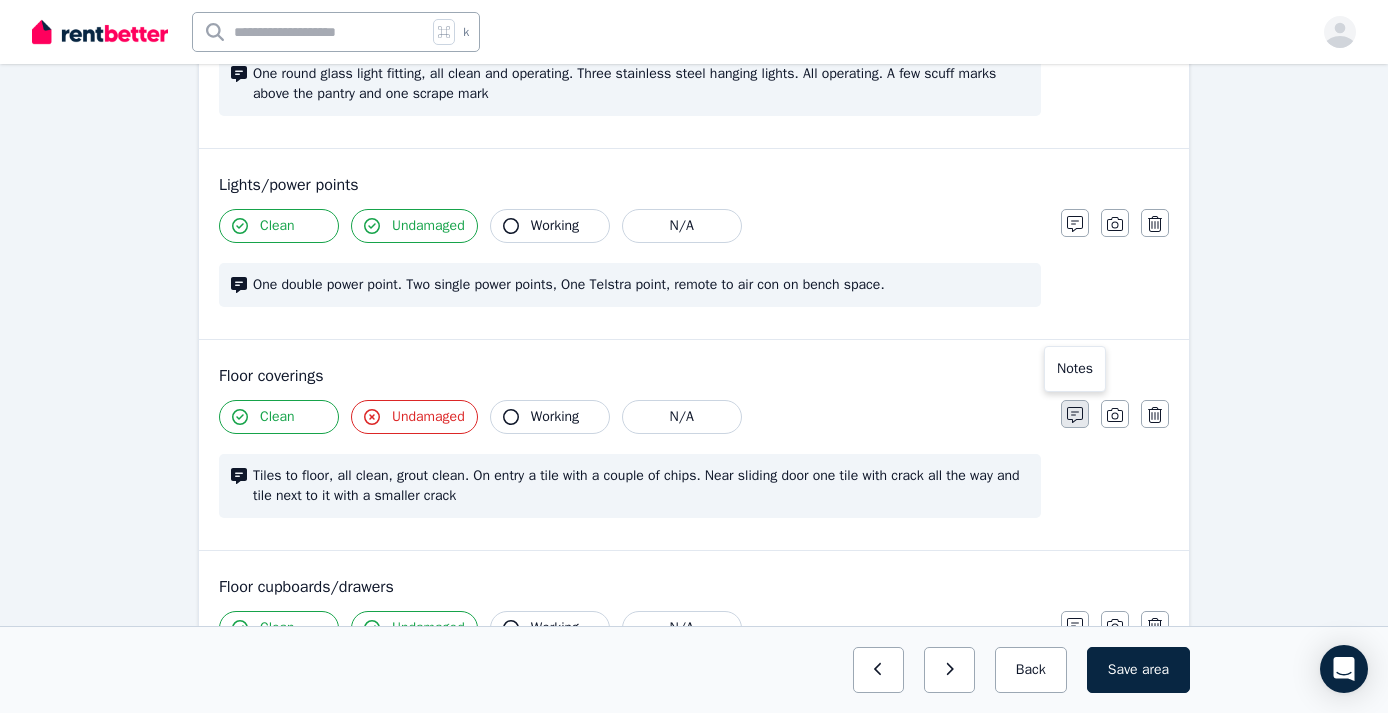 click 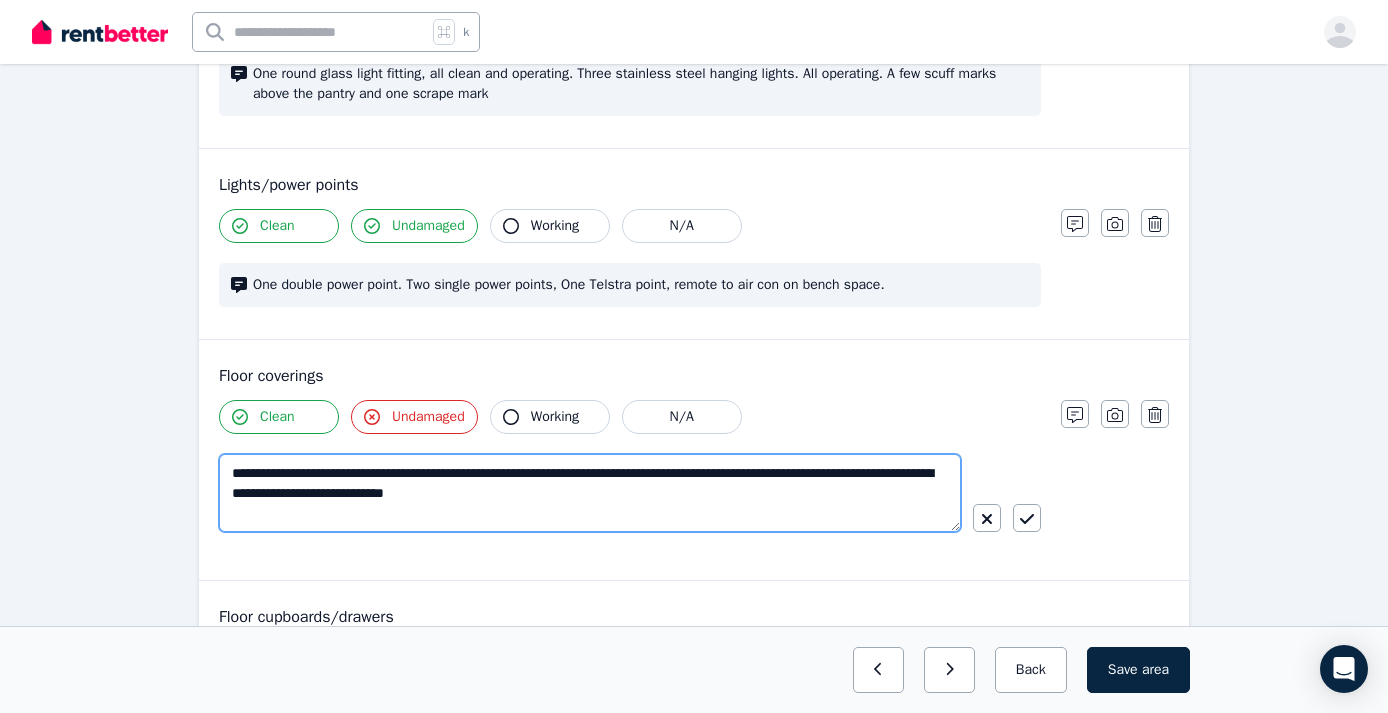 click on "**********" at bounding box center (590, 493) 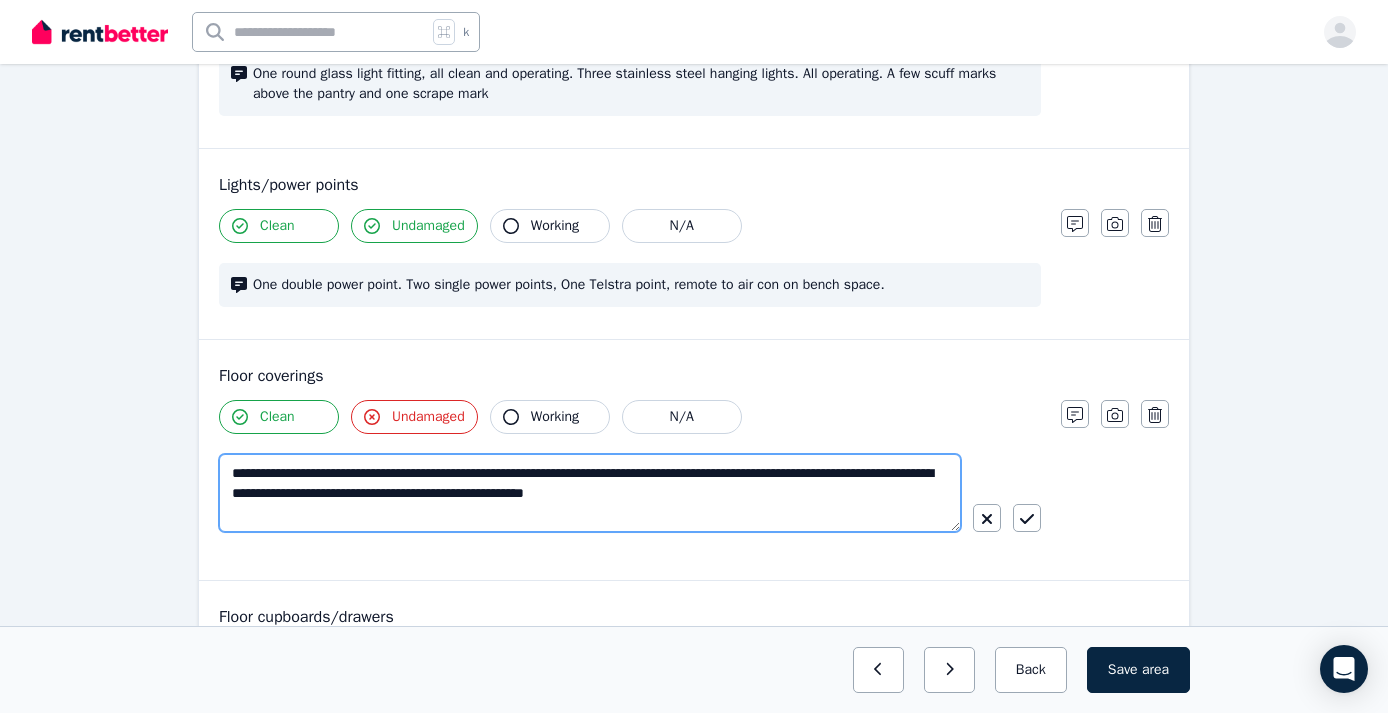 click on "**********" at bounding box center (590, 493) 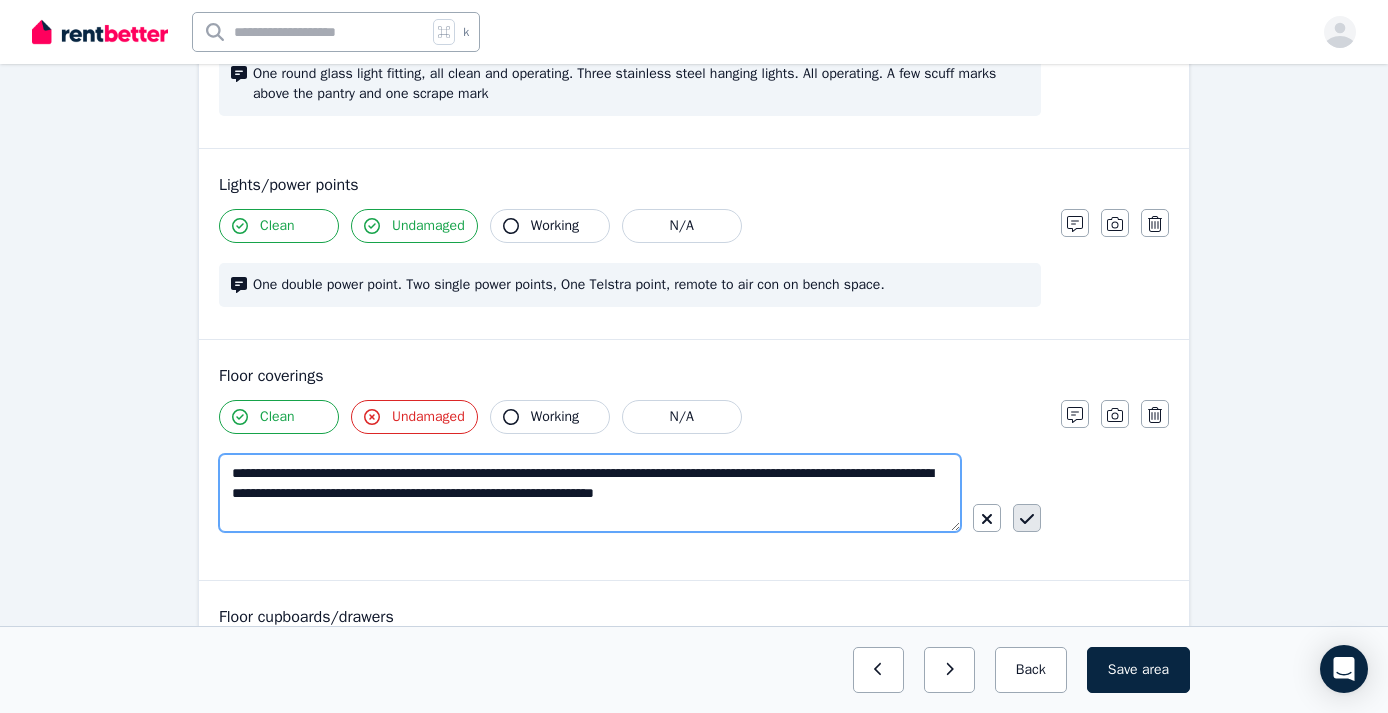 type on "**********" 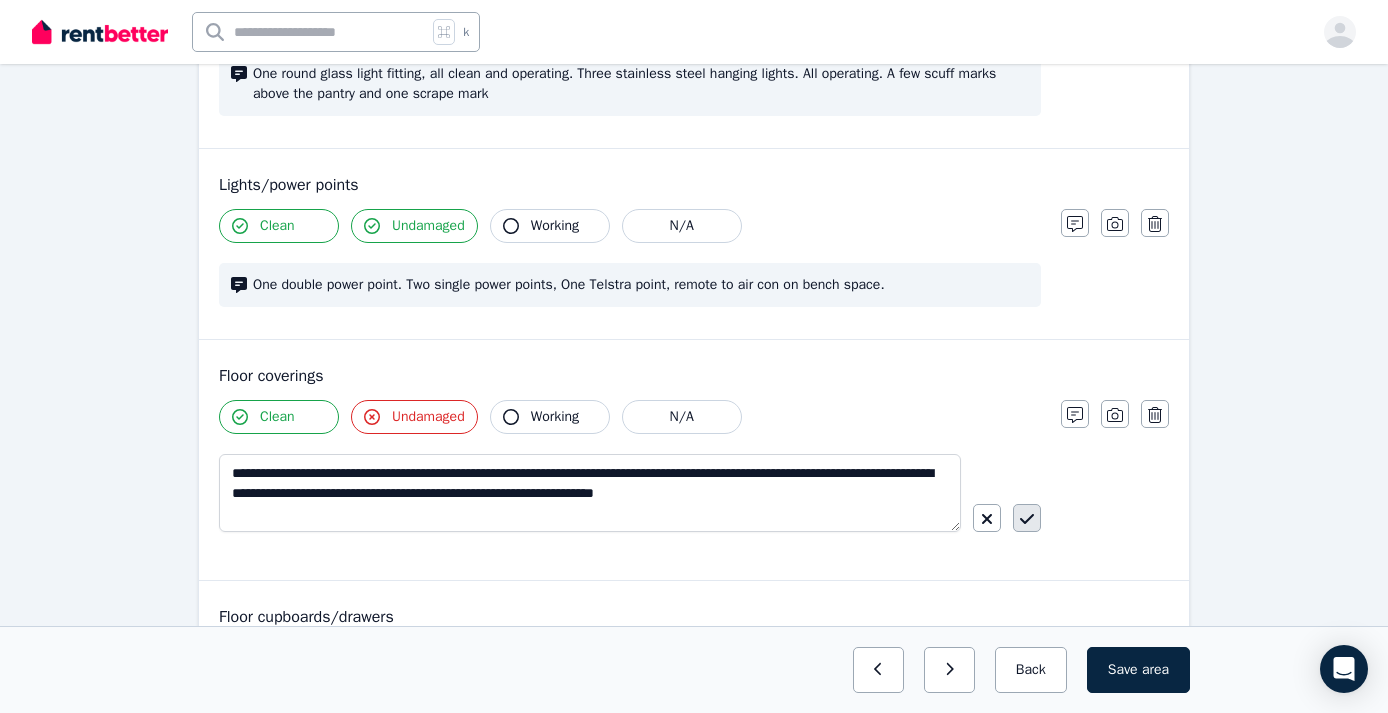 click 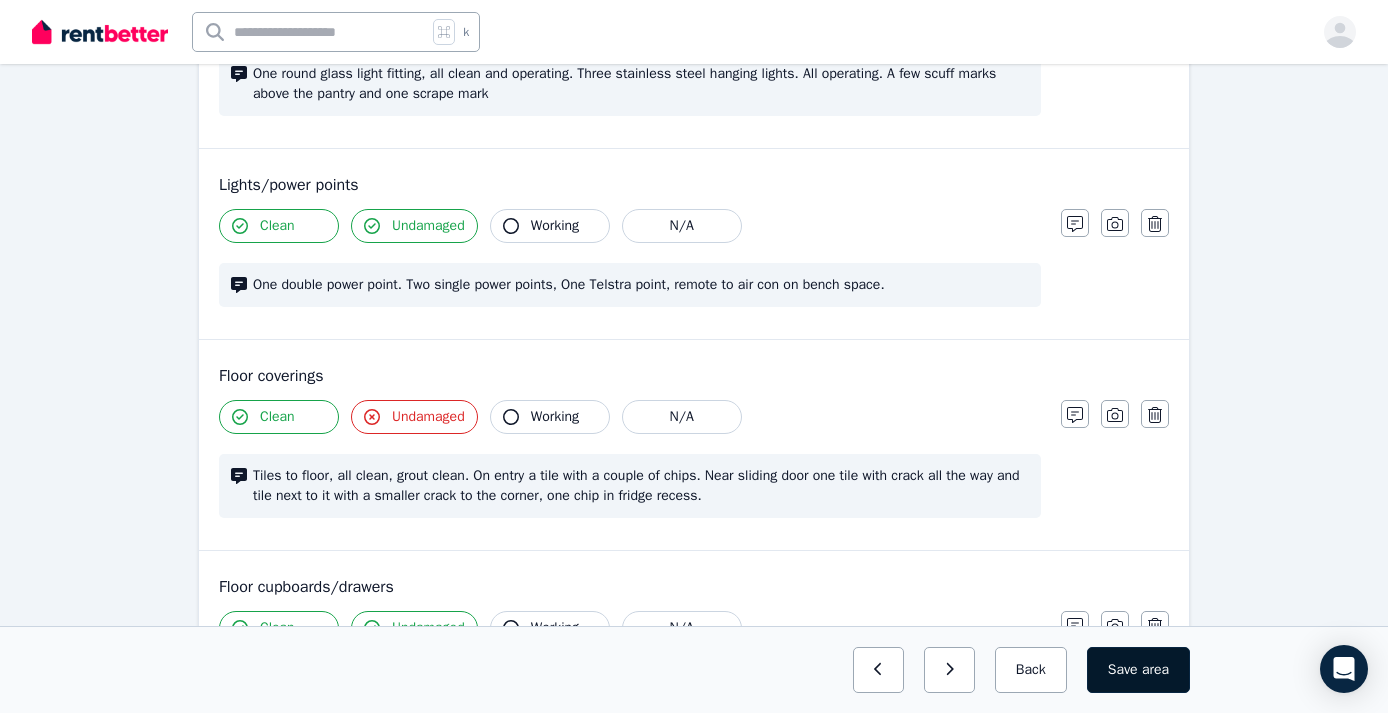 click on "Save   area" at bounding box center [1138, 670] 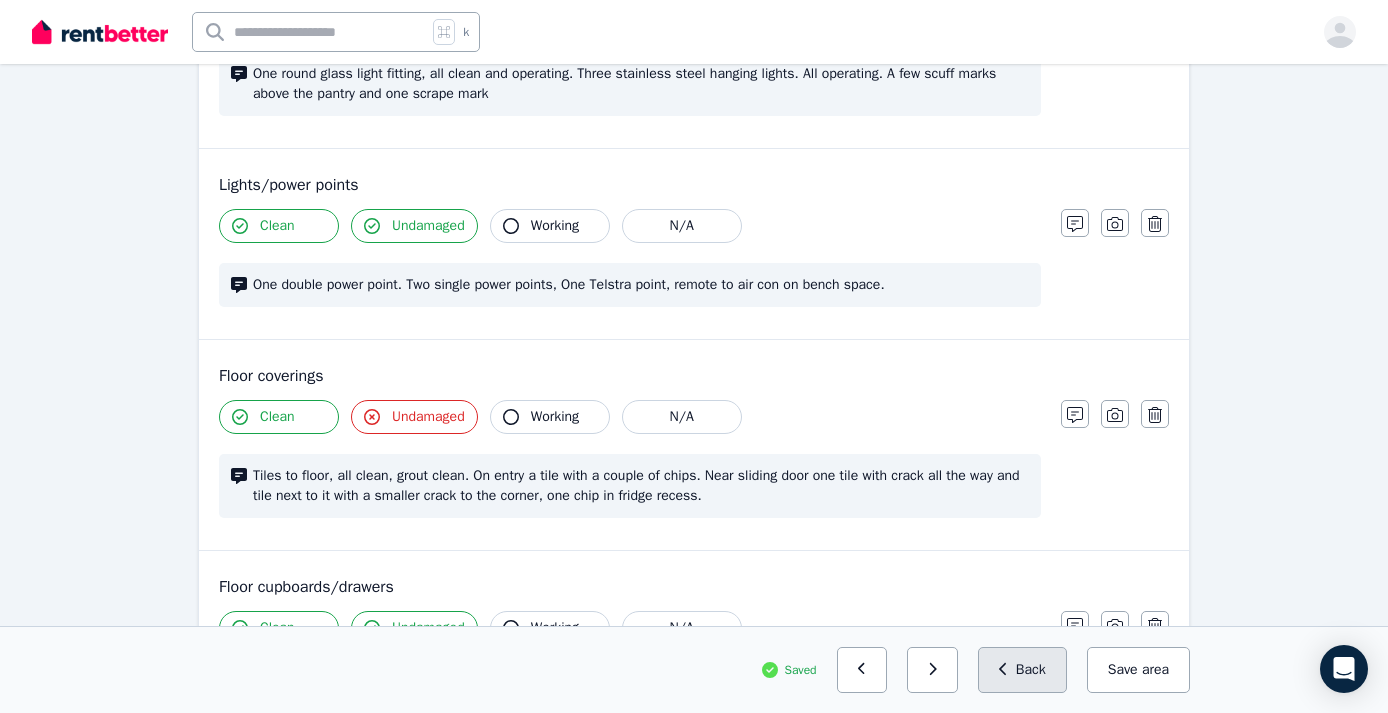click on "Back" at bounding box center [1022, 670] 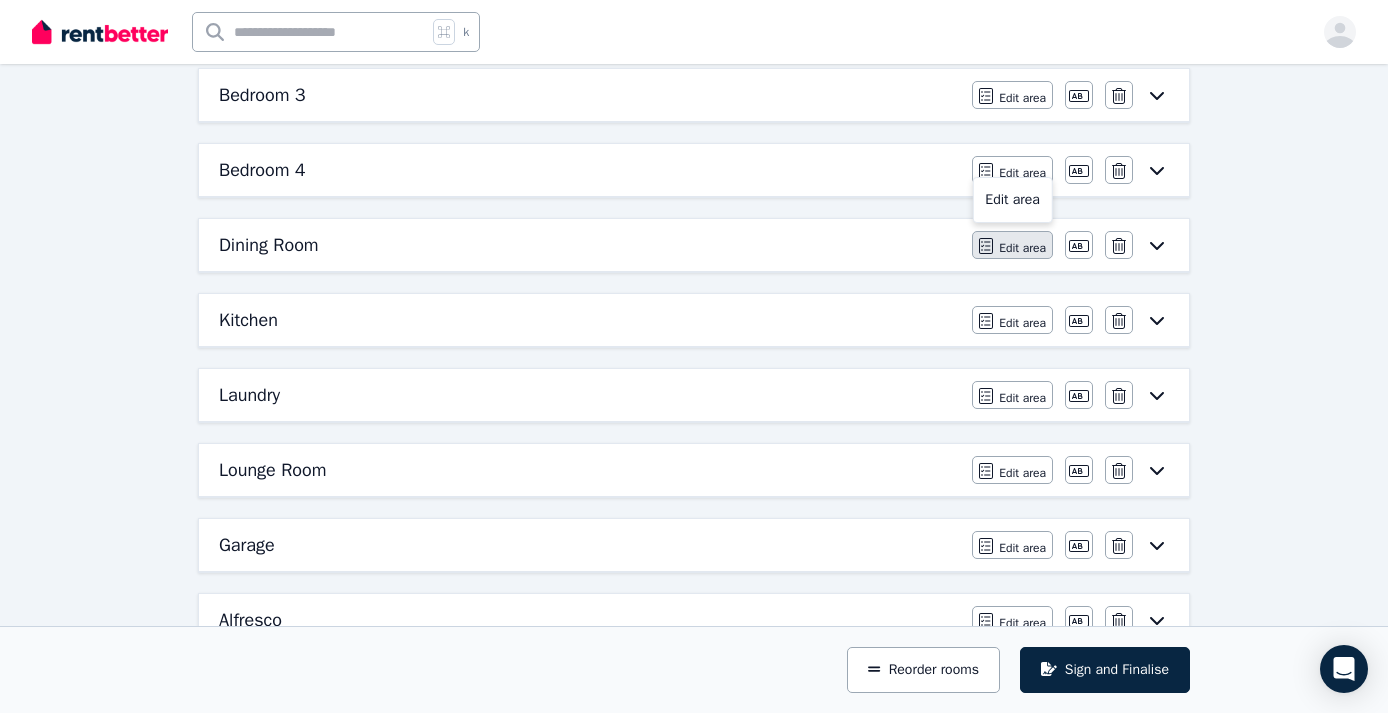 click on "Edit area" at bounding box center [1022, 248] 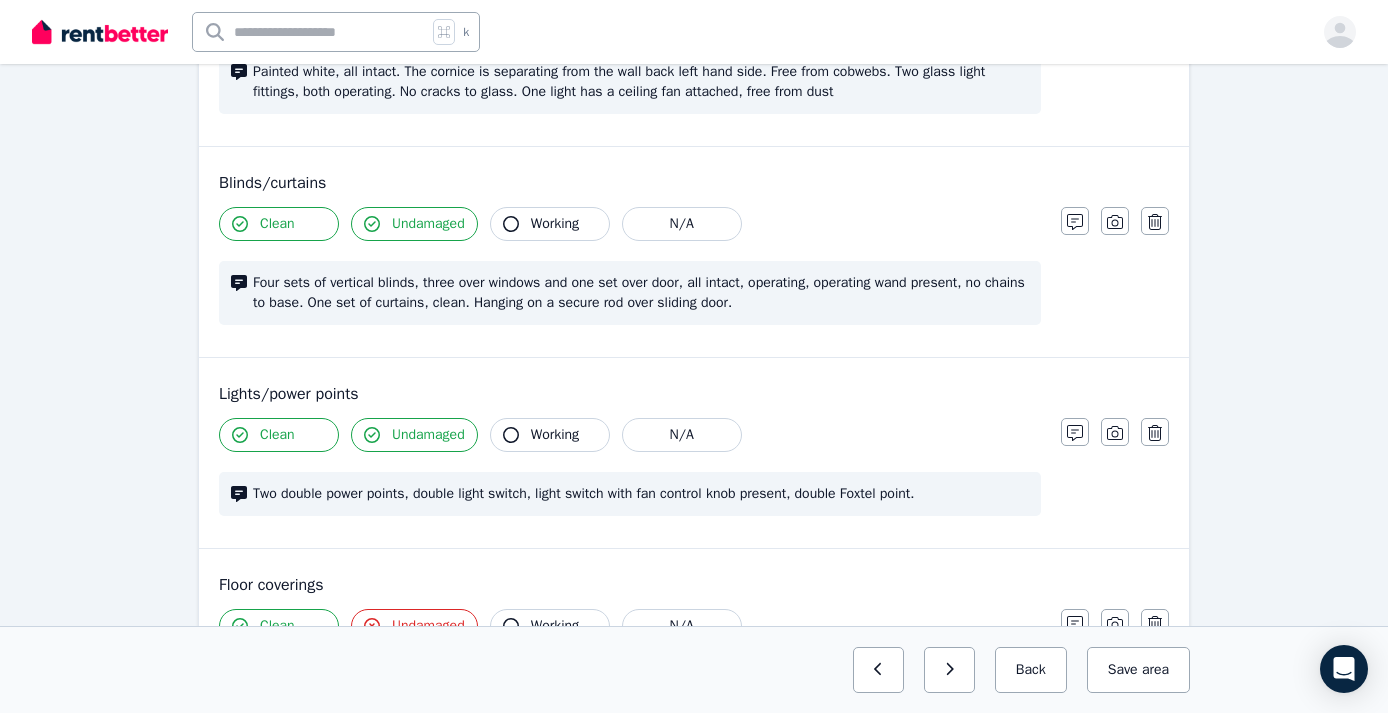 scroll, scrollTop: 1010, scrollLeft: 0, axis: vertical 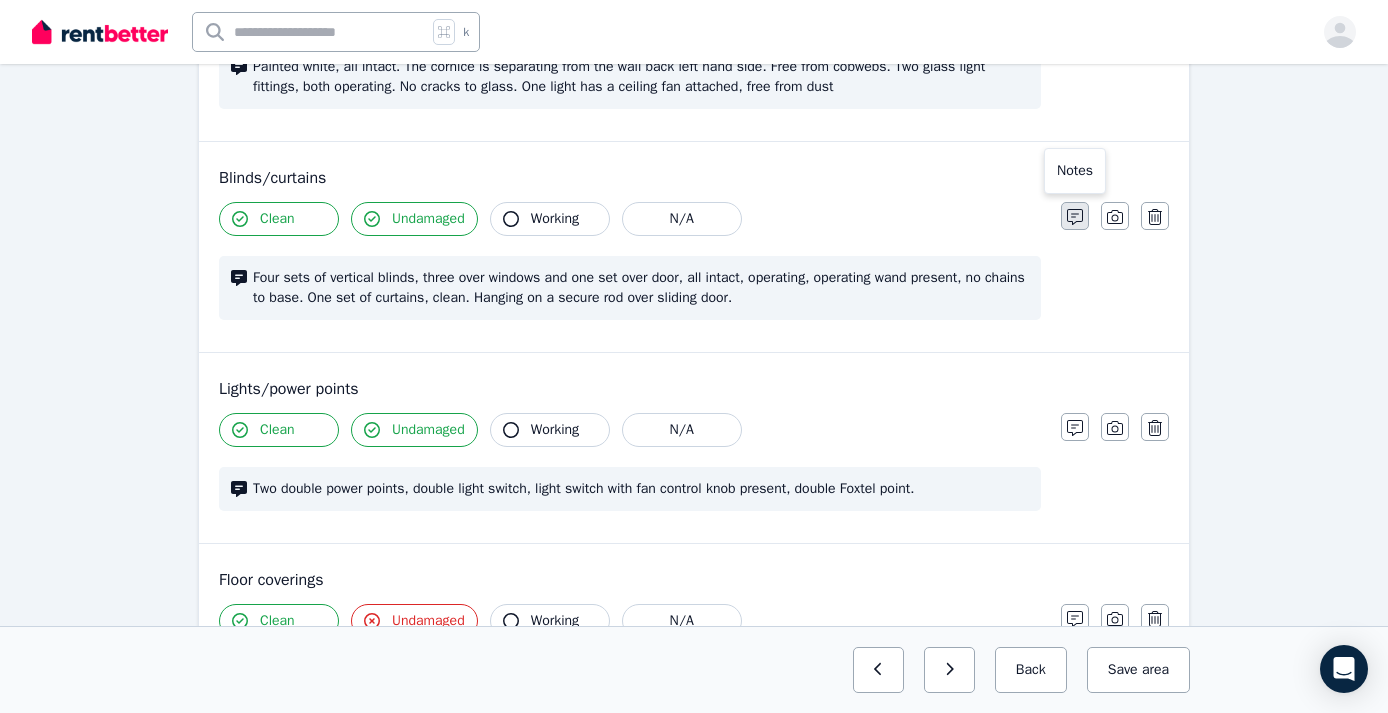 click 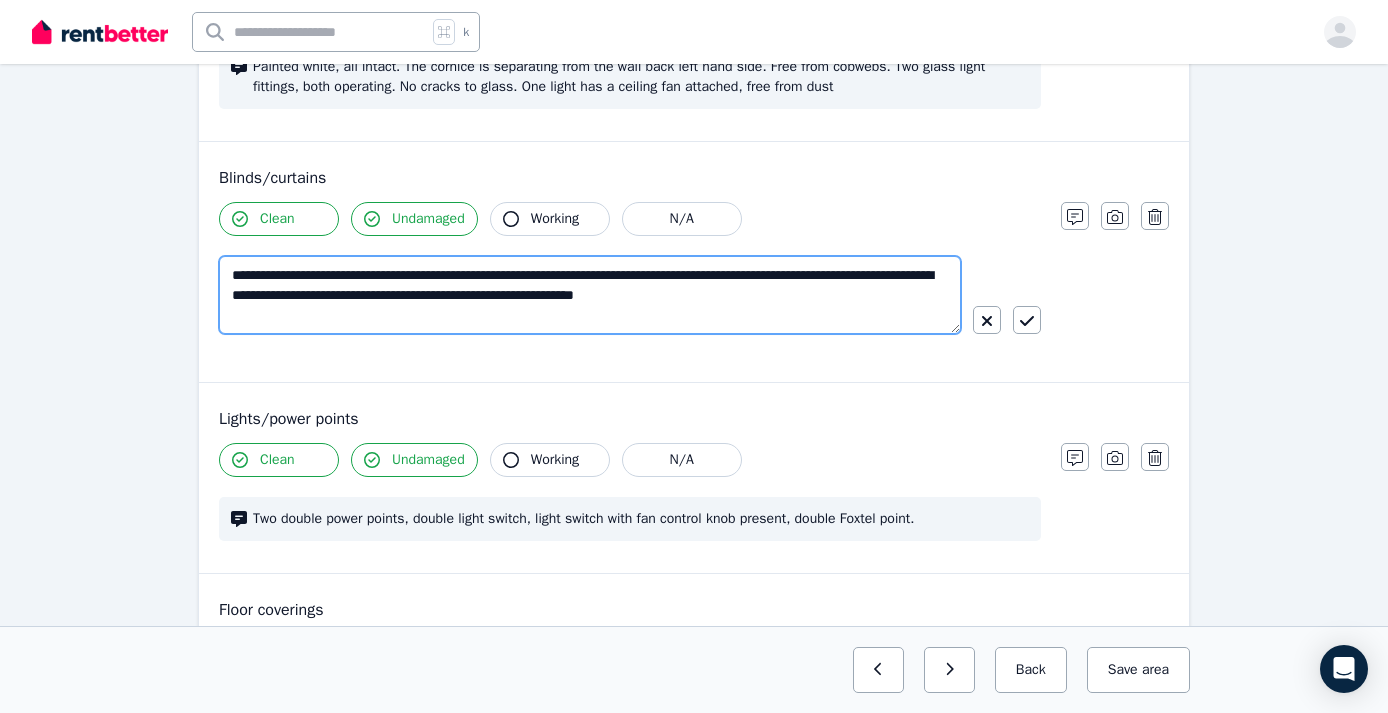 click on "**********" at bounding box center (590, 295) 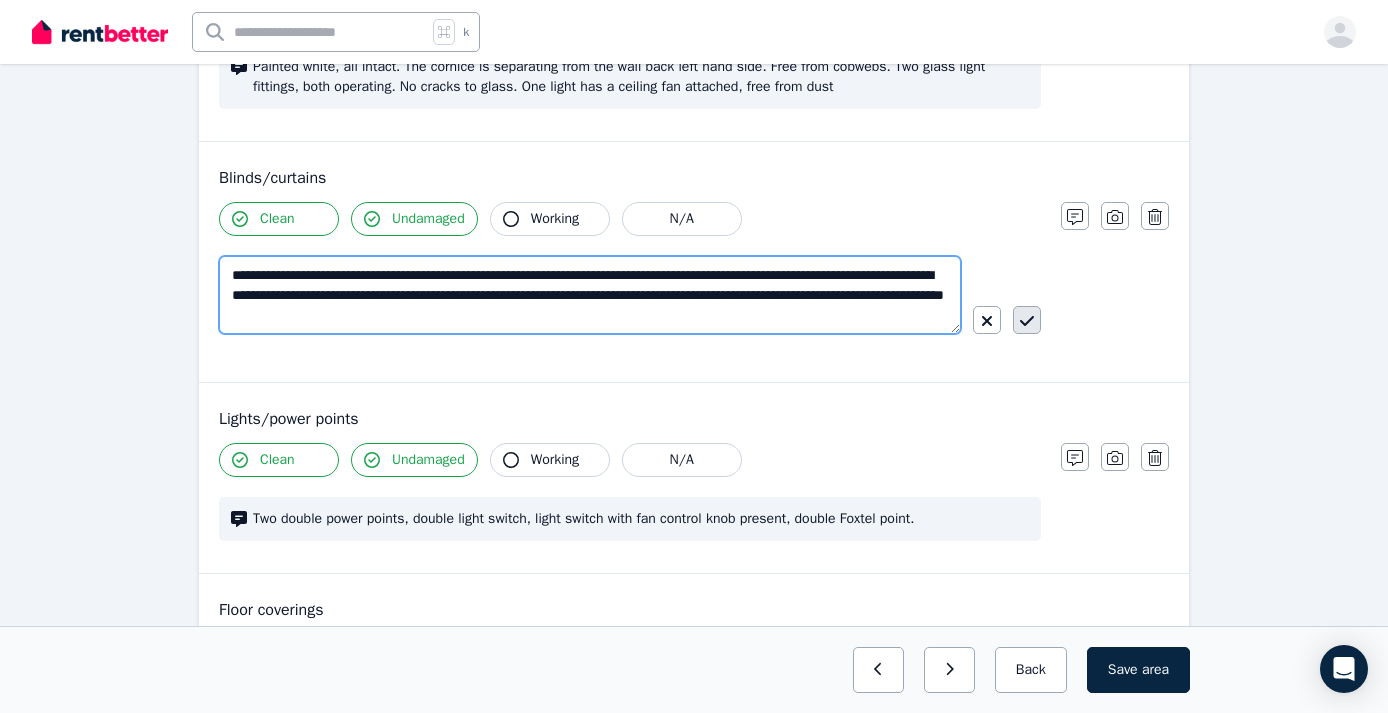 type on "**********" 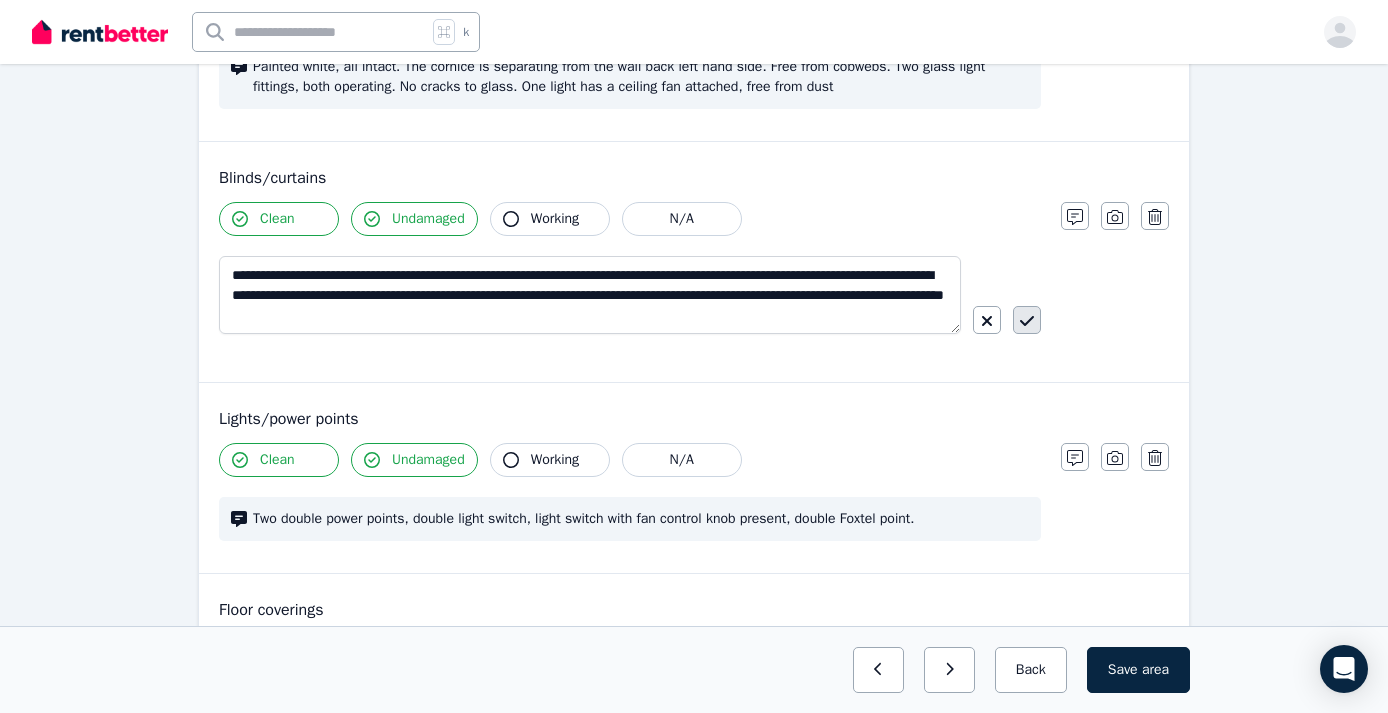 click 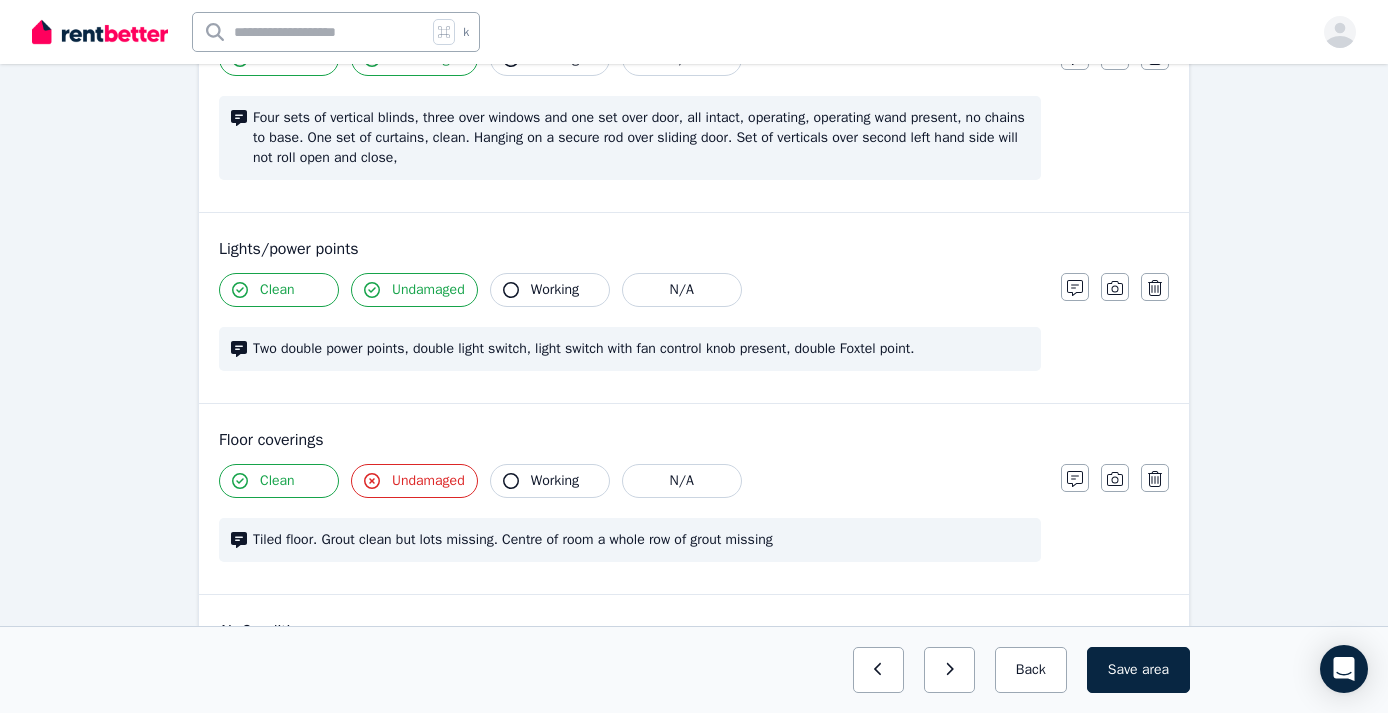 scroll, scrollTop: 1181, scrollLeft: 0, axis: vertical 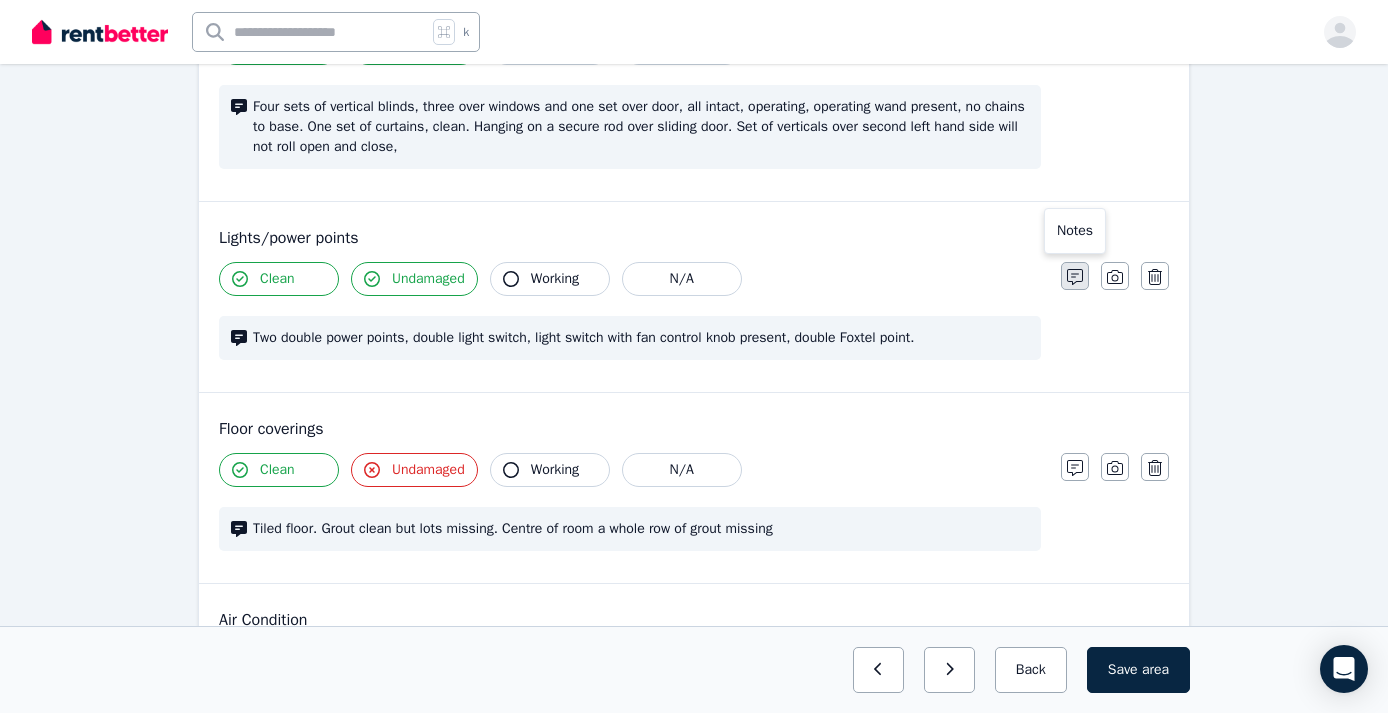 click 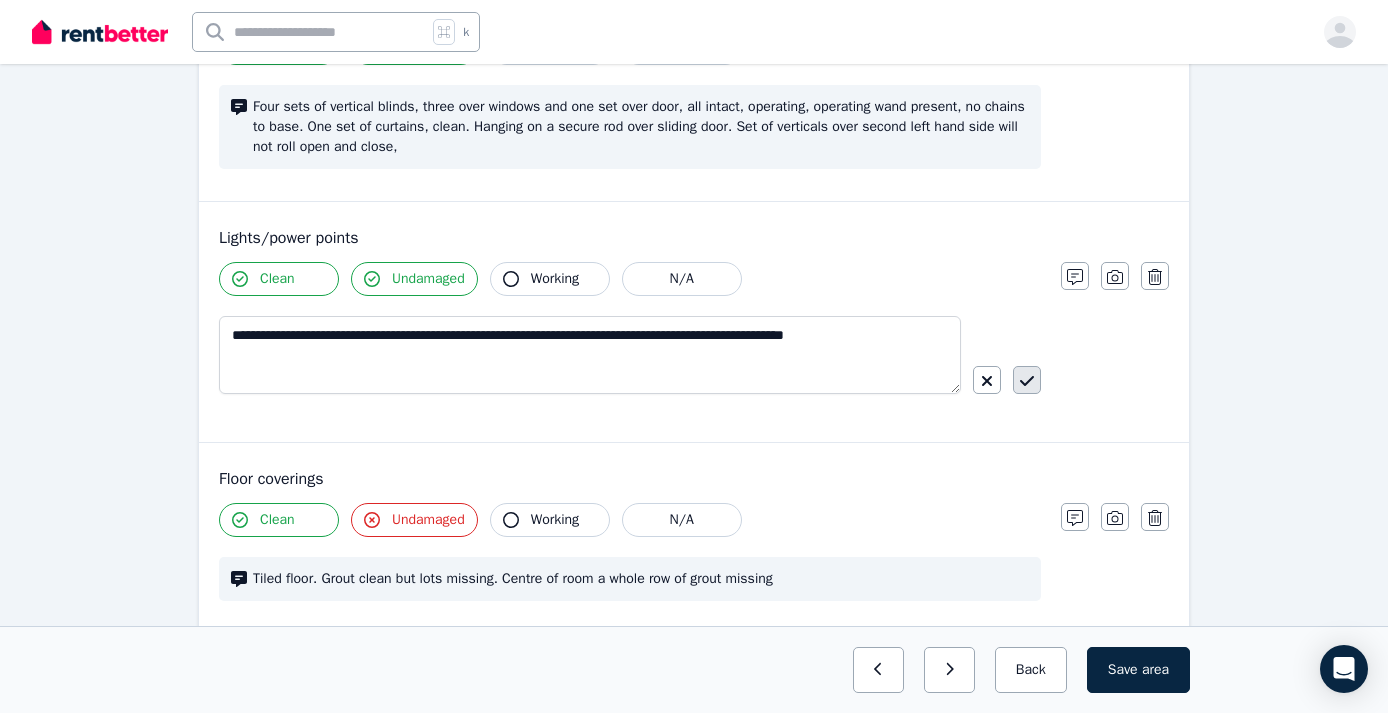 click 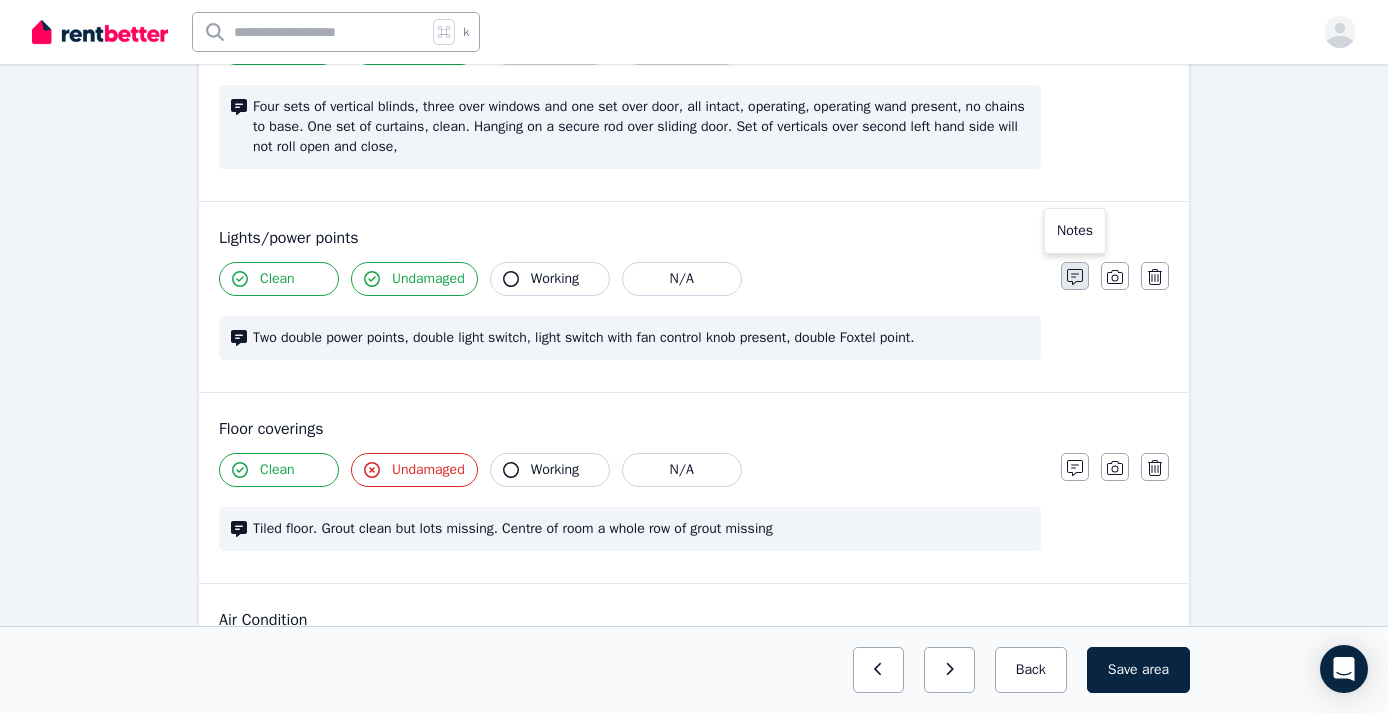 click 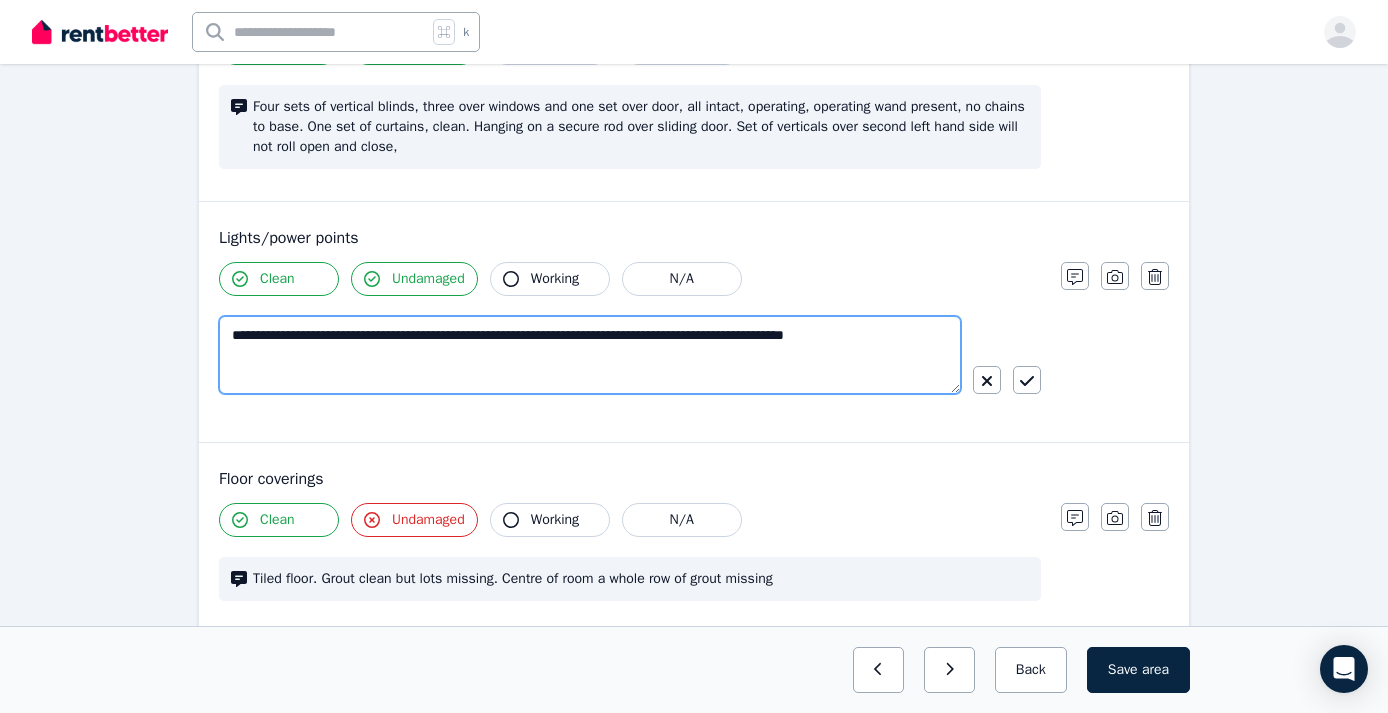 drag, startPoint x: 258, startPoint y: 355, endPoint x: 228, endPoint y: 354, distance: 30.016663 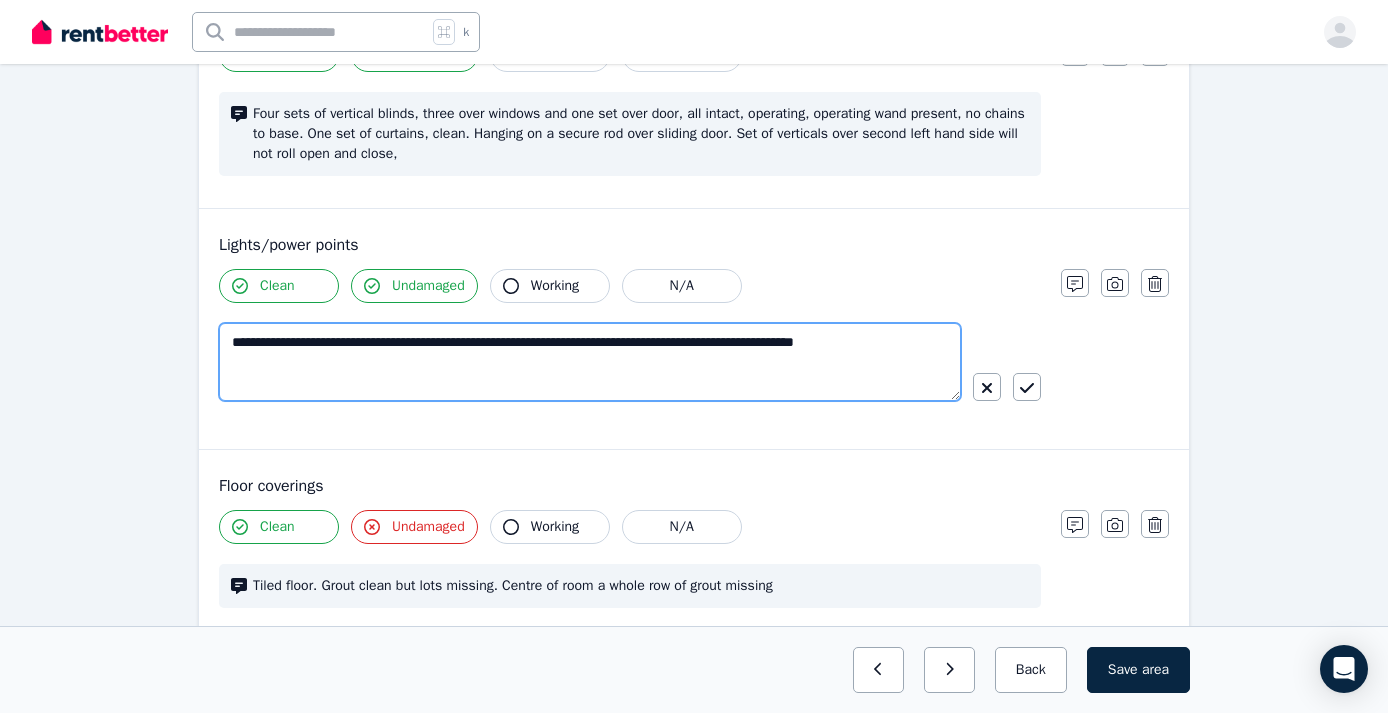 scroll, scrollTop: 1172, scrollLeft: 0, axis: vertical 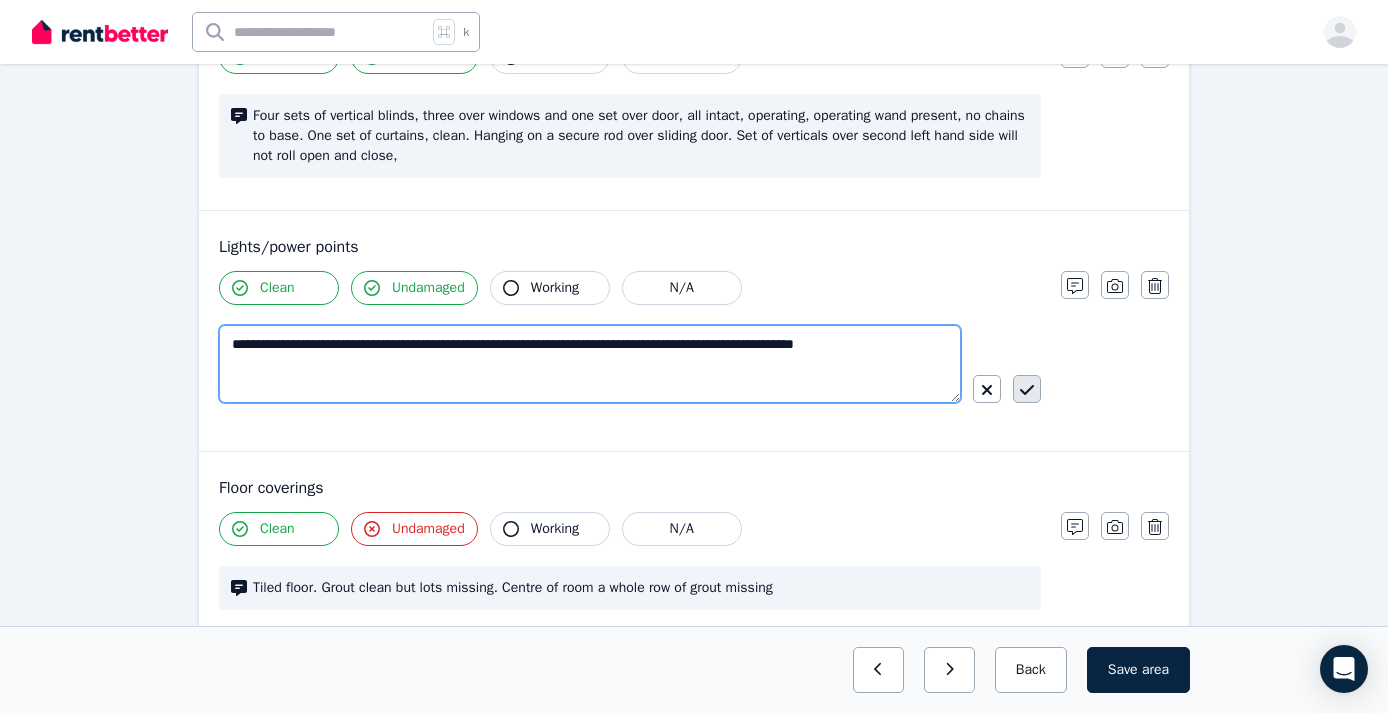 type on "**********" 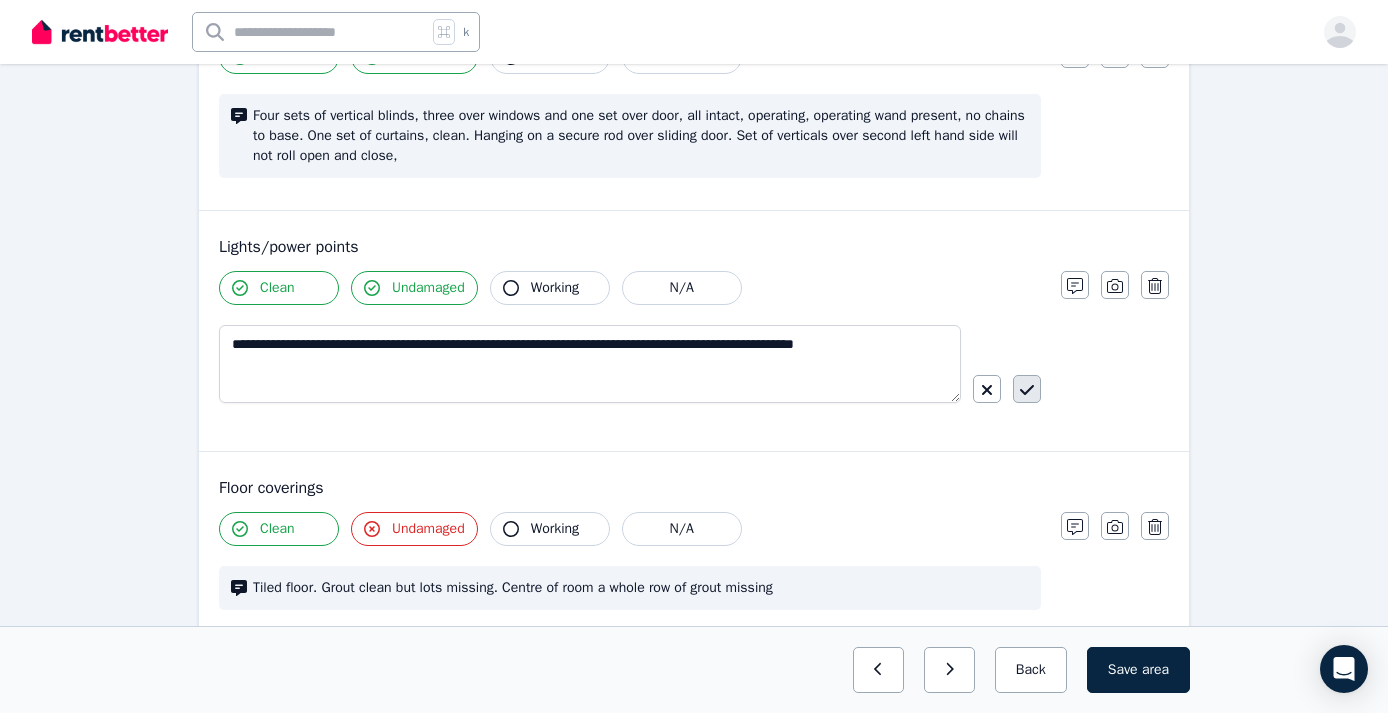 click 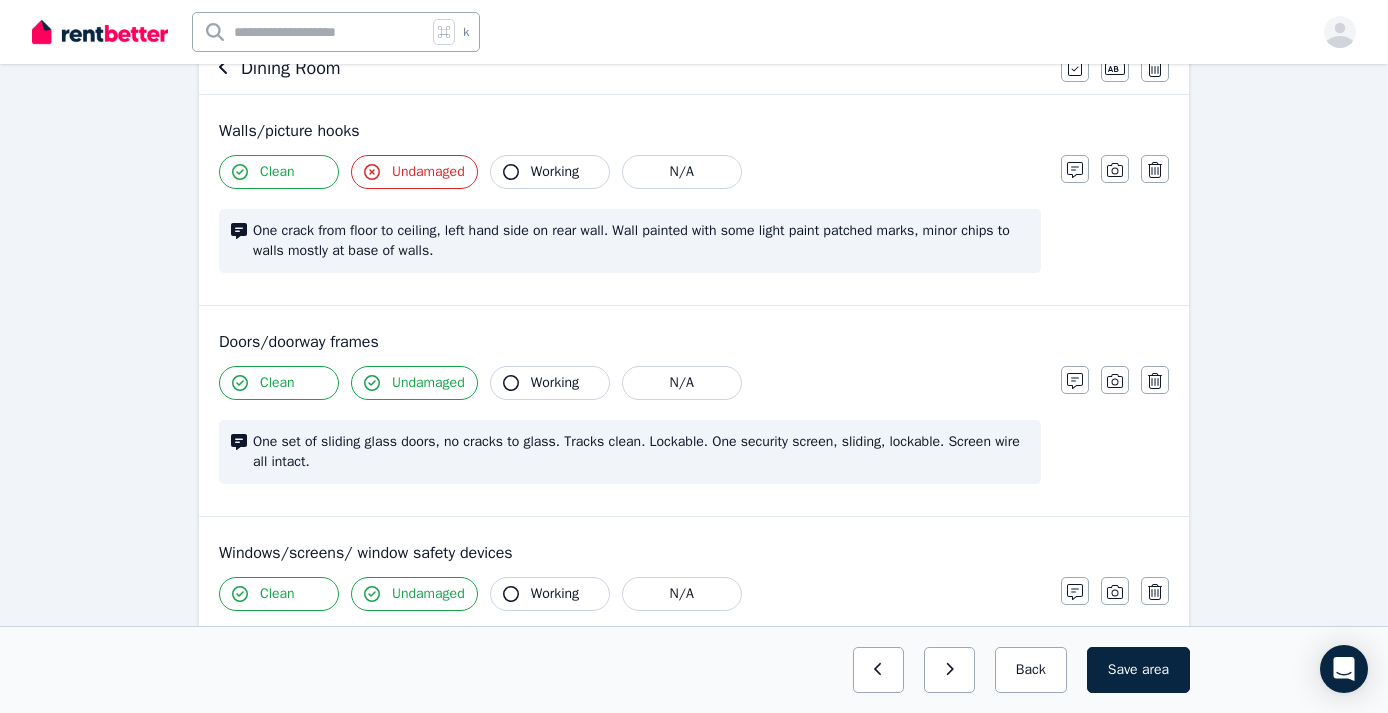 scroll, scrollTop: 167, scrollLeft: 0, axis: vertical 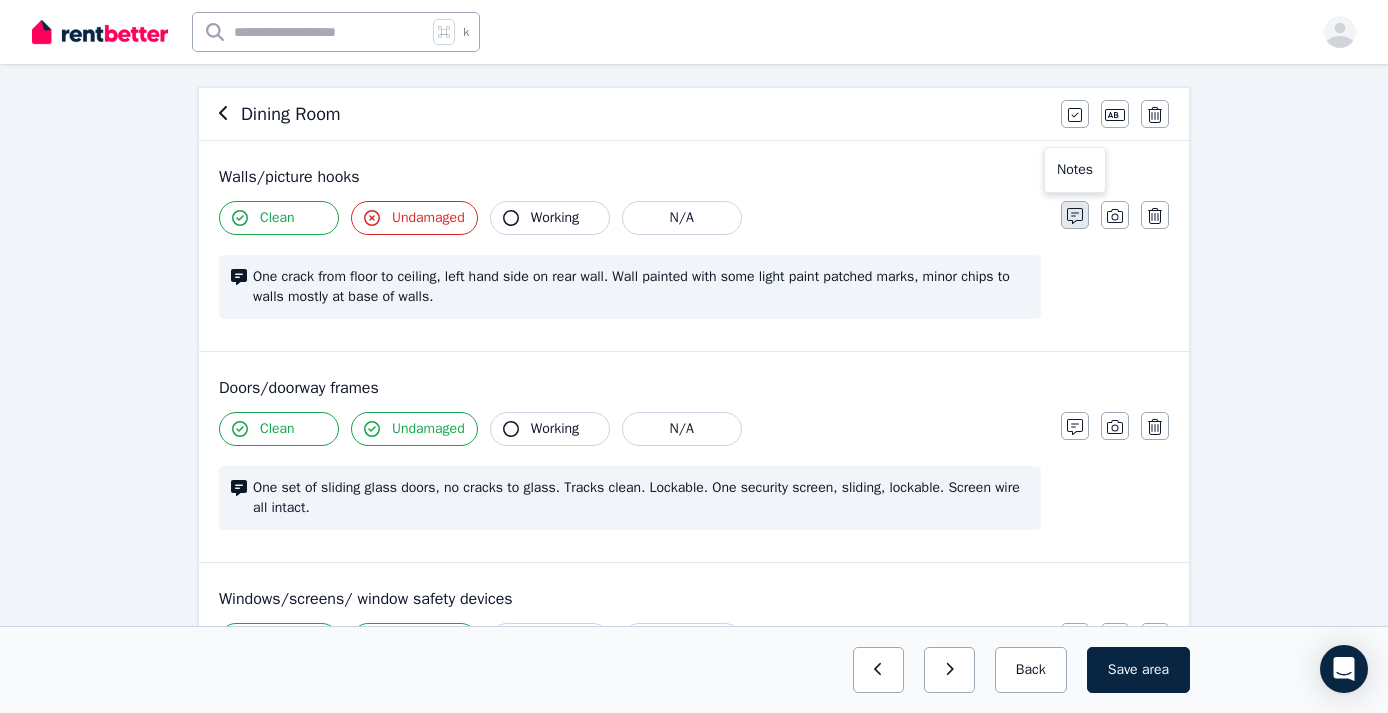 click 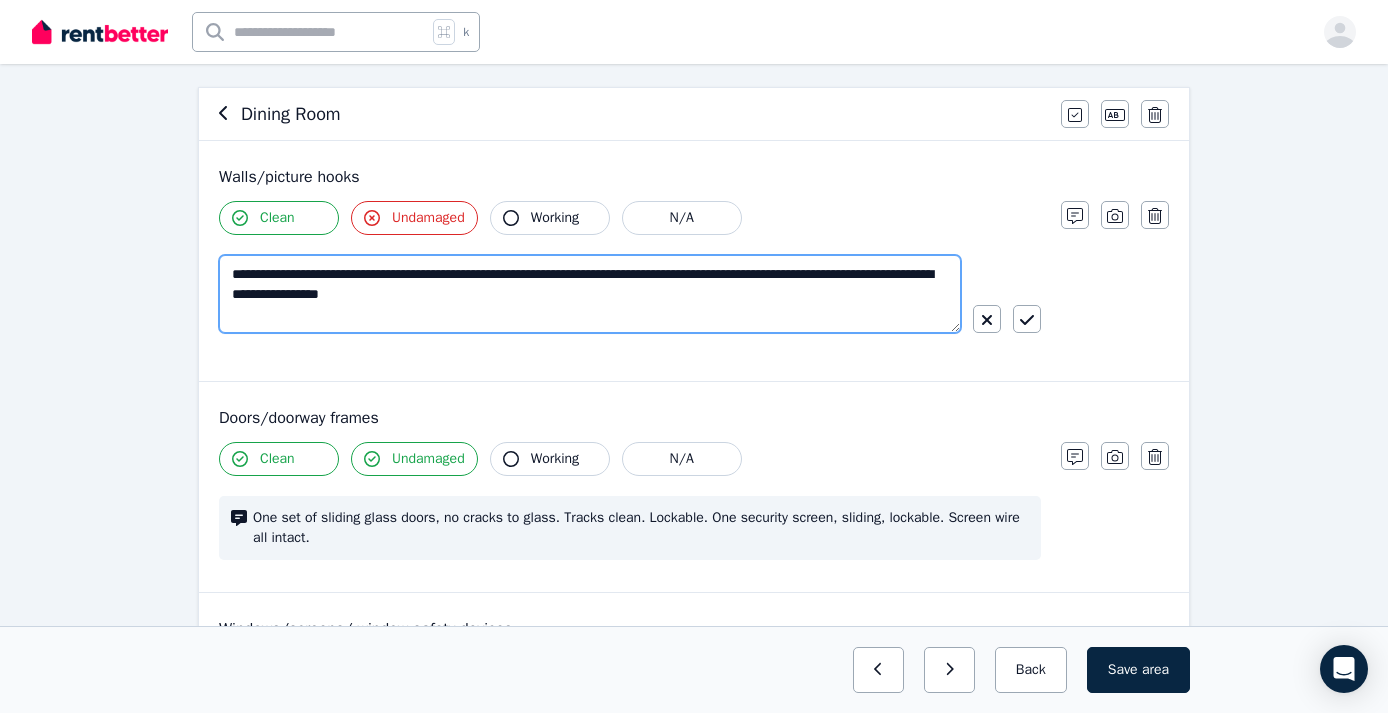 click on "**********" at bounding box center (590, 294) 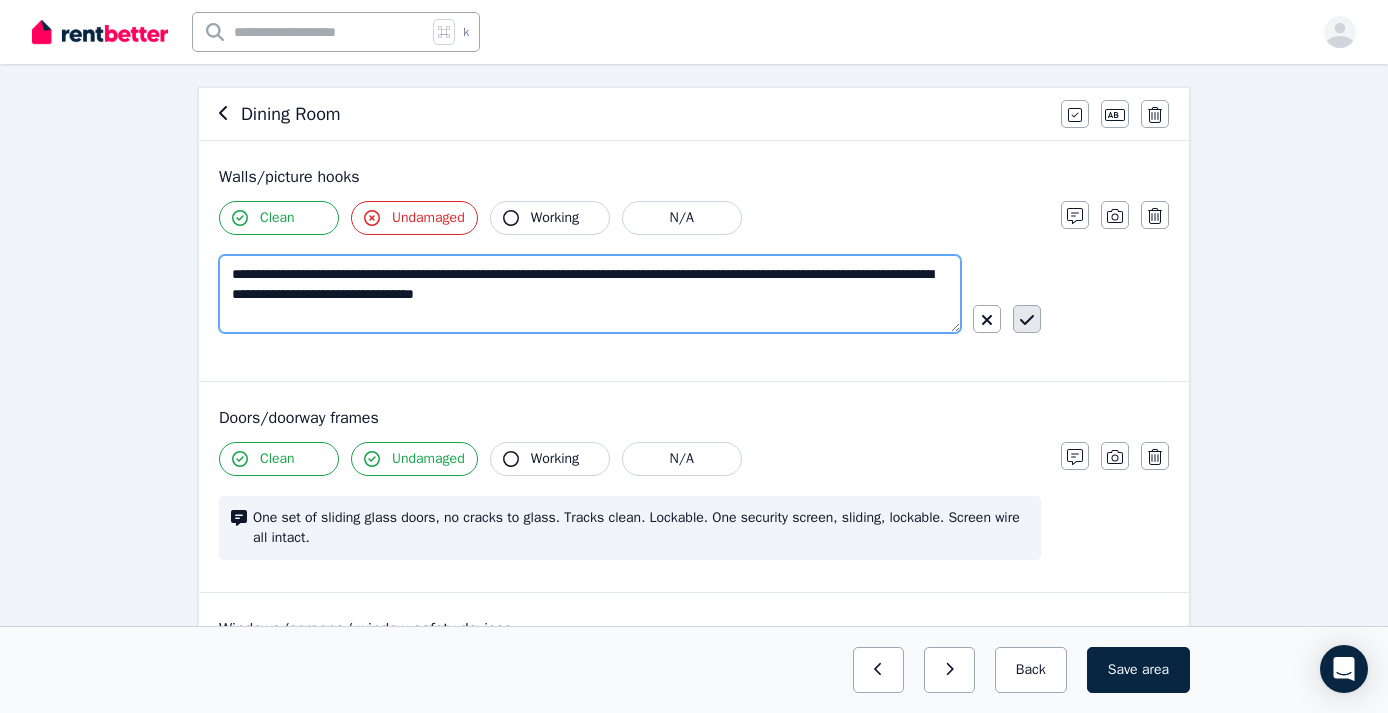 type on "**********" 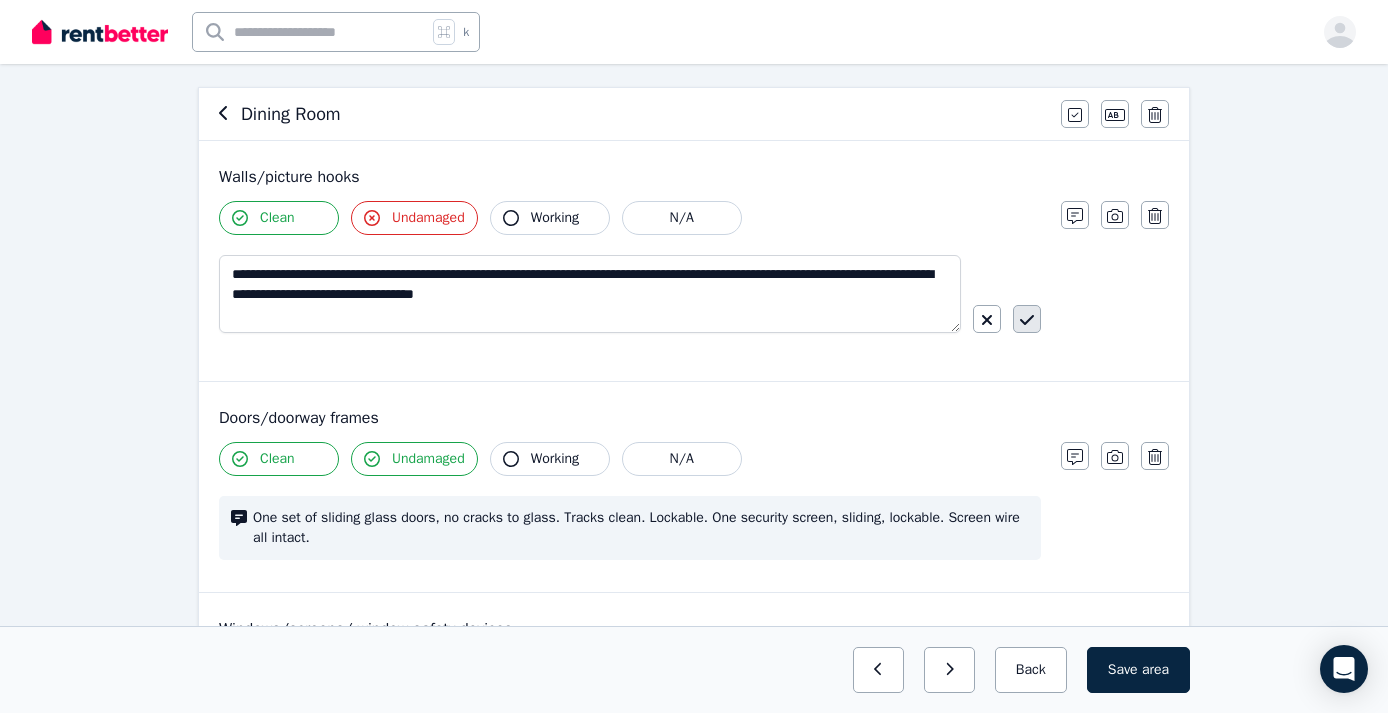 click at bounding box center (1027, 319) 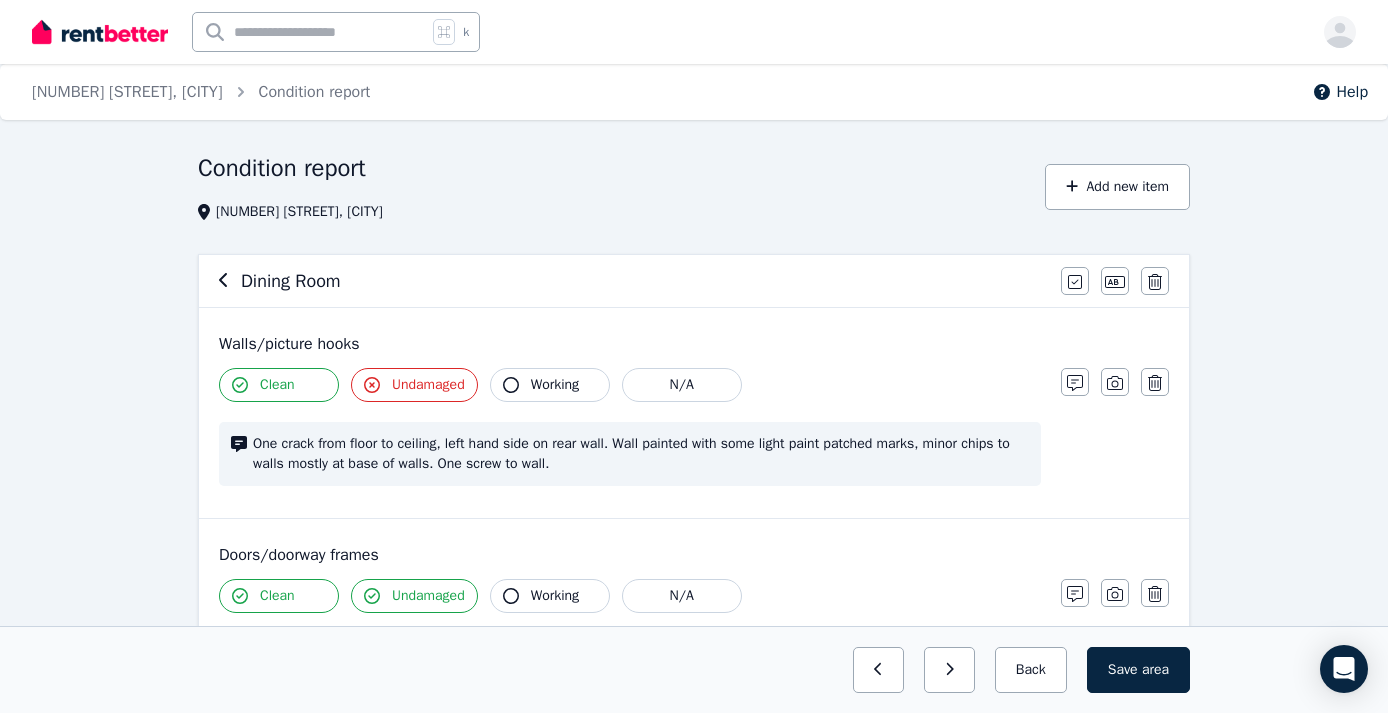 scroll, scrollTop: 0, scrollLeft: 0, axis: both 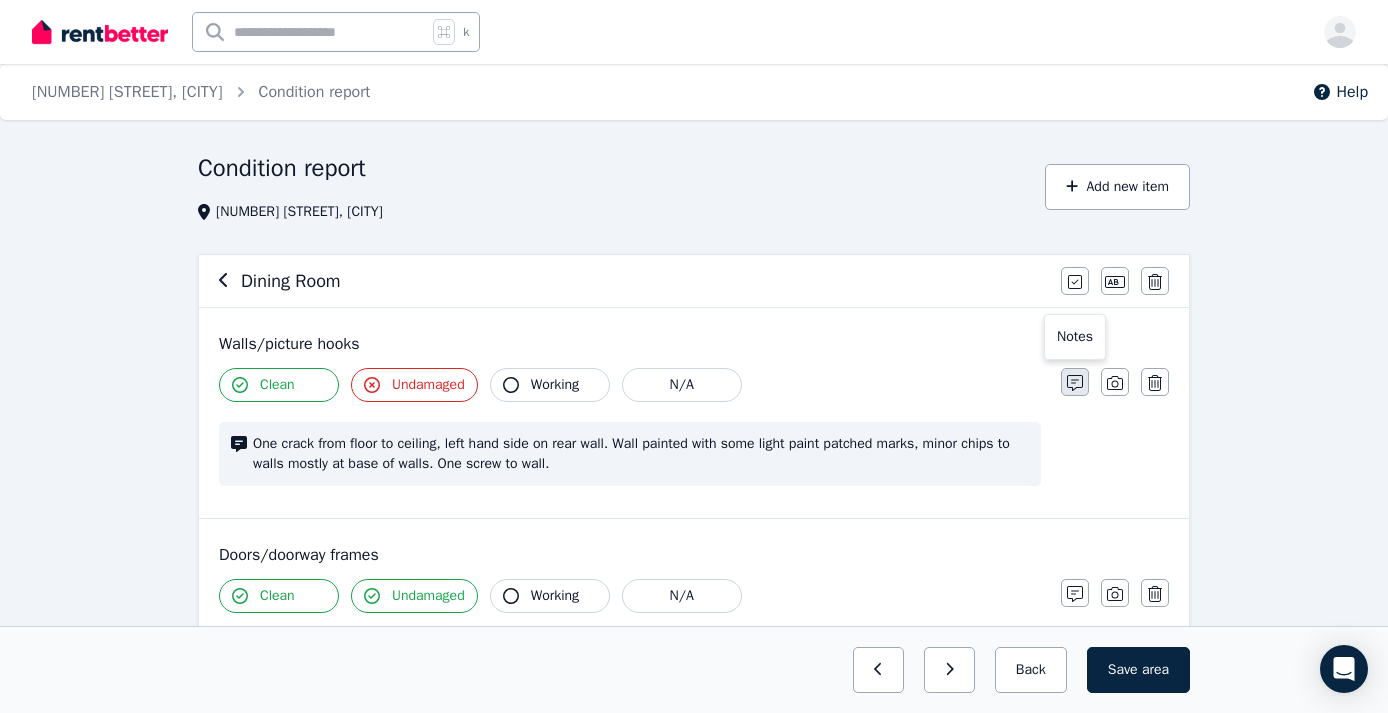 click 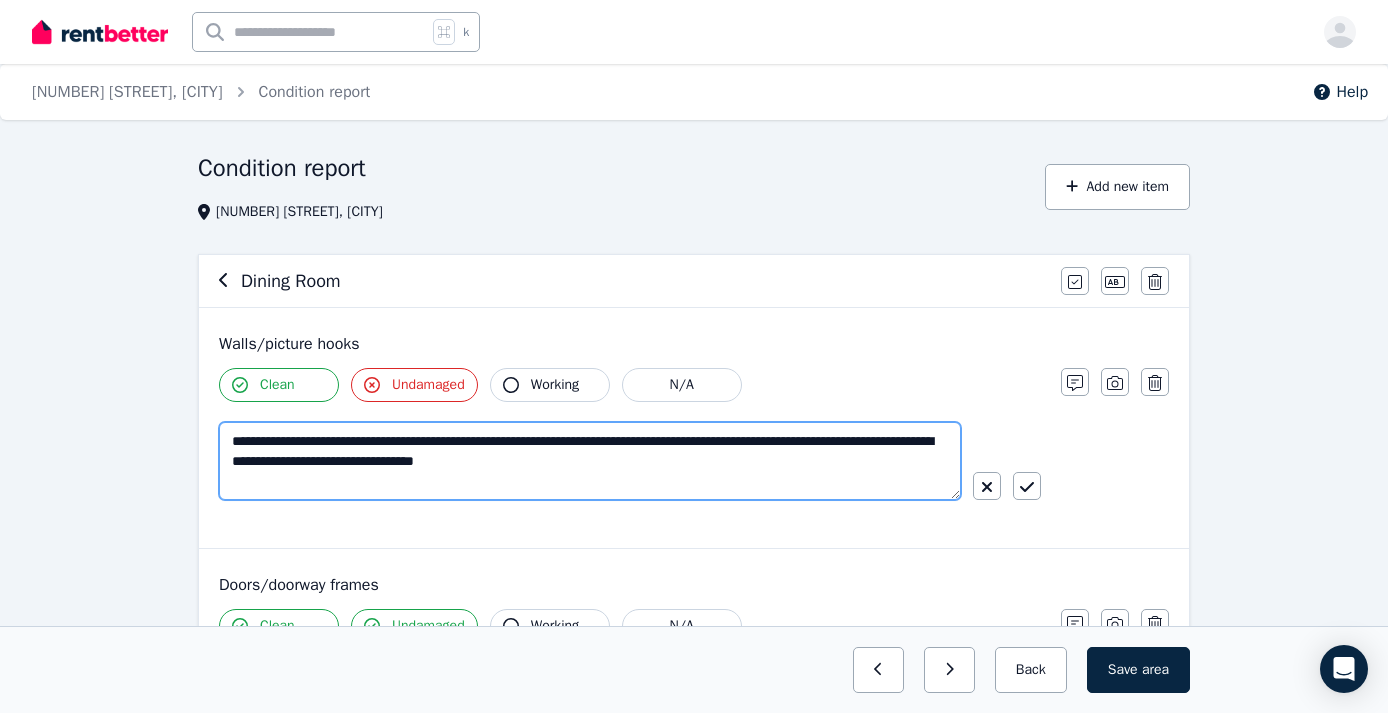 click on "**********" at bounding box center (590, 461) 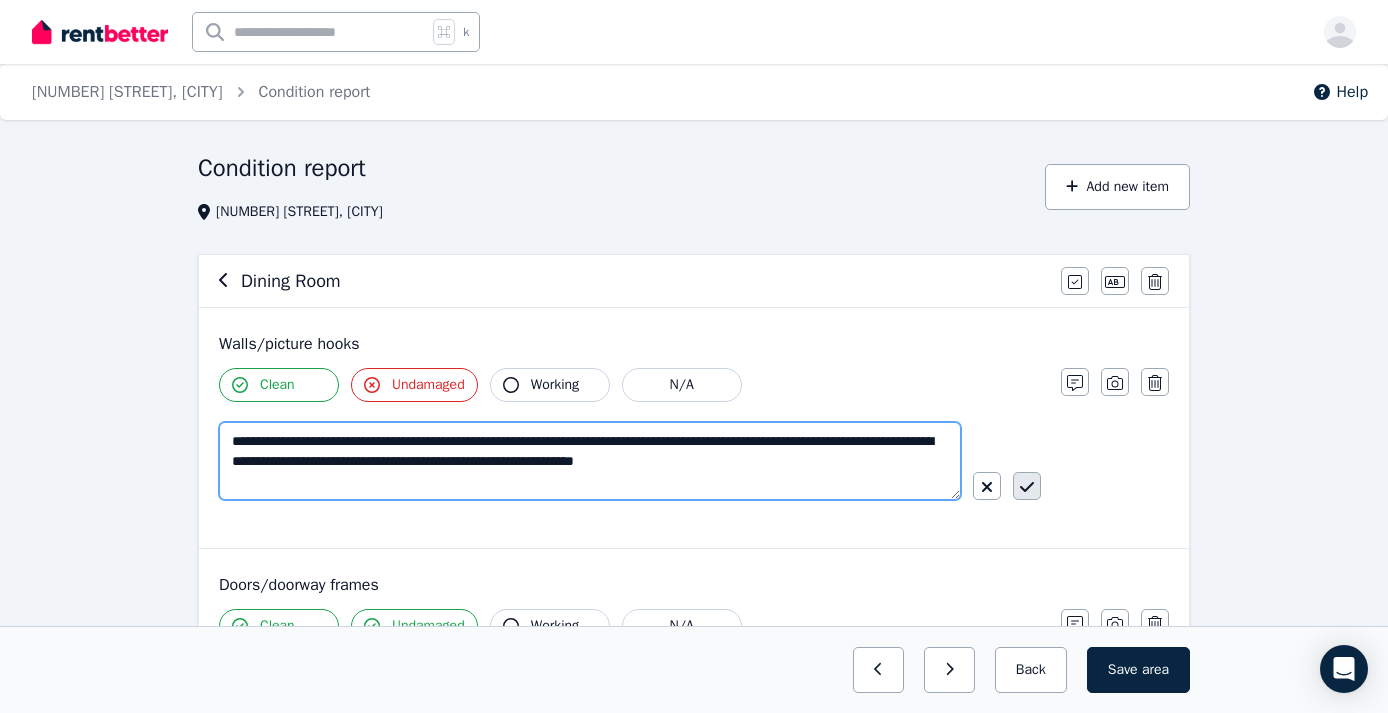 type on "**********" 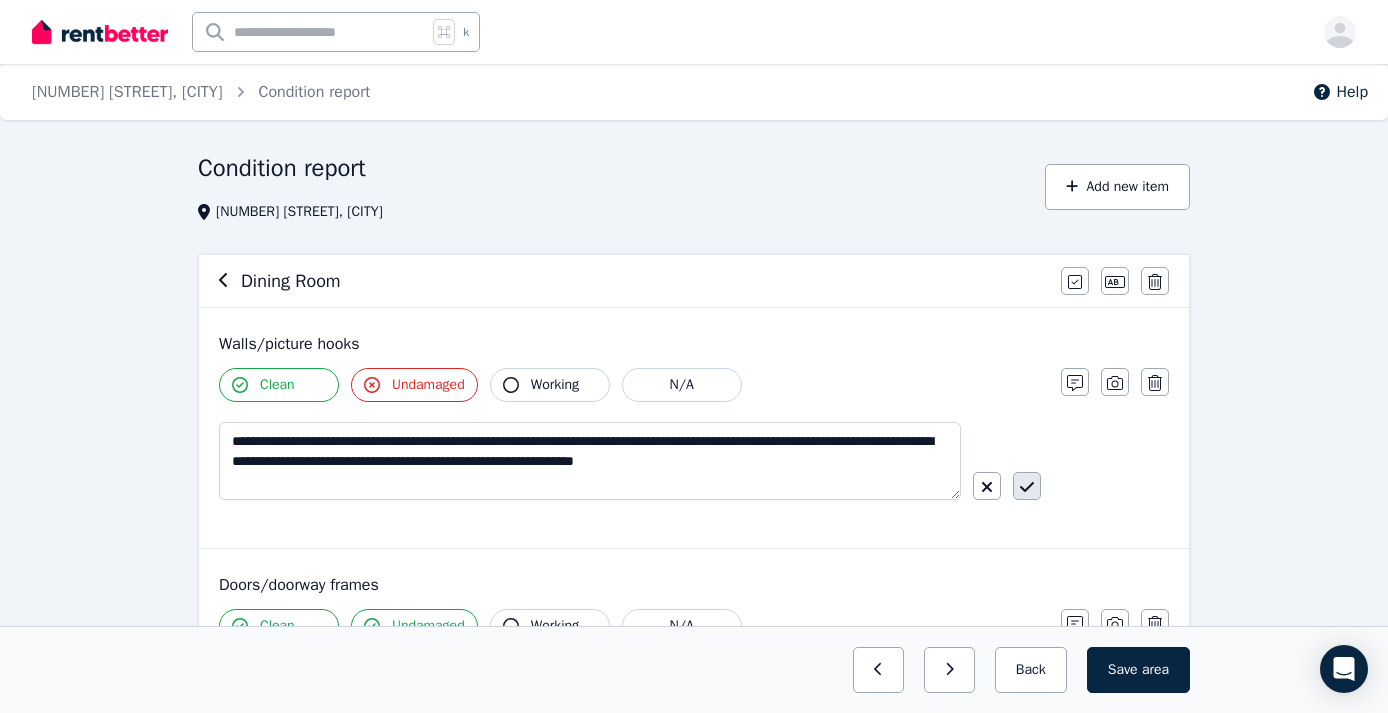 click 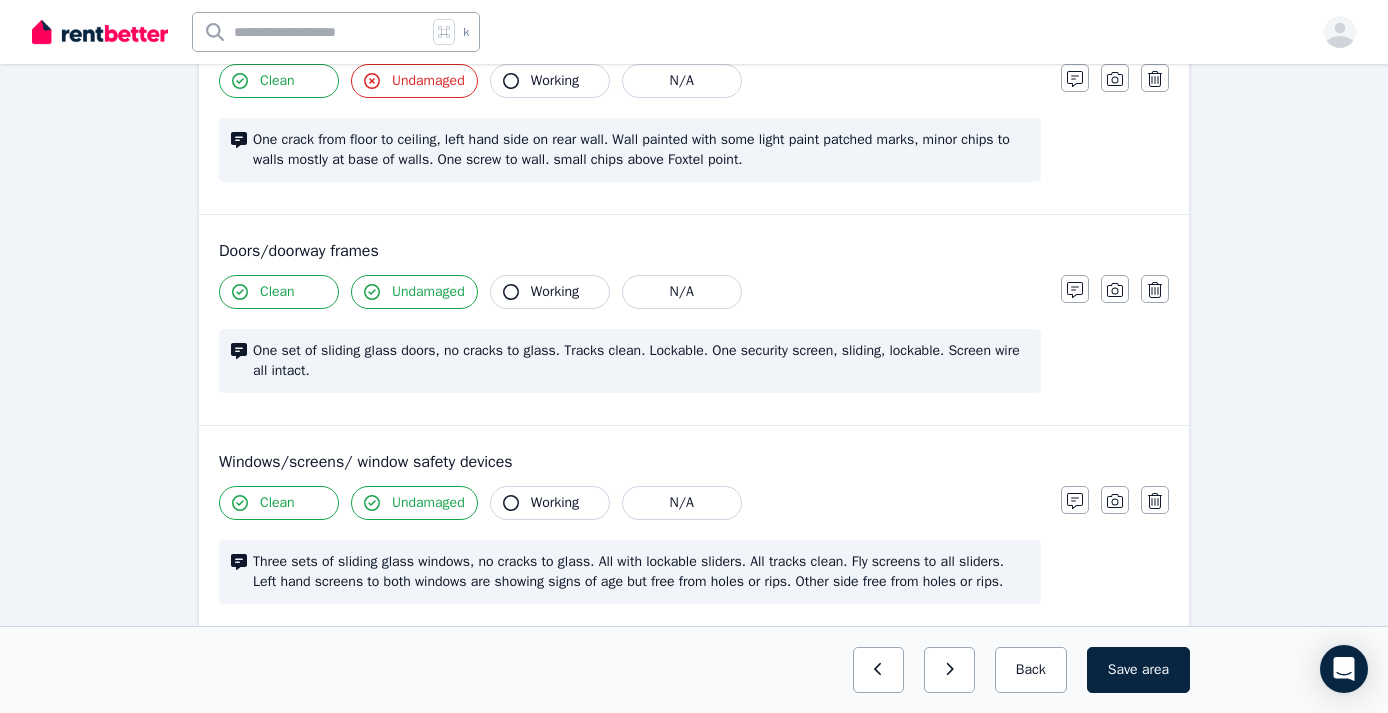 scroll, scrollTop: 307, scrollLeft: 0, axis: vertical 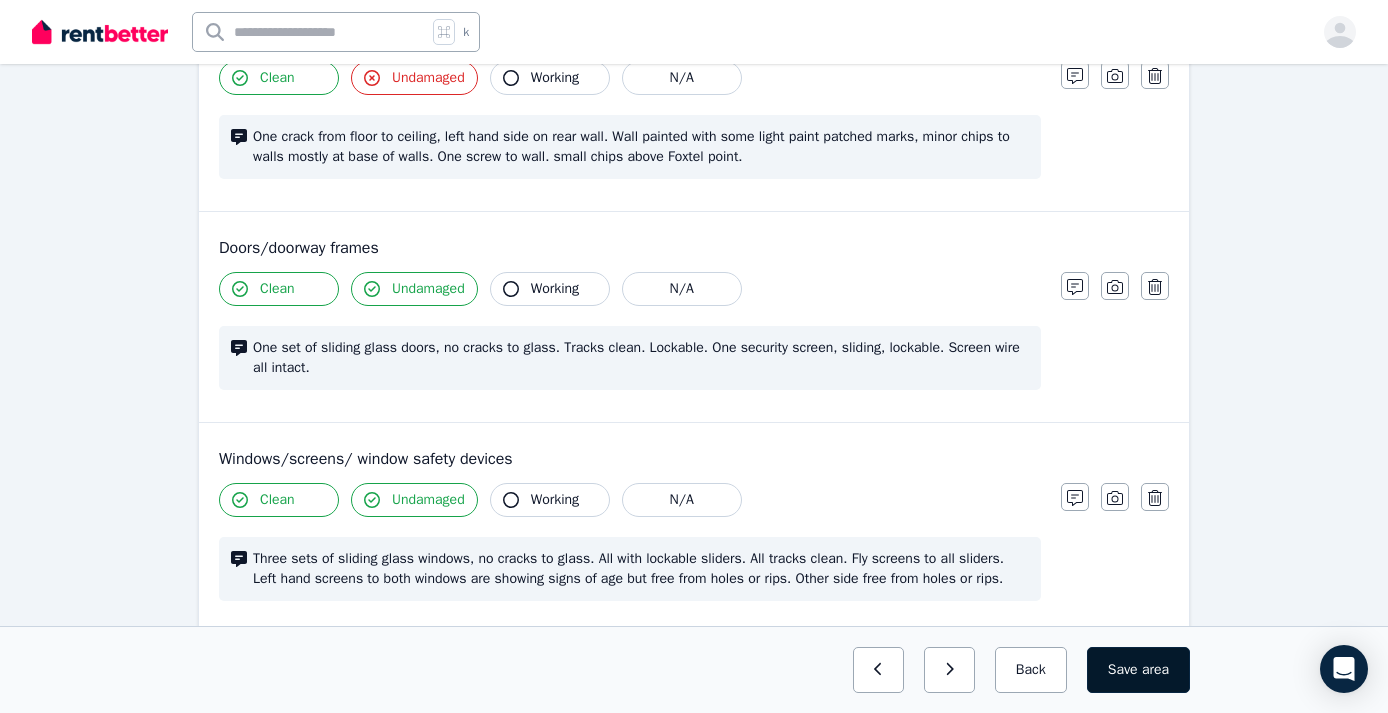 click on "area" at bounding box center (1155, 670) 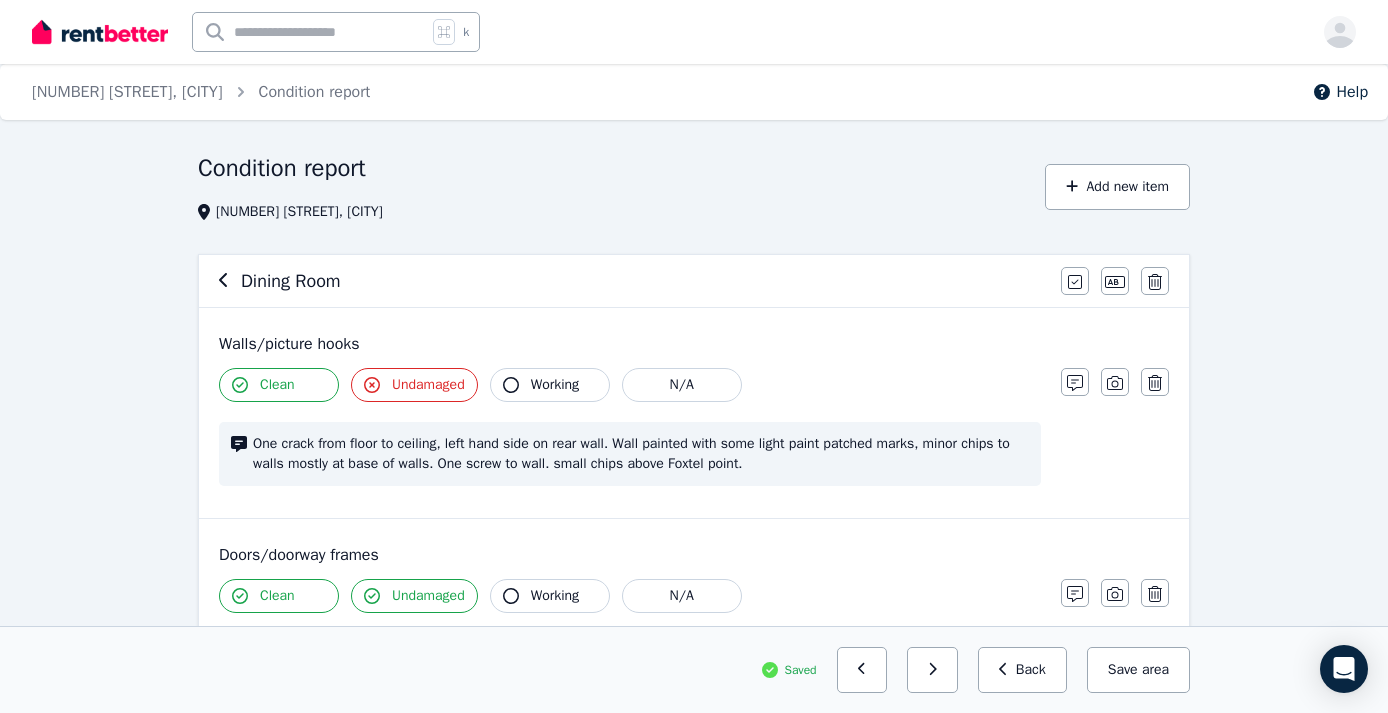 scroll, scrollTop: 0, scrollLeft: 0, axis: both 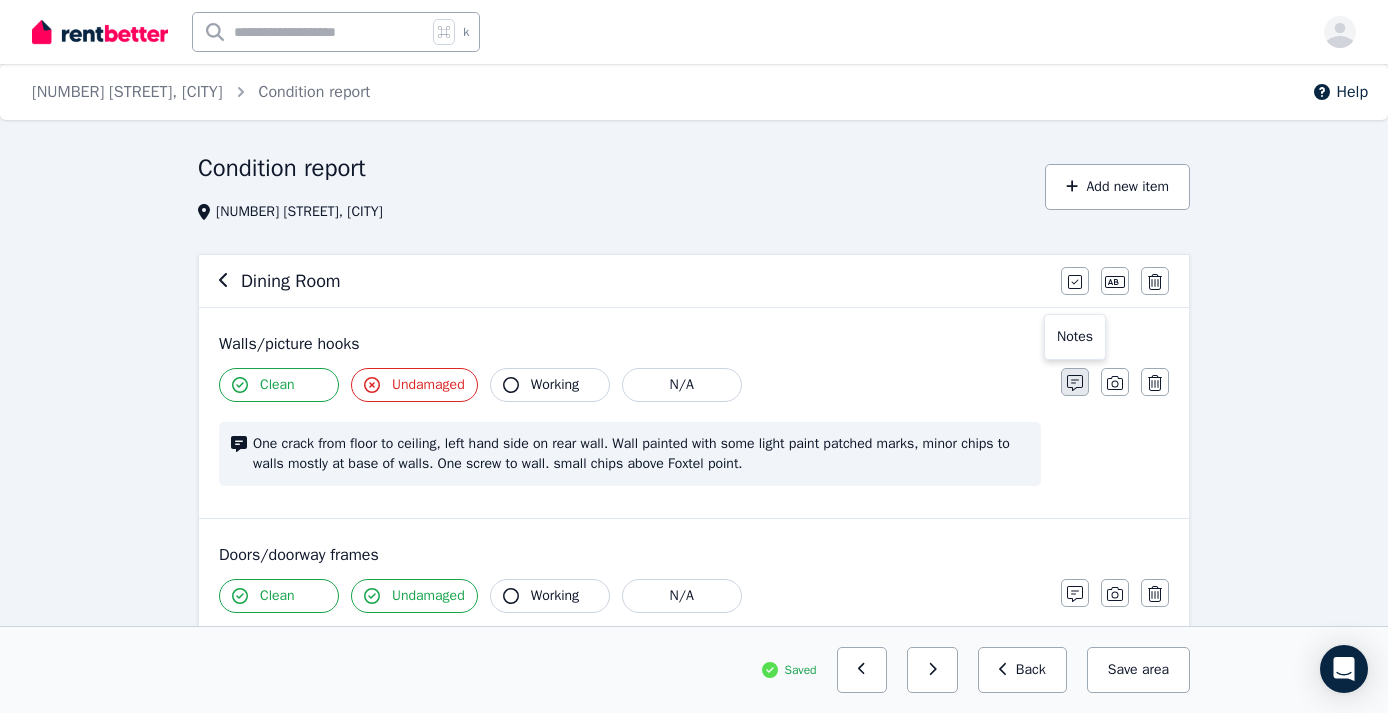 click 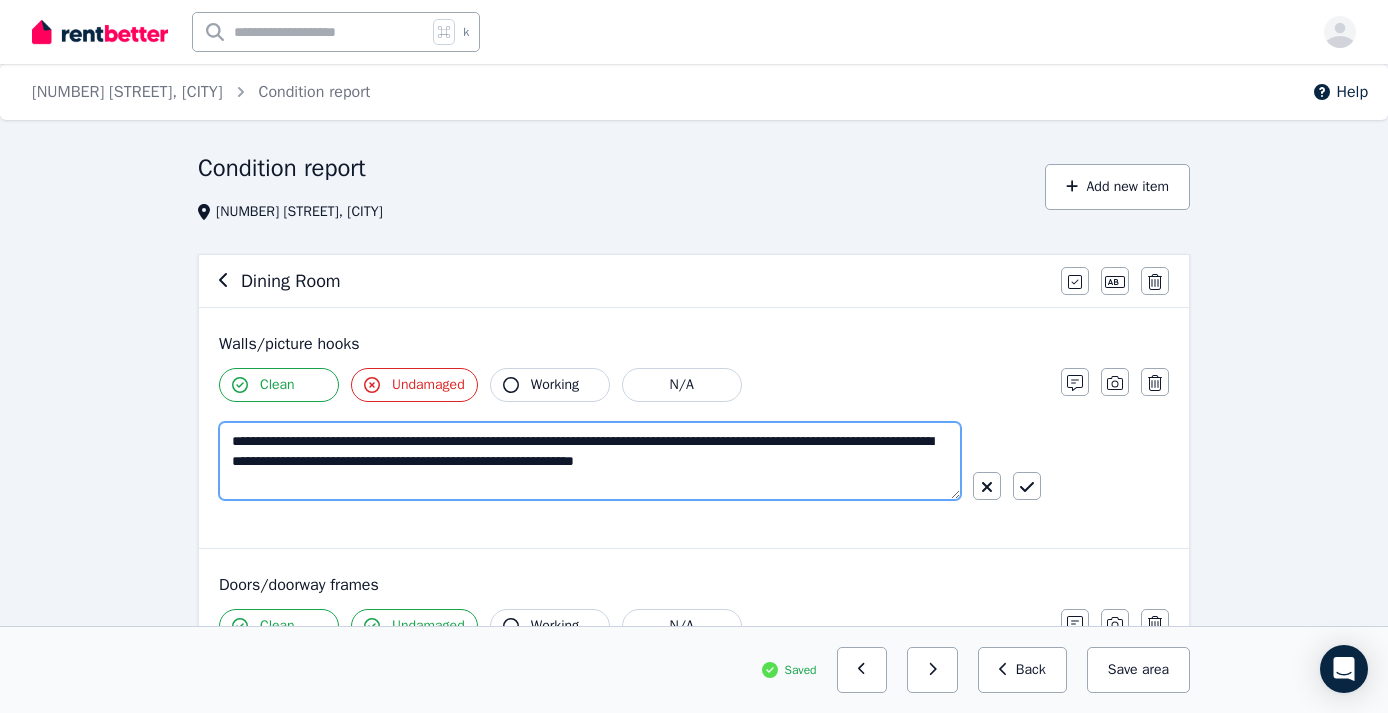click on "**********" at bounding box center [590, 461] 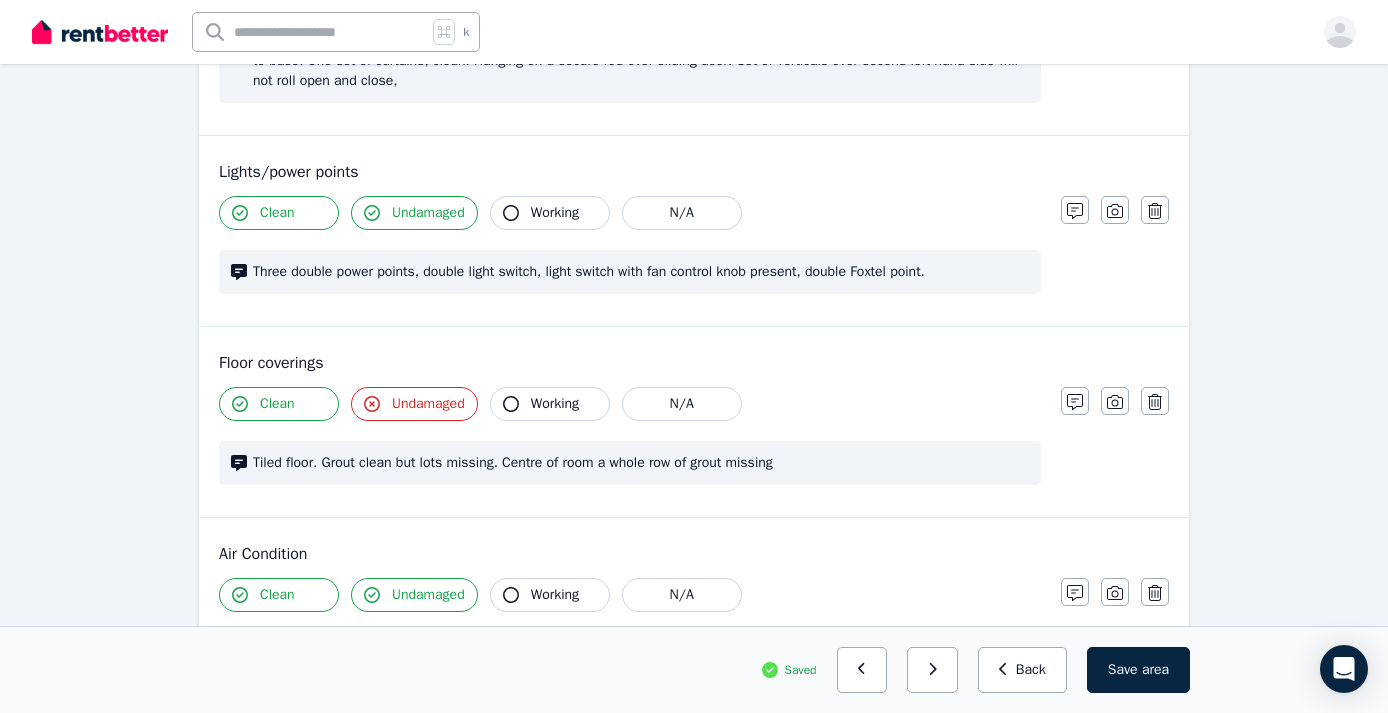 scroll, scrollTop: 1284, scrollLeft: 0, axis: vertical 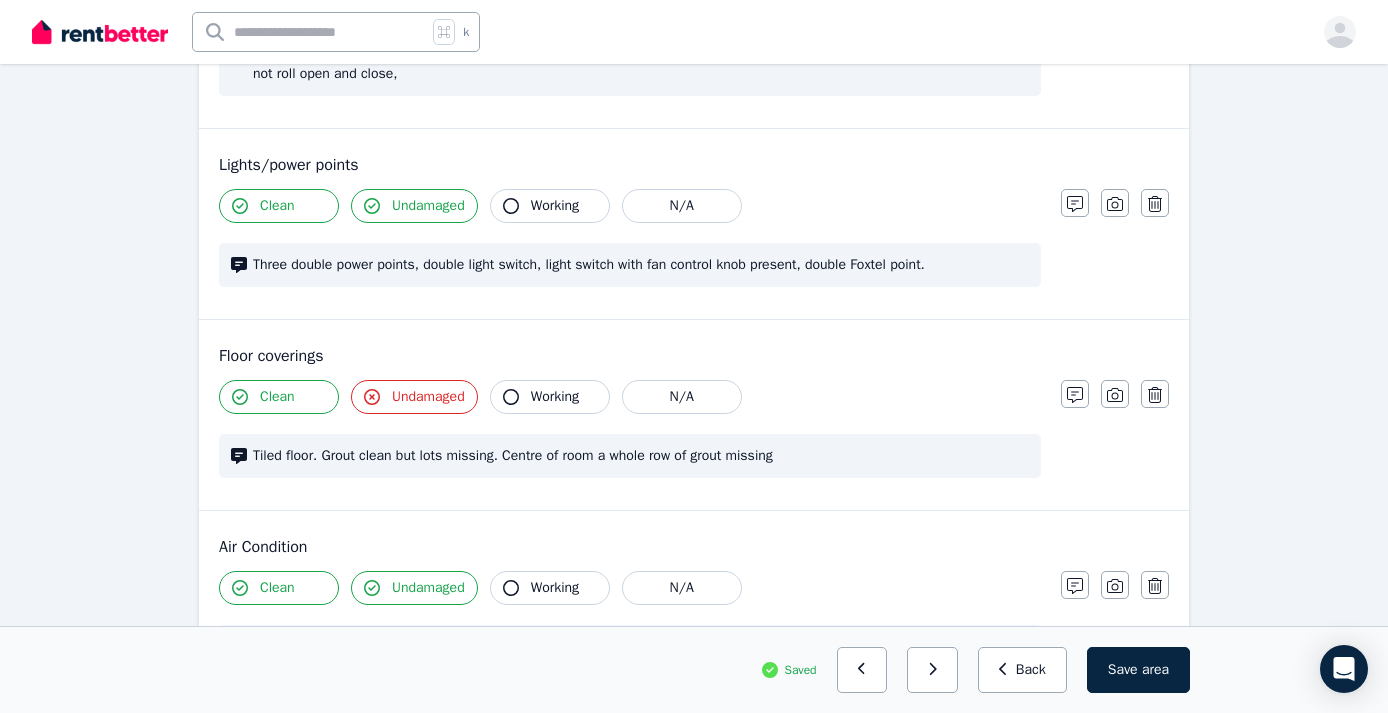 type on "**********" 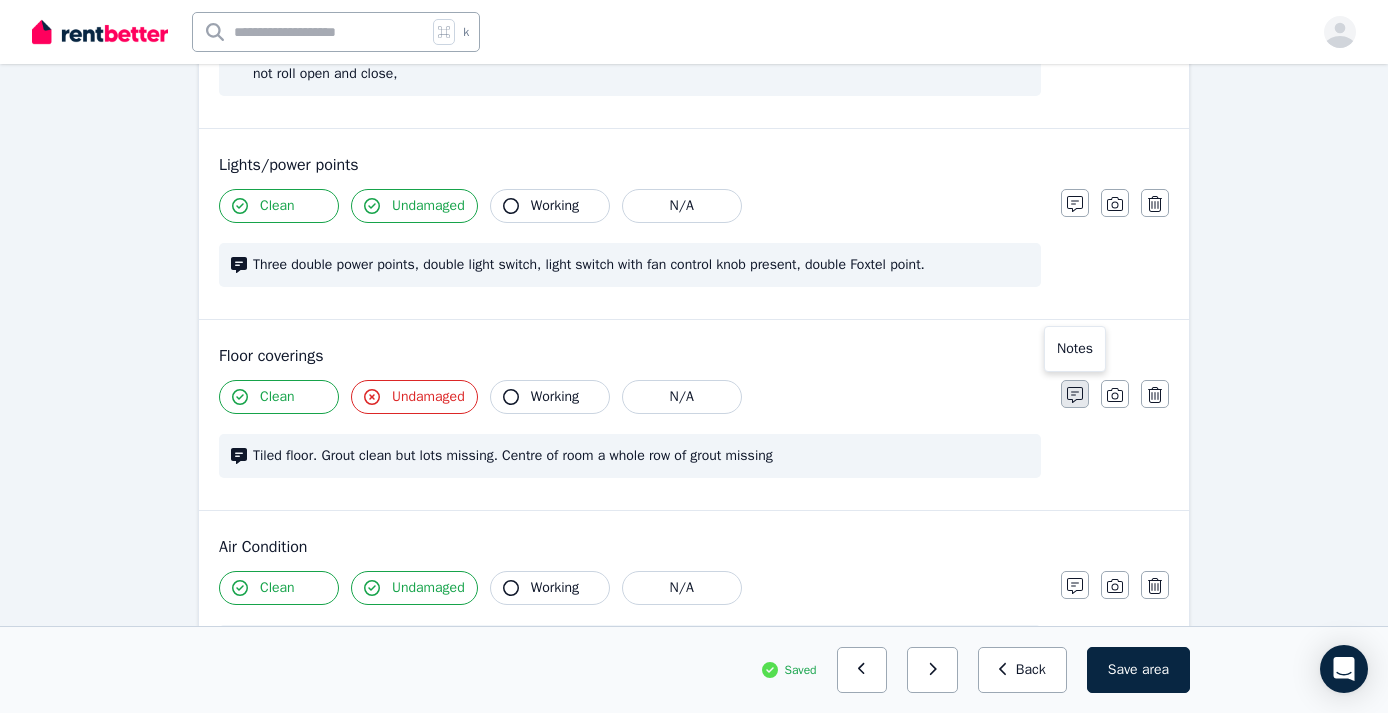 click 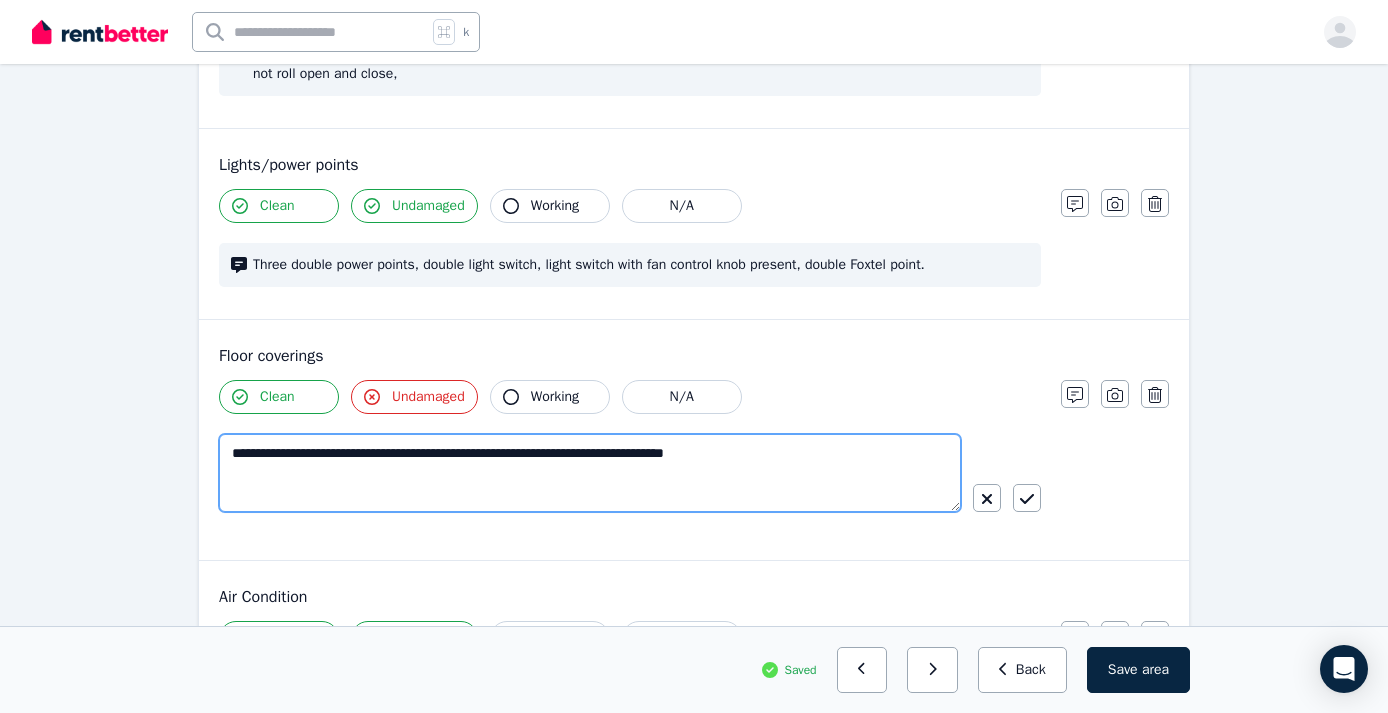 click on "**********" at bounding box center (590, 473) 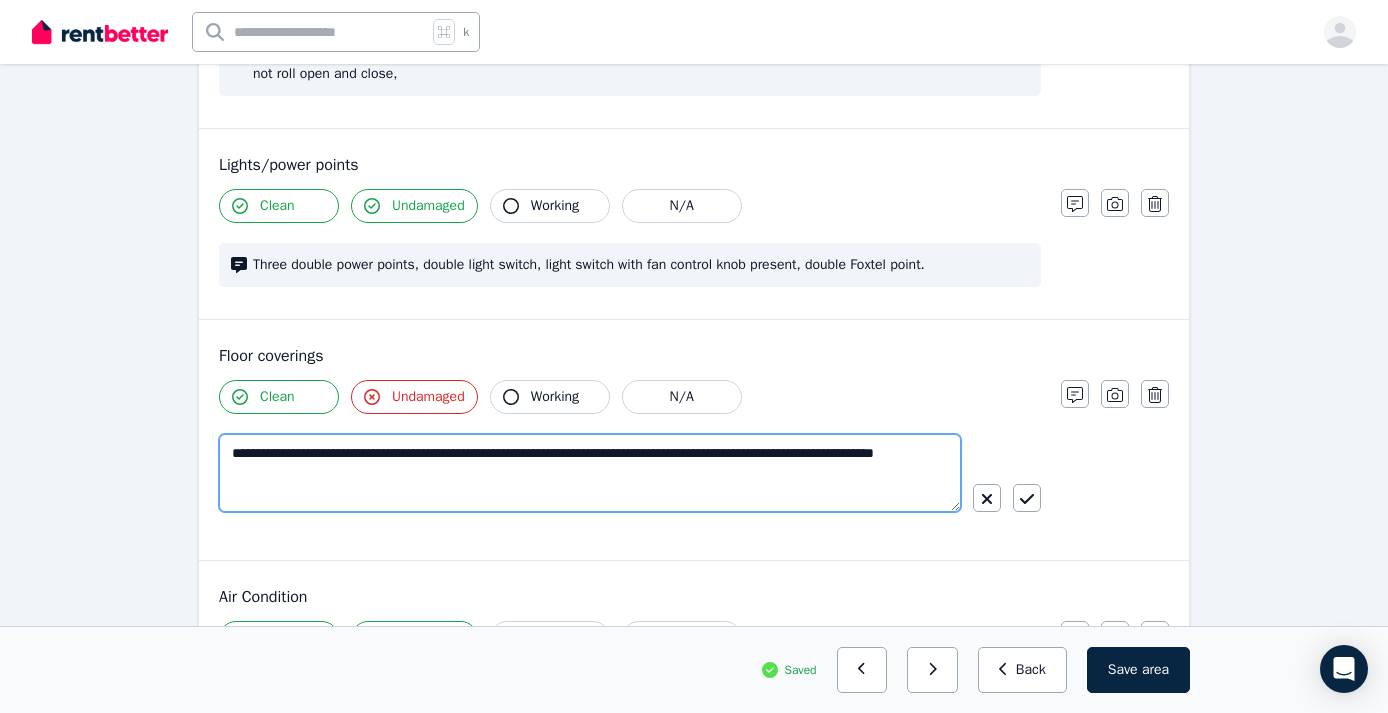 click on "**********" at bounding box center [590, 473] 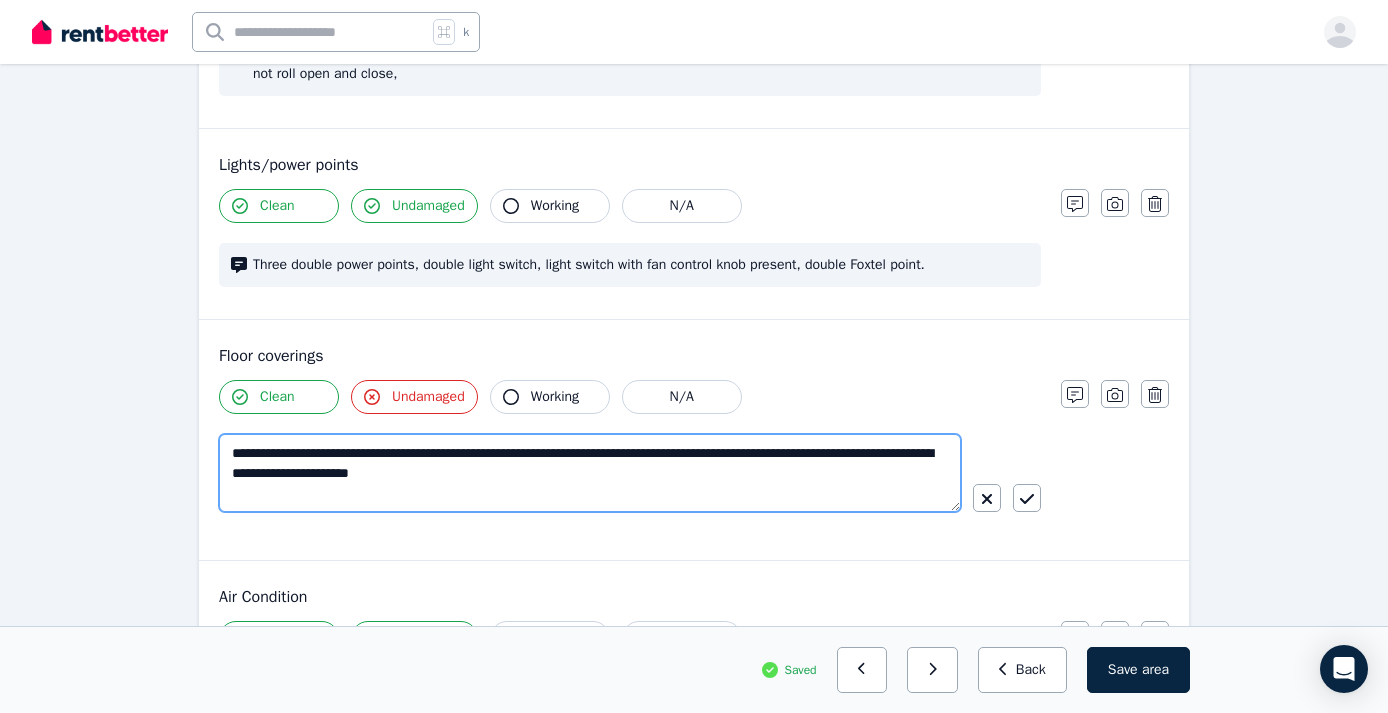 drag, startPoint x: 861, startPoint y: 476, endPoint x: 833, endPoint y: 478, distance: 28.071337 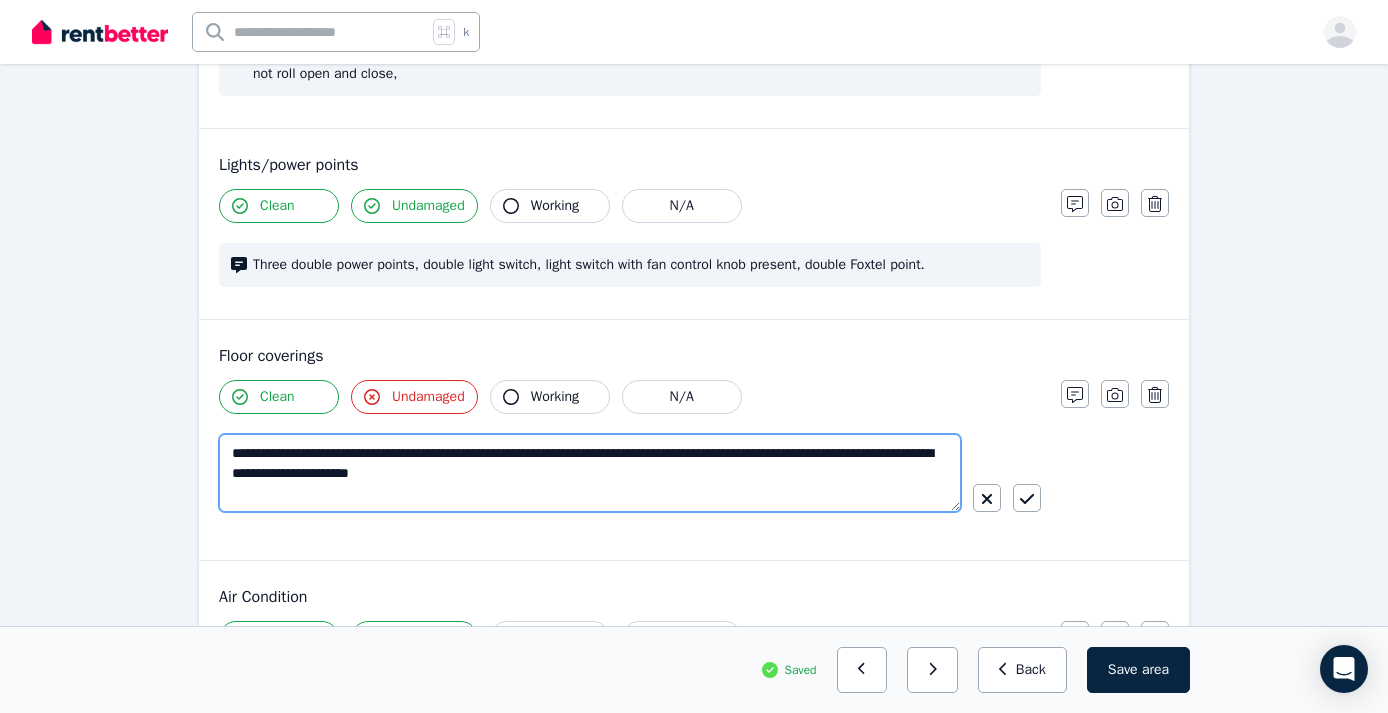 click on "**********" at bounding box center [590, 473] 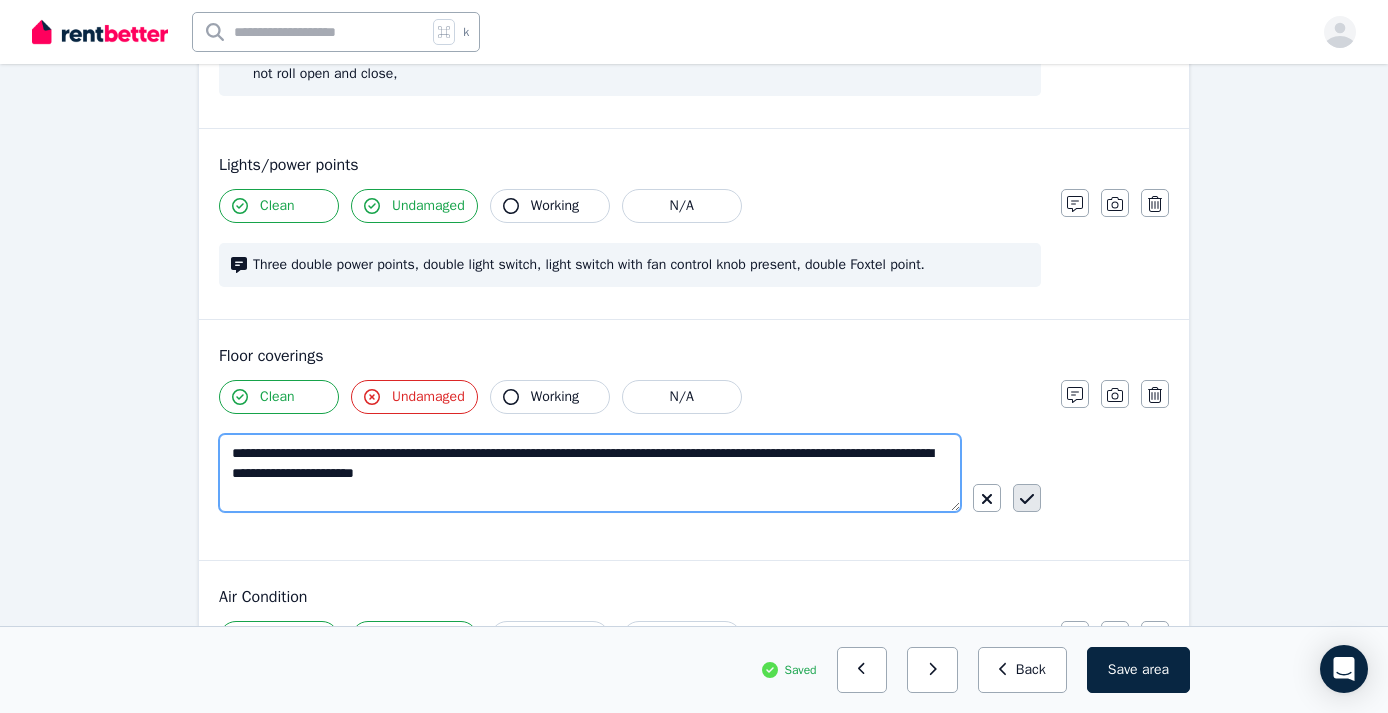 type on "**********" 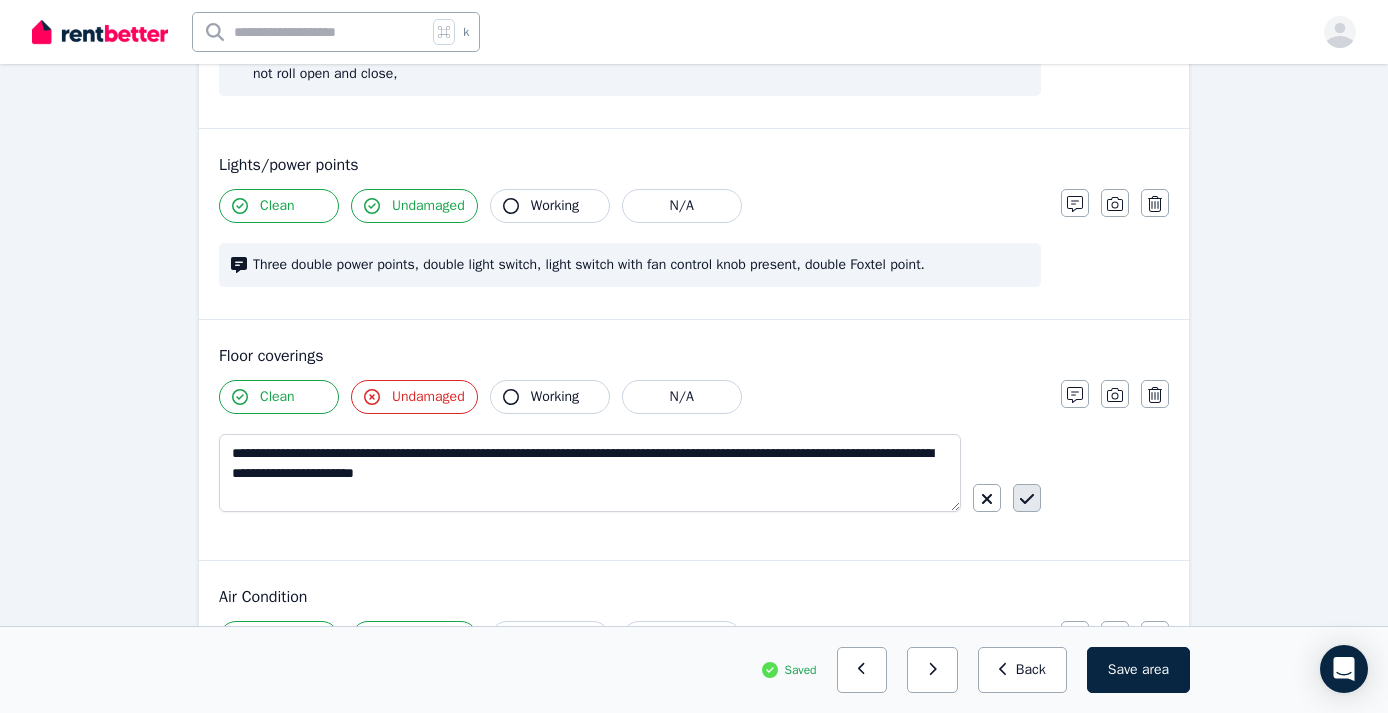 click 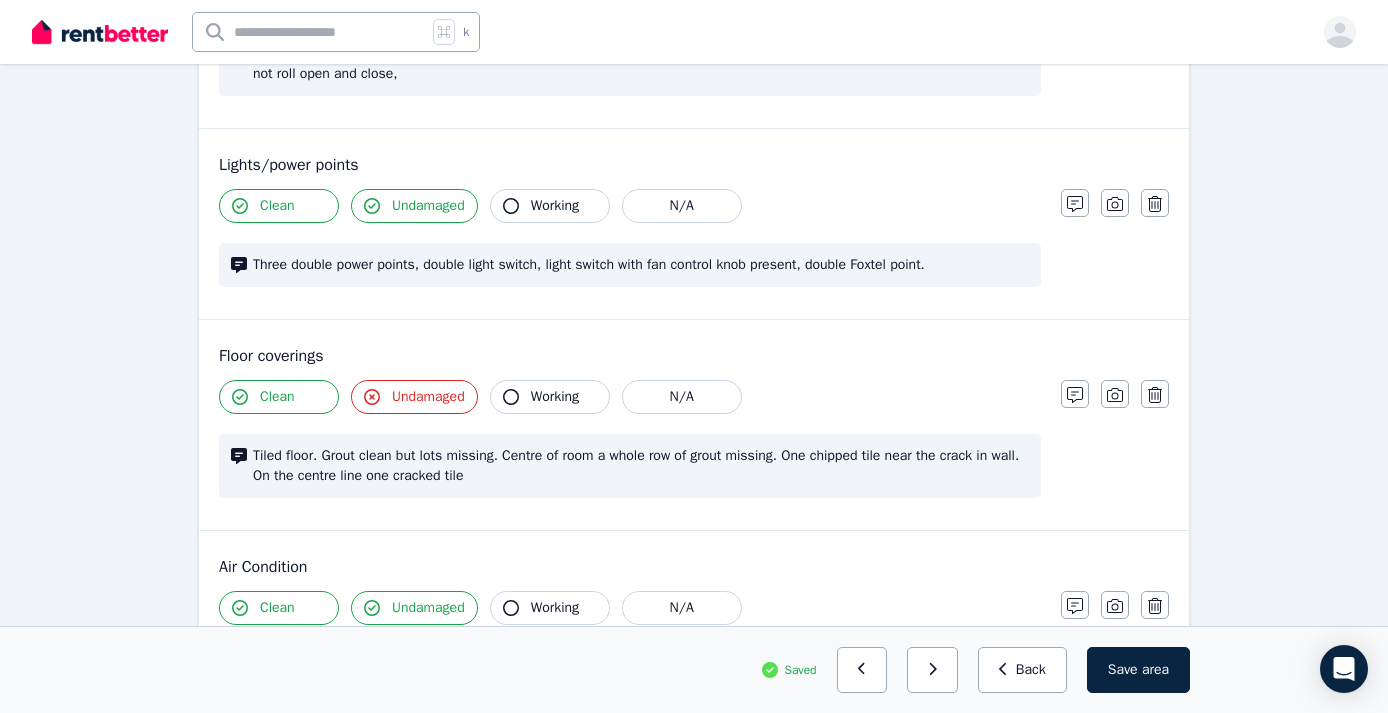 click on "Tiled floor. Grout clean but lots missing. Centre of room a whole row of grout missing. One chipped tile near the crack in wall. On the centre line one cracked tile" at bounding box center [641, 466] 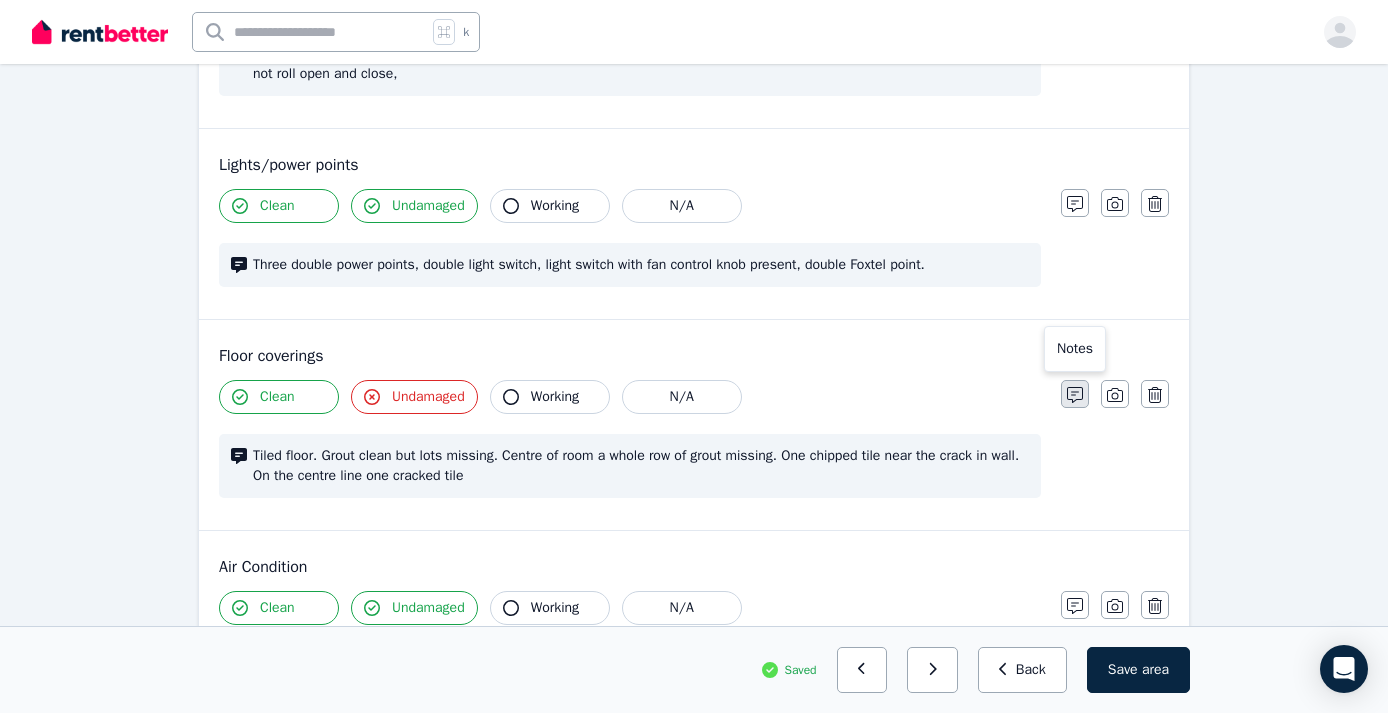 click 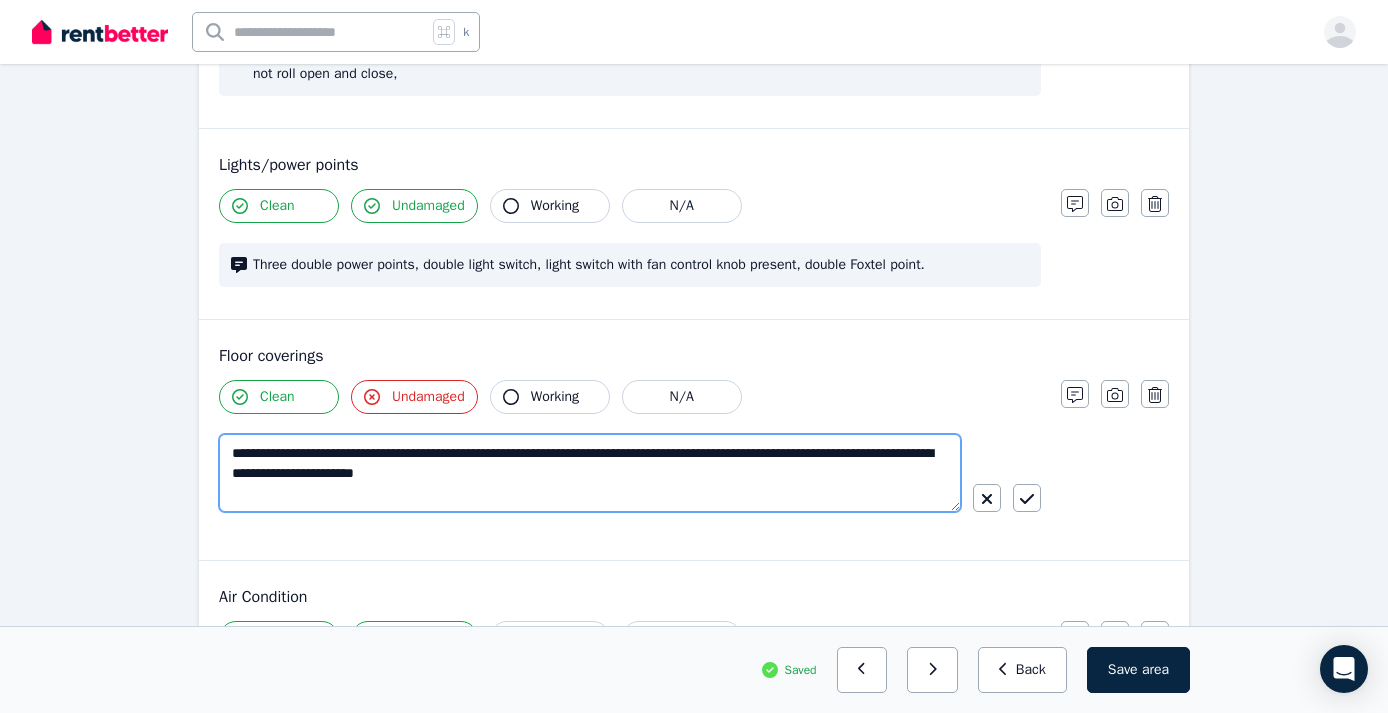 click on "**********" at bounding box center [590, 473] 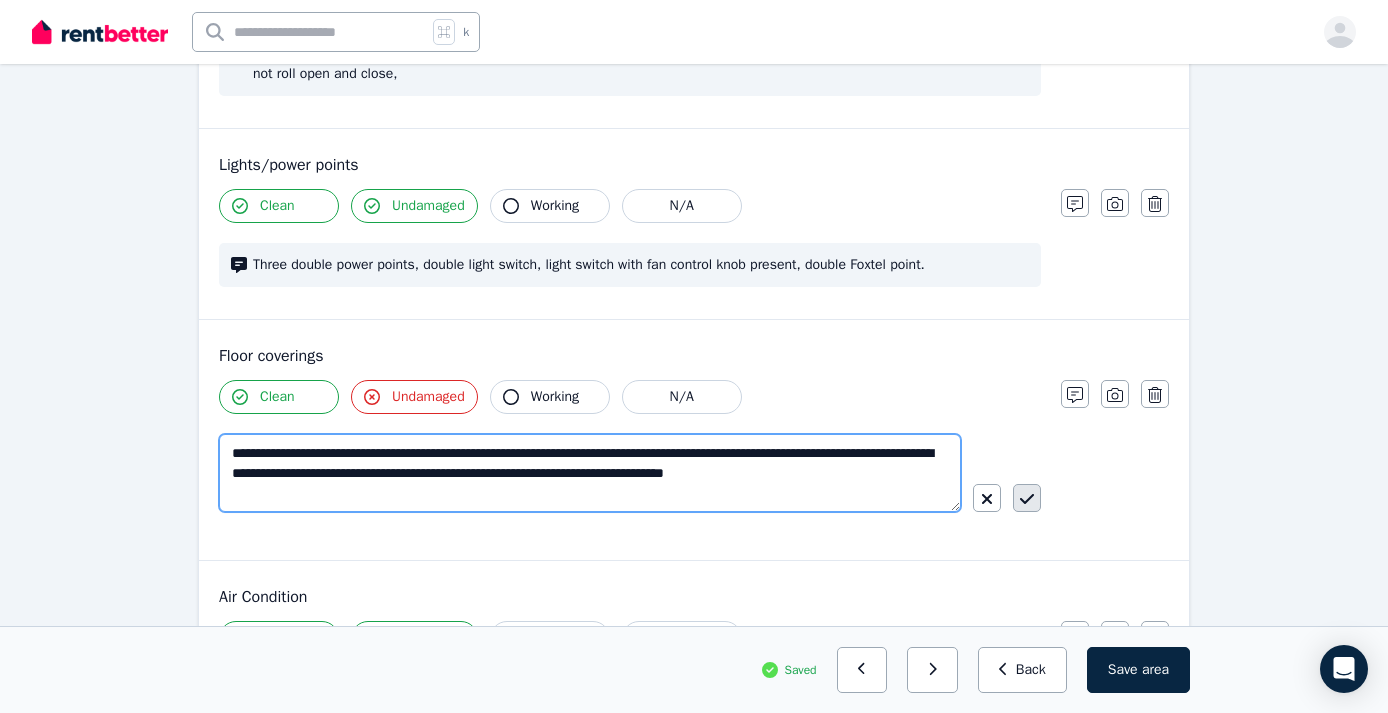 type on "**********" 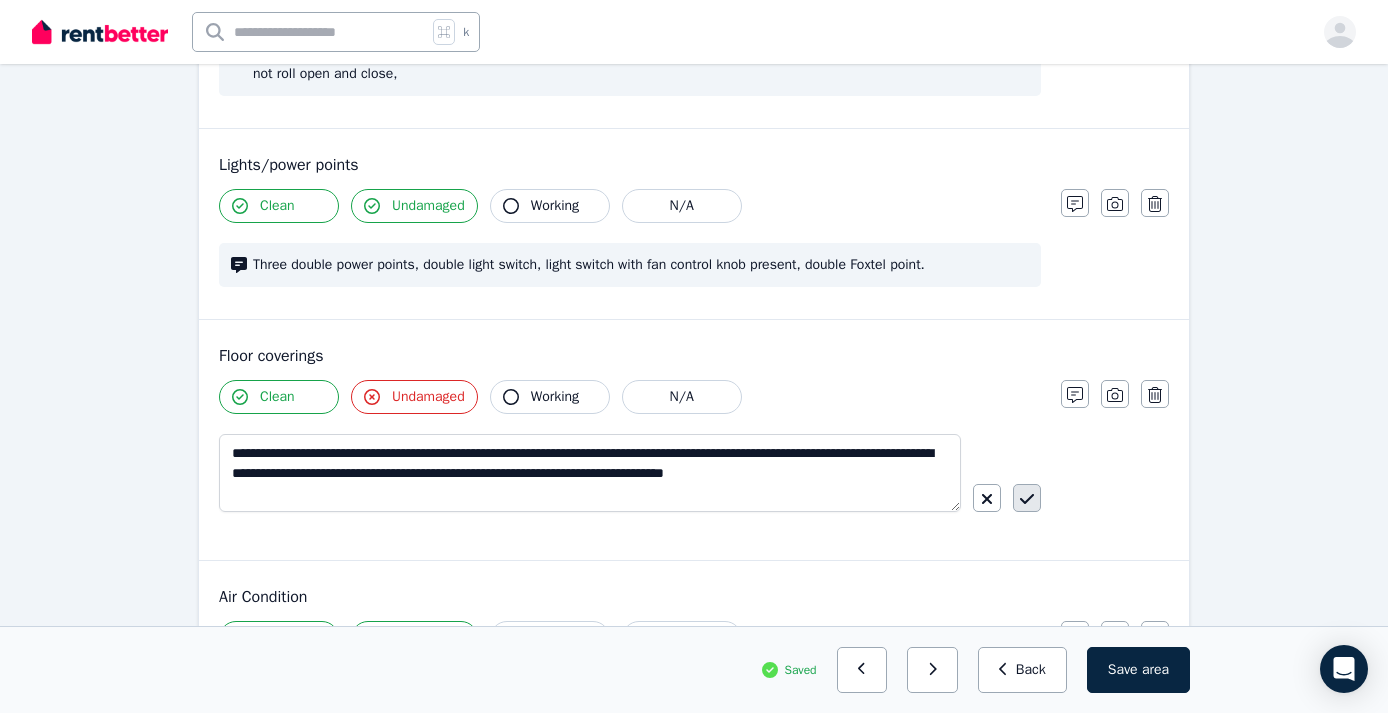 click 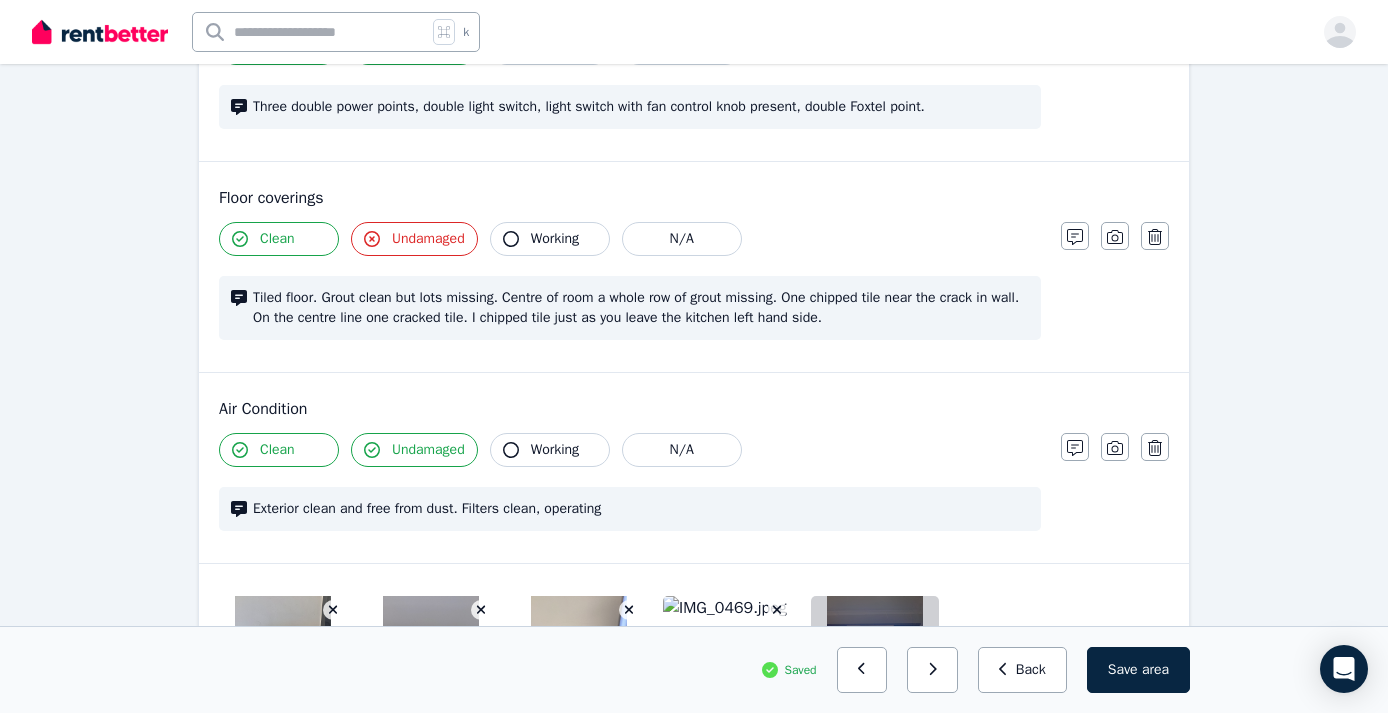 scroll, scrollTop: 1448, scrollLeft: 0, axis: vertical 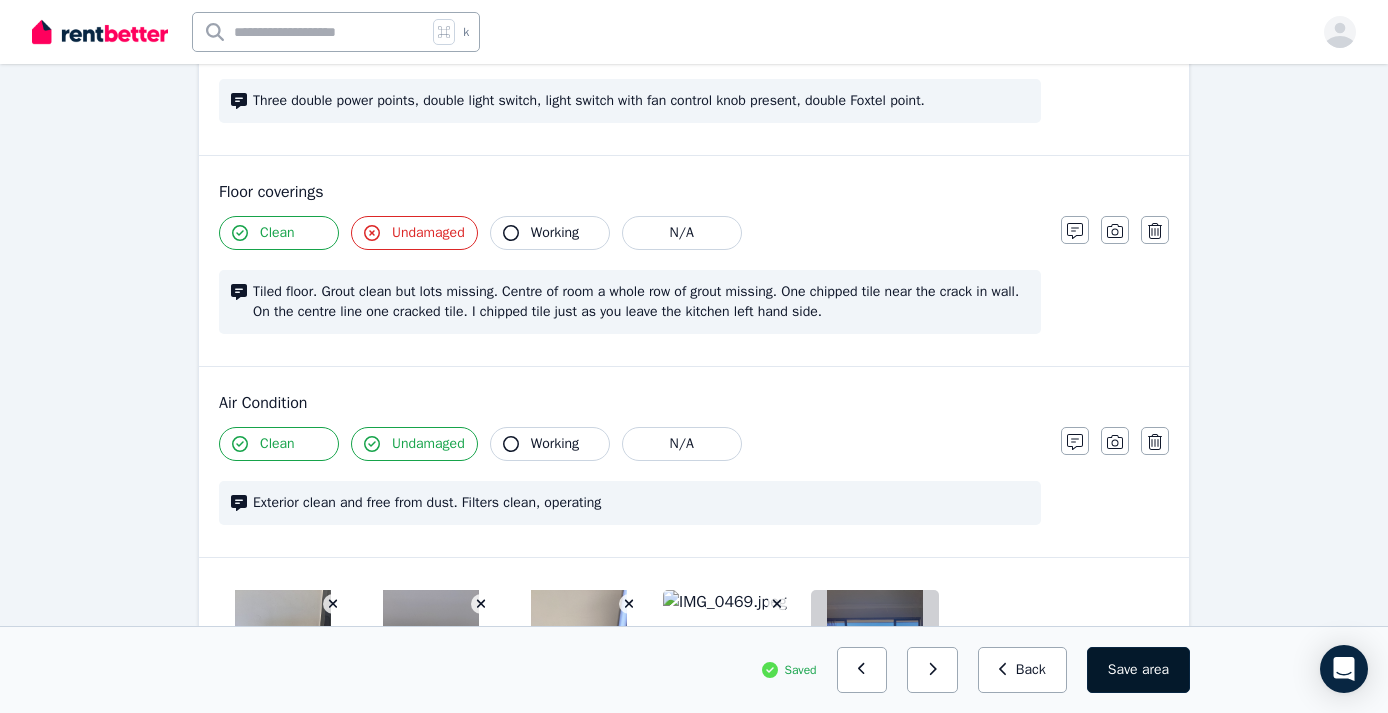 click on "Save   area" at bounding box center [1138, 670] 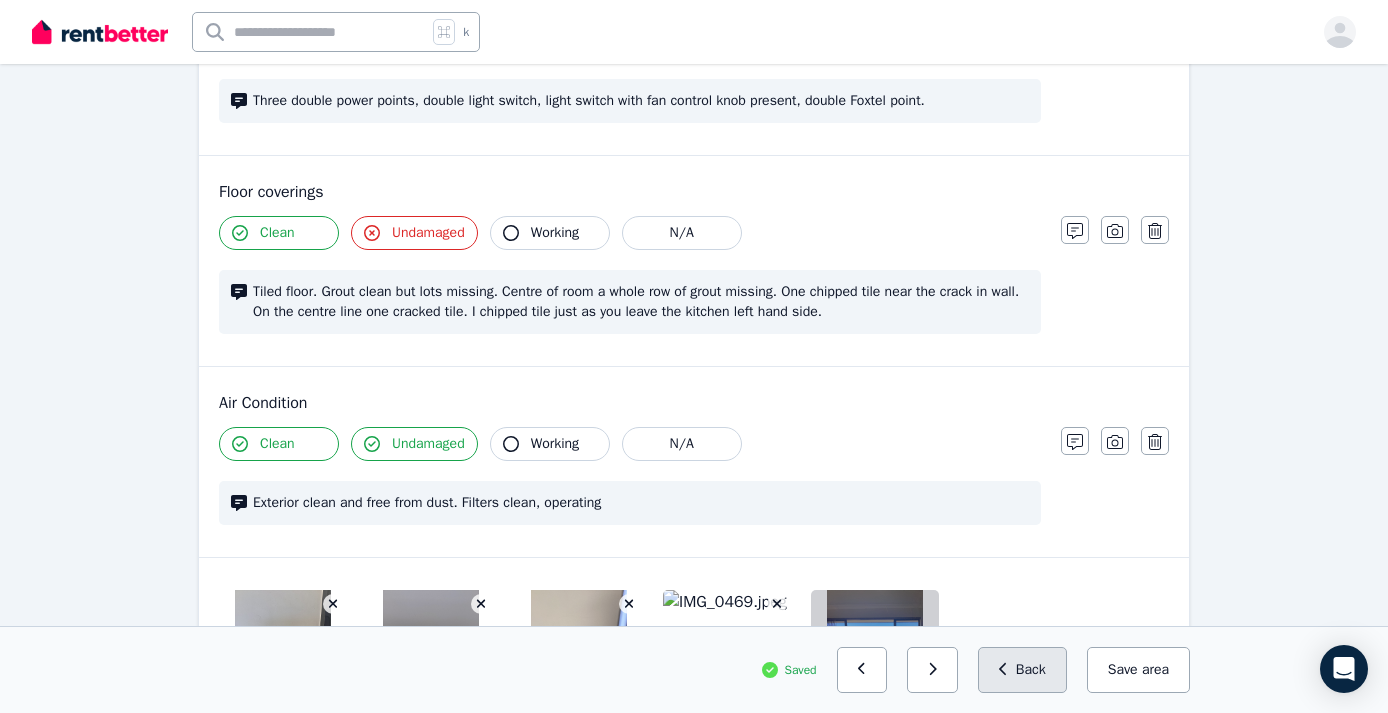 click on "Back" at bounding box center (1022, 670) 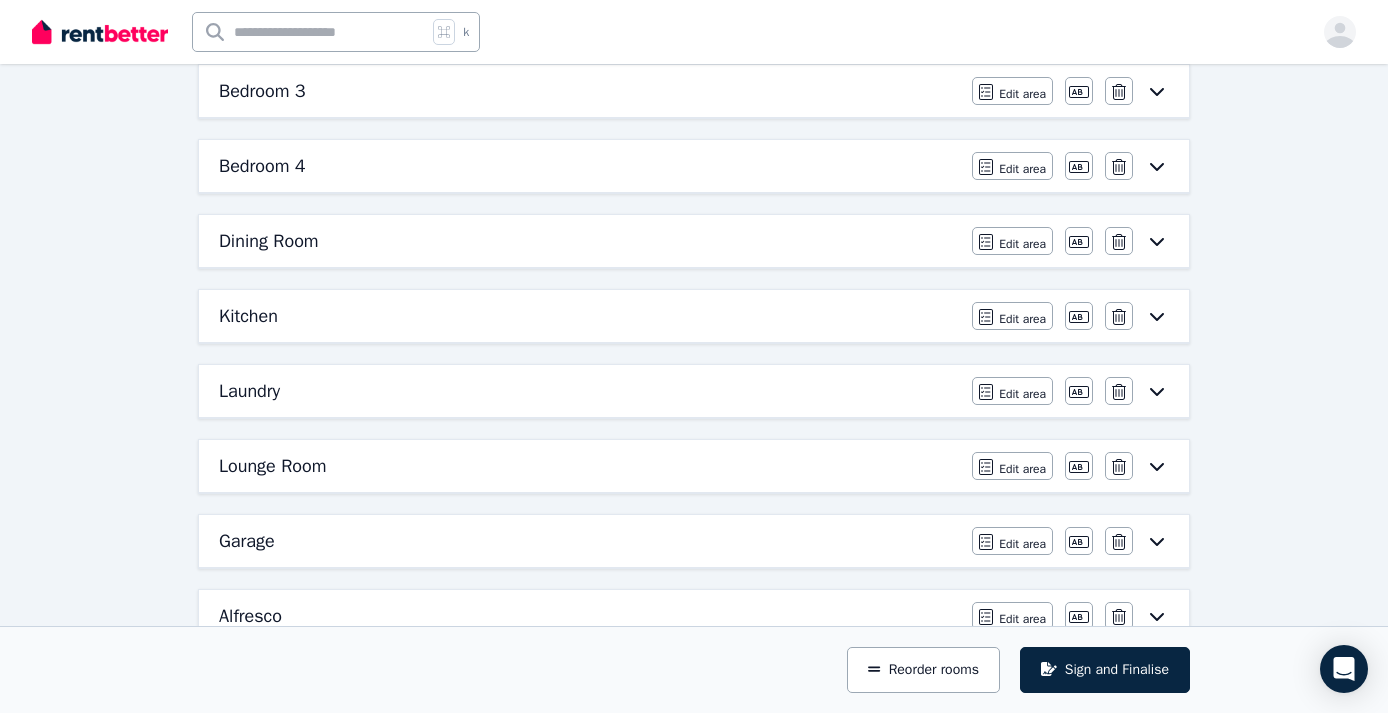 scroll, scrollTop: 527, scrollLeft: 0, axis: vertical 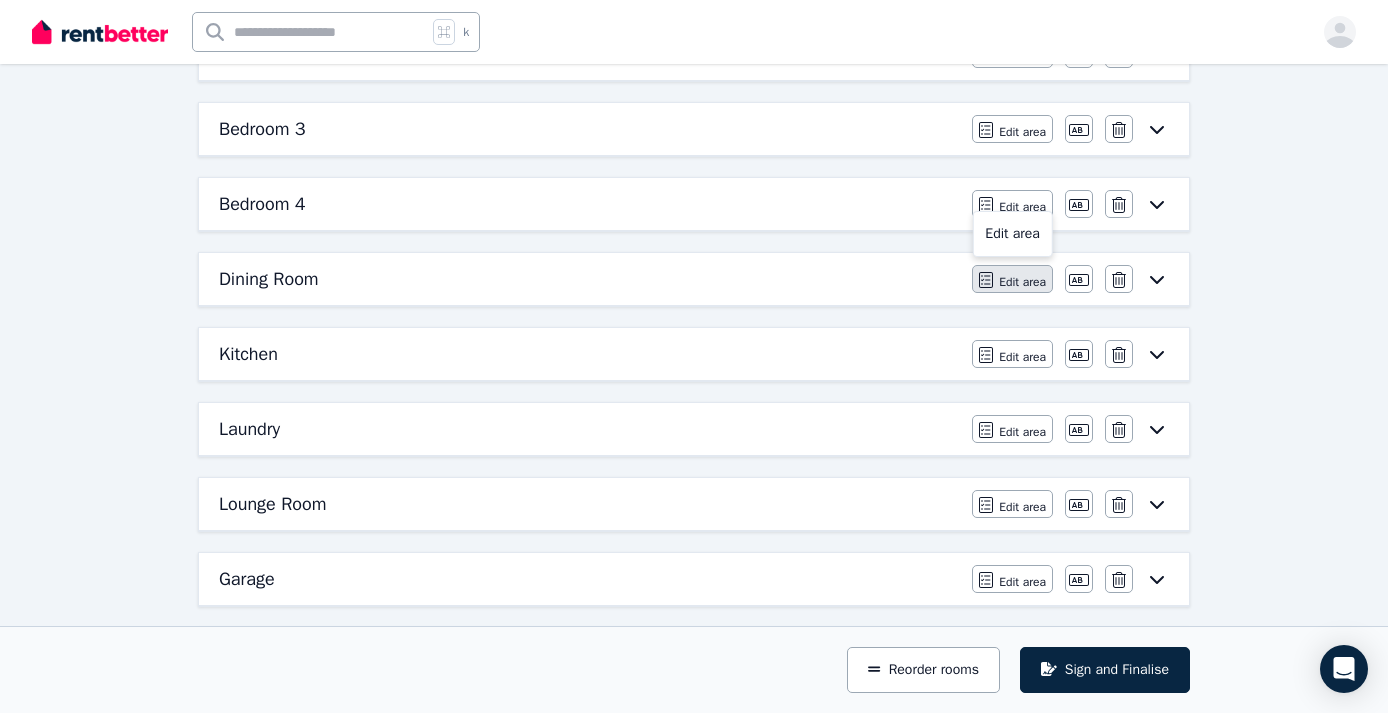 click on "Edit area" at bounding box center [1022, 282] 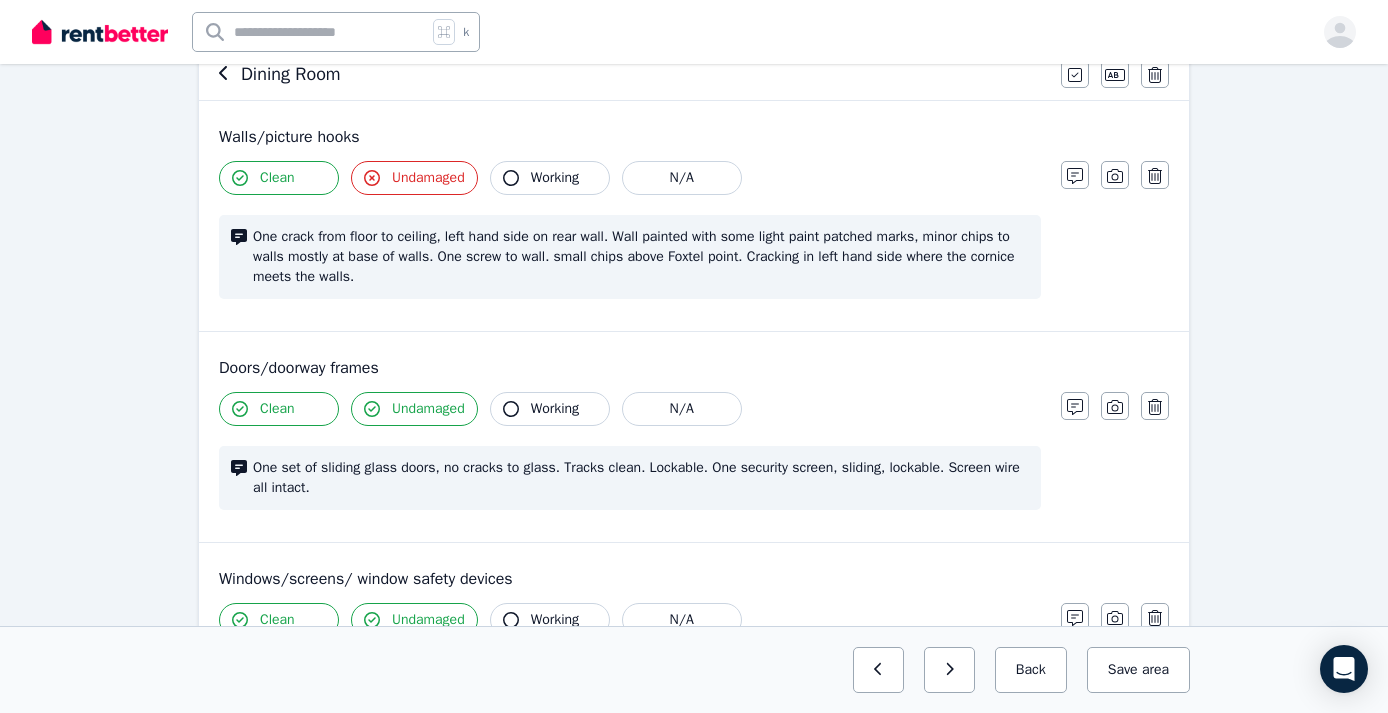 scroll, scrollTop: 211, scrollLeft: 0, axis: vertical 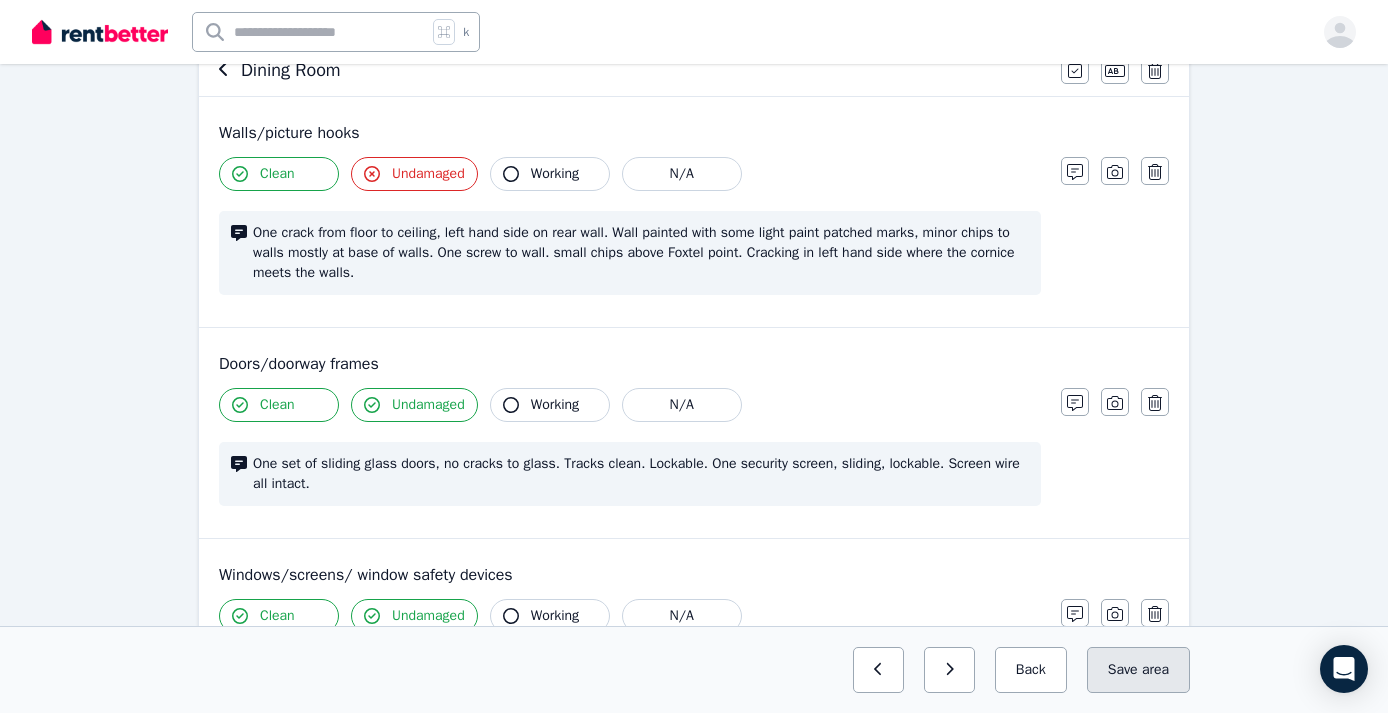 click on "Save   area" at bounding box center (1138, 670) 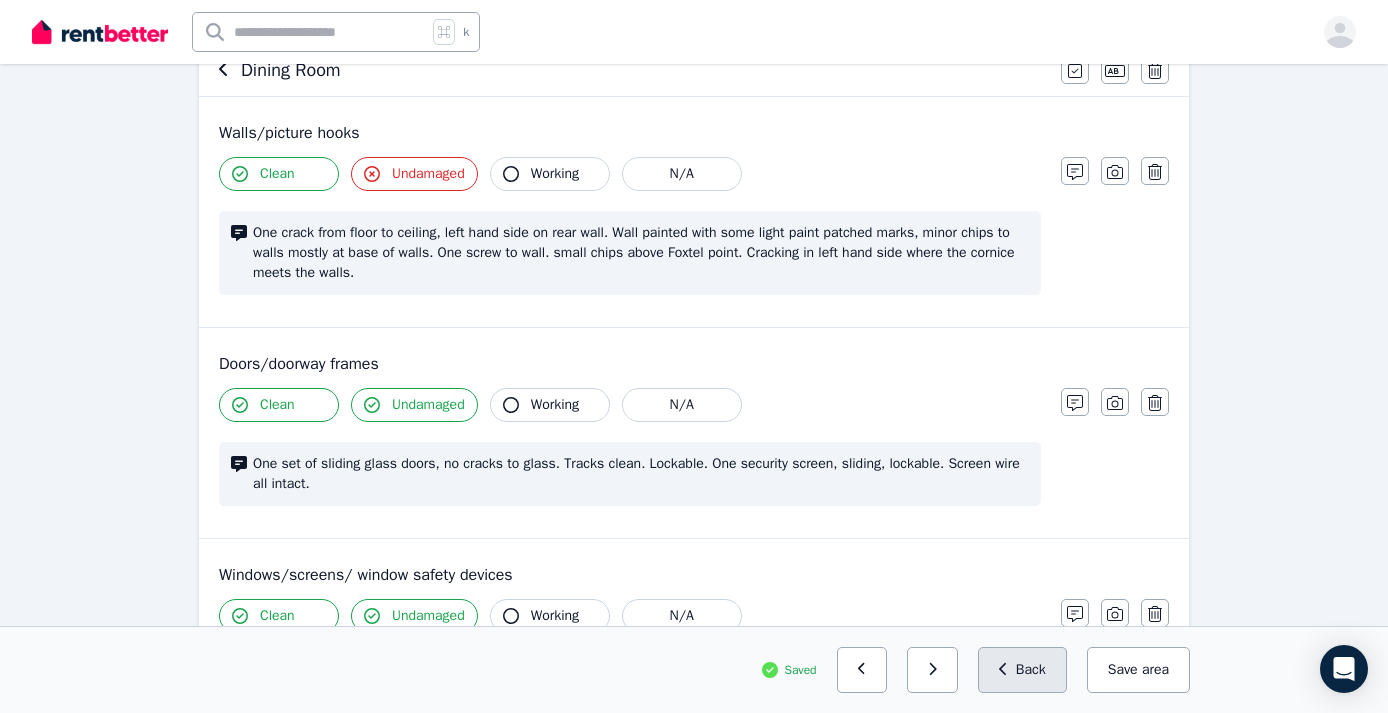 click 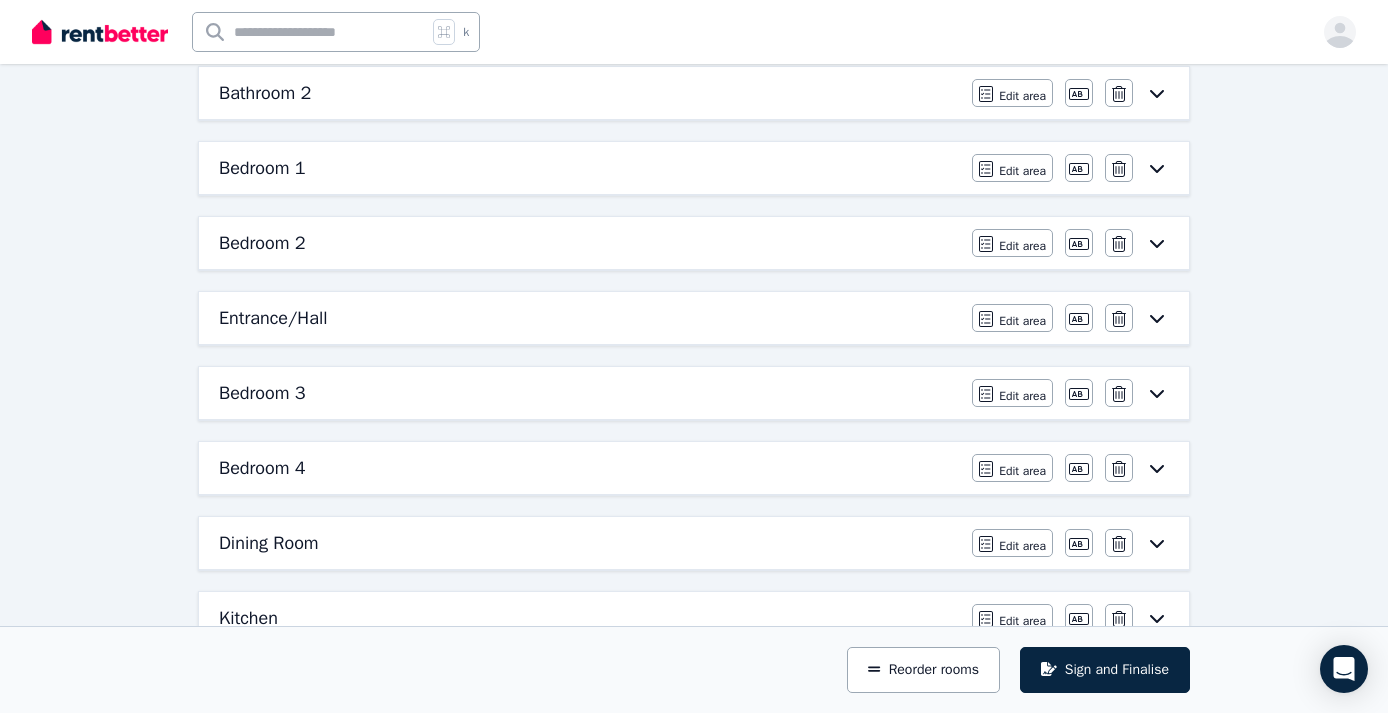 scroll, scrollTop: 266, scrollLeft: 0, axis: vertical 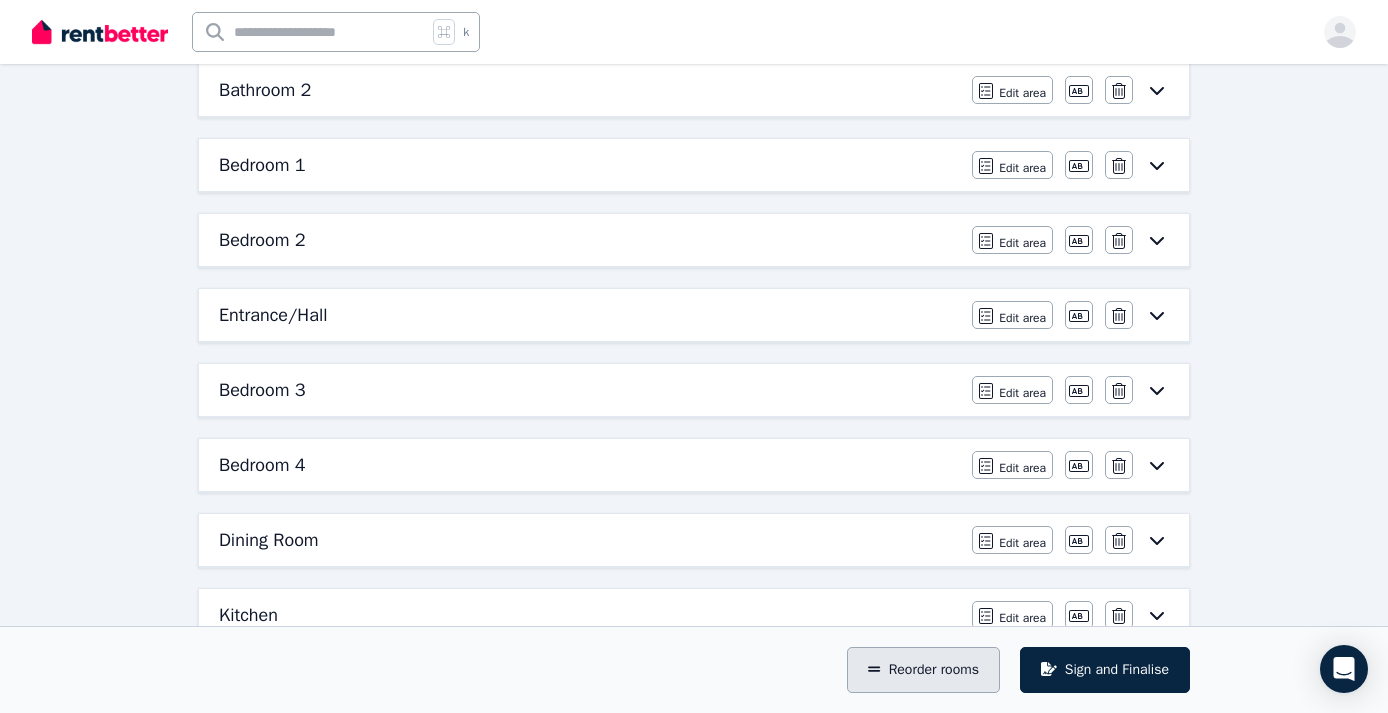 click on "Reorder rooms" at bounding box center (923, 670) 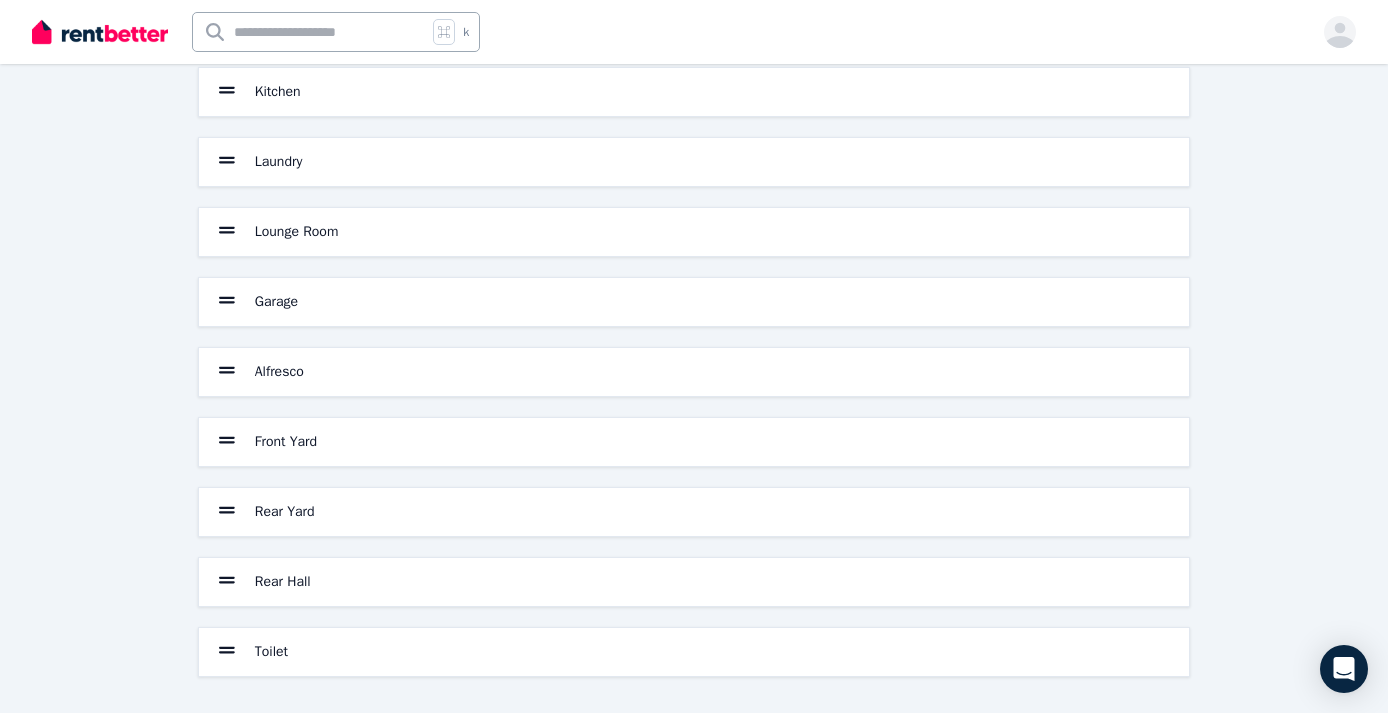 scroll, scrollTop: 711, scrollLeft: 0, axis: vertical 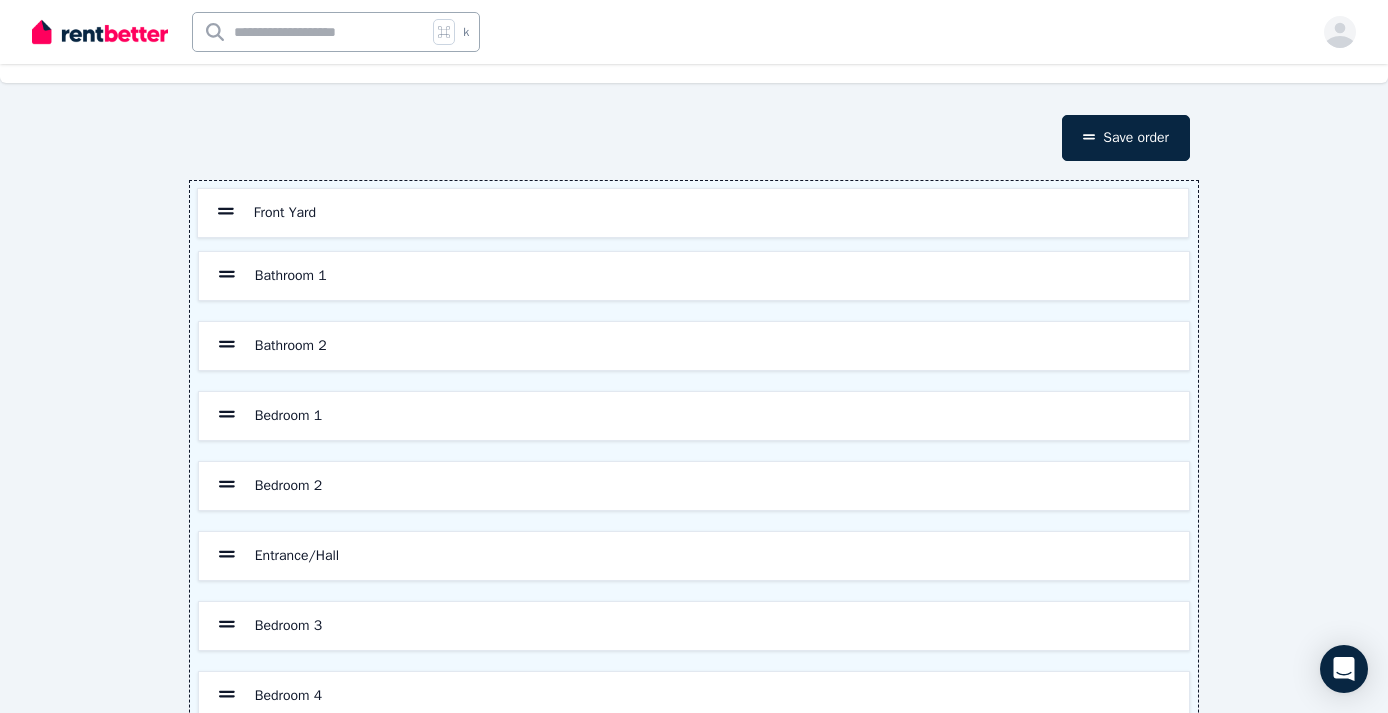 drag, startPoint x: 222, startPoint y: 441, endPoint x: 222, endPoint y: 207, distance: 234 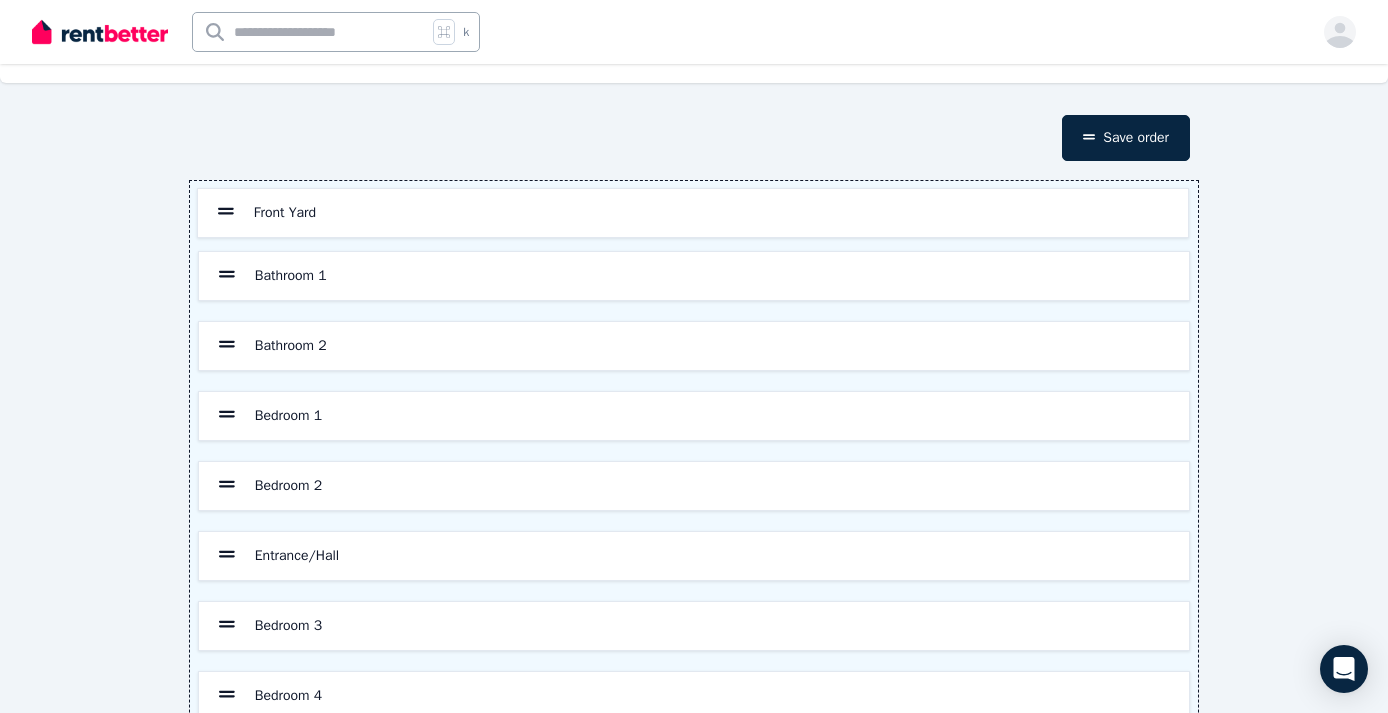 click on "Bathroom 1 Bathroom 2 Bedroom 1 Bedroom 2 Entrance/Hall Bedroom 3 Bedroom 4 Dining Room Kitchen Laundry Lounge Room Garage Alfresco Front Yard Rear Yard Rear Hall Toilet" at bounding box center [694, 766] 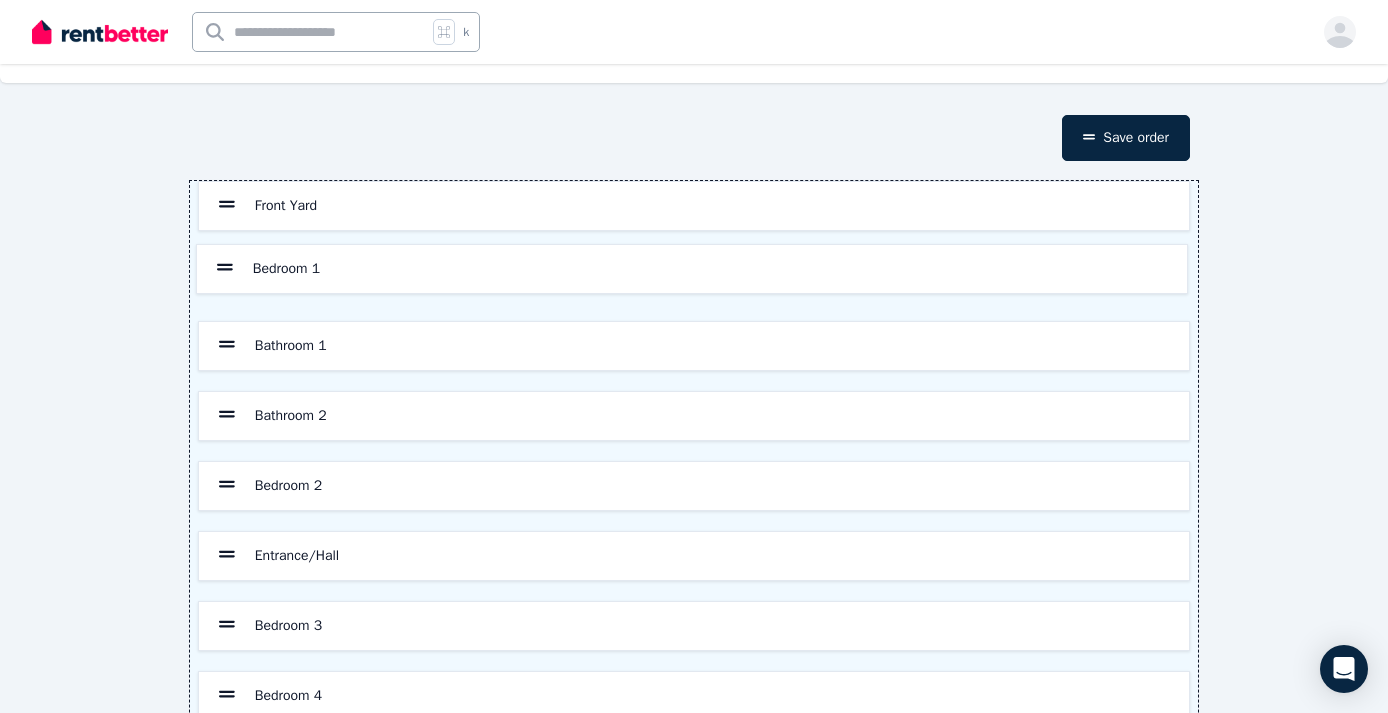 drag, startPoint x: 232, startPoint y: 415, endPoint x: 231, endPoint y: 260, distance: 155.00322 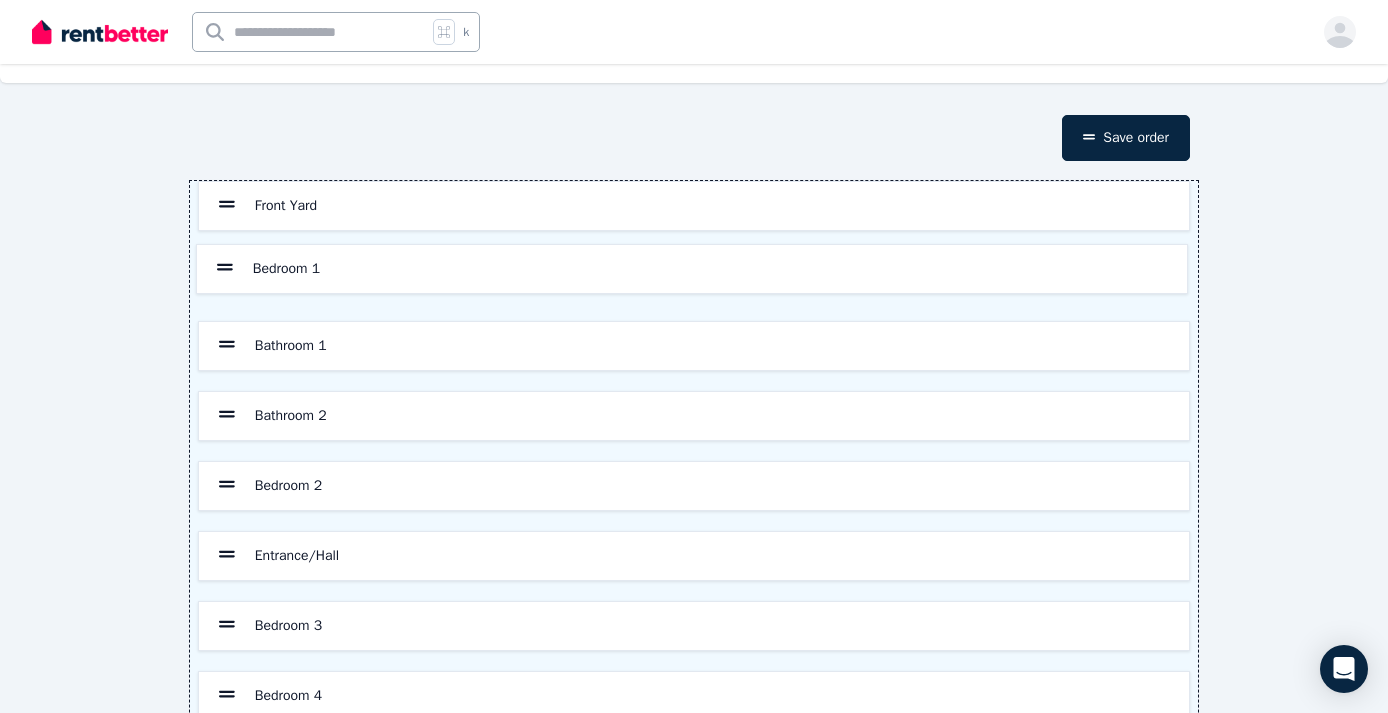 click on "Front Yard Bathroom 1 Bathroom 2 Bedroom 1 Bedroom 2 Entrance/Hall Bedroom 3 Bedroom 4 Dining Room Kitchen Laundry Lounge Room Garage Alfresco Rear Yard Rear Hall Toilet" at bounding box center (694, 766) 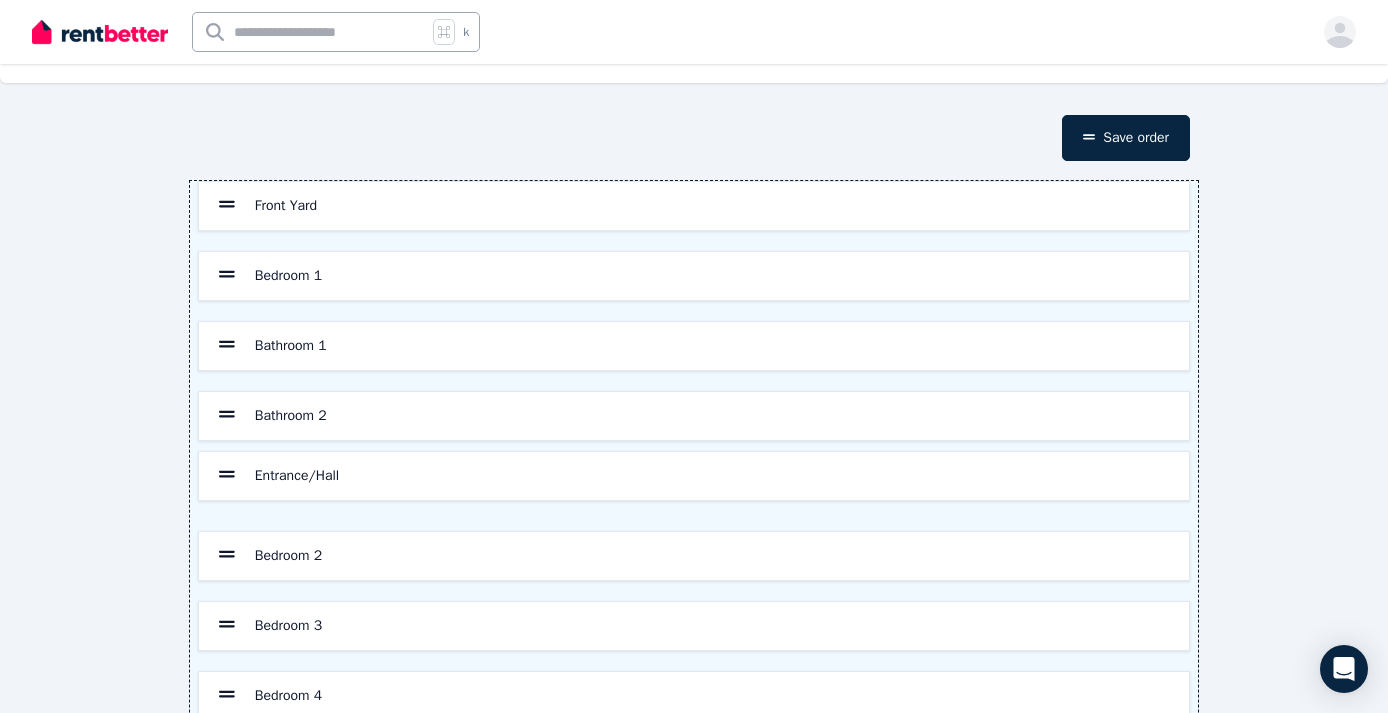 scroll, scrollTop: 39, scrollLeft: 0, axis: vertical 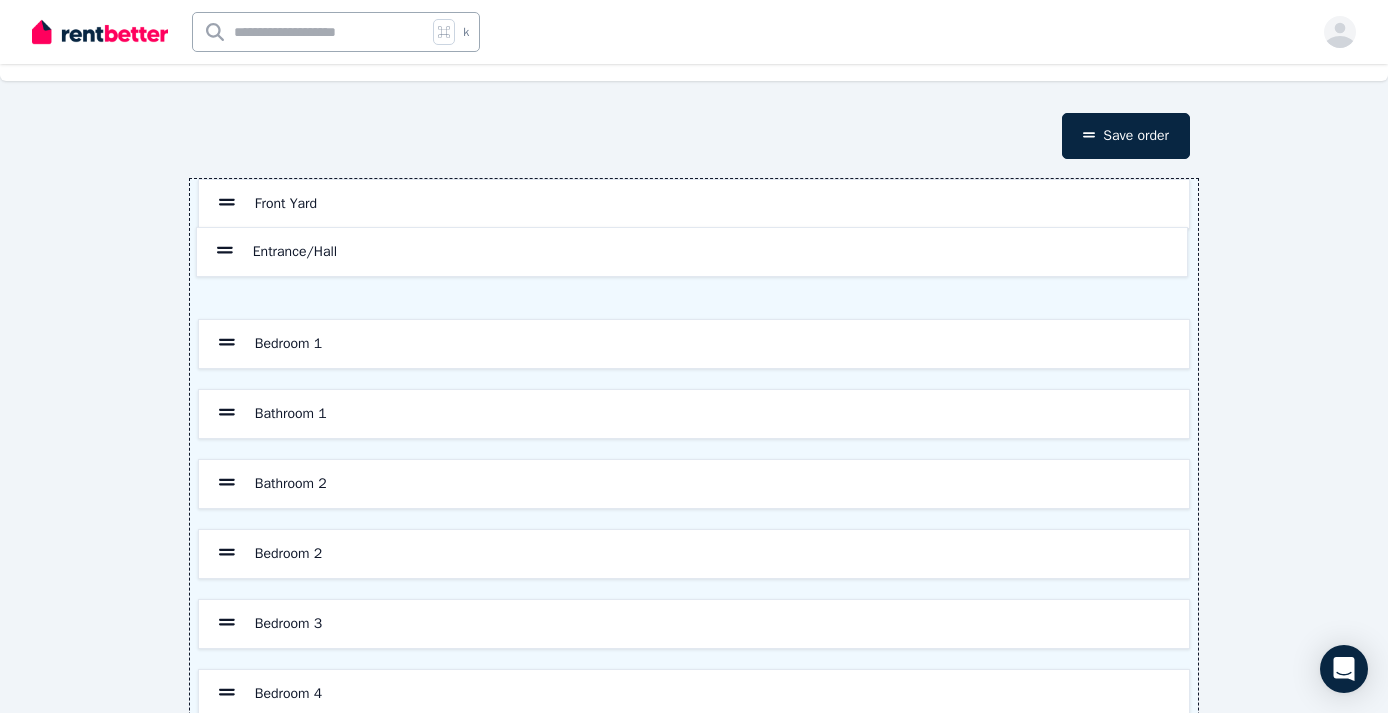drag, startPoint x: 229, startPoint y: 561, endPoint x: 227, endPoint y: 246, distance: 315.00635 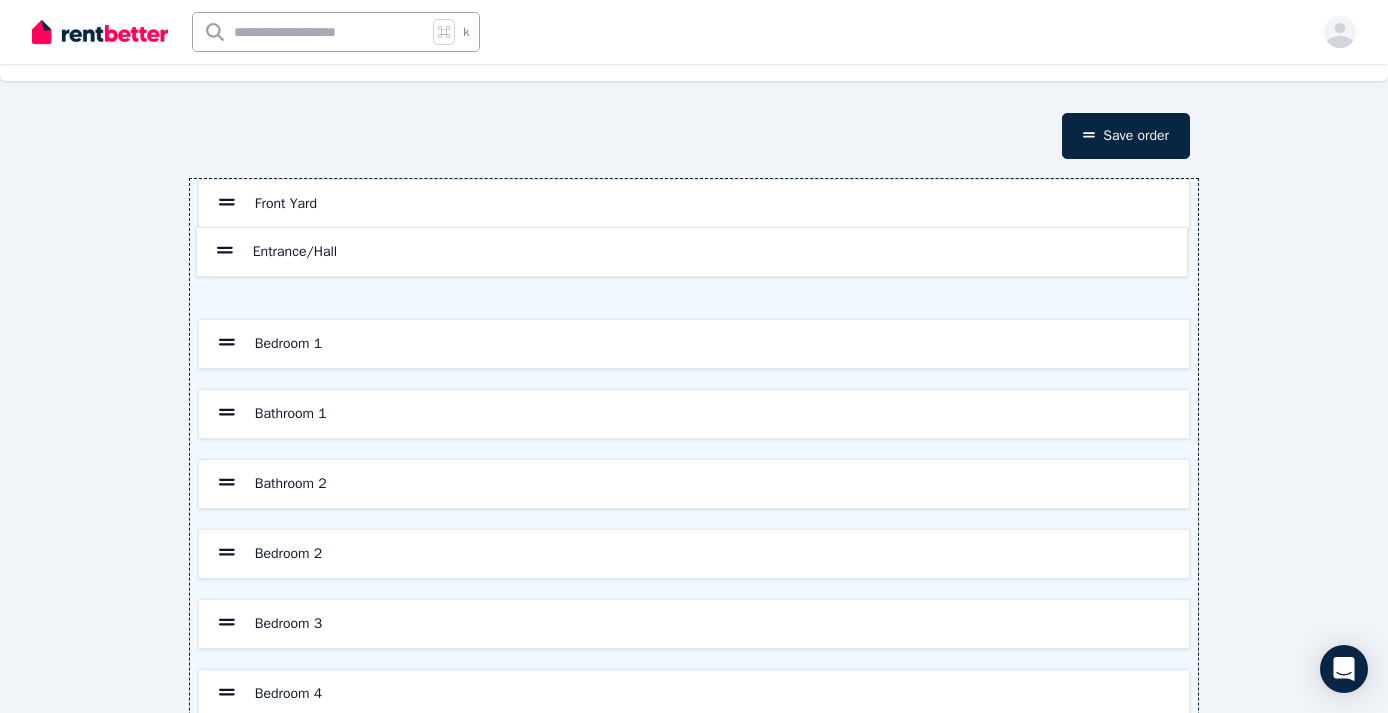 click on "Front Yard Bedroom 1 Bathroom 1 Bathroom 2 Bedroom 2 Entrance/Hall Bedroom 3 Bedroom 4 Dining Room Kitchen Laundry Lounge Room Garage Alfresco Rear Yard Rear Hall Toilet" at bounding box center (694, 764) 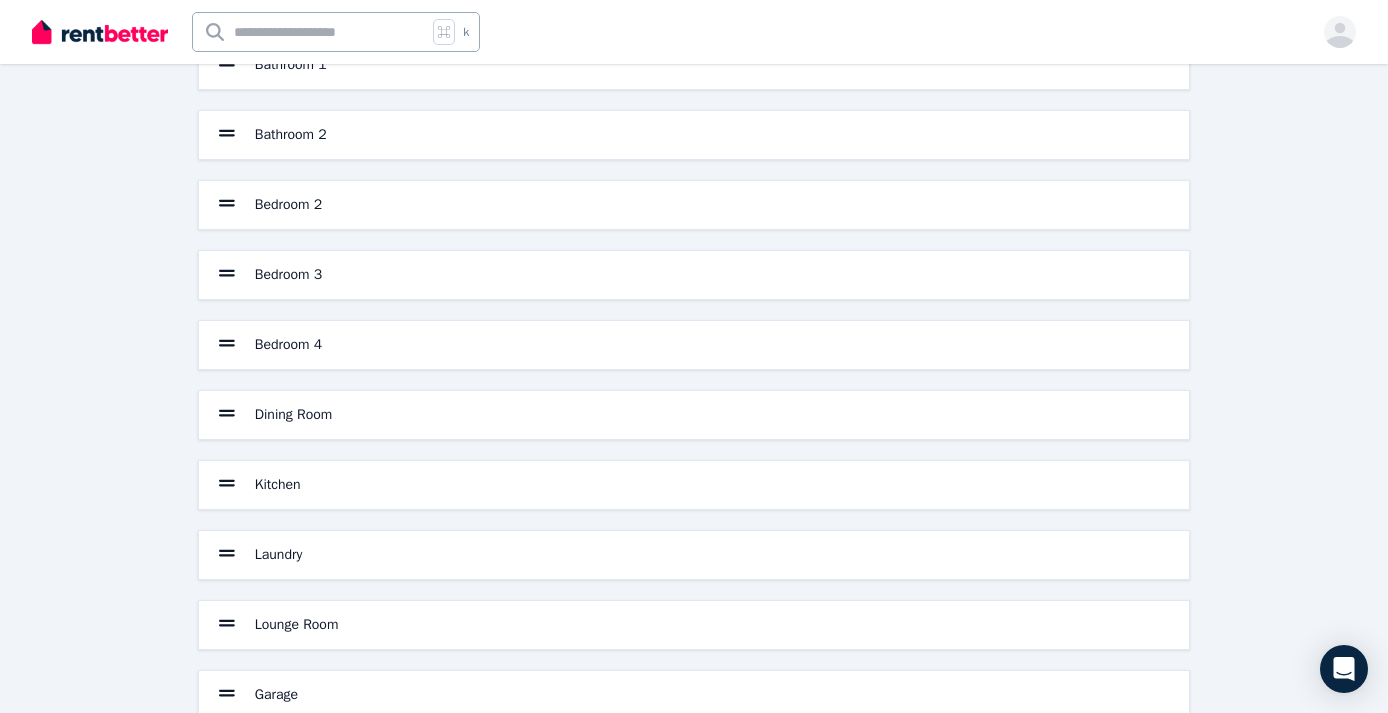 scroll, scrollTop: 390, scrollLeft: 0, axis: vertical 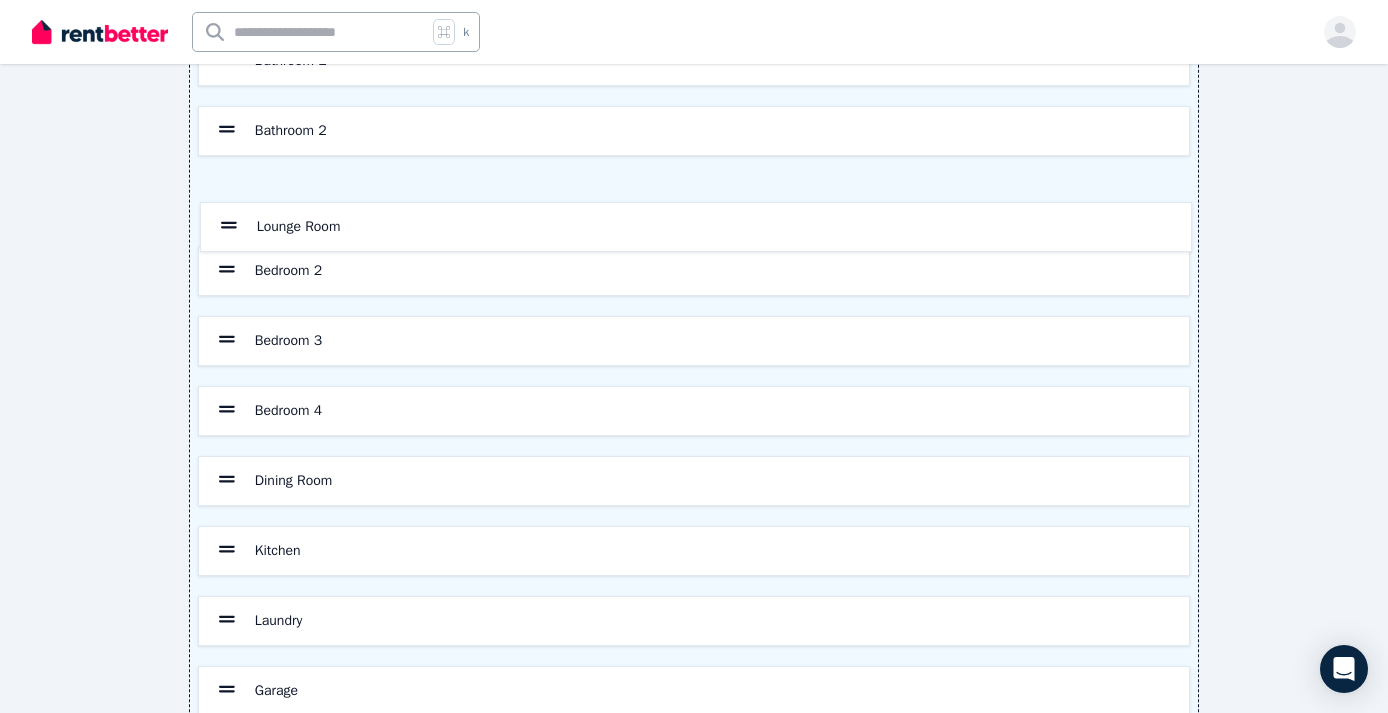 drag, startPoint x: 230, startPoint y: 619, endPoint x: 232, endPoint y: 211, distance: 408.0049 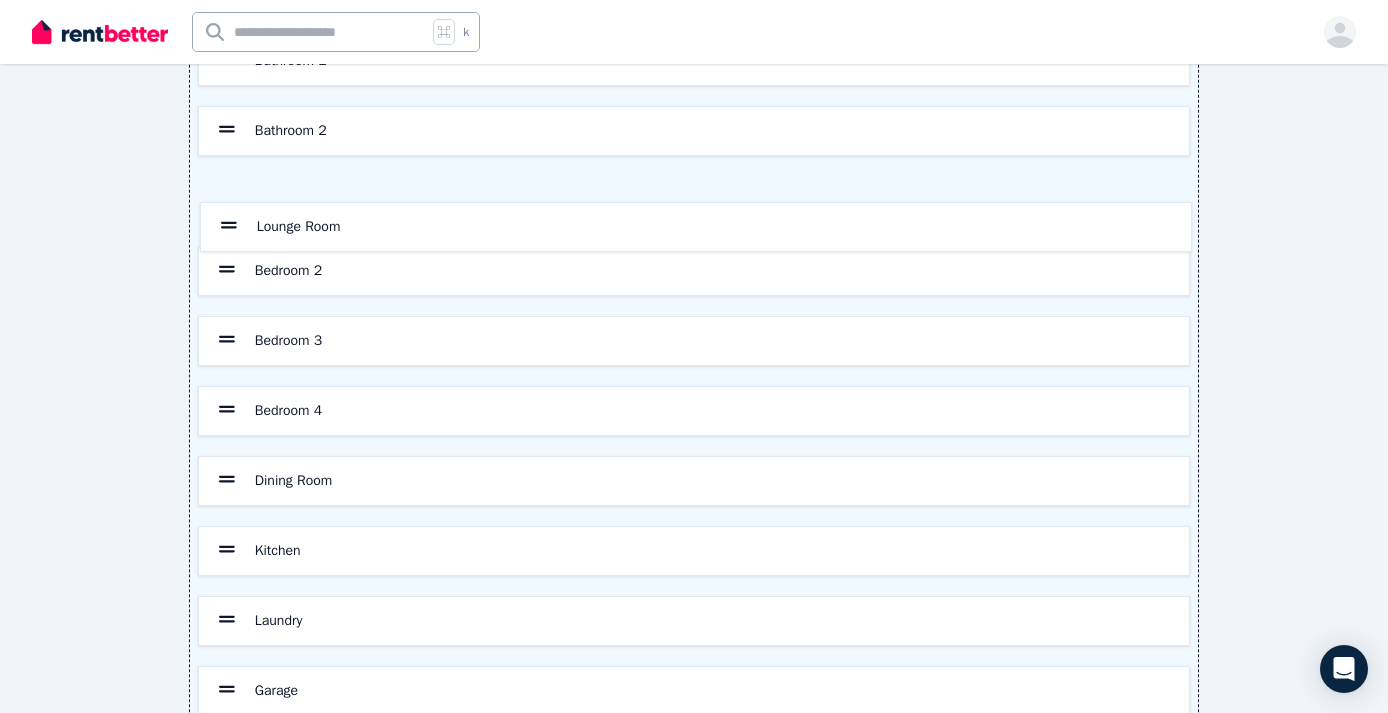 click on "Front Yard Entrance/Hall Bedroom 1 Bathroom 1 Bathroom 2 Bedroom 2 Bedroom 3 Bedroom 4 Dining Room Kitchen Laundry Lounge Room Garage Alfresco Rear Yard Rear Hall Toilet" at bounding box center [694, 411] 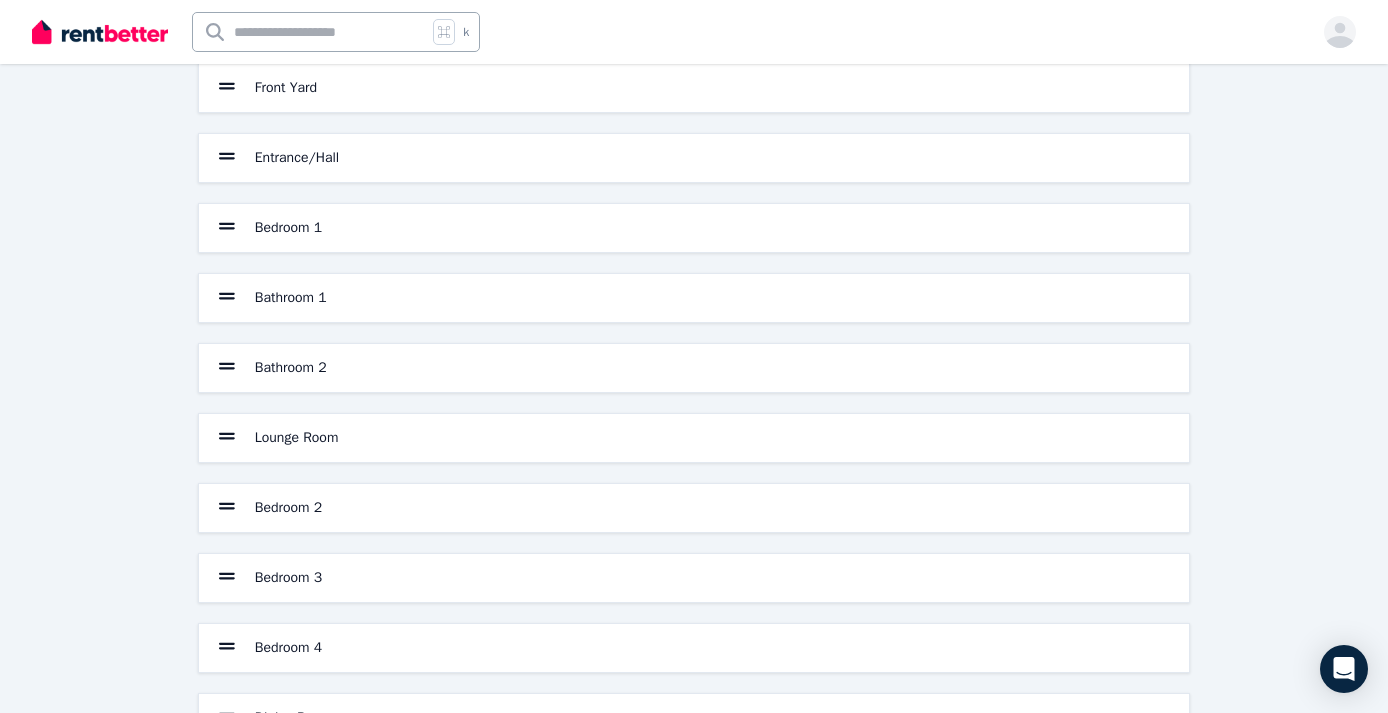 scroll, scrollTop: 112, scrollLeft: 0, axis: vertical 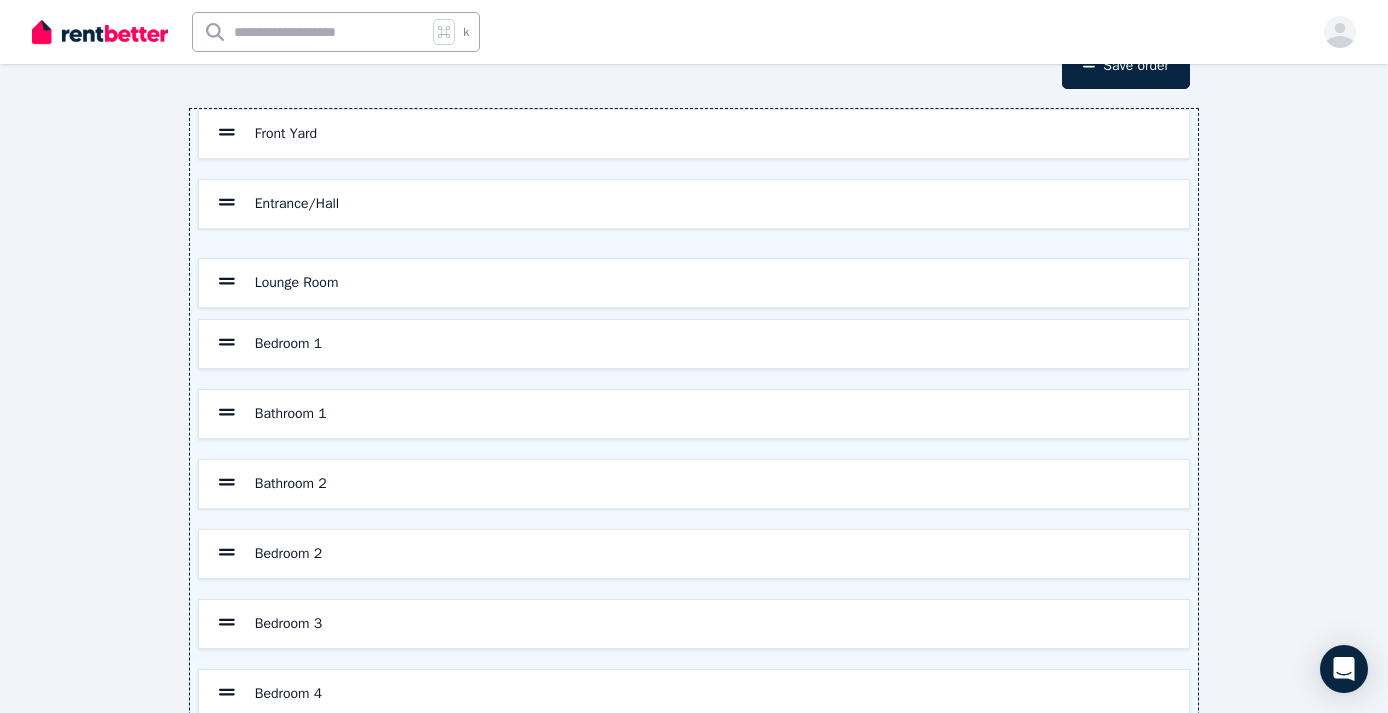 drag, startPoint x: 223, startPoint y: 477, endPoint x: 224, endPoint y: 274, distance: 203.00246 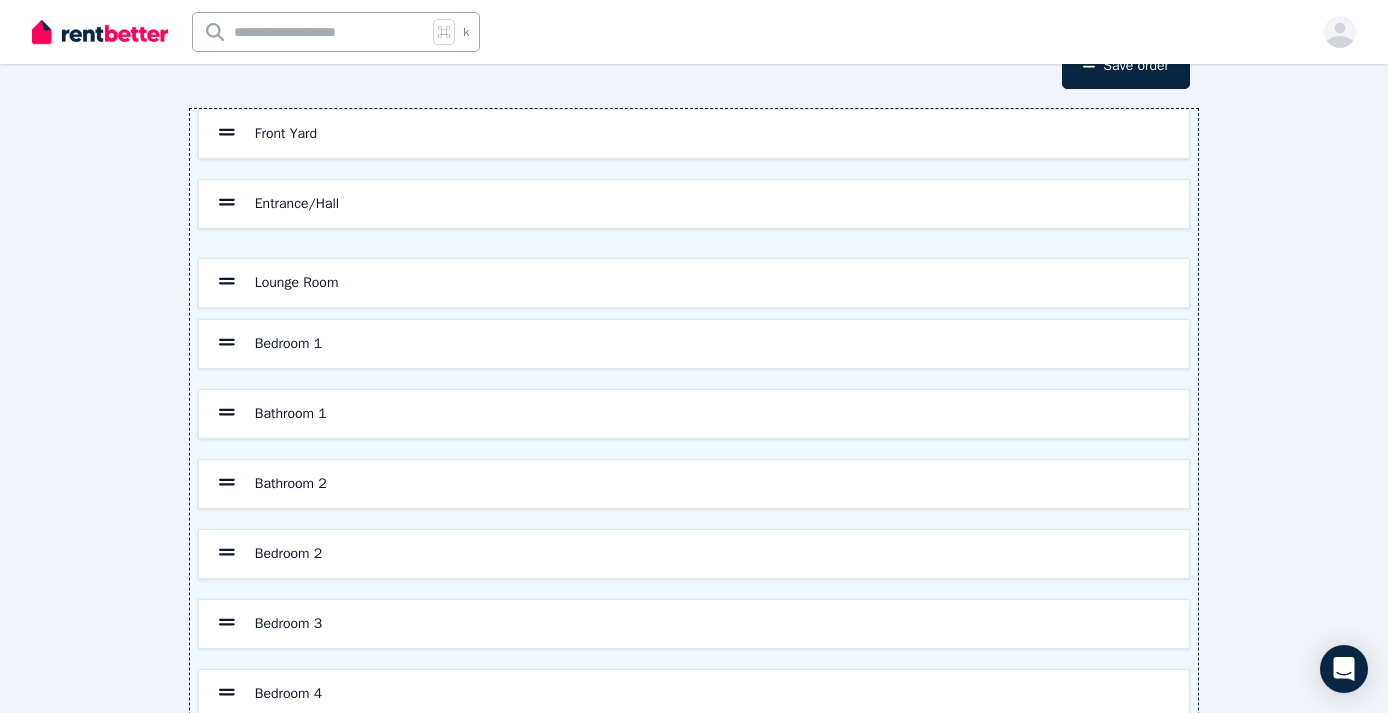 click on "Front Yard Entrance/Hall Bedroom 1 Bathroom 1 Bathroom 2 Lounge Room Bedroom 2 Bedroom 3 Bedroom 4 Dining Room Kitchen Laundry Garage Alfresco Rear Yard Rear Hall Toilet" at bounding box center [694, 694] 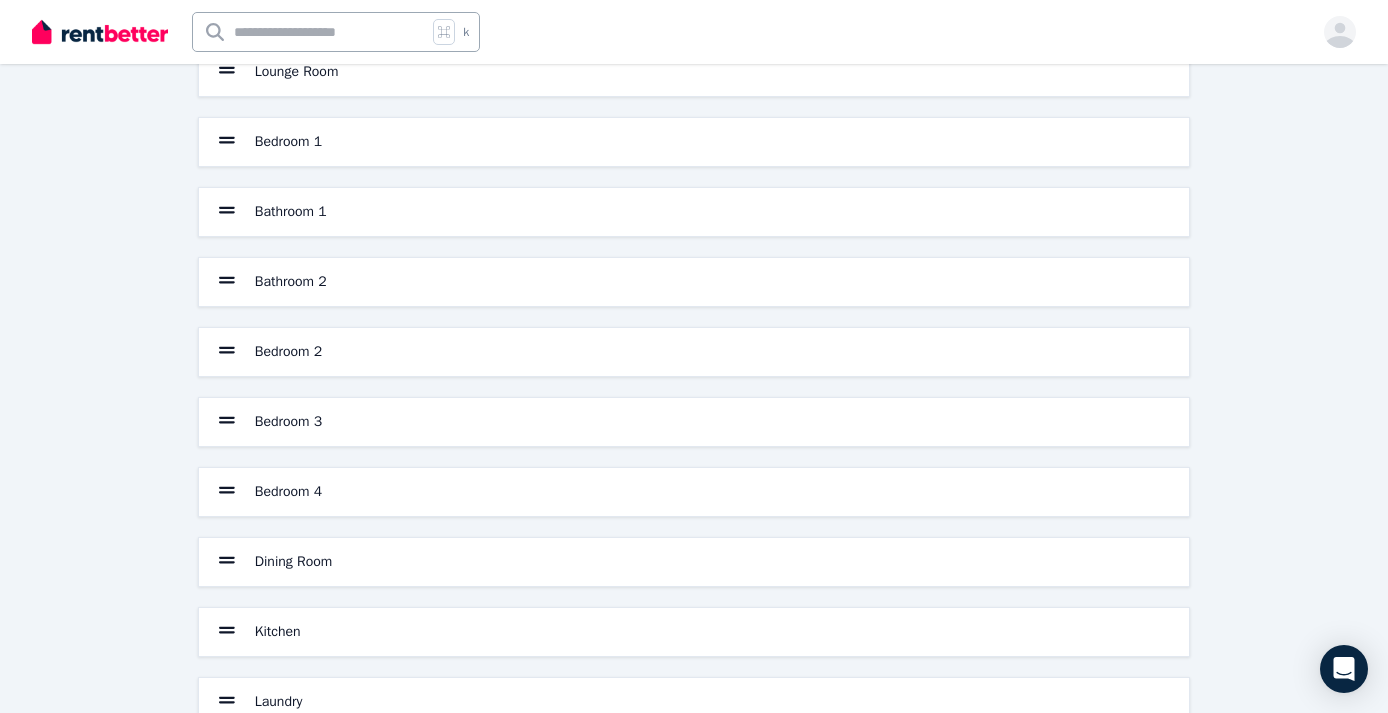 scroll, scrollTop: 312, scrollLeft: 0, axis: vertical 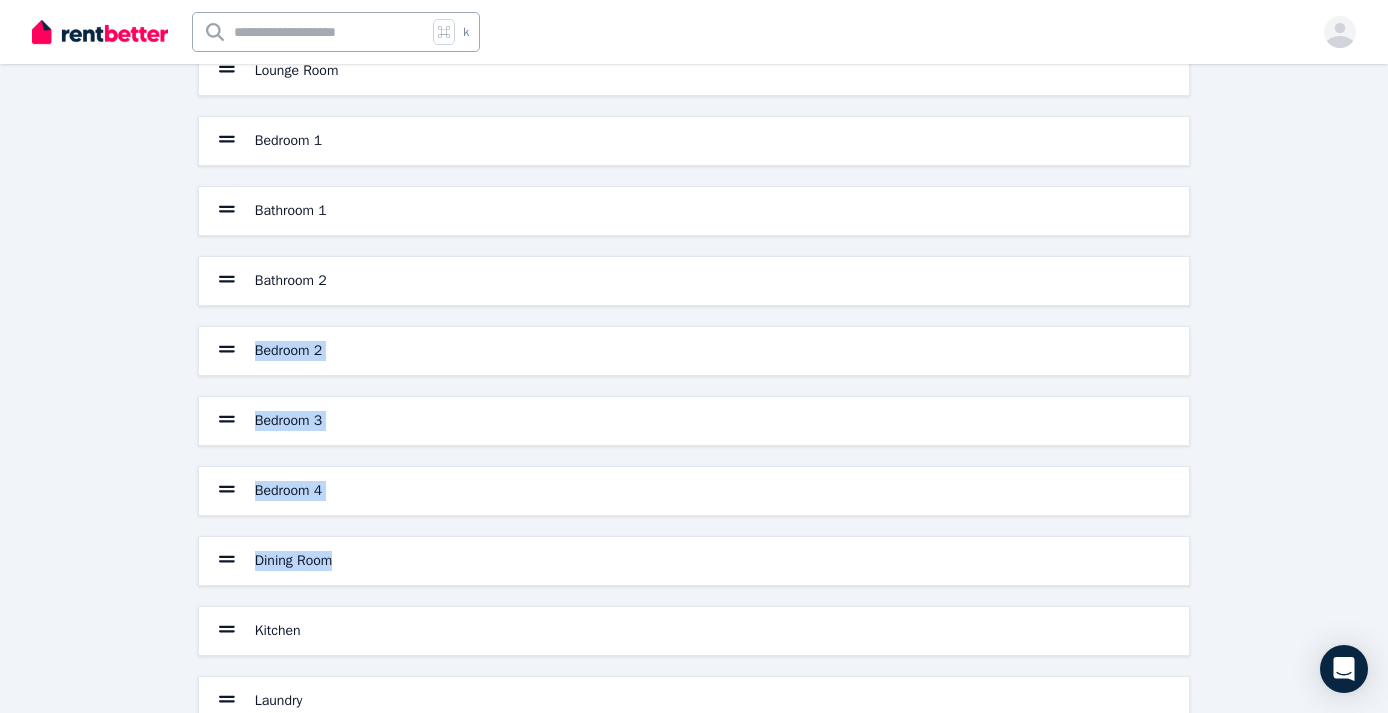 drag, startPoint x: 237, startPoint y: 625, endPoint x: 251, endPoint y: 308, distance: 317.309 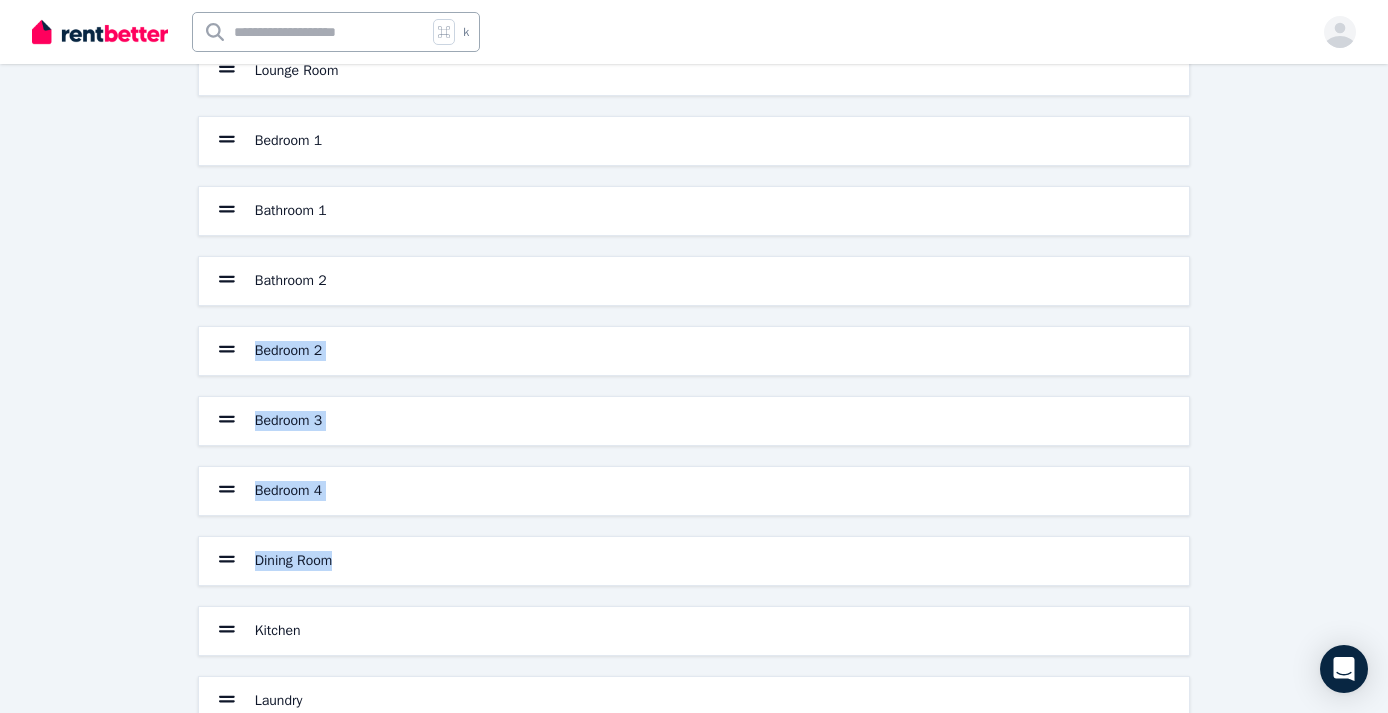 click on "Front Yard Entrance/Hall Lounge Room Bedroom 1 Bathroom 1 Bathroom 2 Bedroom 2 Bedroom 3 Bedroom 4 Dining Room Kitchen Laundry Garage Alfresco Rear Yard Rear Hall Toilet" at bounding box center [694, 491] 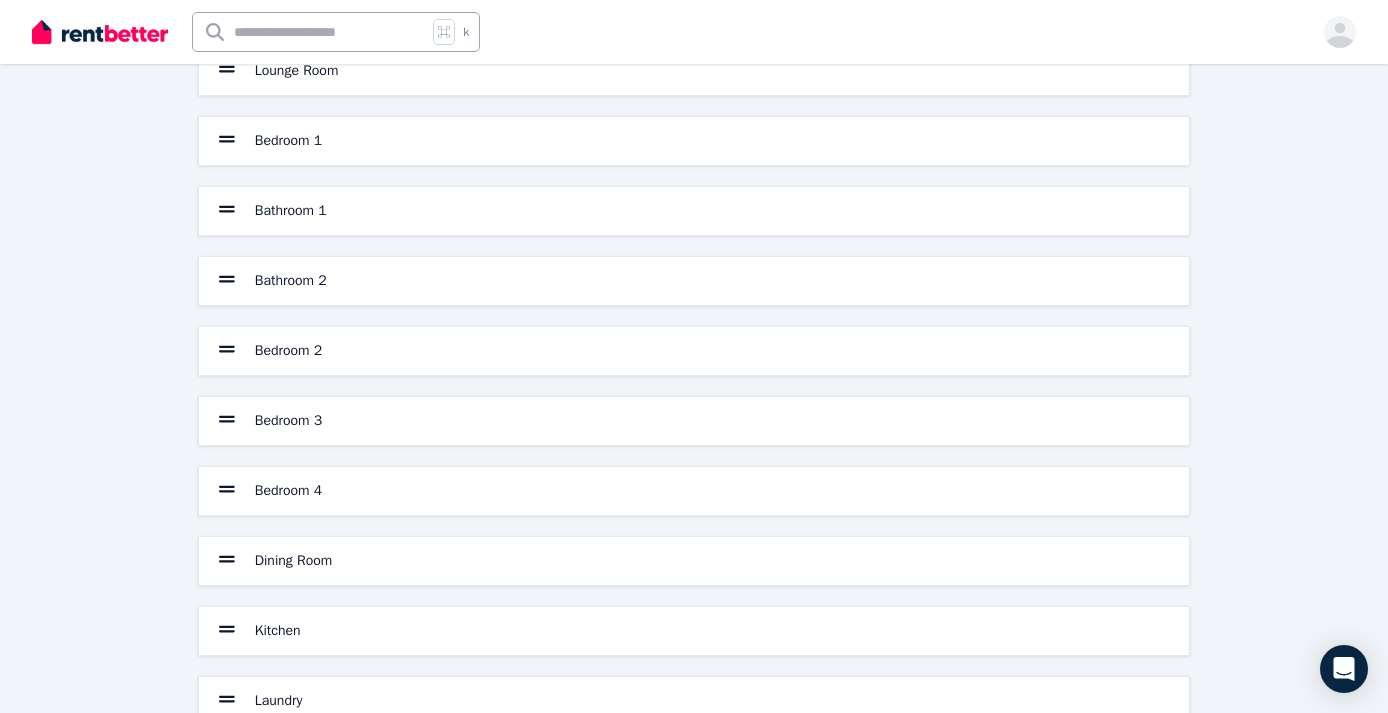 click on "Bedroom 4" at bounding box center (694, 491) 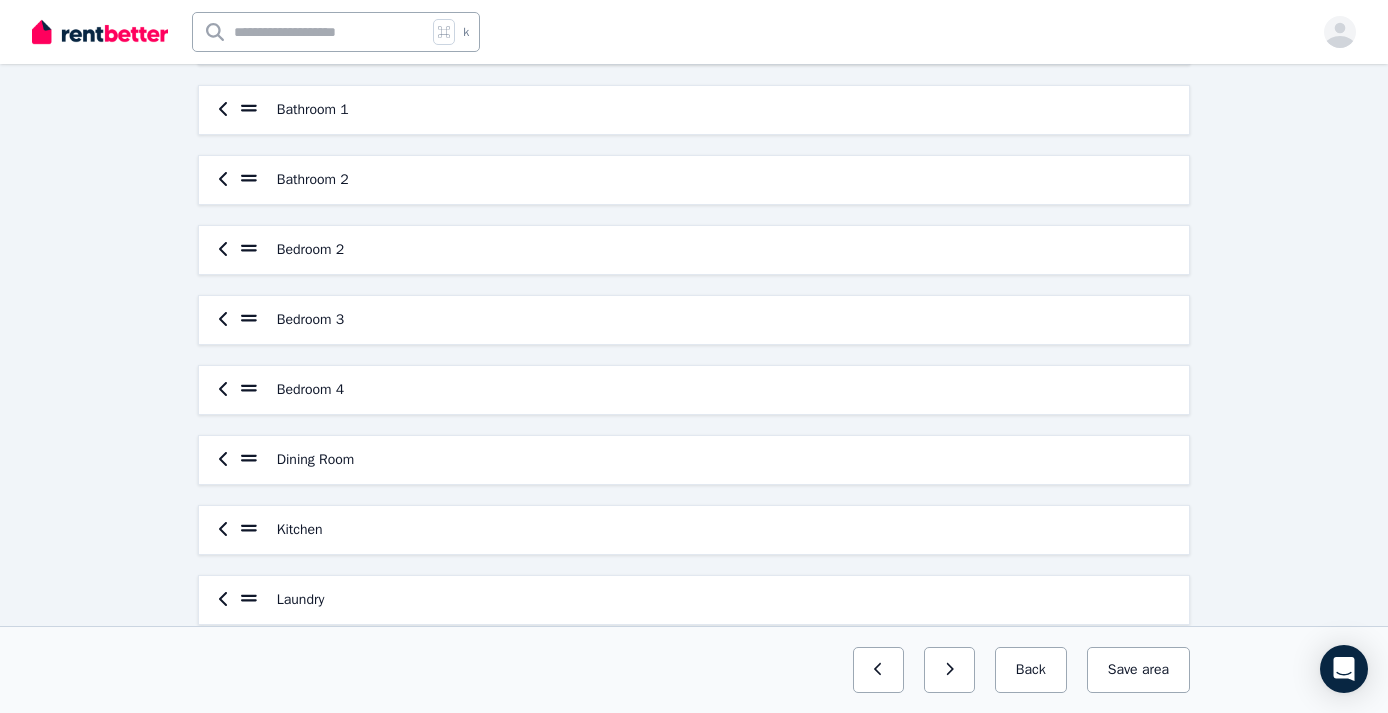 scroll, scrollTop: 416, scrollLeft: 0, axis: vertical 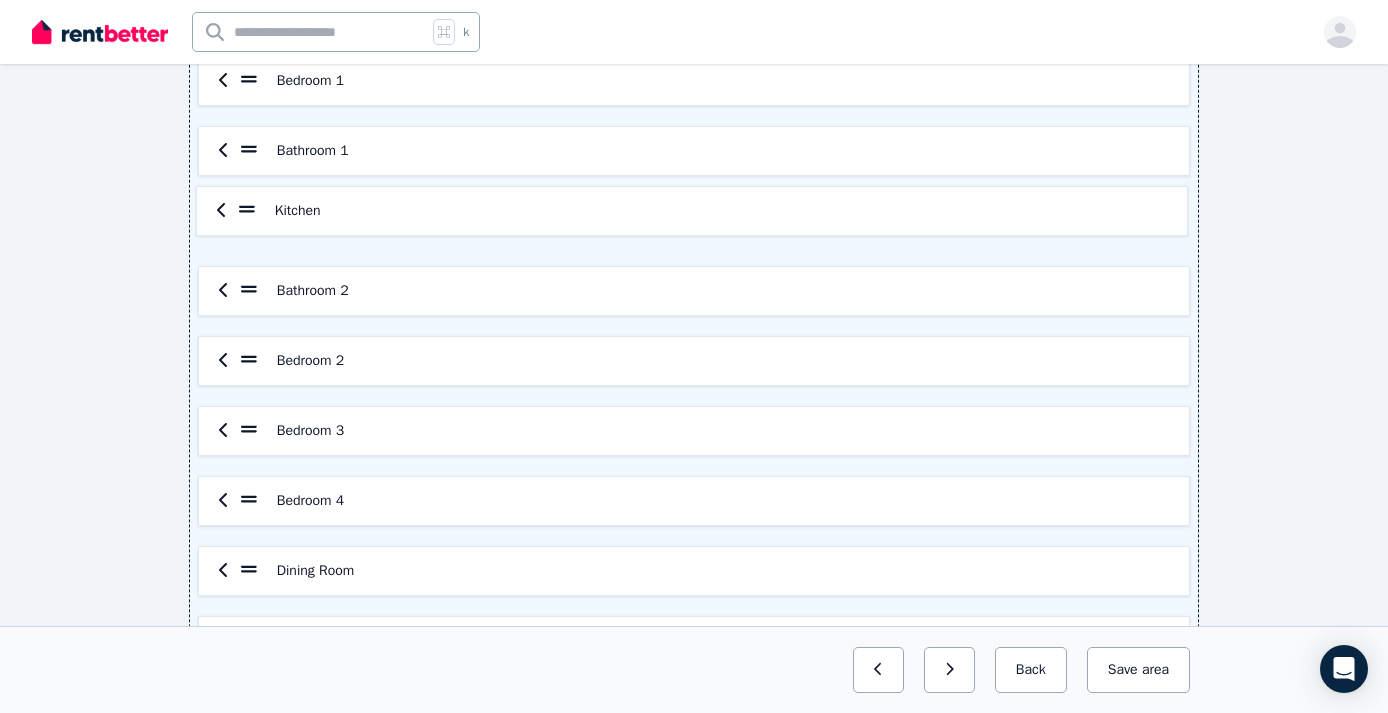 drag, startPoint x: 252, startPoint y: 525, endPoint x: 253, endPoint y: 201, distance: 324.00156 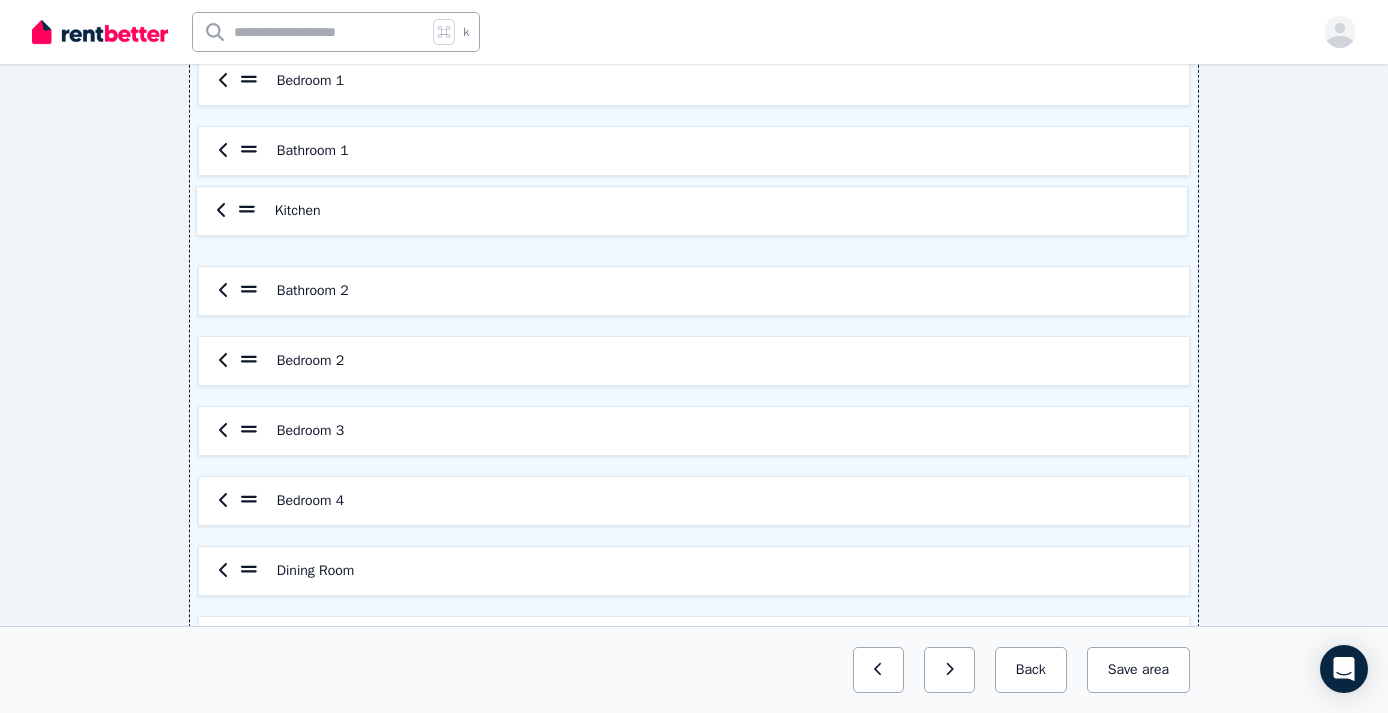 click on "Front Yard Entrance/Hall Lounge Room Bedroom 1 Bathroom 1 Bathroom 2 Bedroom 2 Bedroom 3 Bedroom 4 Dining Room Kitchen Laundry Garage Alfresco Rear Yard Rear Hall Toilet" at bounding box center (694, 431) 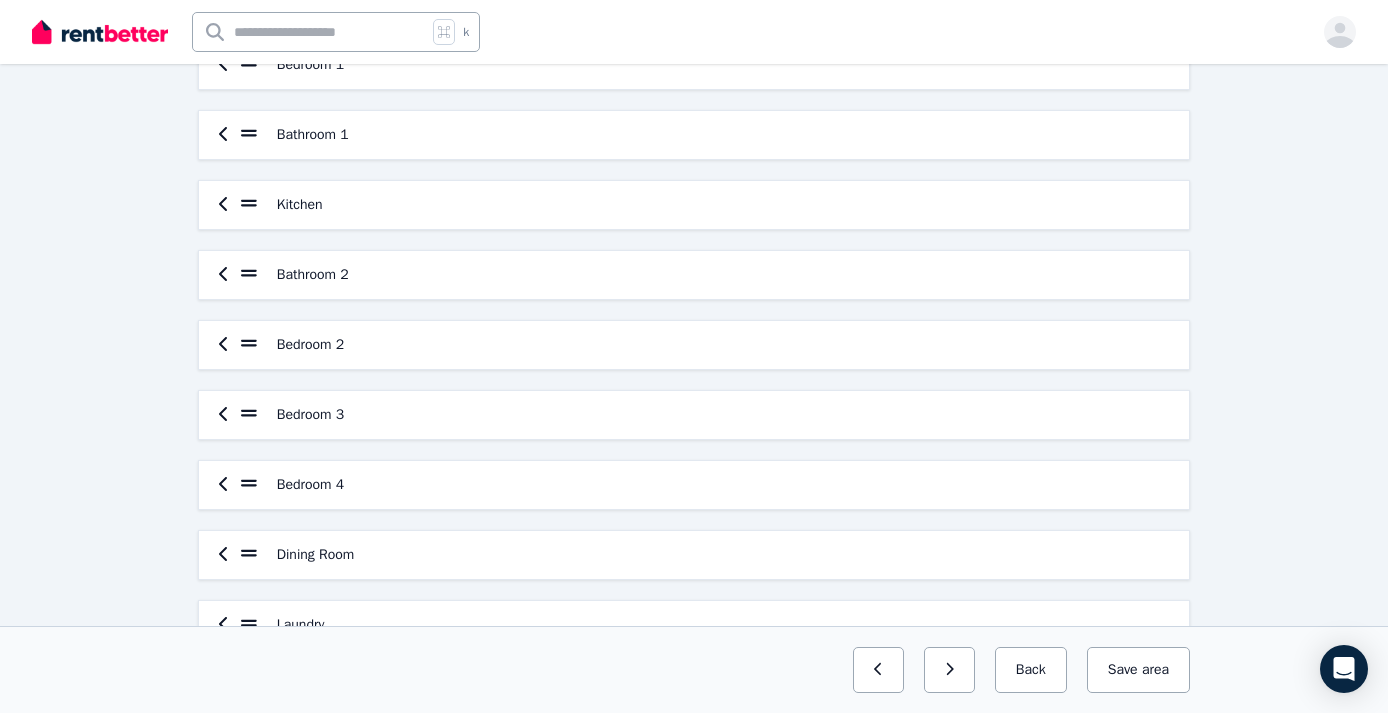 scroll, scrollTop: 391, scrollLeft: 0, axis: vertical 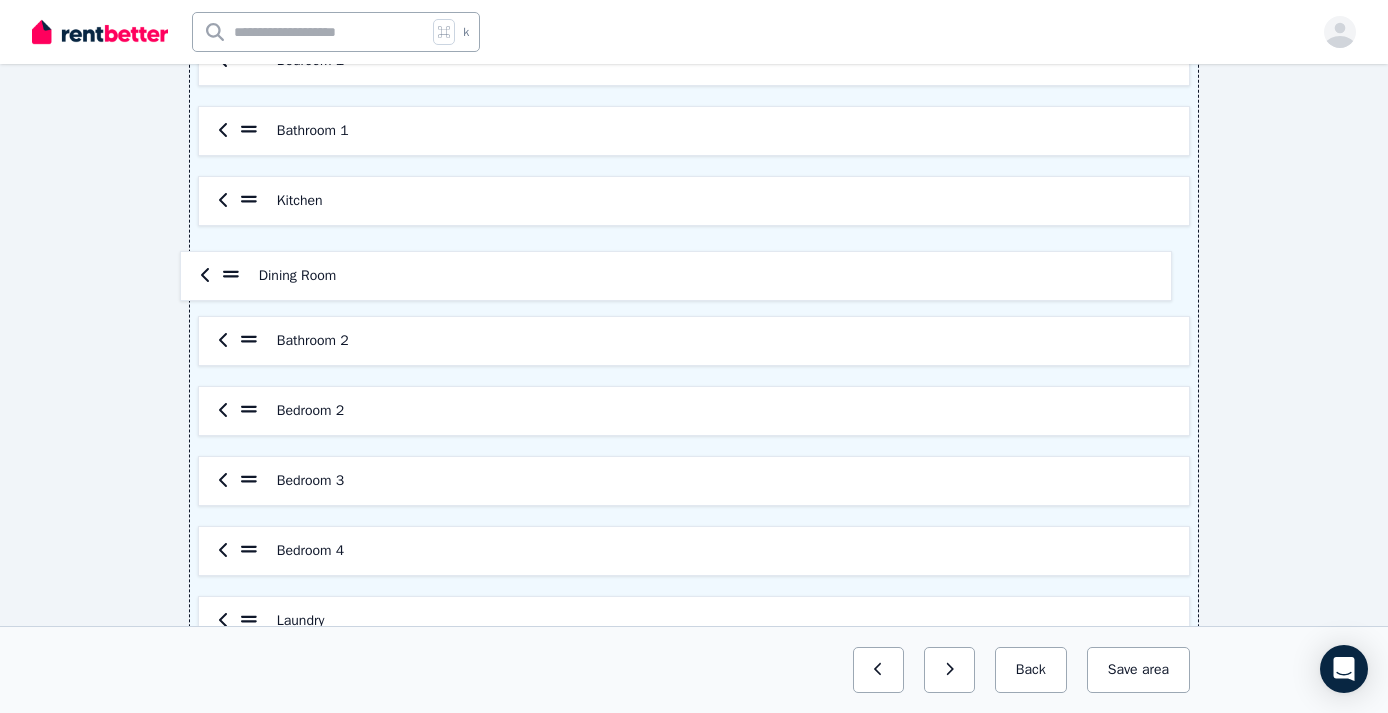 drag, startPoint x: 247, startPoint y: 549, endPoint x: 229, endPoint y: 264, distance: 285.56784 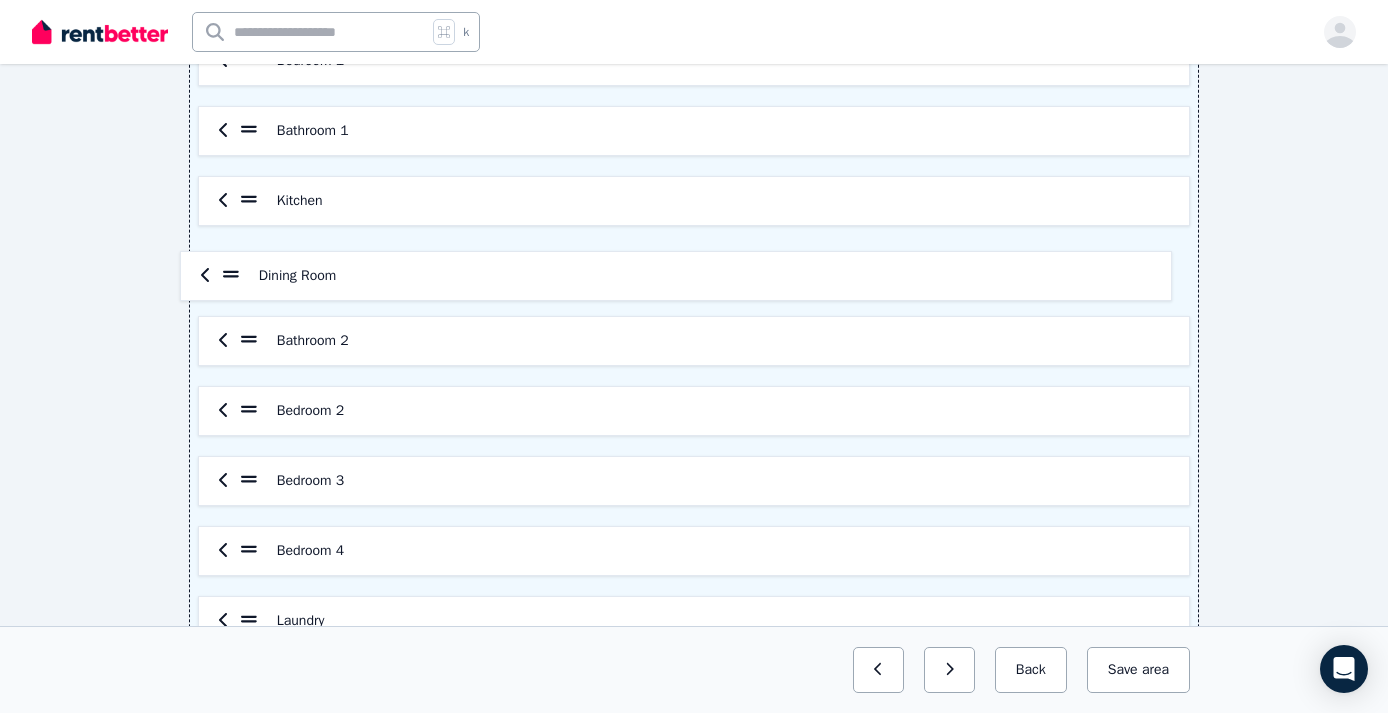 click on "Front Yard Entrance/Hall Lounge Room Bedroom 1 Bathroom 1 Kitchen Bathroom 2 Bedroom 2 Bedroom 3 Bedroom 4 Dining Room Laundry Garage Alfresco Rear Yard Rear Hall Toilet" at bounding box center (694, 411) 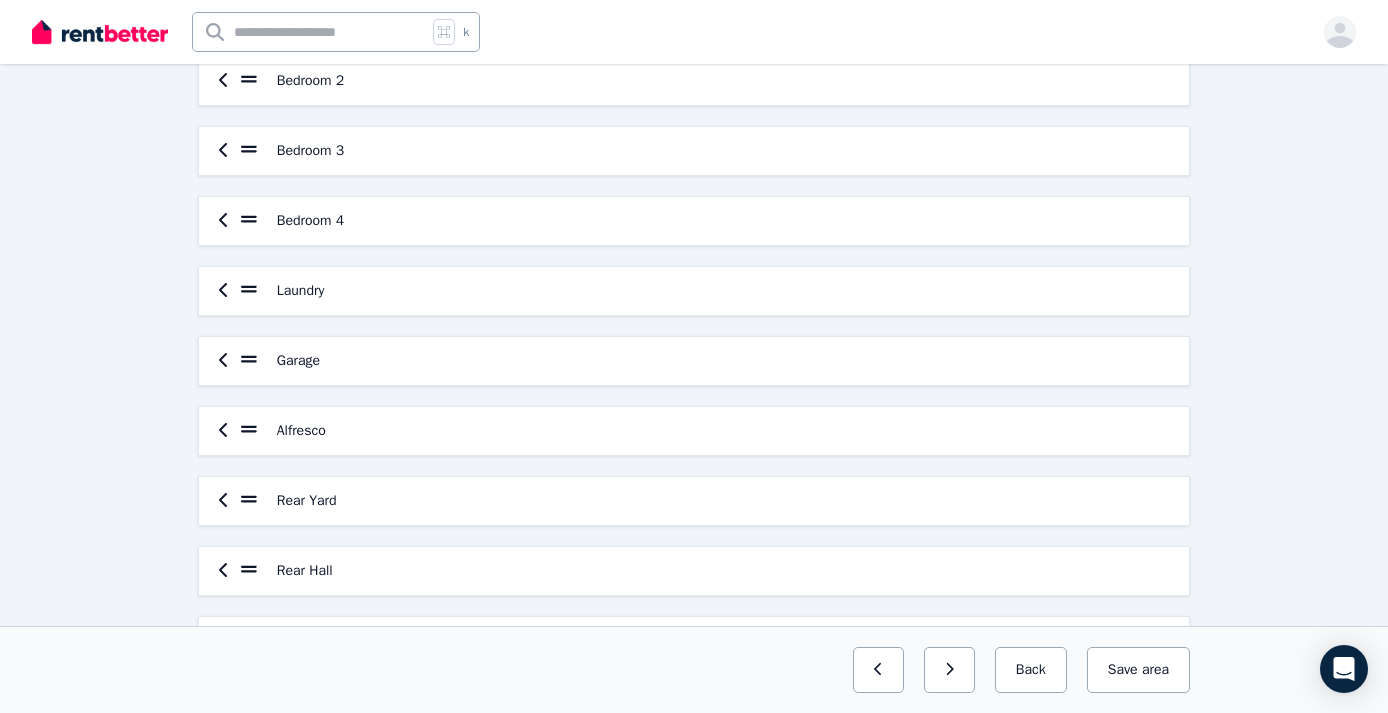 scroll, scrollTop: 725, scrollLeft: 0, axis: vertical 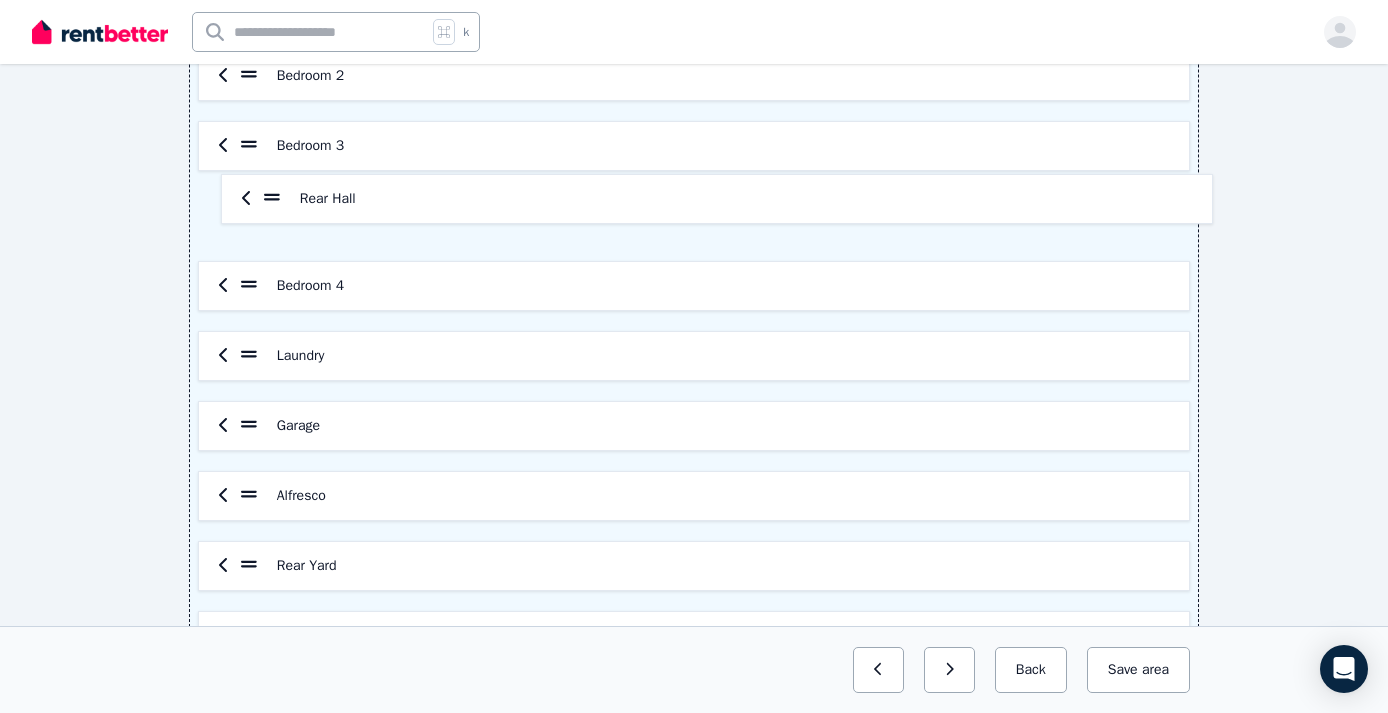 drag, startPoint x: 249, startPoint y: 569, endPoint x: 273, endPoint y: 193, distance: 376.76517 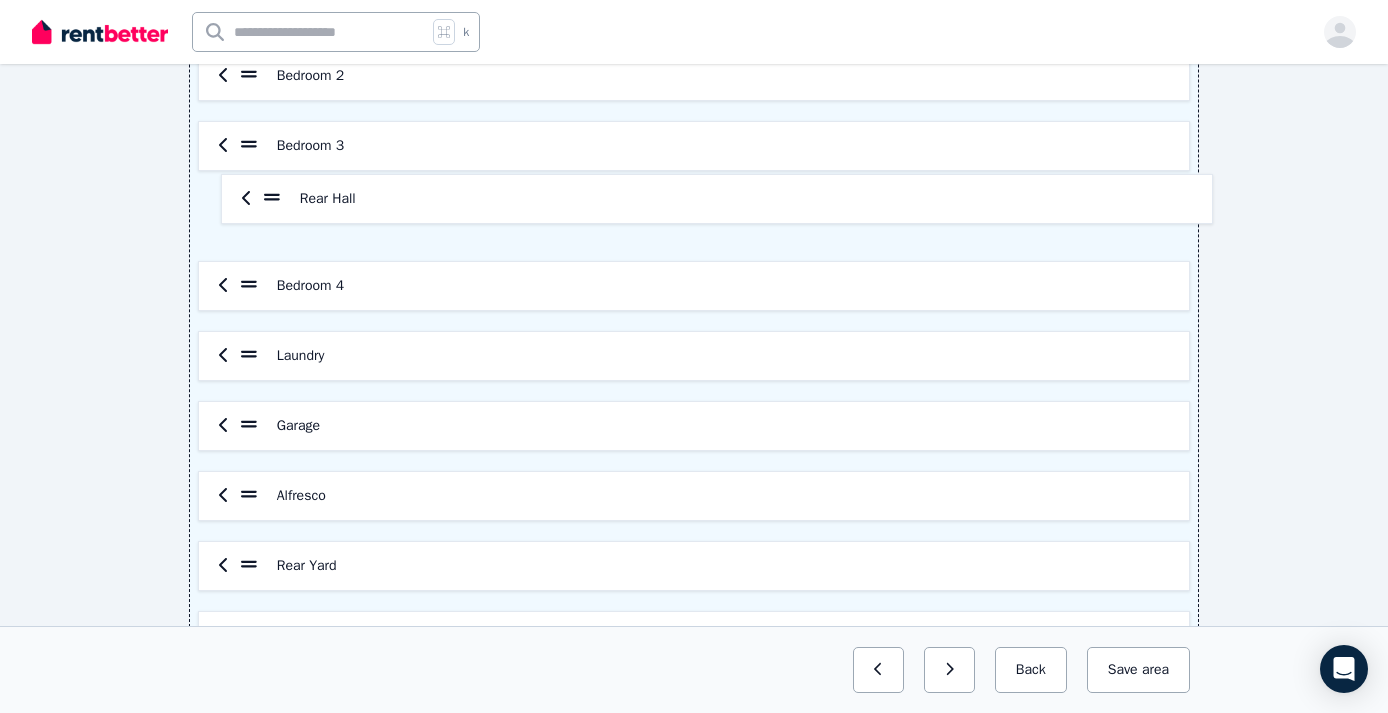 click on "Front Yard Entrance/Hall Lounge Room Bedroom 1 Bathroom 1 Kitchen Dining Room Bathroom 2 Bedroom 2 Bedroom 3 Bedroom 4 Laundry Garage Alfresco Rear Yard Rear Hall Toilet" at bounding box center (694, 76) 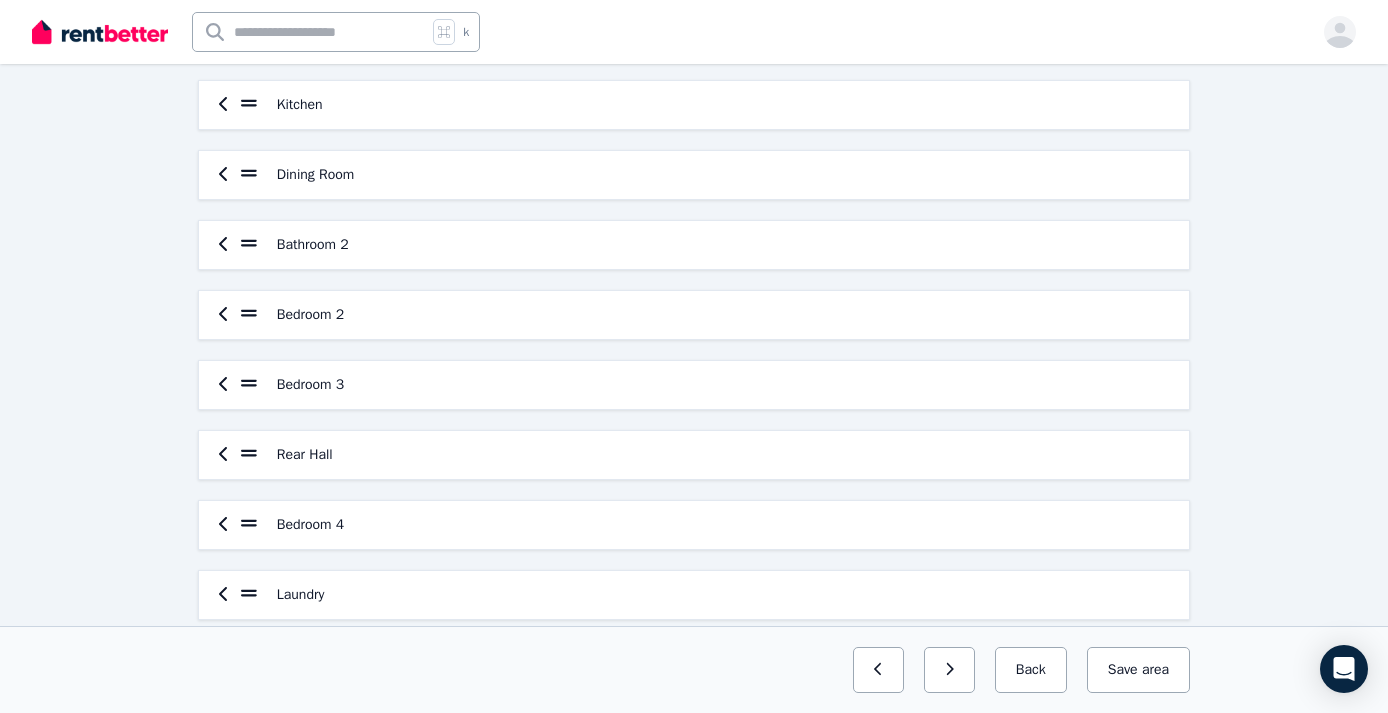 scroll, scrollTop: 452, scrollLeft: 0, axis: vertical 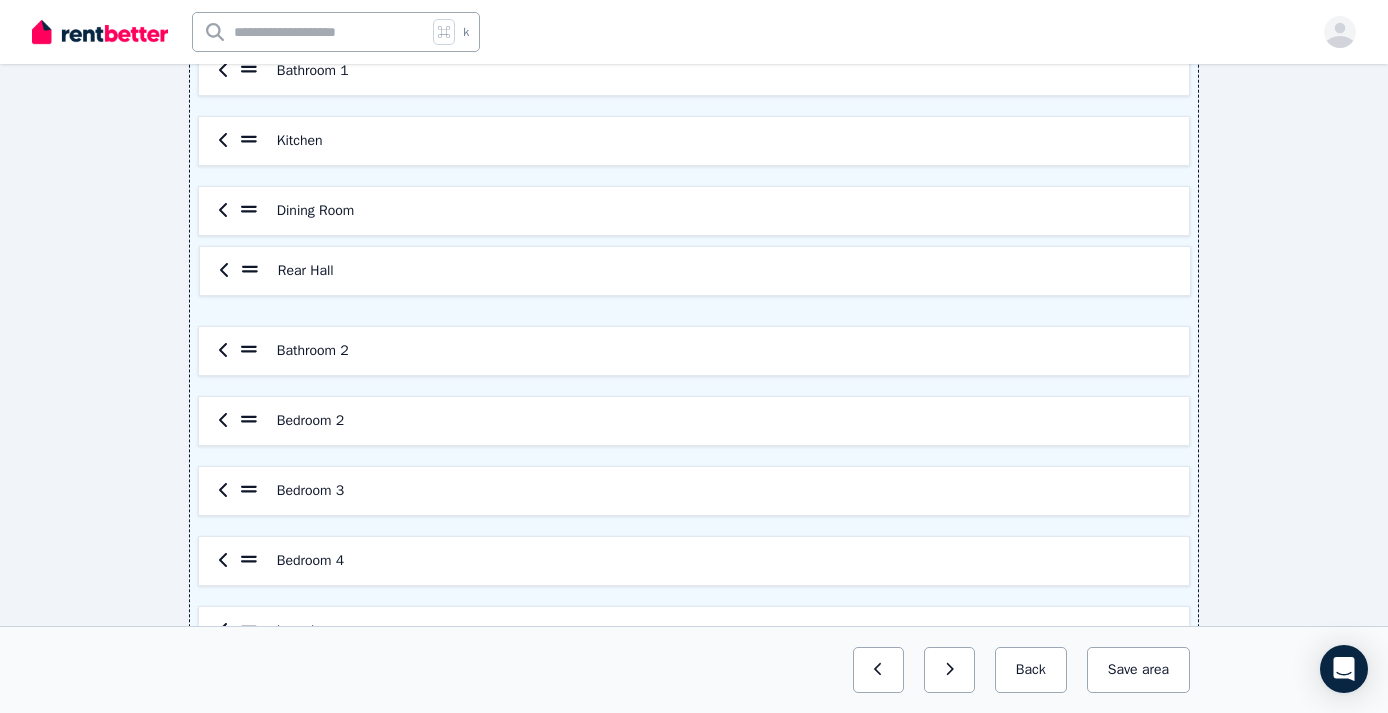 drag, startPoint x: 244, startPoint y: 490, endPoint x: 243, endPoint y: 260, distance: 230.00217 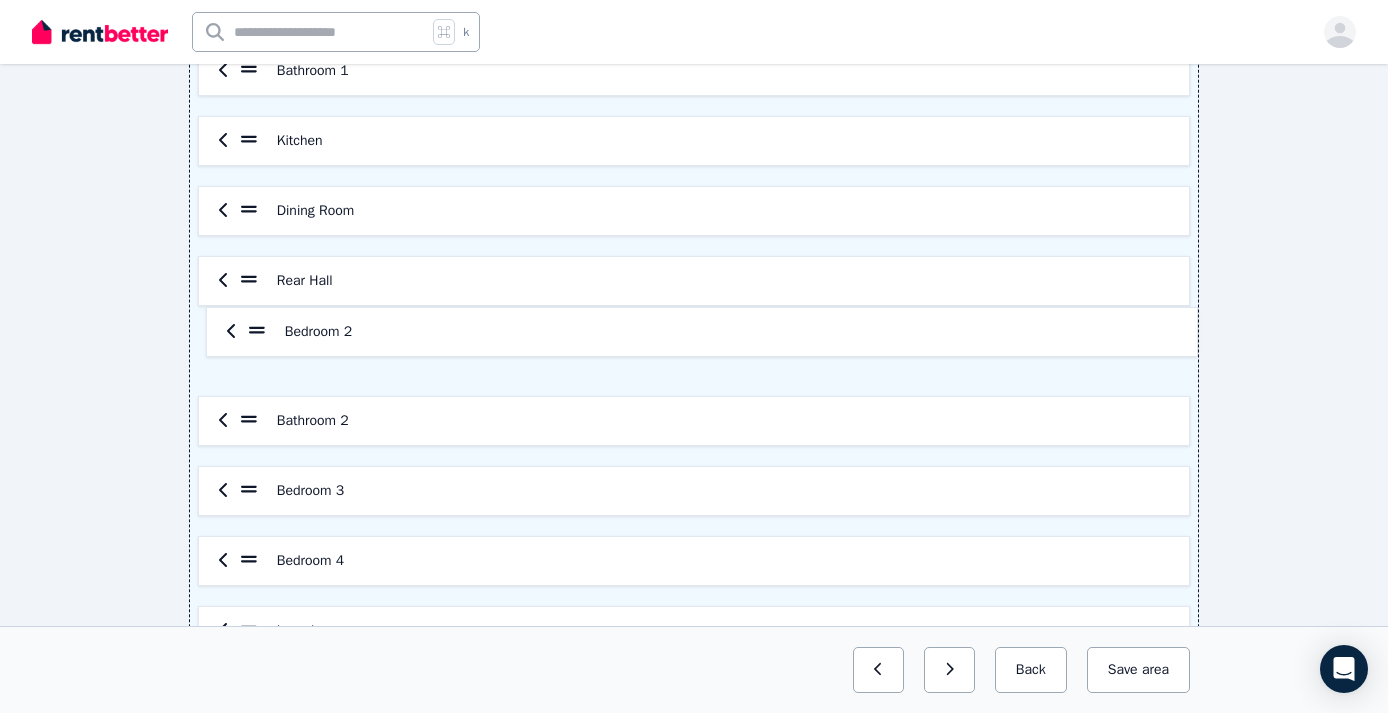 drag, startPoint x: 246, startPoint y: 424, endPoint x: 254, endPoint y: 326, distance: 98.32599 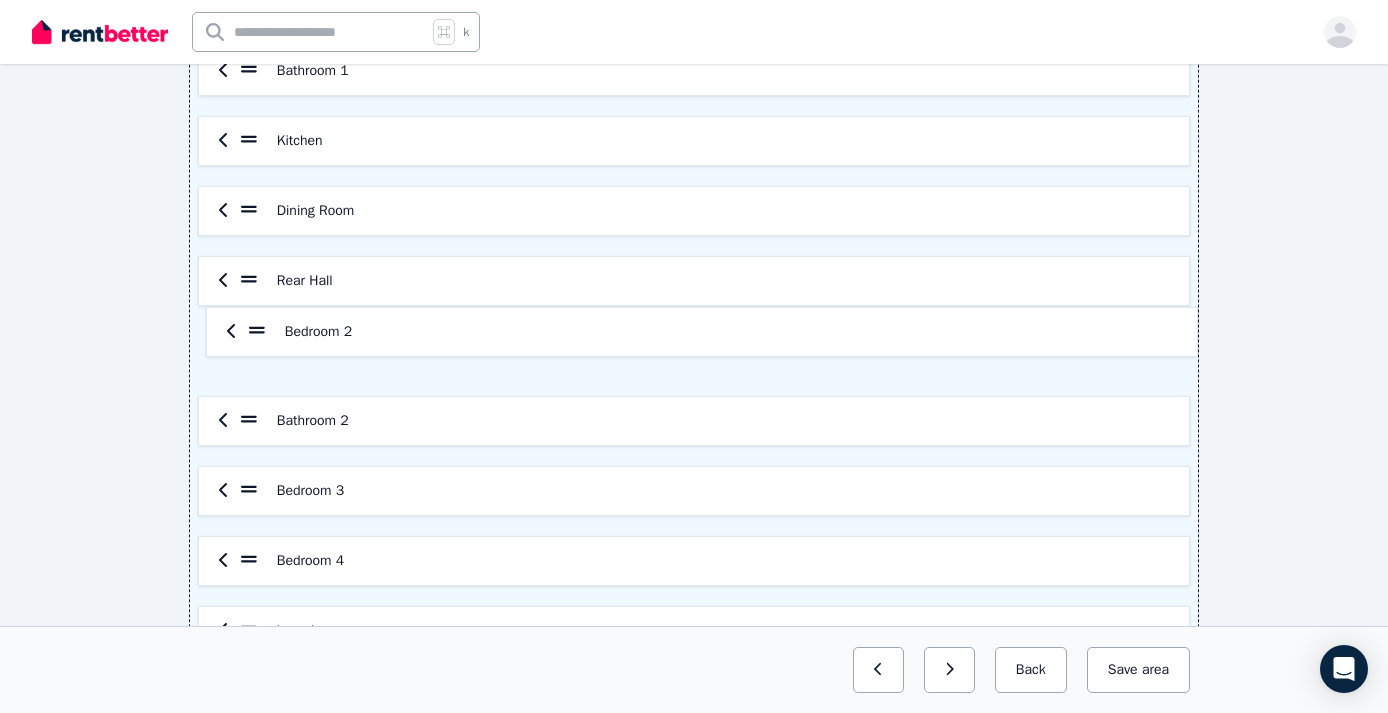 click on "Front Yard Entrance/Hall Lounge Room Bedroom 1 Bathroom 1 Kitchen Dining Room Rear Hall Bathroom 2 Bedroom 2 Bedroom 3 Bedroom 4 Laundry Garage Alfresco Rear Yard Toilet" at bounding box center (694, 351) 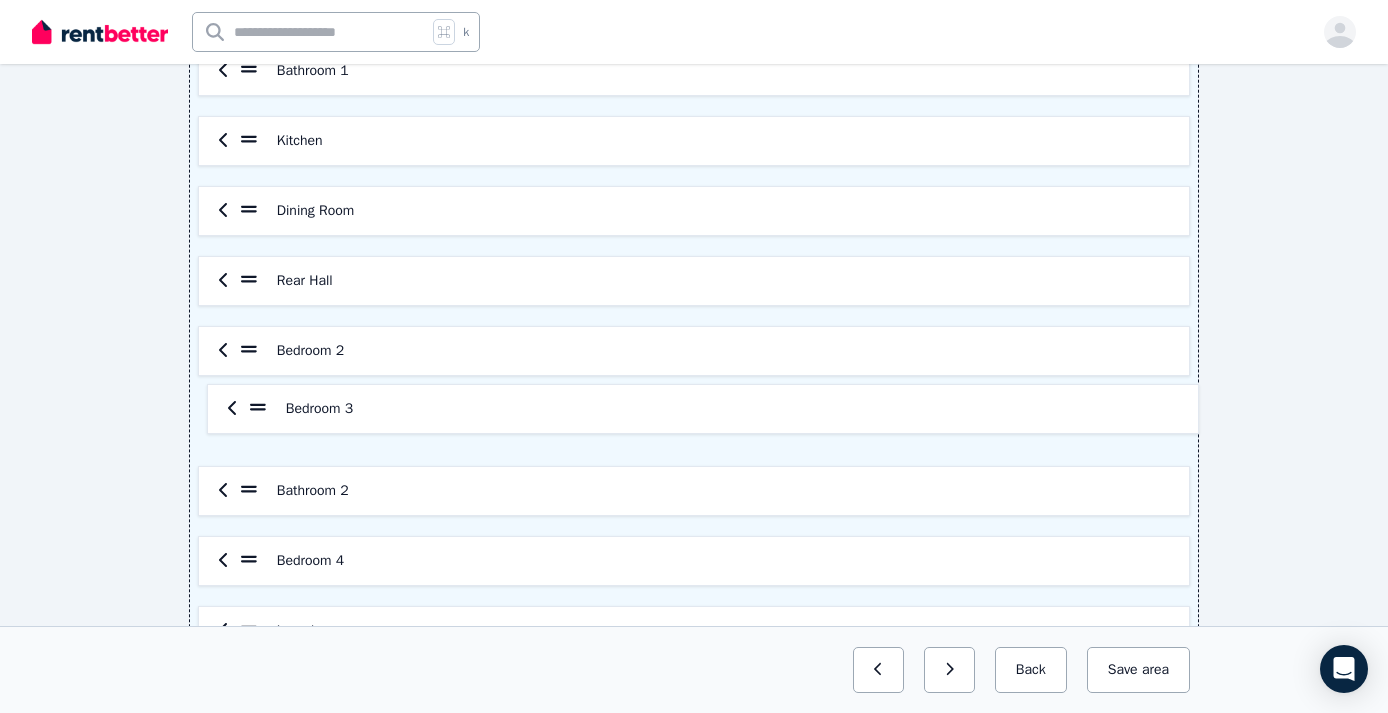 drag, startPoint x: 242, startPoint y: 499, endPoint x: 252, endPoint y: 408, distance: 91.5478 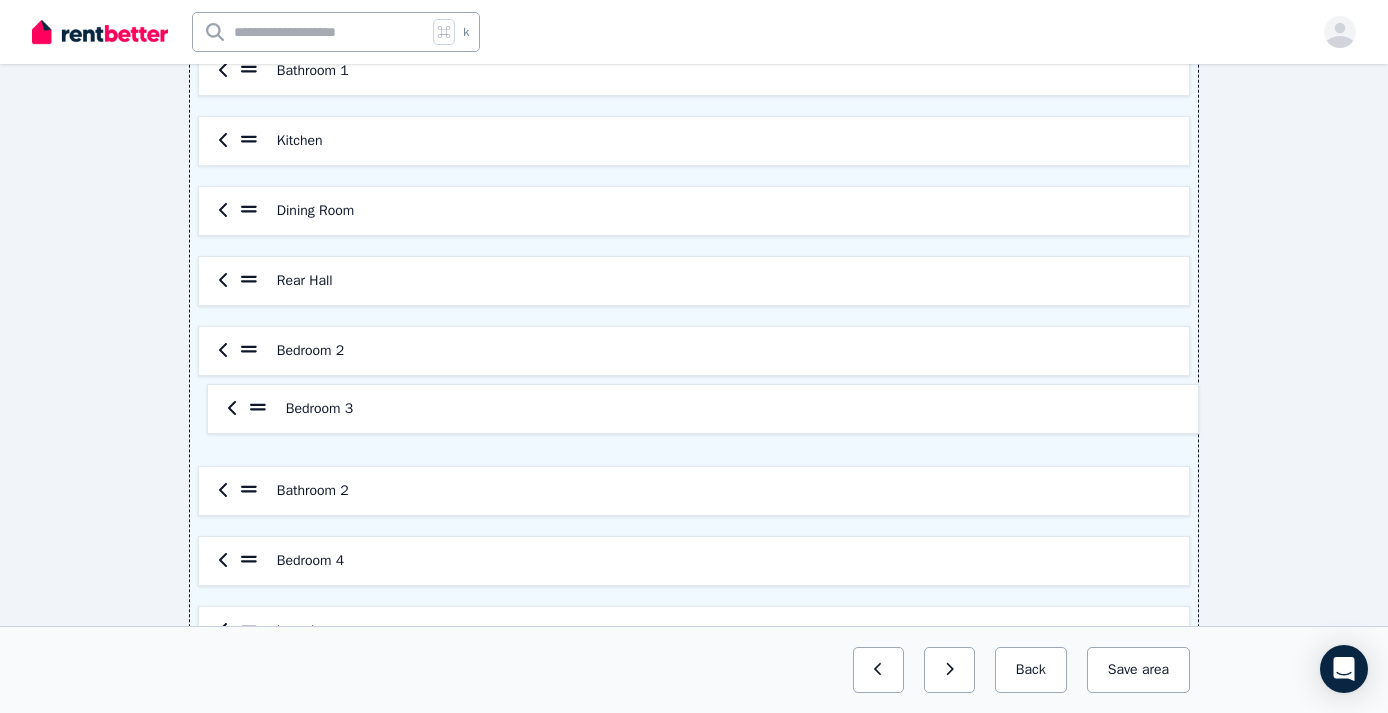 click on "Front Yard Entrance/Hall Lounge Room Bedroom 1 Bathroom 1 Kitchen Dining Room Rear Hall Bedroom 2 Bathroom 2 Bedroom 3 Bedroom 4 Laundry Garage Alfresco Rear Yard Toilet" at bounding box center [694, 351] 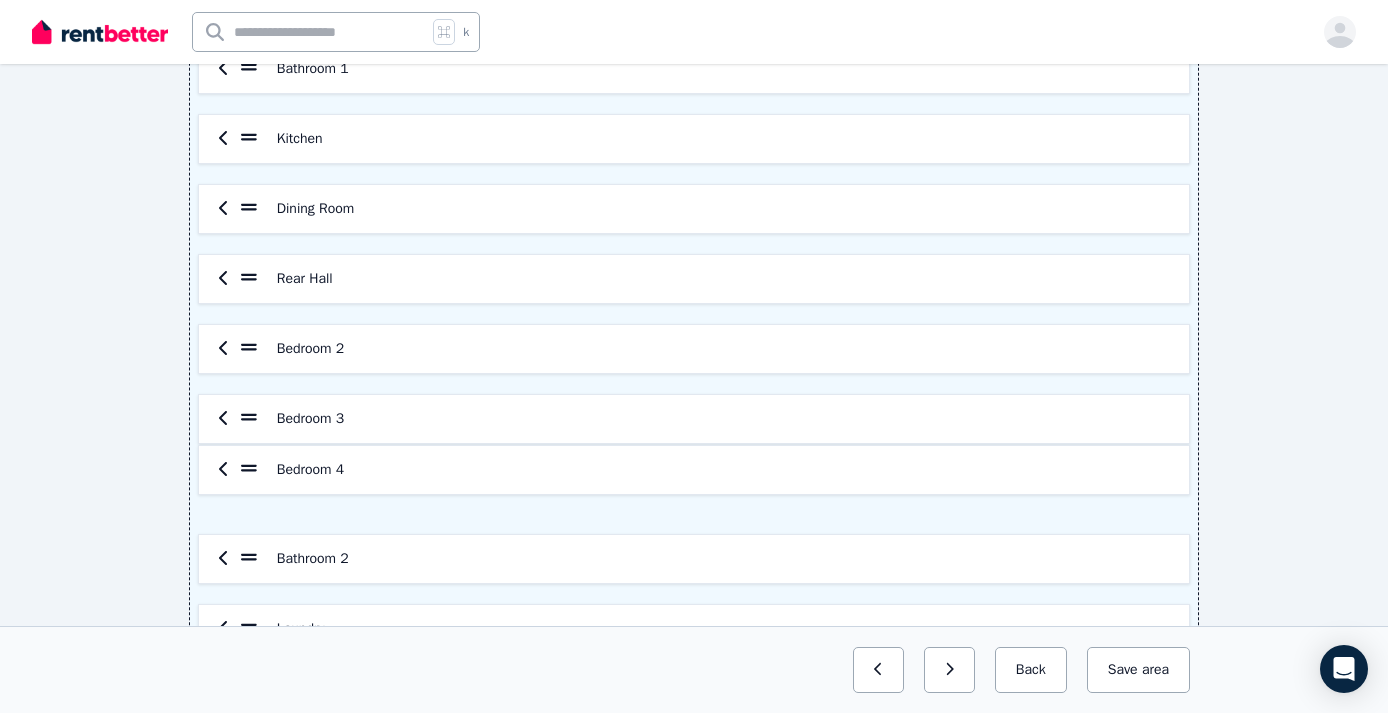 drag, startPoint x: 244, startPoint y: 556, endPoint x: 244, endPoint y: 459, distance: 97 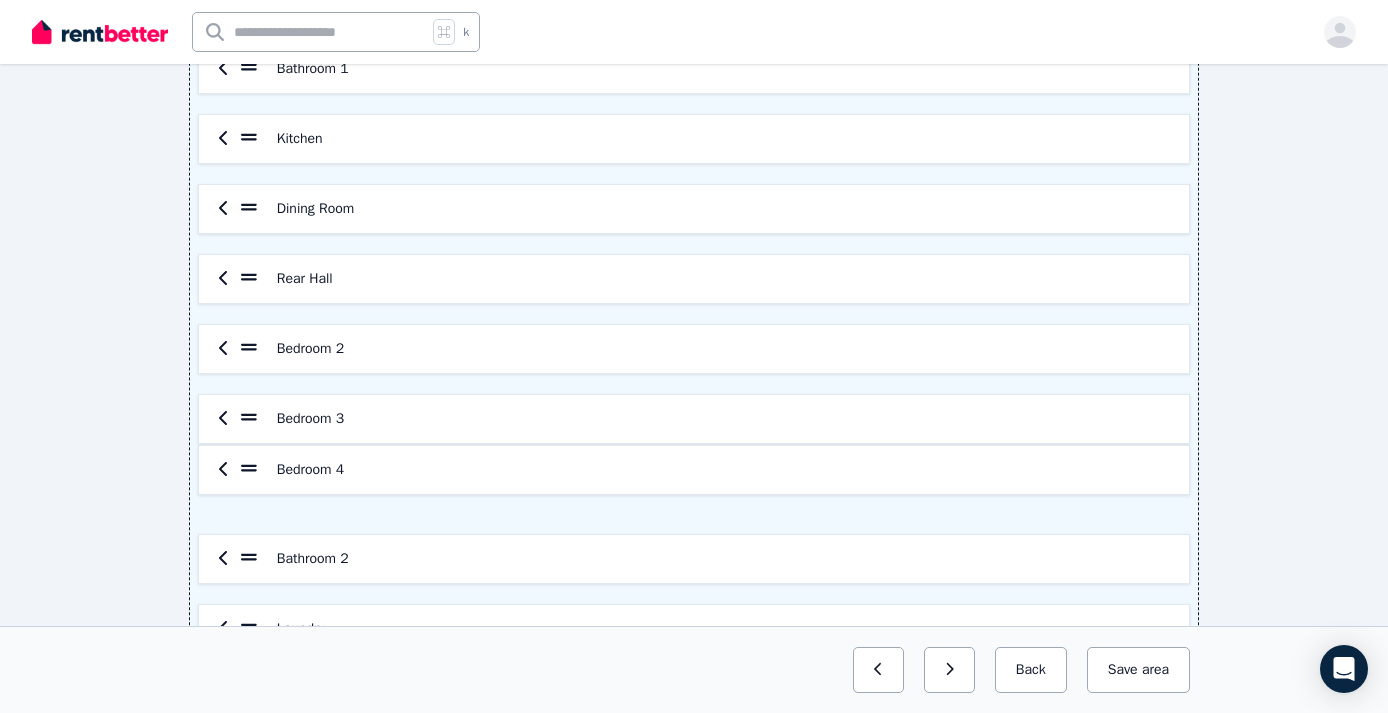 click on "Front Yard Entrance/Hall Lounge Room Bedroom 1 Bathroom 1 Kitchen Dining Room Rear Hall Bedroom 2 Bedroom 3 Bathroom 2 Bedroom 4 Laundry Garage Alfresco Rear Yard Toilet" at bounding box center [694, 349] 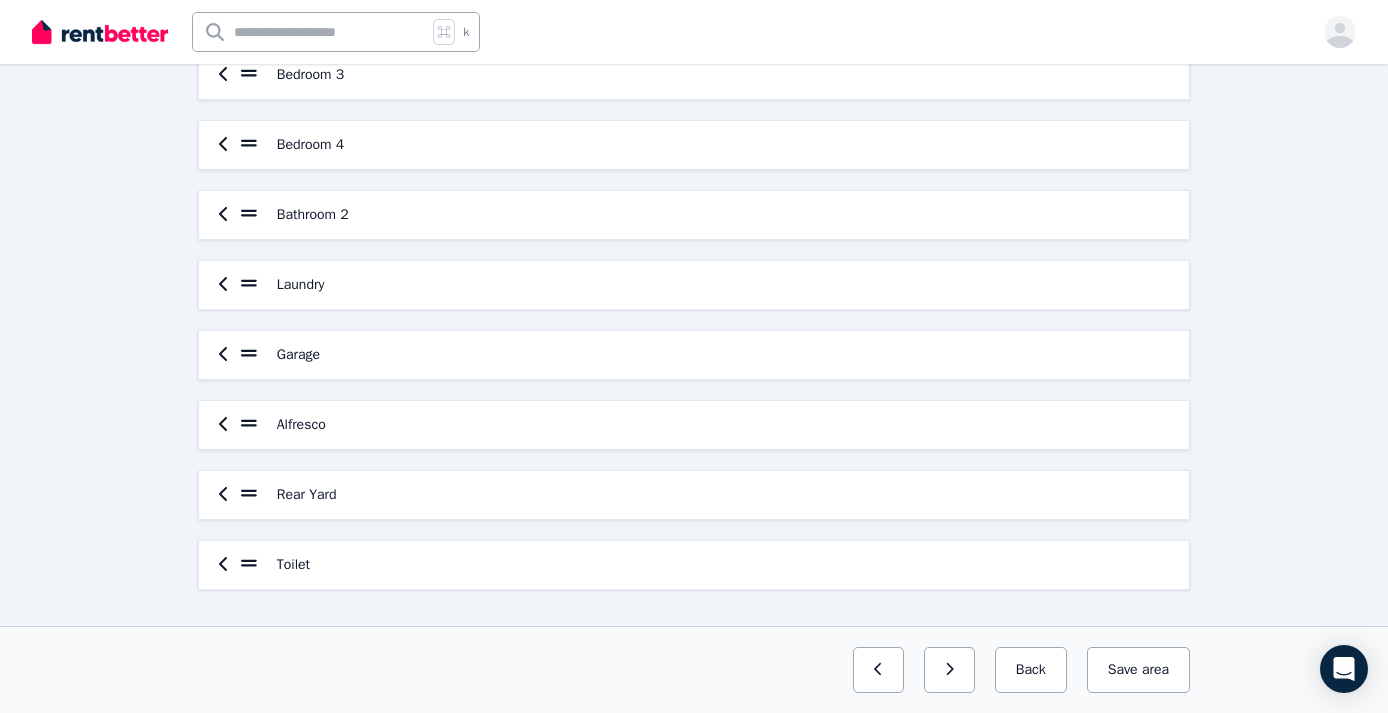 scroll, scrollTop: 798, scrollLeft: 0, axis: vertical 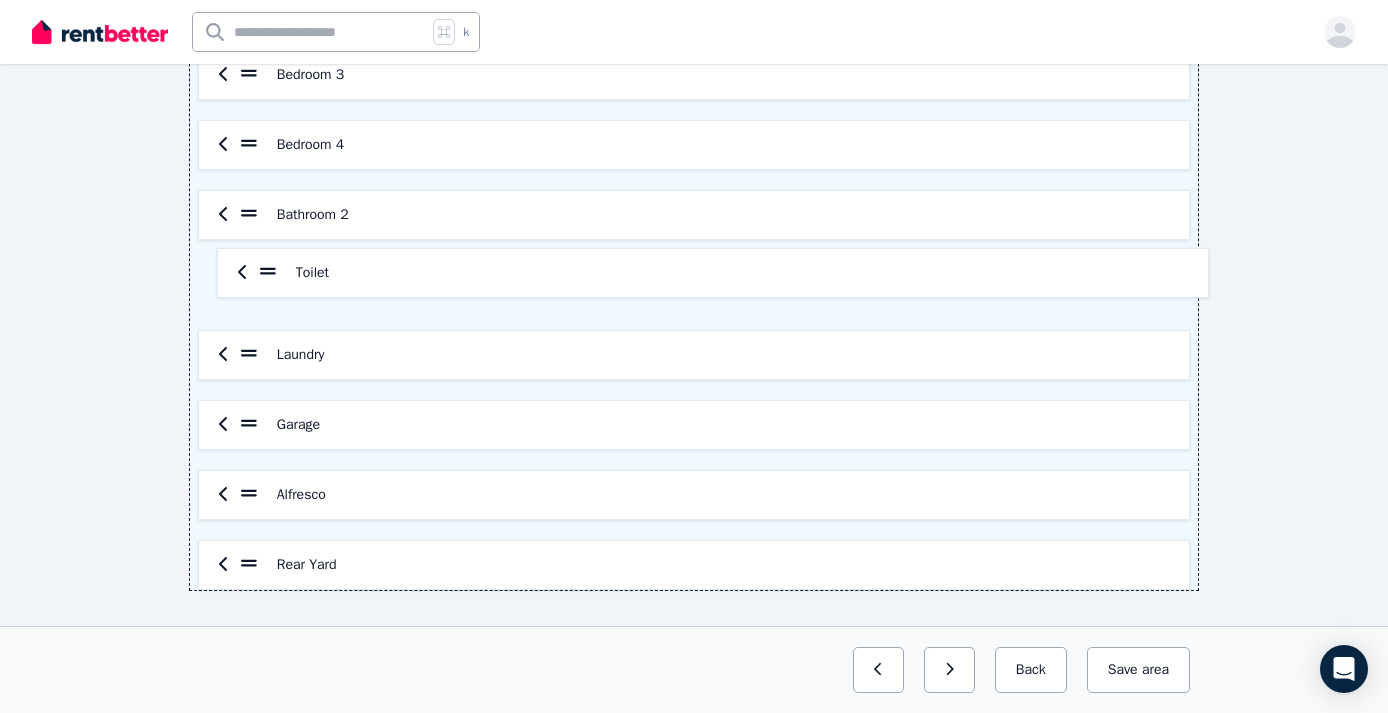 drag, startPoint x: 248, startPoint y: 567, endPoint x: 267, endPoint y: 268, distance: 299.60306 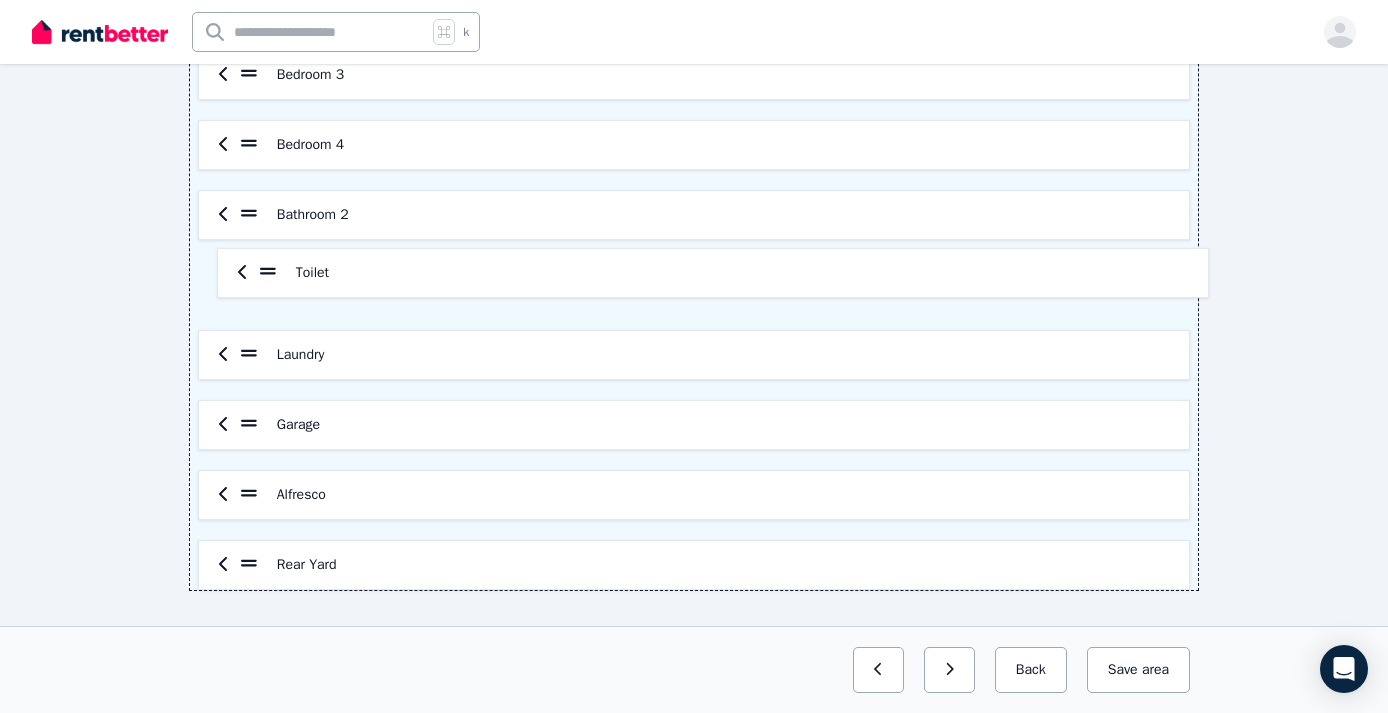 click on "Front Yard Entrance/Hall Lounge Room Bedroom 1 Bathroom 1 Kitchen Dining Room Rear Hall Bedroom 2 Bedroom 3 Bedroom 4 Bathroom 2 Laundry Garage Alfresco Rear Yard Toilet" at bounding box center (694, 5) 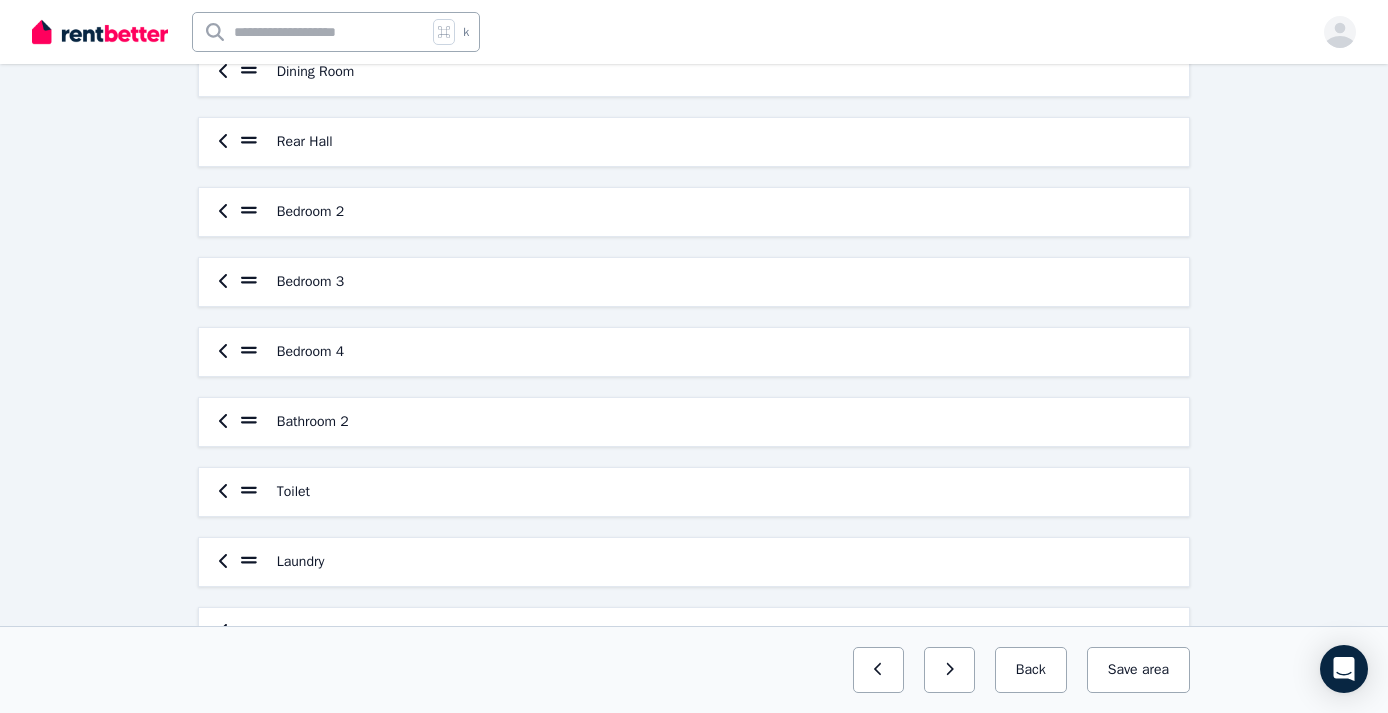 scroll, scrollTop: 616, scrollLeft: 0, axis: vertical 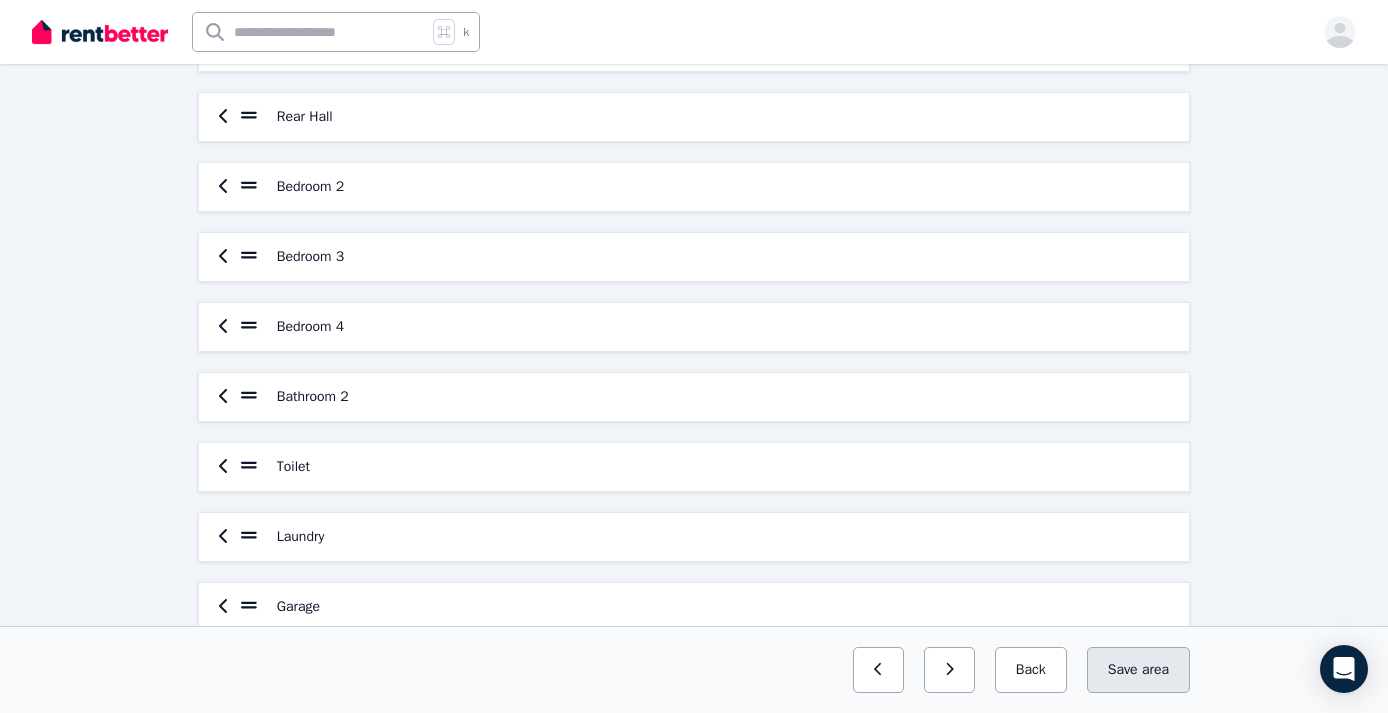 click on "Save   area" at bounding box center (1138, 670) 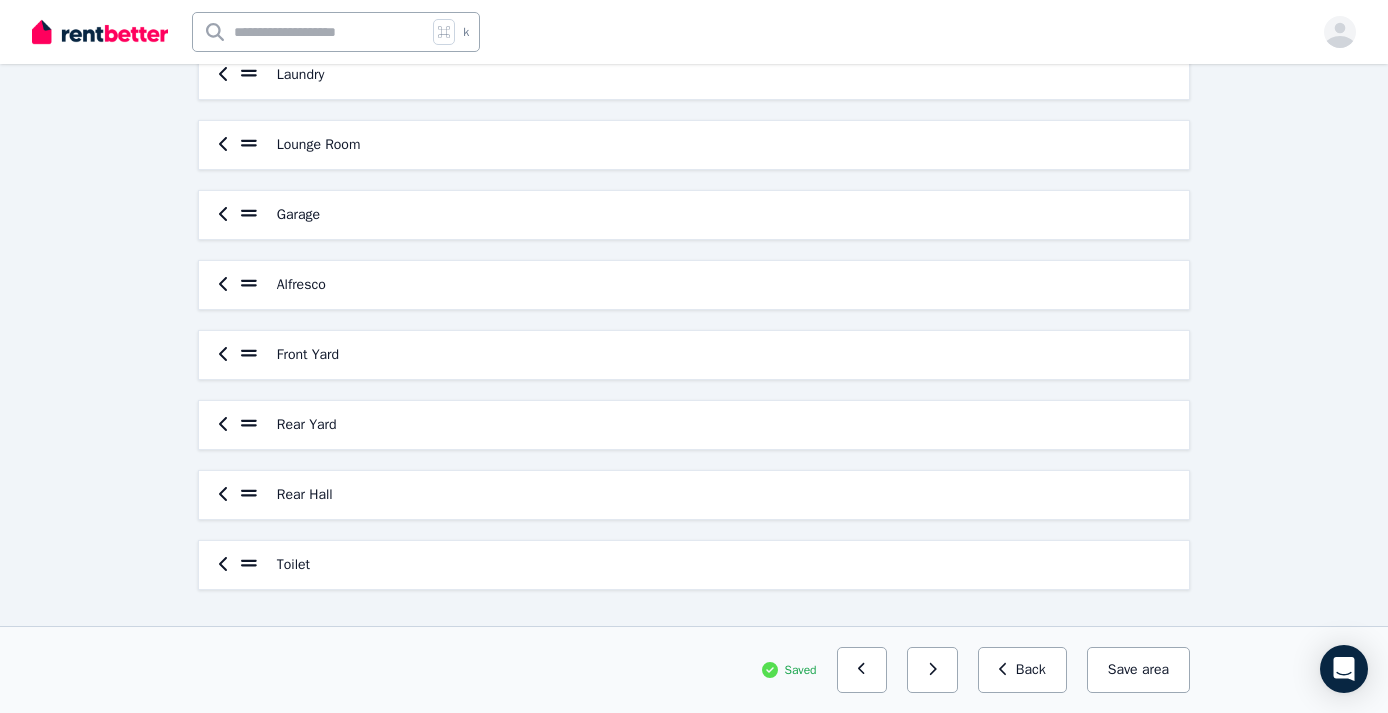 scroll, scrollTop: 798, scrollLeft: 0, axis: vertical 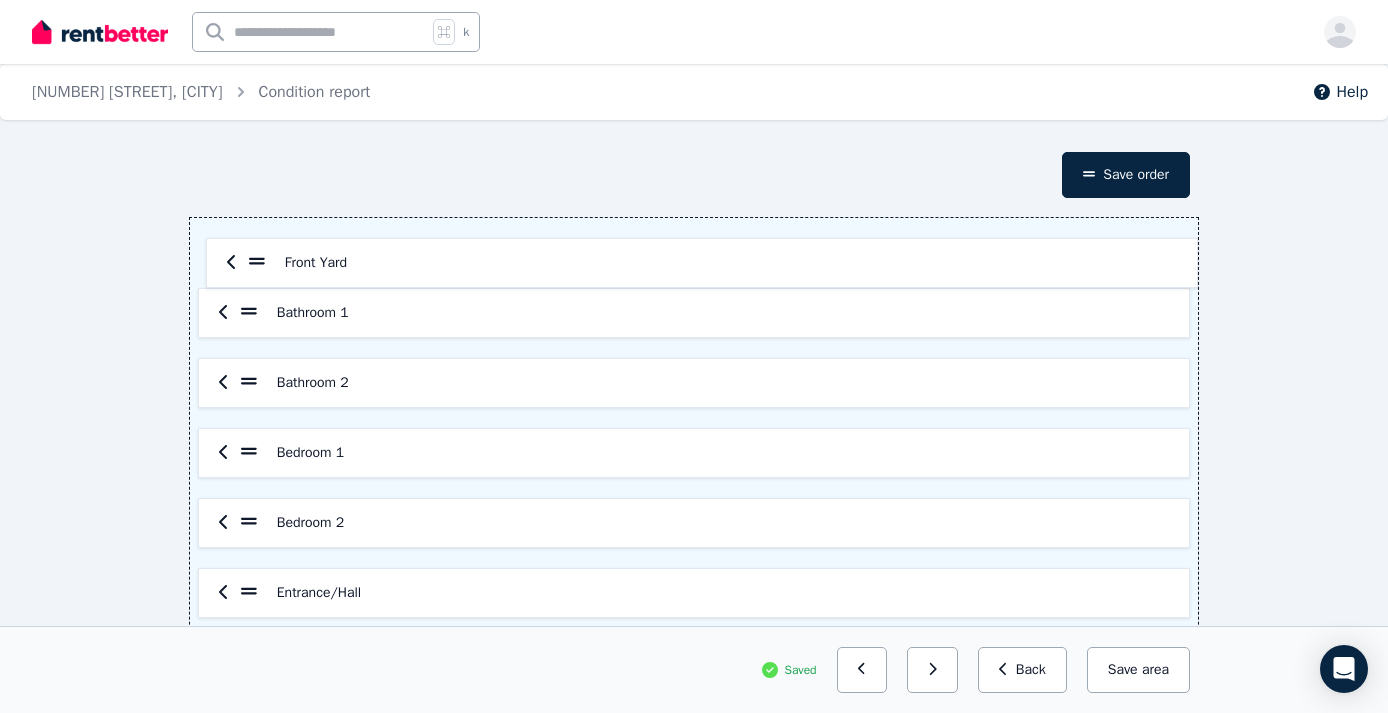 drag, startPoint x: 247, startPoint y: 352, endPoint x: 255, endPoint y: 252, distance: 100.31949 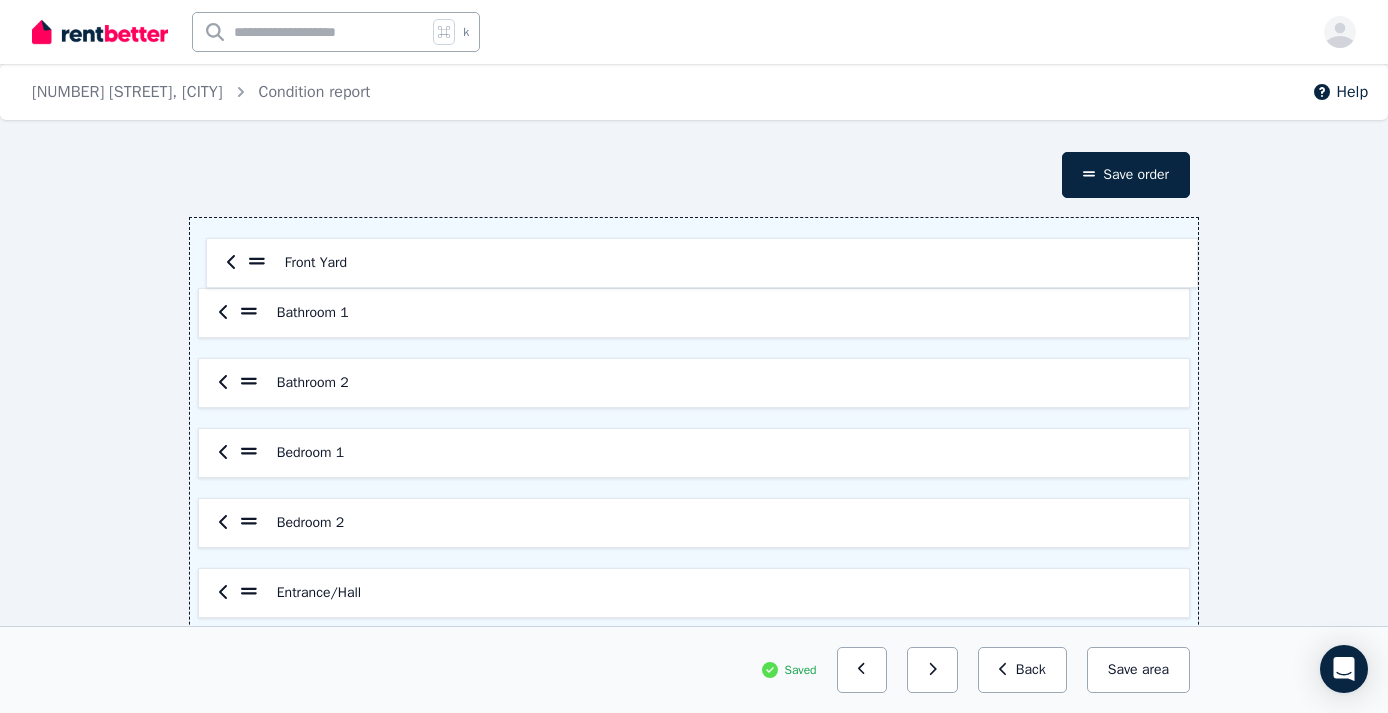 click on "Bathroom 1 Bathroom 2 Bedroom 1 Bedroom 2 Entrance/Hall Bedroom 3 Bedroom 4 Dining Room Kitchen Laundry Lounge Room Garage Alfresco Front Yard Rear Yard Rear Hall Toilet" at bounding box center (694, 803) 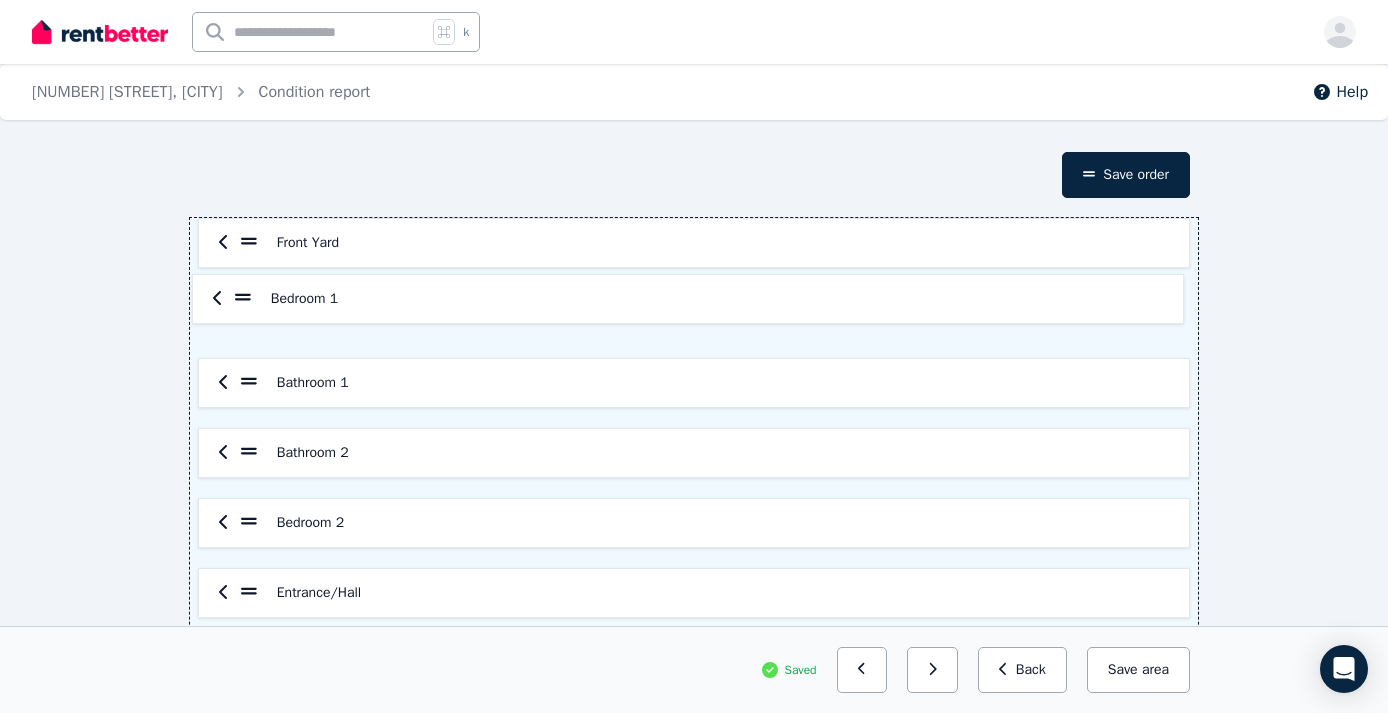 drag, startPoint x: 244, startPoint y: 453, endPoint x: 238, endPoint y: 294, distance: 159.11317 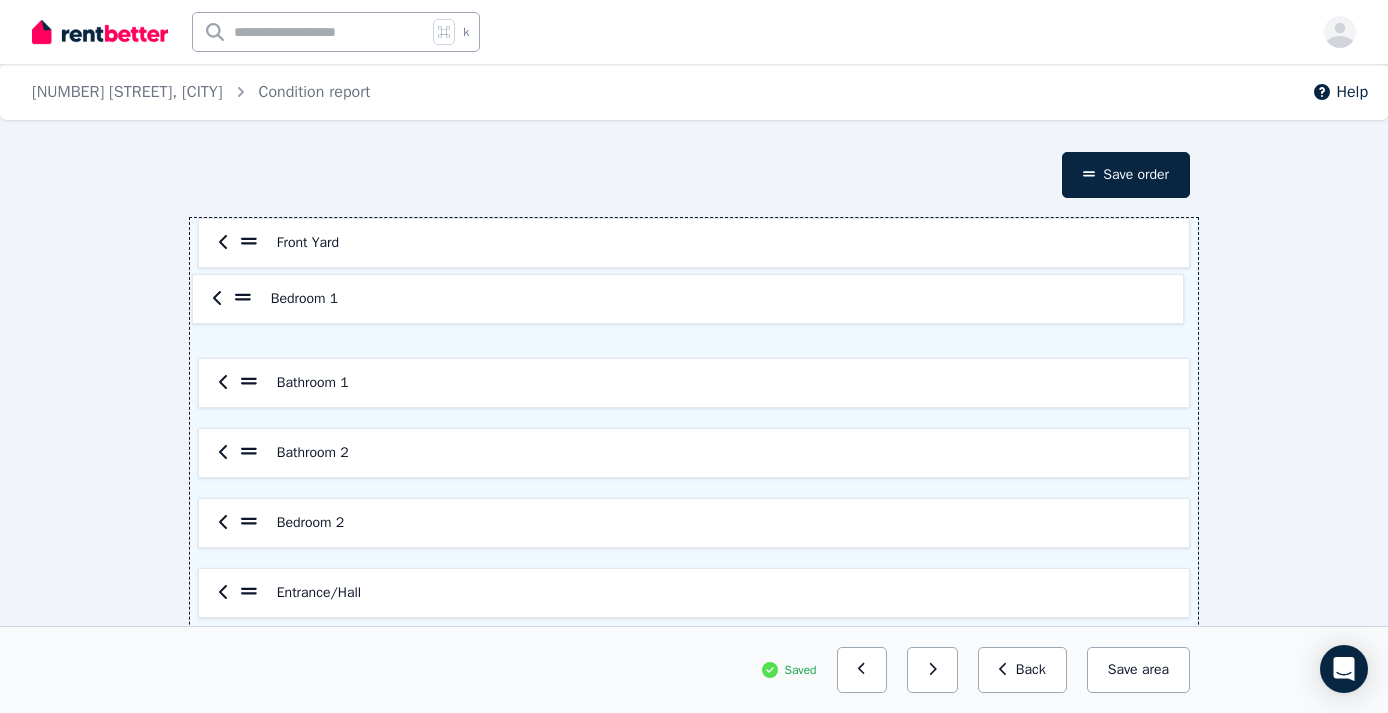 click on "Front Yard Bathroom 1 Bathroom 2 Bedroom 1 Bedroom 2 Entrance/Hall Bedroom 3 Bedroom 4 Dining Room Kitchen Laundry Lounge Room Garage Alfresco Rear Yard Rear Hall Toilet" at bounding box center (694, 803) 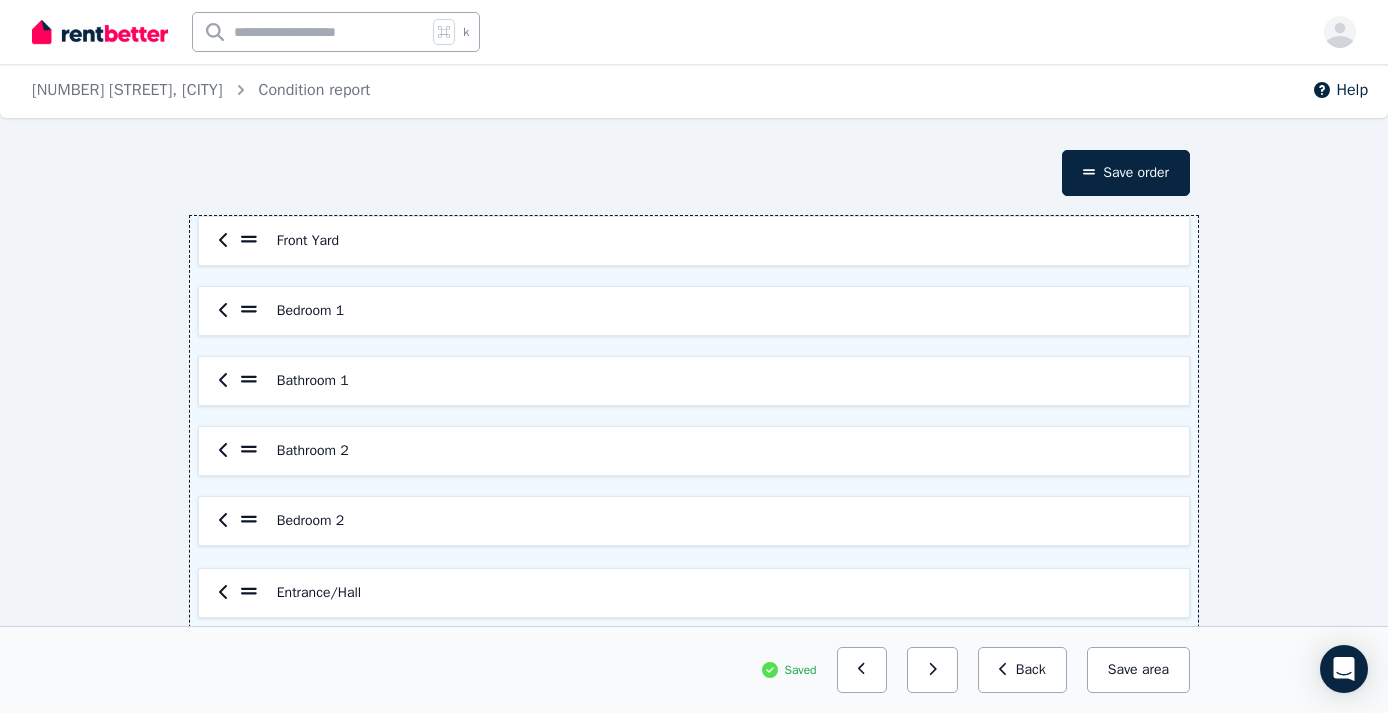 scroll, scrollTop: 3, scrollLeft: 0, axis: vertical 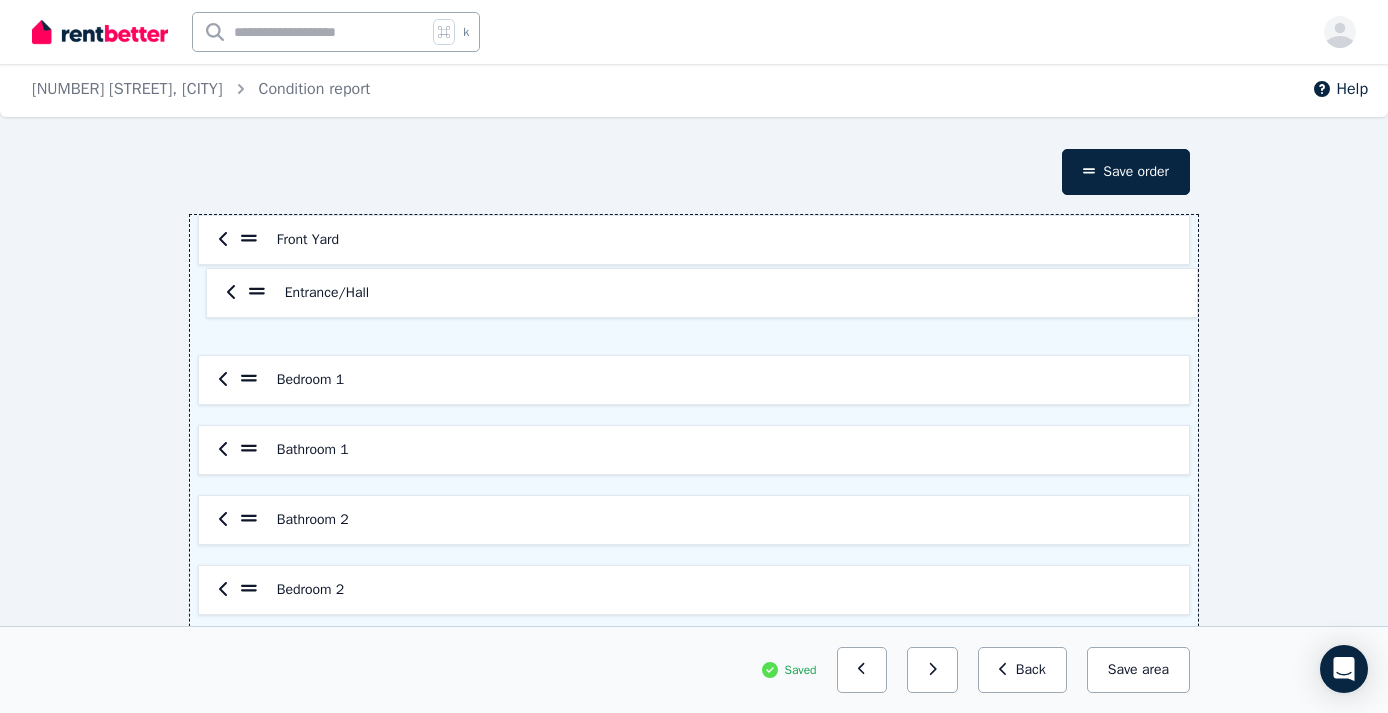 drag, startPoint x: 245, startPoint y: 591, endPoint x: 253, endPoint y: 280, distance: 311.10287 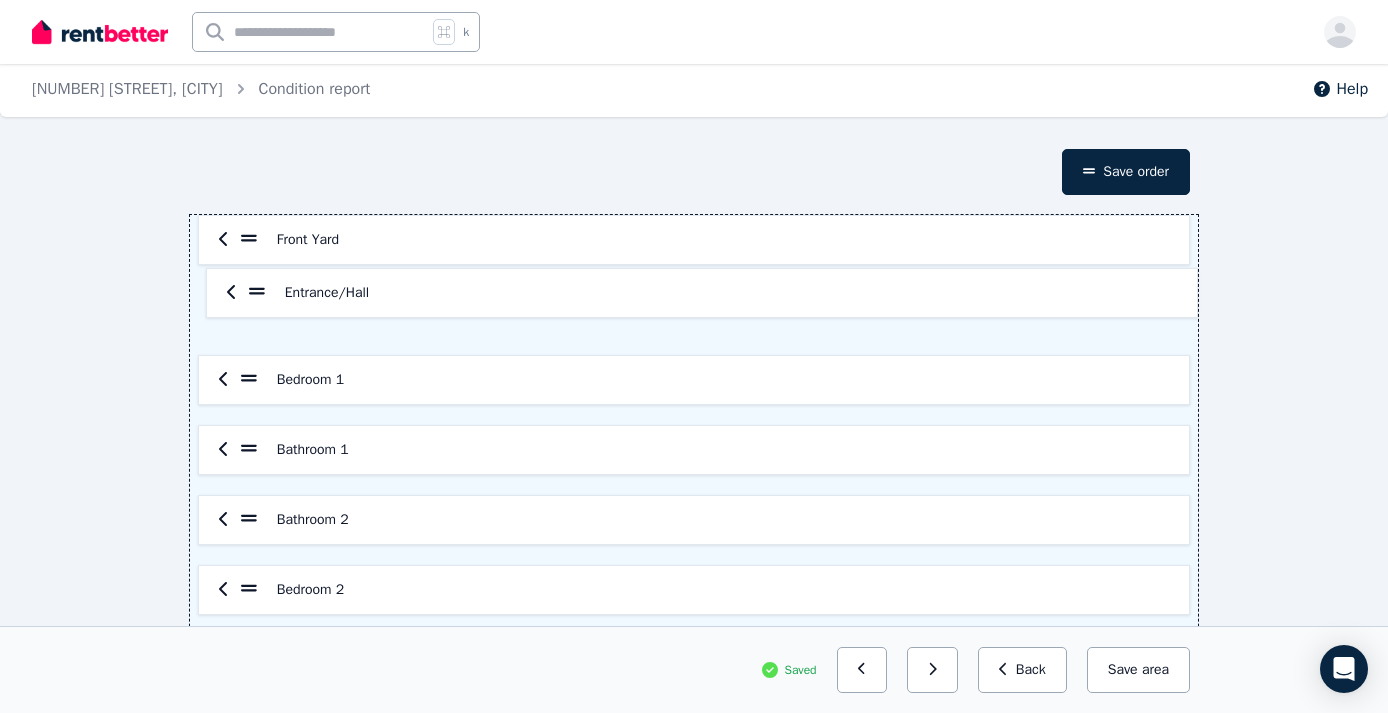 click on "Front Yard Bedroom 1 Bathroom 1 Bathroom 2 Bedroom 2 Entrance/Hall Bedroom 3 Bedroom 4 Dining Room Kitchen Laundry Lounge Room Garage Alfresco Rear Yard Rear Hall Toilet" at bounding box center (694, 800) 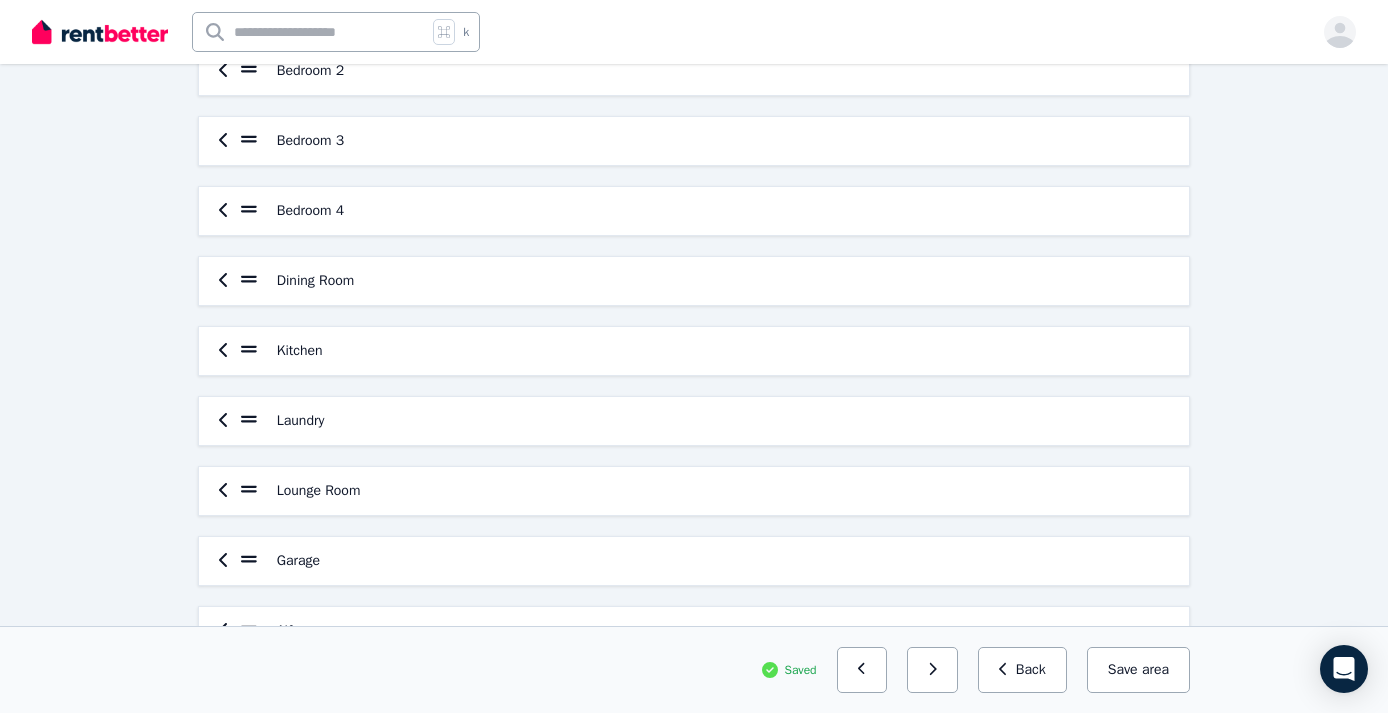 scroll, scrollTop: 526, scrollLeft: 0, axis: vertical 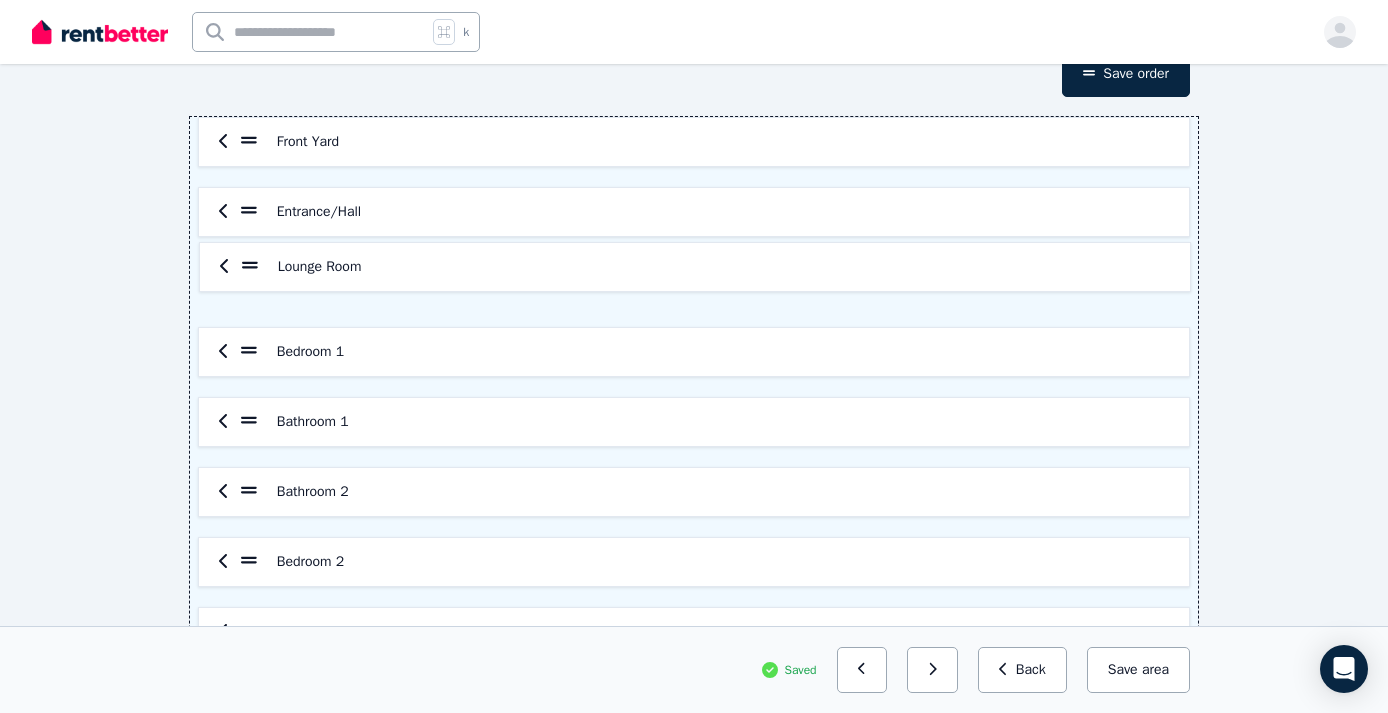 drag, startPoint x: 248, startPoint y: 483, endPoint x: 250, endPoint y: 254, distance: 229.00873 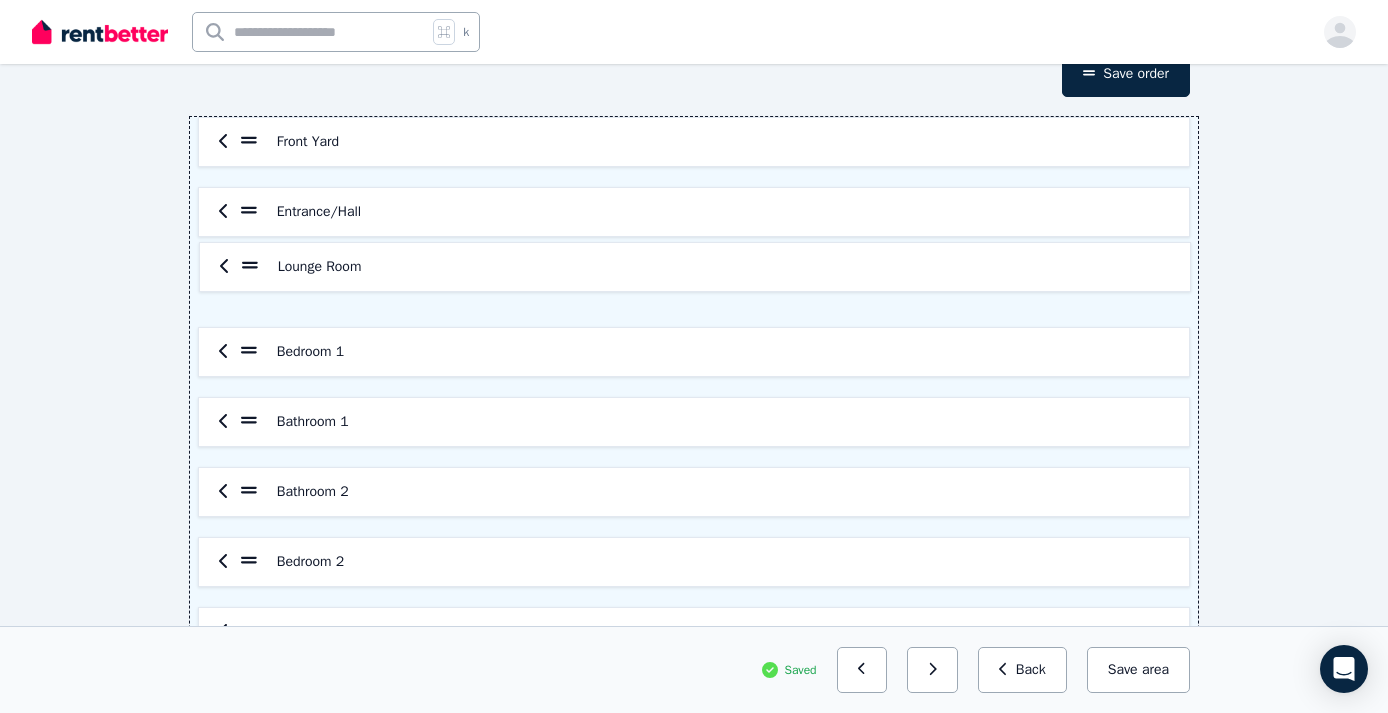 click on "Front Yard Entrance/Hall Bedroom 1 Bathroom 1 Bathroom 2 Bedroom 2 Bedroom 3 Bedroom 4 Dining Room Kitchen Laundry Lounge Room Garage Alfresco Rear Yard Rear Hall Toilet" at bounding box center [694, 702] 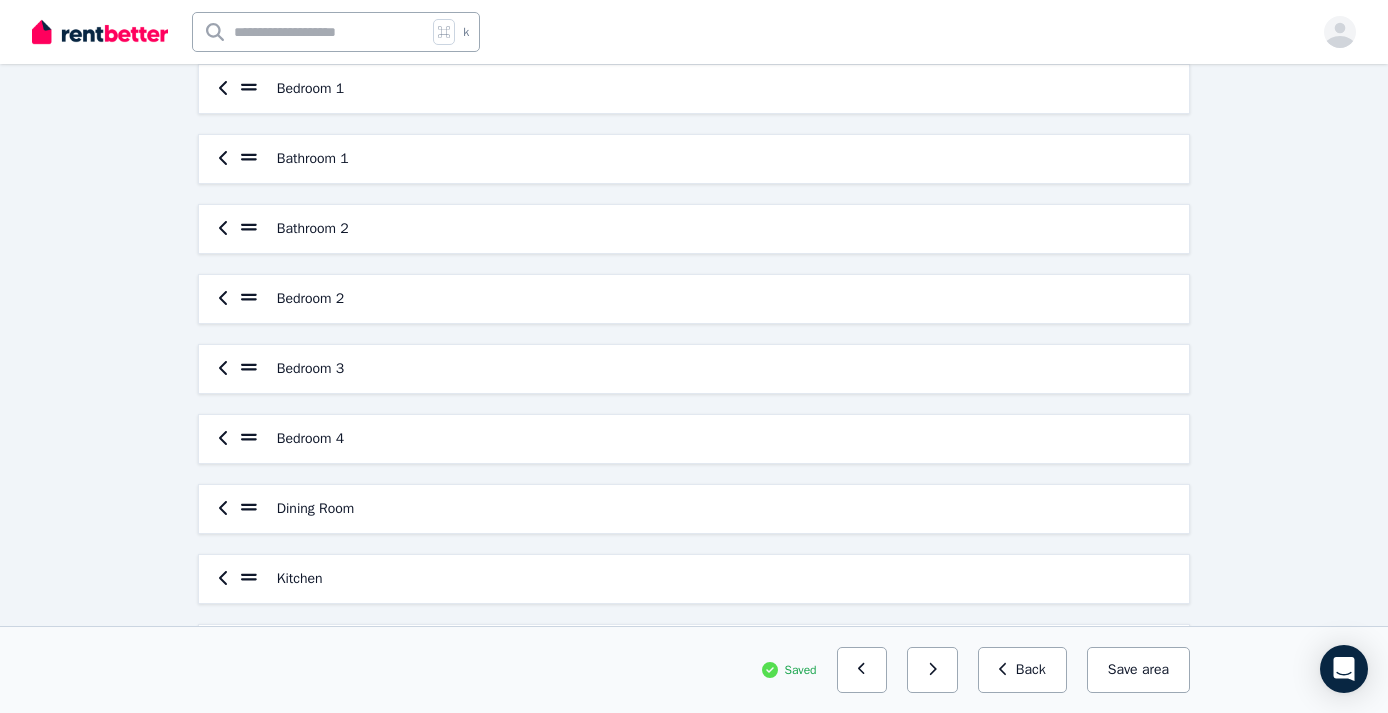scroll, scrollTop: 368, scrollLeft: 0, axis: vertical 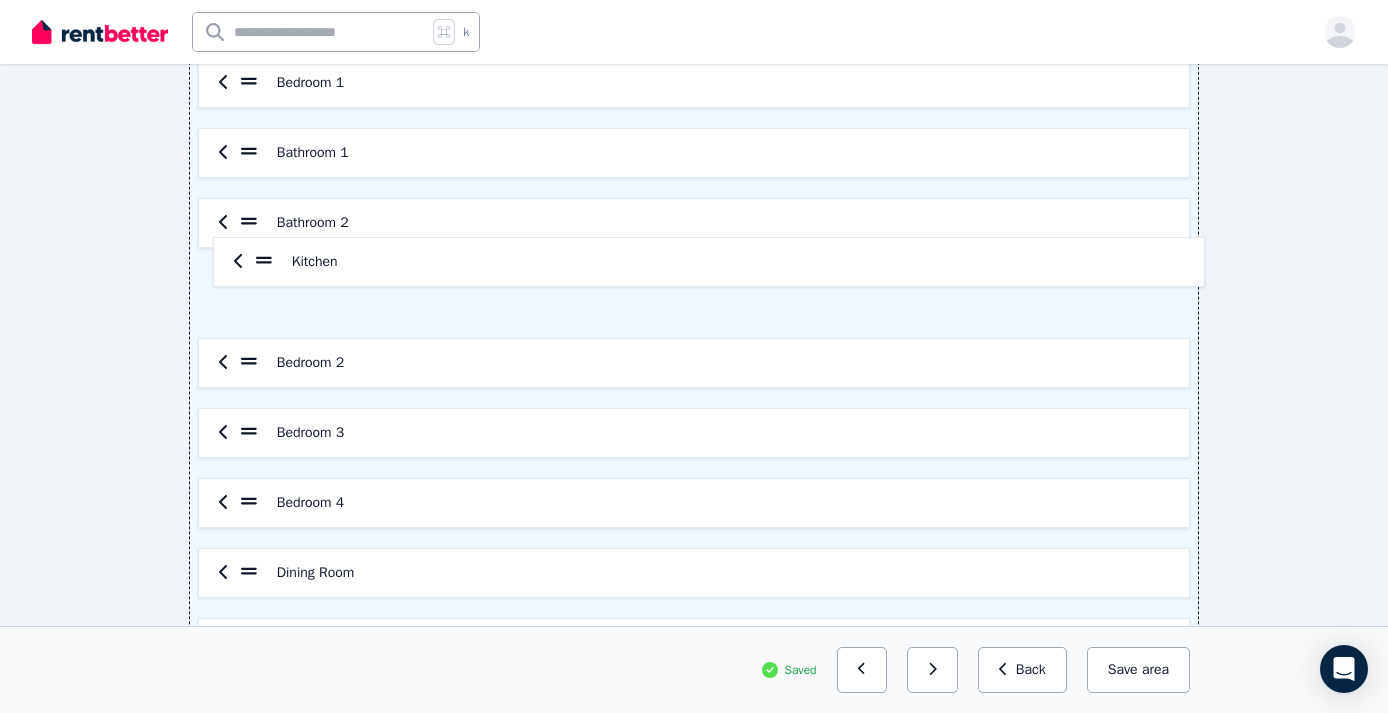 drag, startPoint x: 244, startPoint y: 578, endPoint x: 258, endPoint y: 257, distance: 321.30515 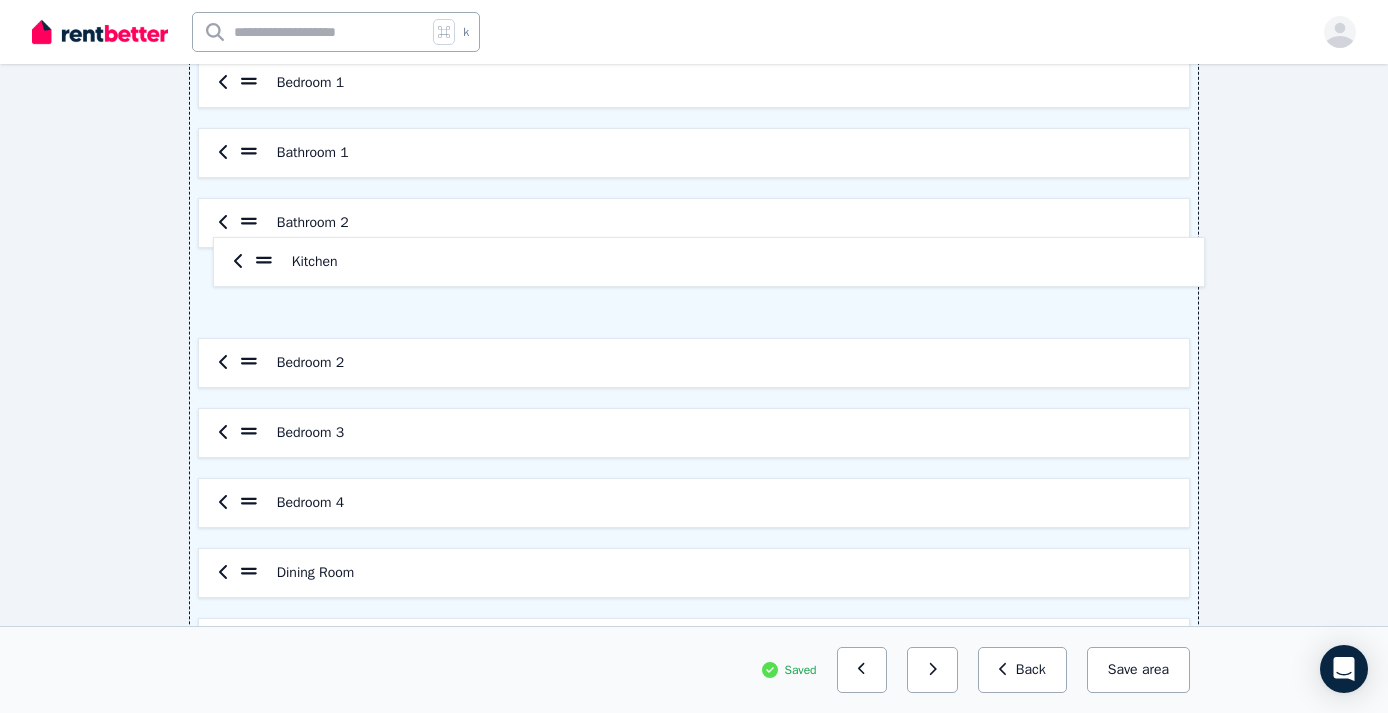 click on "Front Yard Entrance/Hall Lounge Room Bedroom 1 Bathroom 1 Bathroom 2 Bedroom 2 Bedroom 3 Bedroom 4 Dining Room Kitchen Laundry Garage Alfresco Rear Yard Rear Hall Toilet" at bounding box center (694, 433) 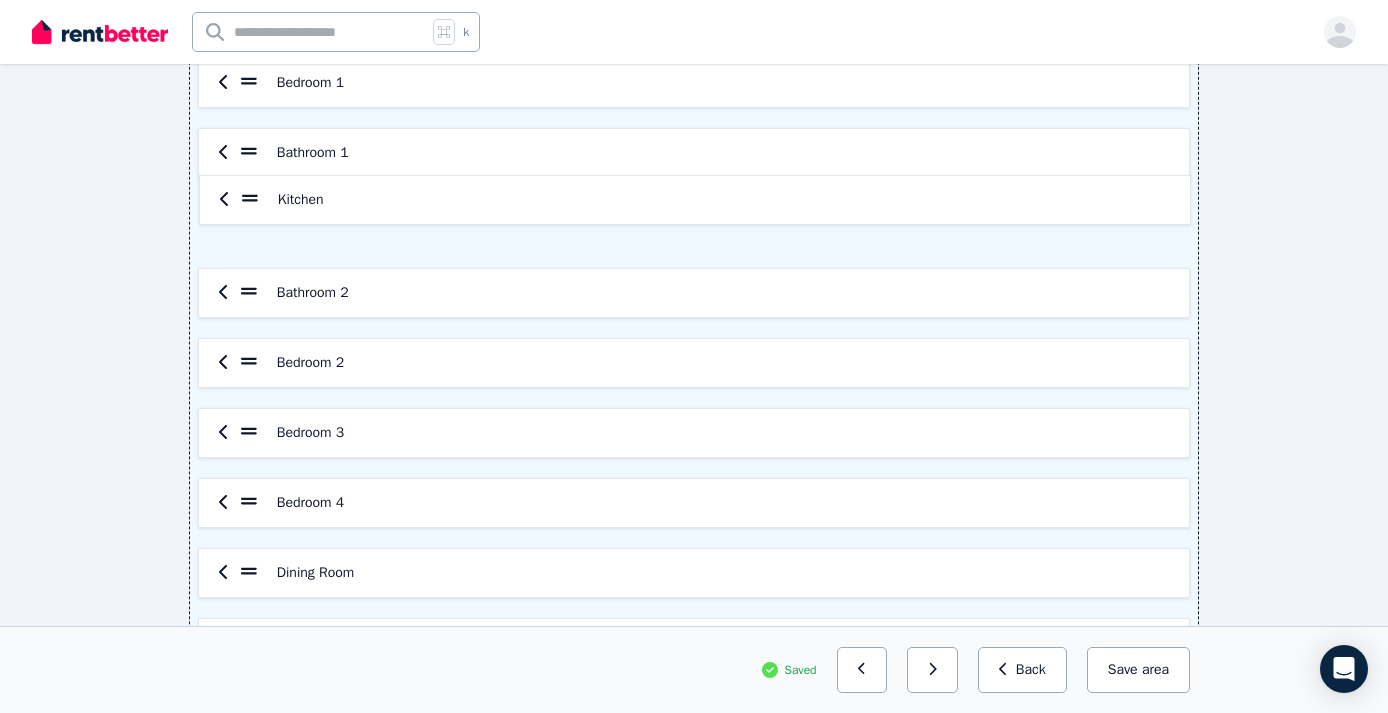 drag, startPoint x: 251, startPoint y: 295, endPoint x: 252, endPoint y: 195, distance: 100.005 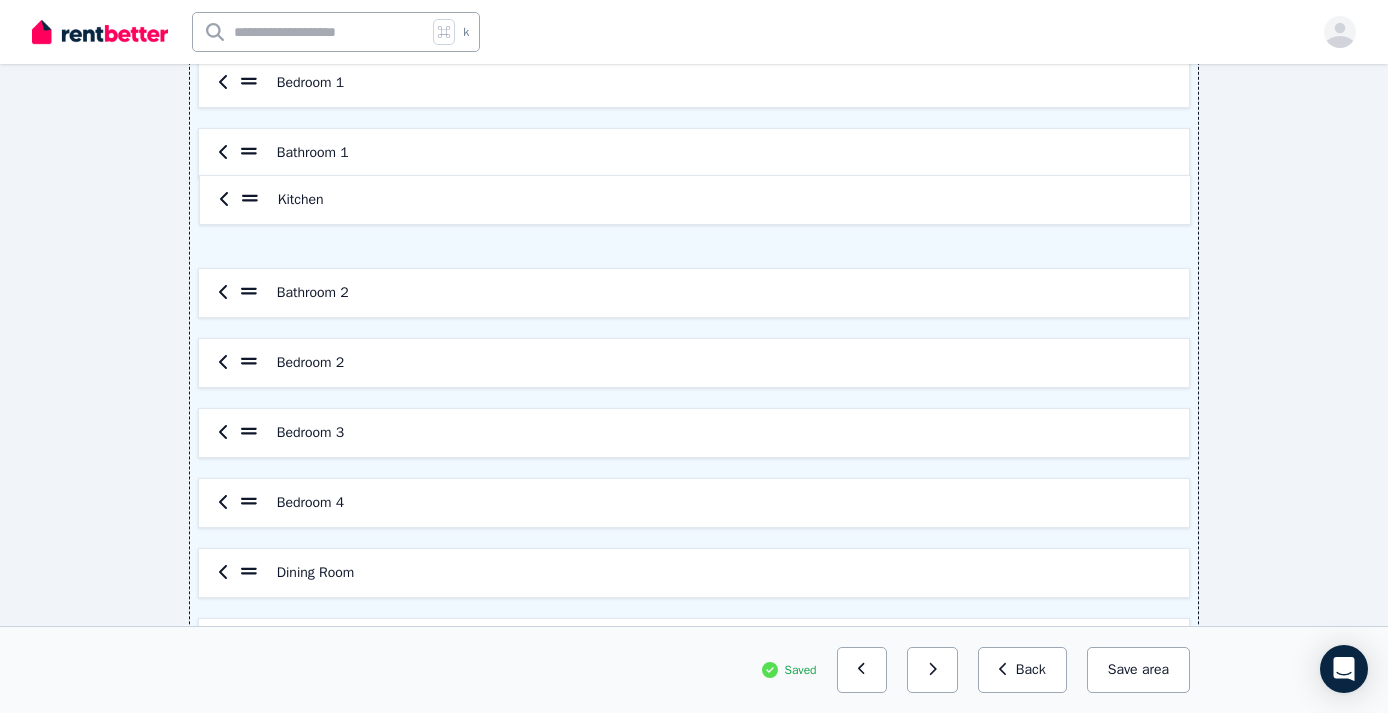click on "Front Yard Entrance/Hall Lounge Room Bedroom 1 Bathroom 1 Bathroom 2 Kitchen Bedroom 2 Bedroom 3 Bedroom 4 Dining Room Laundry Garage Alfresco Rear Yard Rear Hall Toilet" at bounding box center (694, 433) 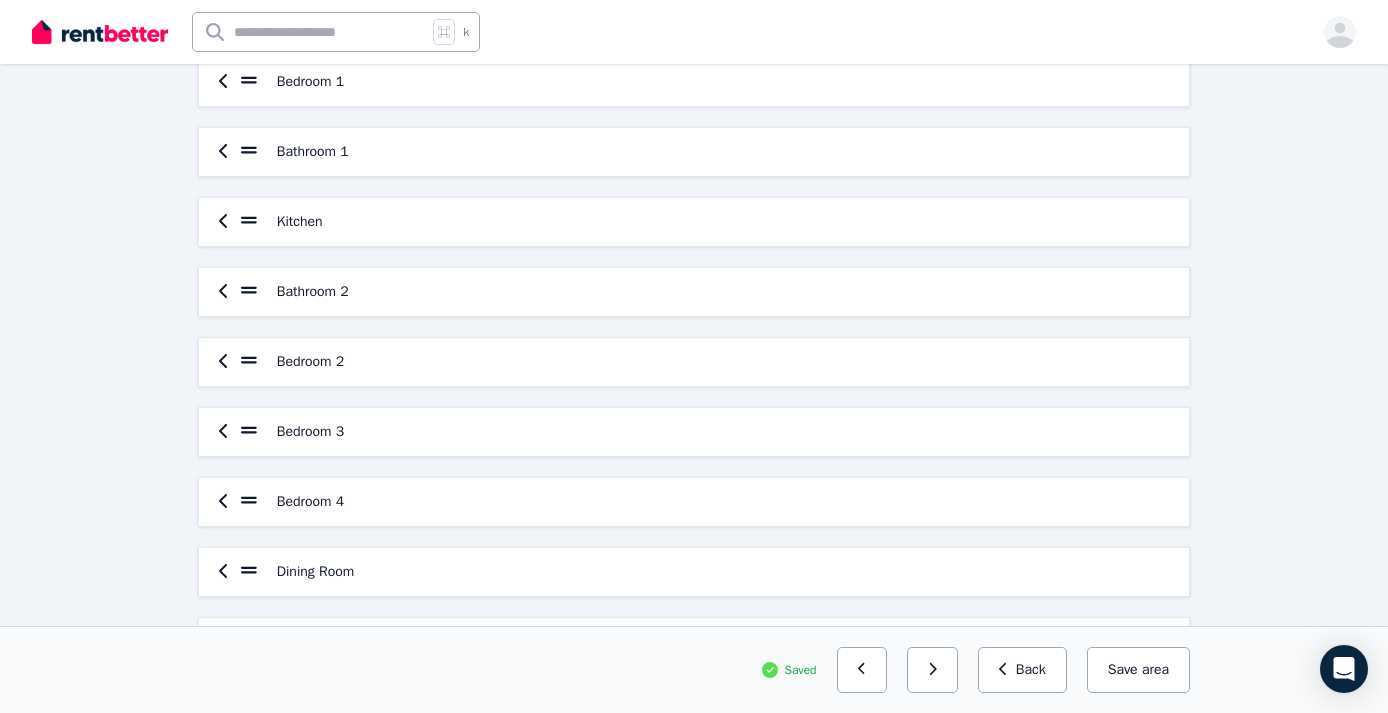 scroll, scrollTop: 374, scrollLeft: 0, axis: vertical 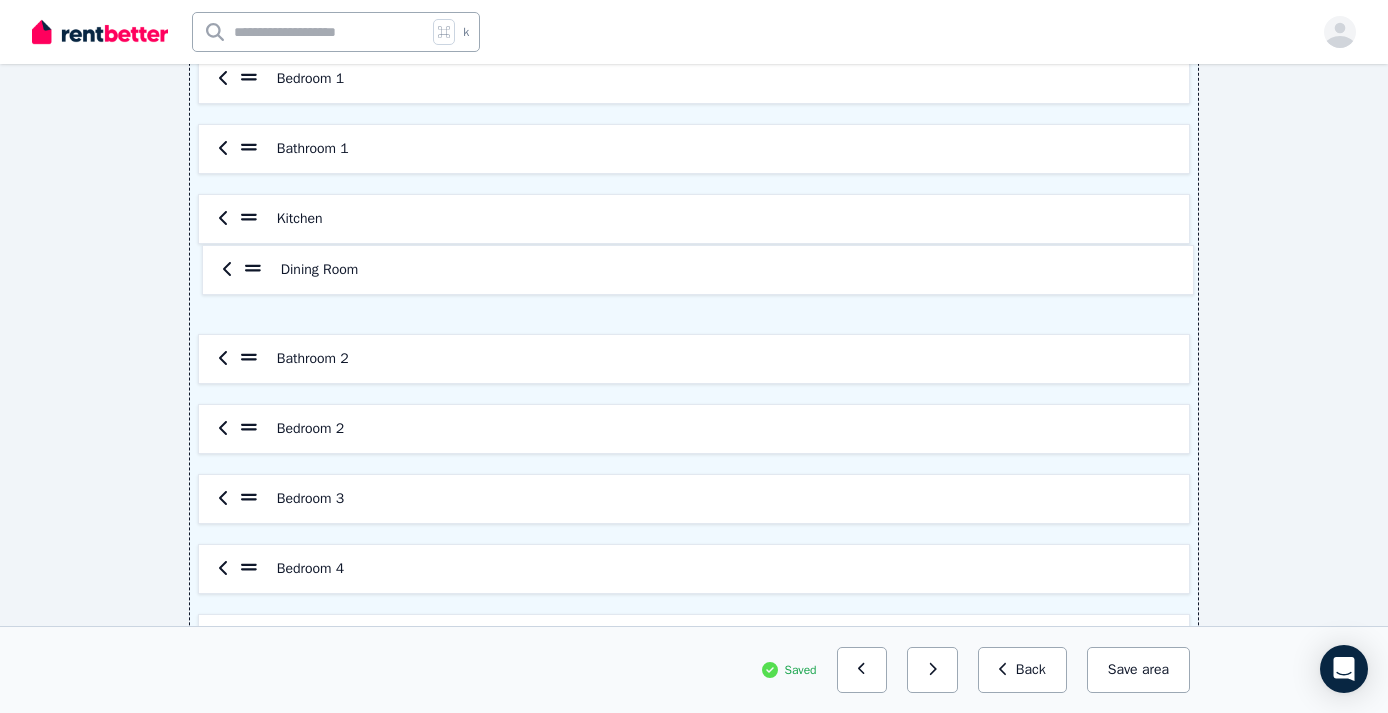 drag, startPoint x: 246, startPoint y: 570, endPoint x: 250, endPoint y: 259, distance: 311.02573 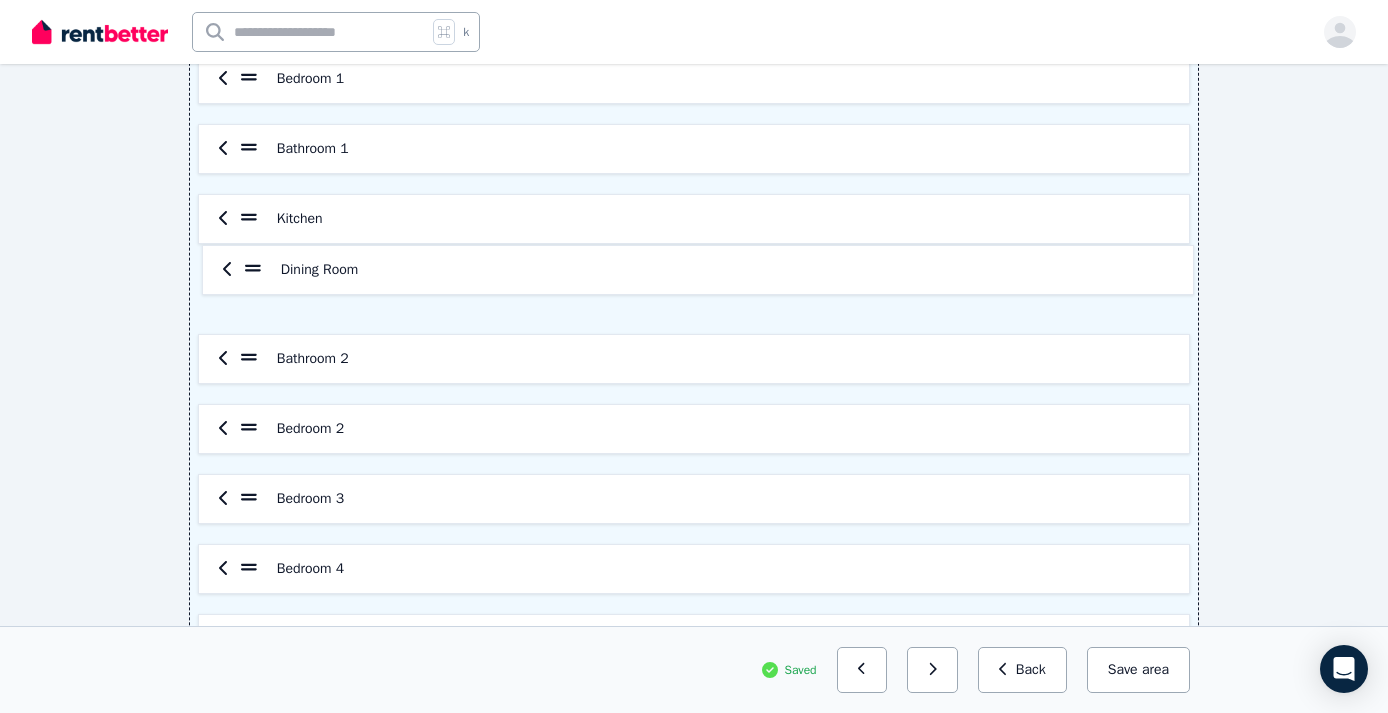 click on "Front Yard Entrance/Hall Lounge Room Bedroom 1 Bathroom 1 Kitchen Bathroom 2 Bedroom 2 Bedroom 3 Bedroom 4 Dining Room Laundry Garage Alfresco Rear Yard Rear Hall Toilet" at bounding box center (694, 429) 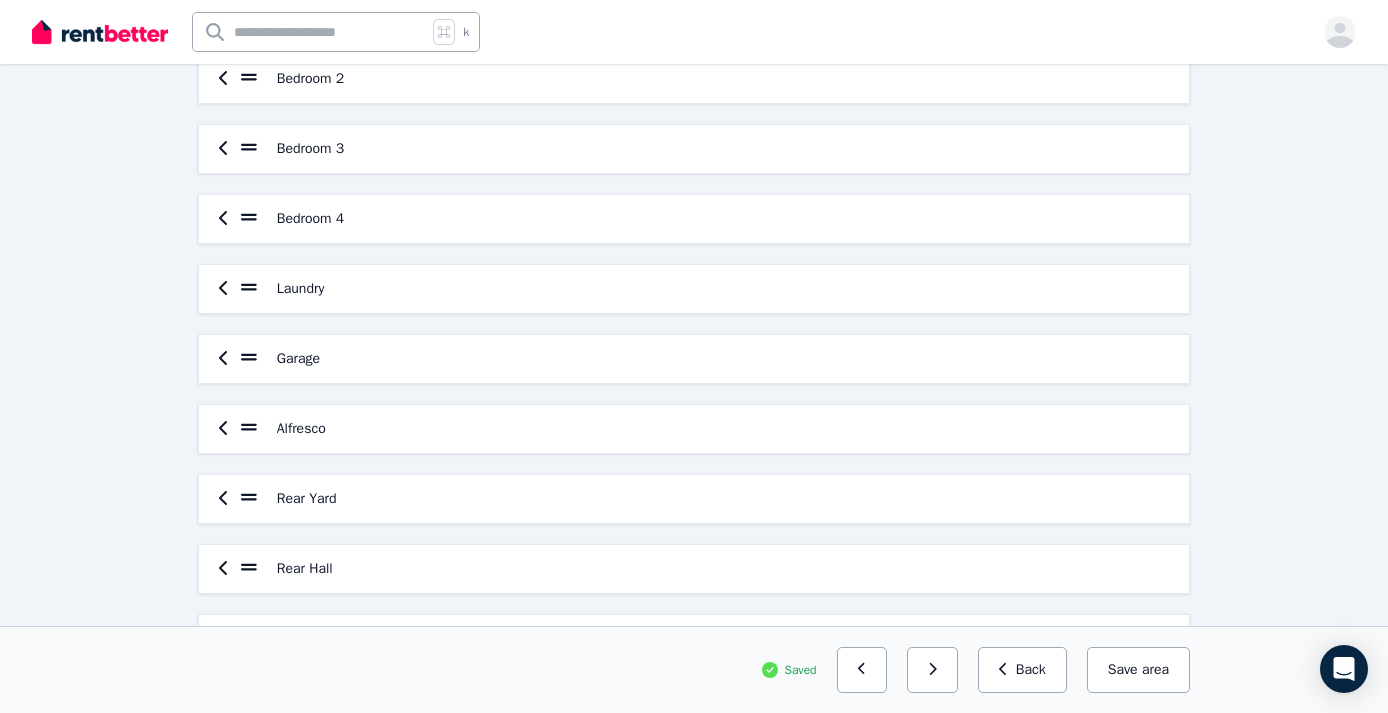 scroll, scrollTop: 725, scrollLeft: 0, axis: vertical 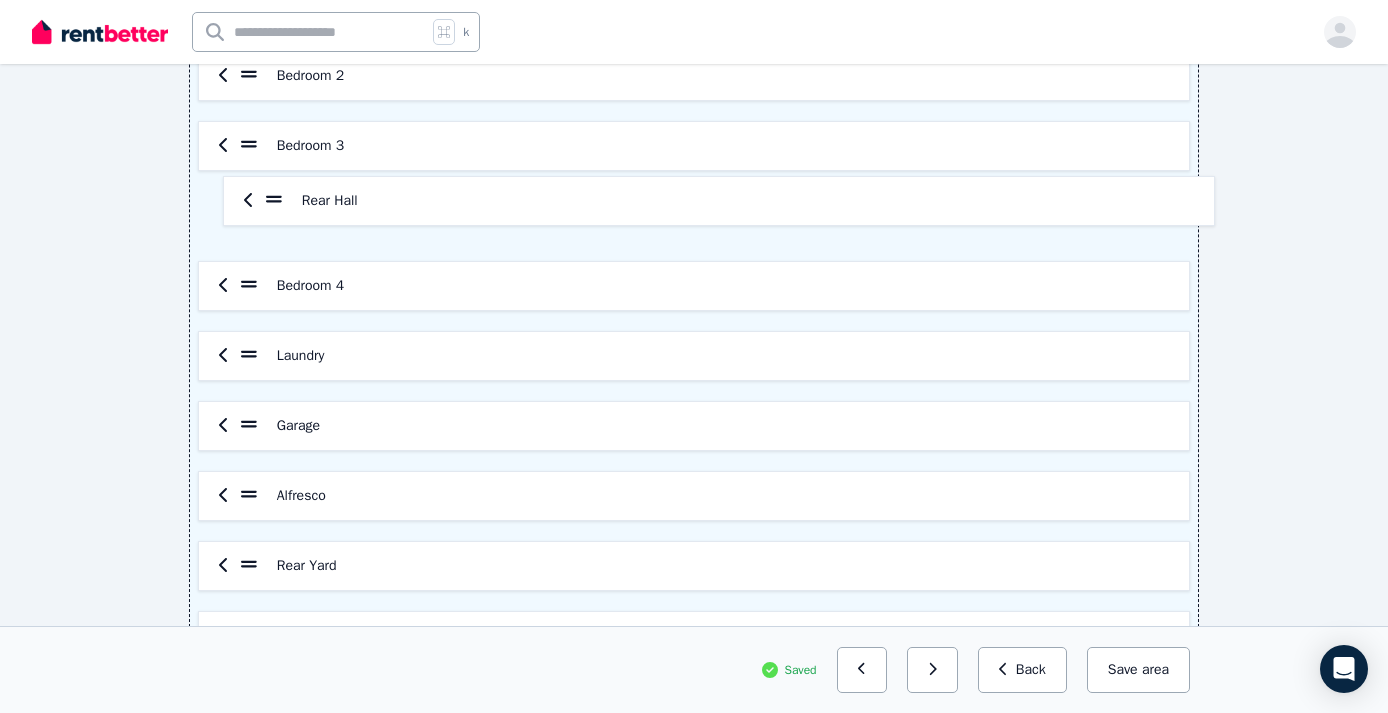 drag, startPoint x: 246, startPoint y: 571, endPoint x: 270, endPoint y: 200, distance: 371.77548 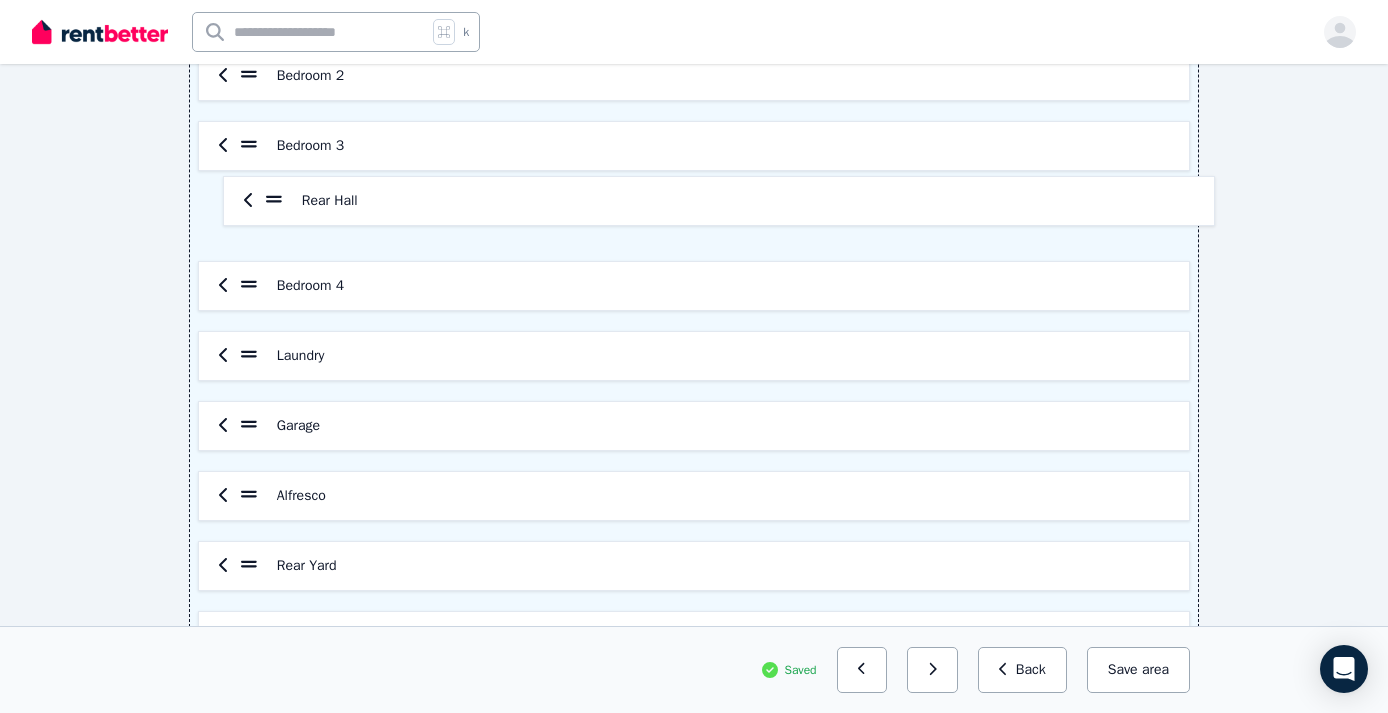 click on "Front Yard Entrance/Hall Lounge Room Bedroom 1 Bathroom 1 Kitchen Dining Room Bathroom 2 Bedroom 2 Bedroom 3 Bedroom 4 Laundry Garage Alfresco Rear Yard Rear Hall Toilet" at bounding box center (694, 76) 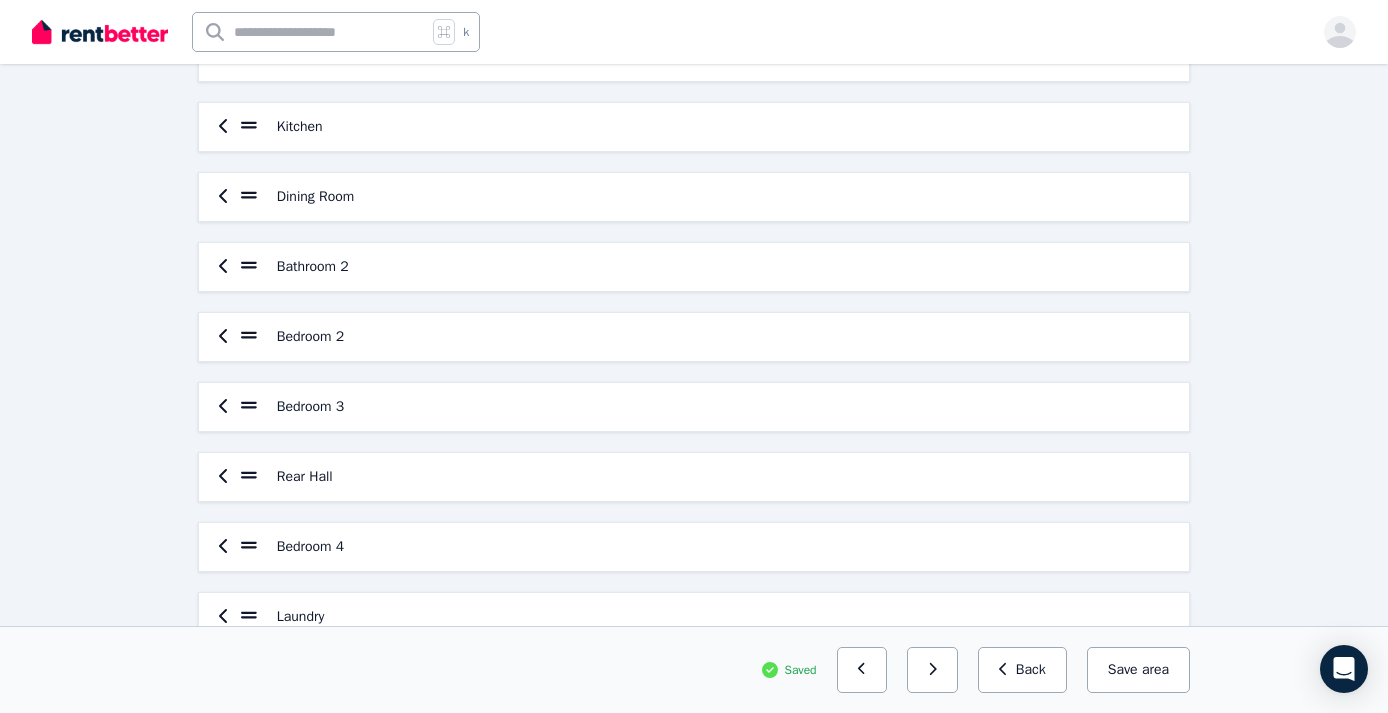 scroll, scrollTop: 459, scrollLeft: 0, axis: vertical 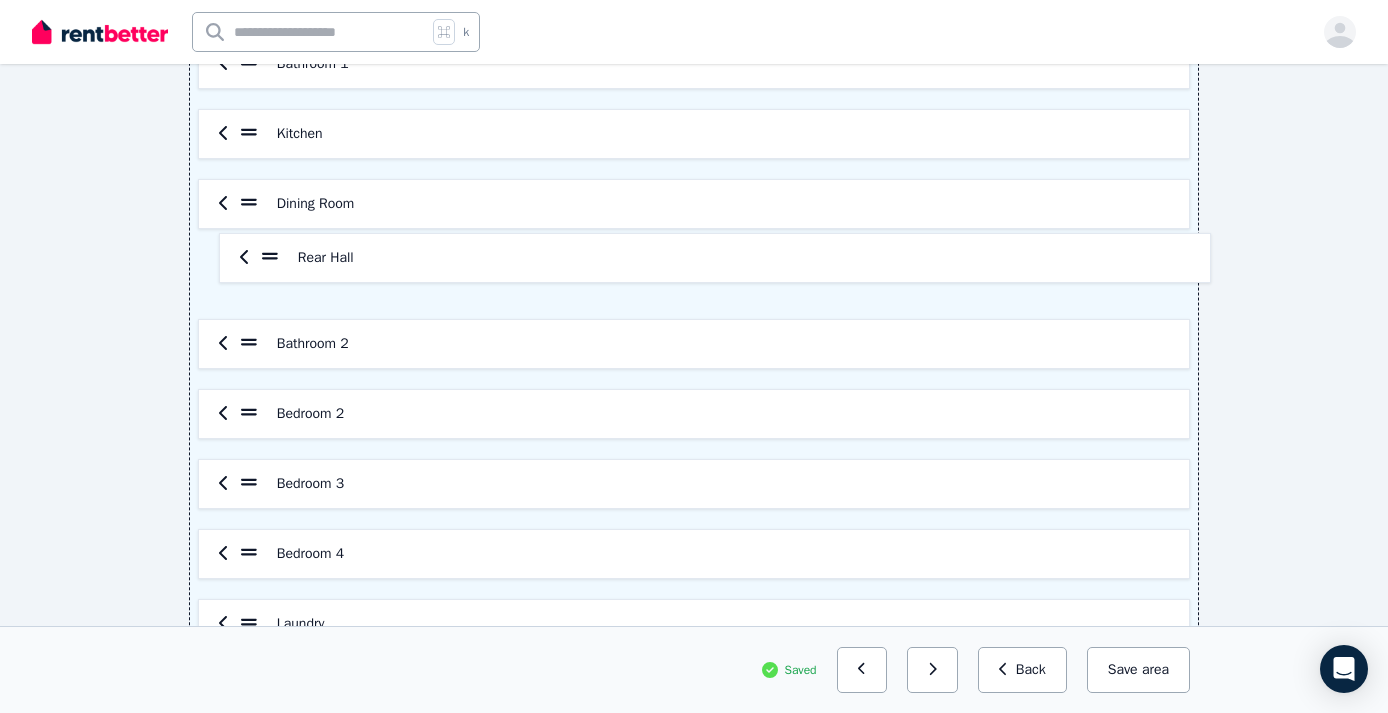 drag, startPoint x: 245, startPoint y: 482, endPoint x: 266, endPoint y: 251, distance: 231.95258 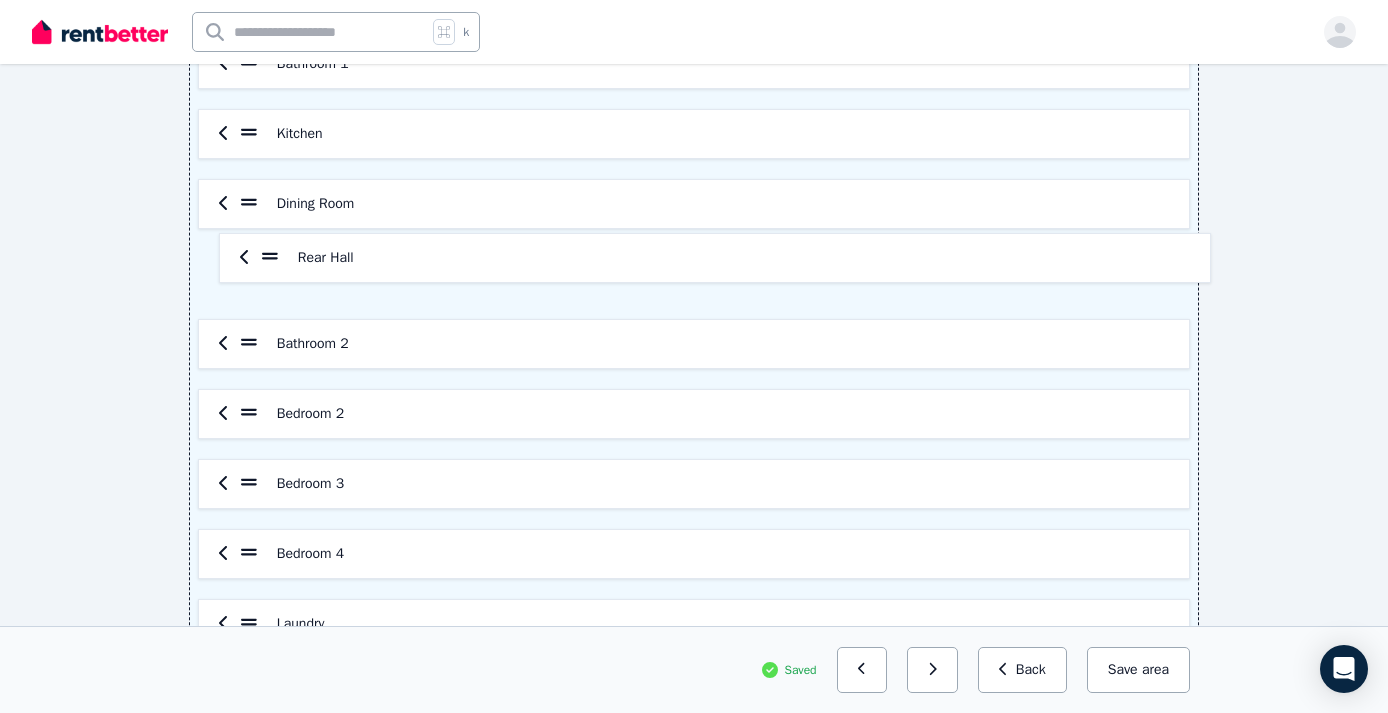 click on "Front Yard Entrance/Hall Lounge Room Bedroom 1 Bathroom 1 Kitchen Dining Room Bathroom 2 Bedroom 2 Bedroom 3 Rear Hall Bedroom 4 Laundry Garage Alfresco Rear Yard Toilet" at bounding box center (694, 344) 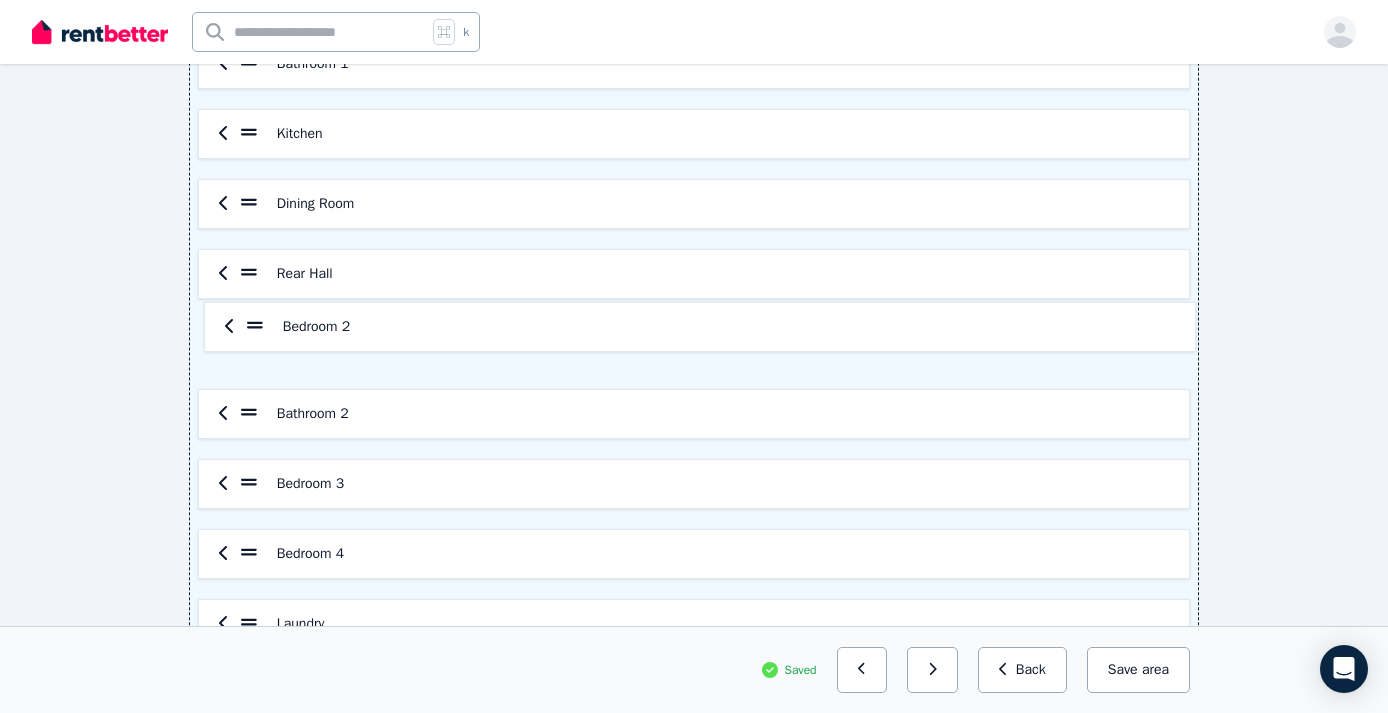 drag, startPoint x: 248, startPoint y: 418, endPoint x: 254, endPoint y: 325, distance: 93.193344 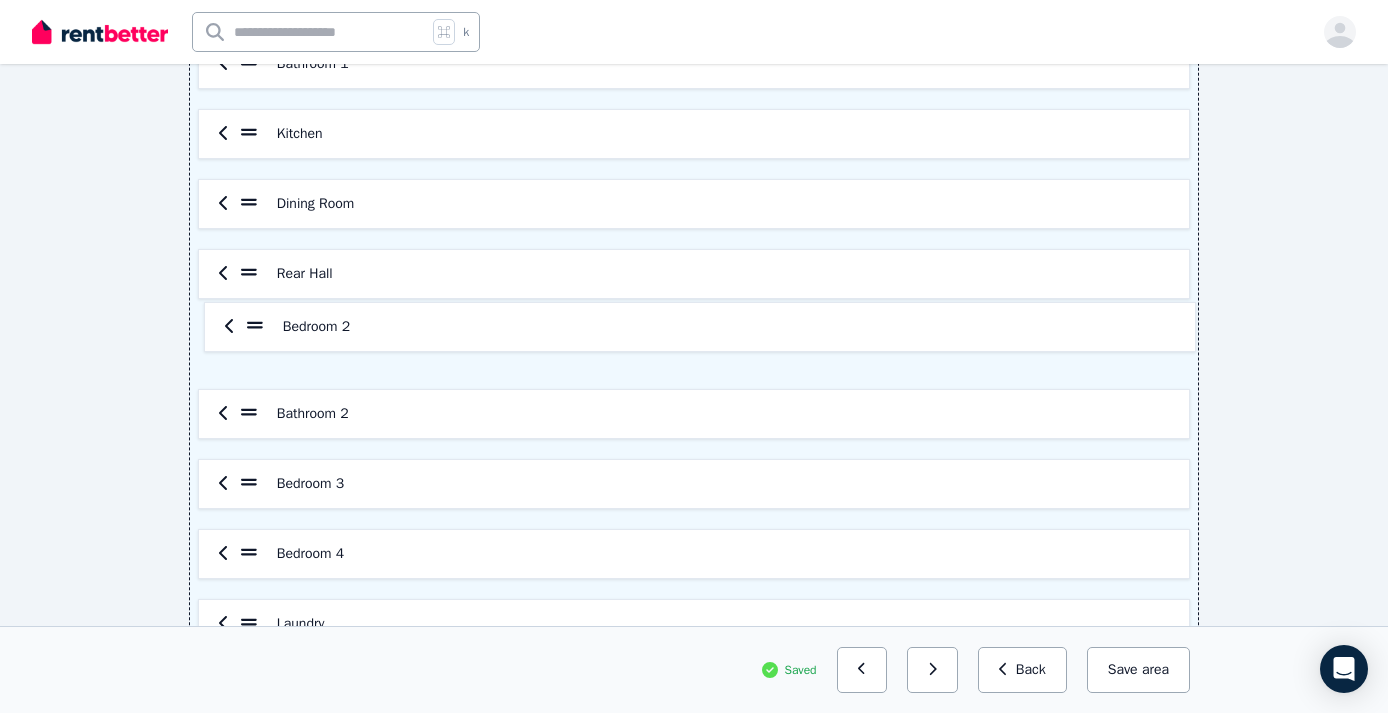 click on "Front Yard Entrance/Hall Lounge Room Bedroom 1 Bathroom 1 Kitchen Dining Room Rear Hall Bathroom 2 Bedroom 2 Bedroom 3 Bedroom 4 Laundry Garage Alfresco Rear Yard Toilet" at bounding box center (694, 344) 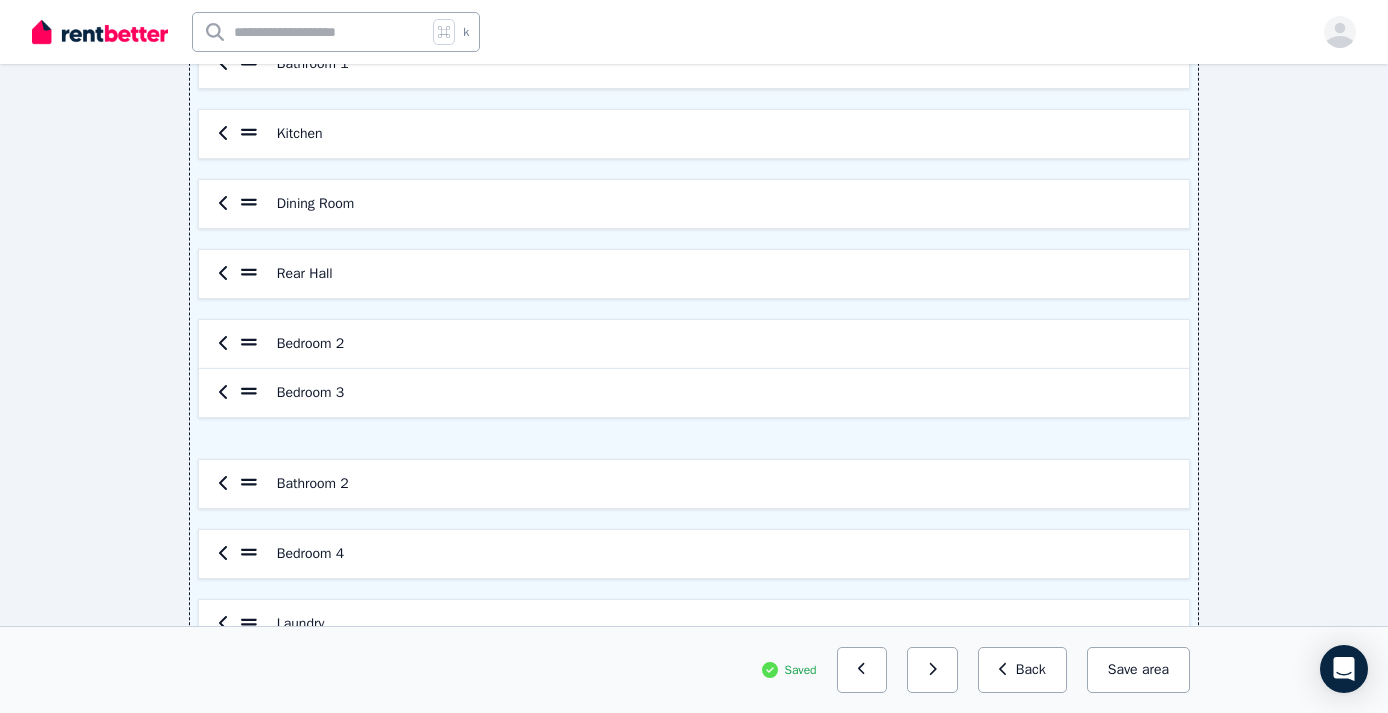 drag, startPoint x: 255, startPoint y: 485, endPoint x: 255, endPoint y: 389, distance: 96 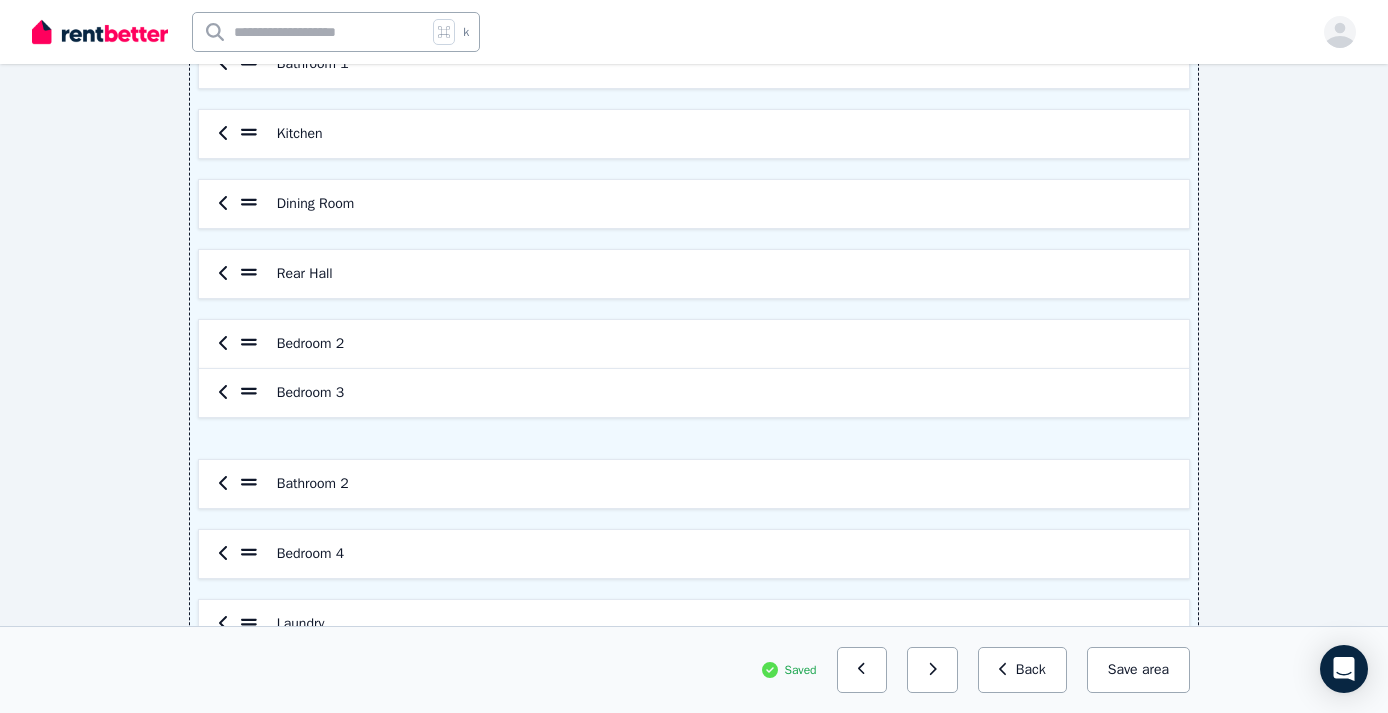 click on "Front Yard Entrance/Hall Lounge Room Bedroom 1 Bathroom 1 Kitchen Dining Room Rear Hall Bedroom 2 Bathroom 2 Bedroom 3 Bedroom 4 Laundry Garage Alfresco Rear Yard Toilet" at bounding box center [694, 344] 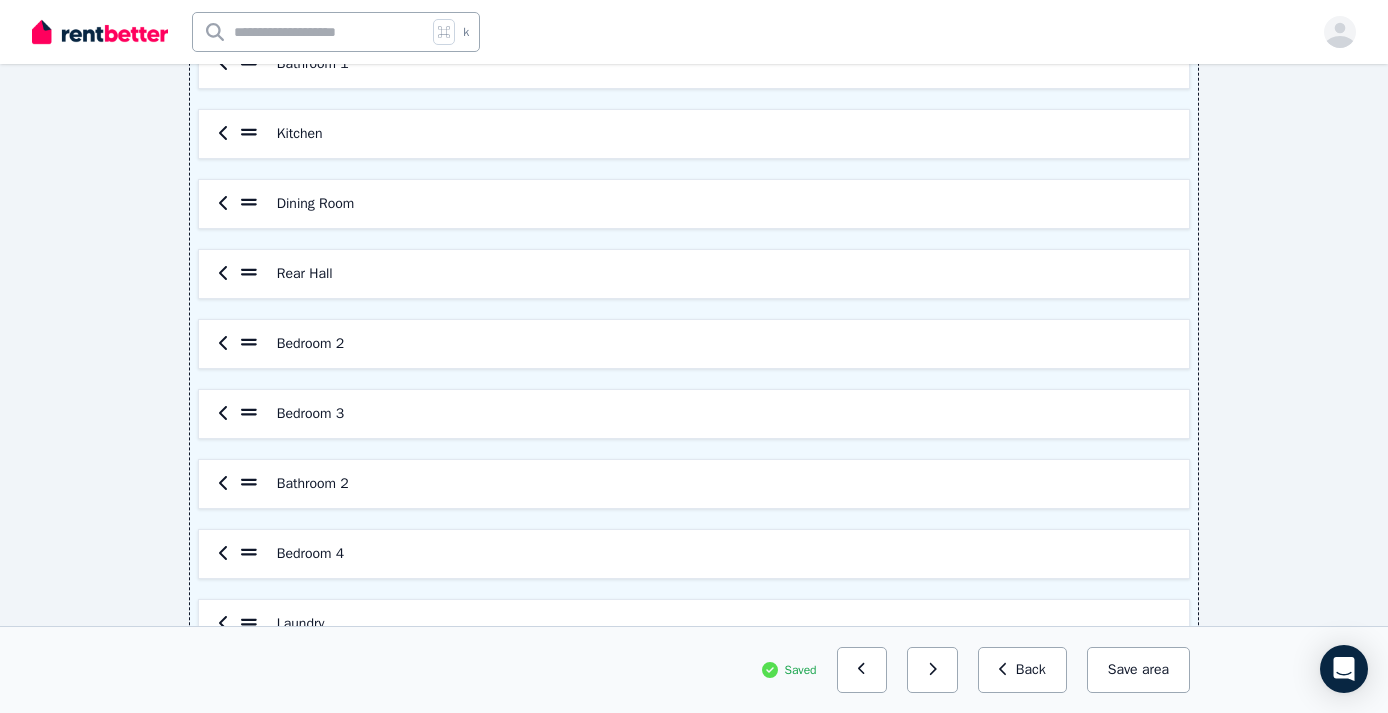 scroll, scrollTop: 460, scrollLeft: 0, axis: vertical 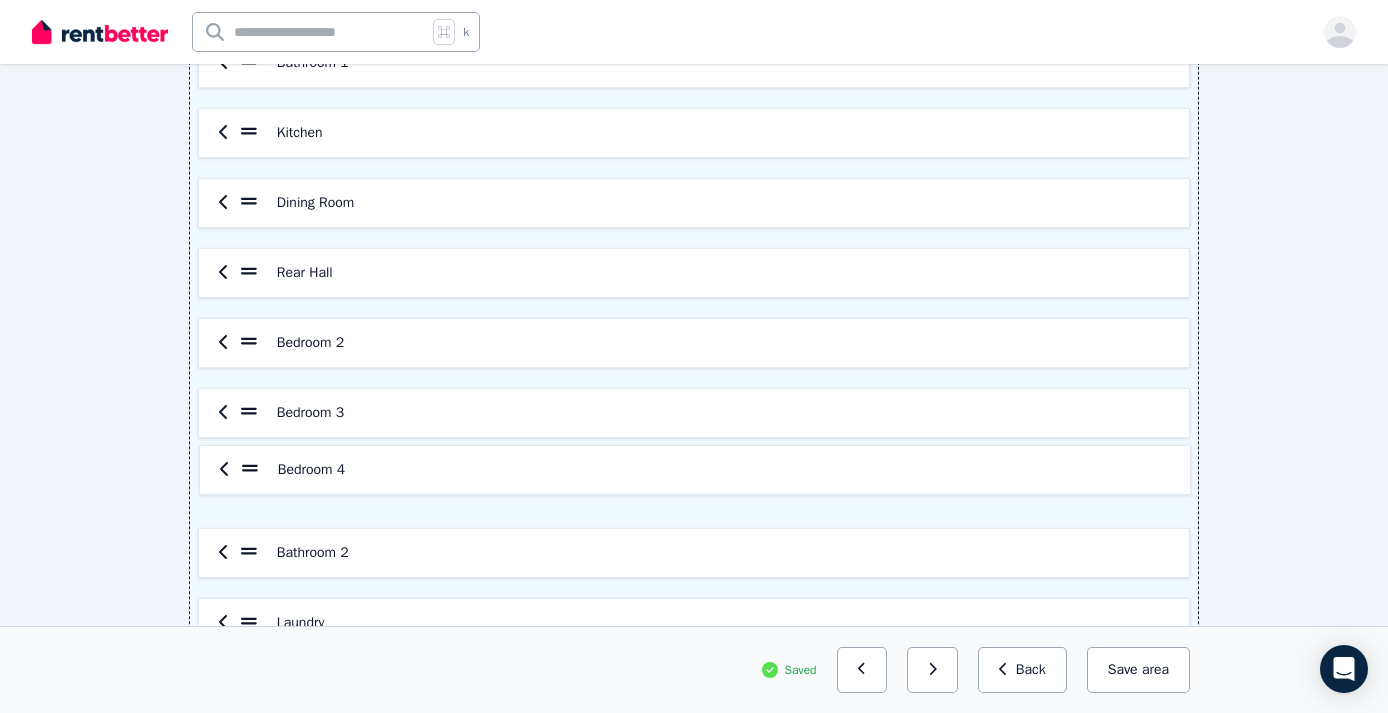 drag, startPoint x: 245, startPoint y: 550, endPoint x: 246, endPoint y: 458, distance: 92.00543 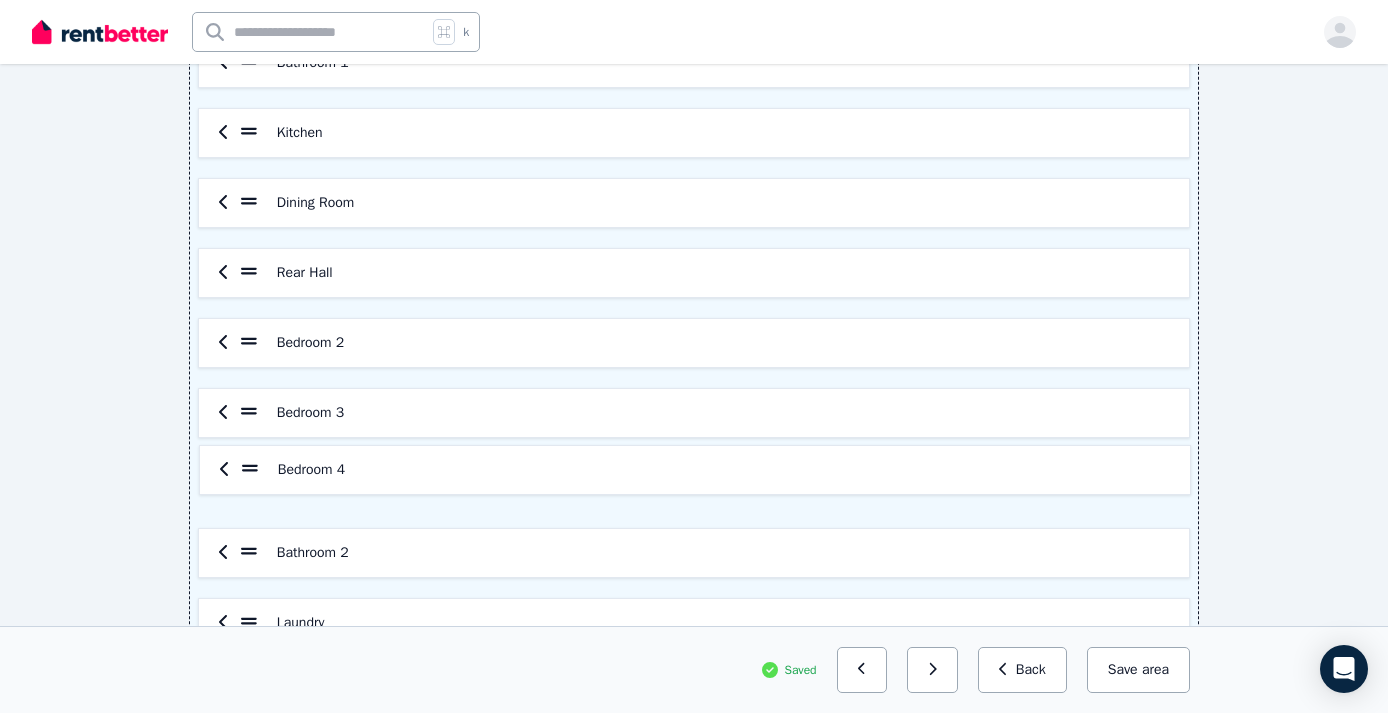 click on "Front Yard Entrance/Hall Lounge Room Bedroom 1 Bathroom 1 Kitchen Dining Room Rear Hall Bedroom 2 Bedroom 3 Bathroom 2 Bedroom 4 Laundry Garage Alfresco Rear Yard Toilet" at bounding box center [694, 343] 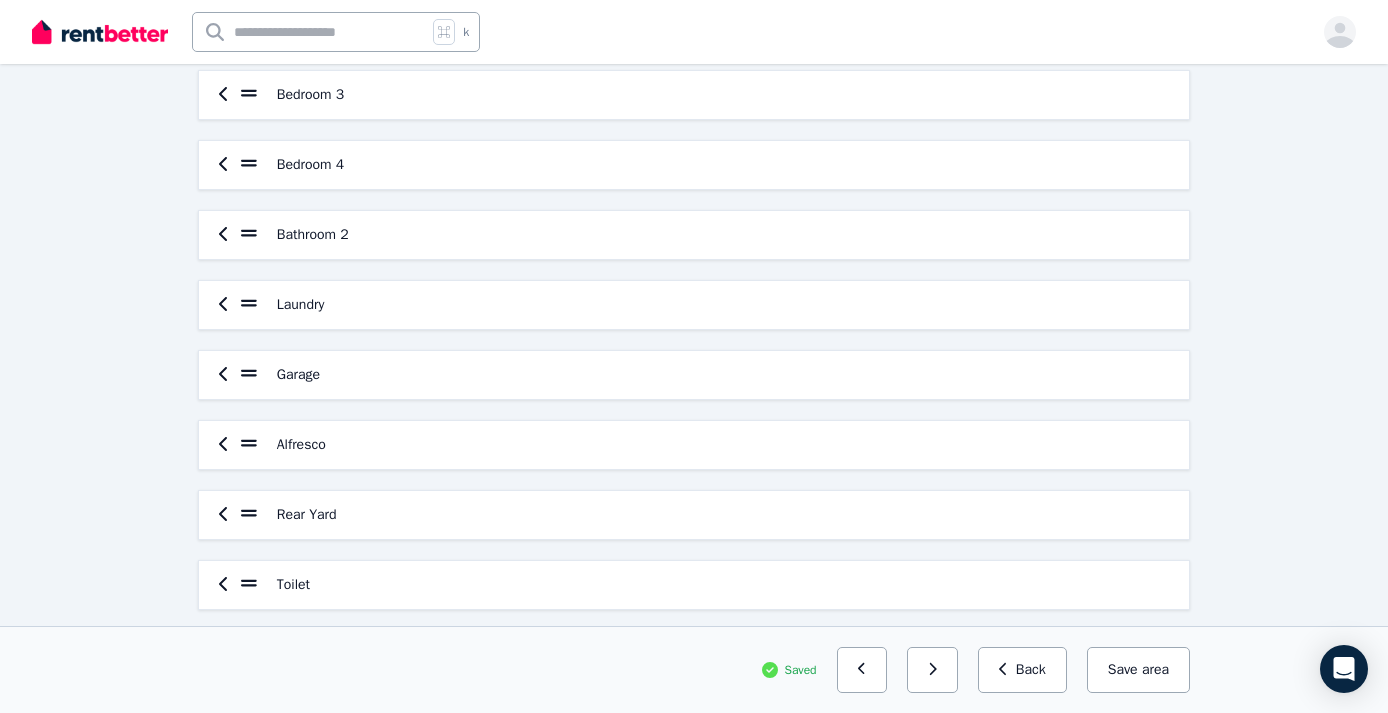scroll, scrollTop: 781, scrollLeft: 0, axis: vertical 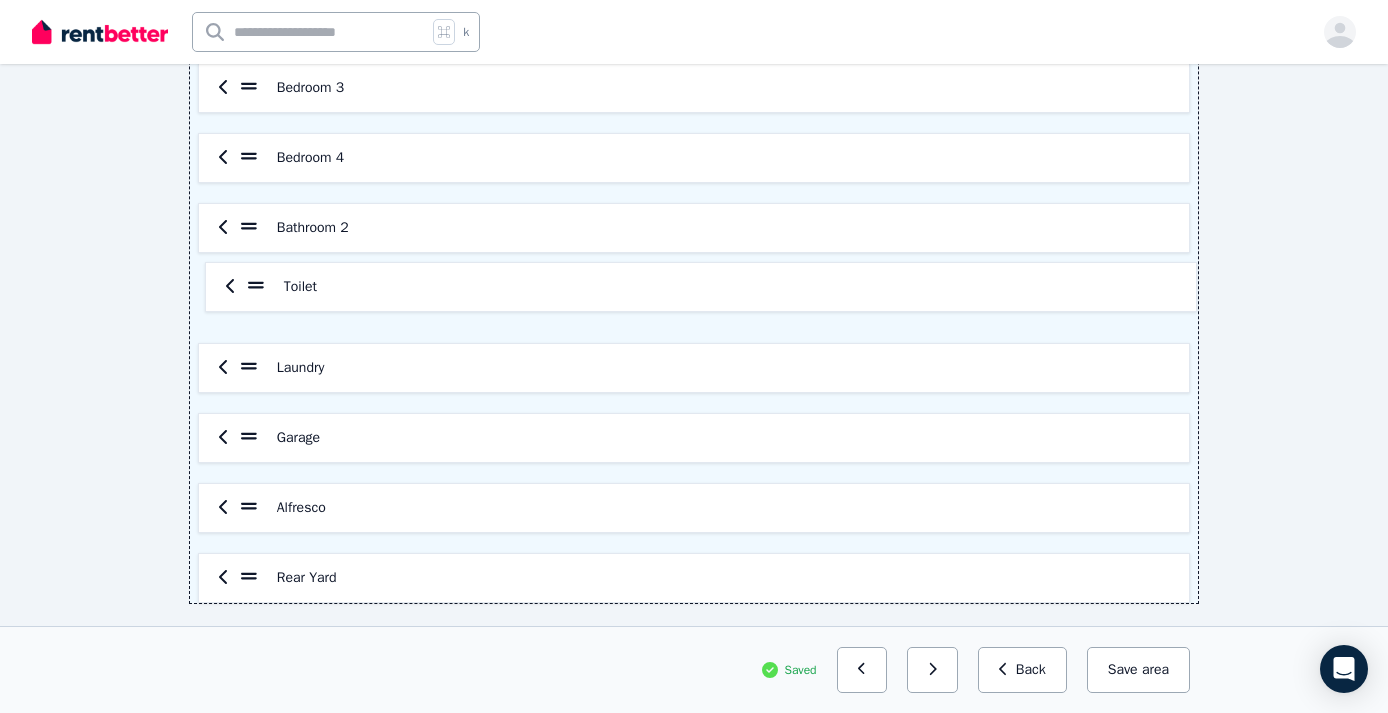 drag, startPoint x: 246, startPoint y: 579, endPoint x: 253, endPoint y: 278, distance: 301.0814 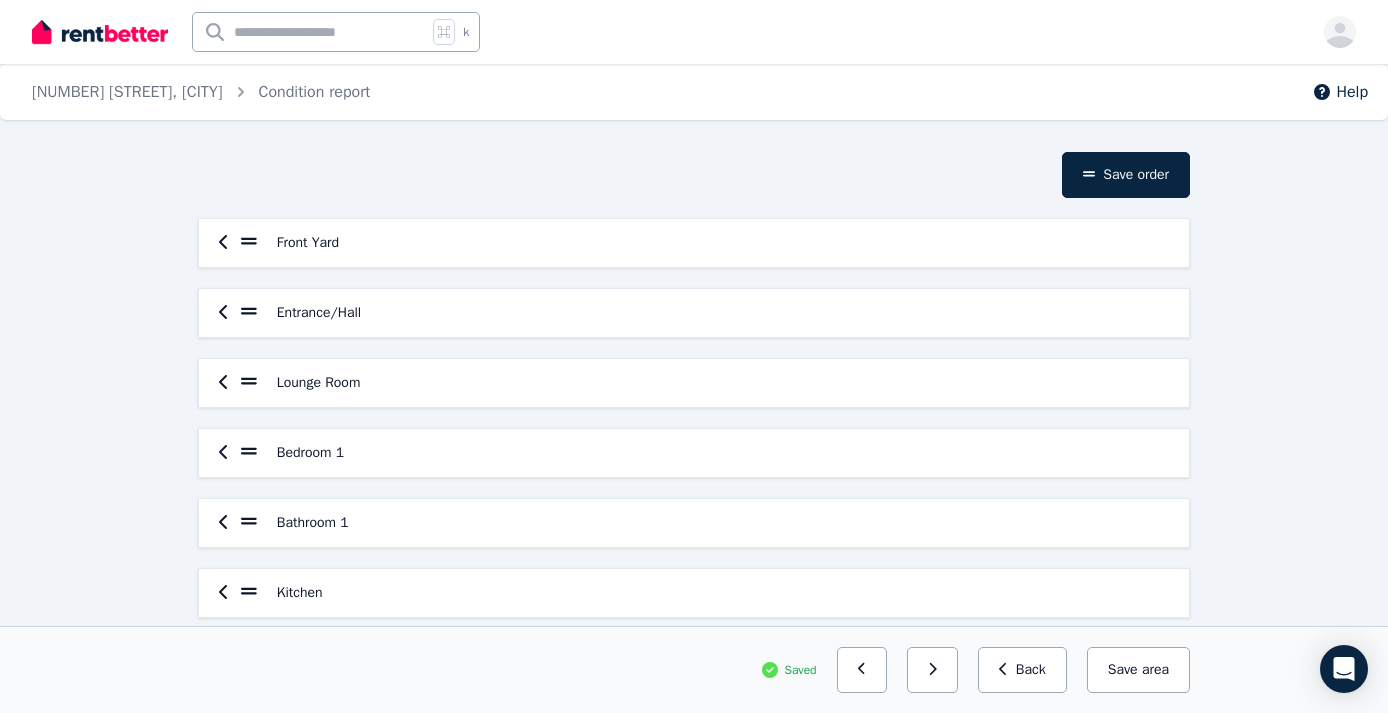scroll, scrollTop: 0, scrollLeft: 0, axis: both 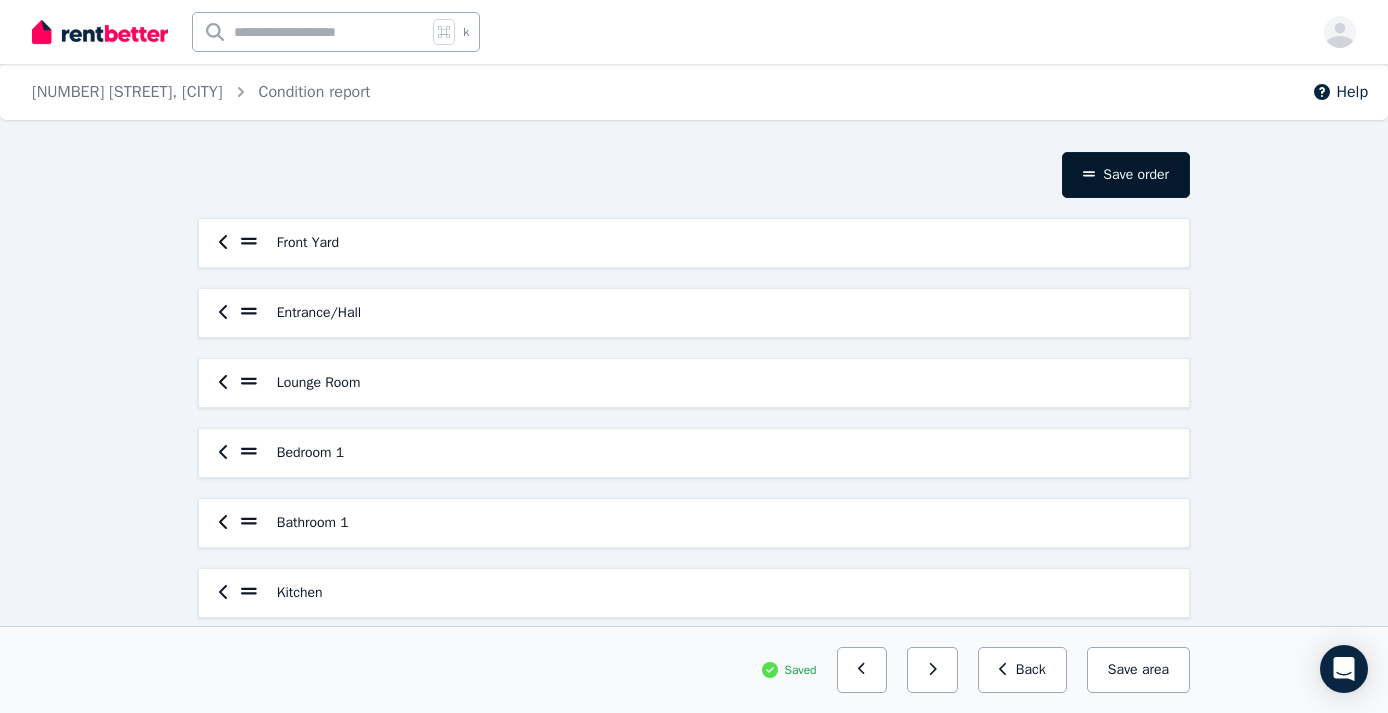 click on "Save order" at bounding box center (1126, 175) 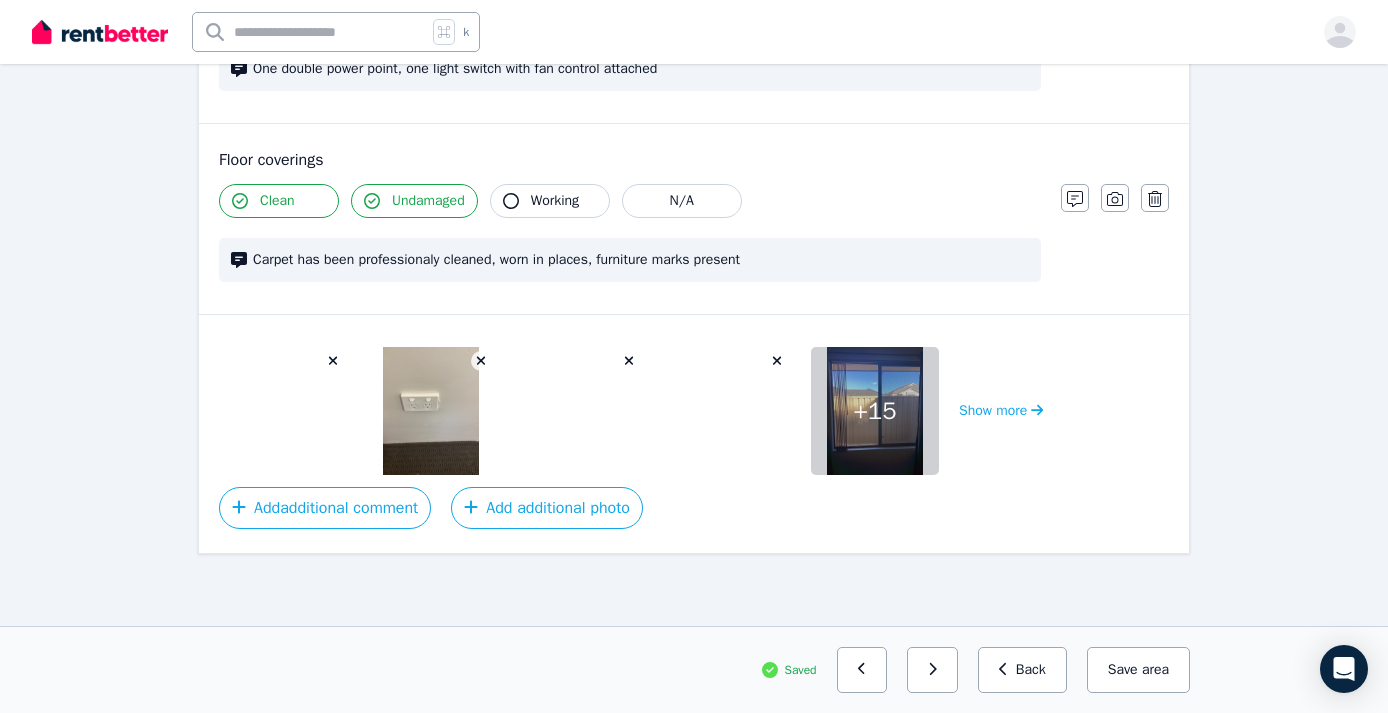 scroll, scrollTop: 1581, scrollLeft: 0, axis: vertical 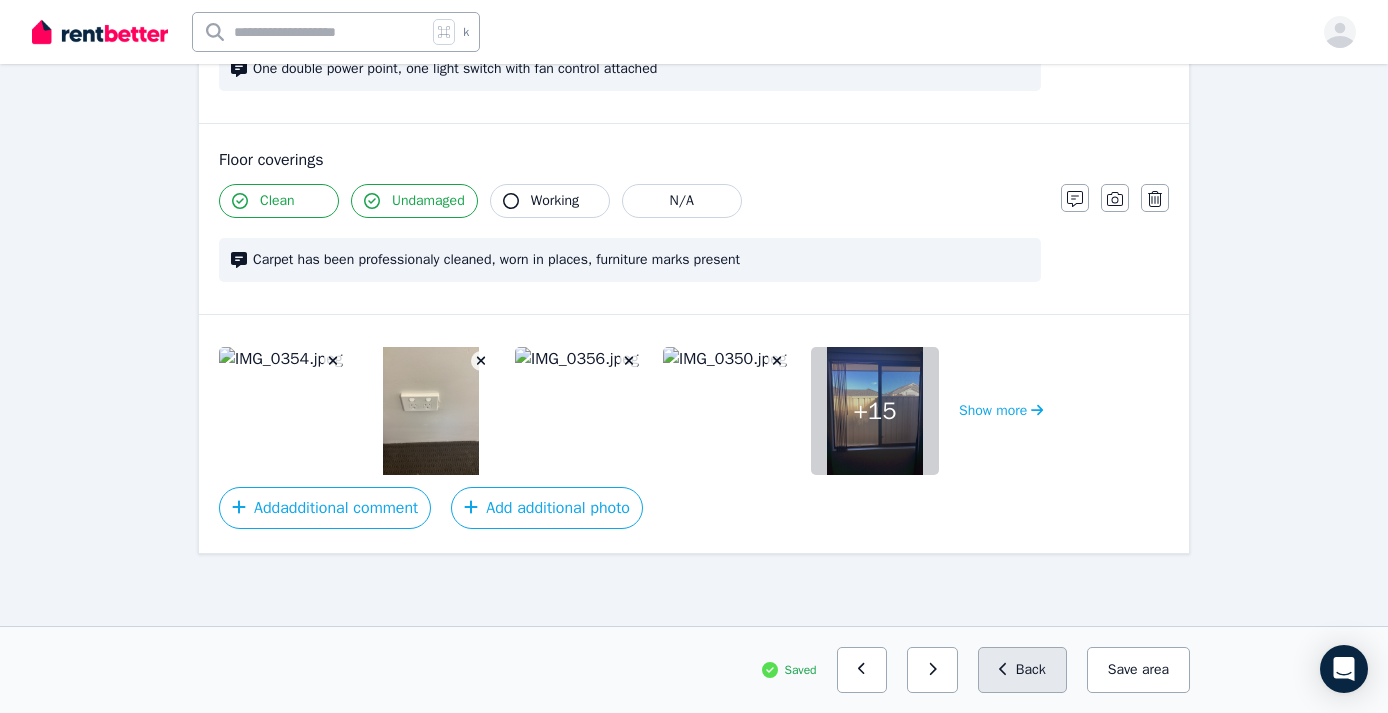 click on "Back" at bounding box center [1022, 670] 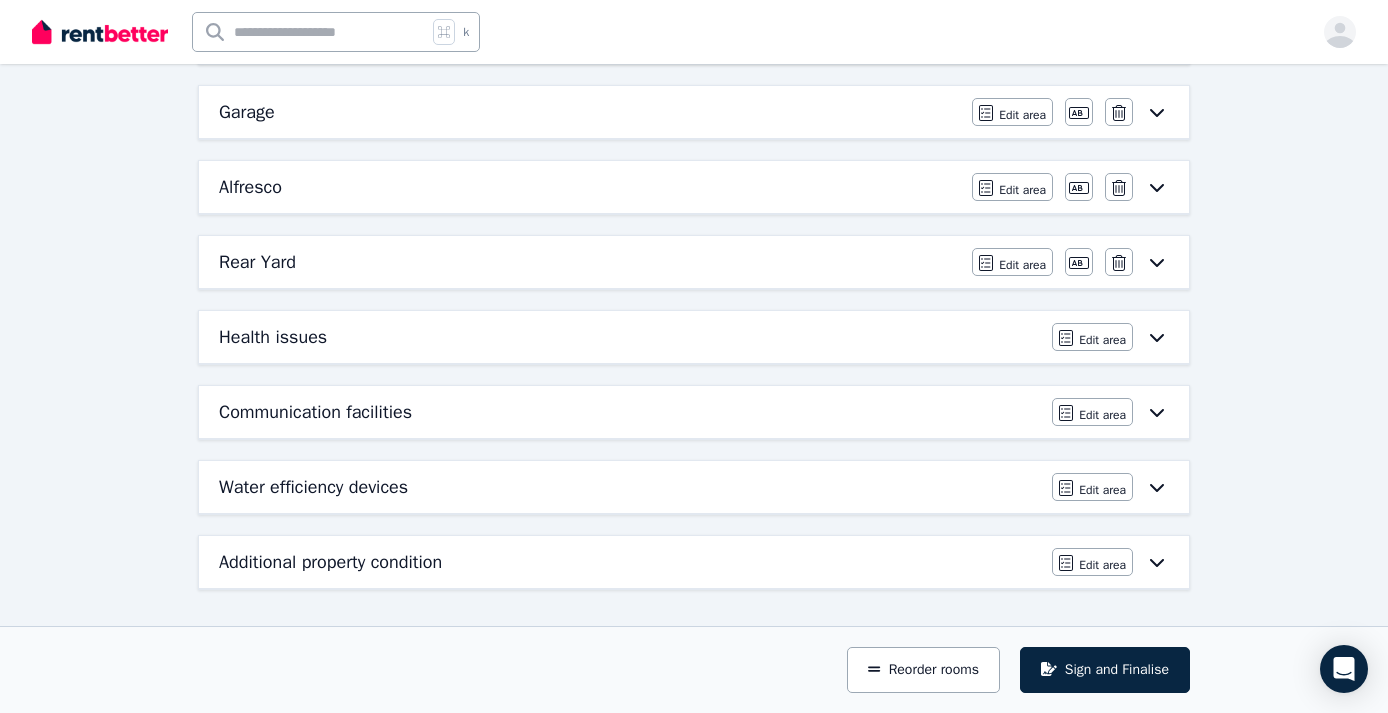 scroll, scrollTop: 1219, scrollLeft: 0, axis: vertical 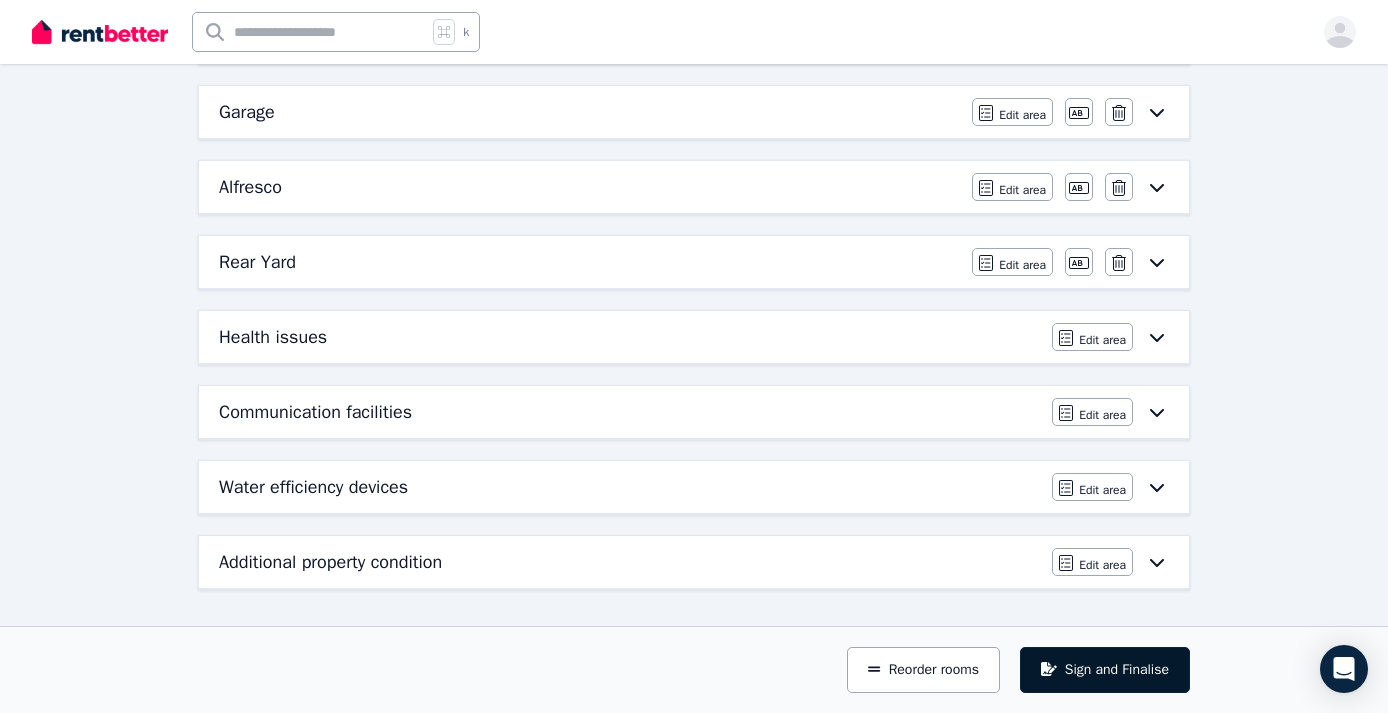 click on "Sign and Finalise" at bounding box center (1105, 670) 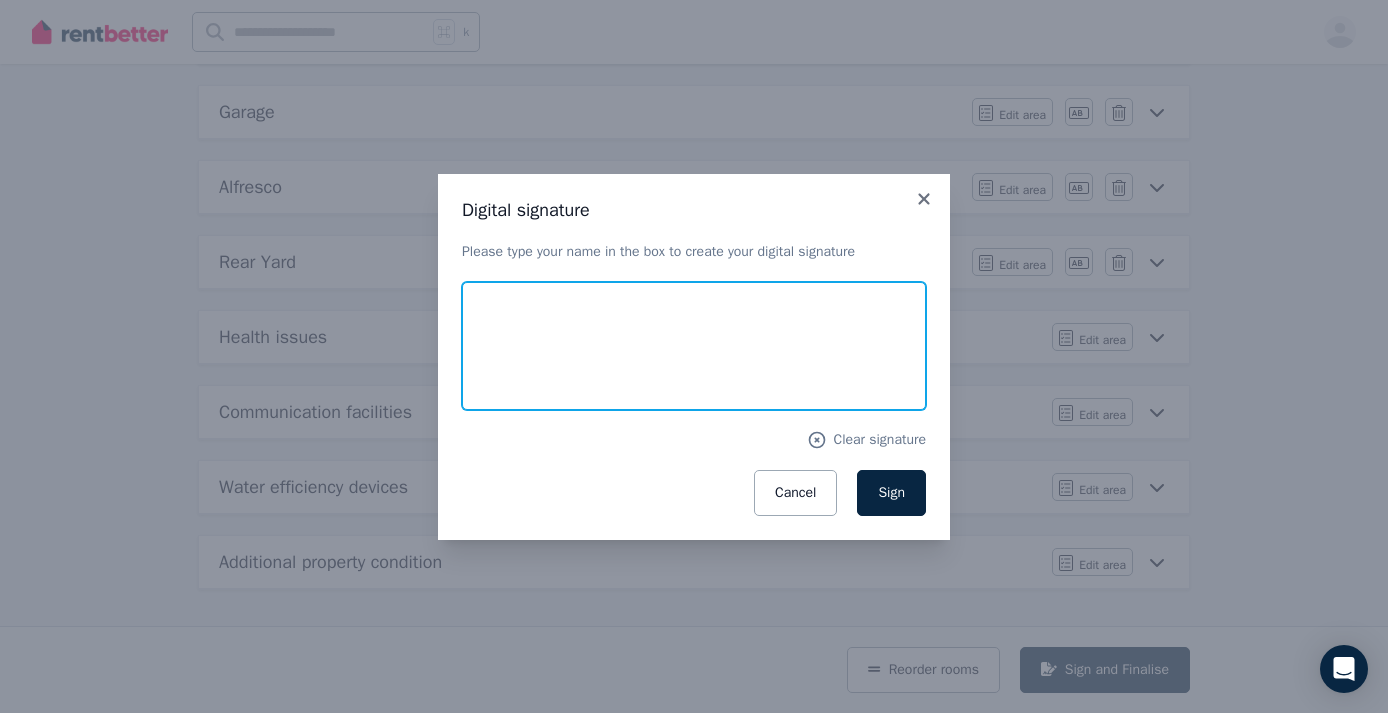 click at bounding box center (694, 346) 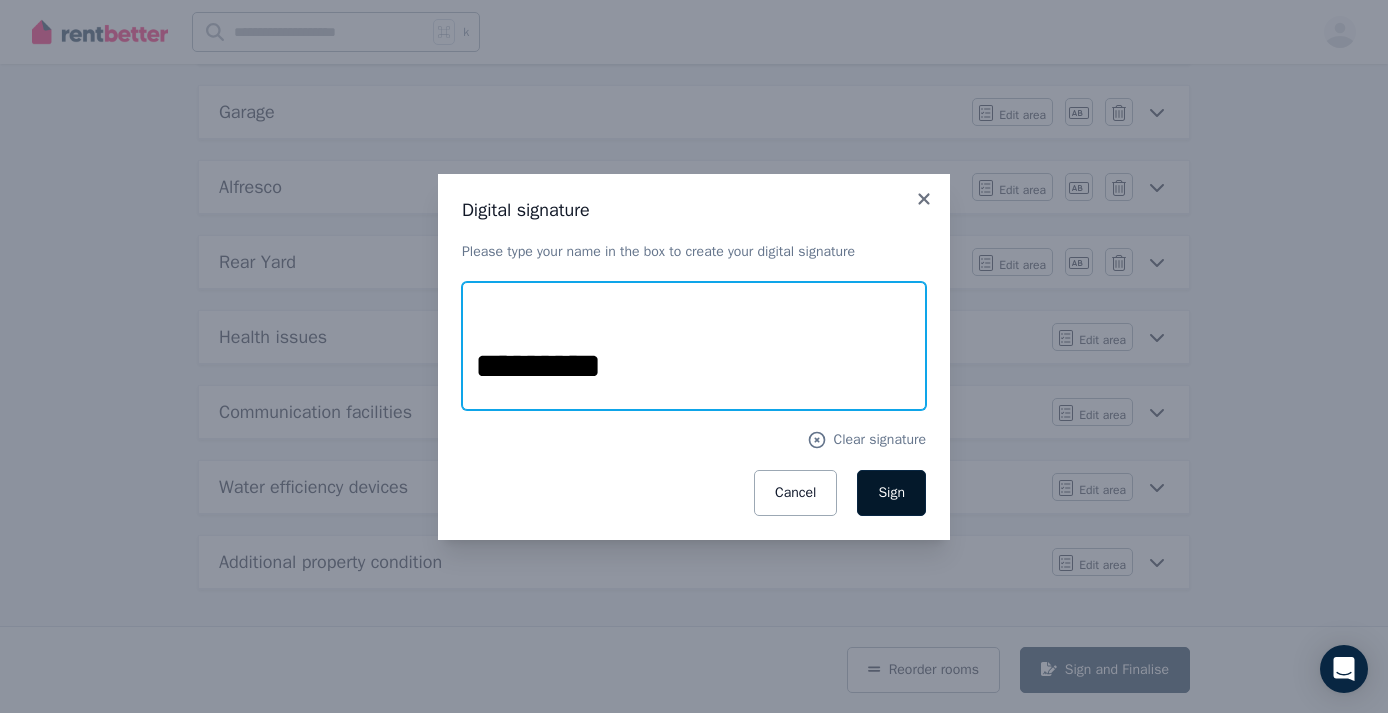 type on "*********" 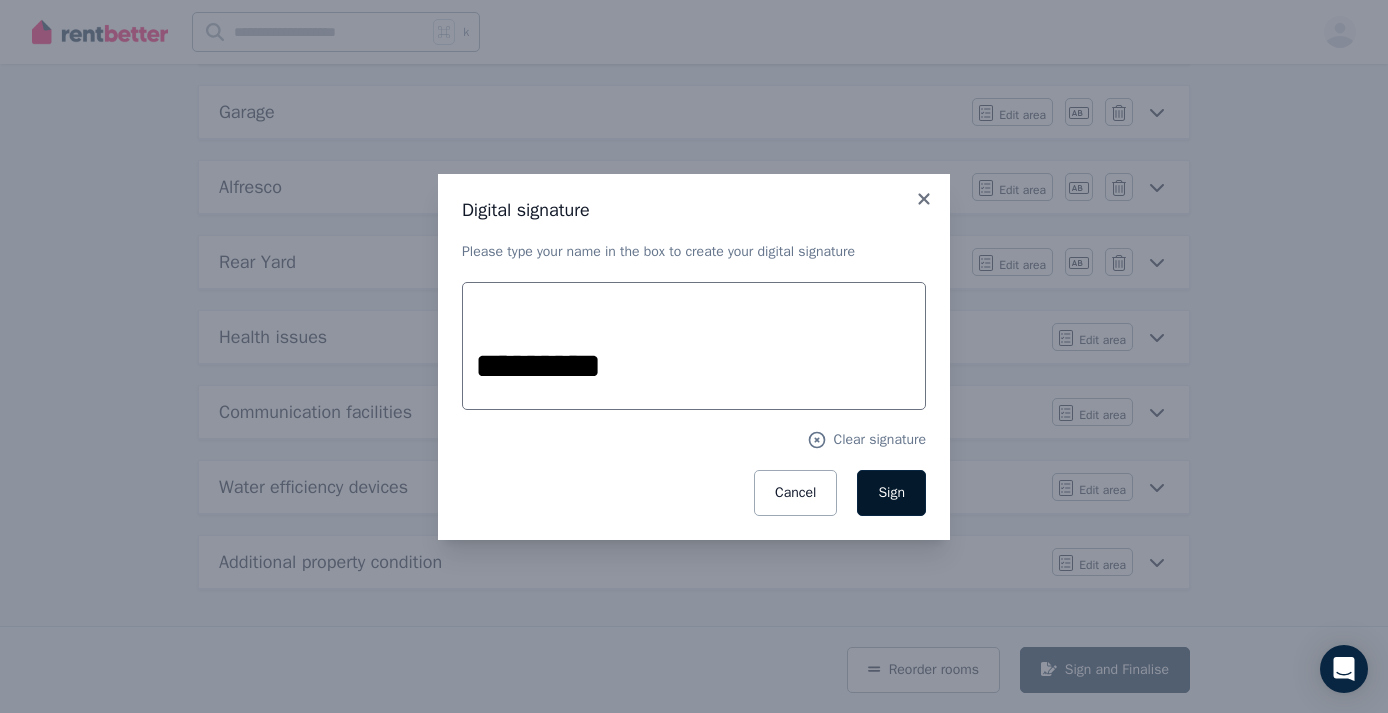 click on "Sign" at bounding box center (891, 493) 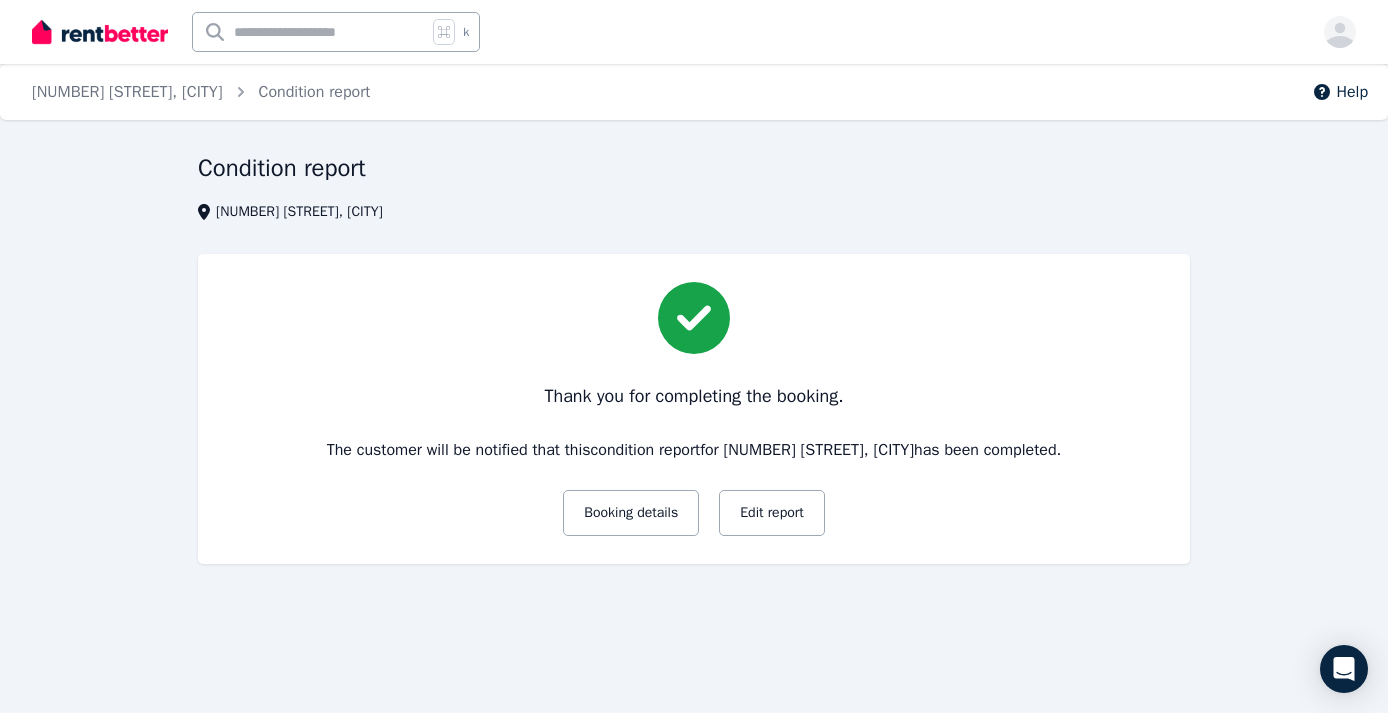 scroll, scrollTop: 0, scrollLeft: 0, axis: both 